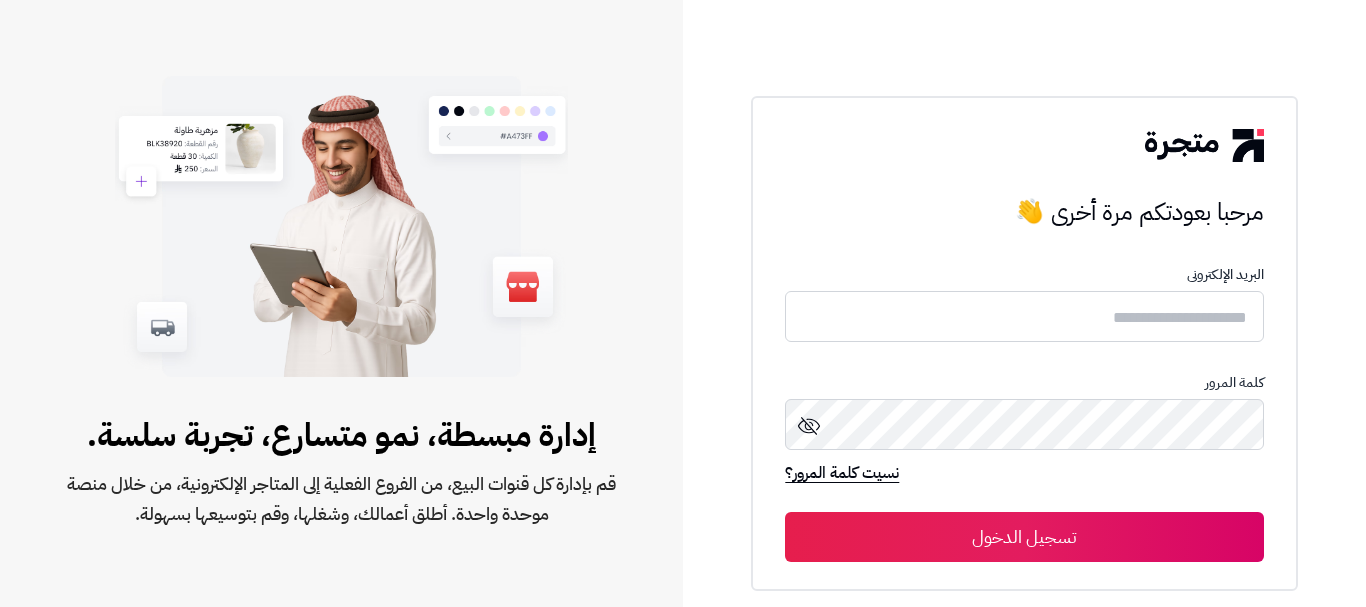 scroll, scrollTop: 0, scrollLeft: 0, axis: both 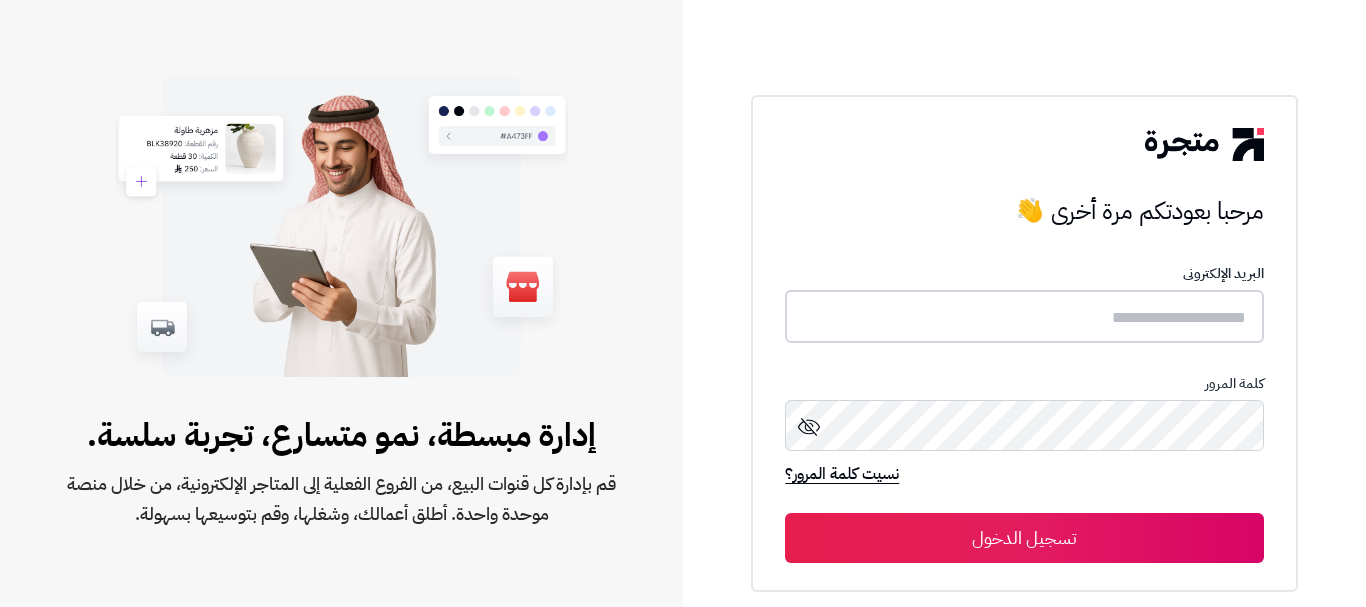 click at bounding box center [1024, 316] 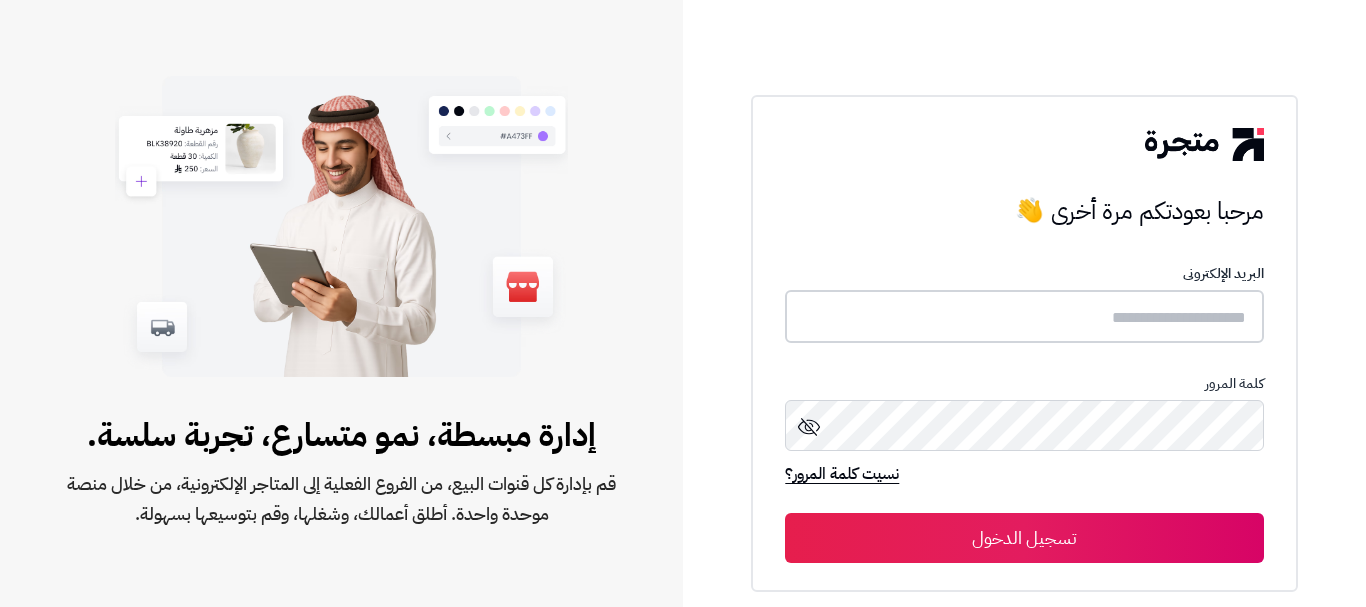 type on "*" 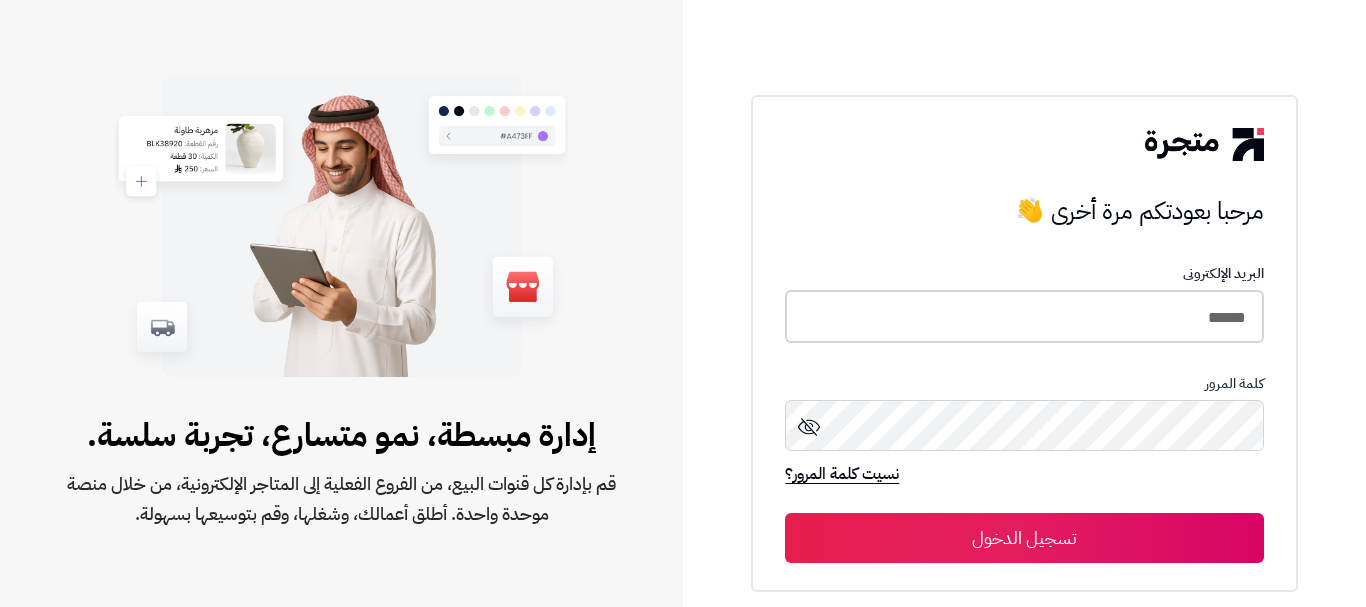type on "******" 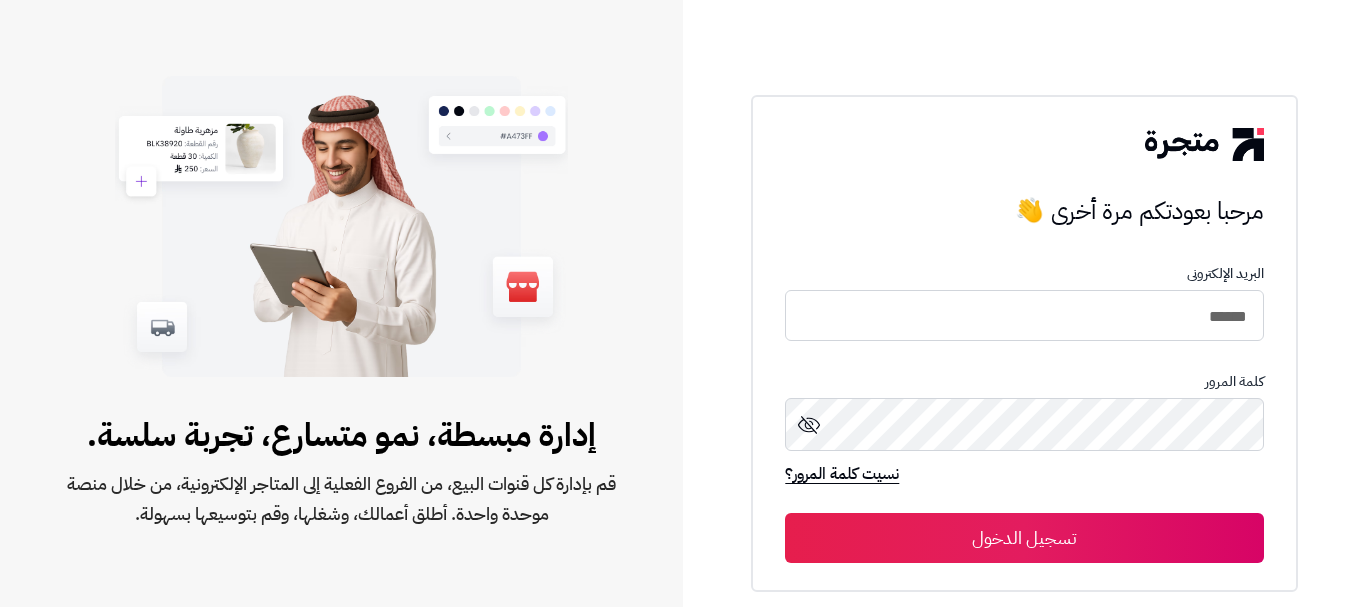 click on "تسجيل الدخول" at bounding box center [1024, 538] 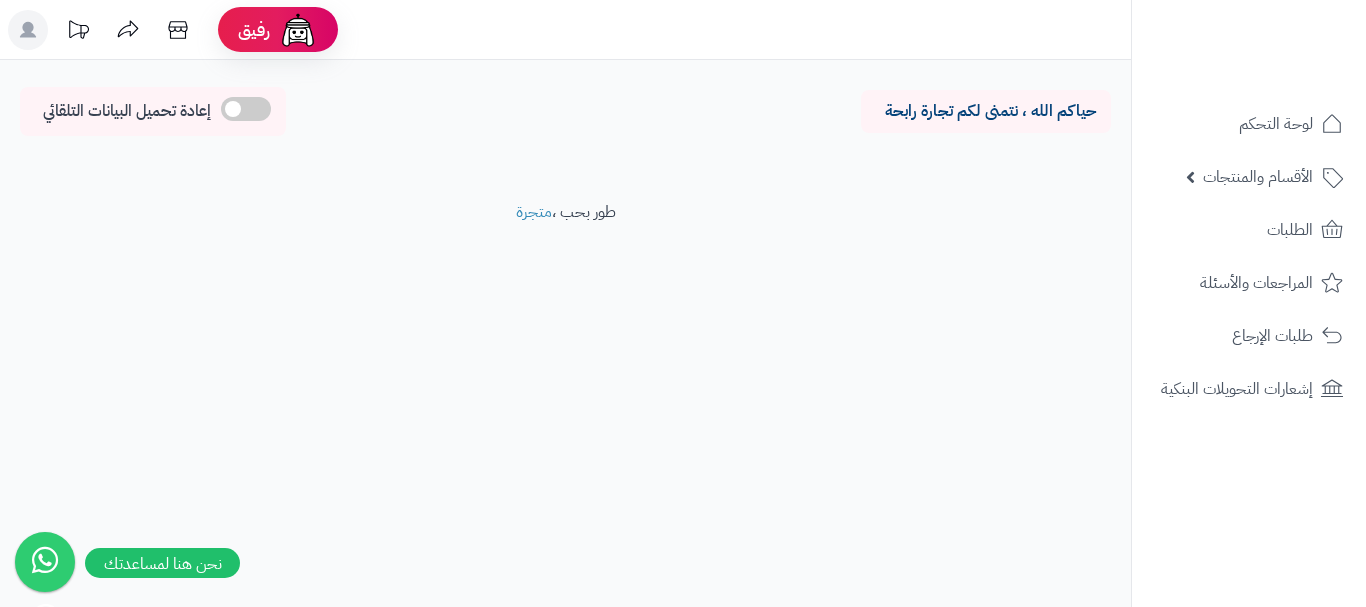 scroll, scrollTop: 0, scrollLeft: 0, axis: both 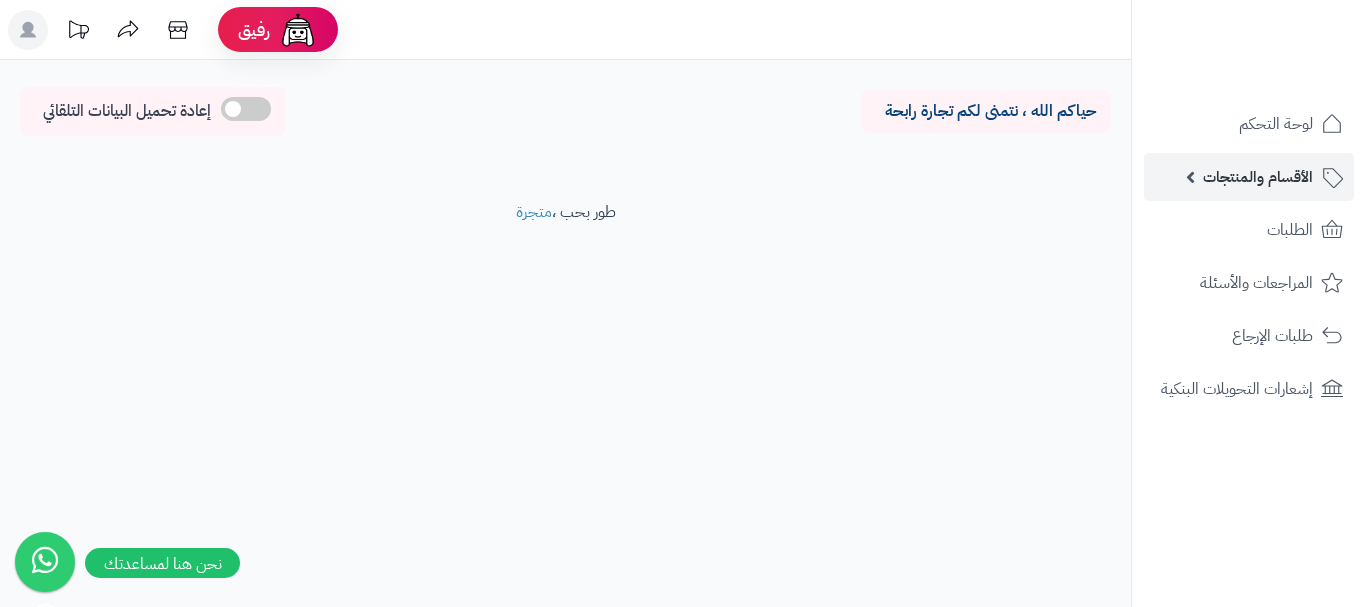 click on "الأقسام والمنتجات" at bounding box center (1258, 177) 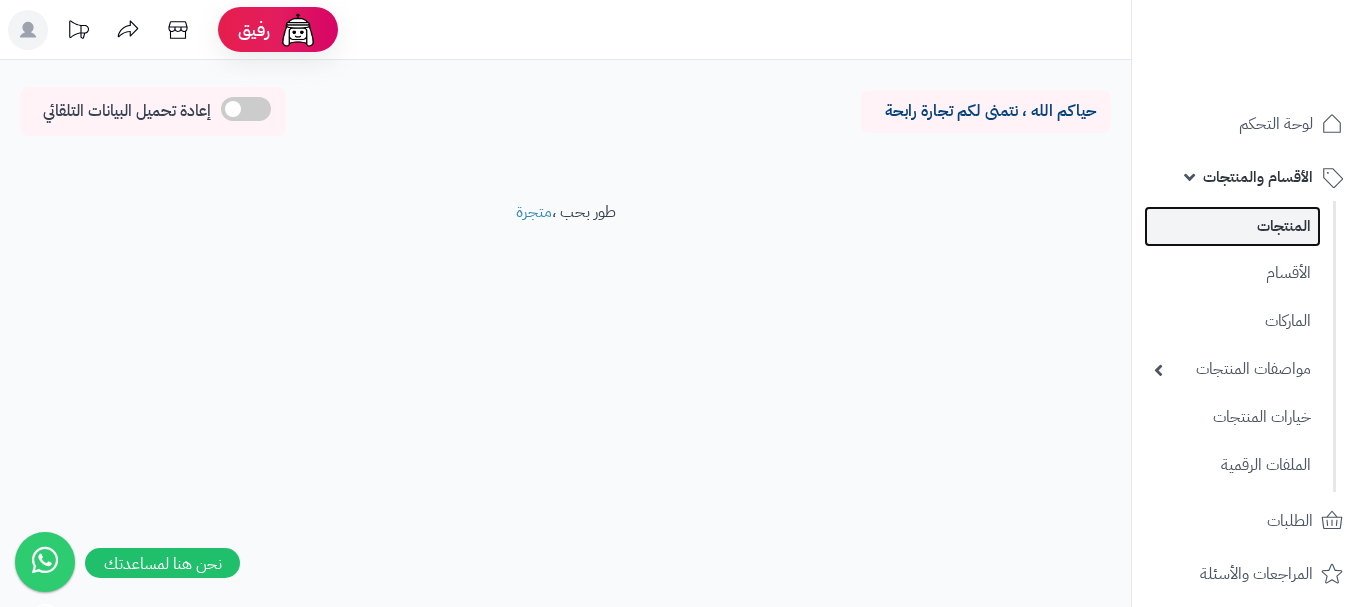 click on "المنتجات" at bounding box center (1232, 226) 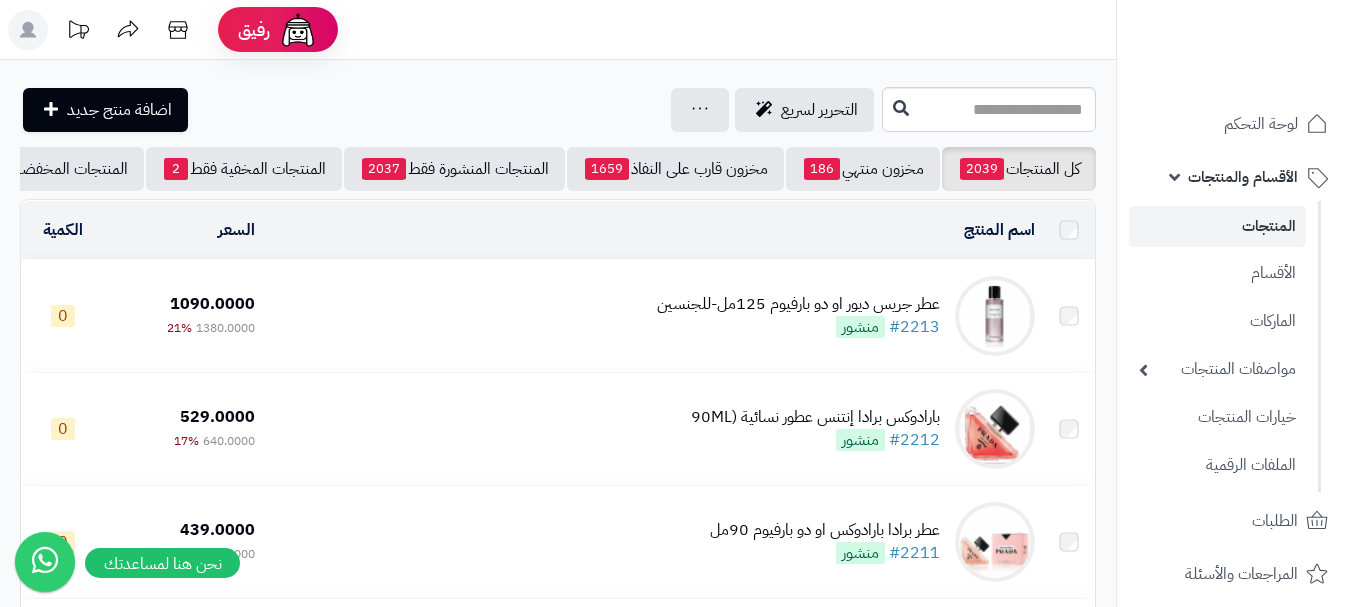 click on "المنتجات" at bounding box center (1217, 226) 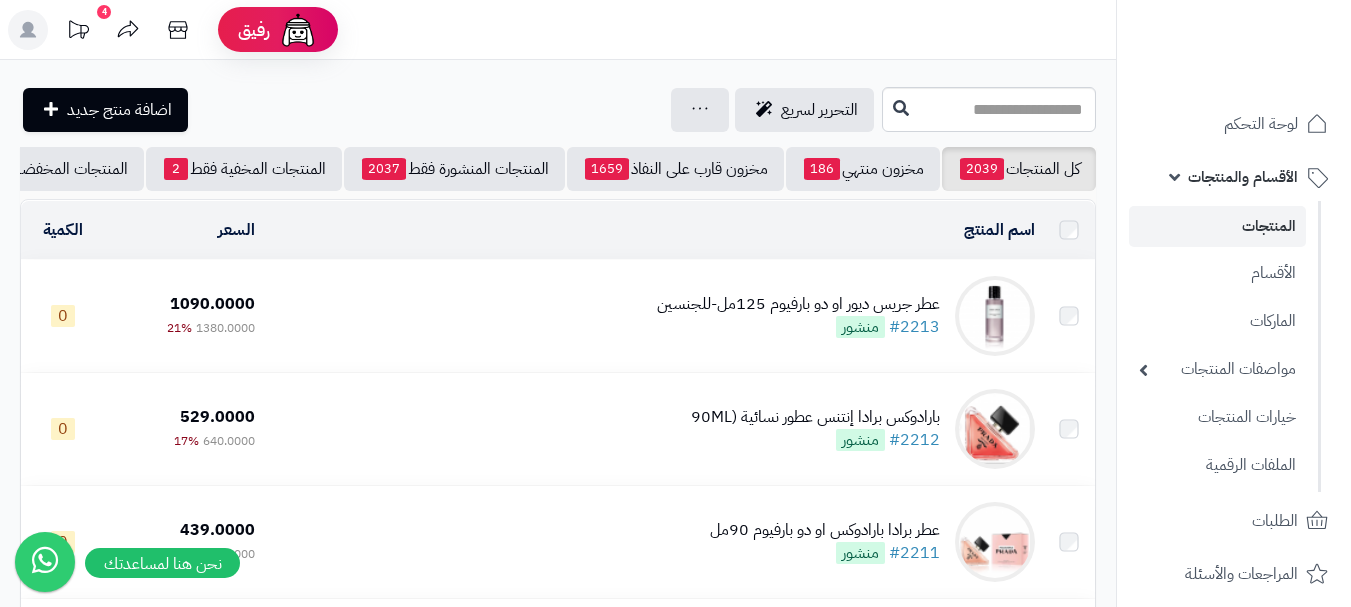 scroll, scrollTop: 0, scrollLeft: 0, axis: both 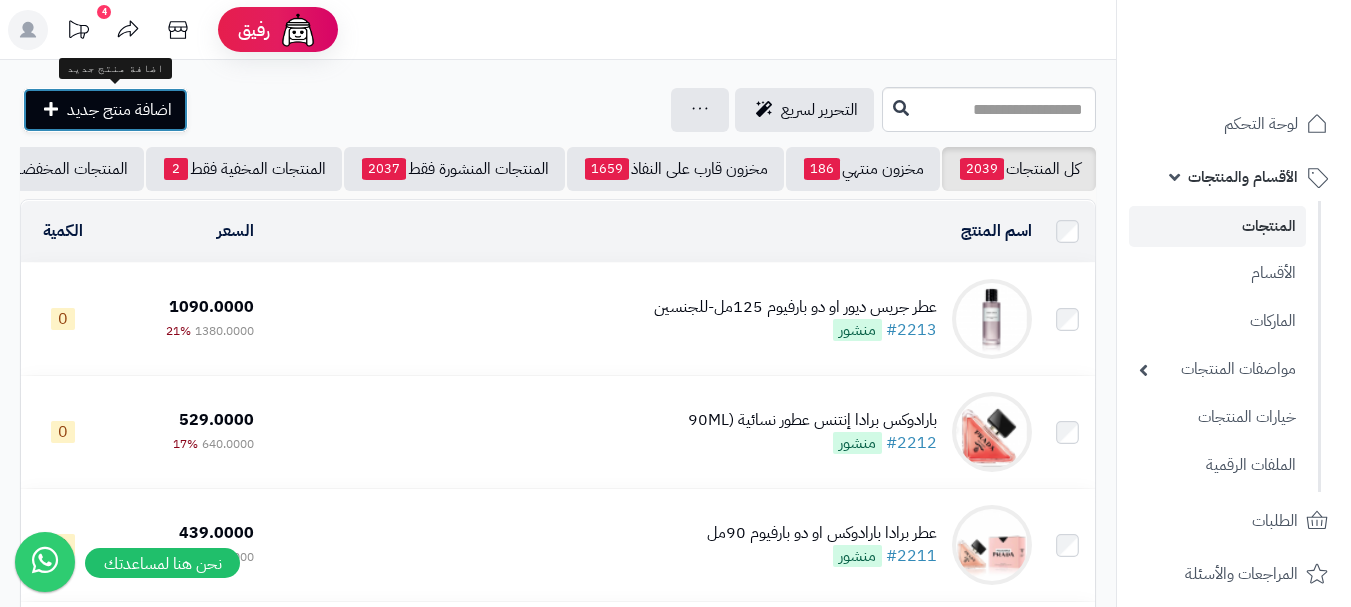 click on "اضافة منتج جديد" at bounding box center (119, 110) 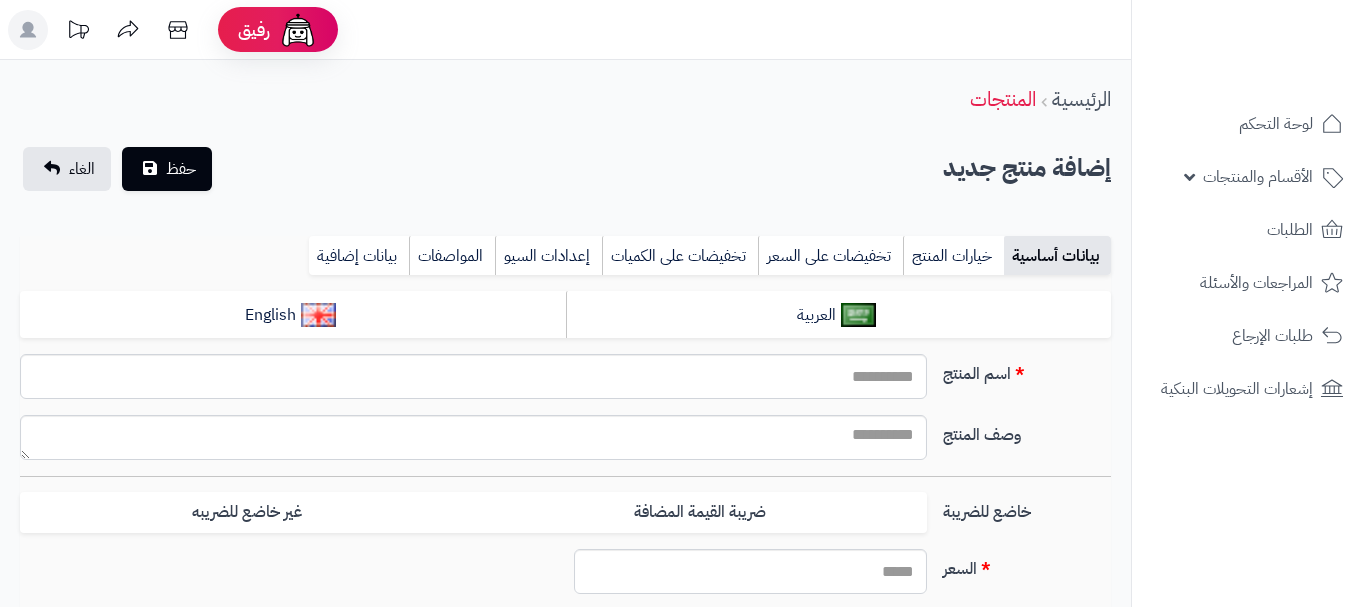 select 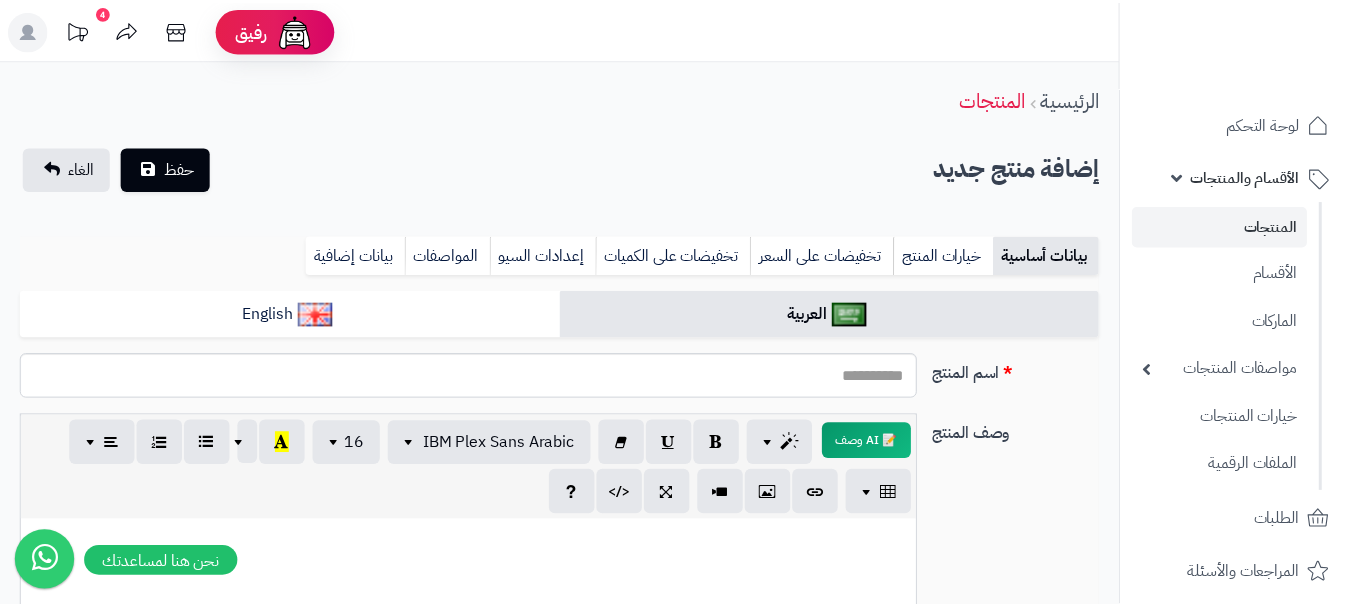 scroll, scrollTop: 0, scrollLeft: 0, axis: both 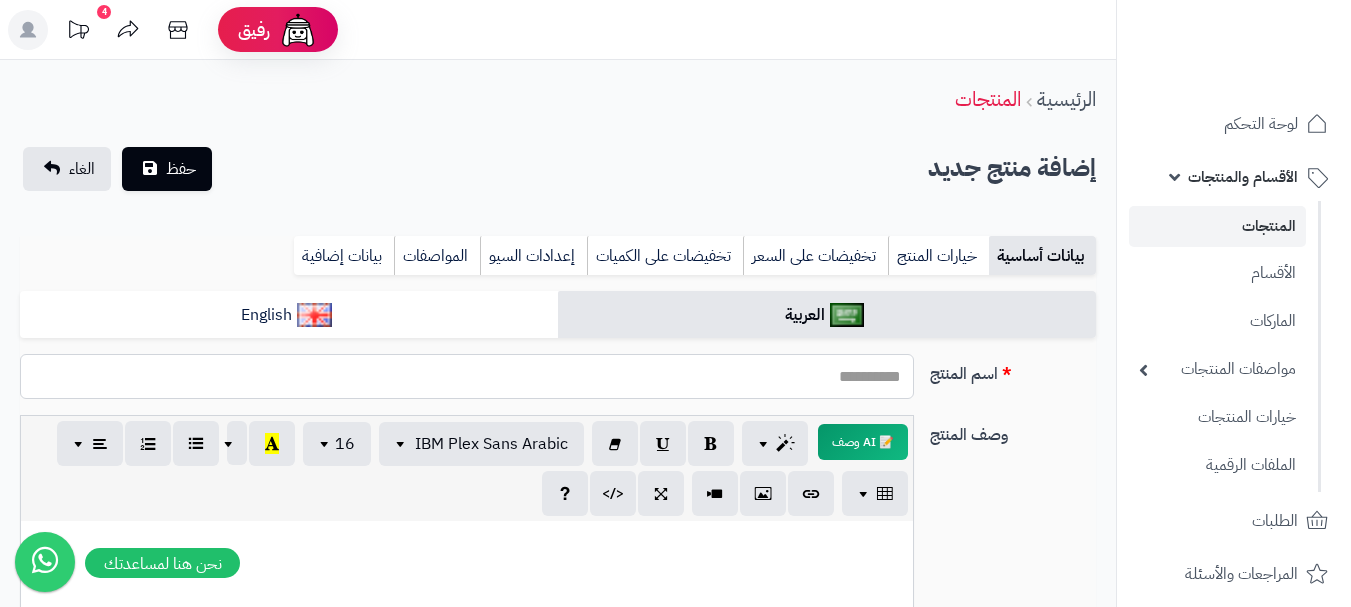 drag, startPoint x: 623, startPoint y: 385, endPoint x: 793, endPoint y: 367, distance: 170.95029 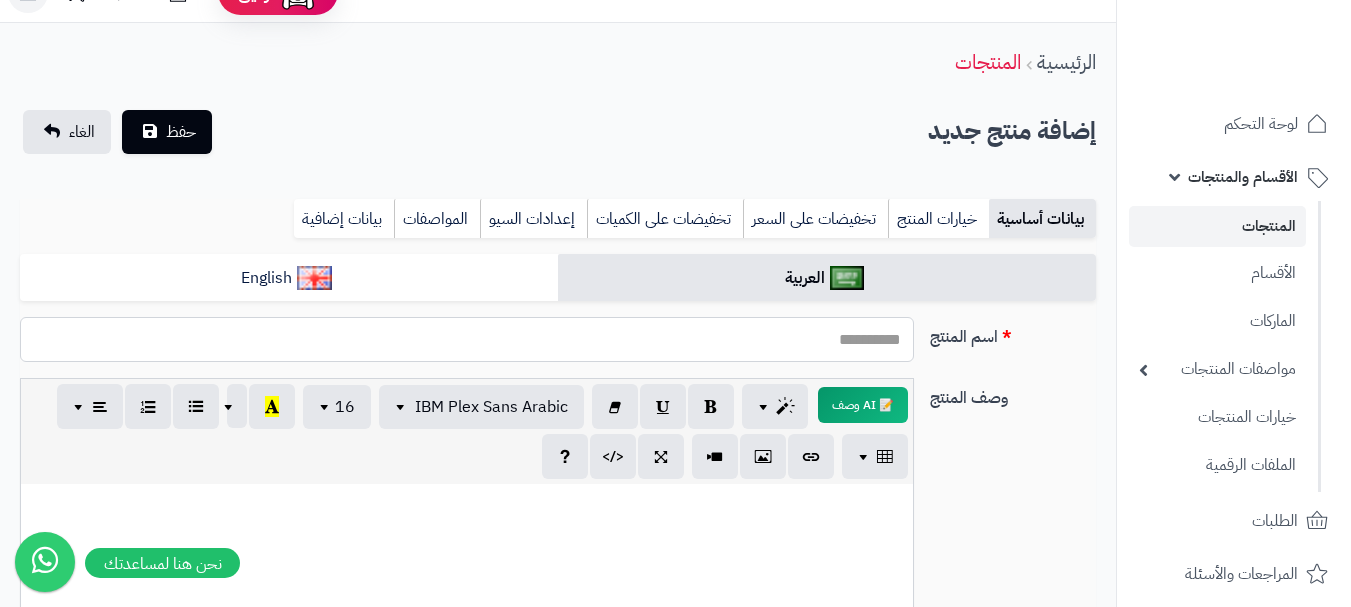scroll, scrollTop: 100, scrollLeft: 0, axis: vertical 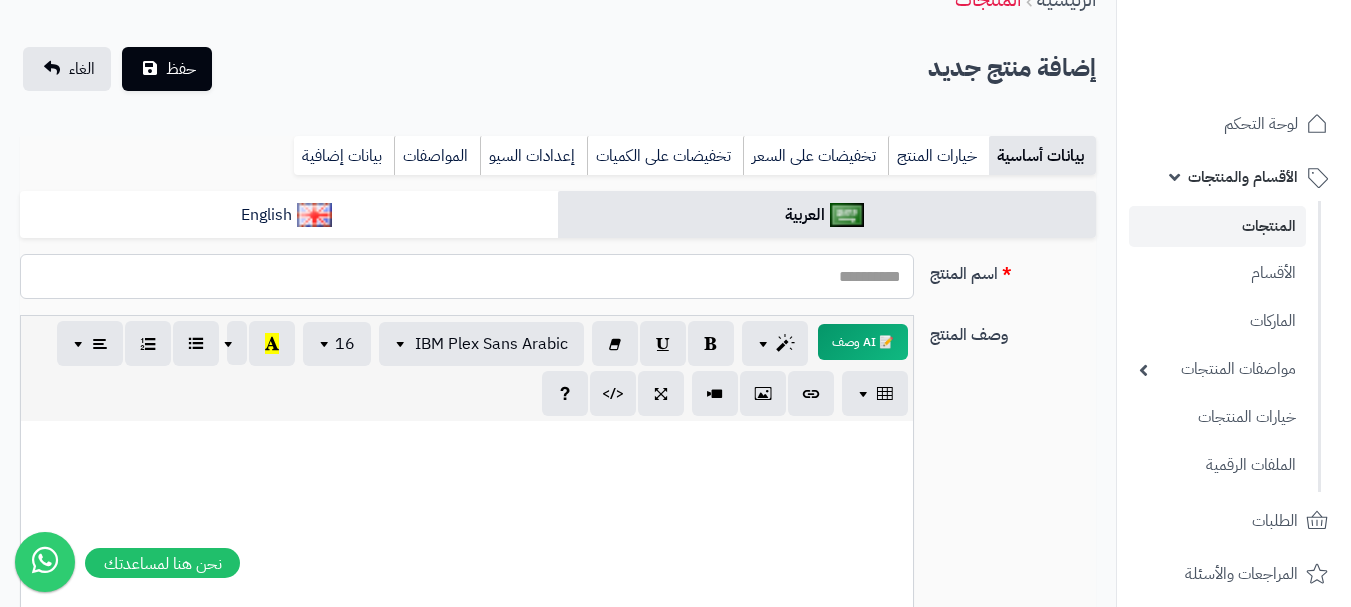 paste on "**********" 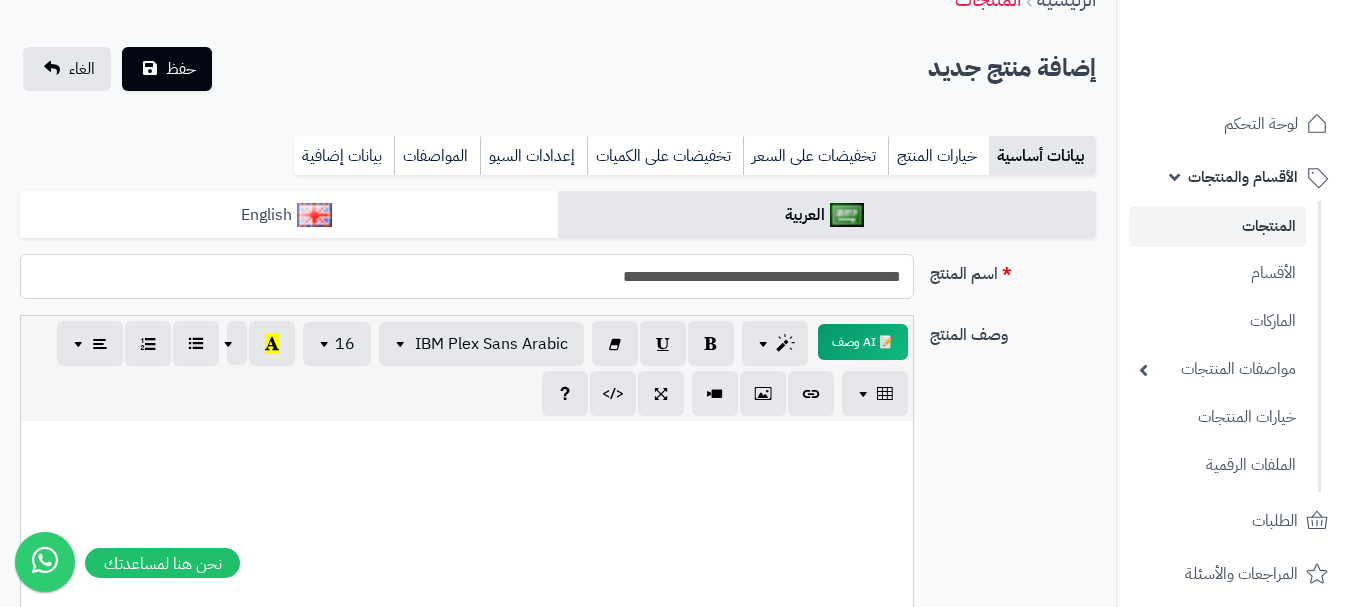 type on "**********" 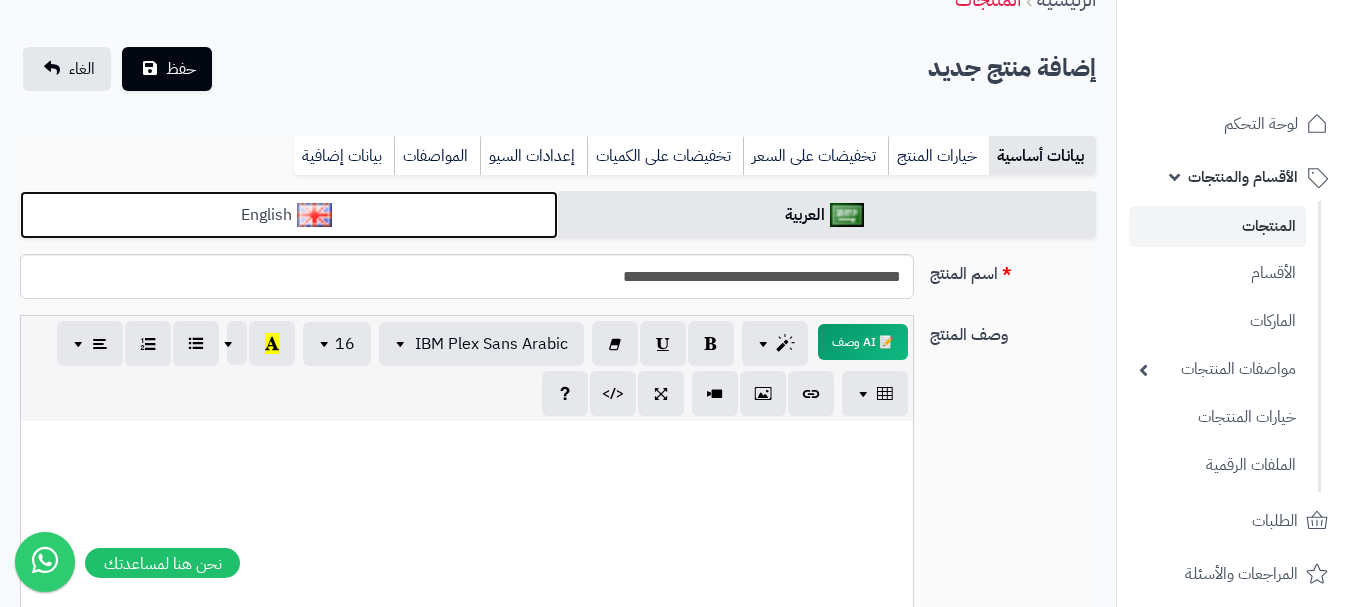 click on "English" at bounding box center (289, 215) 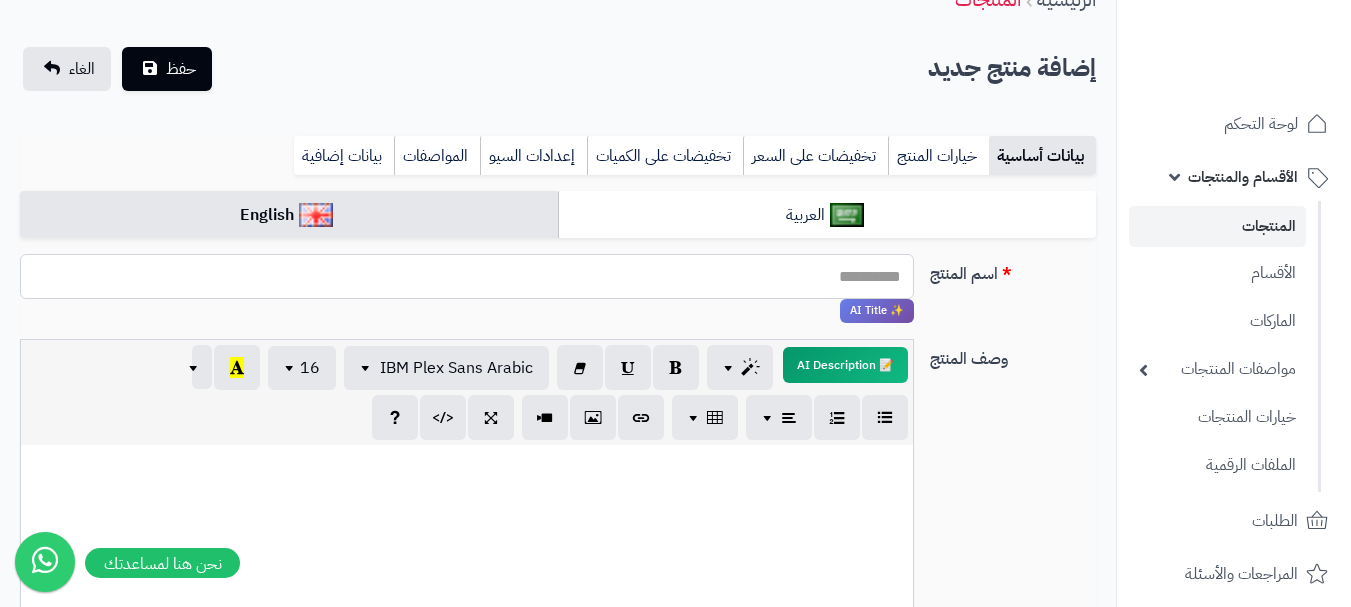 drag, startPoint x: 842, startPoint y: 274, endPoint x: 851, endPoint y: 268, distance: 10.816654 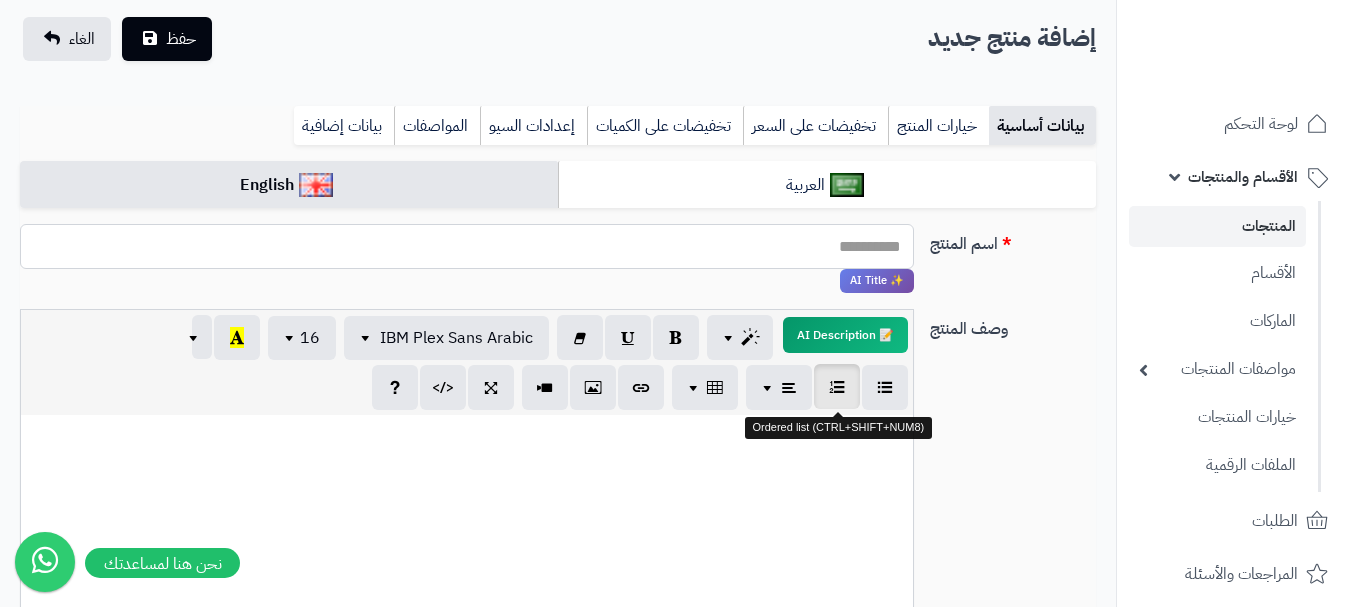 scroll, scrollTop: 0, scrollLeft: 0, axis: both 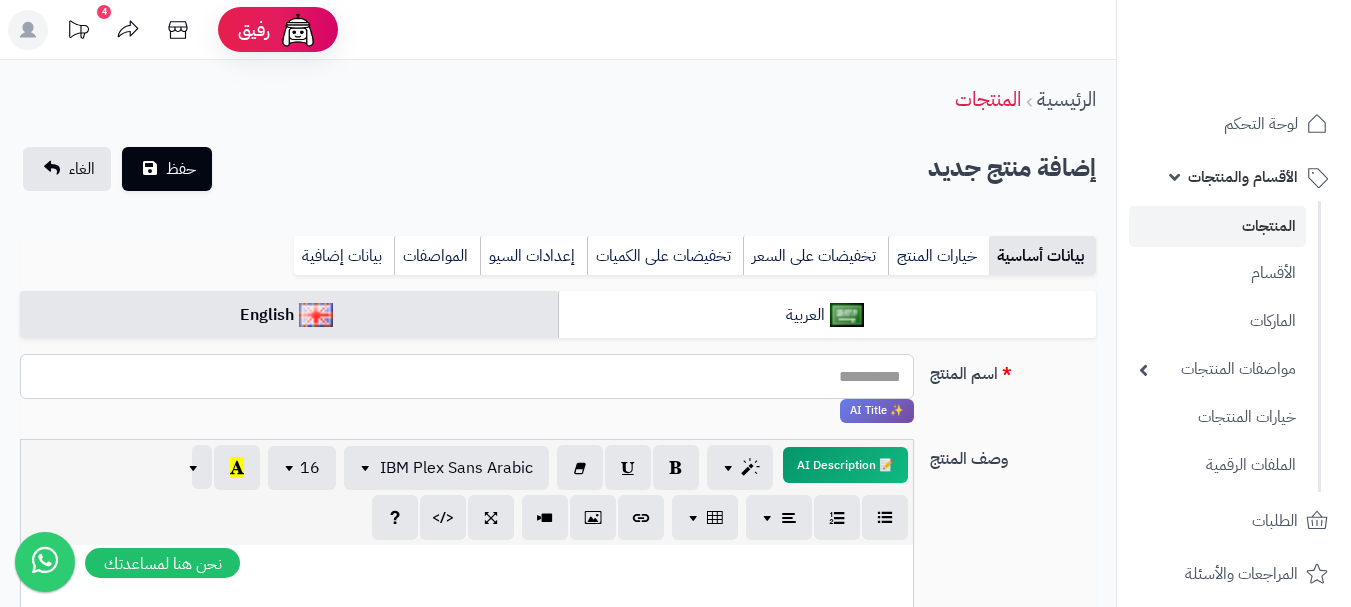 paste on "**********" 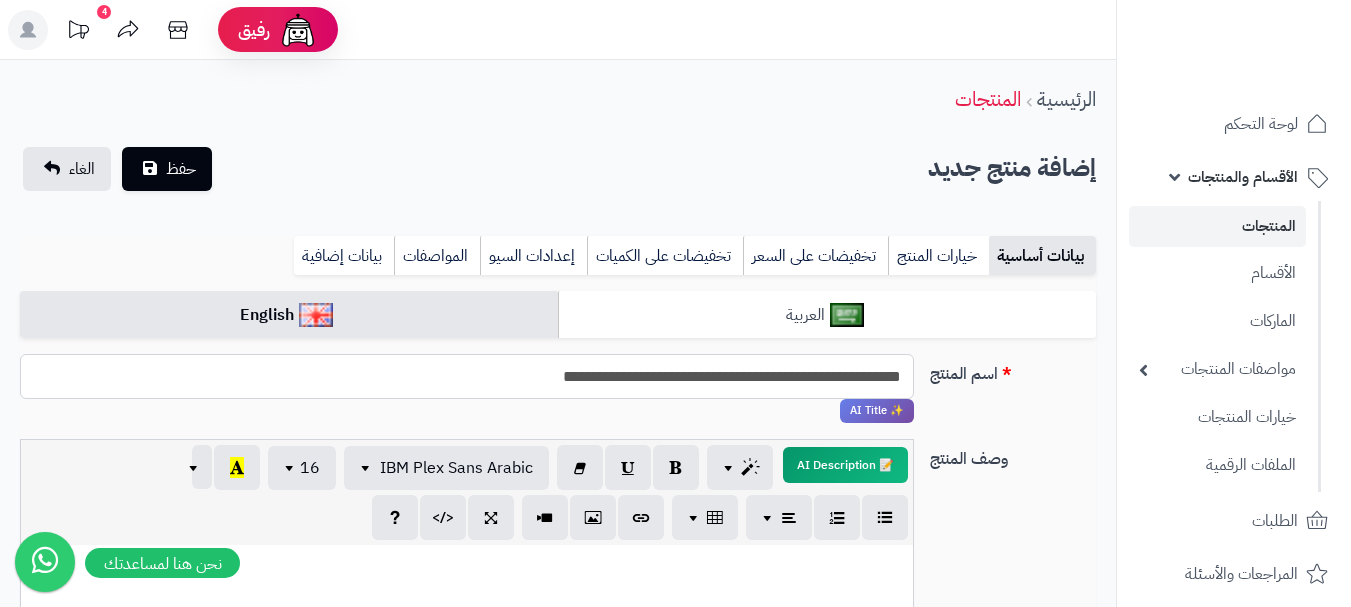 type on "**********" 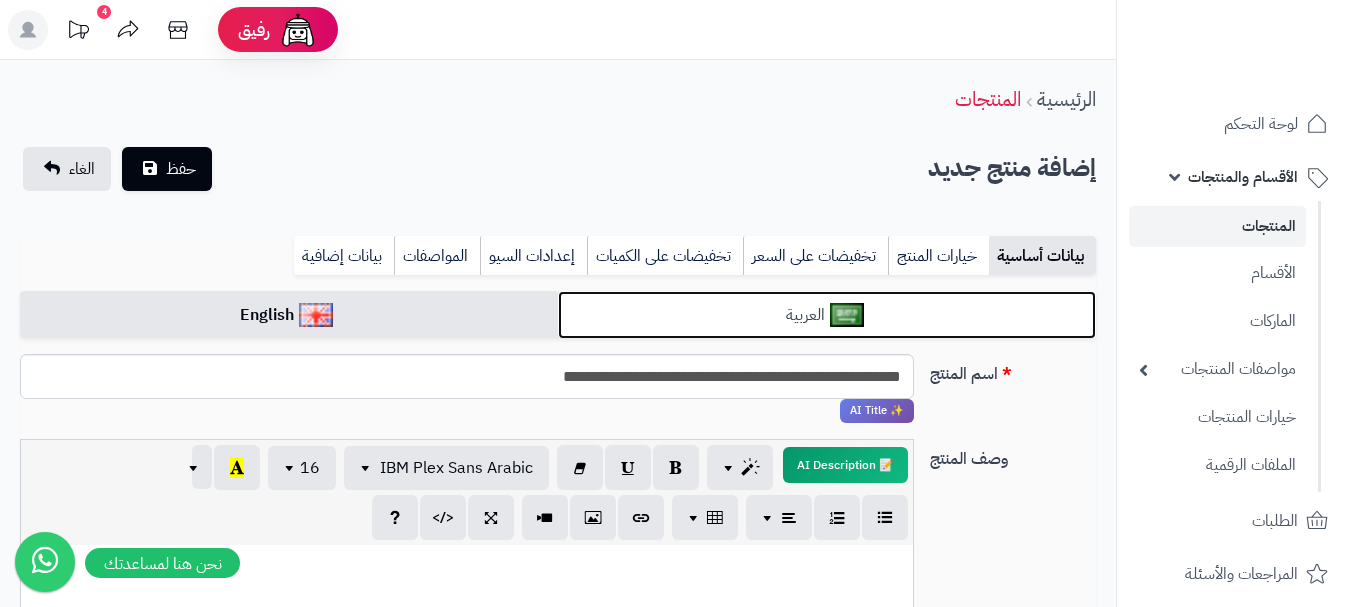 drag, startPoint x: 822, startPoint y: 310, endPoint x: 613, endPoint y: 305, distance: 209.0598 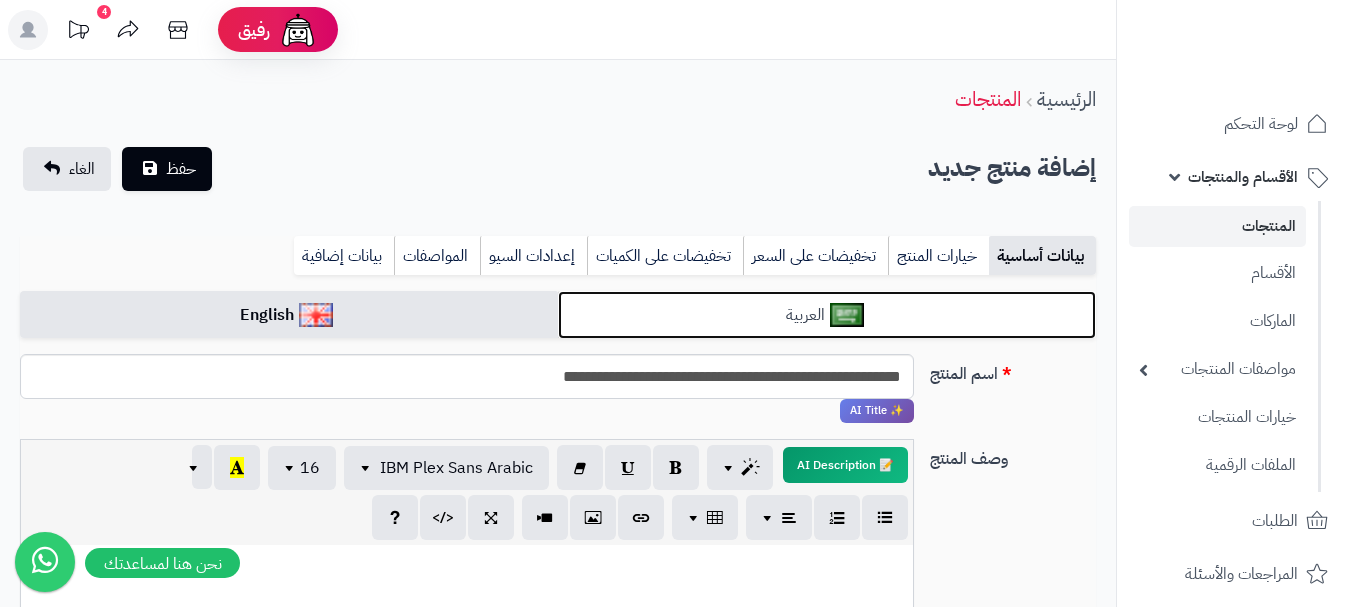 click on "العربية" at bounding box center [827, 315] 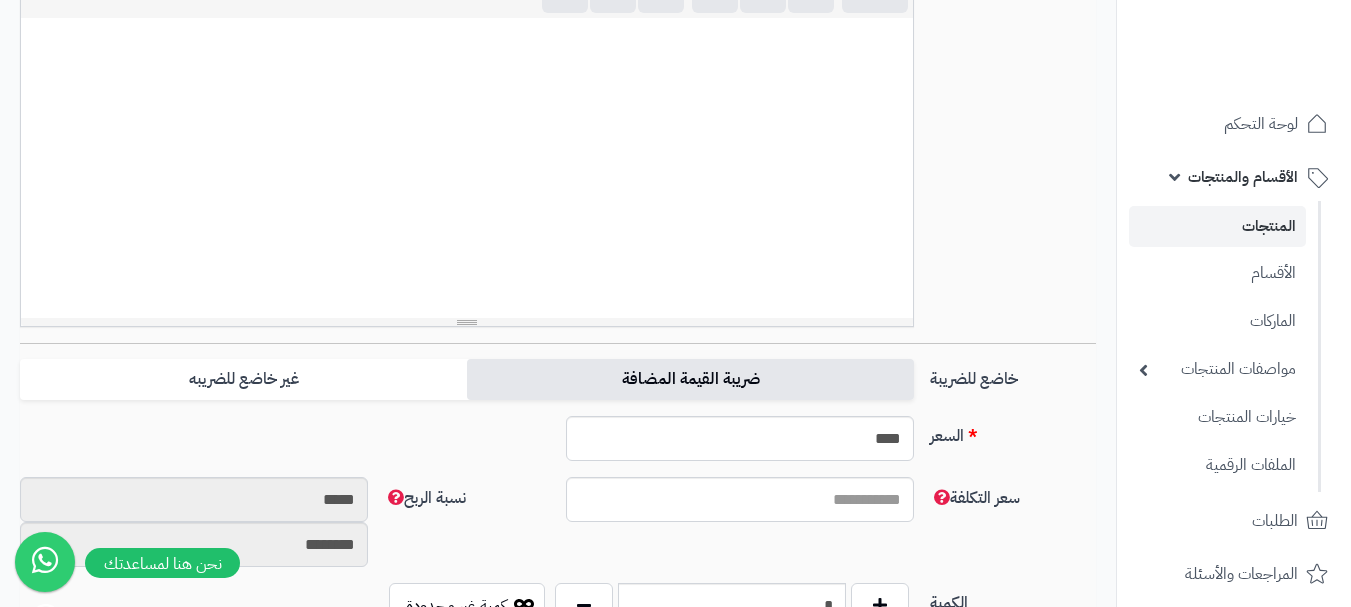 scroll, scrollTop: 600, scrollLeft: 0, axis: vertical 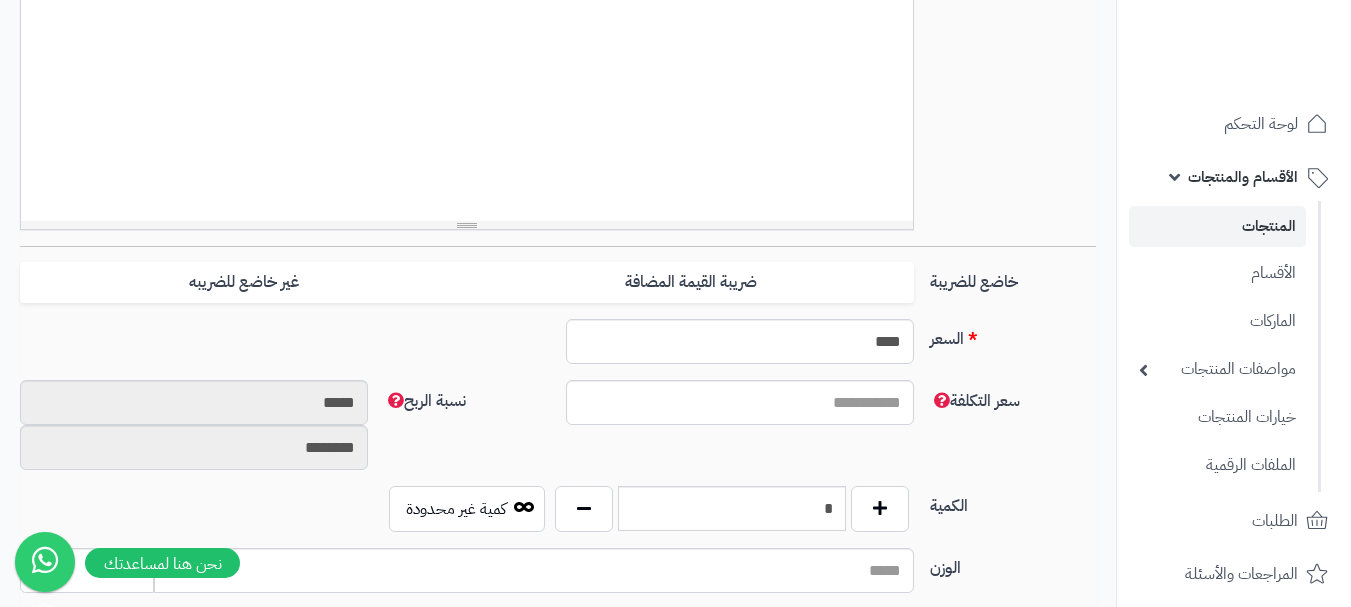 drag, startPoint x: 827, startPoint y: 281, endPoint x: 376, endPoint y: 351, distance: 456.40005 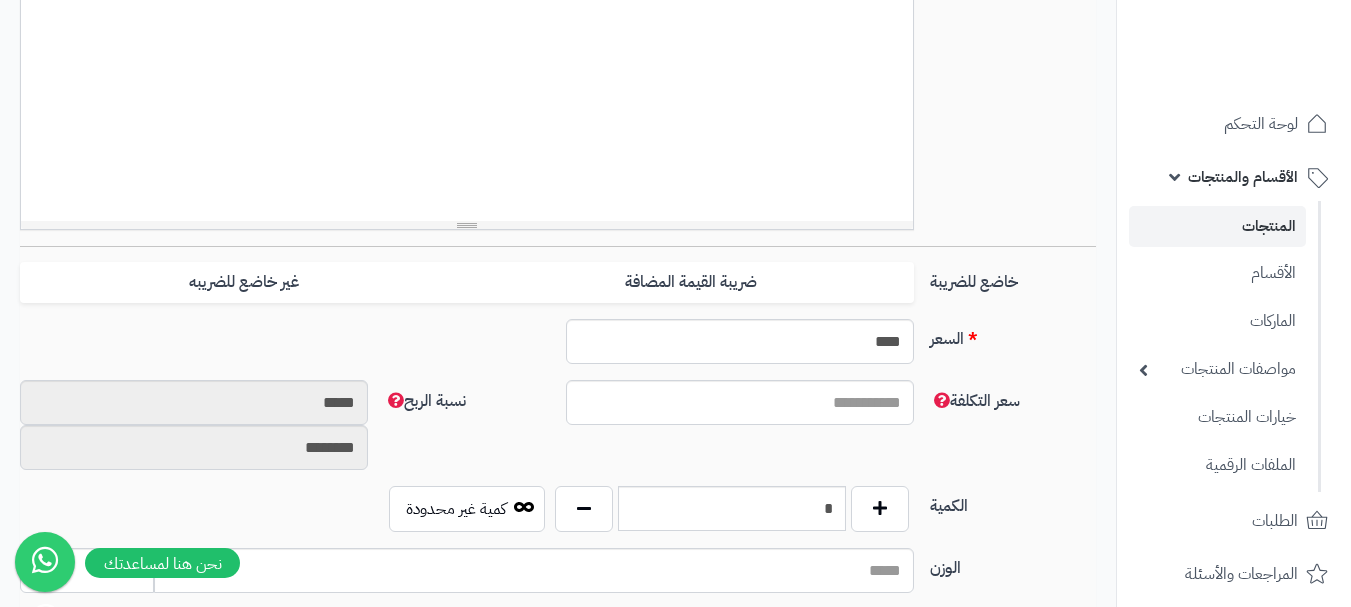 click on "ضريبة القيمة المضافة" at bounding box center [690, 282] 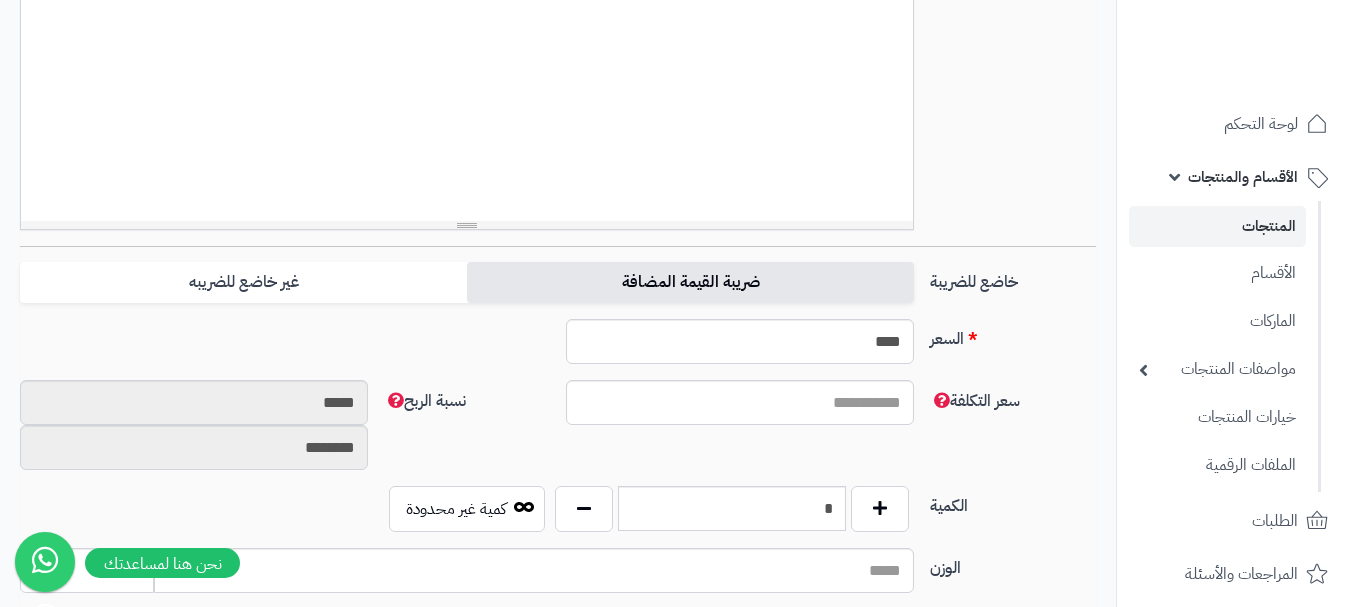 type on "*" 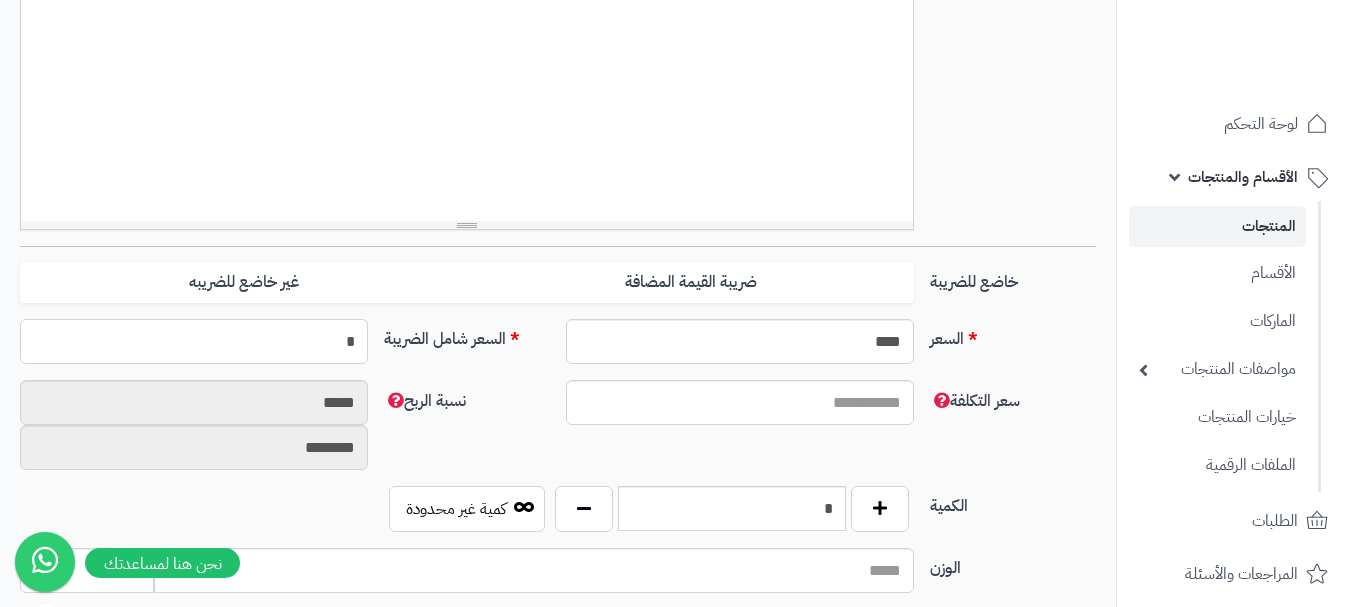 click on "*" at bounding box center [194, 341] 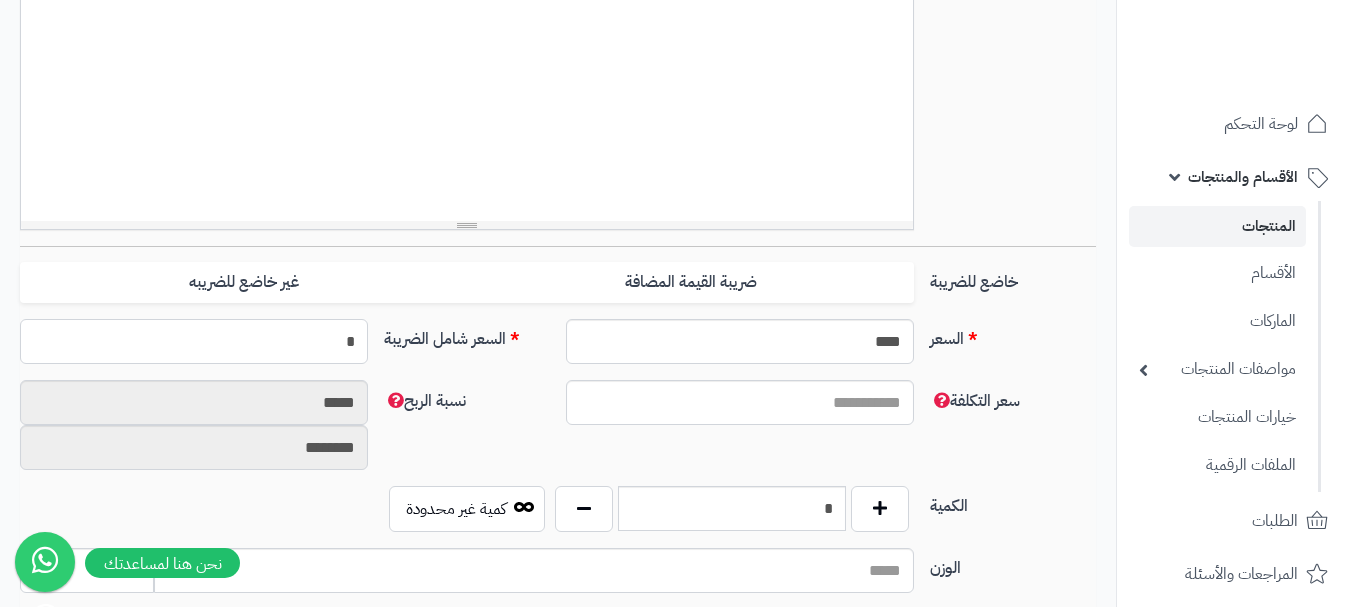 type 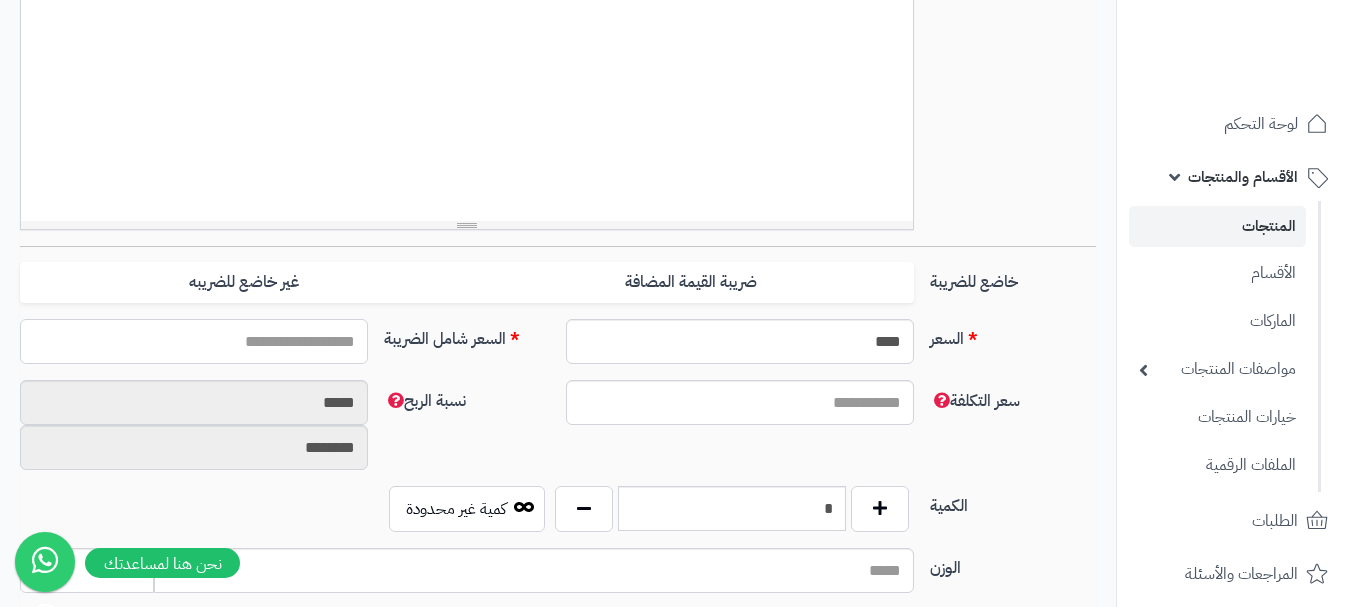 type on "*" 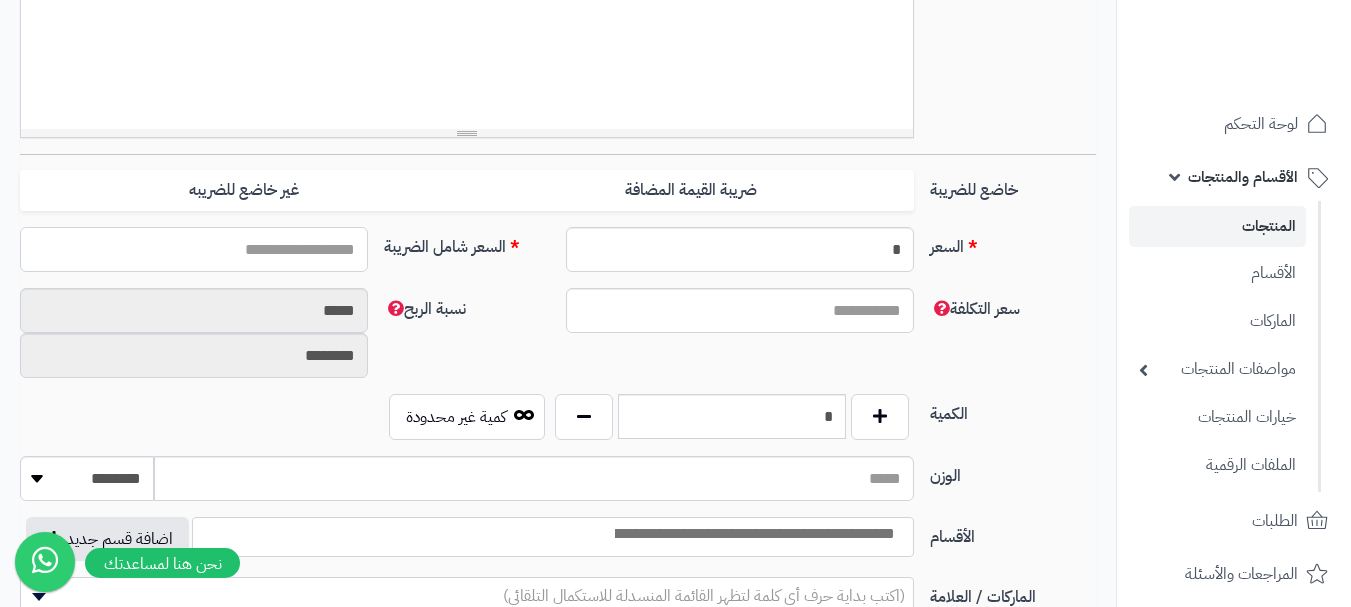 scroll, scrollTop: 700, scrollLeft: 0, axis: vertical 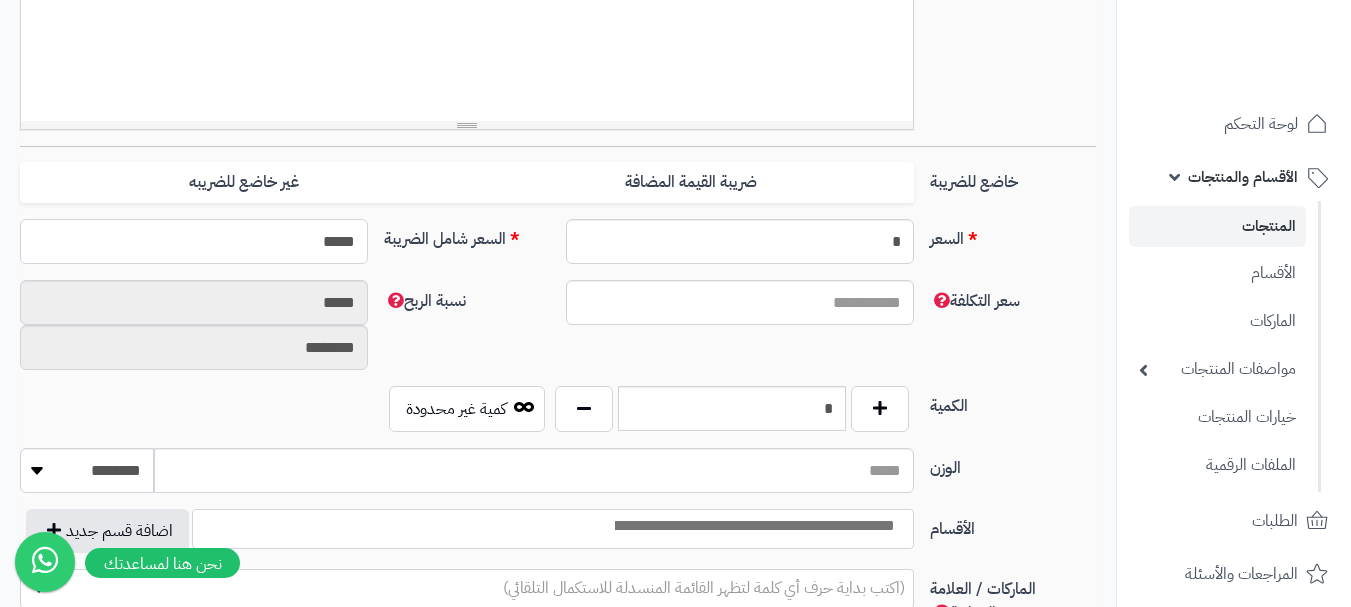 type on "******" 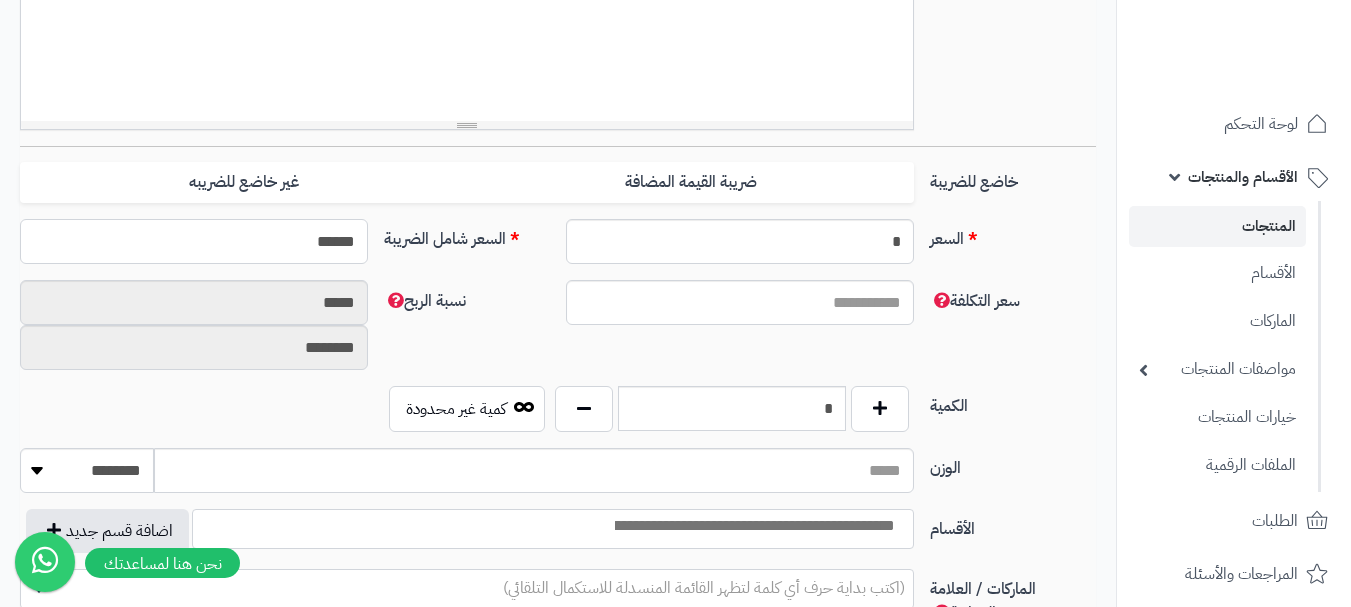 type on "**********" 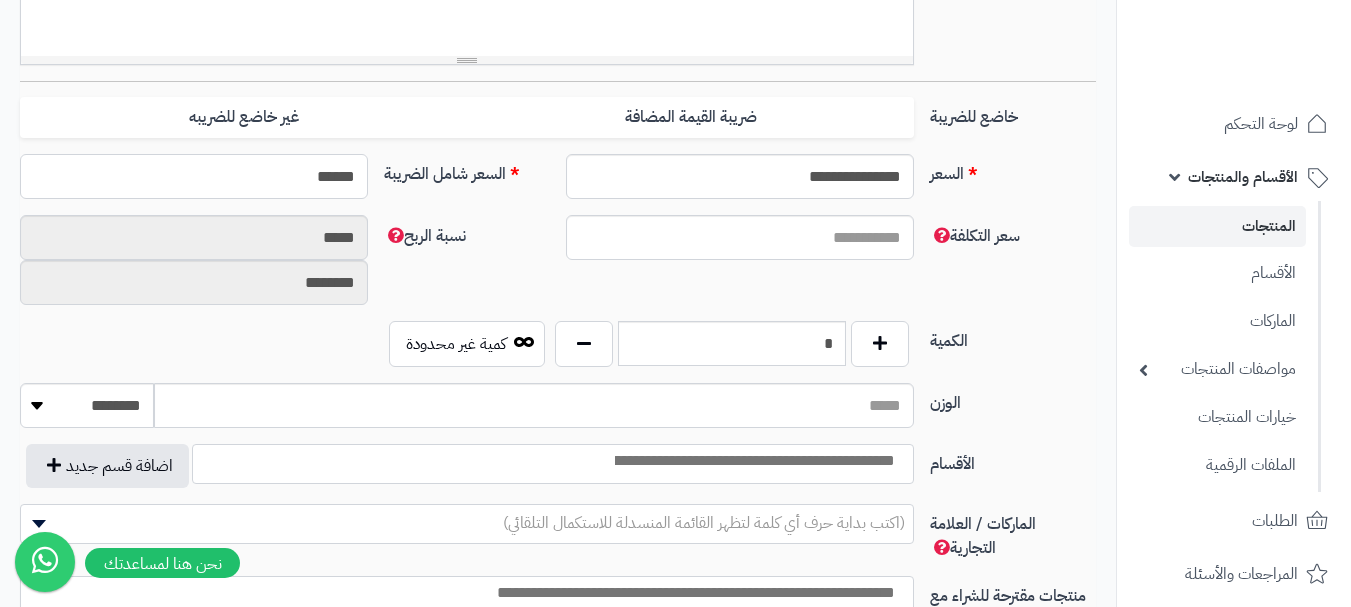scroll, scrollTop: 800, scrollLeft: 0, axis: vertical 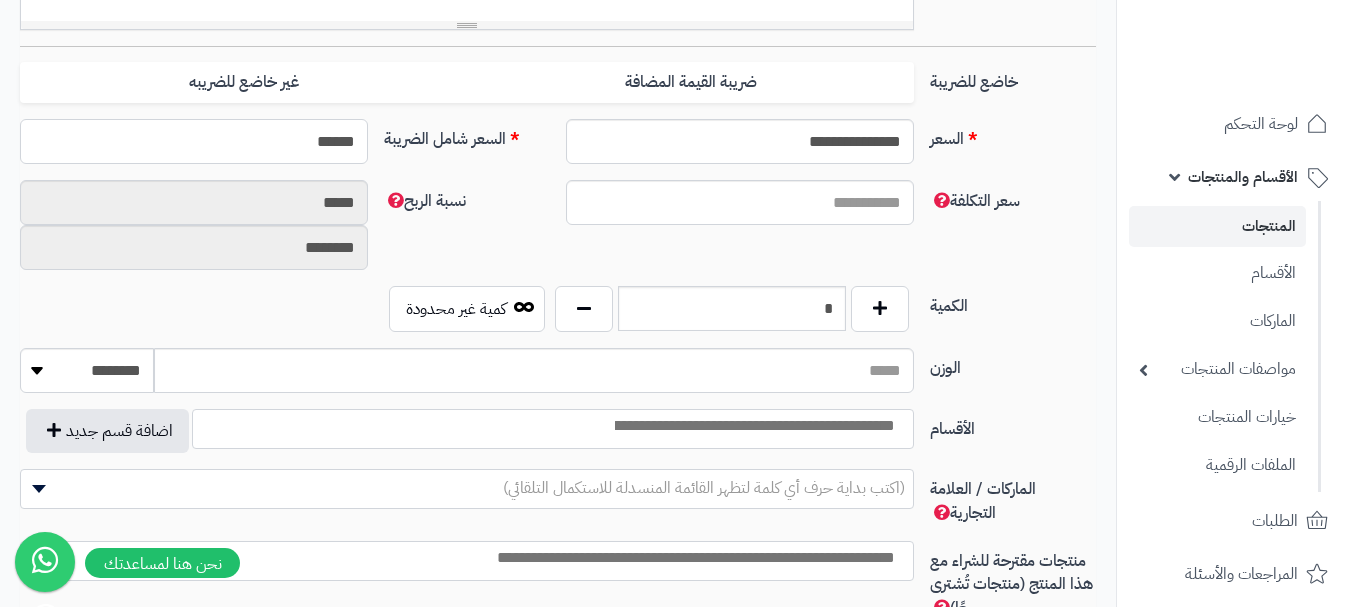 type on "******" 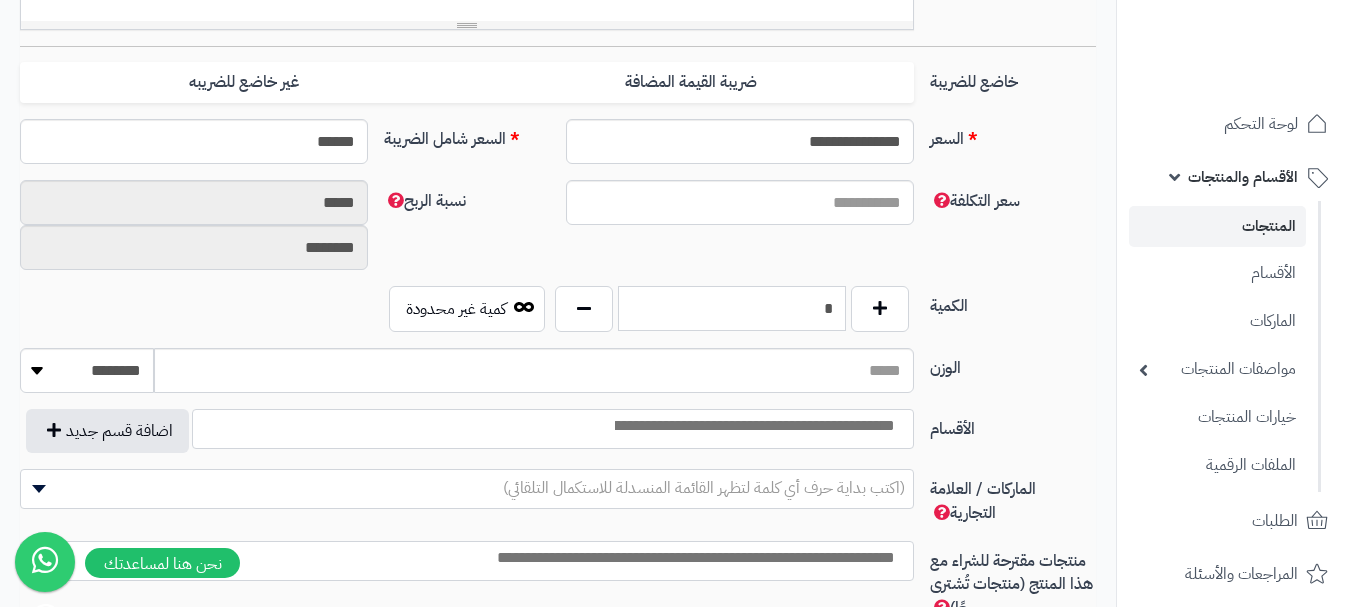 click on "*" at bounding box center [732, 308] 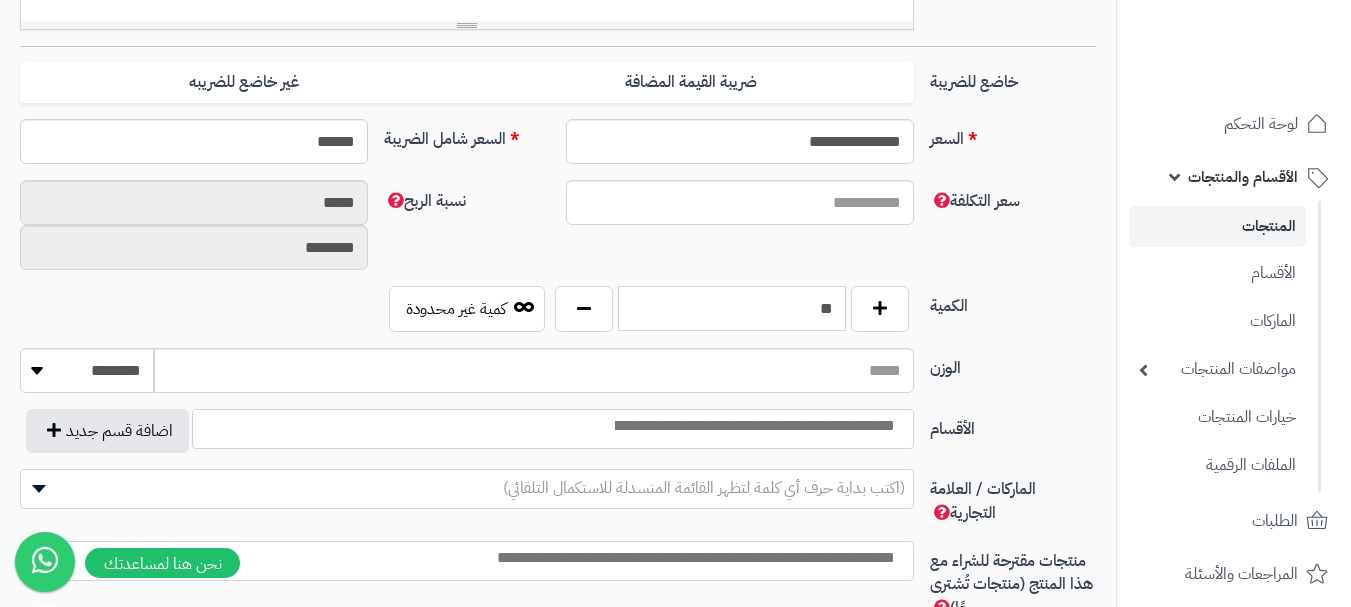 scroll, scrollTop: 1000, scrollLeft: 0, axis: vertical 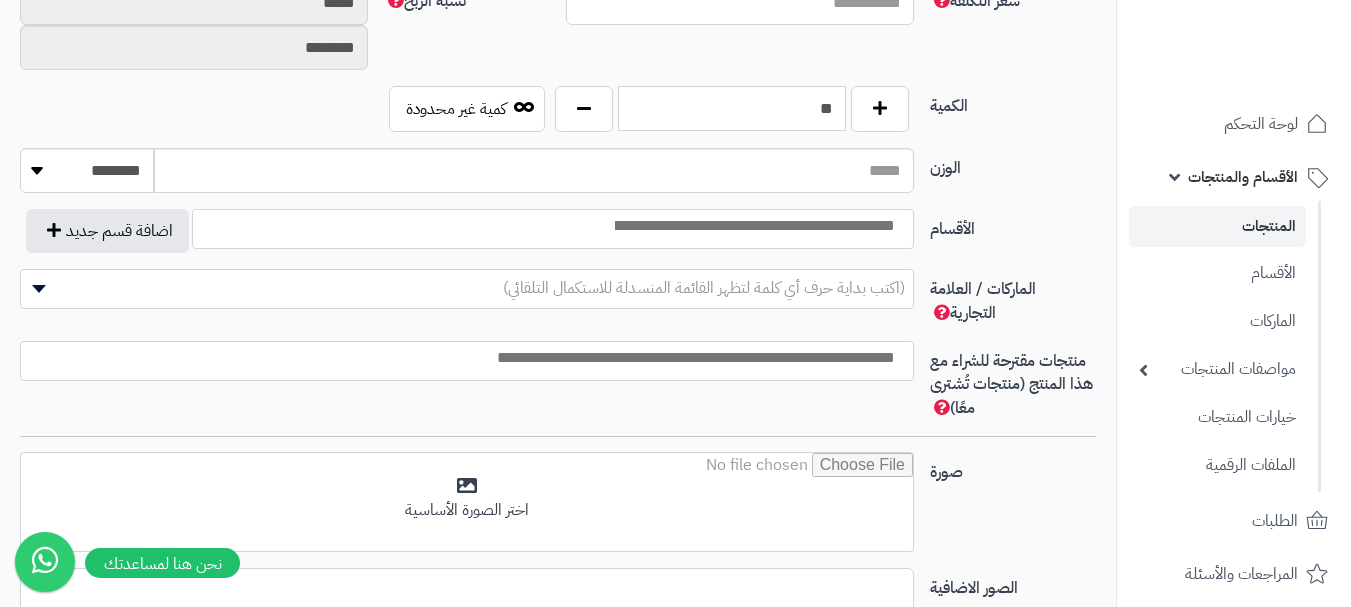 type on "**" 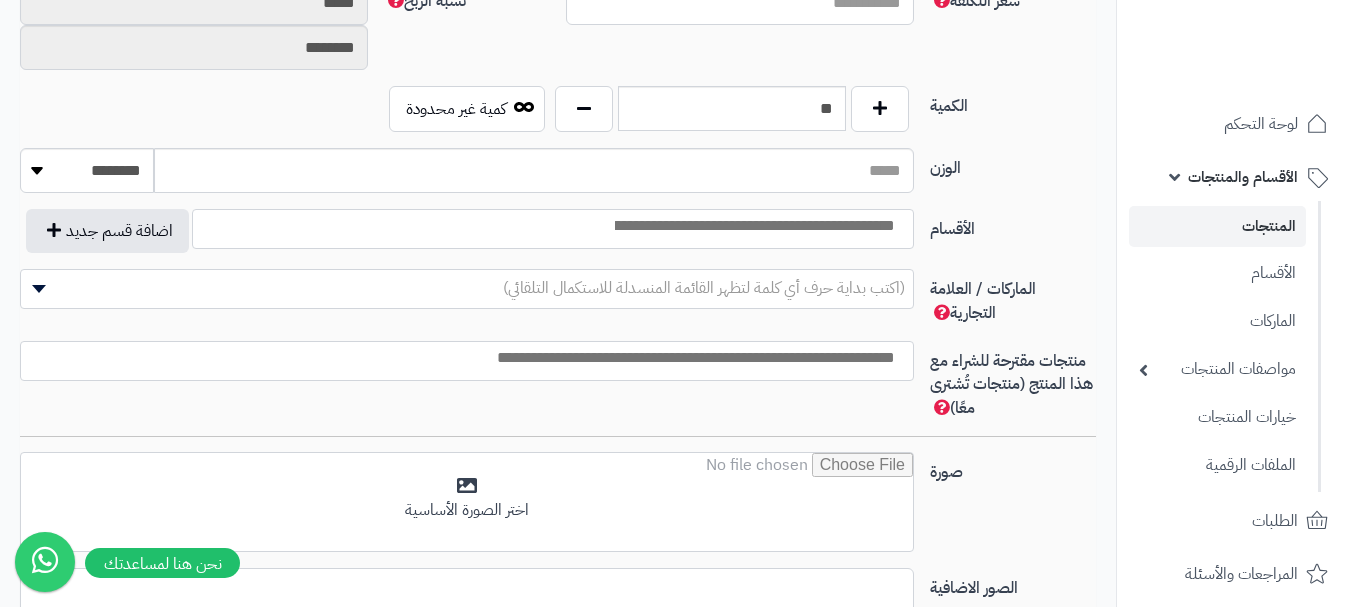 click at bounding box center [753, 226] 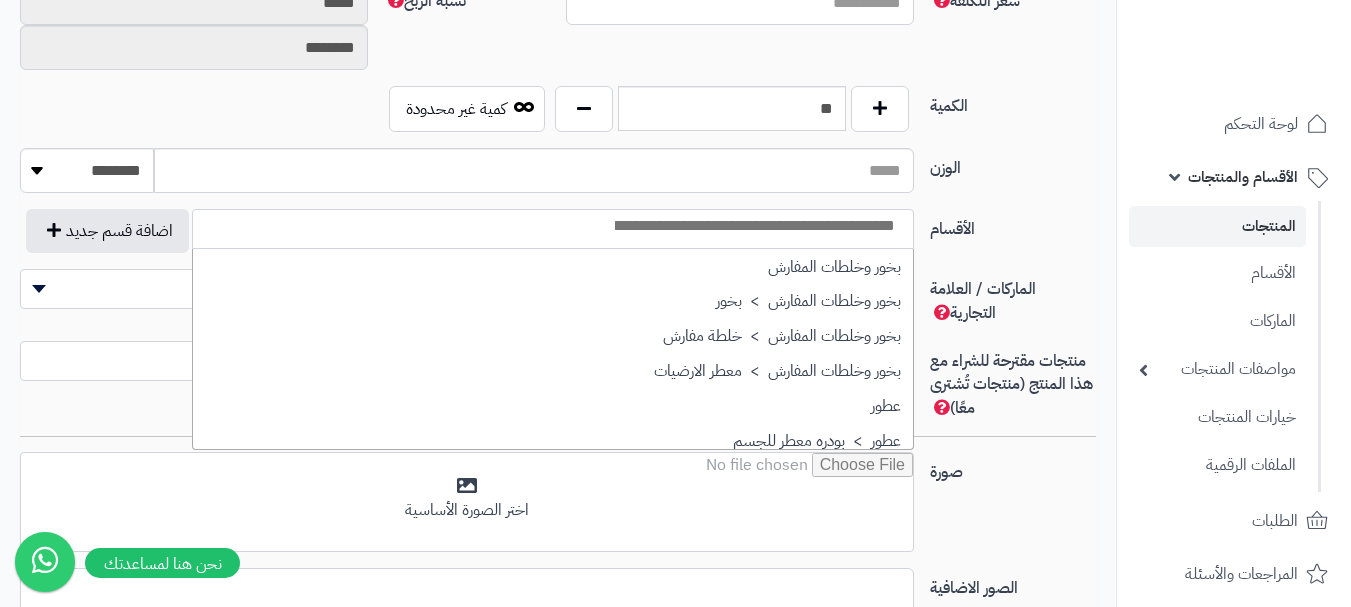 scroll, scrollTop: 600, scrollLeft: 0, axis: vertical 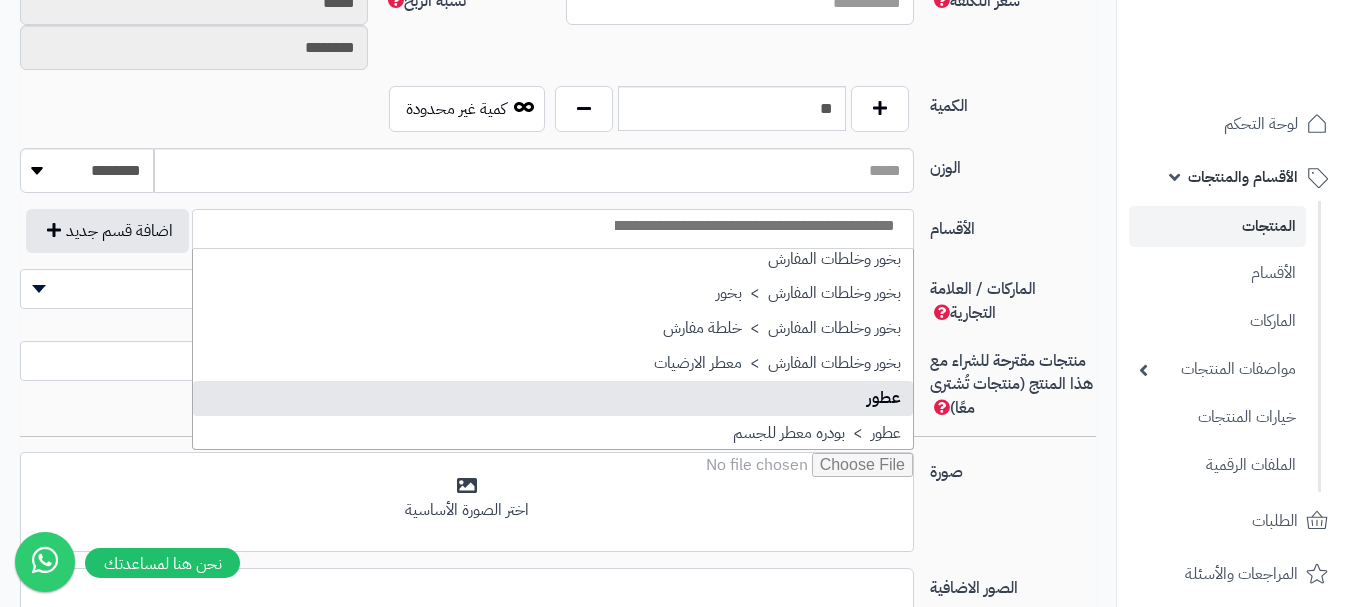 select on "**" 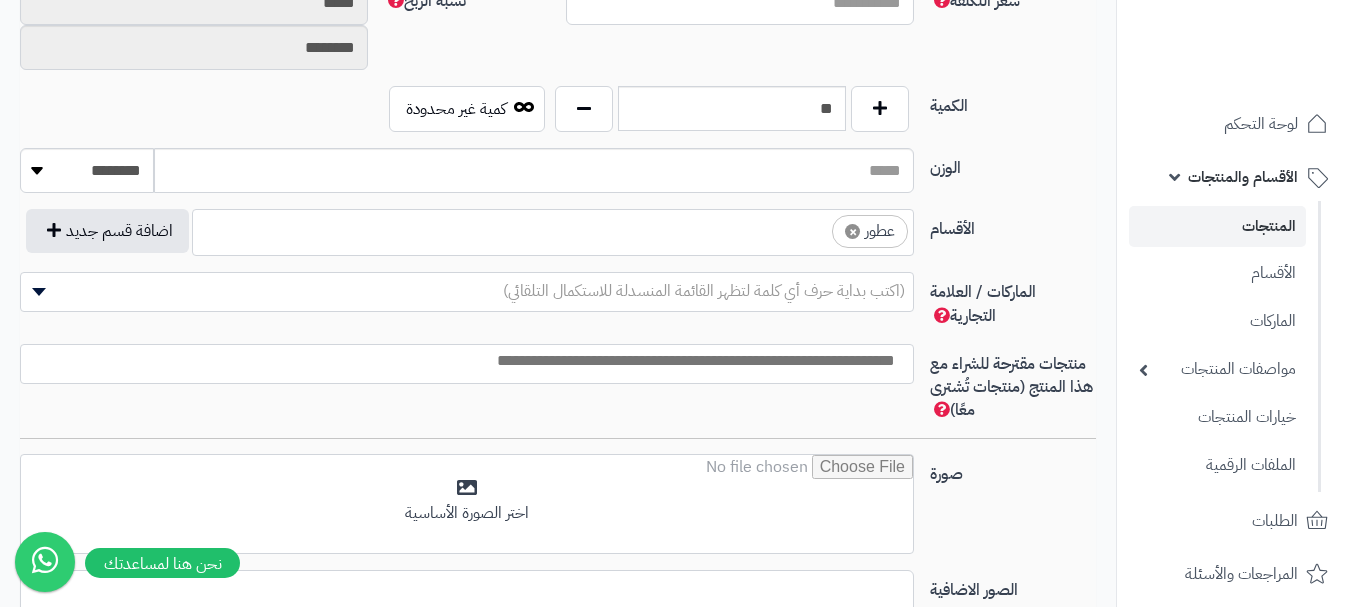 scroll, scrollTop: 525, scrollLeft: 0, axis: vertical 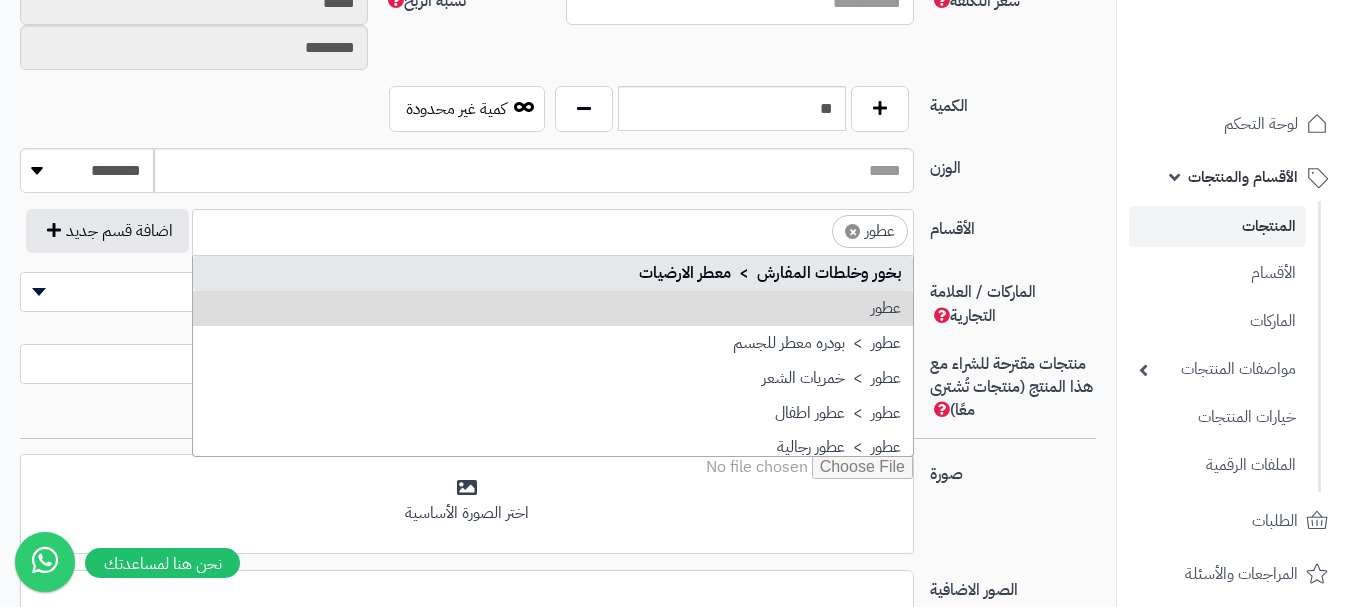 click on "× عطور" at bounding box center (553, 229) 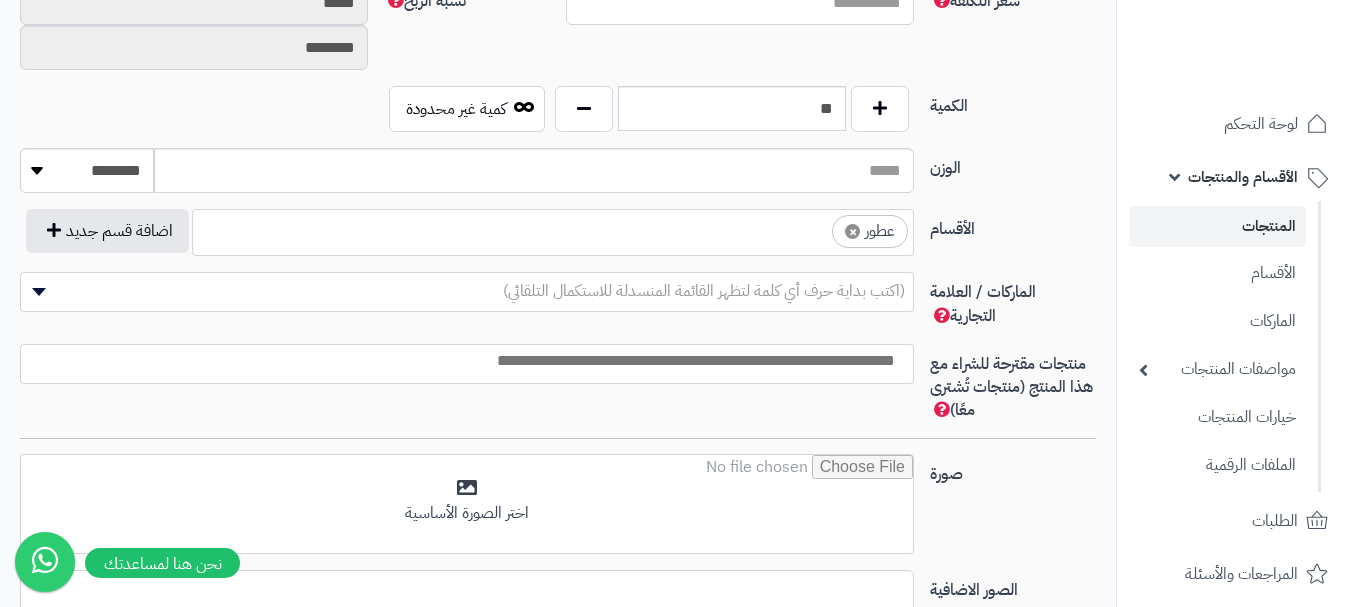 click on "(اكتب بداية حرف أي كلمة لتظهر القائمة المنسدلة للاستكمال التلقائي)" at bounding box center (704, 291) 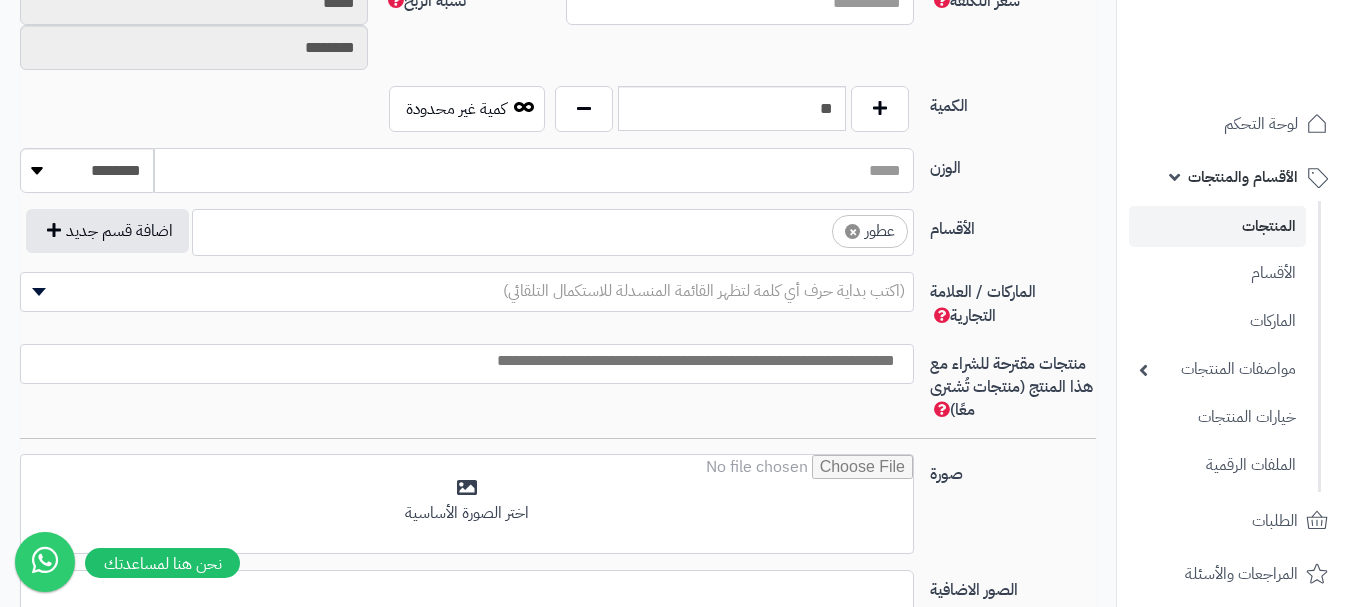 click on "الوزن" at bounding box center (534, 170) 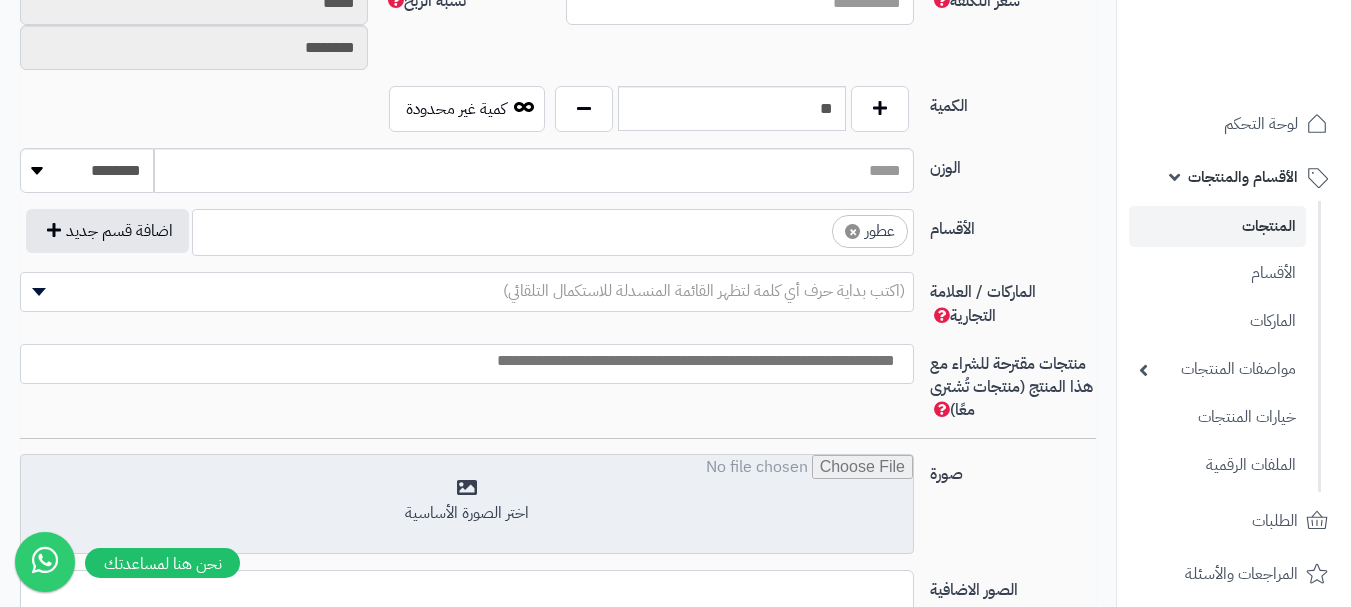 click at bounding box center [467, 505] 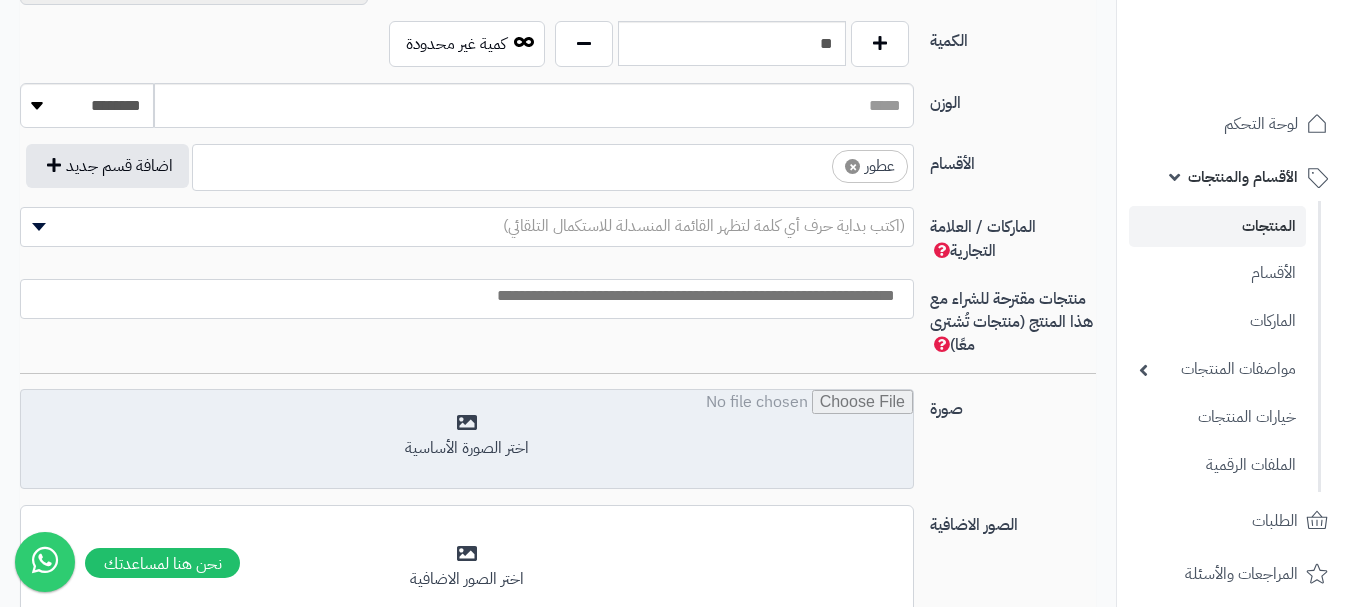 scroll, scrollTop: 1100, scrollLeft: 0, axis: vertical 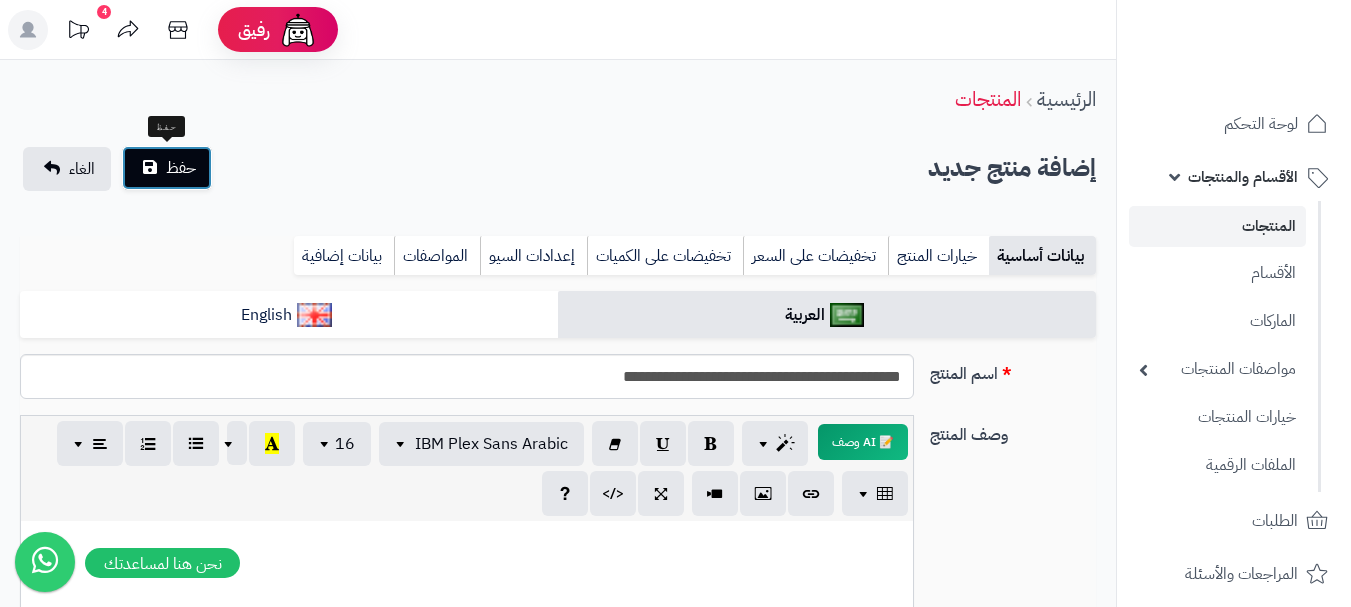 click on "حفظ" at bounding box center [167, 168] 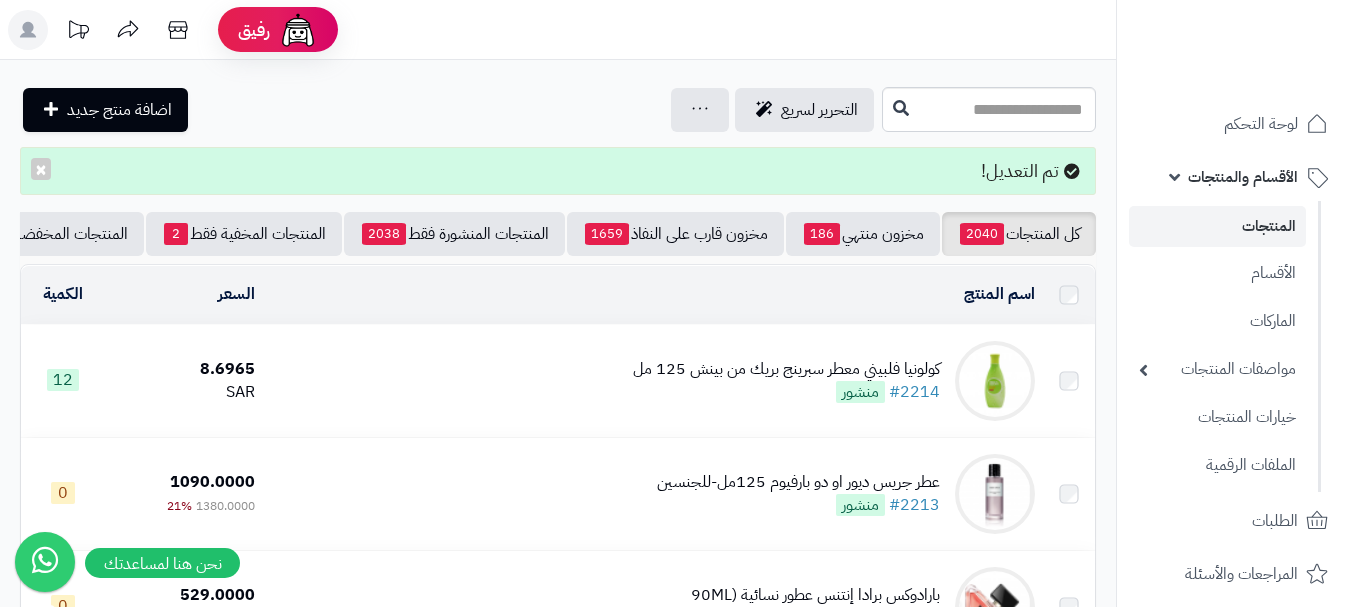 scroll, scrollTop: 0, scrollLeft: 0, axis: both 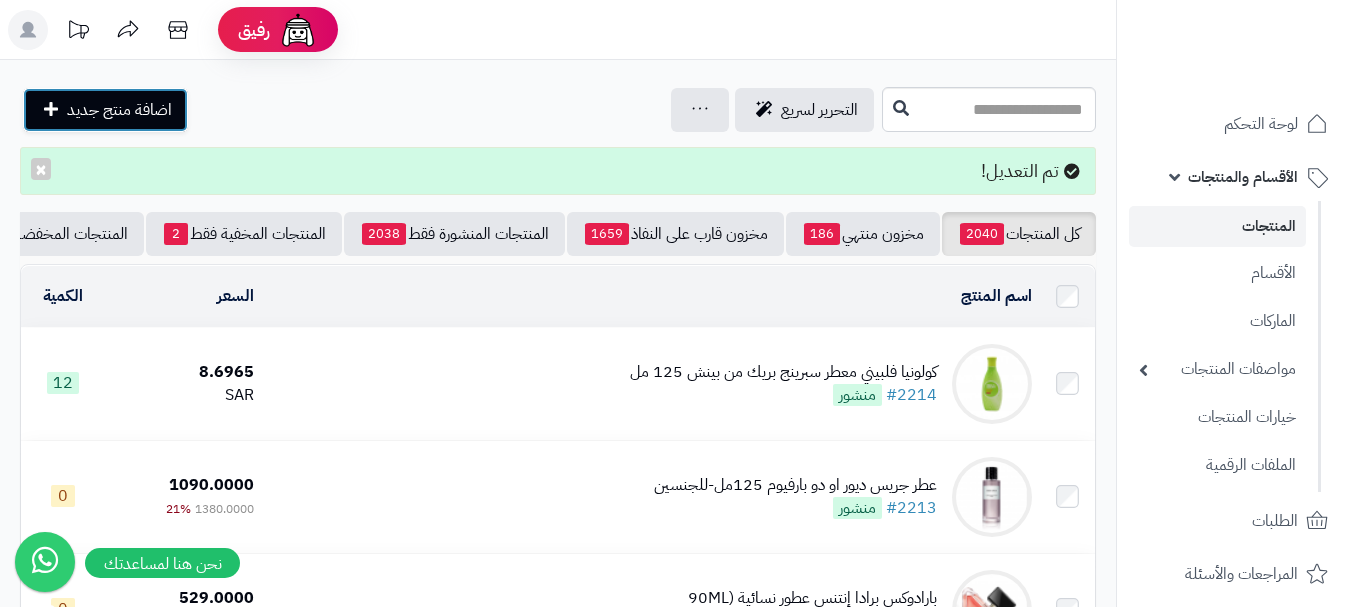 click on "اضافة منتج جديد" at bounding box center (119, 110) 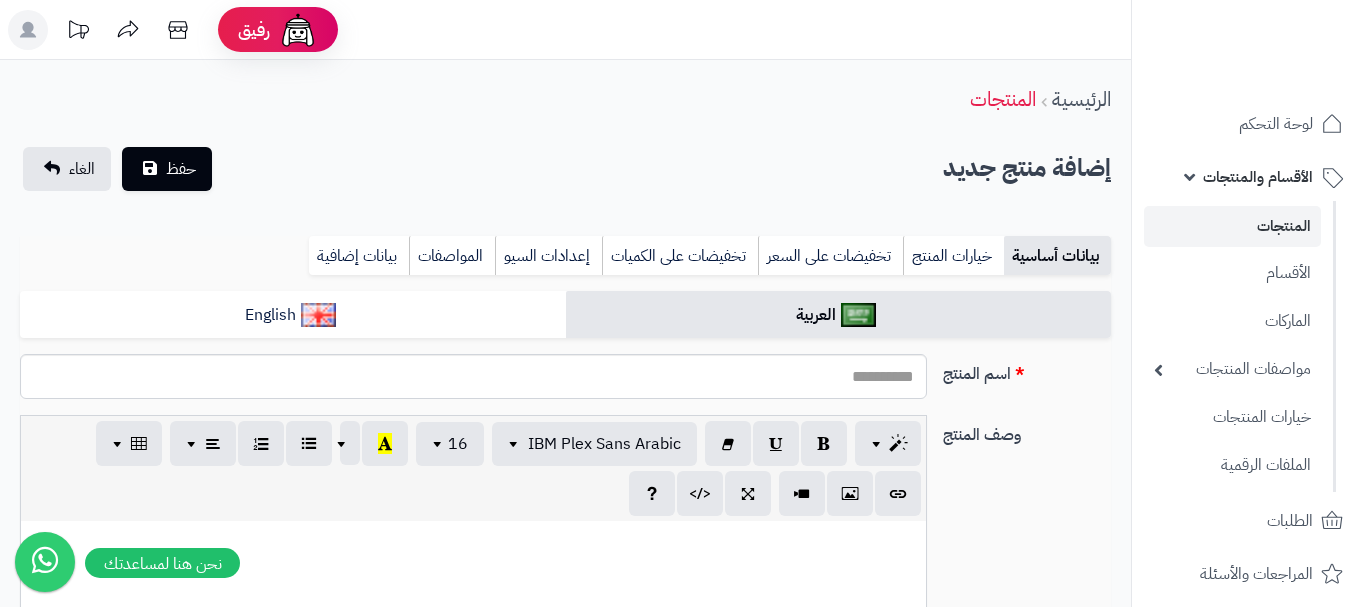 select 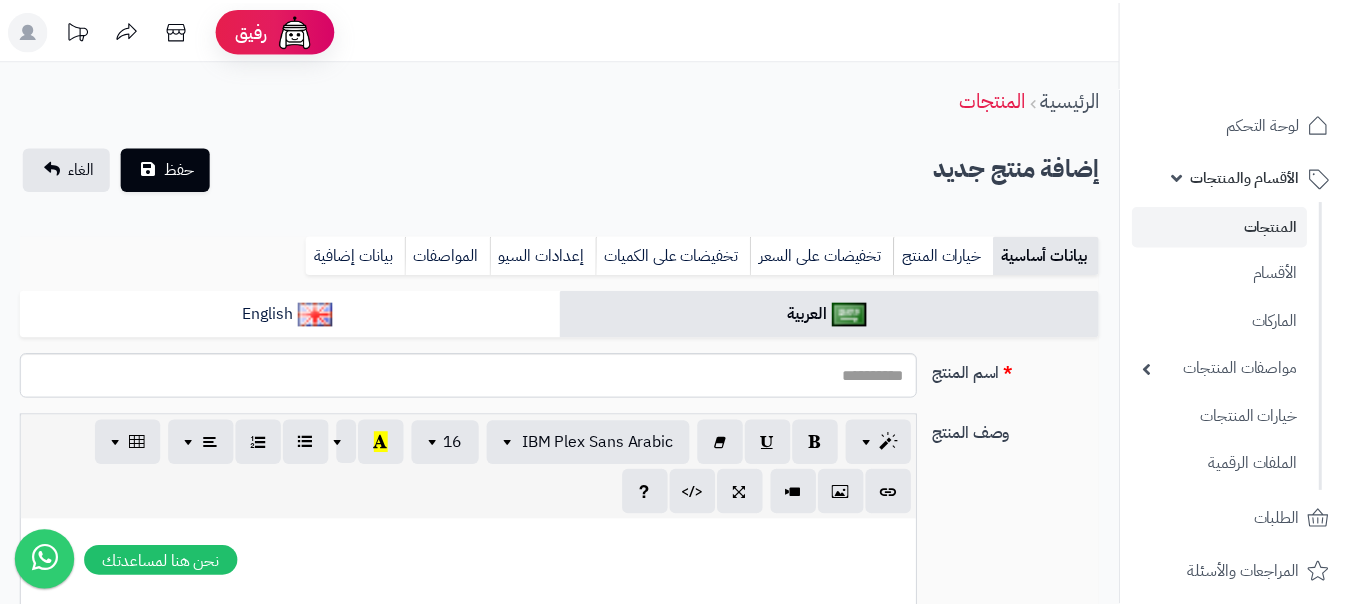 scroll, scrollTop: 0, scrollLeft: 0, axis: both 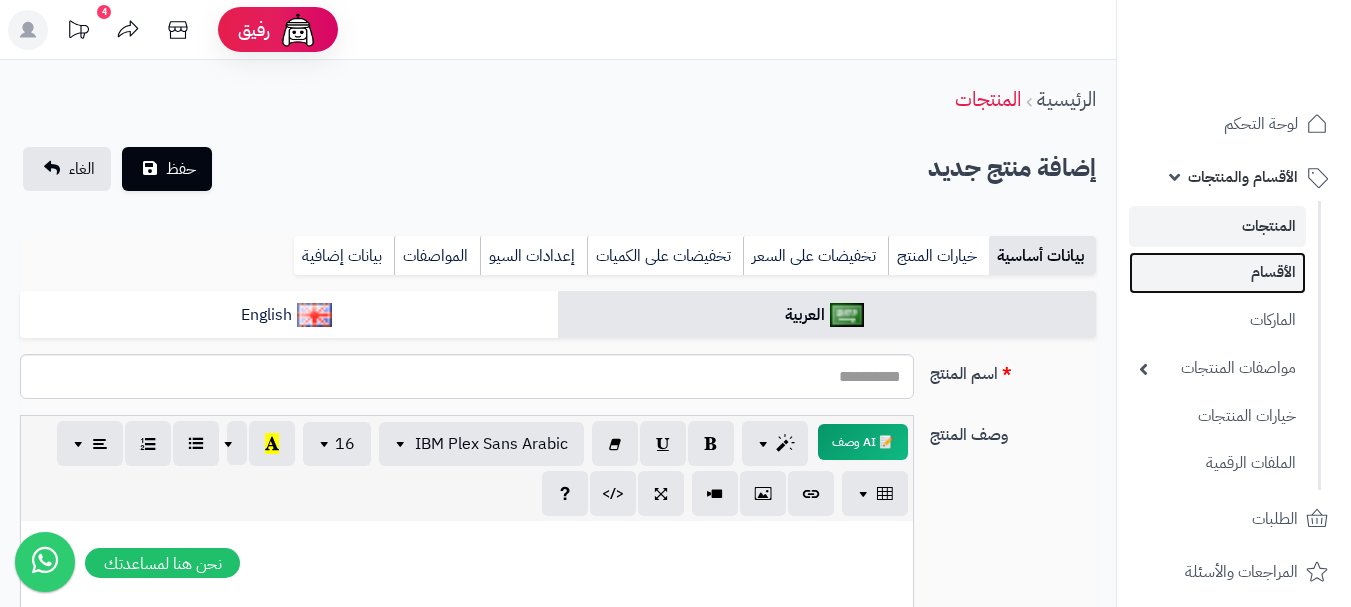 click on "الأقسام" at bounding box center (1217, 272) 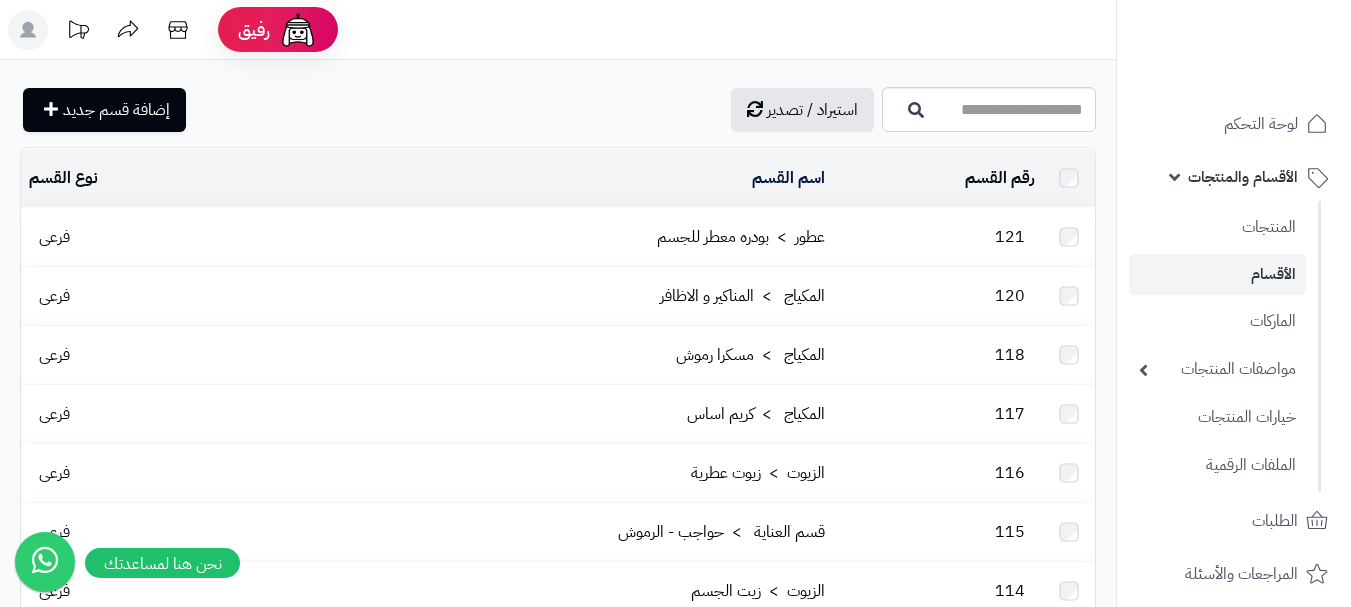 scroll, scrollTop: 0, scrollLeft: 0, axis: both 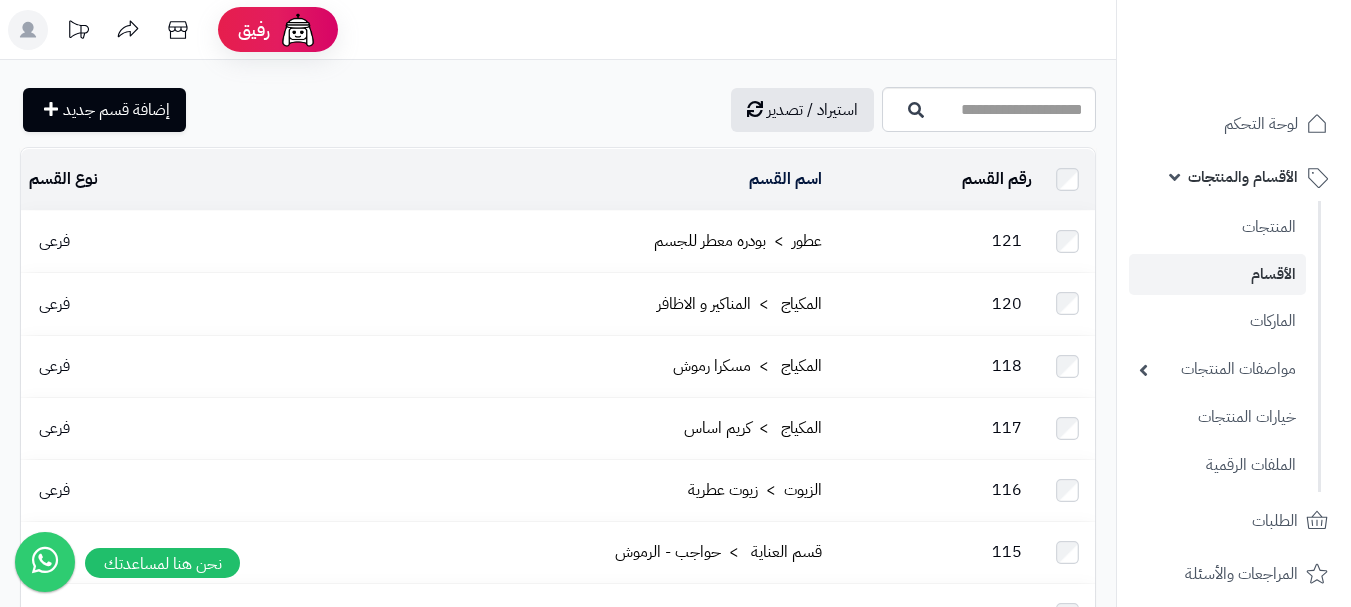 click on "رقم القسم" at bounding box center (935, 179) 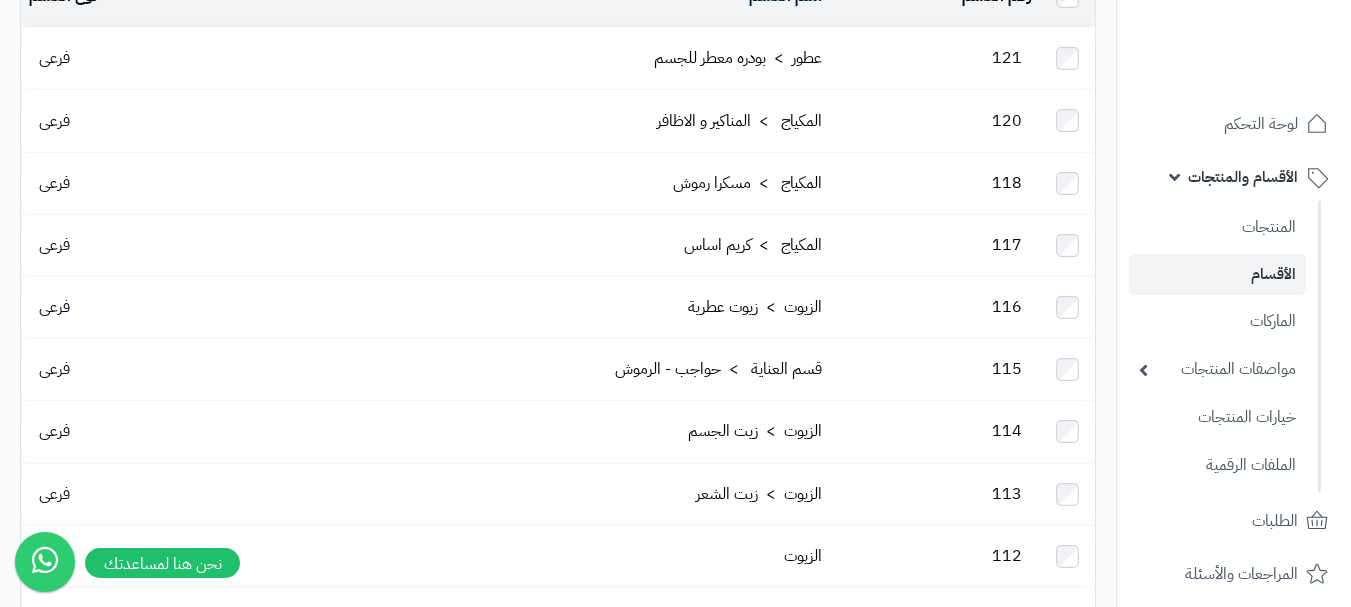 scroll, scrollTop: 0, scrollLeft: 0, axis: both 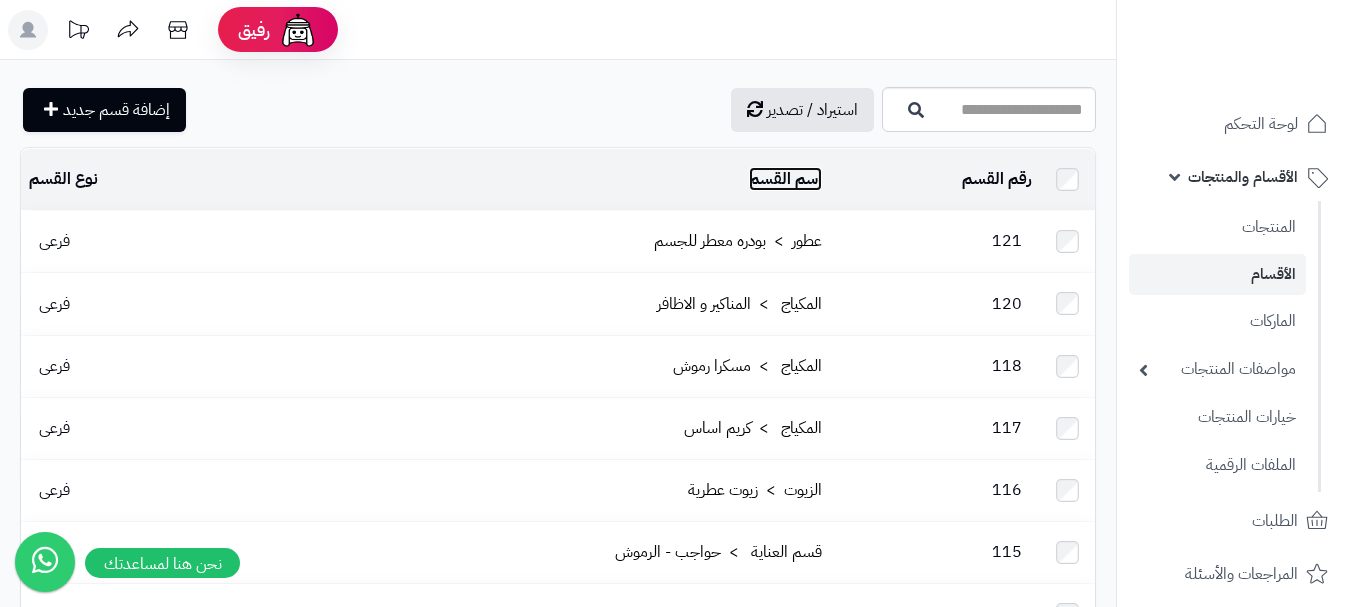 click on "اسم القسم" at bounding box center (785, 179) 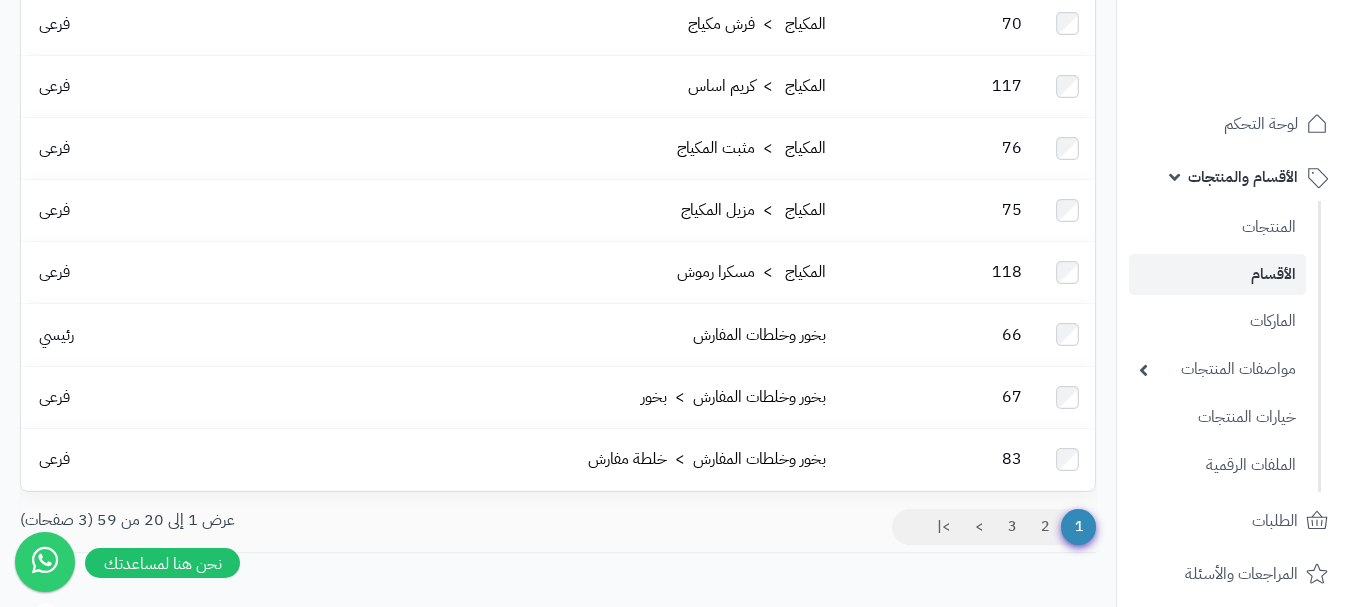 scroll, scrollTop: 999, scrollLeft: 0, axis: vertical 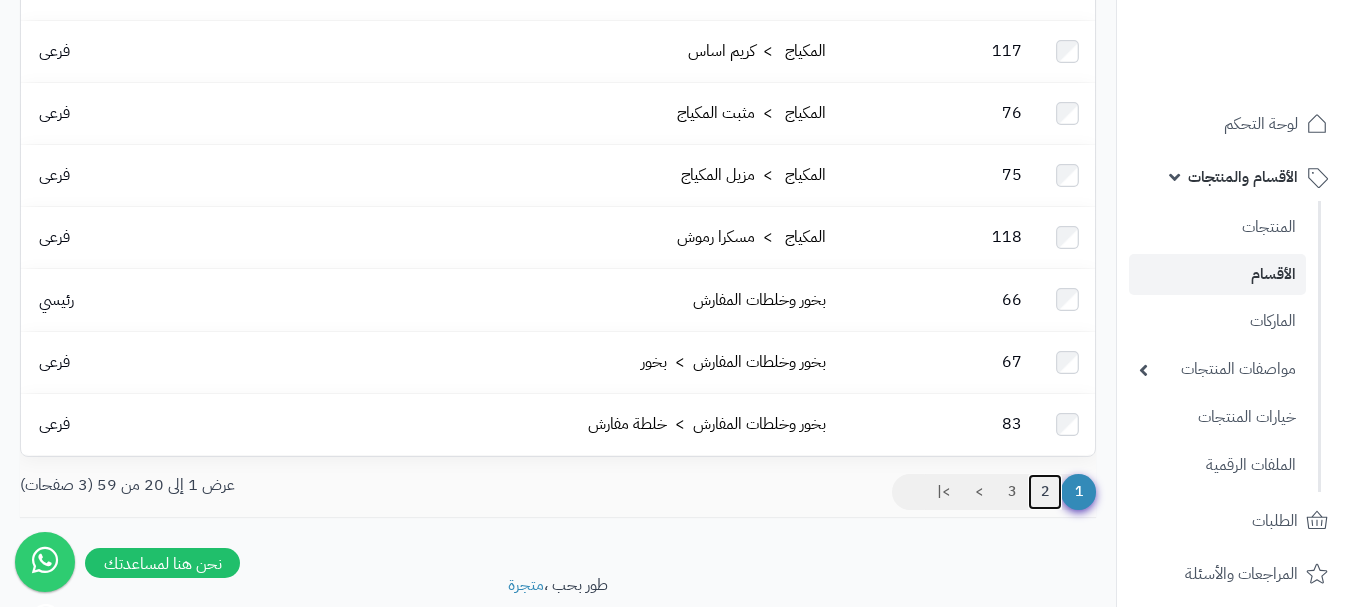 click on "2" at bounding box center [1045, 492] 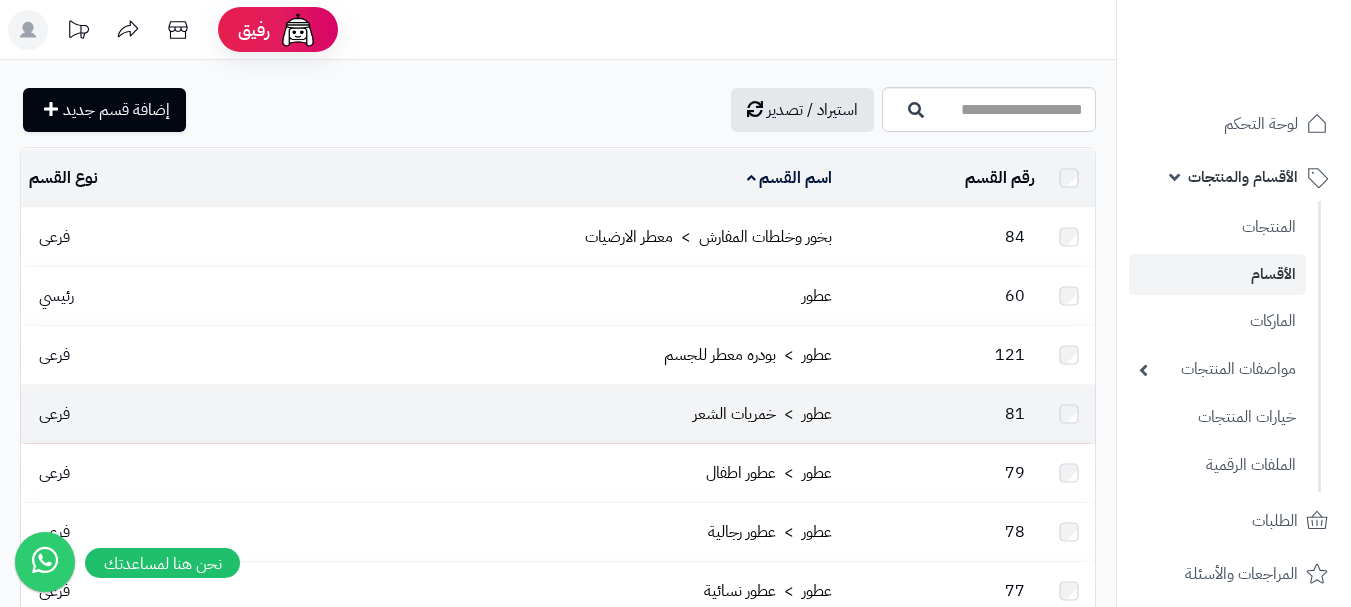 scroll, scrollTop: 0, scrollLeft: 0, axis: both 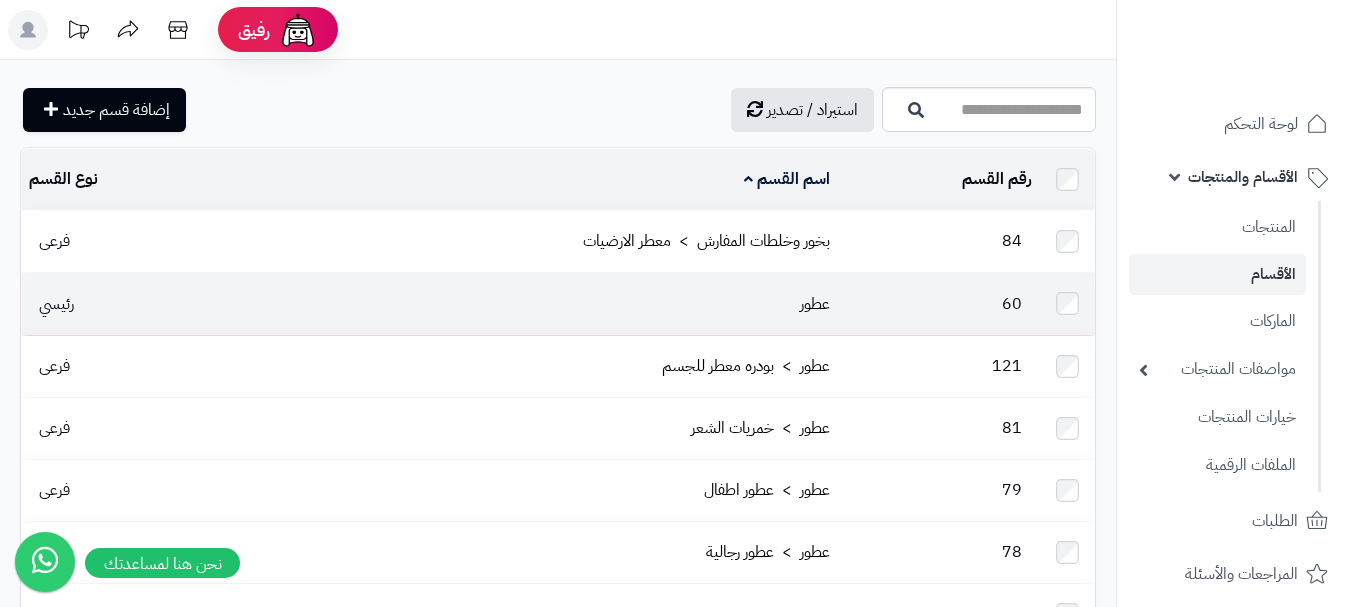 click on "60" at bounding box center [939, 303] 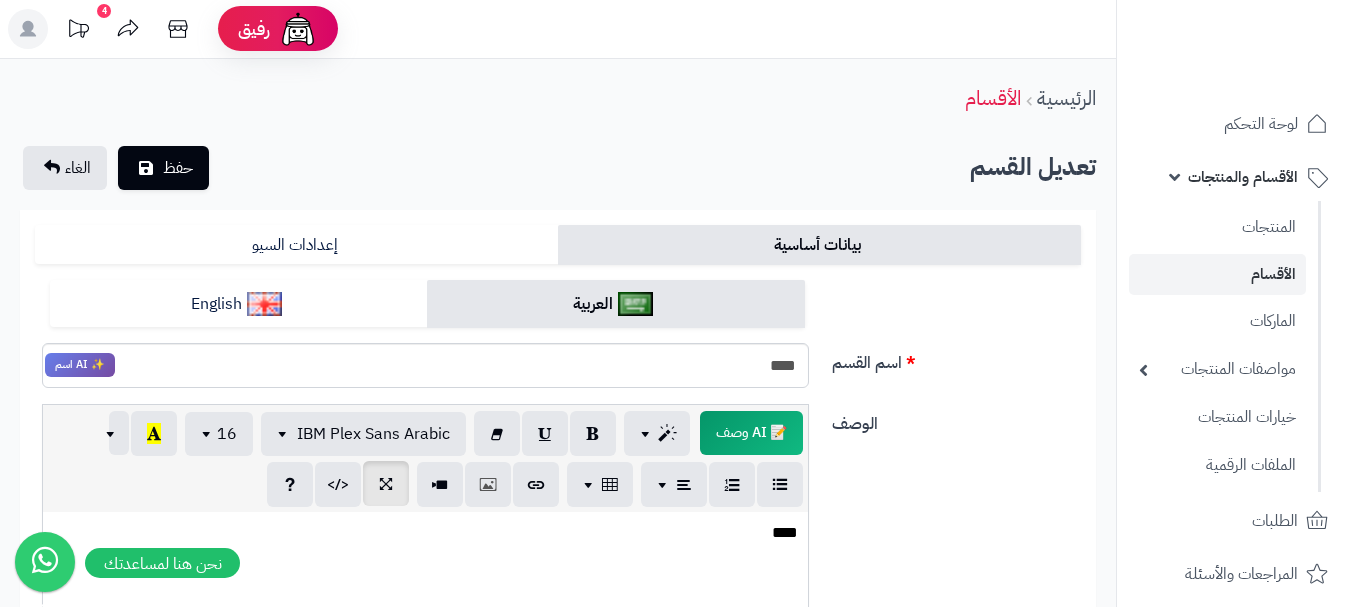 scroll, scrollTop: 0, scrollLeft: 0, axis: both 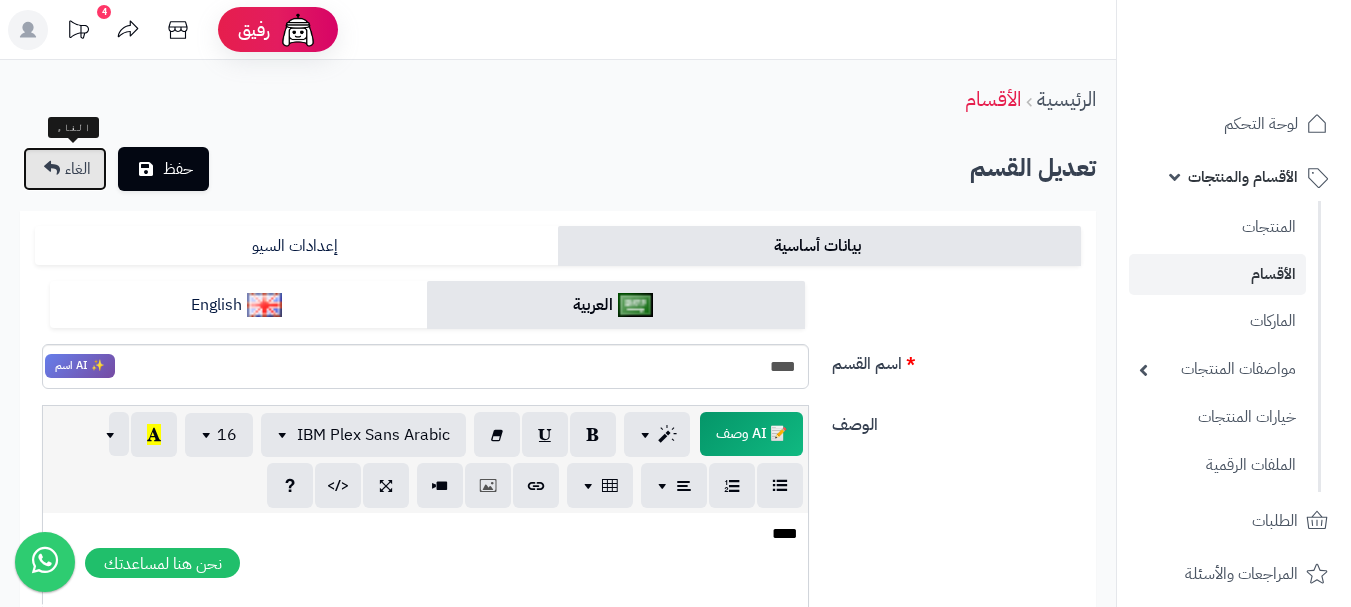 click on "الغاء" at bounding box center [78, 169] 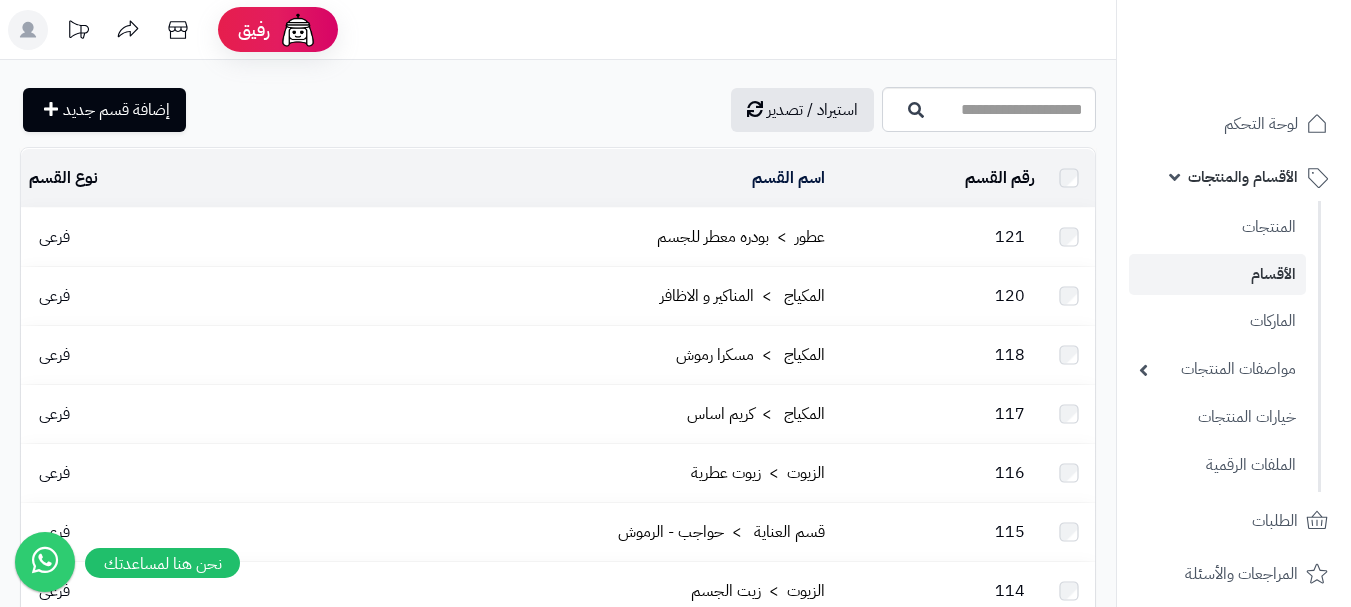 scroll, scrollTop: 0, scrollLeft: 0, axis: both 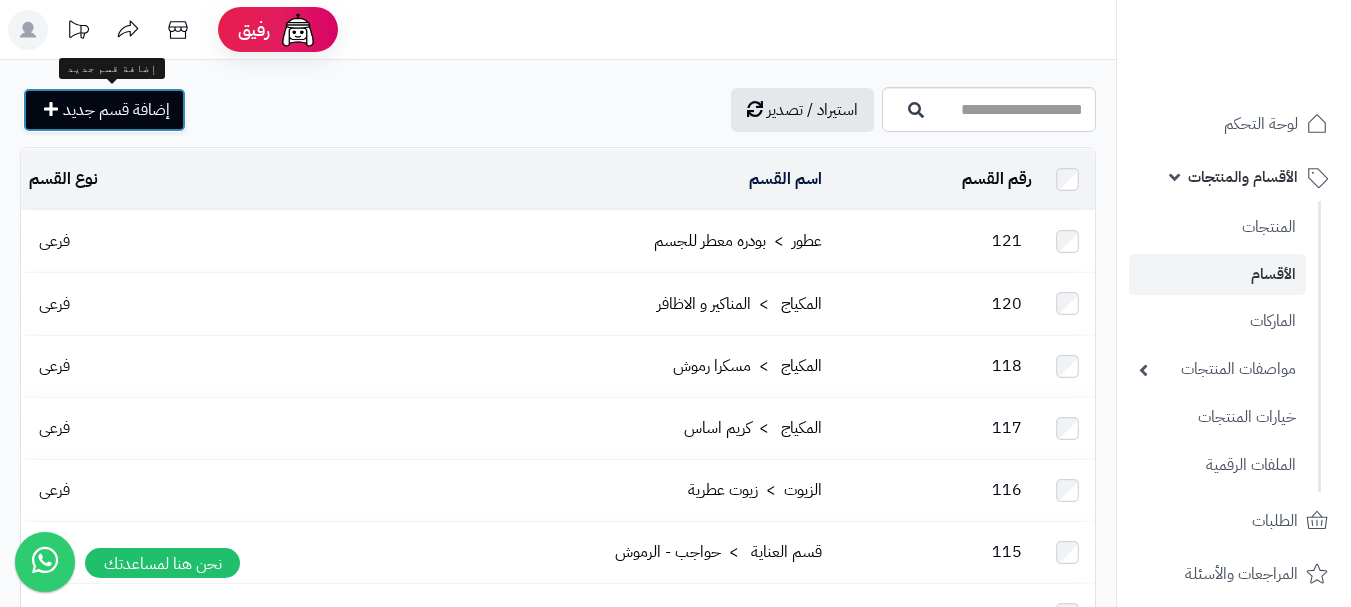 click on "إضافة قسم جديد" at bounding box center [104, 110] 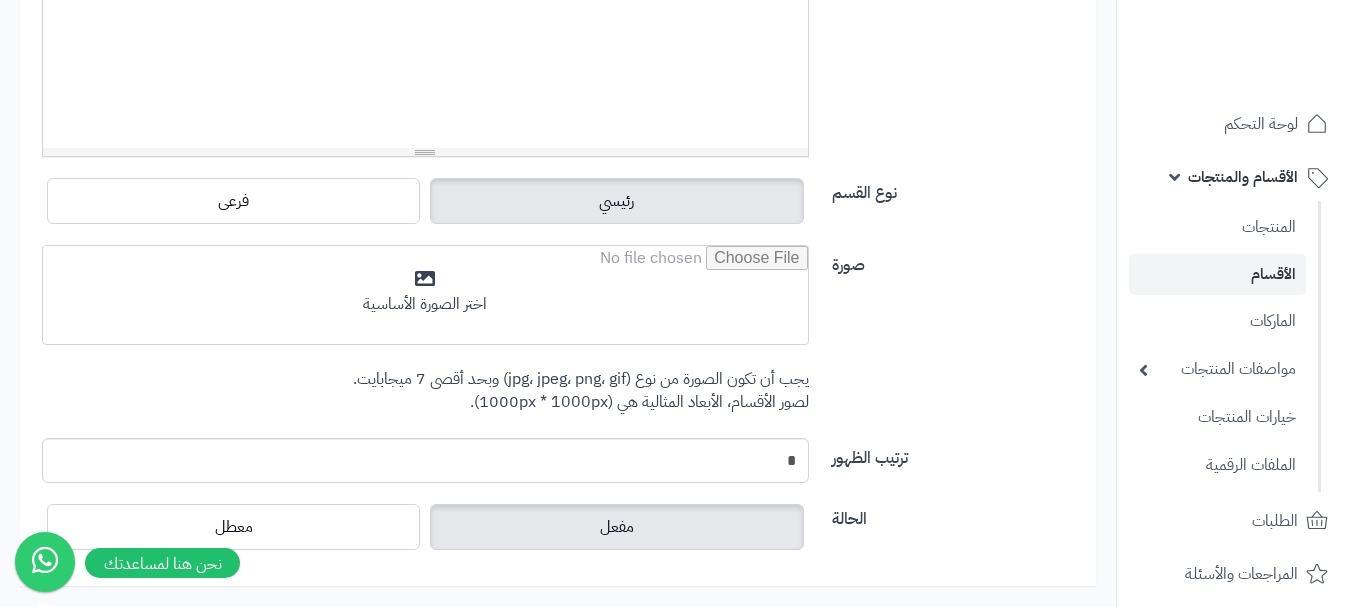 scroll, scrollTop: 700, scrollLeft: 0, axis: vertical 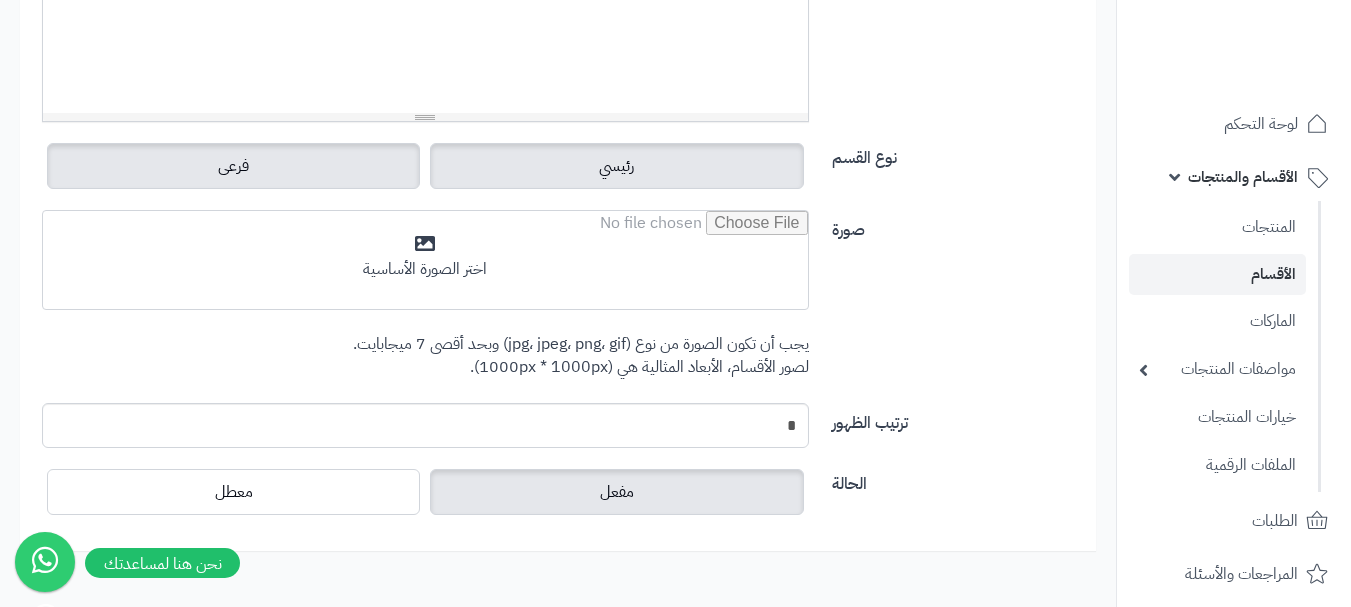 click on "فرعى" at bounding box center (233, 166) 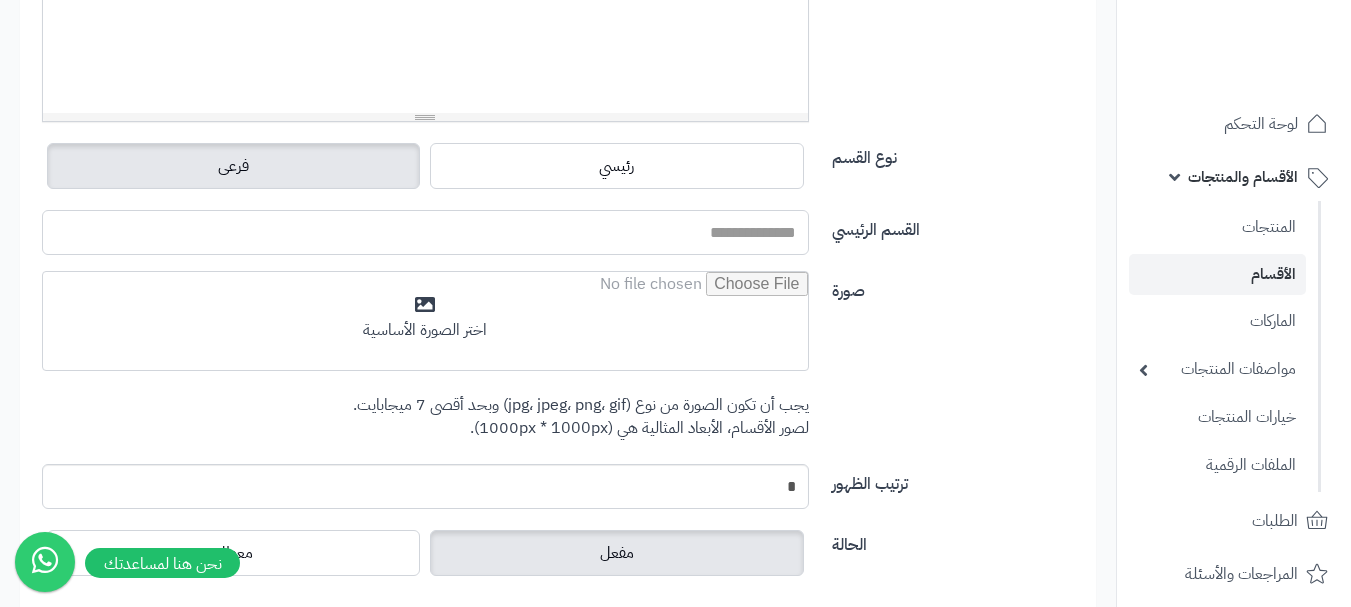 click on "القسم الرئيسي" at bounding box center [425, 232] 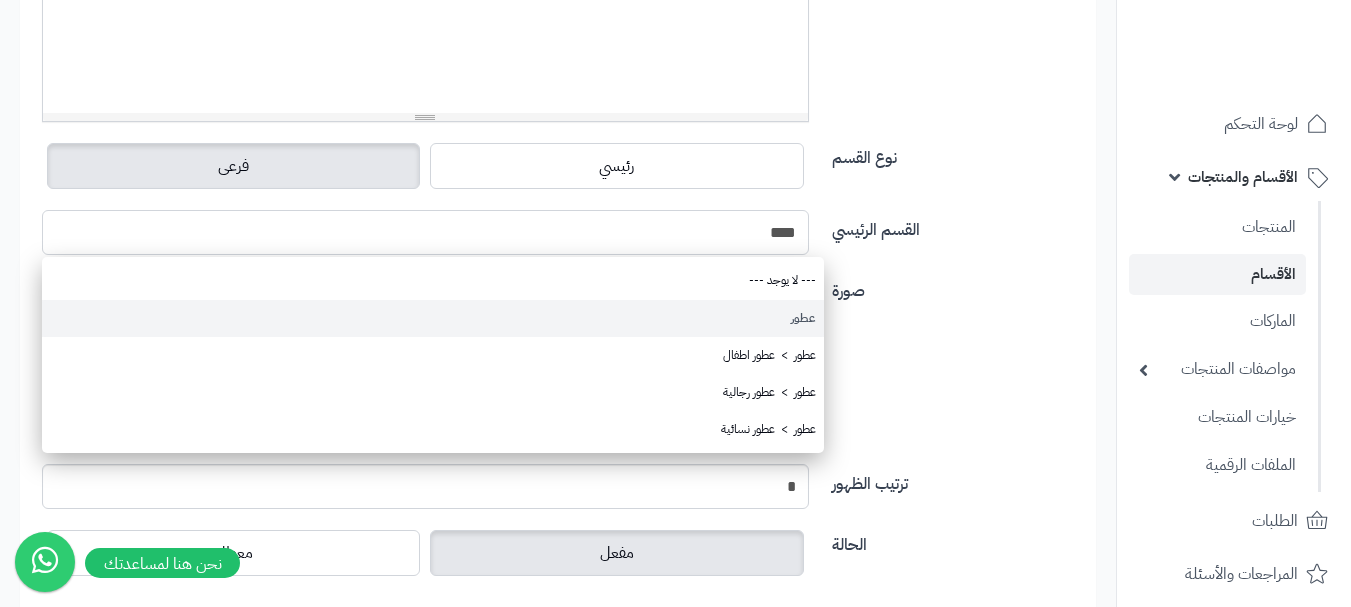 type on "****" 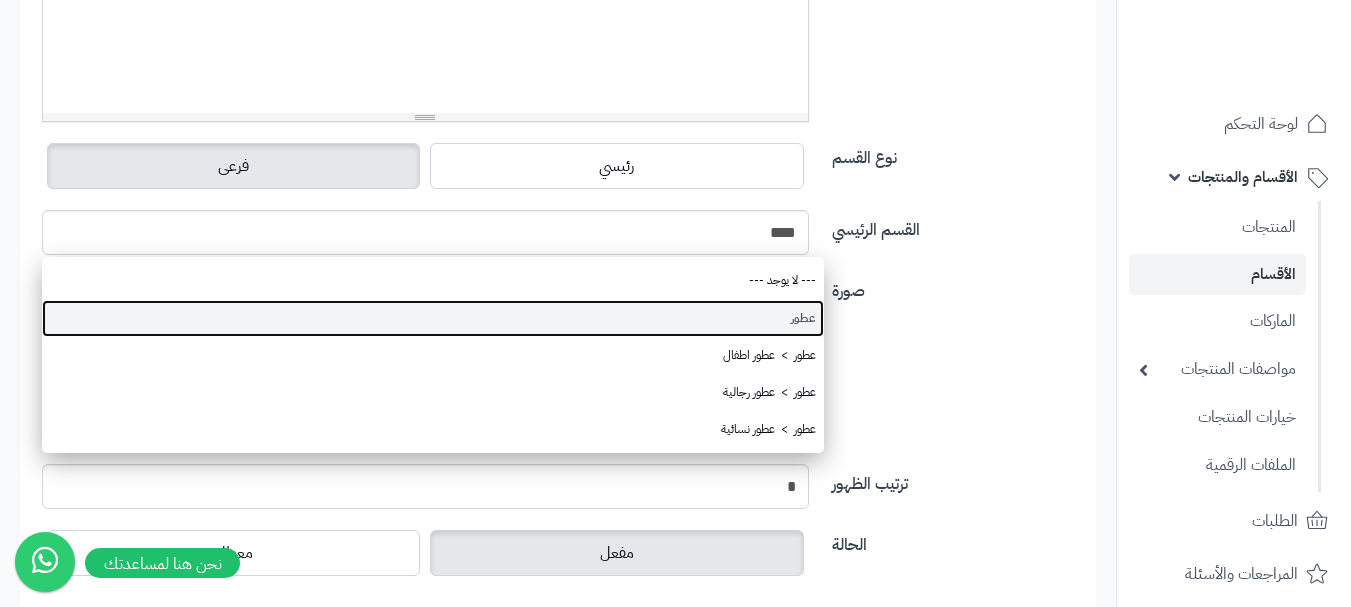 click on "عطور" at bounding box center (433, 318) 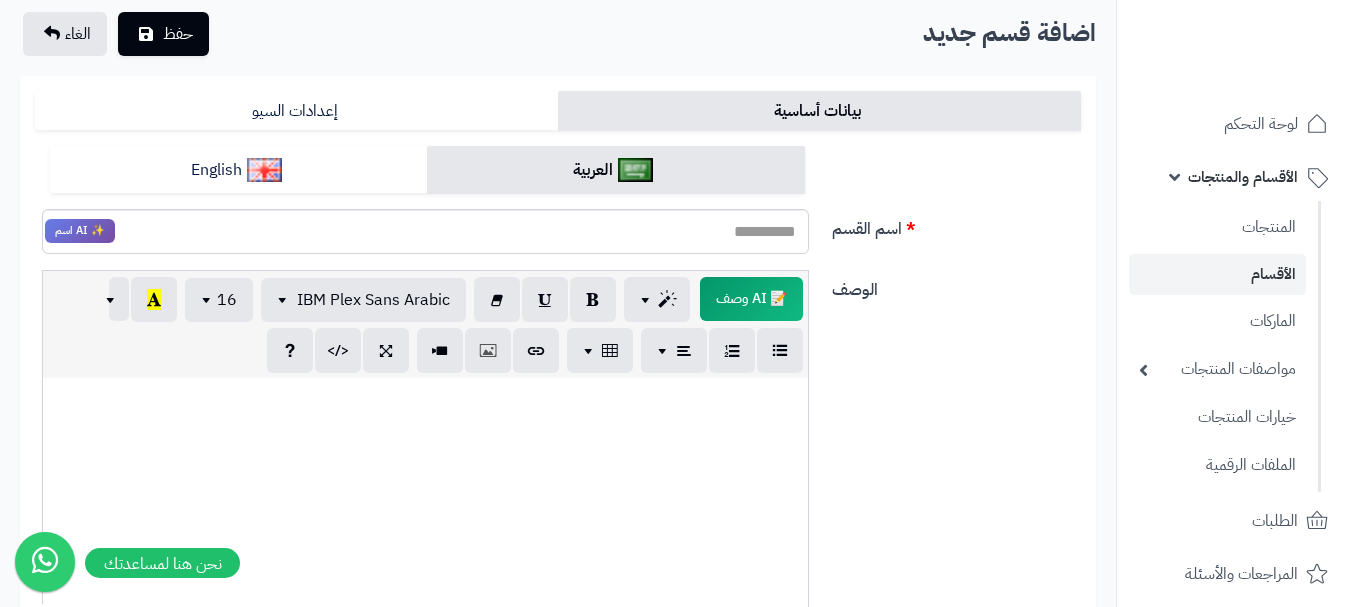 scroll, scrollTop: 100, scrollLeft: 0, axis: vertical 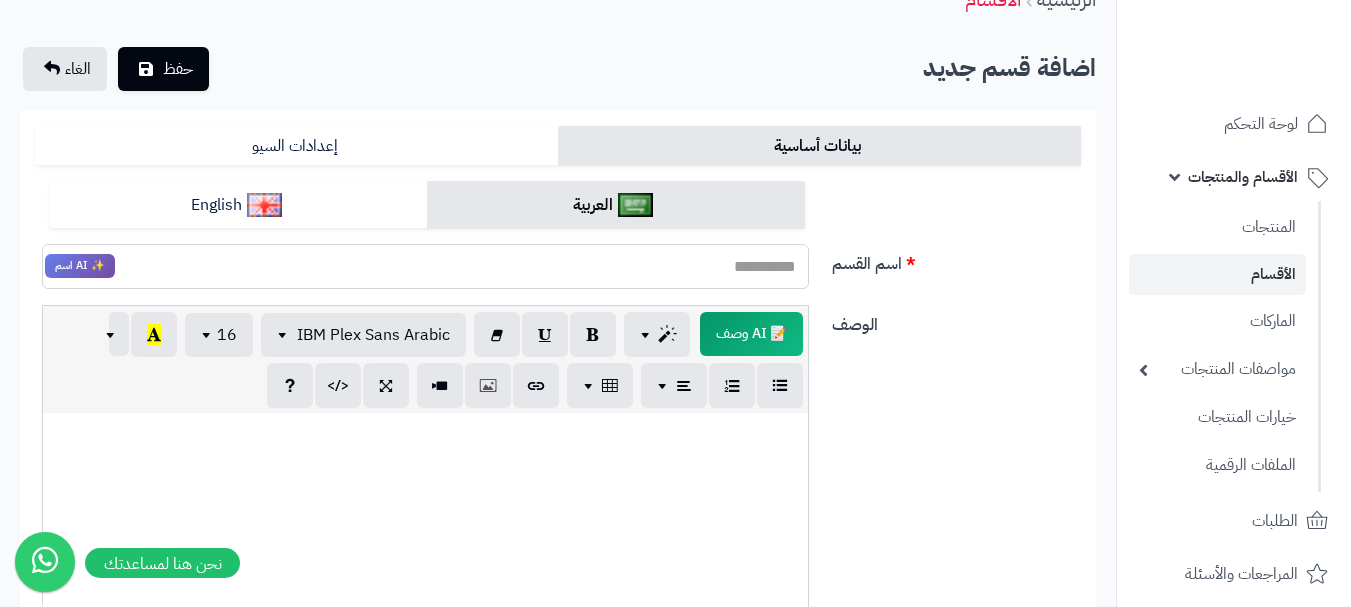 click on "اسم القسم" at bounding box center (425, 266) 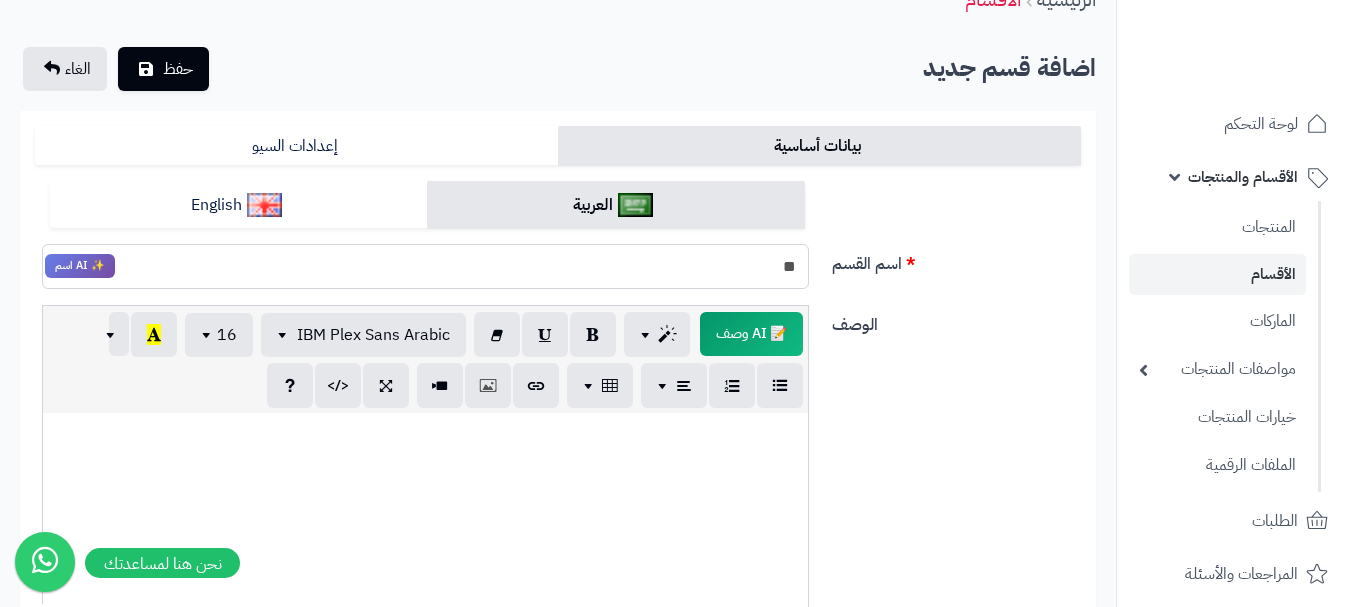 type on "*" 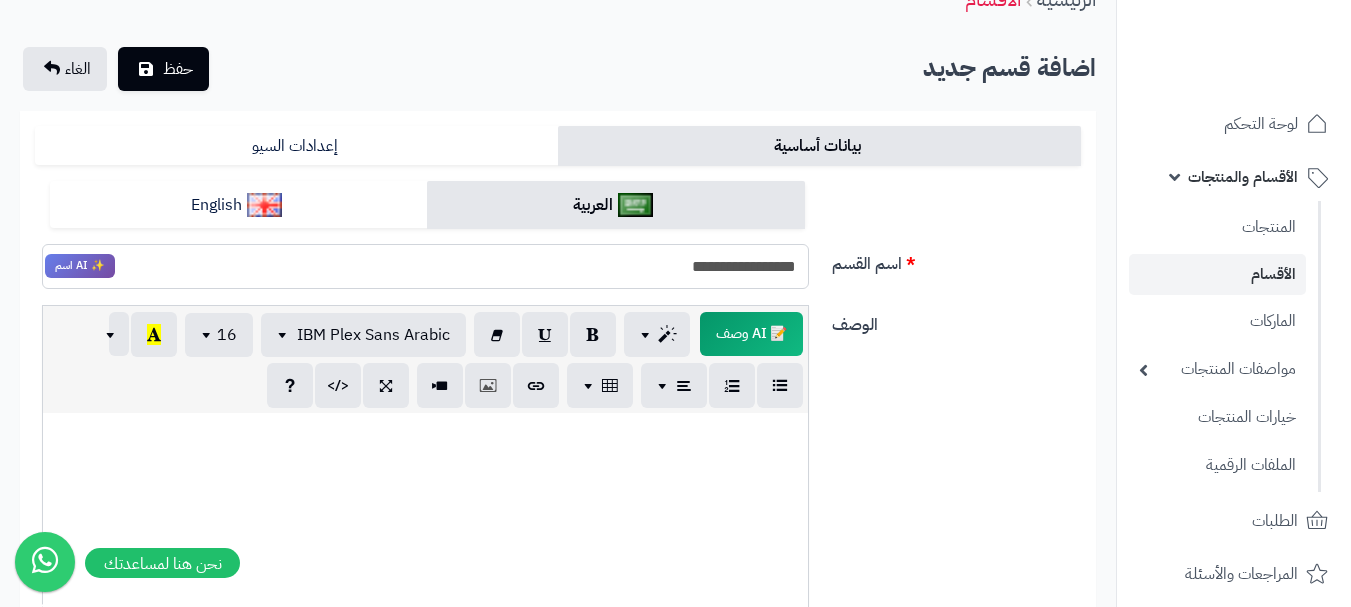click on "**********" at bounding box center [425, 266] 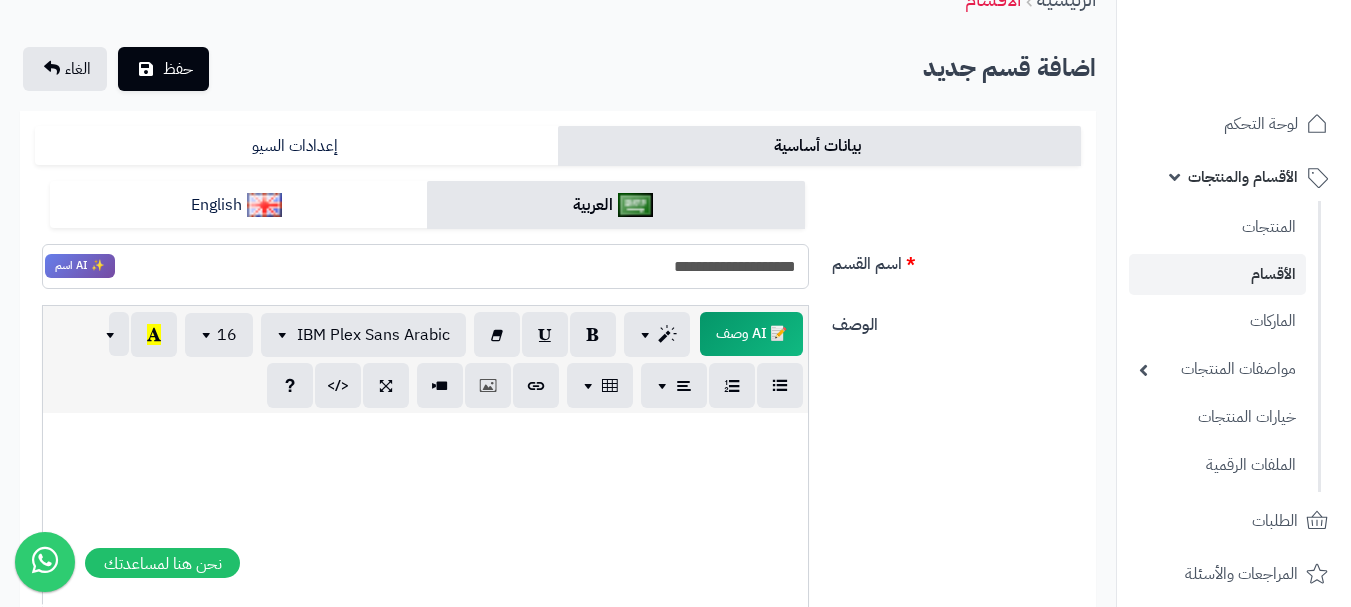click on "**********" at bounding box center (425, 266) 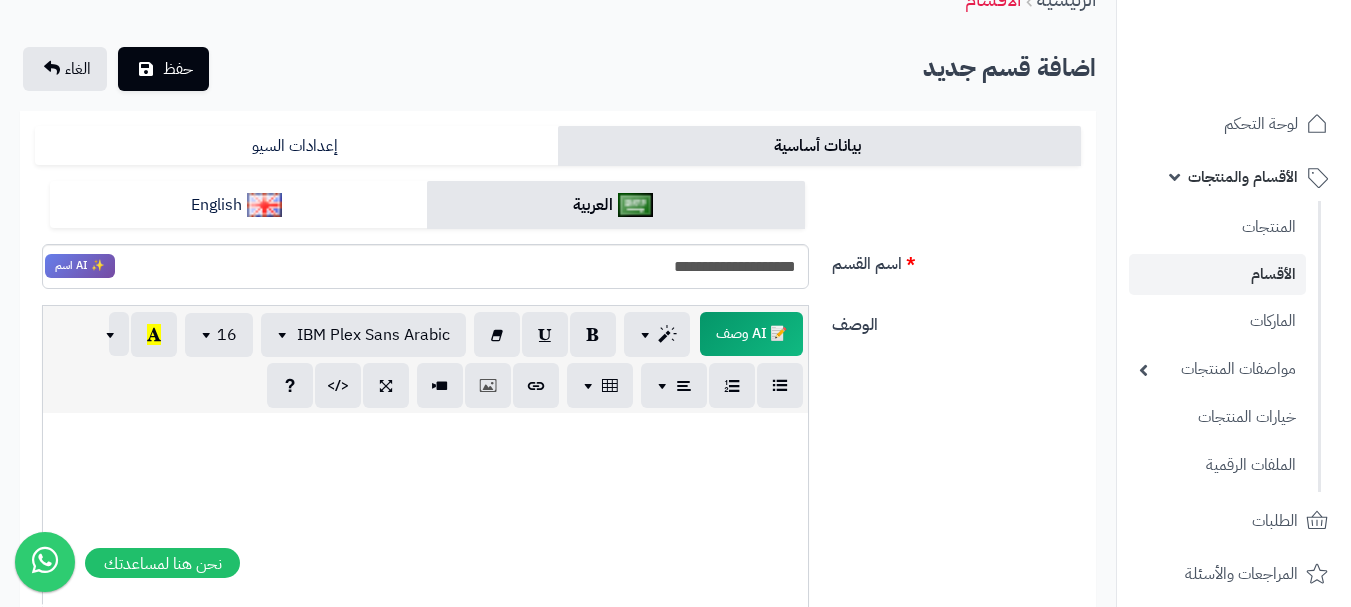 click on "الوصف     📝 AI وصف   p blockquote pre h1 h2 h3 h4 h5 h6 IBM Plex Sans Arabic     Arial   Arial Black   Comic Sans MS   Courier New   Helvetica   Impact   Tahoma   Times New Roman   Verdana 16  8  9  10  11  12  14  18  24  36    Background Color         Transparent              Foreground Color         Reset to default                        1 x 1                                     ×        Insert Link           Text to display To what URL should this link go? [URL]  Open in new window      Insert Link                   ×        Insert Image           Select from files Image URL      Insert Image                   ×        Insert Video           Video URL?  (YouTube, Vimeo, Vine, Instagram, DailyMotion or Youku)      Insert Video                   ×        Help           ENTER Insert Paragraph CTRL+Z Undoes the last command CTRL+Y Redoes the last command TAB Tab SHIFT+TAB Untab CTRL+B Set a bold style CTRL+I Set a italic style CTRL+U Set a underline style CTRL+SHIFT+S CTRL+BACKSLASH CTRL+K" at bounding box center (558, 521) 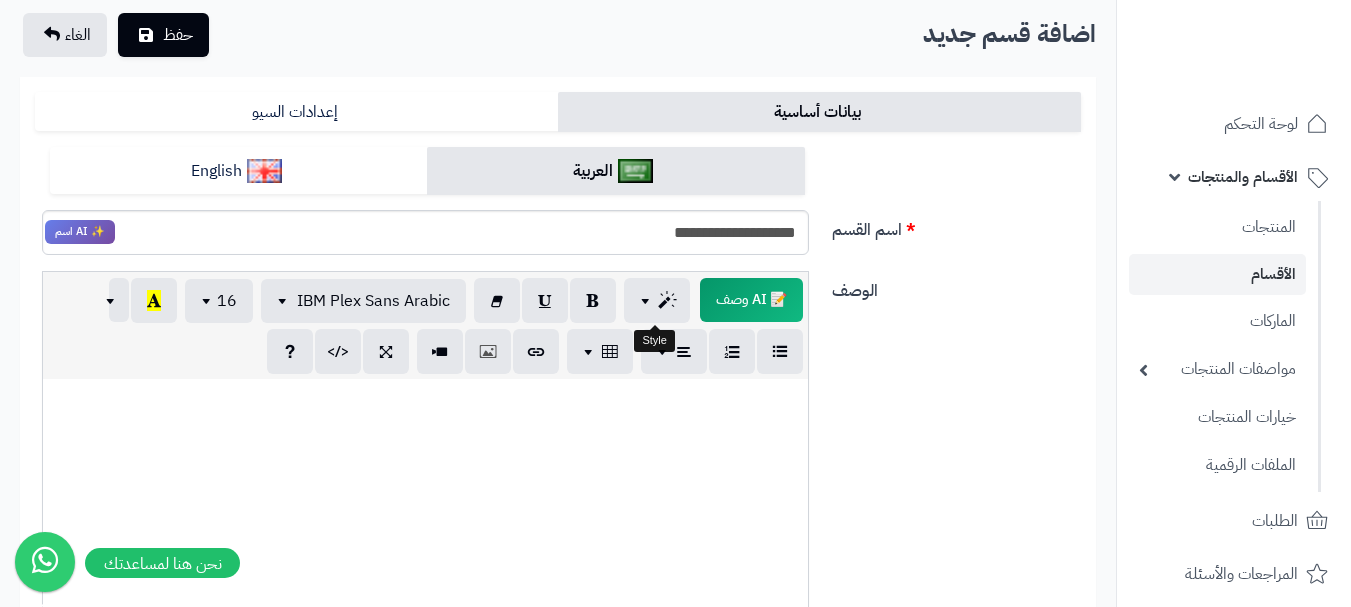 scroll, scrollTop: 100, scrollLeft: 0, axis: vertical 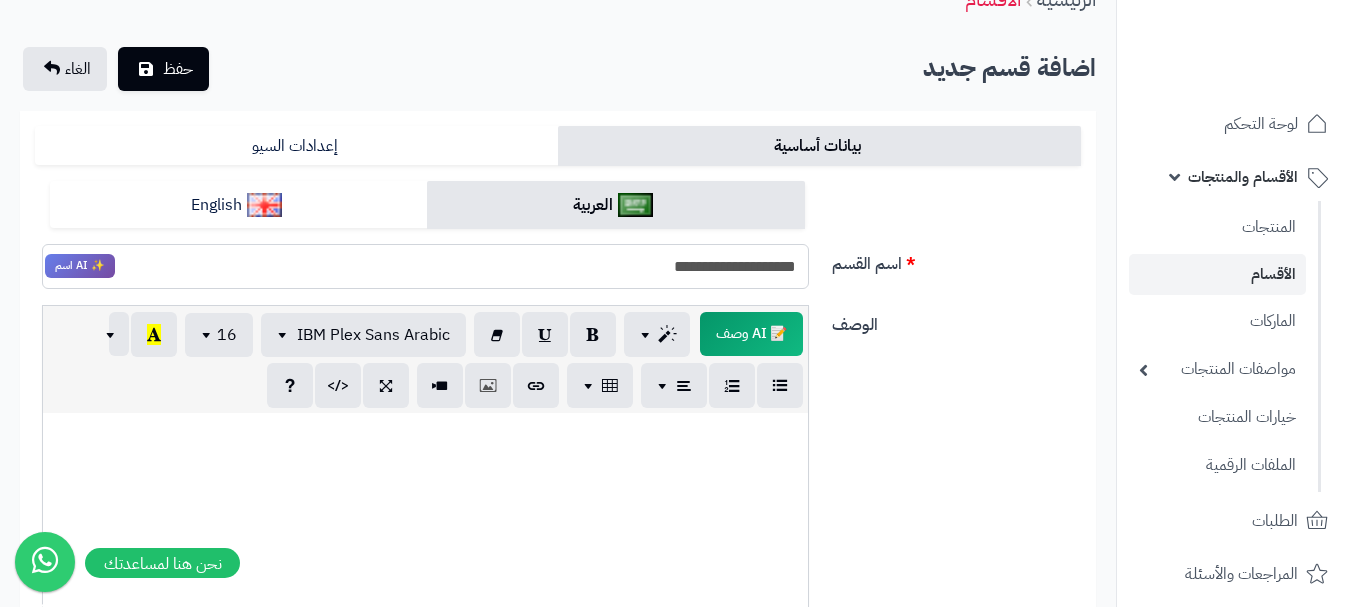 drag, startPoint x: 704, startPoint y: 278, endPoint x: 667, endPoint y: 260, distance: 41.14608 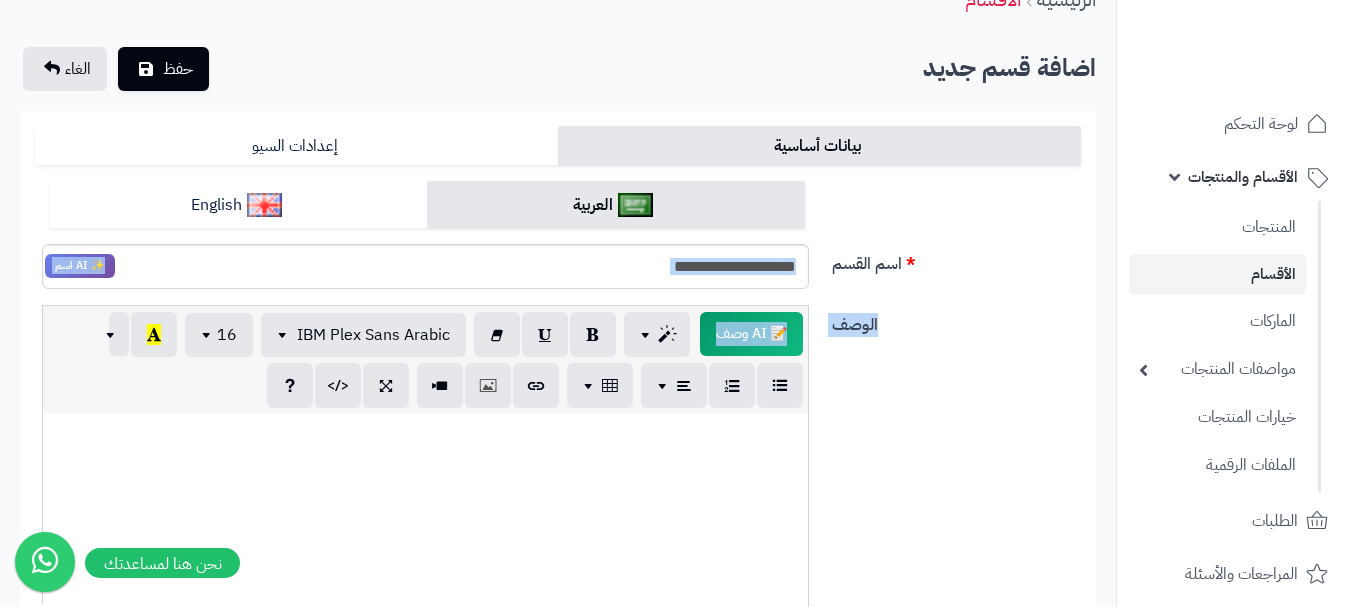 drag, startPoint x: 566, startPoint y: 304, endPoint x: 584, endPoint y: 288, distance: 24.083189 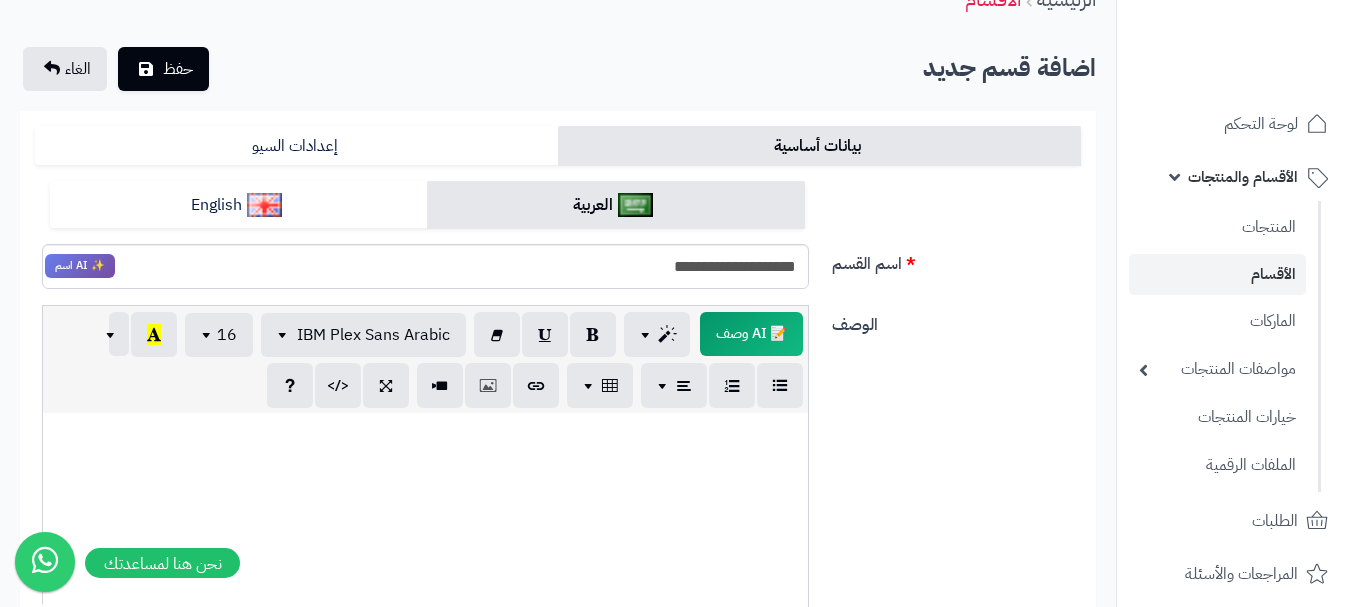 click on "الوصف     📝 AI وصف   p blockquote pre h1 h2 h3 h4 h5 h6 IBM Plex Sans Arabic     Arial   Arial Black   Comic Sans MS   Courier New   Helvetica   Impact   Tahoma   Times New Roman   Verdana 16  8  9  10  11  12  14  18  24  36    Background Color         Transparent              Foreground Color         Reset to default                        1 x 1                                     ×        Insert Link           Text to display To what URL should this link go? *******  Open in new window      Insert Link                   ×        Insert Image           Select from files Image URL      Insert Image                   ×        Insert Video           Video URL?  (YouTube, Vimeo, Vine, Instagram, DailyMotion or Youku)      Insert Video                   ×        Help           ENTER Insert Paragraph CTRL+Z Undoes the last command CTRL+Y Redoes the last command TAB Tab SHIFT+TAB Untab CTRL+B Set a bold style CTRL+I Set a italic style CTRL+U Set a underline style CTRL+SHIFT+S CTRL+BACKSLASH CTRL+K" at bounding box center [558, 521] 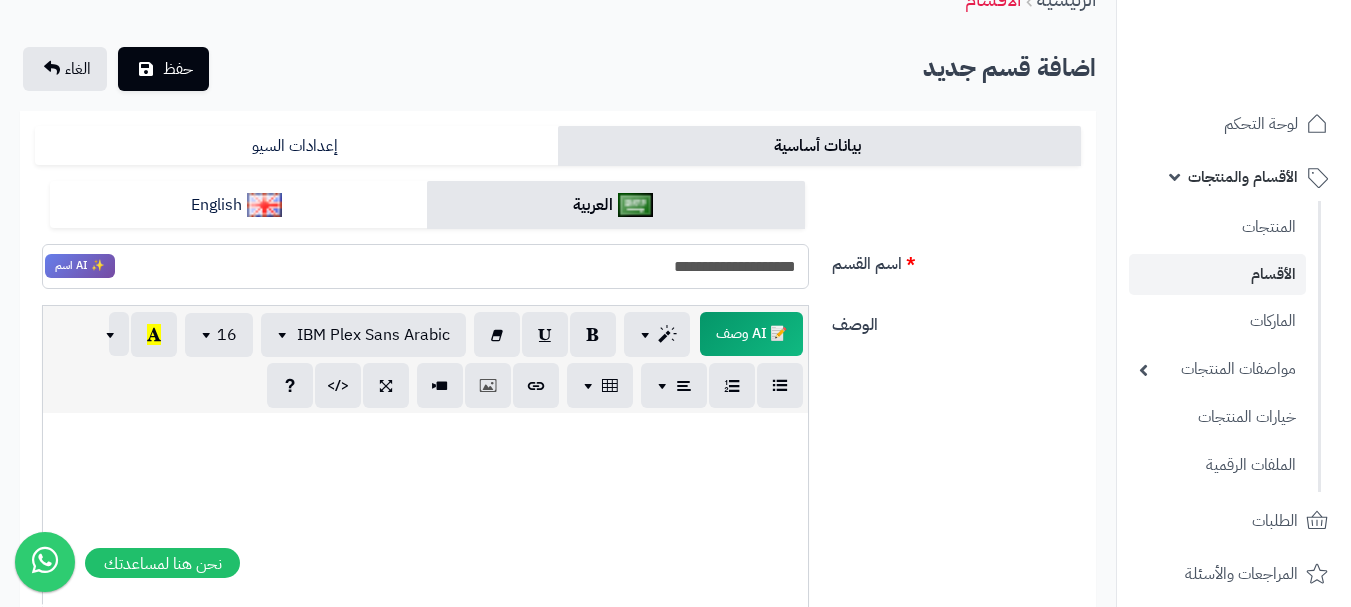 drag, startPoint x: 648, startPoint y: 274, endPoint x: 822, endPoint y: 268, distance: 174.10342 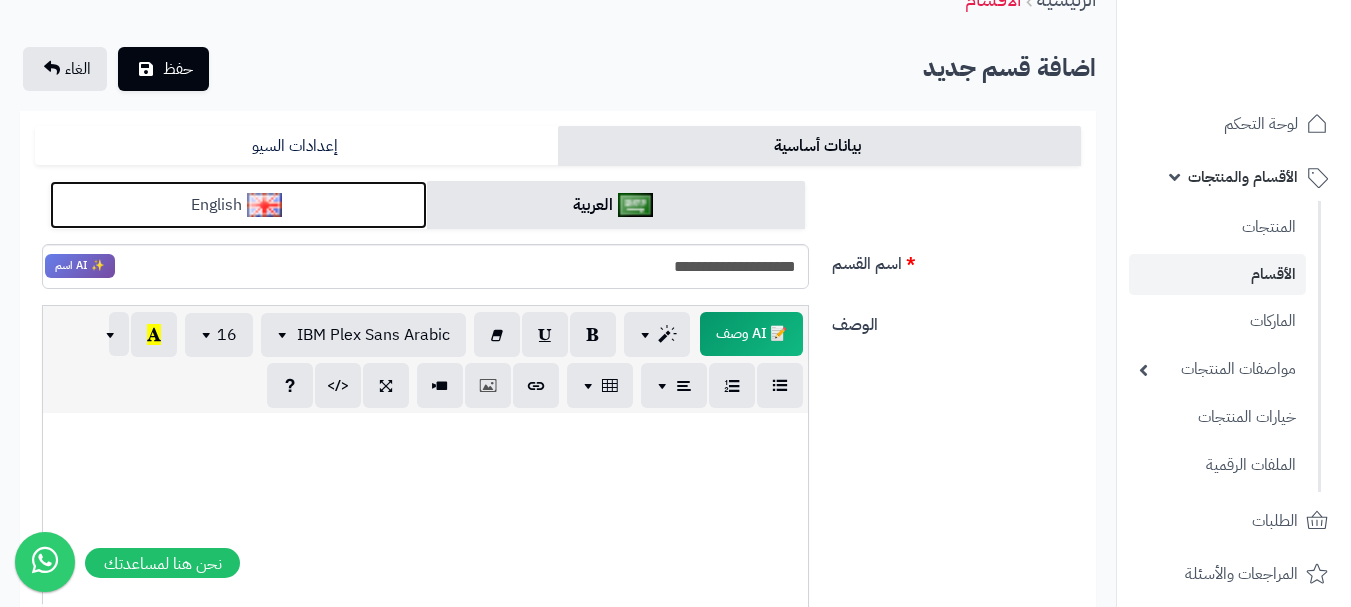 click on "English" at bounding box center (238, 205) 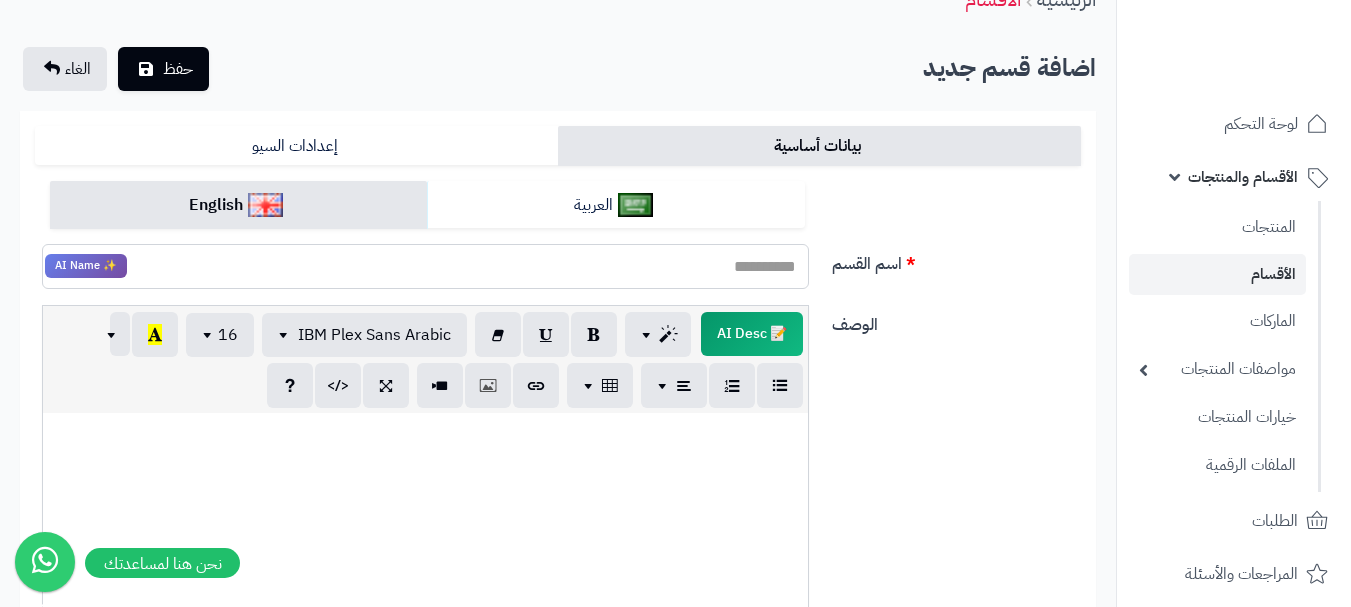 paste on "**********" 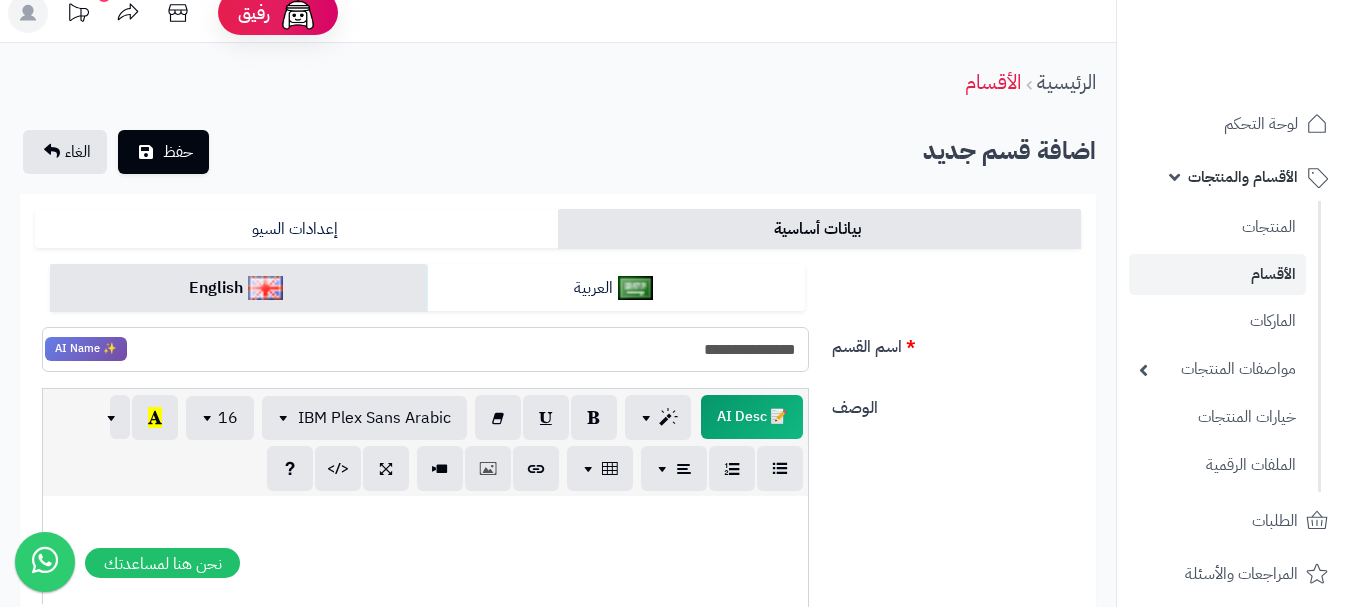scroll, scrollTop: 0, scrollLeft: 0, axis: both 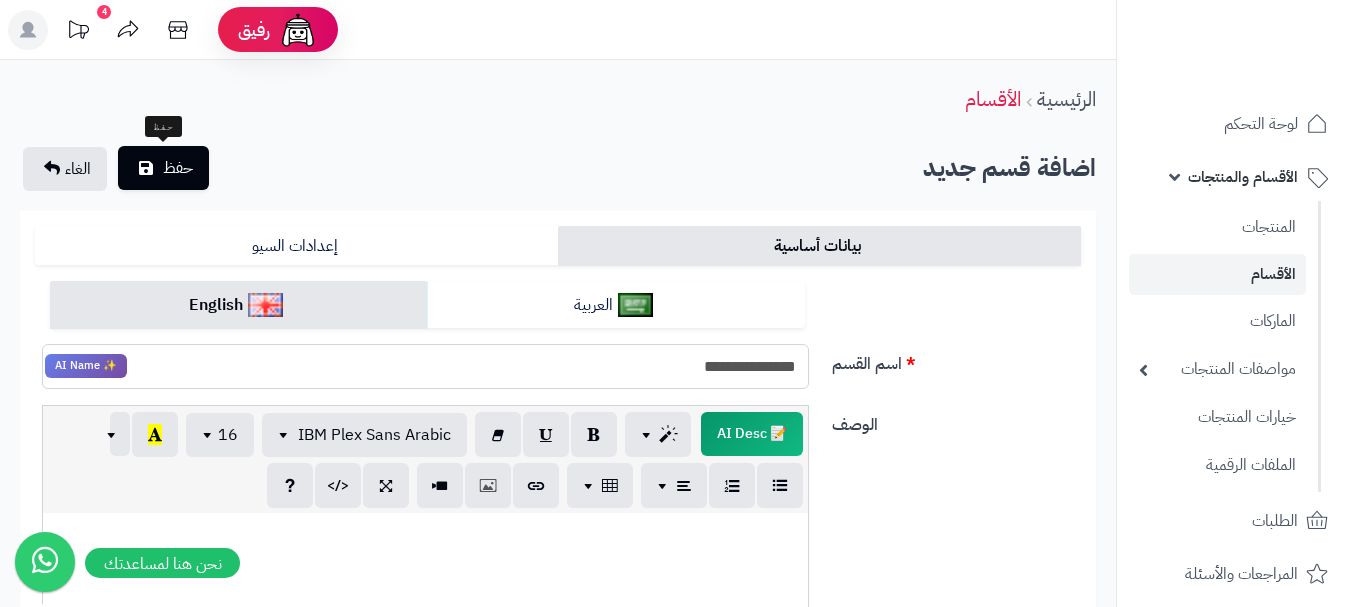 type on "**********" 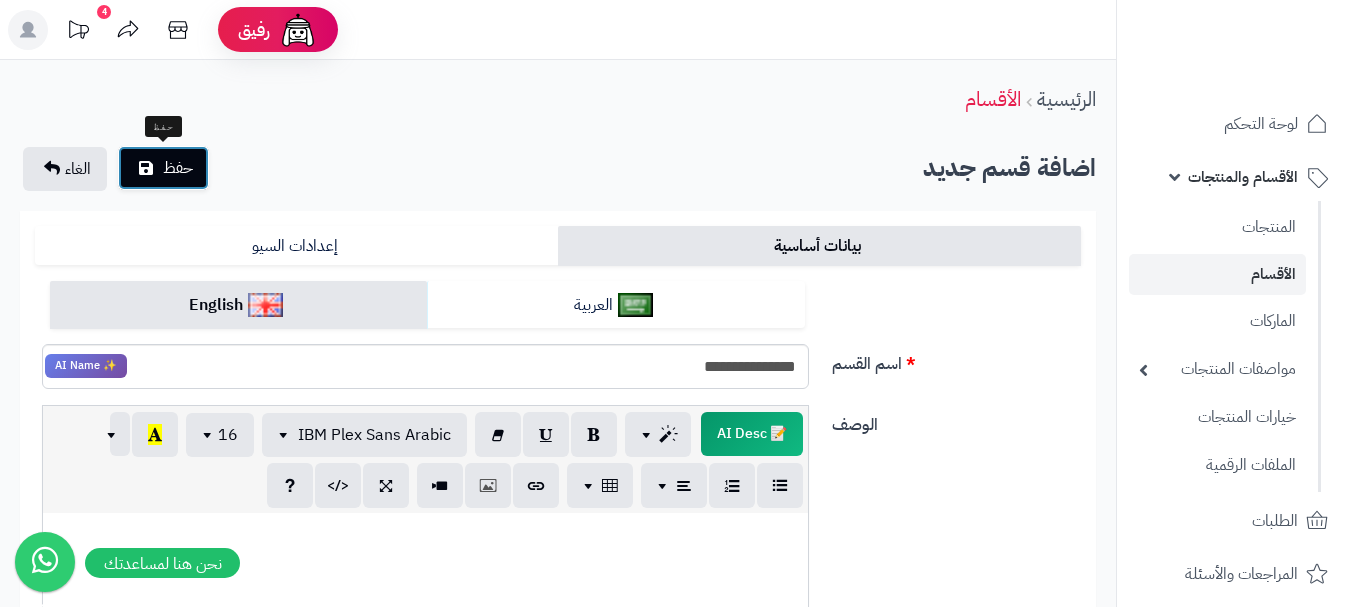 click on "حفظ" at bounding box center [178, 168] 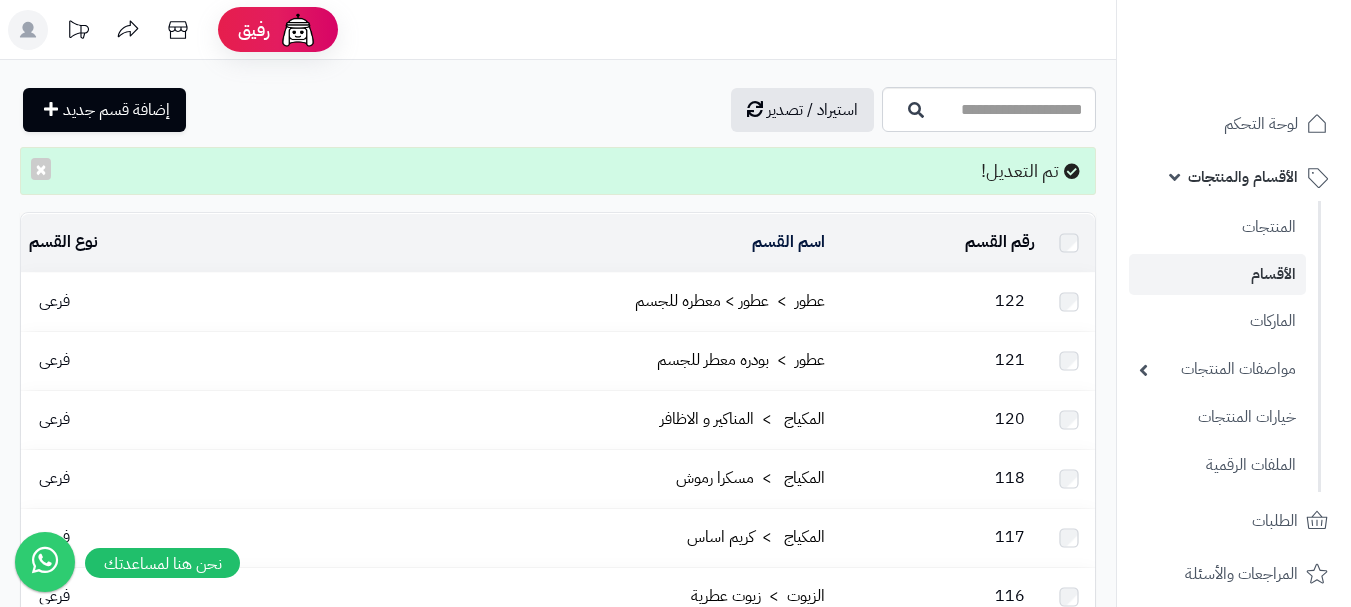 scroll, scrollTop: 0, scrollLeft: 0, axis: both 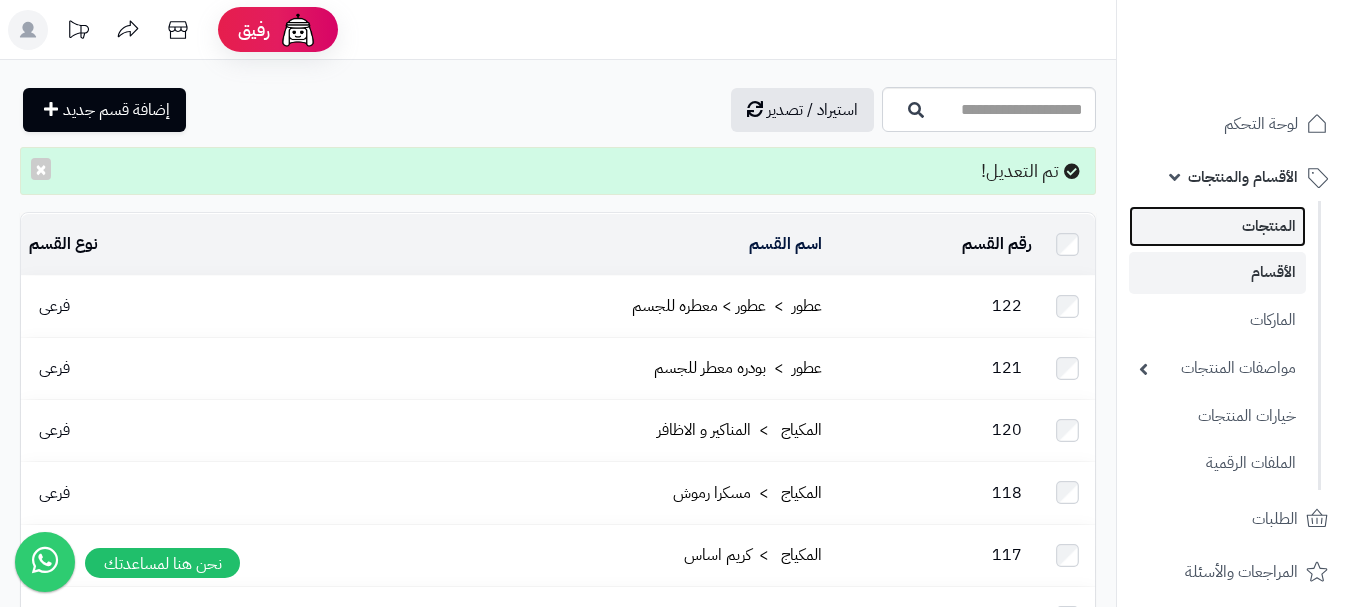click on "المنتجات" at bounding box center (1217, 226) 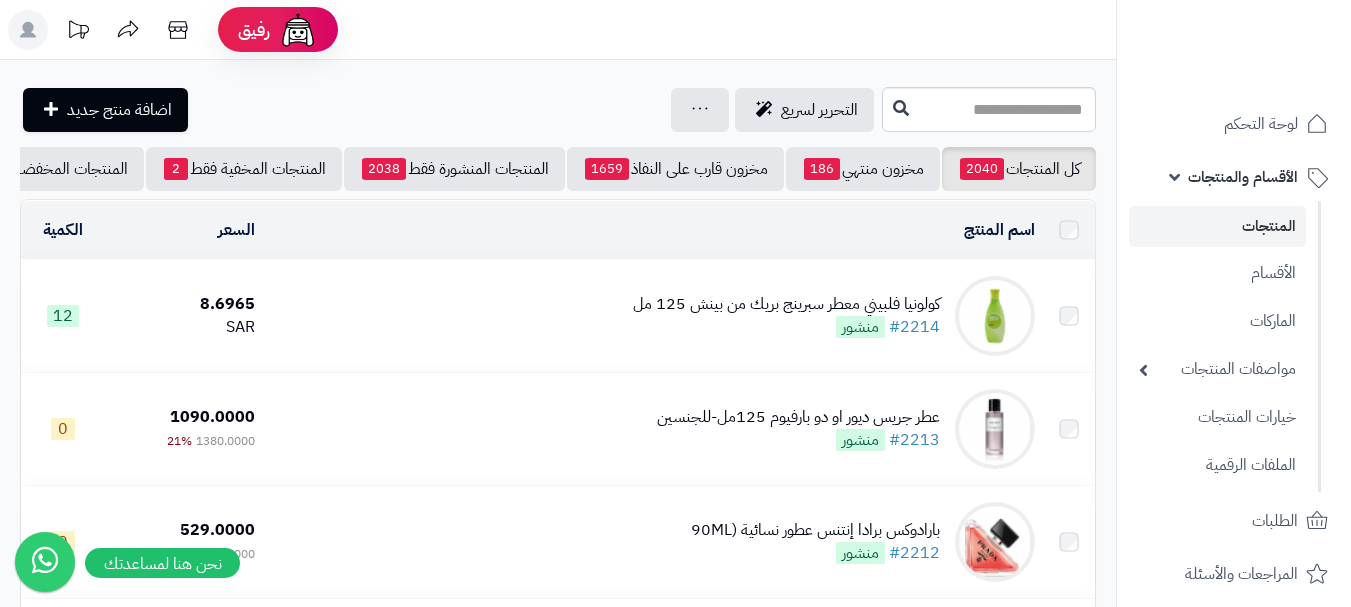 scroll, scrollTop: 0, scrollLeft: 0, axis: both 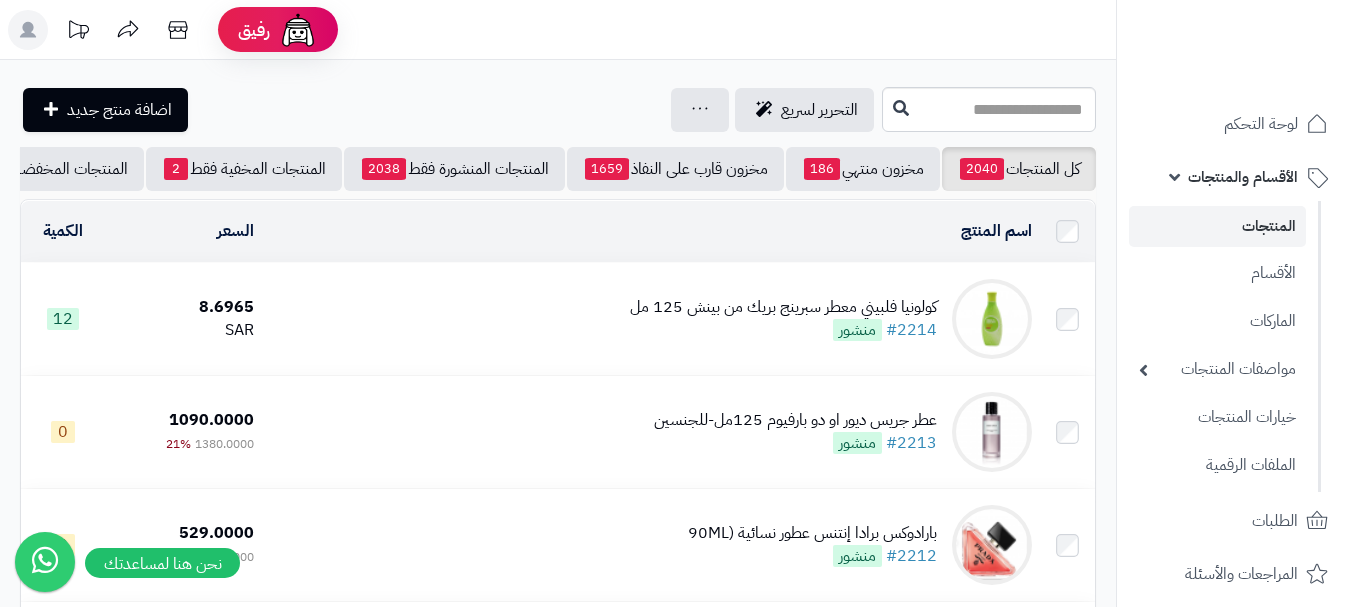 click on "كولونيا فلبيني معطر سبرينج بريك من بينش 125 مل" at bounding box center [783, 307] 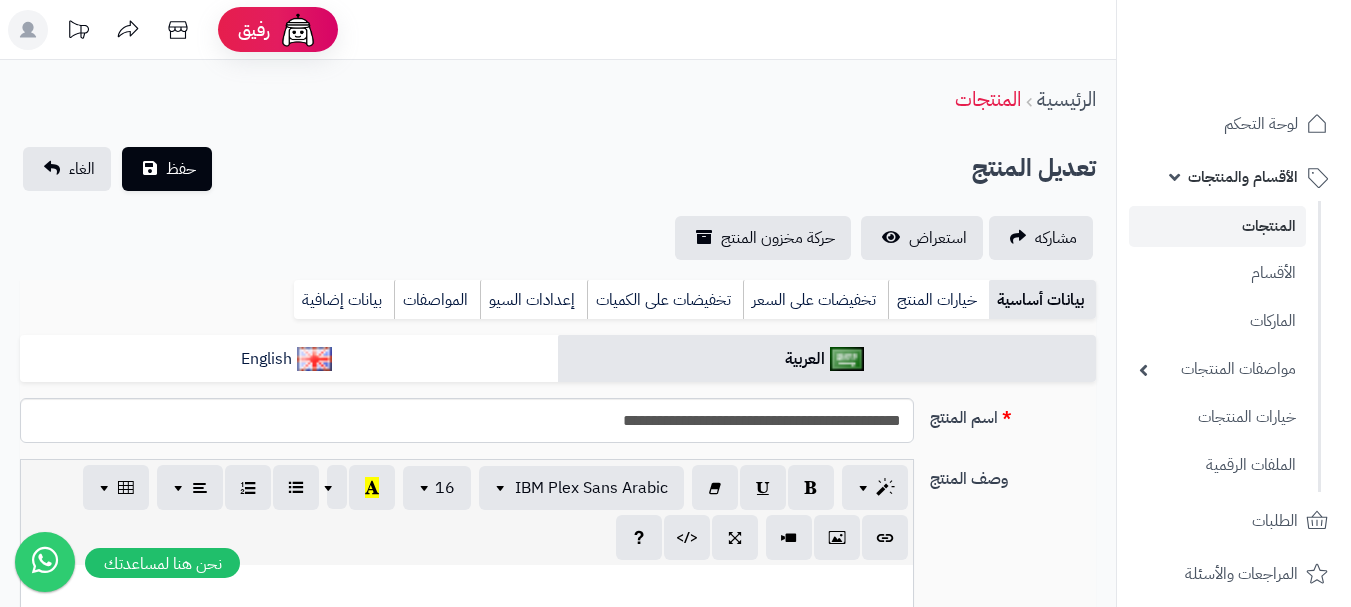 scroll, scrollTop: 301, scrollLeft: 0, axis: vertical 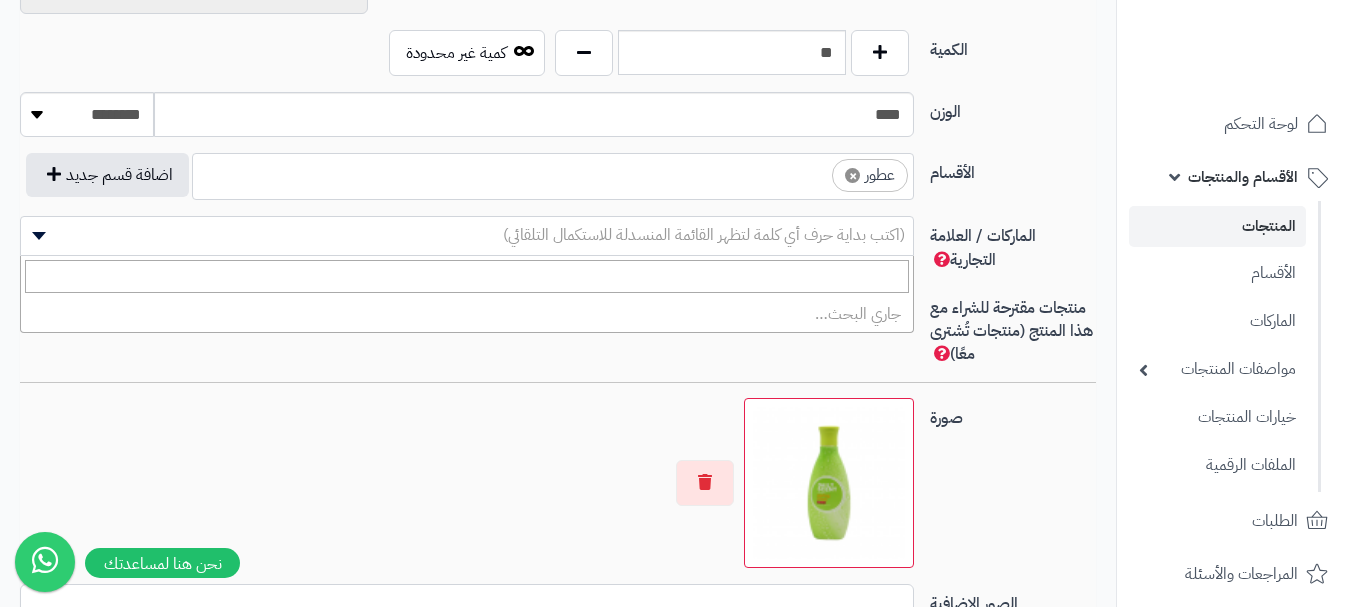 click on "(اكتب بداية حرف أي كلمة لتظهر القائمة المنسدلة للاستكمال التلقائي)" at bounding box center (704, 235) 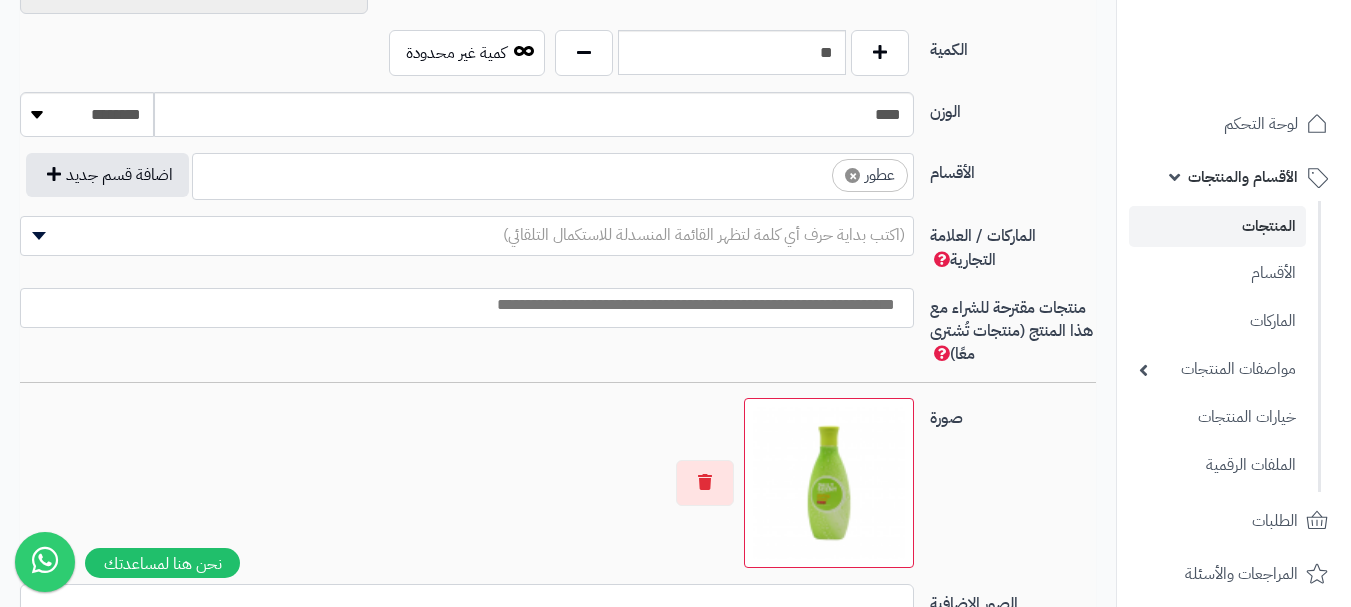 click on "صورة
اختر الصورة الأساسية" at bounding box center [558, 491] 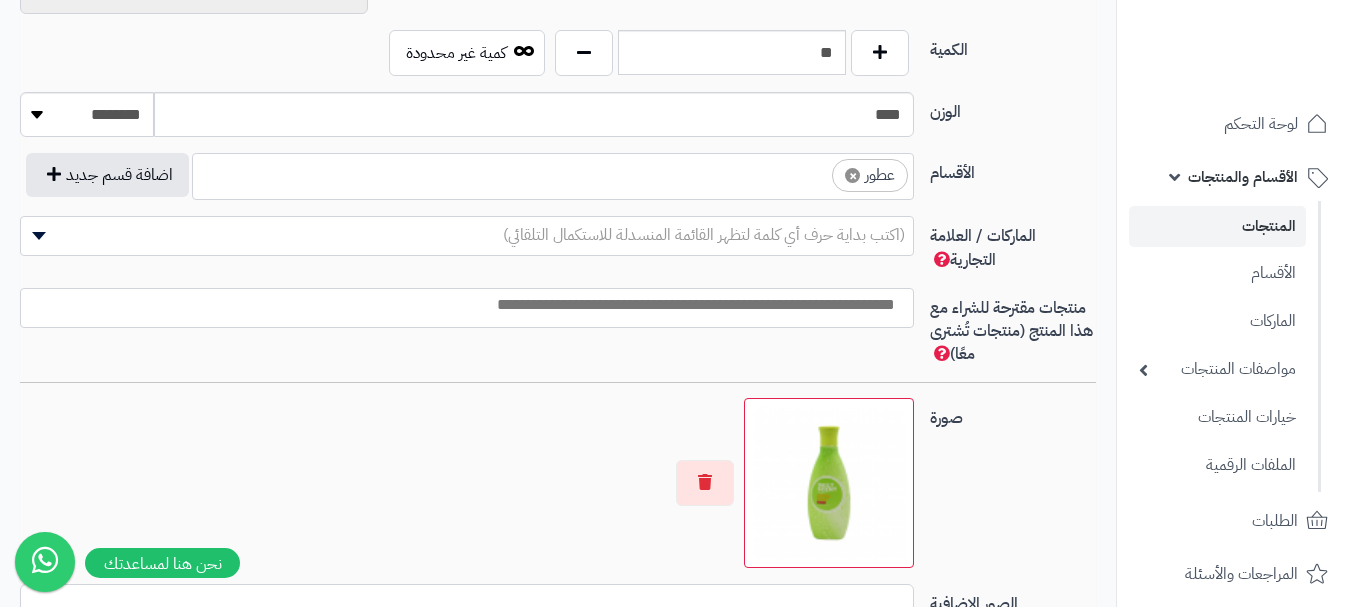 click on "× عطور" at bounding box center (553, 173) 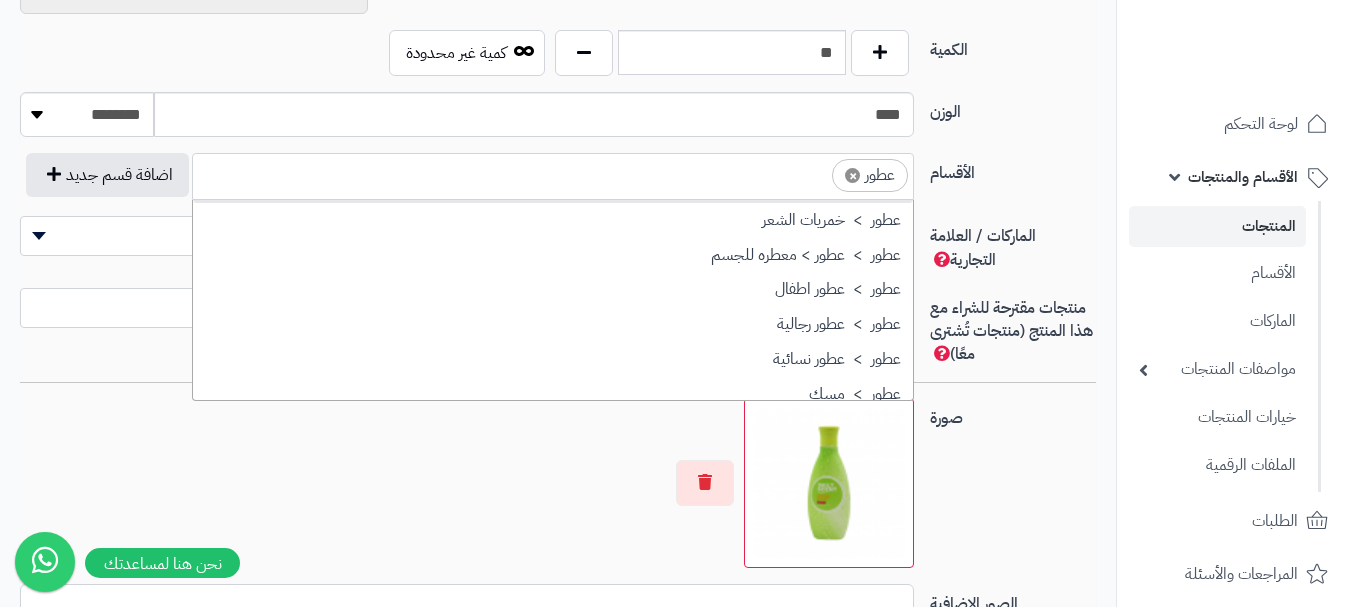 scroll, scrollTop: 800, scrollLeft: 0, axis: vertical 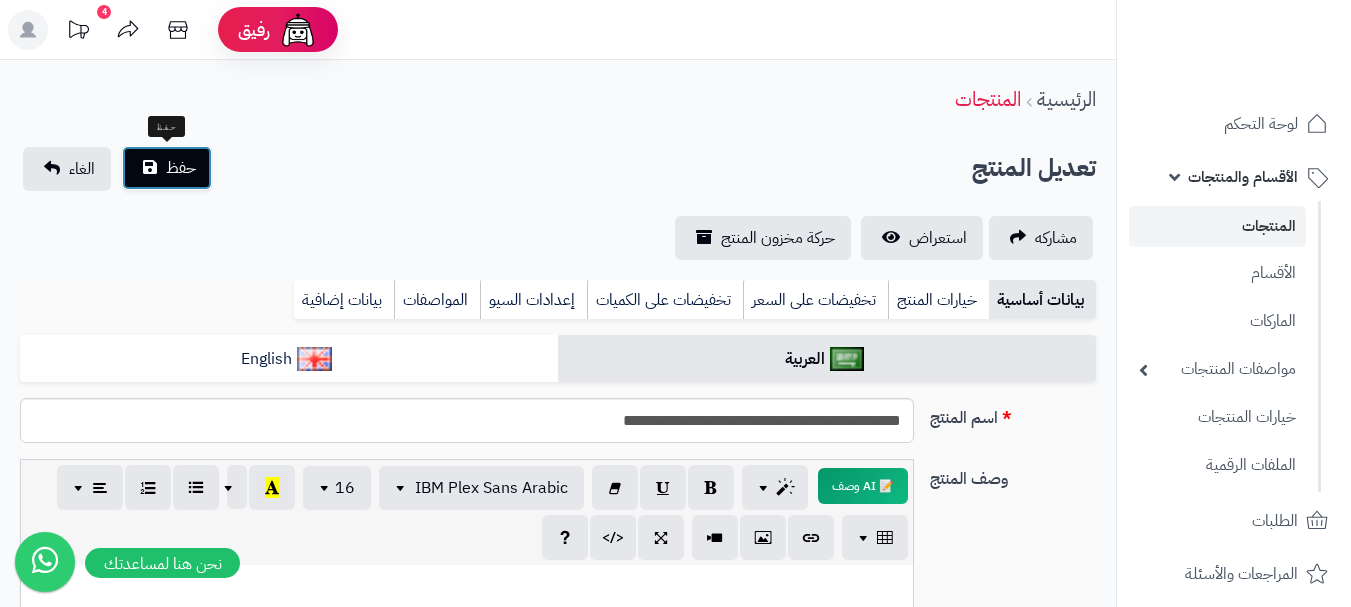 click on "حفظ" at bounding box center [181, 168] 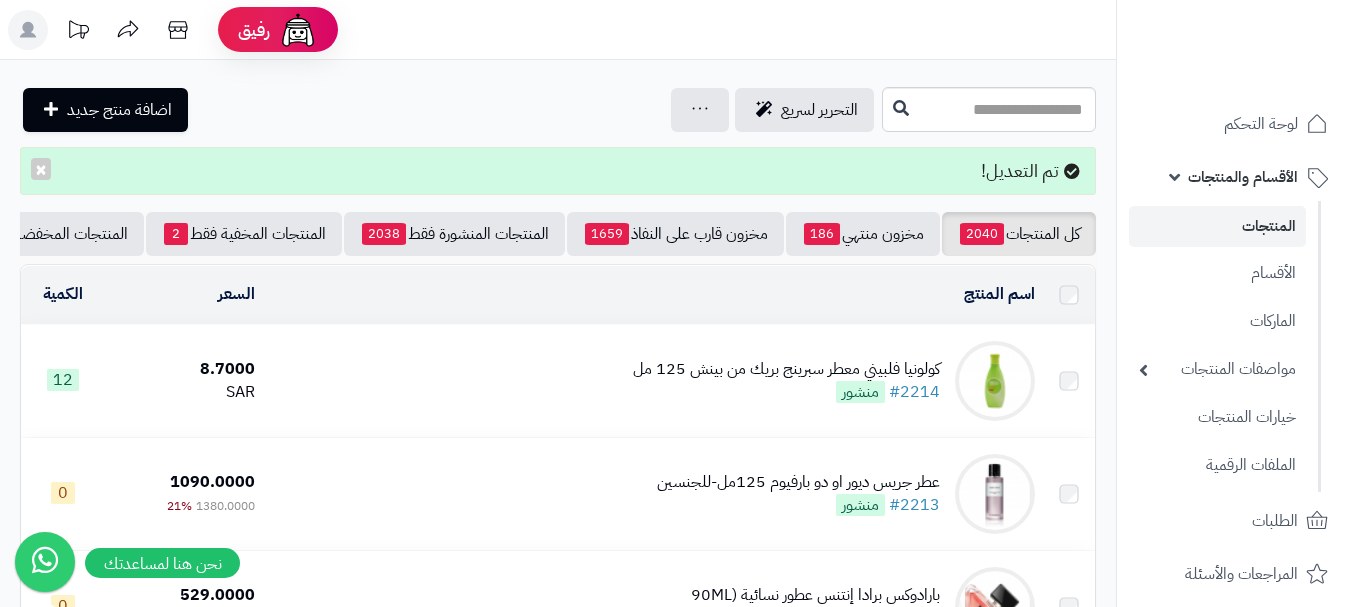 scroll, scrollTop: 0, scrollLeft: 0, axis: both 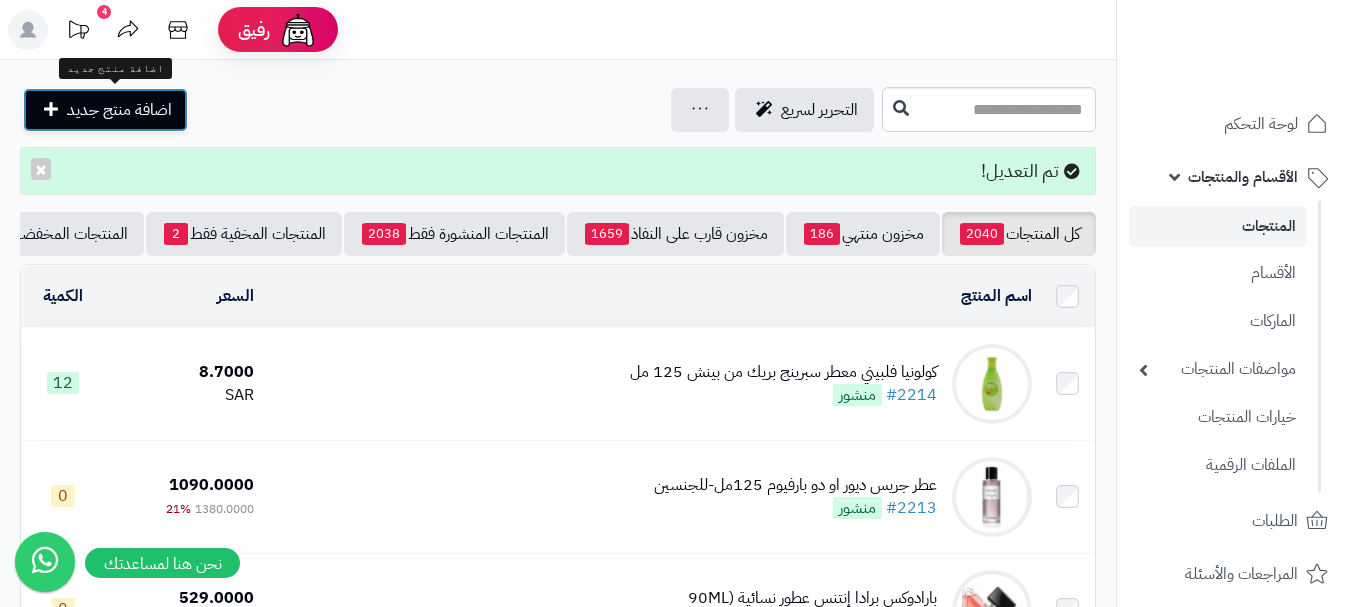 click on "اضافة منتج جديد" at bounding box center (119, 110) 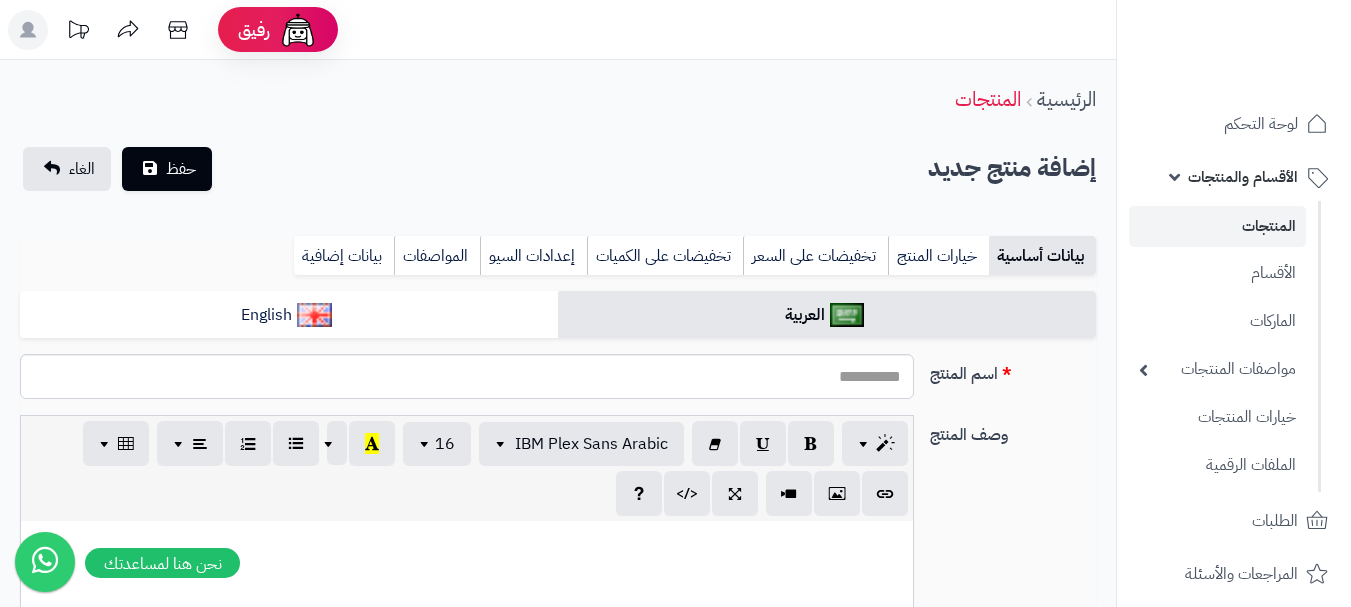 select 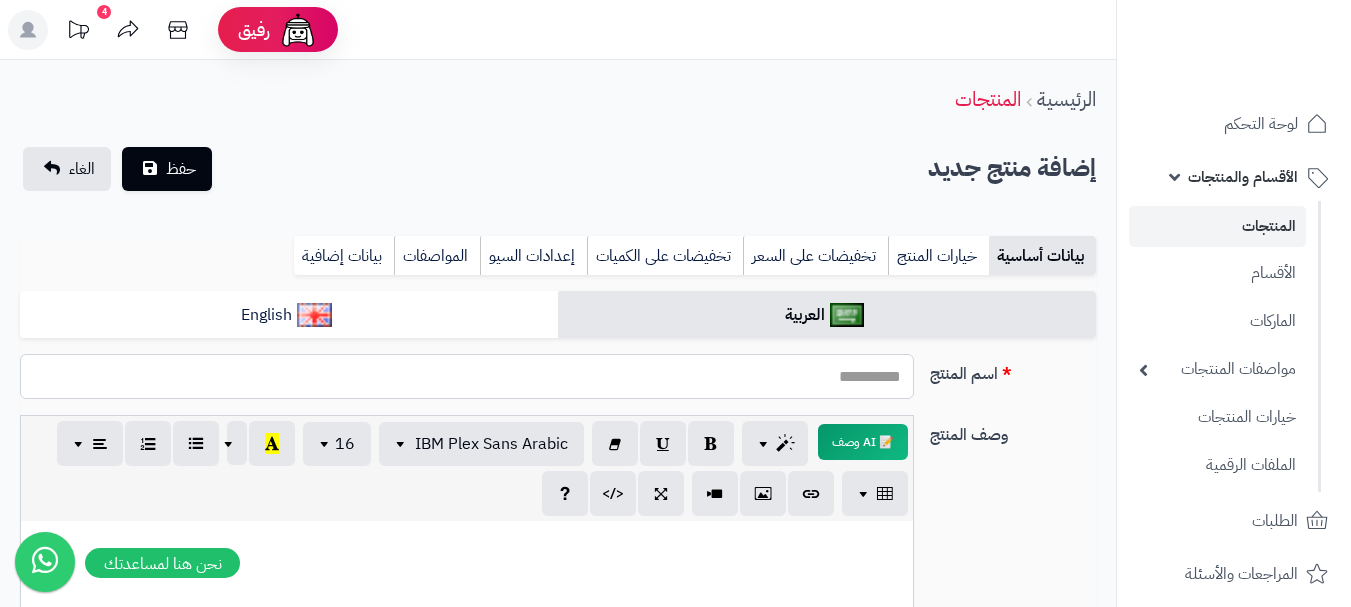 paste on "**********" 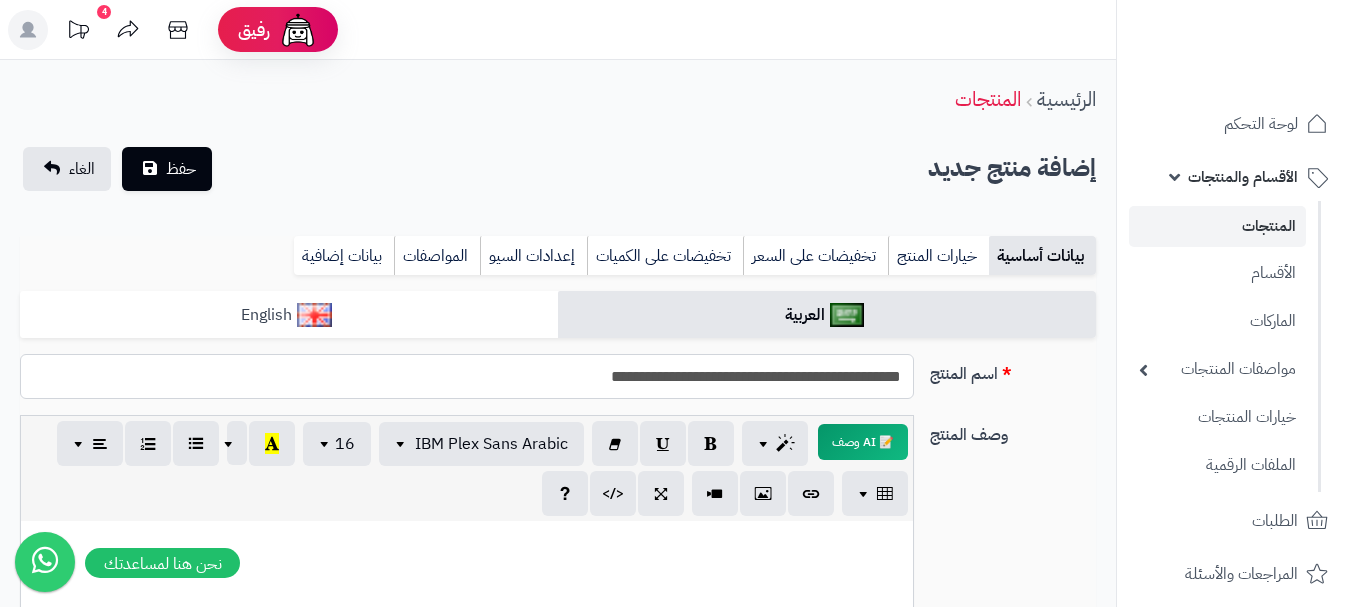 type on "**********" 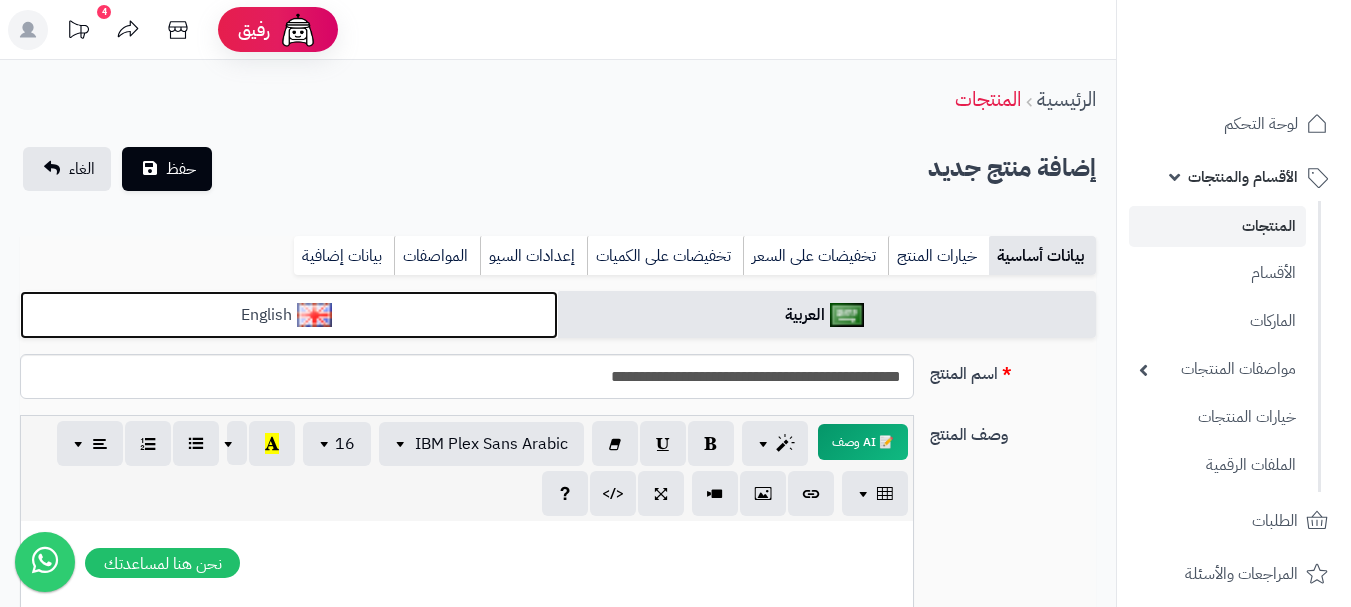 click on "English" at bounding box center [289, 315] 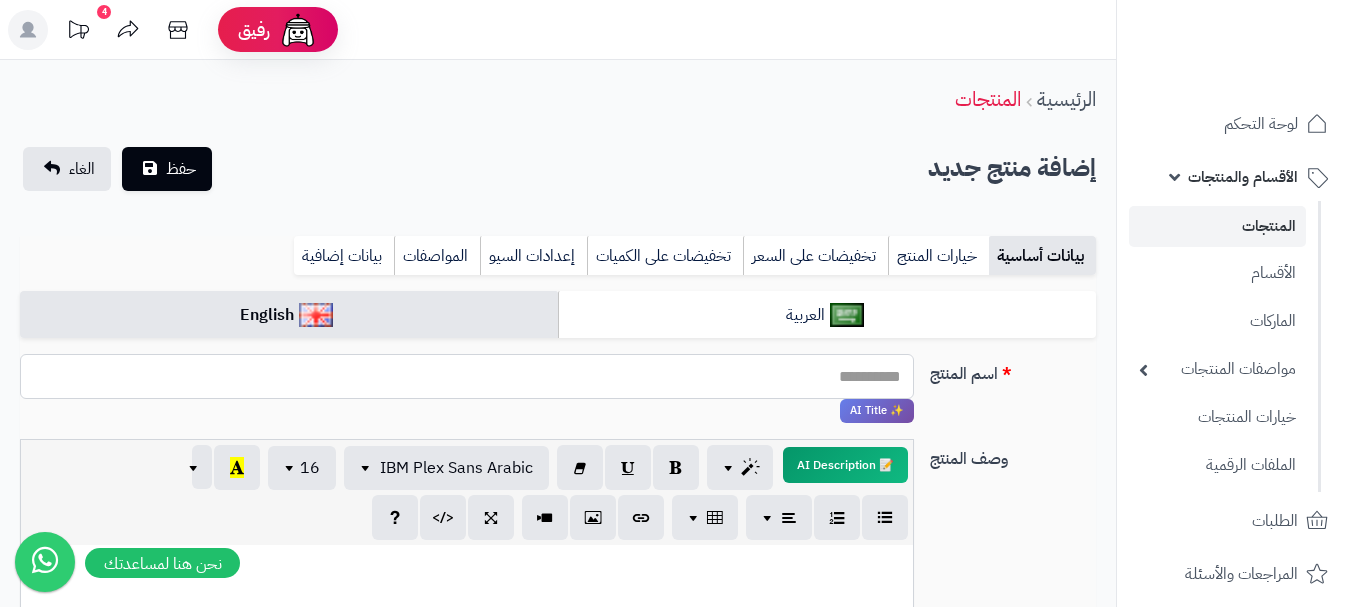 paste on "**********" 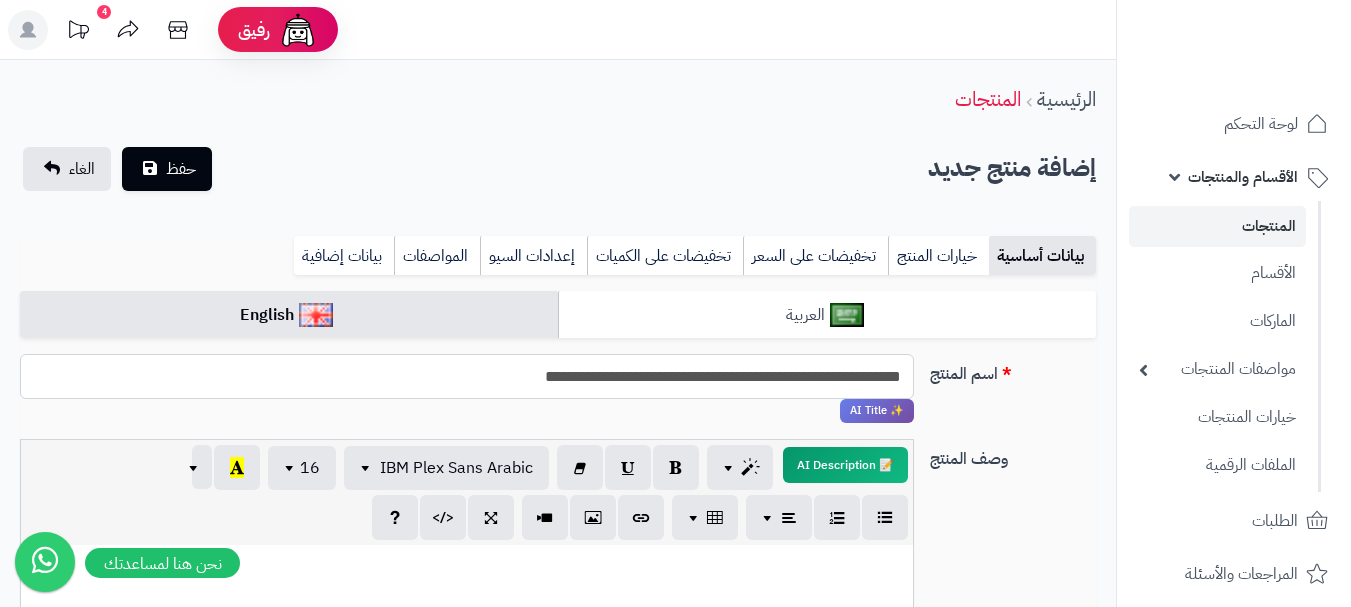 type on "**********" 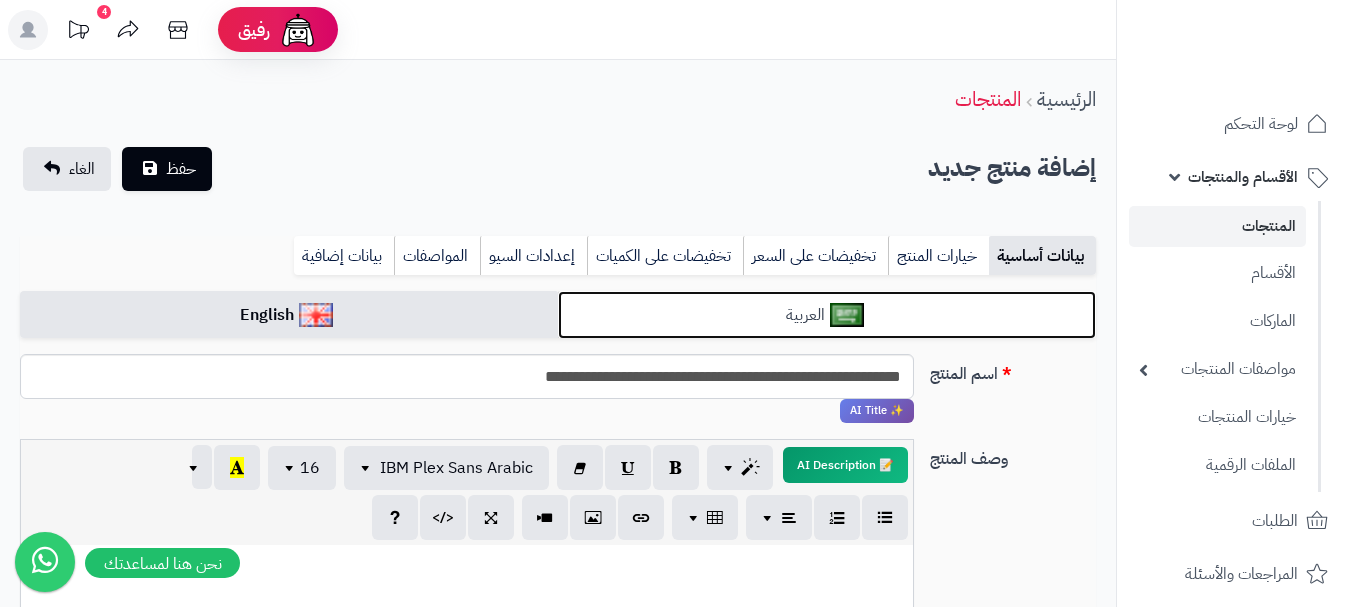 click on "العربية" at bounding box center (827, 315) 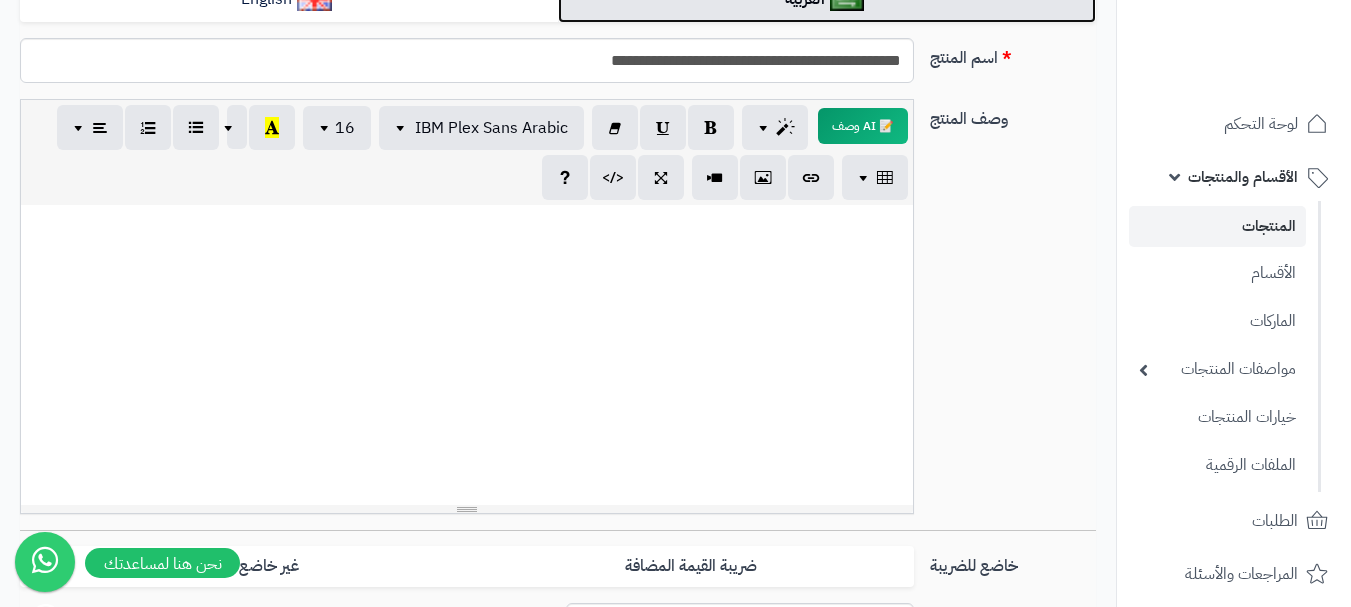 scroll, scrollTop: 600, scrollLeft: 0, axis: vertical 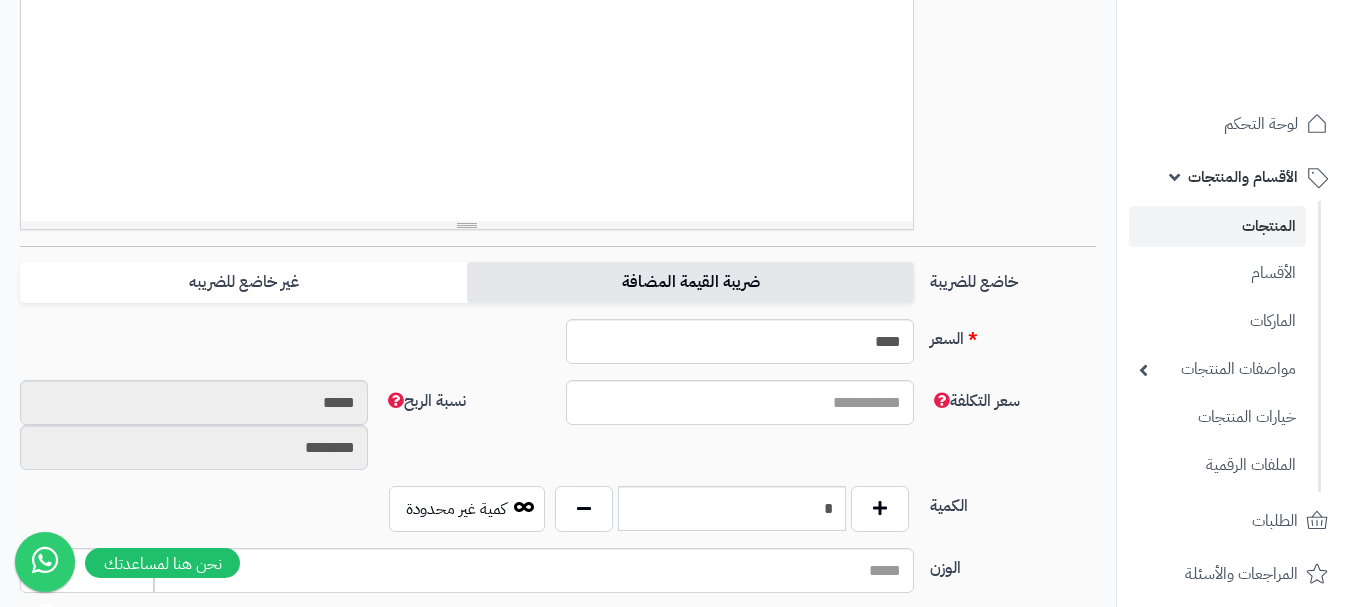 click on "ضريبة القيمة المضافة" at bounding box center [690, 282] 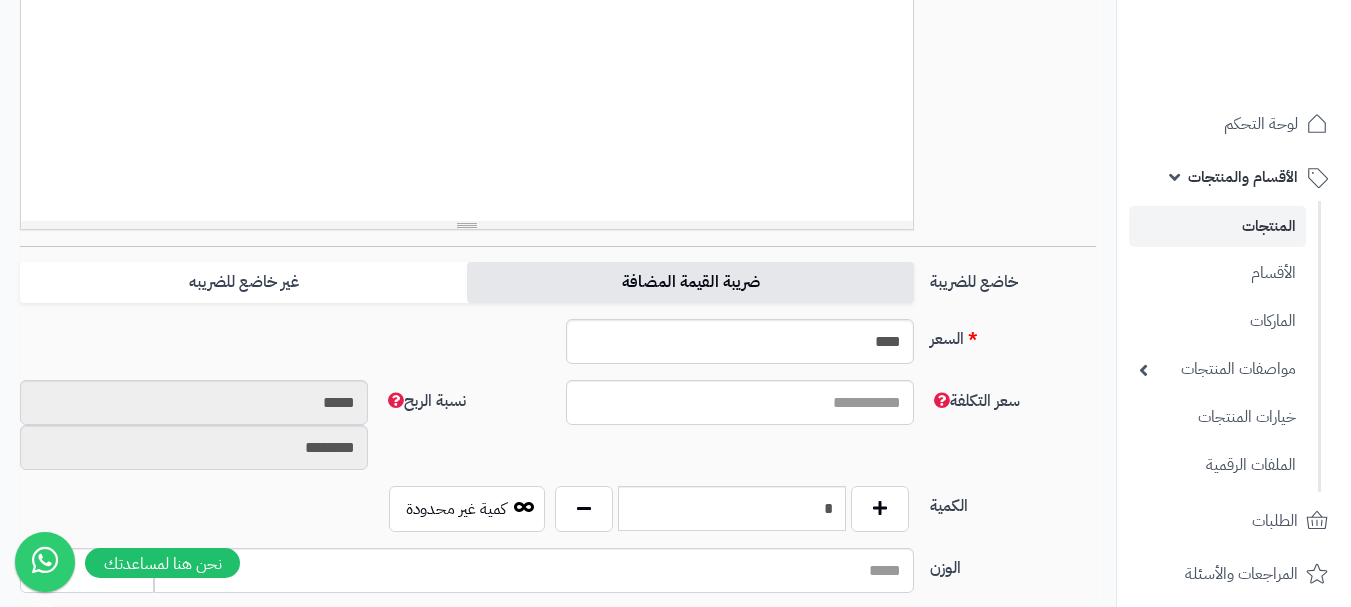 type on "*" 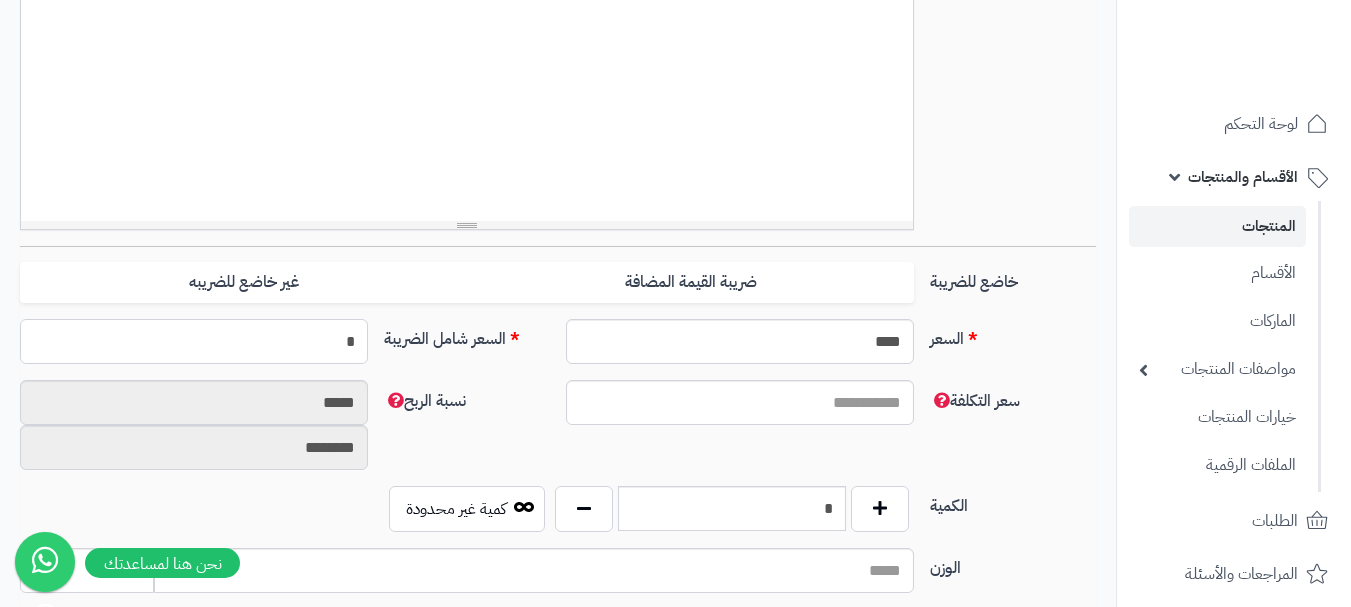 click on "*" at bounding box center [194, 341] 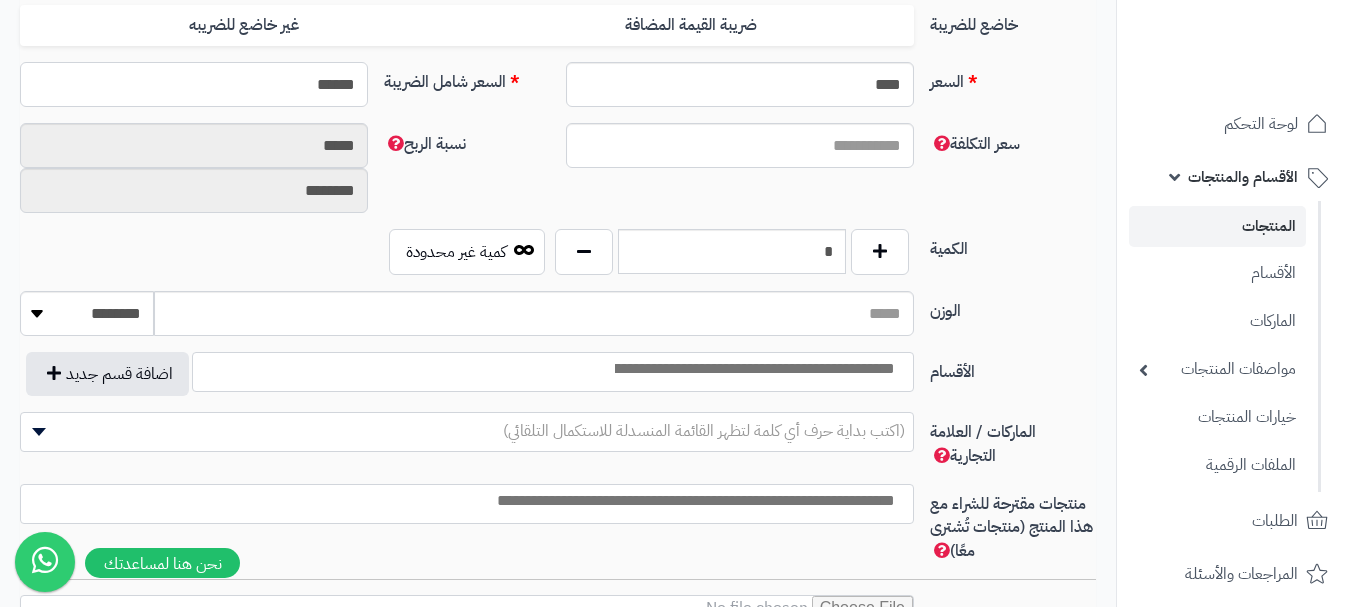 scroll, scrollTop: 900, scrollLeft: 0, axis: vertical 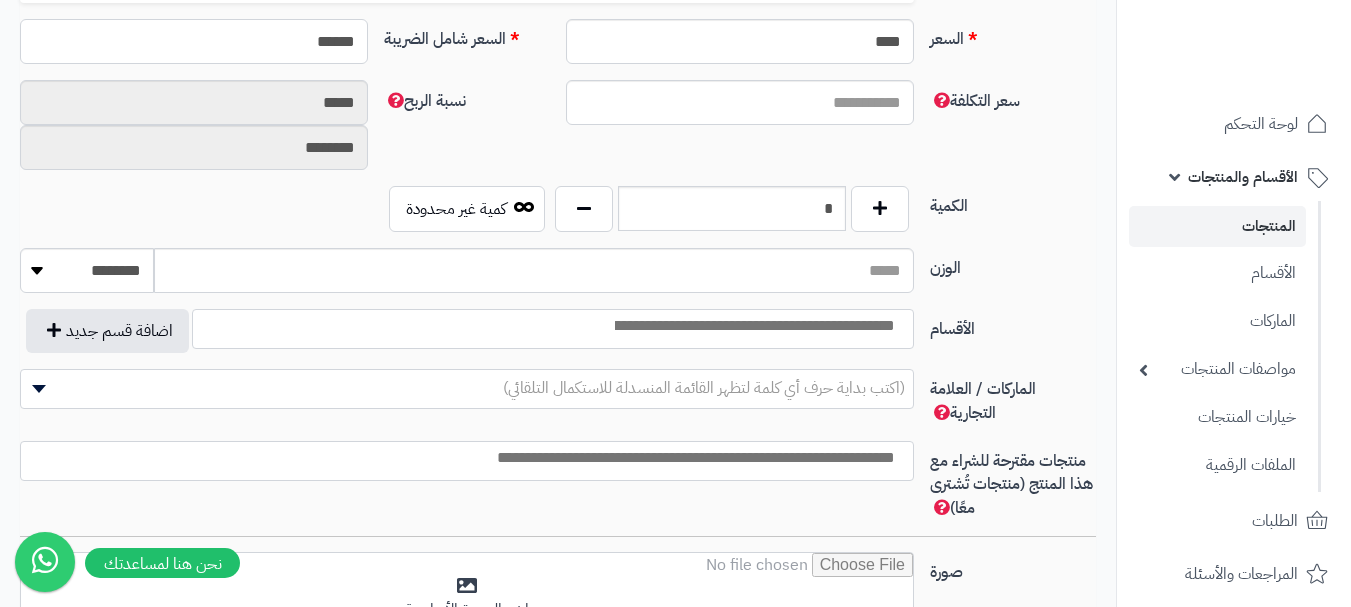 type on "******" 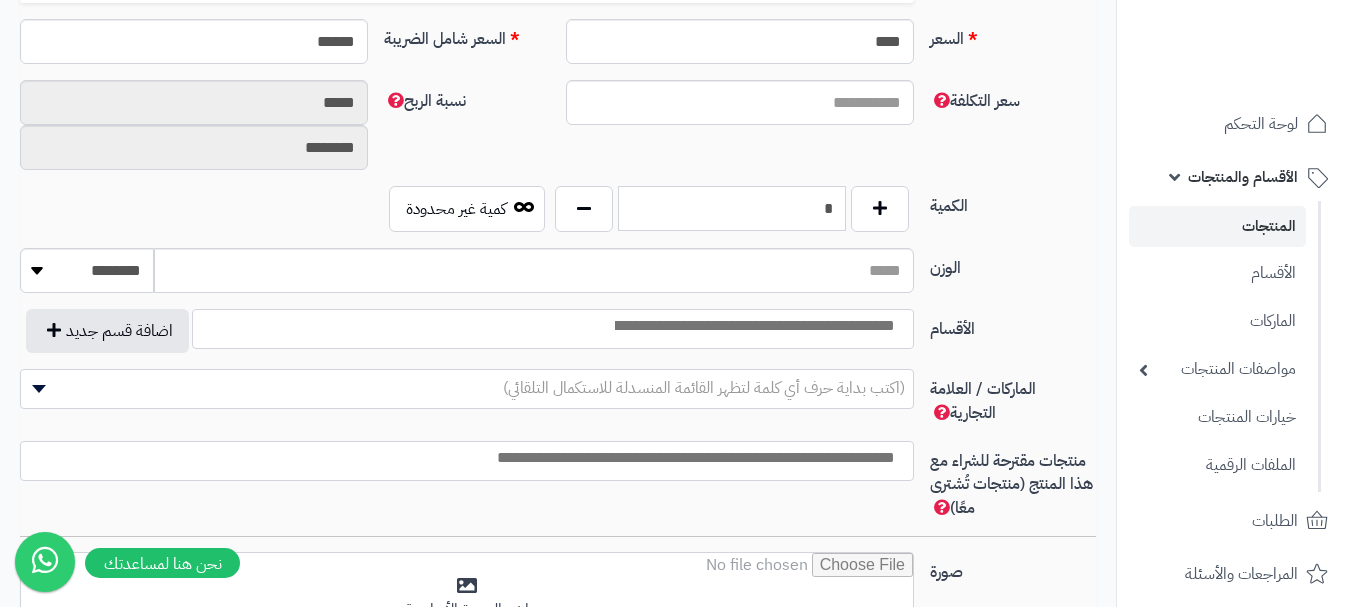 click on "*" at bounding box center [732, 208] 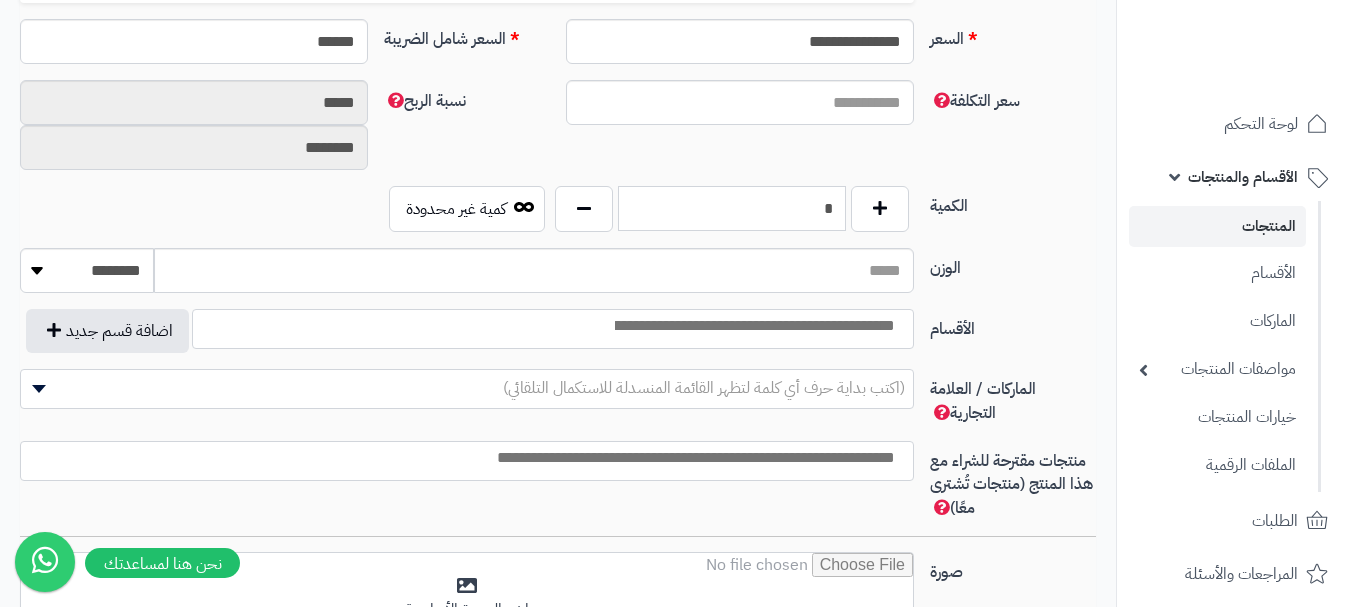 click on "*" at bounding box center (732, 208) 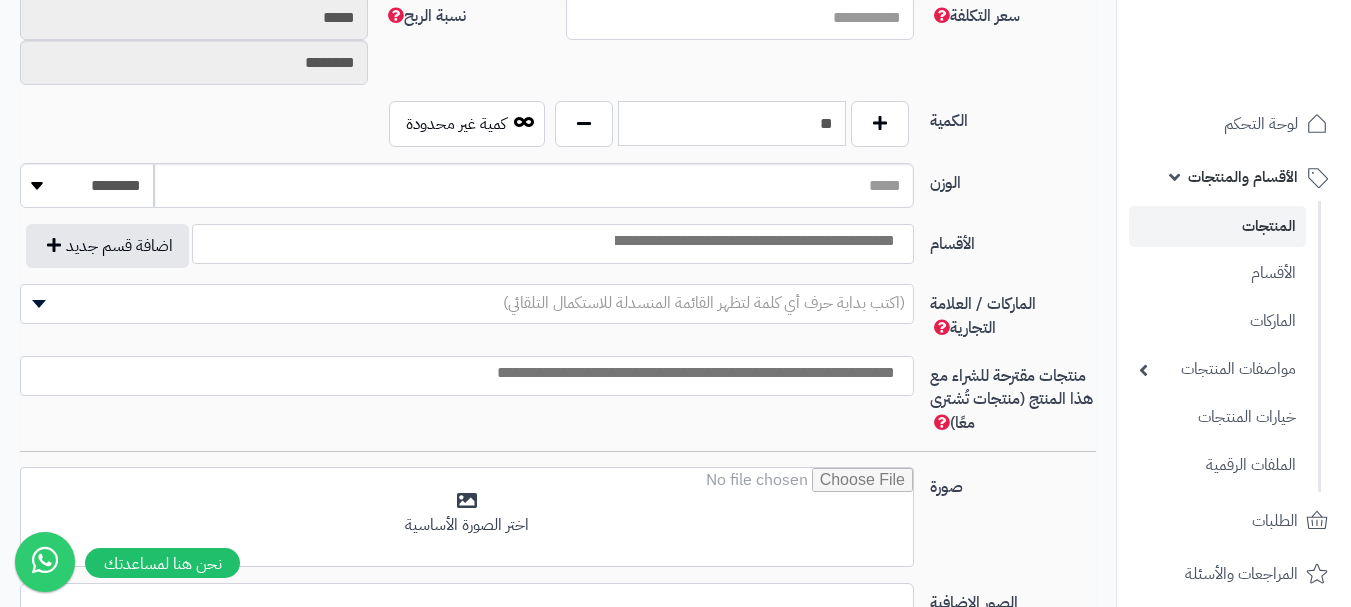 scroll, scrollTop: 1100, scrollLeft: 0, axis: vertical 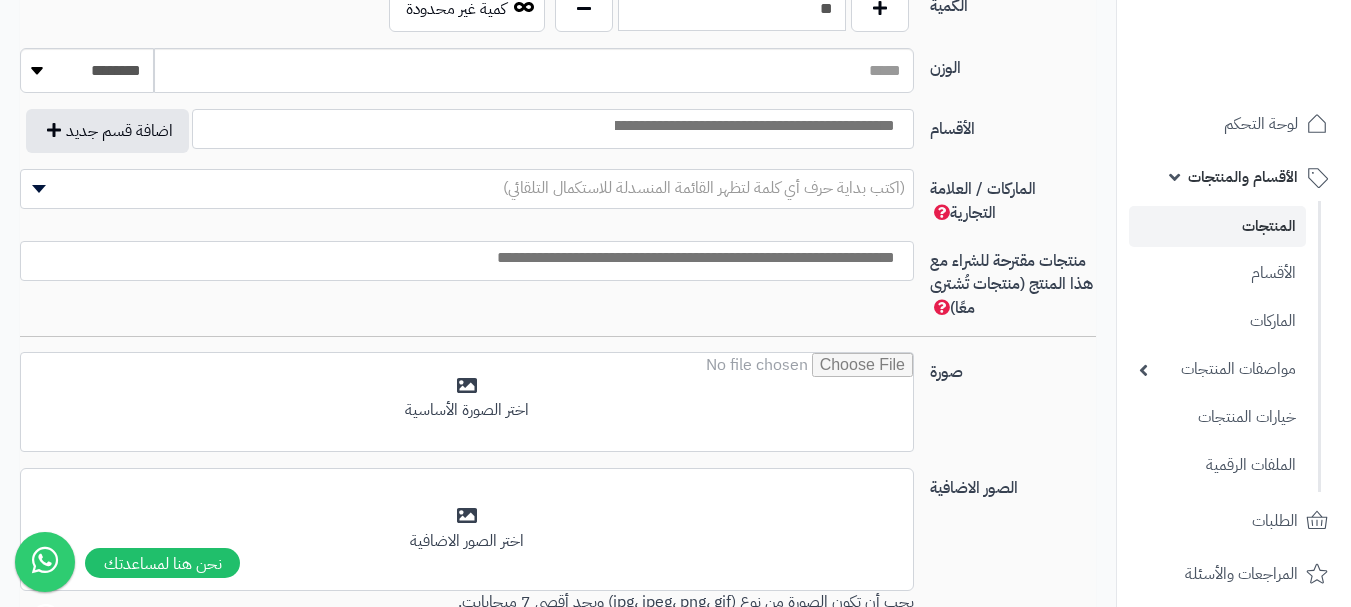 type on "**" 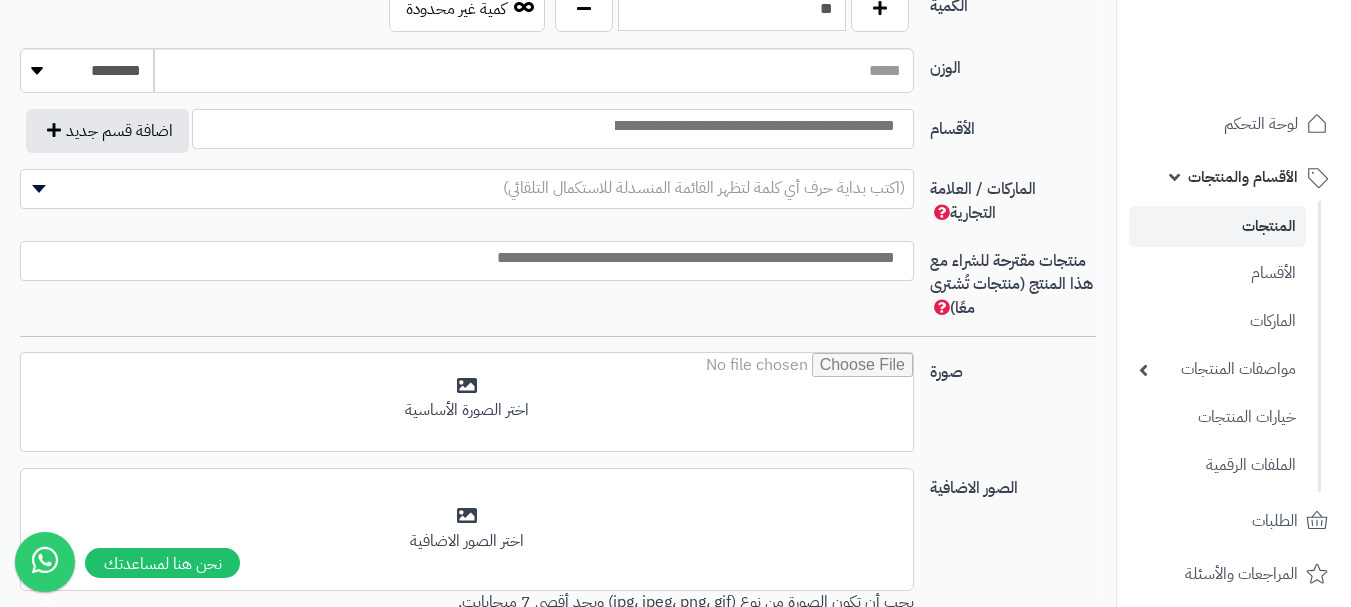 drag, startPoint x: 835, startPoint y: 124, endPoint x: 834, endPoint y: 135, distance: 11.045361 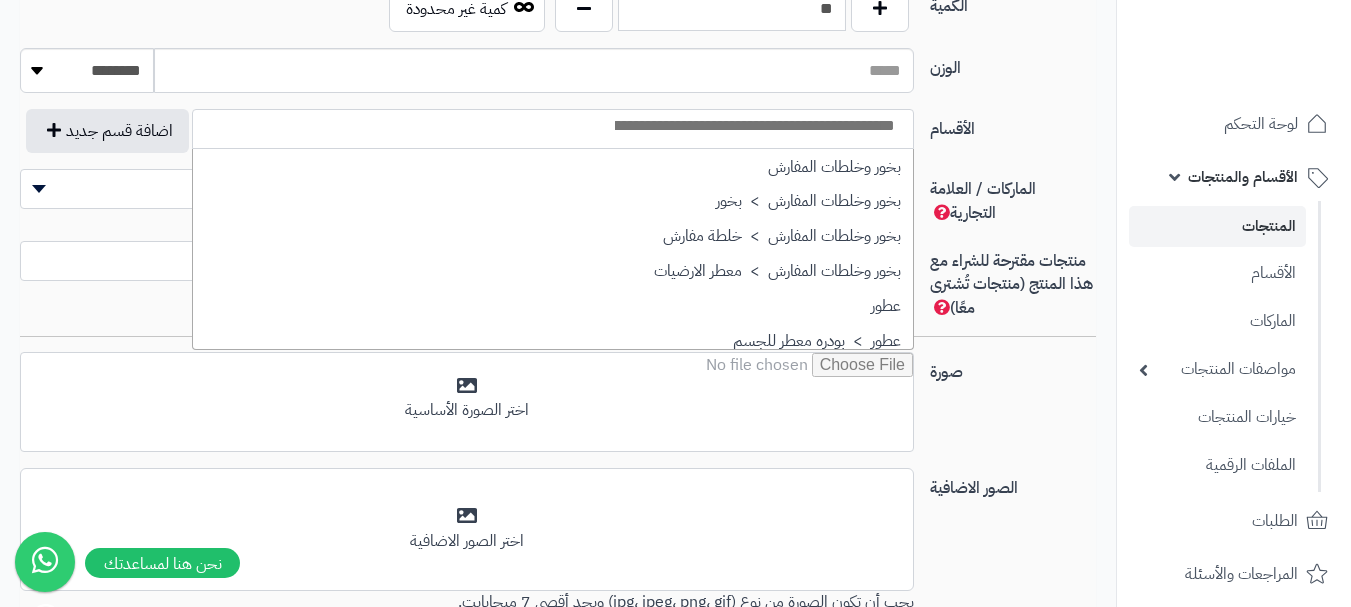 scroll, scrollTop: 600, scrollLeft: 0, axis: vertical 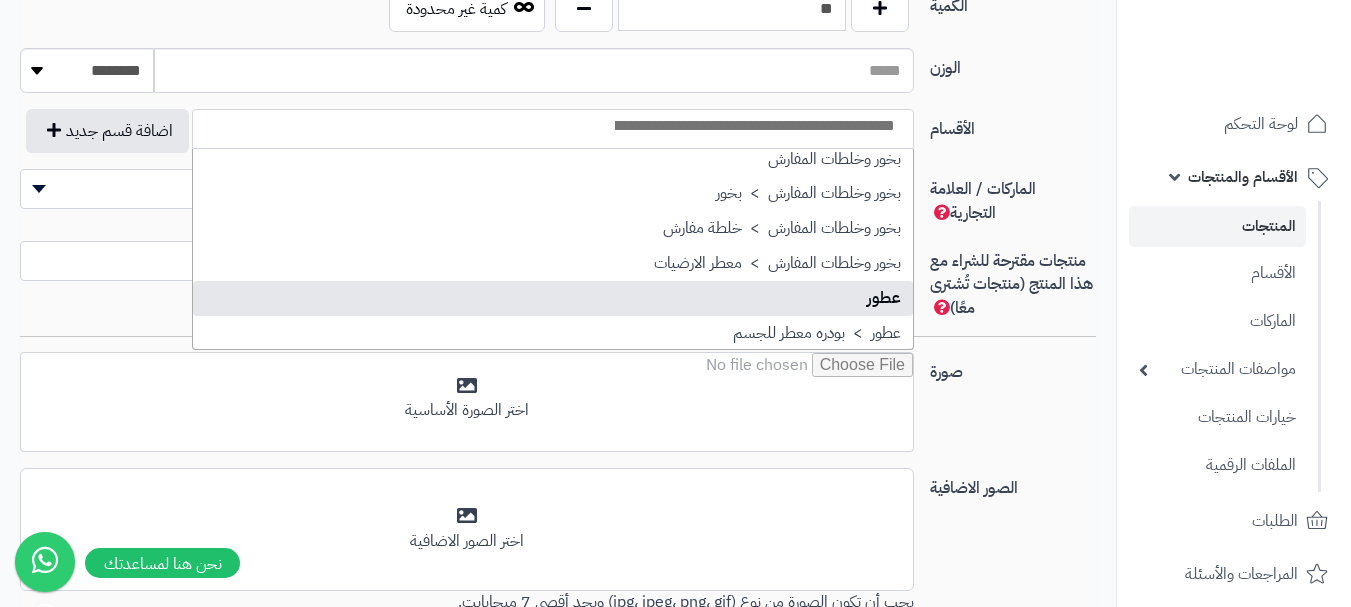 select on "**" 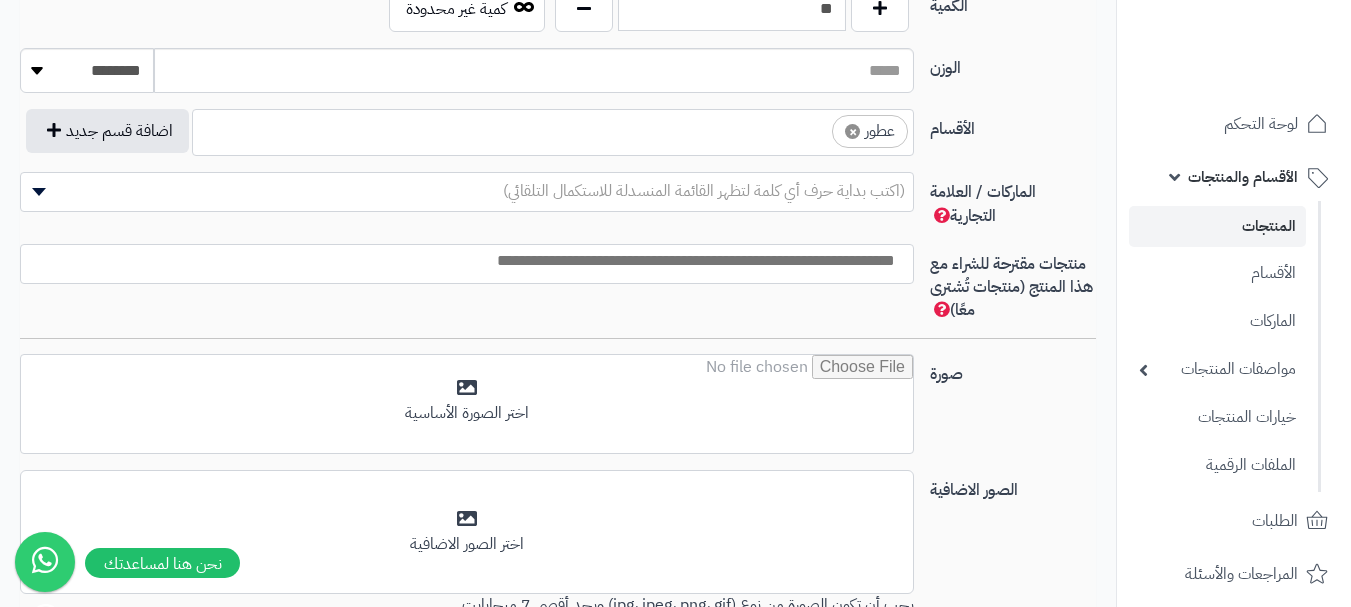 scroll, scrollTop: 525, scrollLeft: 0, axis: vertical 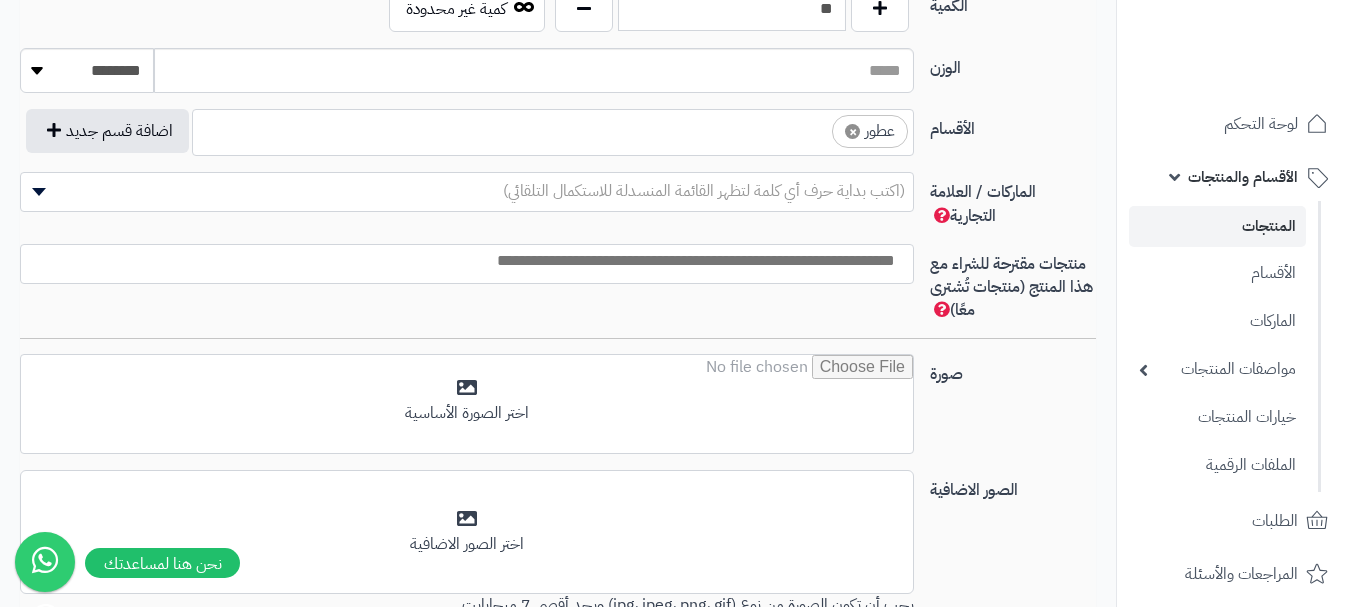 drag, startPoint x: 795, startPoint y: 142, endPoint x: 795, endPoint y: 153, distance: 11 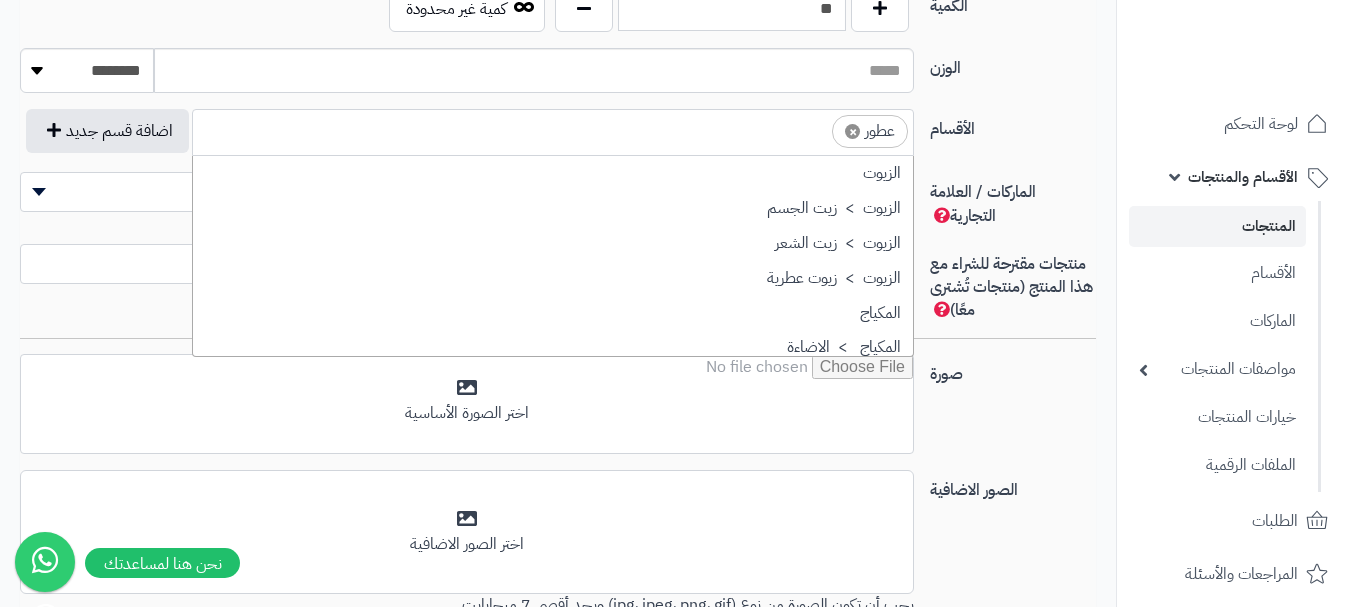 scroll, scrollTop: 697, scrollLeft: 0, axis: vertical 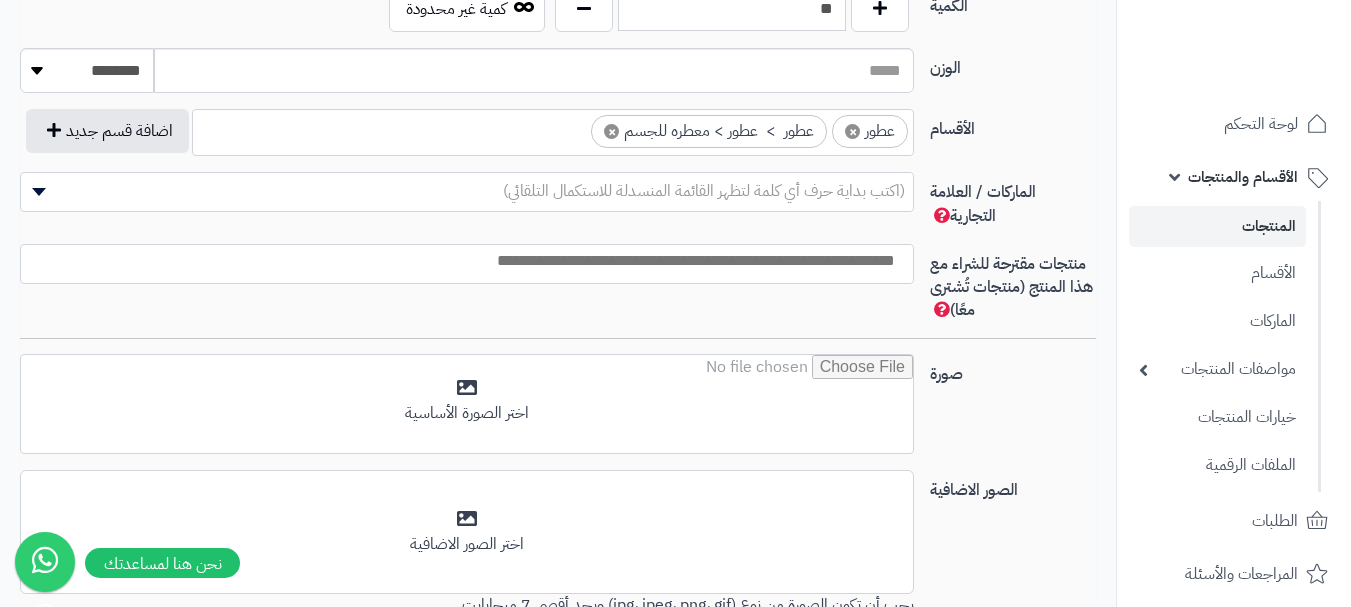 click at bounding box center (462, 261) 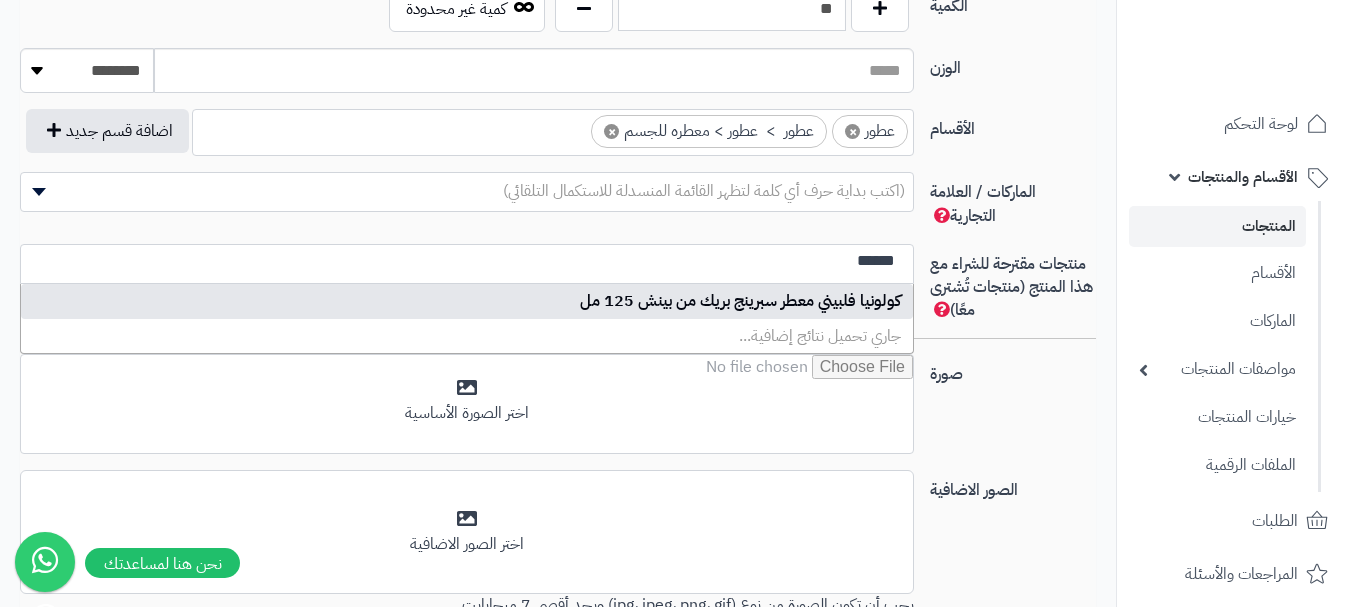 type on "******" 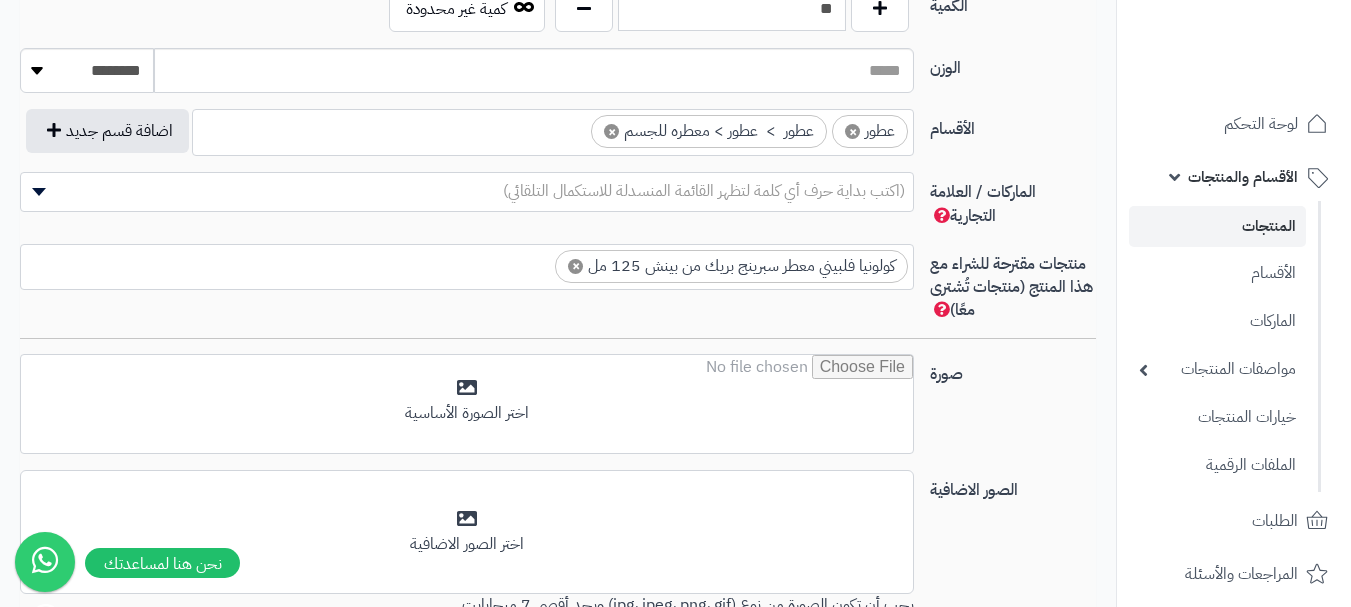 scroll, scrollTop: 0, scrollLeft: 0, axis: both 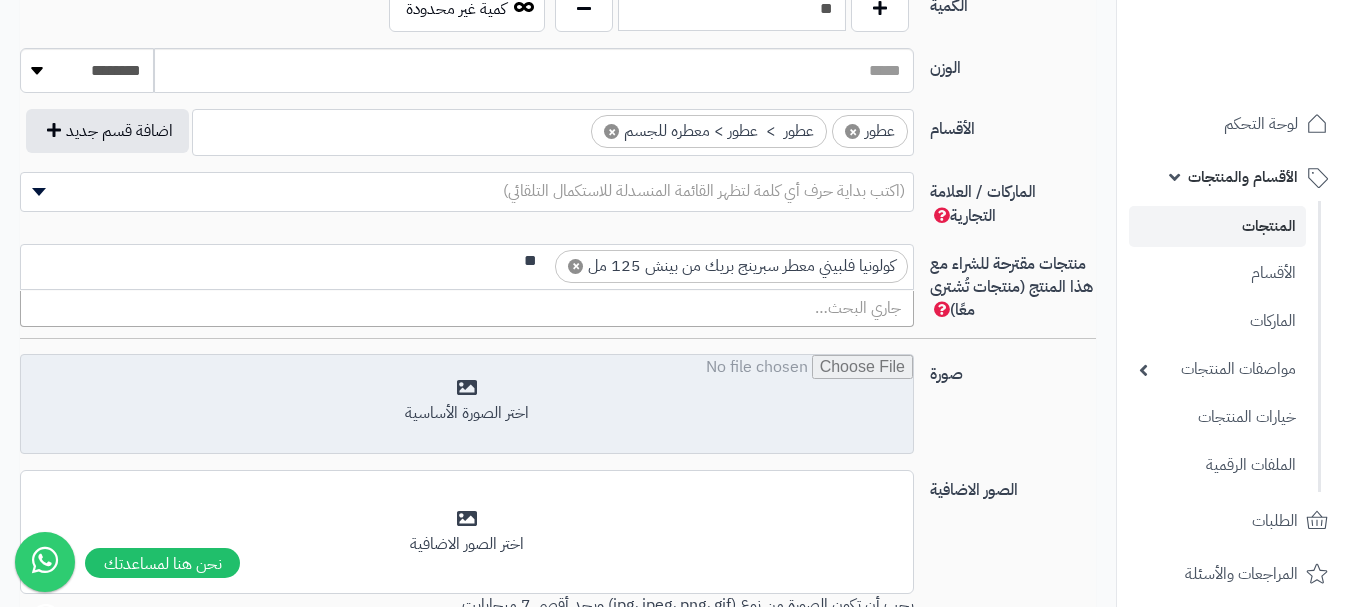 type on "*" 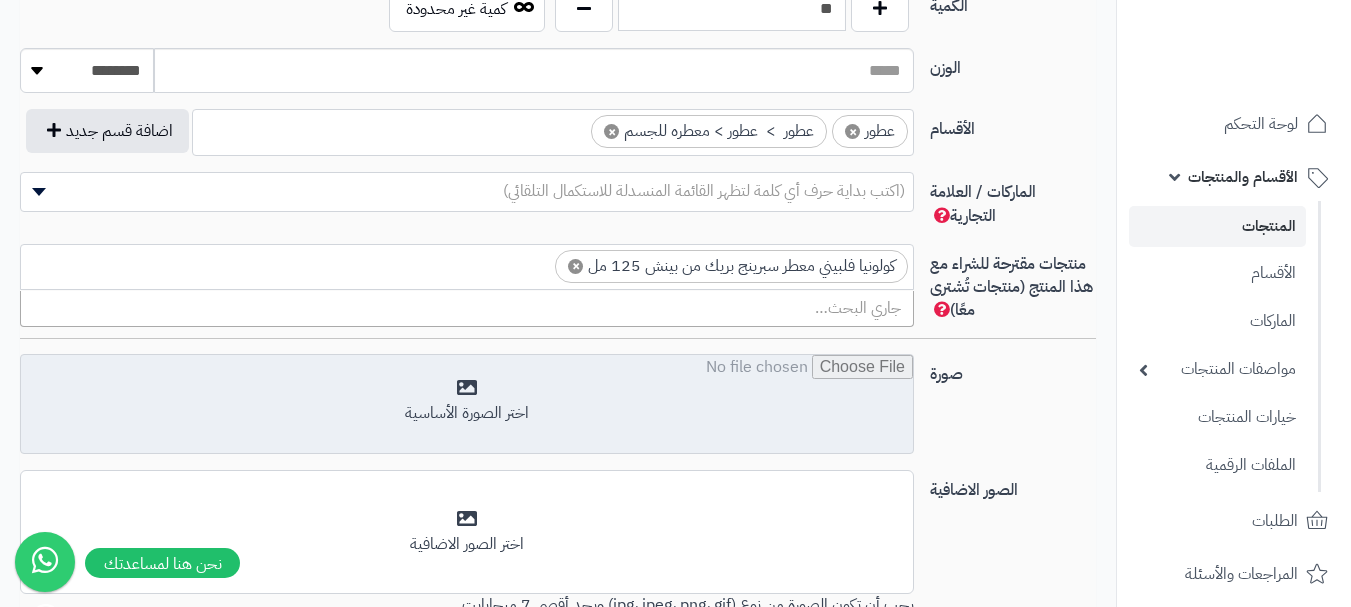 type 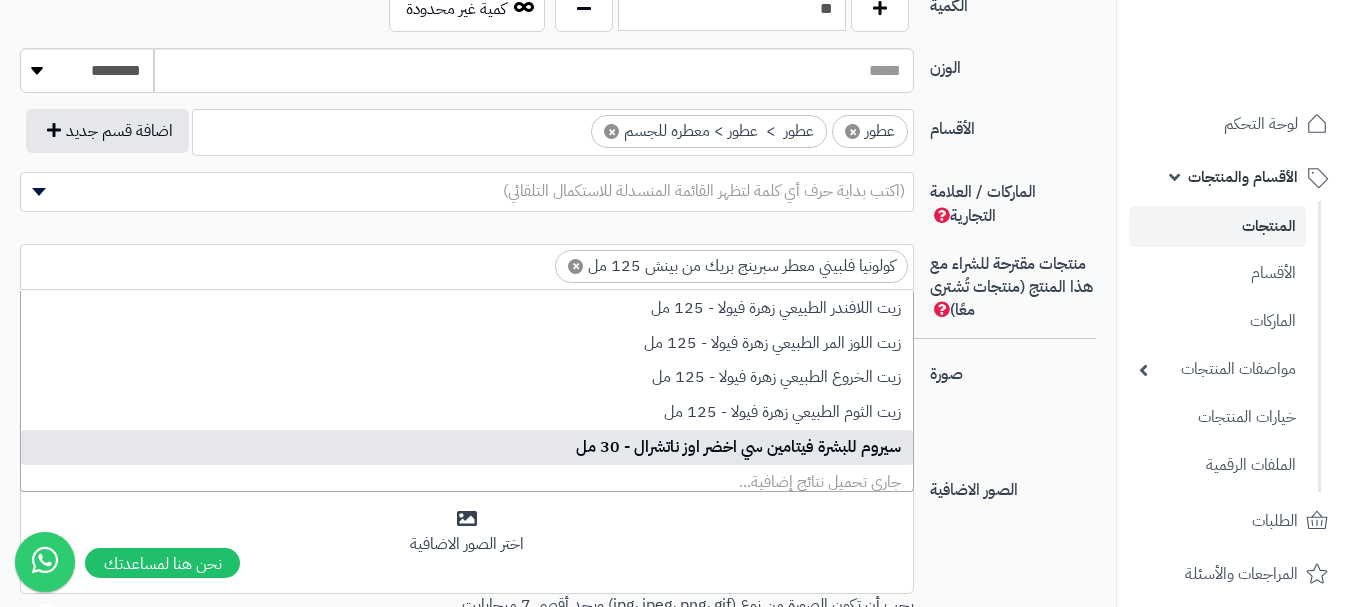 select 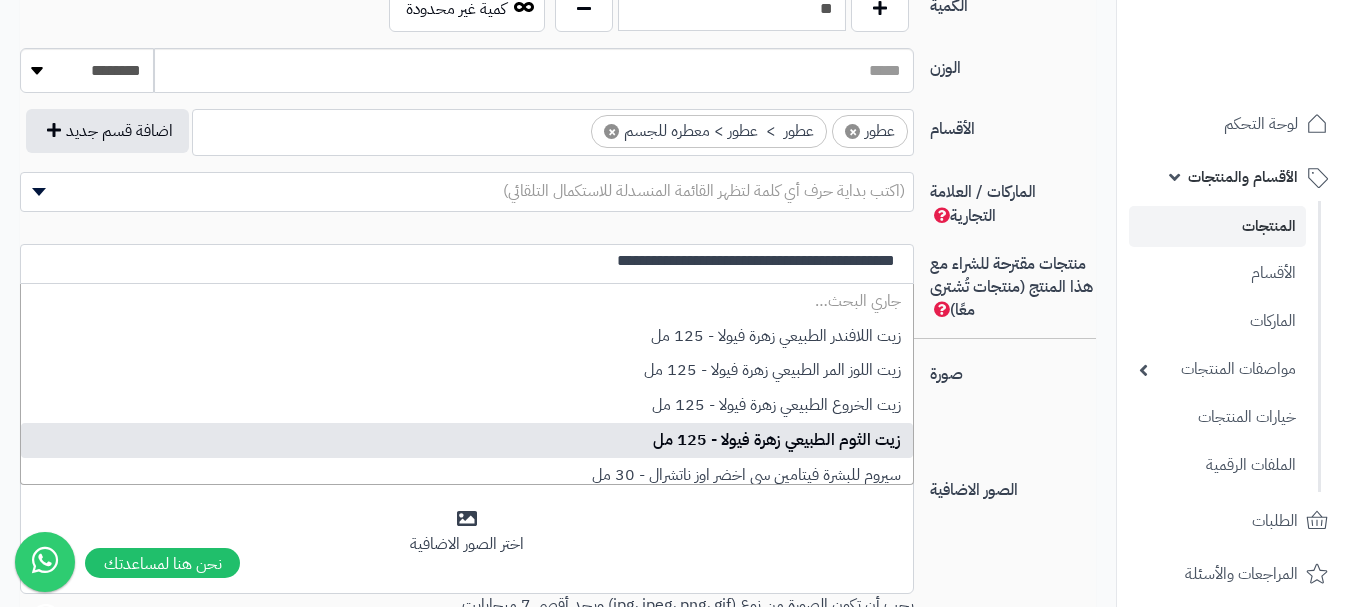 scroll, scrollTop: 0, scrollLeft: 0, axis: both 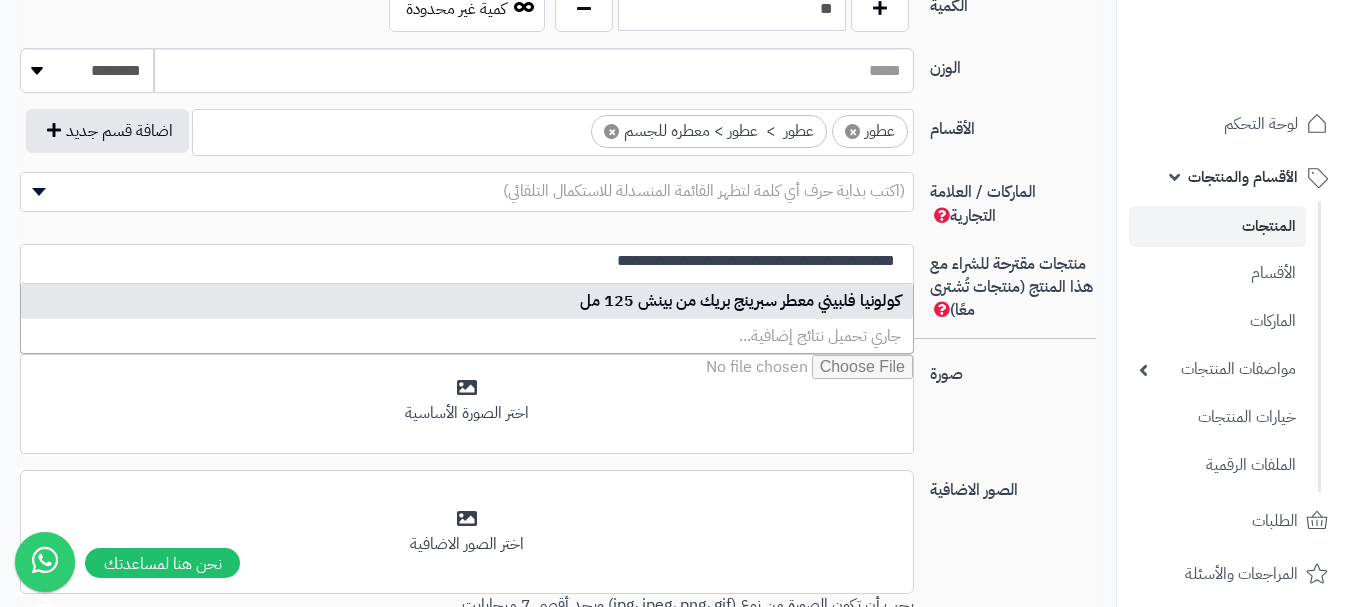 select on "****" 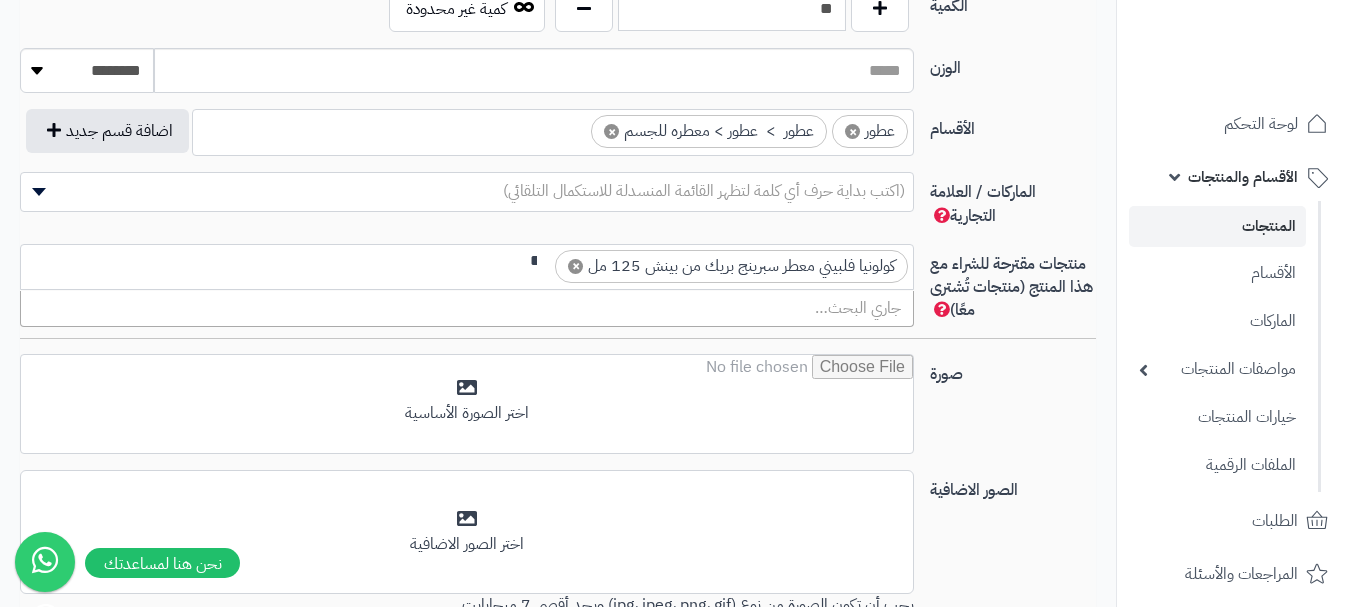 scroll, scrollTop: 0, scrollLeft: -5, axis: horizontal 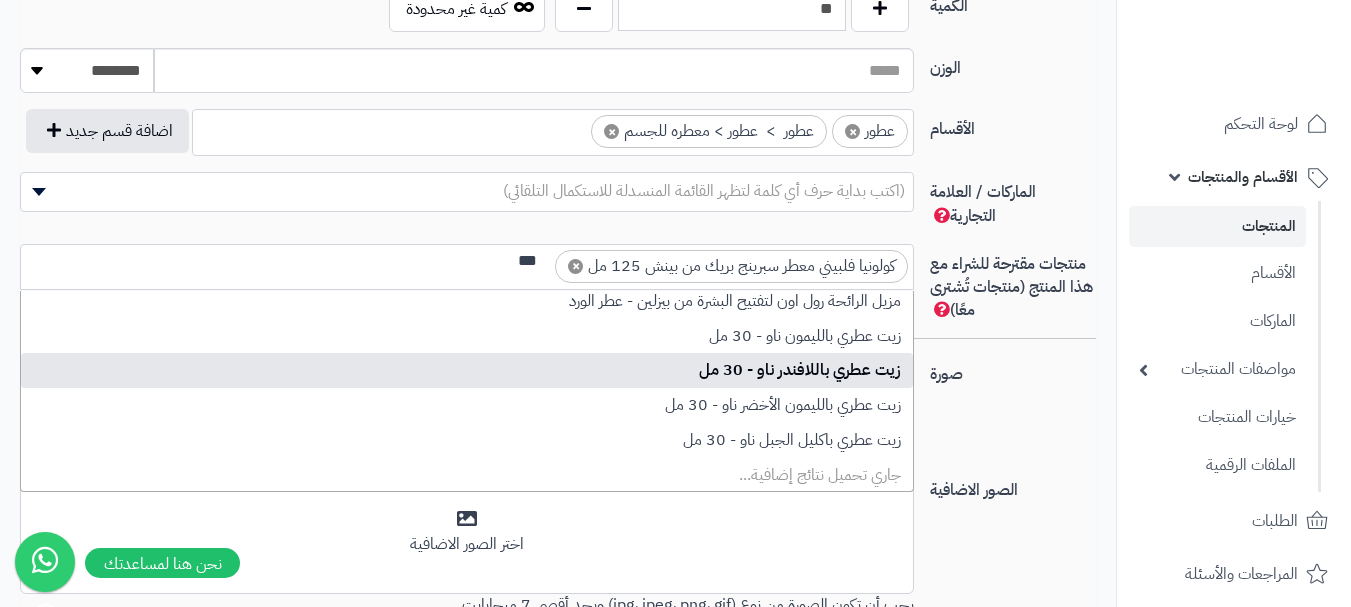 type on "***" 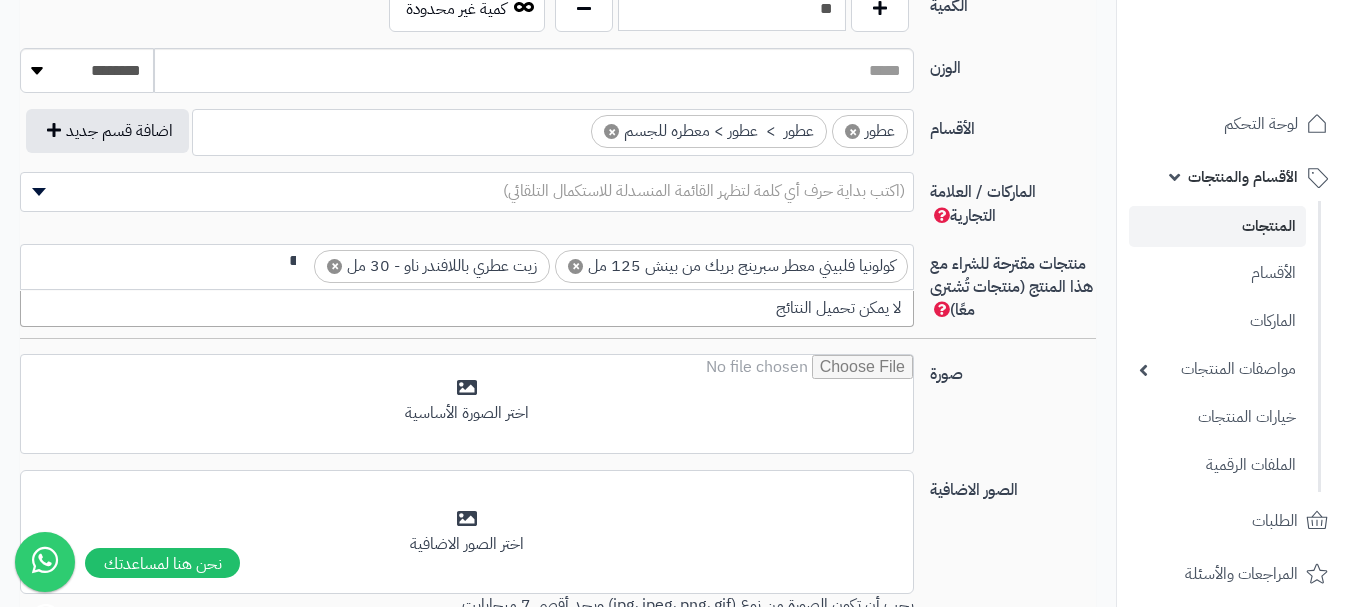 scroll, scrollTop: 0, scrollLeft: -5, axis: horizontal 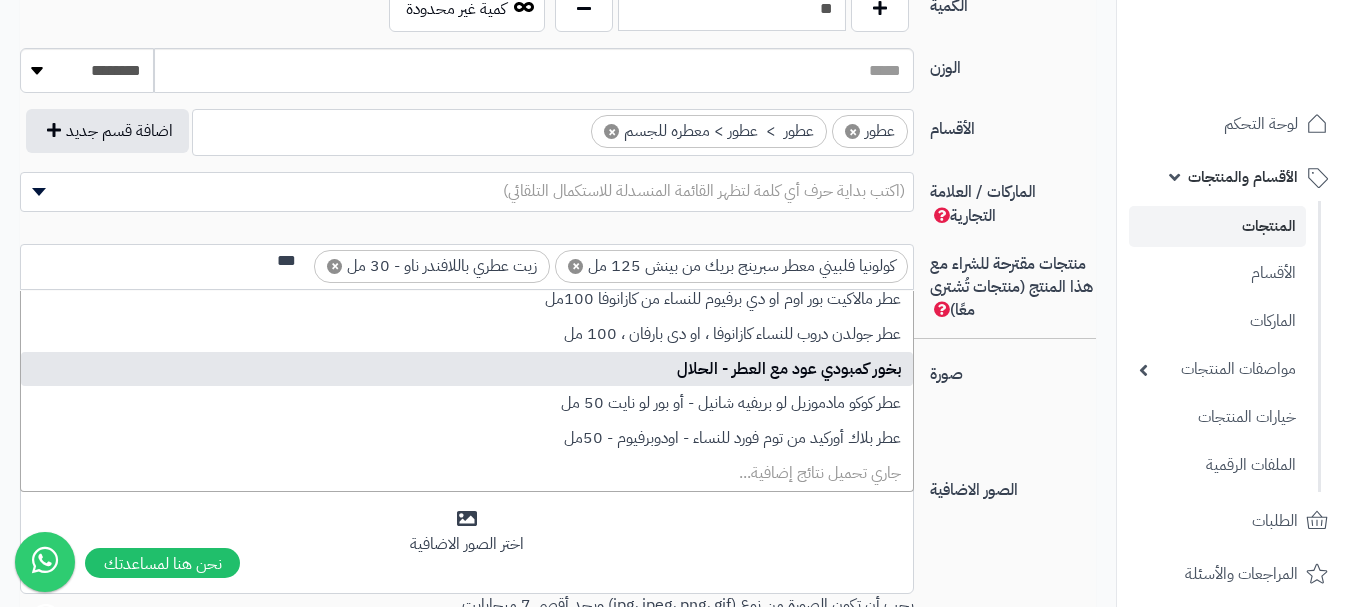 type on "***" 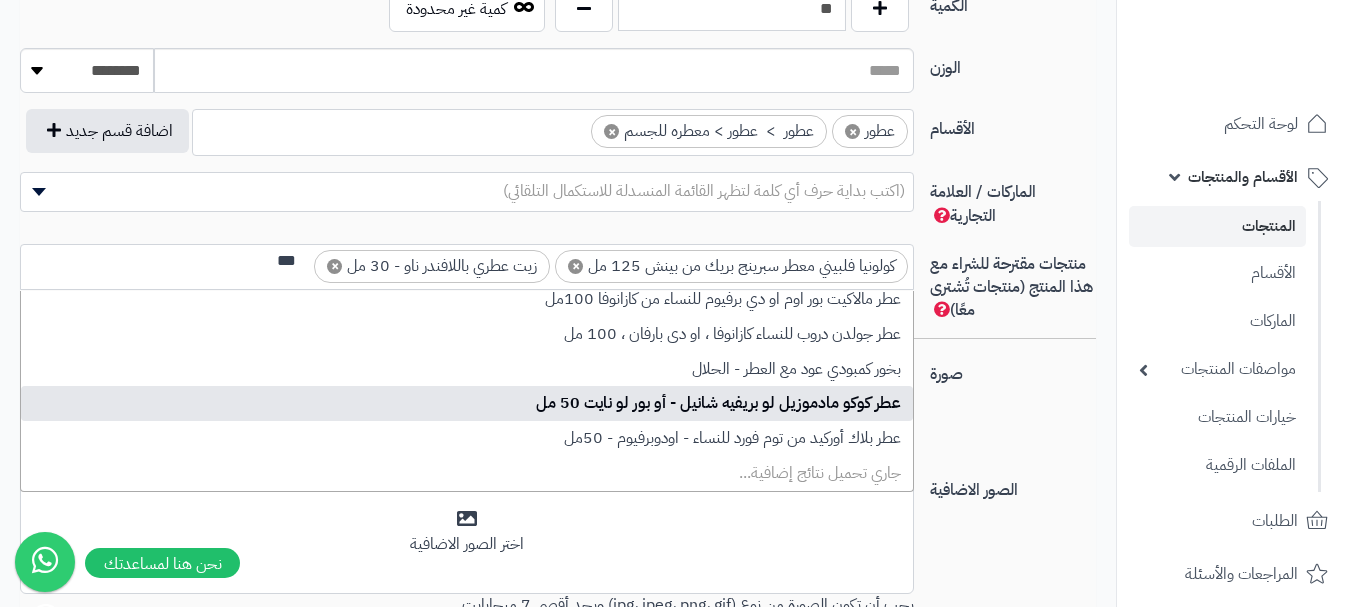type 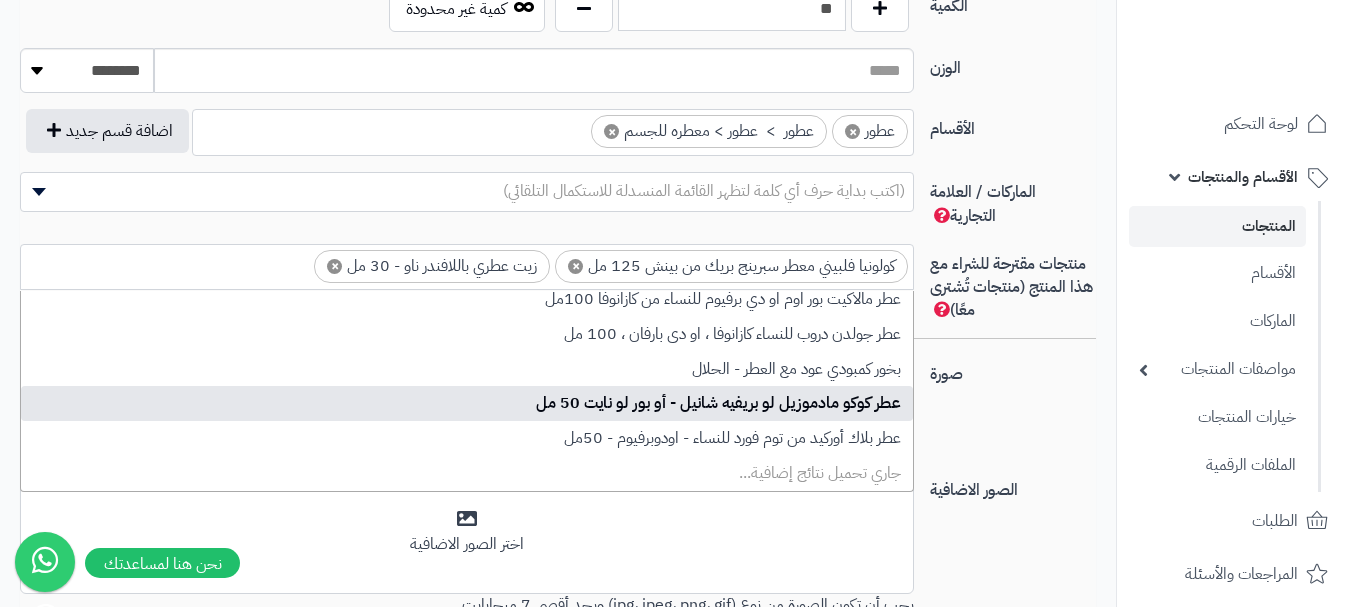 scroll, scrollTop: 0, scrollLeft: 0, axis: both 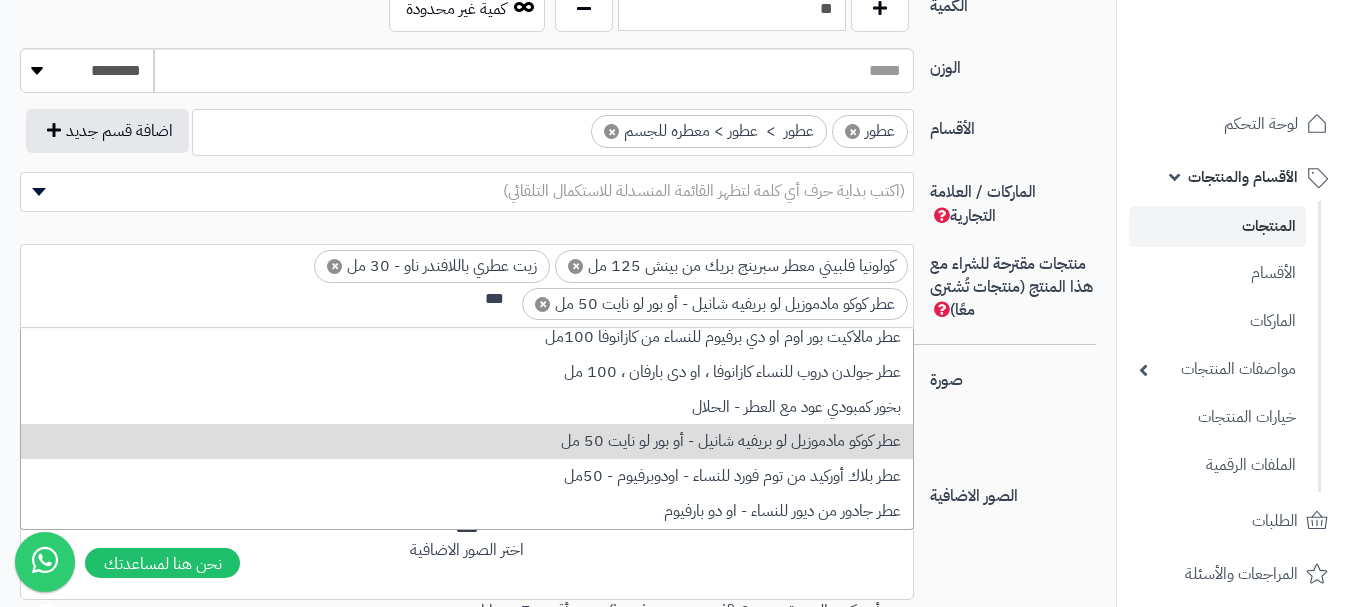 type on "***" 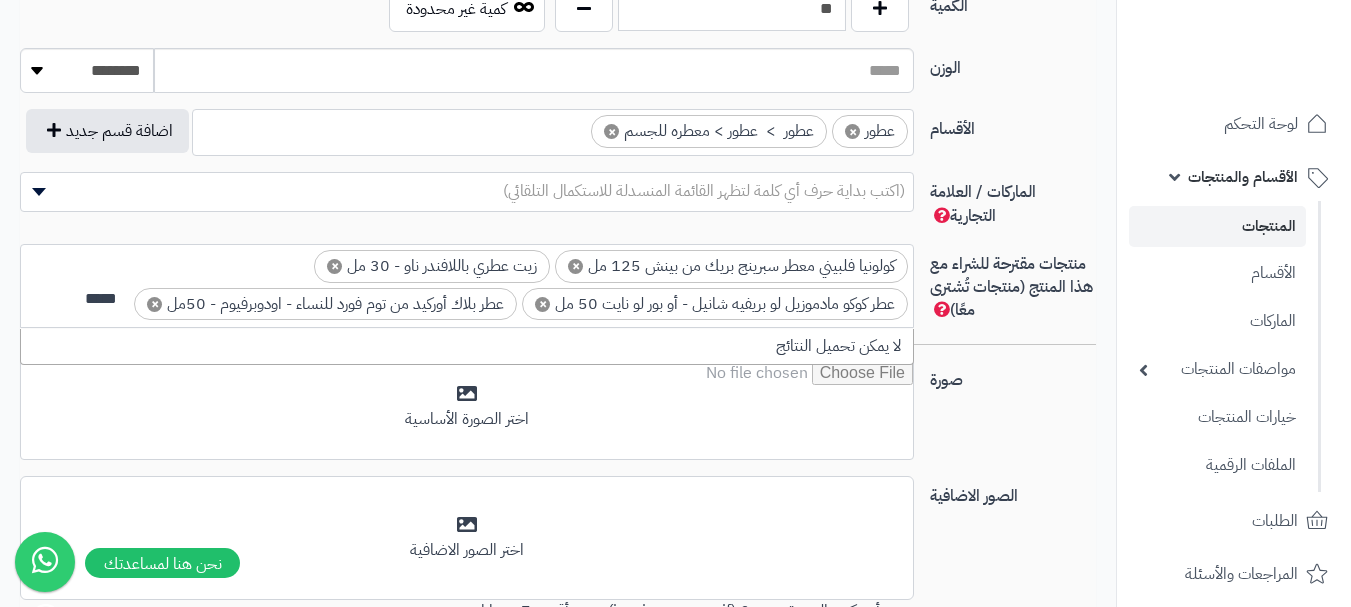 scroll, scrollTop: 0, scrollLeft: -1, axis: horizontal 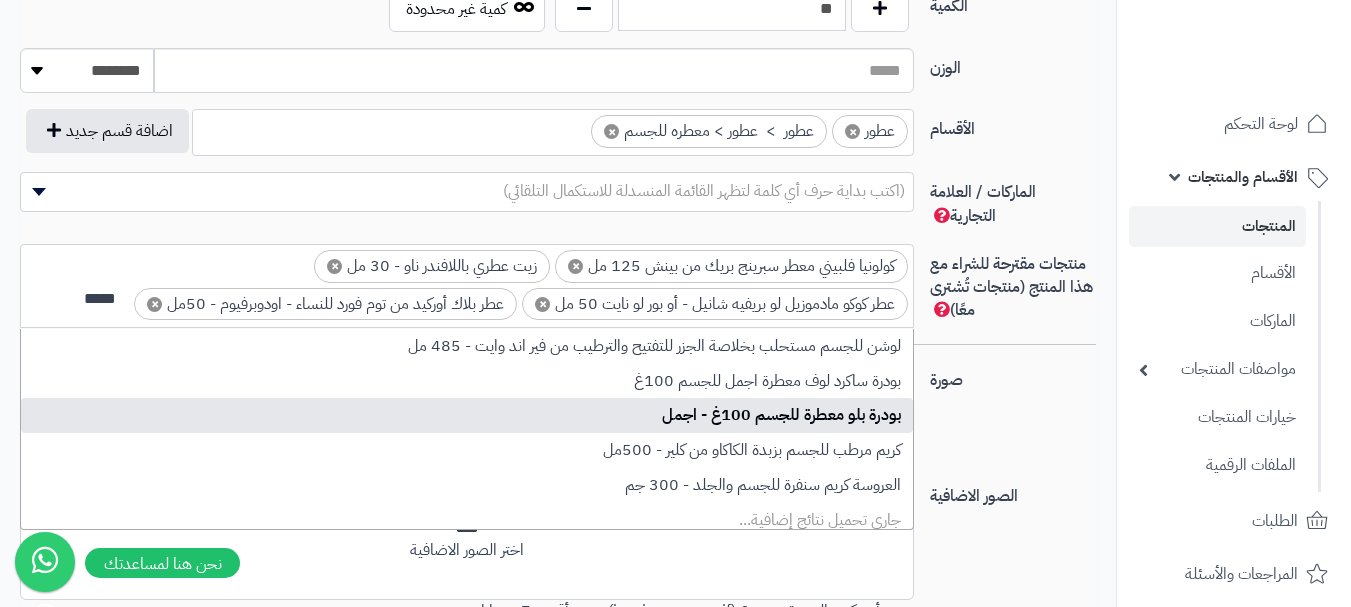 type on "*****" 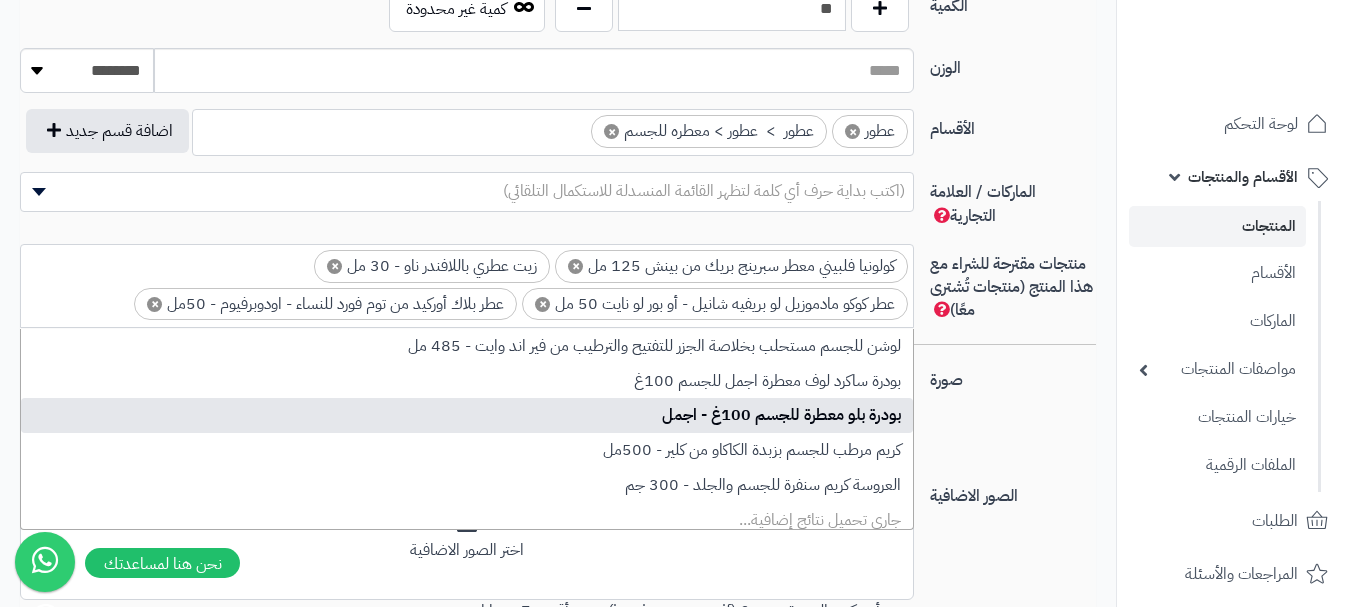 scroll, scrollTop: 0, scrollLeft: 0, axis: both 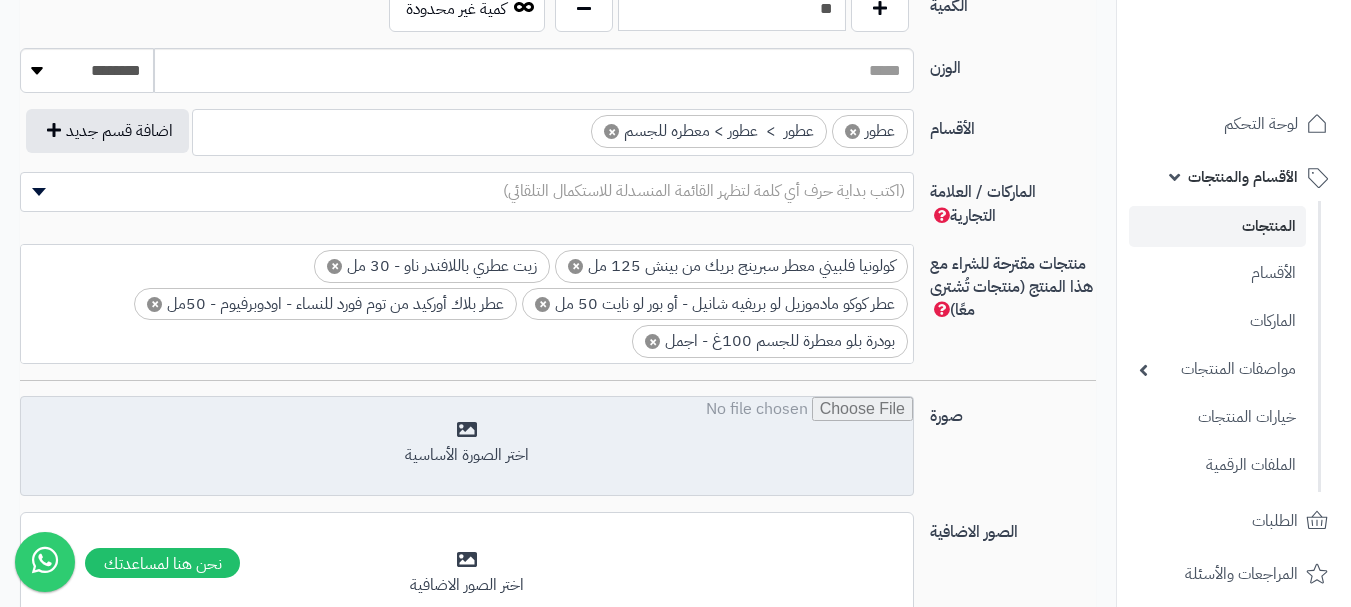 click at bounding box center (467, 447) 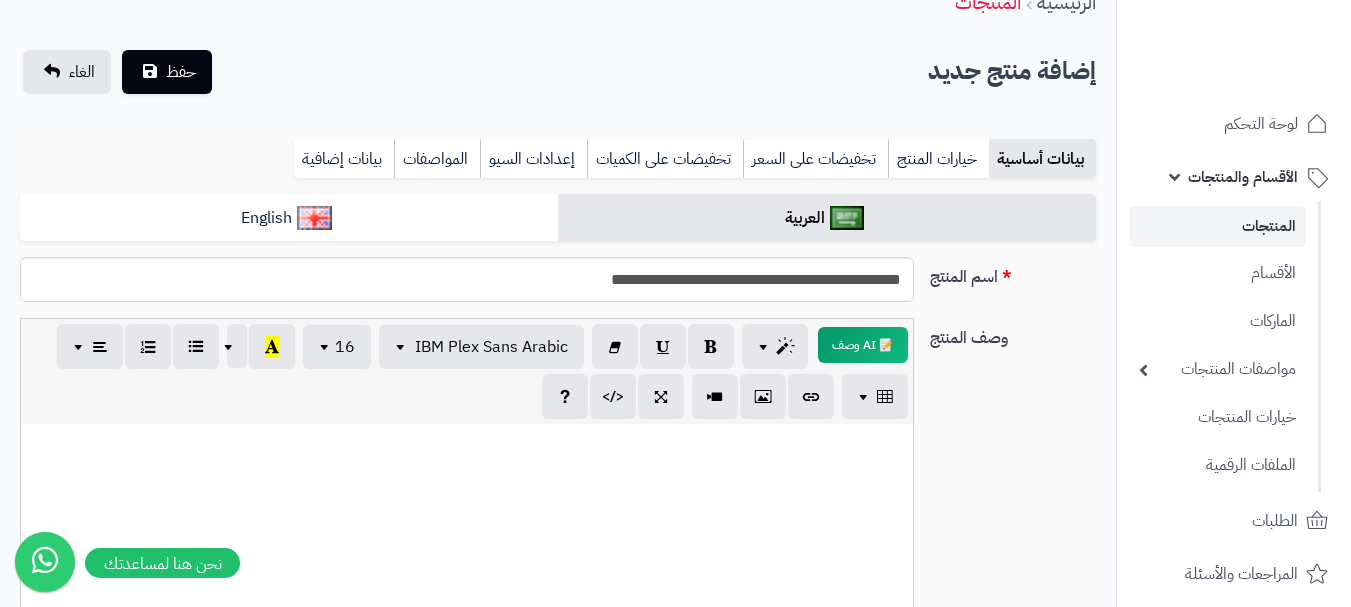 scroll, scrollTop: 0, scrollLeft: 0, axis: both 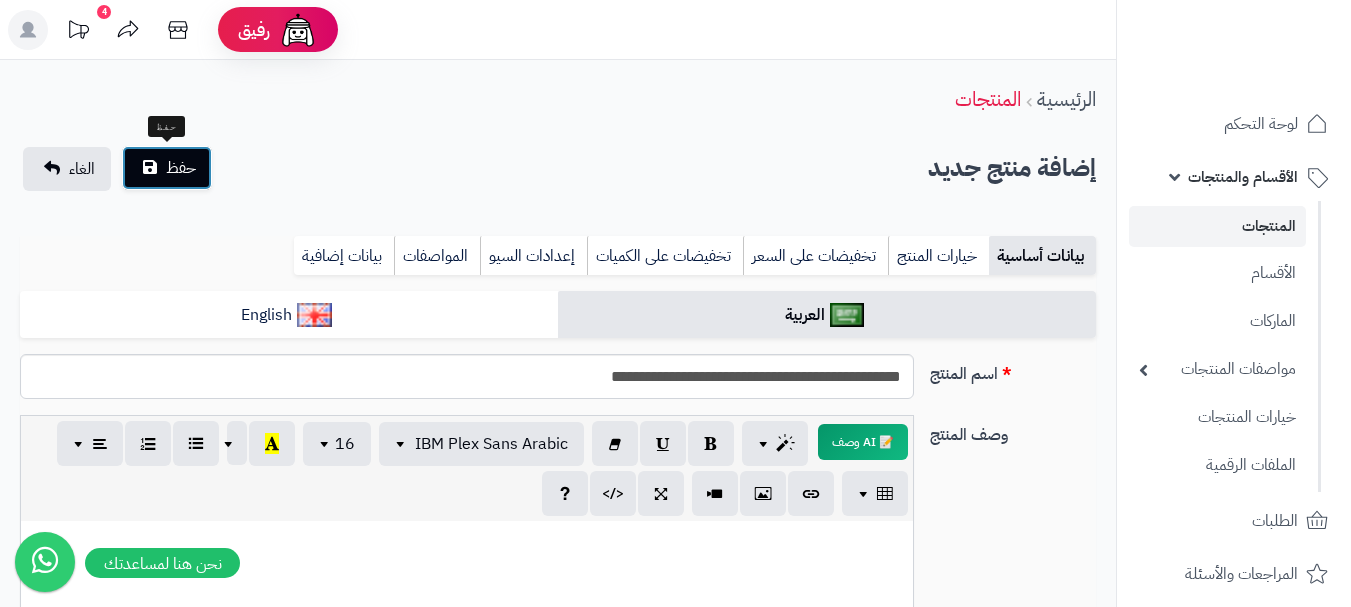 click on "حفظ" at bounding box center [181, 168] 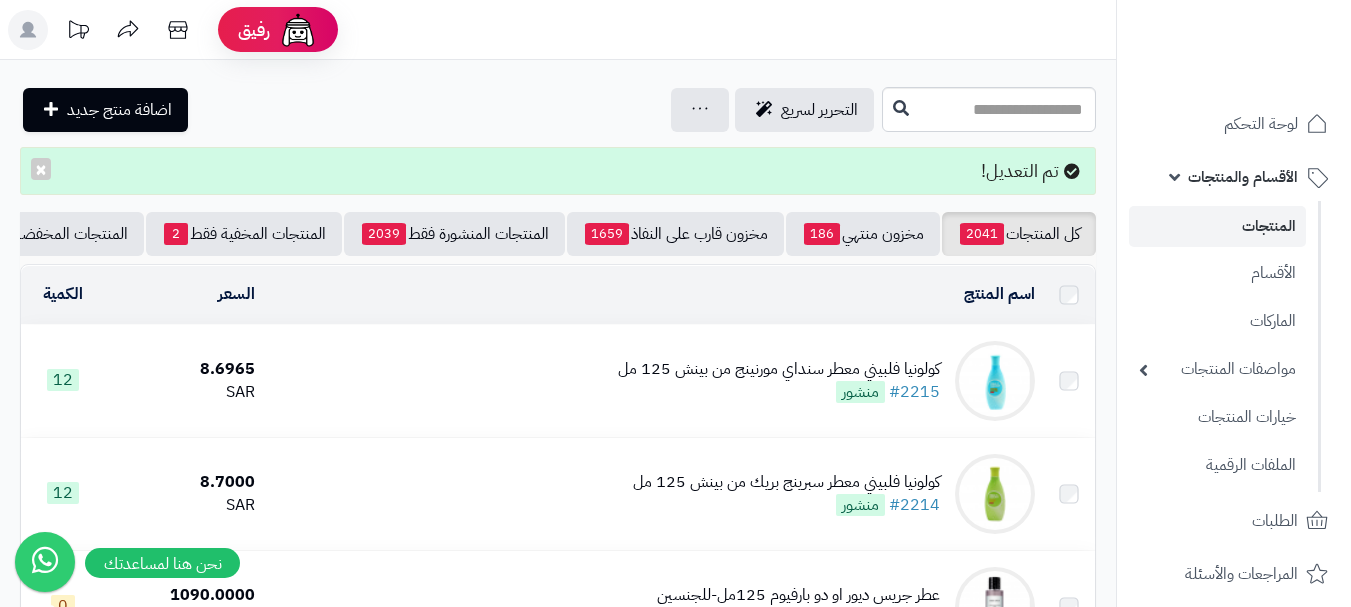 scroll, scrollTop: 0, scrollLeft: 0, axis: both 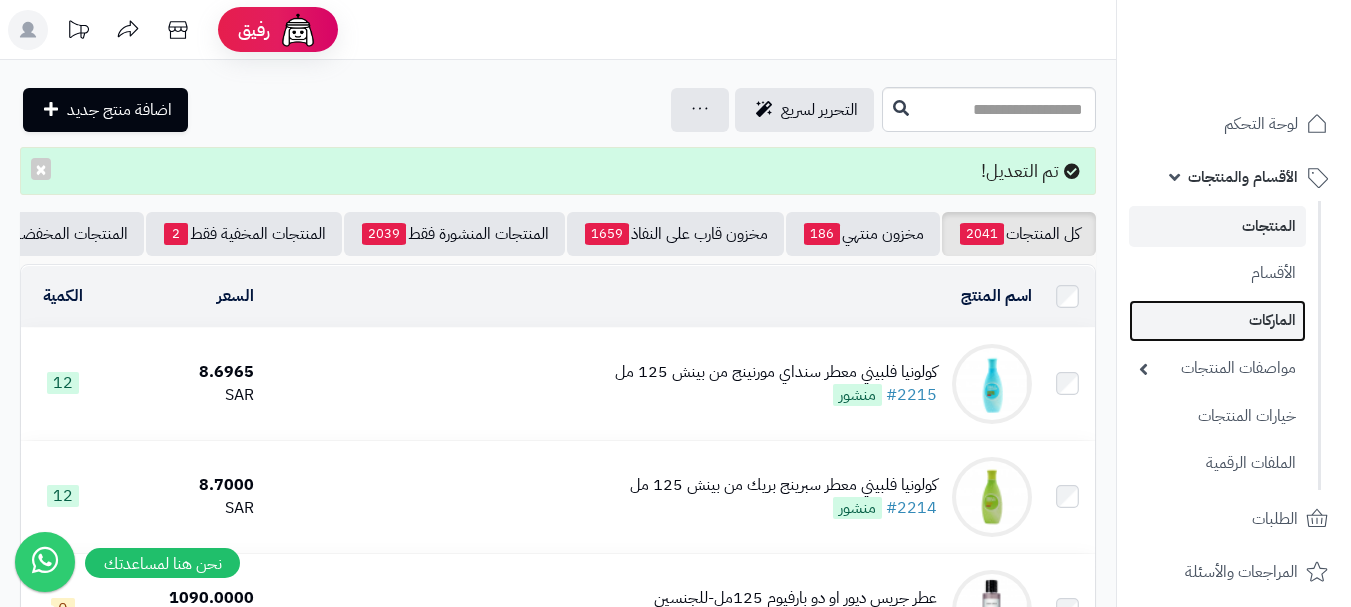 click on "الماركات" at bounding box center (1217, 320) 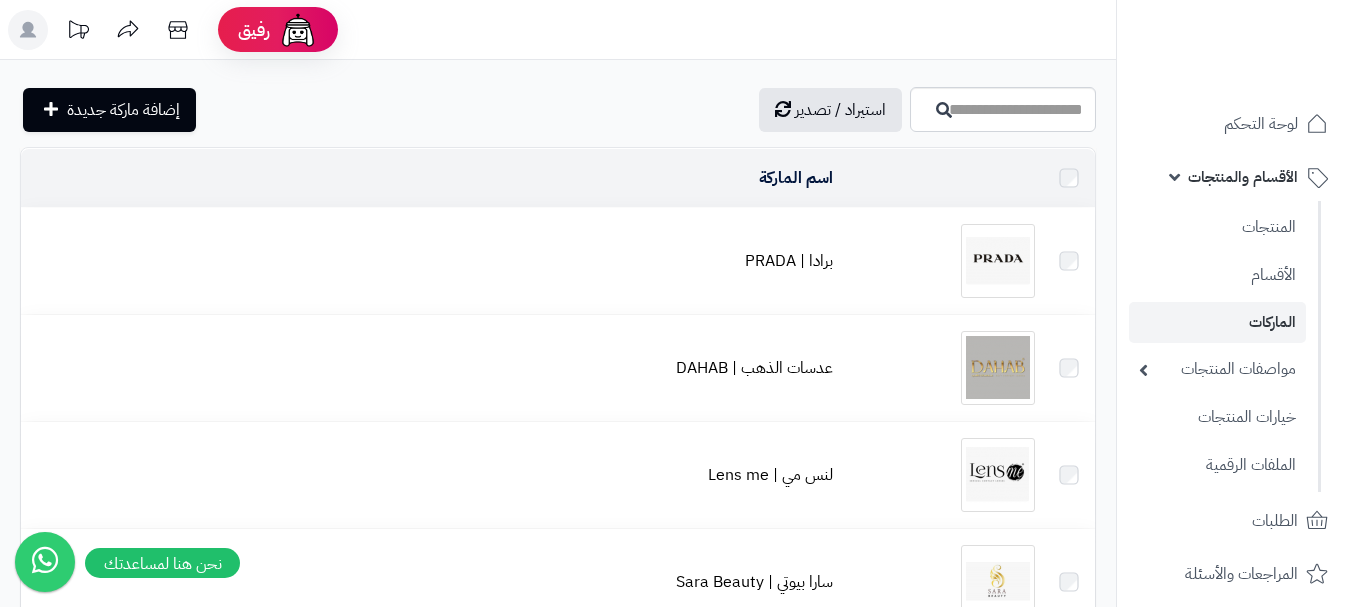 scroll, scrollTop: 0, scrollLeft: 0, axis: both 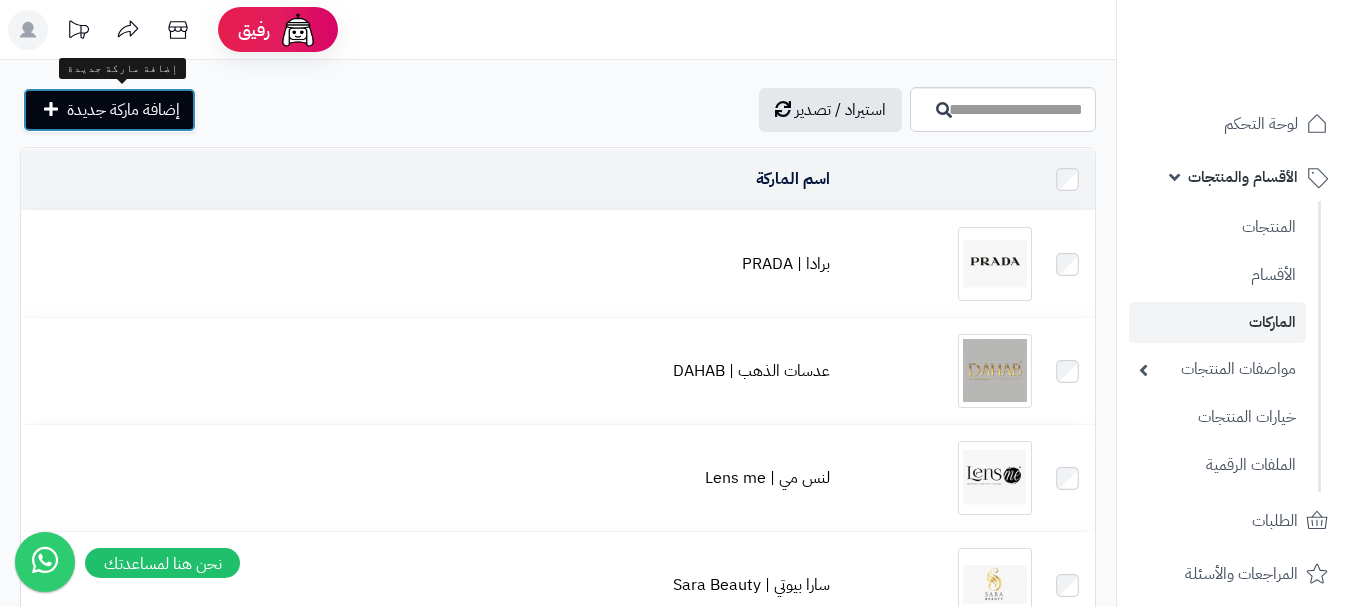 click on "إضافة ماركة جديدة" at bounding box center [123, 110] 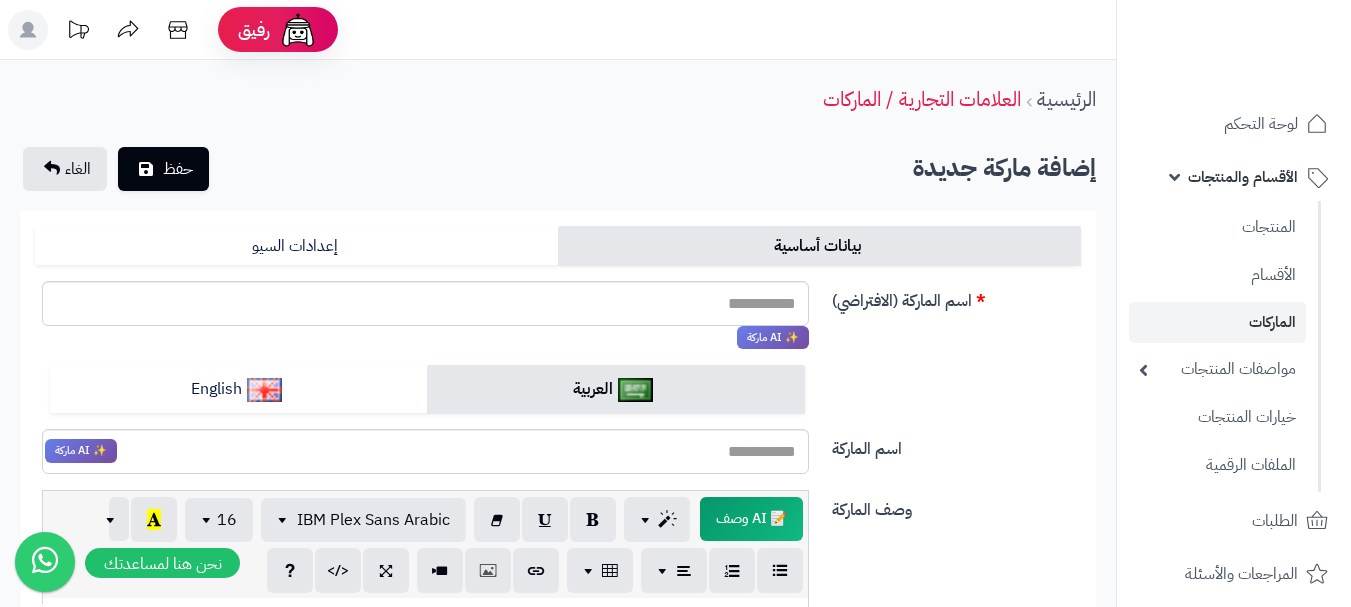 scroll, scrollTop: 0, scrollLeft: 0, axis: both 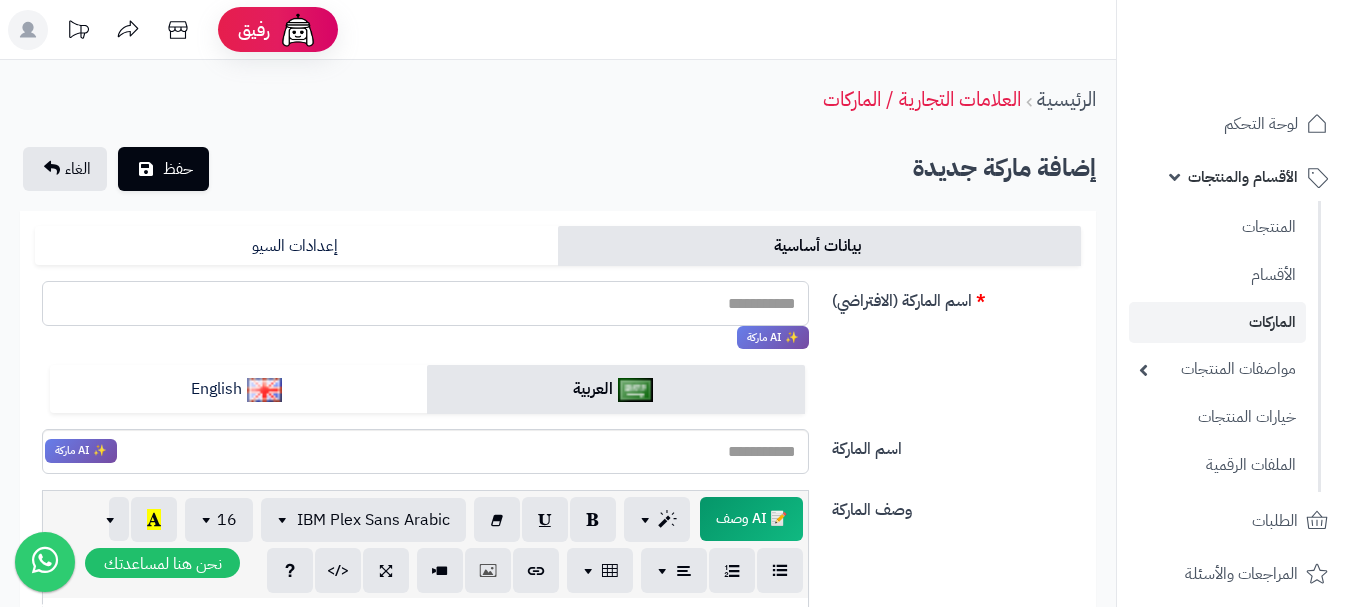 click on "اسم الماركة (الافتراضي)" at bounding box center (425, 303) 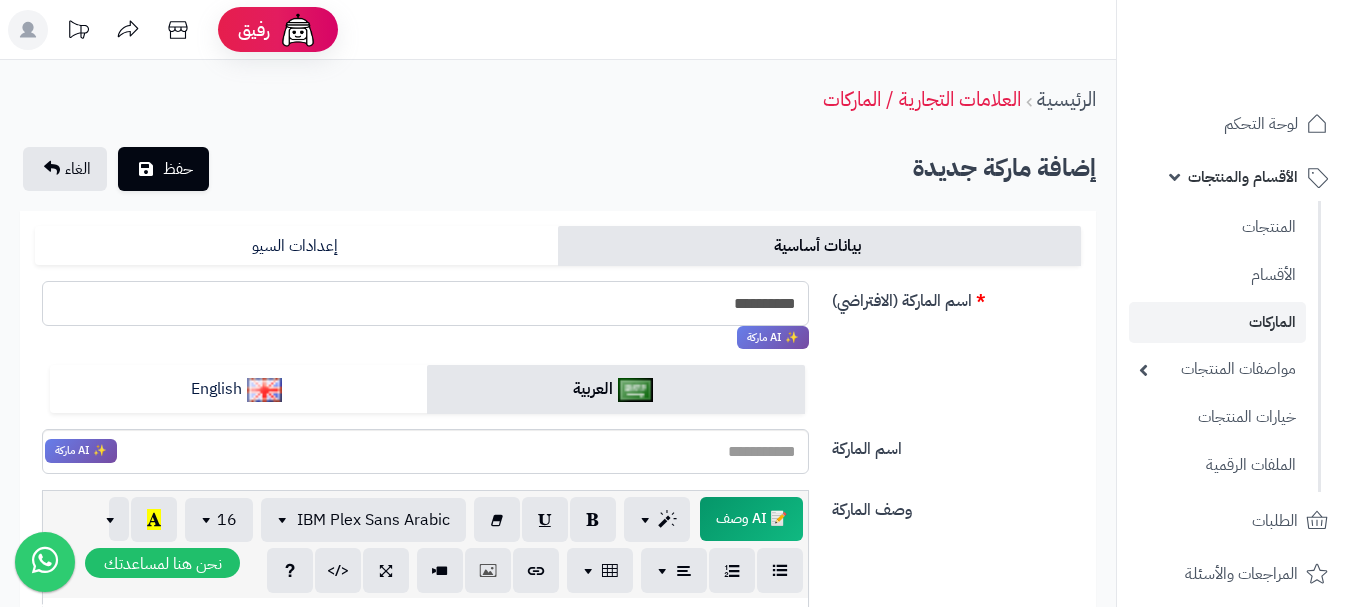 drag, startPoint x: 737, startPoint y: 299, endPoint x: 806, endPoint y: 298, distance: 69.00725 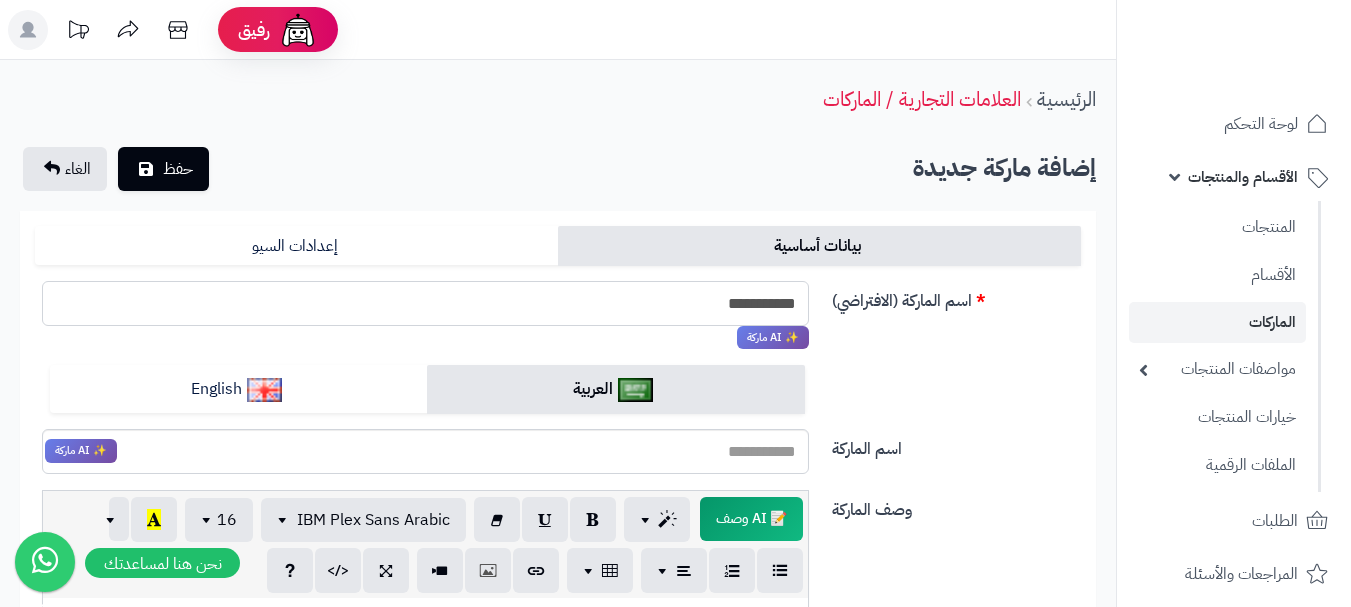 drag, startPoint x: 739, startPoint y: 307, endPoint x: 800, endPoint y: 304, distance: 61.073727 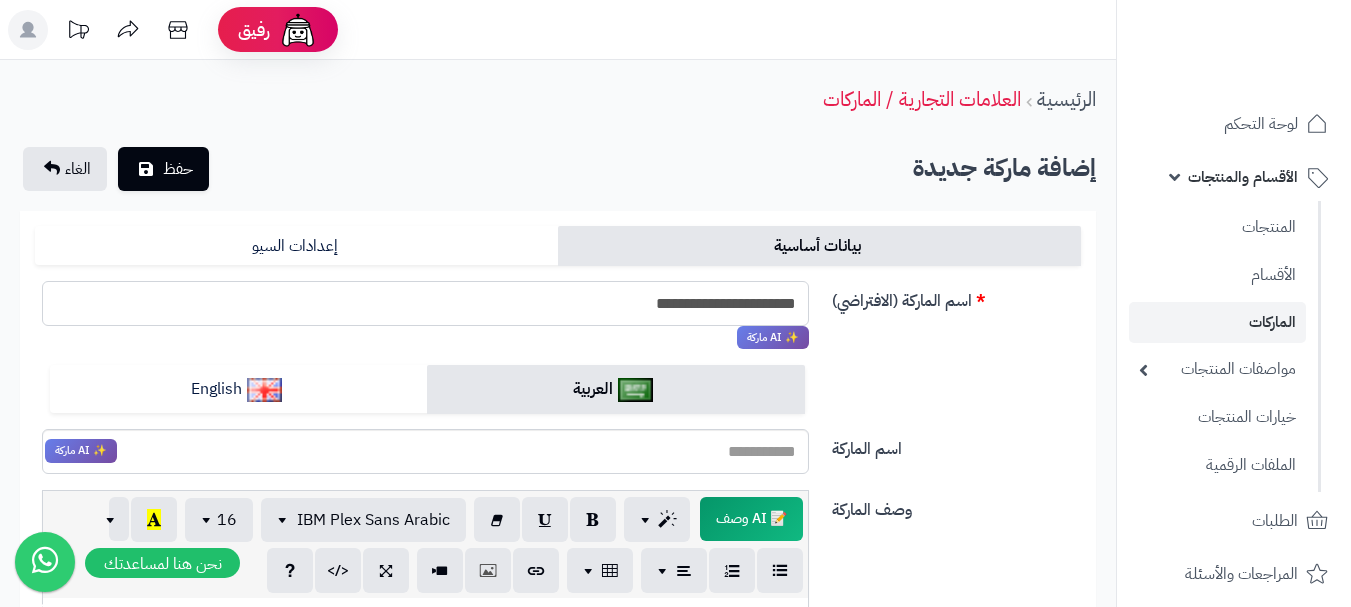 drag, startPoint x: 606, startPoint y: 304, endPoint x: 809, endPoint y: 303, distance: 203.00246 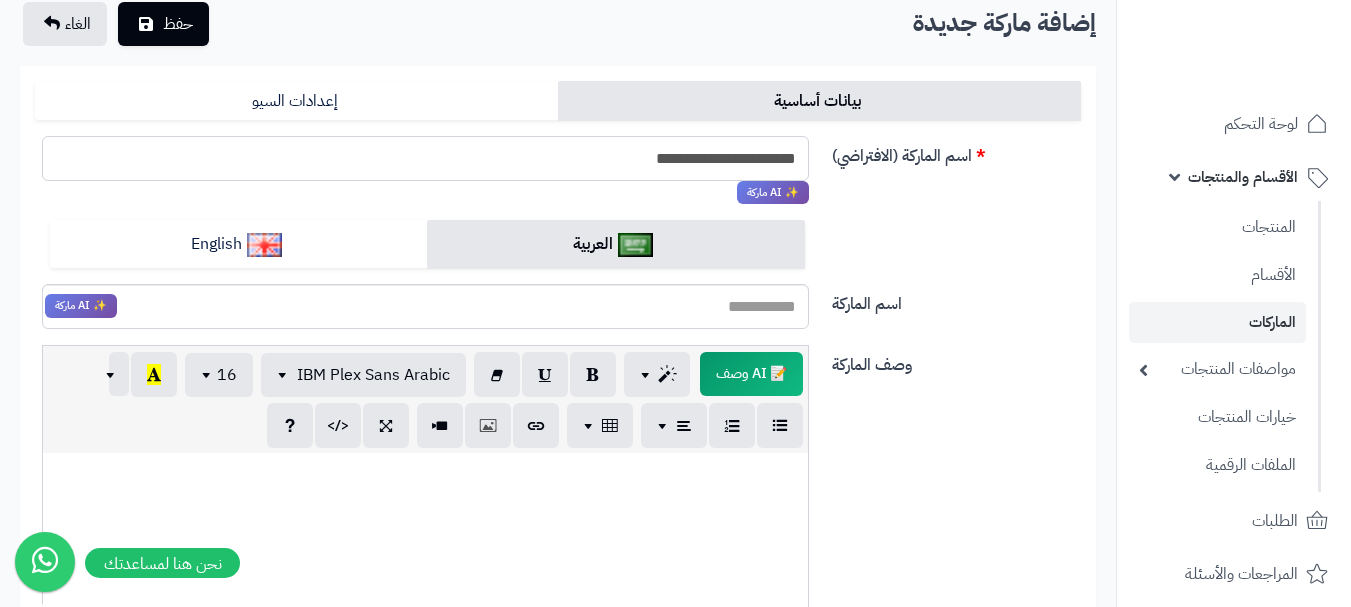 scroll, scrollTop: 300, scrollLeft: 0, axis: vertical 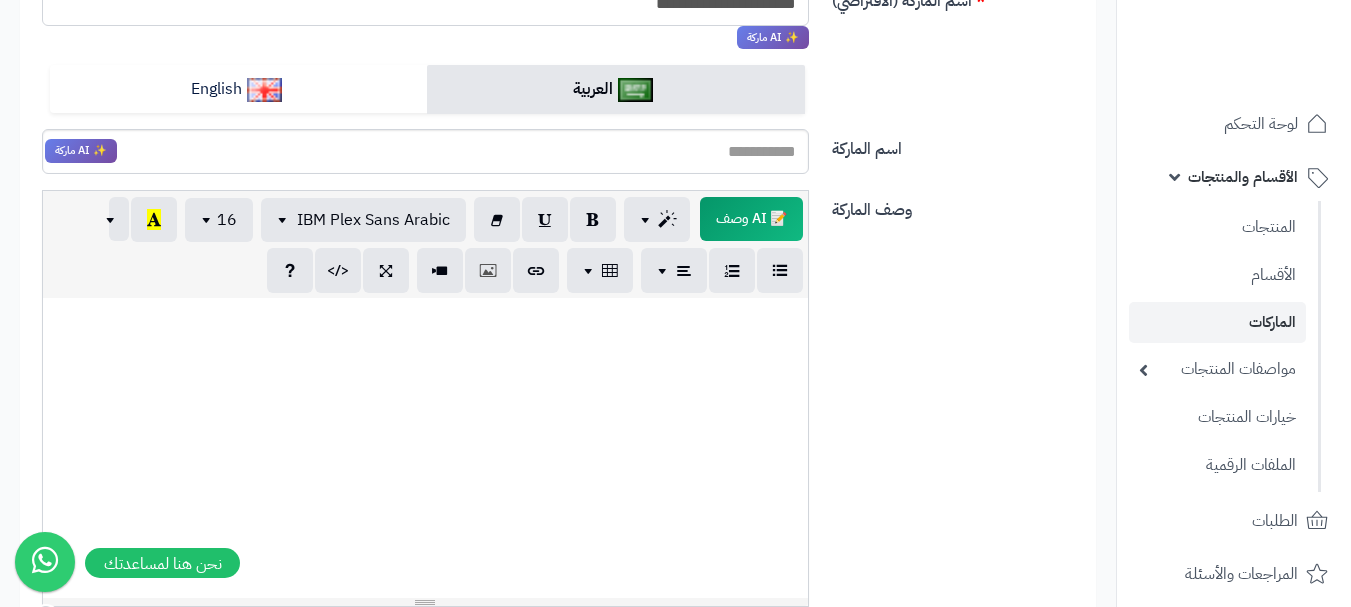 type on "**********" 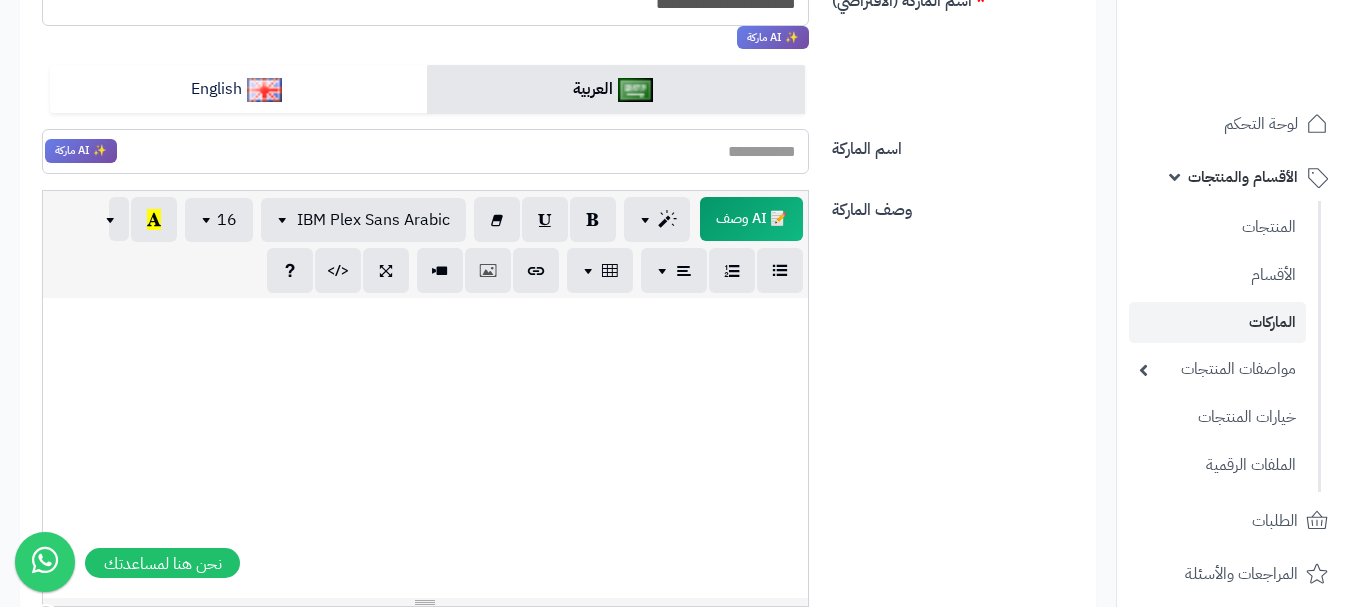 click on "اسم الماركة" at bounding box center [425, 151] 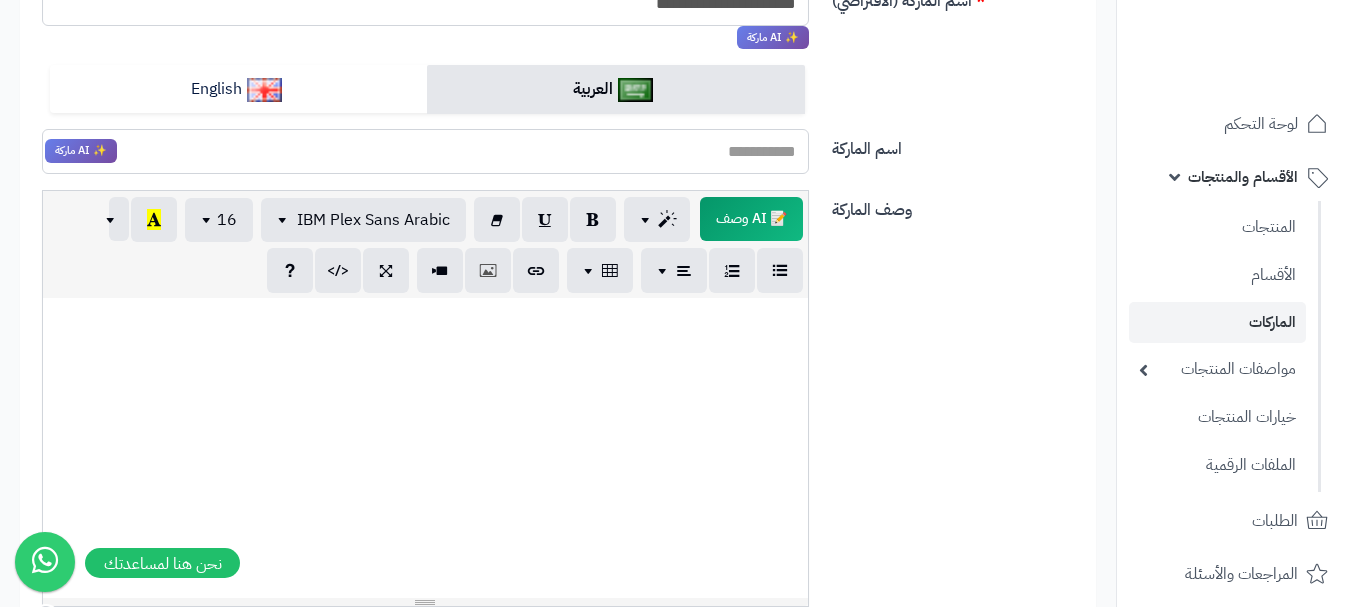 drag, startPoint x: 709, startPoint y: 148, endPoint x: 786, endPoint y: 138, distance: 77.64664 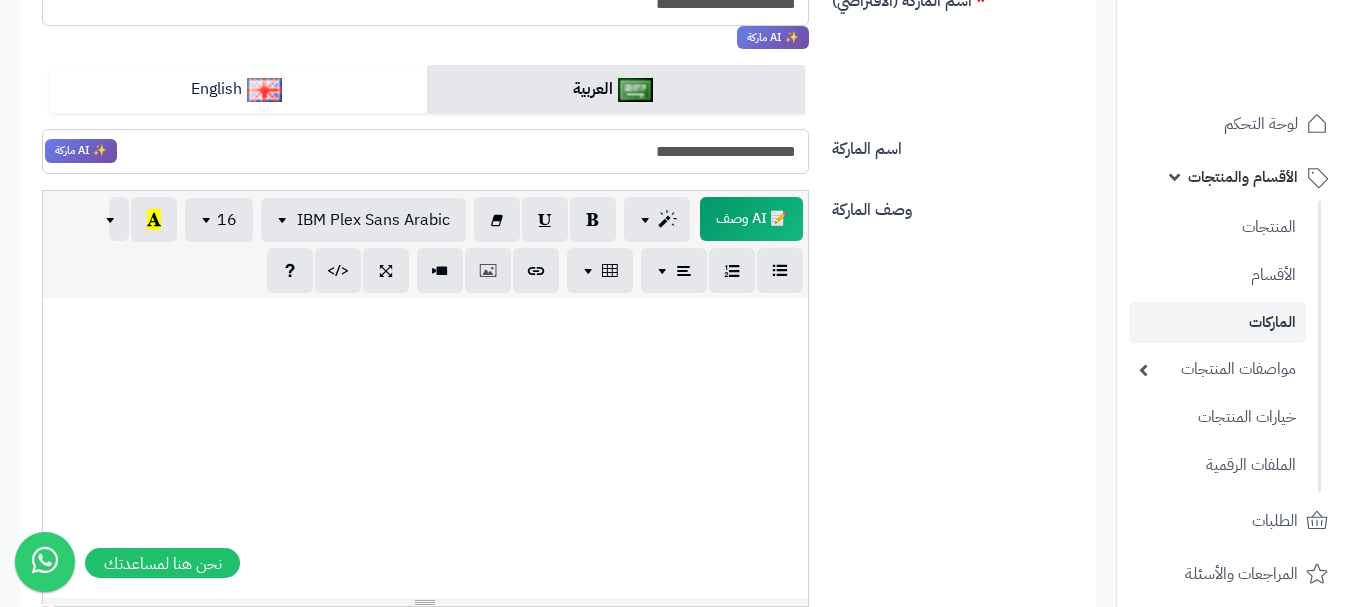 drag, startPoint x: 697, startPoint y: 154, endPoint x: 608, endPoint y: 165, distance: 89.6772 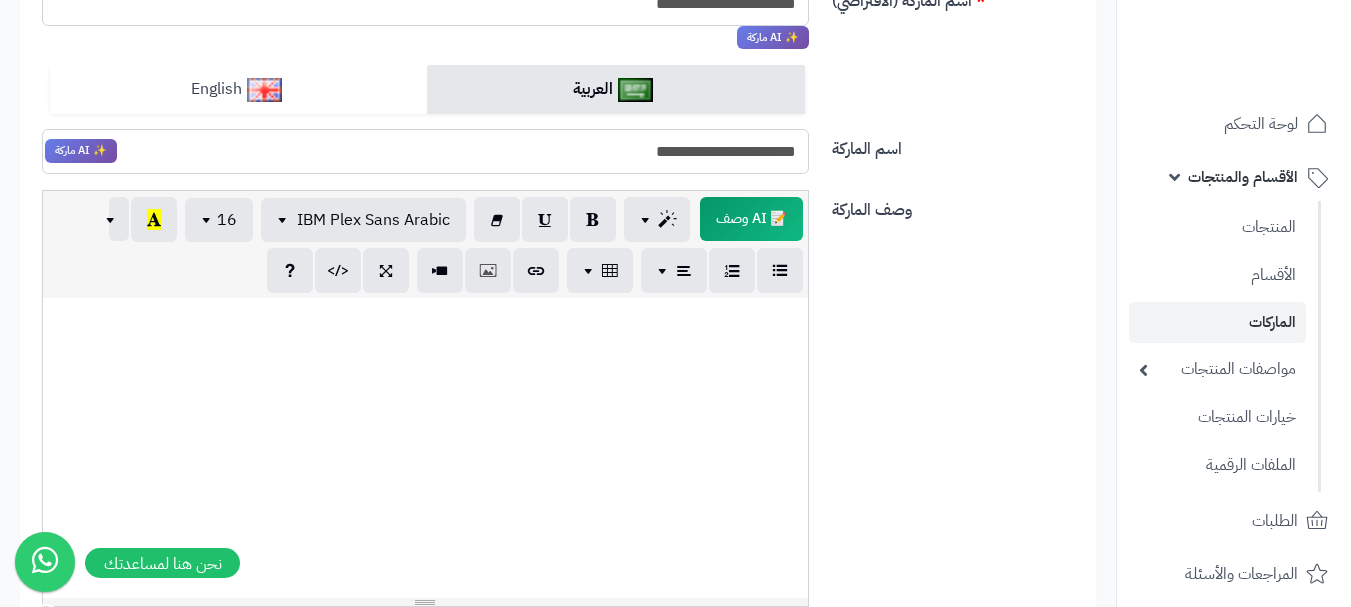 type on "**********" 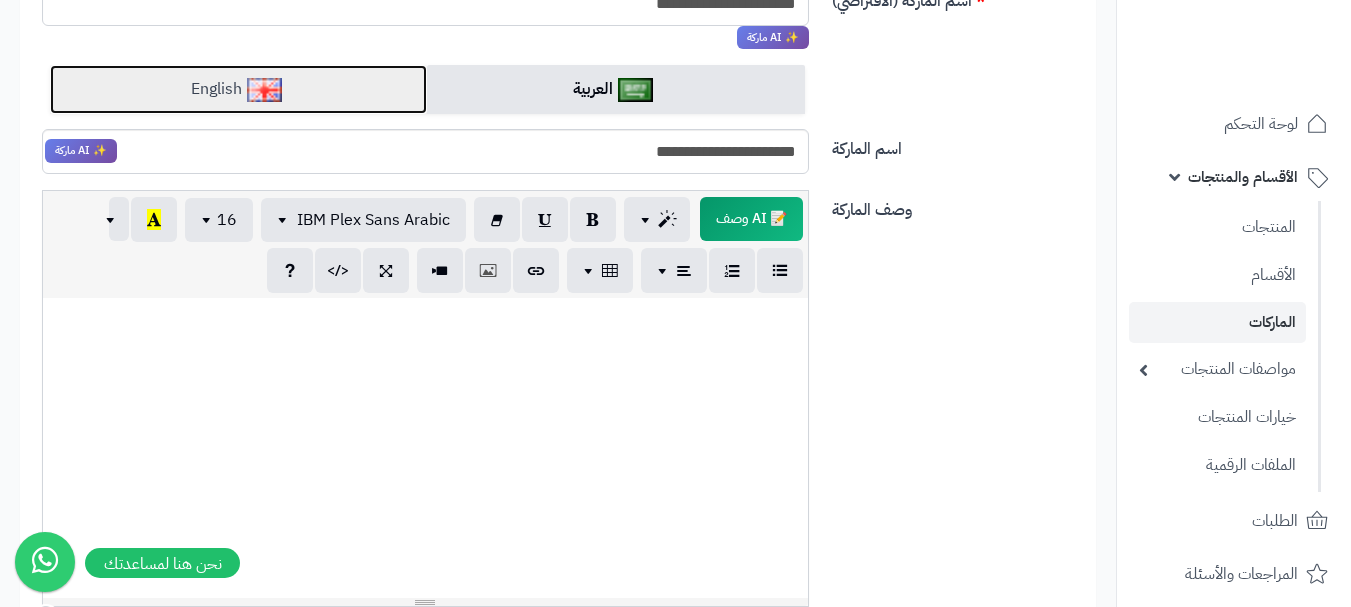 drag, startPoint x: 346, startPoint y: 80, endPoint x: 460, endPoint y: 117, distance: 119.85408 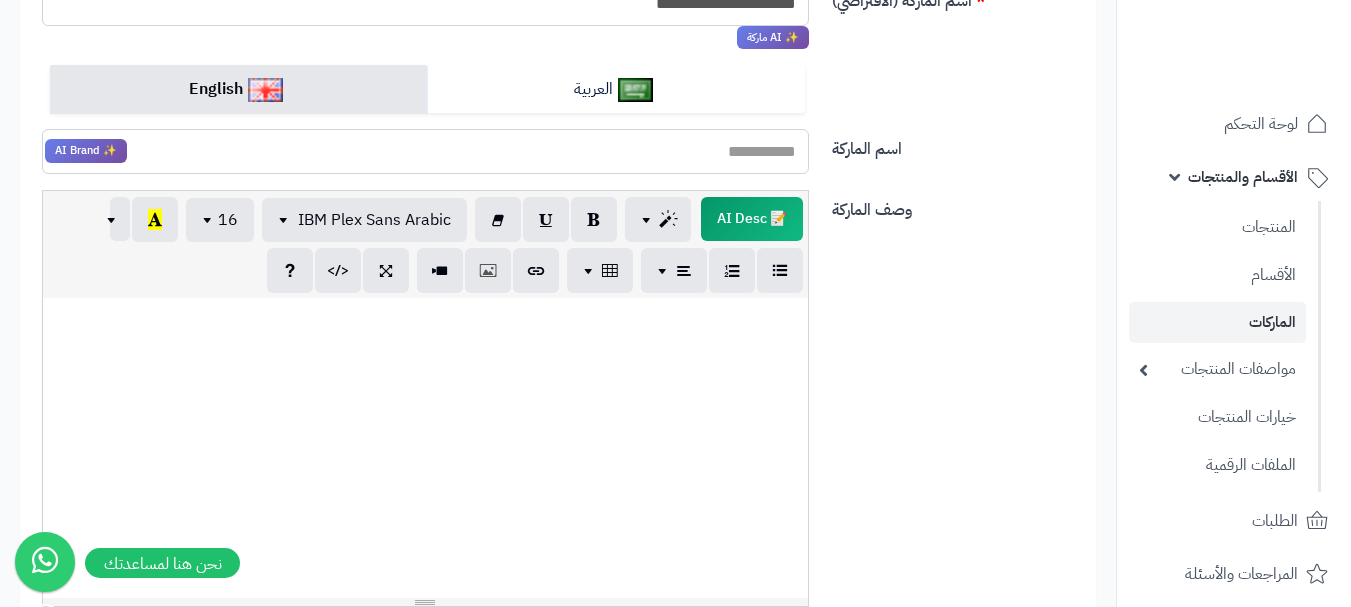 paste on "**********" 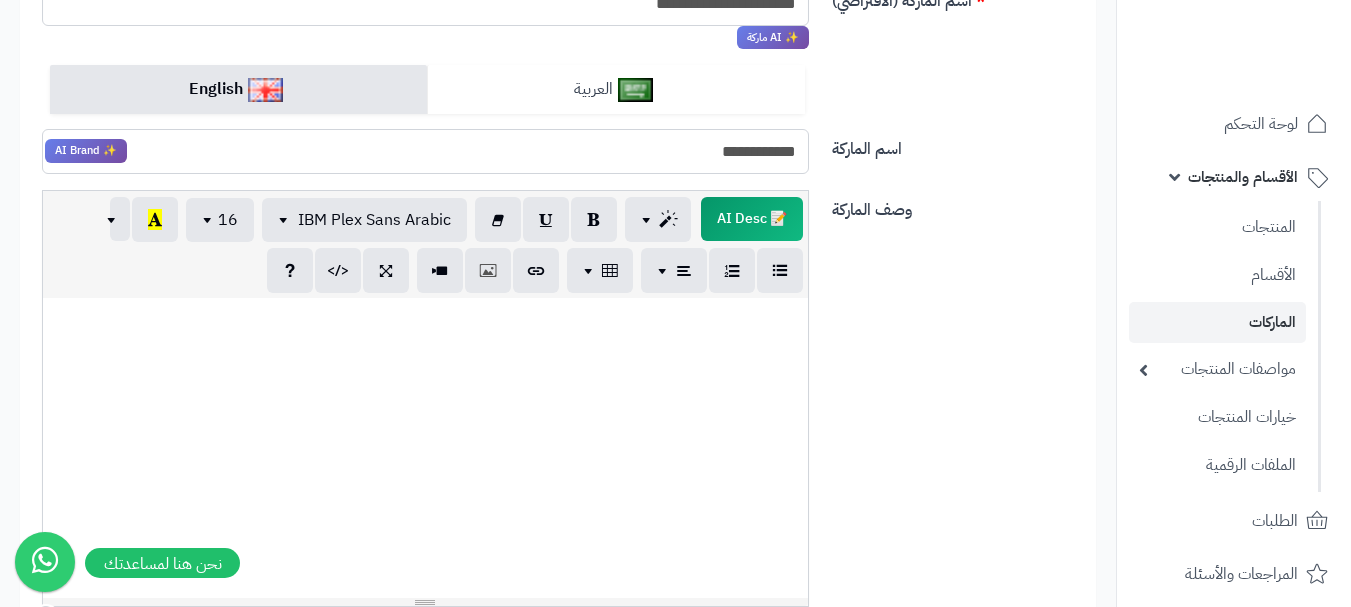 type on "**********" 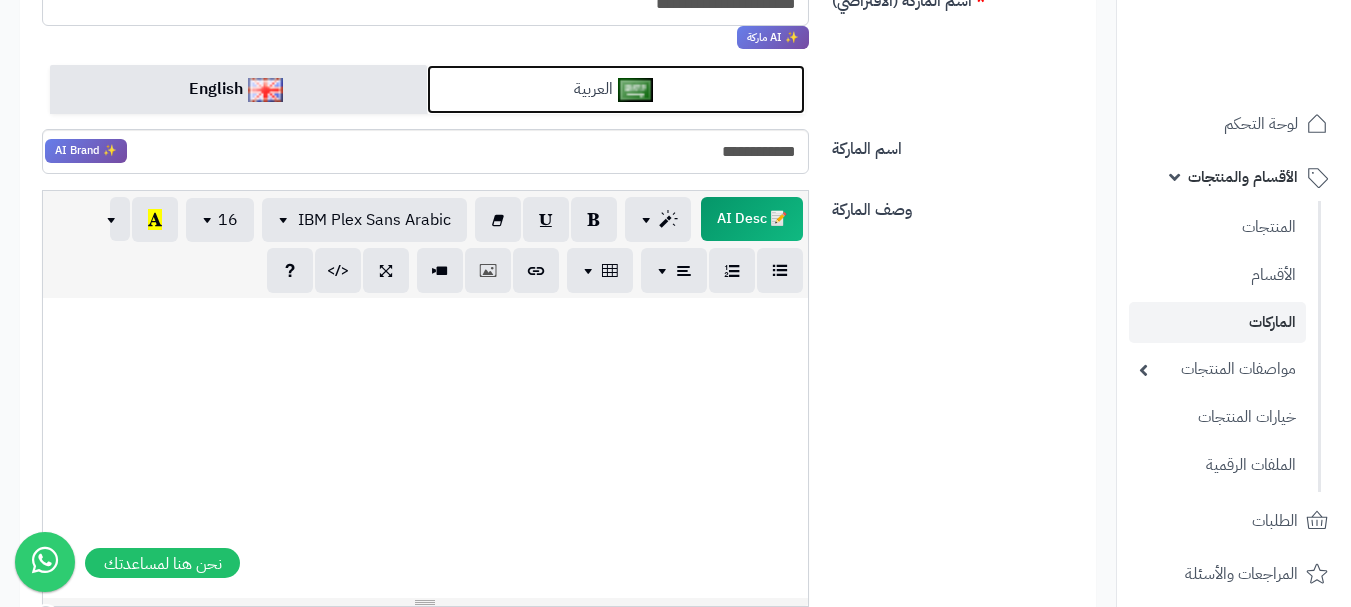click on "العربية" at bounding box center [615, 89] 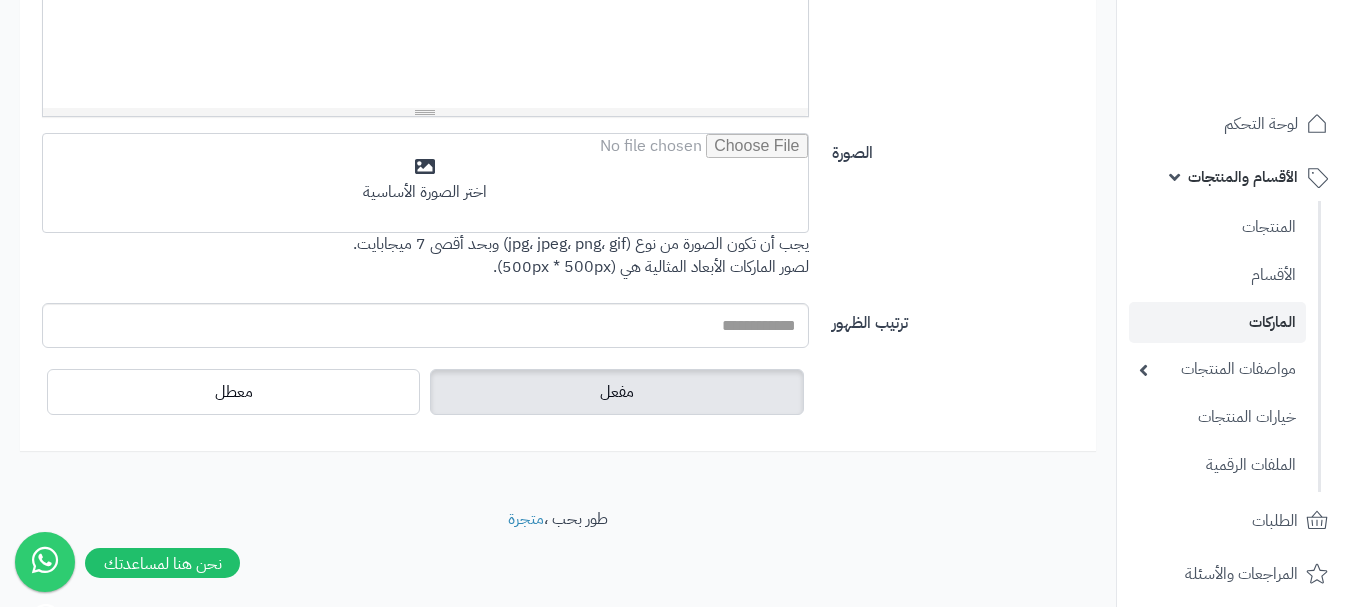 scroll, scrollTop: 791, scrollLeft: 0, axis: vertical 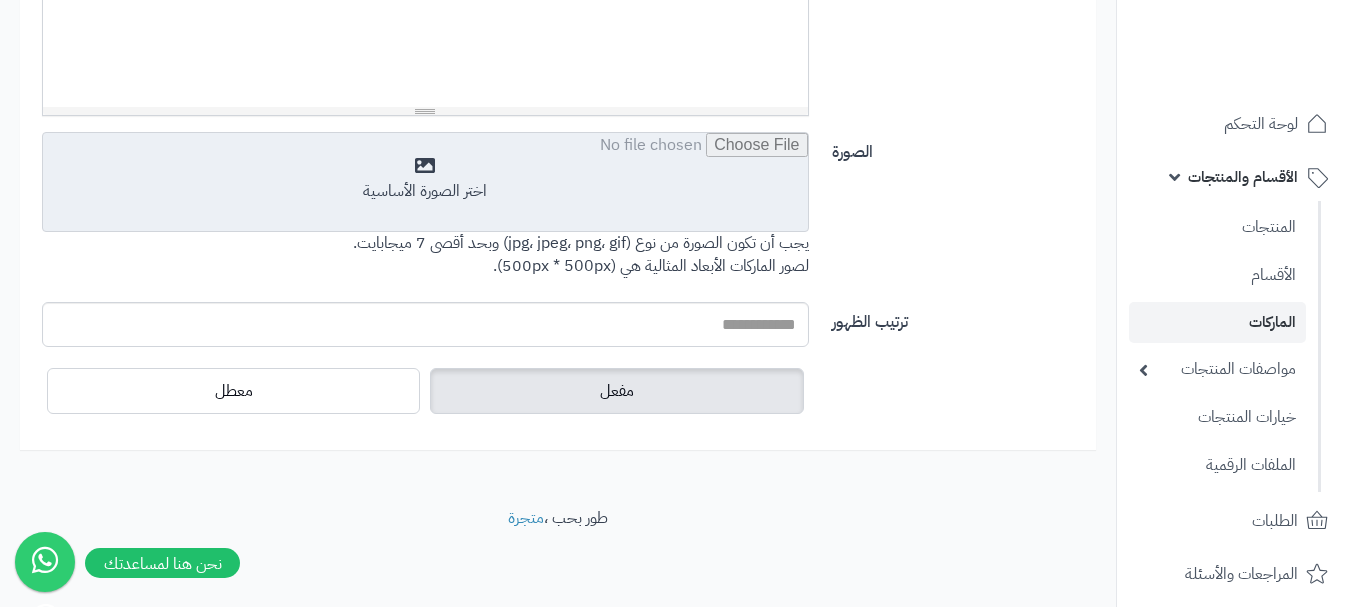 click at bounding box center [425, 183] 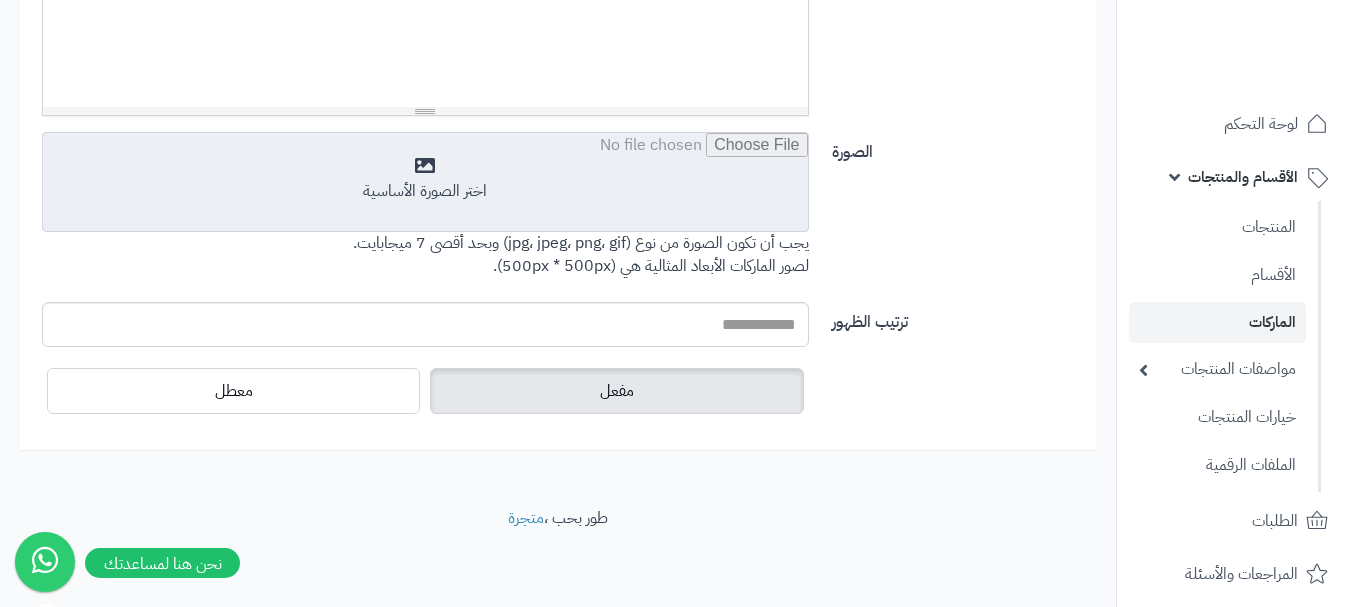 click at bounding box center [425, 183] 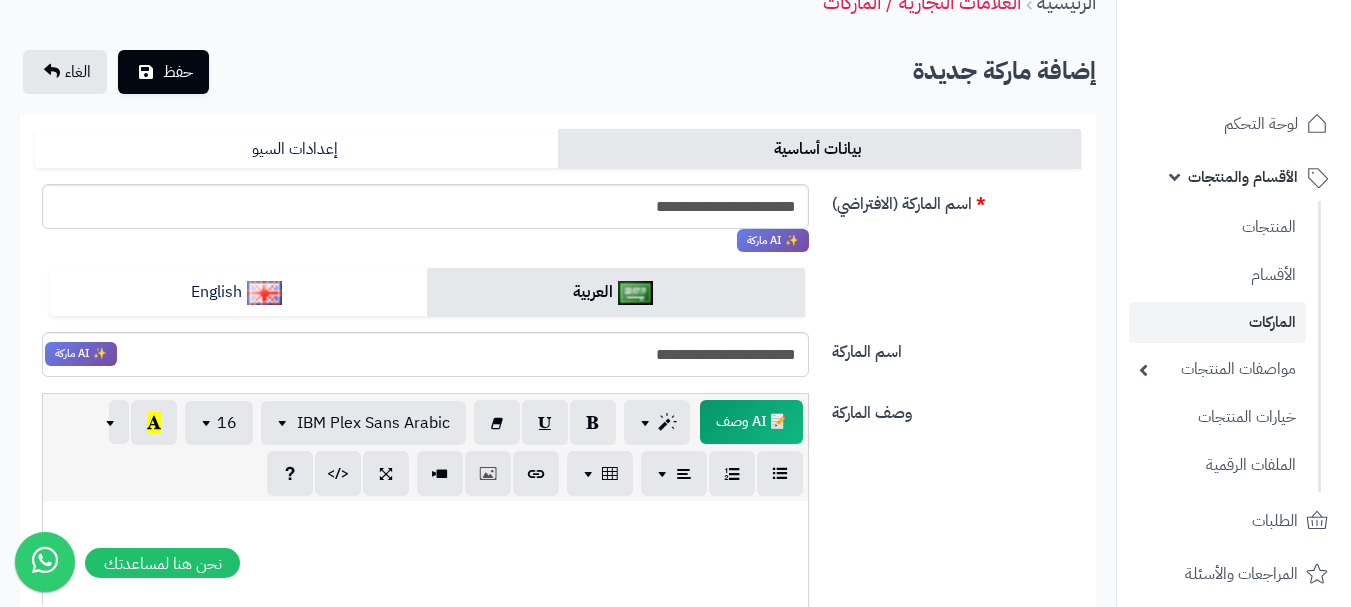 scroll, scrollTop: 91, scrollLeft: 0, axis: vertical 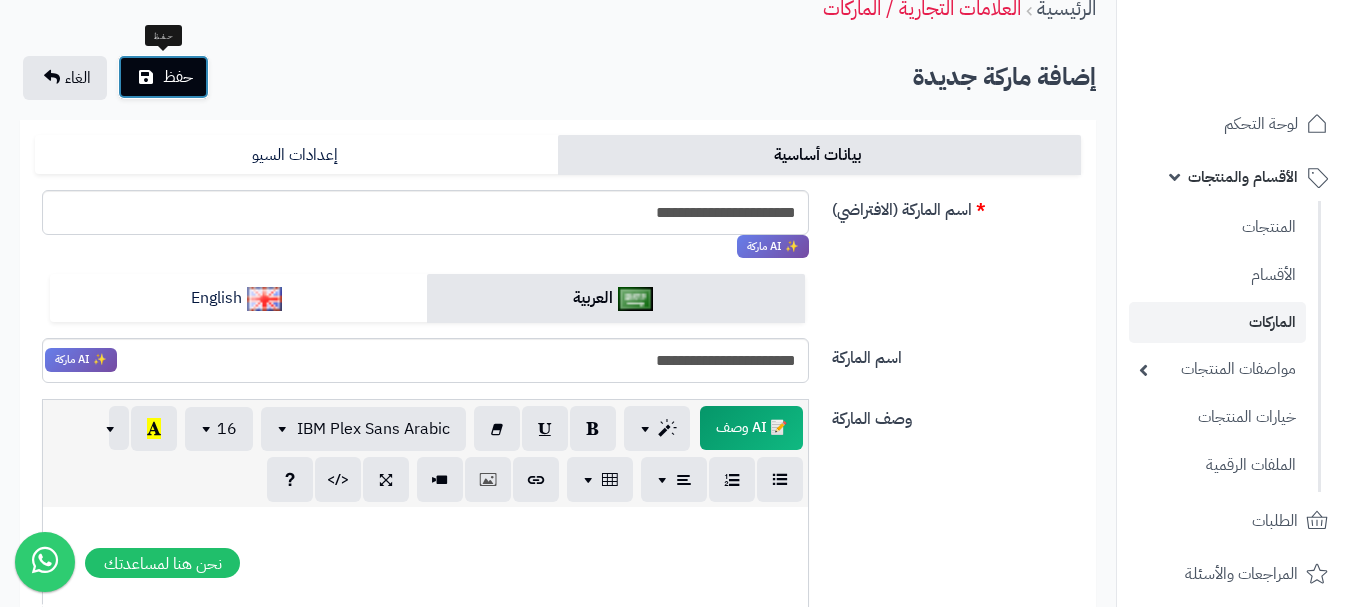 click on "حفظ" at bounding box center (178, 77) 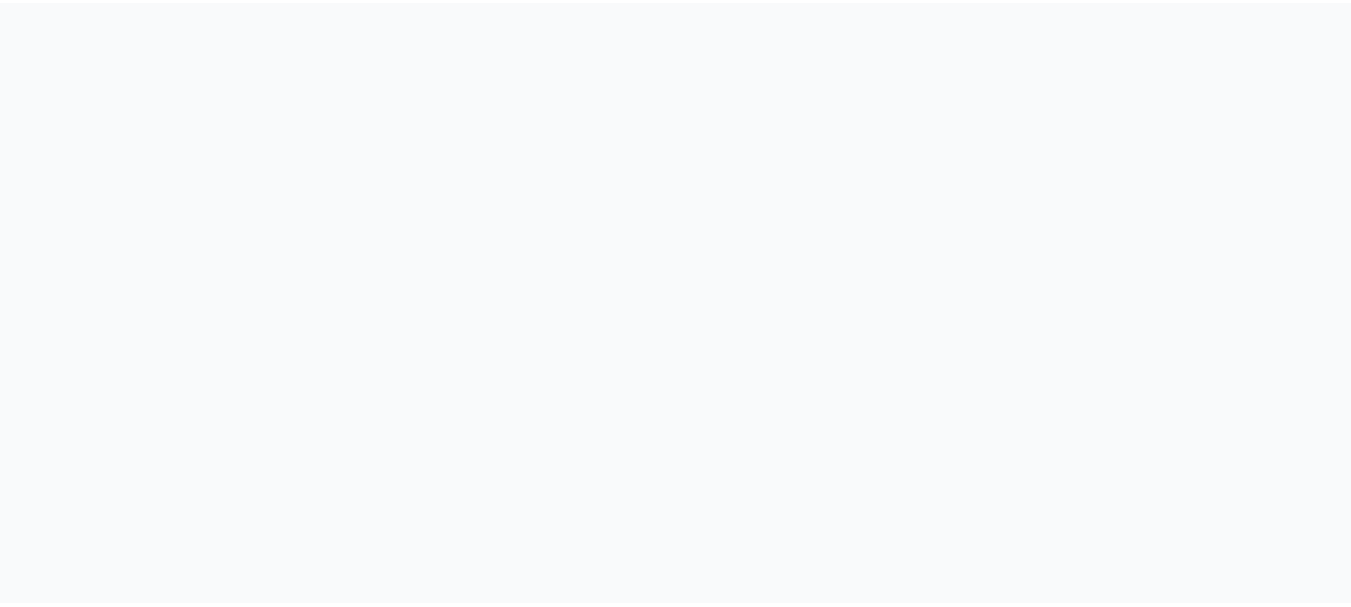 scroll, scrollTop: 0, scrollLeft: 0, axis: both 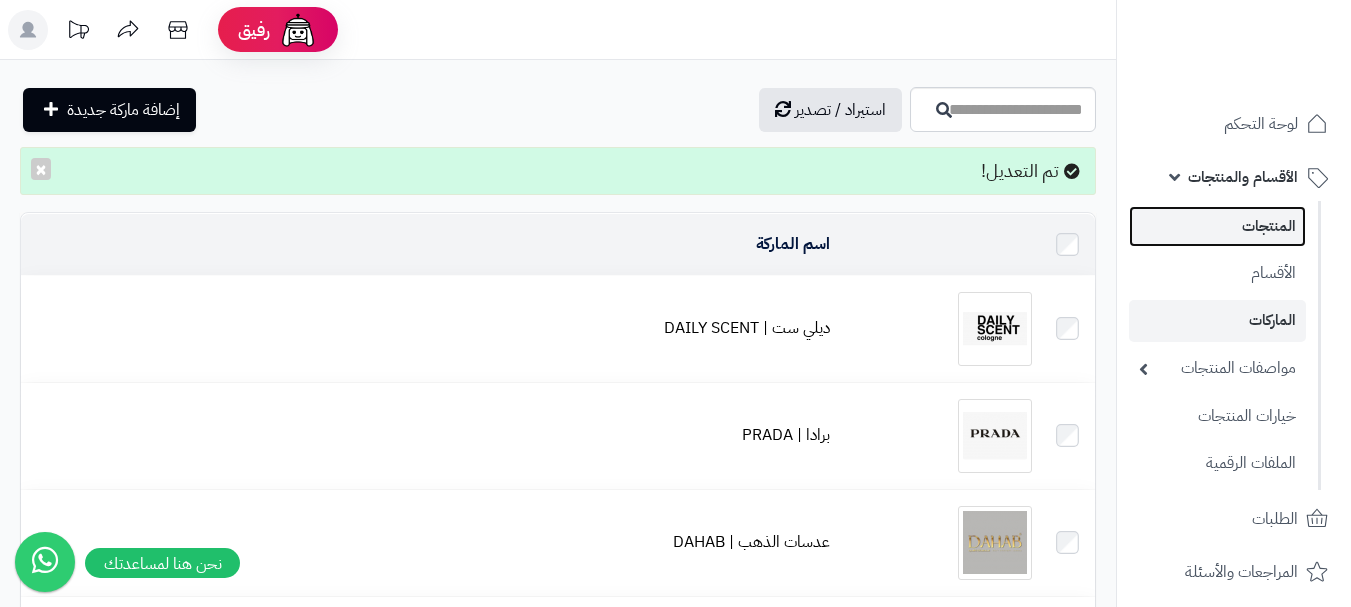 click on "المنتجات" at bounding box center [1217, 226] 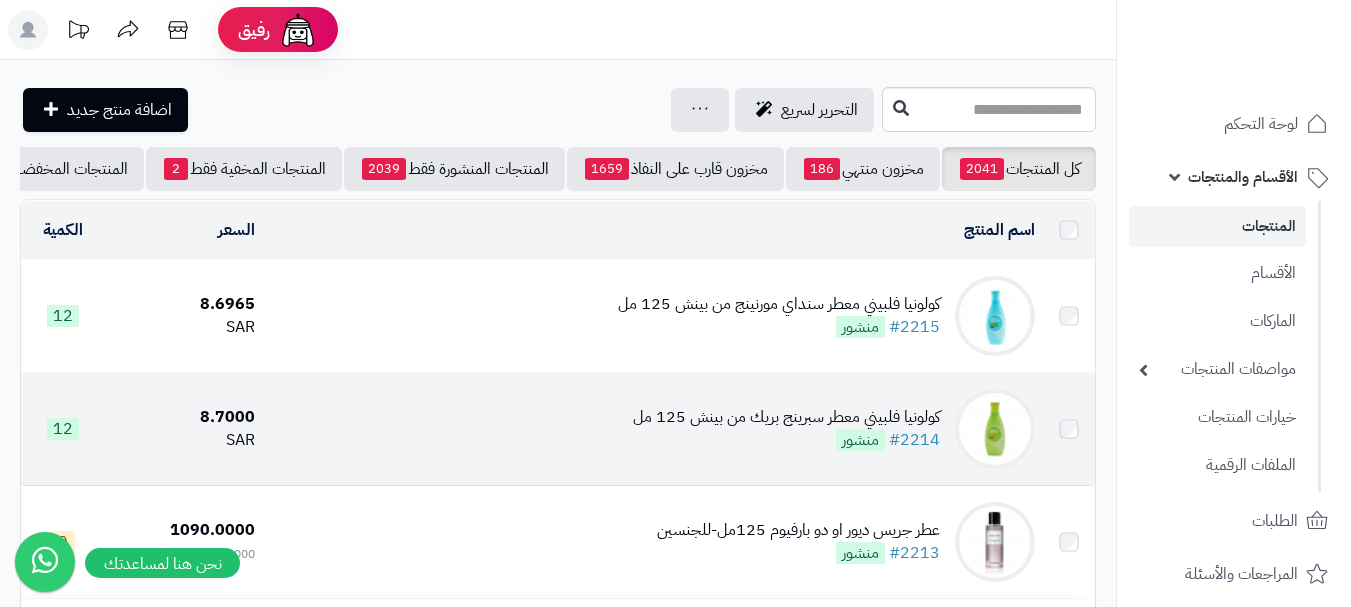scroll, scrollTop: 0, scrollLeft: 0, axis: both 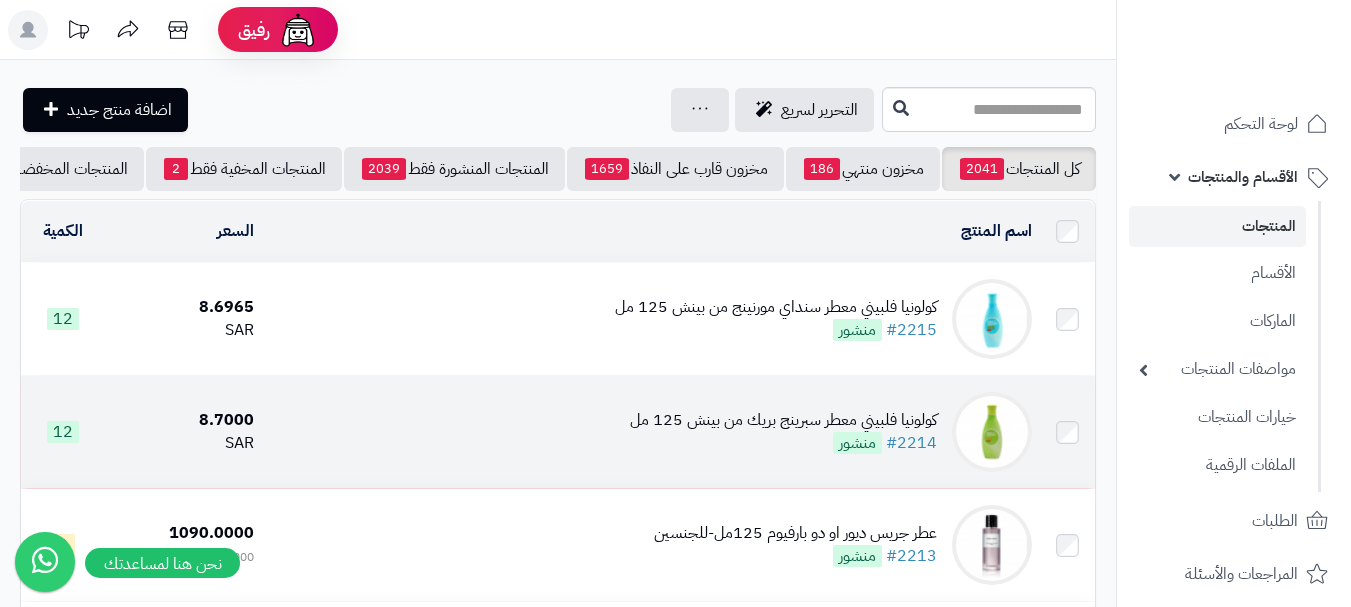 click on "كولونيا فلبيني معطر سبرينج بريك من بينش 125 مل
#2214
منشور" at bounding box center [651, 432] 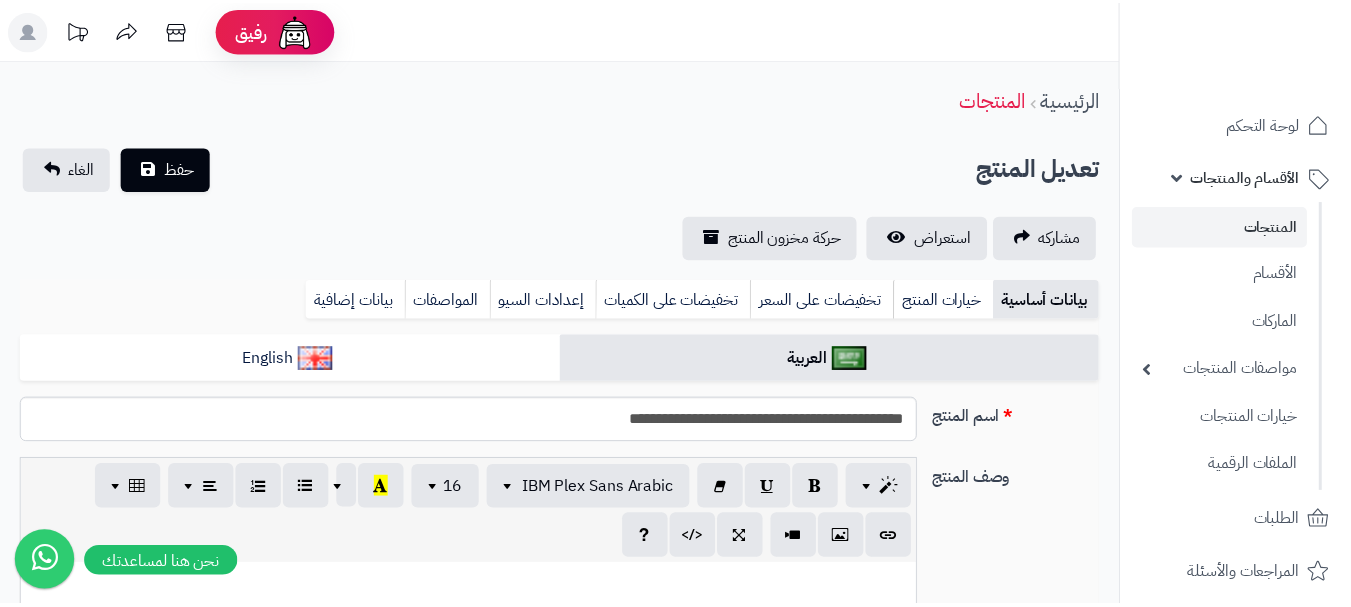 scroll, scrollTop: 0, scrollLeft: 0, axis: both 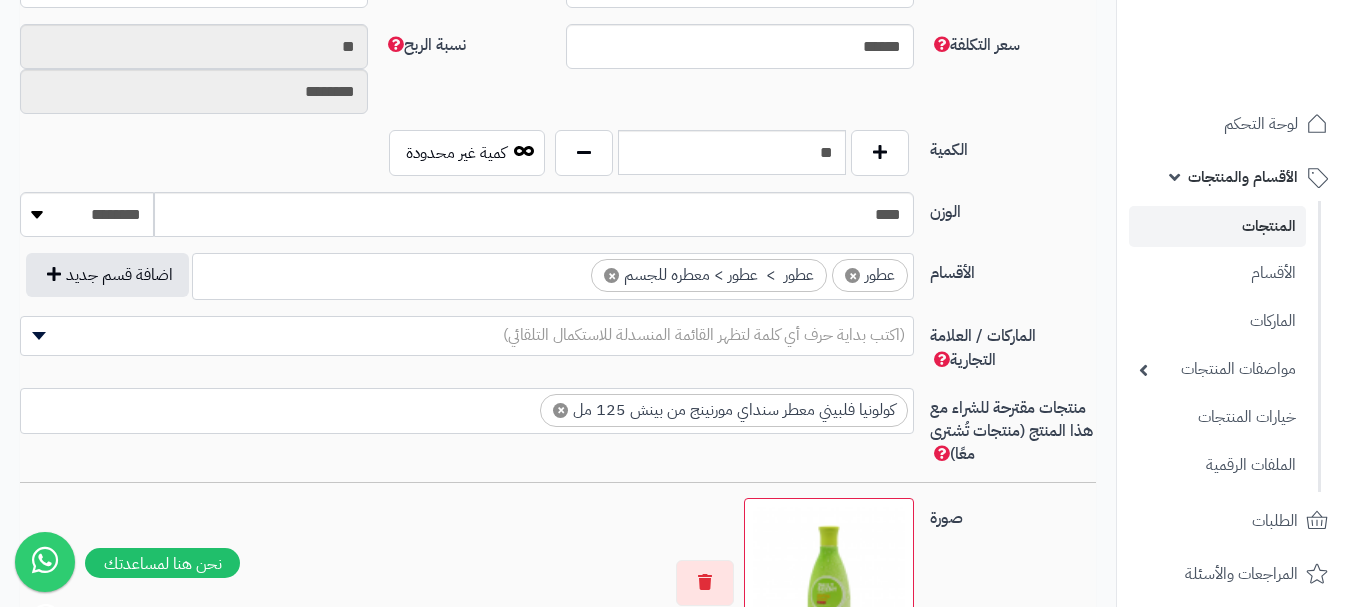 click on "(اكتب بداية حرف أي كلمة لتظهر القائمة المنسدلة للاستكمال التلقائي)" at bounding box center [704, 335] 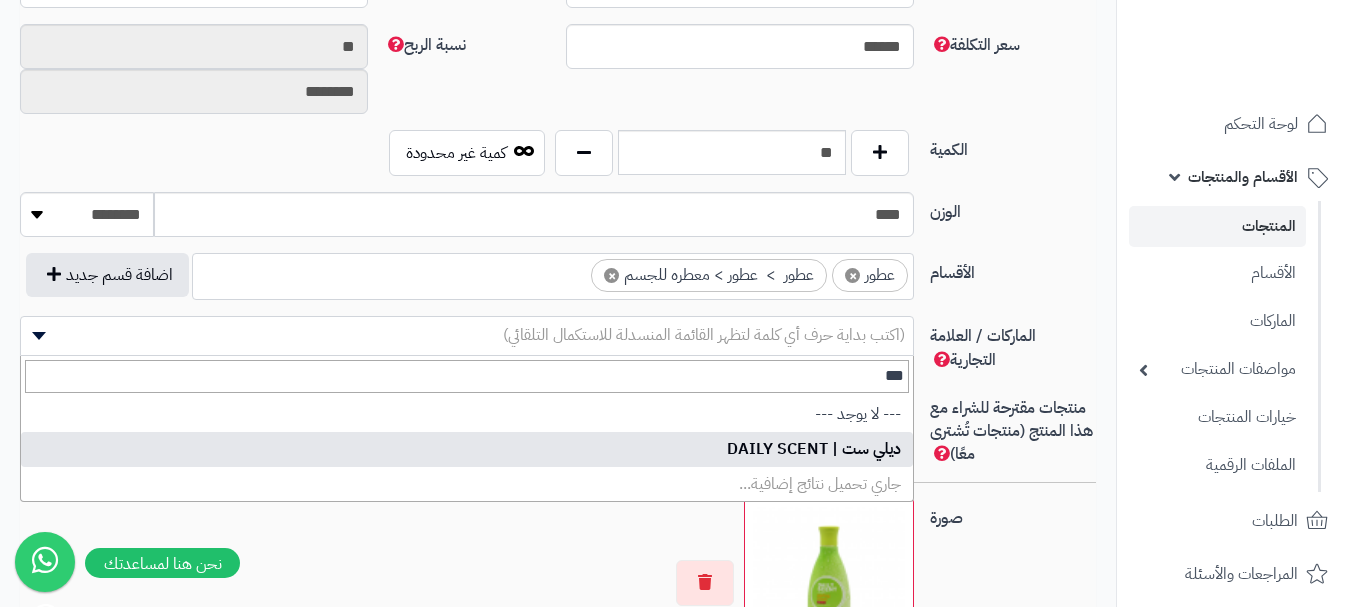 type on "***" 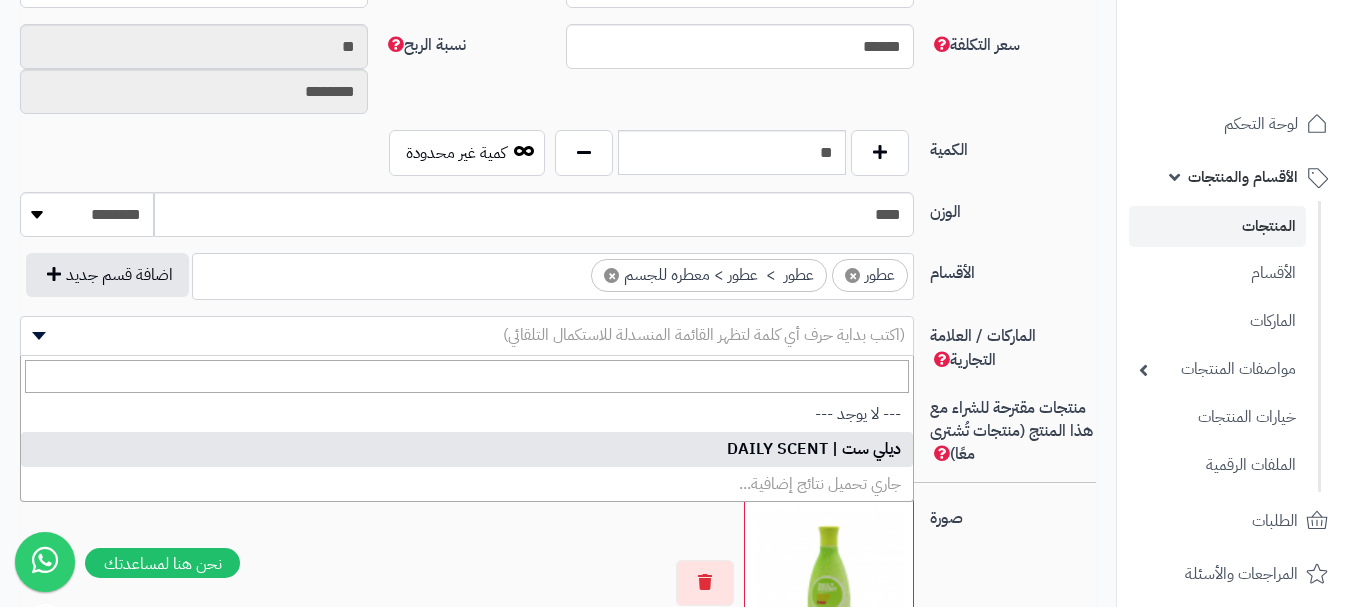select on "***" 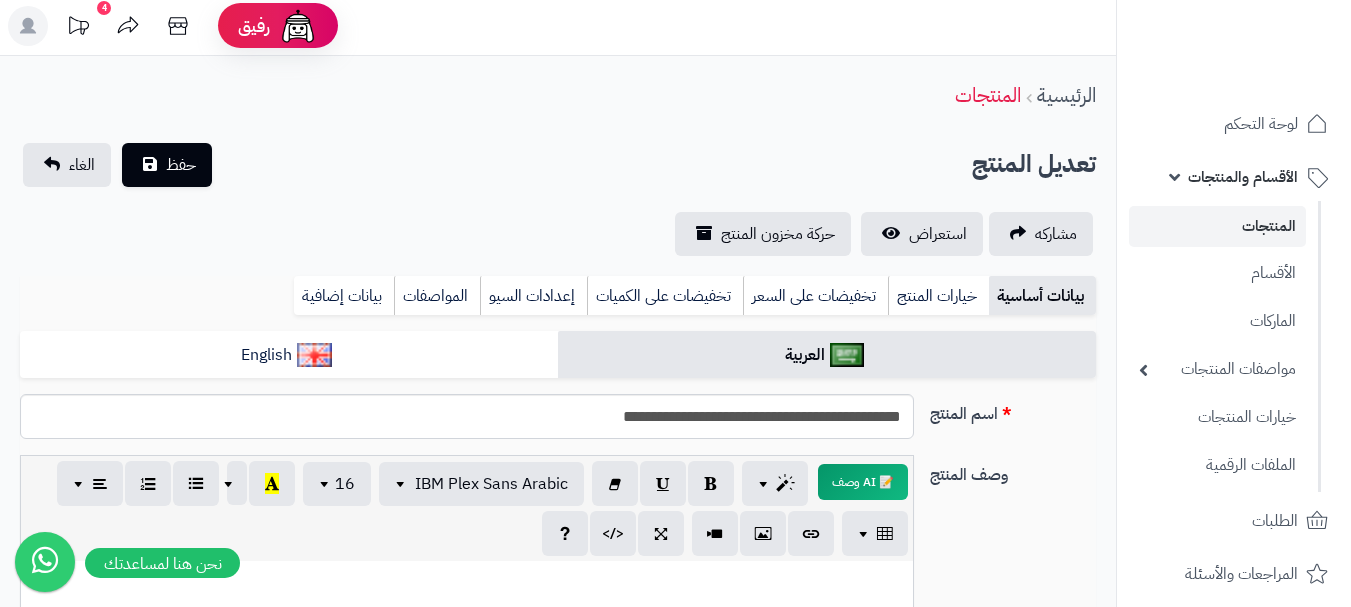 scroll, scrollTop: 0, scrollLeft: 0, axis: both 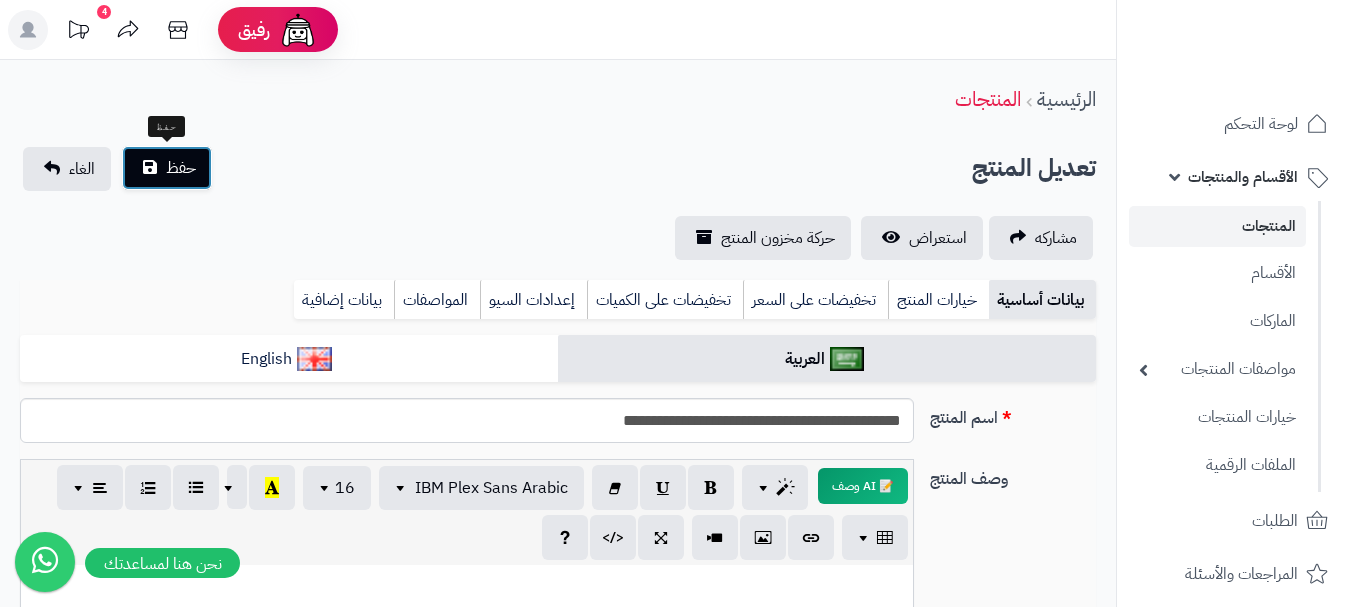 click on "حفظ" at bounding box center [167, 168] 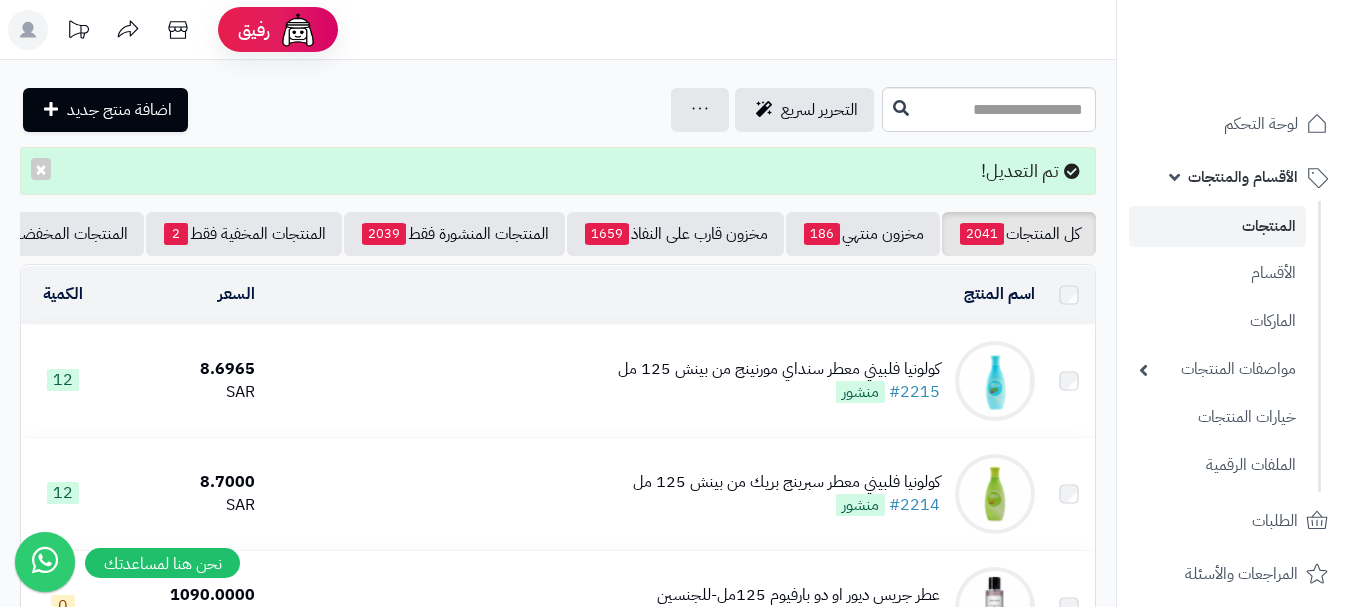 scroll, scrollTop: 0, scrollLeft: 0, axis: both 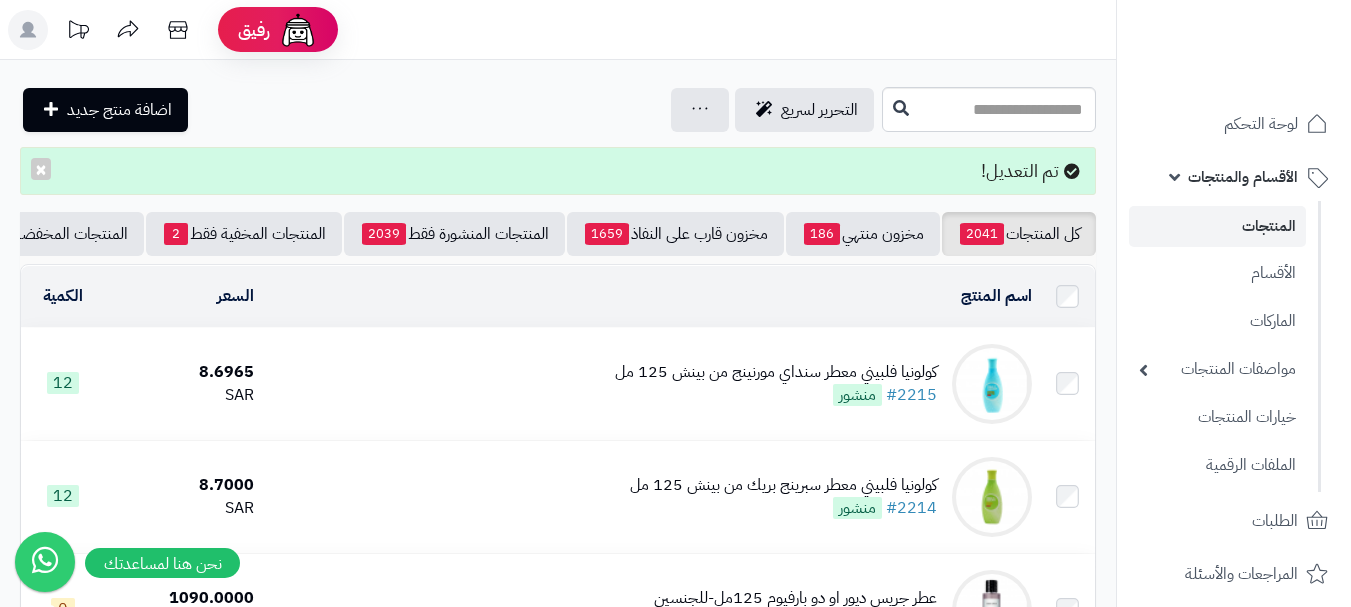 click on "كولونيا فلبيني معطر سنداي مورنينج من بينش 125 مل
#2215
منشور" at bounding box center (651, 384) 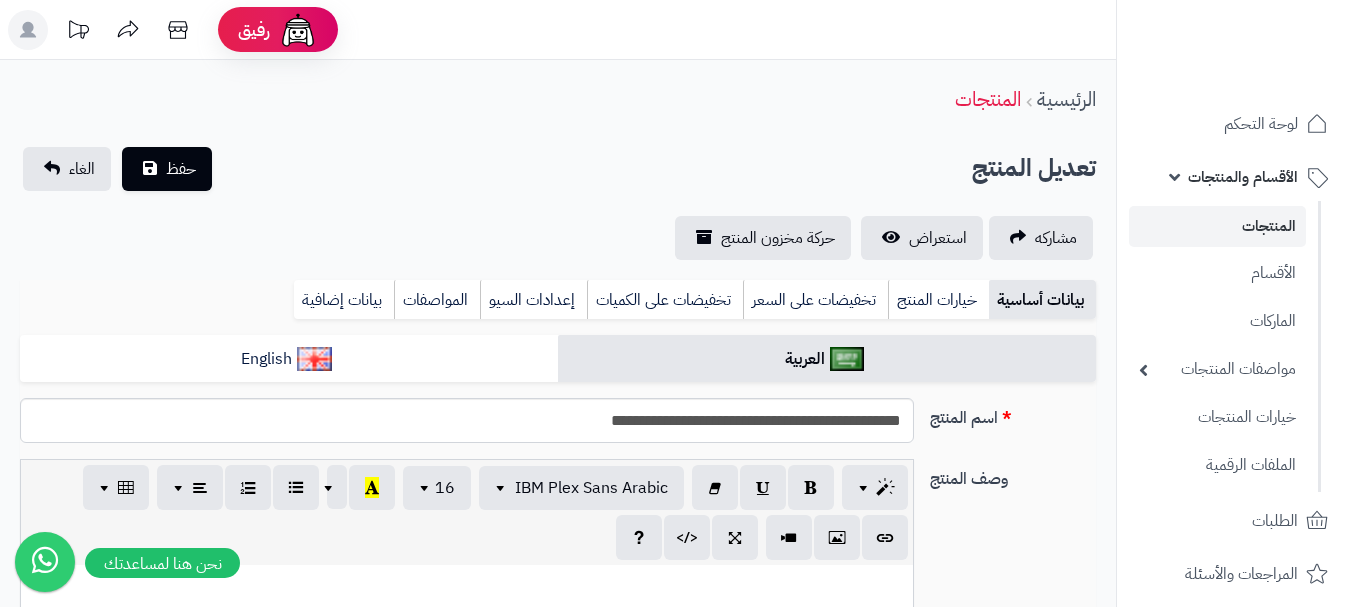 scroll, scrollTop: 800, scrollLeft: 0, axis: vertical 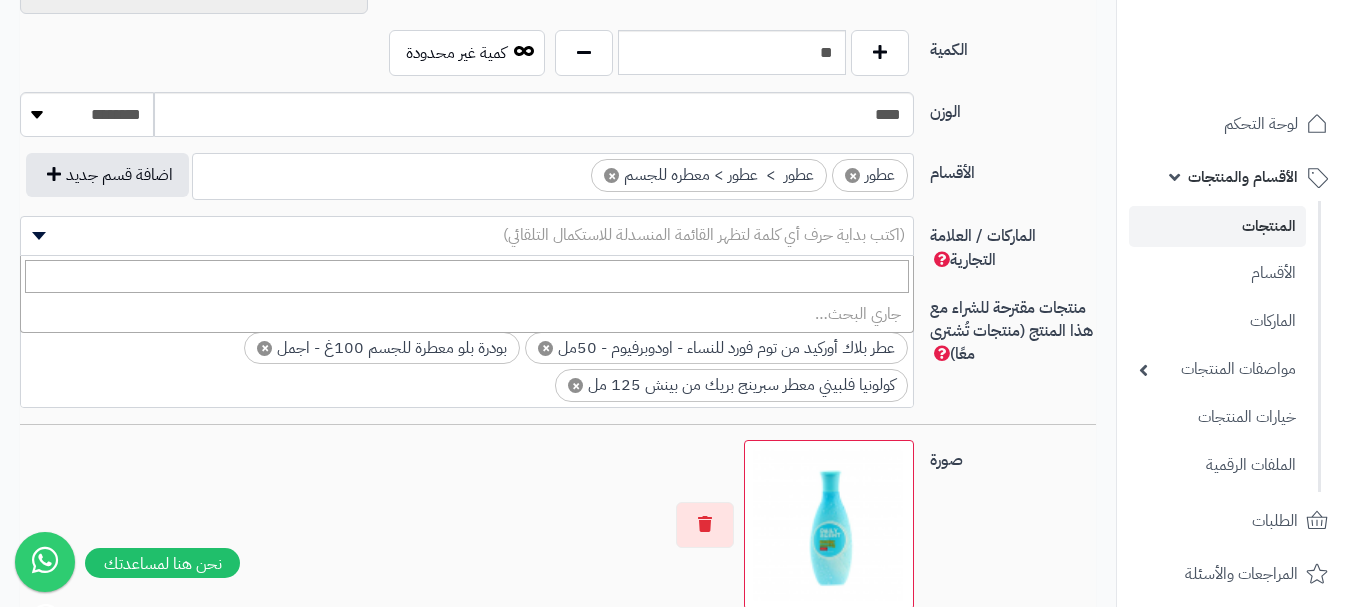 click on "(اكتب بداية حرف أي كلمة لتظهر القائمة المنسدلة للاستكمال التلقائي)" at bounding box center [704, 235] 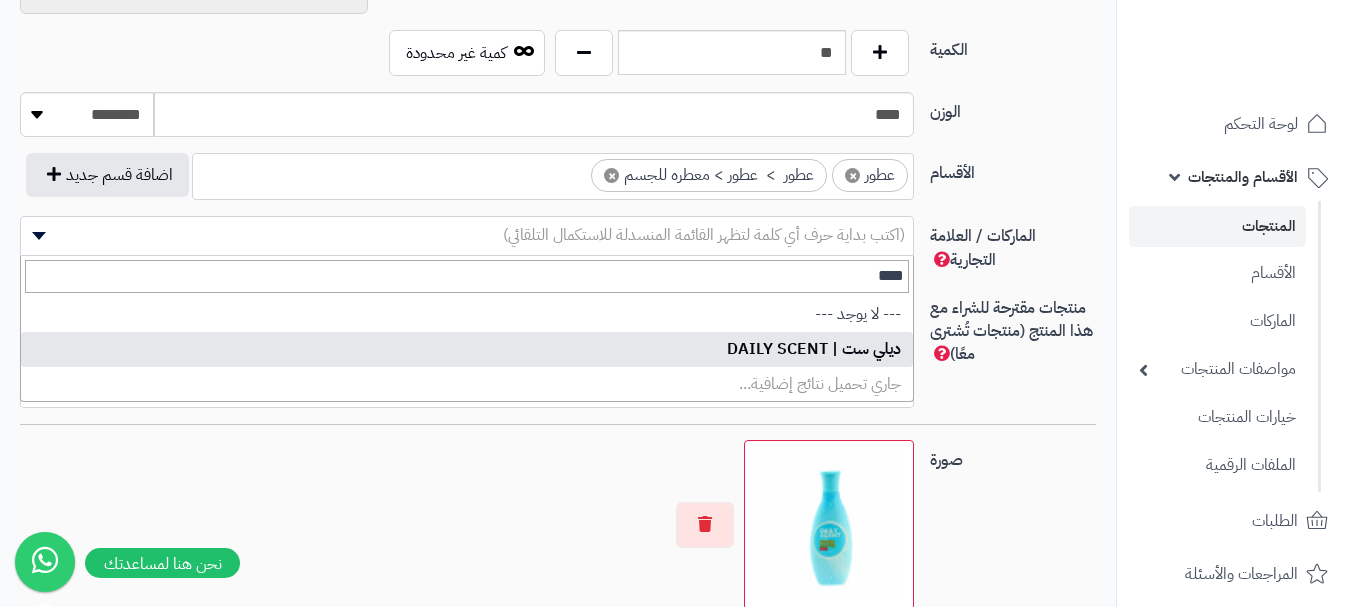 type on "****" 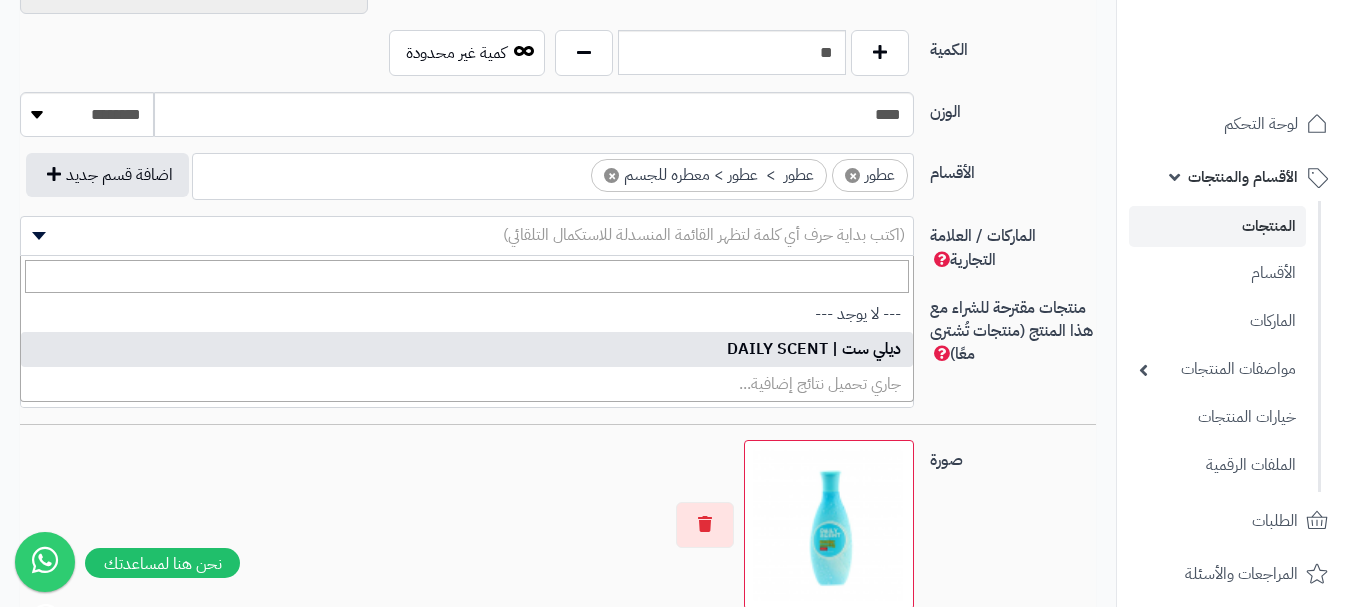 select on "***" 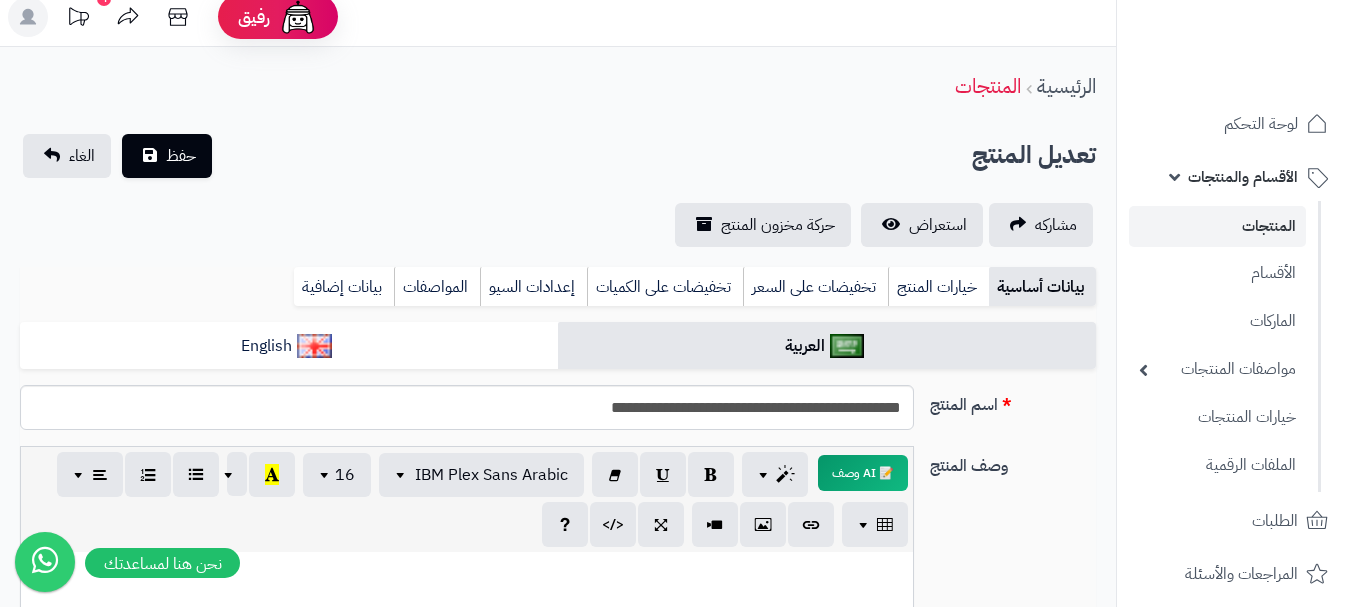 scroll, scrollTop: 0, scrollLeft: 0, axis: both 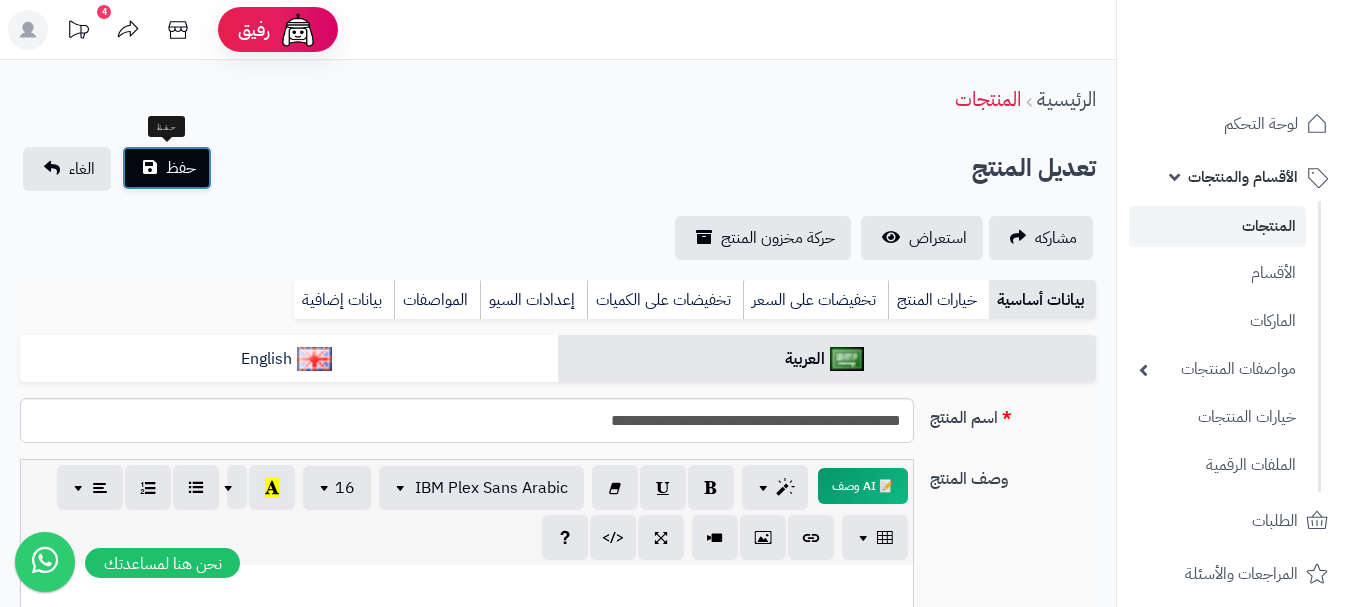 click on "حفظ" at bounding box center [181, 168] 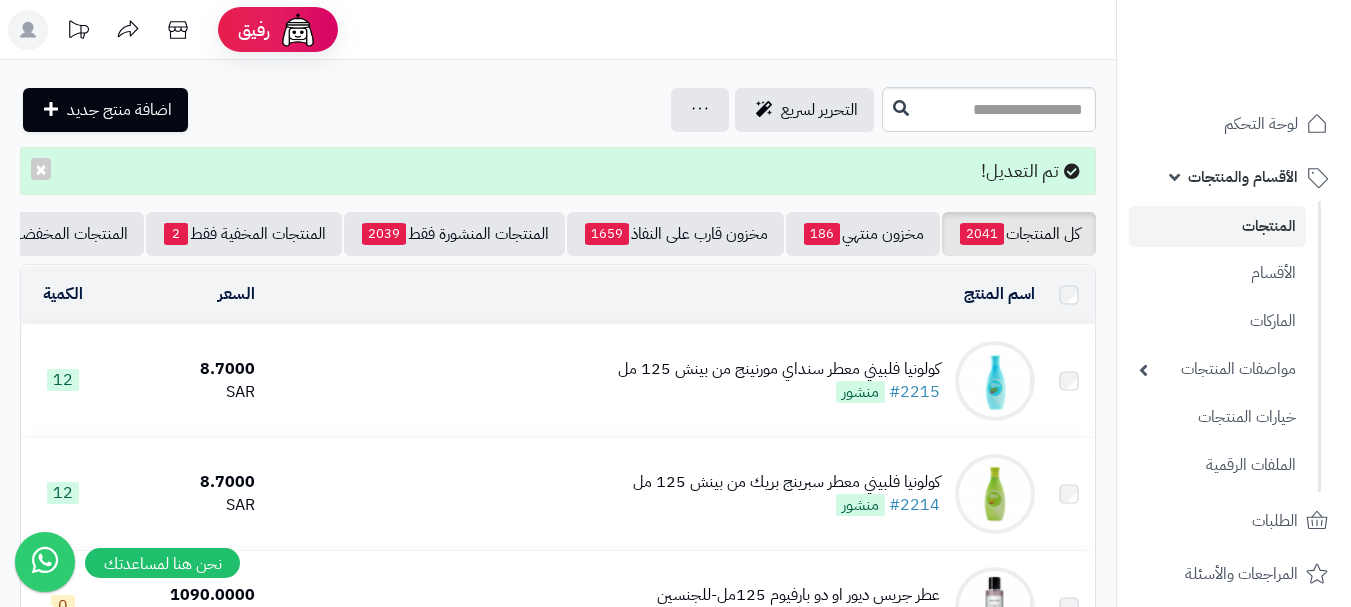 scroll, scrollTop: 0, scrollLeft: 0, axis: both 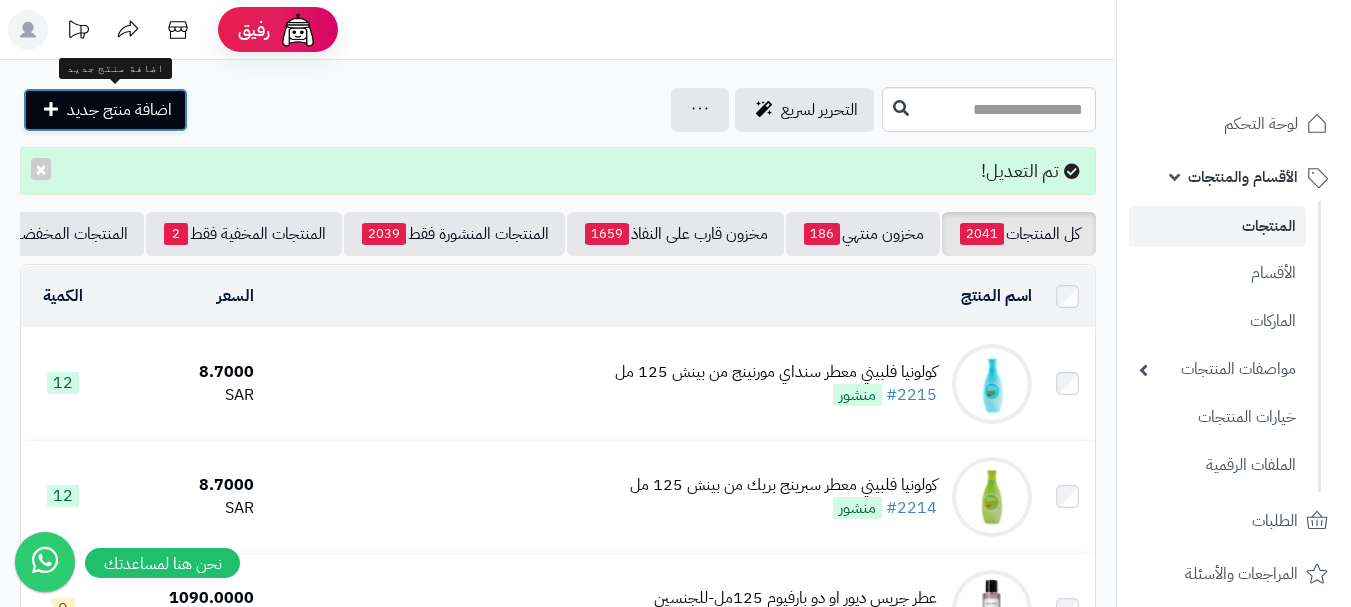 click on "اضافة منتج جديد" at bounding box center [119, 110] 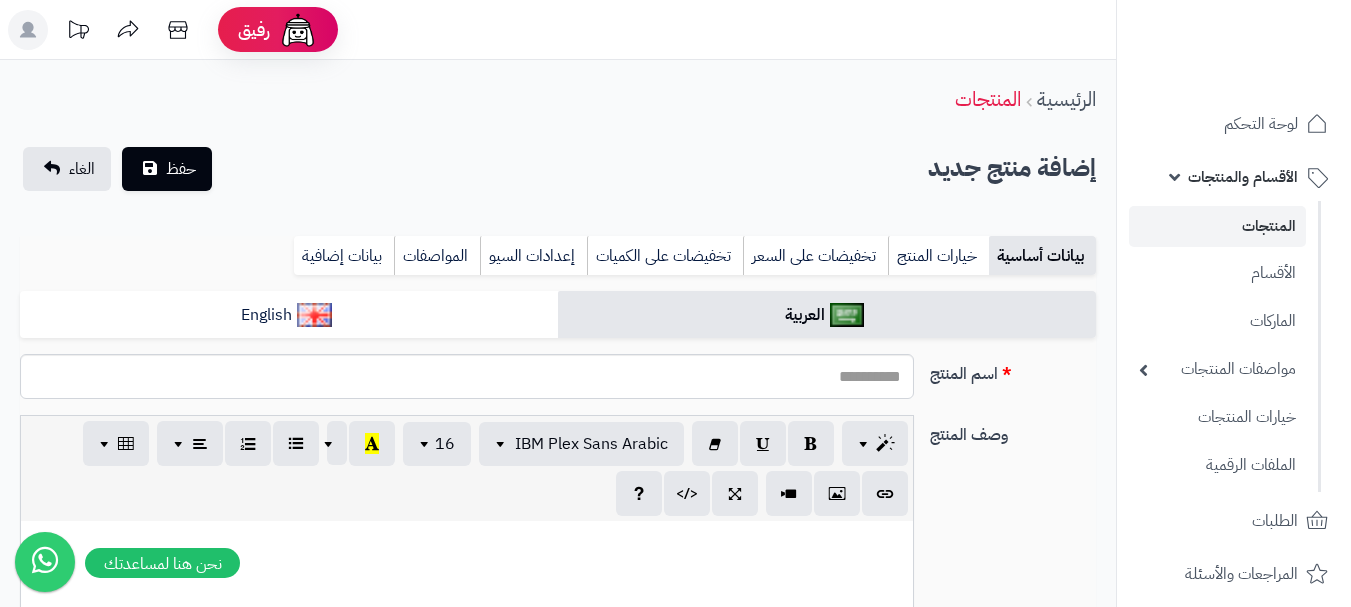 select 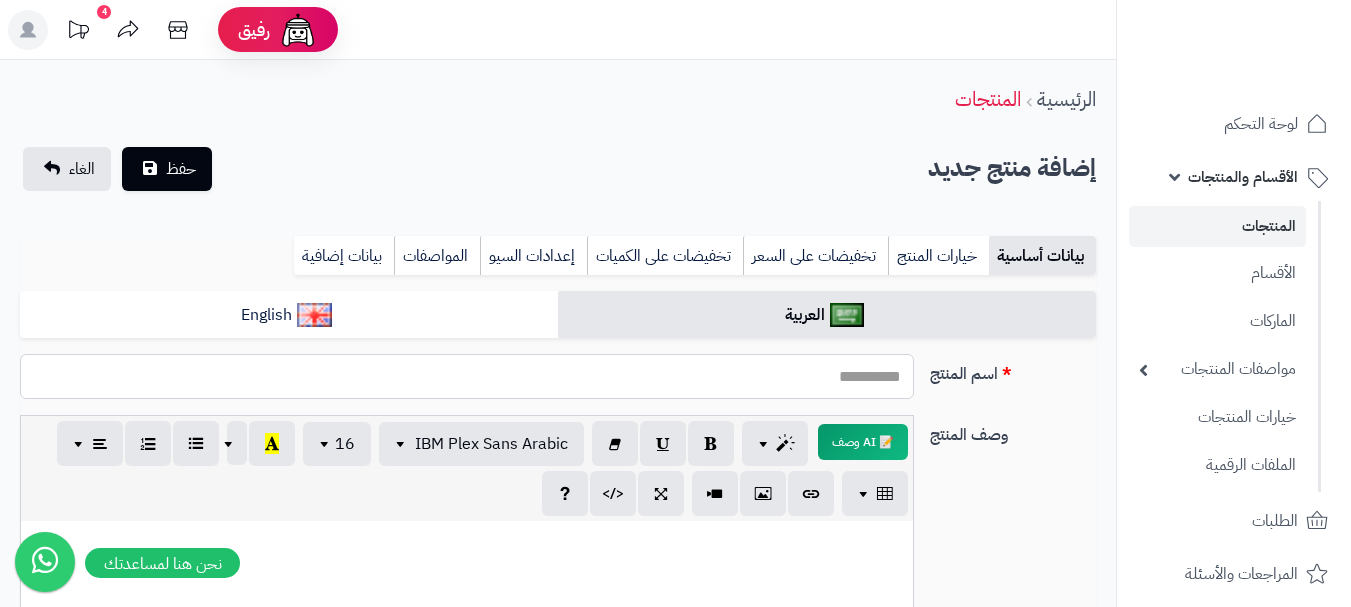 paste on "**********" 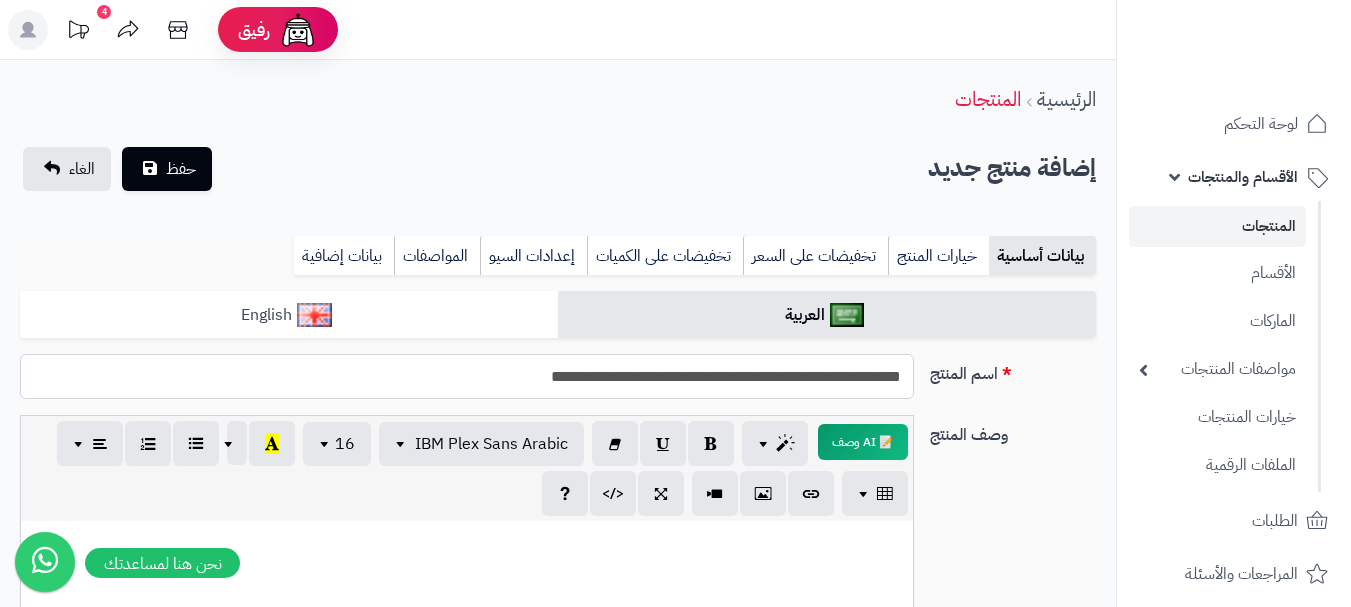 type on "**********" 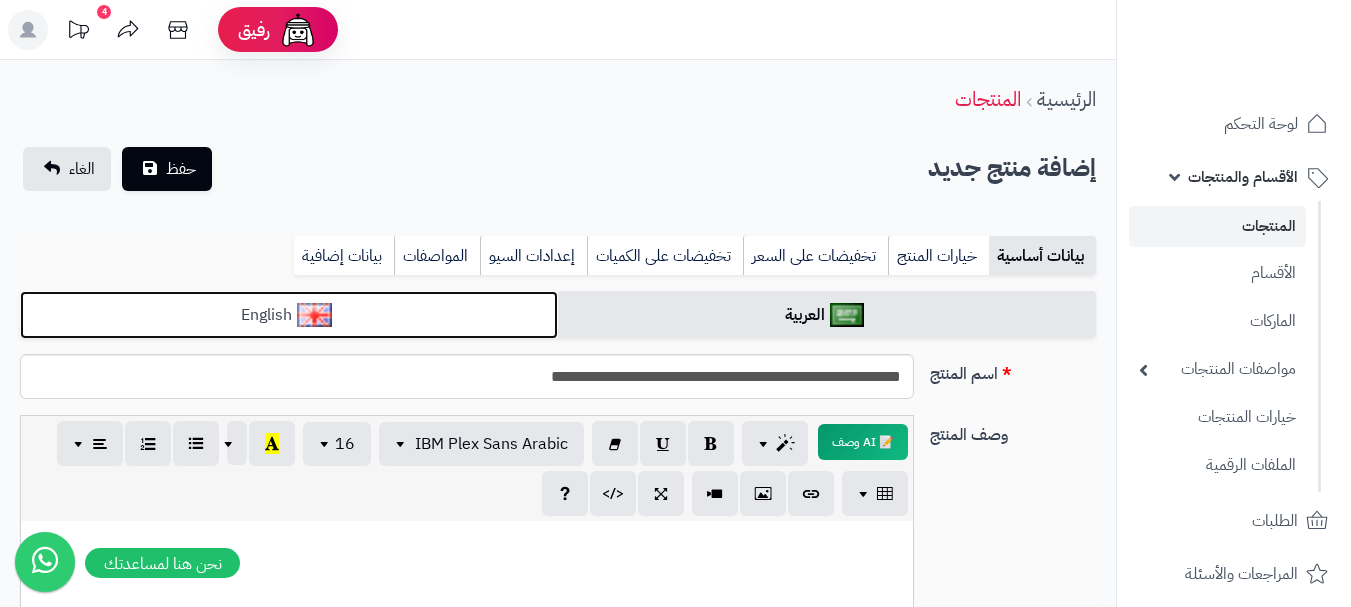 click on "English" at bounding box center (289, 315) 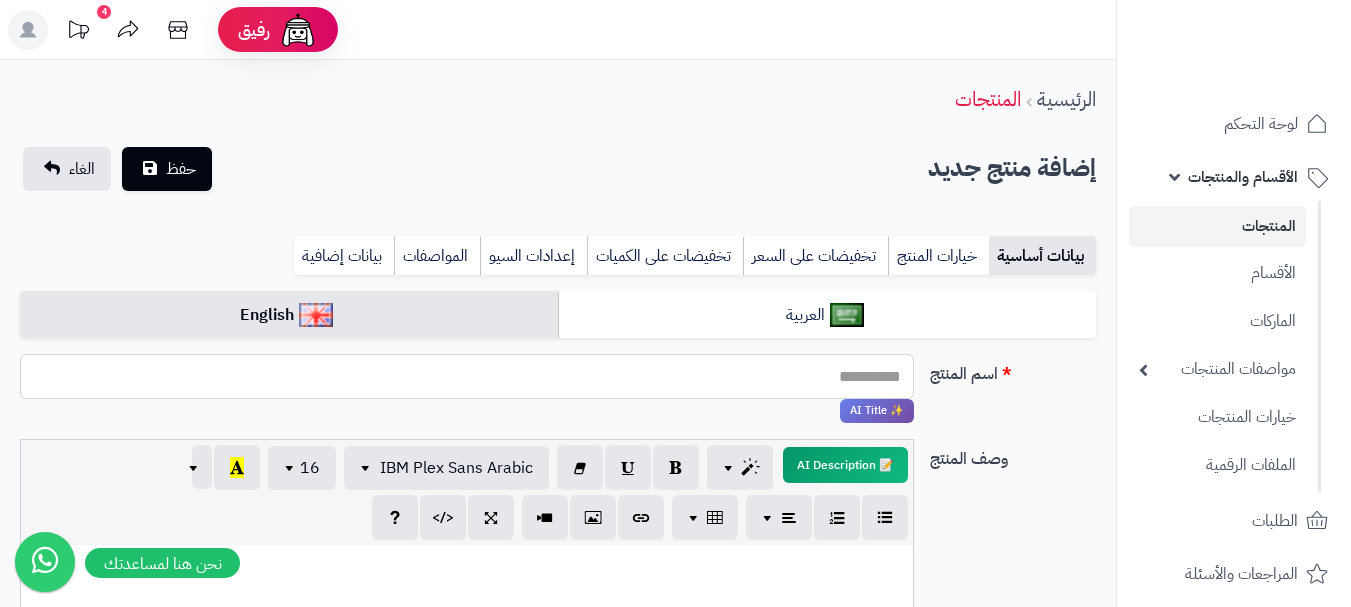 paste on "**********" 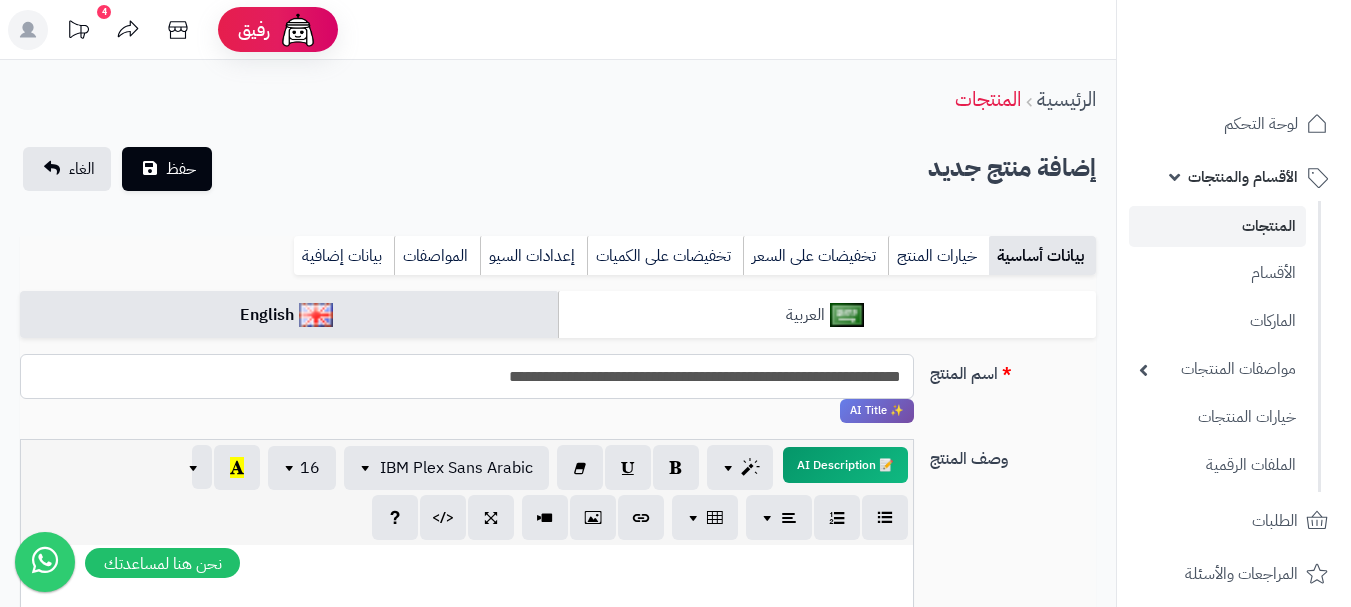 type on "**********" 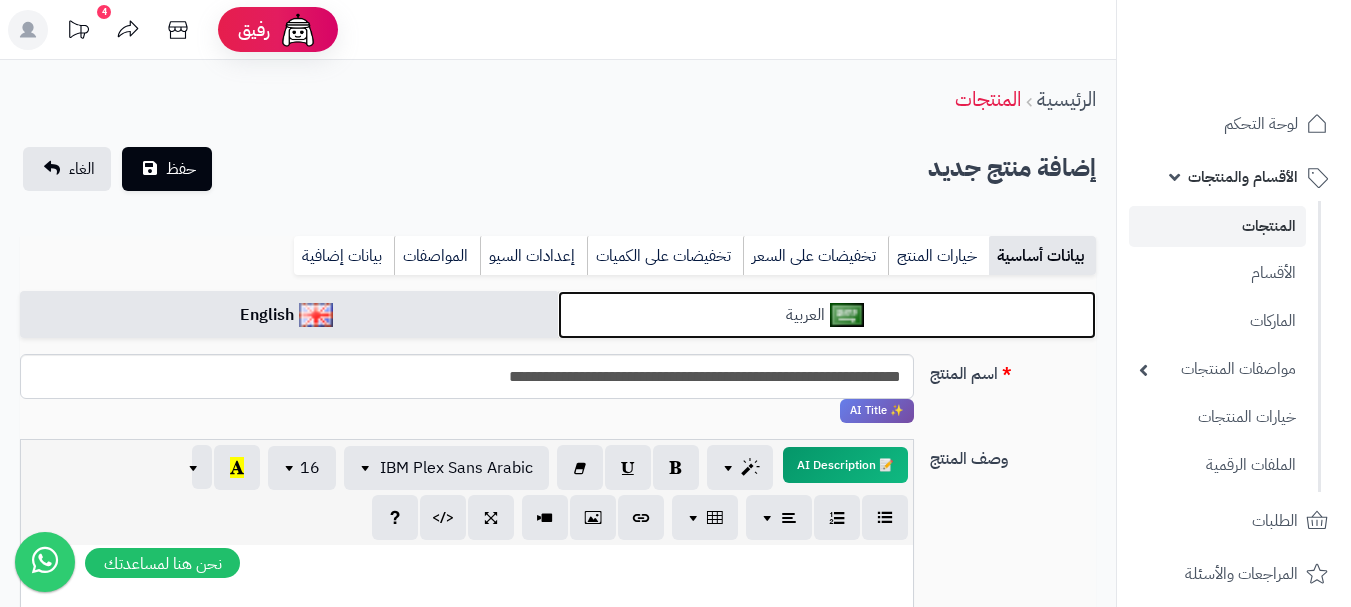 click on "العربية" at bounding box center (827, 315) 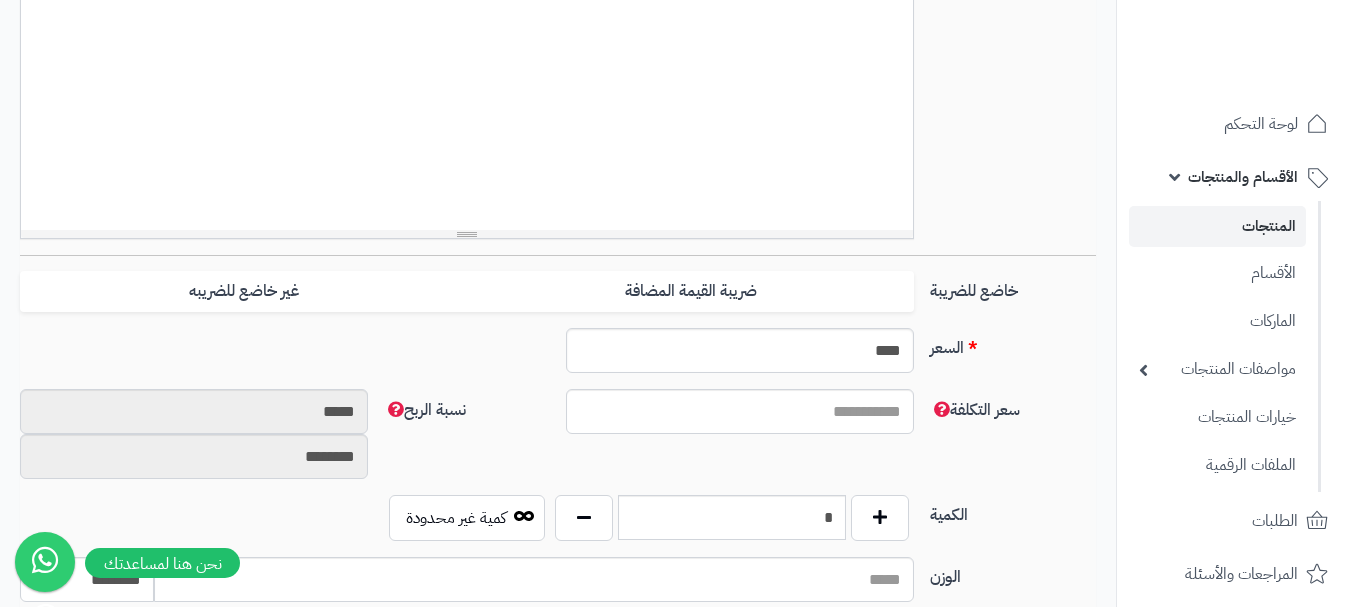 scroll, scrollTop: 600, scrollLeft: 0, axis: vertical 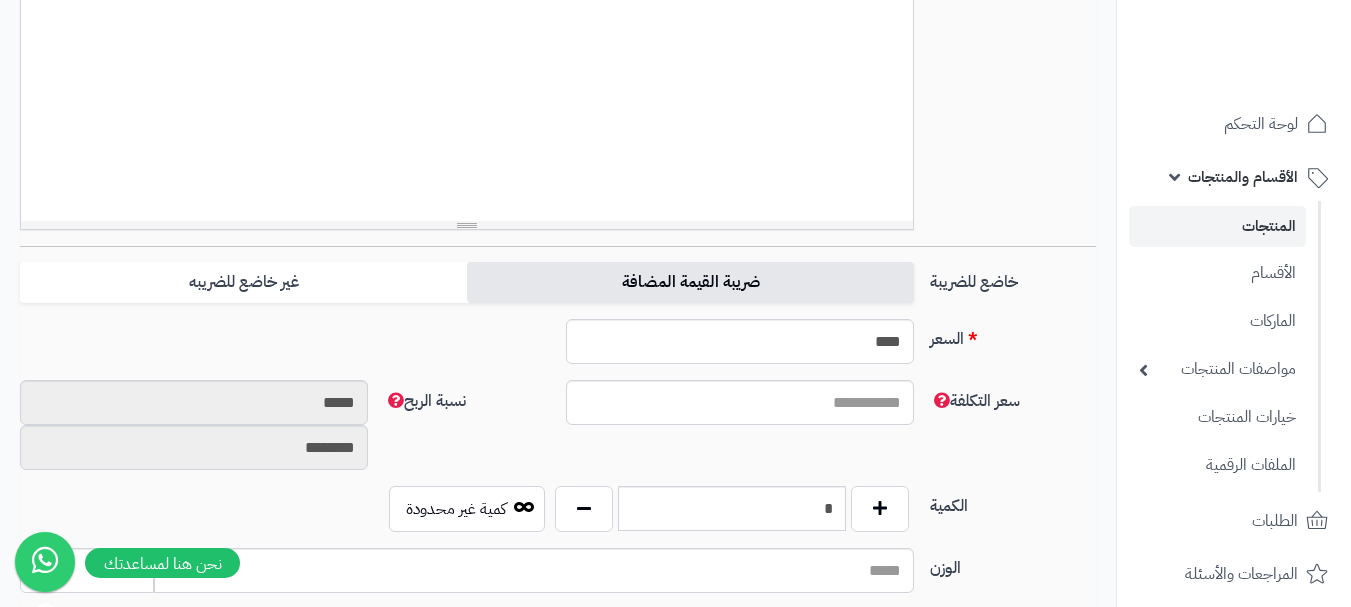 click on "**********" at bounding box center [558, 465] 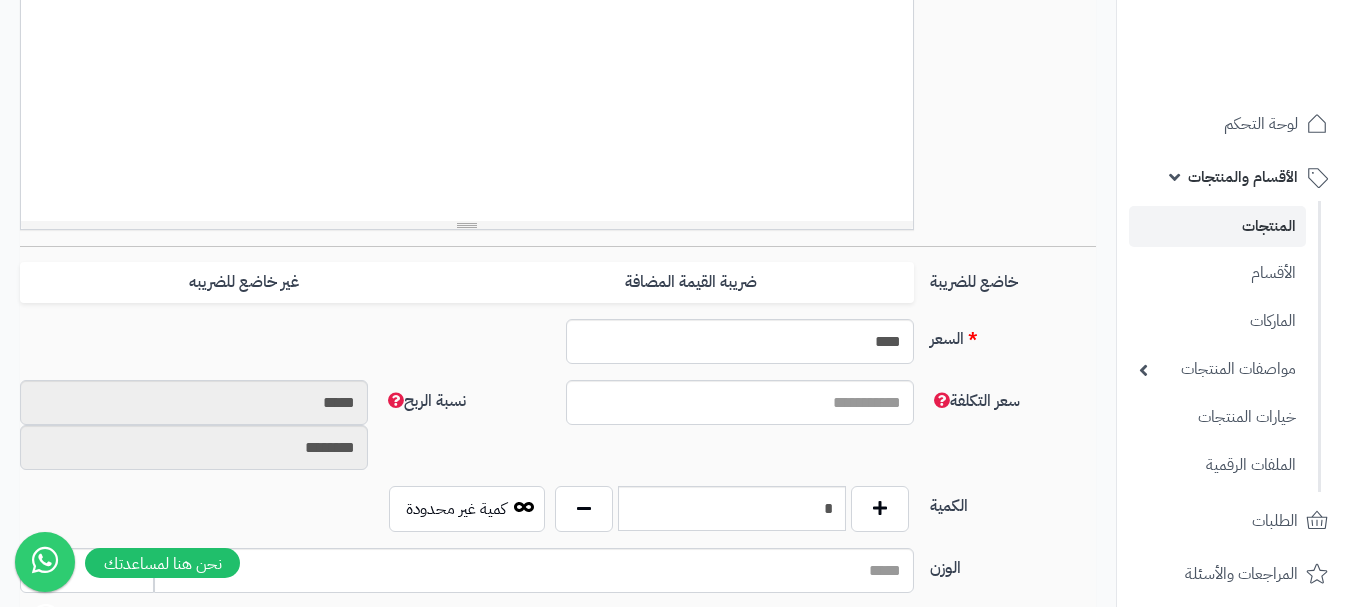 drag, startPoint x: 788, startPoint y: 277, endPoint x: 435, endPoint y: 341, distance: 358.7548 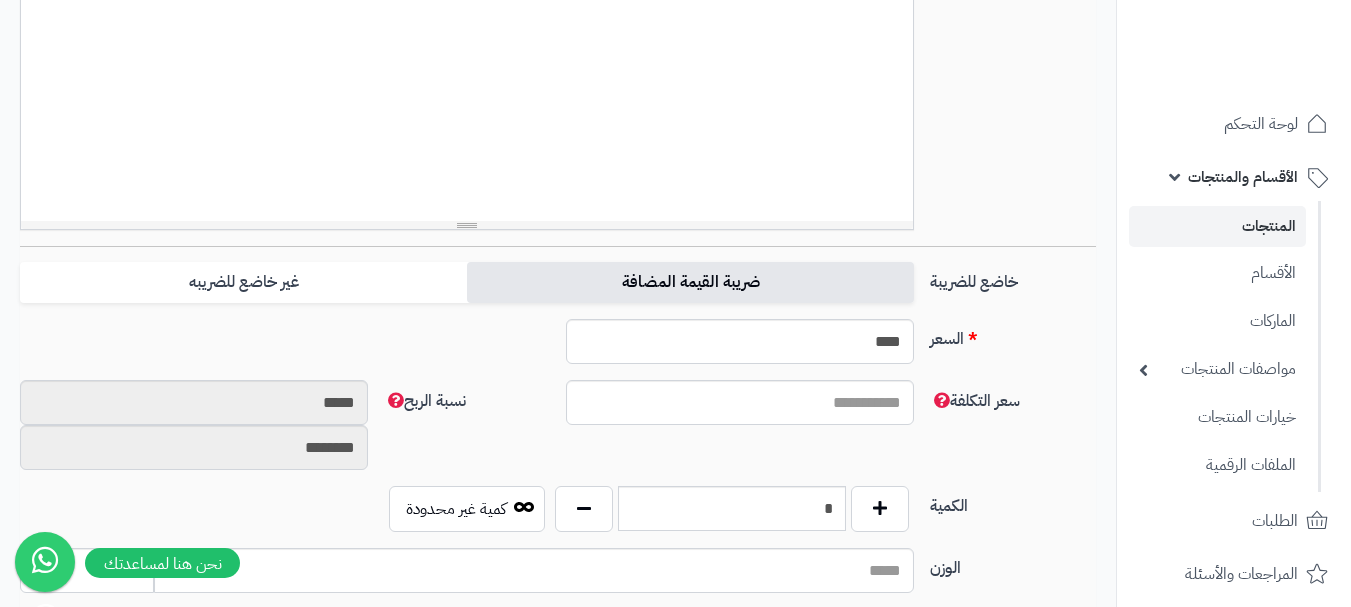 type on "*" 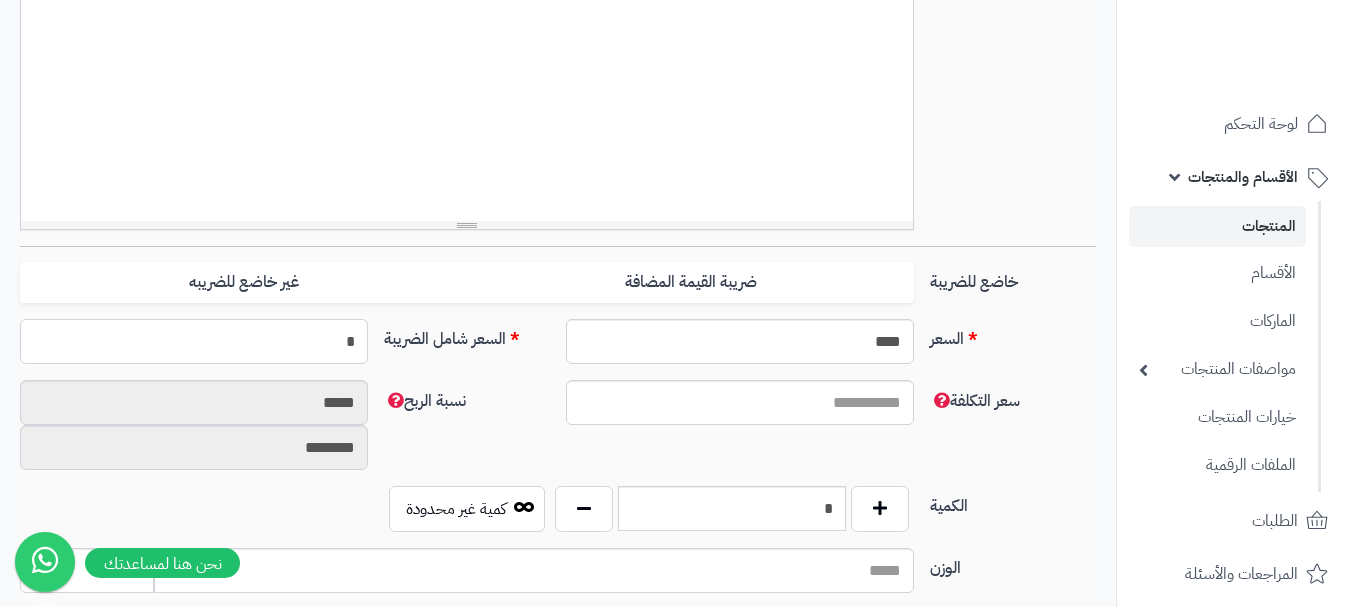 click on "*" at bounding box center [194, 341] 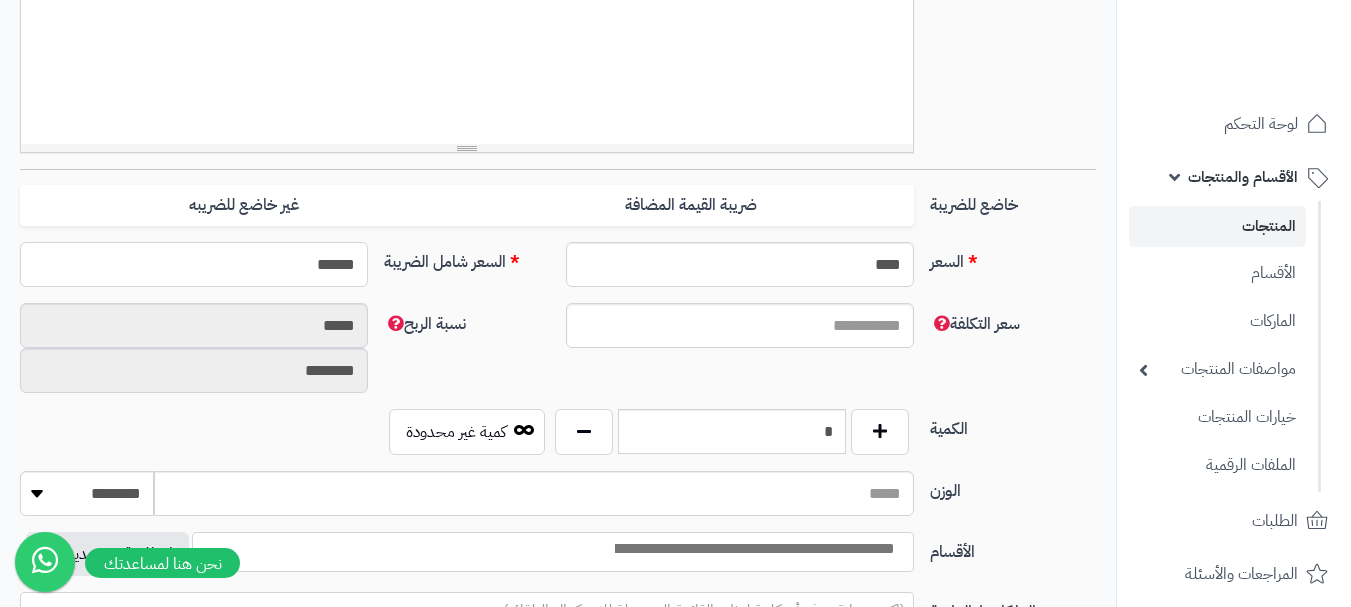 scroll, scrollTop: 700, scrollLeft: 0, axis: vertical 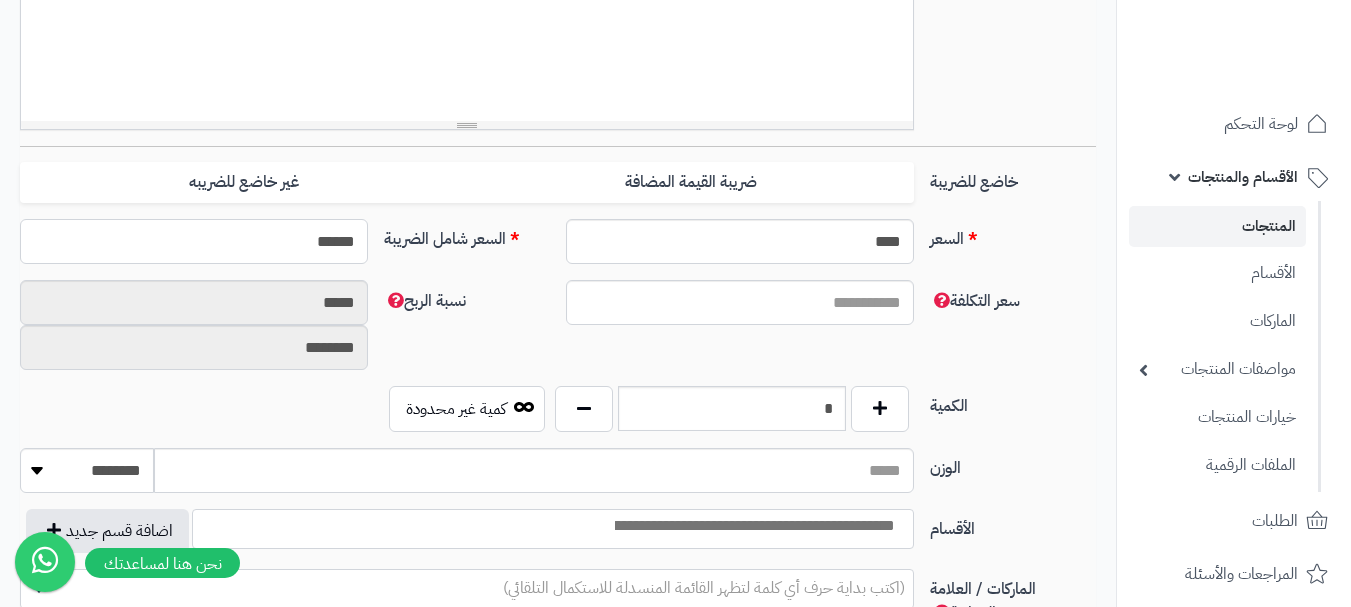 type on "******" 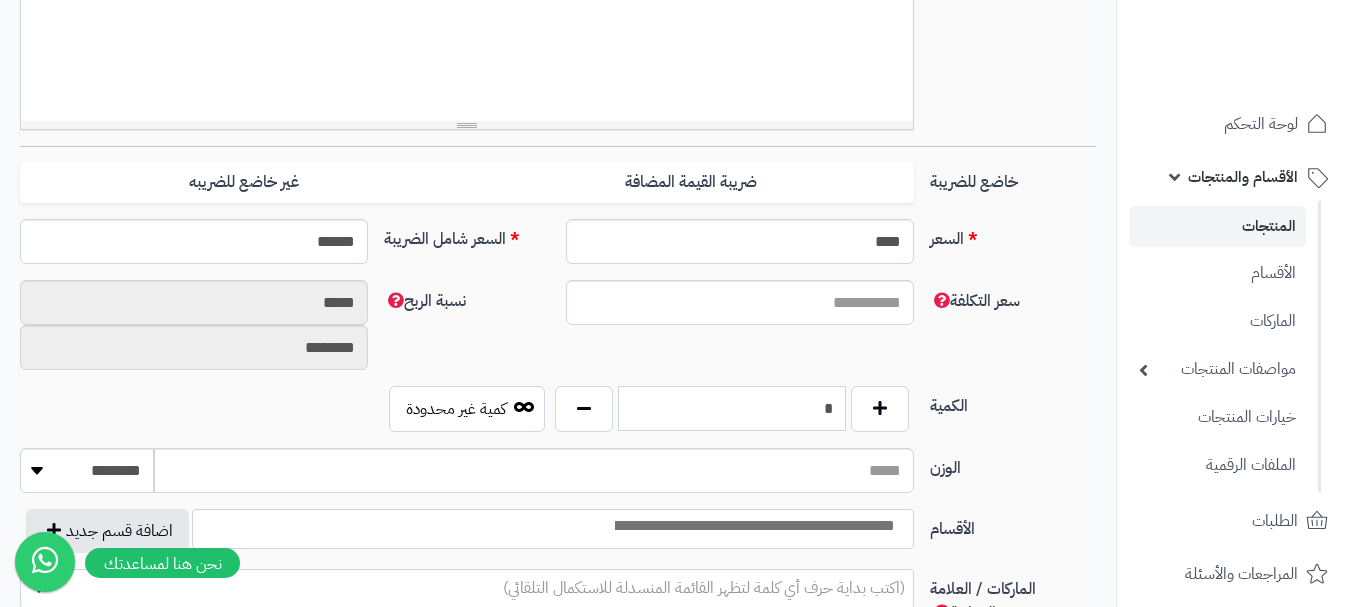 click on "*" at bounding box center (732, 408) 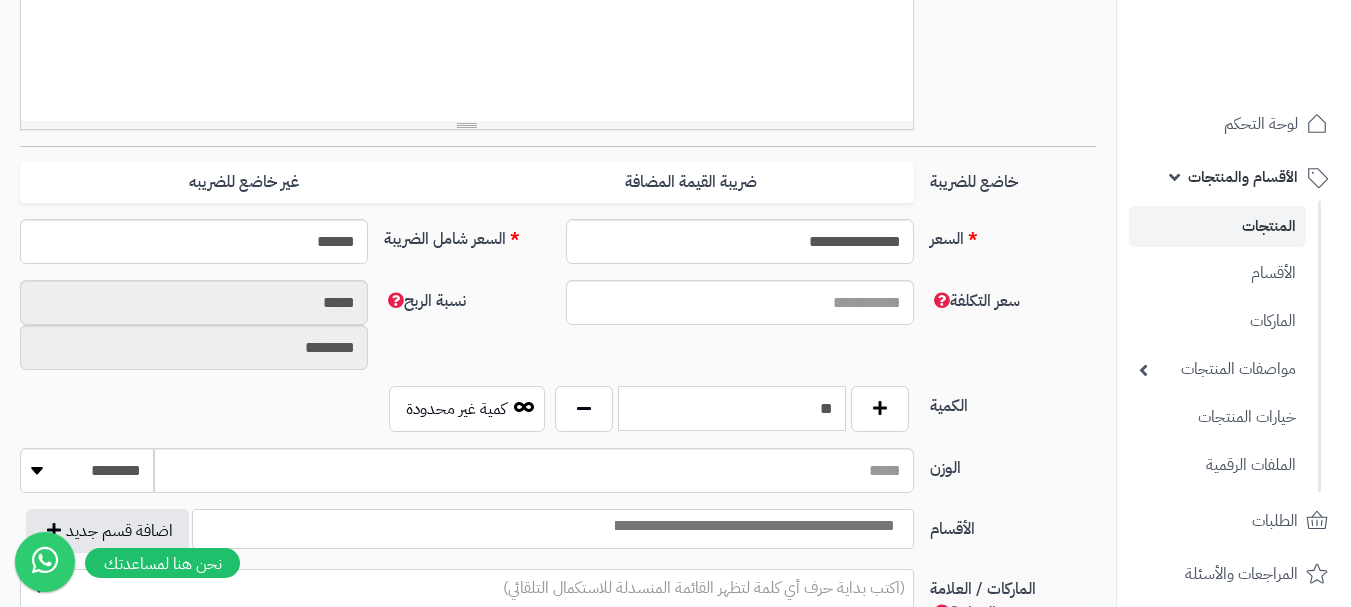 scroll, scrollTop: 1000, scrollLeft: 0, axis: vertical 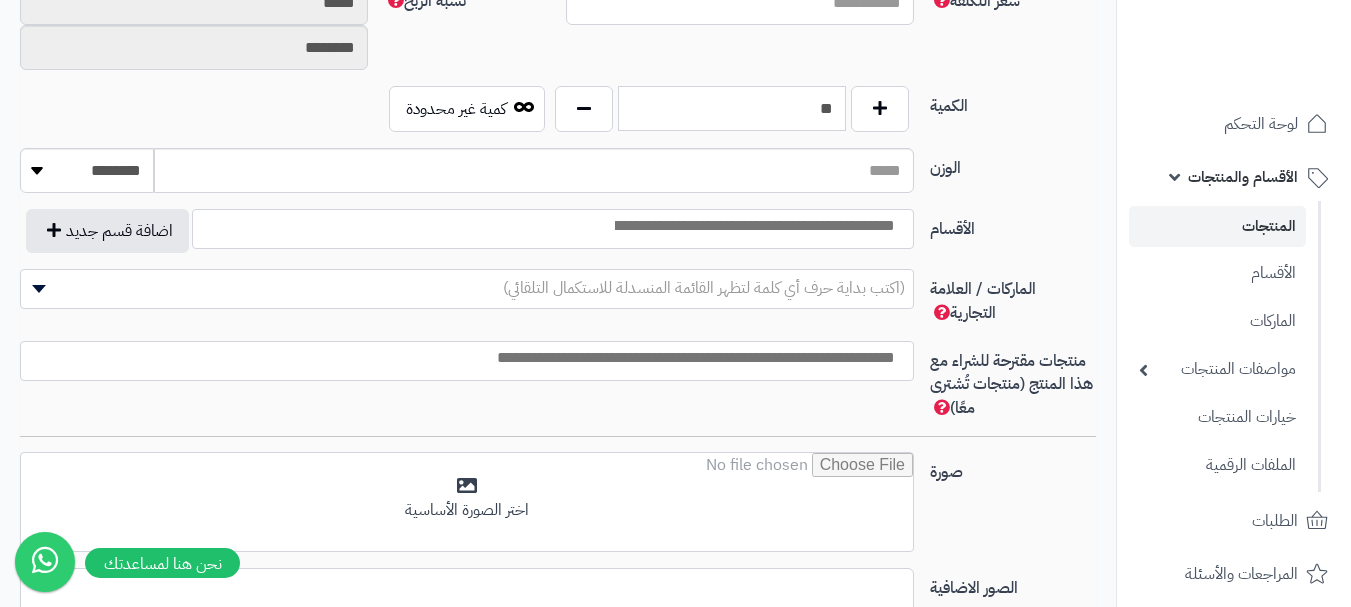 type on "**" 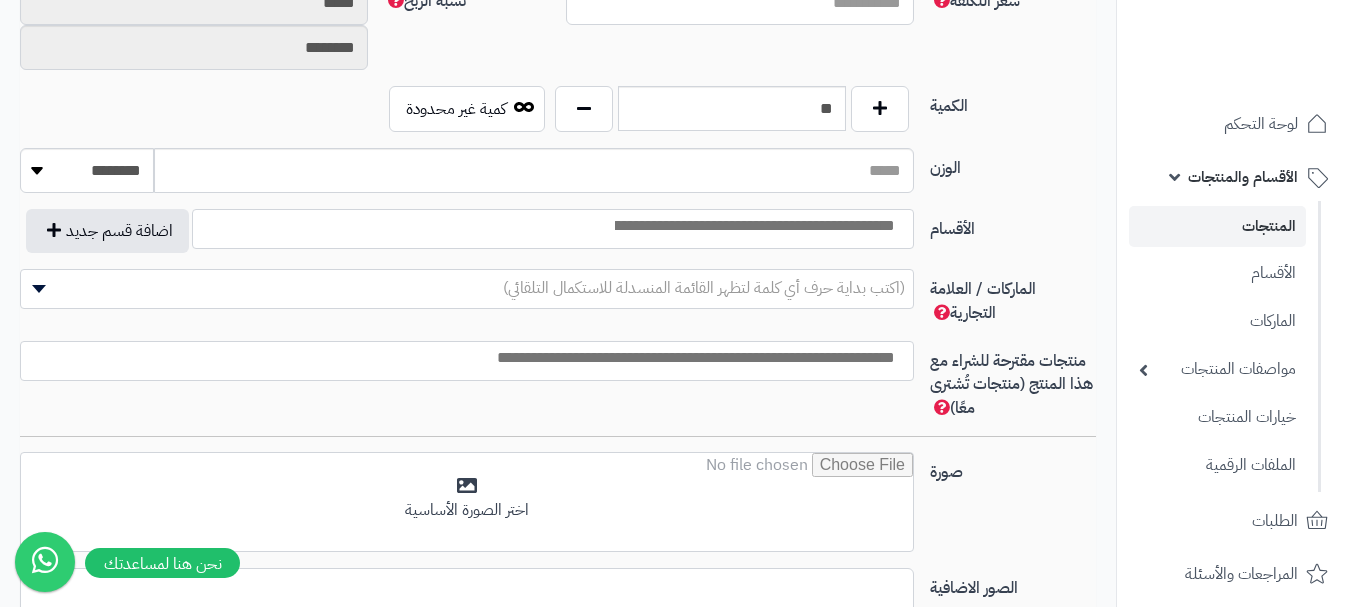 click at bounding box center [753, 226] 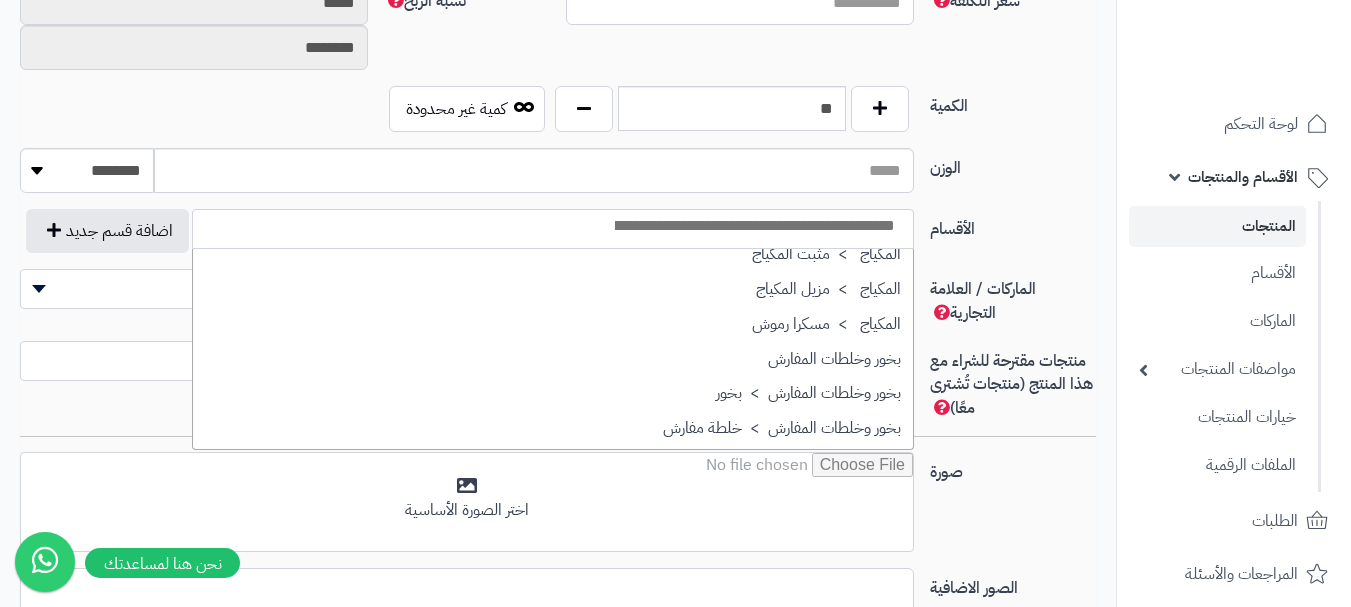 scroll, scrollTop: 700, scrollLeft: 0, axis: vertical 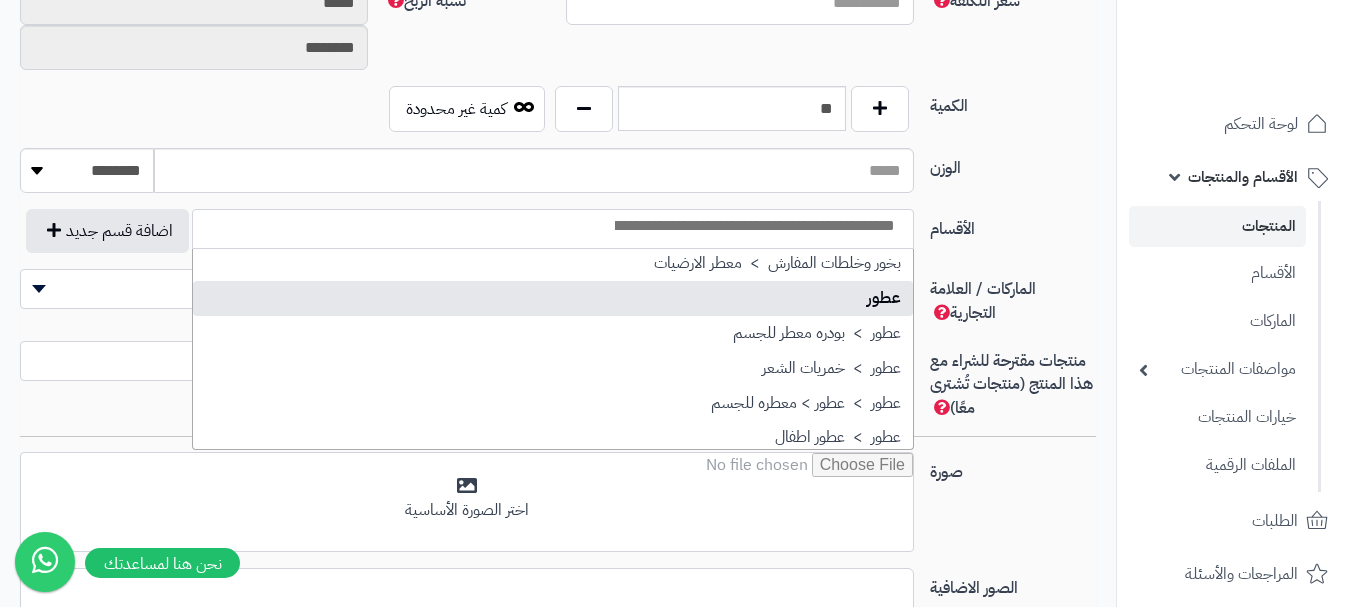 select on "**" 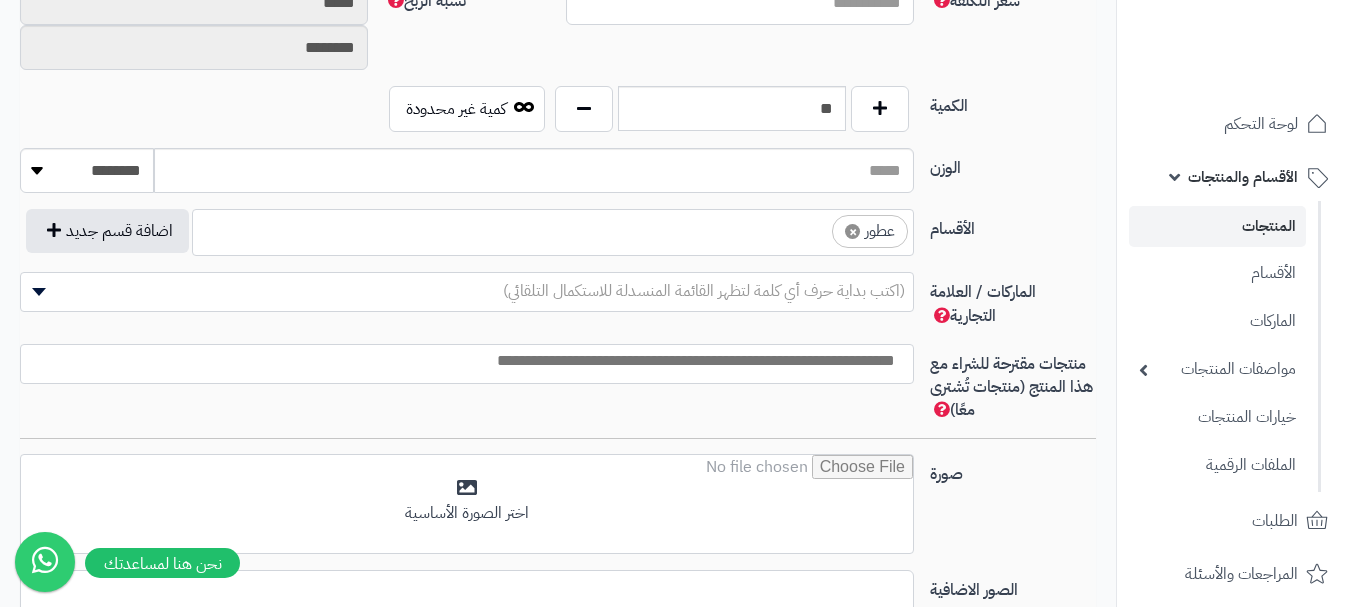 click on "× عطور" at bounding box center [553, 229] 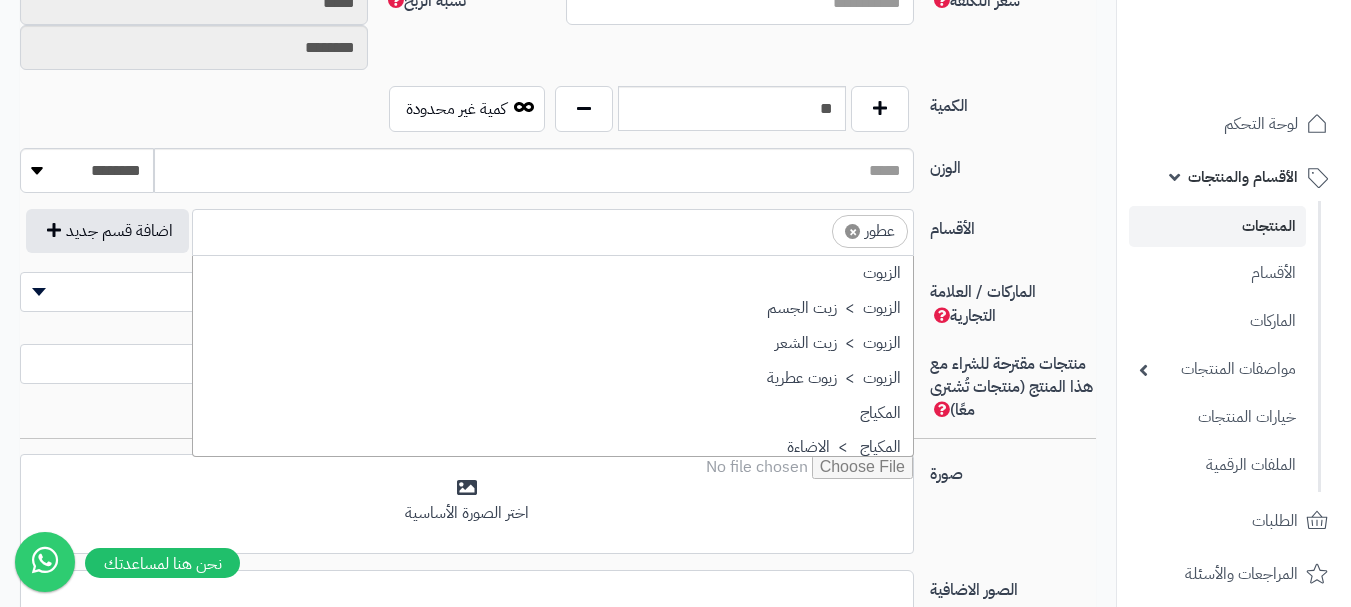scroll, scrollTop: 697, scrollLeft: 0, axis: vertical 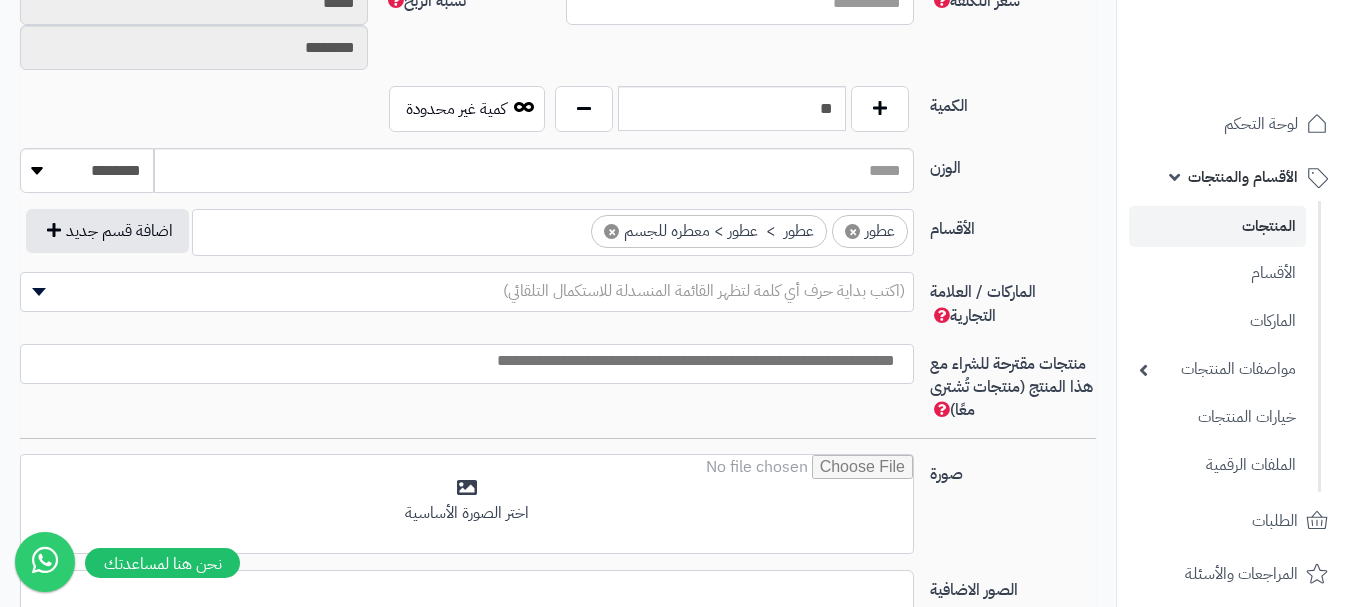 click on "(اكتب بداية حرف أي كلمة لتظهر القائمة المنسدلة للاستكمال التلقائي)" at bounding box center (704, 291) 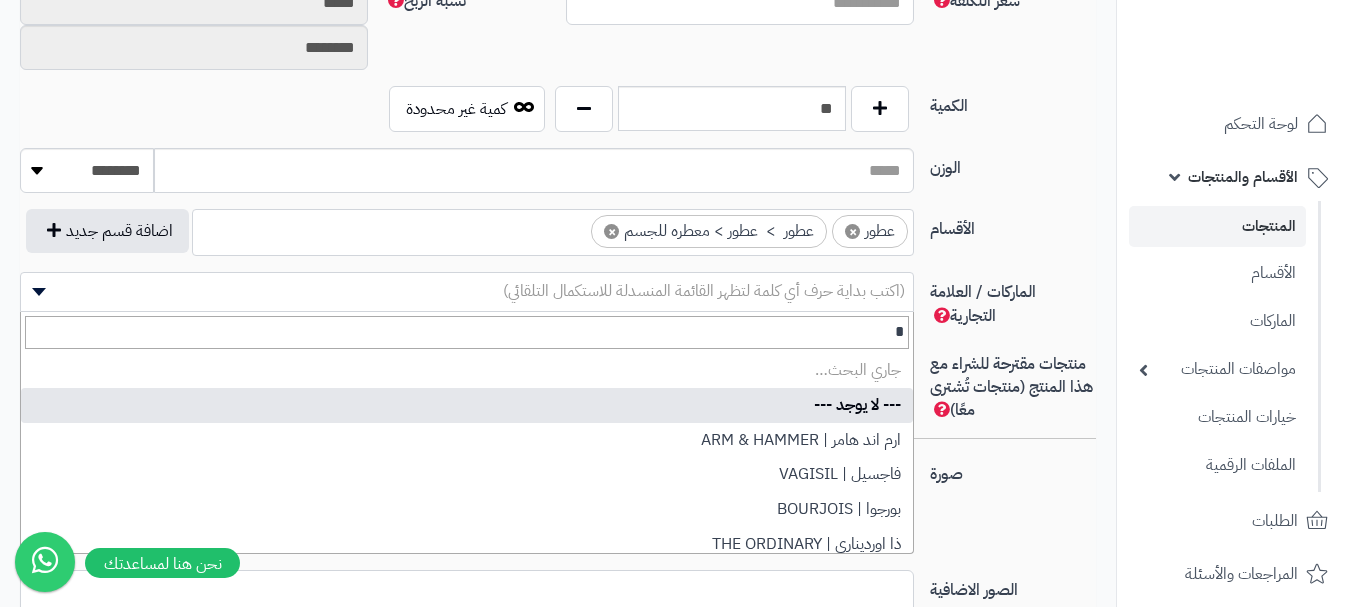 type on "**" 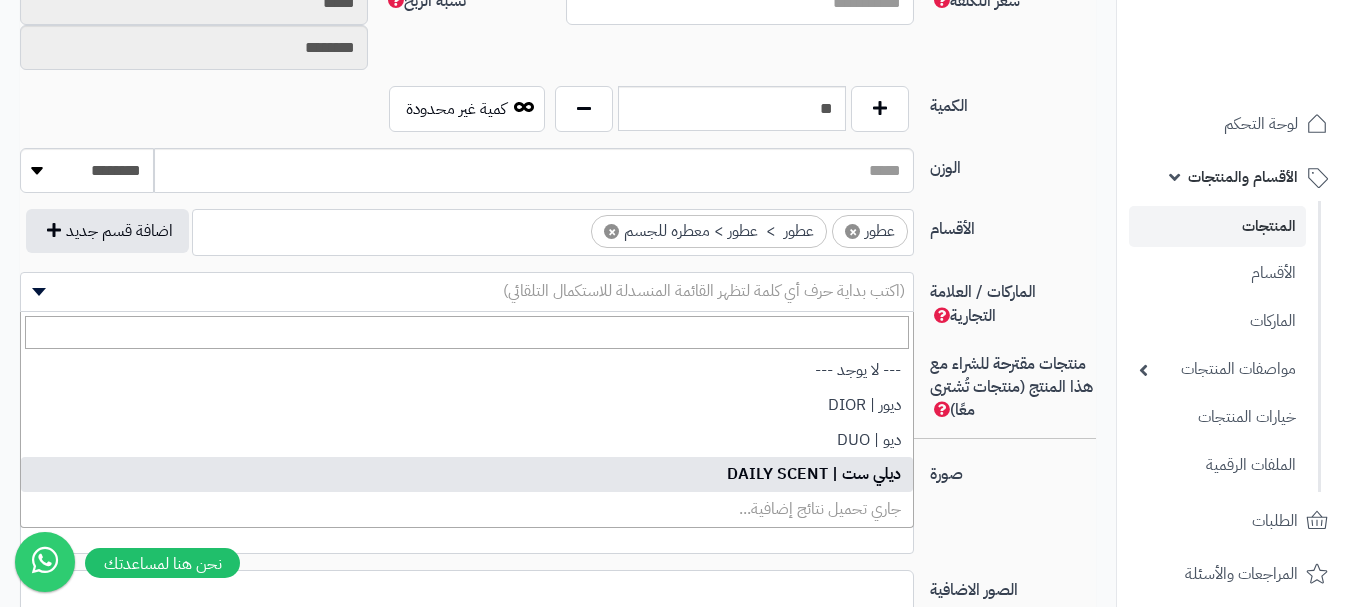 select on "***" 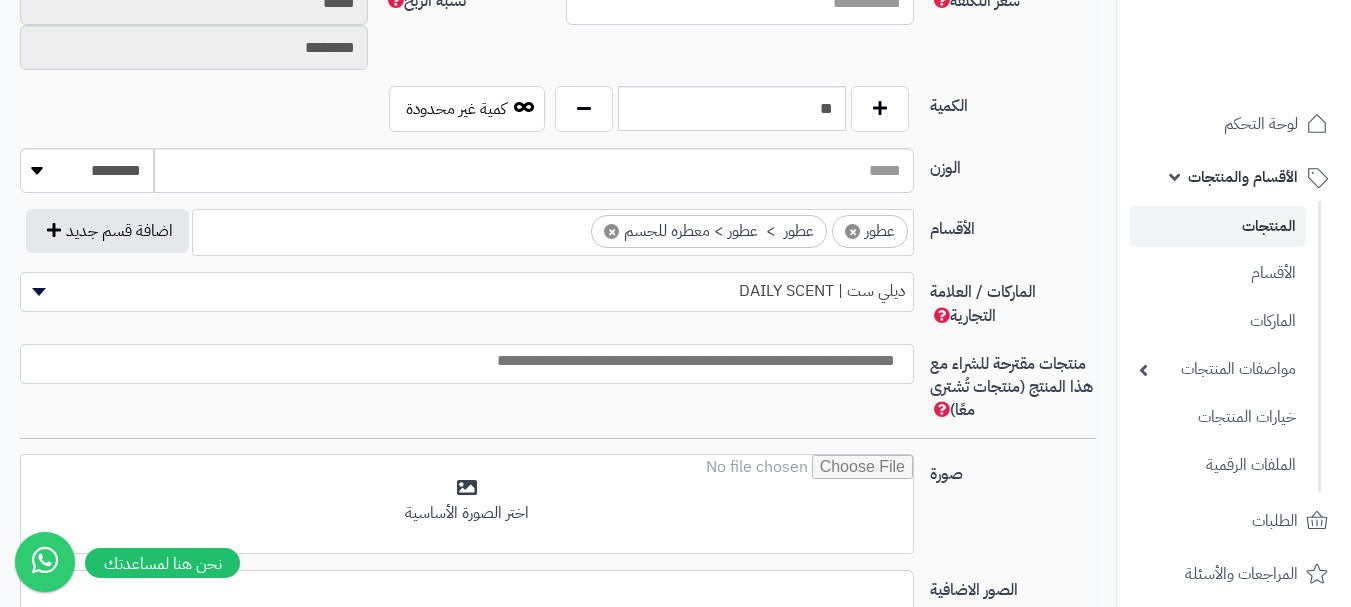 click at bounding box center [462, 361] 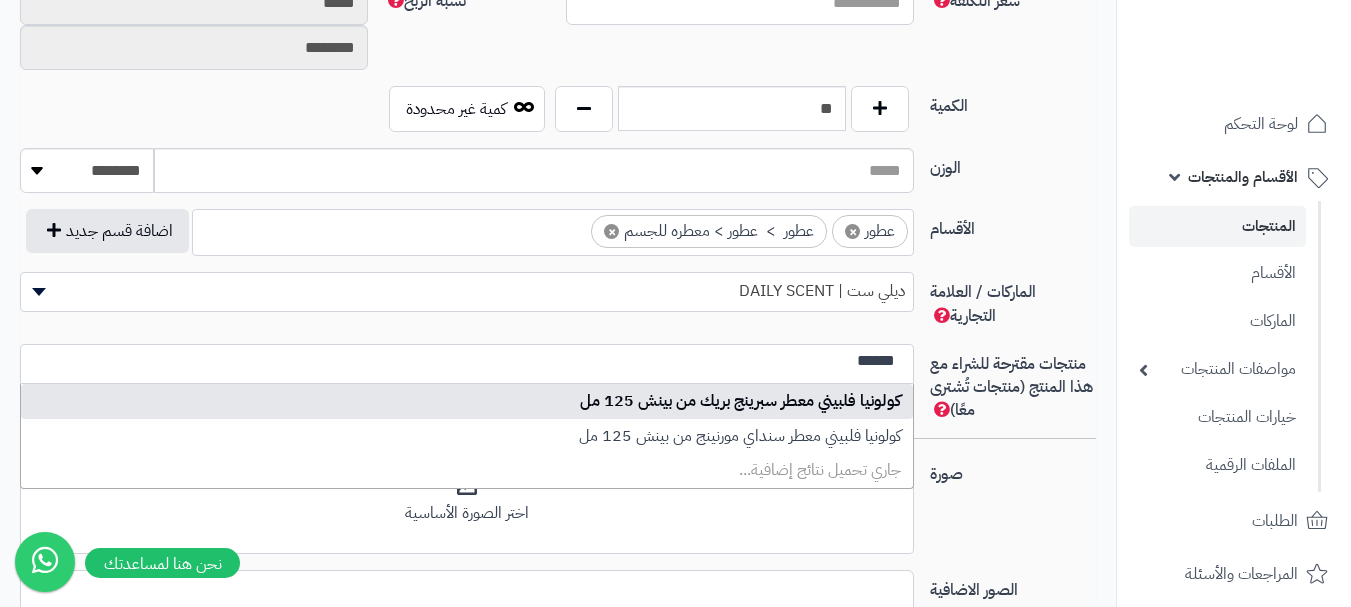 type on "******" 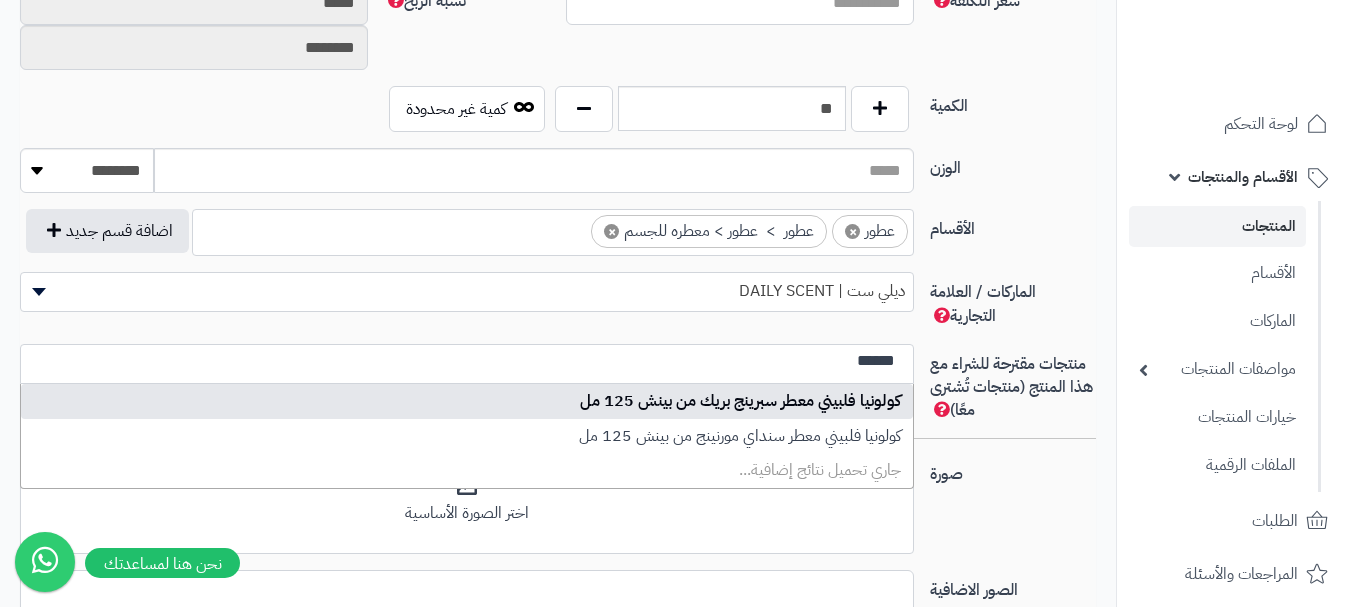 type 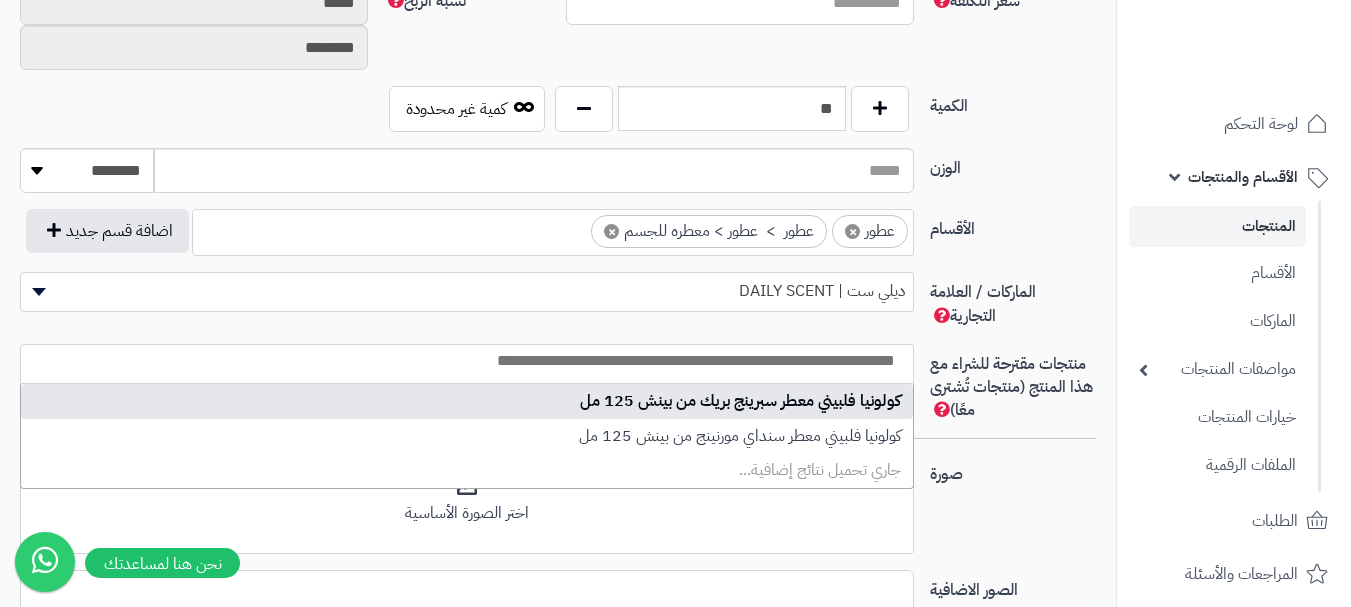 select on "****" 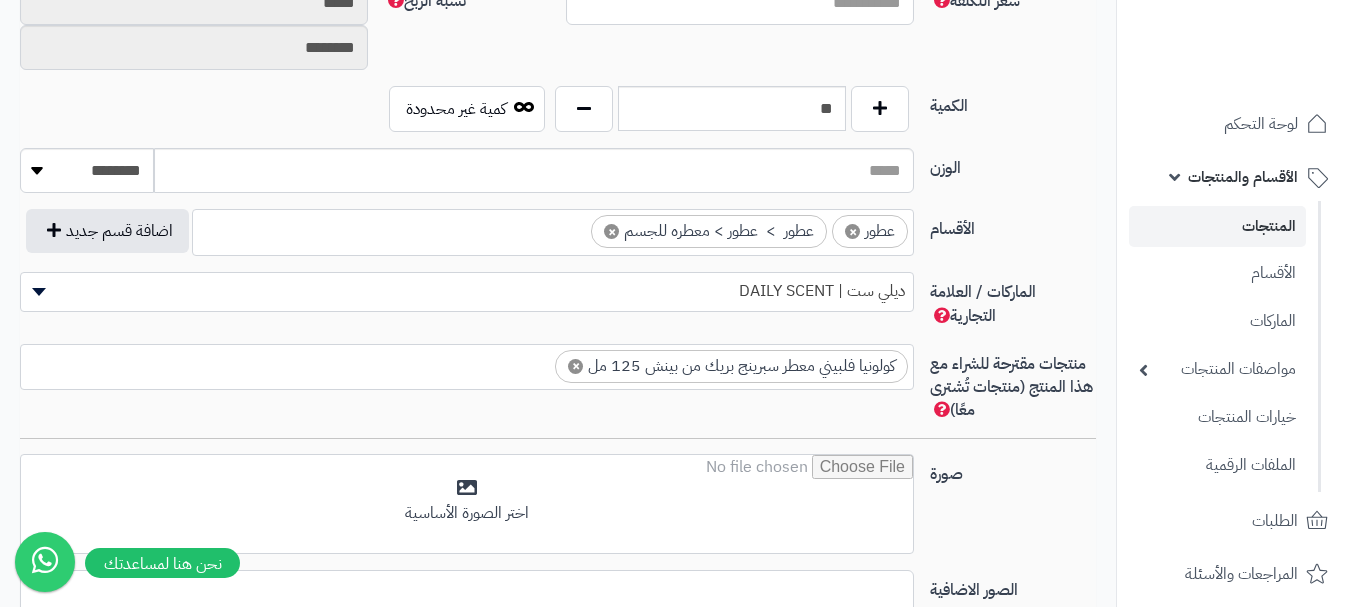 scroll, scrollTop: 0, scrollLeft: 0, axis: both 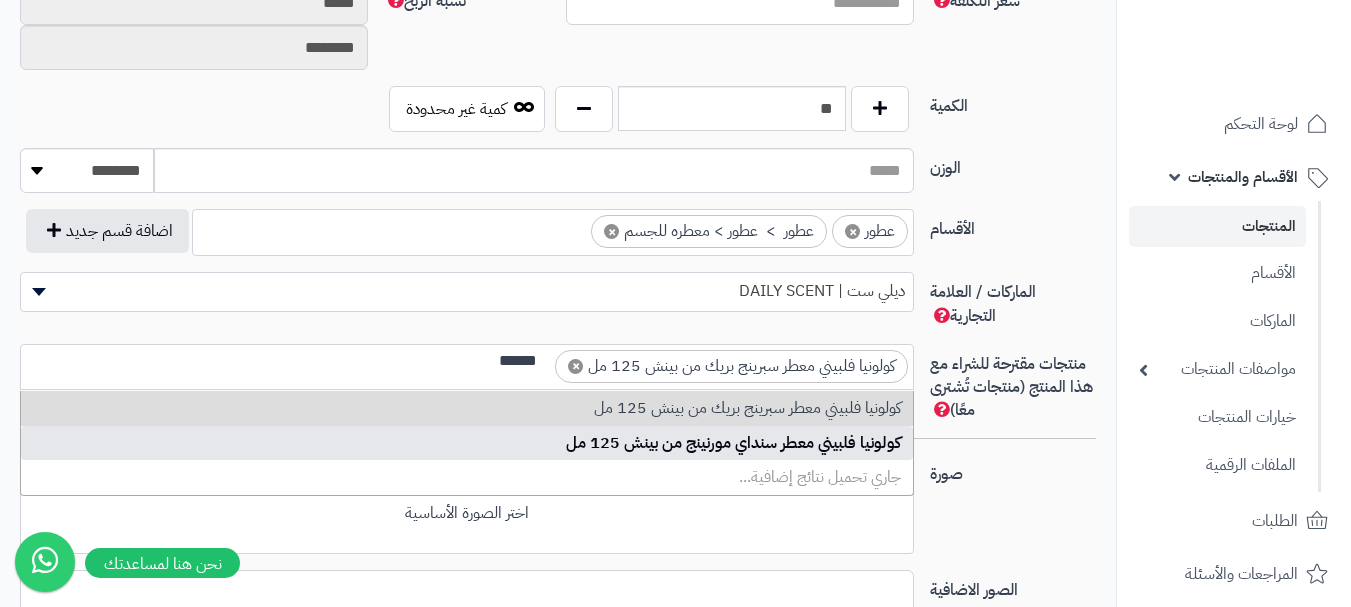 type on "******" 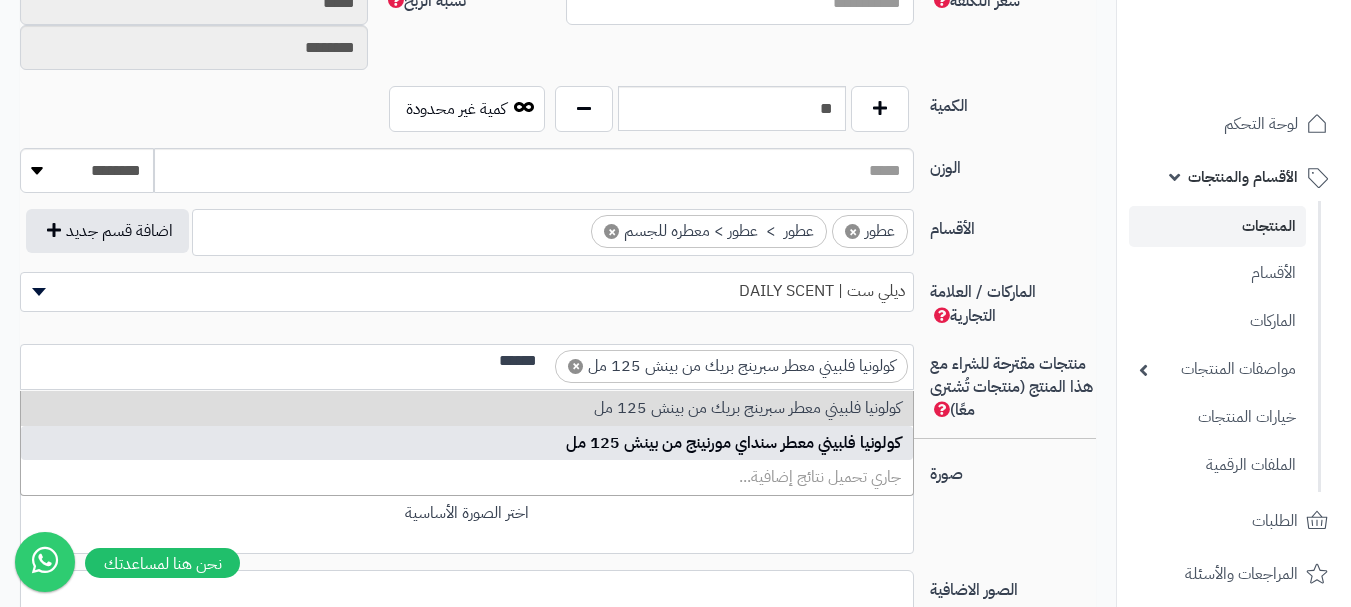 type 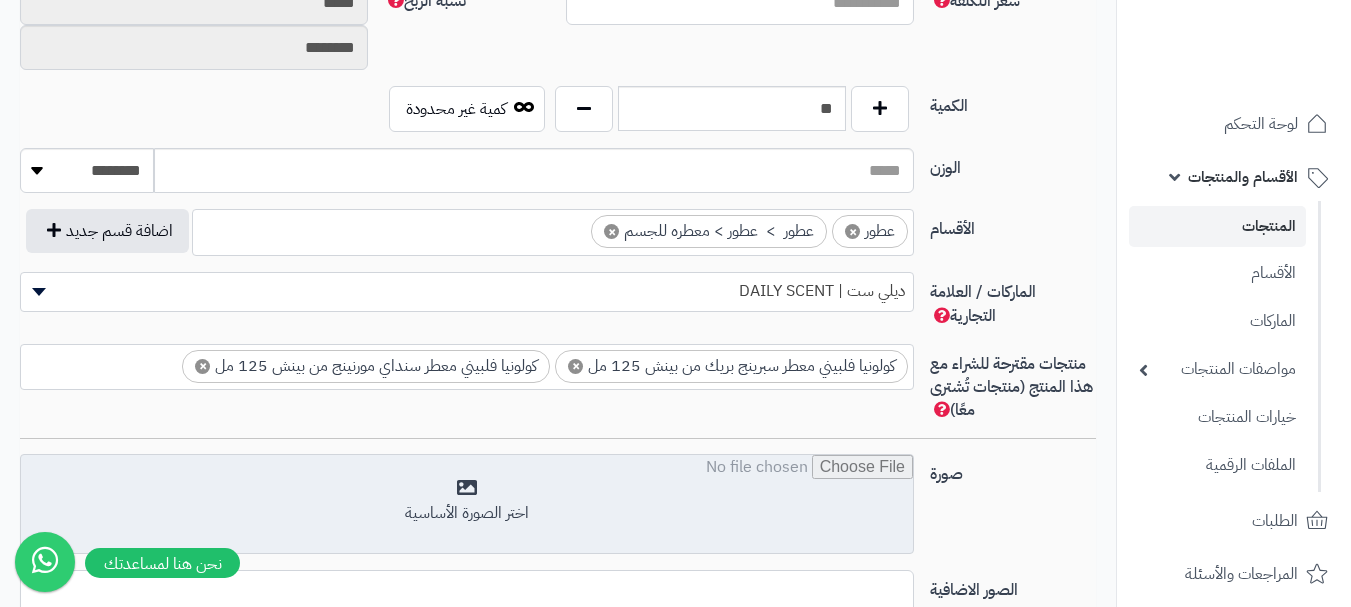 click at bounding box center [467, 505] 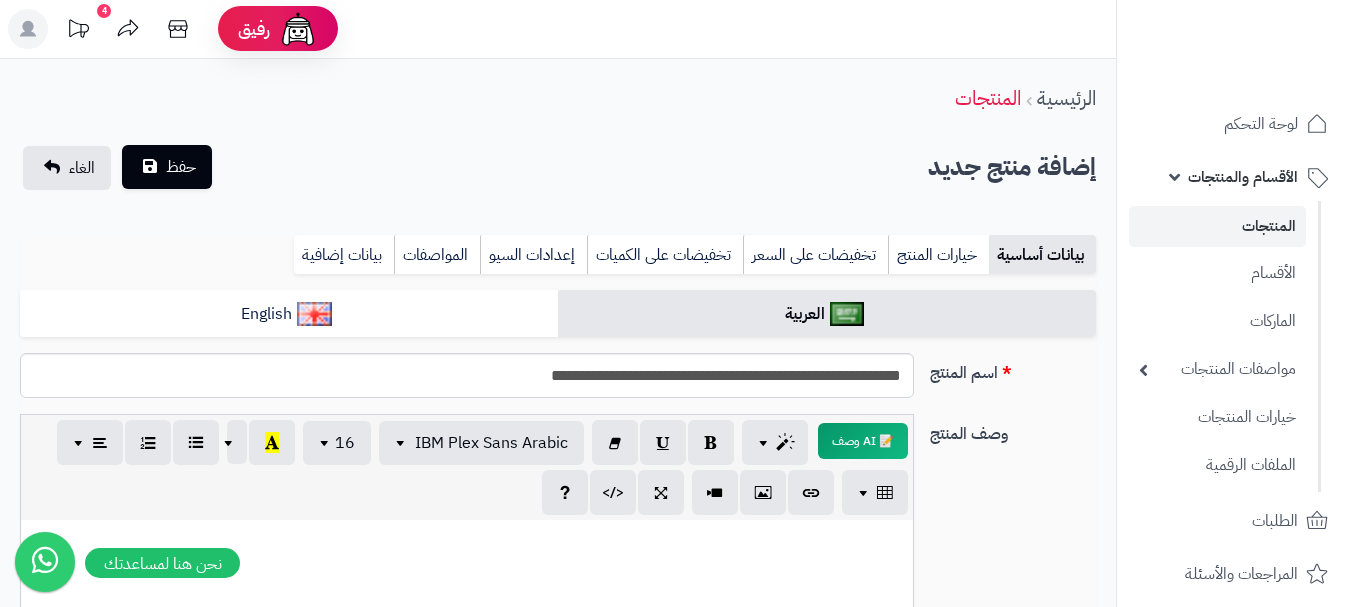scroll, scrollTop: 0, scrollLeft: 0, axis: both 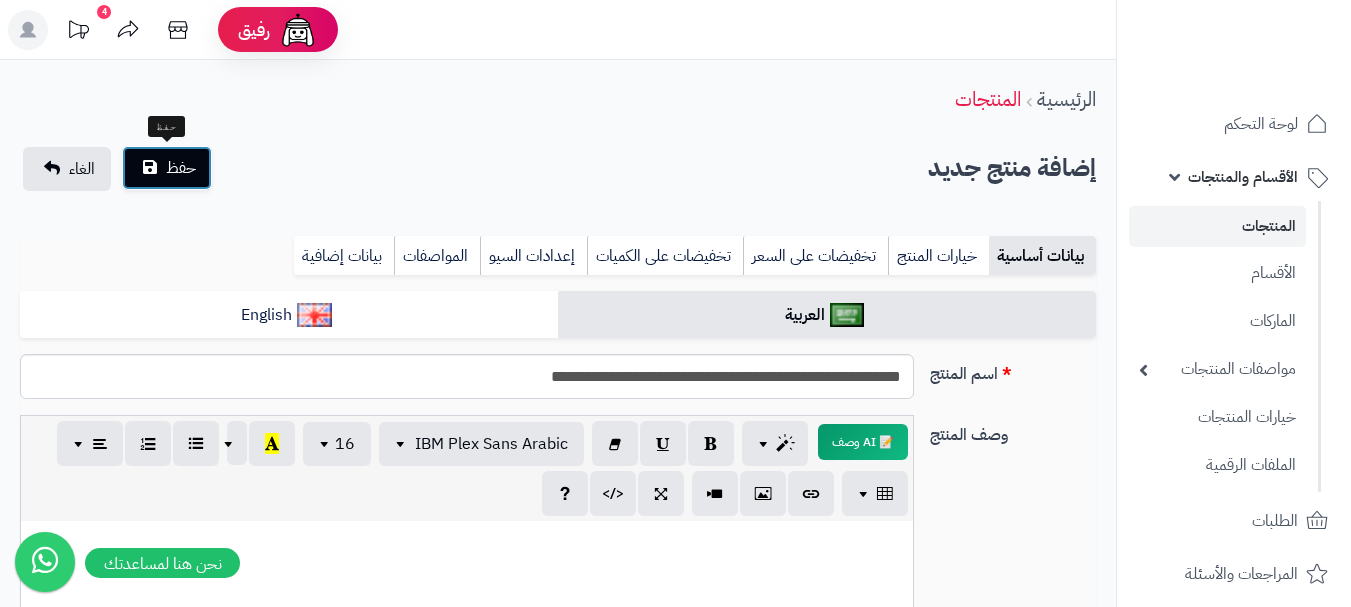 click on "حفظ" at bounding box center (167, 168) 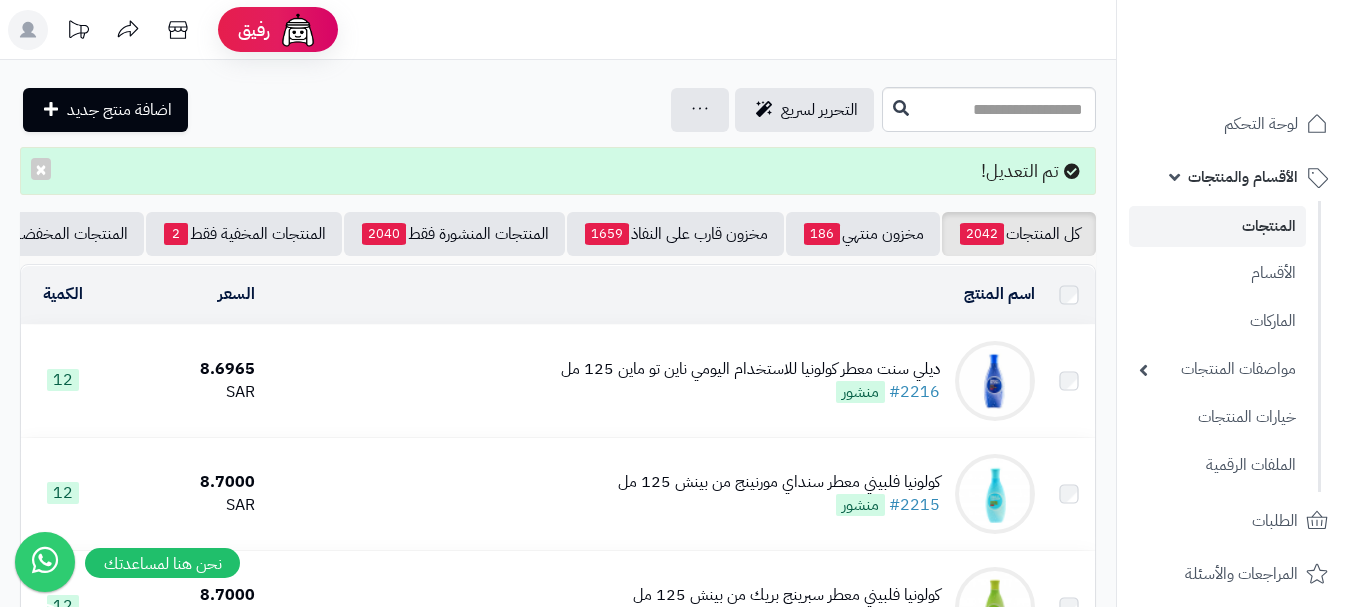 scroll, scrollTop: 0, scrollLeft: 0, axis: both 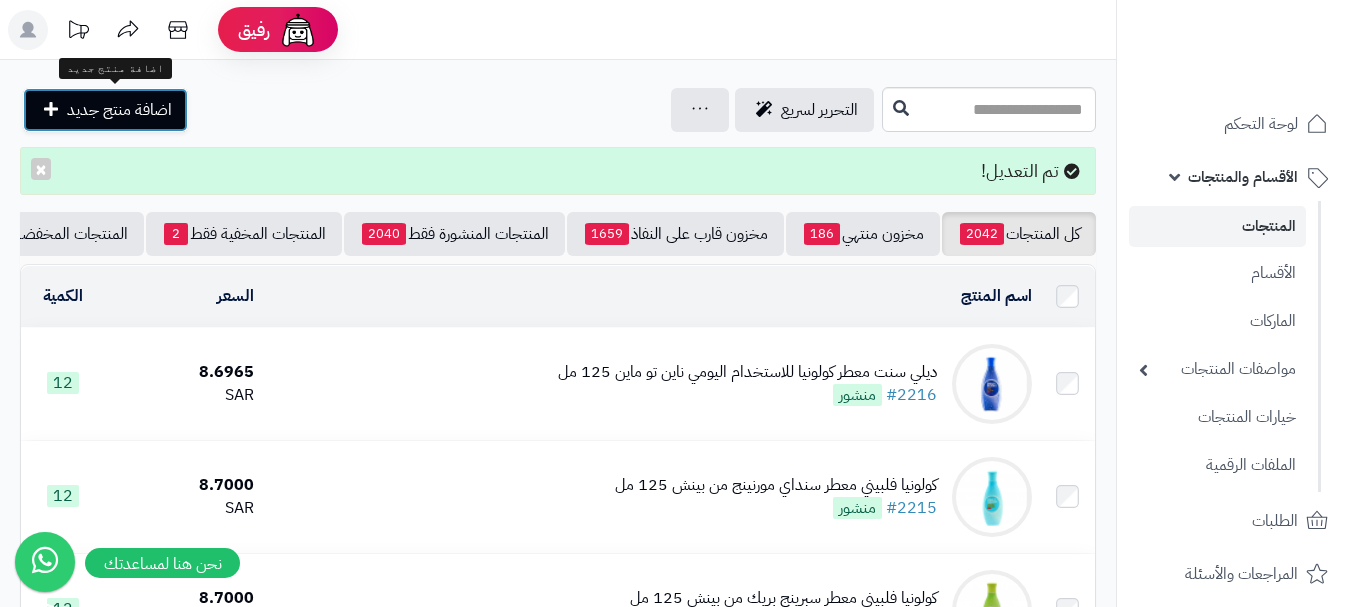 click on "اضافة منتج جديد" at bounding box center (119, 110) 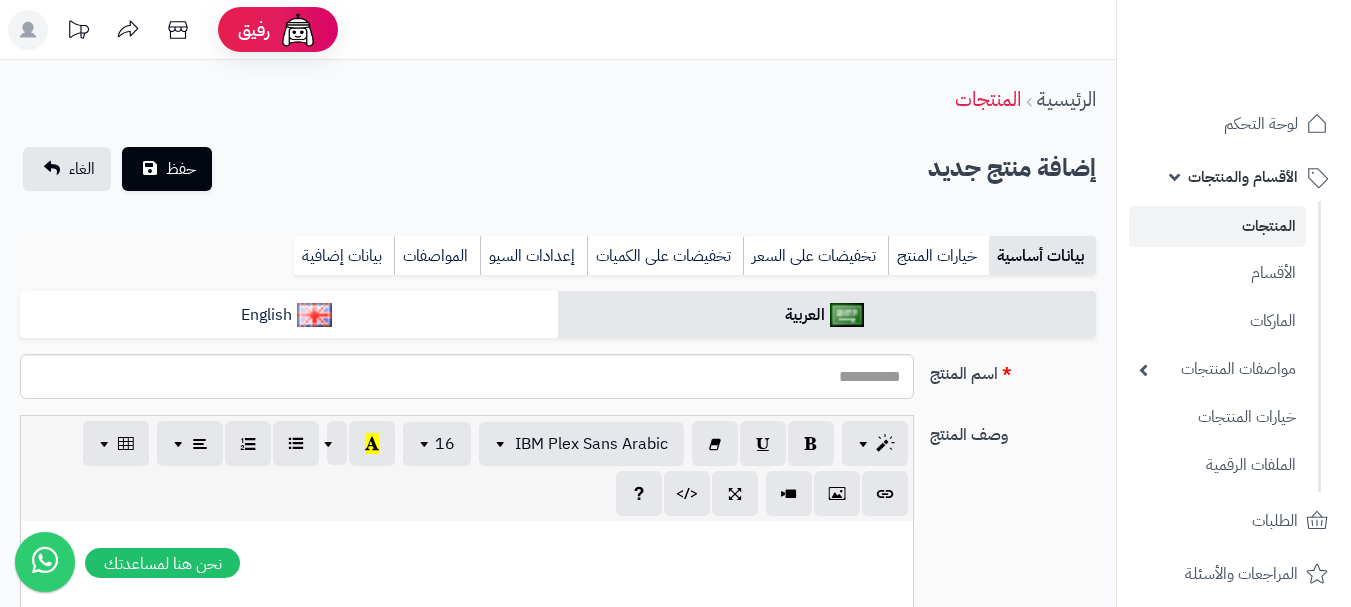 select 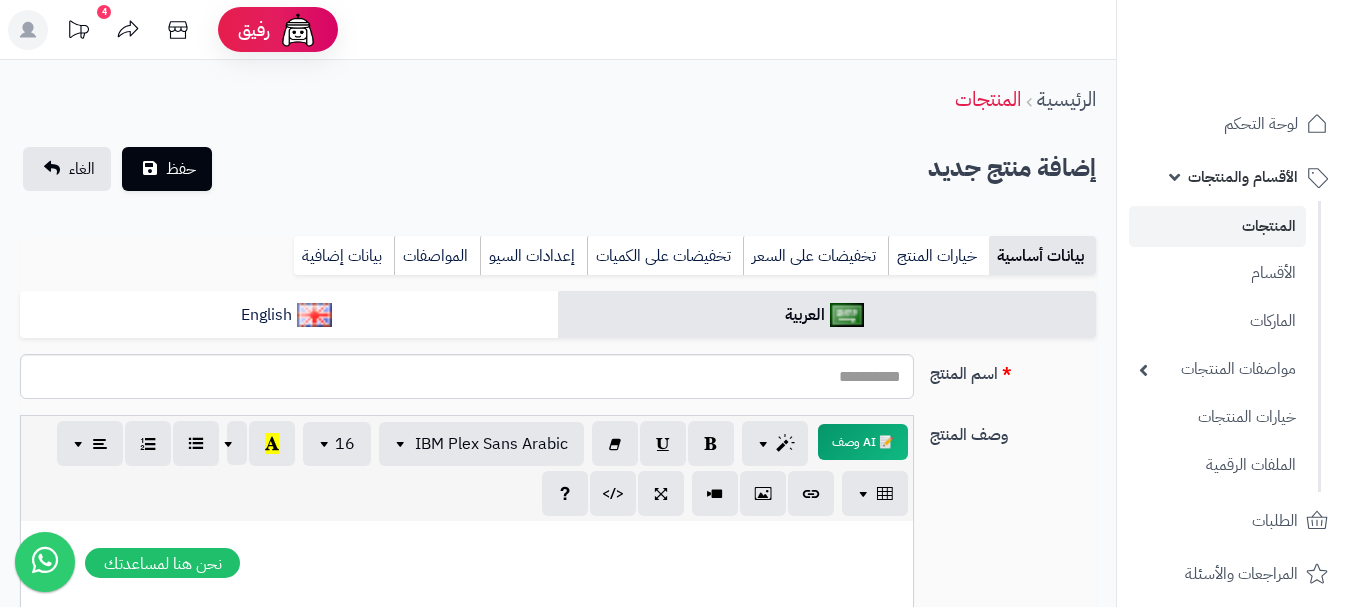 scroll, scrollTop: 0, scrollLeft: 0, axis: both 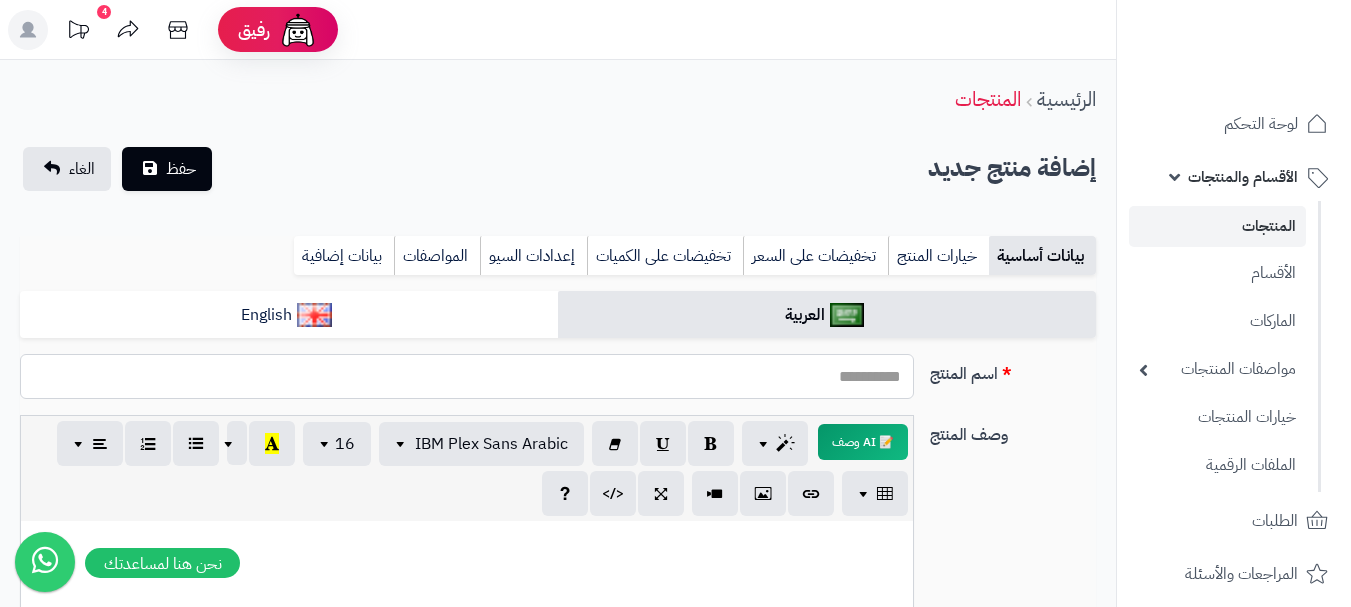 paste on "**********" 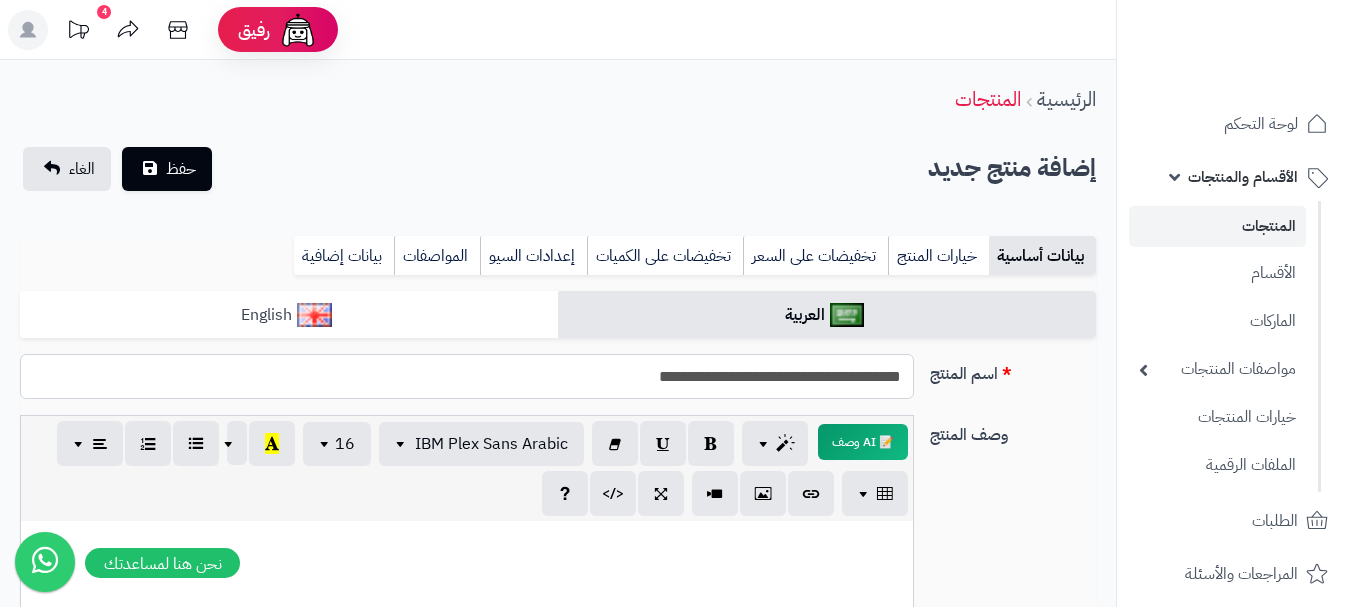 type on "**********" 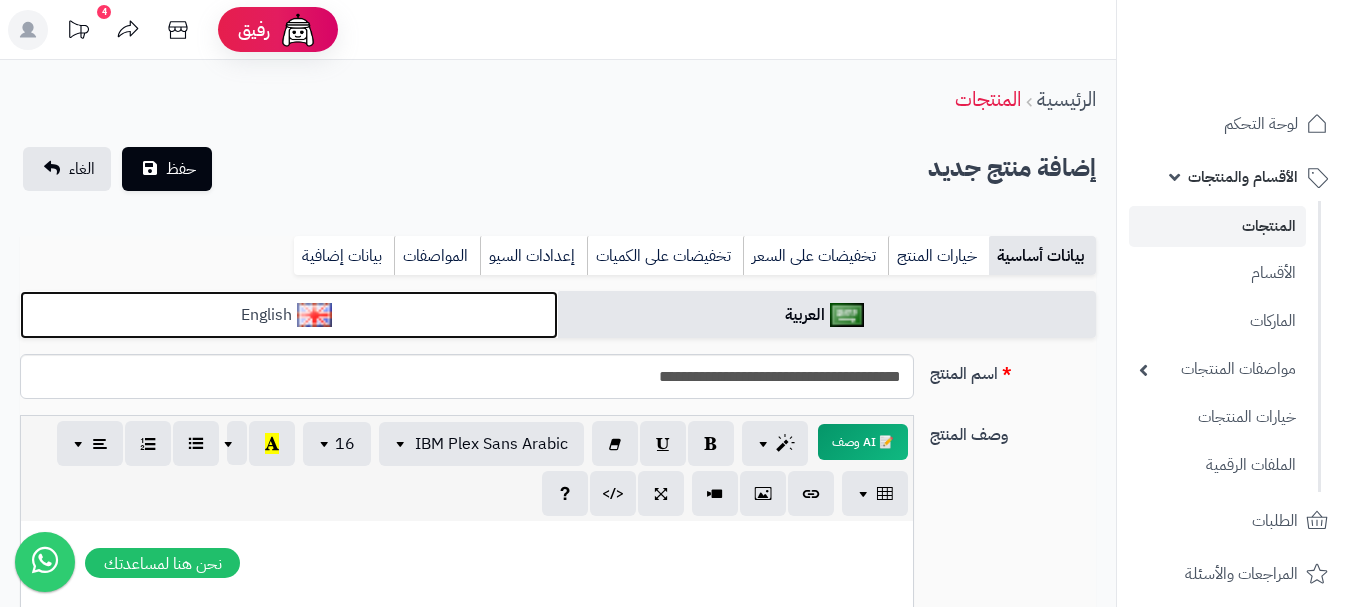 click on "English" at bounding box center (289, 315) 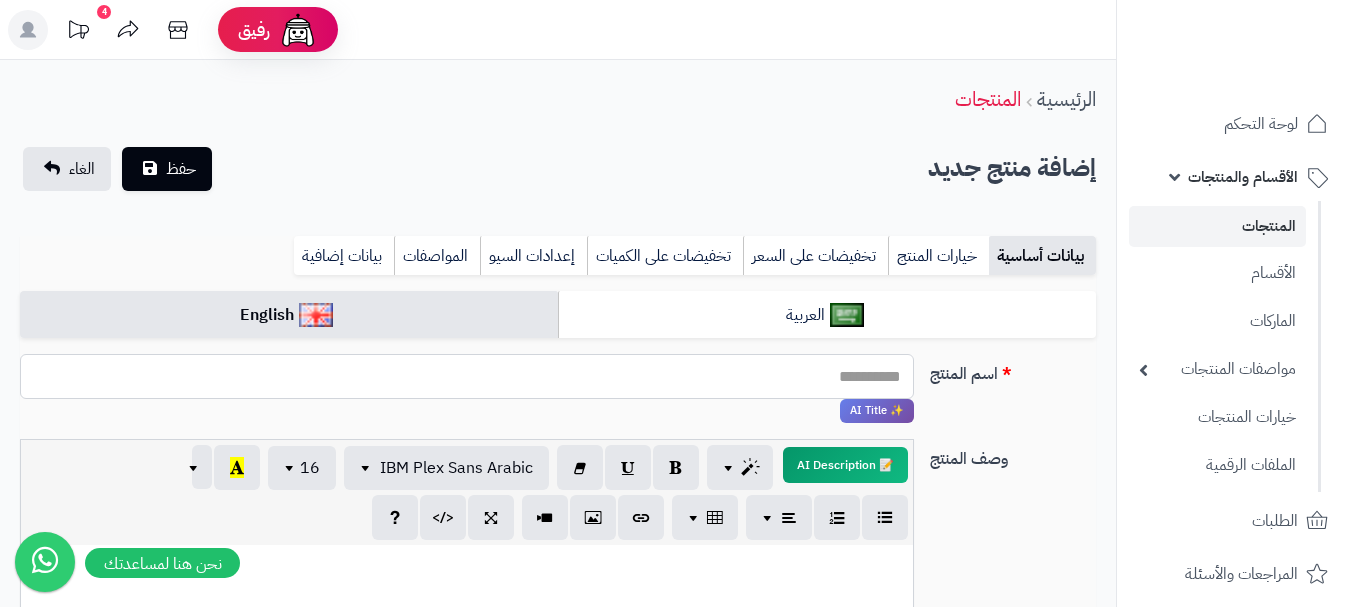 paste on "**********" 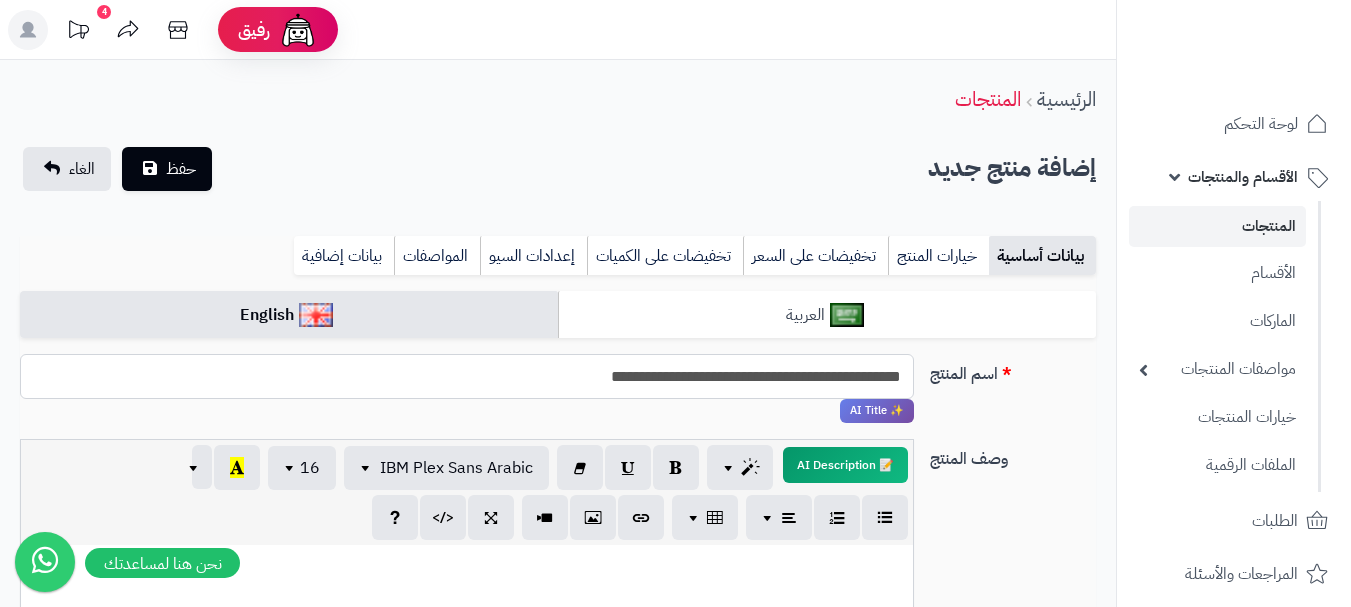 type on "**********" 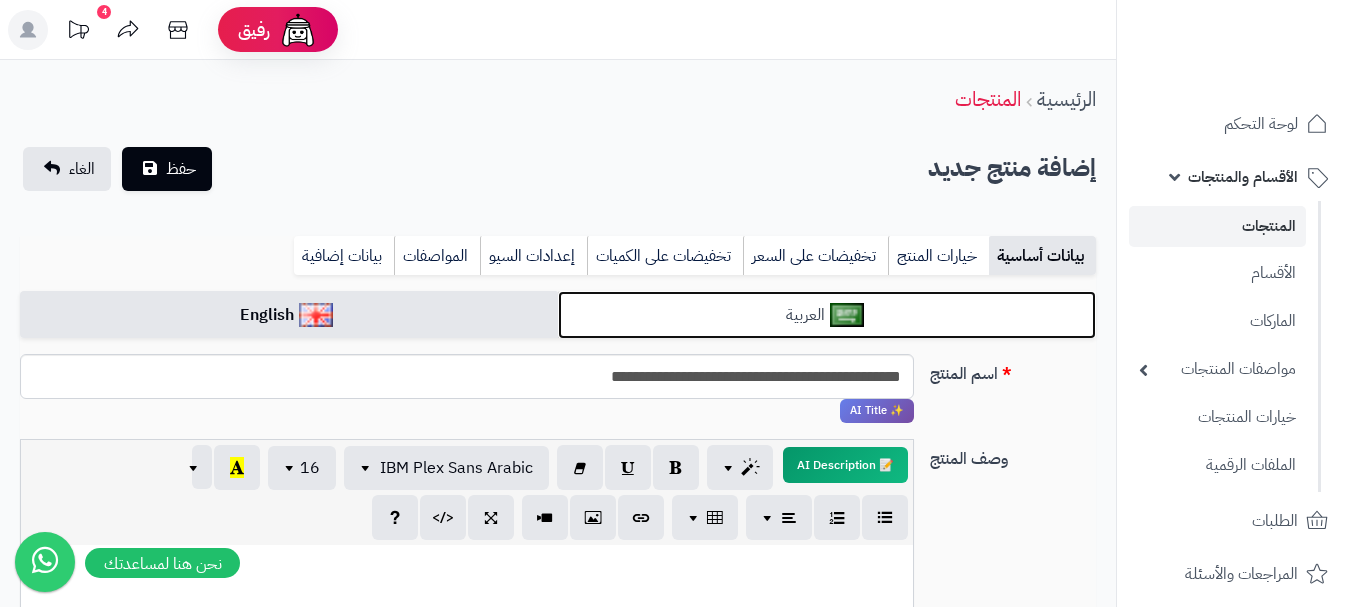 click on "العربية" at bounding box center [827, 315] 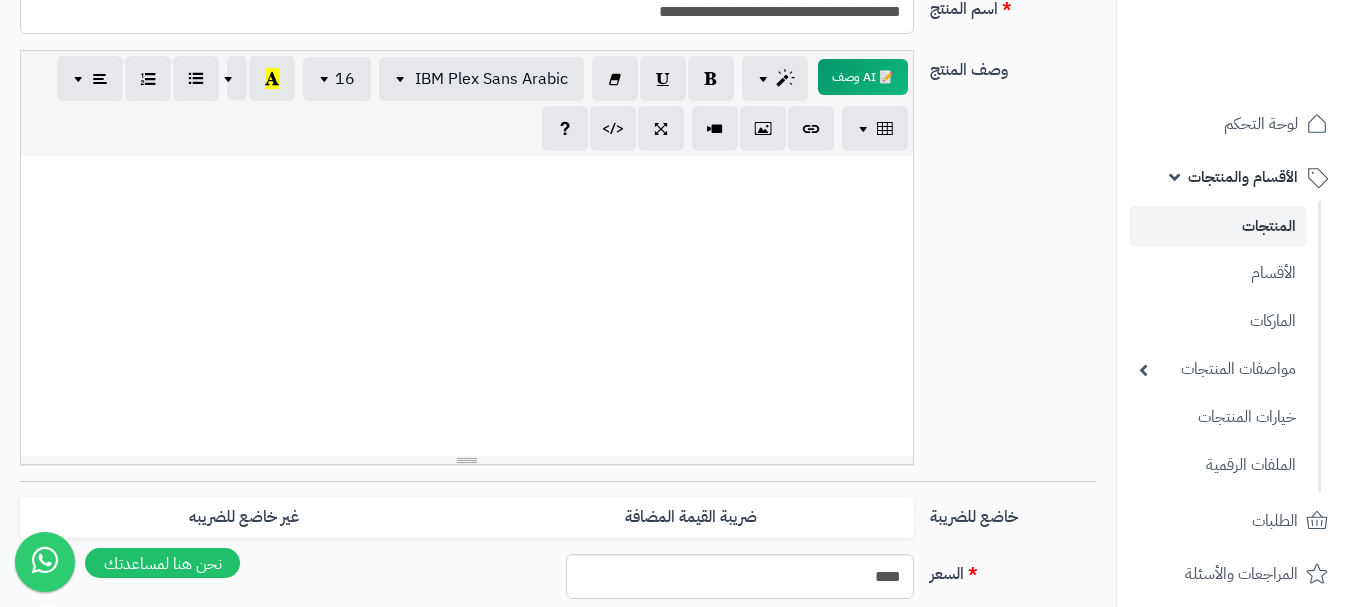 scroll, scrollTop: 400, scrollLeft: 0, axis: vertical 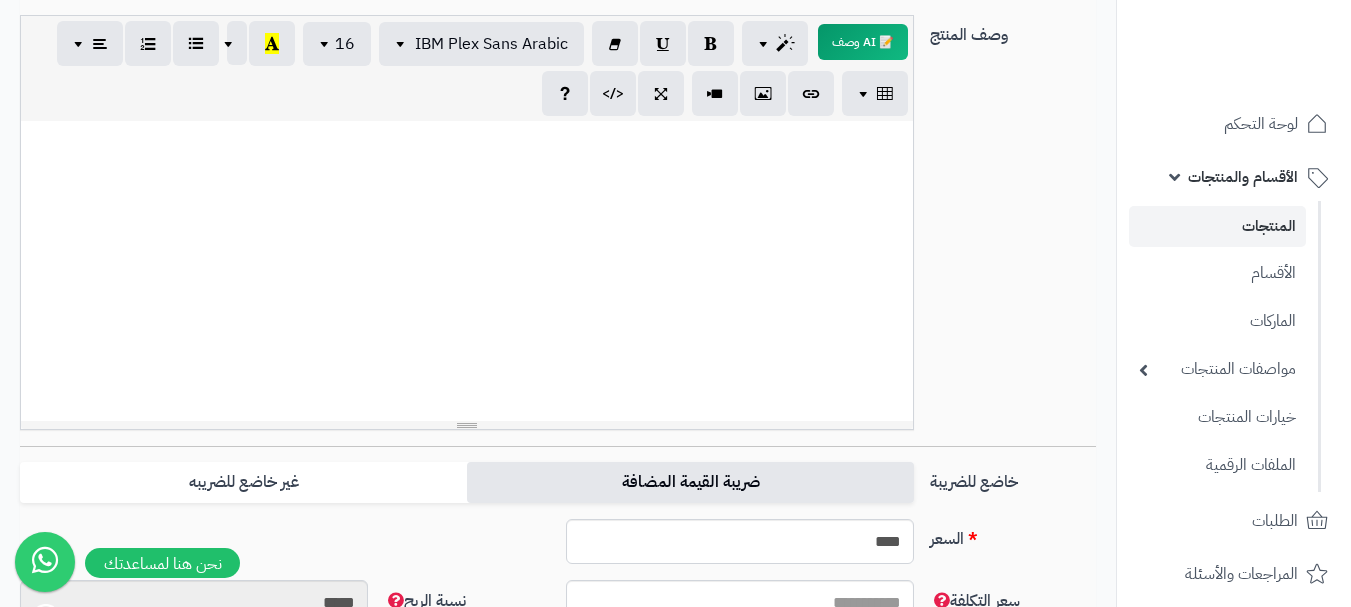 click on "ضريبة القيمة المضافة" at bounding box center [690, 482] 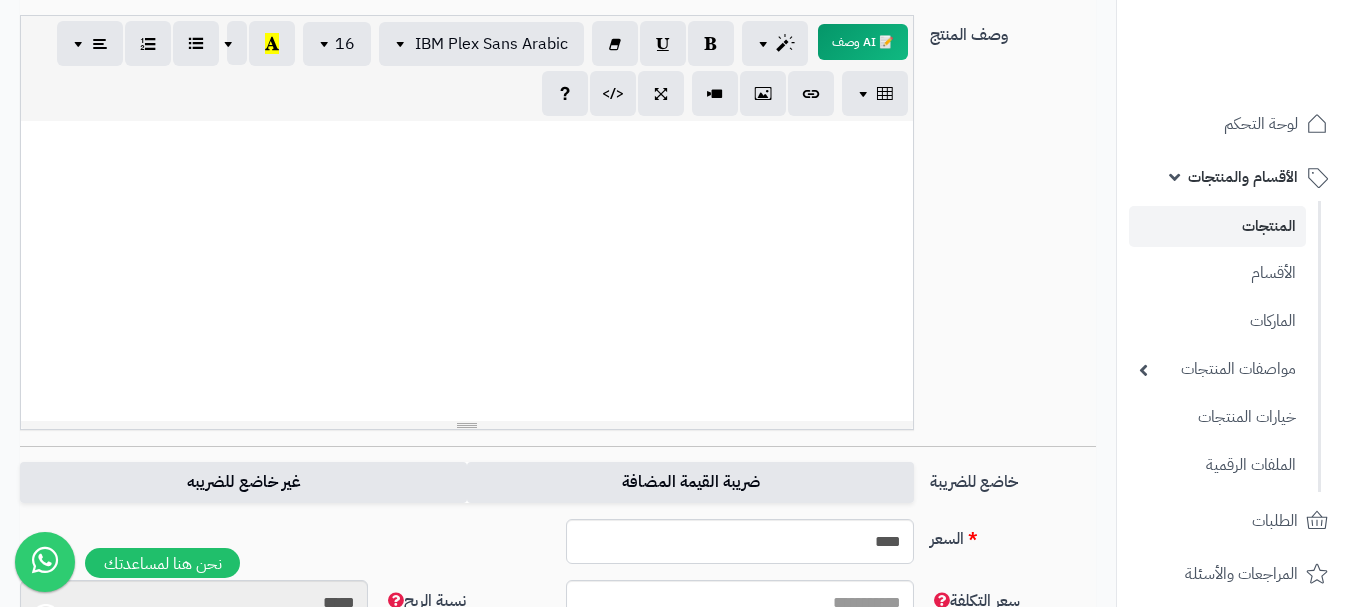 type on "*" 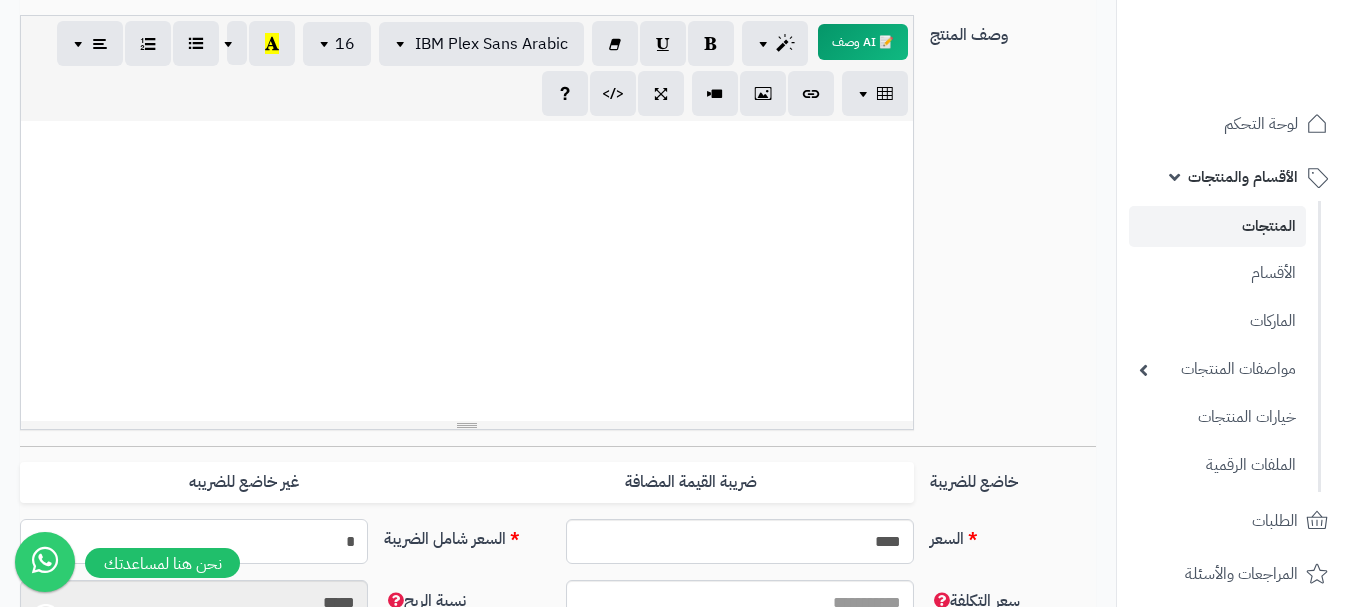 click on "*" at bounding box center (194, 541) 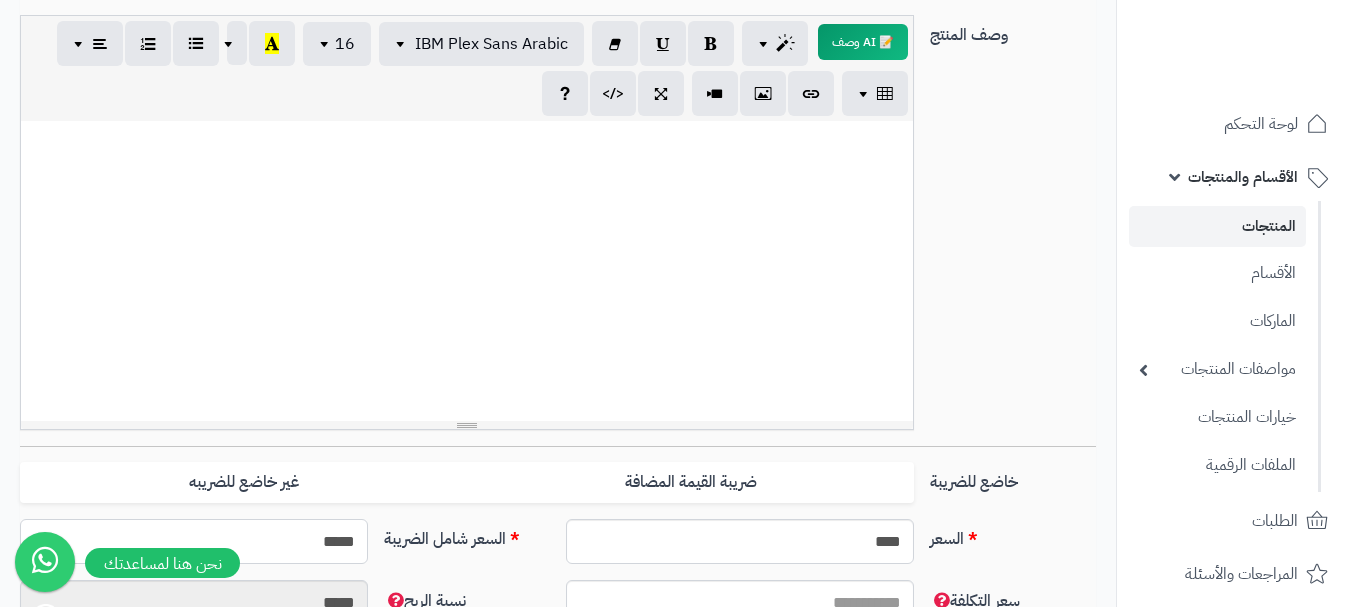 type on "******" 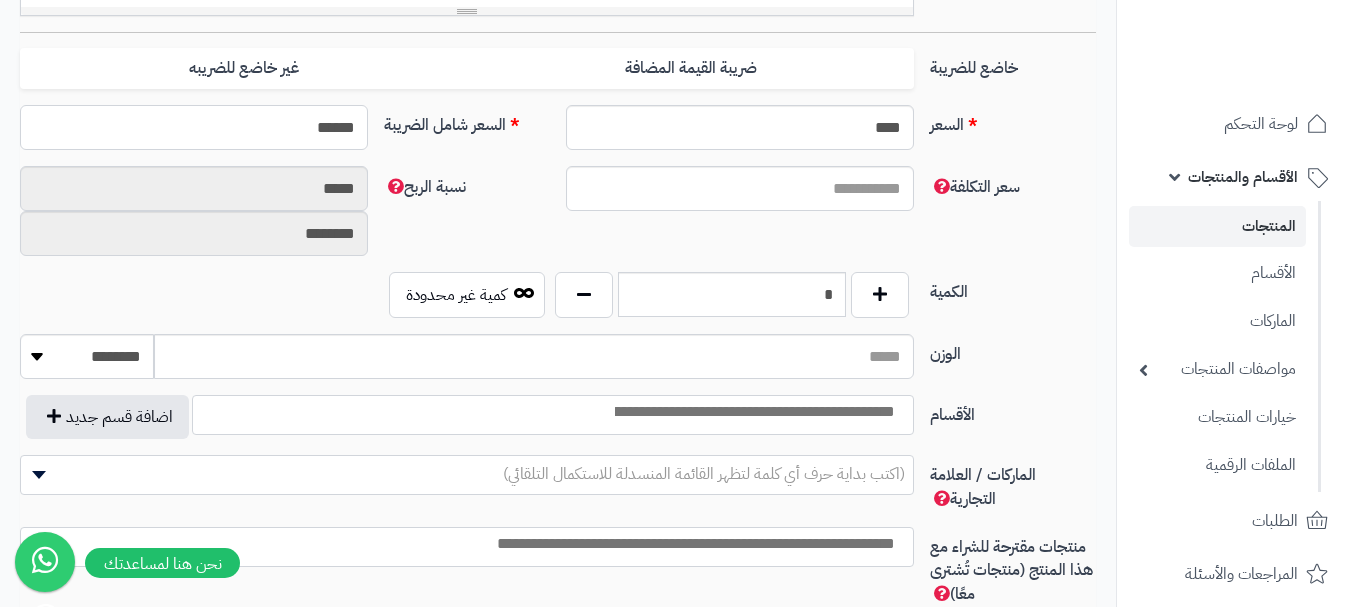 scroll, scrollTop: 900, scrollLeft: 0, axis: vertical 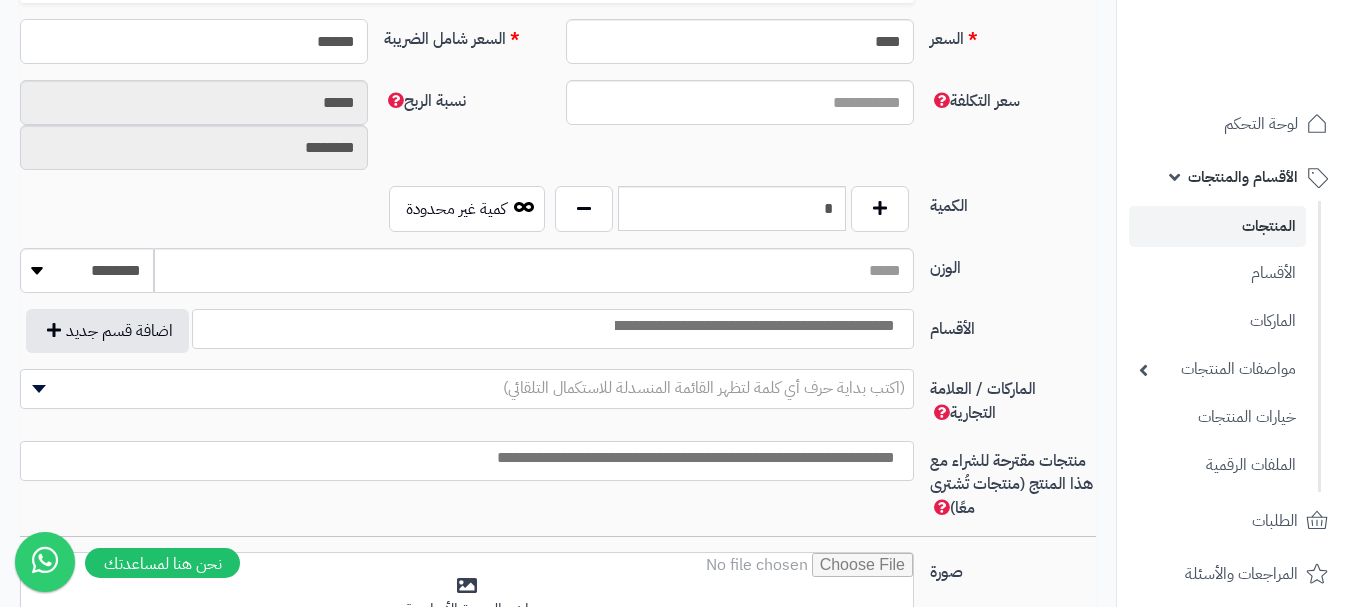 type on "**********" 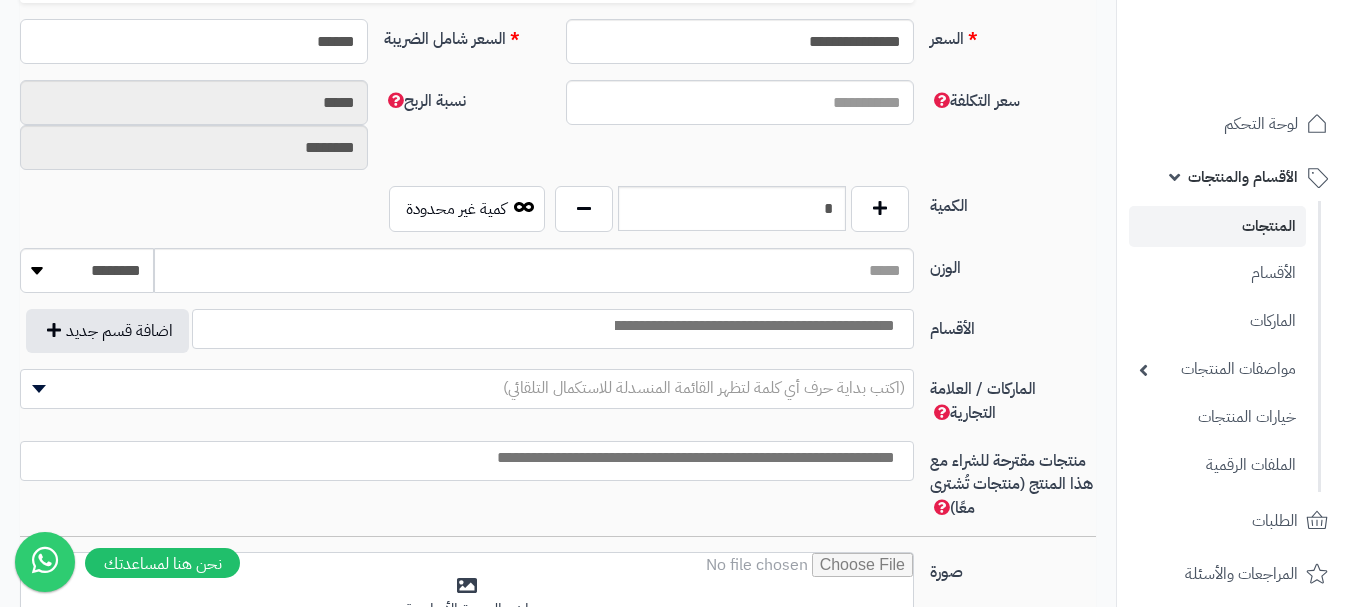 type on "******" 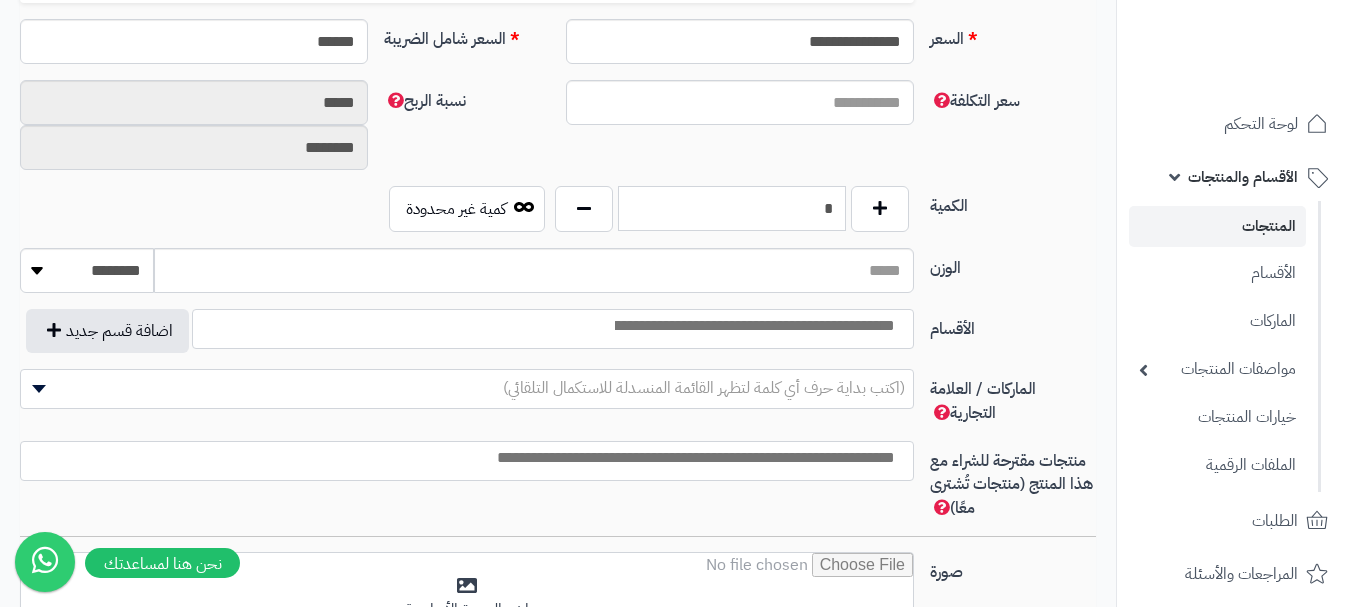 click on "*" at bounding box center [732, 208] 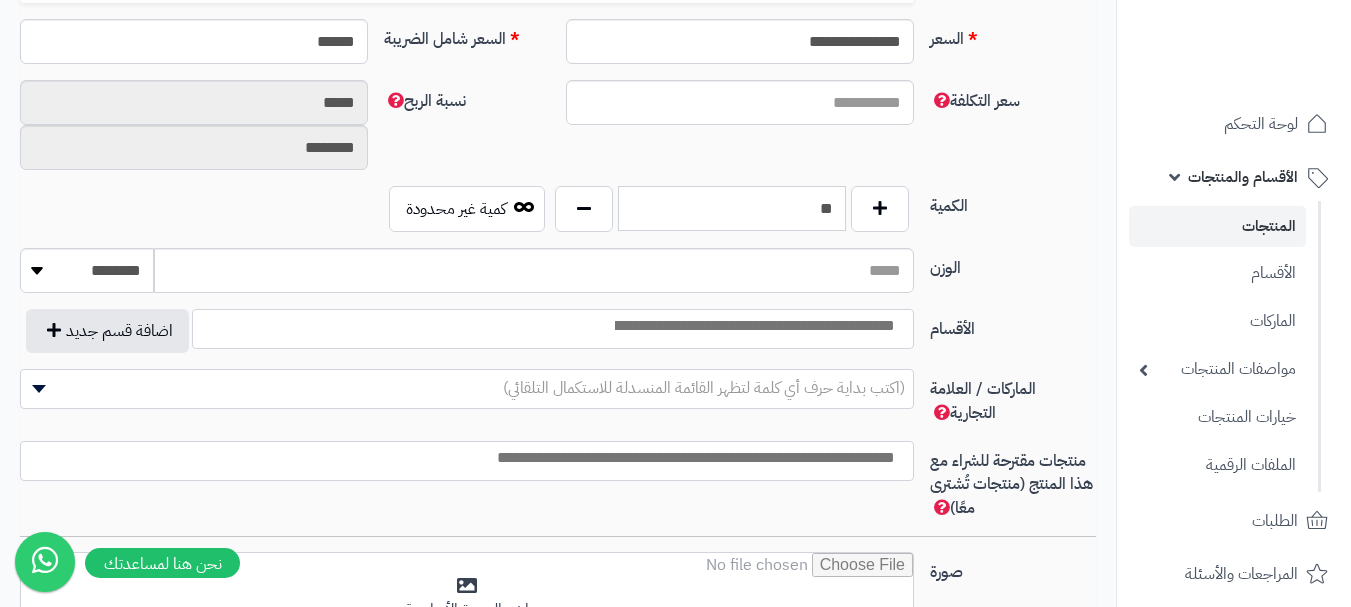 scroll, scrollTop: 1100, scrollLeft: 0, axis: vertical 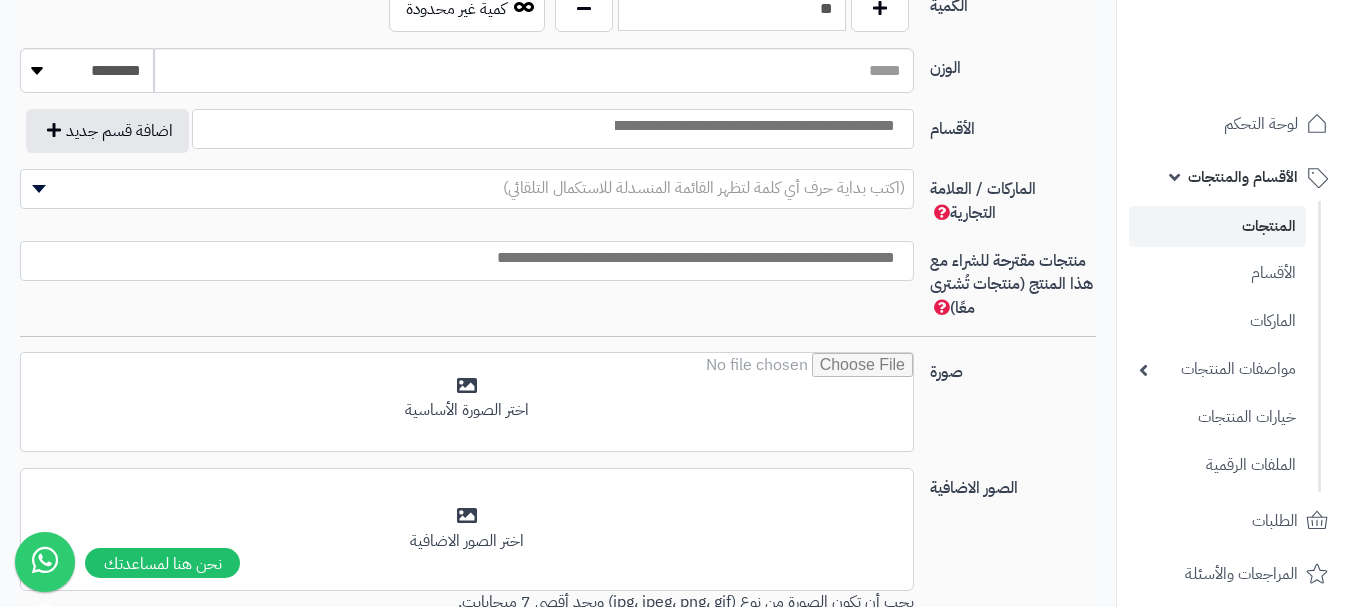 type on "**" 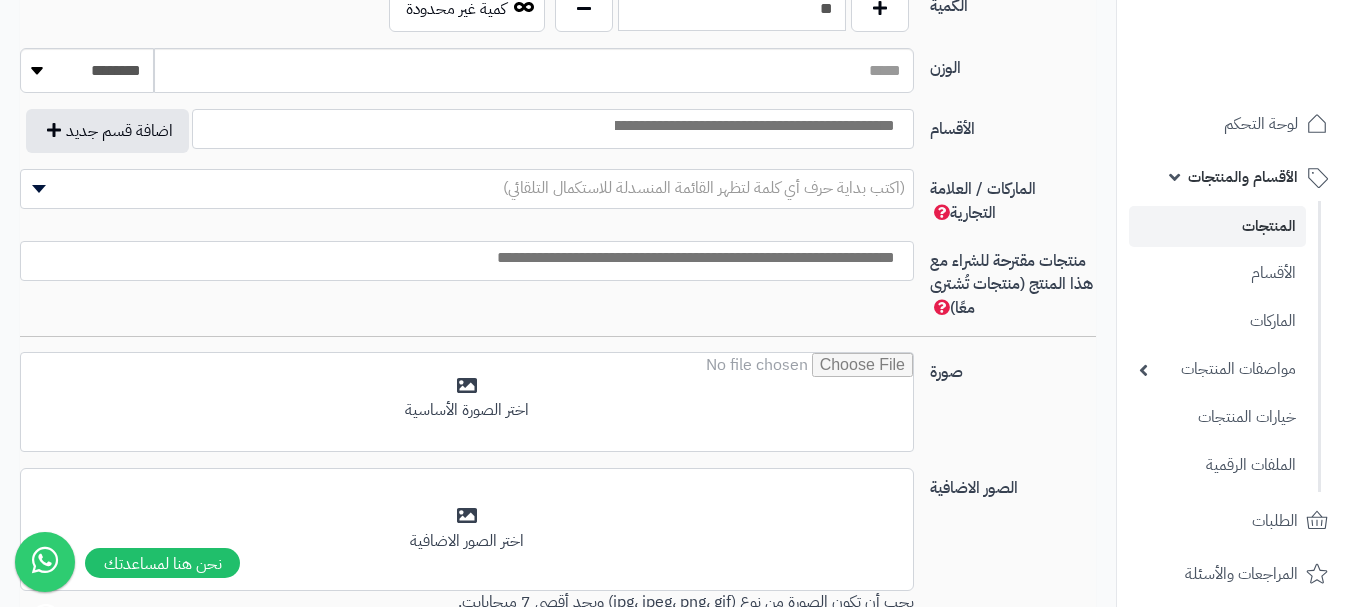 click at bounding box center (553, 129) 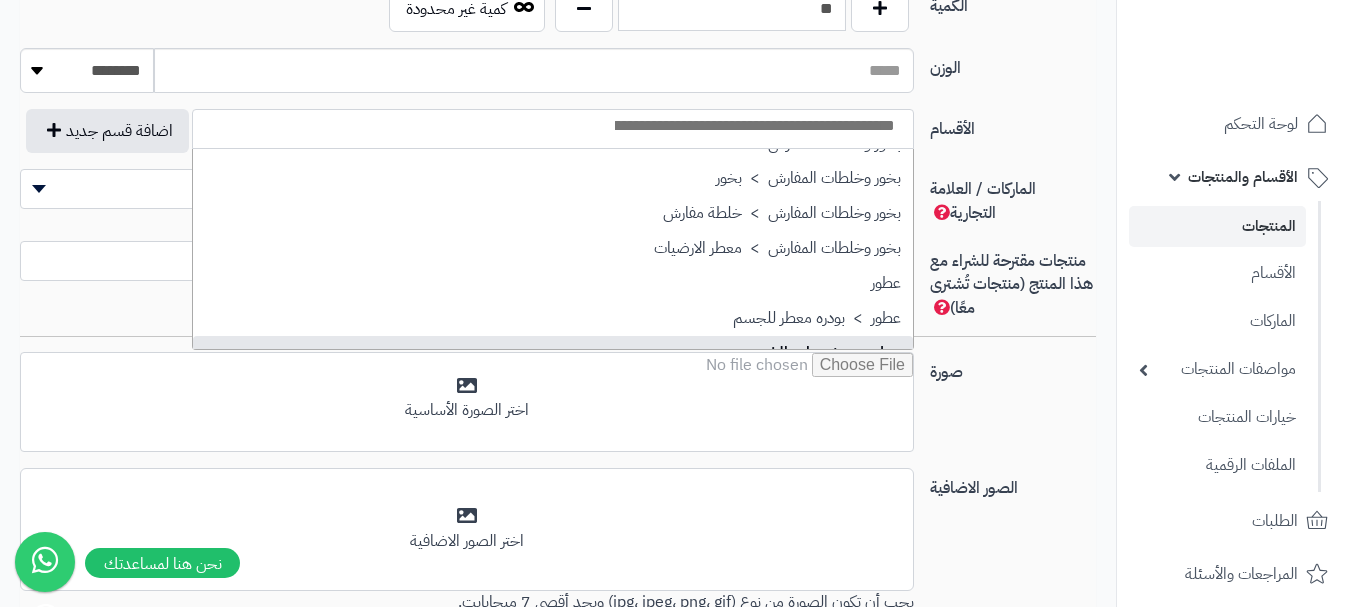 scroll, scrollTop: 600, scrollLeft: 0, axis: vertical 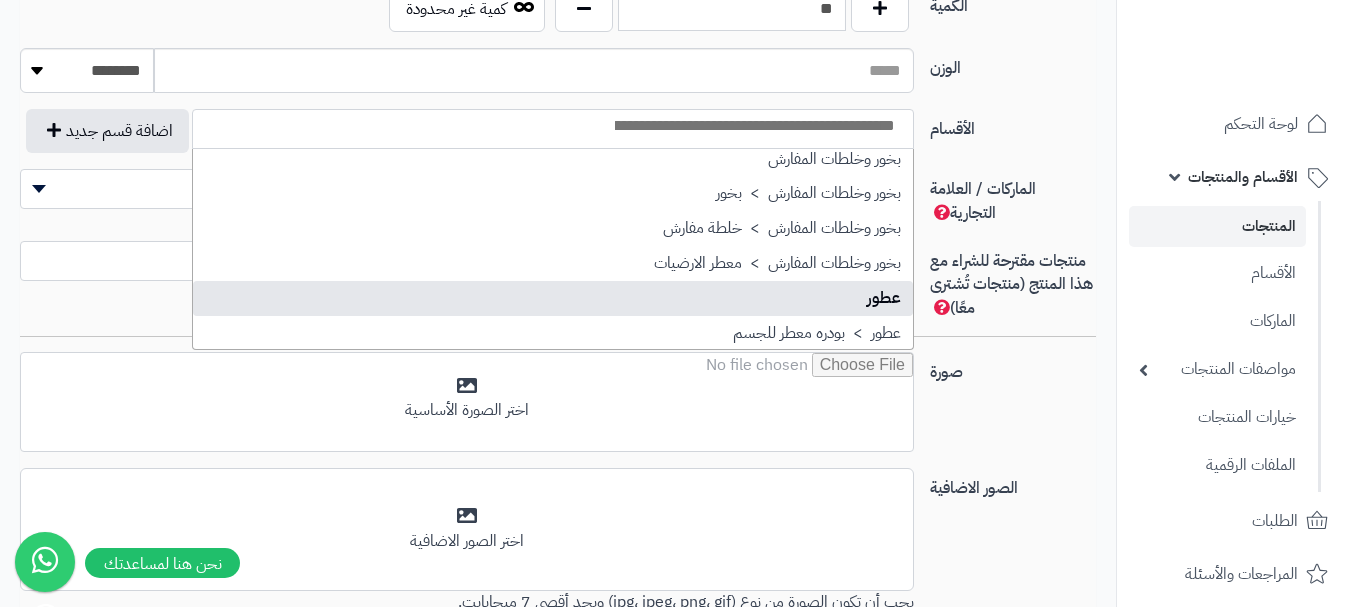 select on "**" 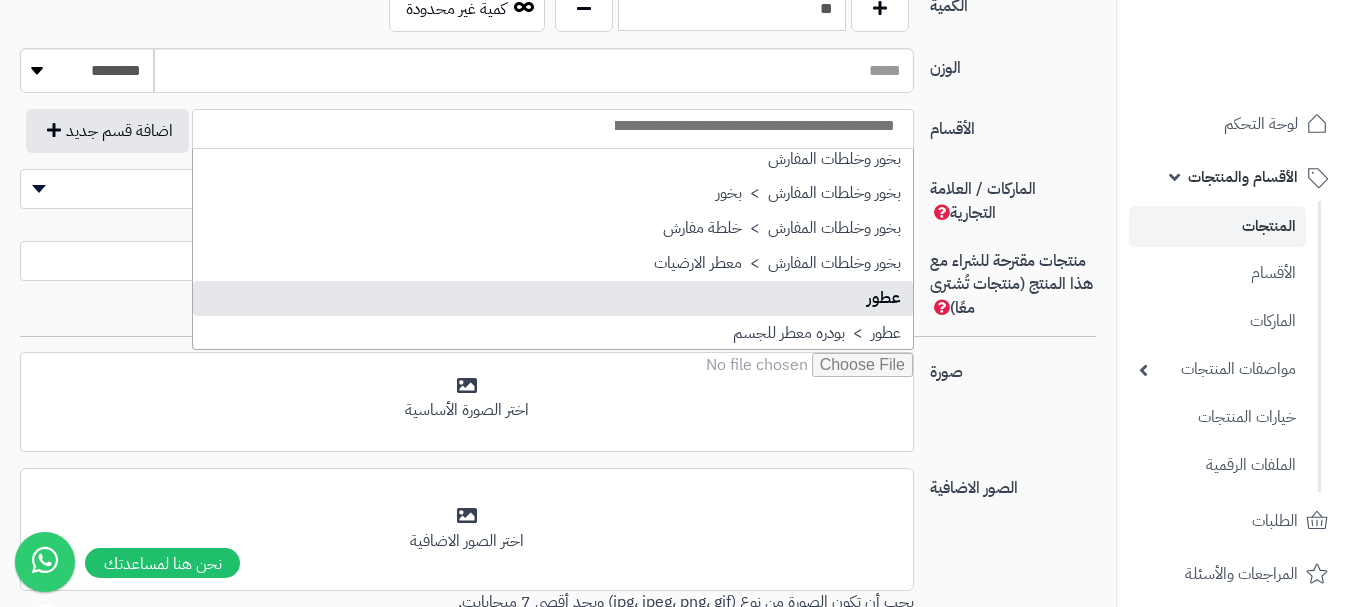 scroll, scrollTop: 525, scrollLeft: 0, axis: vertical 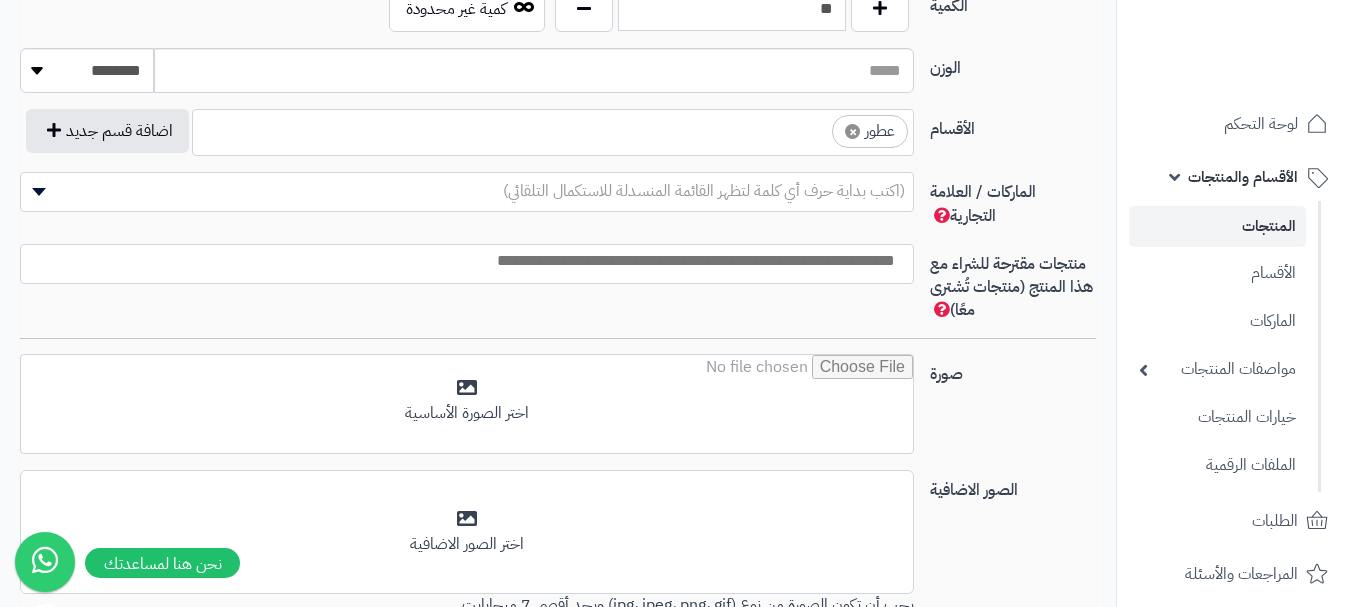 drag, startPoint x: 708, startPoint y: 132, endPoint x: 719, endPoint y: 151, distance: 21.954498 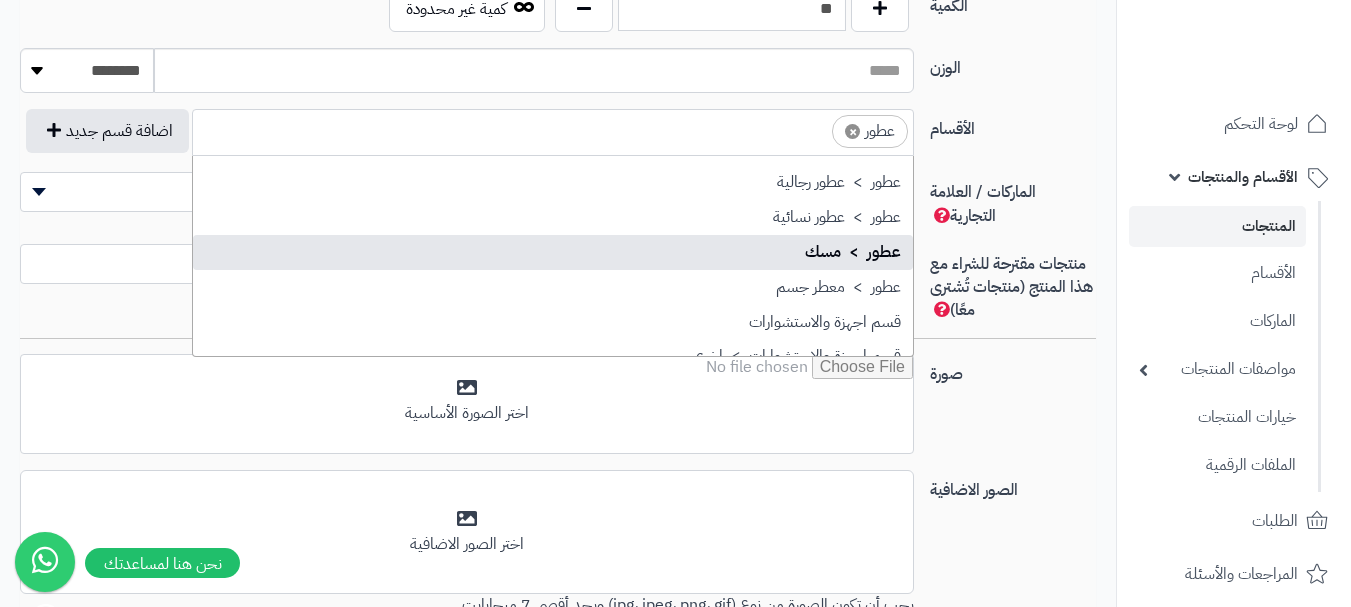 scroll, scrollTop: 797, scrollLeft: 0, axis: vertical 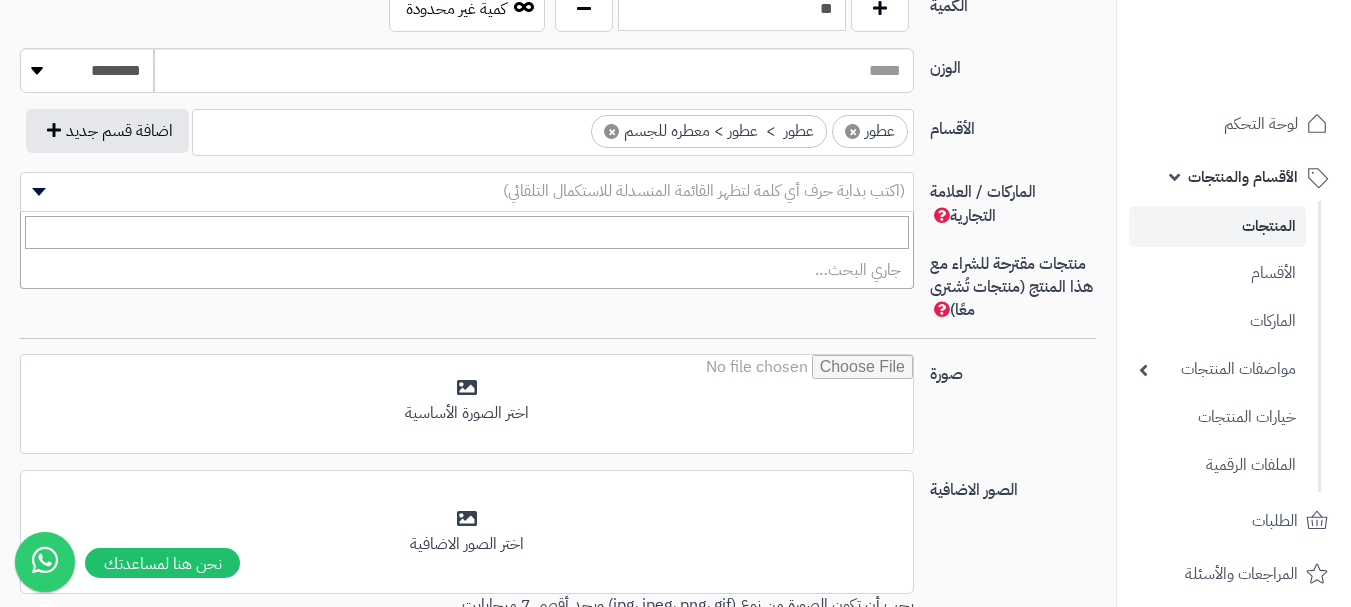 click on "(اكتب بداية حرف أي كلمة لتظهر القائمة المنسدلة للاستكمال التلقائي)" at bounding box center (467, 191) 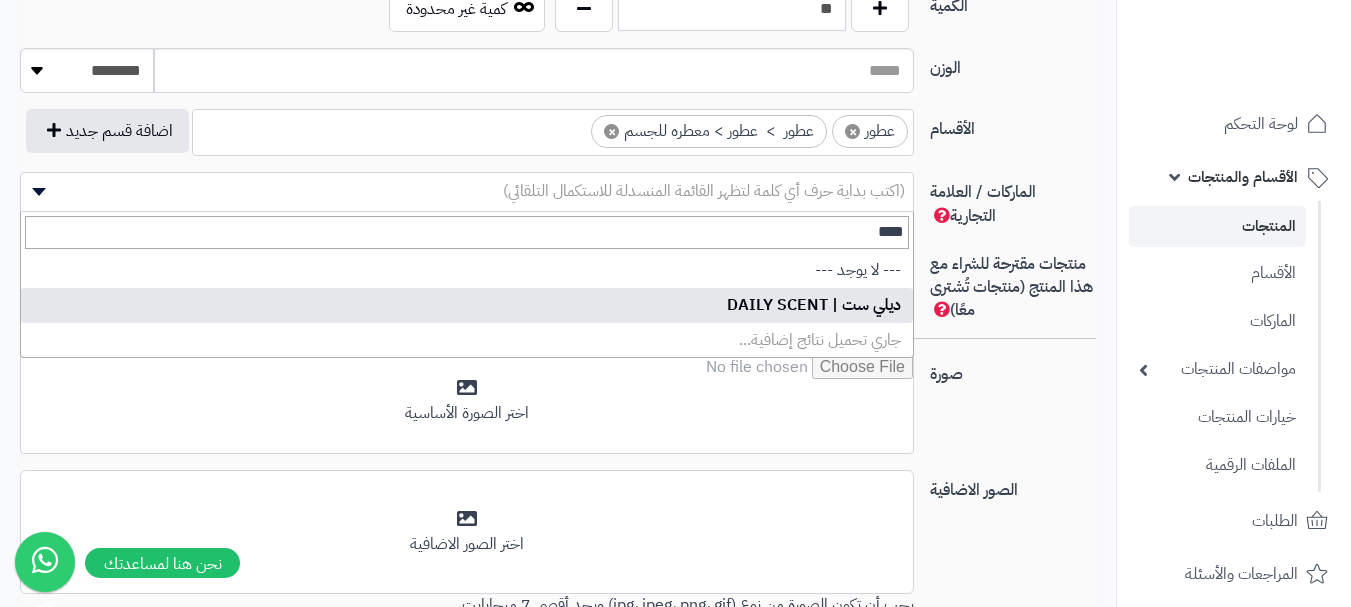 type on "****" 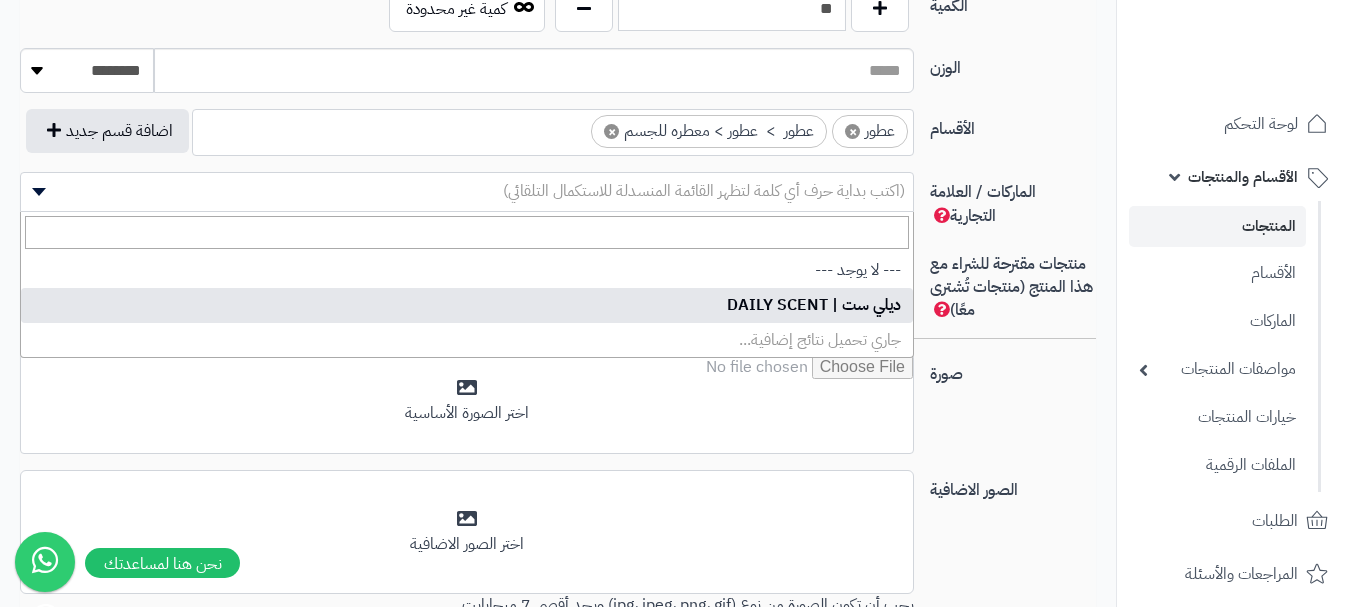select on "***" 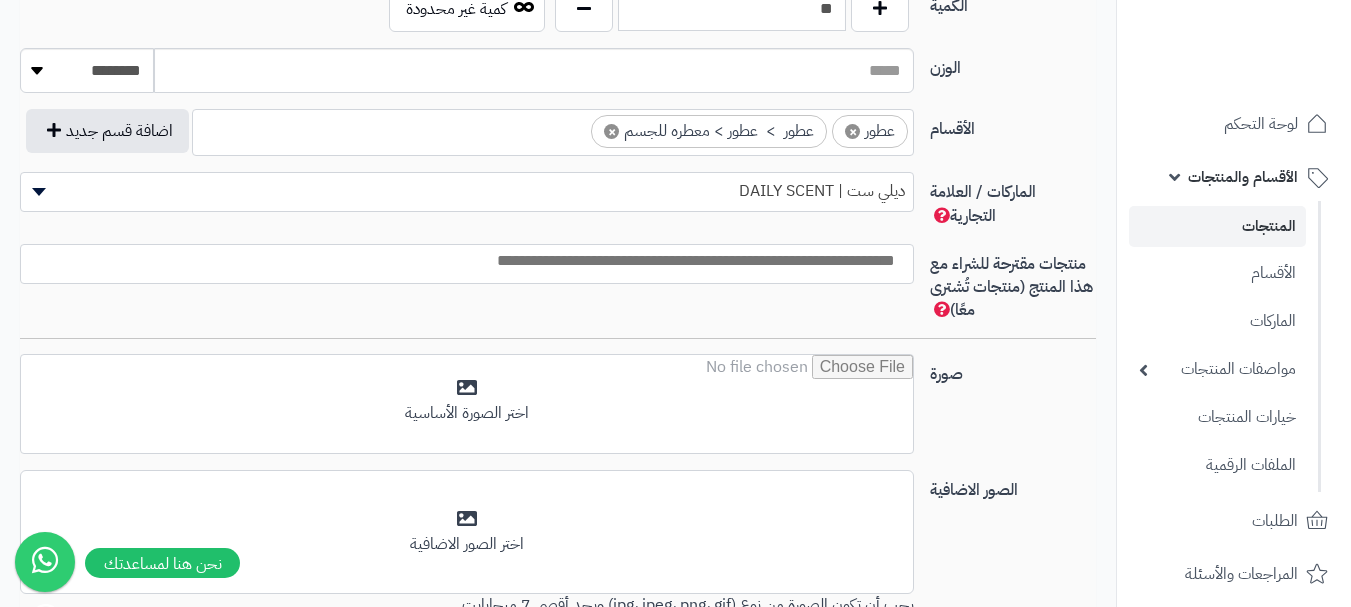 click at bounding box center (467, 264) 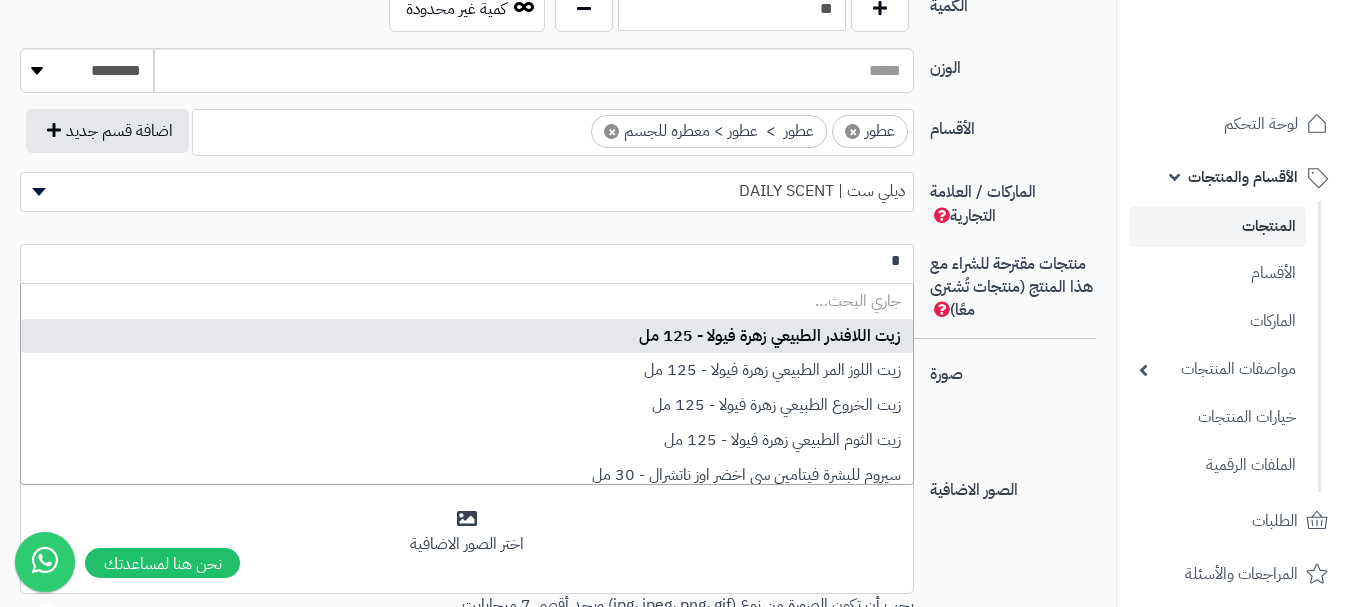 scroll, scrollTop: 0, scrollLeft: 0, axis: both 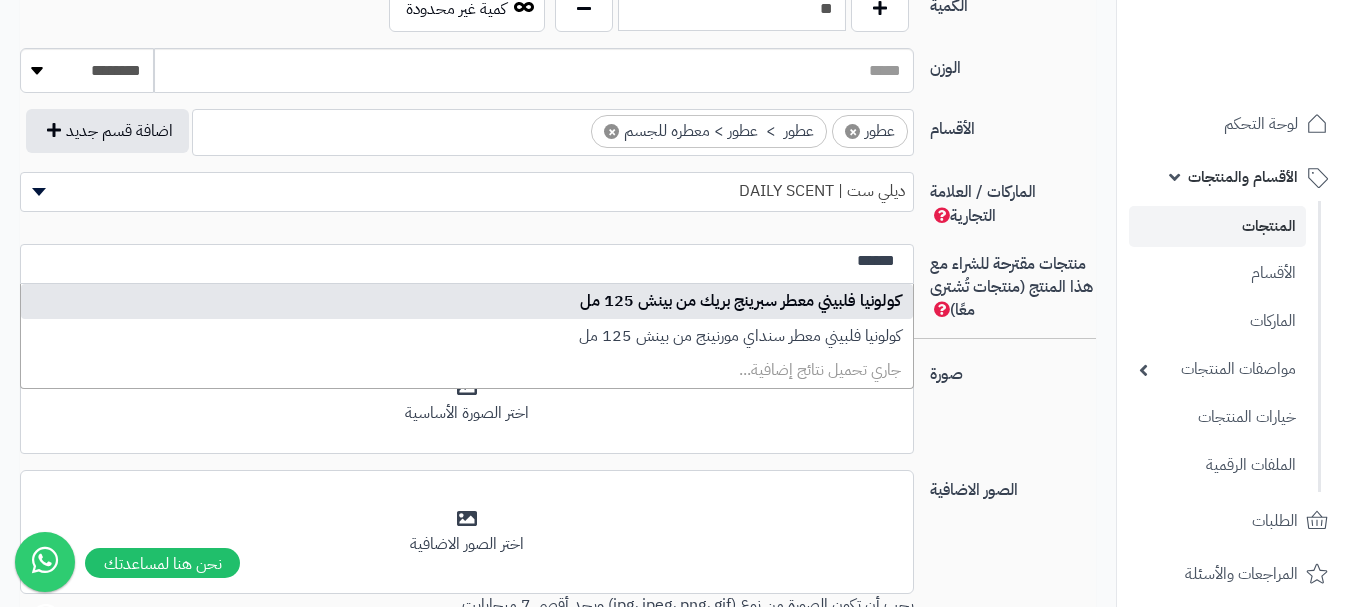 type on "******" 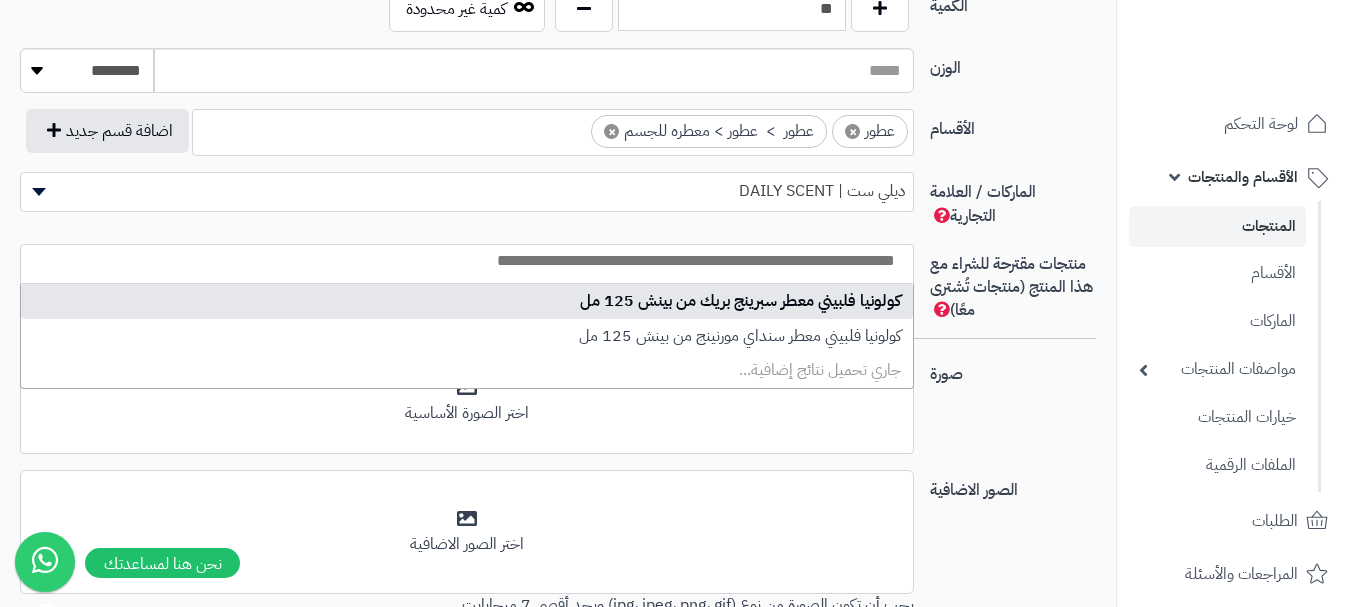 scroll, scrollTop: 0, scrollLeft: 0, axis: both 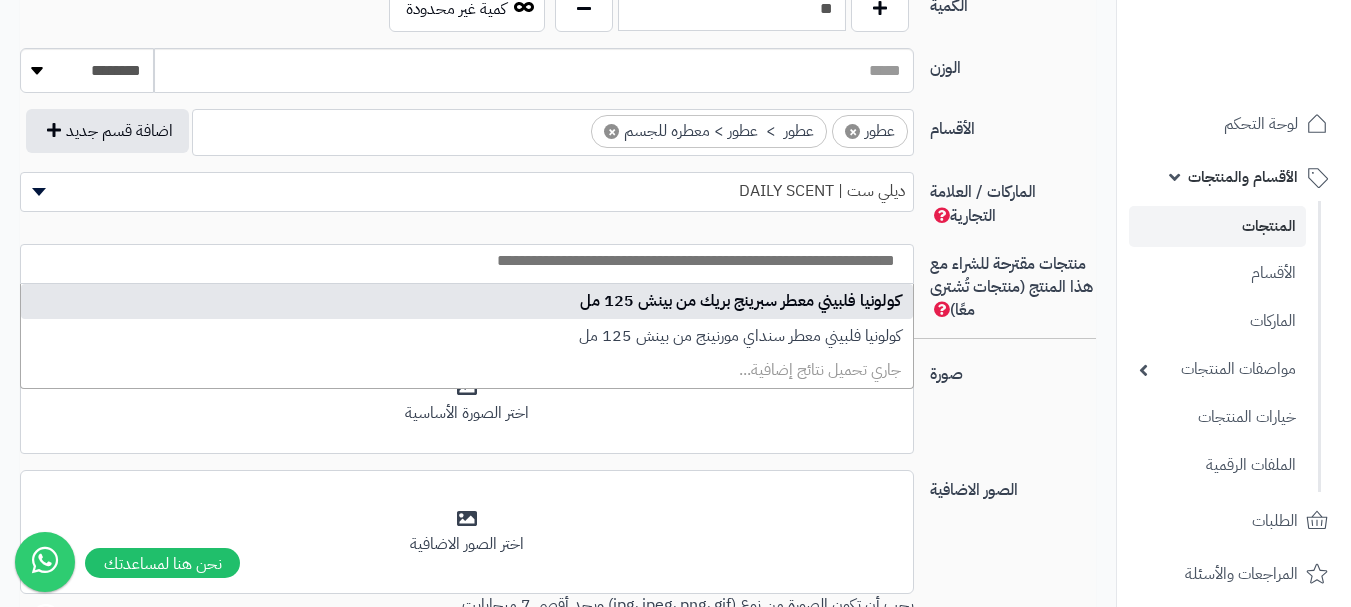 select on "****" 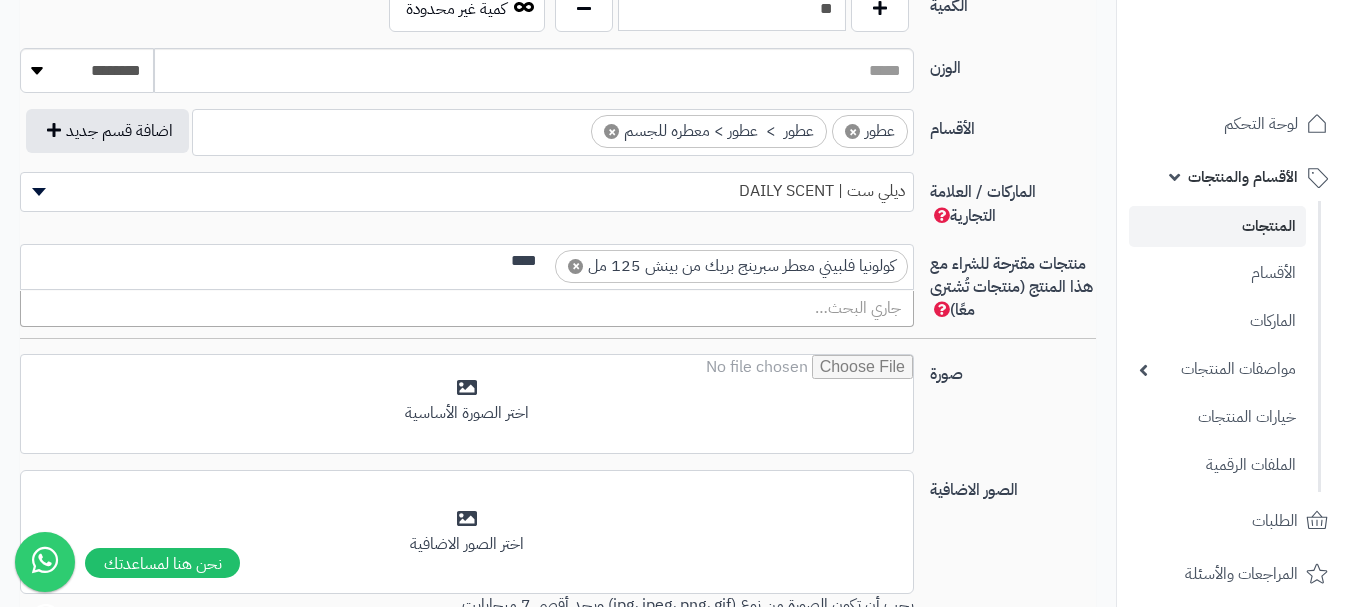 scroll, scrollTop: 0, scrollLeft: 0, axis: both 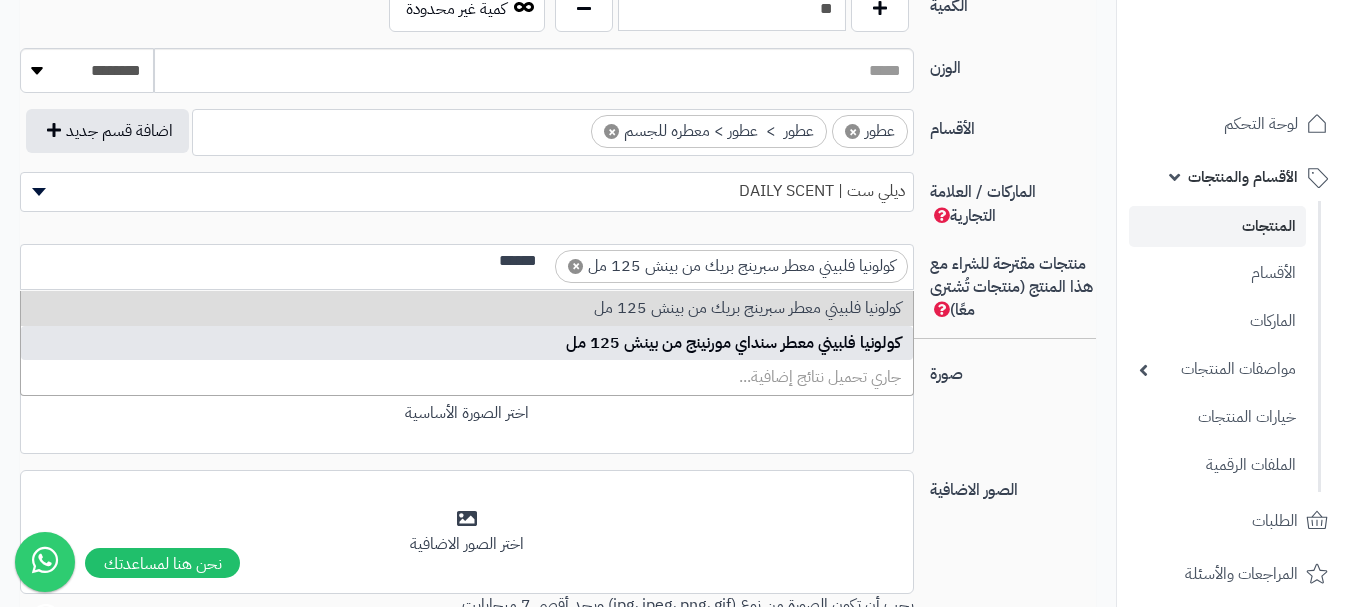 type on "******" 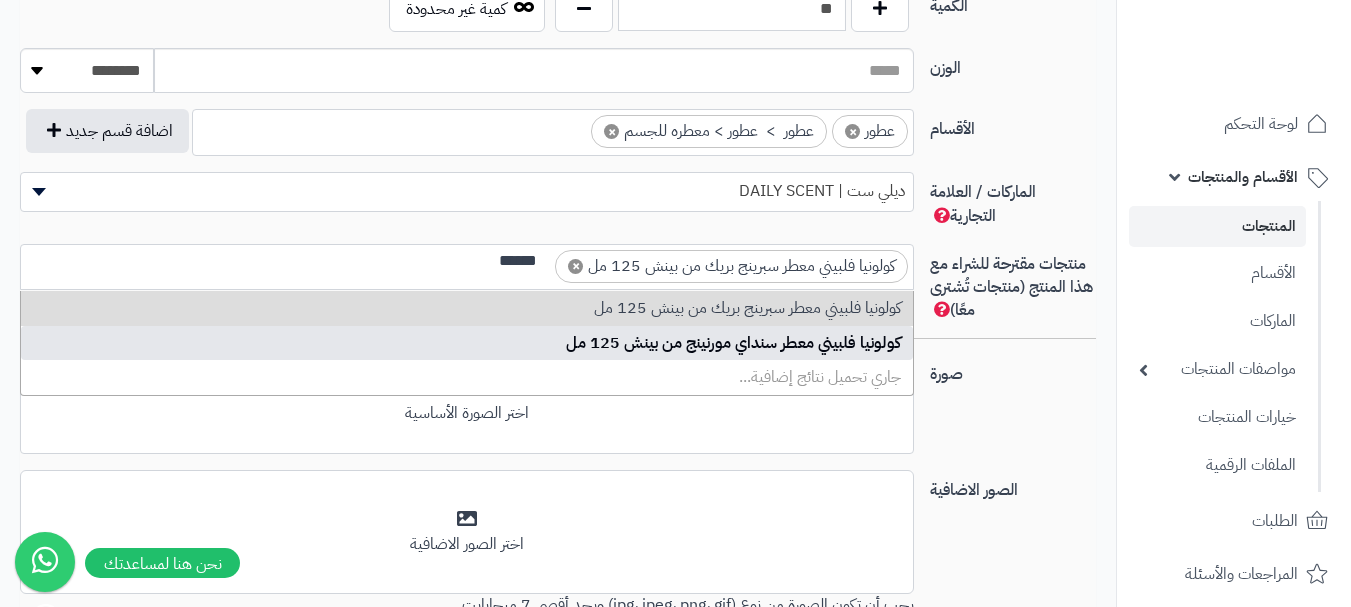 type 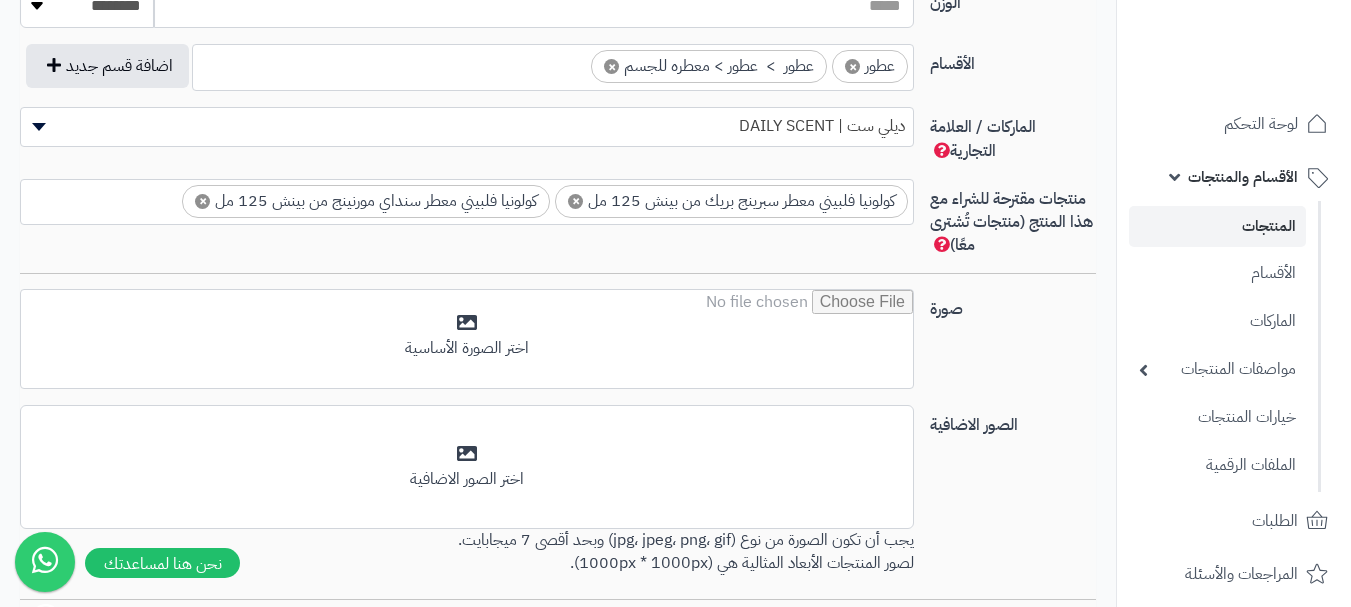 scroll, scrollTop: 1200, scrollLeft: 0, axis: vertical 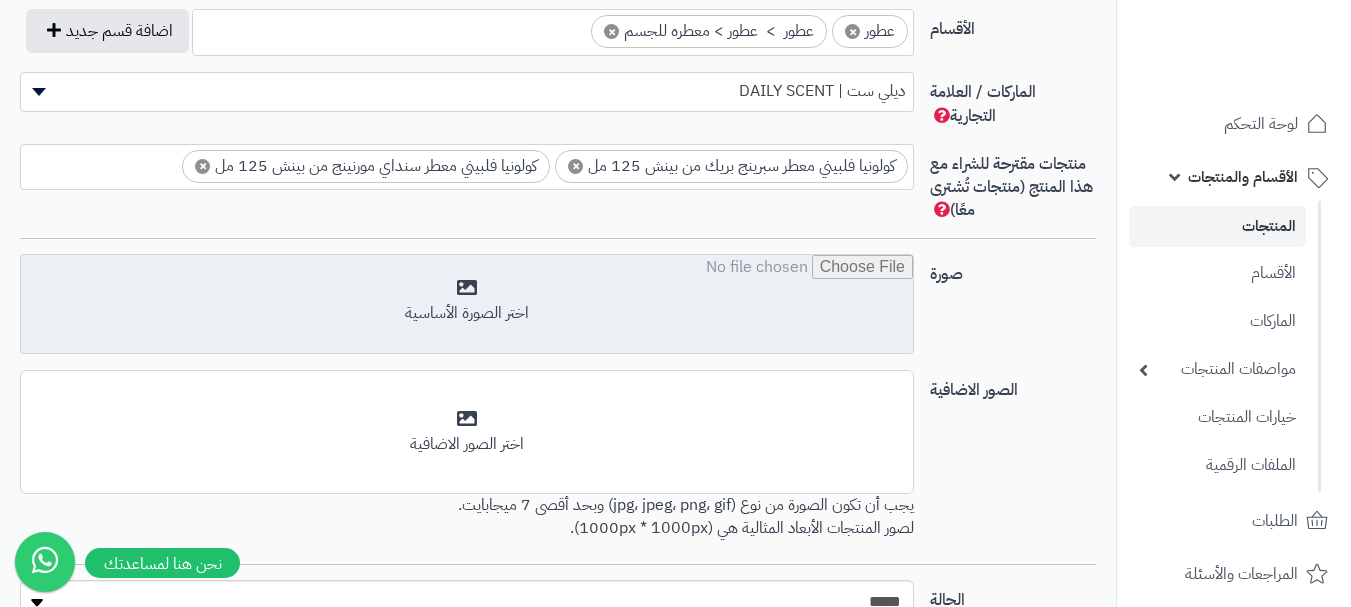 click at bounding box center (467, 305) 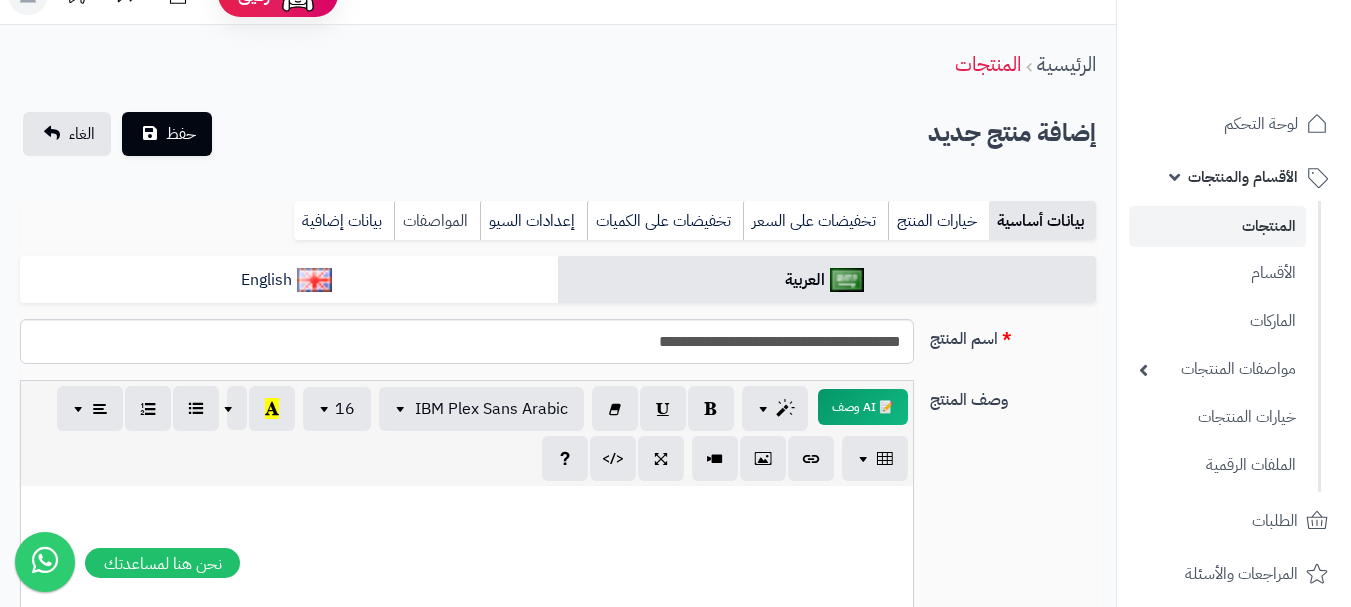 scroll, scrollTop: 0, scrollLeft: 0, axis: both 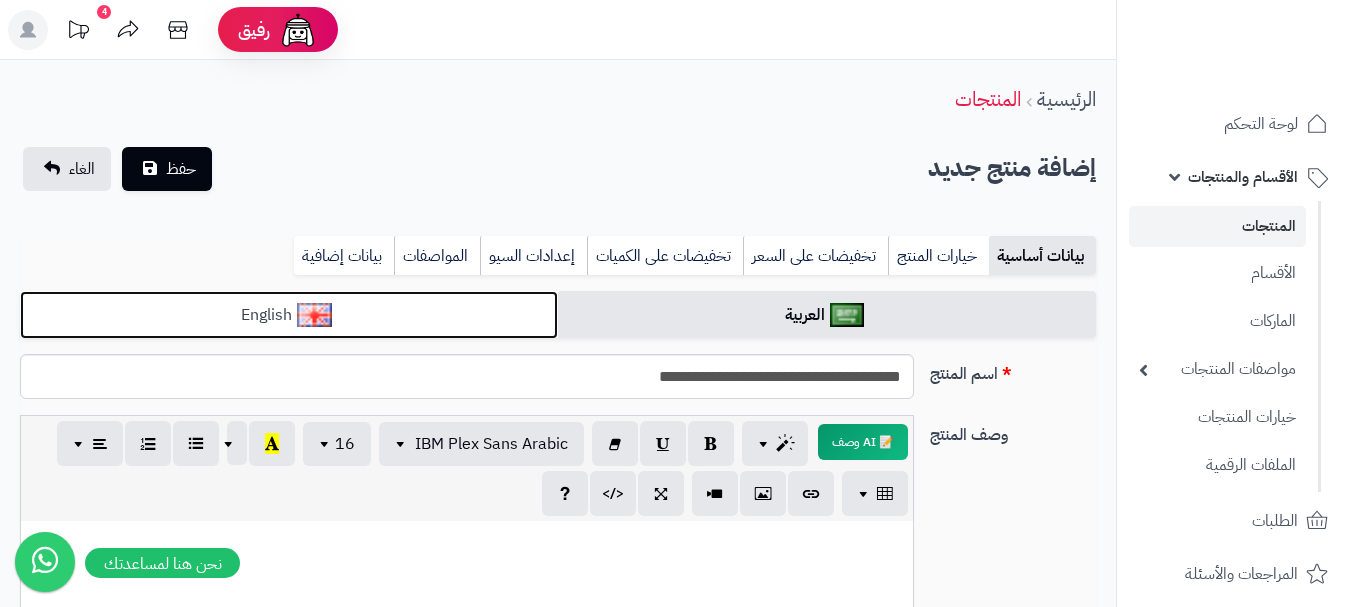 drag, startPoint x: 444, startPoint y: 311, endPoint x: 502, endPoint y: 311, distance: 58 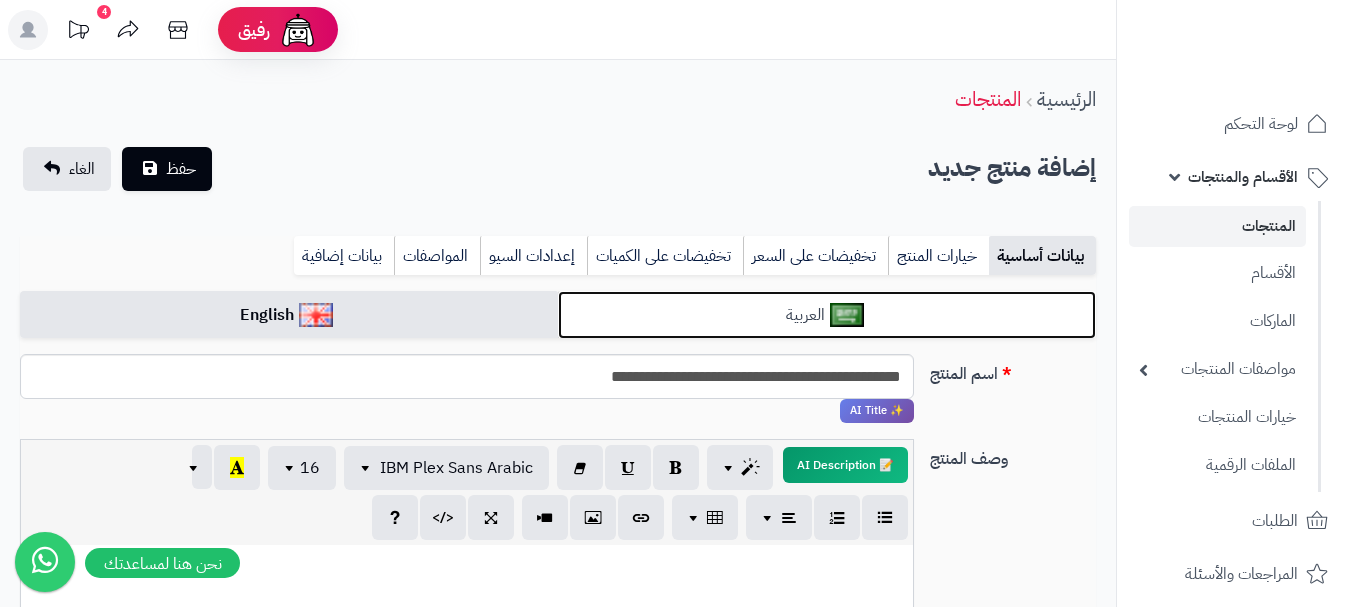 click on "العربية" at bounding box center (827, 315) 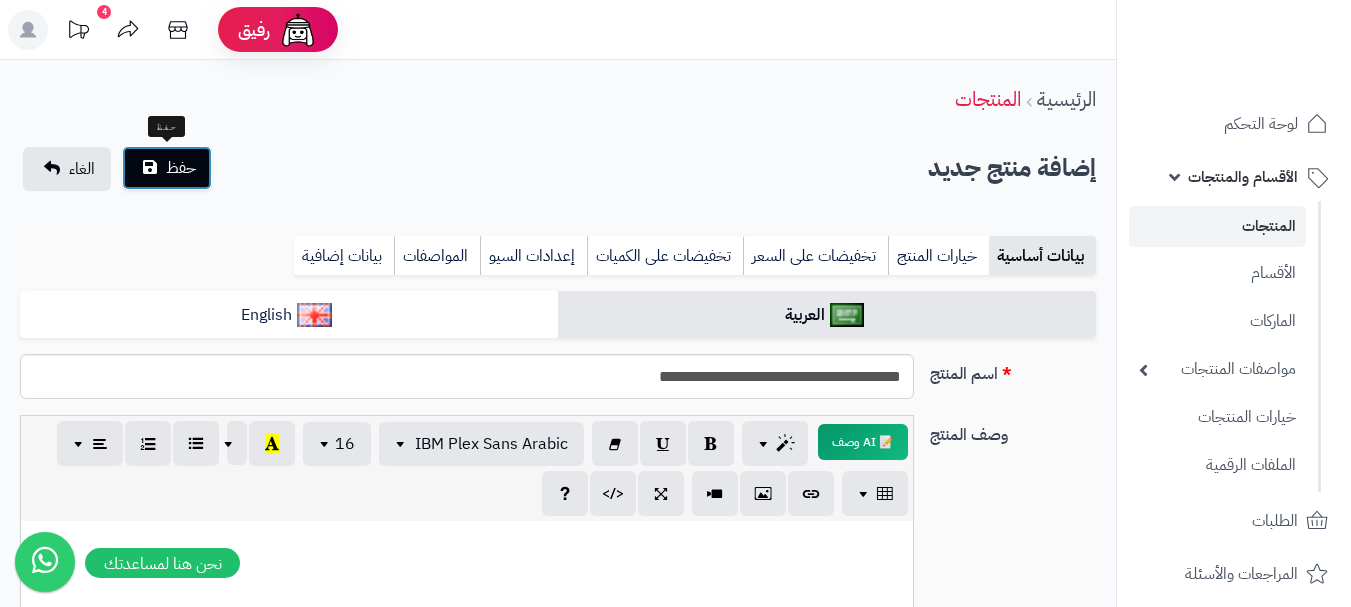 click on "حفظ" at bounding box center [181, 168] 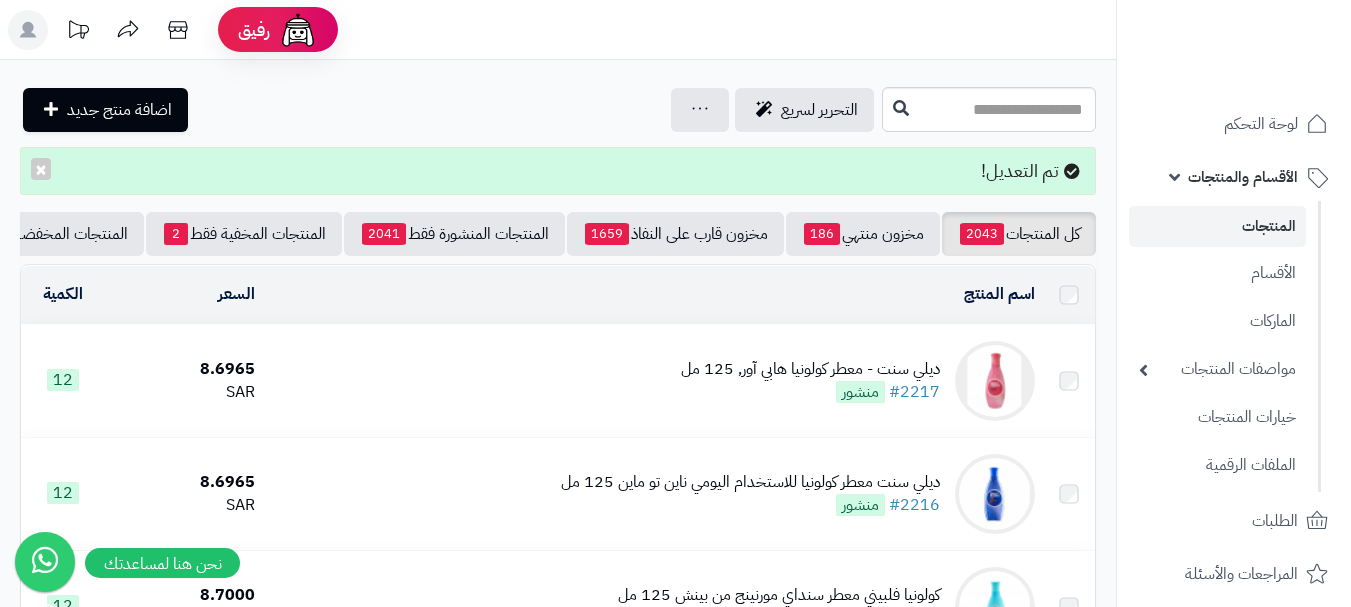 scroll, scrollTop: 0, scrollLeft: 0, axis: both 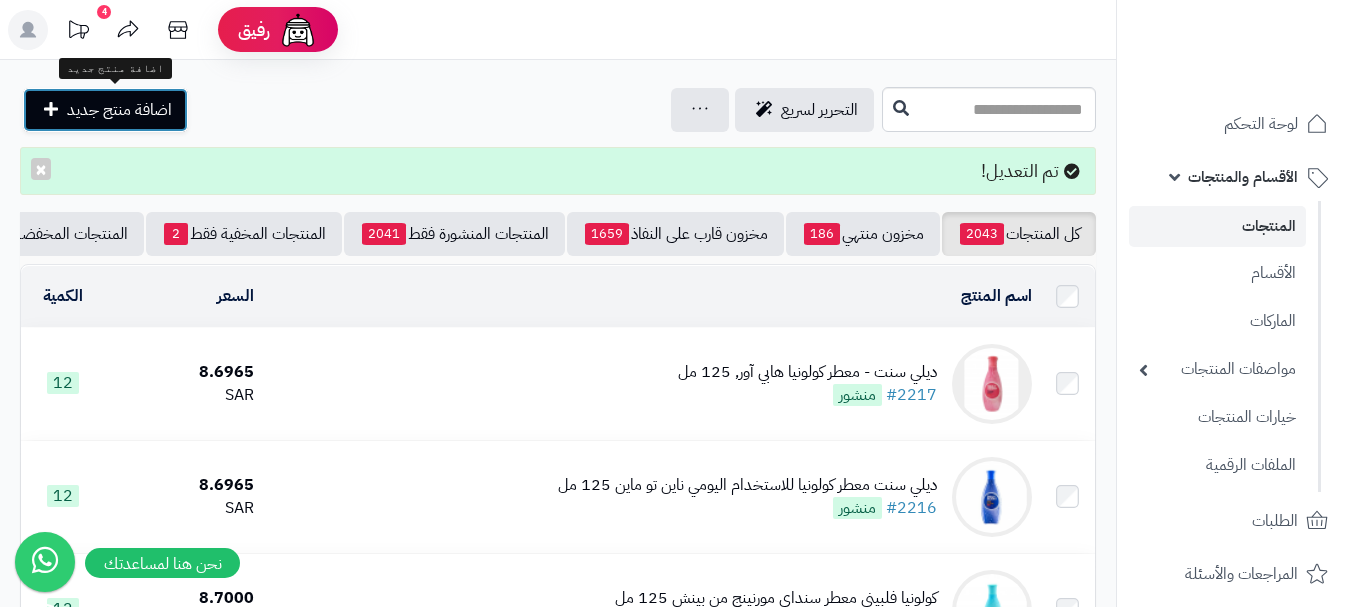 click on "اضافة منتج جديد" at bounding box center [105, 110] 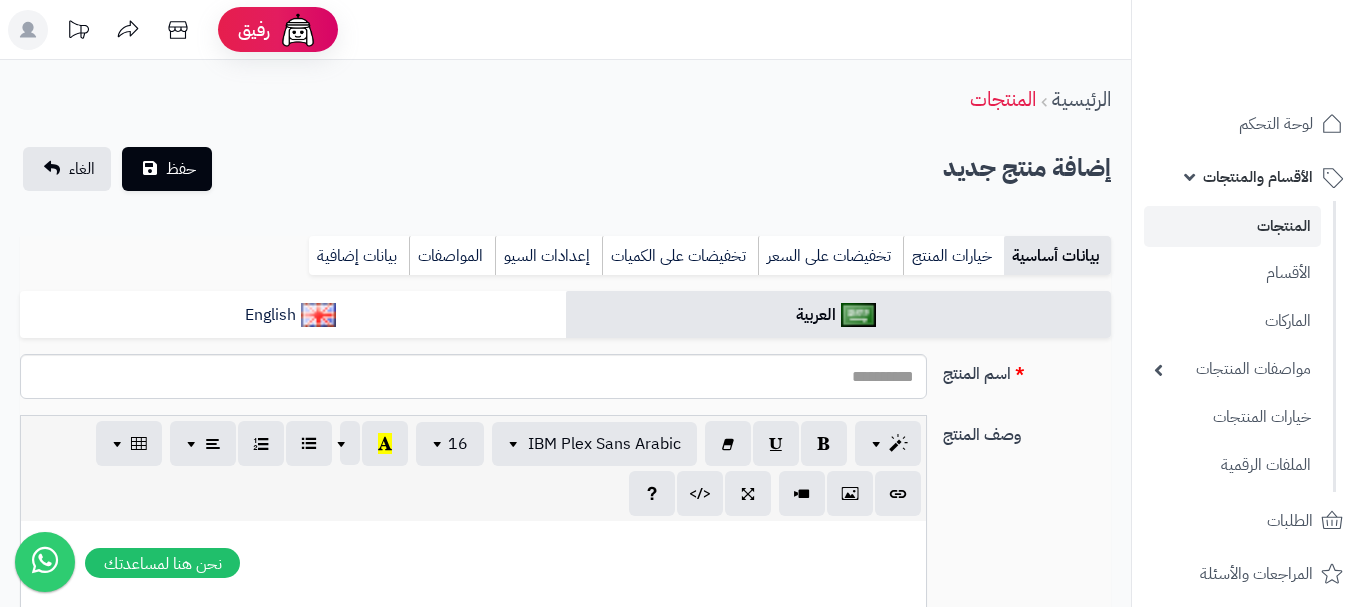 select 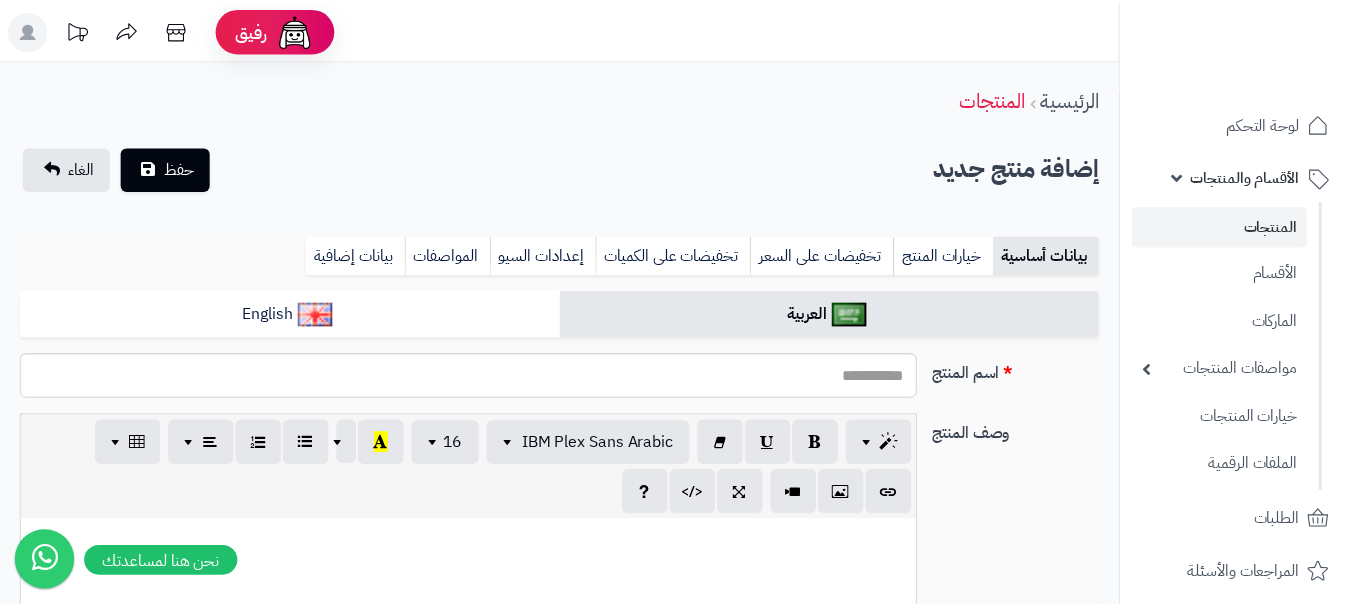 scroll, scrollTop: 0, scrollLeft: 0, axis: both 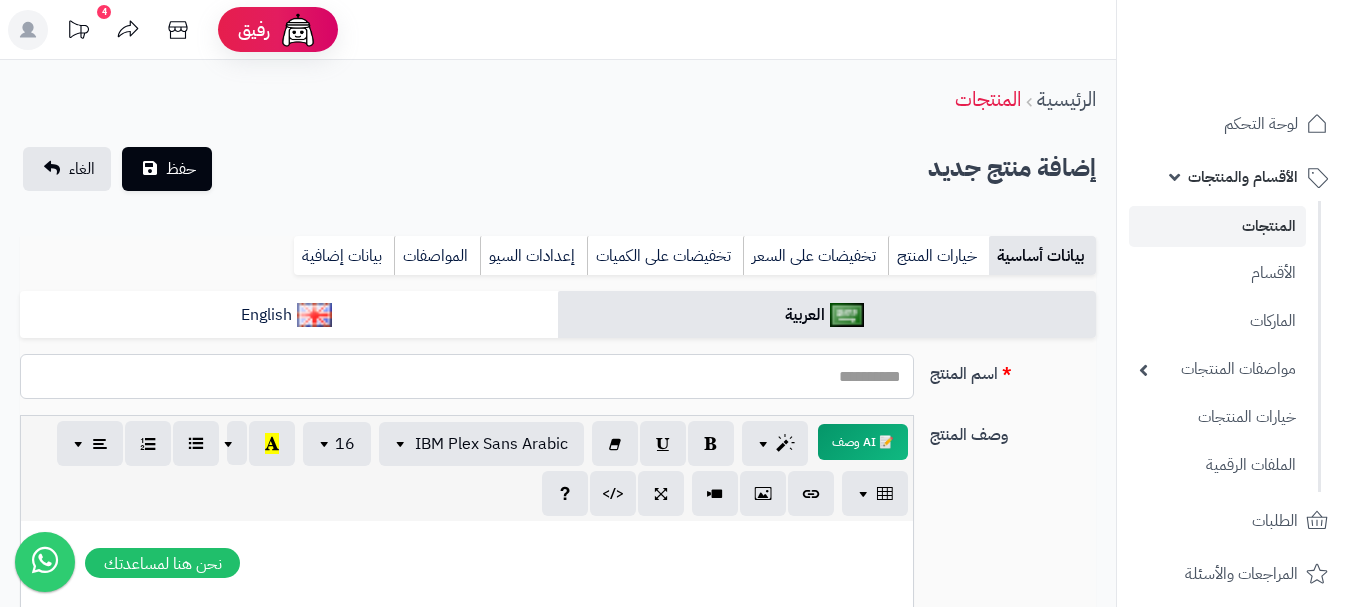 paste on "**********" 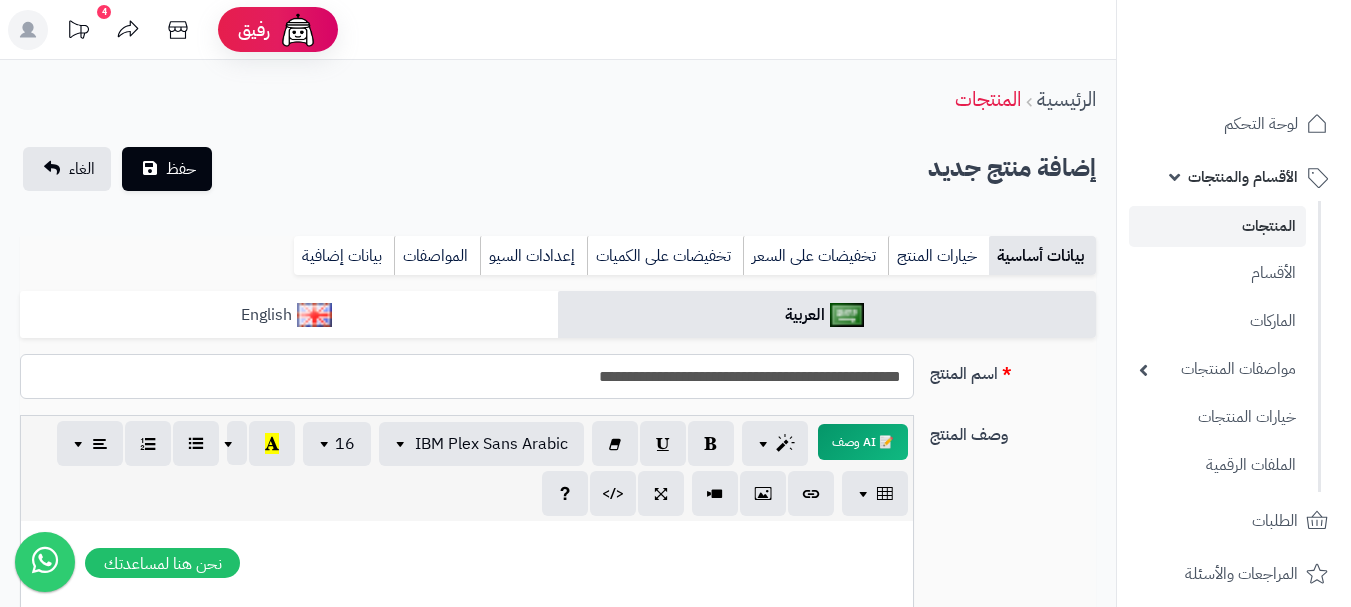 type on "**********" 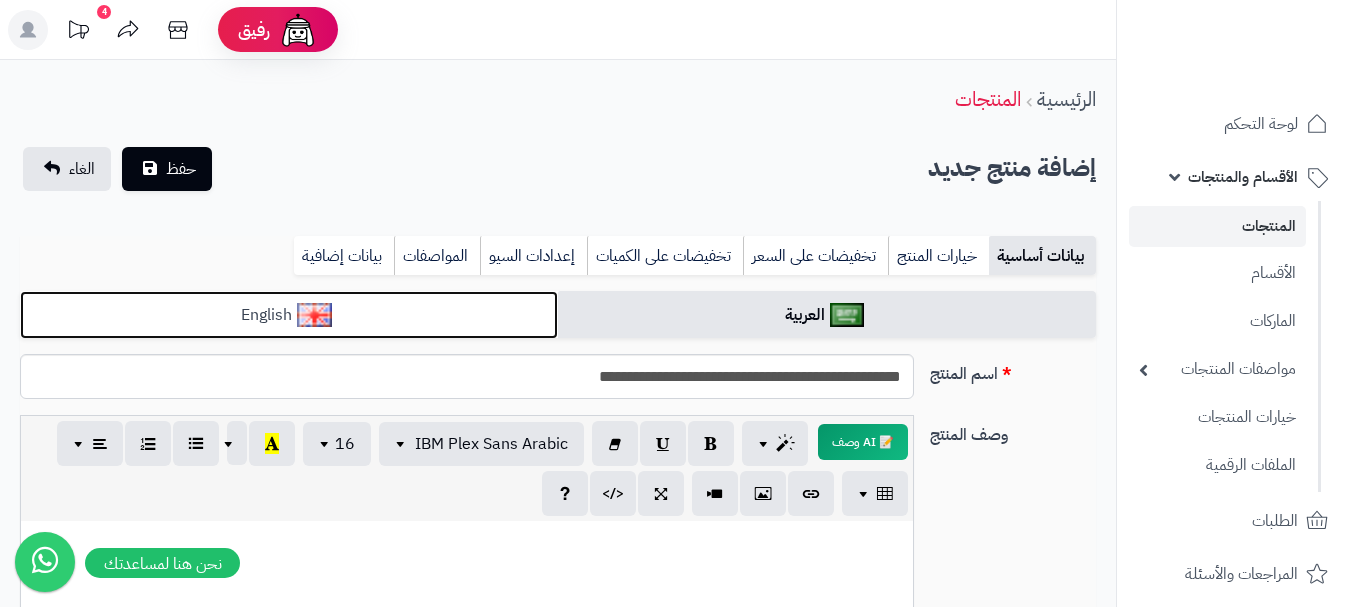 click on "English" at bounding box center (289, 315) 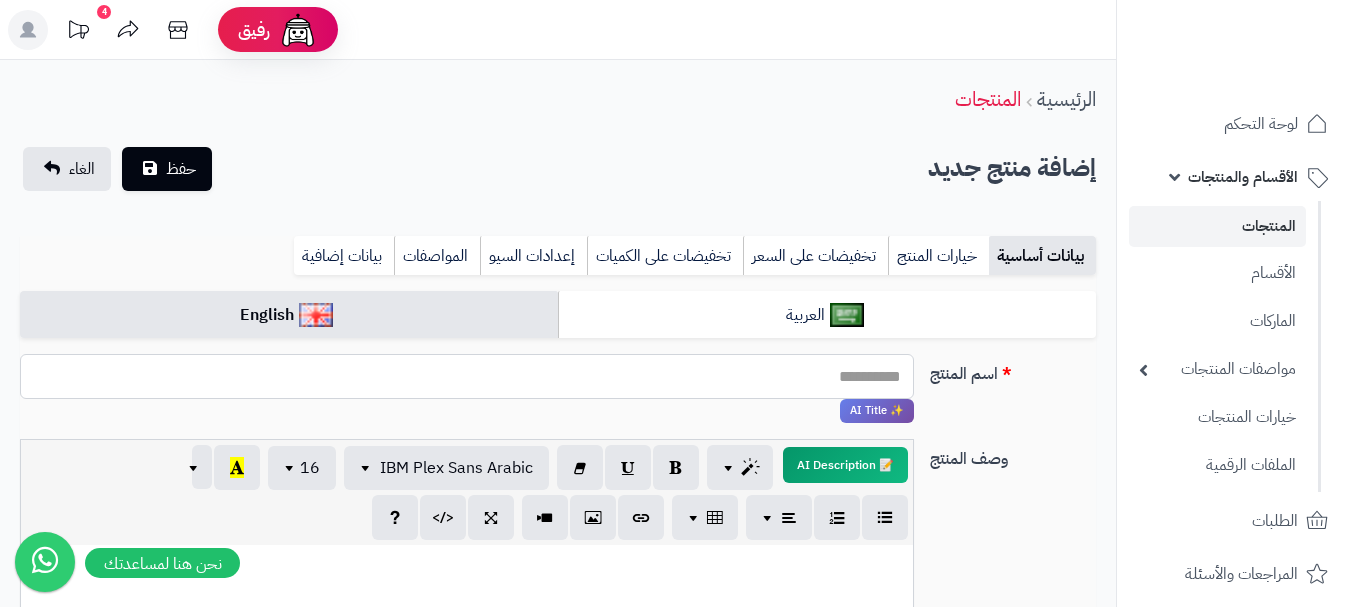 paste on "**********" 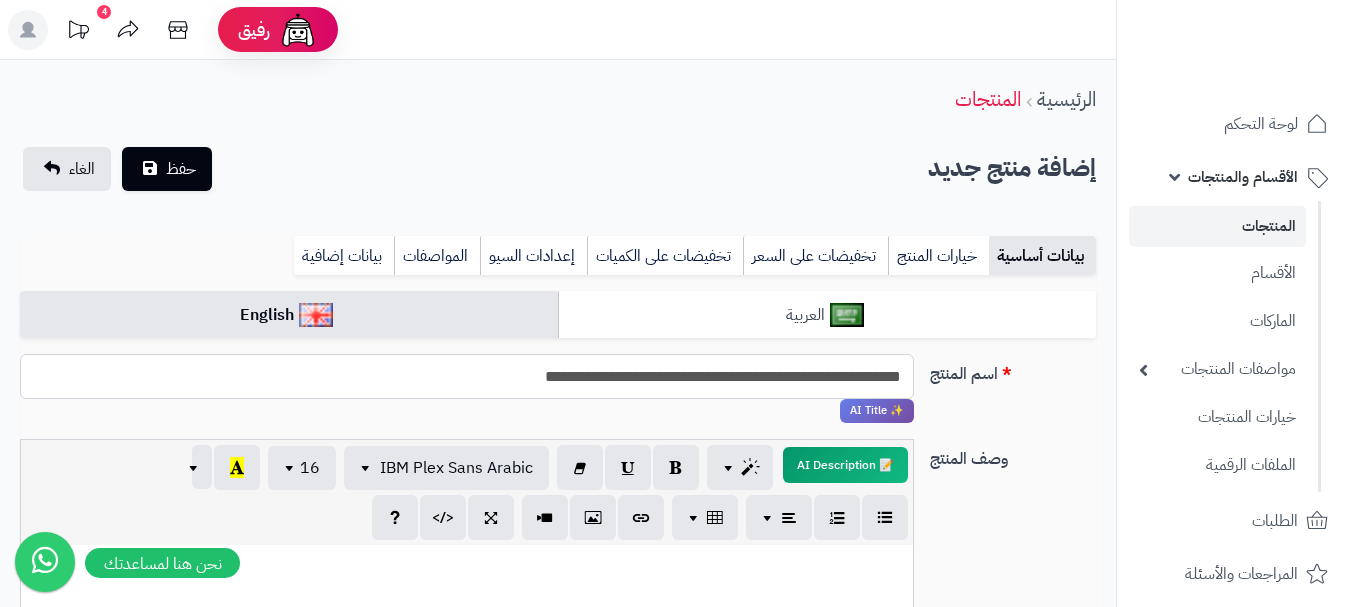 type on "**********" 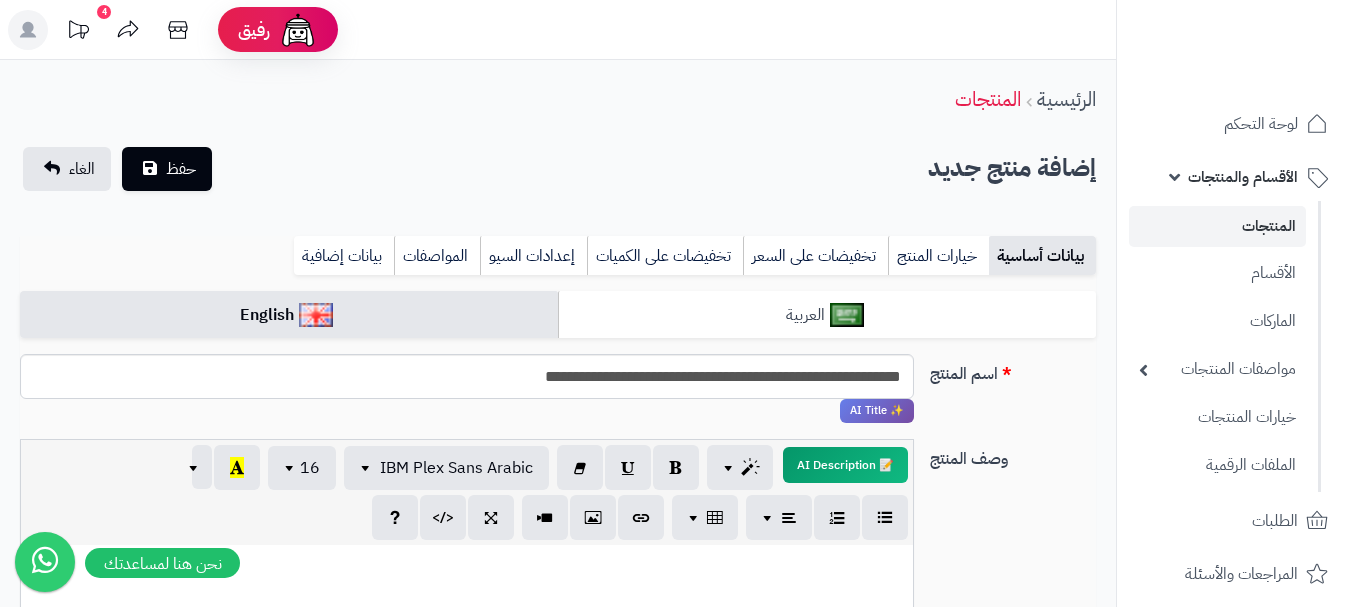 click on "**********" at bounding box center [558, 1049] 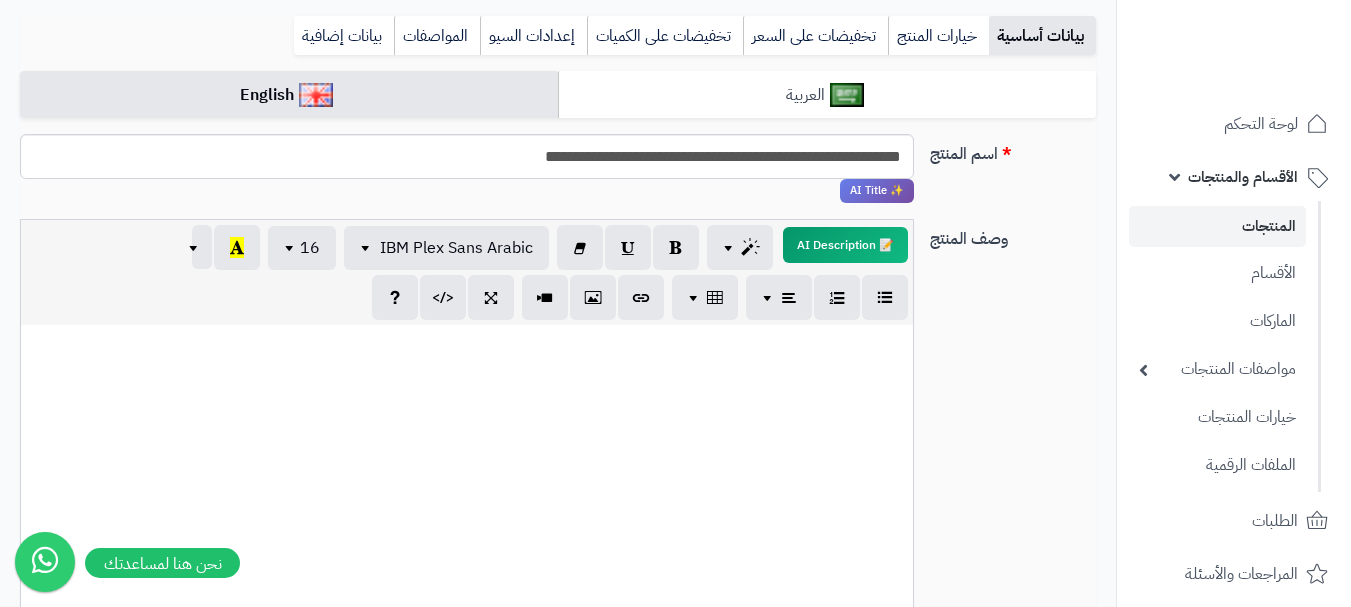 scroll, scrollTop: 0, scrollLeft: 0, axis: both 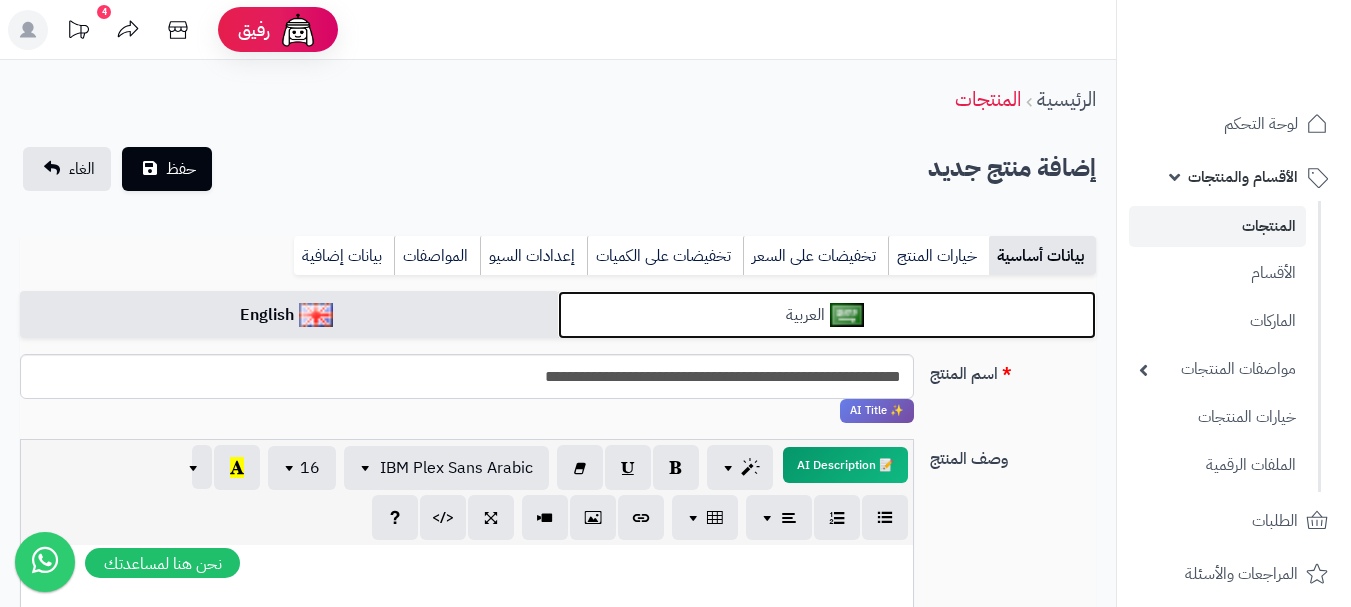 click on "العربية" at bounding box center (827, 315) 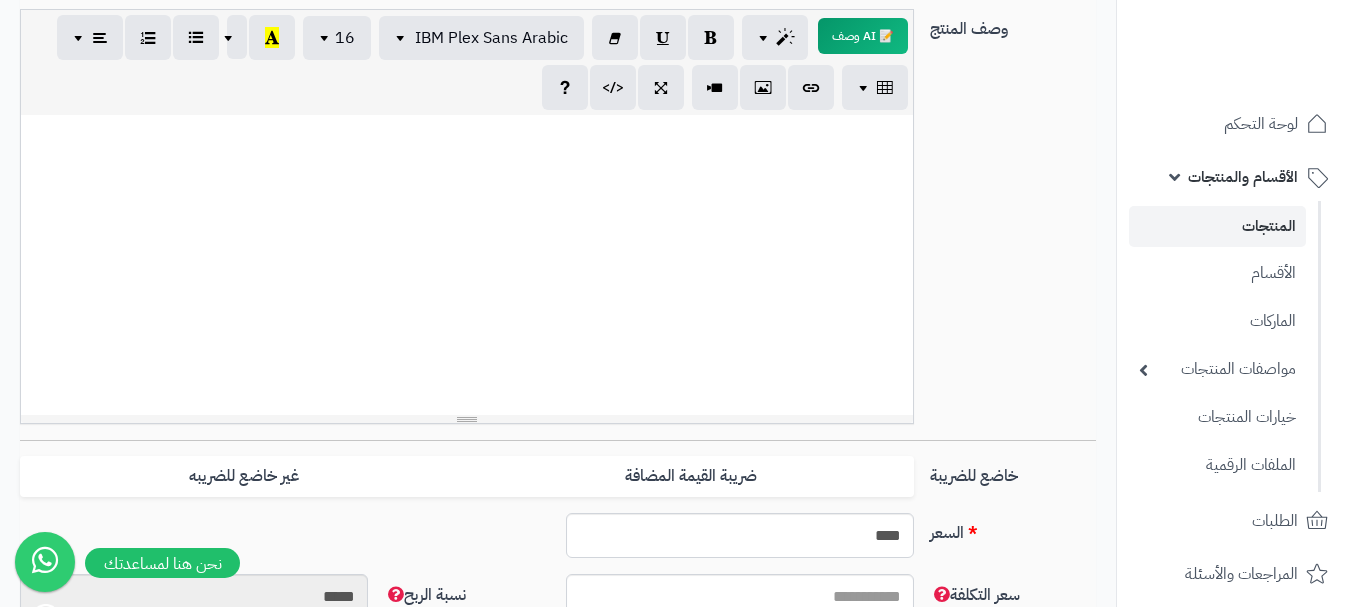 scroll, scrollTop: 500, scrollLeft: 0, axis: vertical 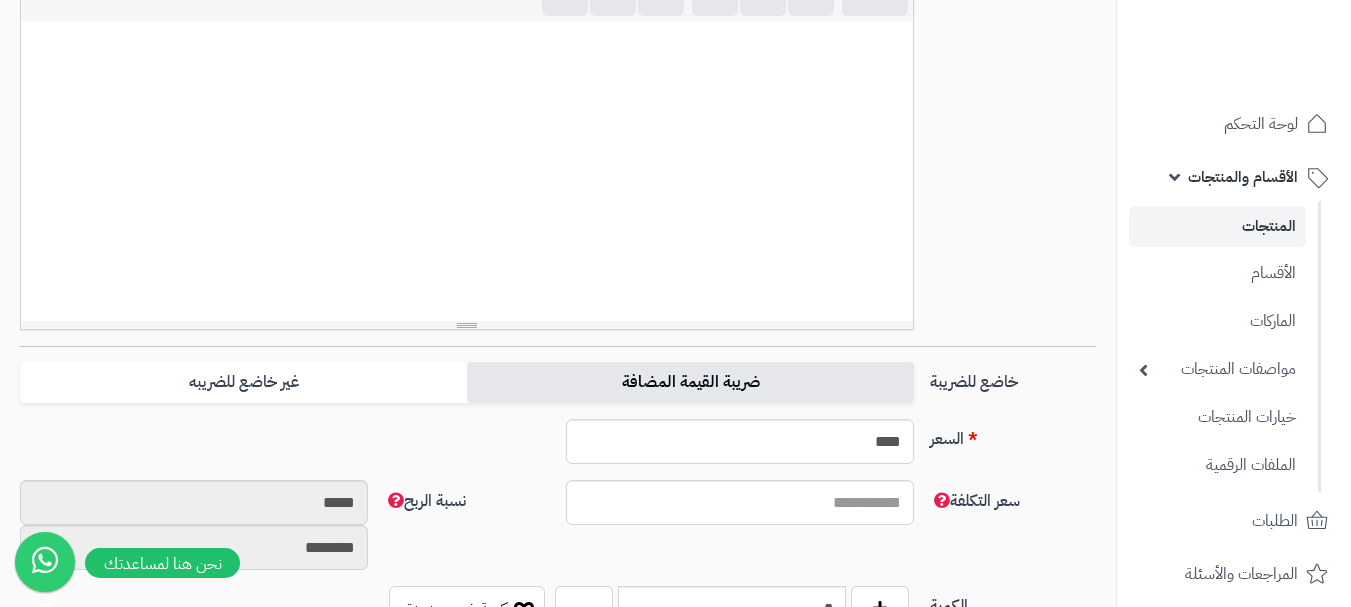 drag, startPoint x: 777, startPoint y: 362, endPoint x: 594, endPoint y: 373, distance: 183.3303 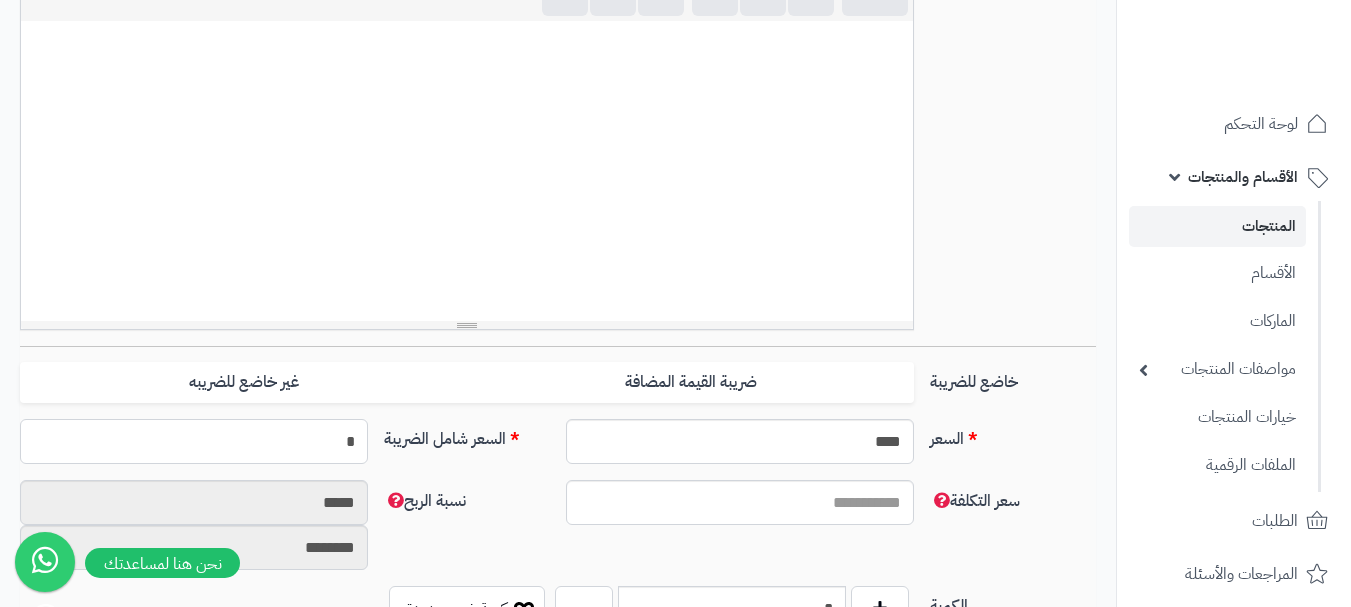 click on "*" at bounding box center (194, 441) 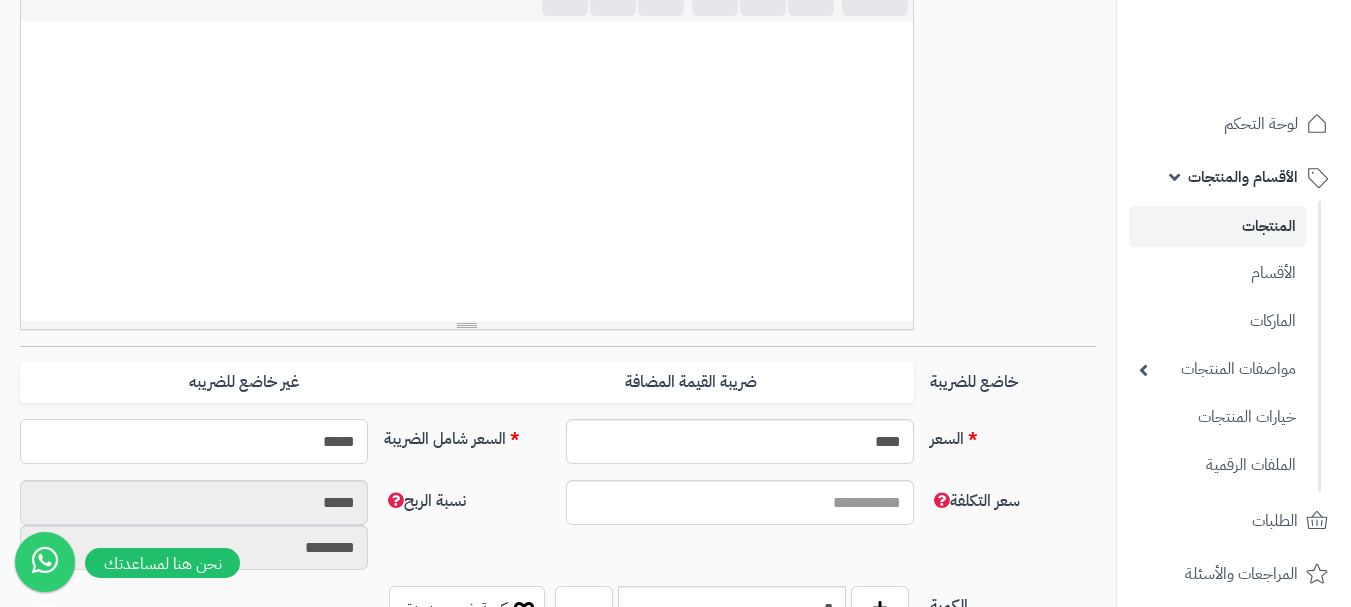 type on "******" 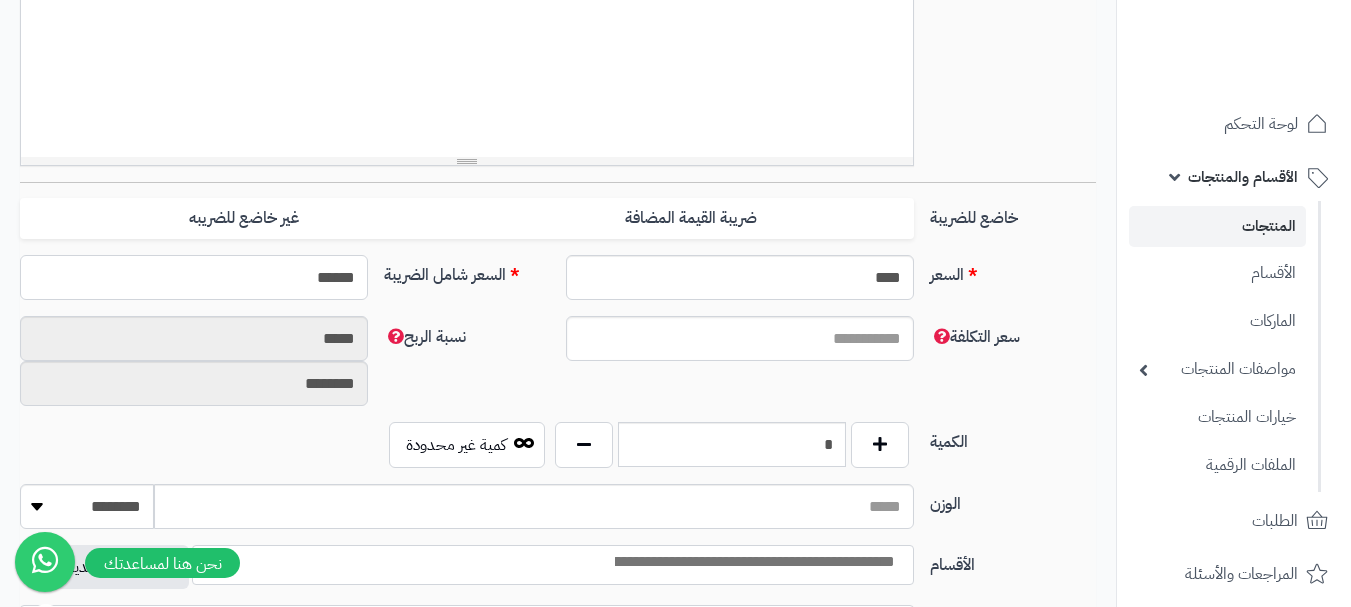 scroll, scrollTop: 800, scrollLeft: 0, axis: vertical 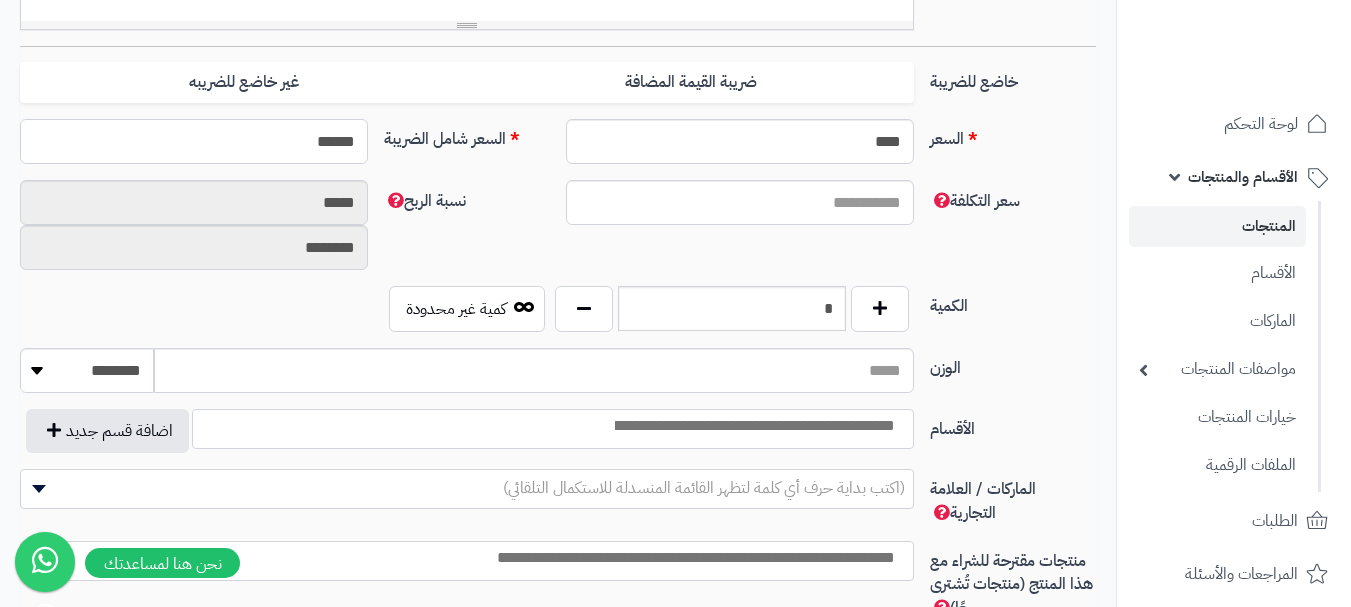 type on "**********" 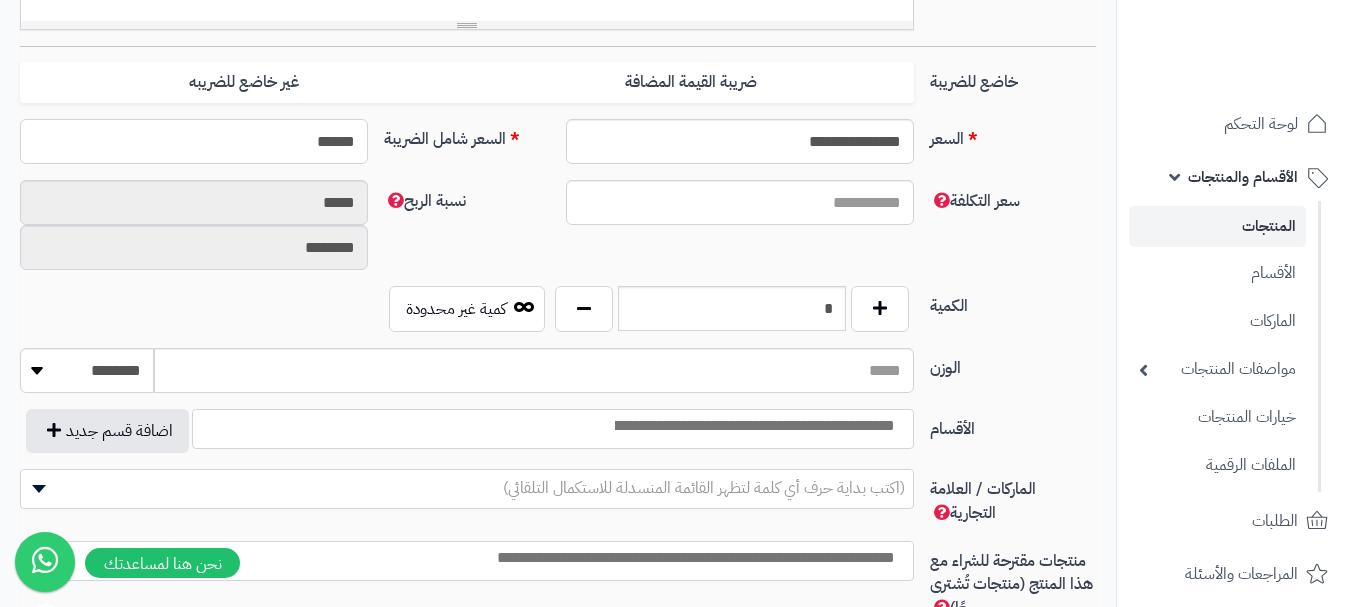 type on "******" 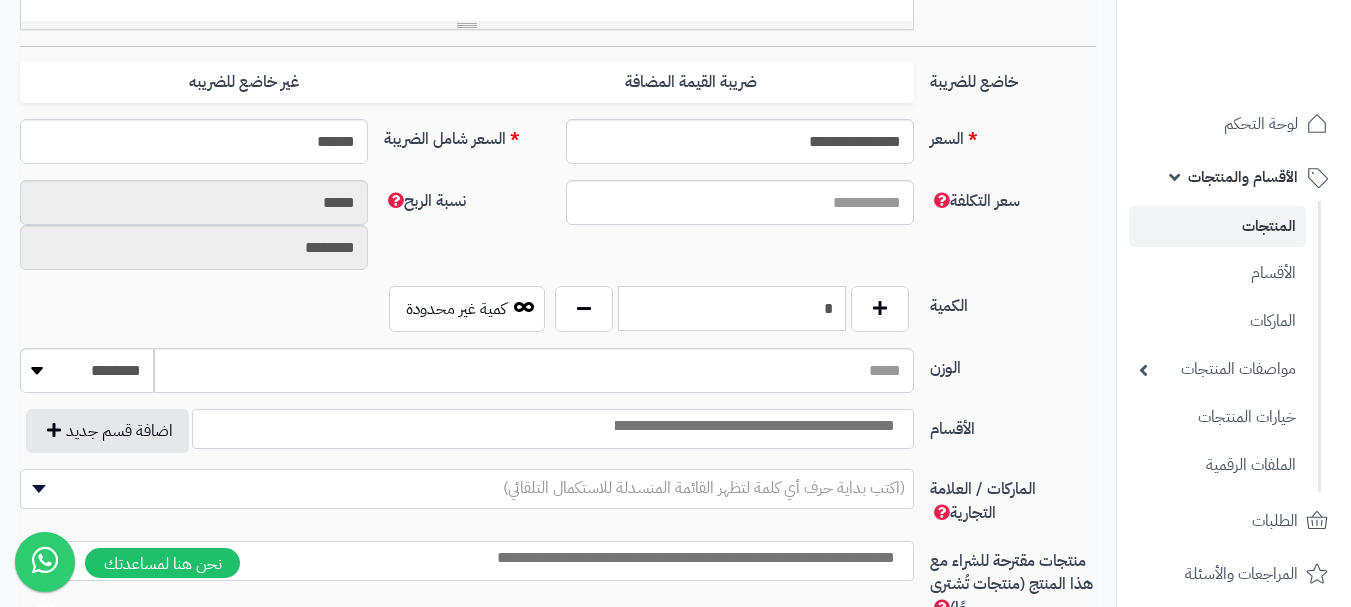 click on "*" at bounding box center [732, 308] 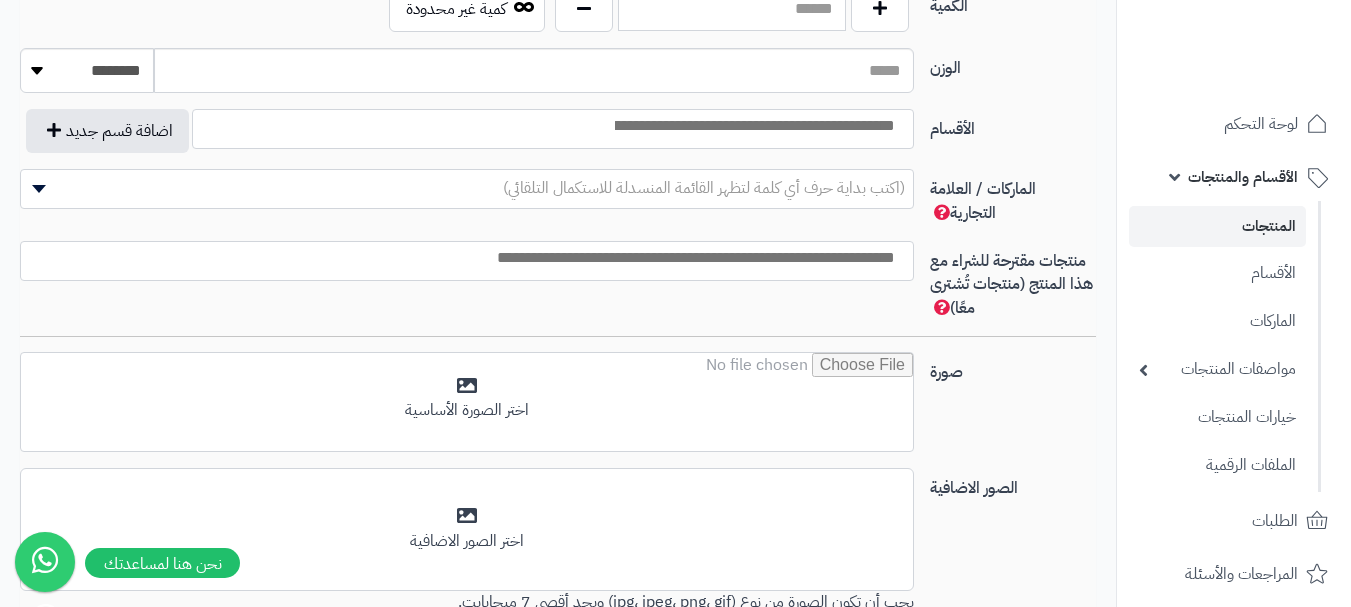 scroll, scrollTop: 1097, scrollLeft: 0, axis: vertical 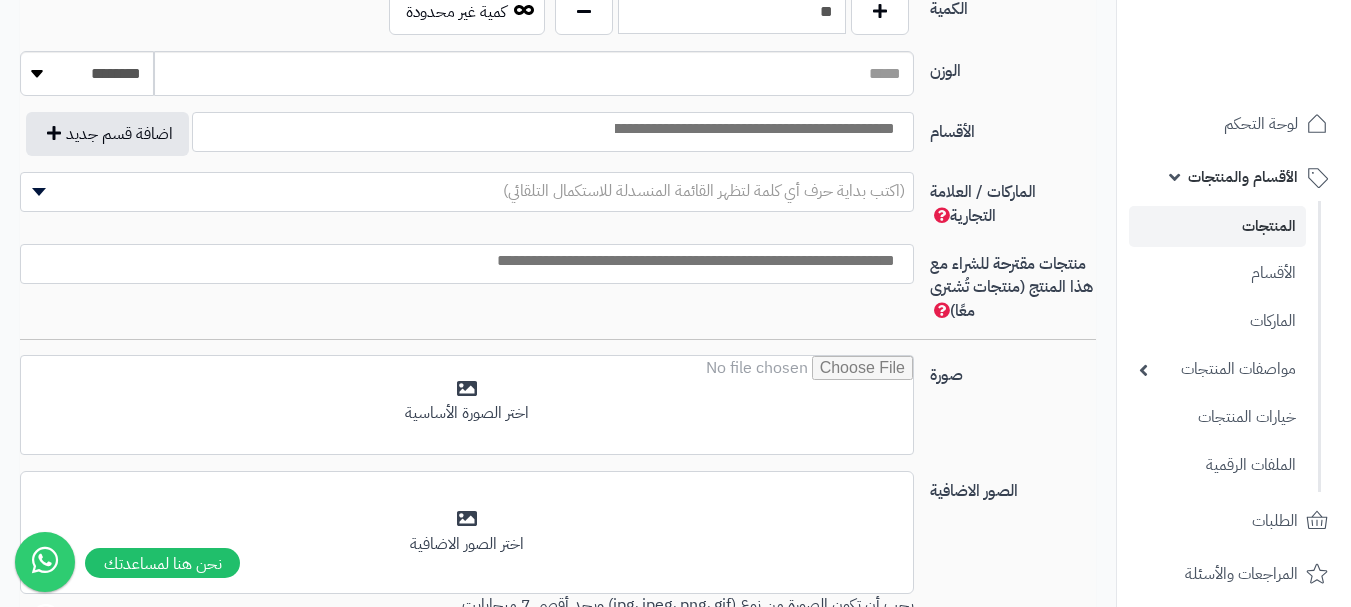 type on "**" 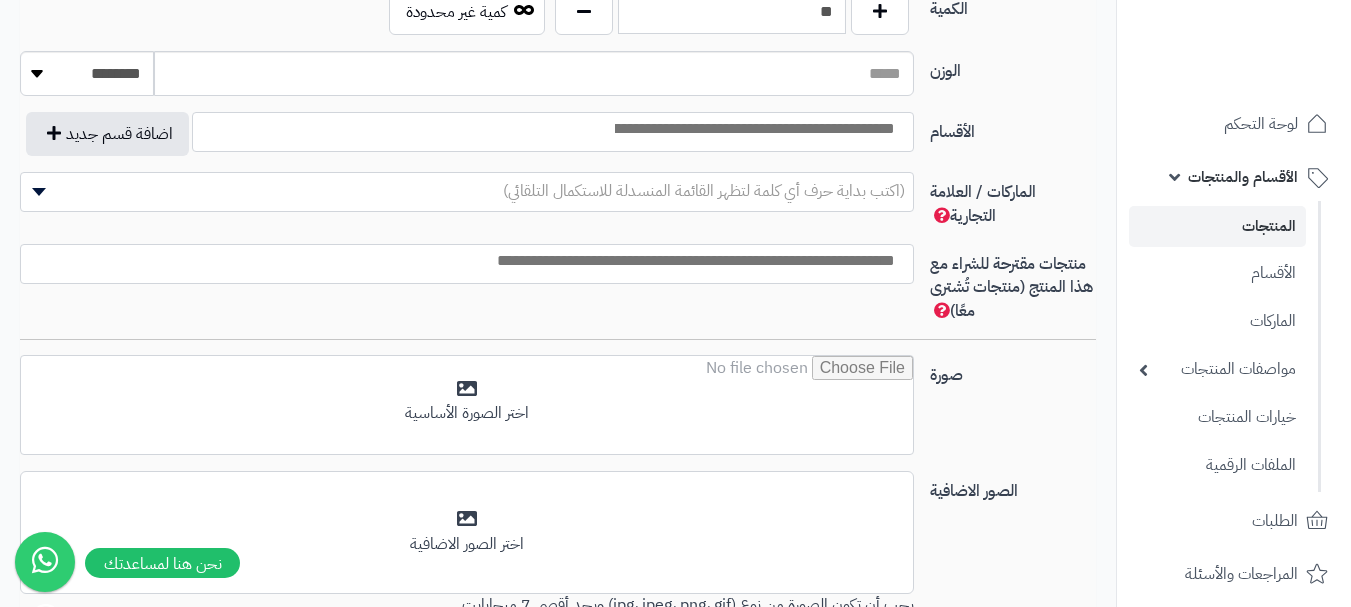click at bounding box center [753, 129] 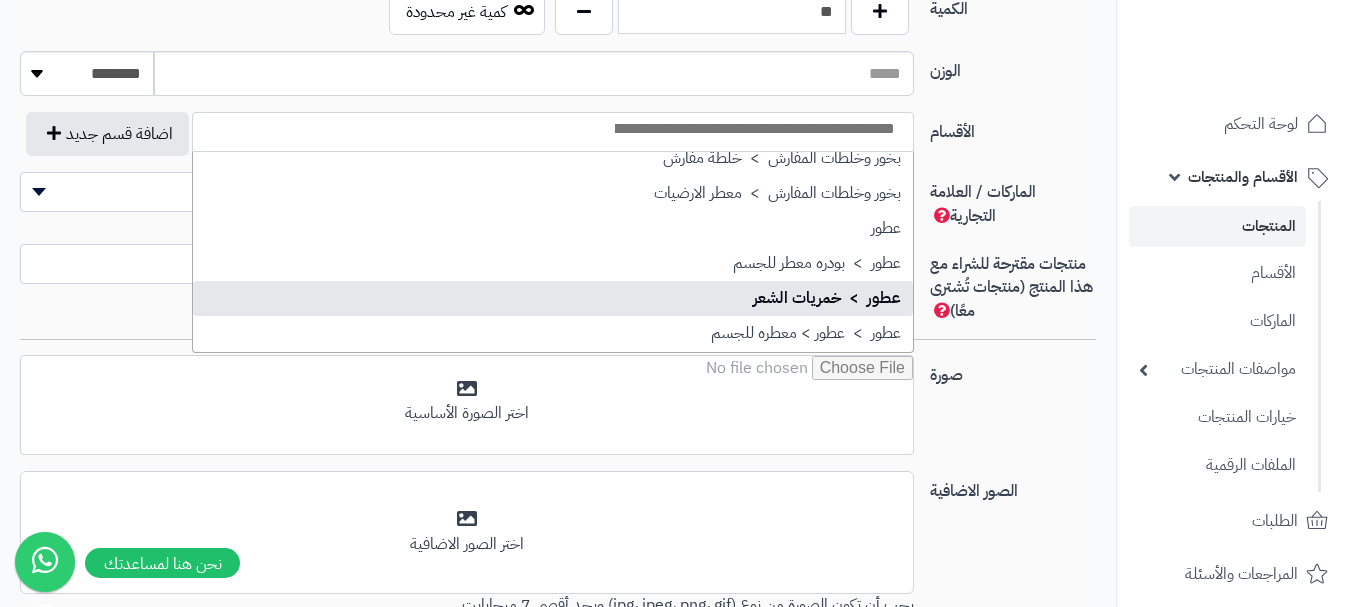 scroll, scrollTop: 700, scrollLeft: 0, axis: vertical 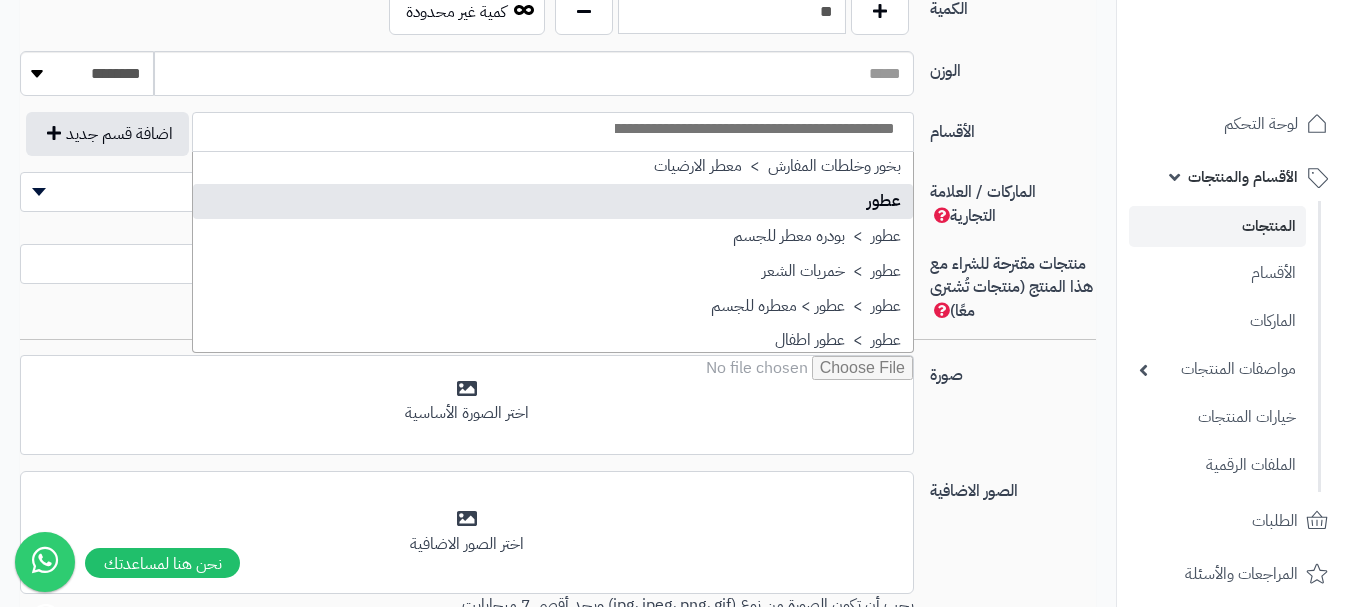 select on "**" 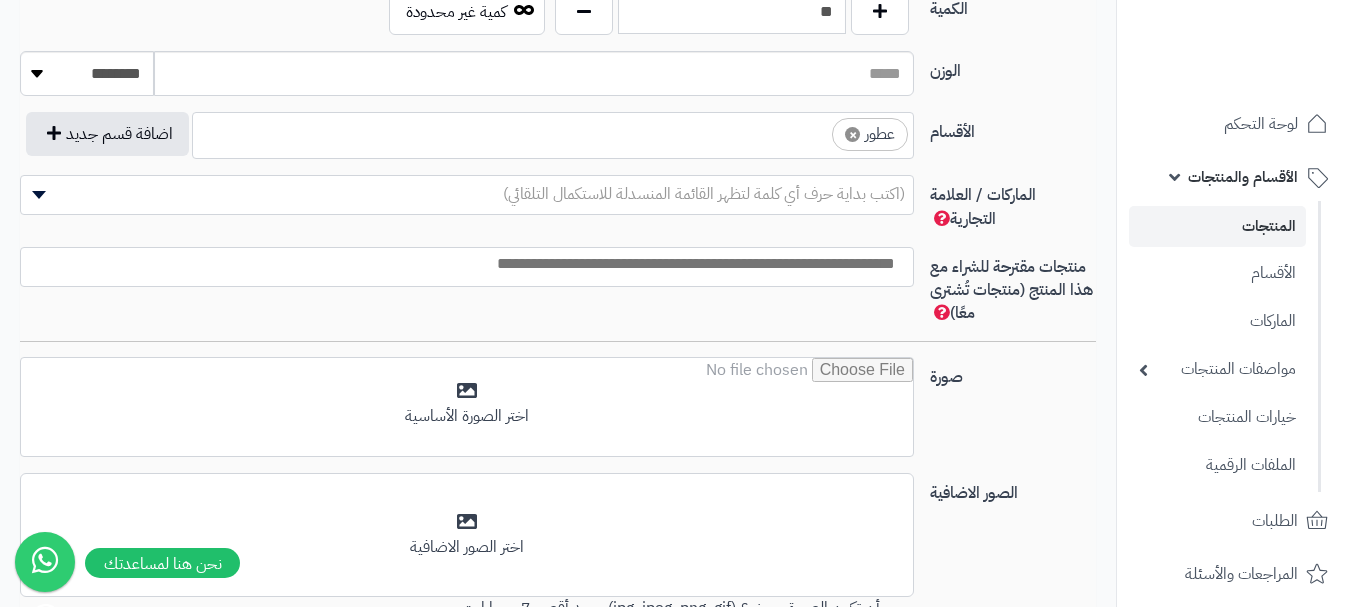scroll, scrollTop: 525, scrollLeft: 0, axis: vertical 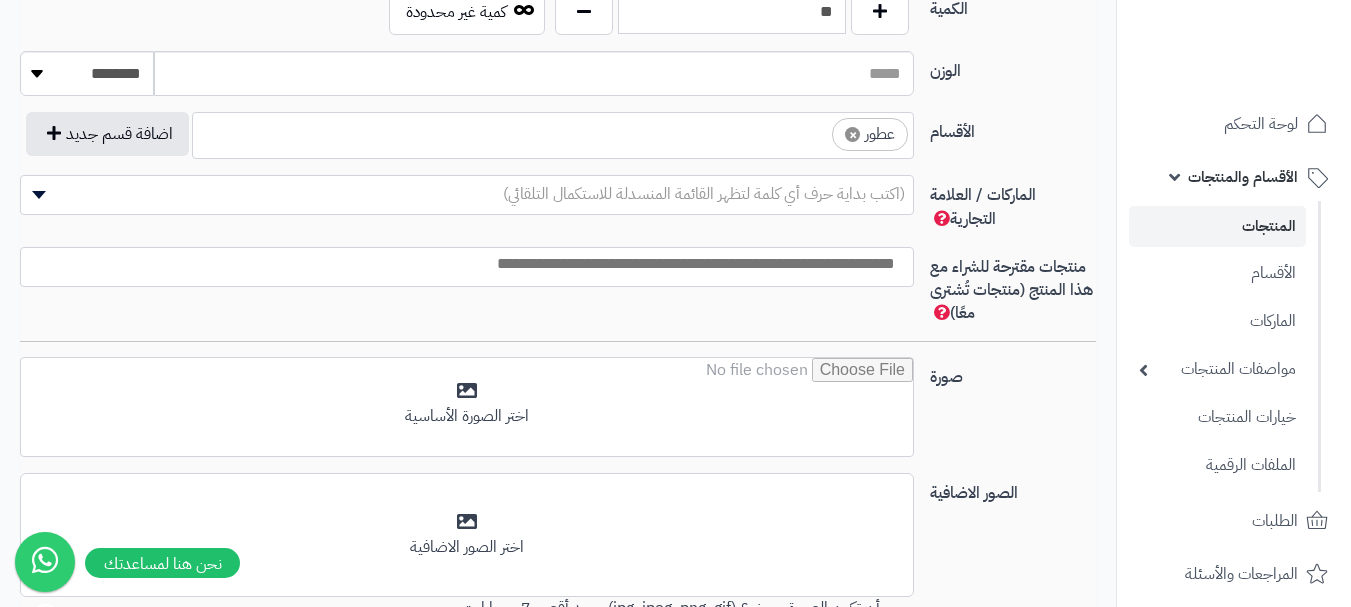 click on "× عطور" at bounding box center (553, 132) 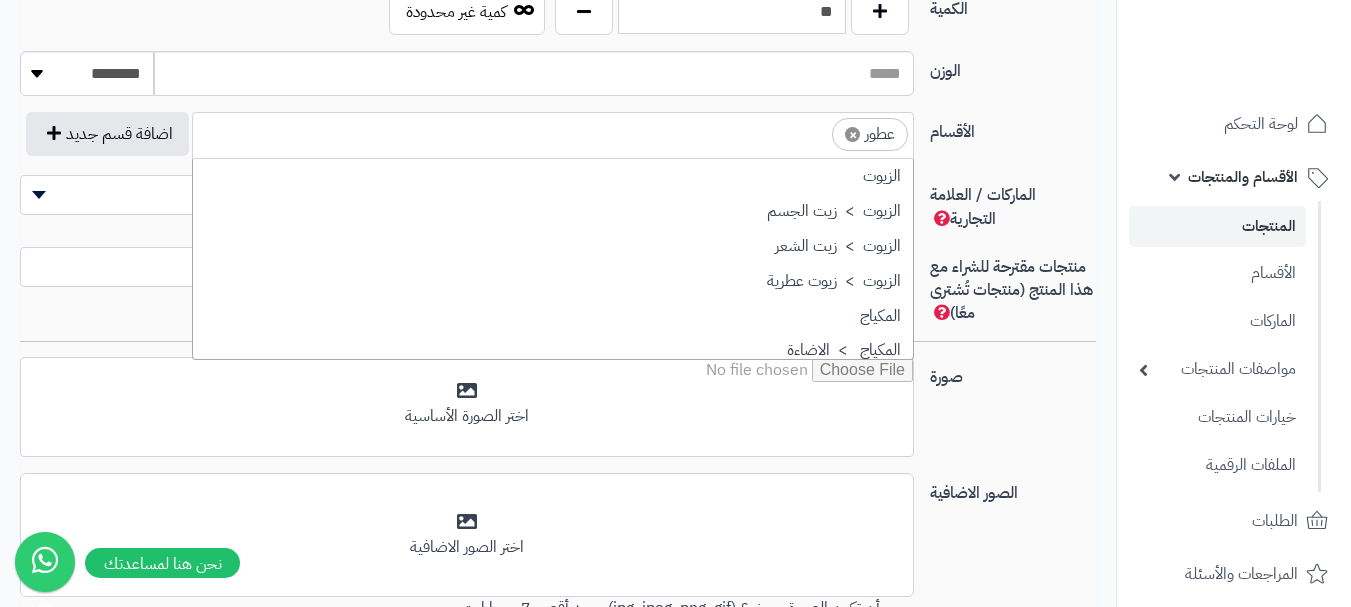 scroll, scrollTop: 697, scrollLeft: 0, axis: vertical 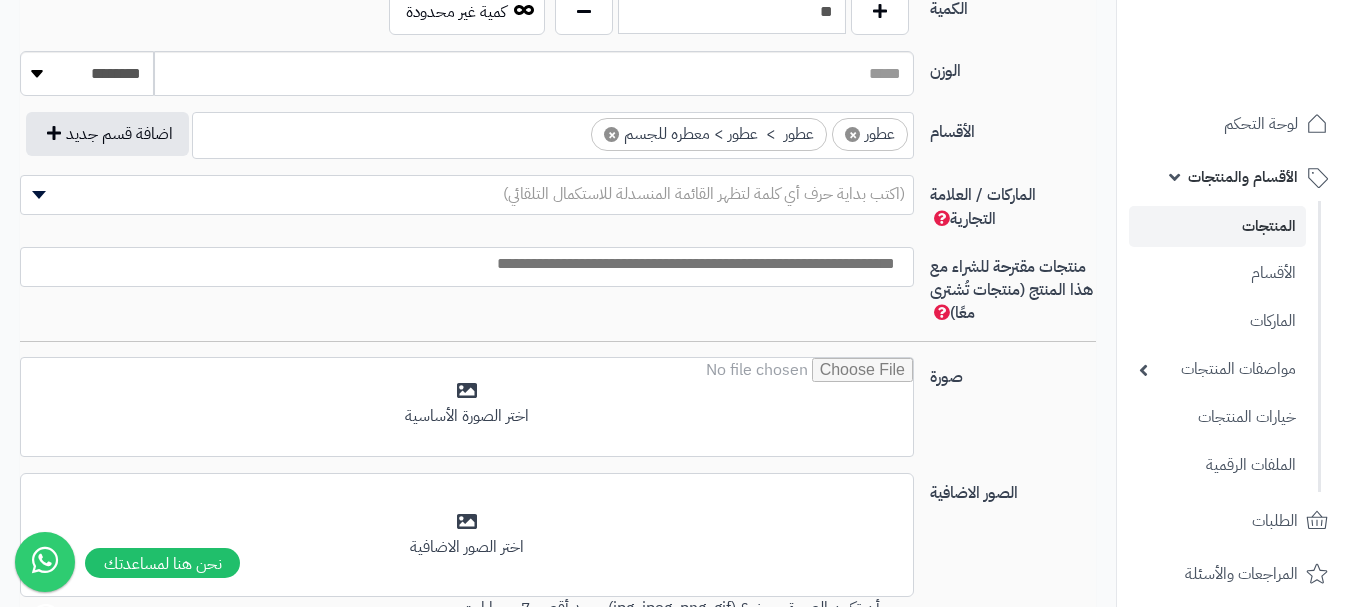click on "(اكتب بداية حرف أي كلمة لتظهر القائمة المنسدلة للاستكمال التلقائي)" at bounding box center [704, 194] 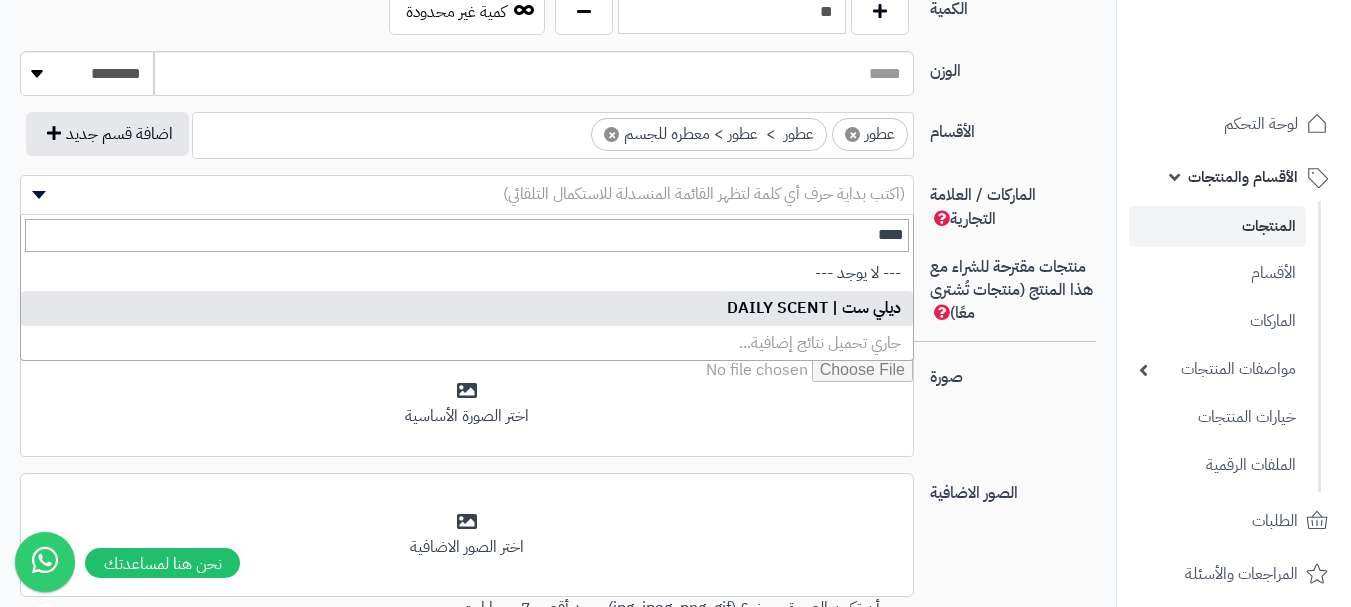 type on "****" 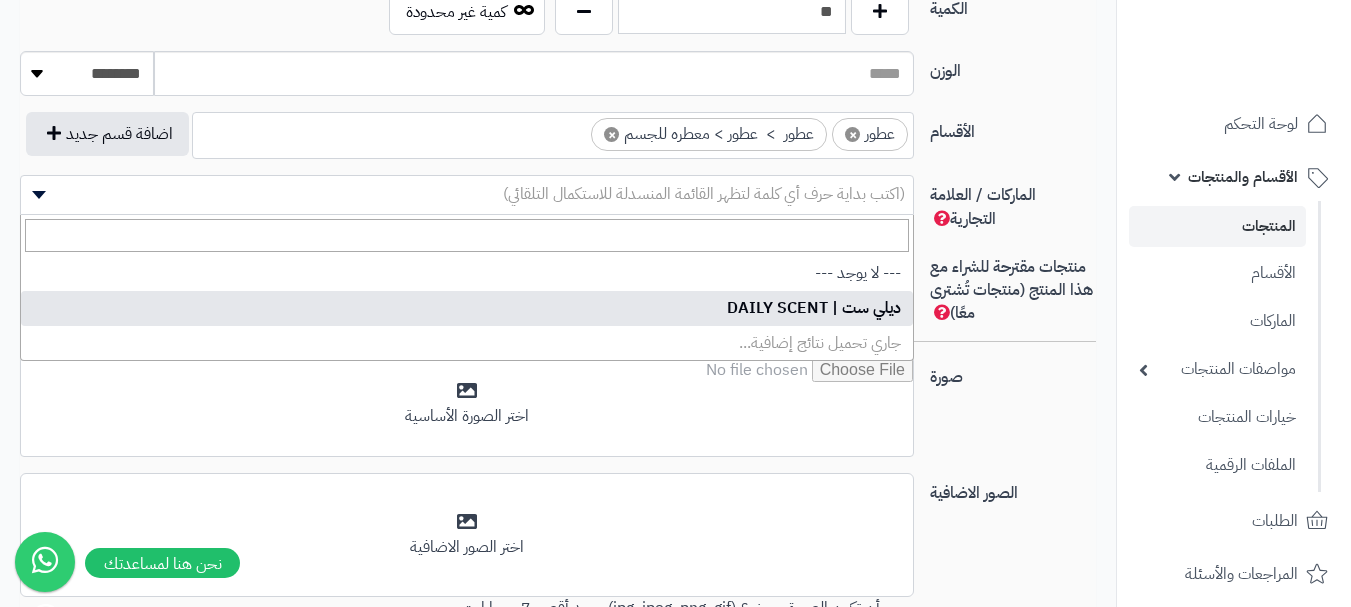 select on "***" 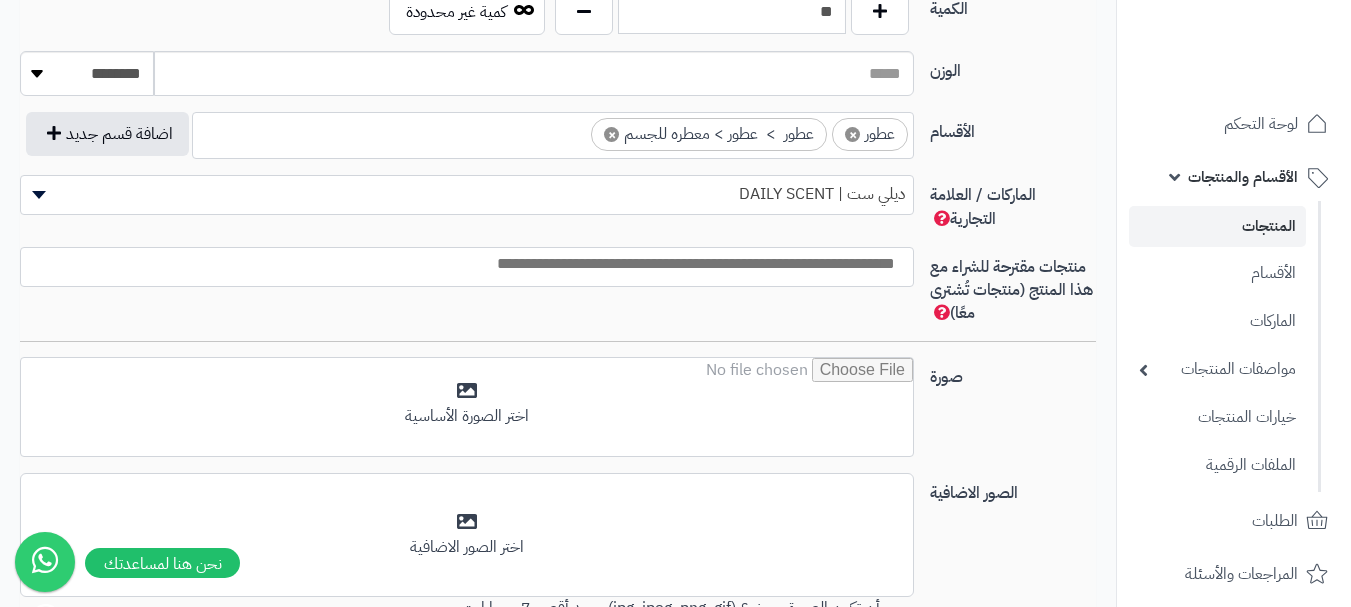 click at bounding box center [462, 264] 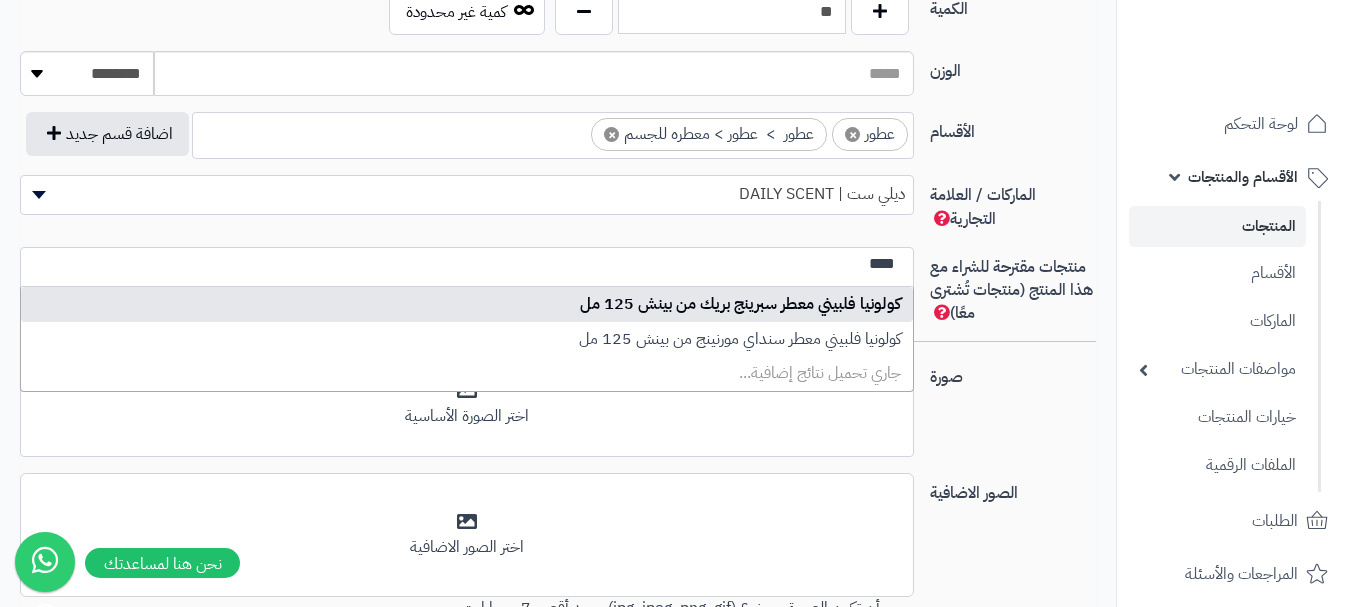 type on "****" 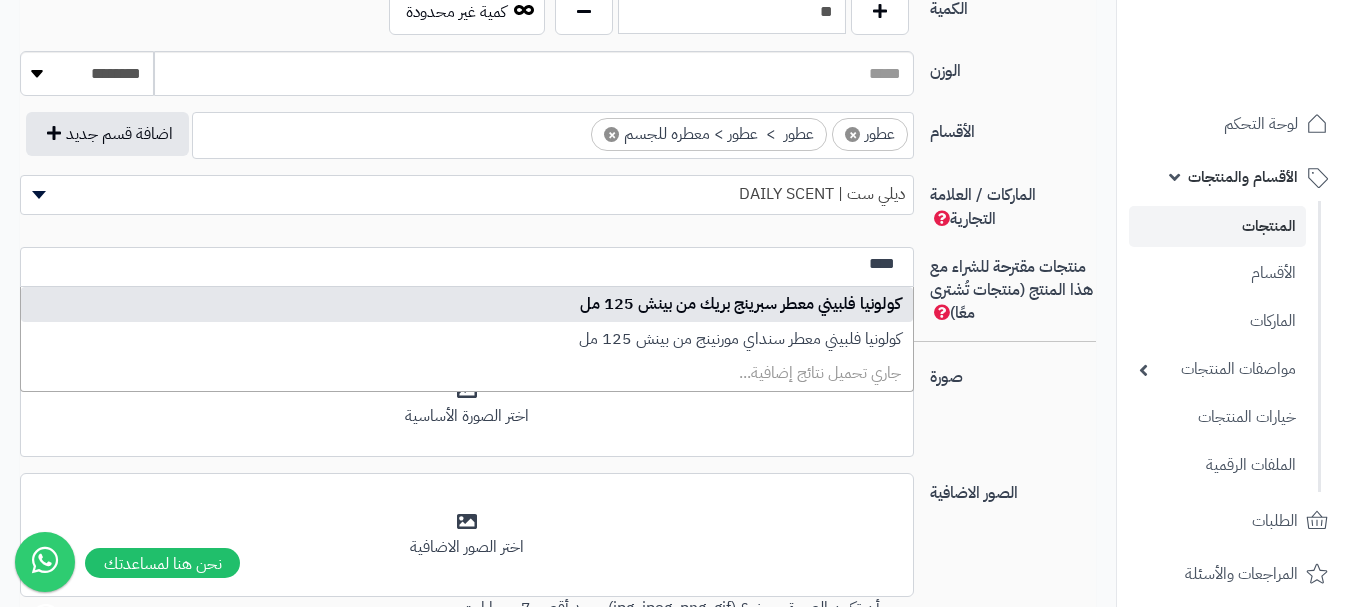 type 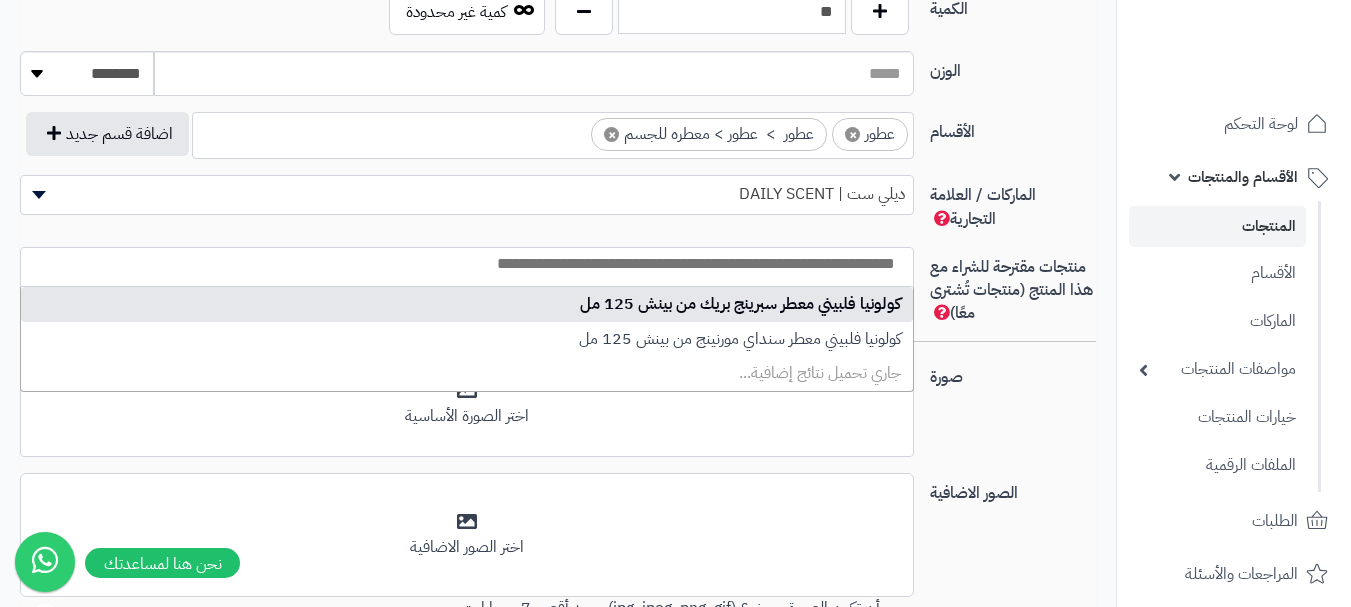 select on "****" 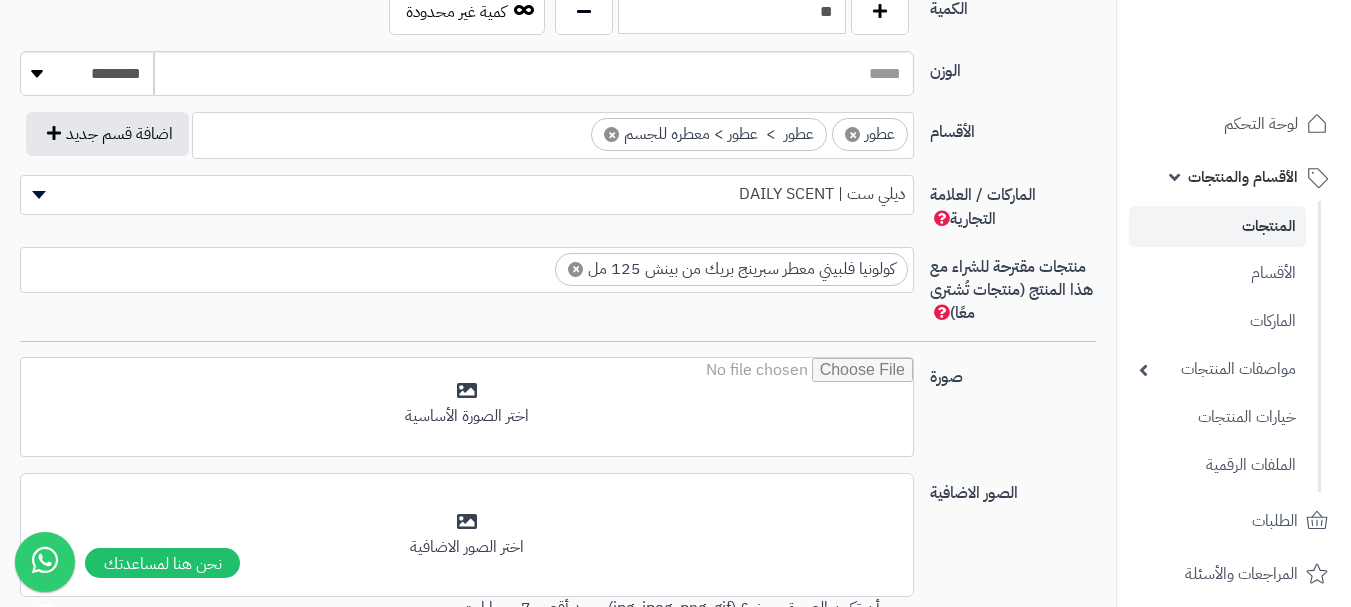 scroll, scrollTop: 0, scrollLeft: 0, axis: both 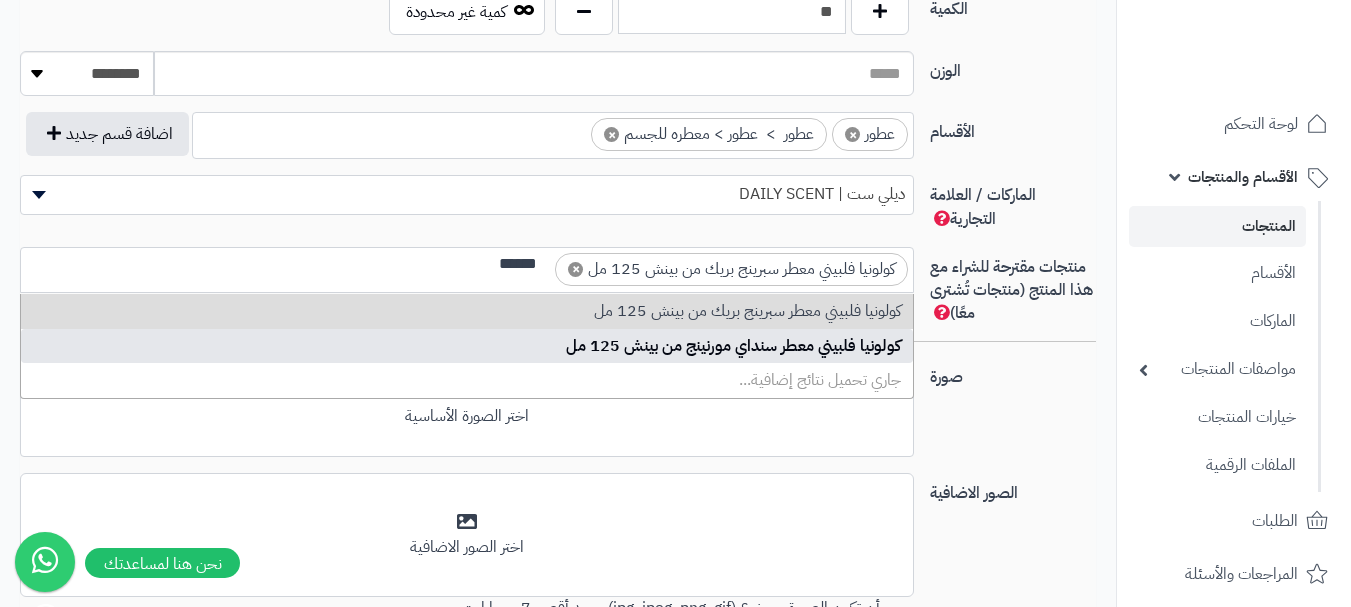 type on "******" 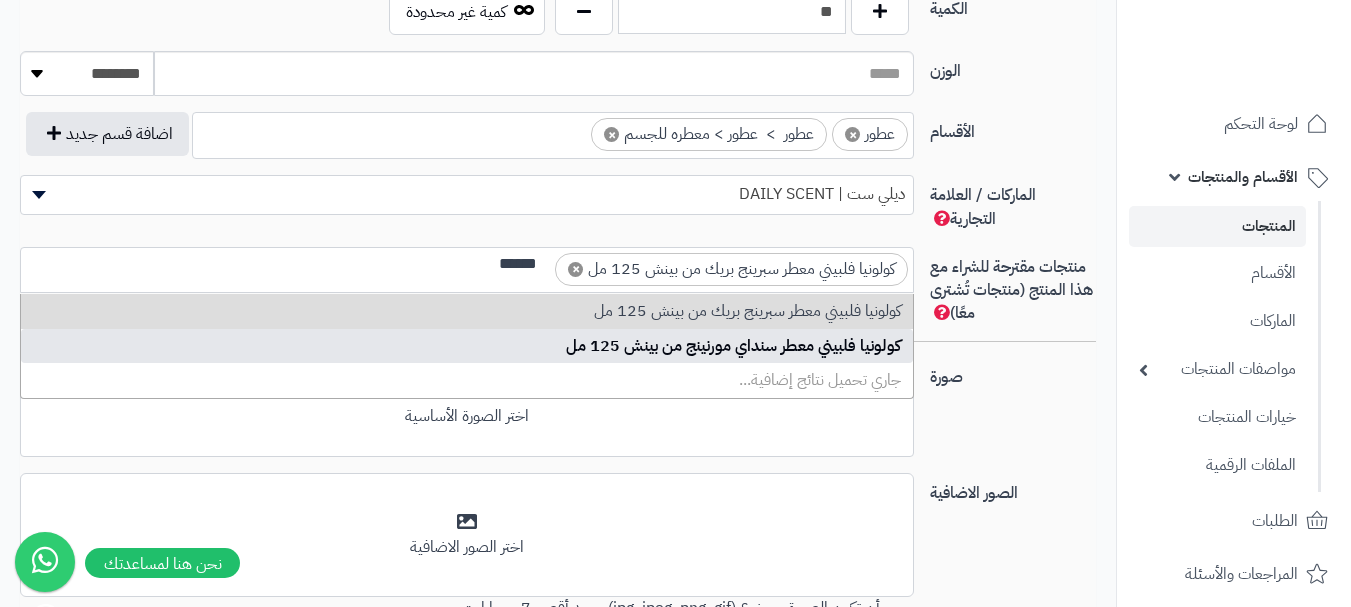 type 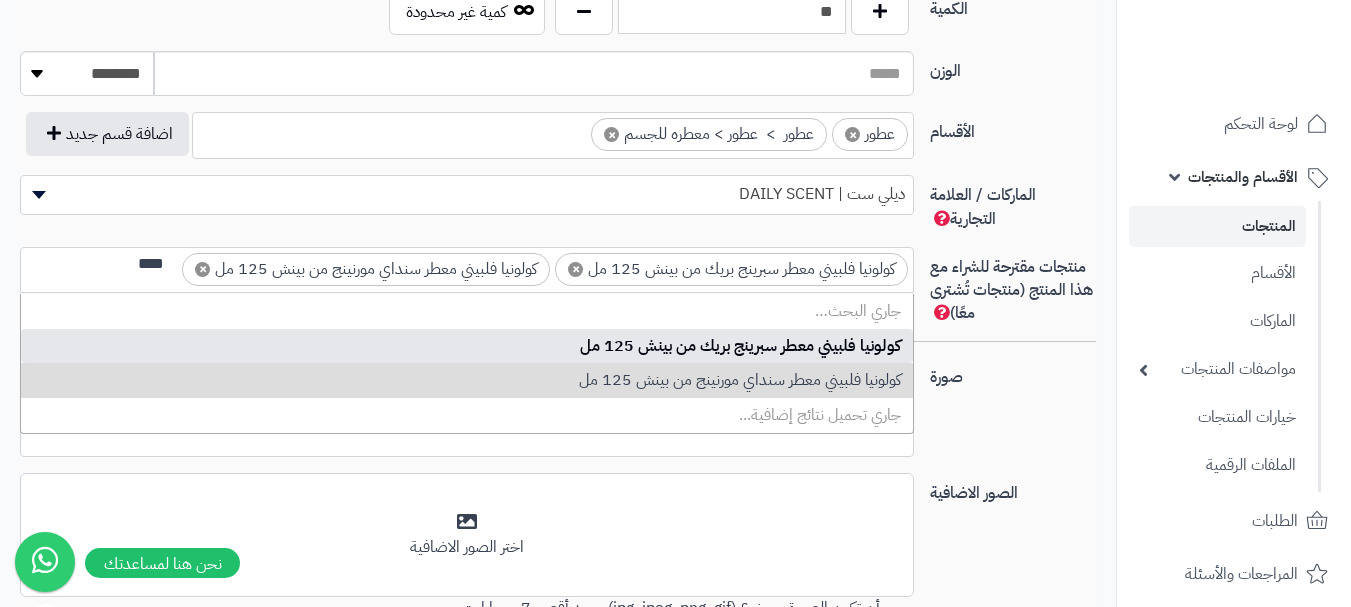 scroll, scrollTop: 0, scrollLeft: 0, axis: both 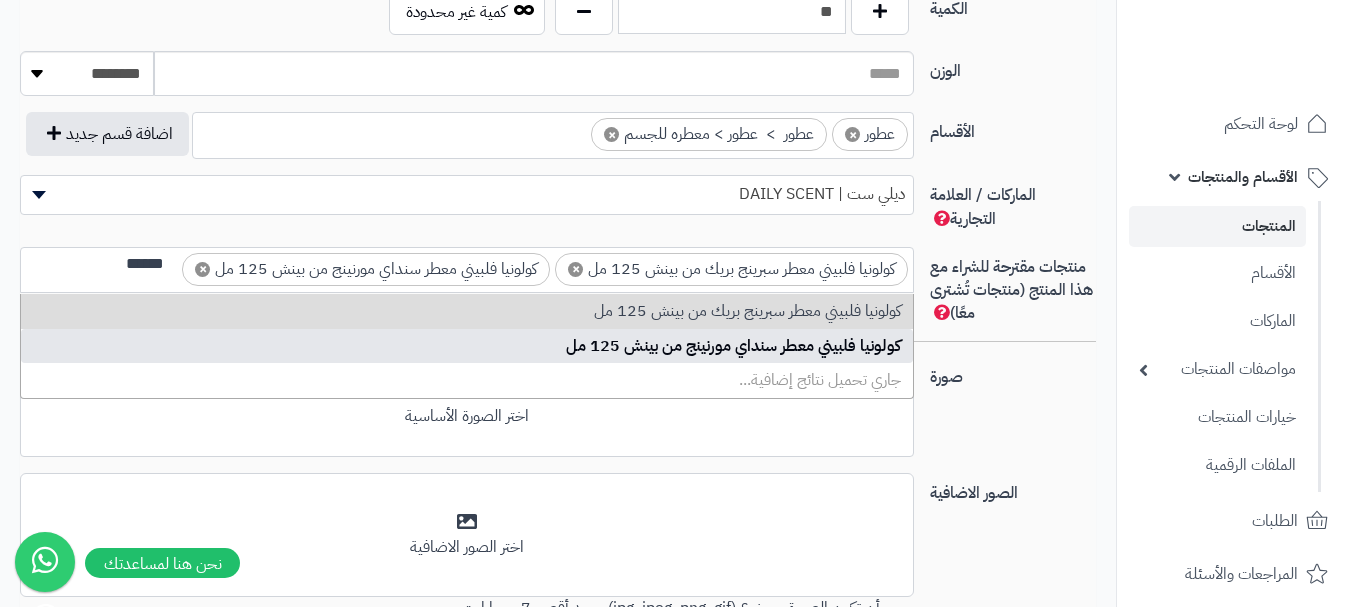 type on "******" 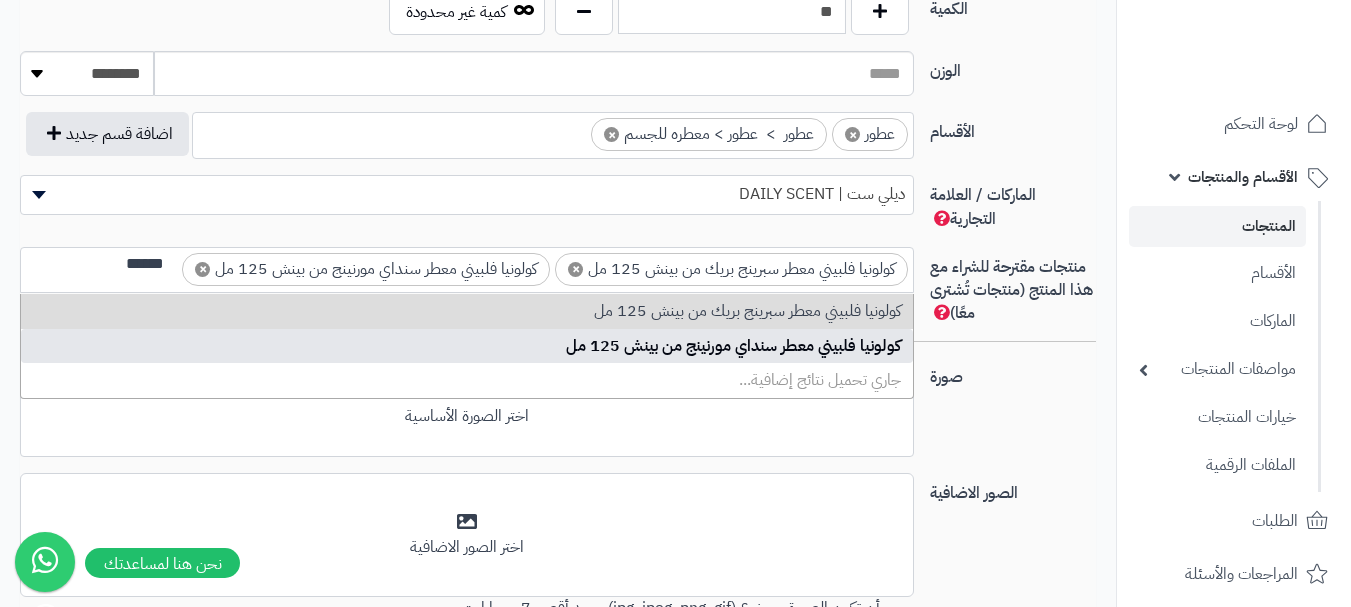 type 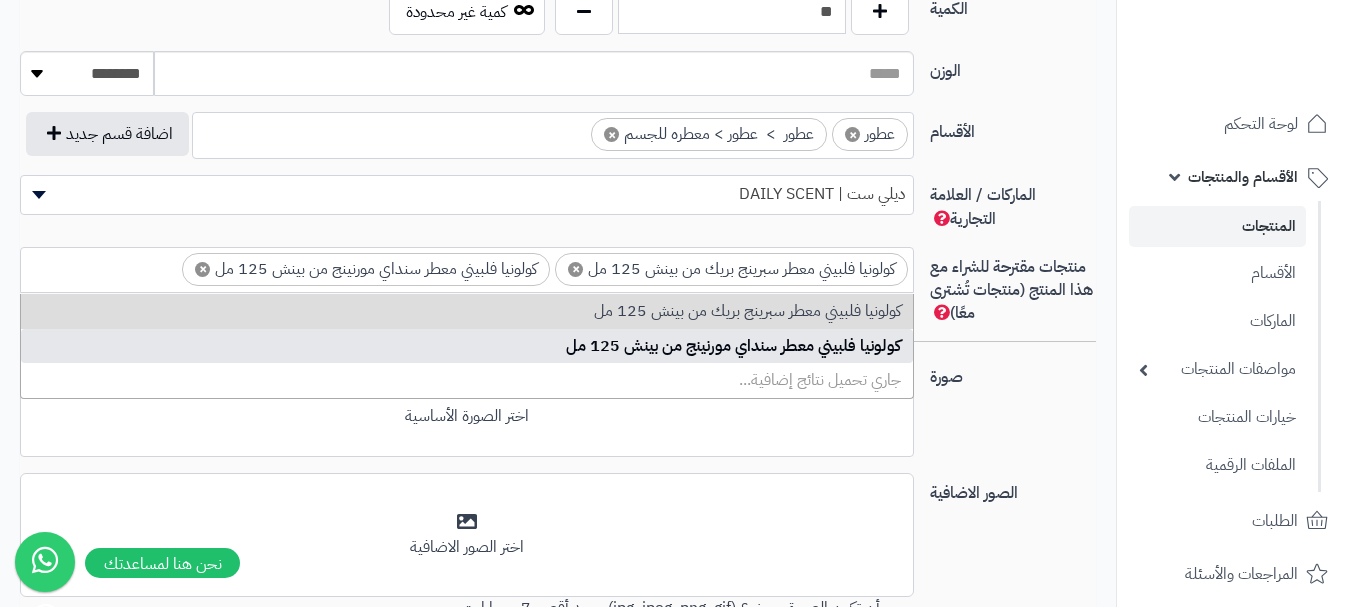 click on "صورة
اختر الصورة الأساسية" at bounding box center [558, 415] 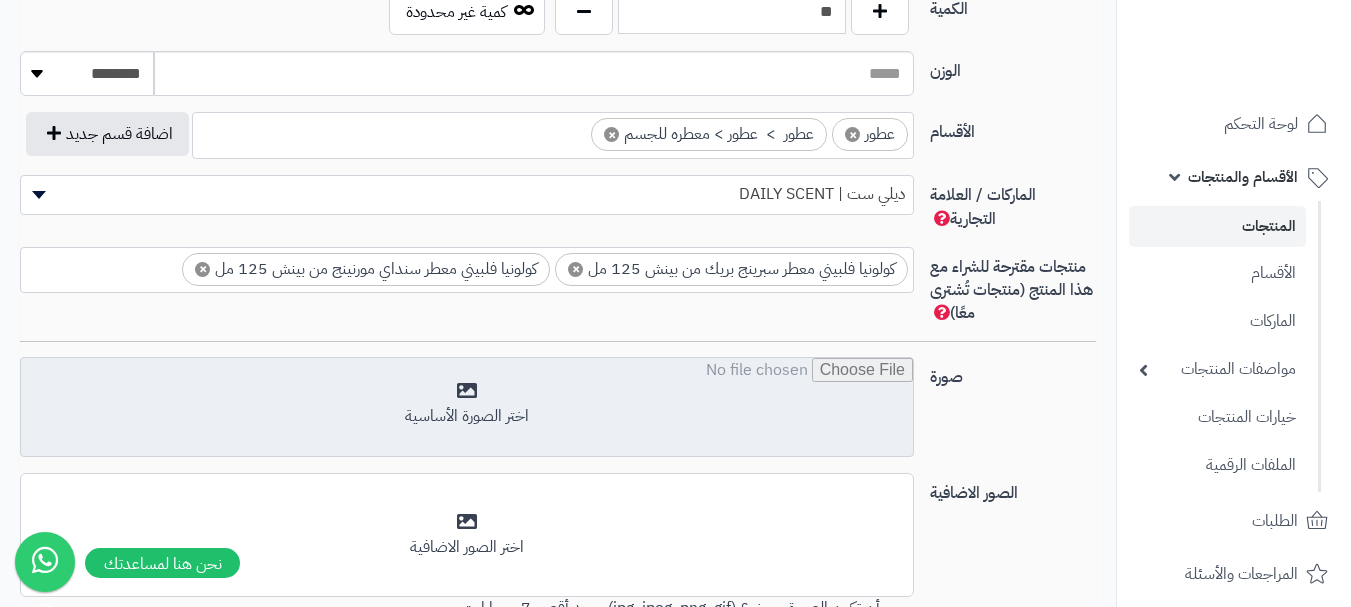 click at bounding box center (467, 408) 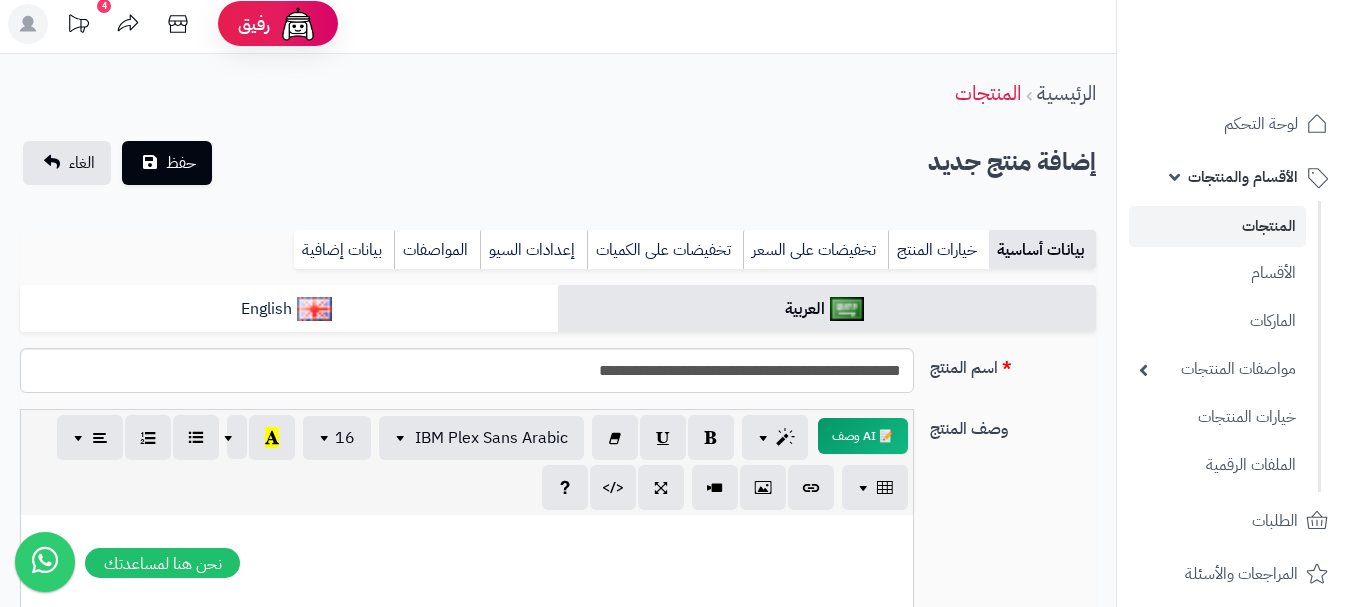 scroll, scrollTop: 0, scrollLeft: 0, axis: both 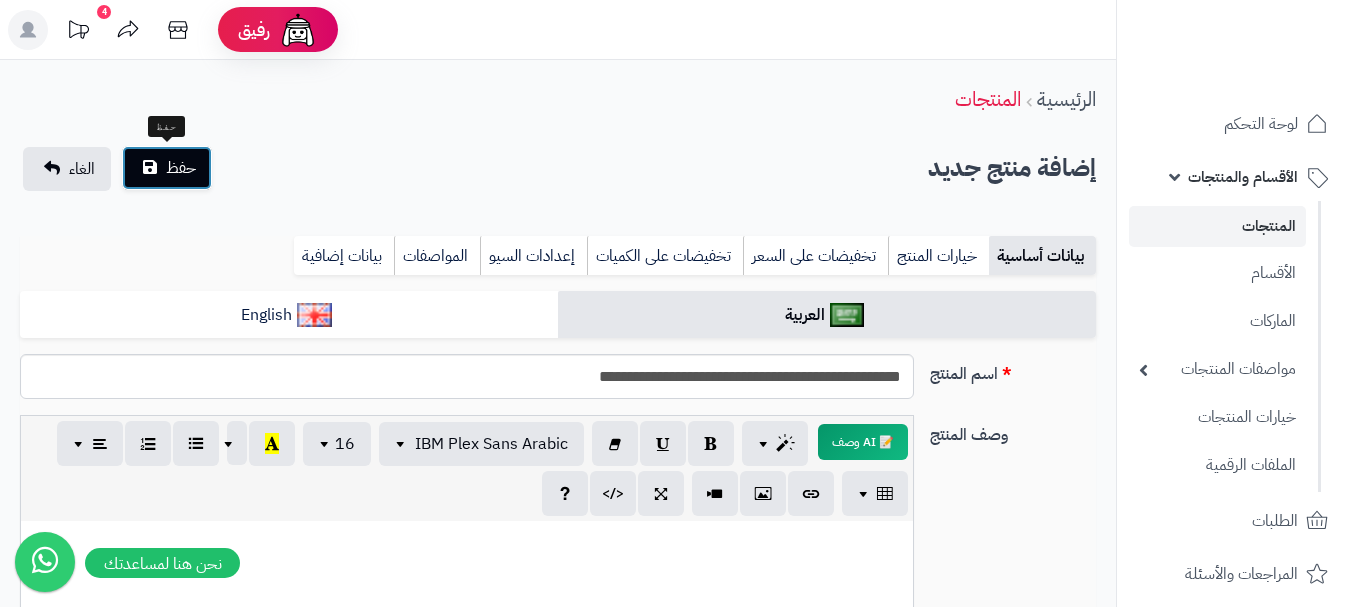 click on "حفظ" at bounding box center (181, 168) 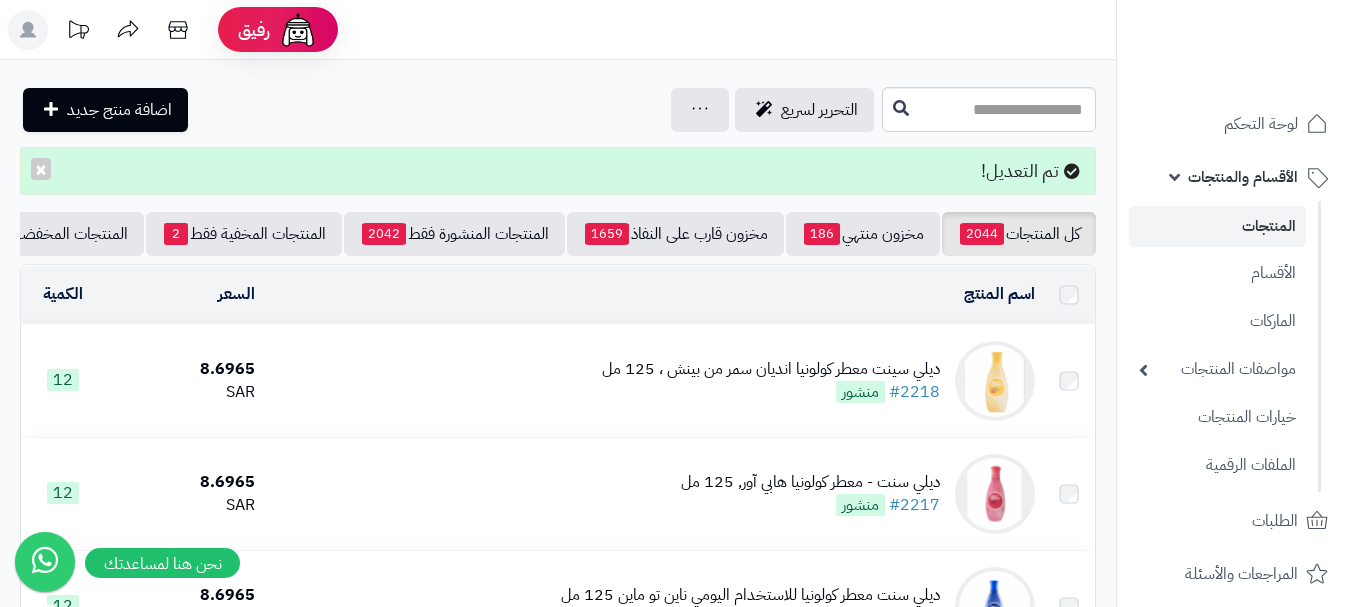 scroll, scrollTop: 0, scrollLeft: 0, axis: both 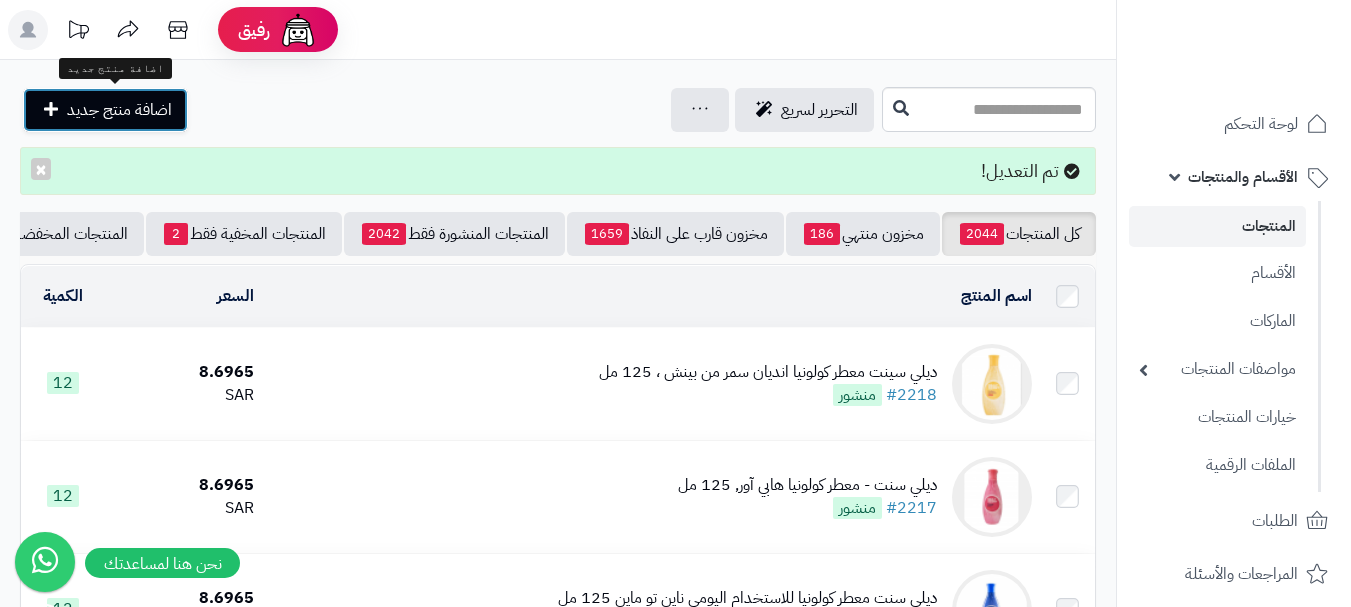 click on "اضافة منتج جديد" at bounding box center (105, 110) 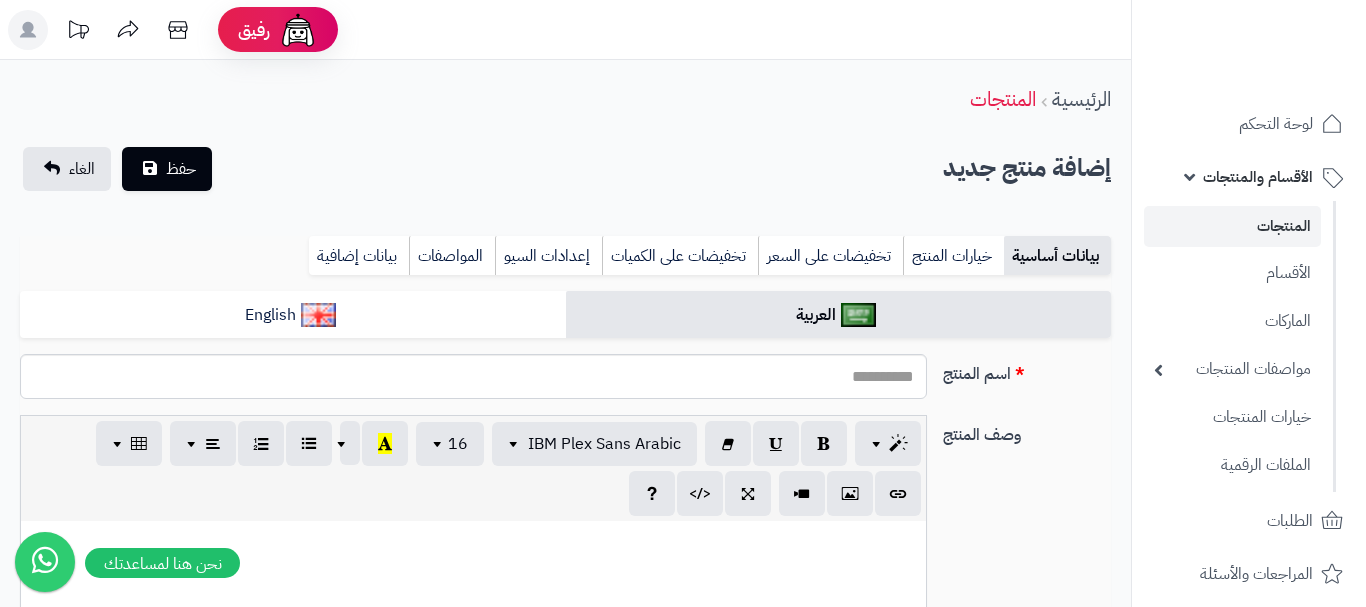 select 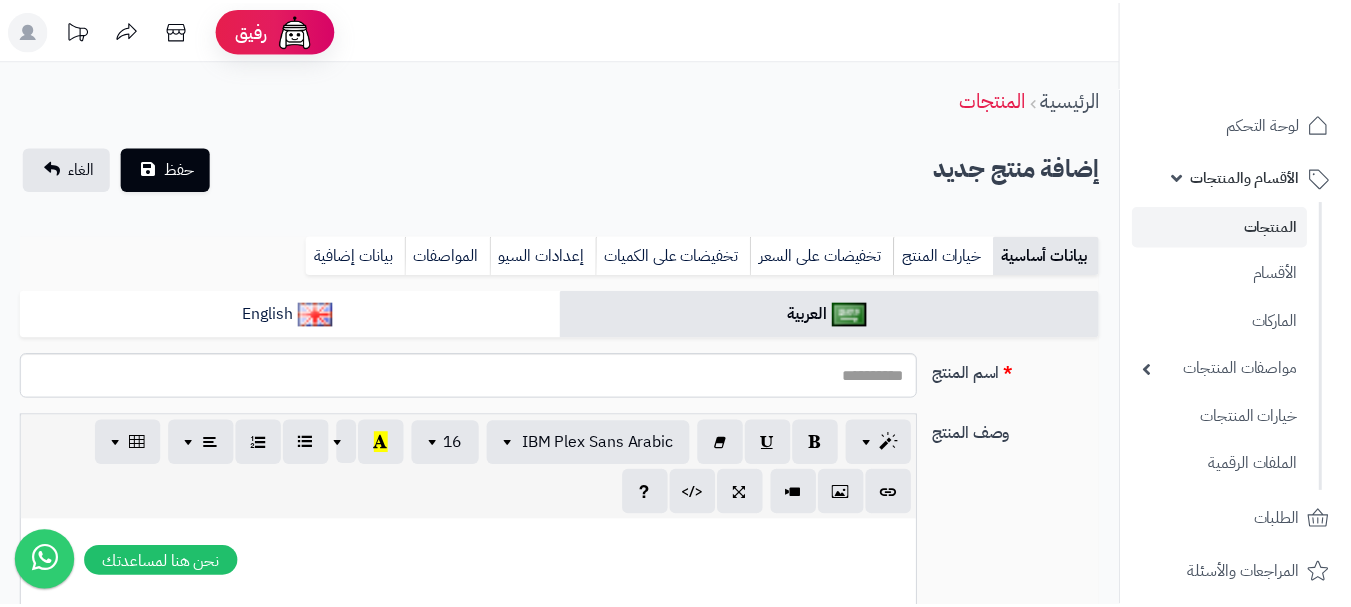 scroll, scrollTop: 0, scrollLeft: 0, axis: both 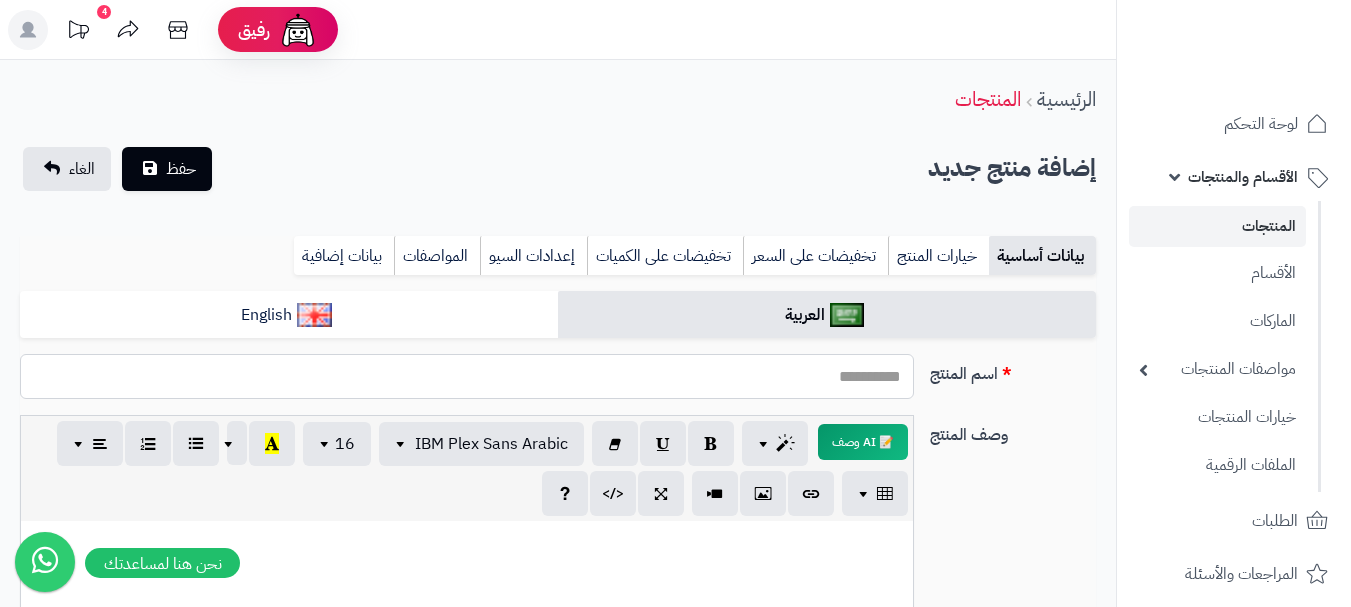 paste on "**********" 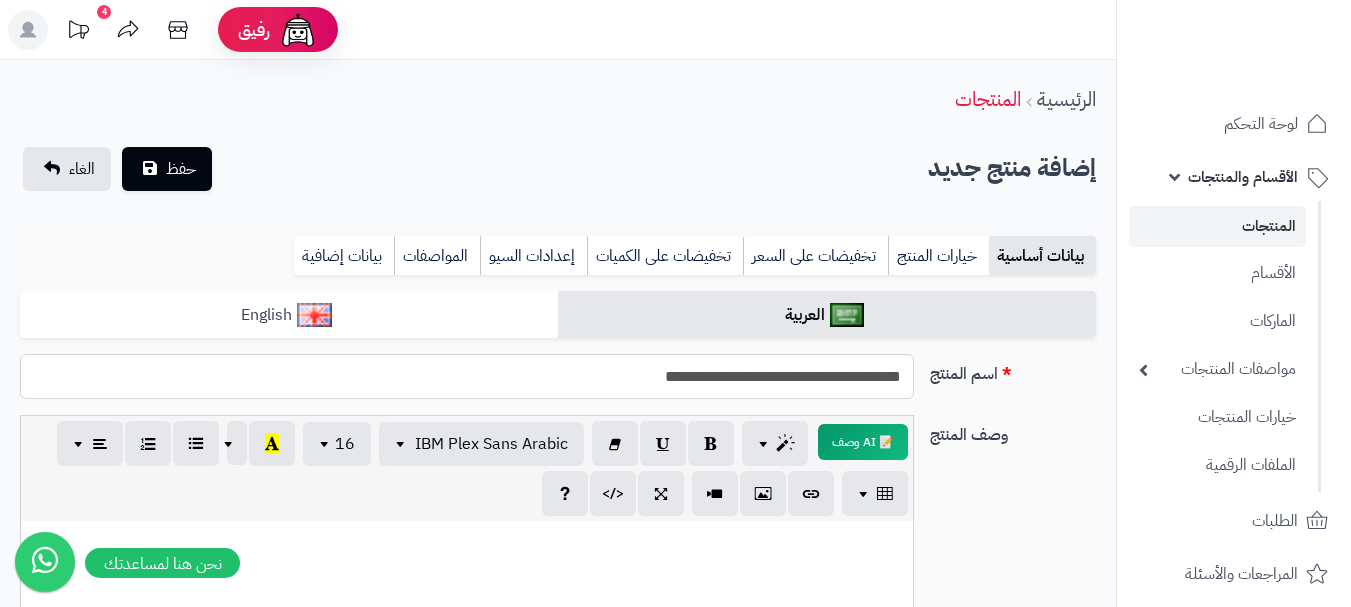 type on "**********" 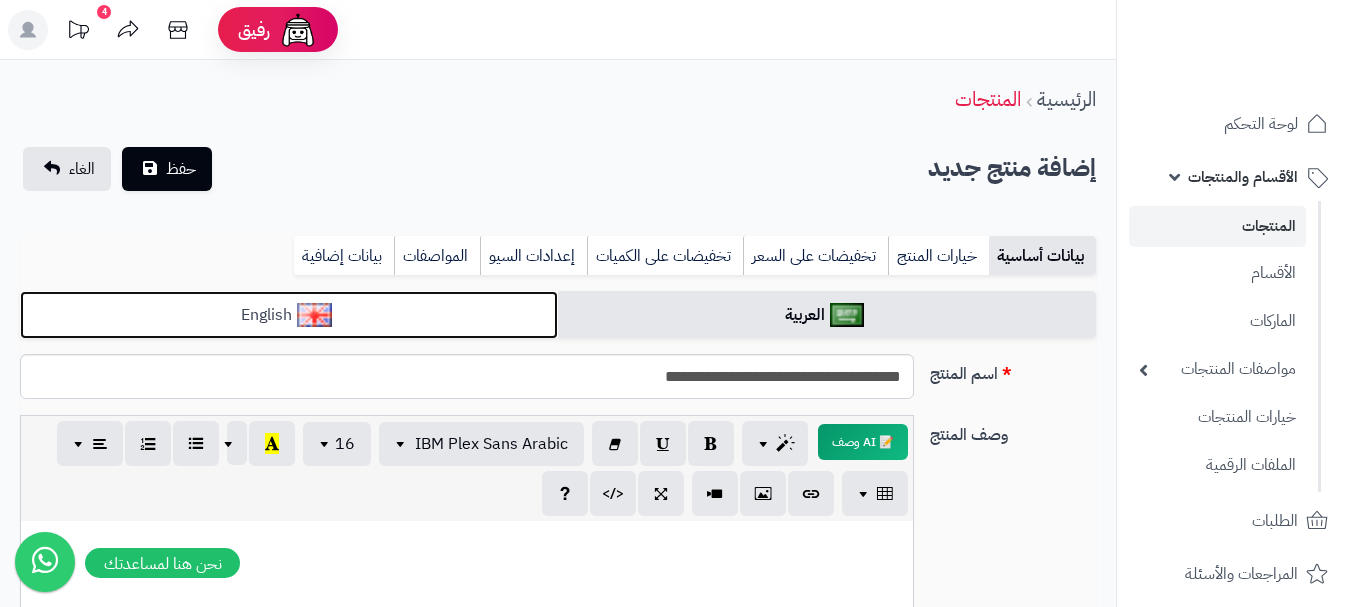 click on "English" at bounding box center (289, 315) 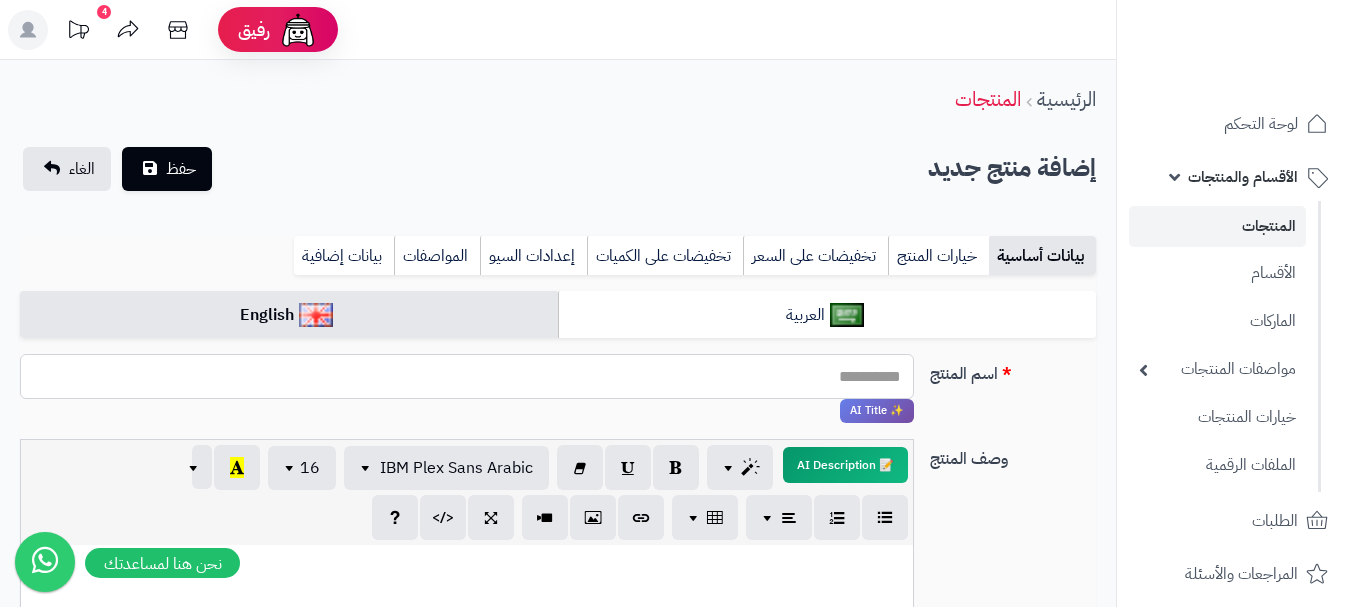 paste on "**********" 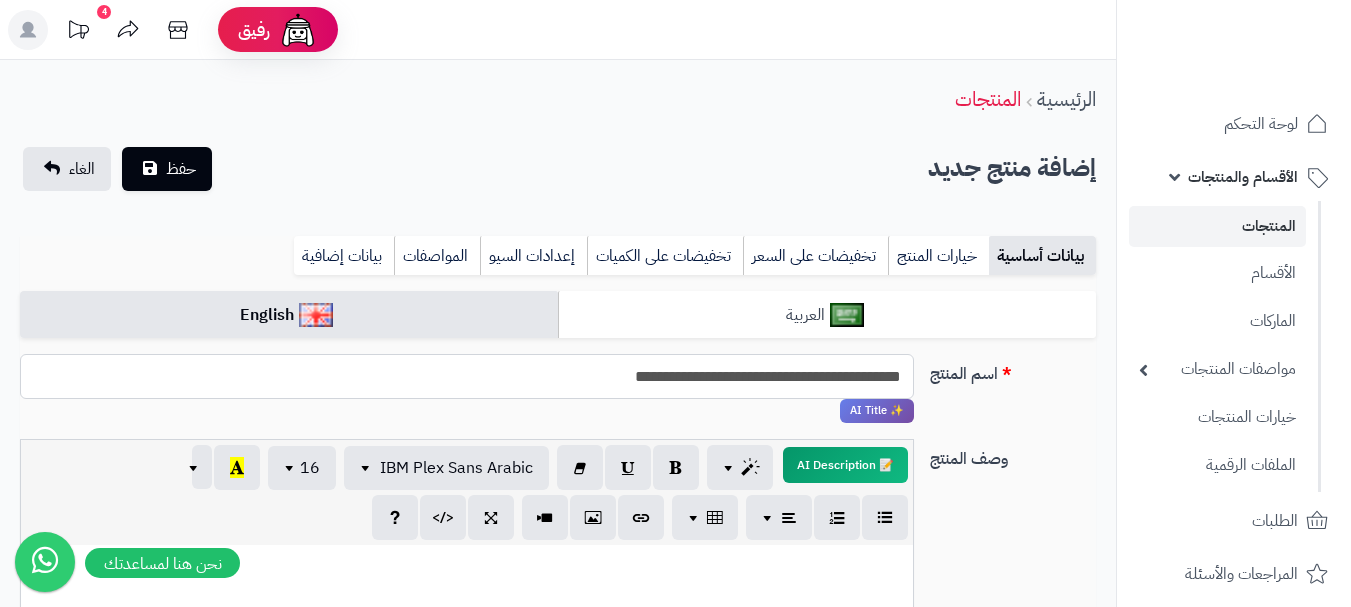 type on "**********" 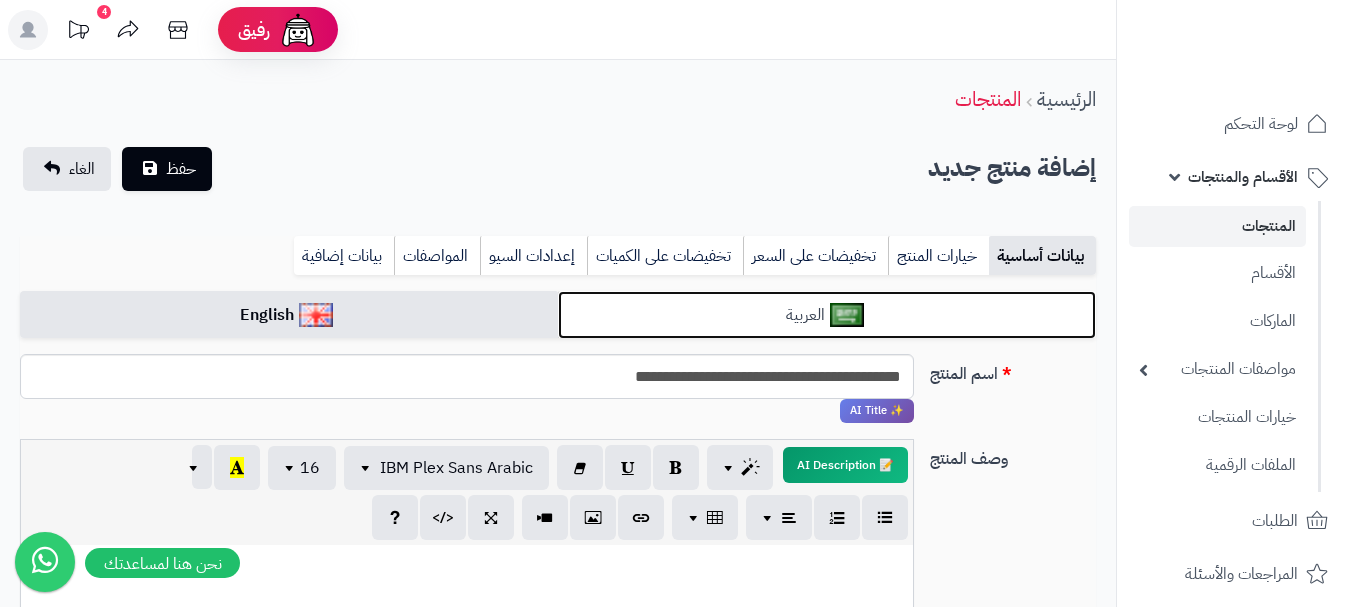 click on "العربية" at bounding box center [827, 315] 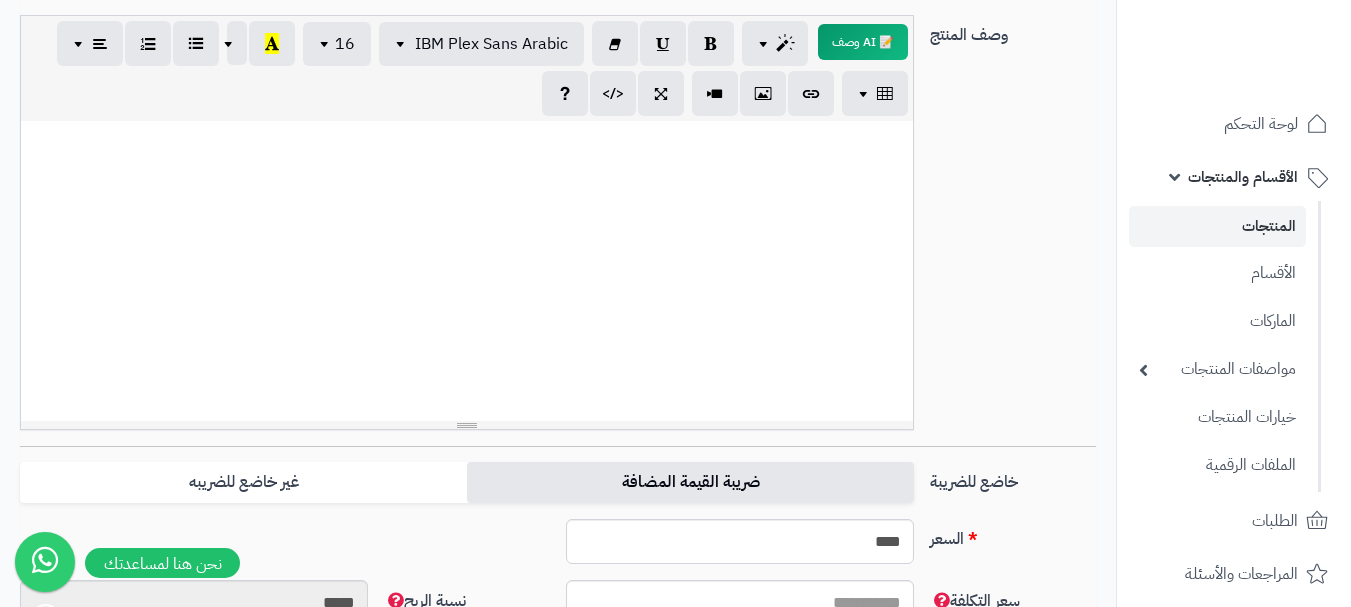 scroll, scrollTop: 600, scrollLeft: 0, axis: vertical 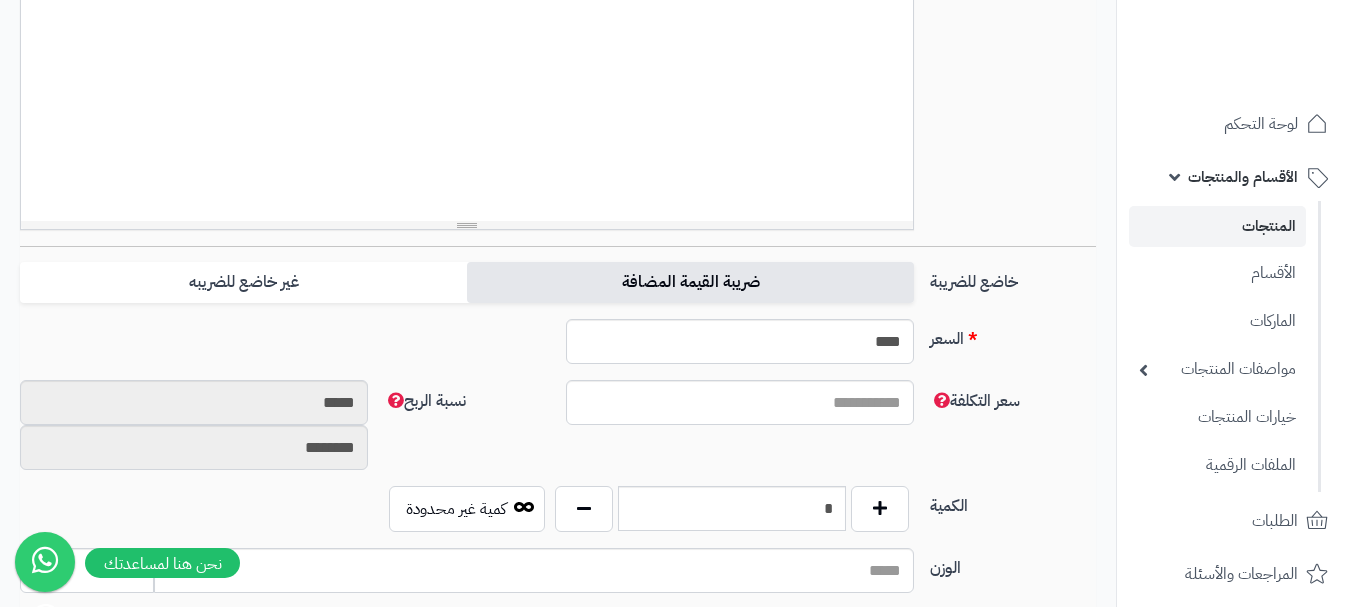 click on "ضريبة القيمة المضافة" at bounding box center (690, 282) 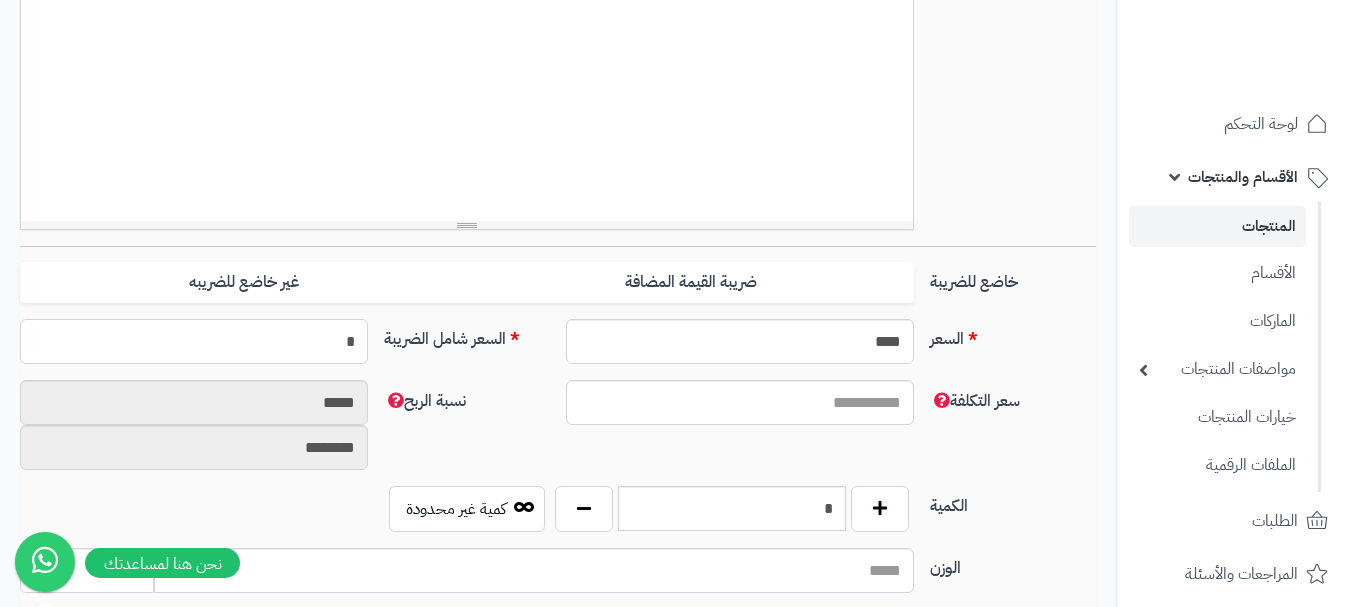 click on "*" at bounding box center [194, 341] 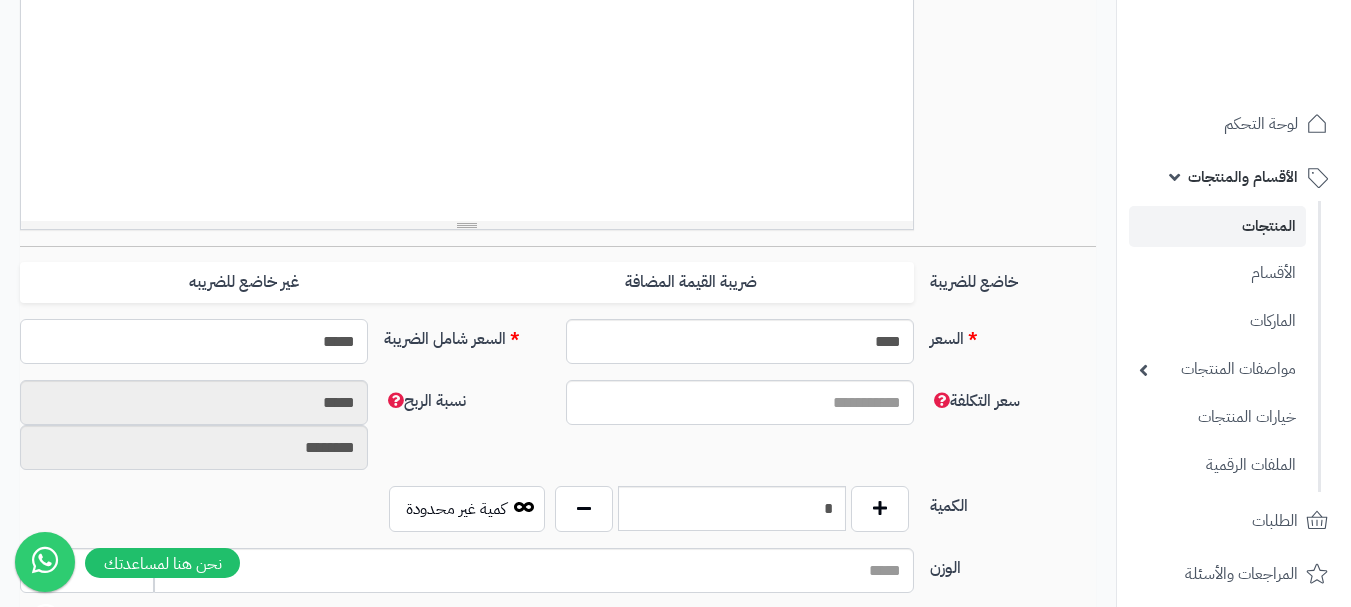 type on "******" 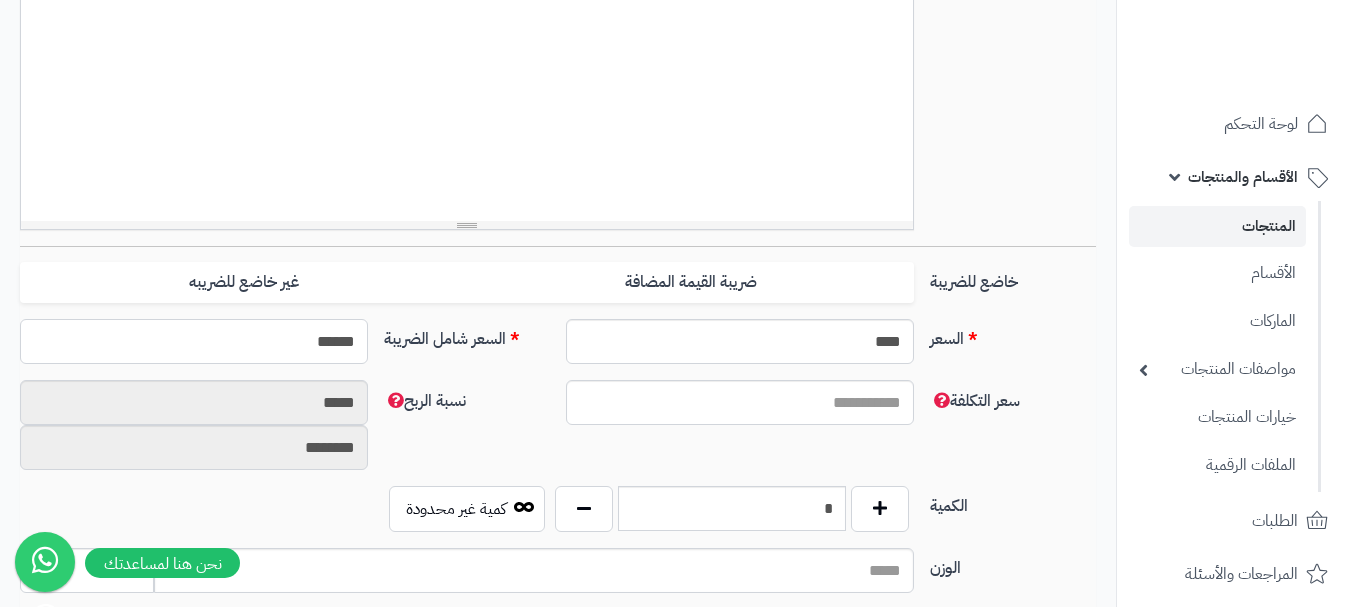 type on "**********" 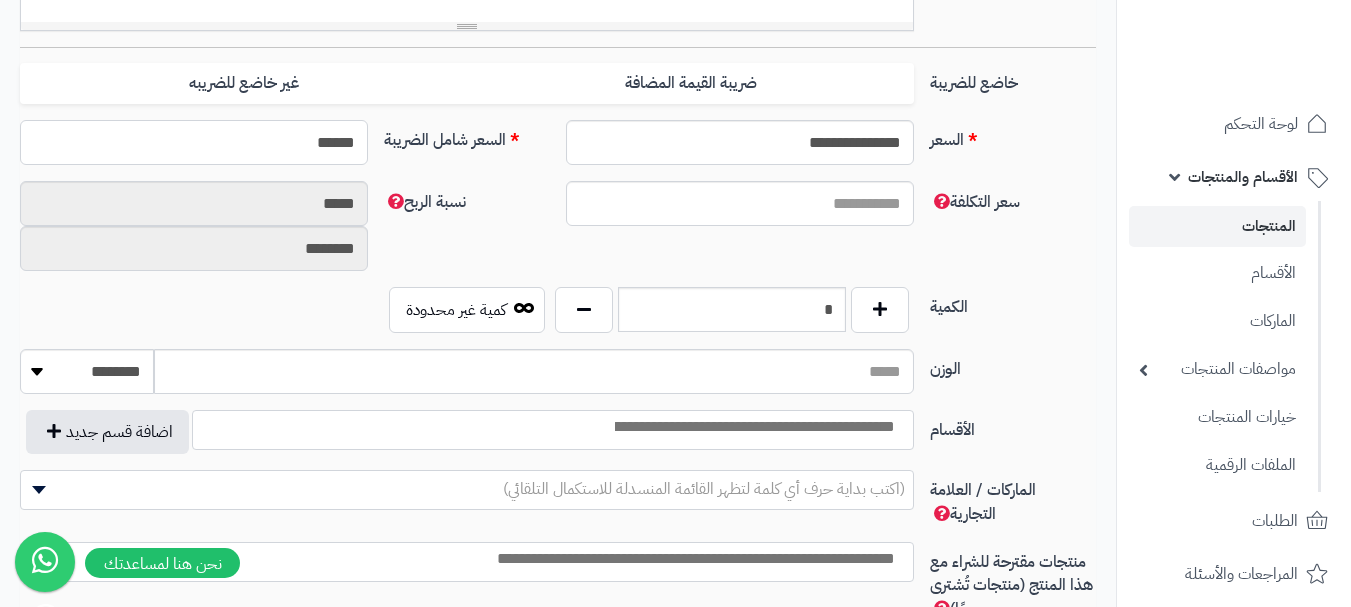 scroll, scrollTop: 800, scrollLeft: 0, axis: vertical 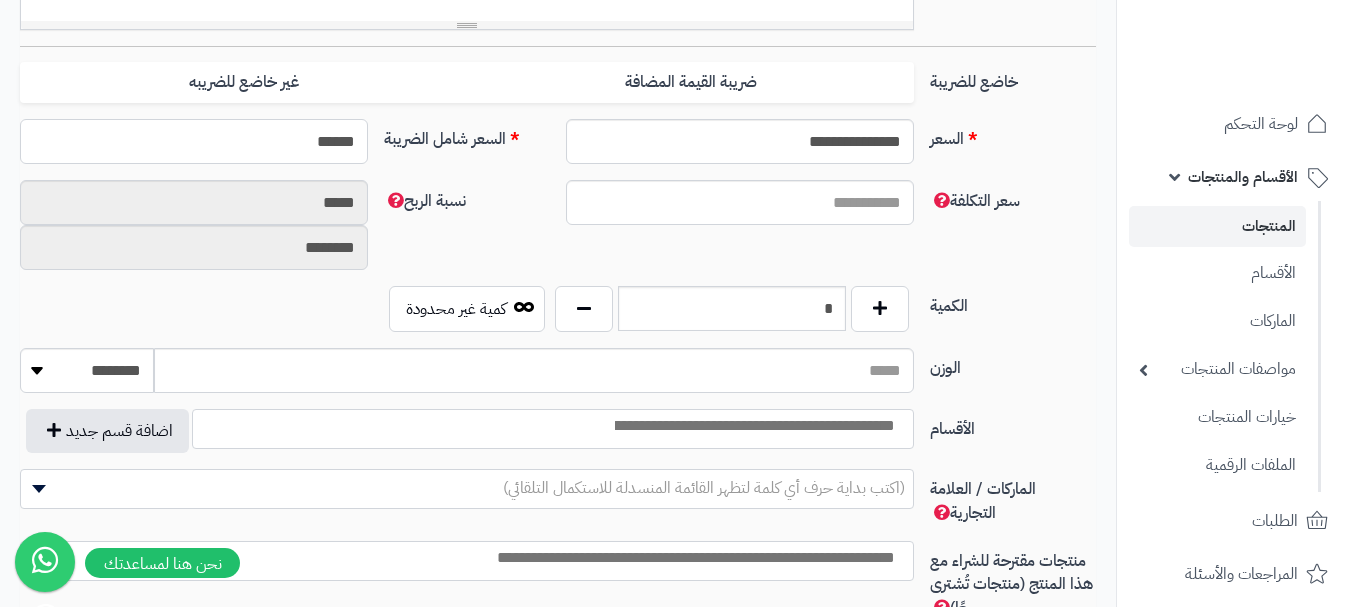 type on "******" 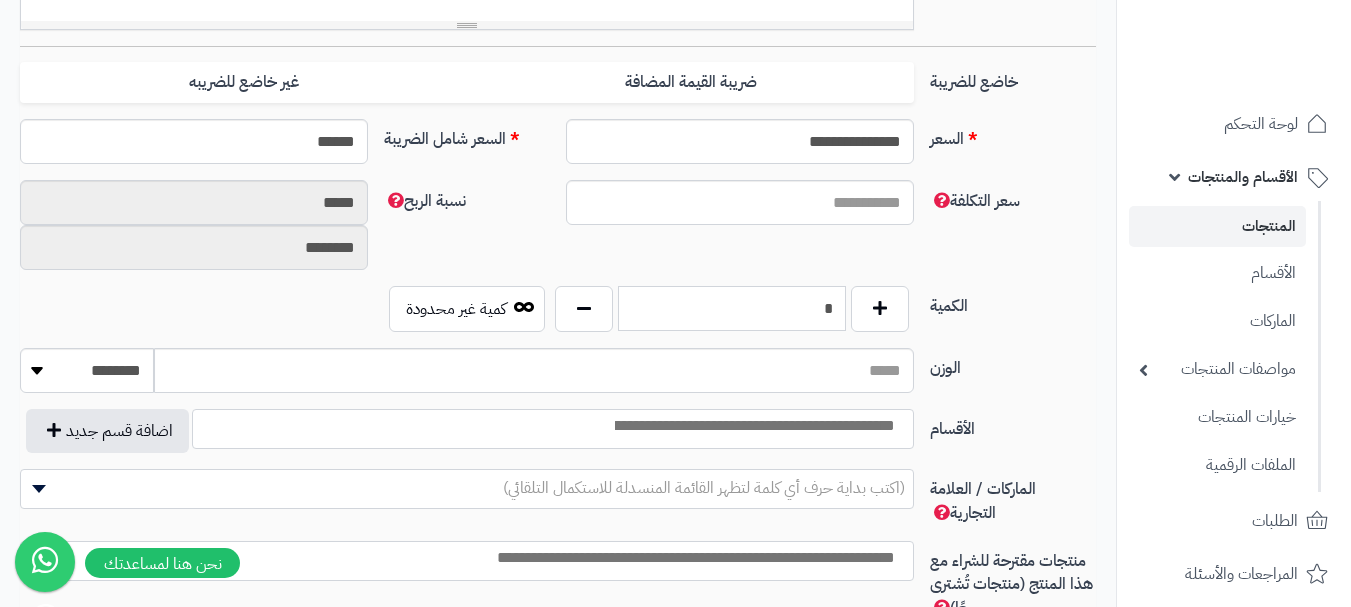 click on "*" at bounding box center (732, 308) 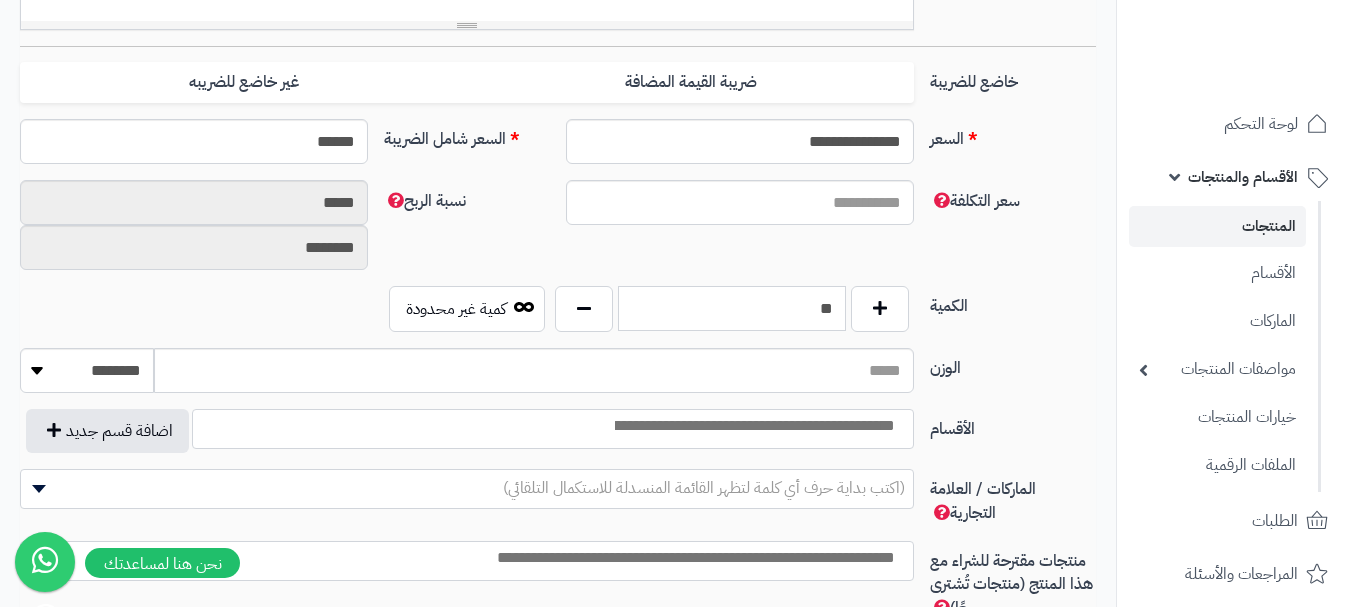 scroll, scrollTop: 900, scrollLeft: 0, axis: vertical 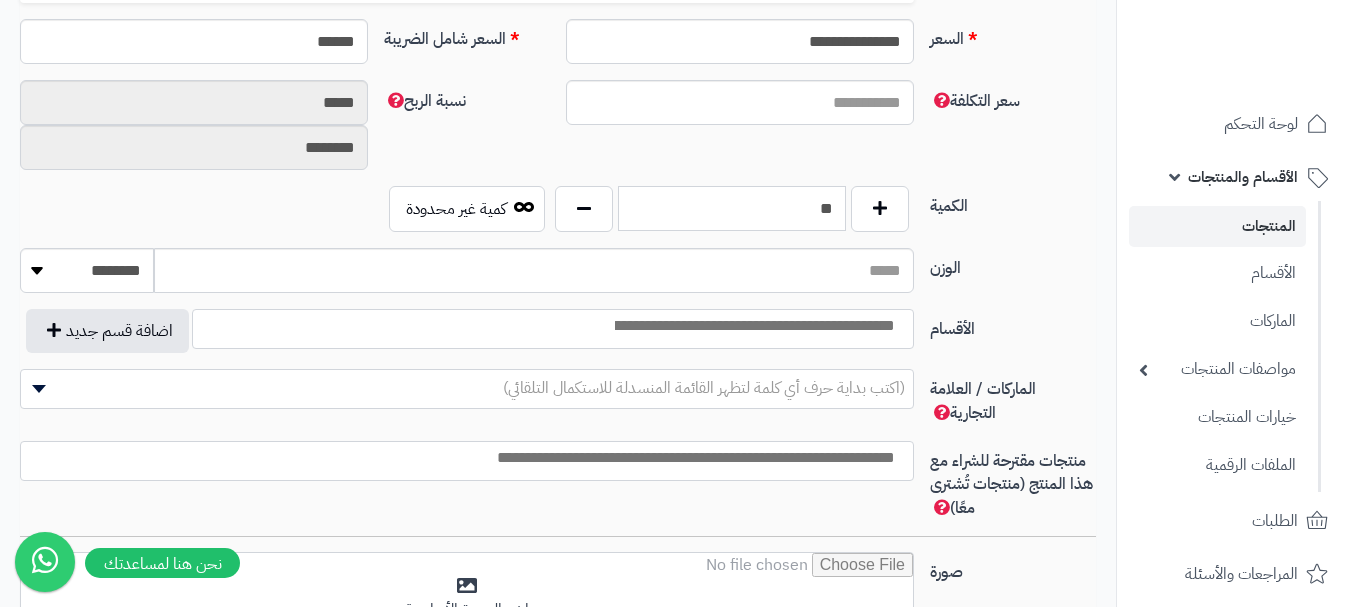 type on "**" 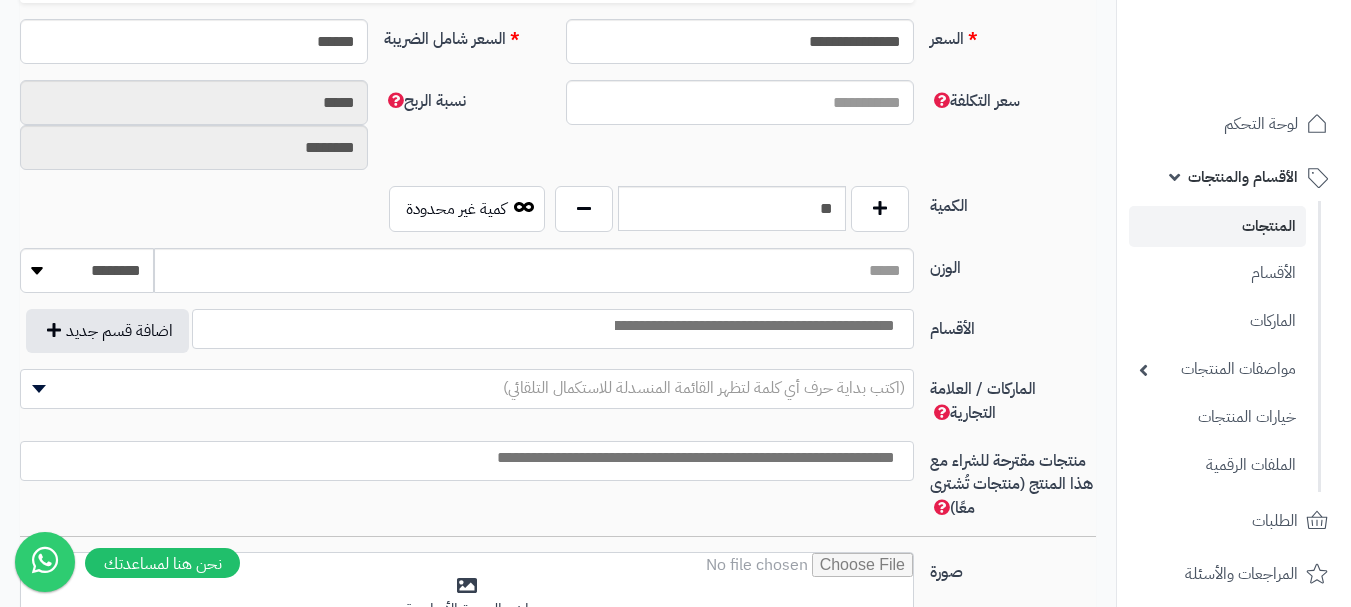 click at bounding box center (753, 326) 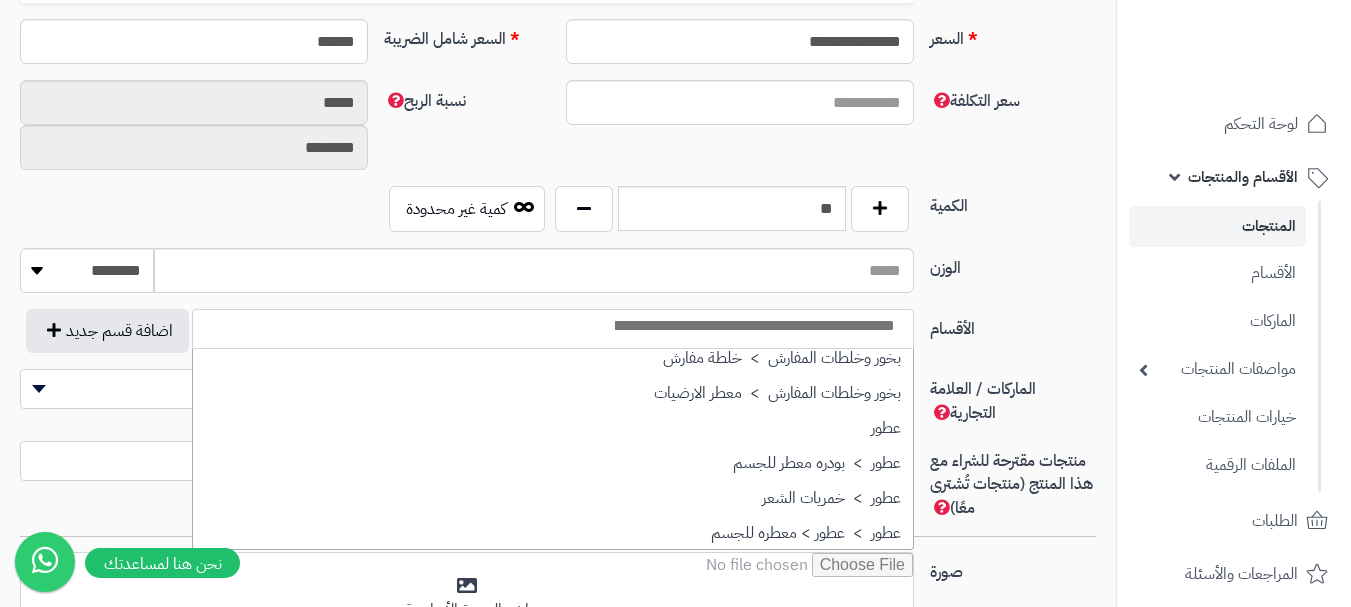 scroll, scrollTop: 700, scrollLeft: 0, axis: vertical 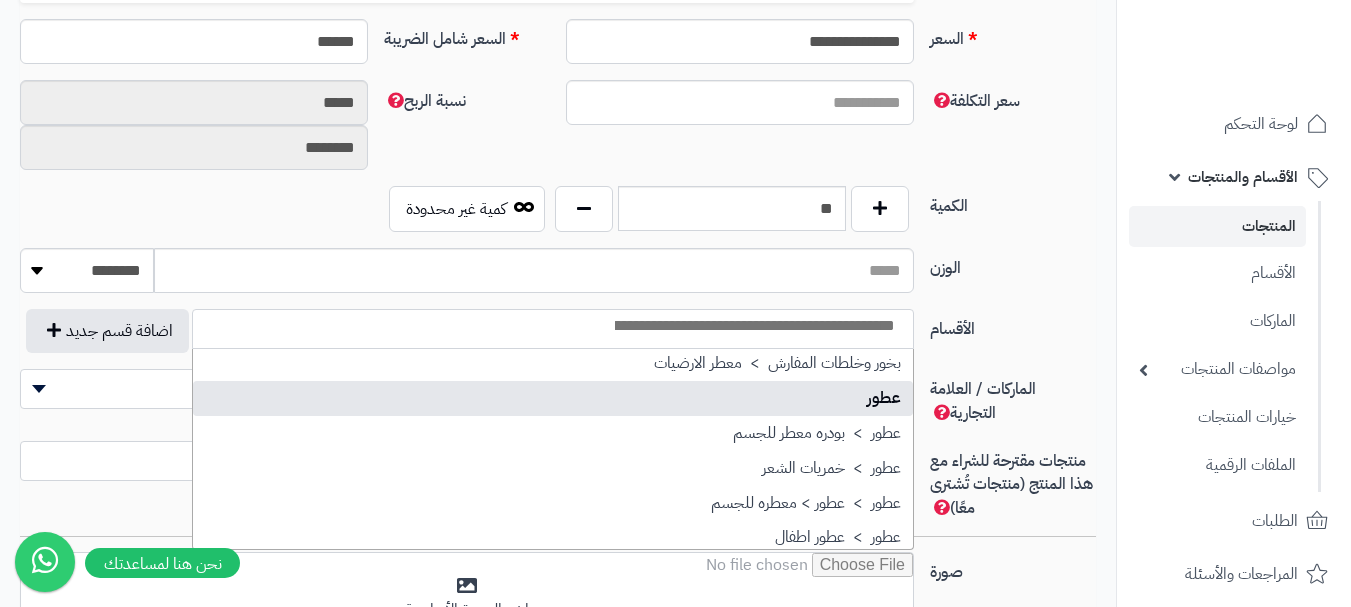 select on "**" 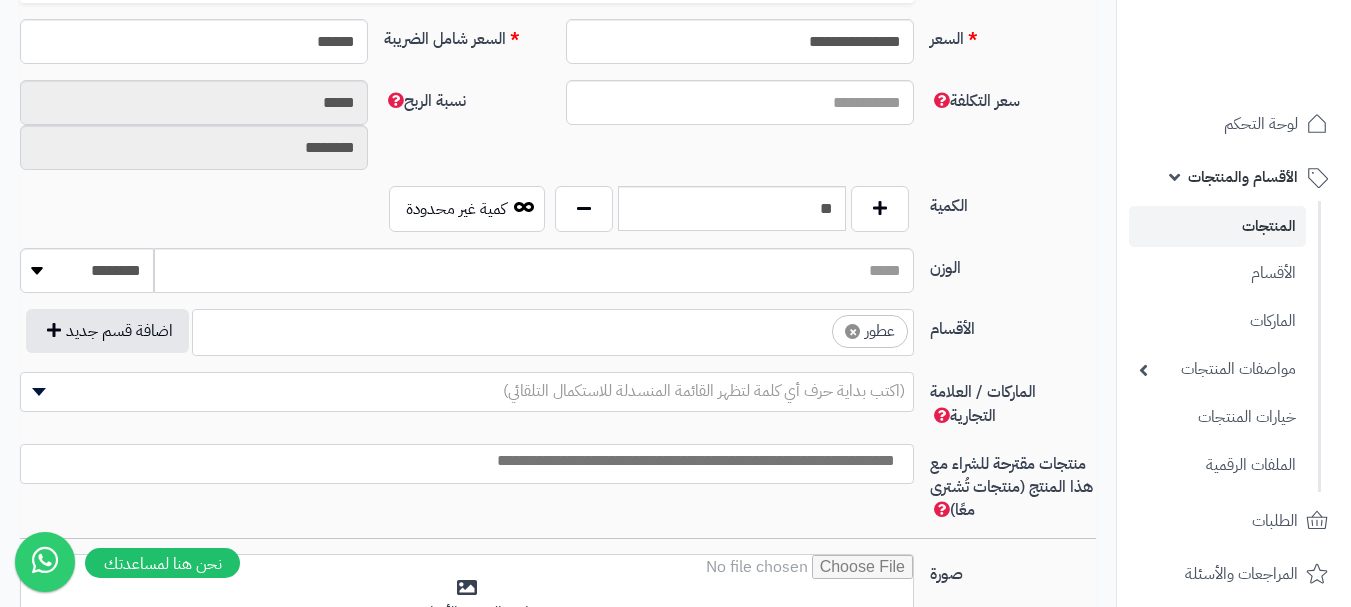 scroll, scrollTop: 525, scrollLeft: 0, axis: vertical 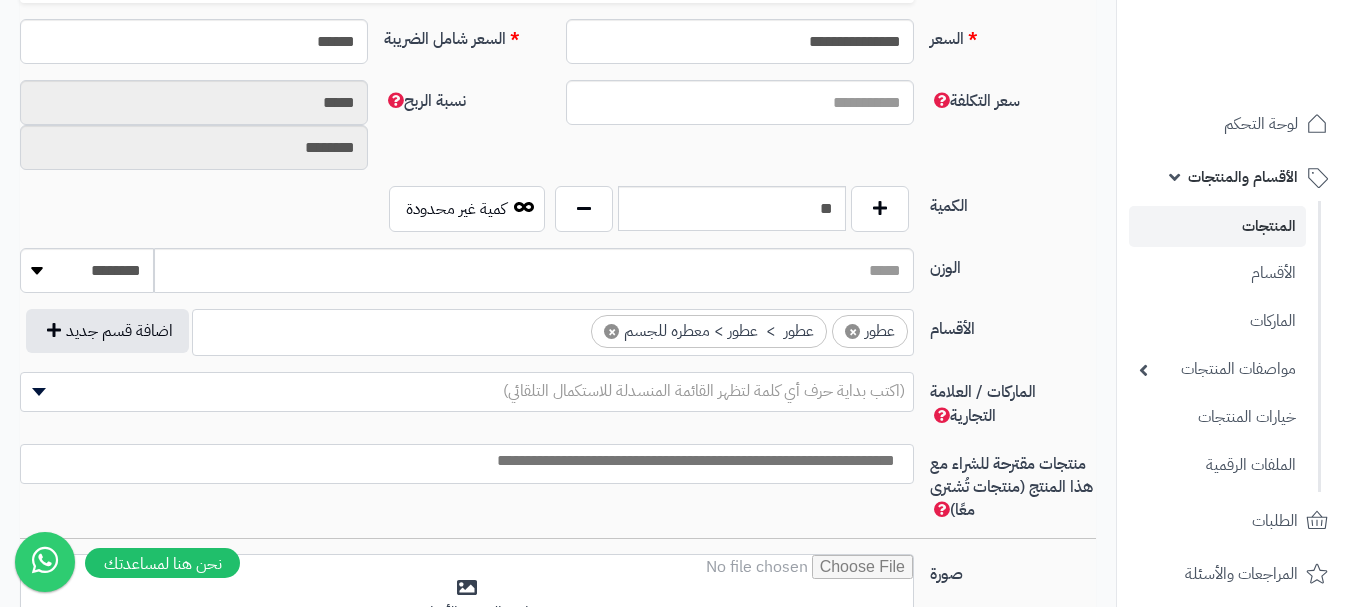 click on "(اكتب بداية حرف أي كلمة لتظهر القائمة المنسدلة للاستكمال التلقائي)" at bounding box center (704, 391) 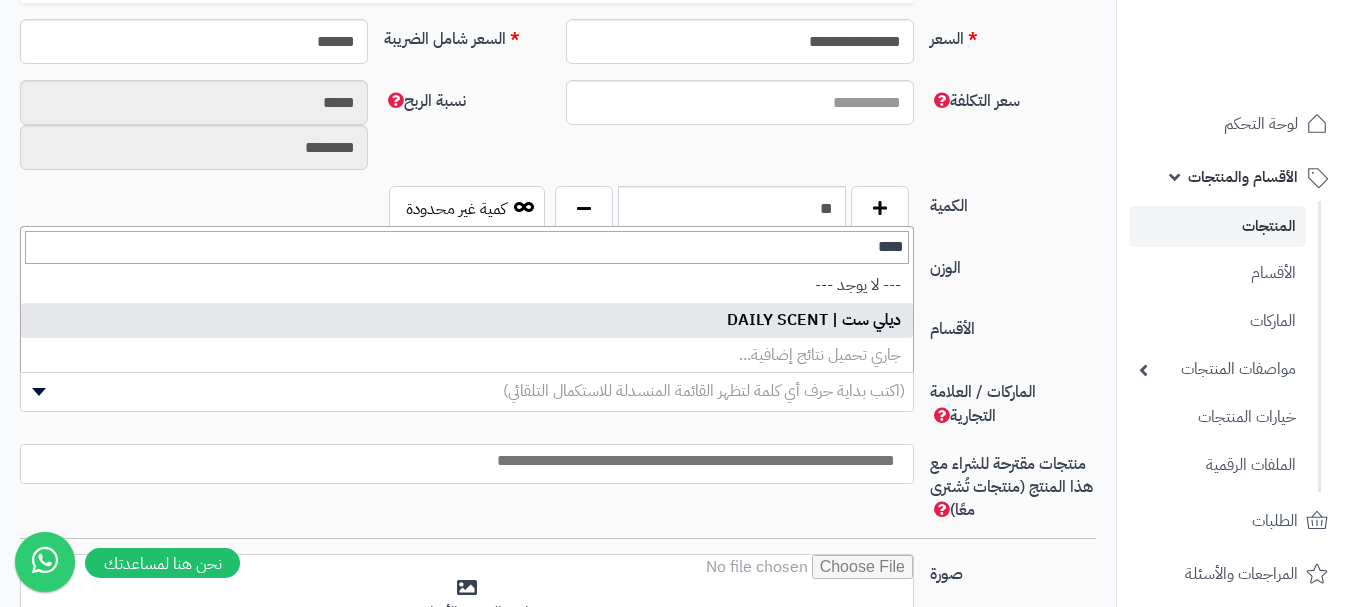 type on "****" 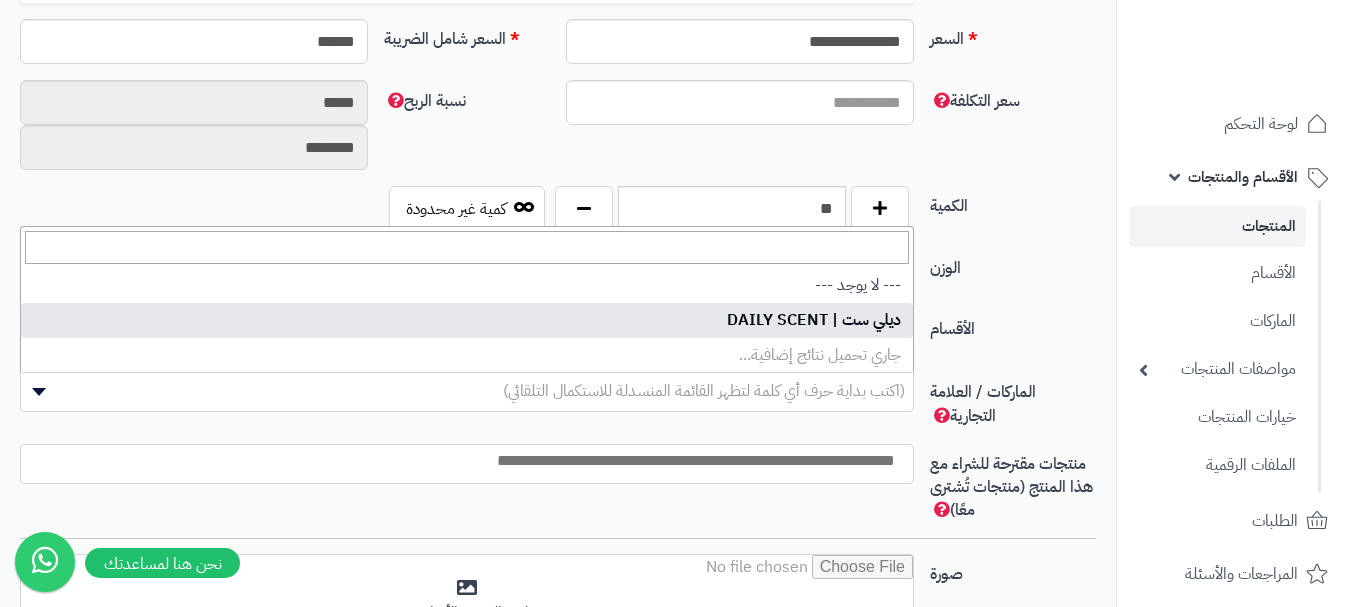 select on "***" 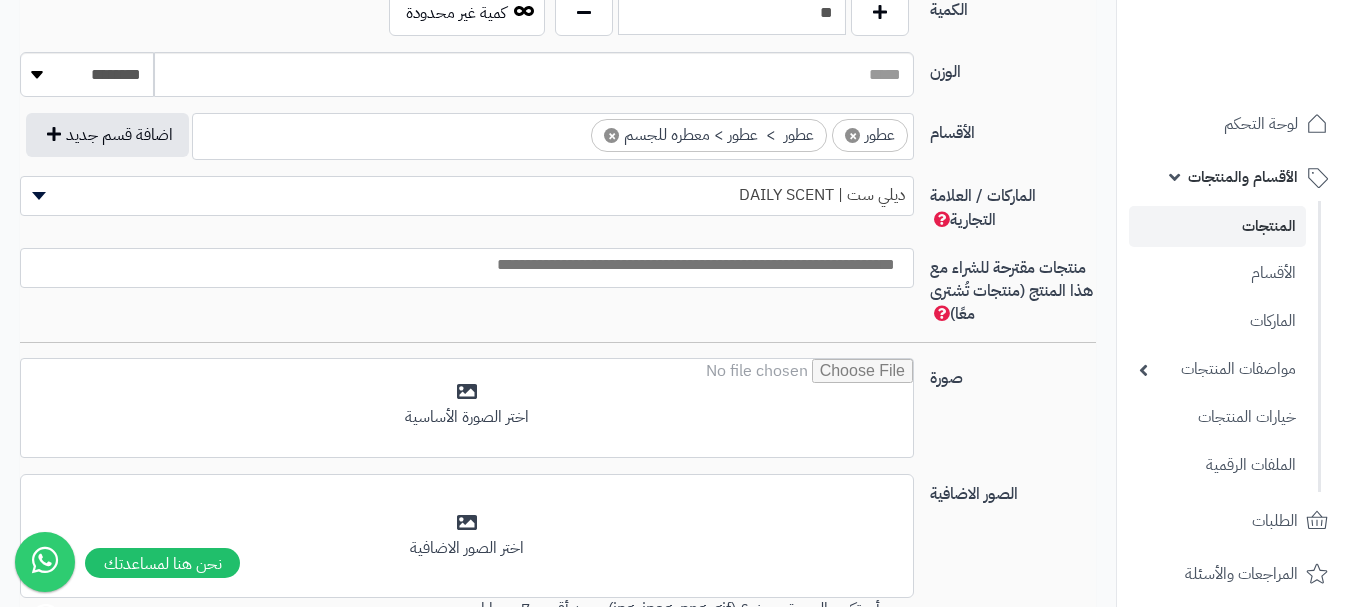 scroll, scrollTop: 1100, scrollLeft: 0, axis: vertical 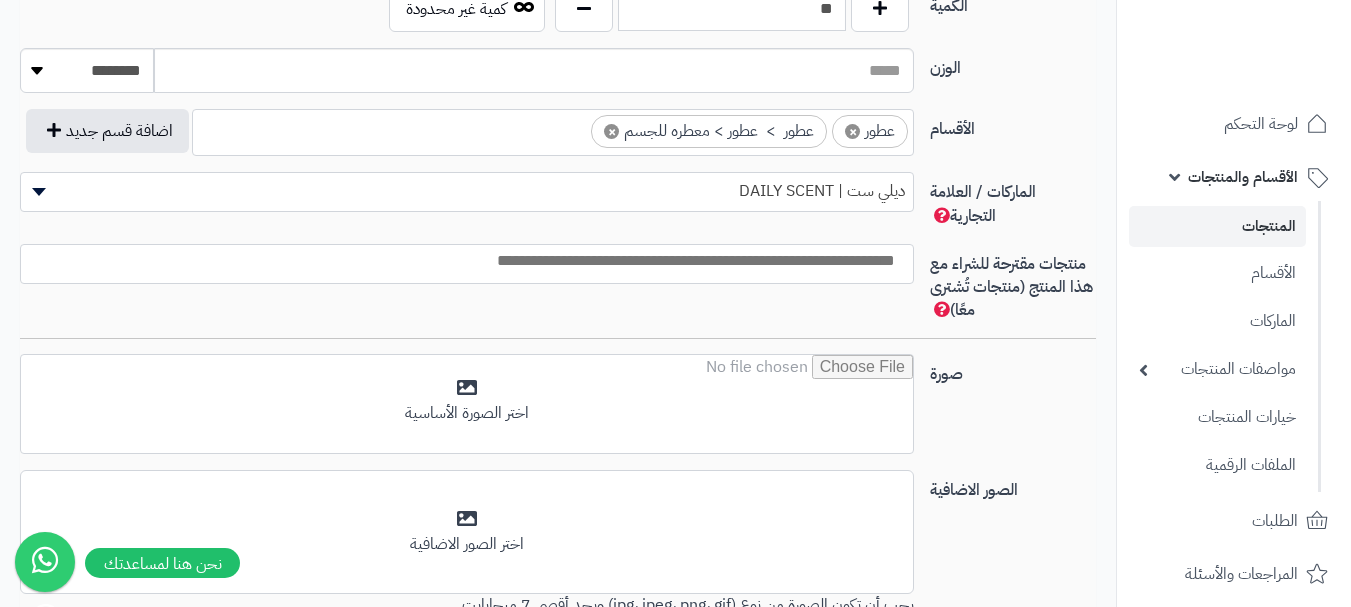 click at bounding box center [462, 261] 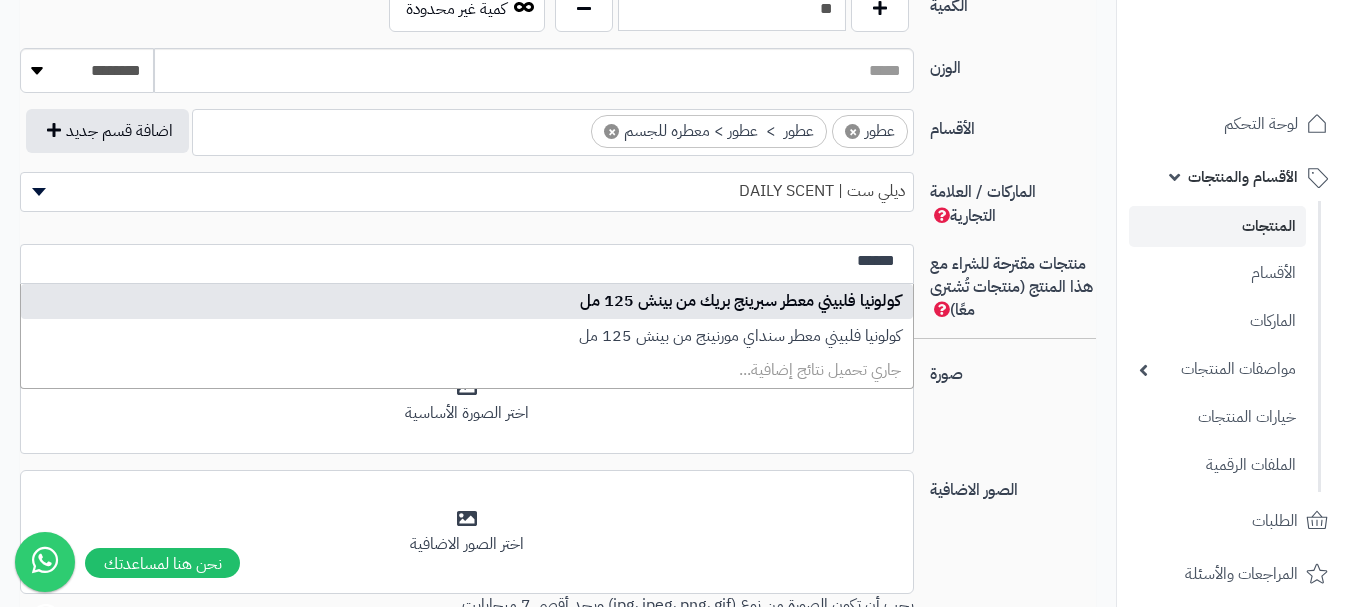 type on "******" 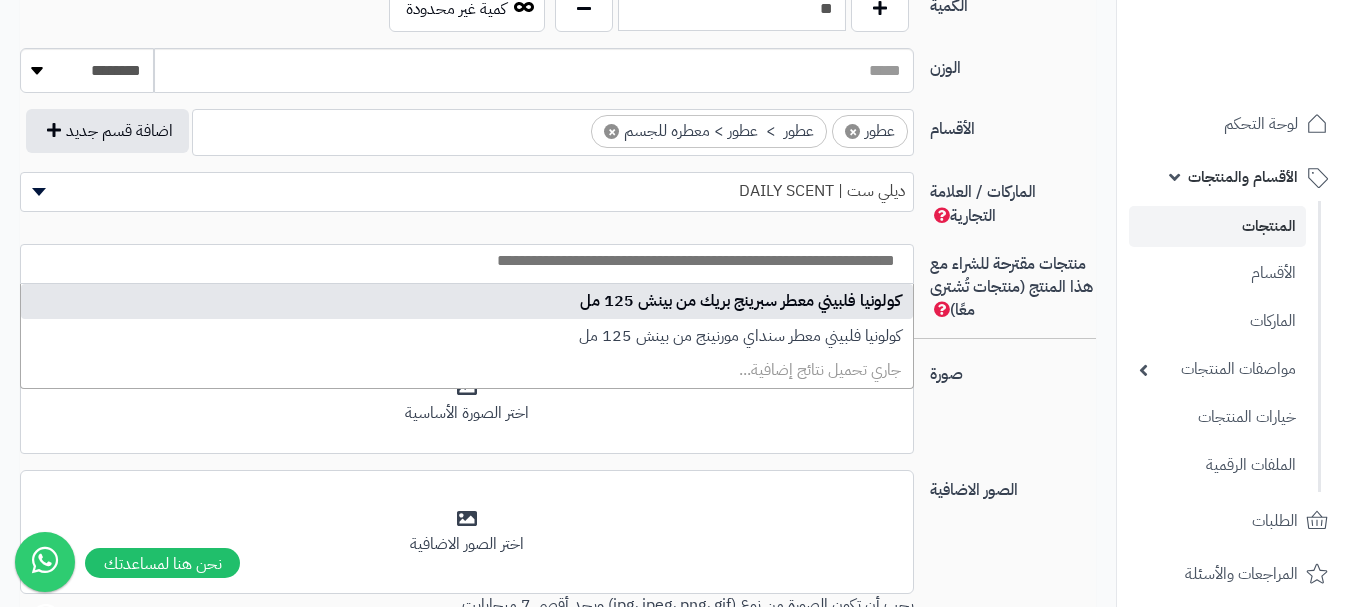 select on "****" 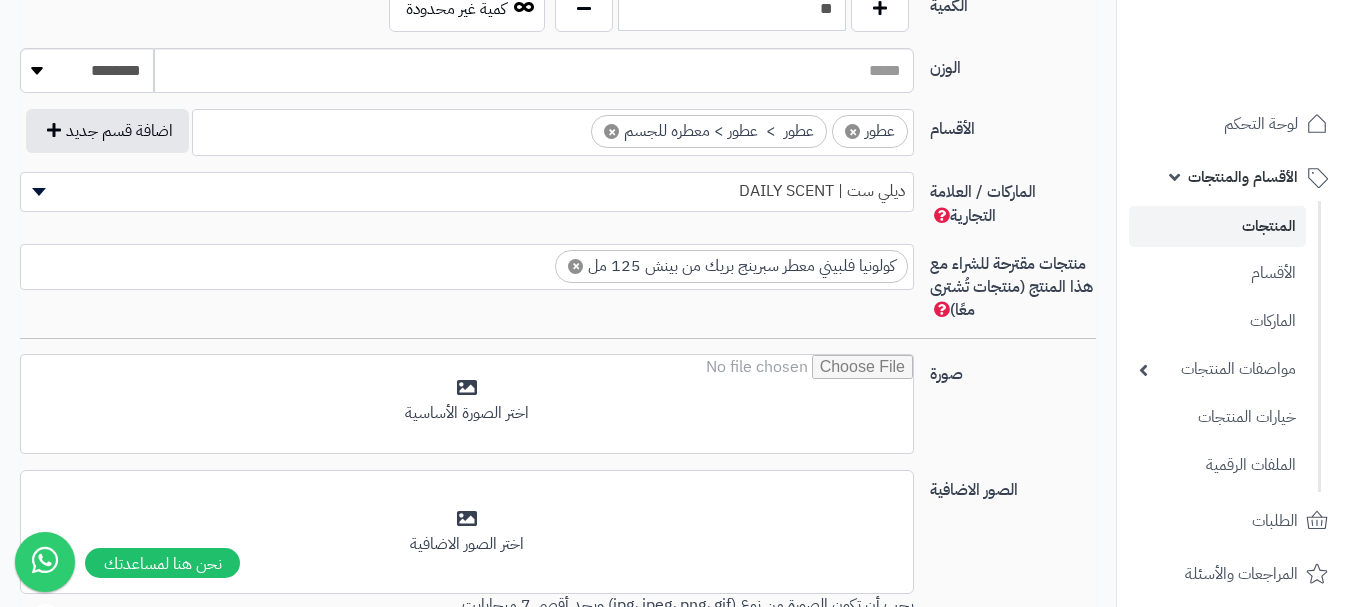 scroll, scrollTop: 0, scrollLeft: 0, axis: both 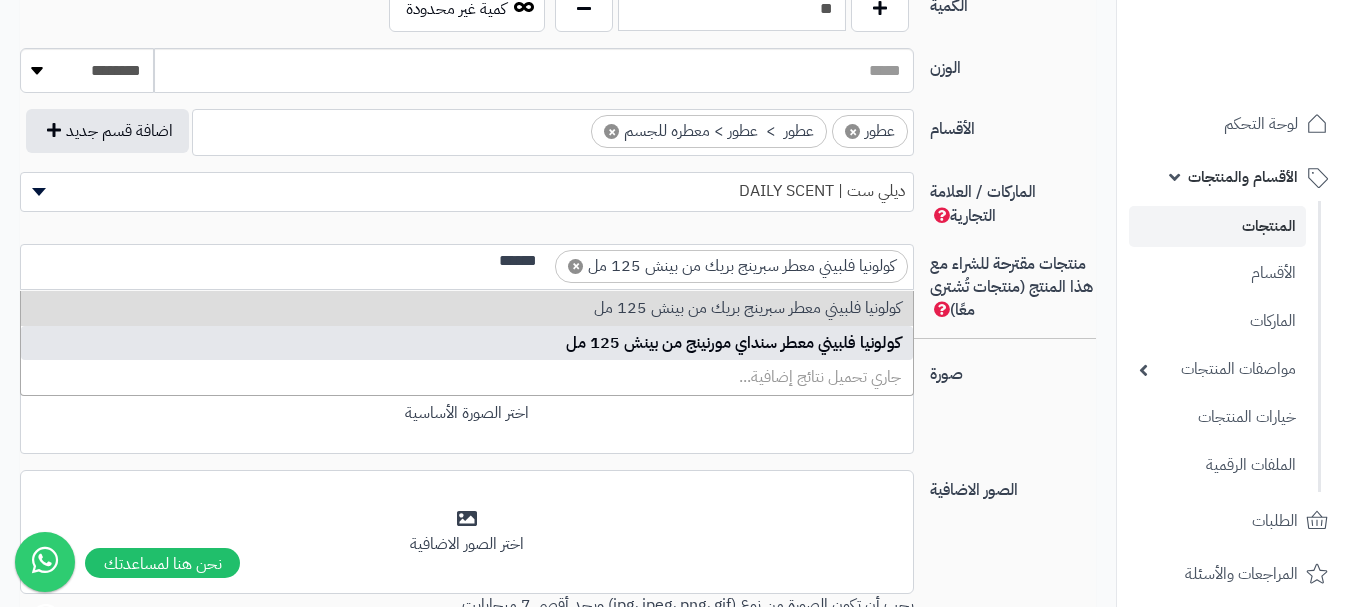 type on "******" 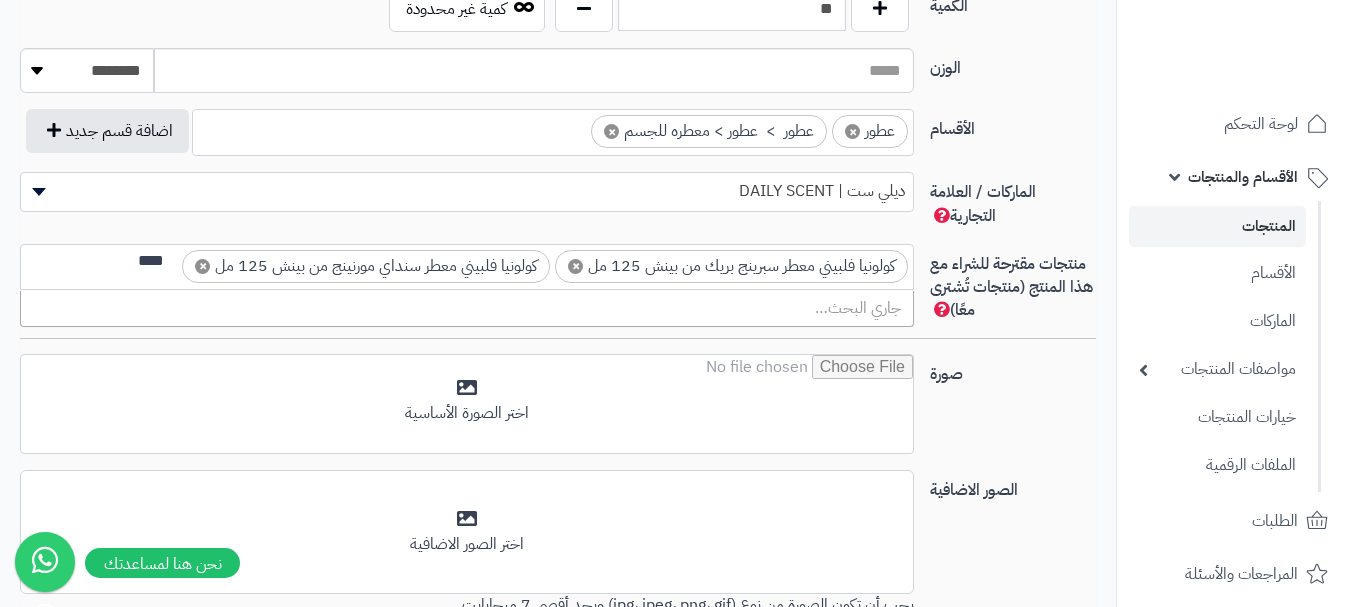 scroll, scrollTop: 0, scrollLeft: 0, axis: both 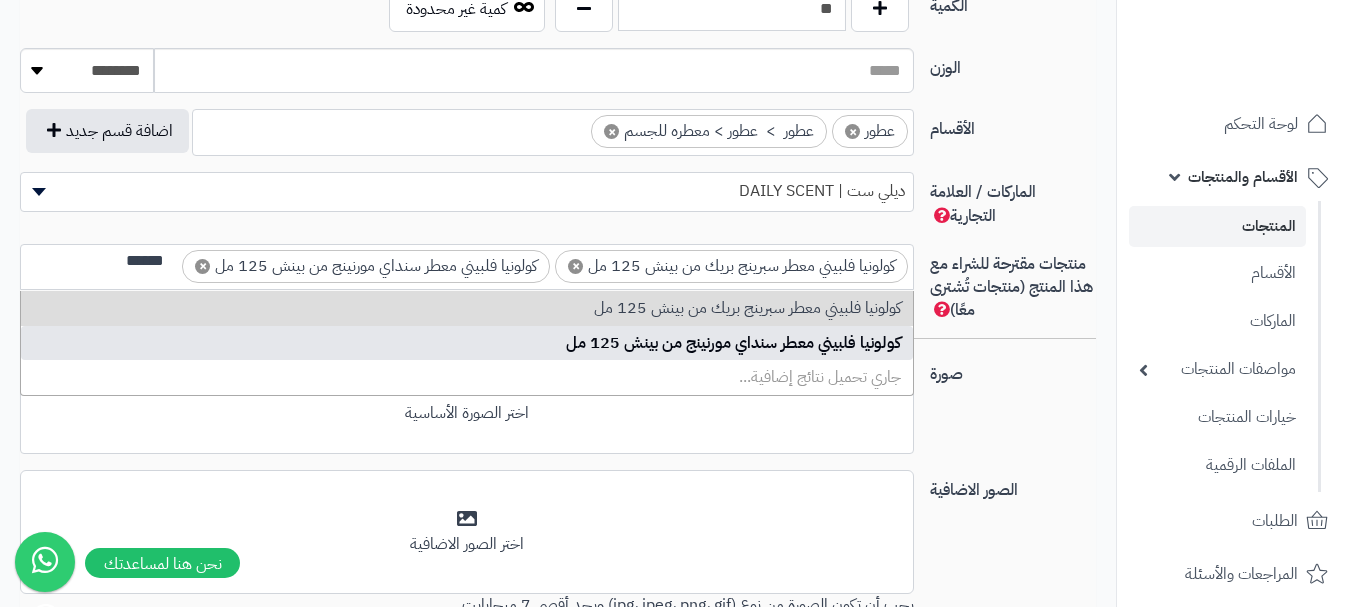 type on "******" 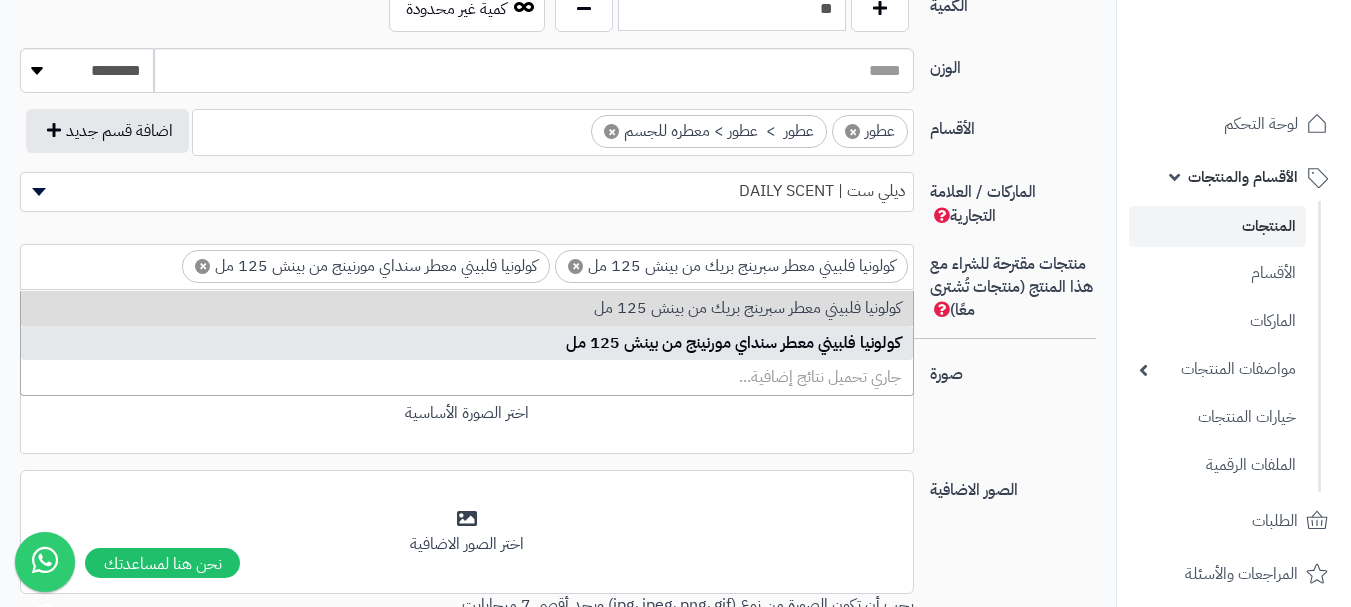 click on "صورة
اختر الصورة الأساسية" at bounding box center (558, 412) 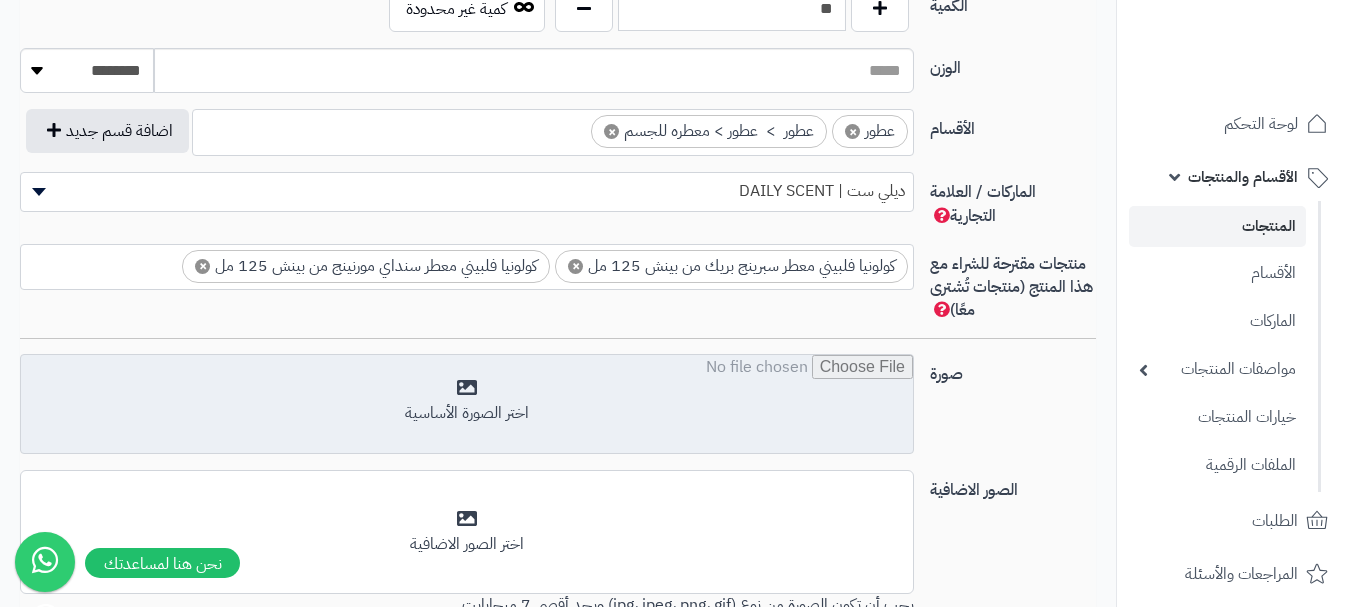 click at bounding box center [467, 405] 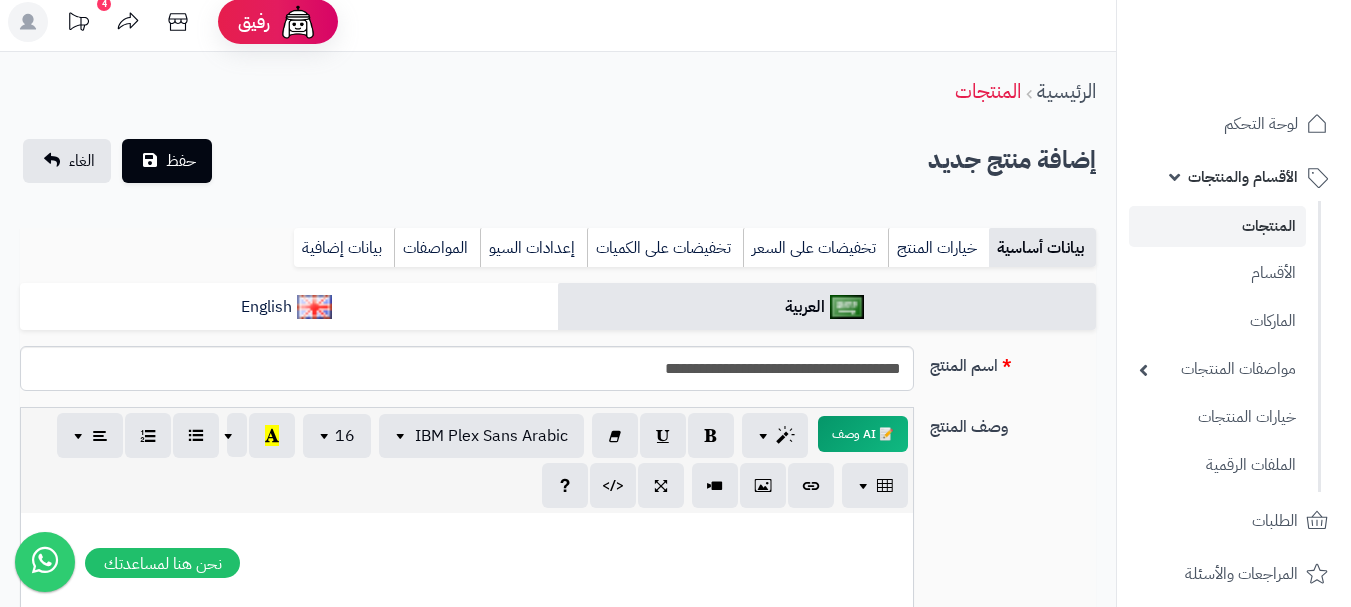 scroll, scrollTop: 0, scrollLeft: 0, axis: both 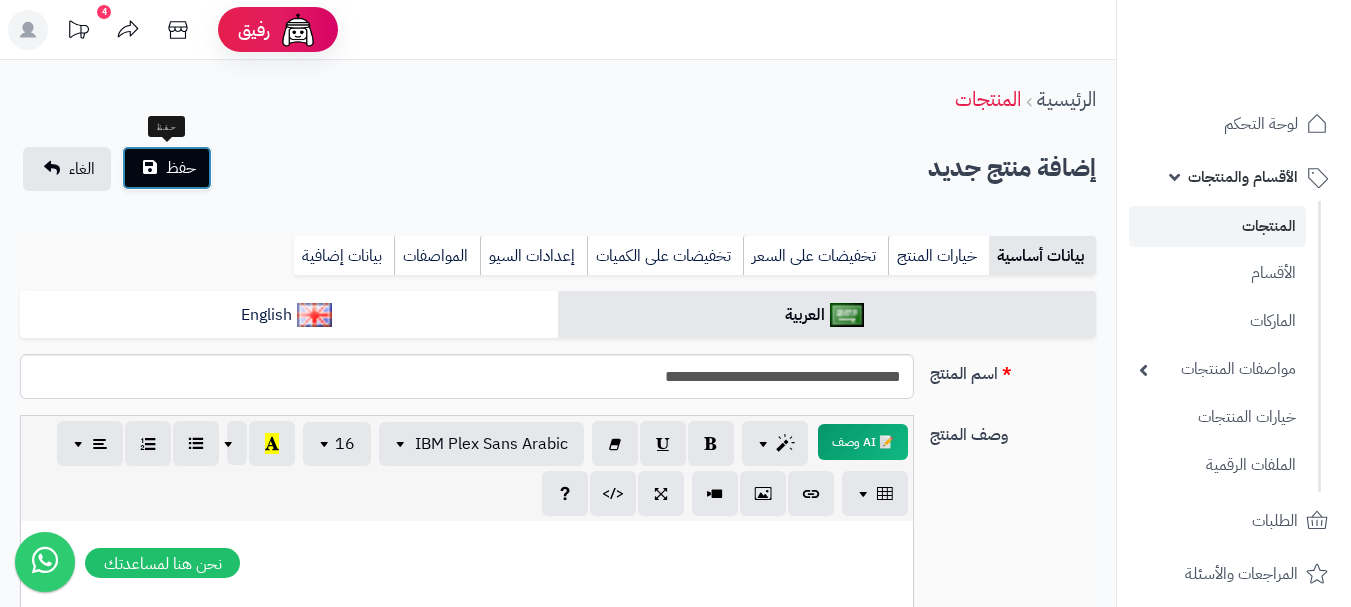 click on "حفظ" at bounding box center [181, 168] 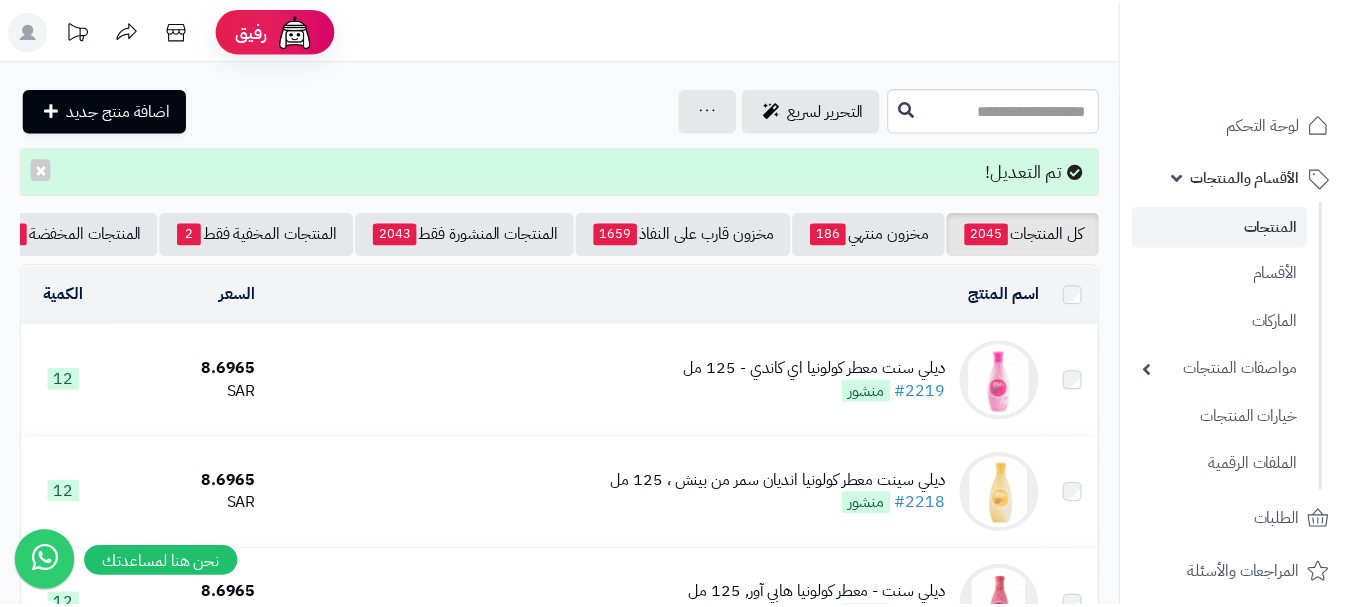 scroll, scrollTop: 0, scrollLeft: 0, axis: both 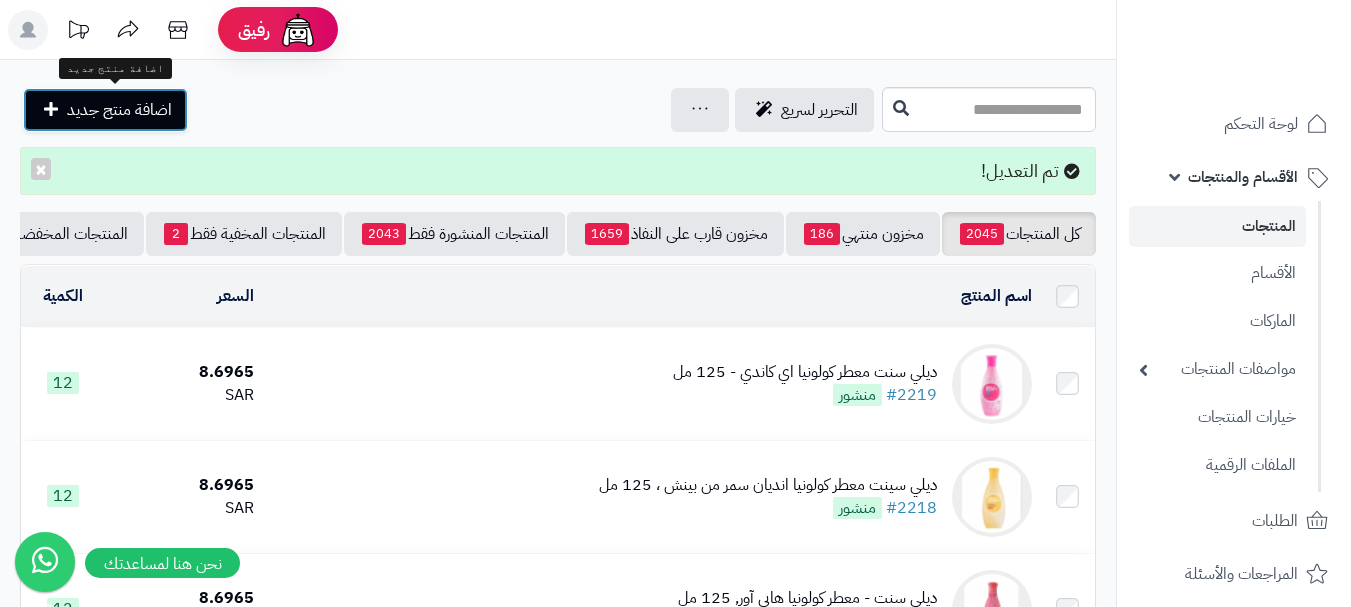 click on "اضافة منتج جديد" at bounding box center [119, 110] 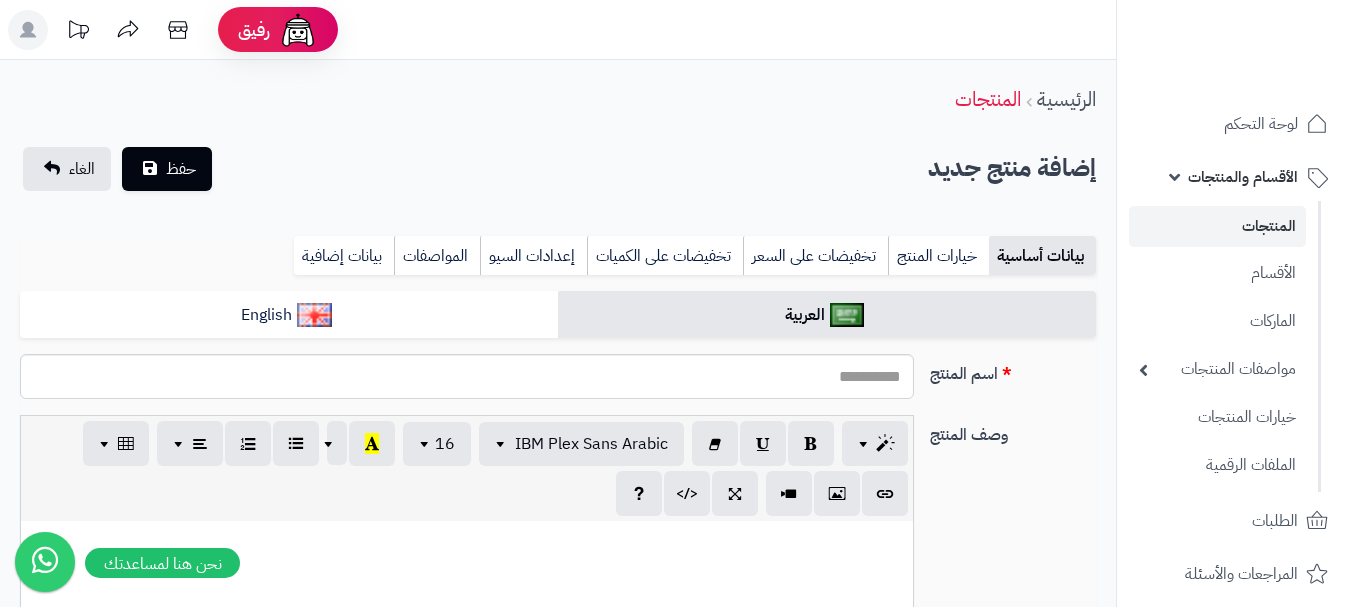 select 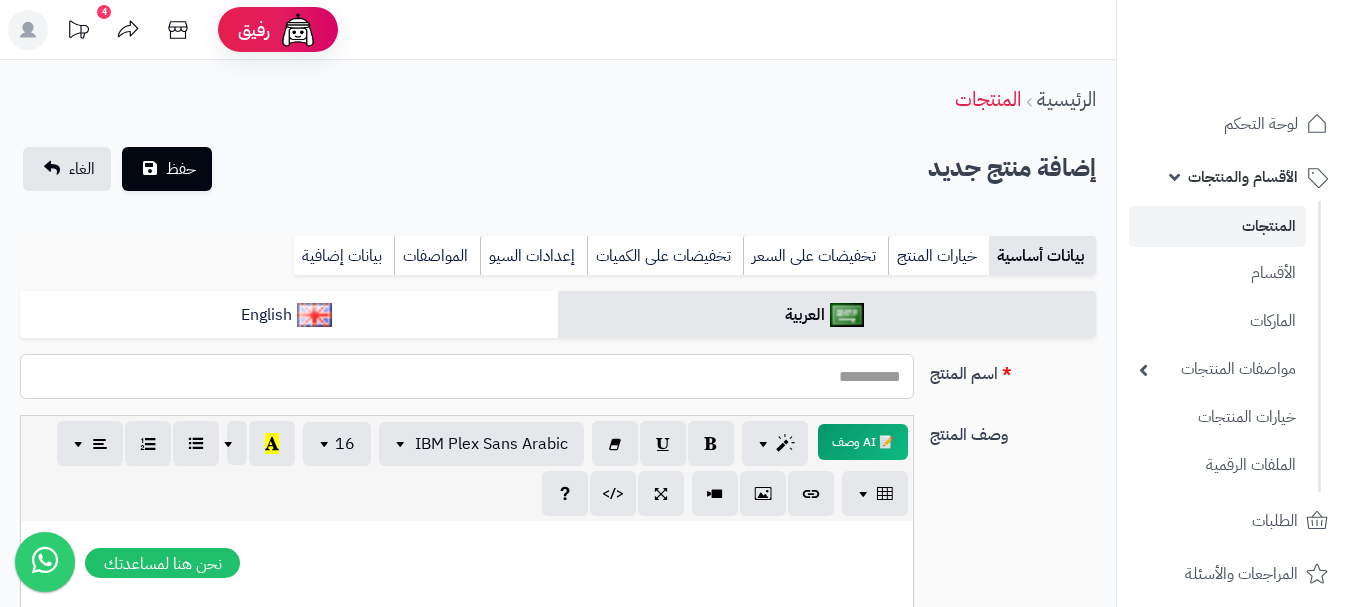 paste on "**********" 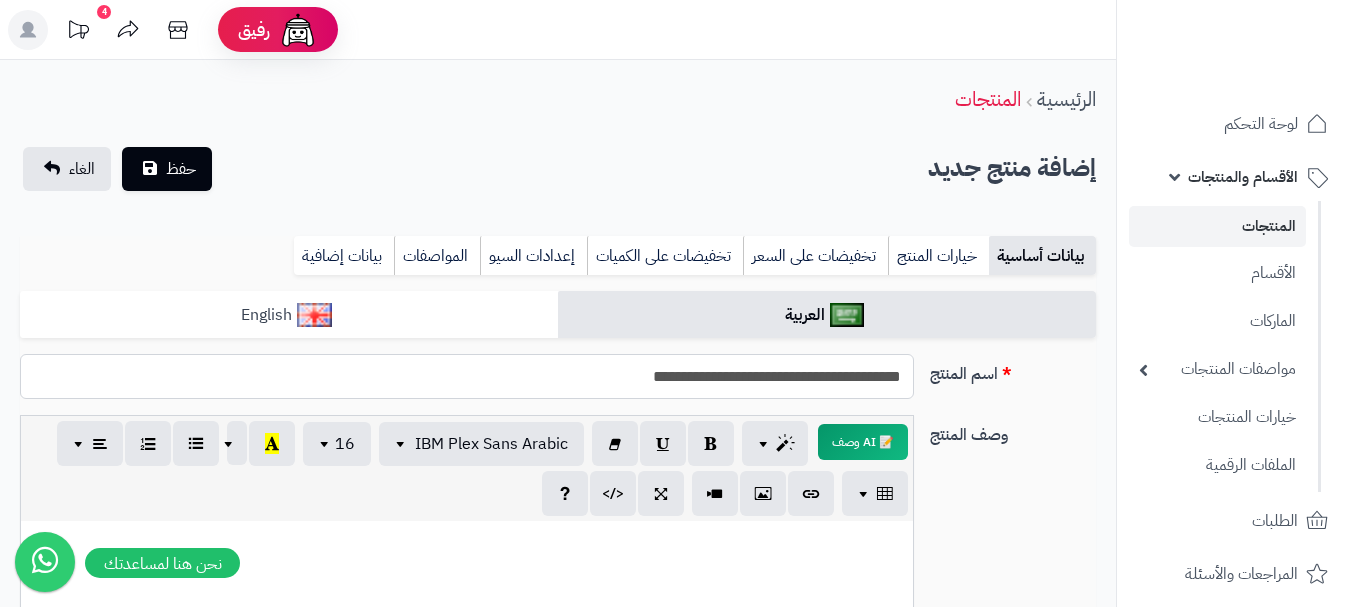 type on "**********" 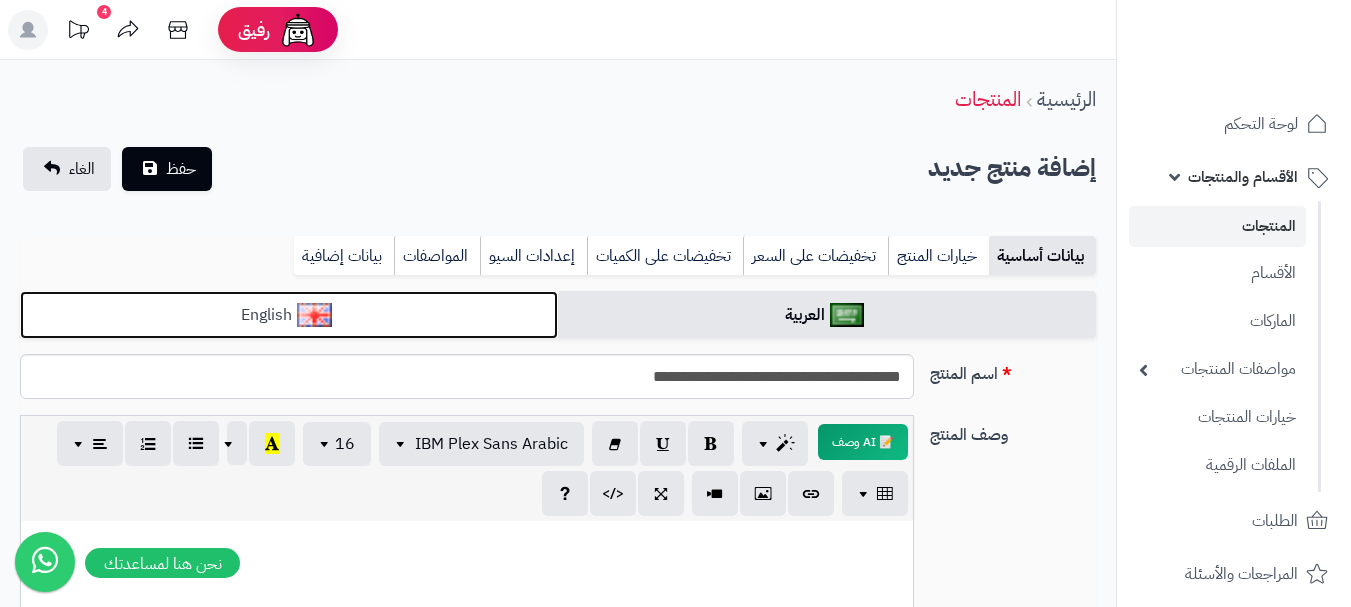 drag, startPoint x: 443, startPoint y: 291, endPoint x: 474, endPoint y: 291, distance: 31 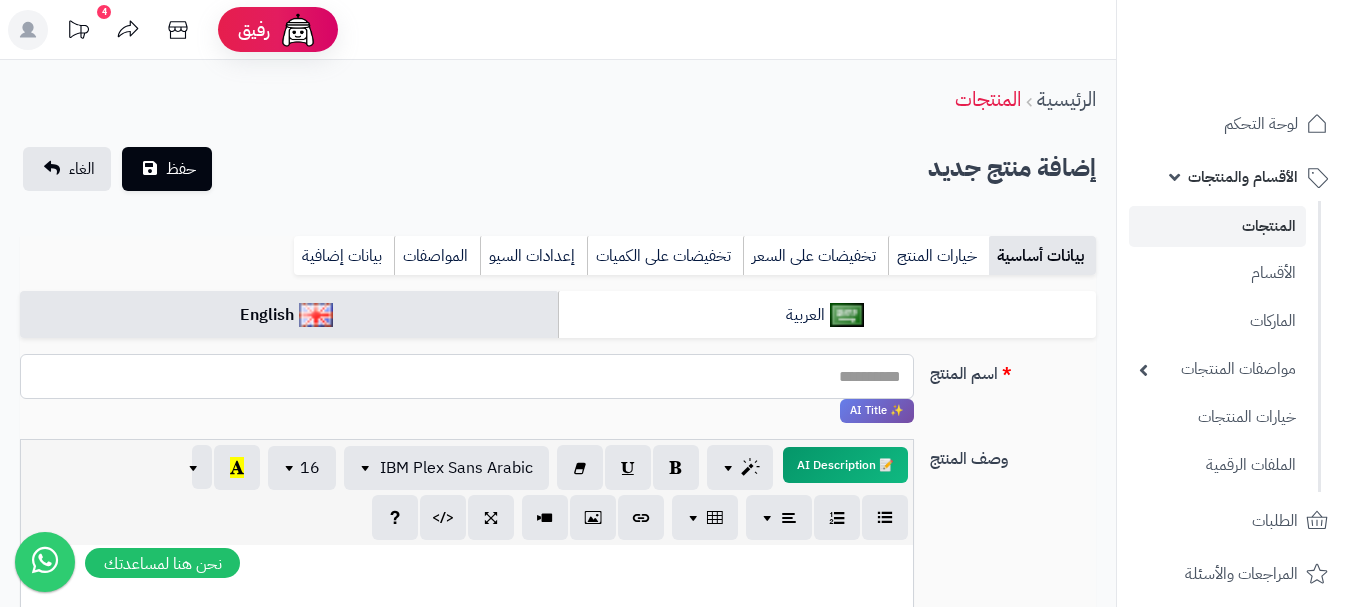 paste on "**********" 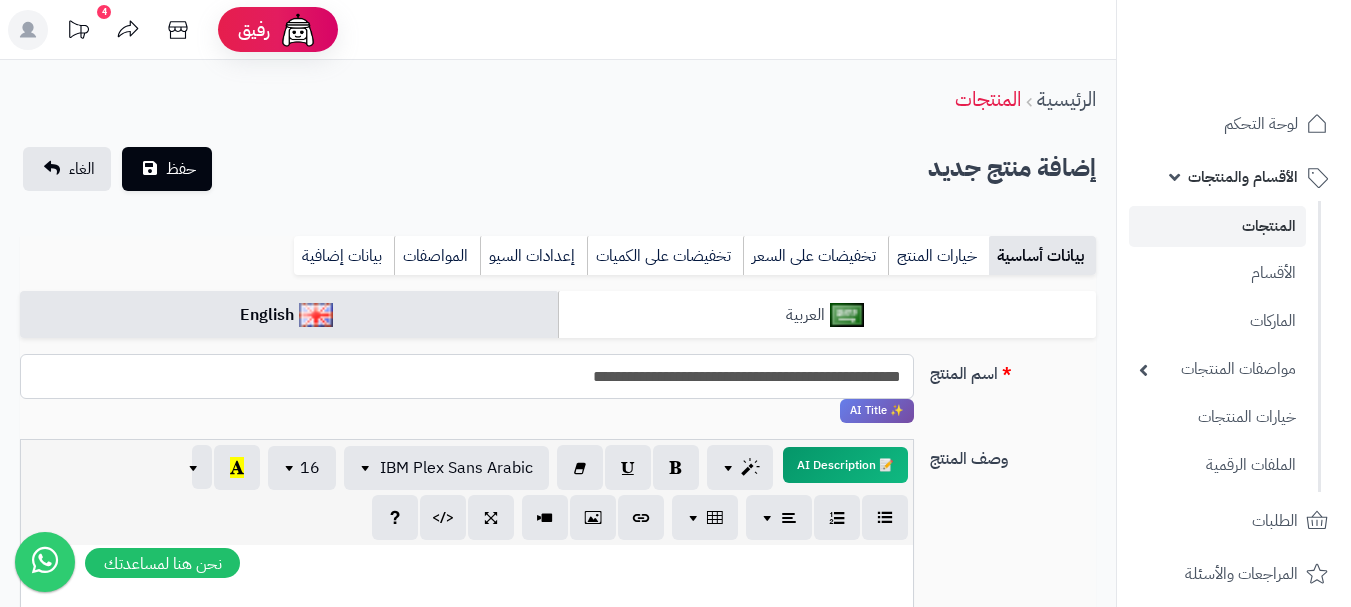 type on "**********" 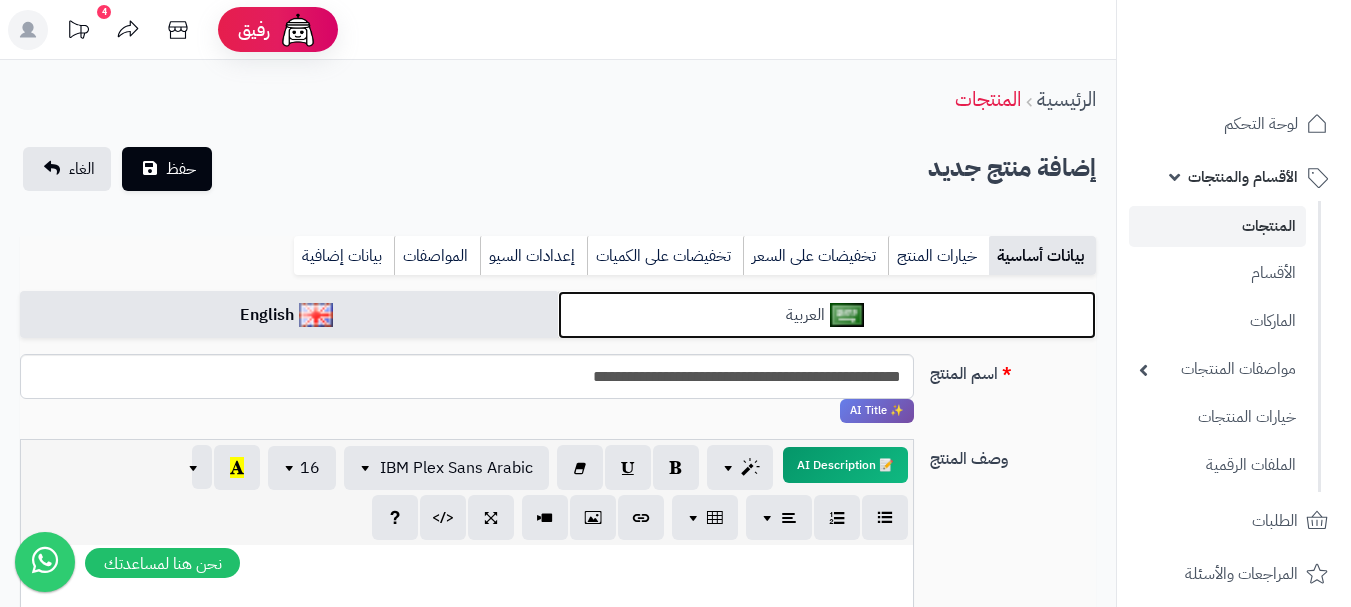 click on "العربية" at bounding box center [827, 315] 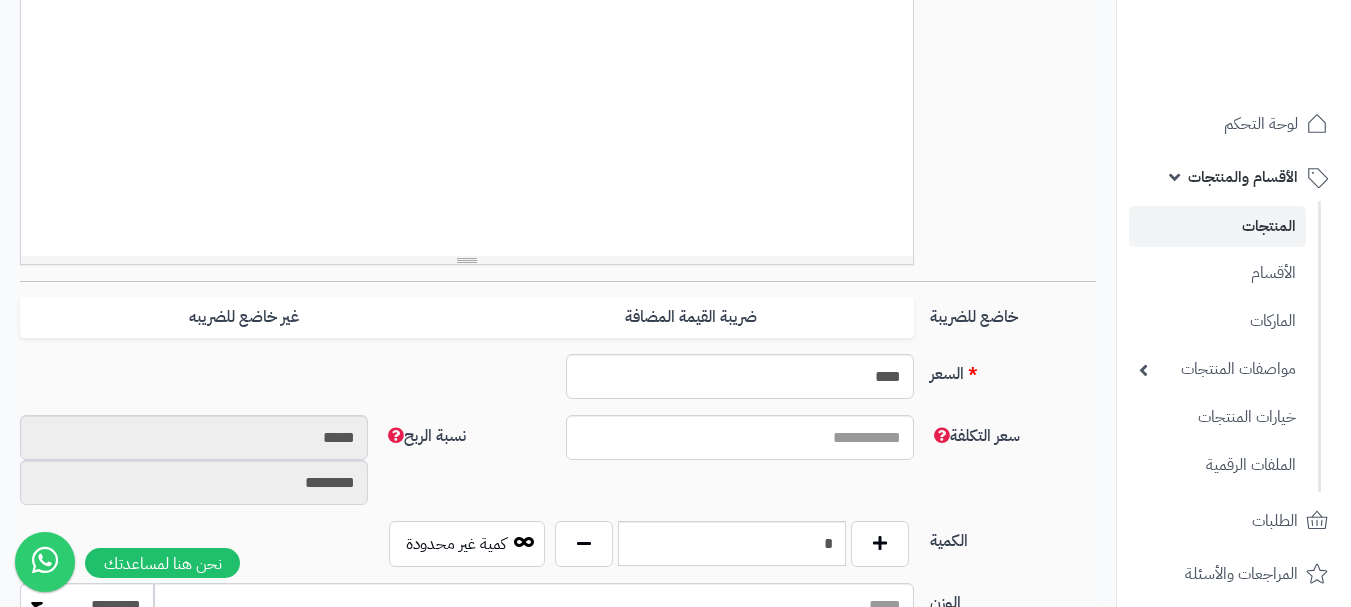 scroll, scrollTop: 600, scrollLeft: 0, axis: vertical 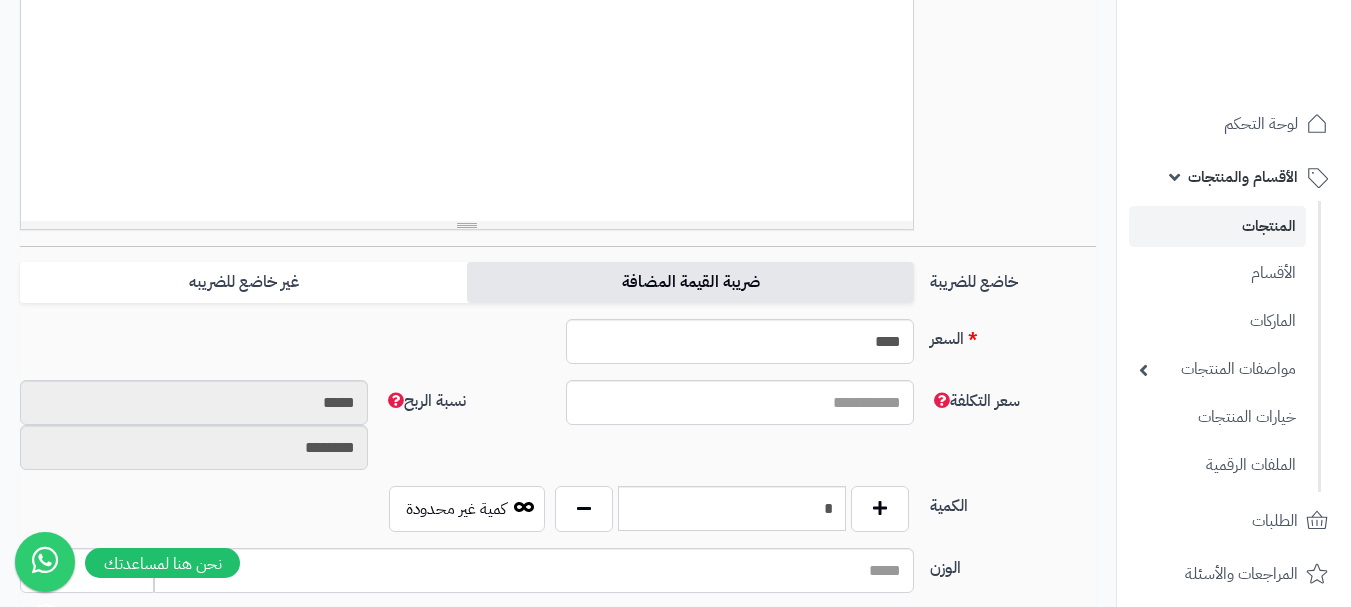 drag, startPoint x: 818, startPoint y: 292, endPoint x: 351, endPoint y: 313, distance: 467.47192 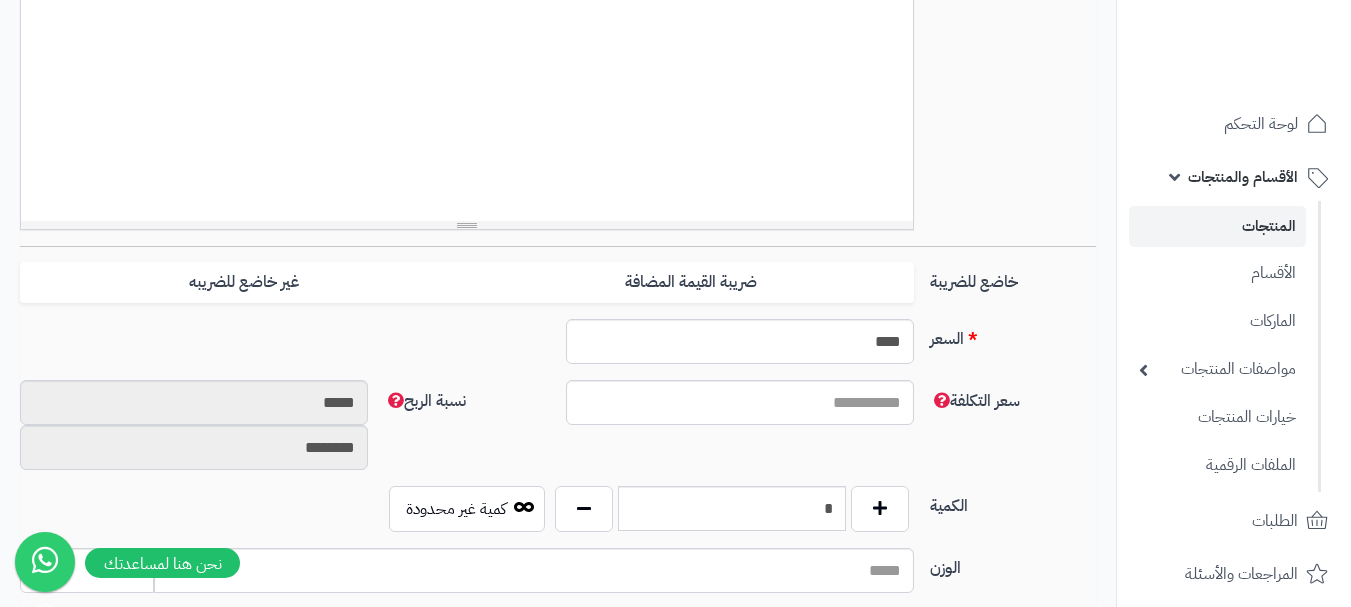 click on "ضريبة القيمة المضافة" at bounding box center (690, 282) 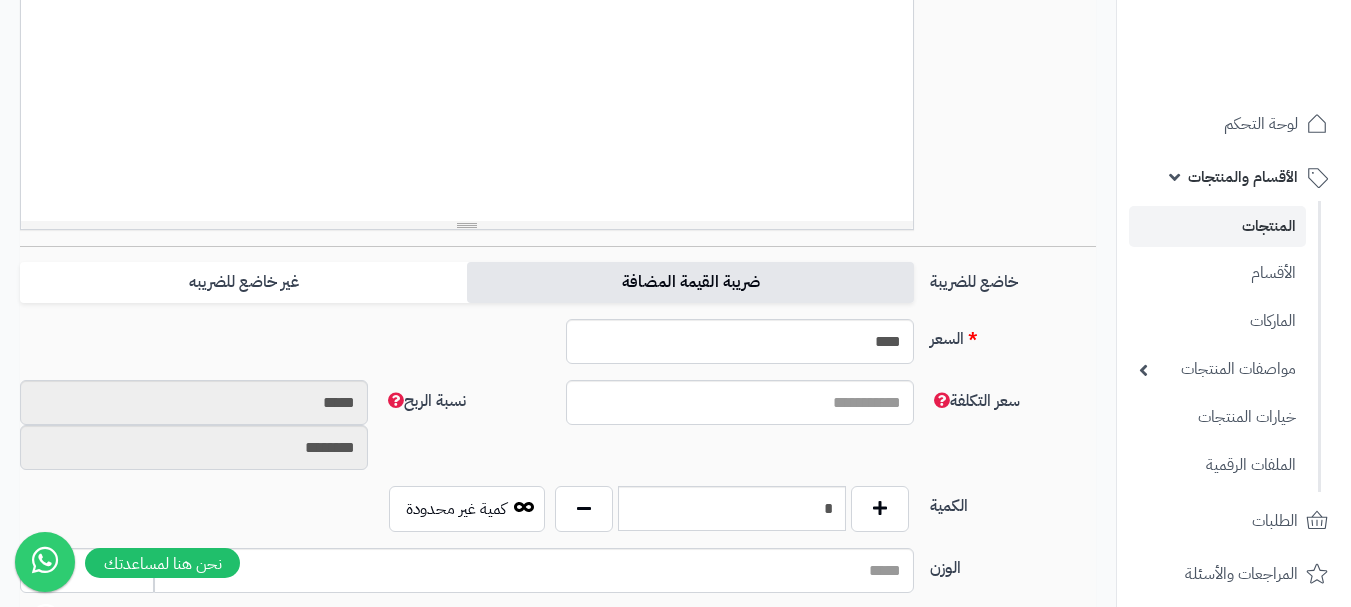 type on "*" 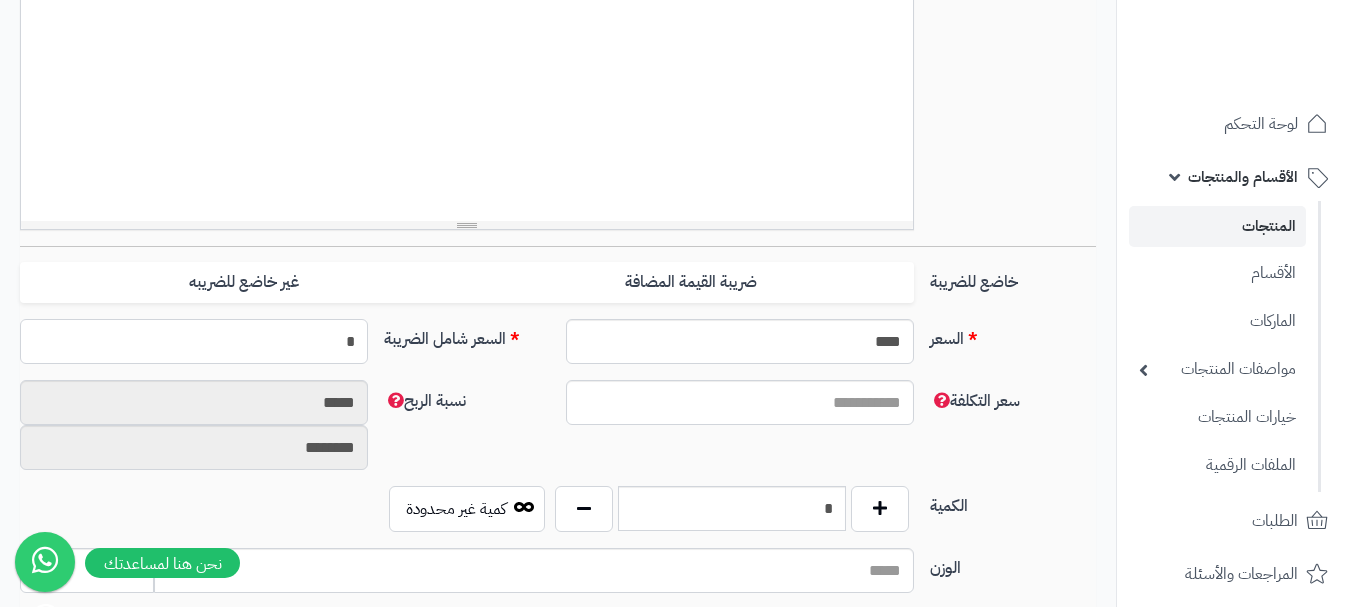 click on "*" at bounding box center (194, 341) 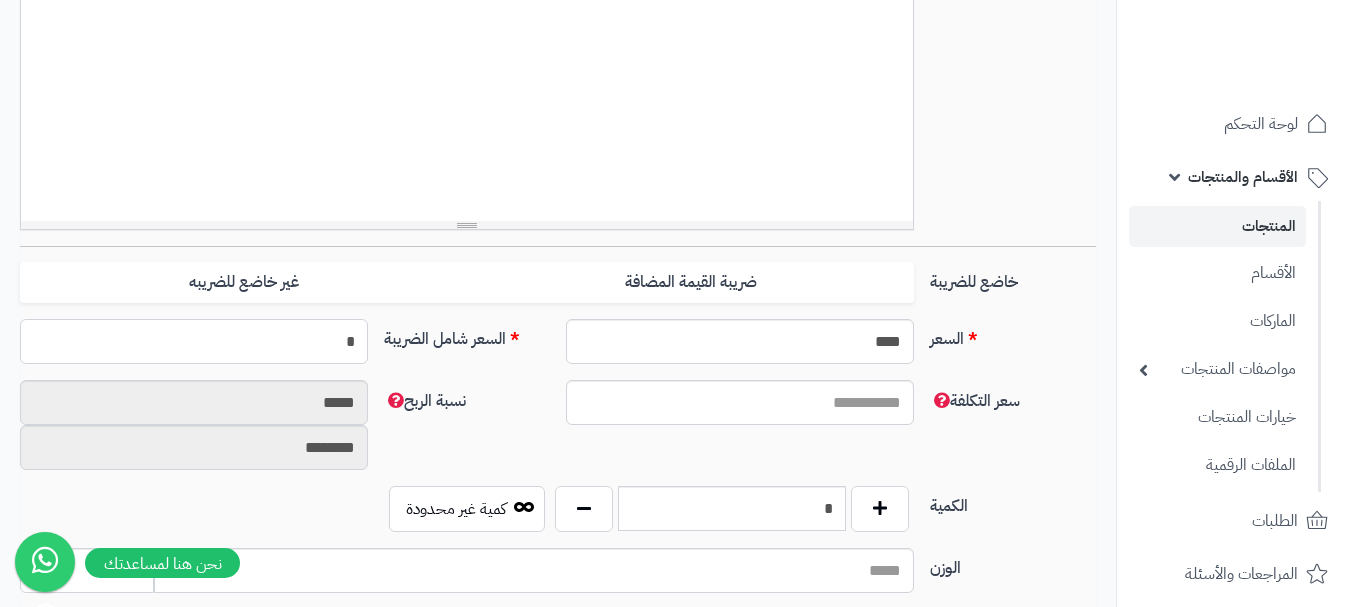 click on "*" at bounding box center [194, 341] 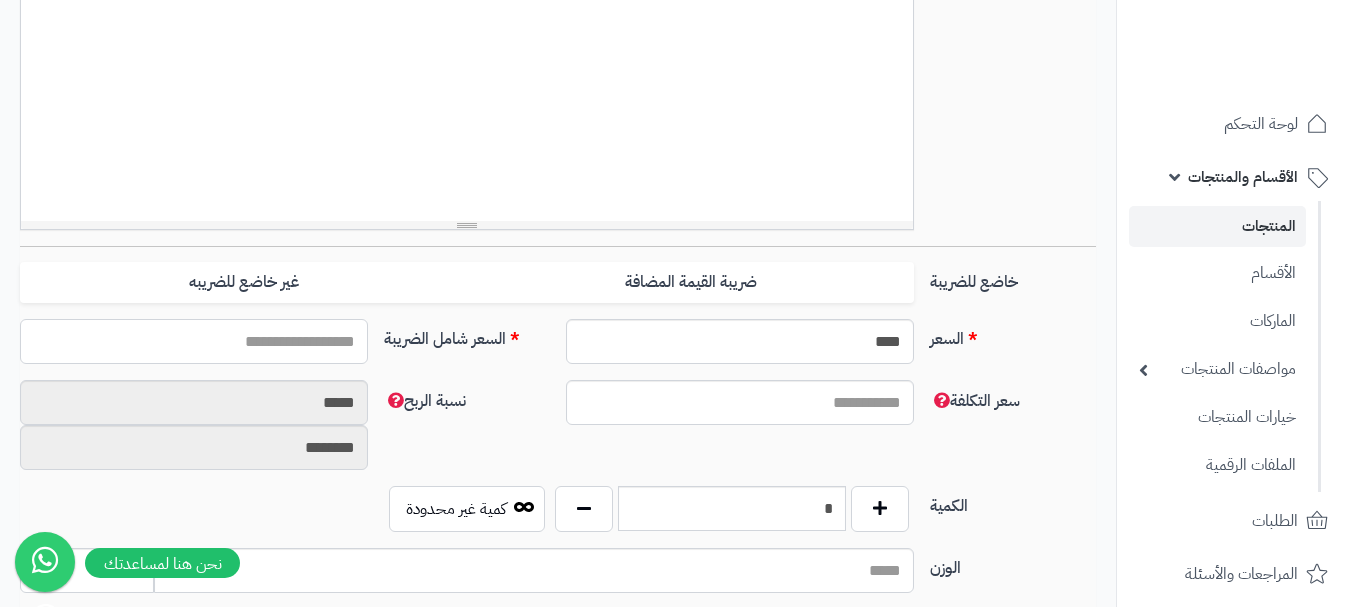 type on "*" 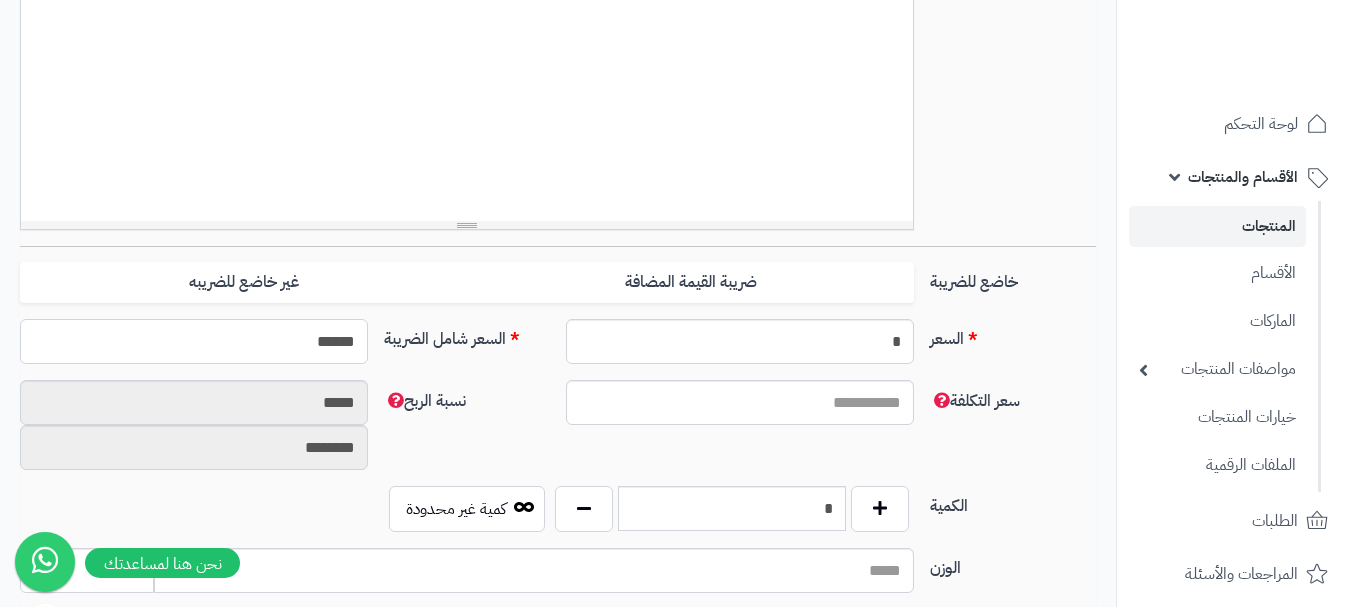 scroll, scrollTop: 700, scrollLeft: 0, axis: vertical 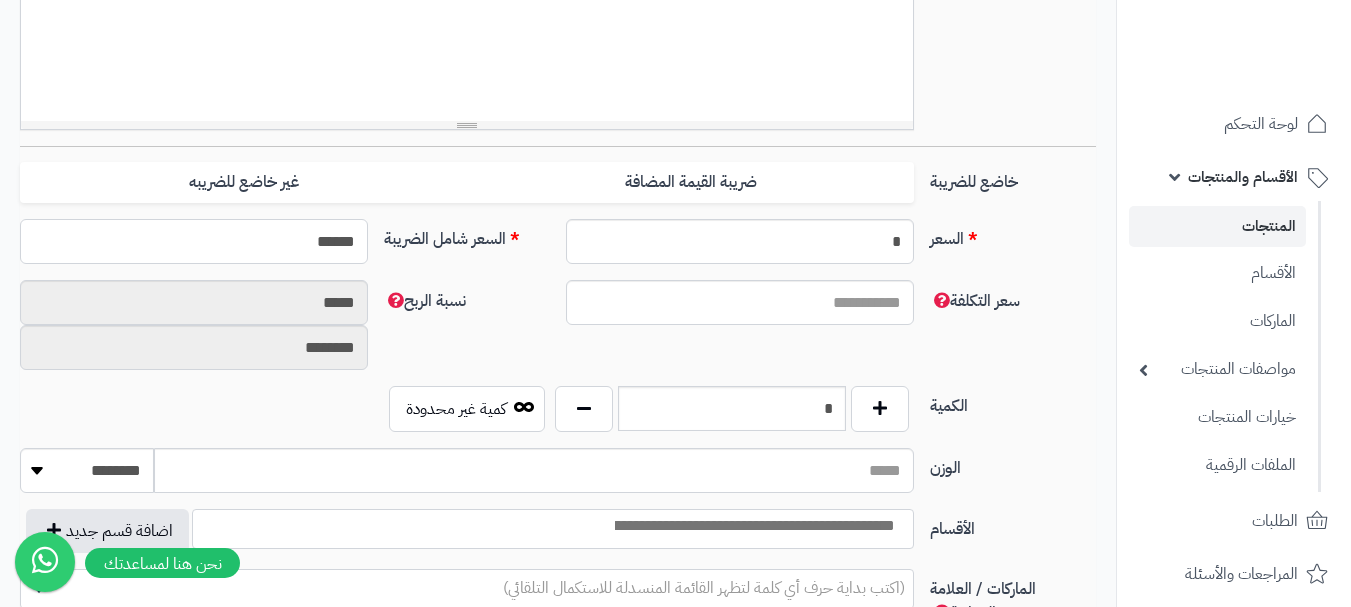 type on "******" 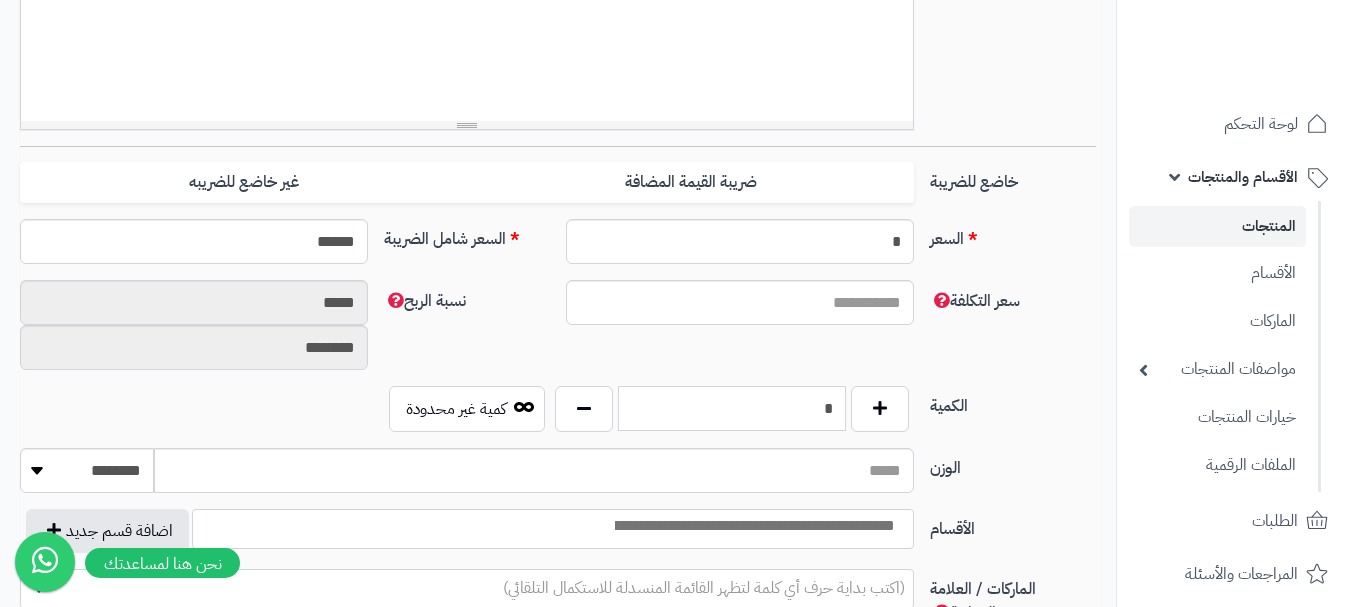 click on "*" at bounding box center (732, 408) 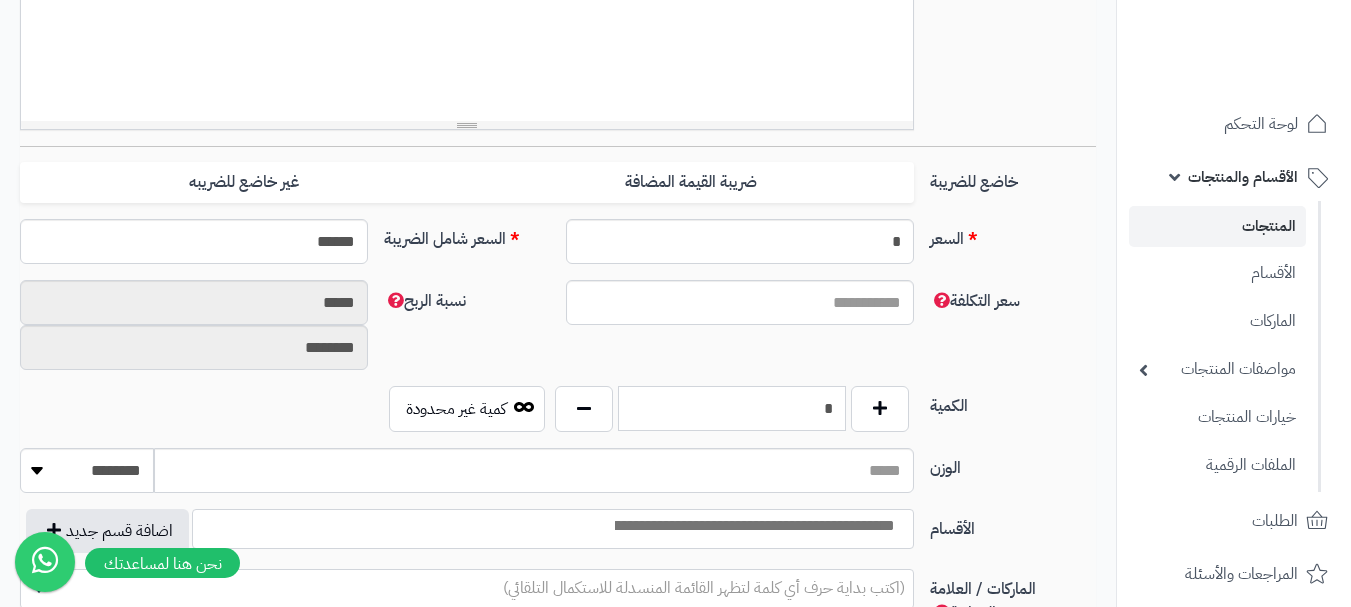 click on "*" at bounding box center [732, 408] 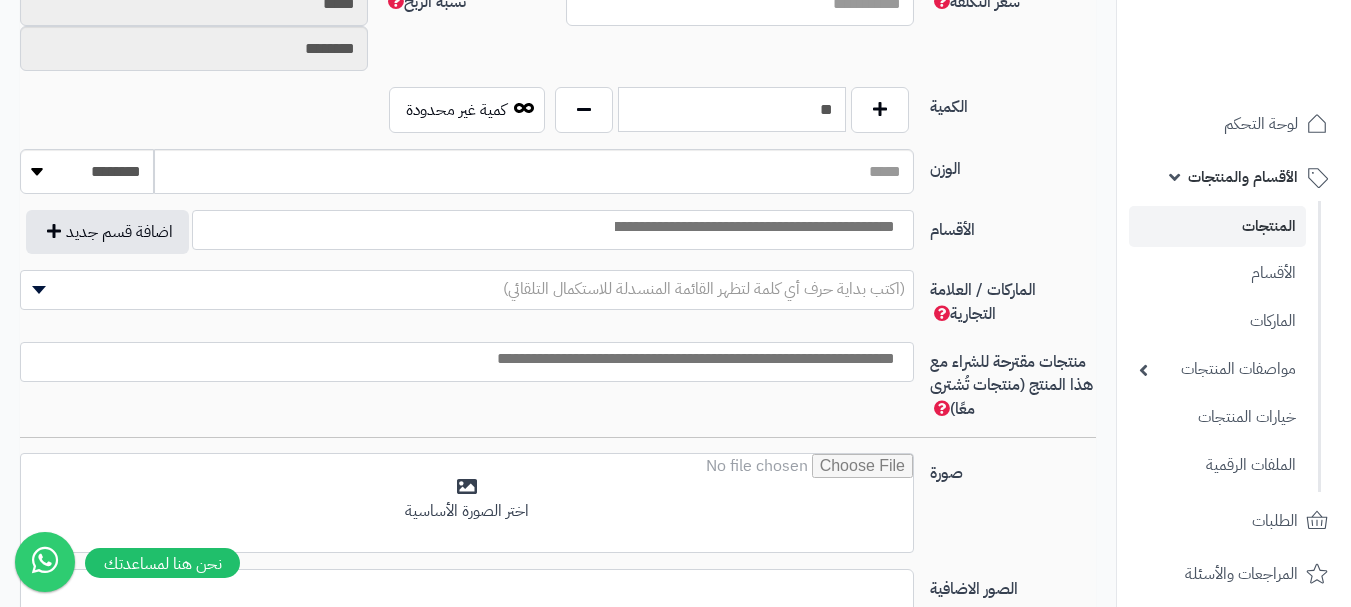 scroll, scrollTop: 1000, scrollLeft: 0, axis: vertical 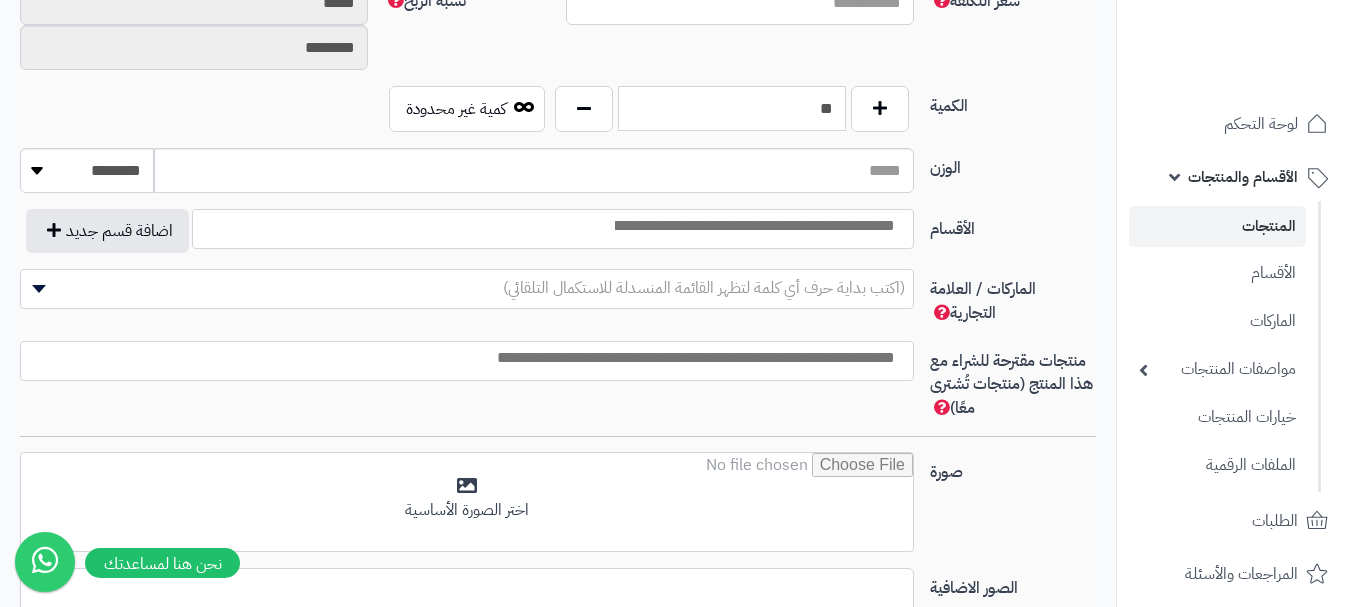 type on "**" 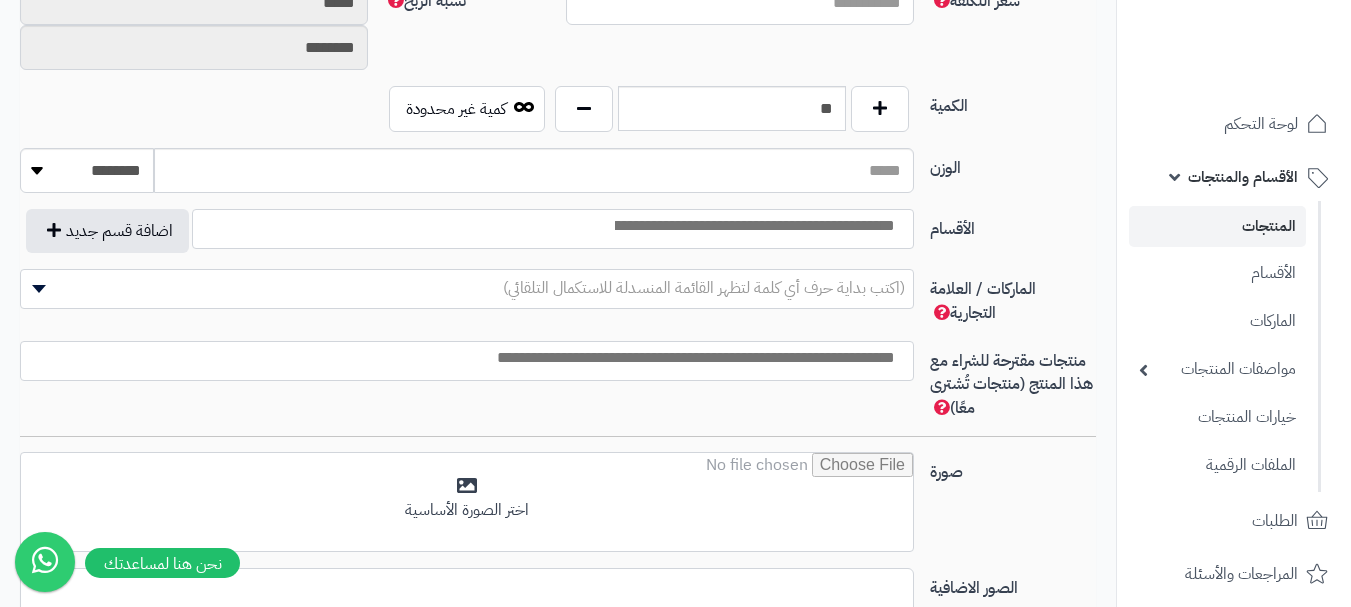 click at bounding box center [753, 226] 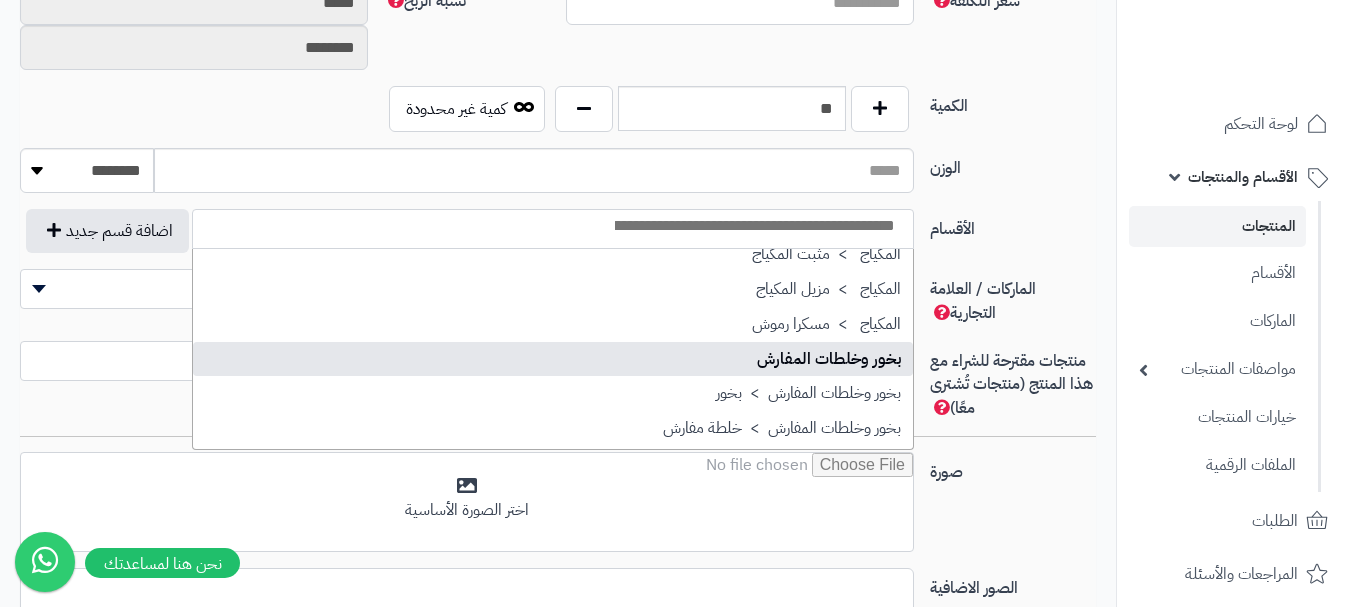 scroll, scrollTop: 600, scrollLeft: 0, axis: vertical 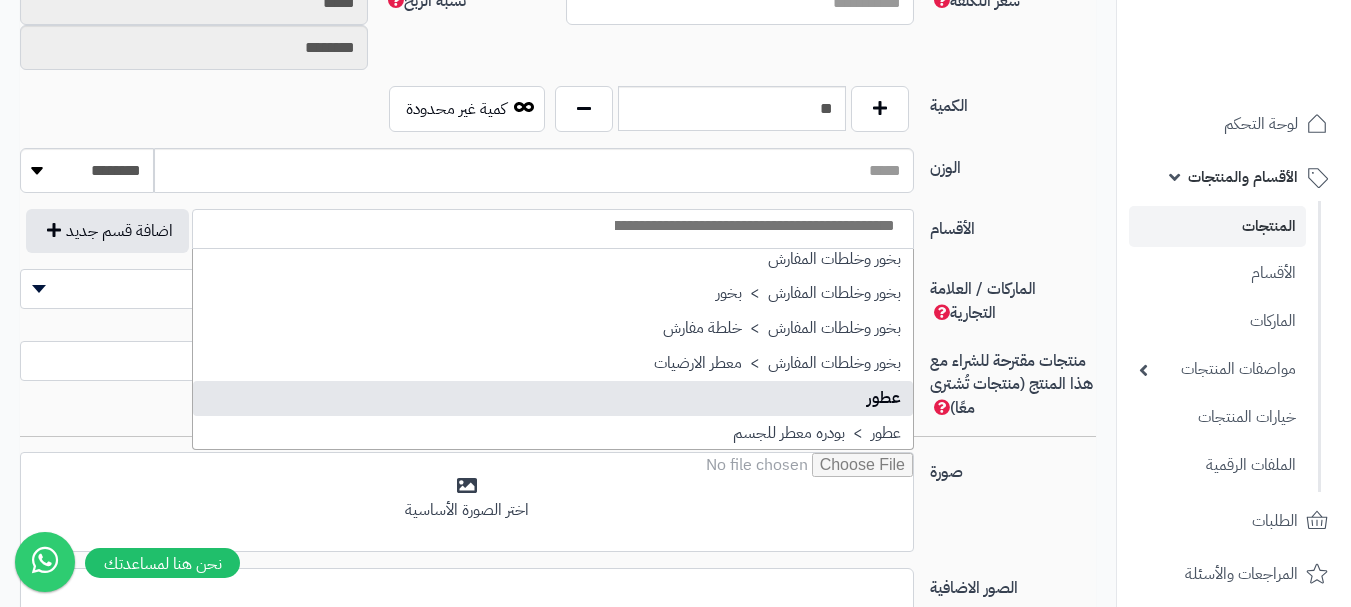 select on "**" 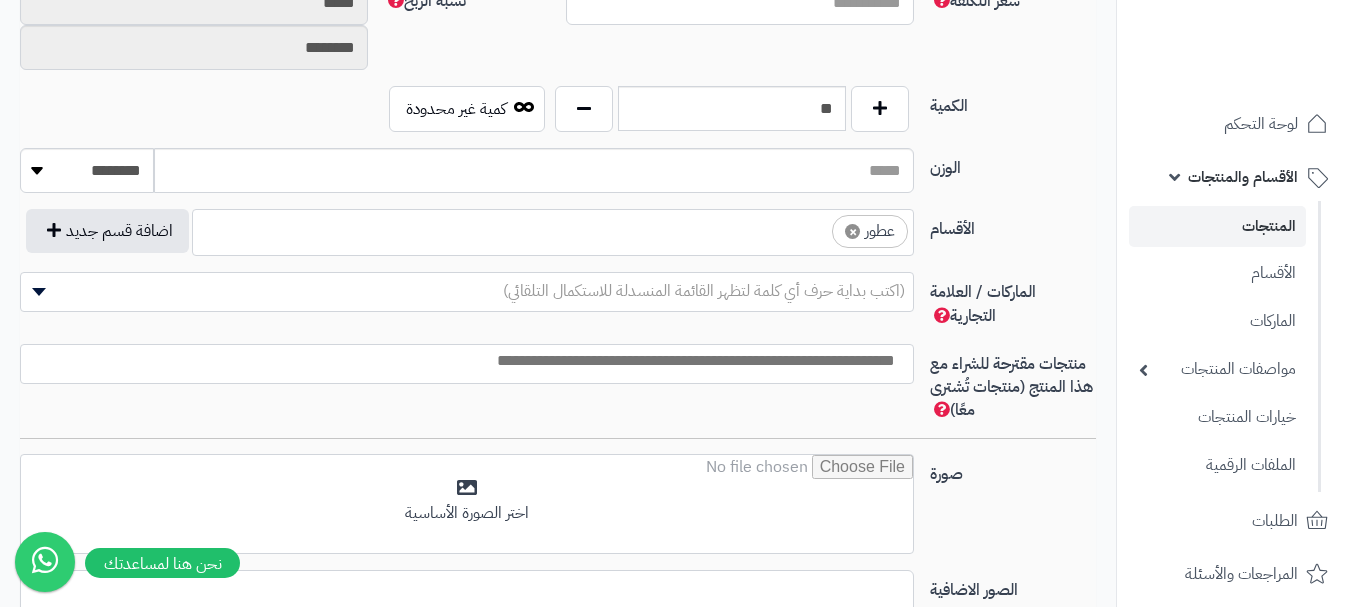 scroll, scrollTop: 525, scrollLeft: 0, axis: vertical 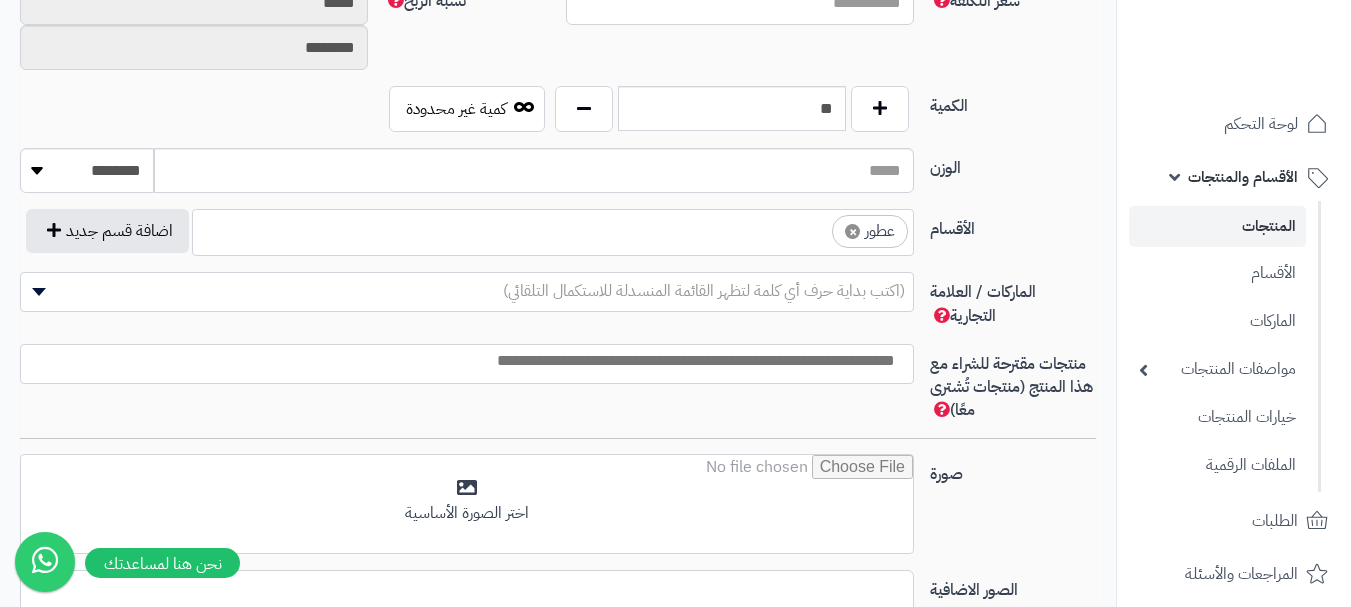 click on "× عطور" at bounding box center [553, 229] 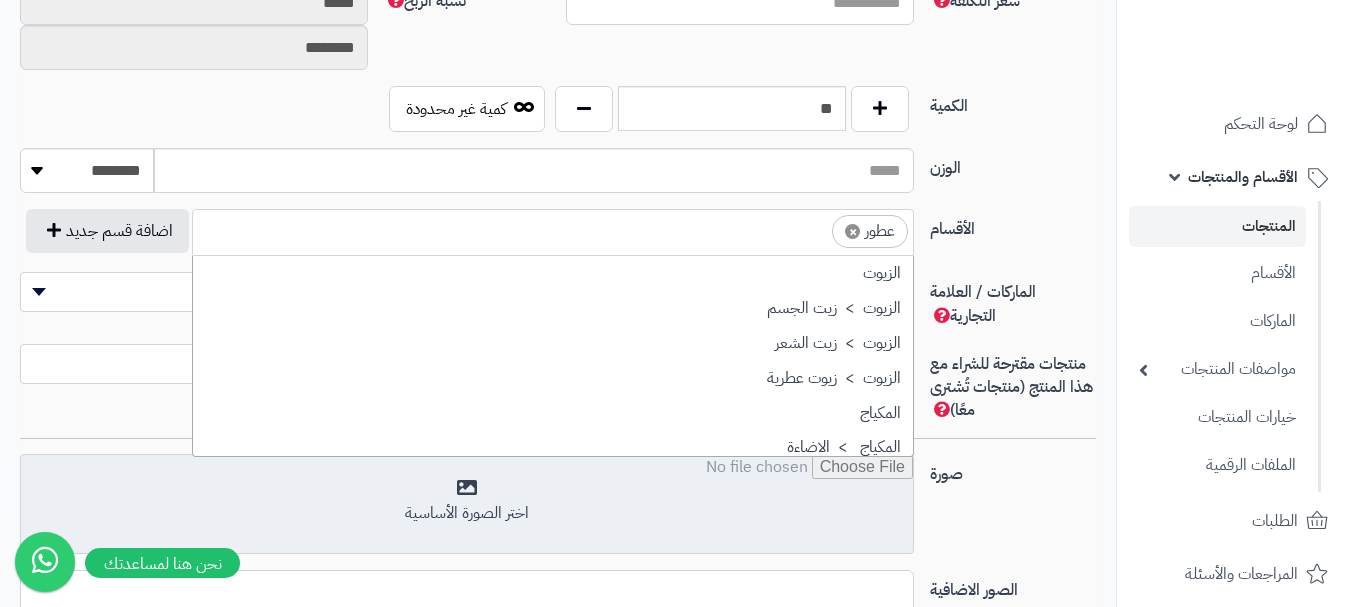 scroll, scrollTop: 697, scrollLeft: 0, axis: vertical 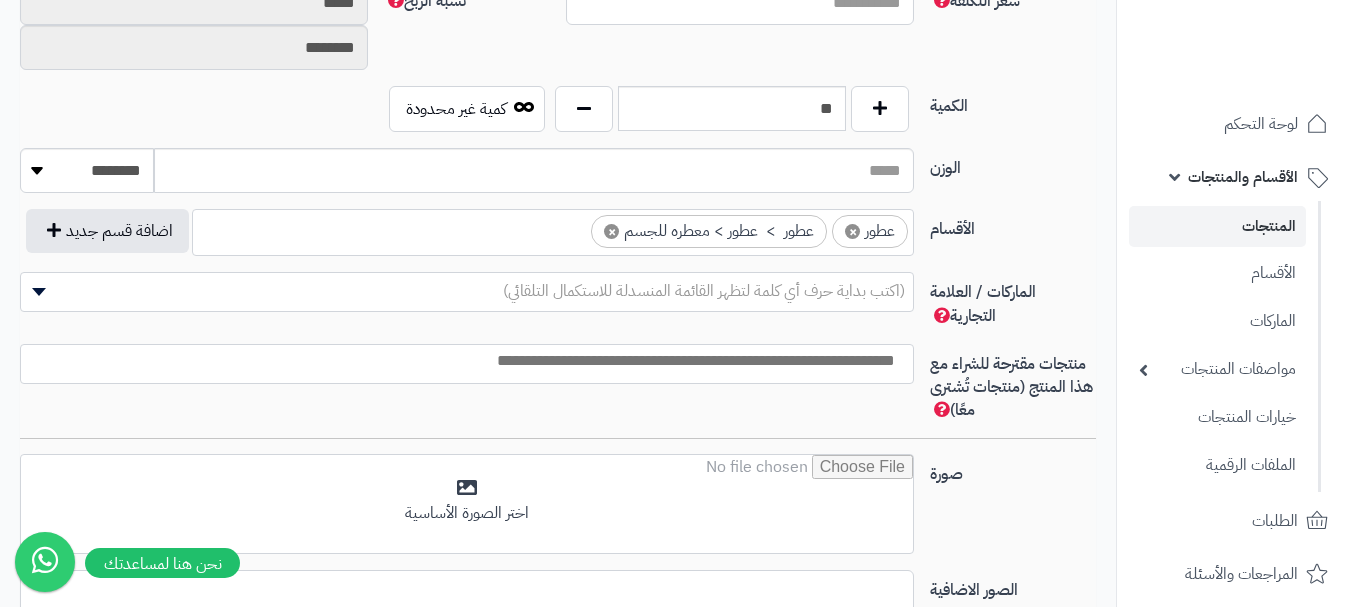 click on "(اكتب بداية حرف أي كلمة لتظهر القائمة المنسدلة للاستكمال التلقائي)" at bounding box center [467, 291] 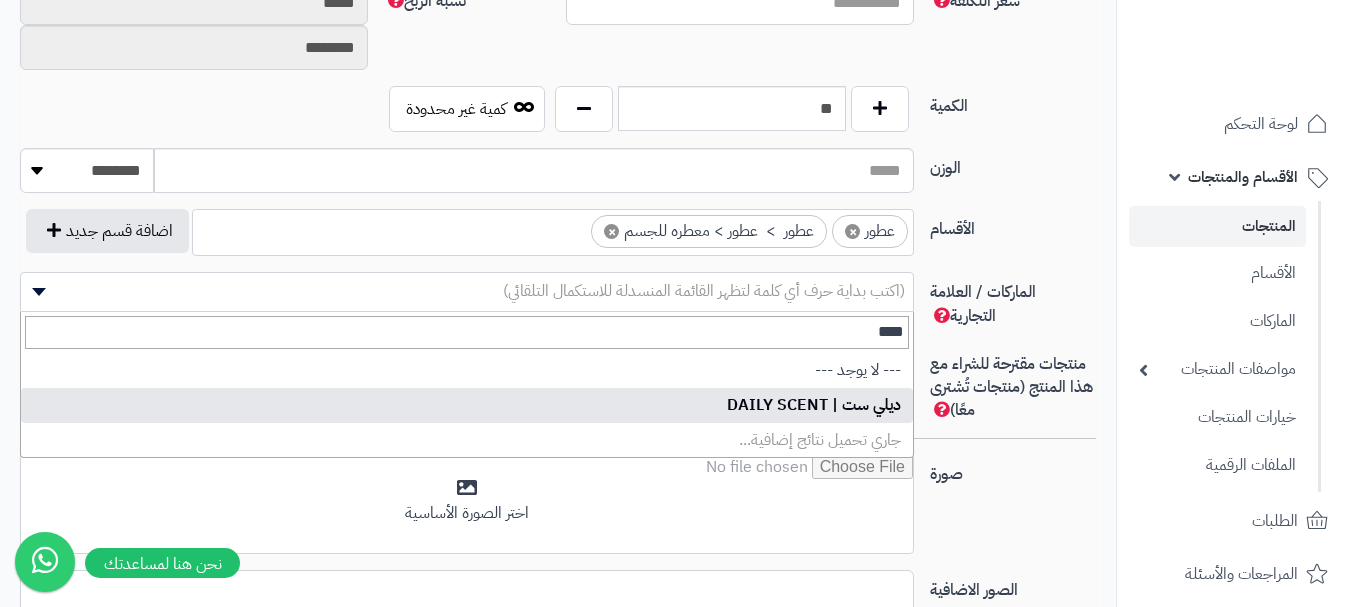 type on "****" 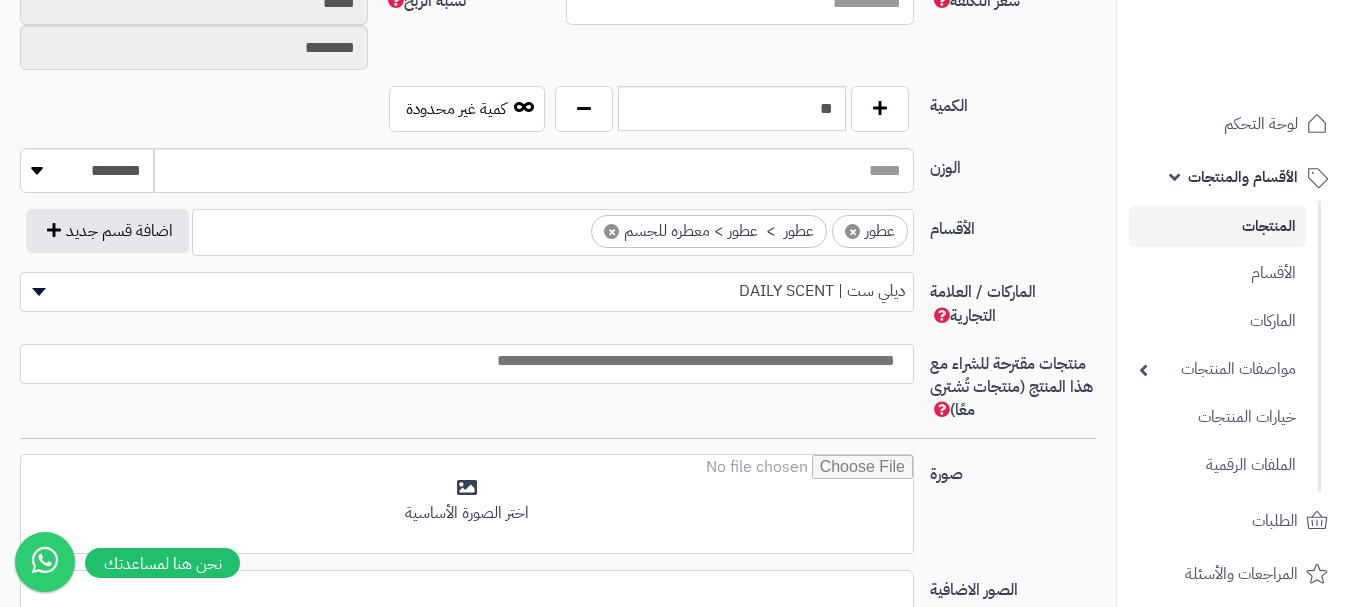 select on "***" 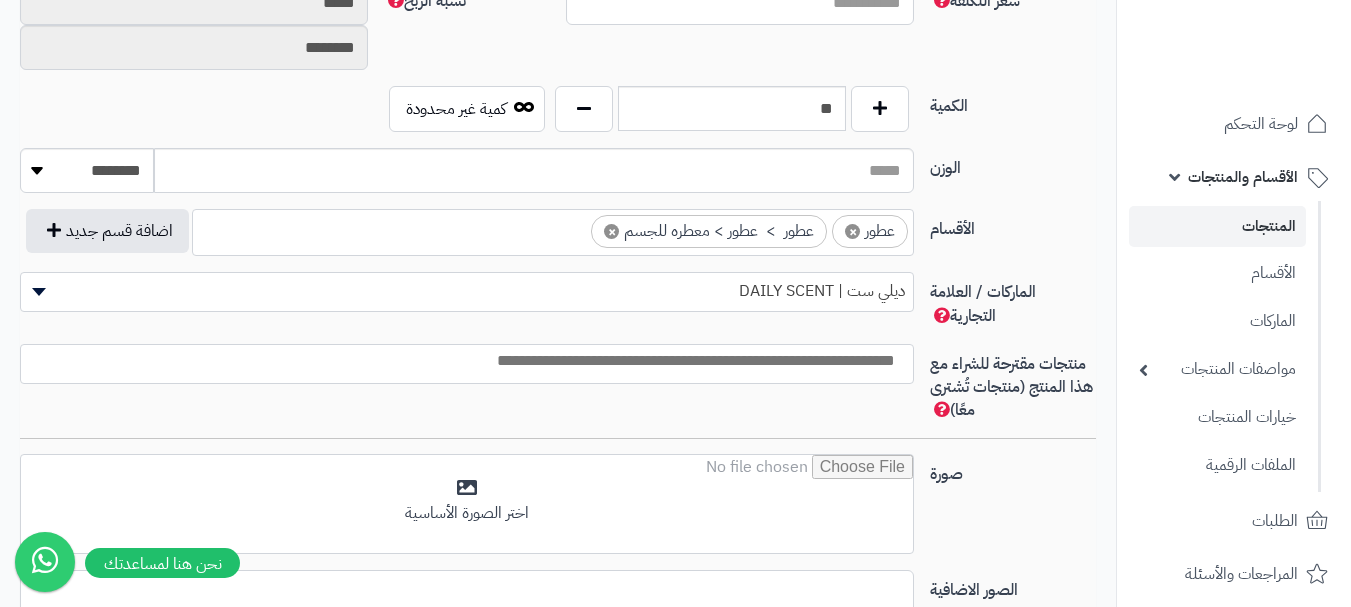 click at bounding box center [462, 361] 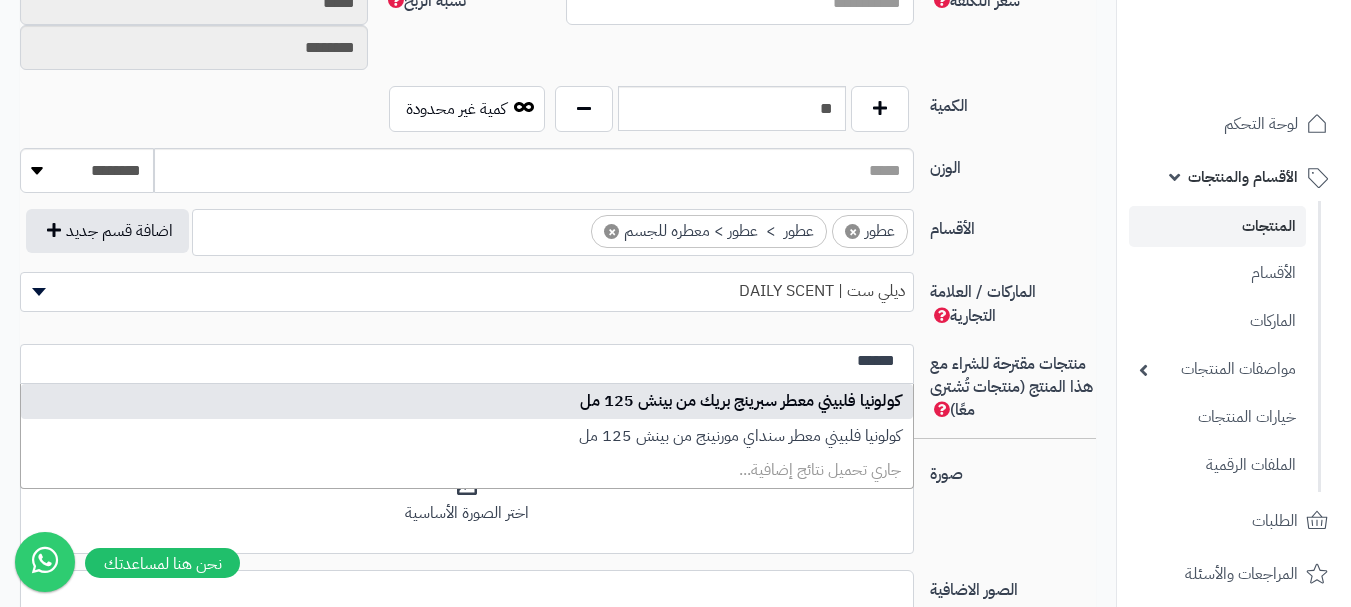 type on "******" 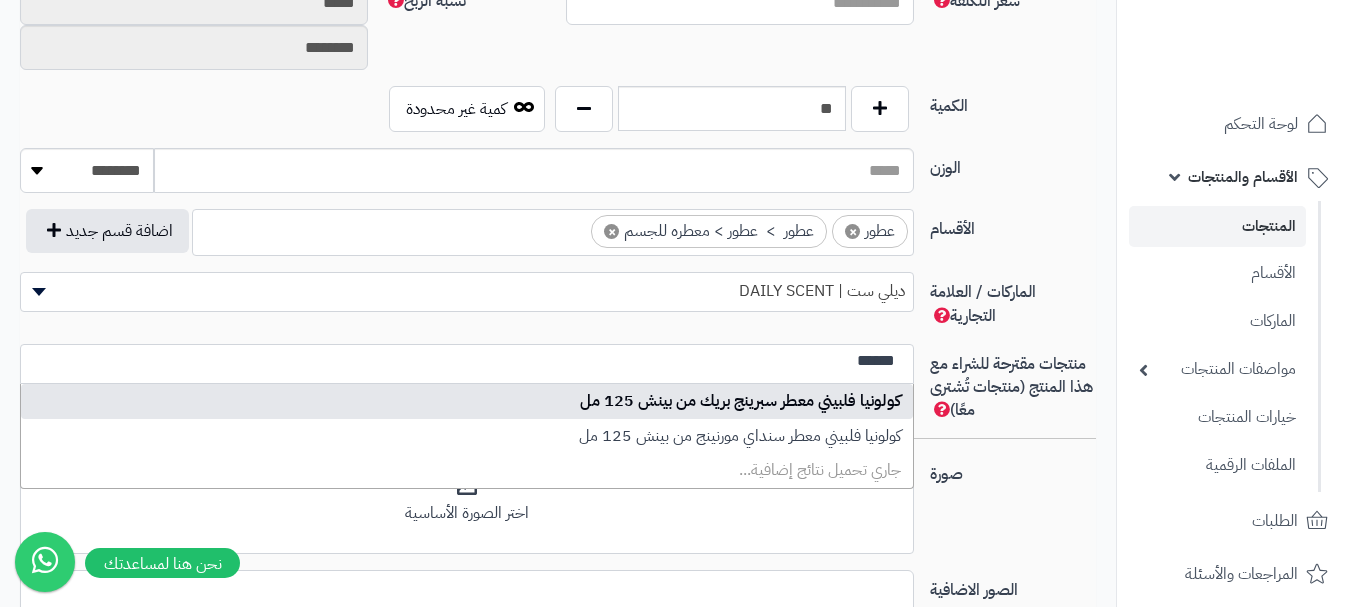 type 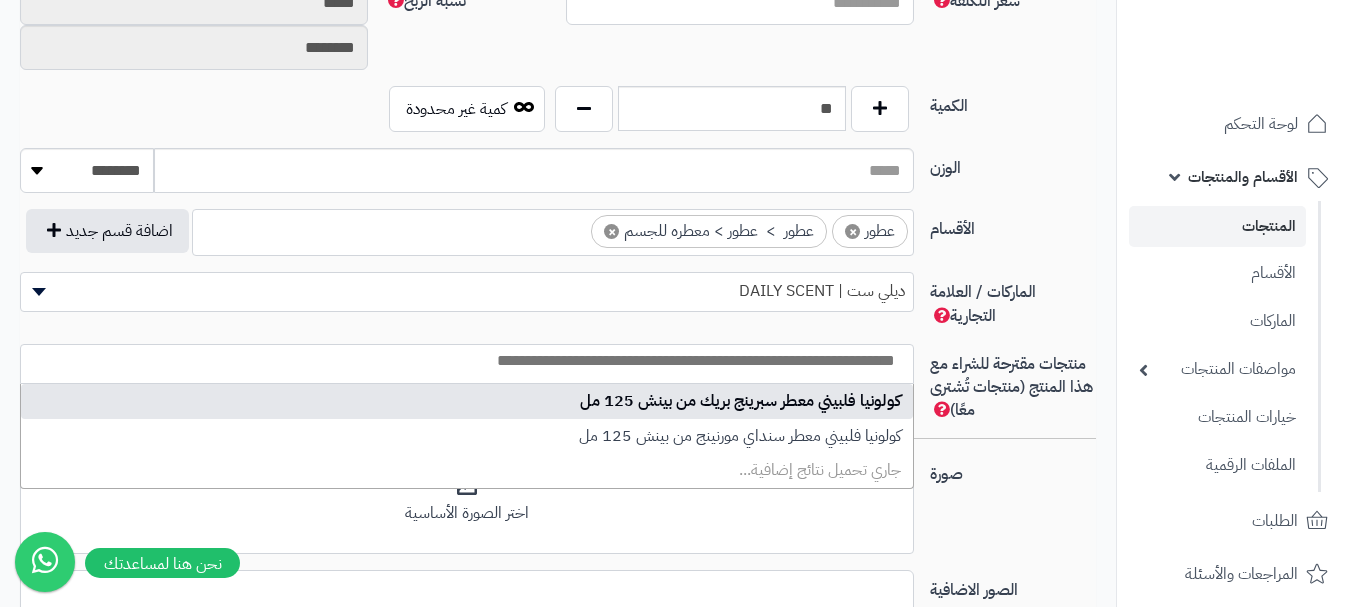 select on "****" 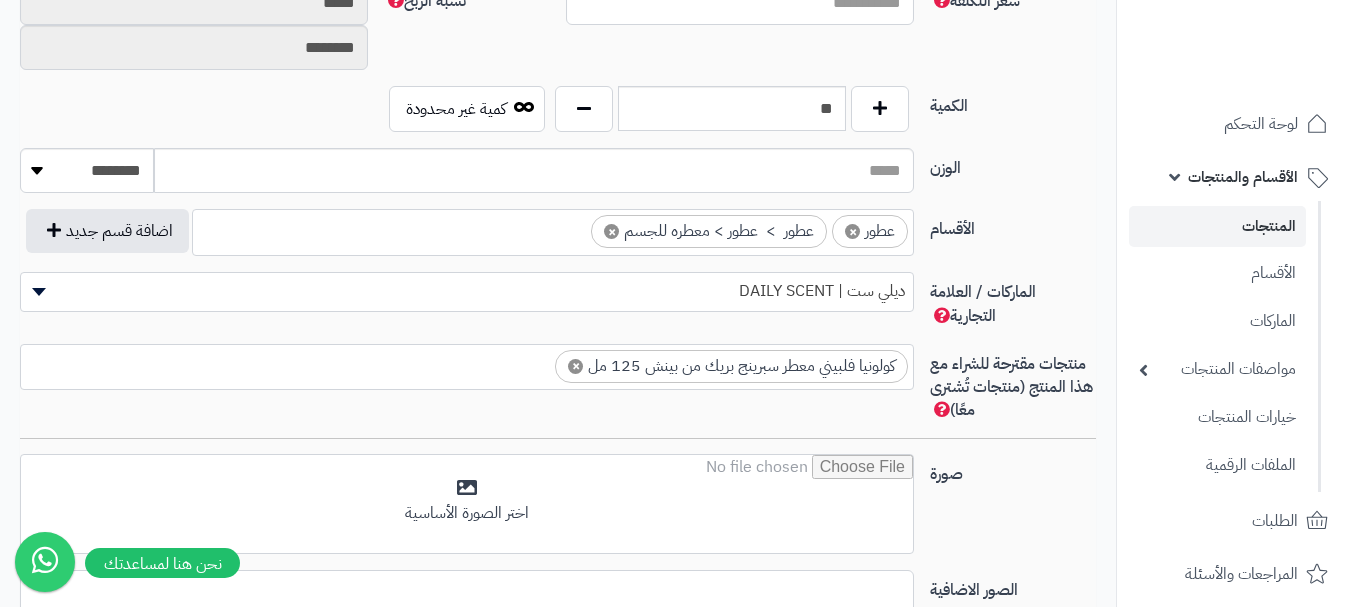 scroll, scrollTop: 0, scrollLeft: 0, axis: both 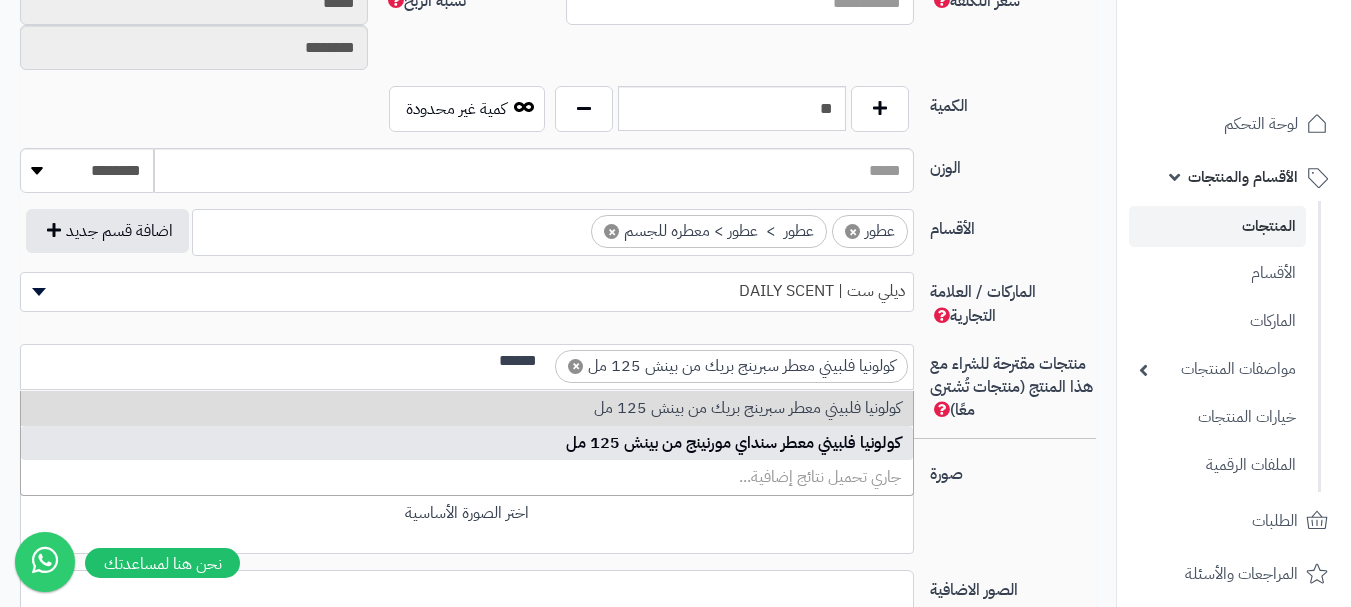 type on "******" 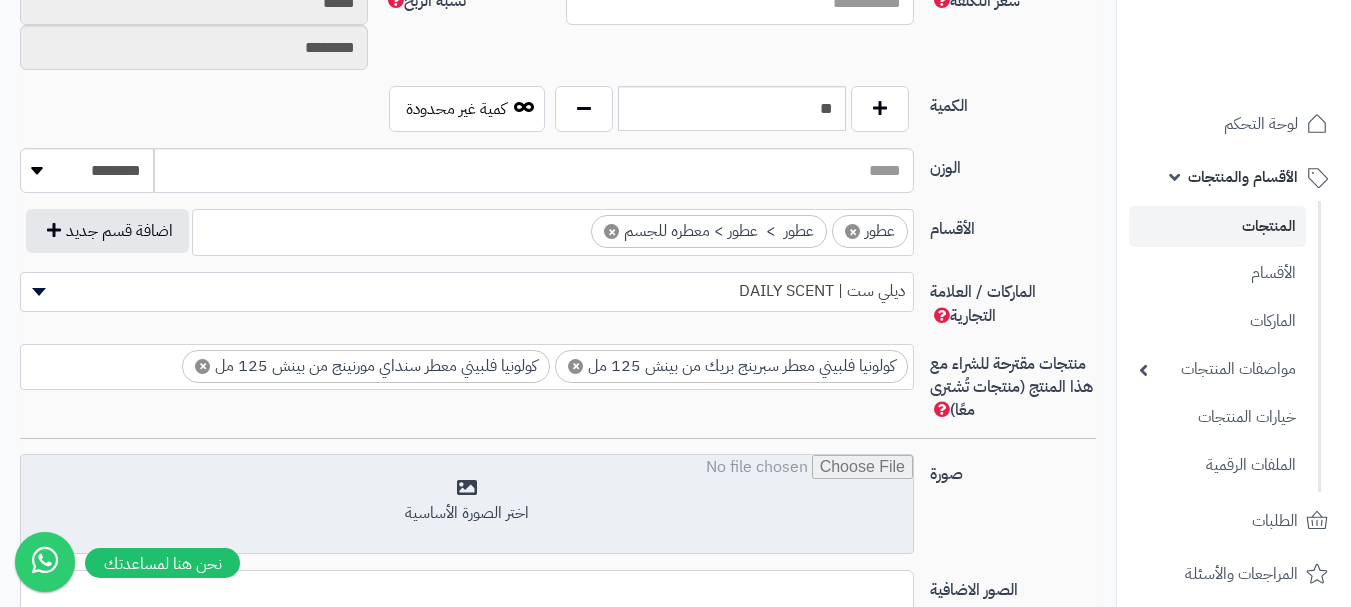 click at bounding box center (467, 505) 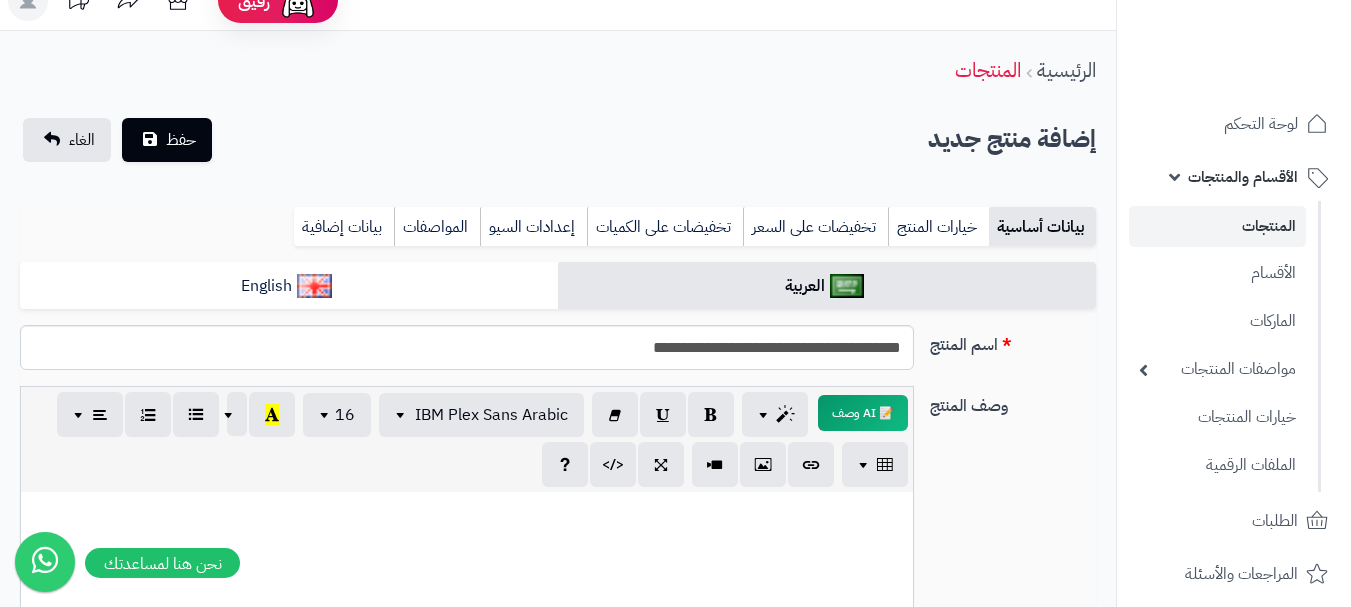 scroll, scrollTop: 0, scrollLeft: 0, axis: both 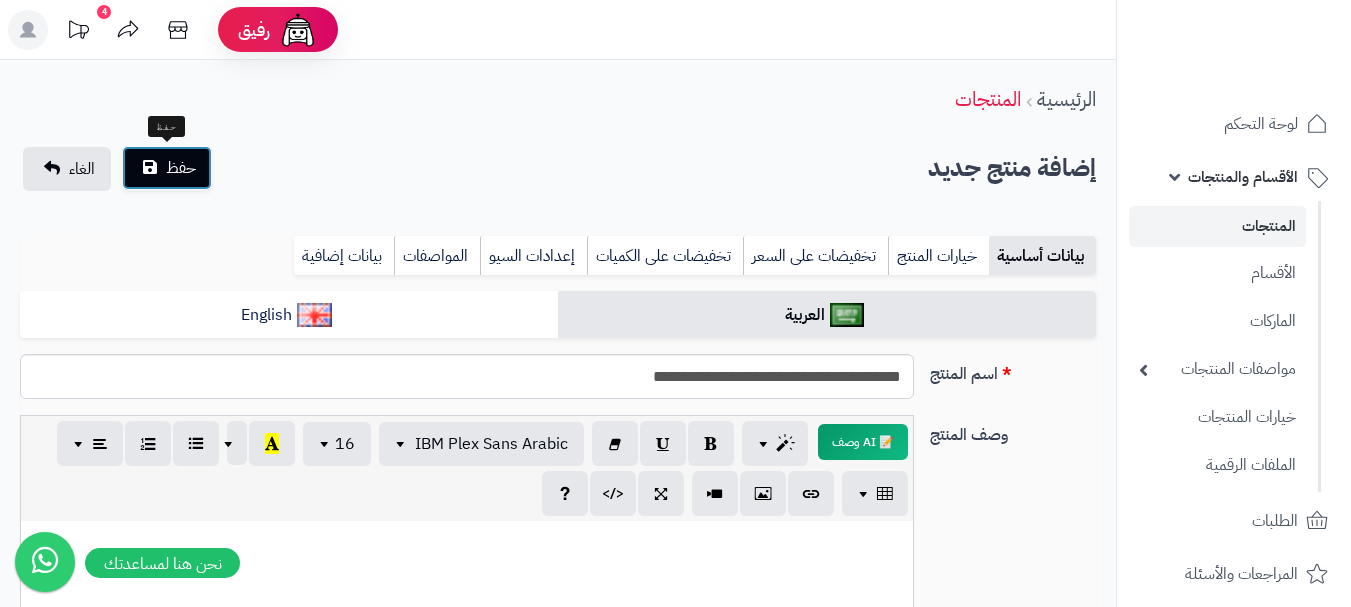 click on "حفظ" at bounding box center (181, 168) 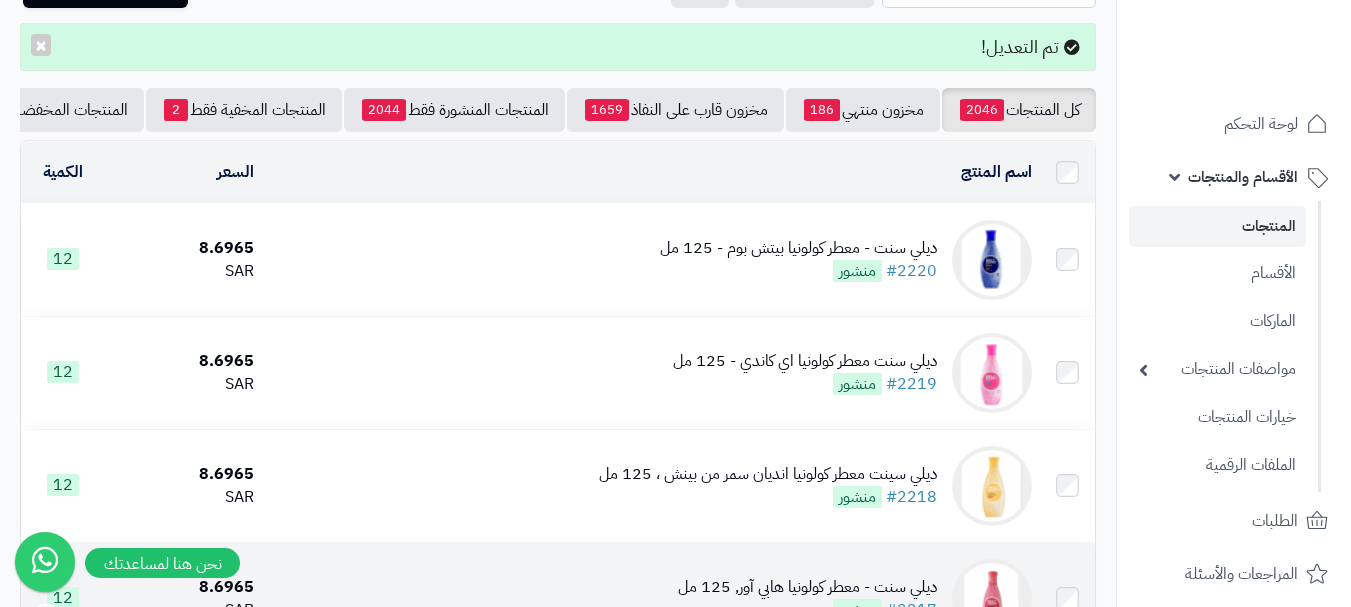 scroll, scrollTop: 0, scrollLeft: 0, axis: both 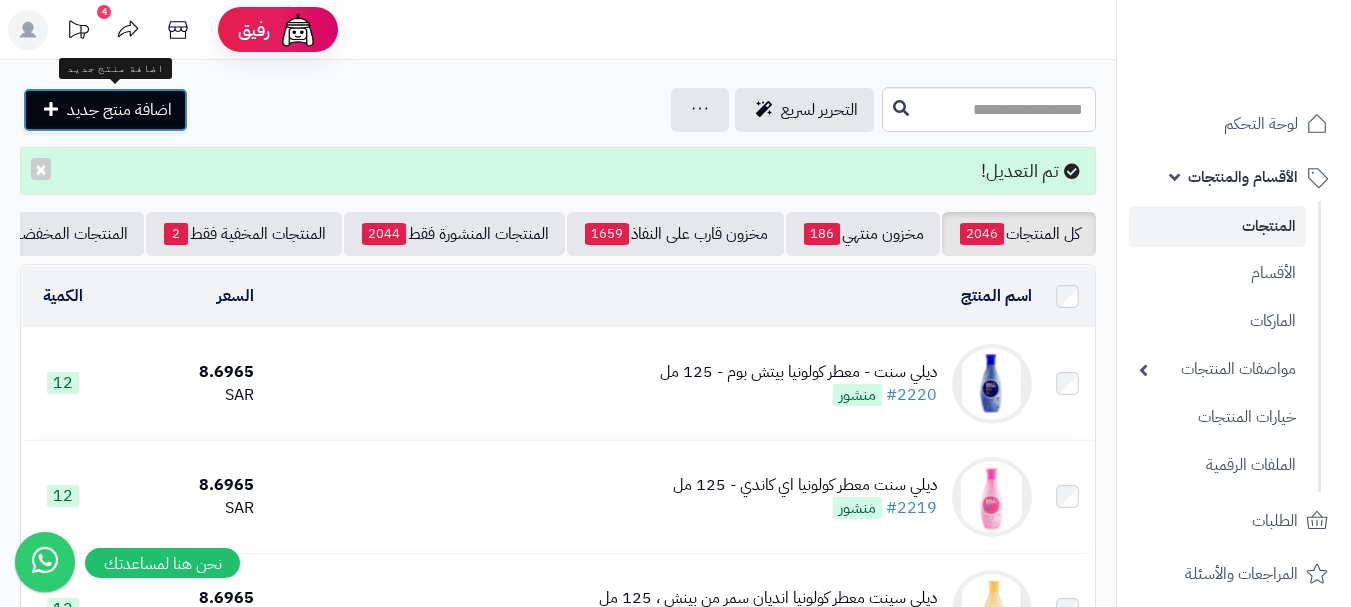 click on "اضافة منتج جديد" at bounding box center [105, 110] 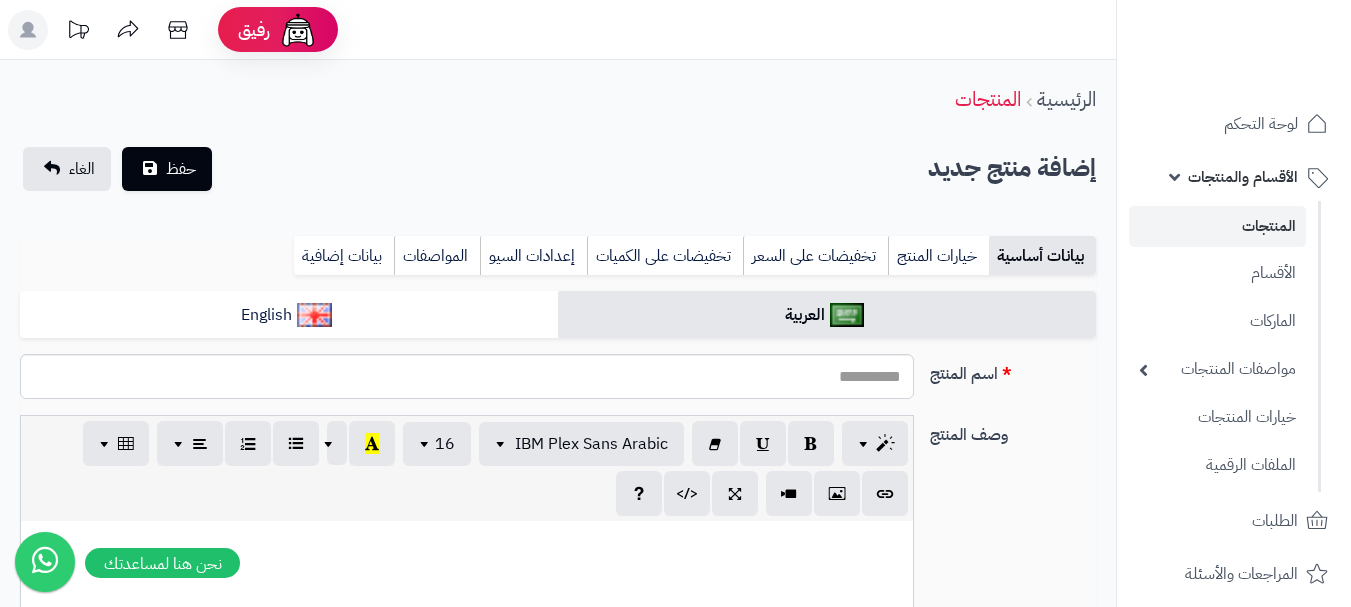 select 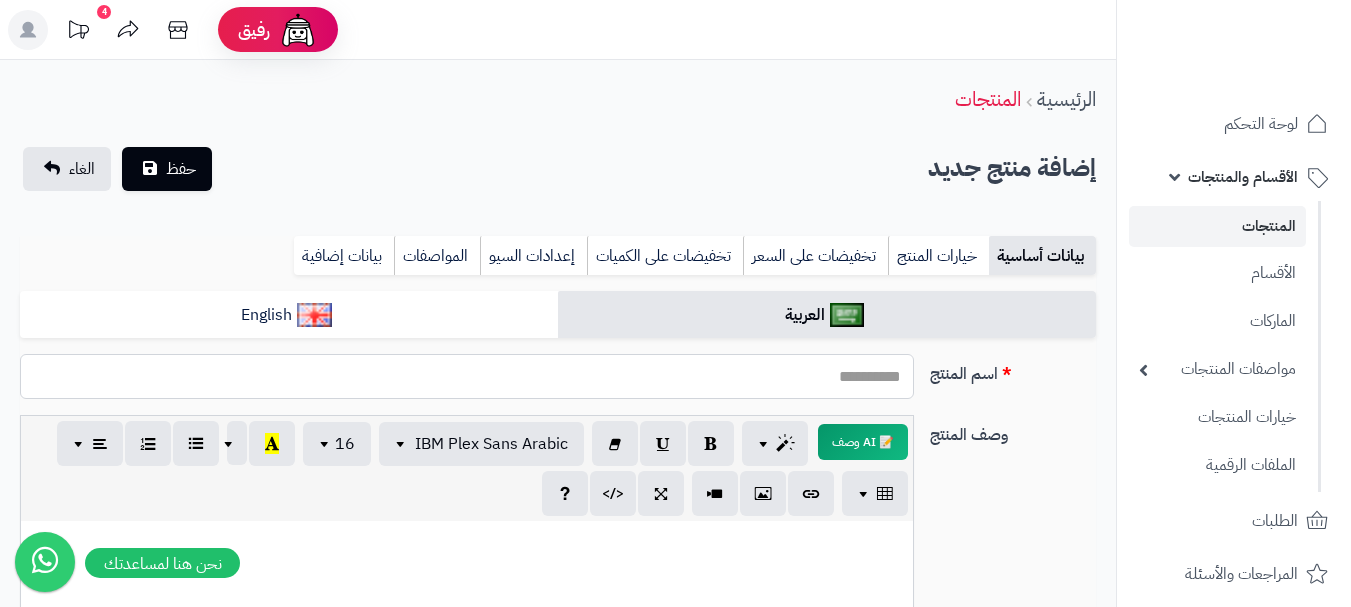 paste on "**********" 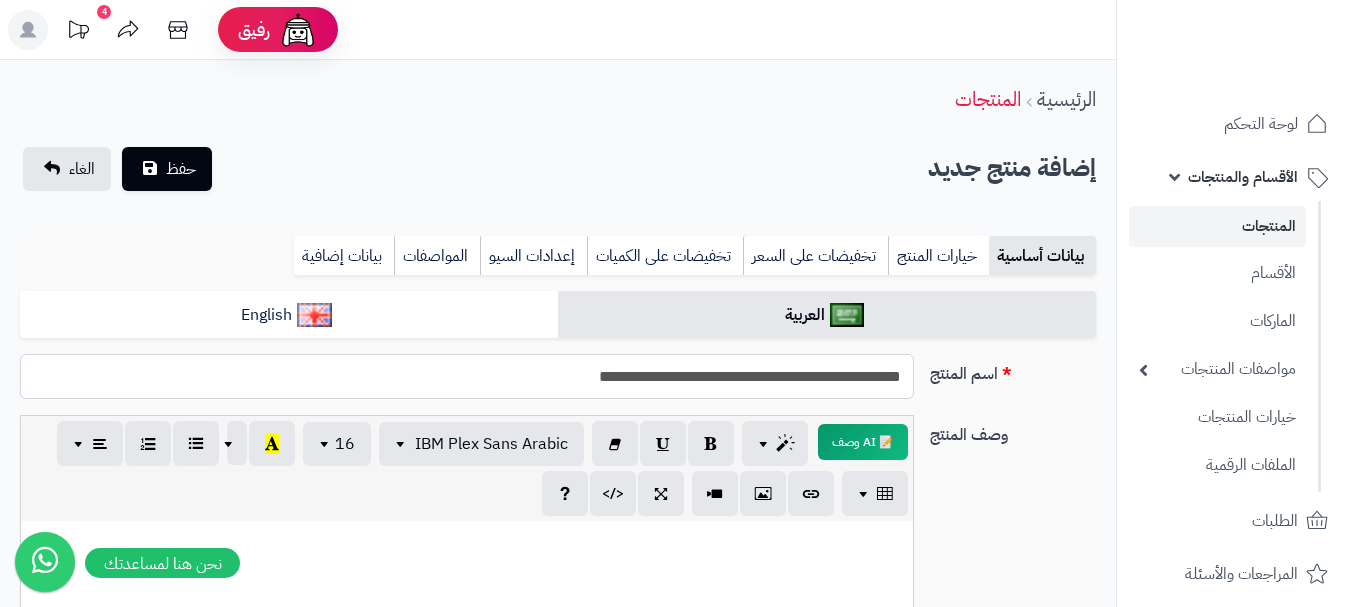 type on "**********" 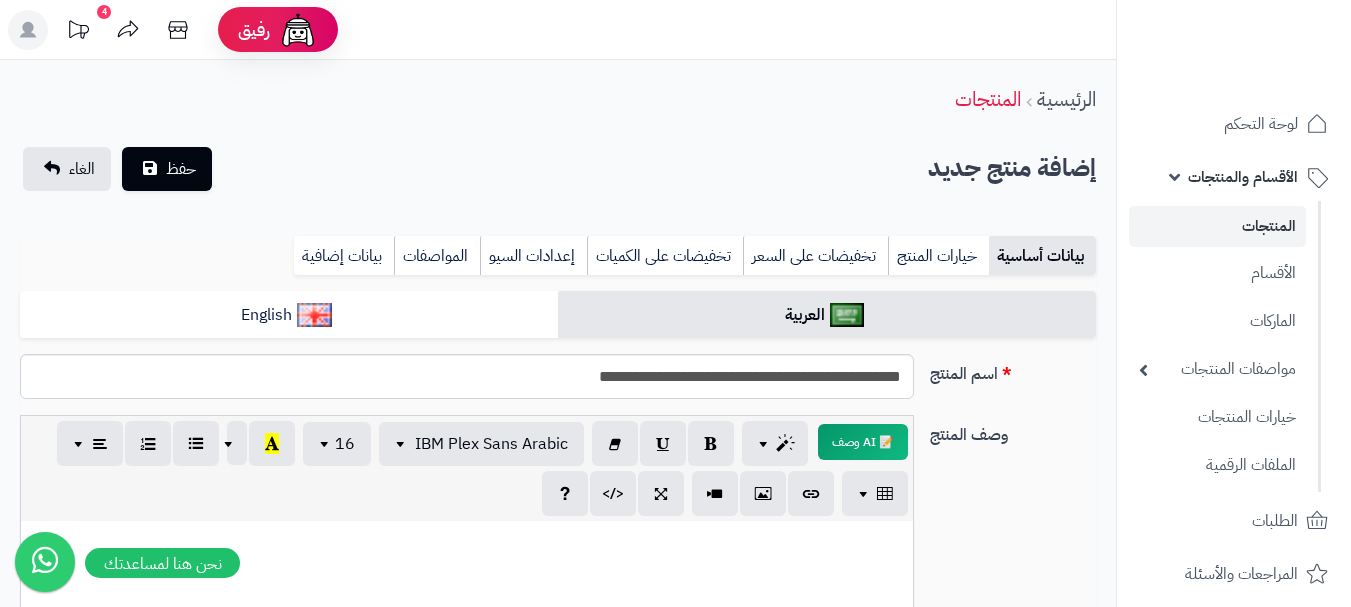 click on "**********" at bounding box center (558, 1065) 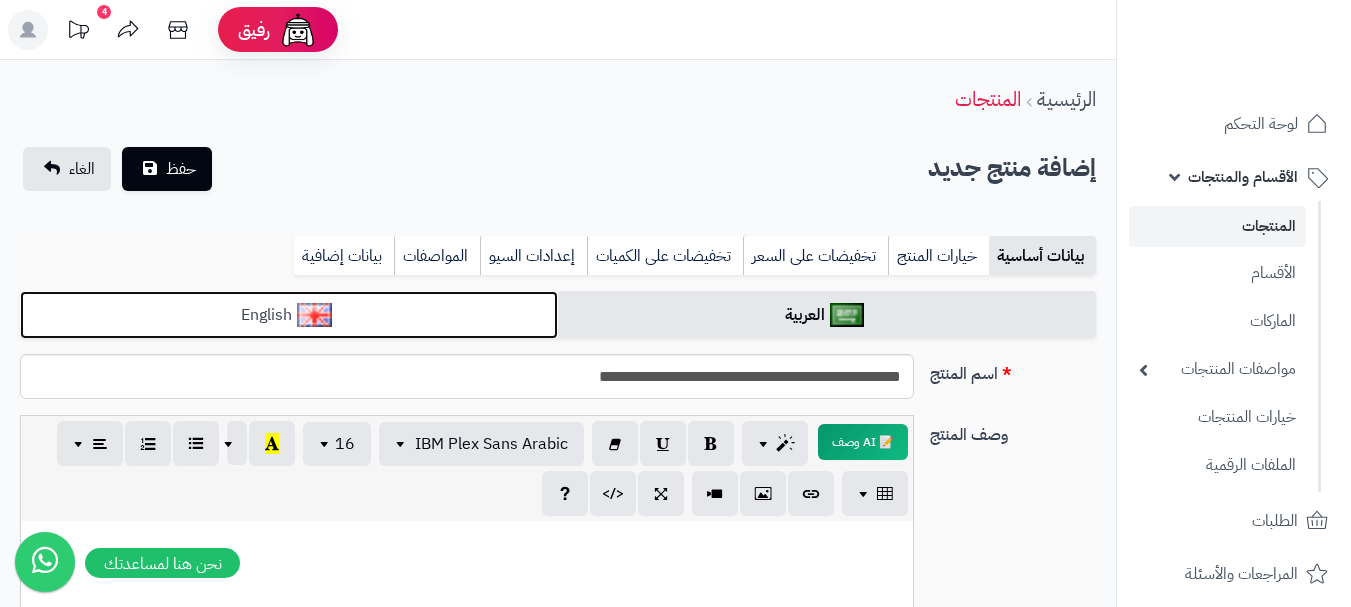 click on "English" at bounding box center (289, 315) 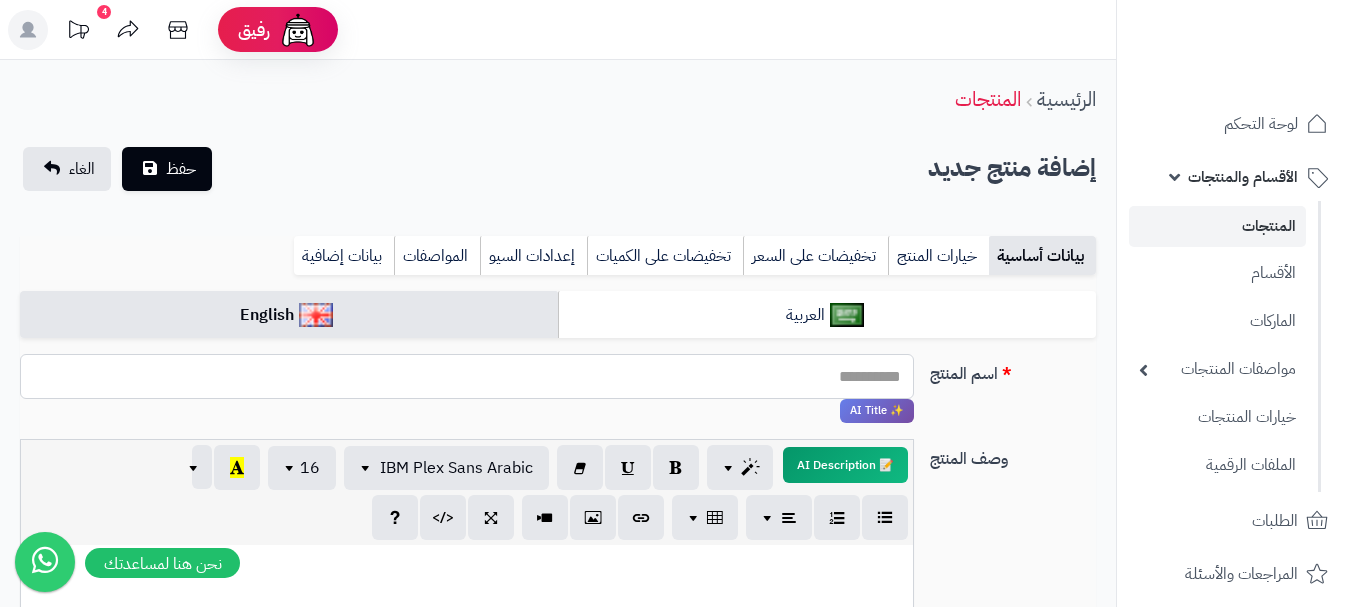 paste on "**********" 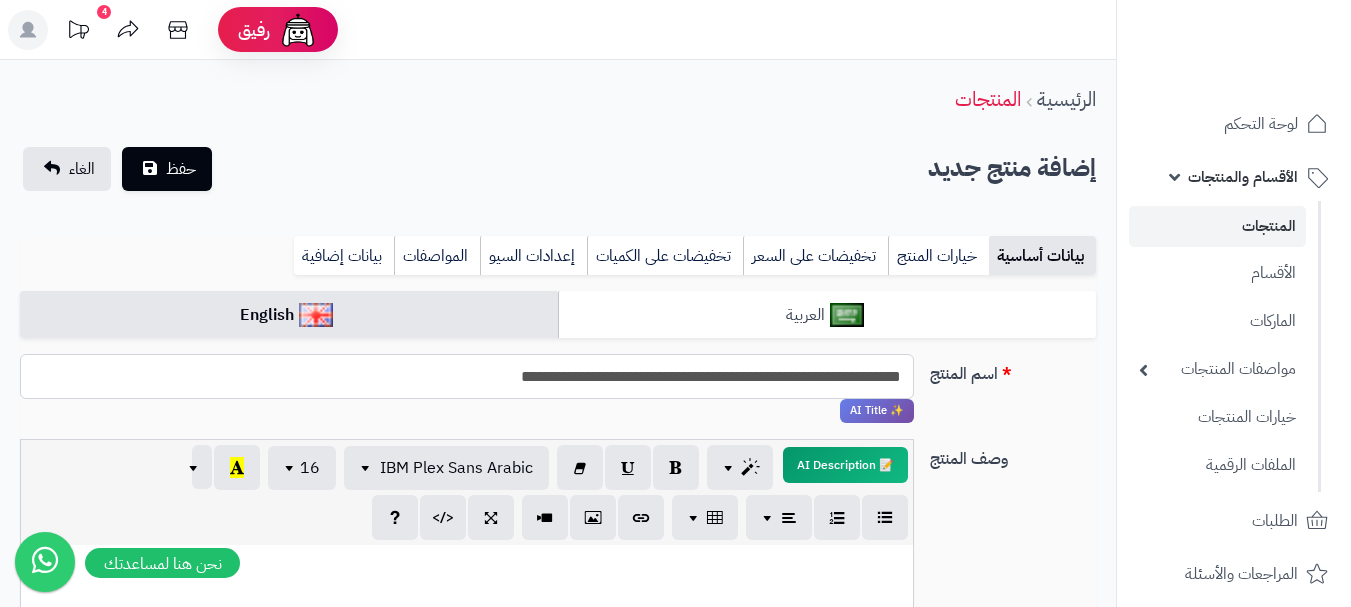 type on "**********" 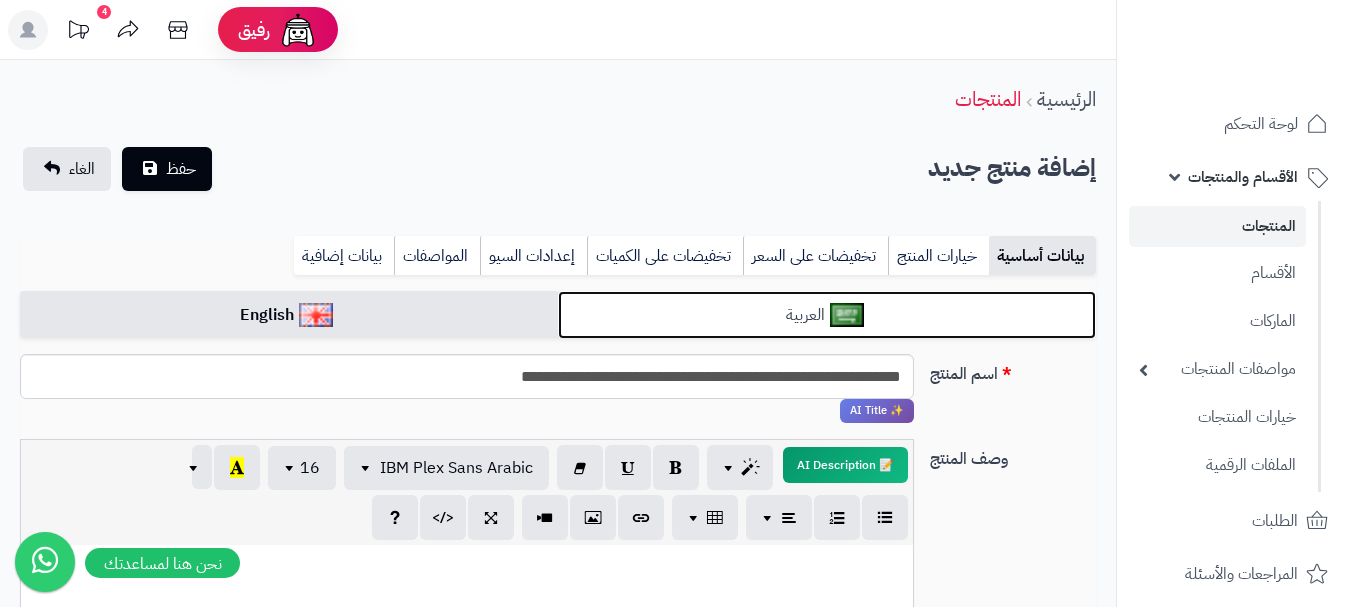 click on "العربية" at bounding box center [827, 315] 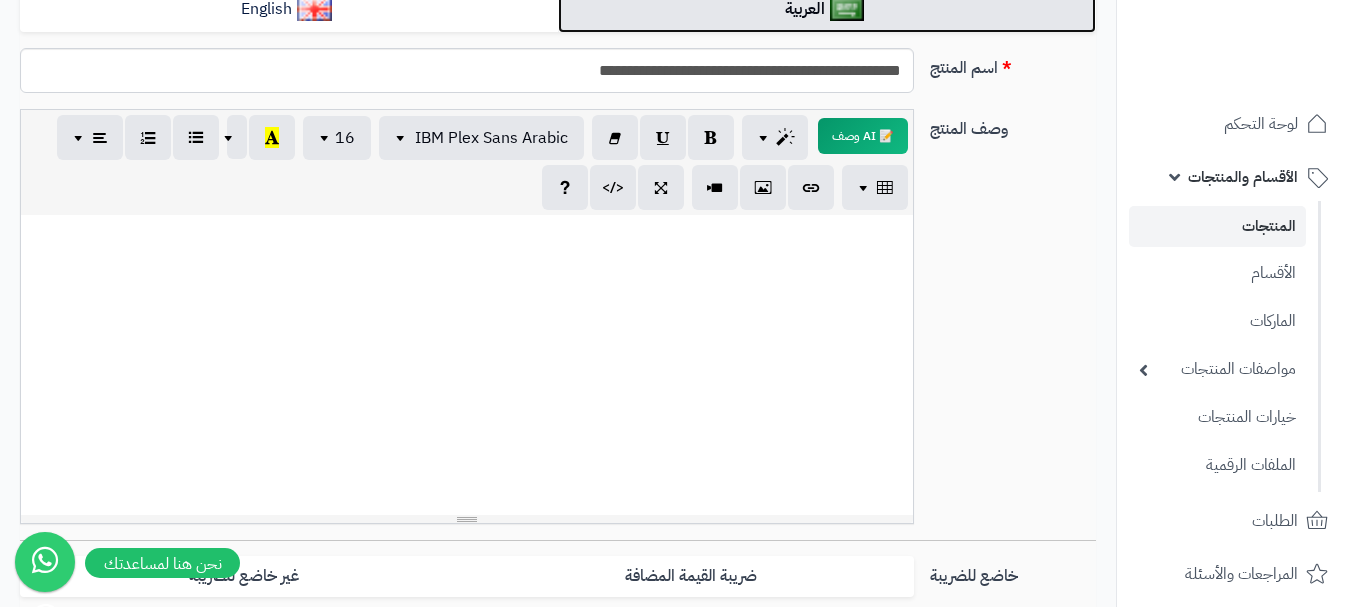 scroll, scrollTop: 600, scrollLeft: 0, axis: vertical 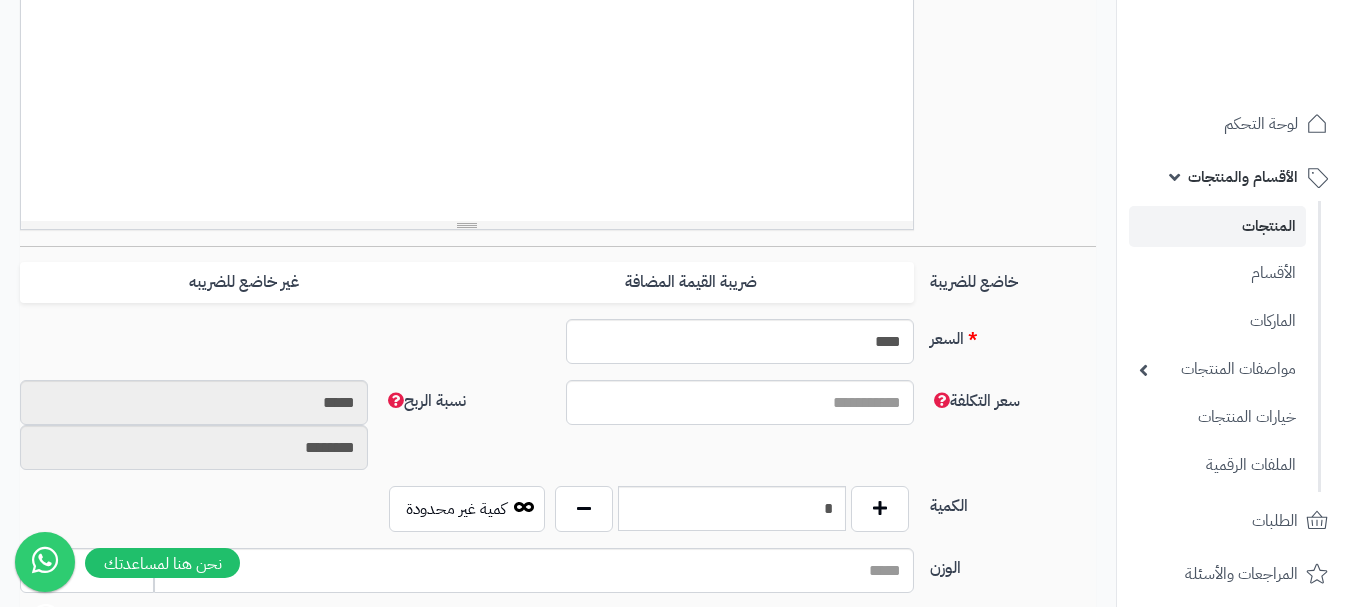 drag, startPoint x: 889, startPoint y: 288, endPoint x: 543, endPoint y: 313, distance: 346.902 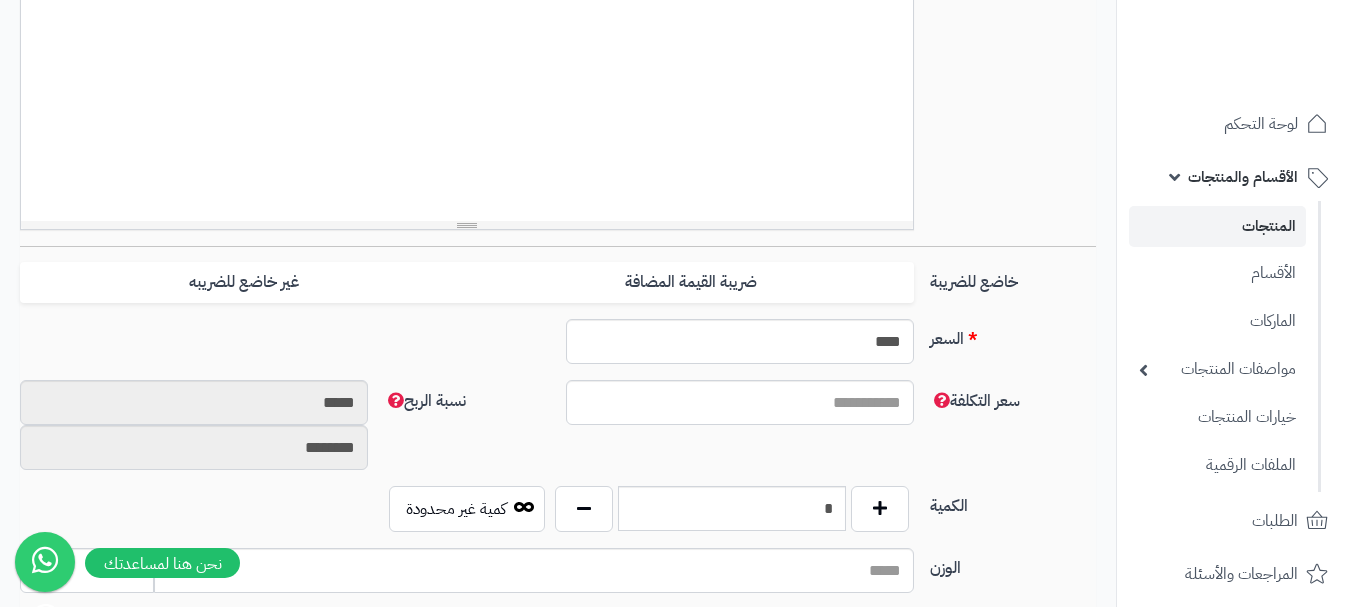 click on "ضريبة القيمة المضافة" at bounding box center [690, 282] 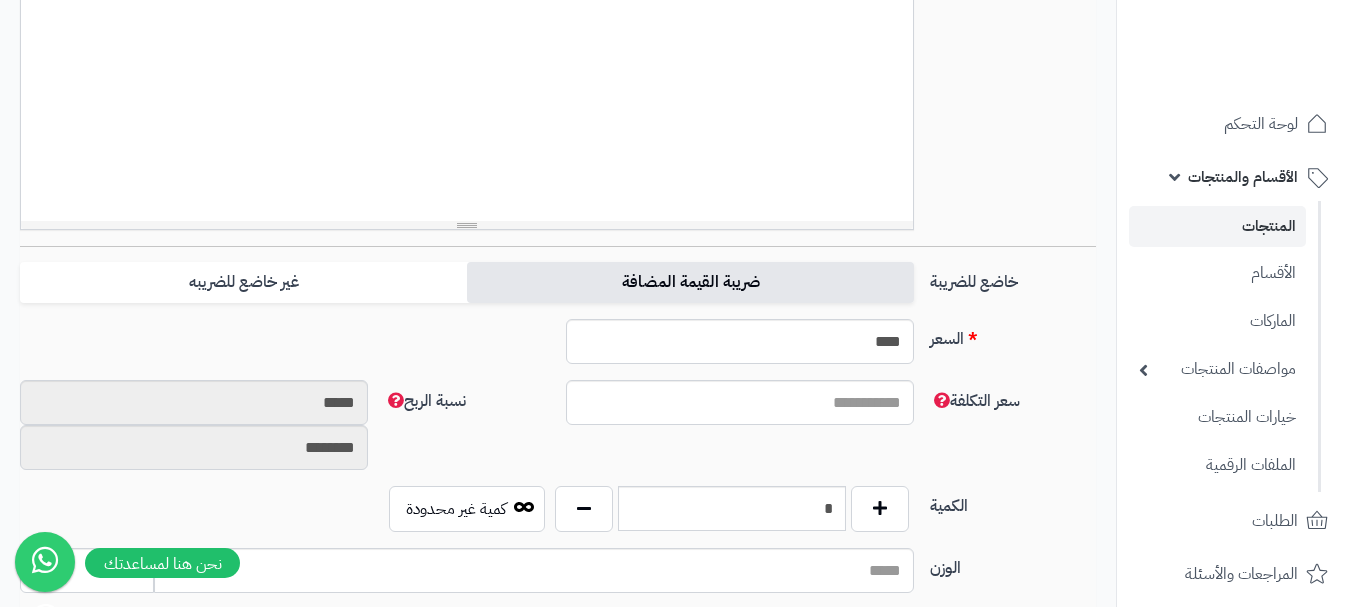 type on "*" 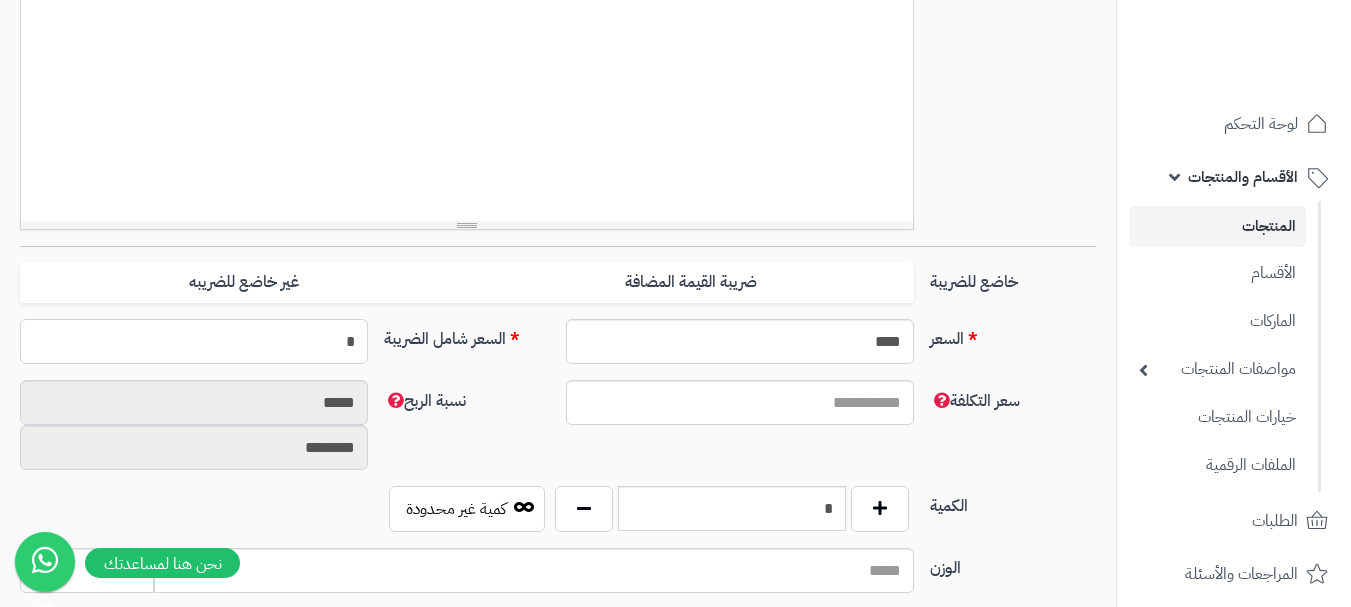 click on "*" at bounding box center (194, 341) 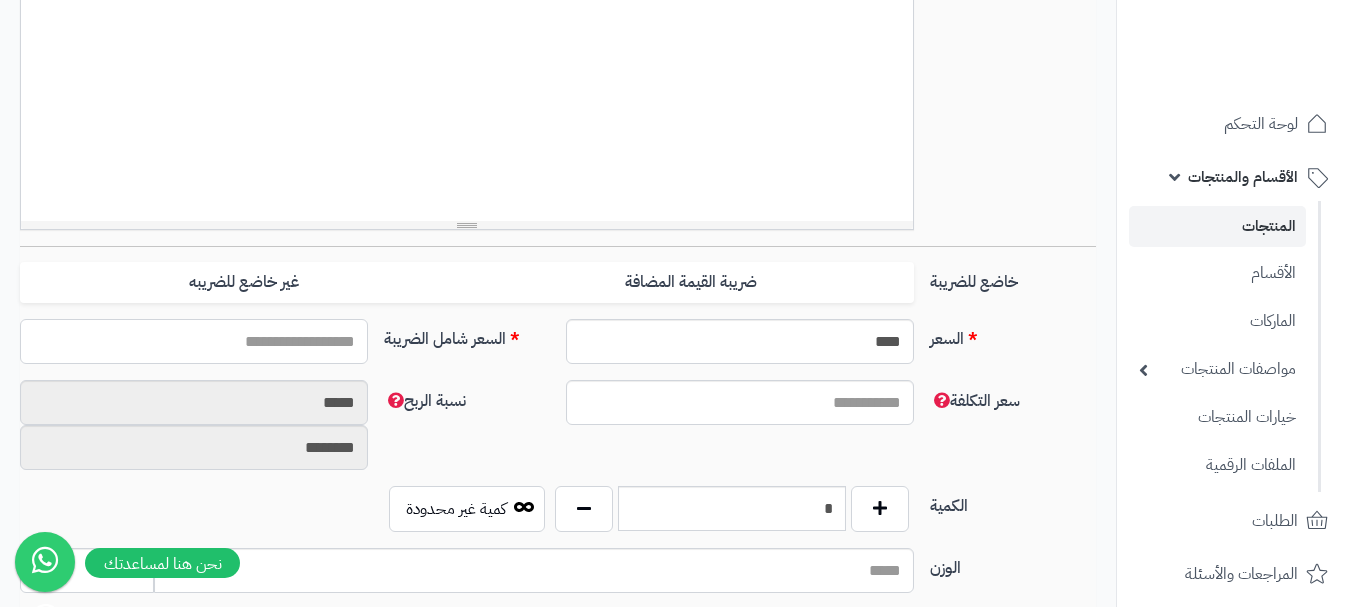 type on "*" 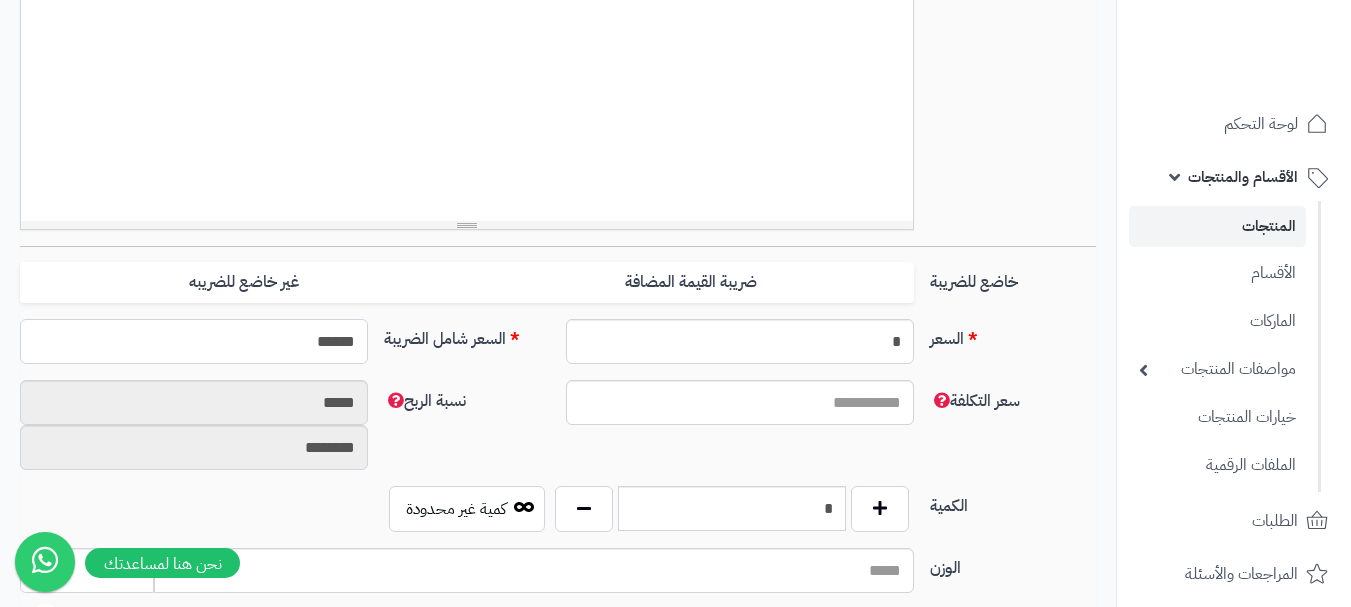 type on "*******" 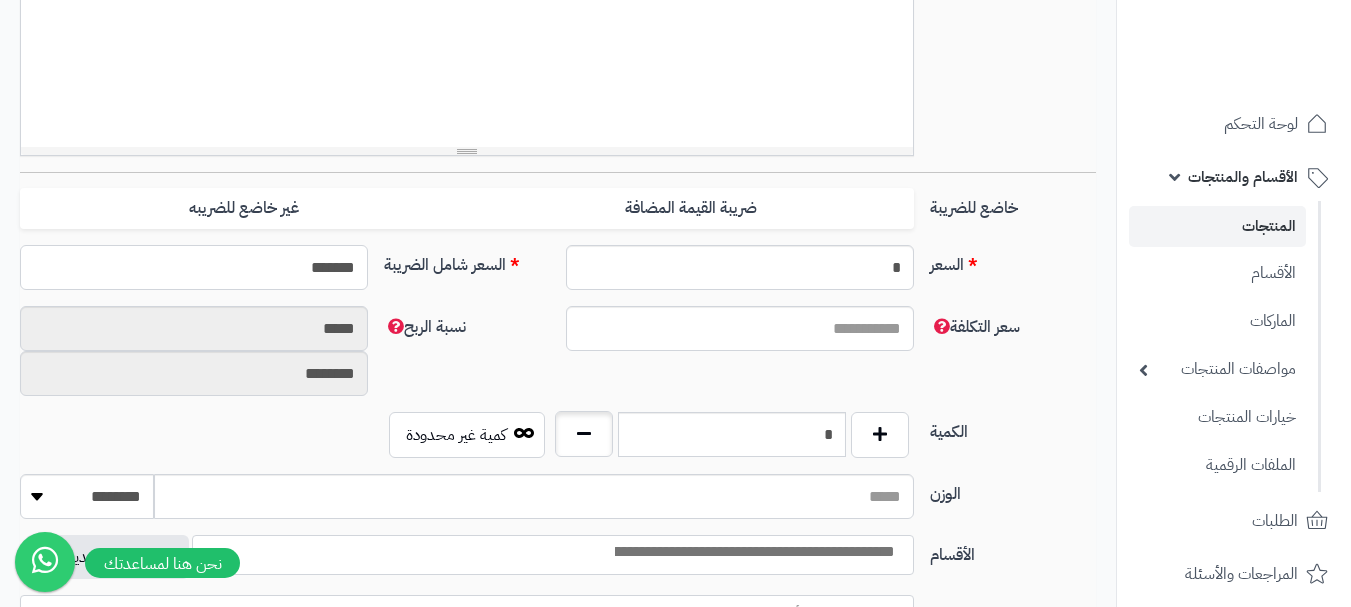 scroll, scrollTop: 800, scrollLeft: 0, axis: vertical 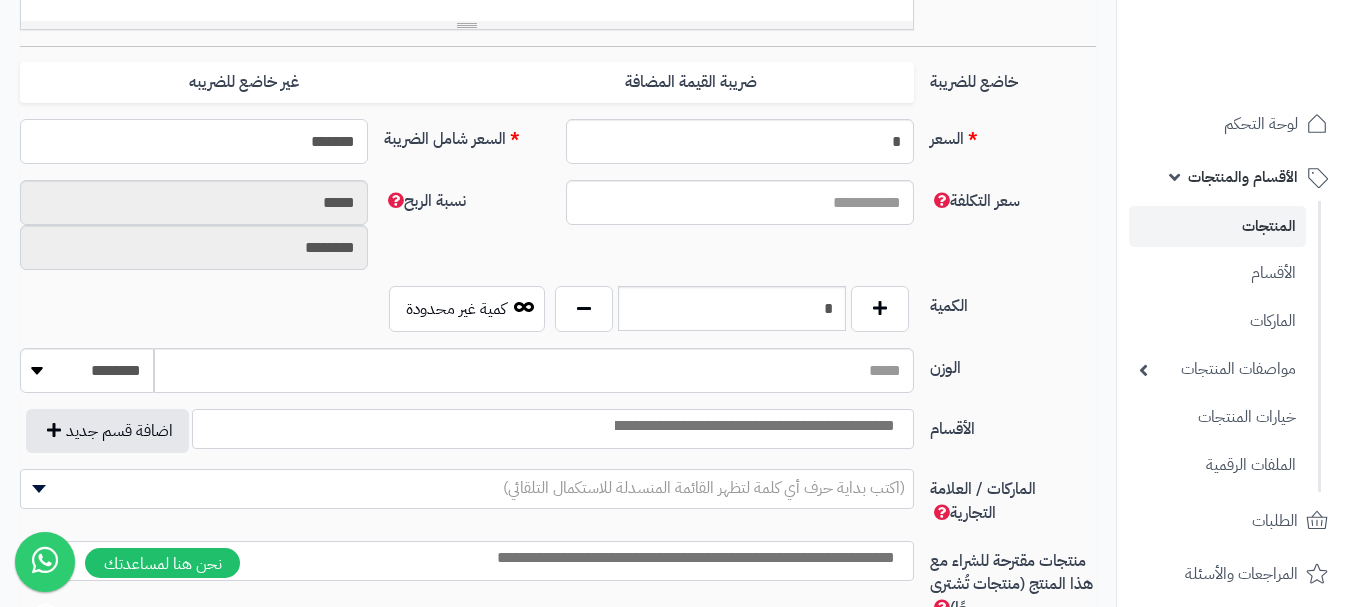 type on "**********" 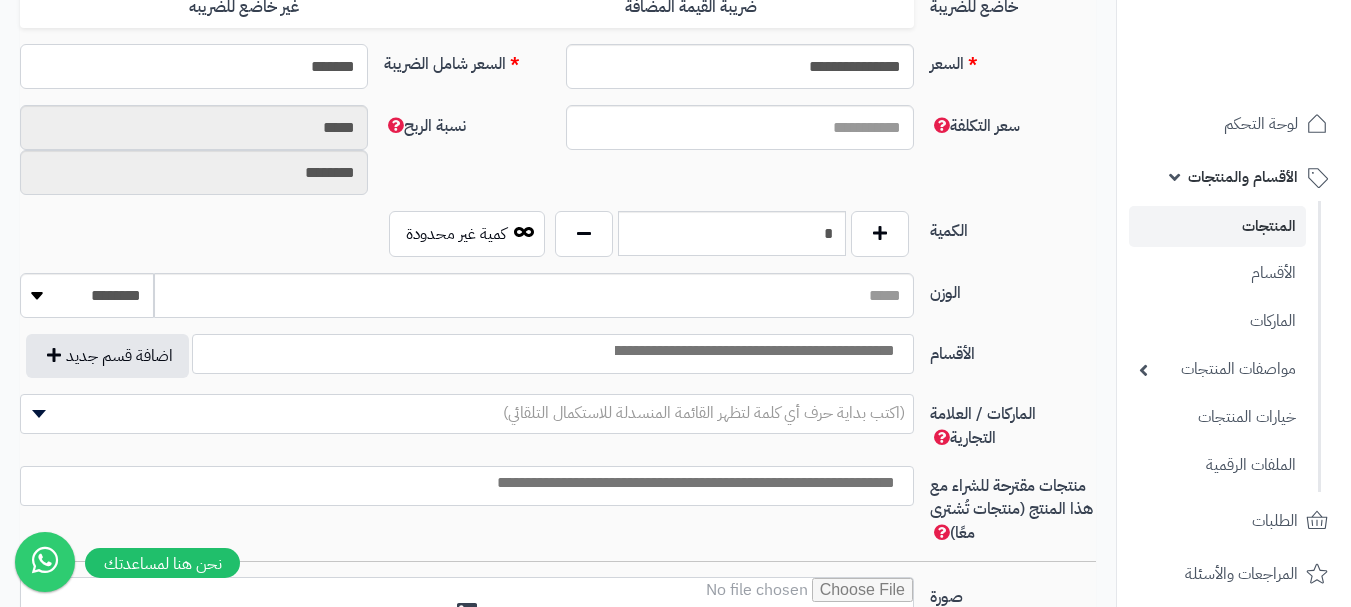 scroll, scrollTop: 1000, scrollLeft: 0, axis: vertical 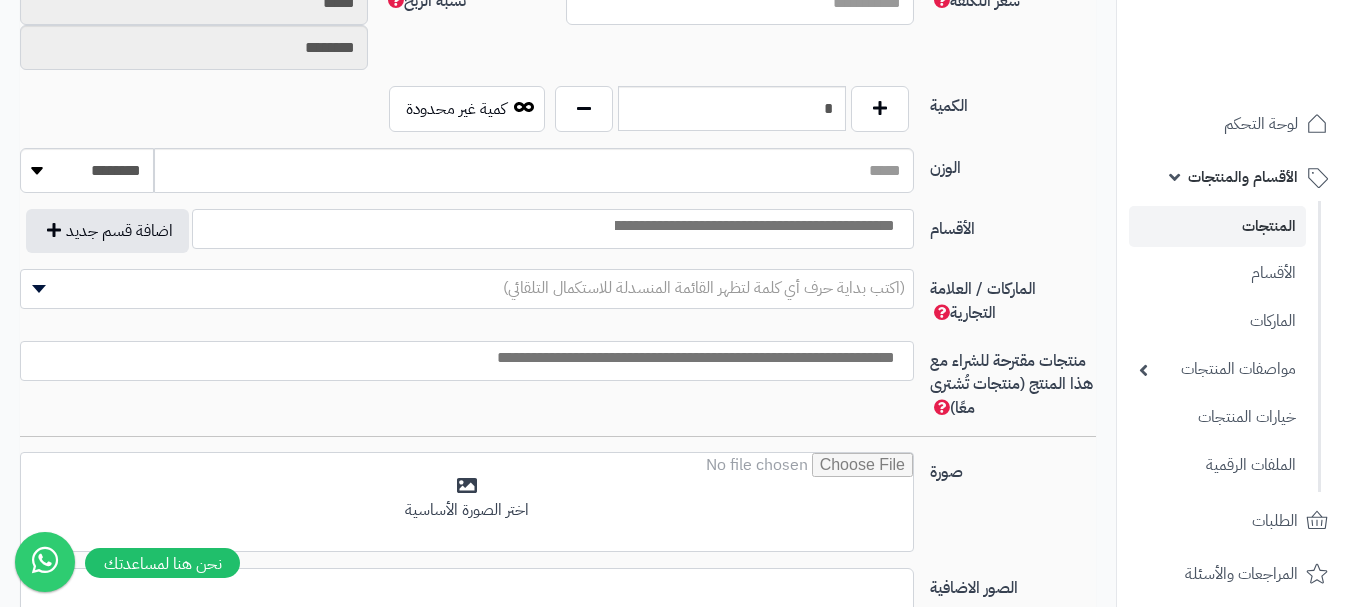 type on "*******" 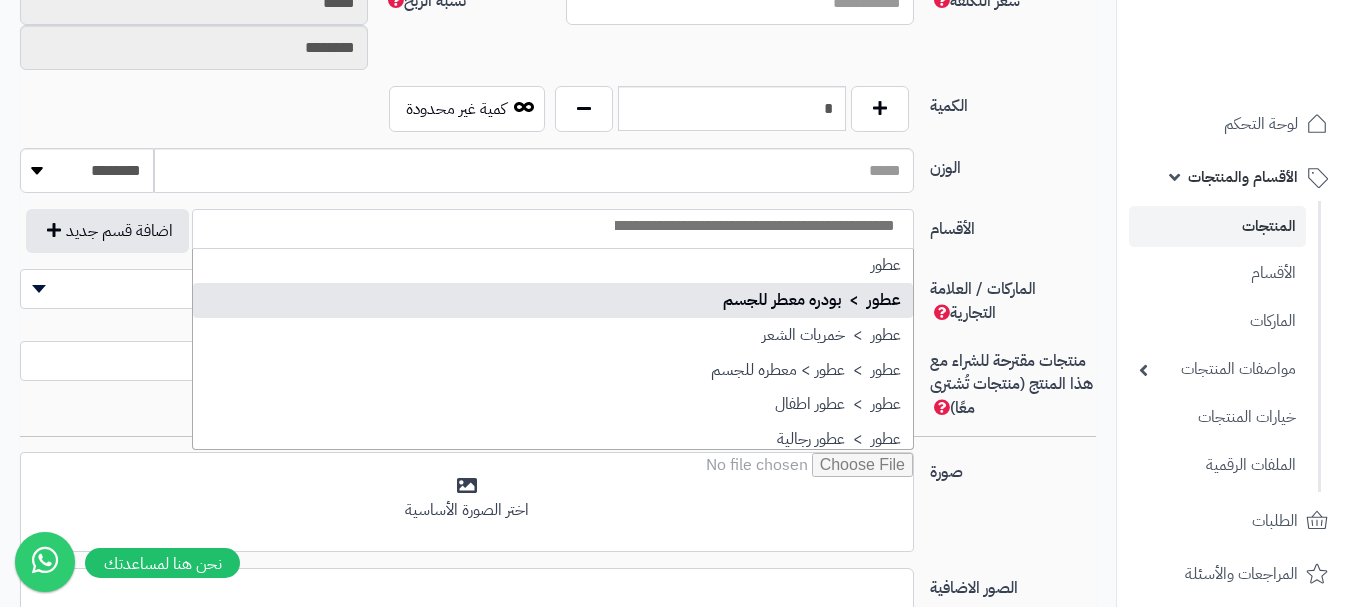 scroll, scrollTop: 700, scrollLeft: 0, axis: vertical 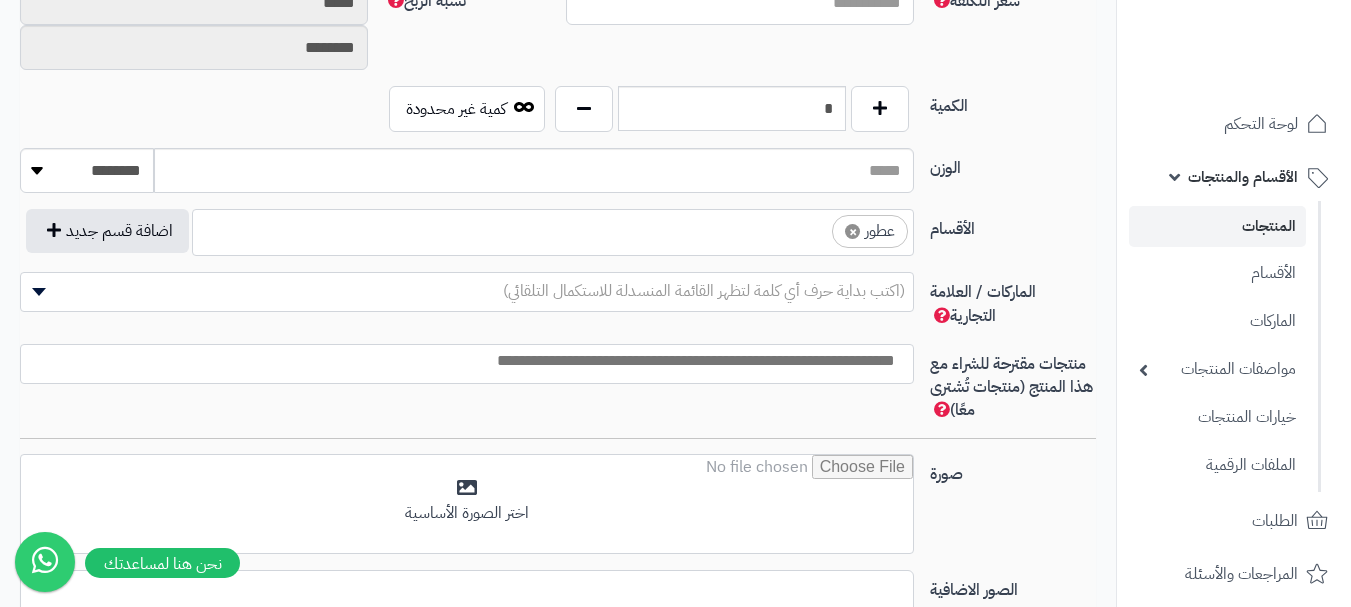 select on "**" 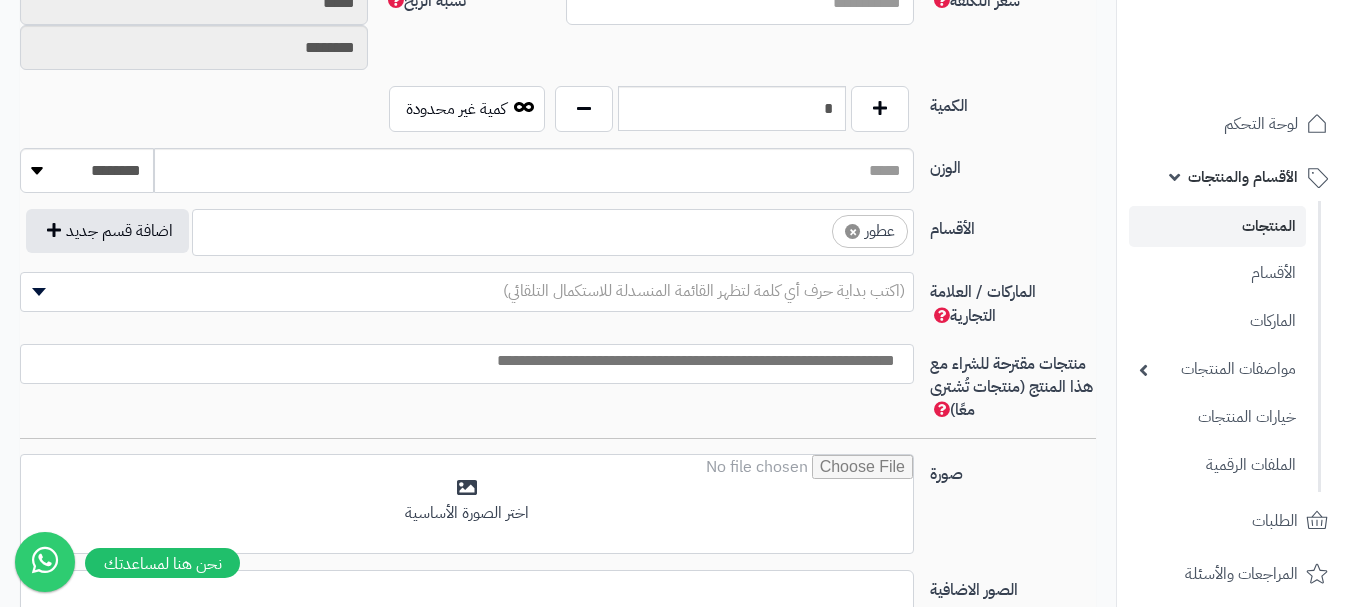 scroll, scrollTop: 525, scrollLeft: 0, axis: vertical 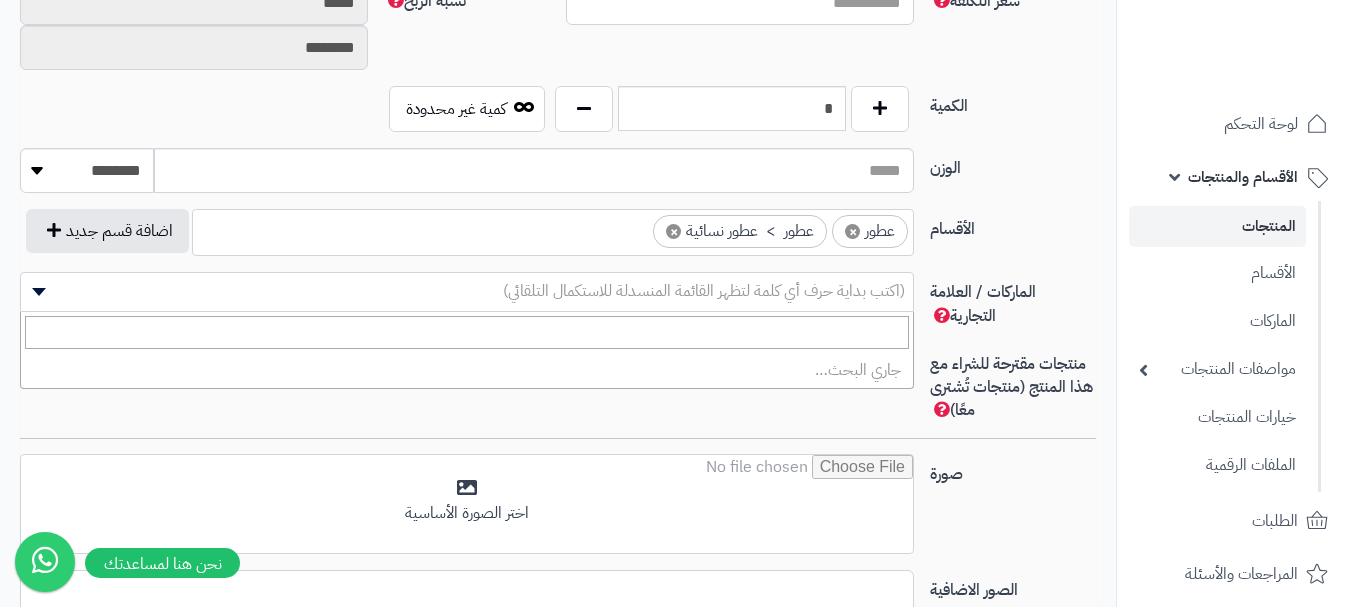 click on "(اكتب بداية حرف أي كلمة لتظهر القائمة المنسدلة للاستكمال التلقائي)" at bounding box center (704, 291) 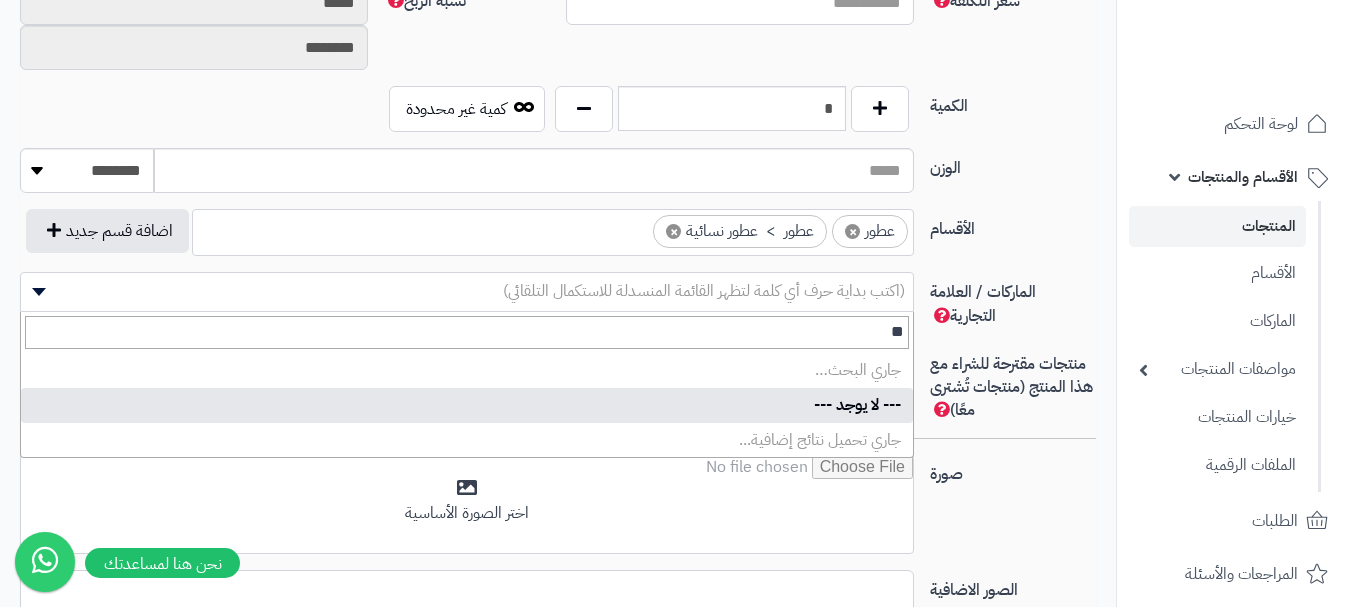 type on "*" 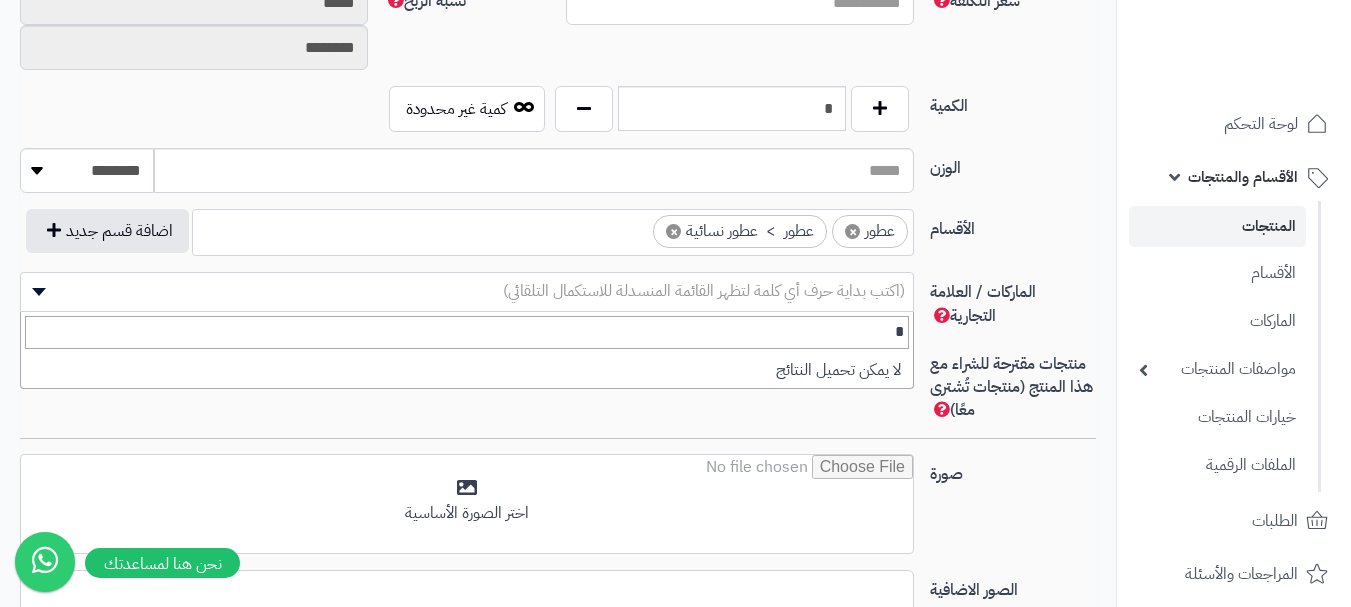 type 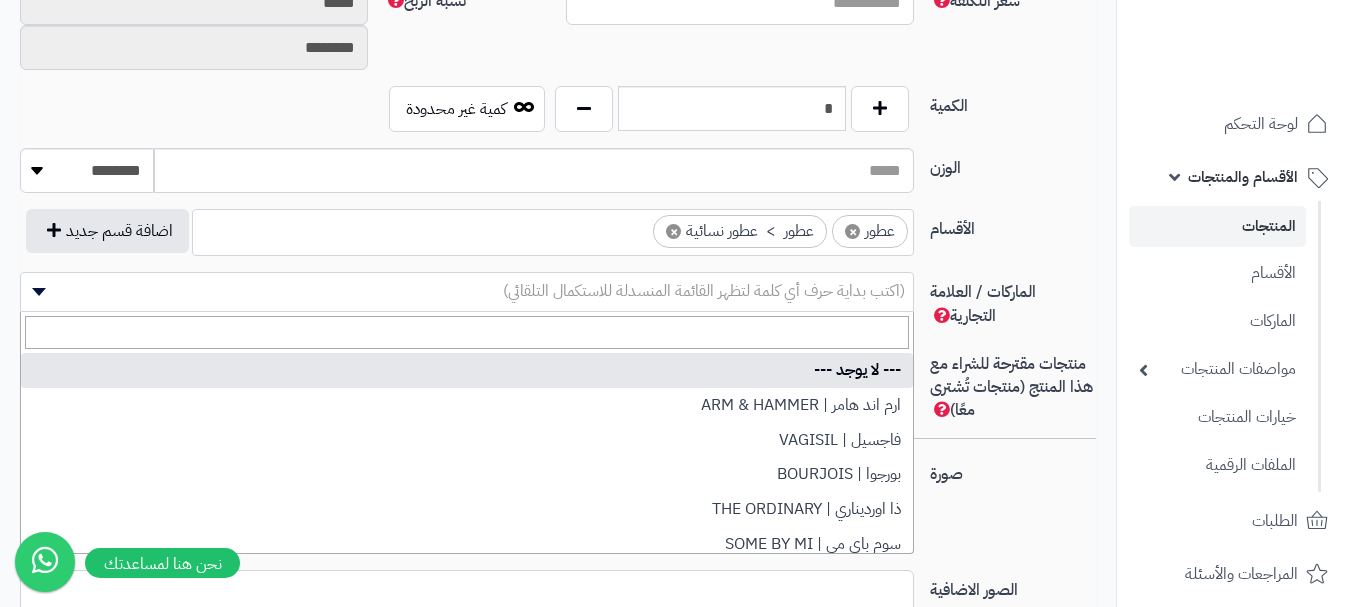 click on "الأقسام" at bounding box center (1013, 225) 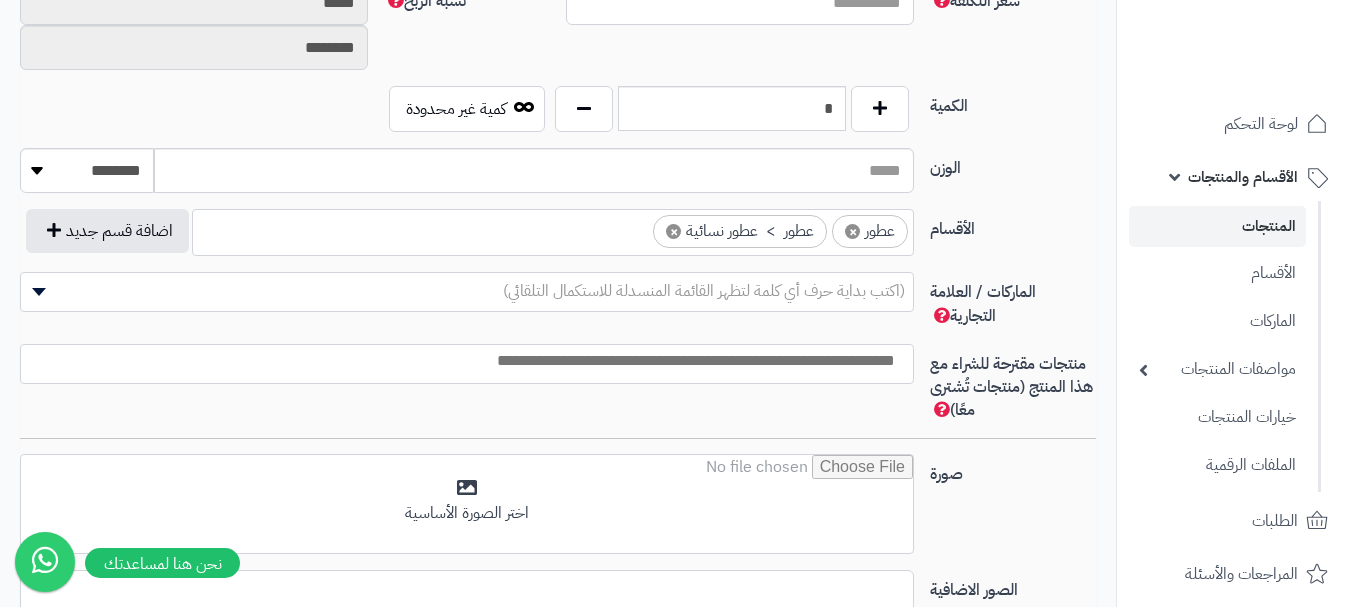 click at bounding box center [462, 361] 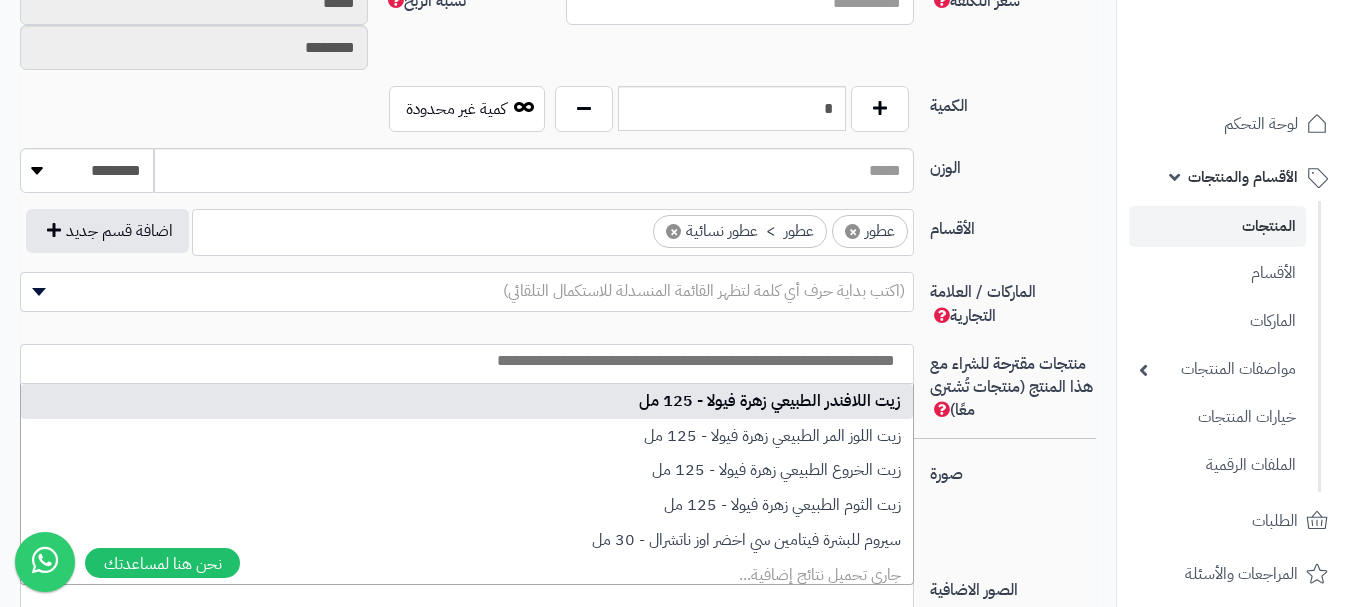 scroll, scrollTop: 0, scrollLeft: -5, axis: horizontal 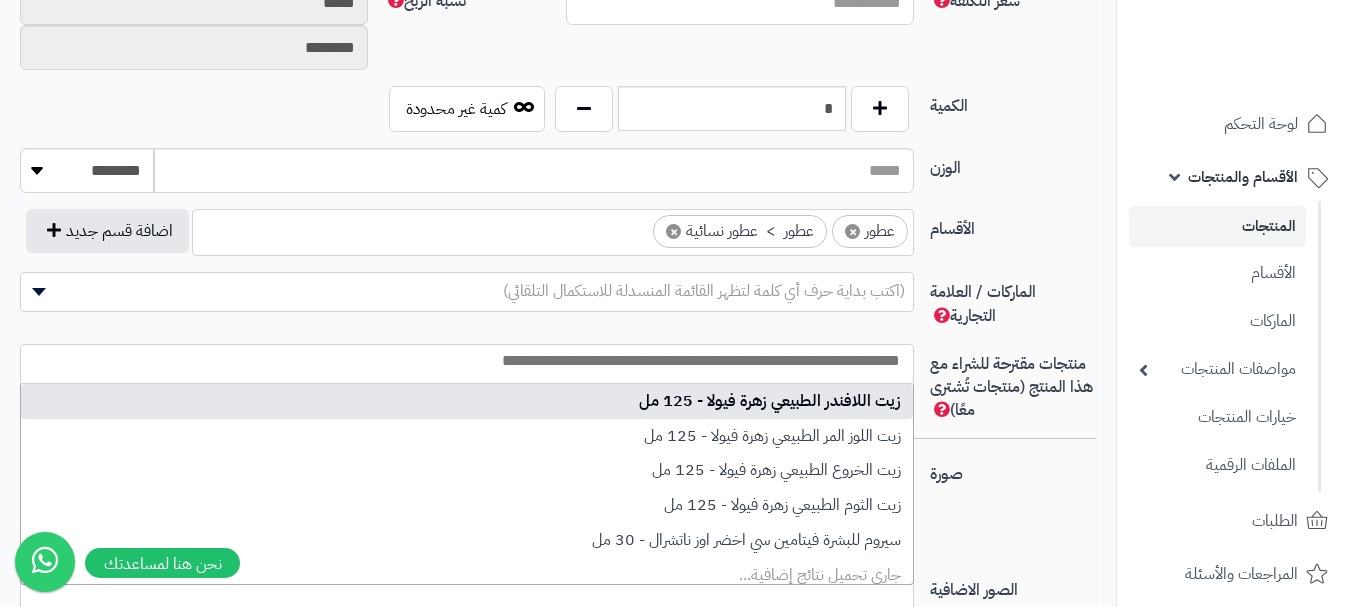 click on "صورة
اختر الصورة الأساسية" at bounding box center (558, 512) 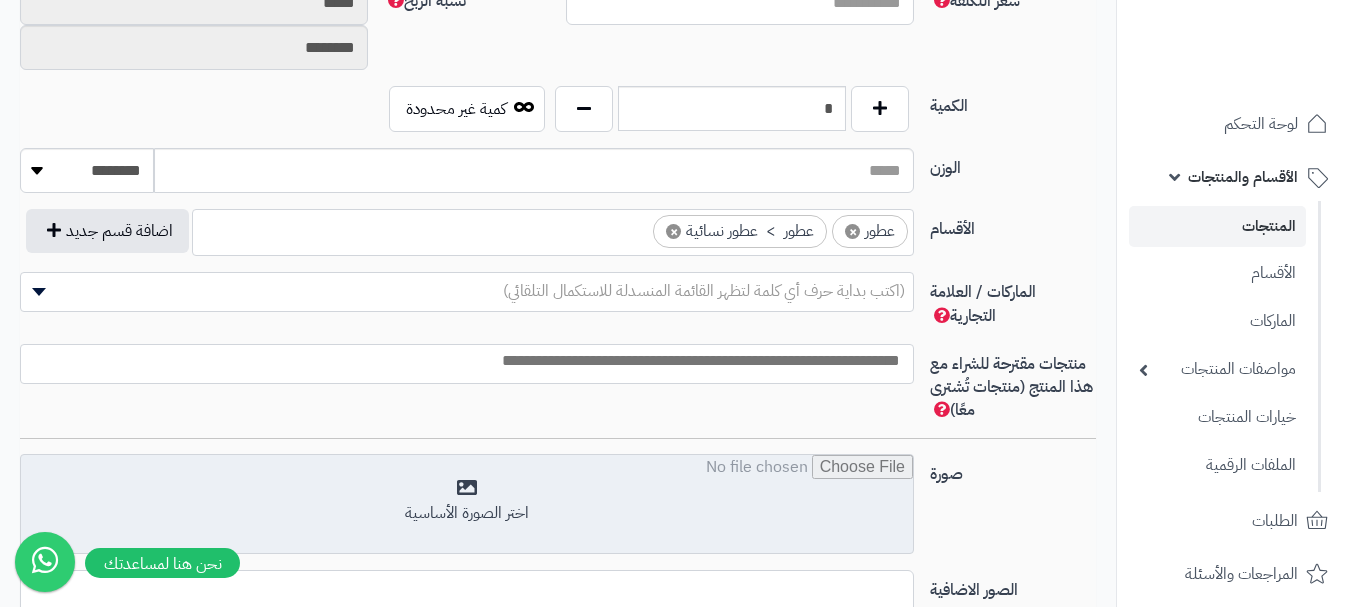click at bounding box center [467, 505] 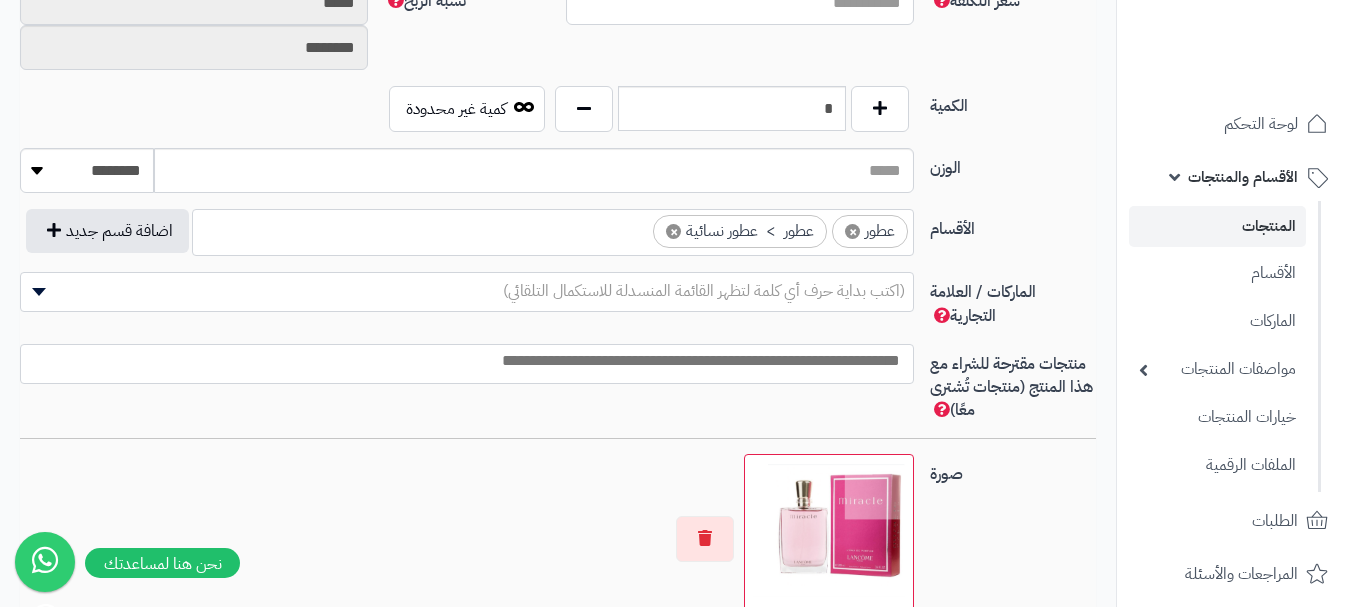 click at bounding box center (467, 361) 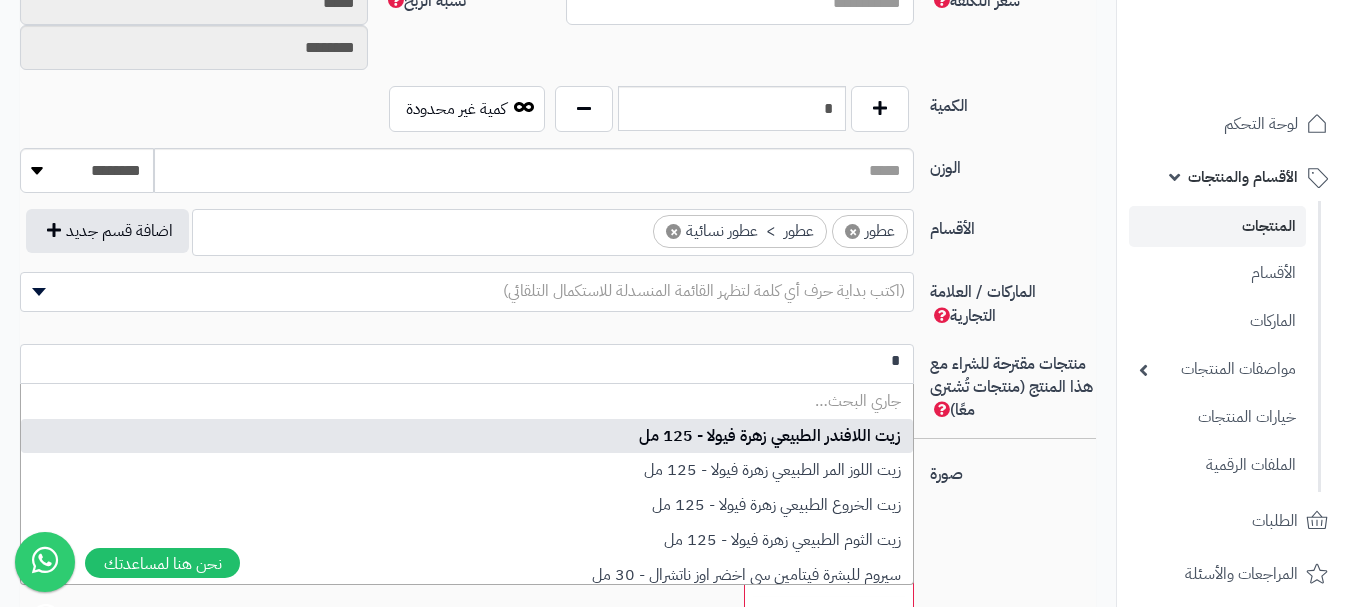 scroll, scrollTop: 0, scrollLeft: 0, axis: both 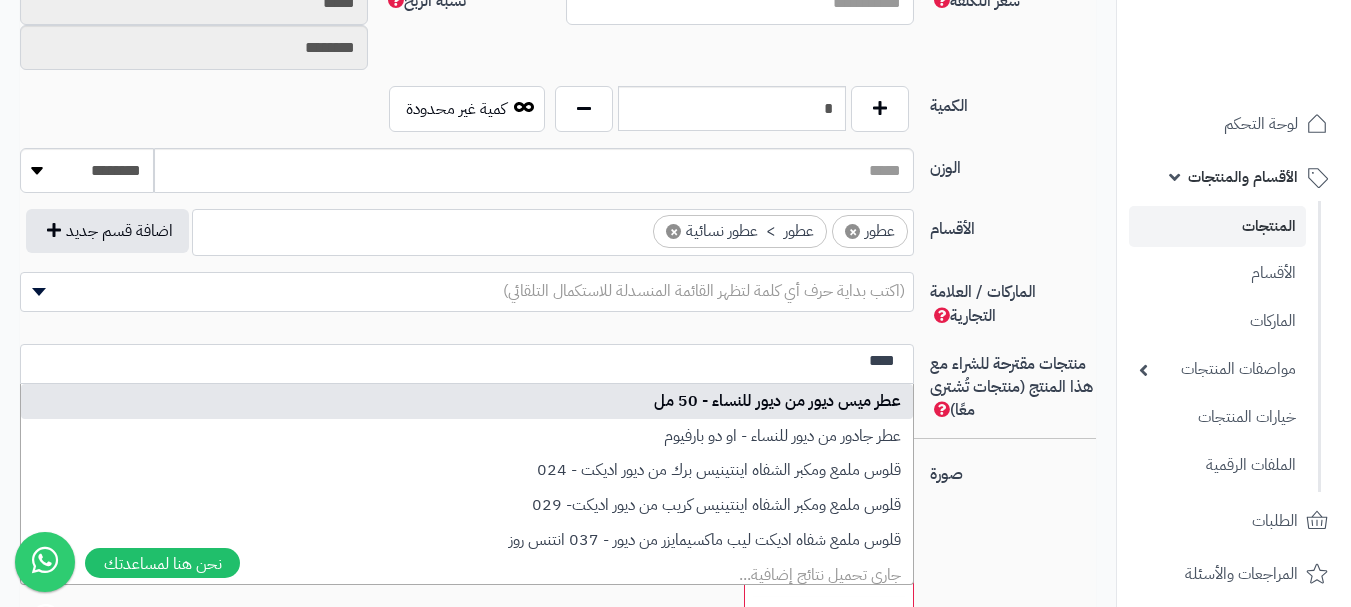 type on "****" 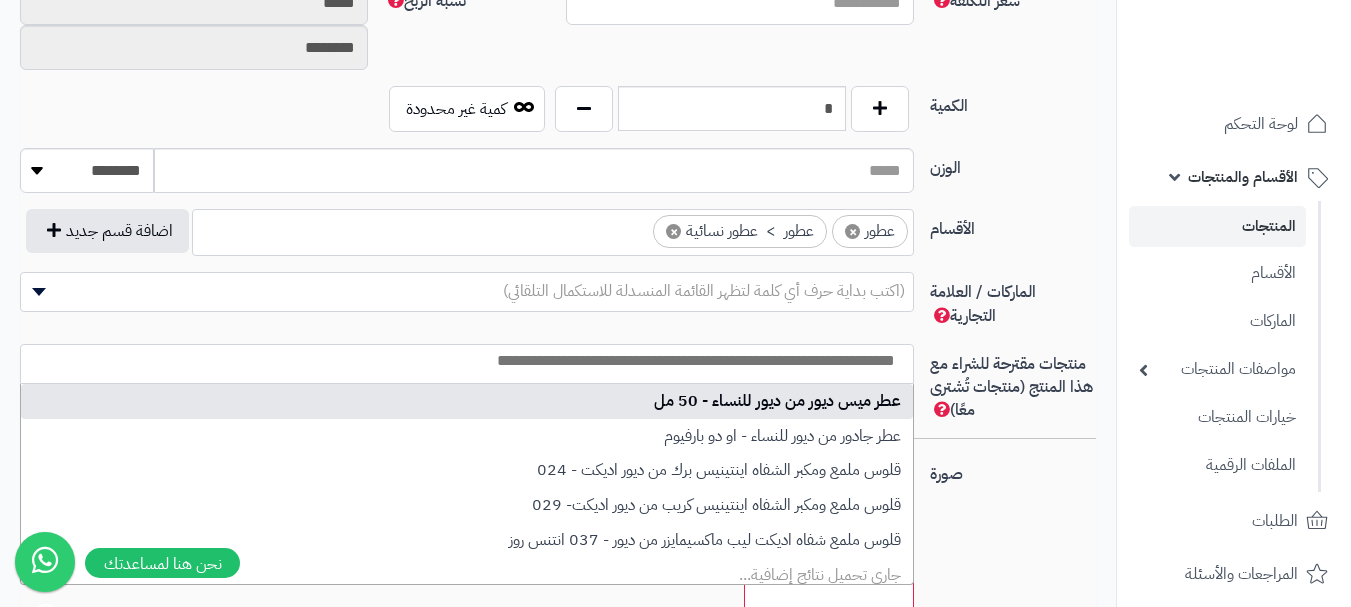scroll, scrollTop: 0, scrollLeft: 0, axis: both 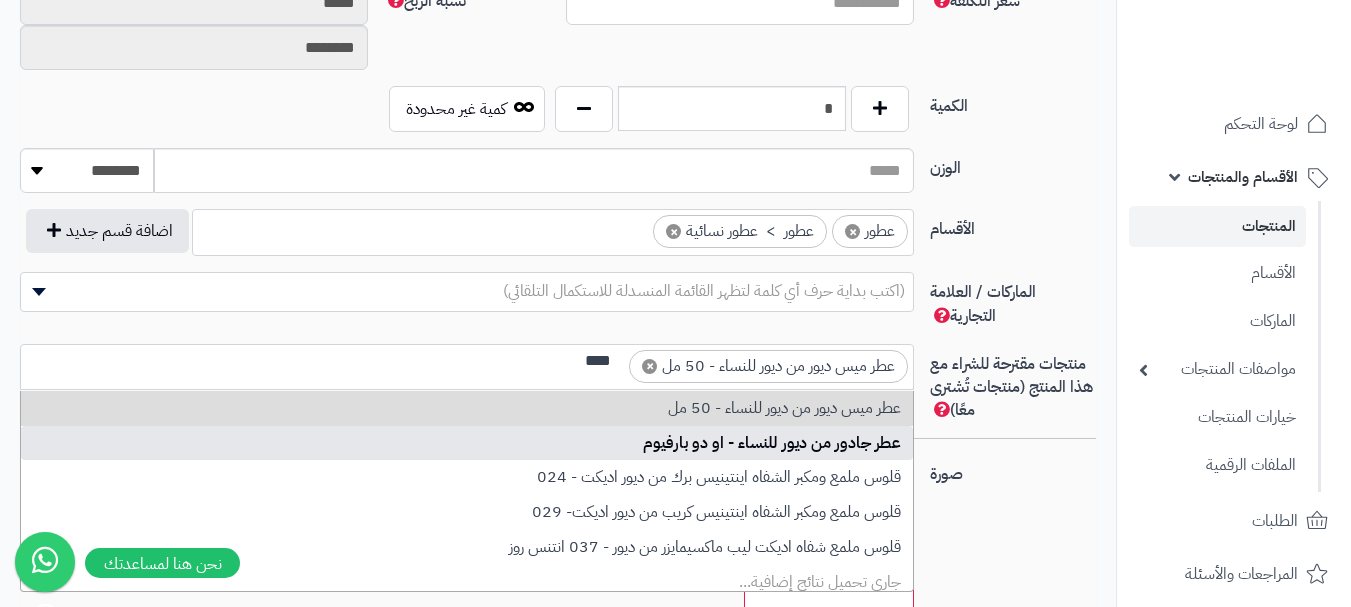type on "****" 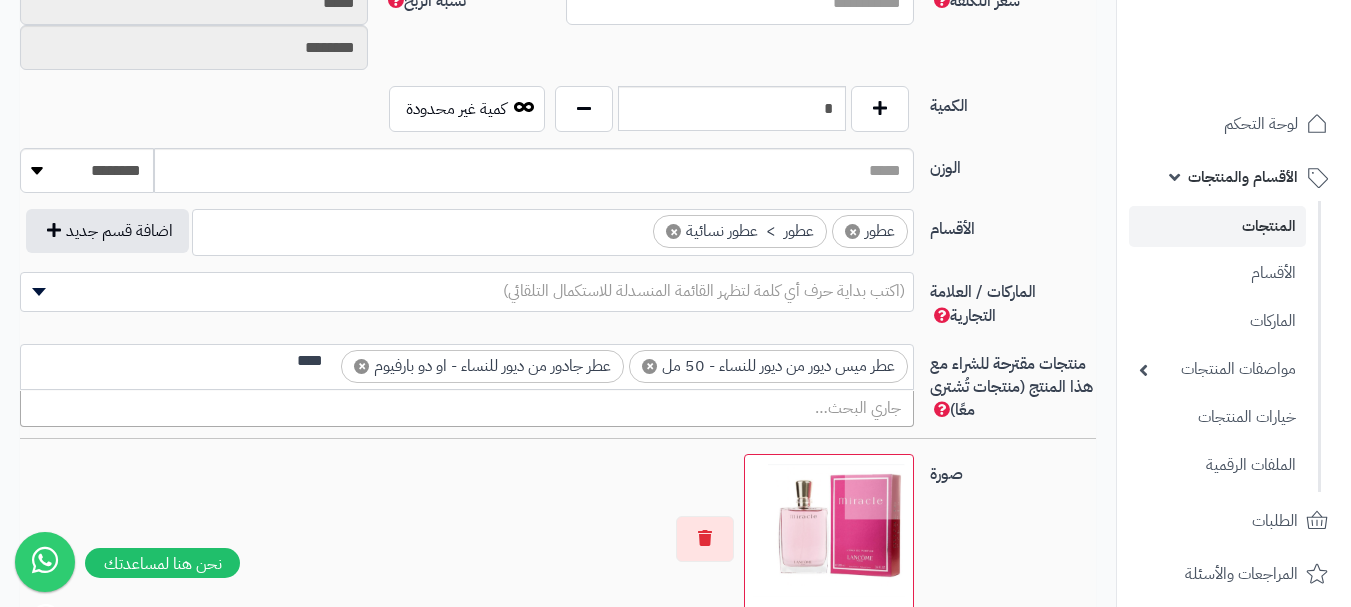 scroll, scrollTop: 0, scrollLeft: 0, axis: both 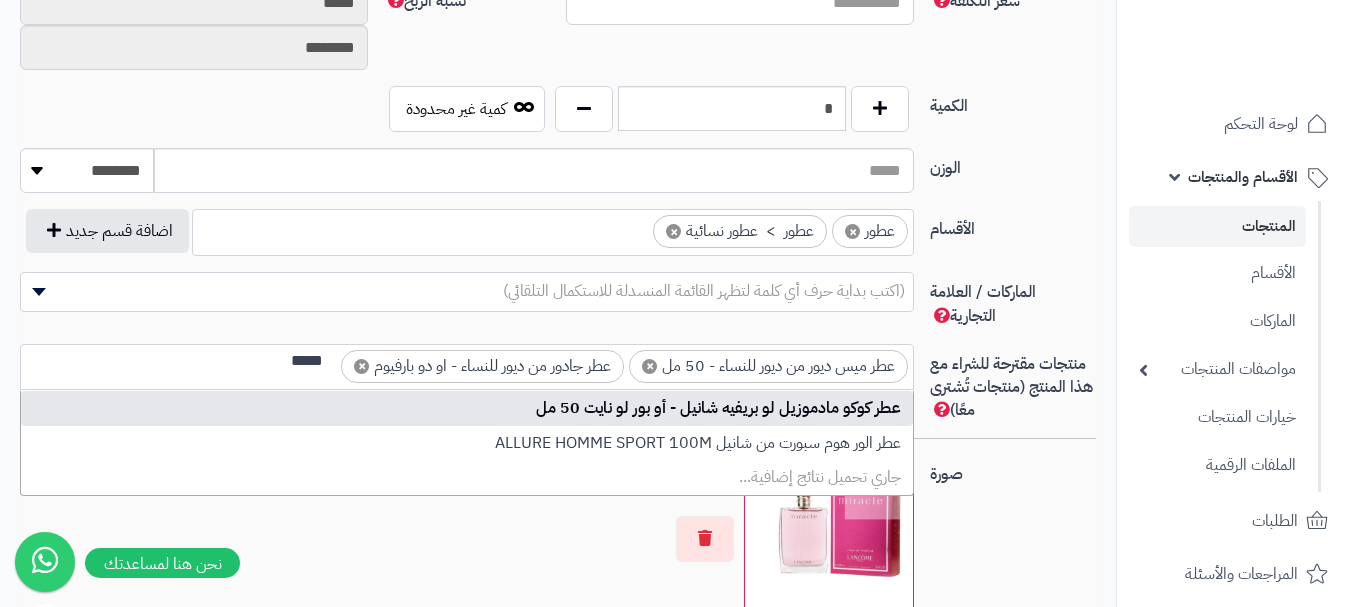 type on "*****" 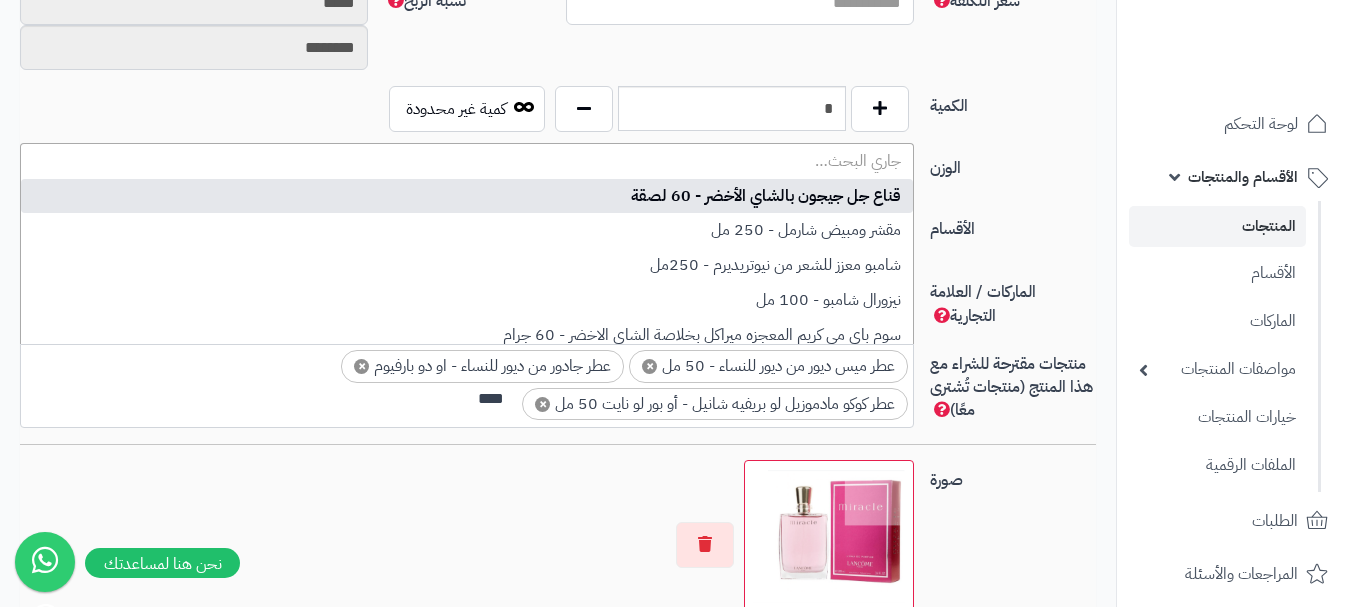 scroll, scrollTop: 0, scrollLeft: 0, axis: both 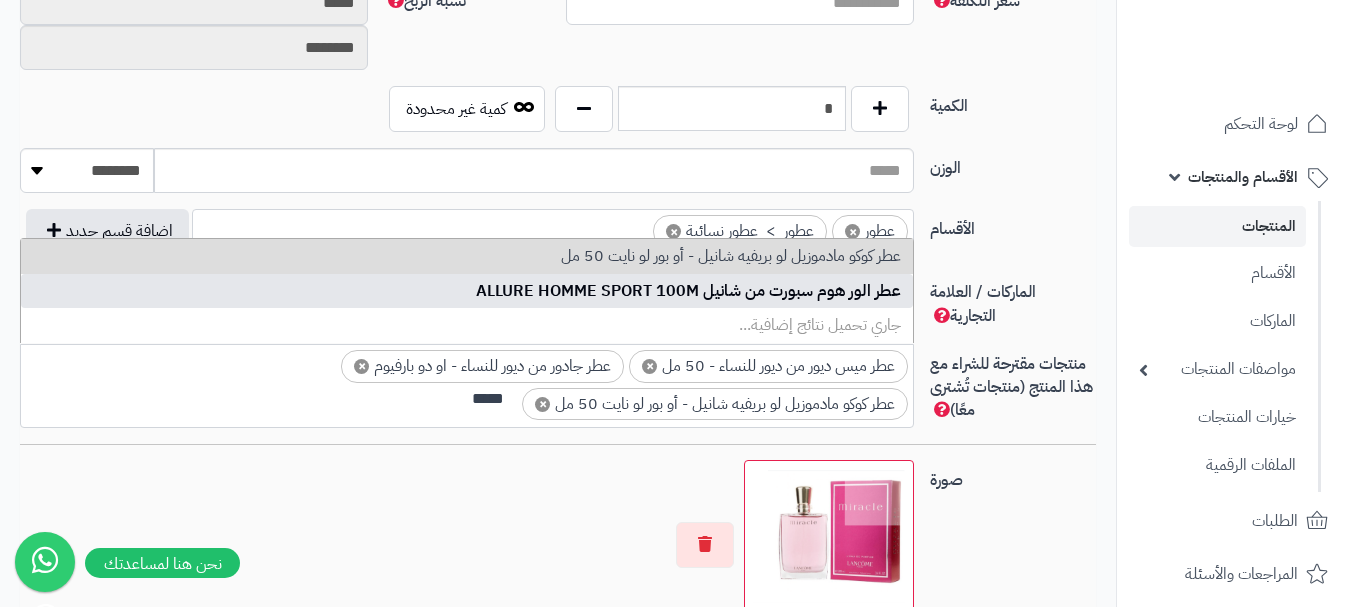 type on "*****" 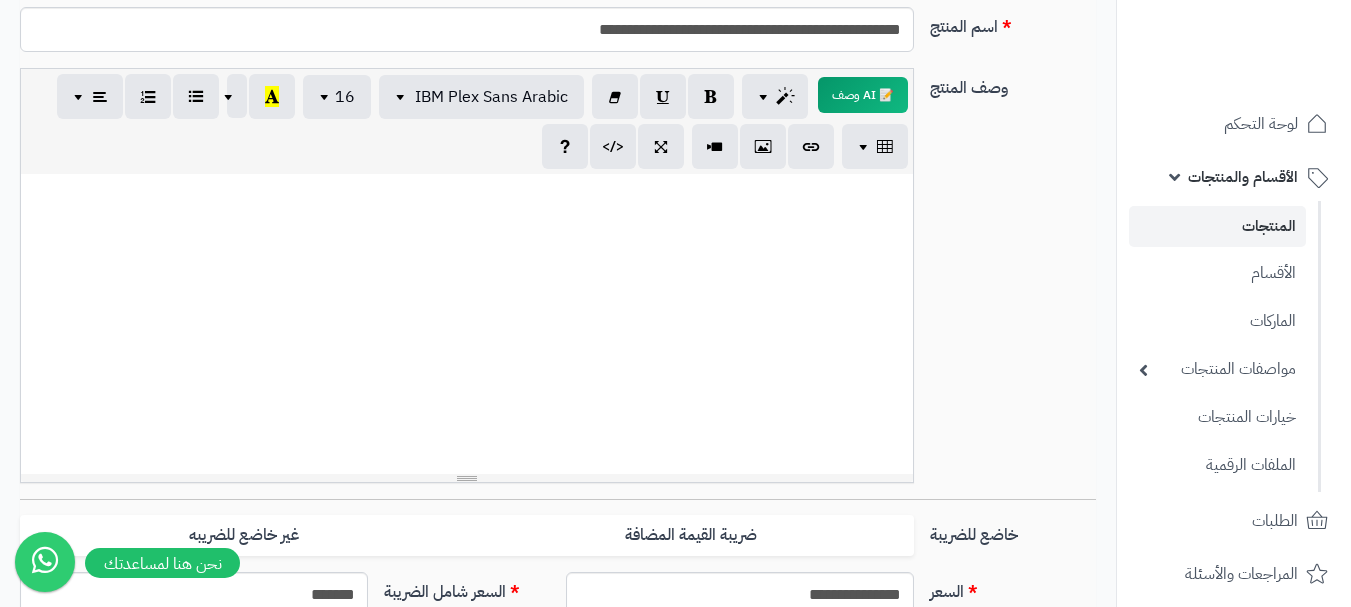 scroll, scrollTop: 100, scrollLeft: 0, axis: vertical 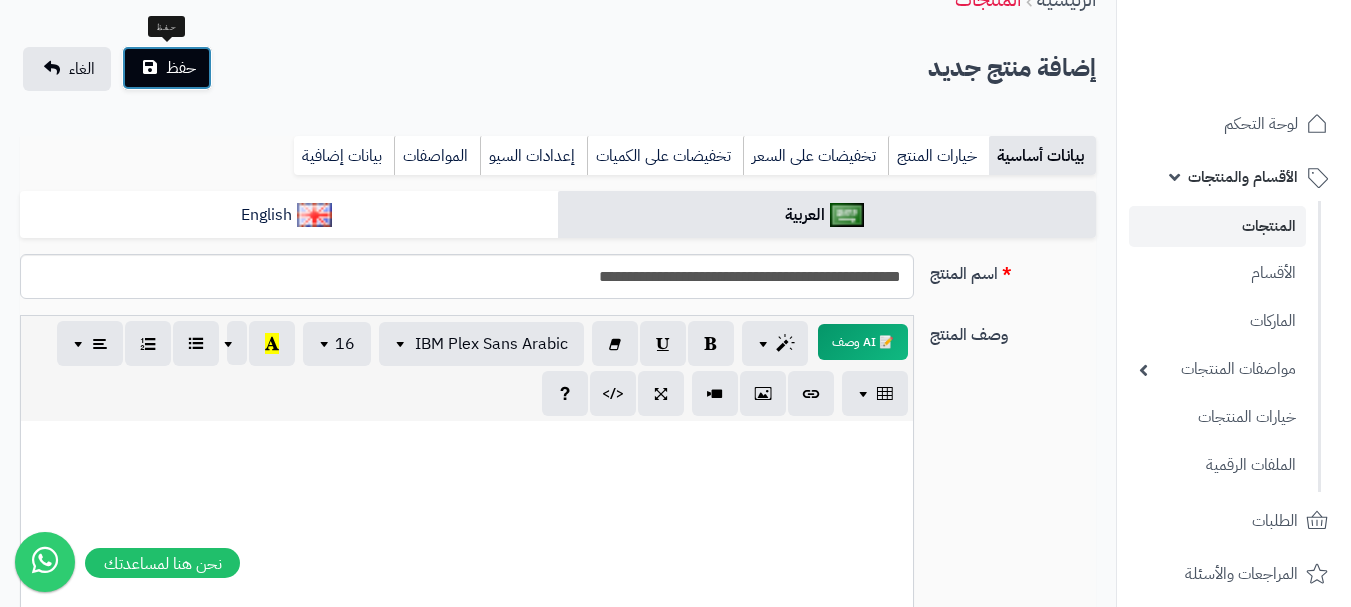 click on "حفظ" at bounding box center (181, 68) 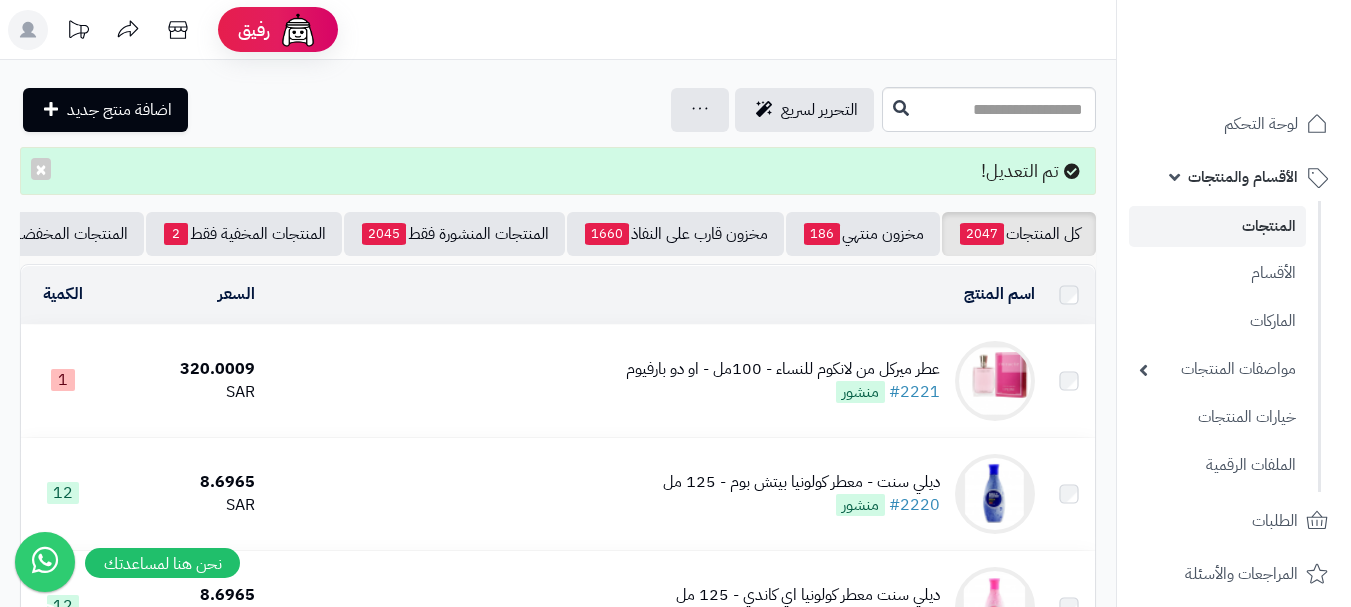 scroll, scrollTop: 0, scrollLeft: 0, axis: both 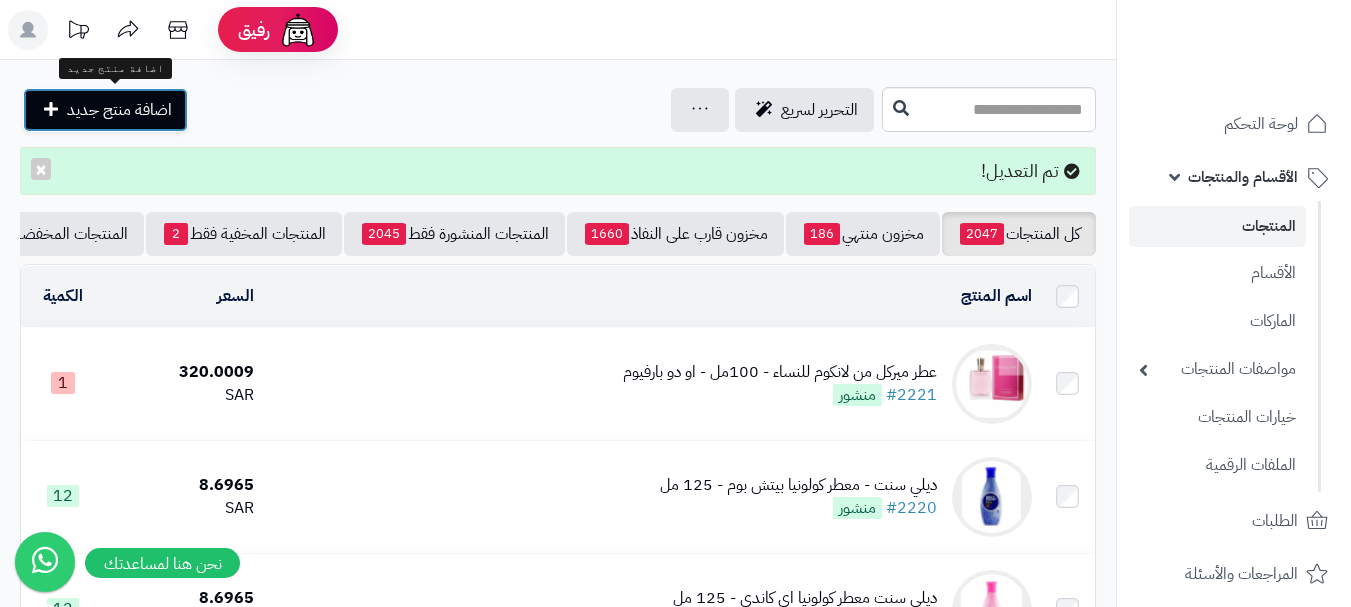 click on "اضافة منتج جديد" at bounding box center [119, 110] 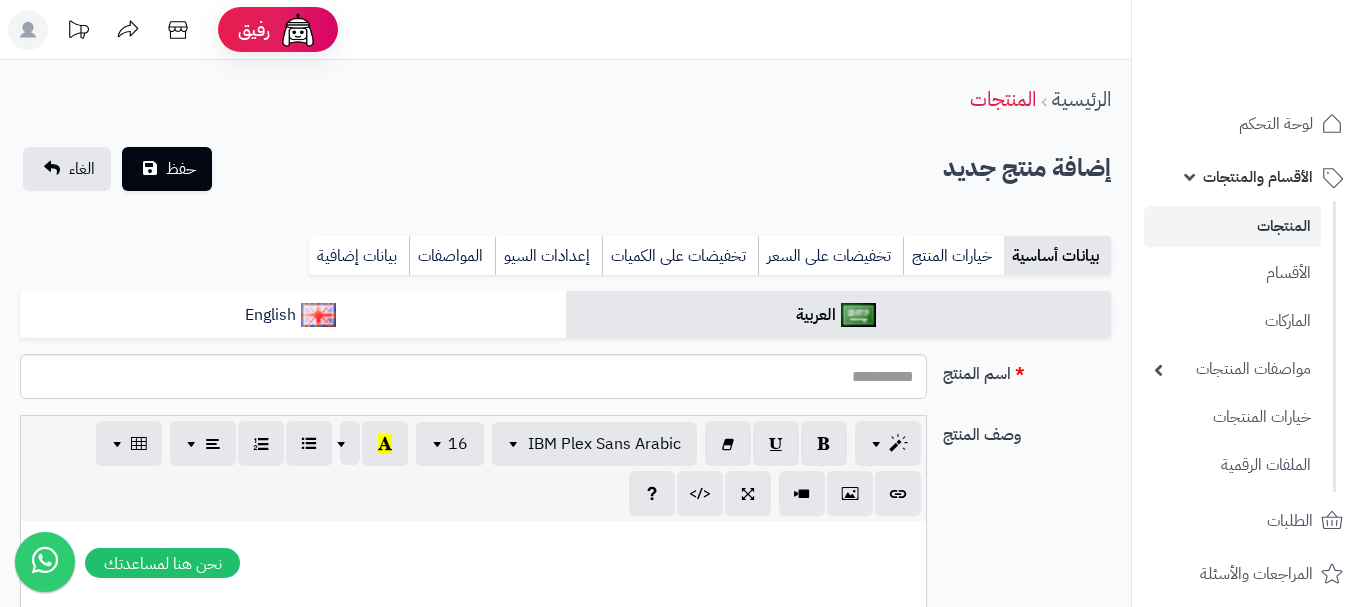 select 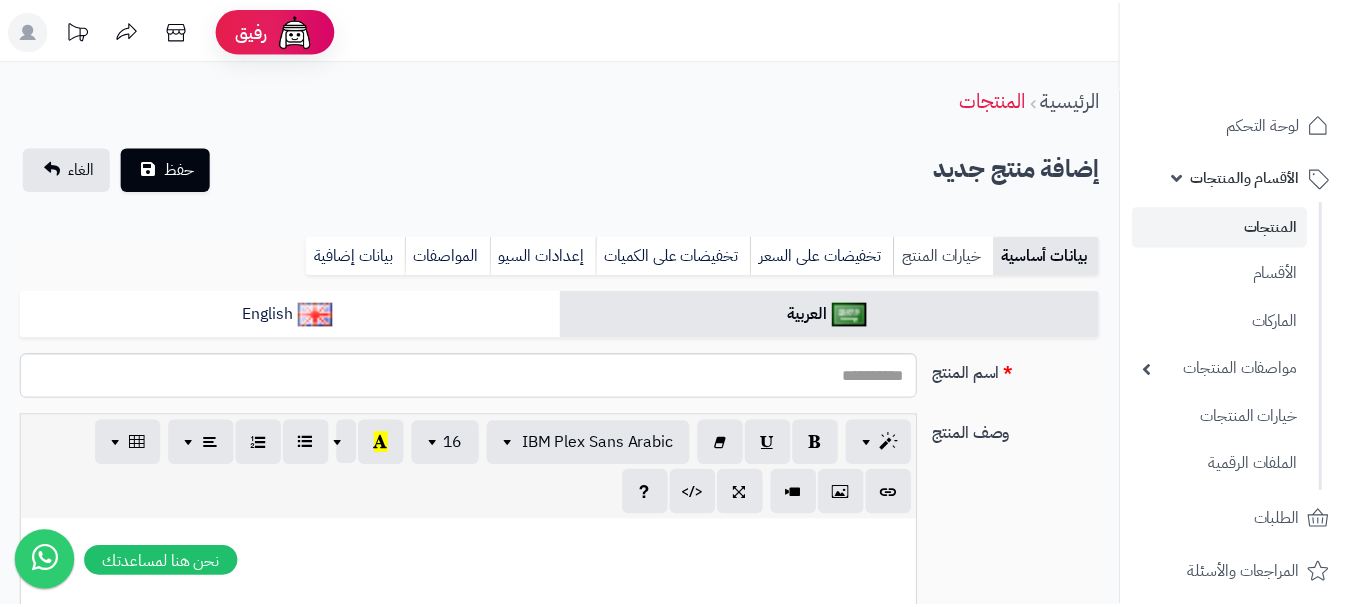 scroll, scrollTop: 0, scrollLeft: 0, axis: both 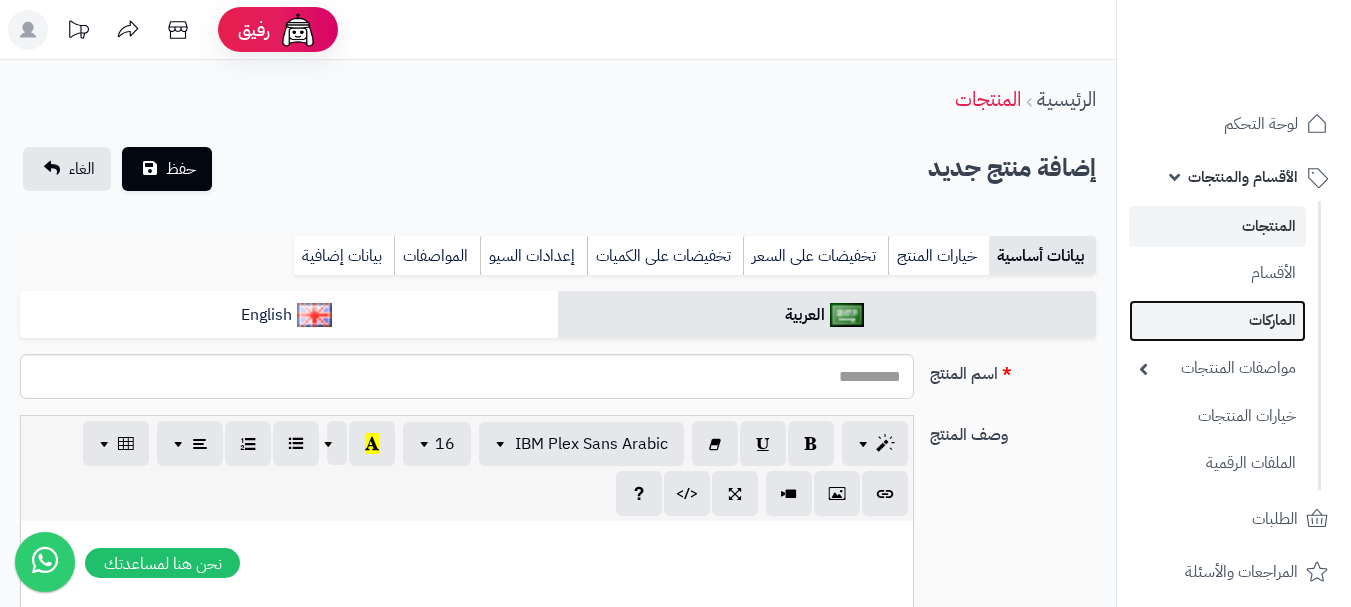 click on "الماركات" at bounding box center [1217, 320] 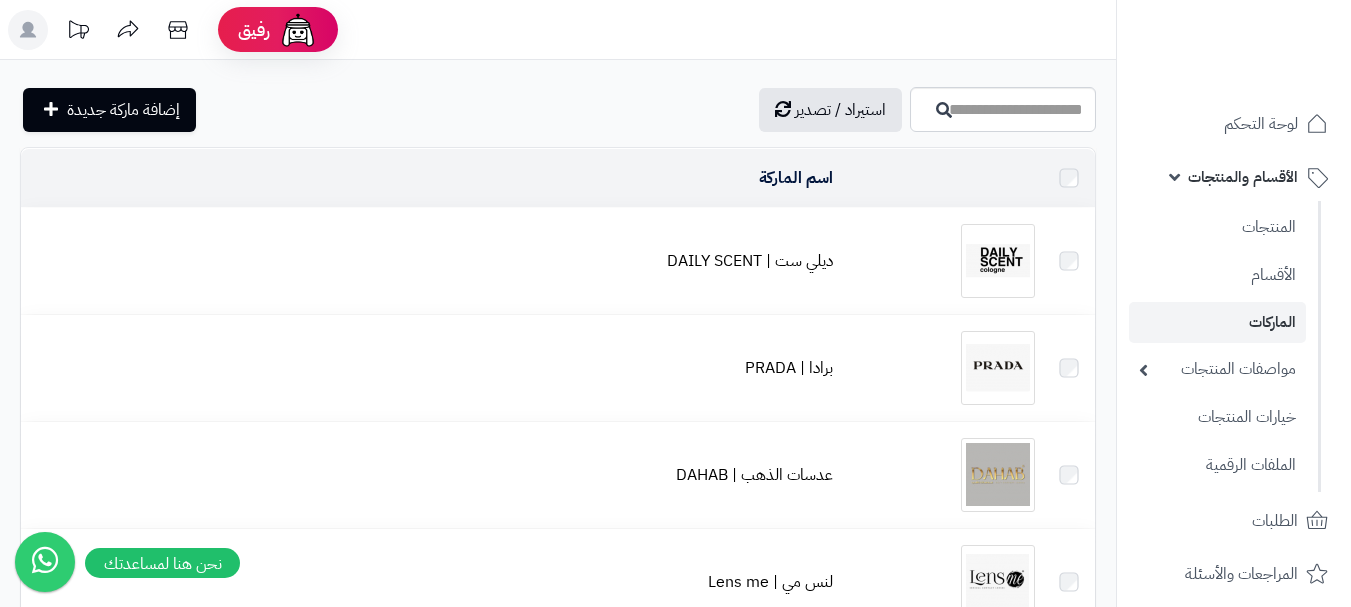 scroll, scrollTop: 0, scrollLeft: 0, axis: both 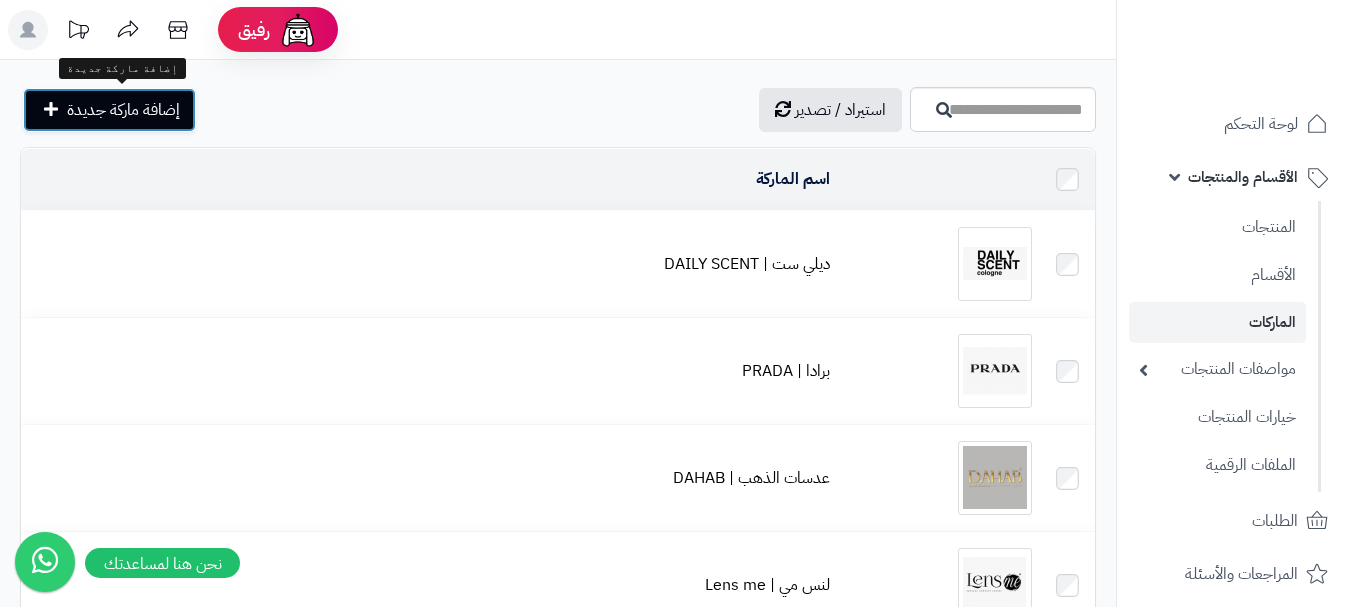 click on "إضافة ماركة جديدة" at bounding box center [109, 110] 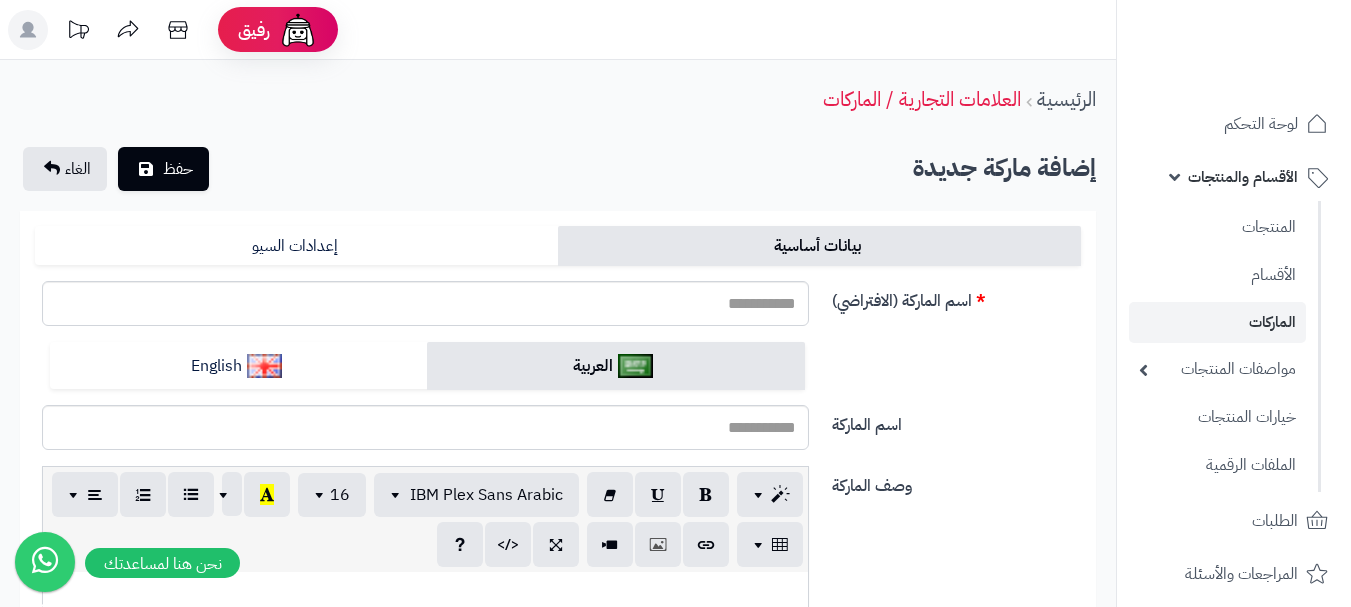 scroll, scrollTop: 0, scrollLeft: 0, axis: both 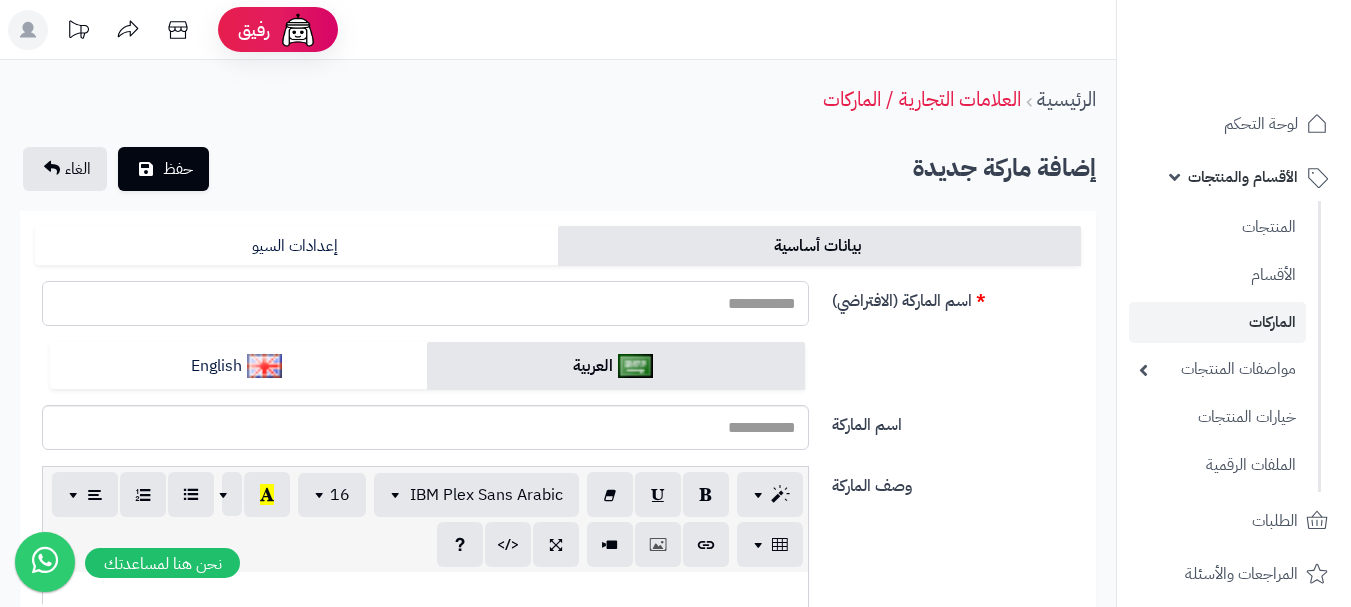 click on "اسم الماركة (الافتراضي)" at bounding box center (425, 303) 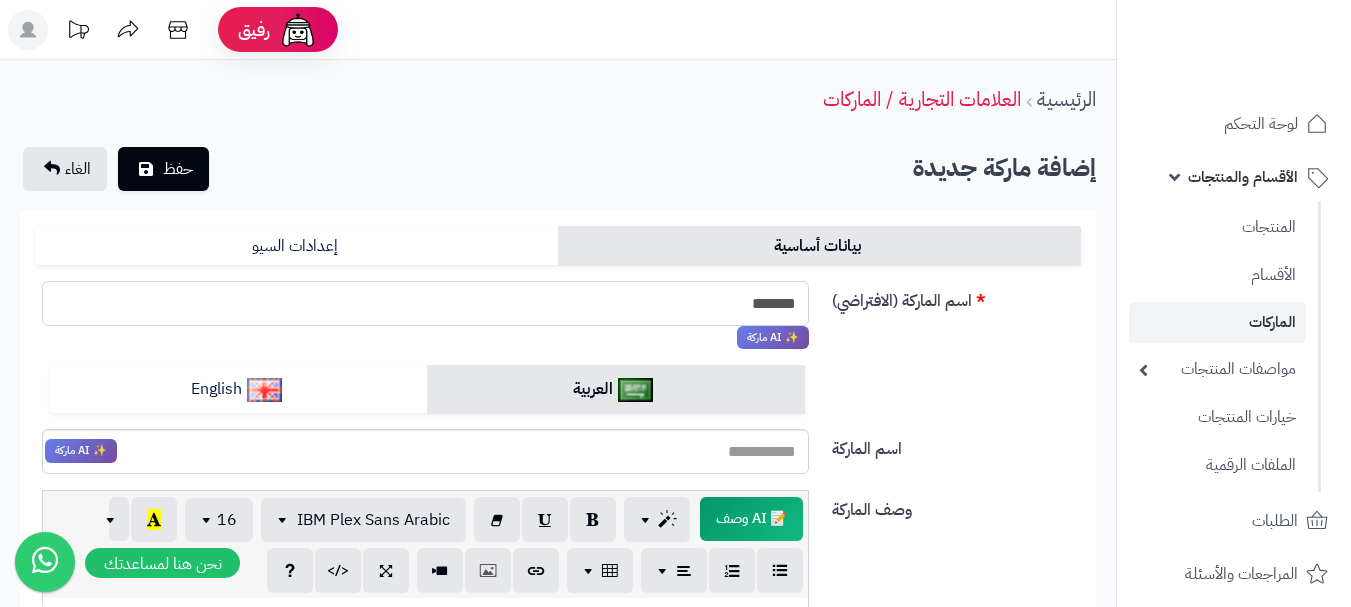 drag, startPoint x: 757, startPoint y: 302, endPoint x: 811, endPoint y: 307, distance: 54.230988 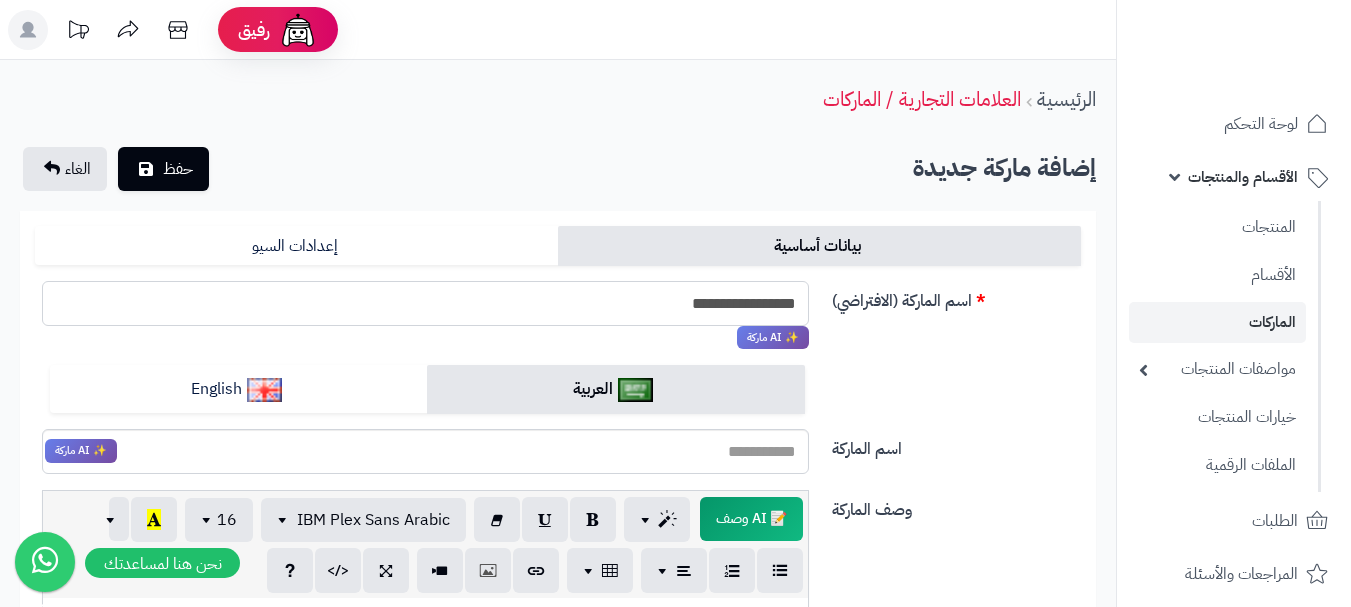 drag, startPoint x: 667, startPoint y: 306, endPoint x: 791, endPoint y: 297, distance: 124.32619 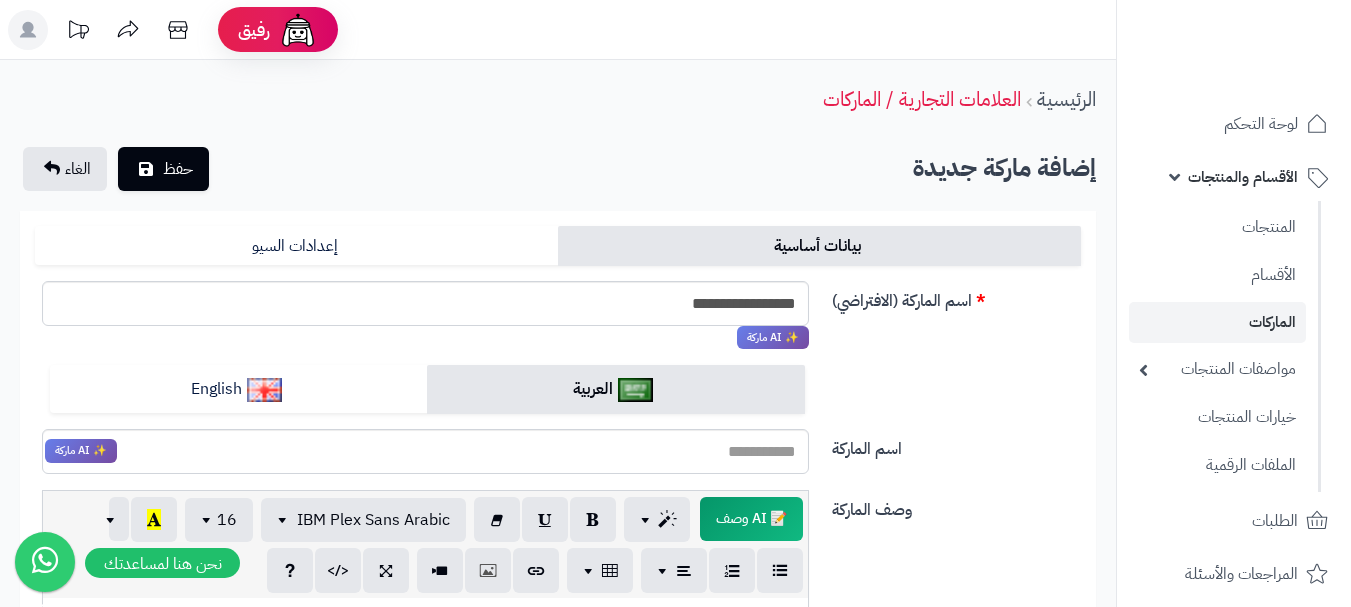 drag, startPoint x: 718, startPoint y: 300, endPoint x: 1028, endPoint y: 350, distance: 314.00638 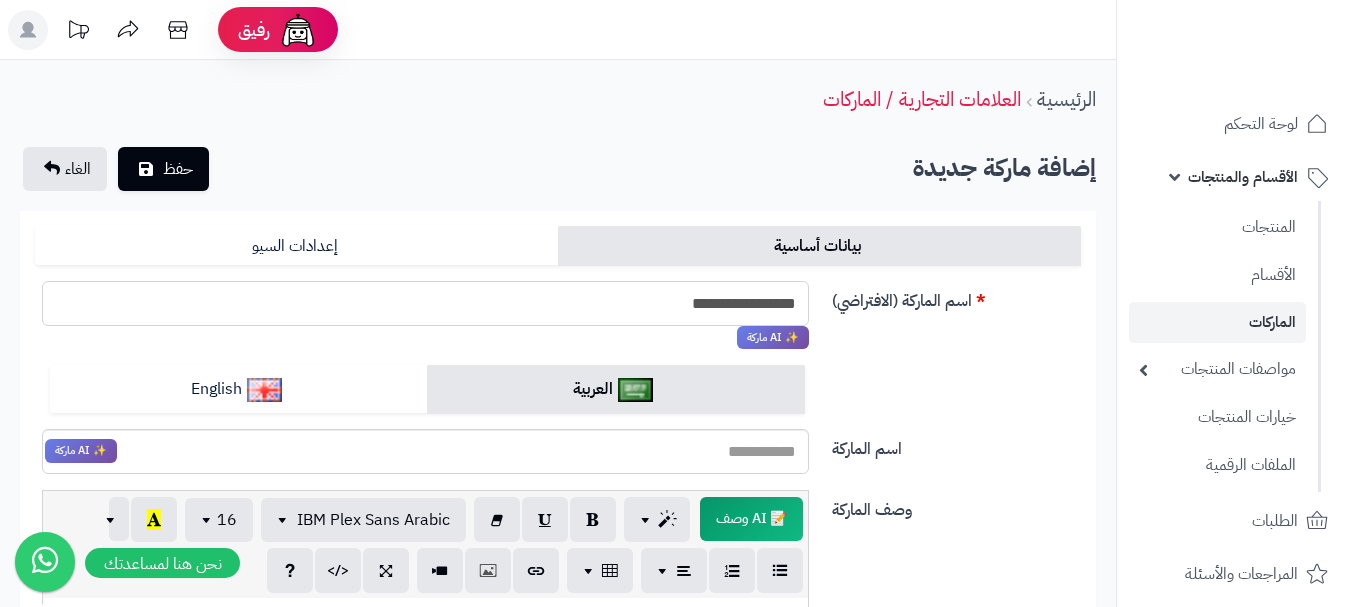 drag, startPoint x: 664, startPoint y: 301, endPoint x: 791, endPoint y: 307, distance: 127.141655 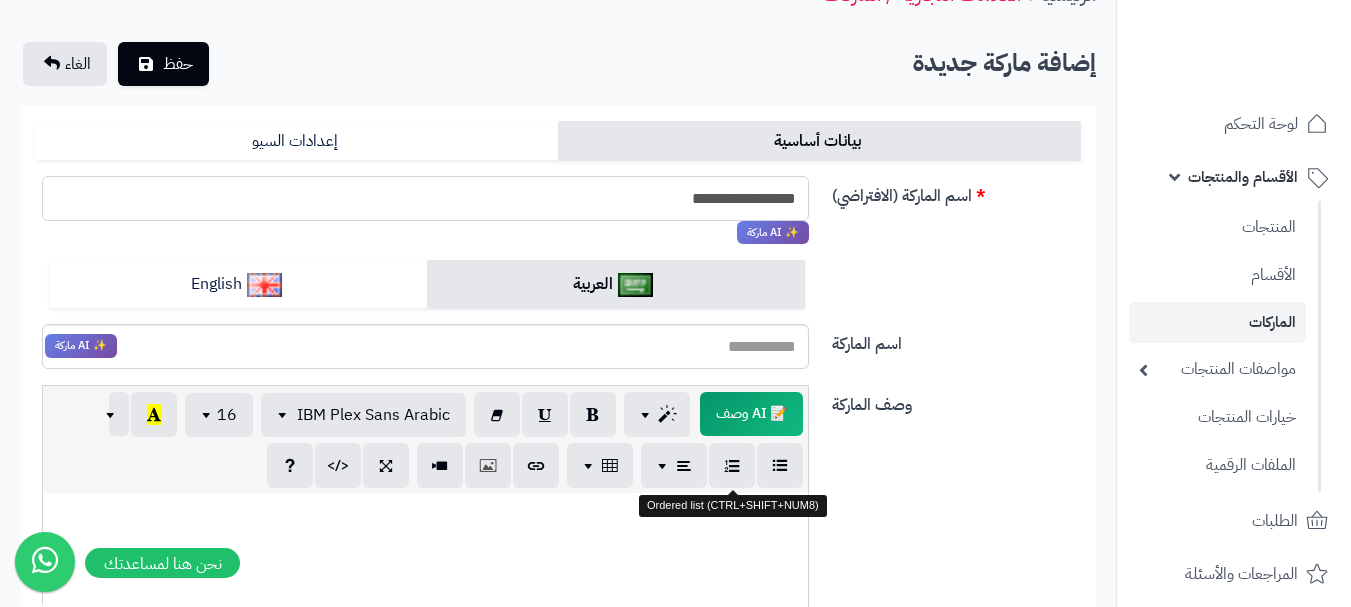 scroll, scrollTop: 300, scrollLeft: 0, axis: vertical 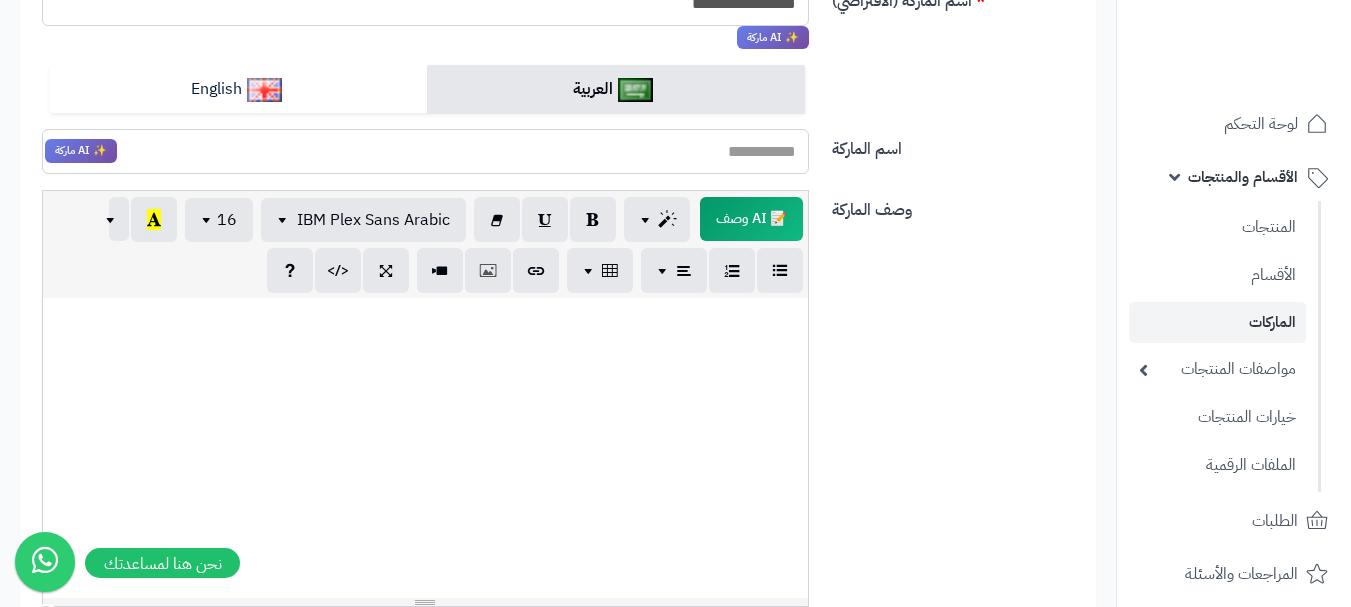 click on "اسم الماركة" at bounding box center (425, 151) 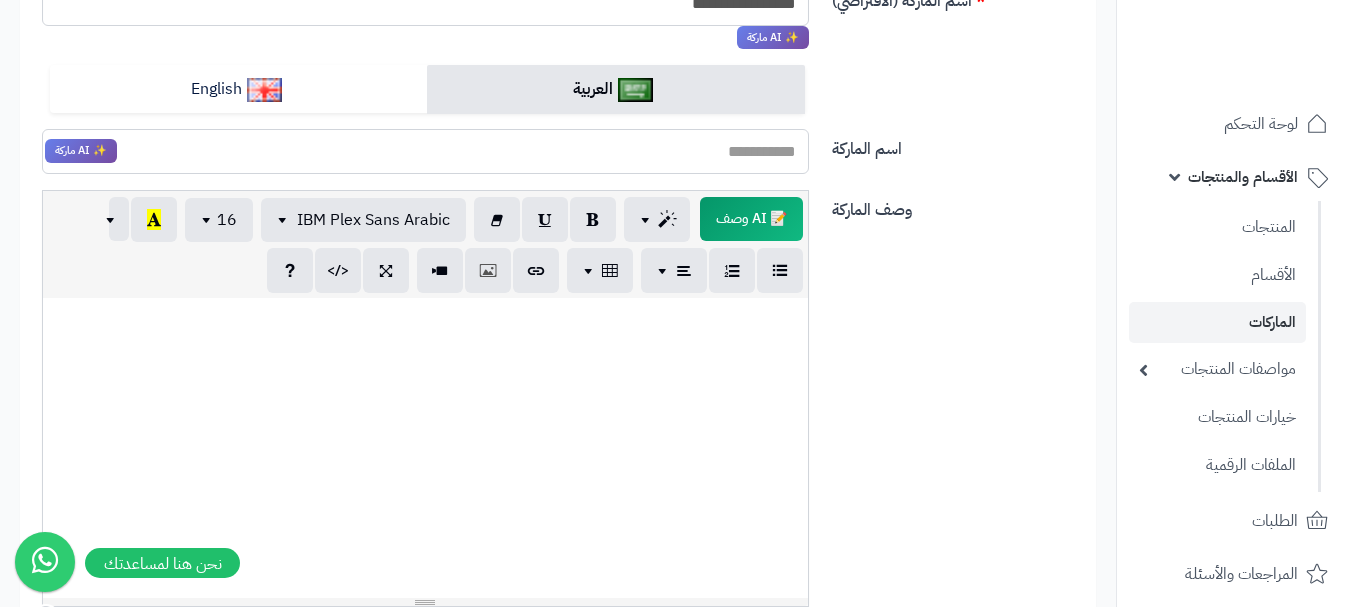 paste on "**********" 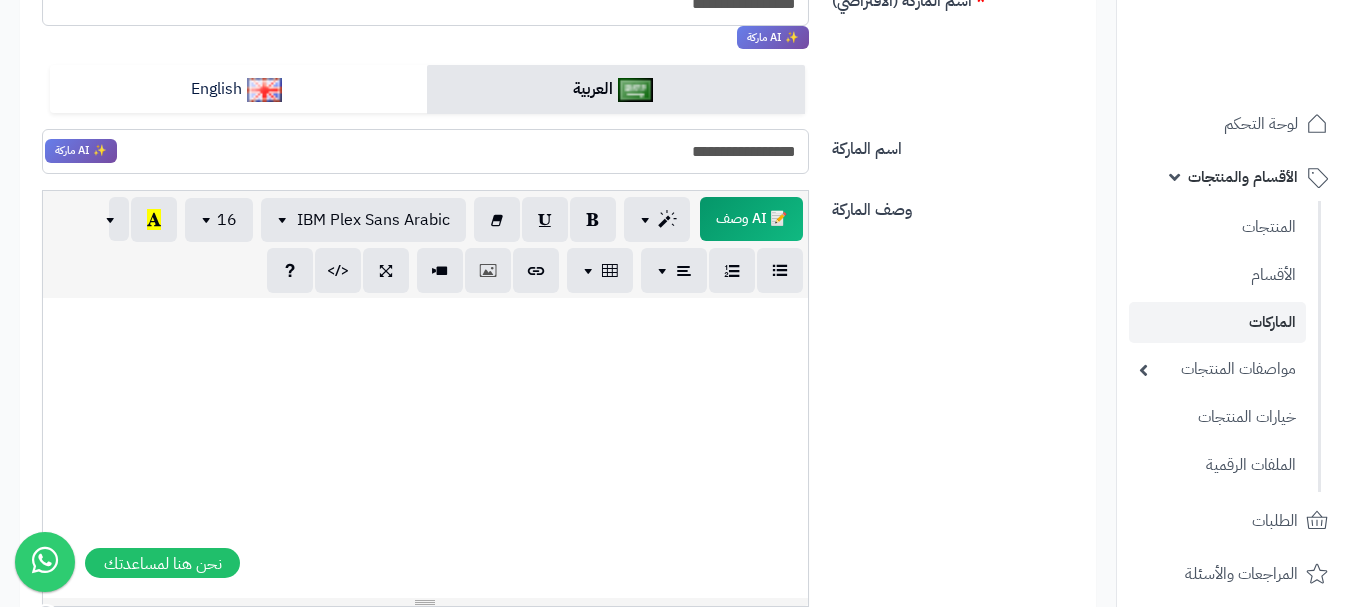 drag, startPoint x: 745, startPoint y: 153, endPoint x: 673, endPoint y: 159, distance: 72.249565 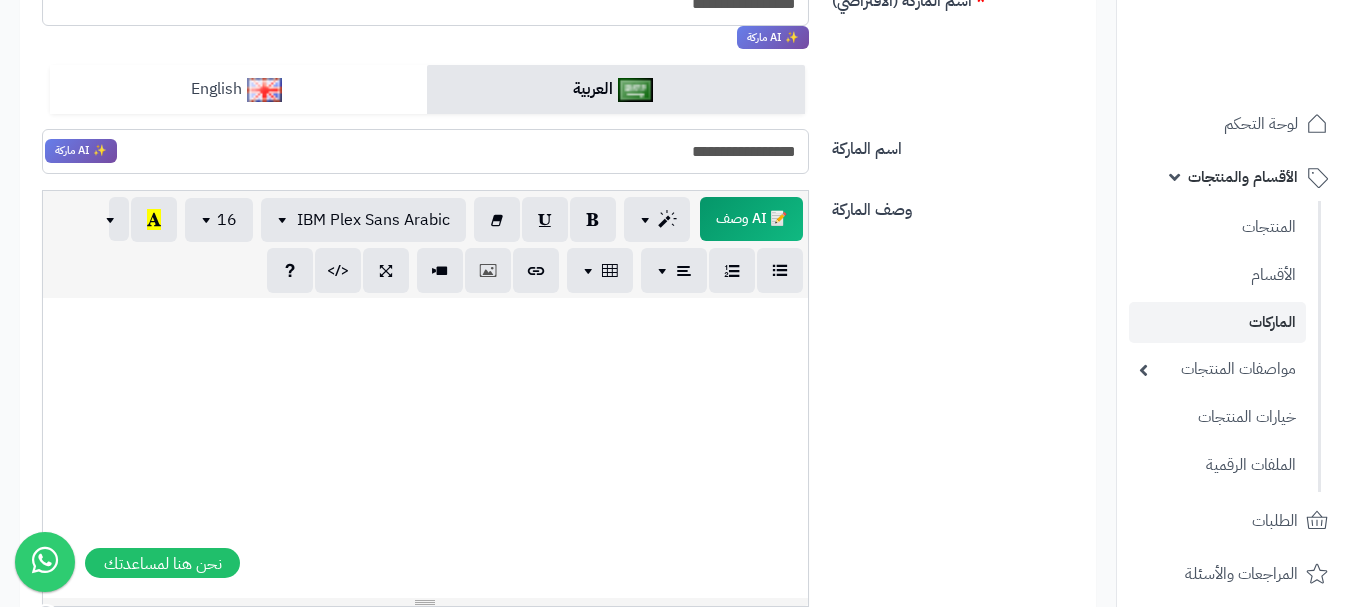 type on "**********" 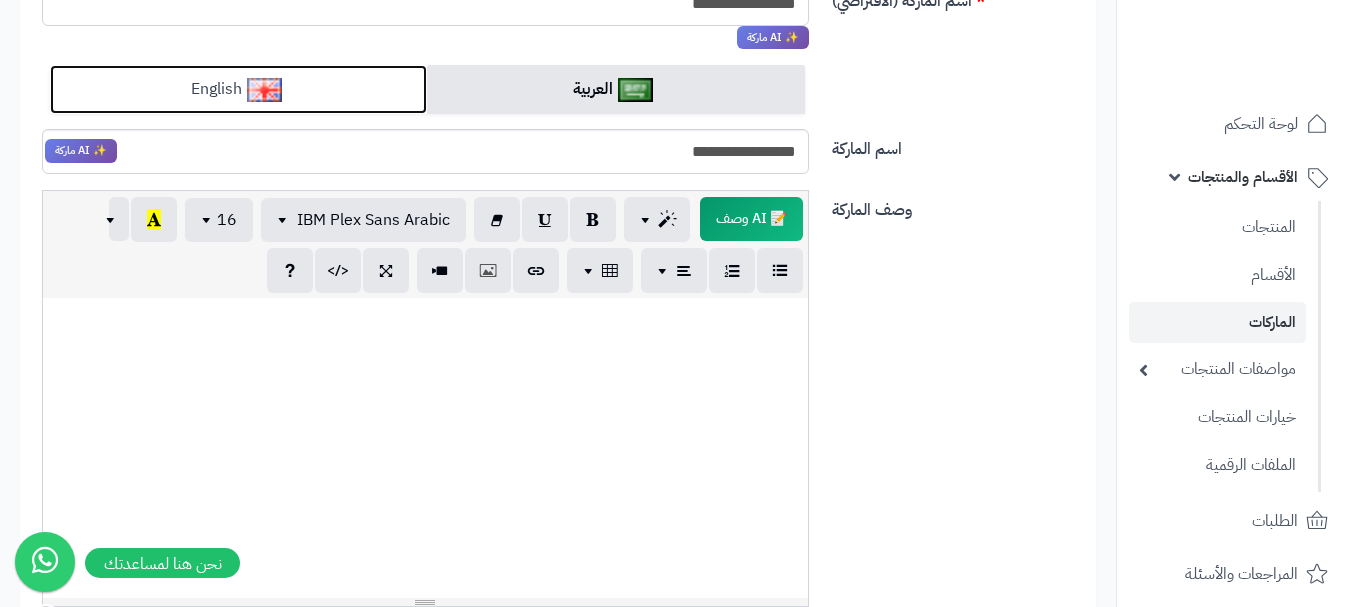 click on "English" at bounding box center [238, 89] 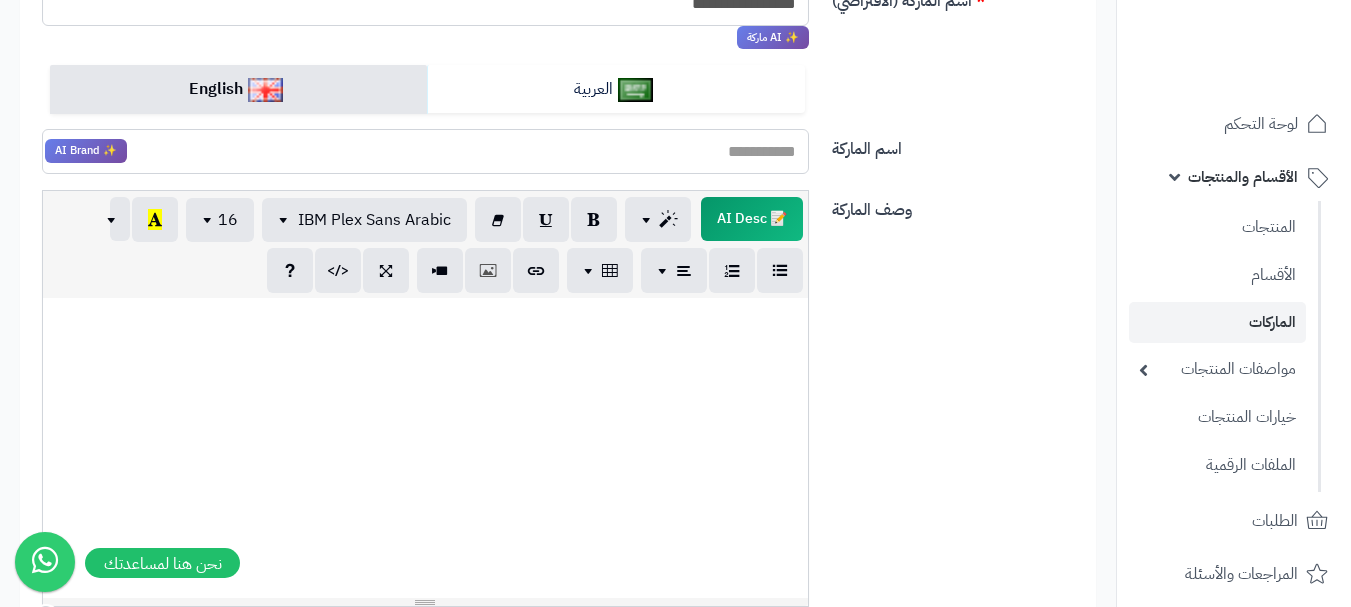 paste on "*******" 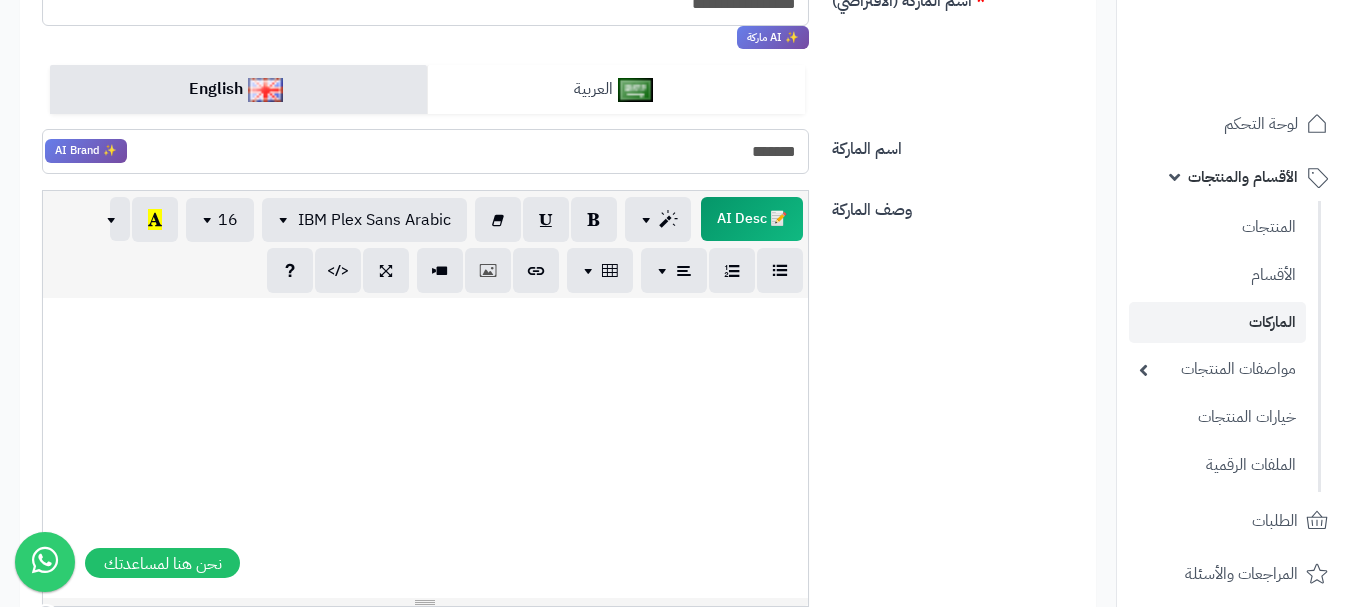 type on "*******" 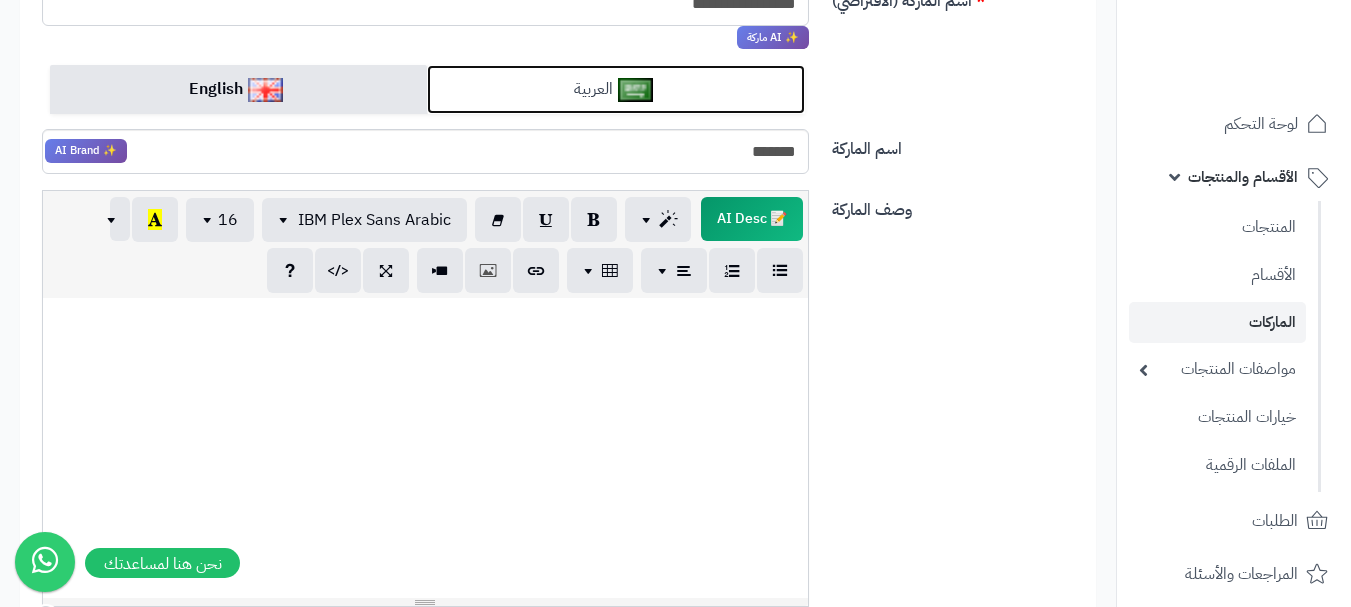click on "العربية" at bounding box center [615, 89] 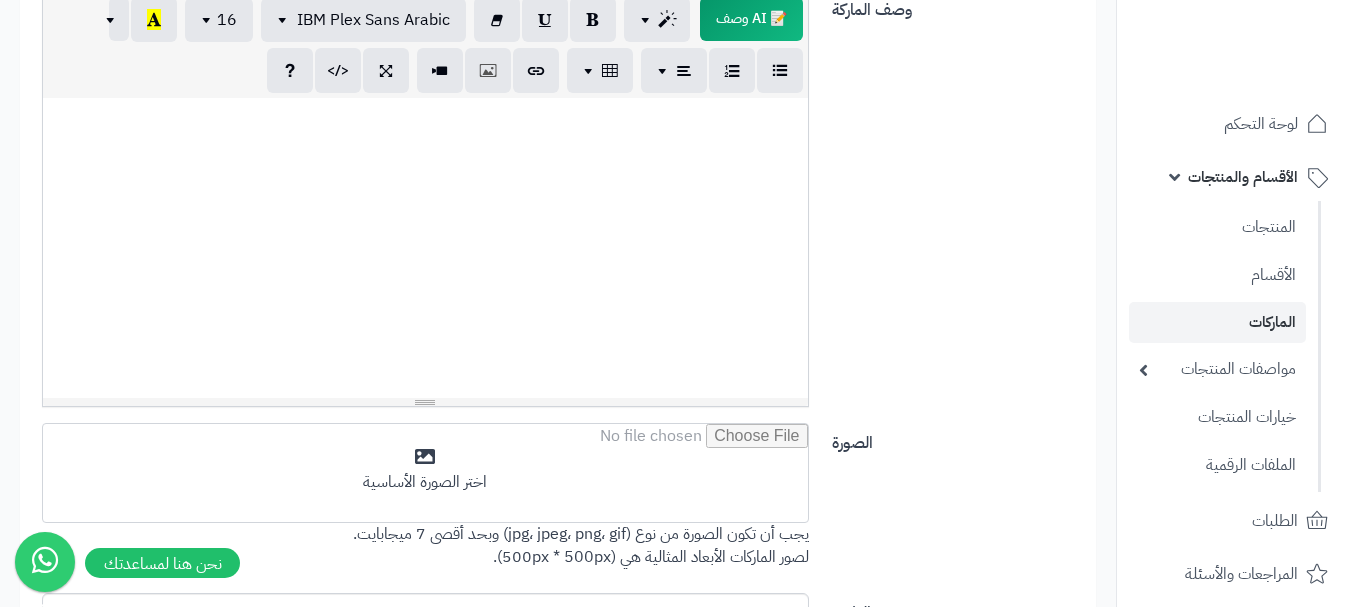 scroll, scrollTop: 700, scrollLeft: 0, axis: vertical 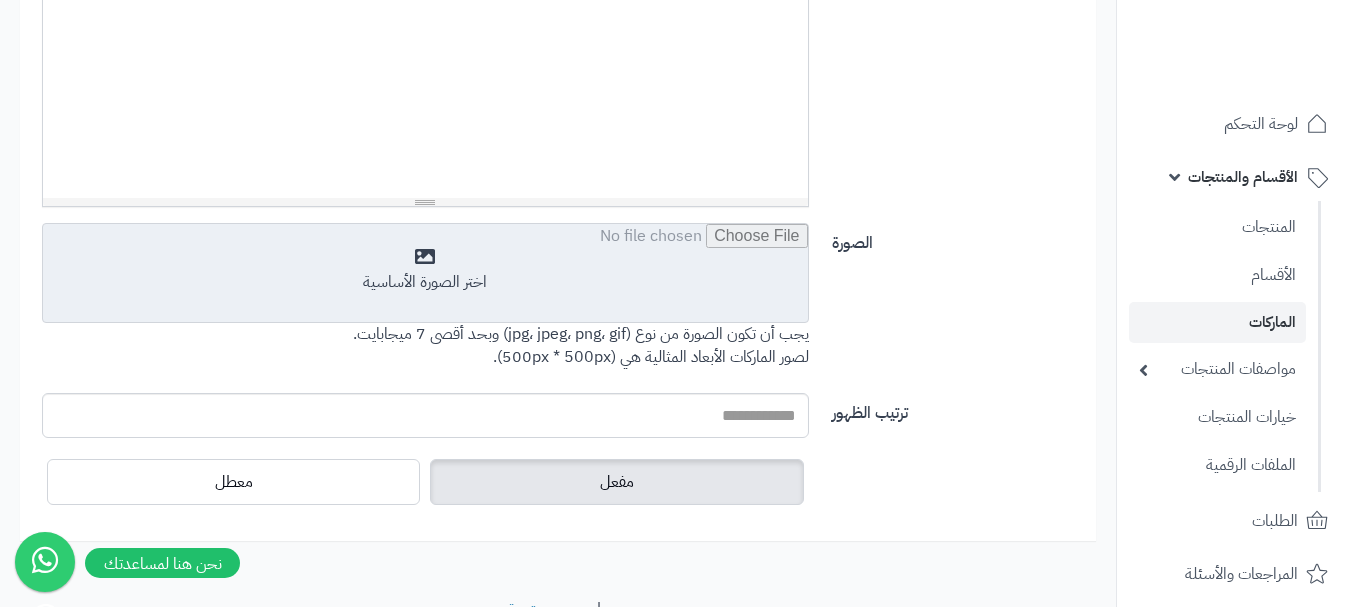 click at bounding box center [425, 274] 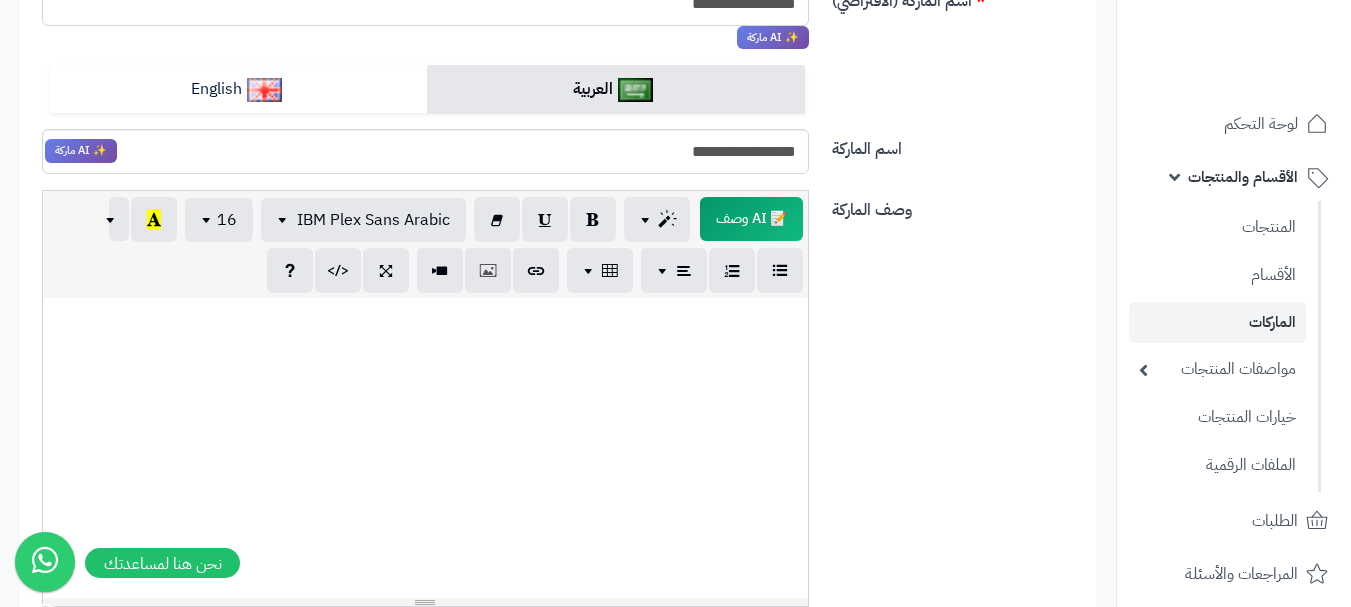 scroll, scrollTop: 0, scrollLeft: 0, axis: both 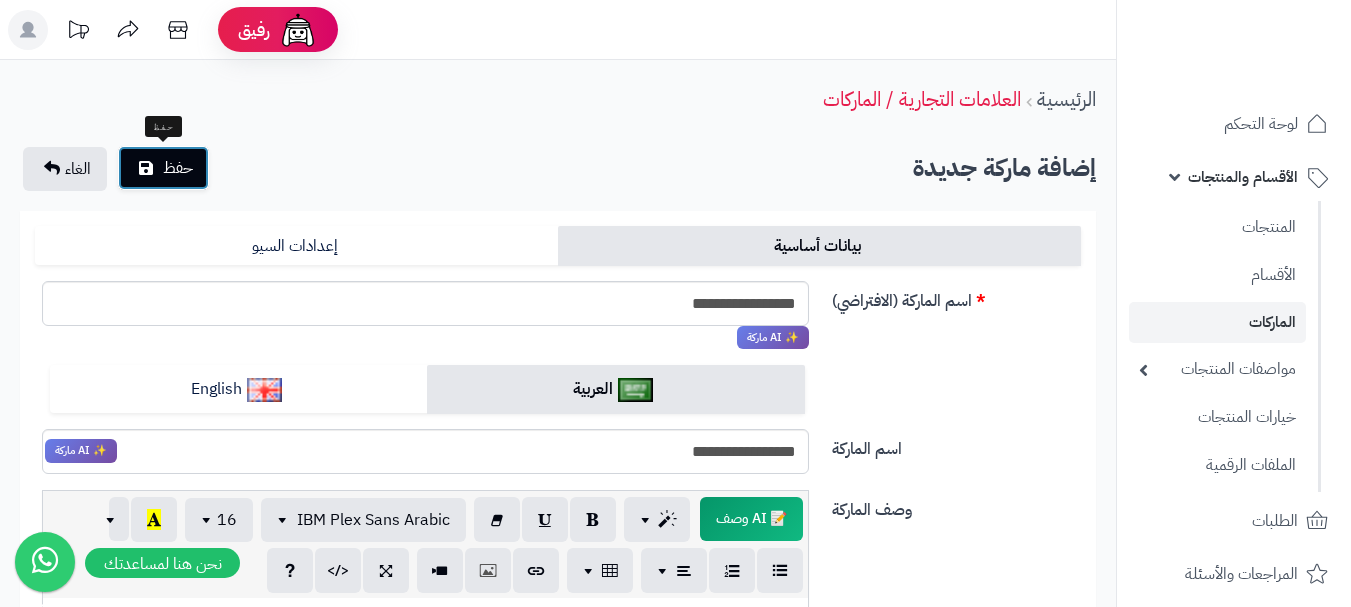 click on "حفظ" at bounding box center [178, 168] 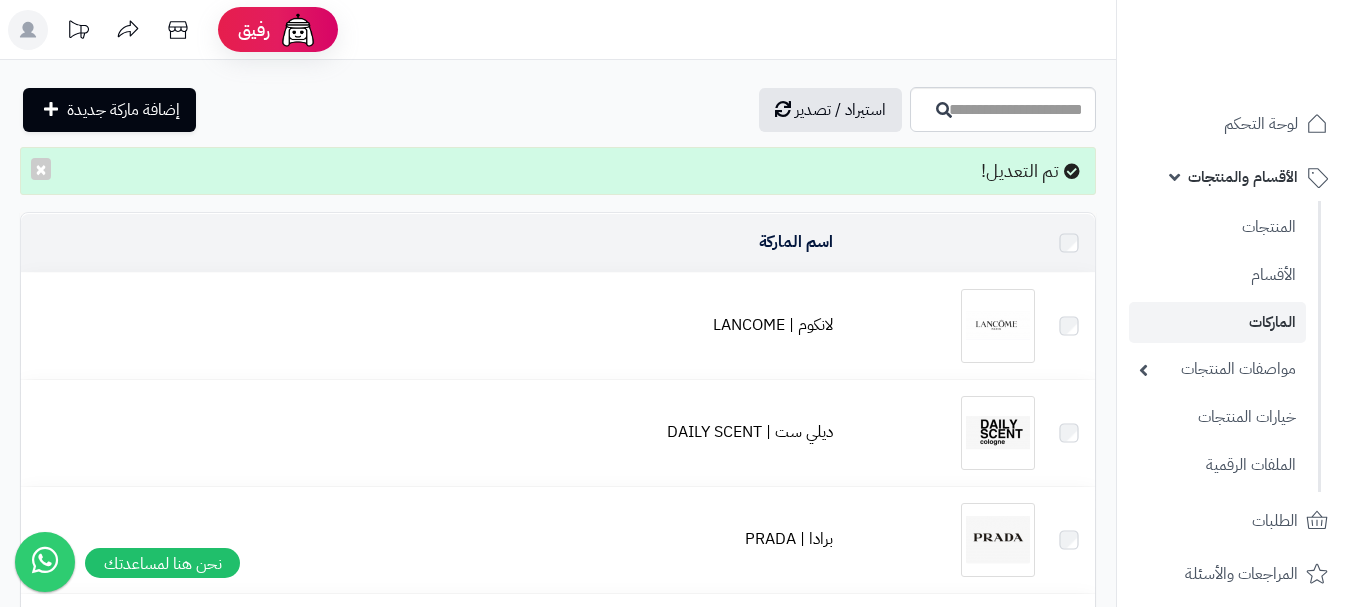 scroll, scrollTop: 0, scrollLeft: 0, axis: both 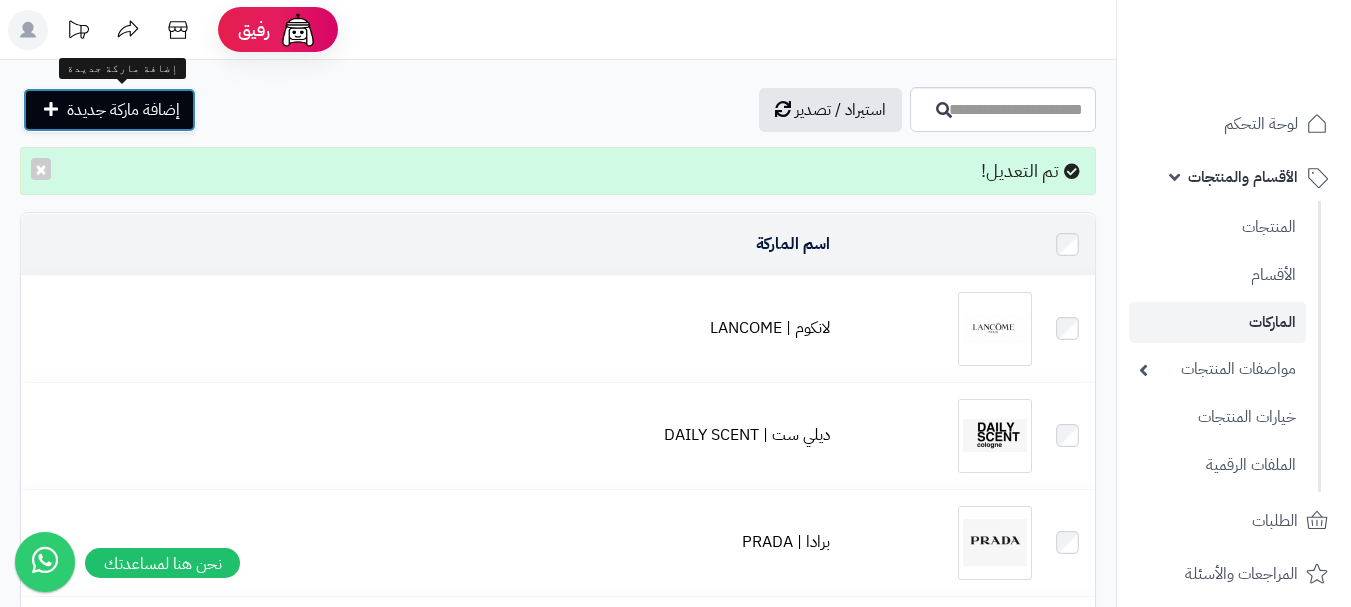 click on "إضافة ماركة جديدة" at bounding box center [123, 110] 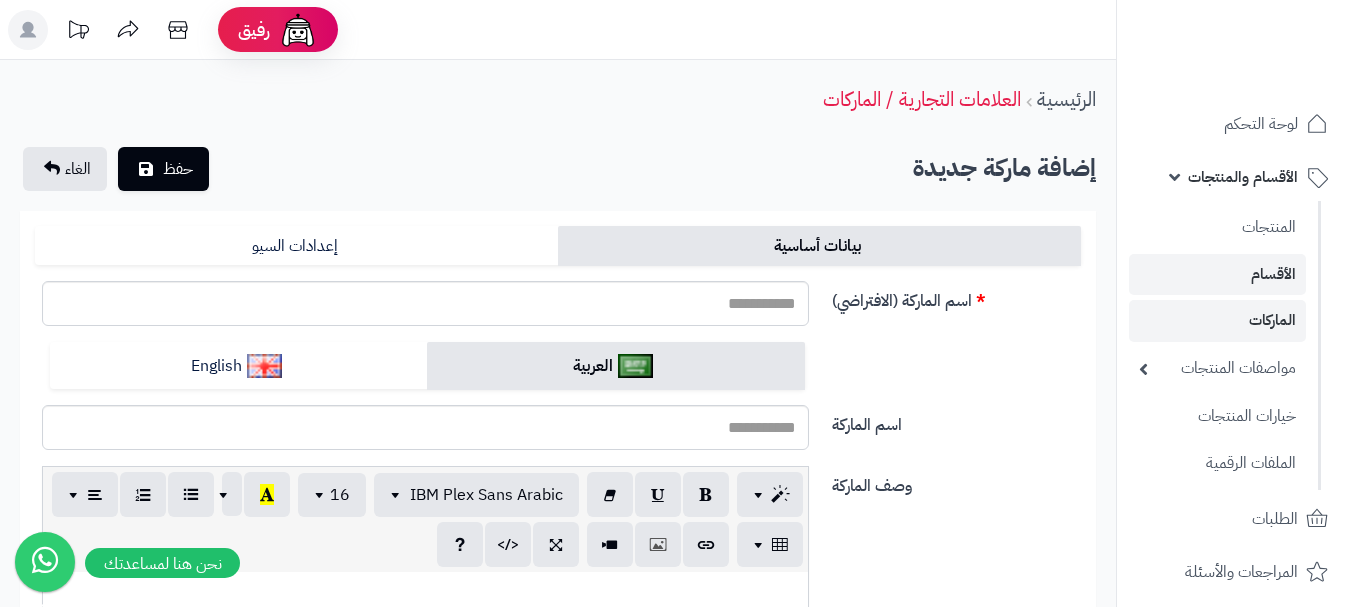 scroll, scrollTop: 0, scrollLeft: 0, axis: both 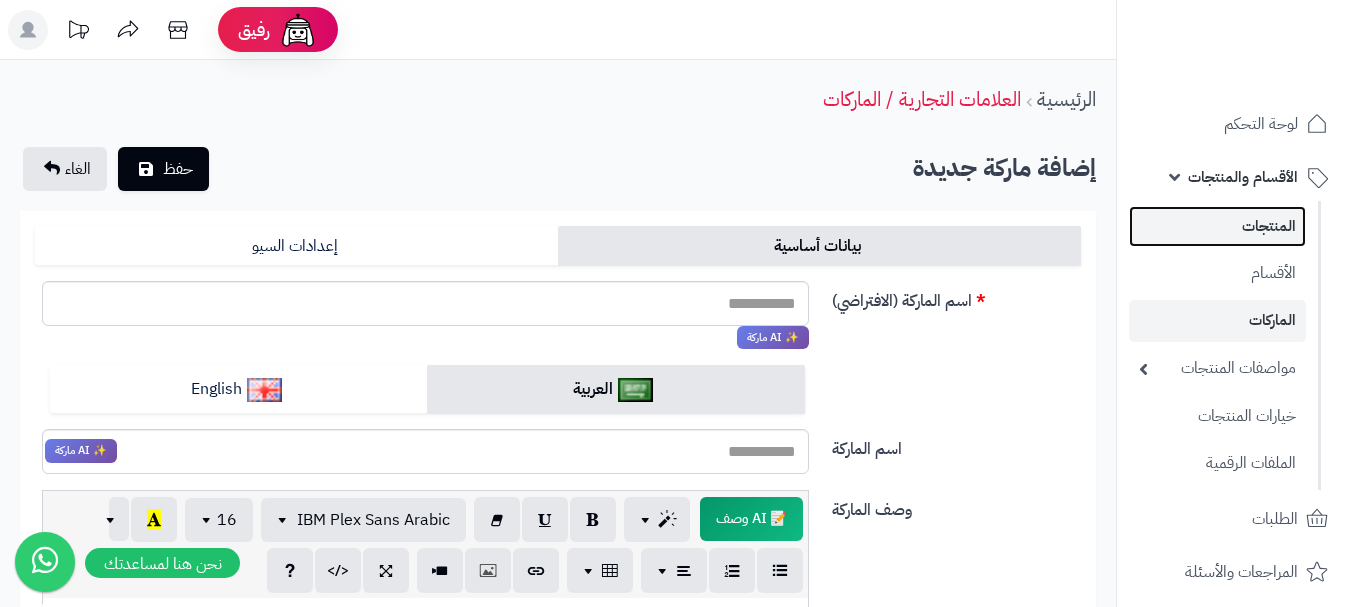 click on "المنتجات" at bounding box center (1217, 226) 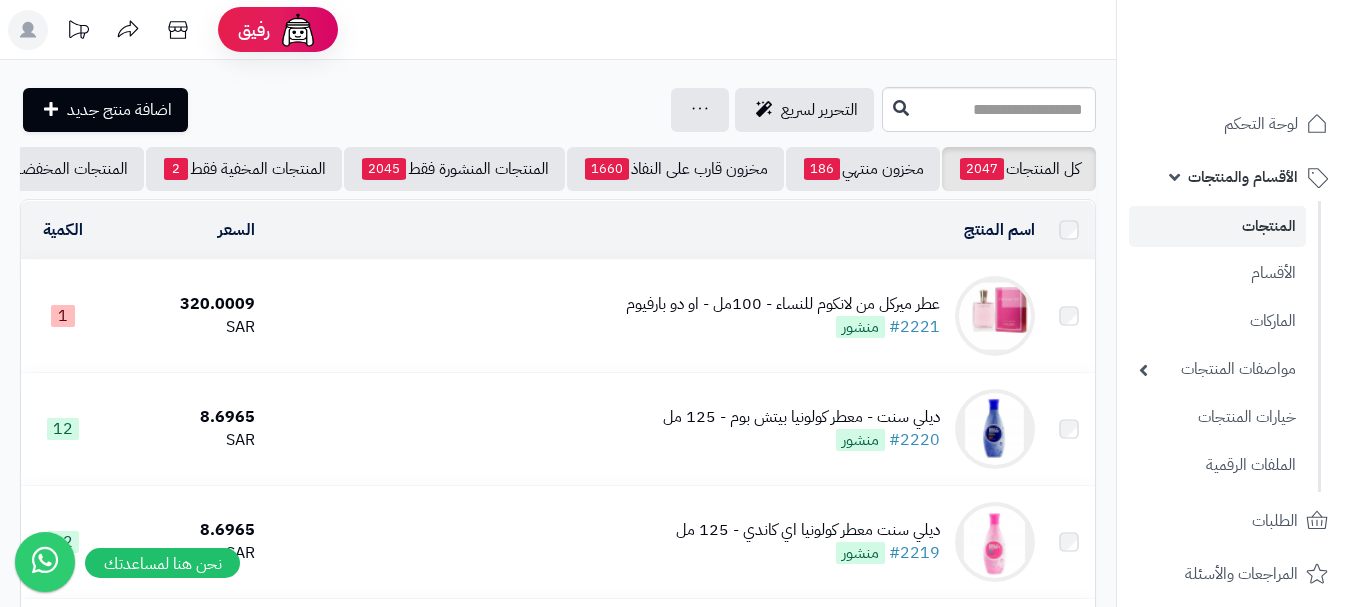 scroll, scrollTop: 0, scrollLeft: 0, axis: both 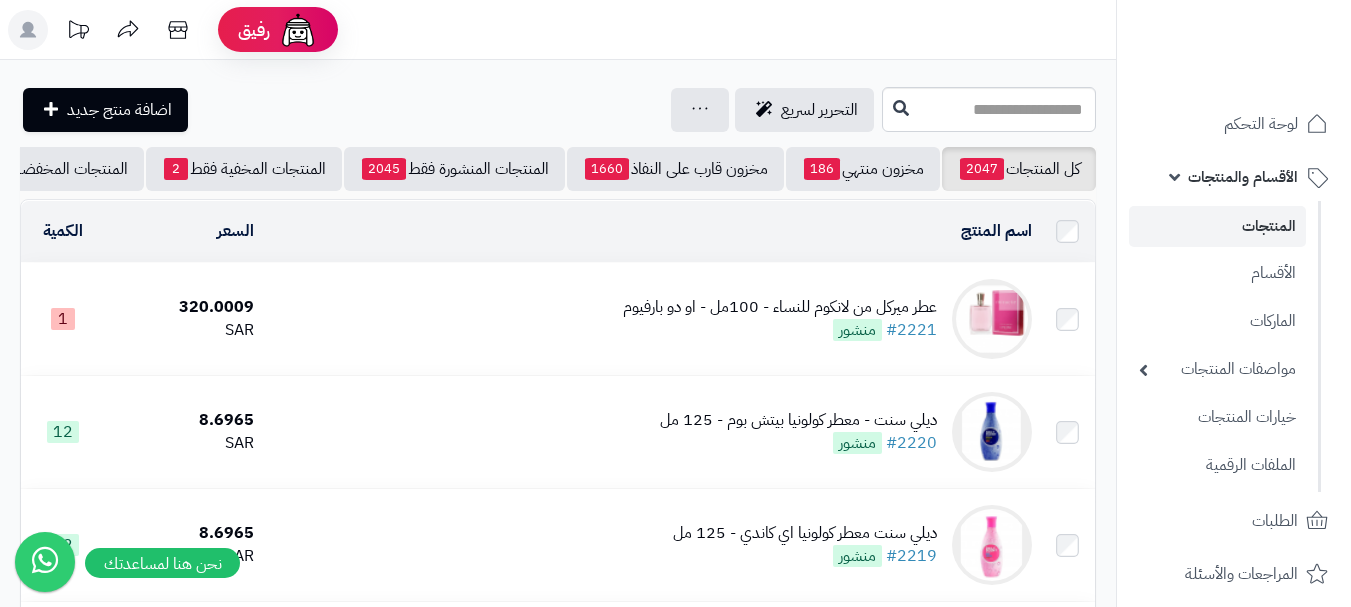 click on "عطر ميركل من لانكوم للنساء - 100مل - او دو بارفيوم" at bounding box center (780, 307) 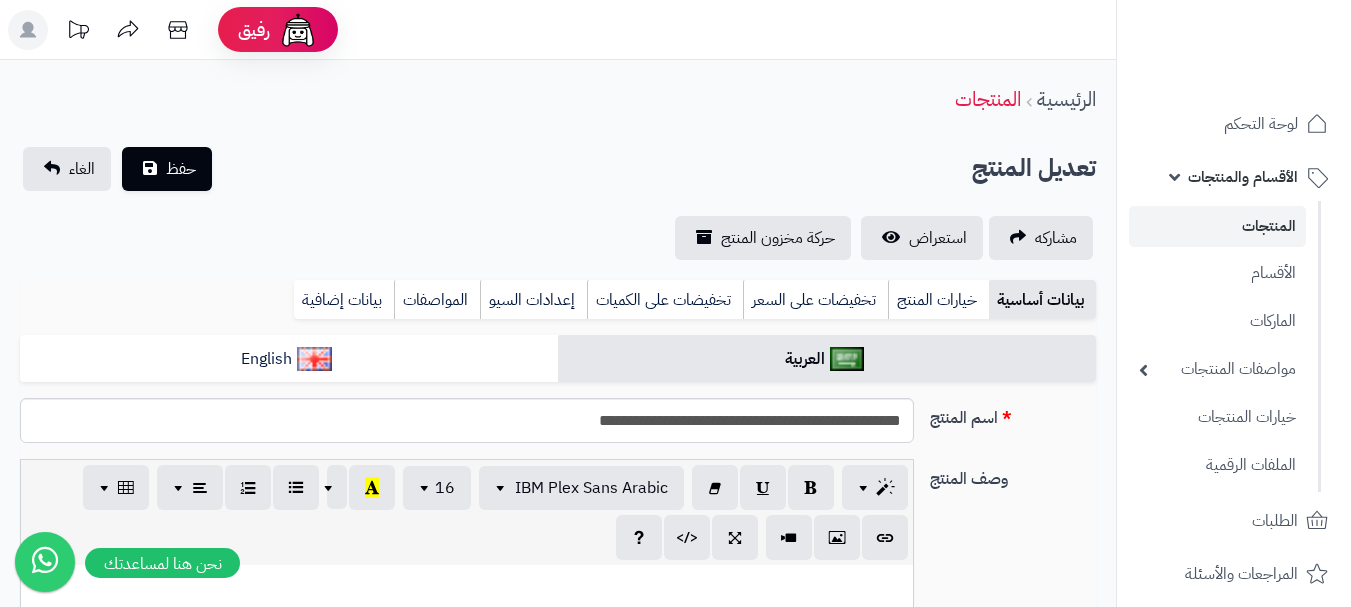 scroll, scrollTop: 482, scrollLeft: 0, axis: vertical 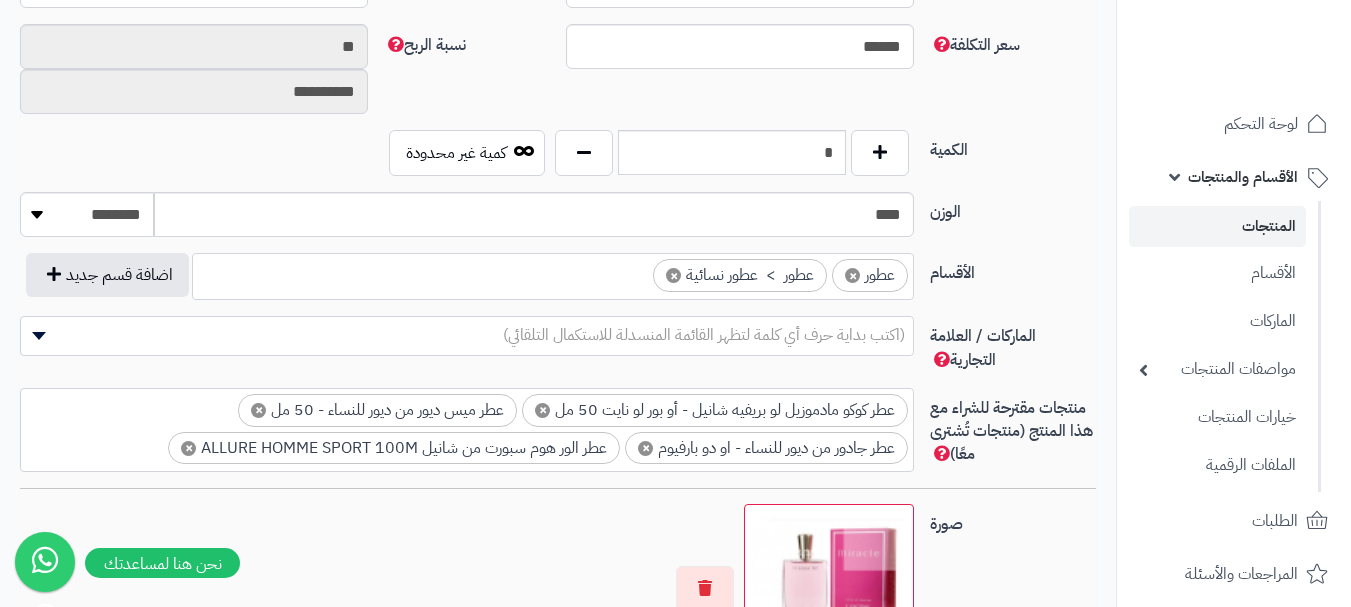 click on "(اكتب بداية حرف أي كلمة لتظهر القائمة المنسدلة للاستكمال التلقائي)" at bounding box center [704, 335] 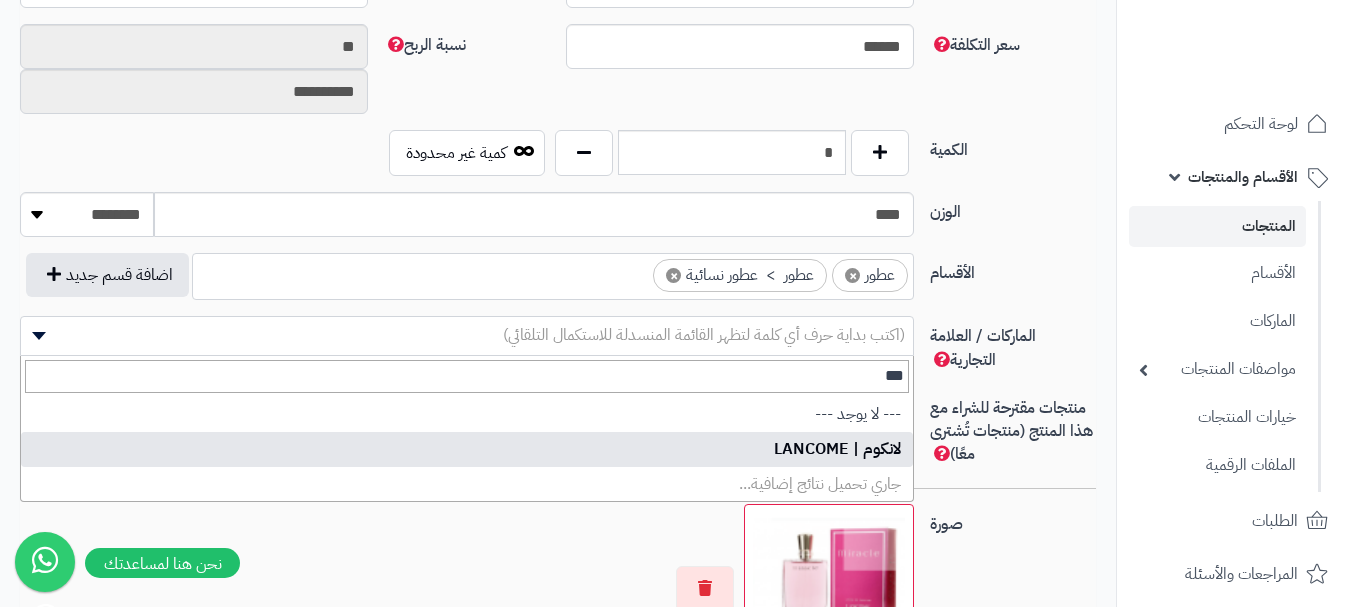 type on "***" 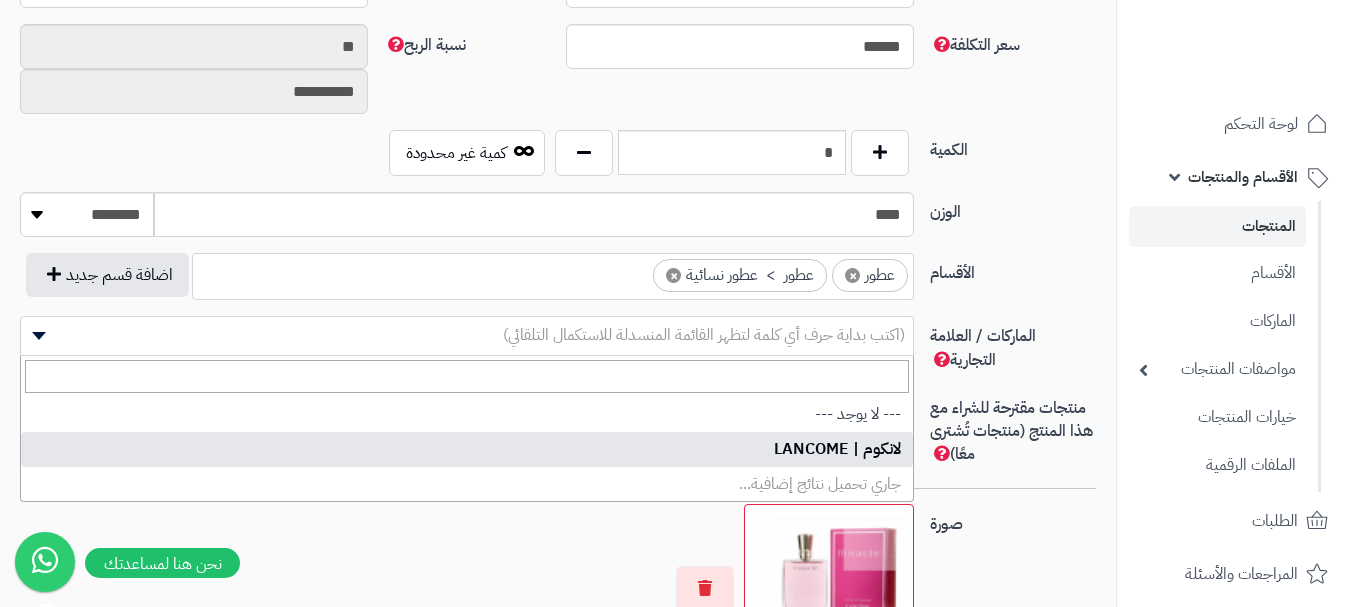select on "***" 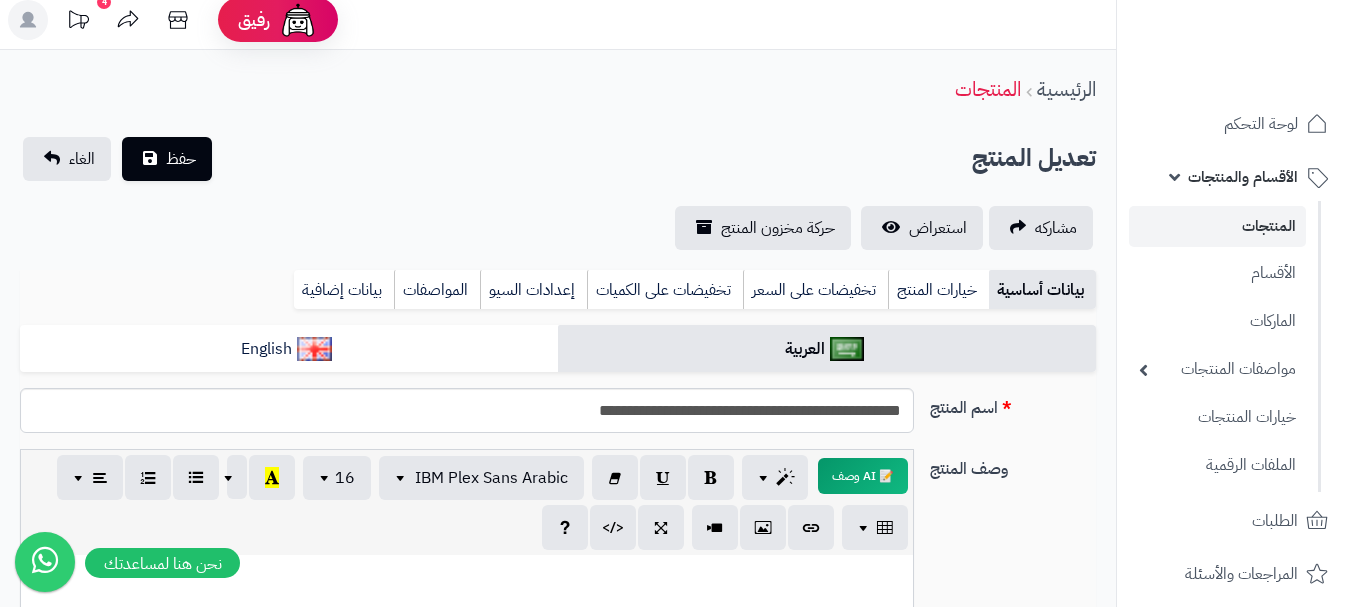 scroll, scrollTop: 0, scrollLeft: 0, axis: both 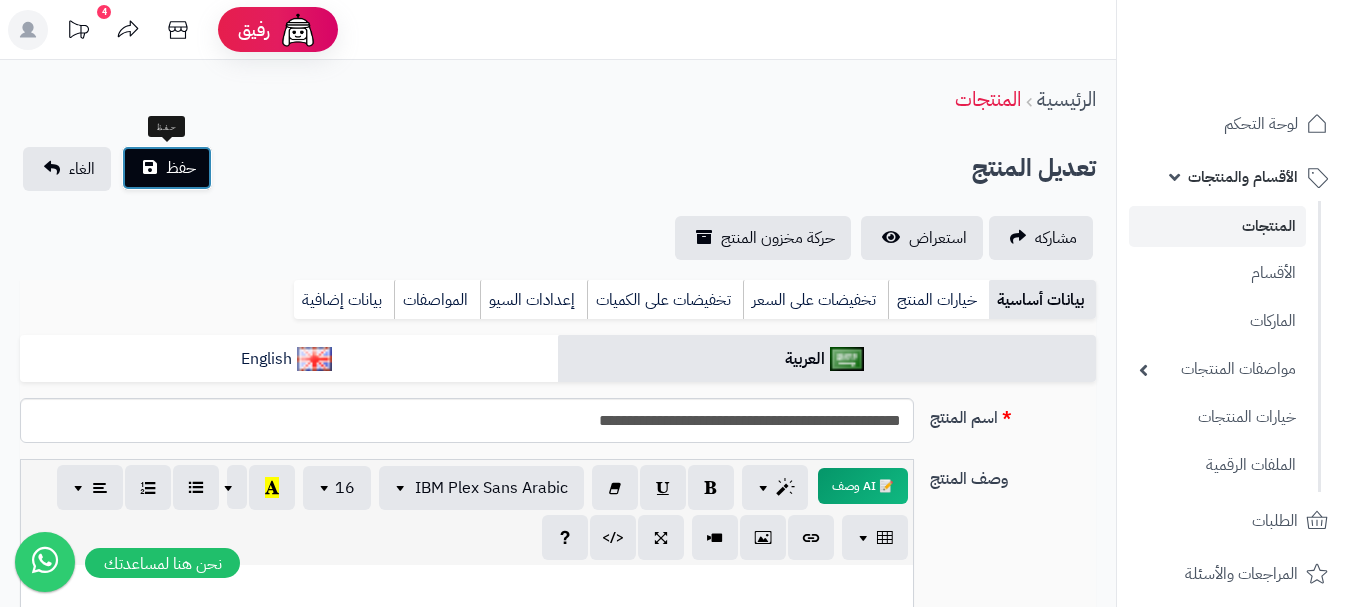 click on "حفظ" at bounding box center [181, 168] 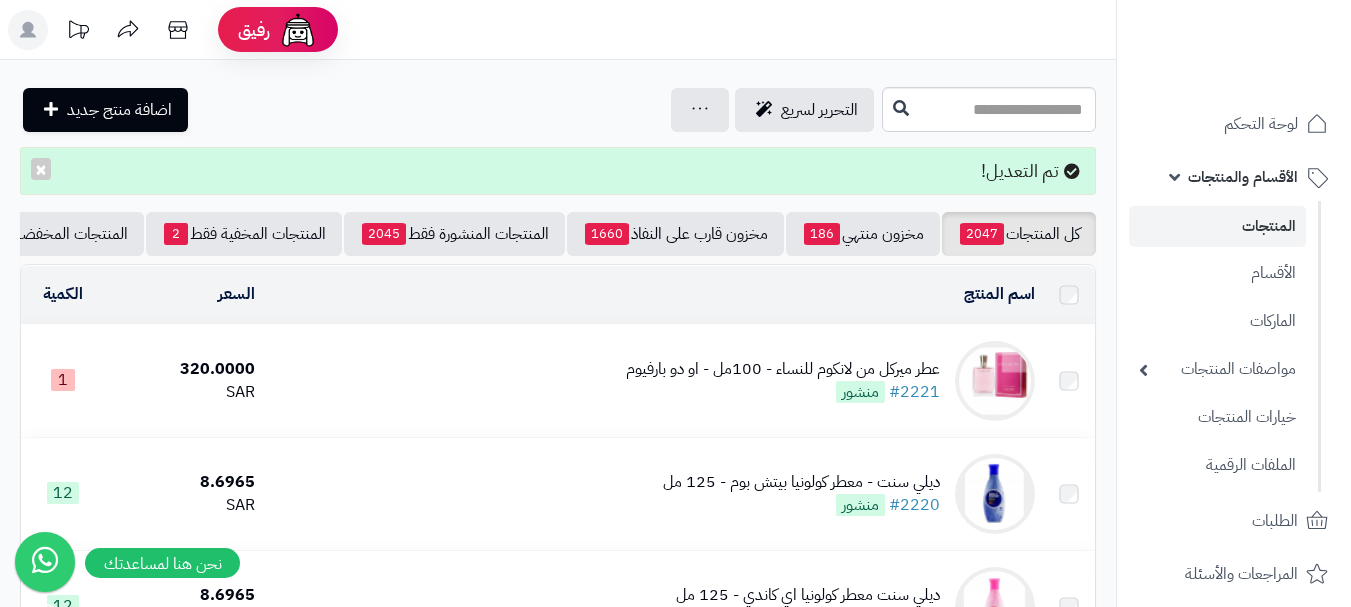 scroll, scrollTop: 0, scrollLeft: 0, axis: both 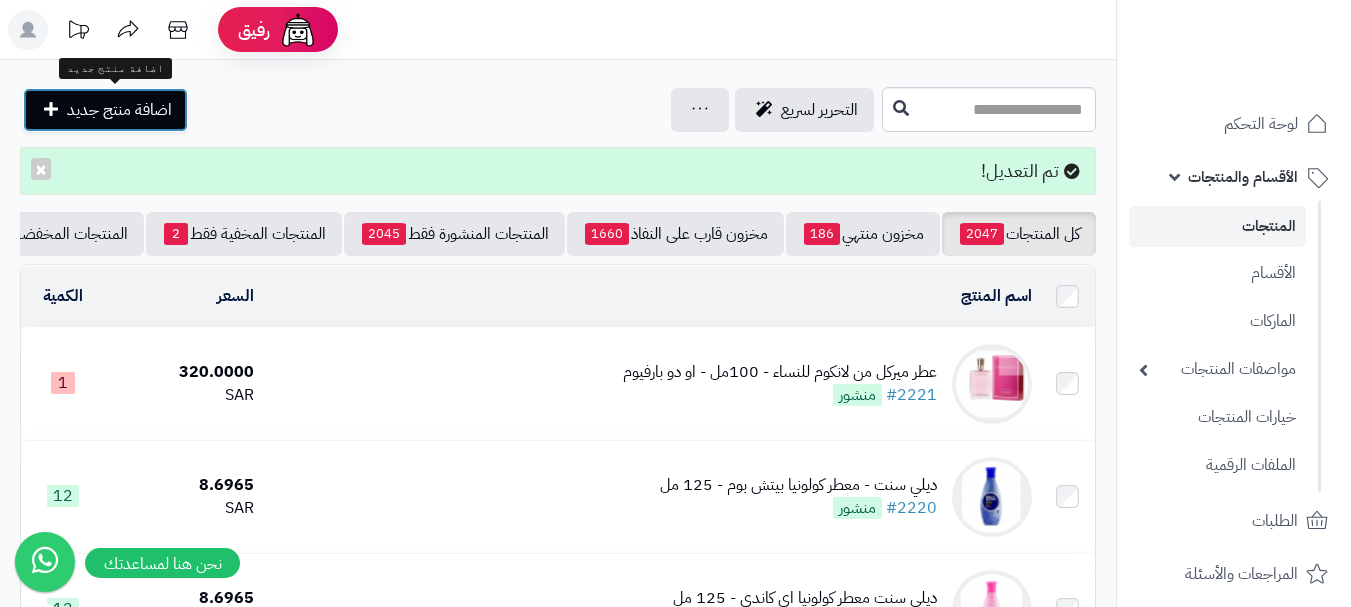 click on "اضافة منتج جديد" at bounding box center [119, 110] 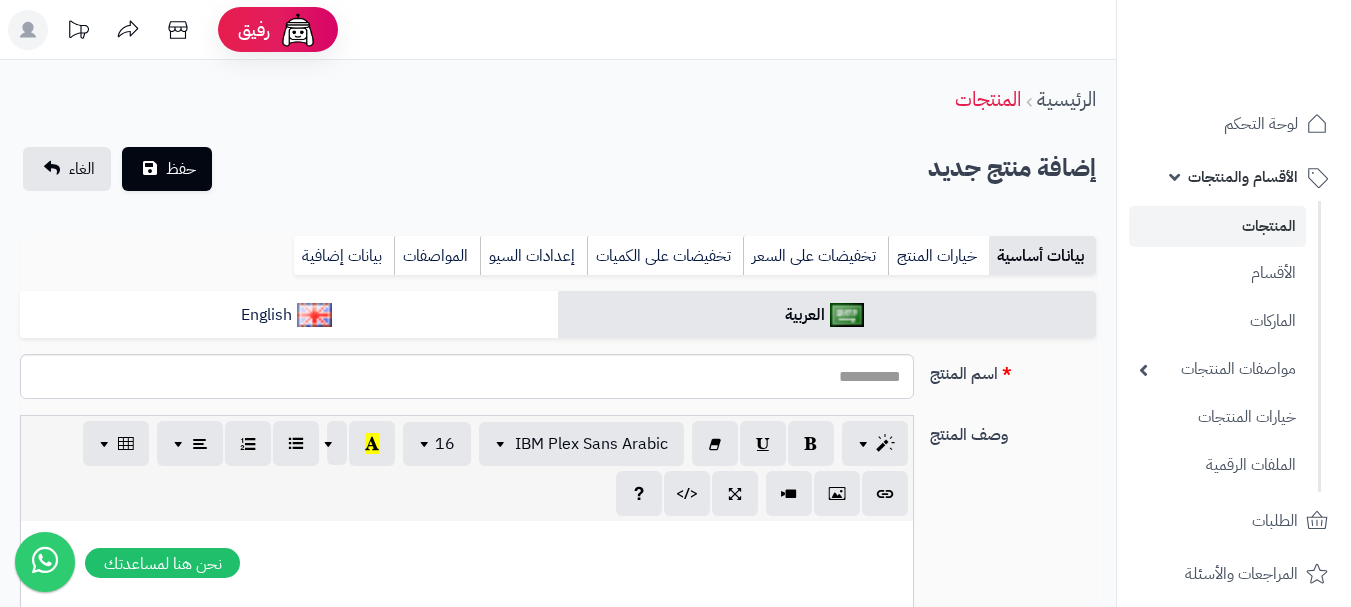 select 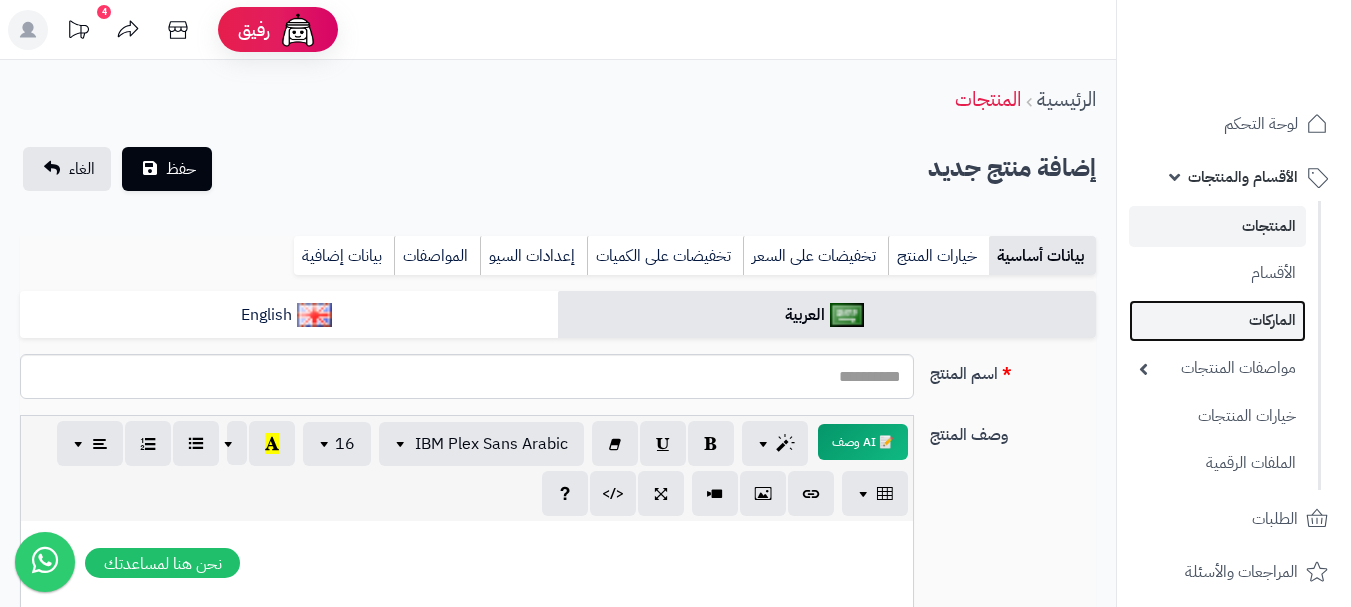 click on "الماركات" at bounding box center (1217, 320) 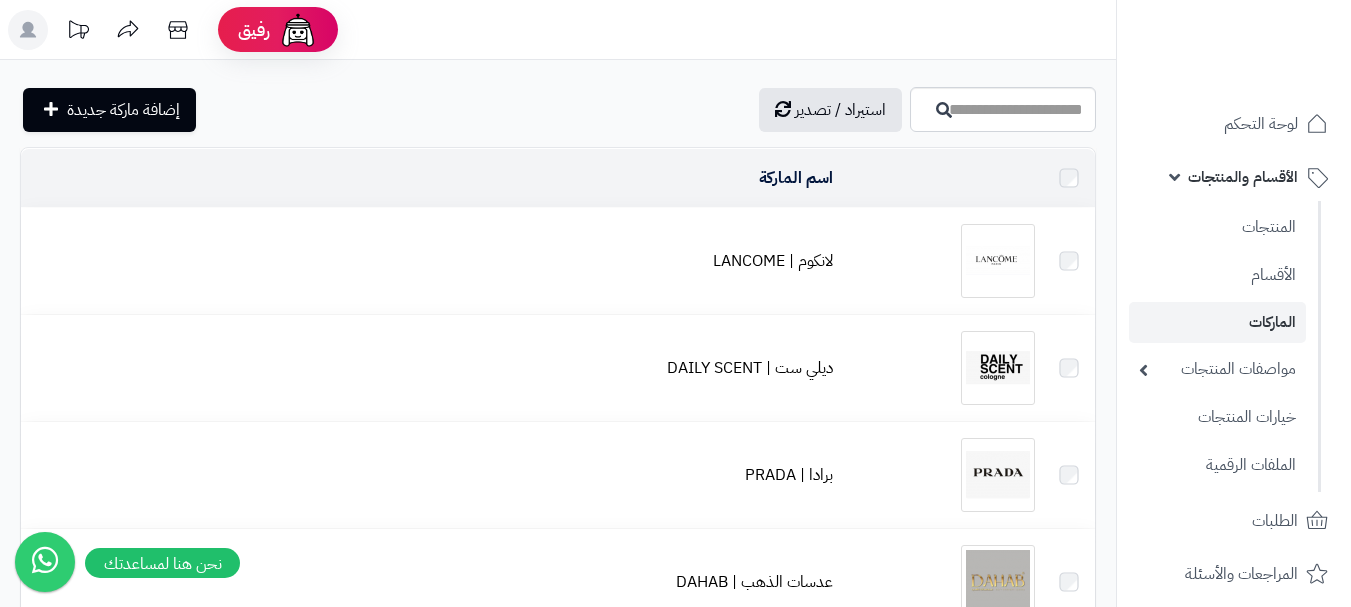 scroll, scrollTop: 0, scrollLeft: 0, axis: both 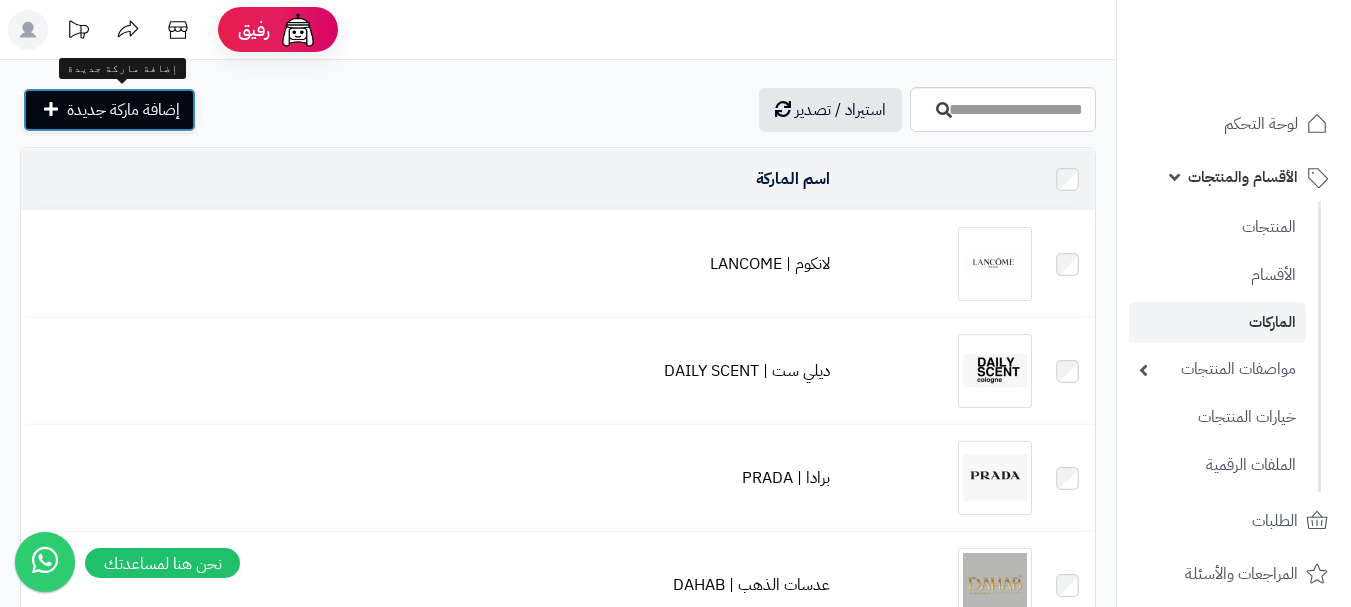 click on "إضافة ماركة جديدة" at bounding box center [123, 110] 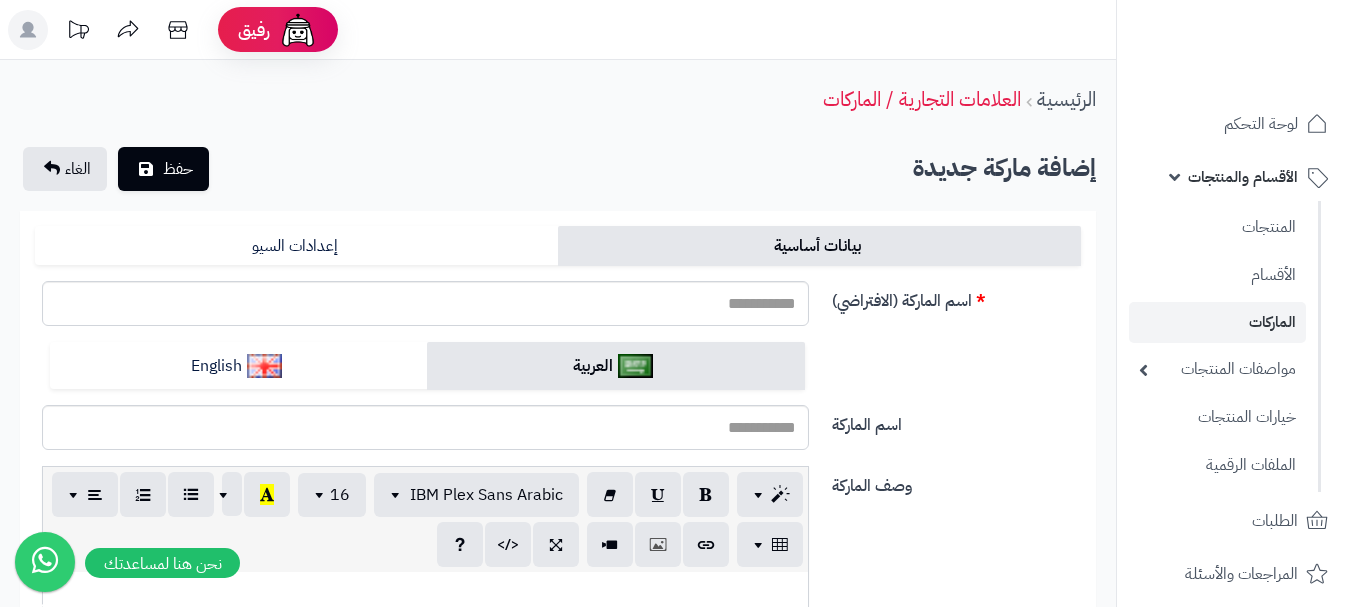 scroll, scrollTop: 0, scrollLeft: 0, axis: both 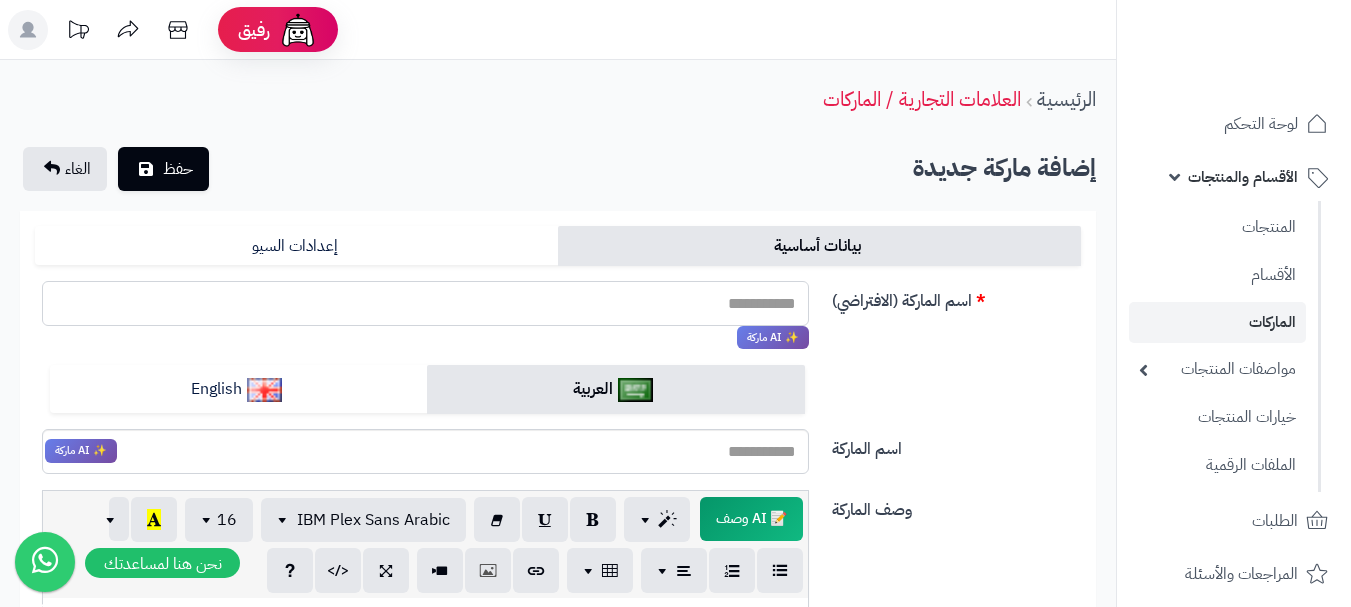 click on "اسم الماركة (الافتراضي)" at bounding box center (425, 303) 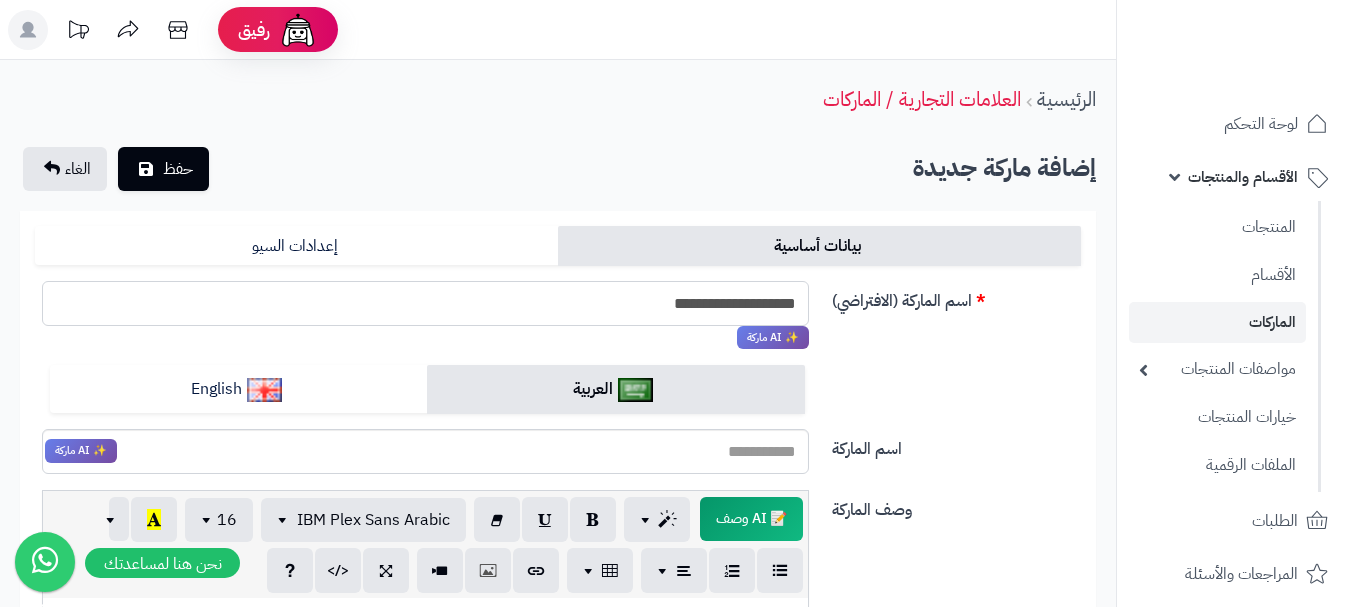 drag, startPoint x: 595, startPoint y: 296, endPoint x: 837, endPoint y: 297, distance: 242.00206 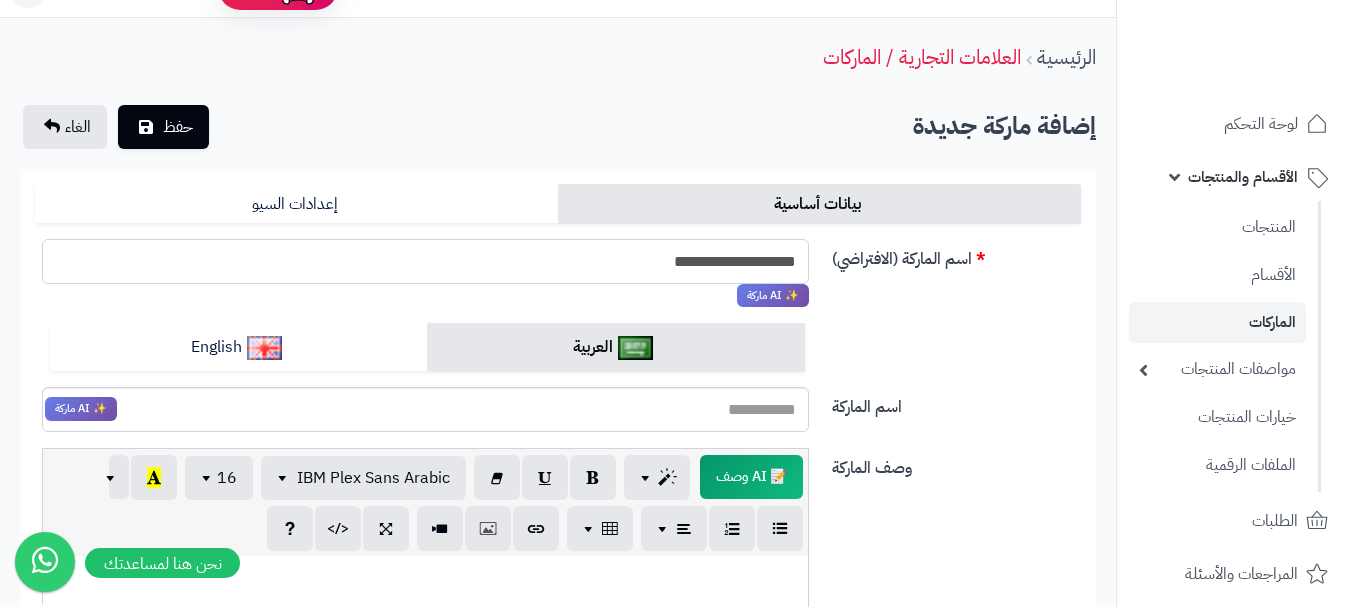 scroll, scrollTop: 300, scrollLeft: 0, axis: vertical 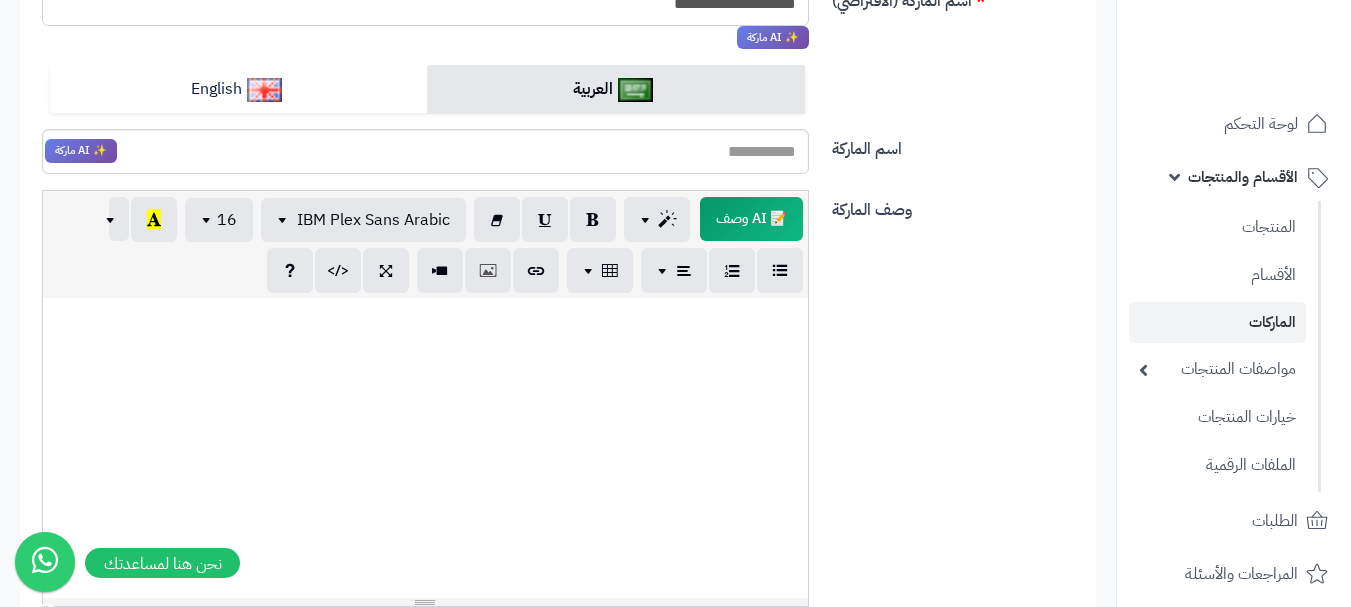 type on "**********" 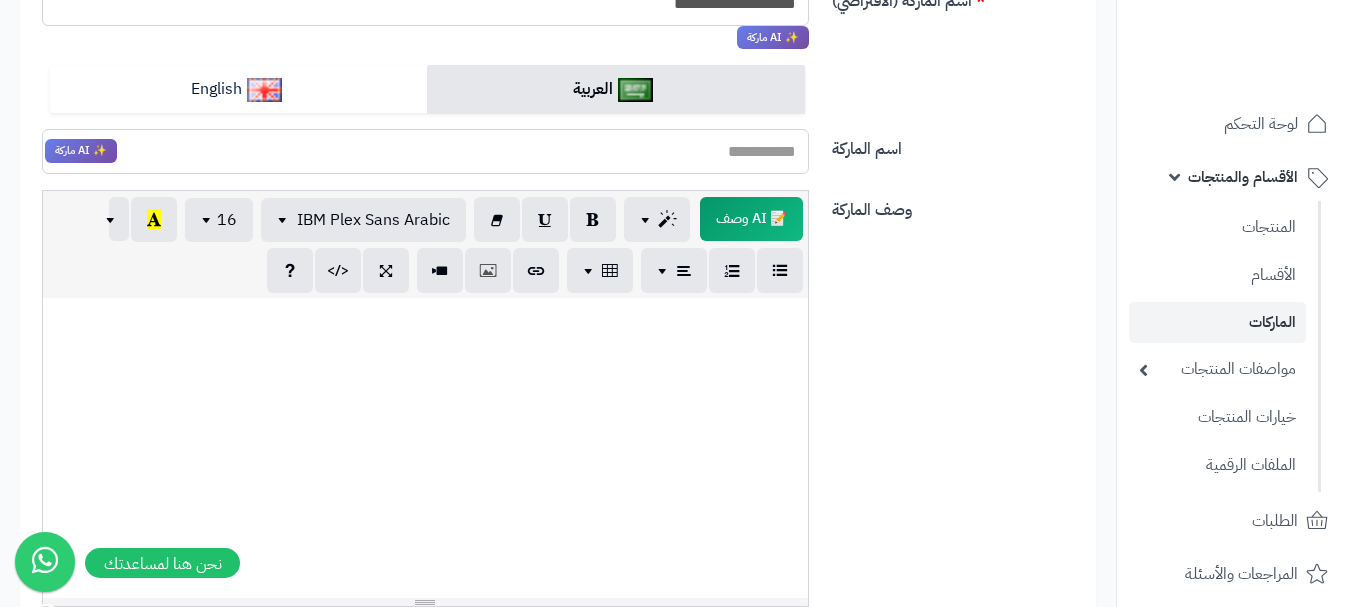 click on "اسم الماركة" at bounding box center (425, 151) 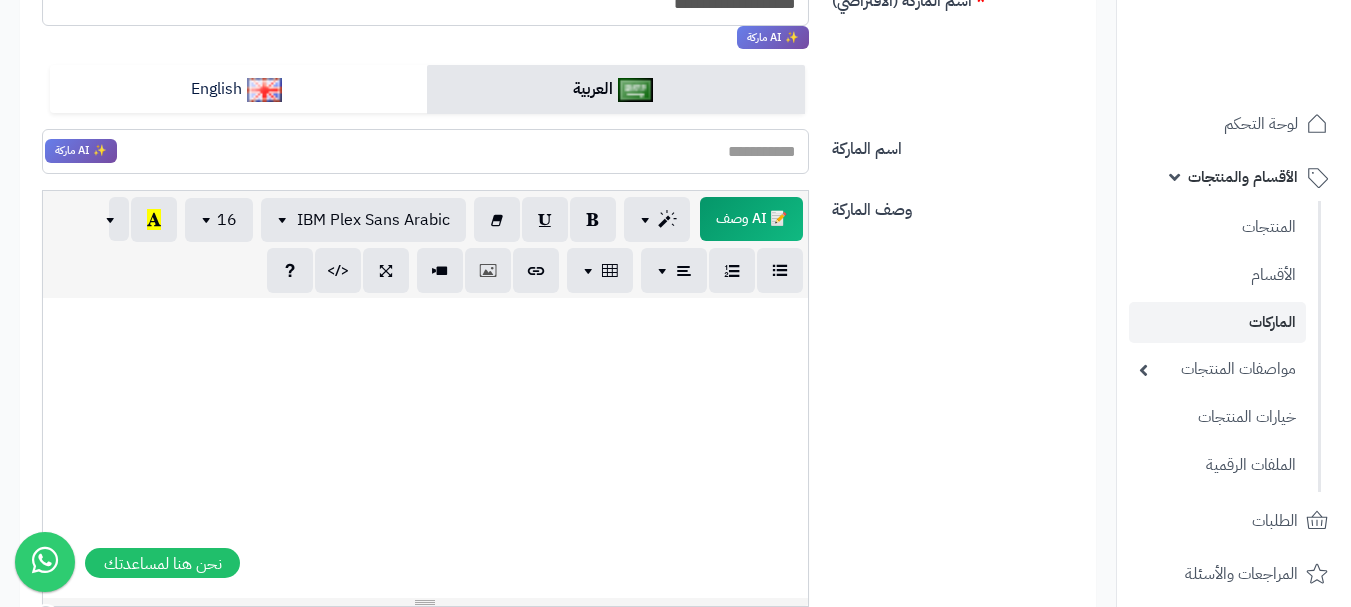 paste on "**********" 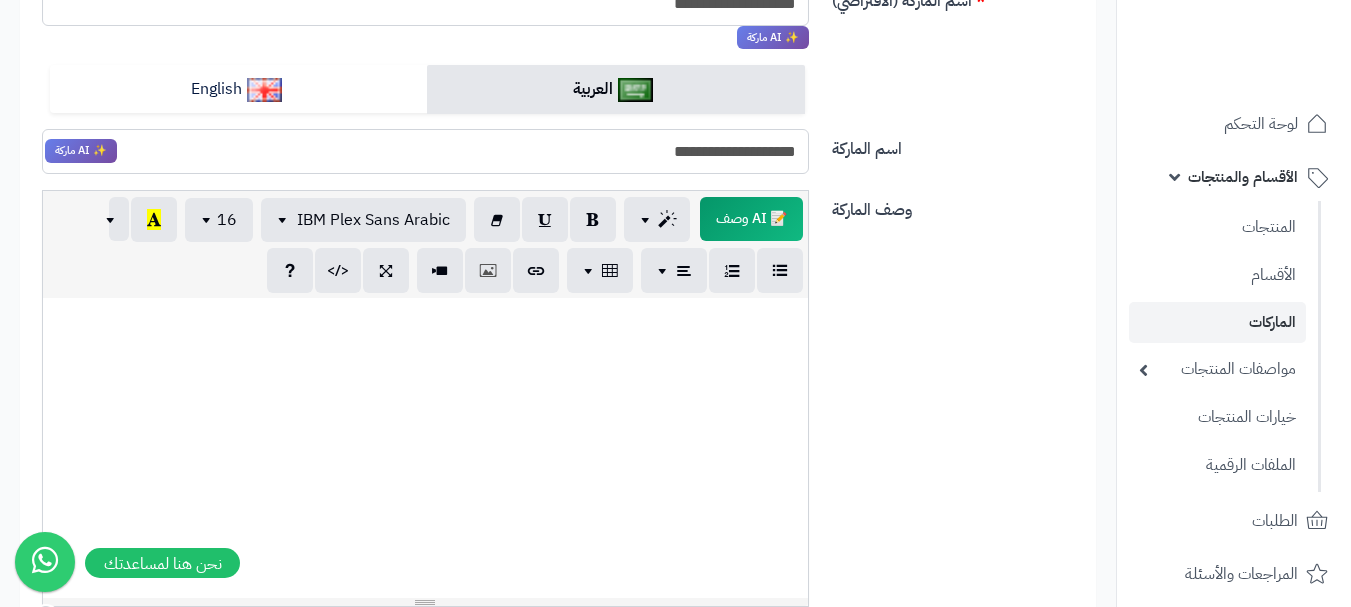 drag, startPoint x: 723, startPoint y: 154, endPoint x: 642, endPoint y: 149, distance: 81.154175 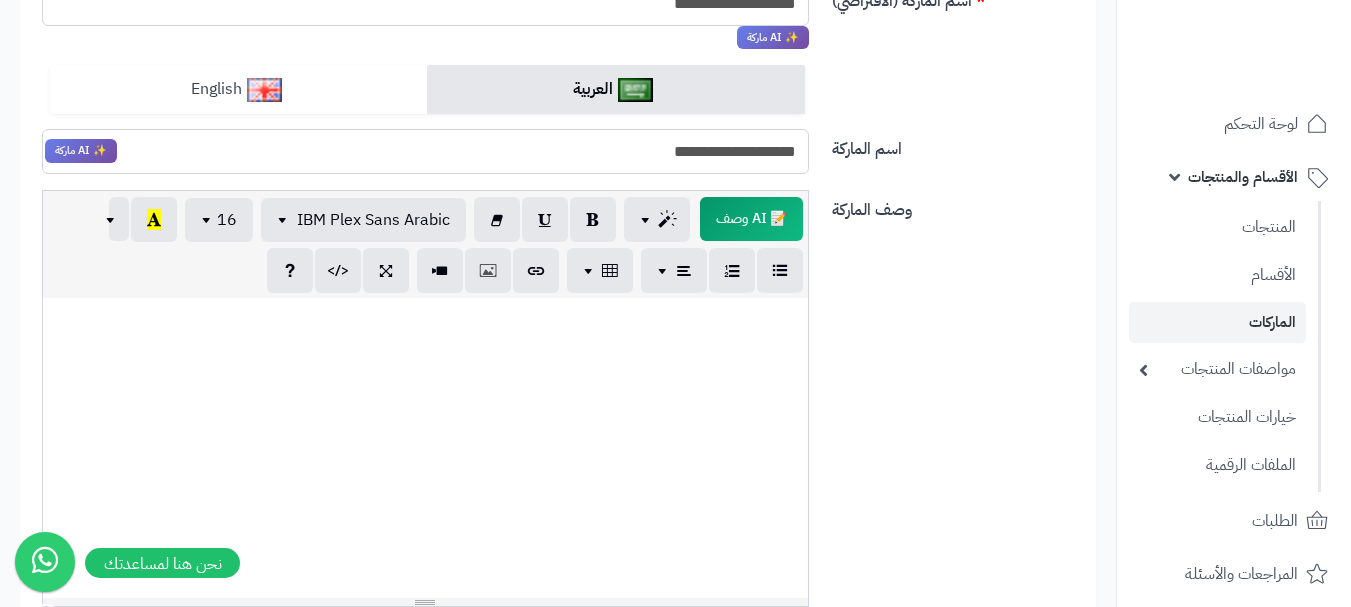 type on "**********" 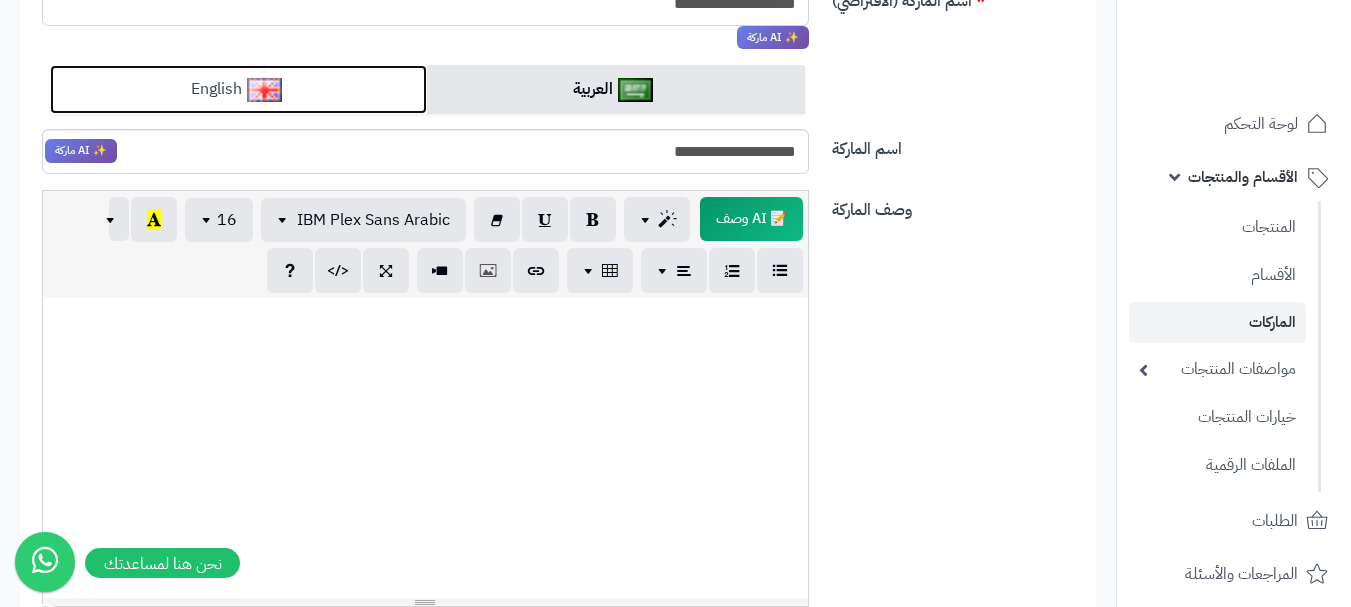 click on "English" at bounding box center (238, 89) 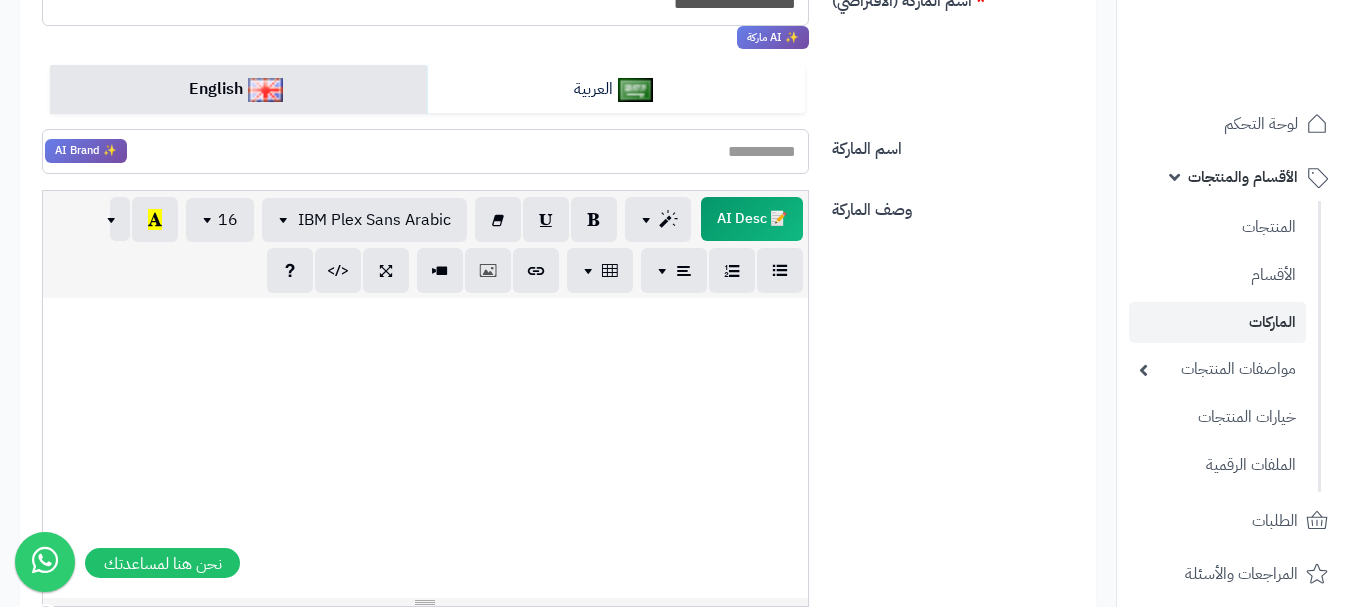 paste on "*********" 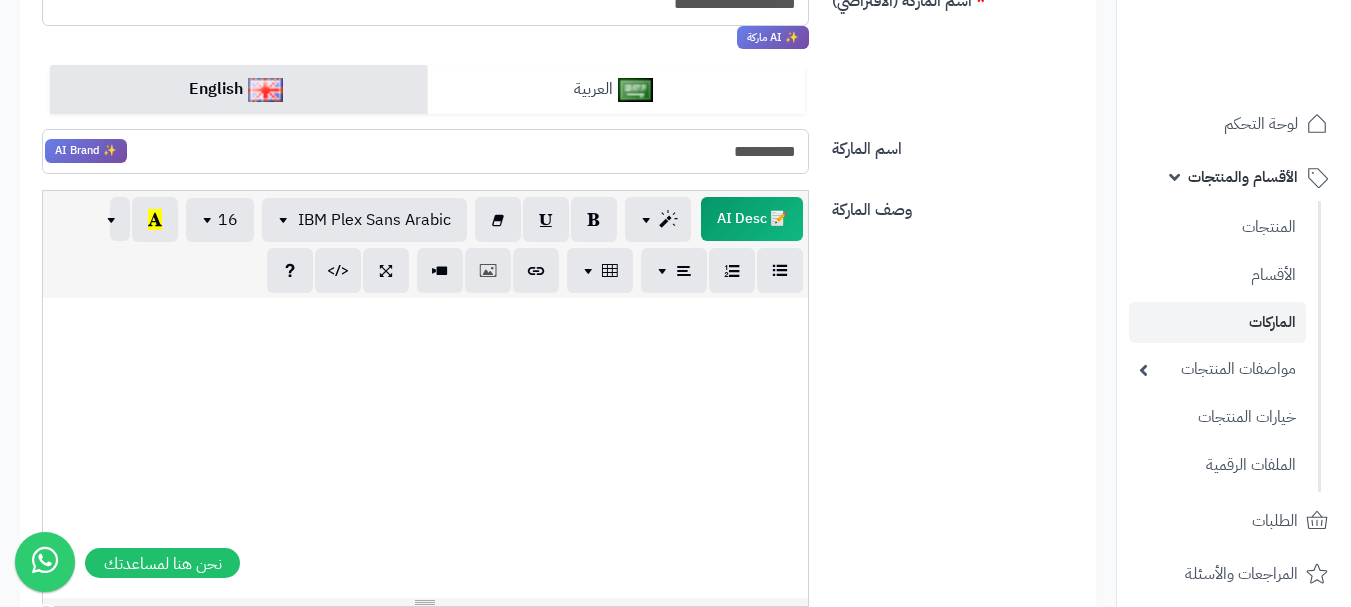 type on "*********" 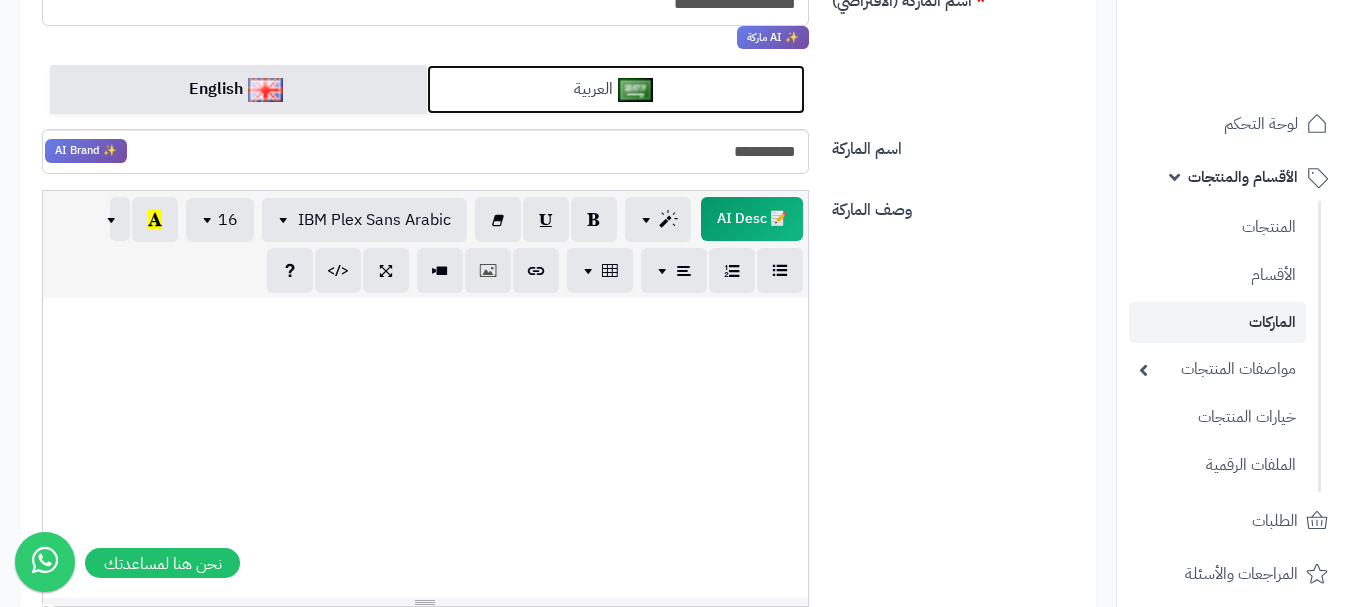 click on "العربية" at bounding box center (615, 89) 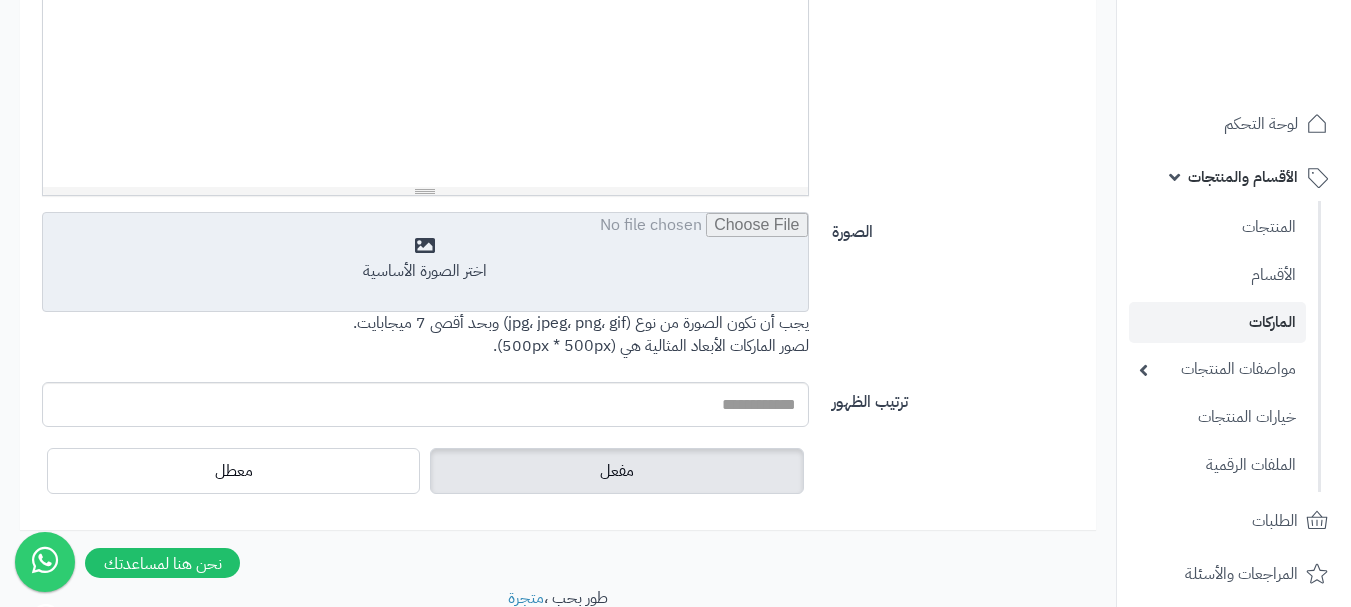 scroll, scrollTop: 791, scrollLeft: 0, axis: vertical 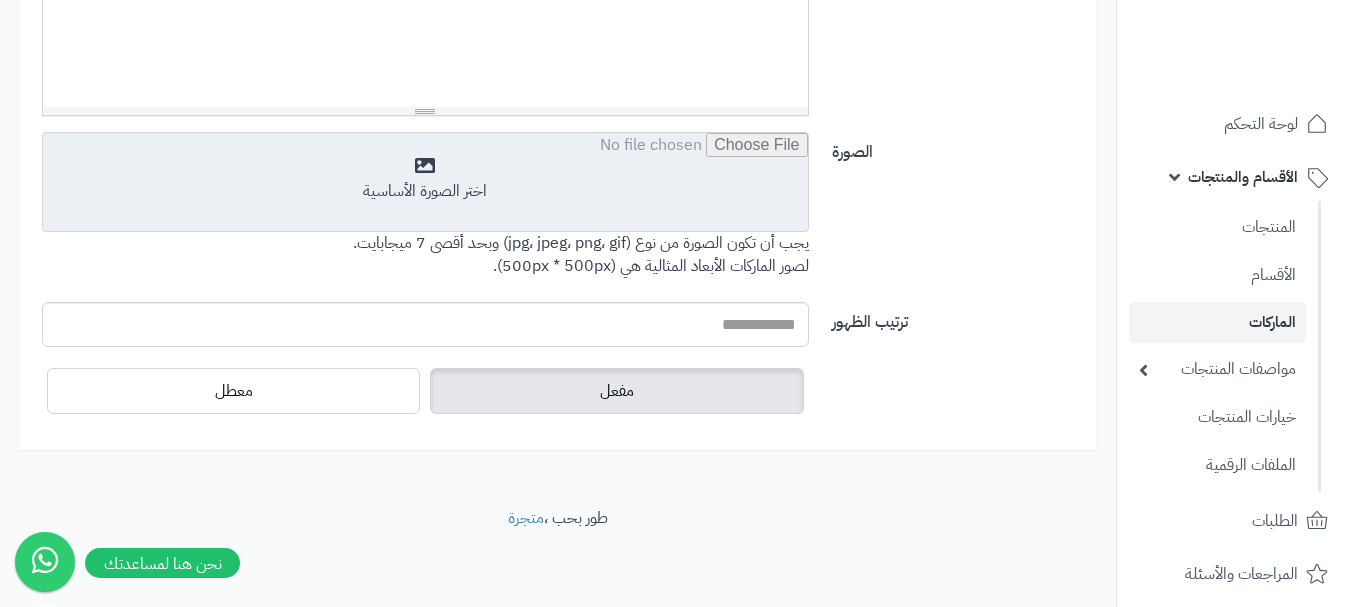 click at bounding box center [425, 183] 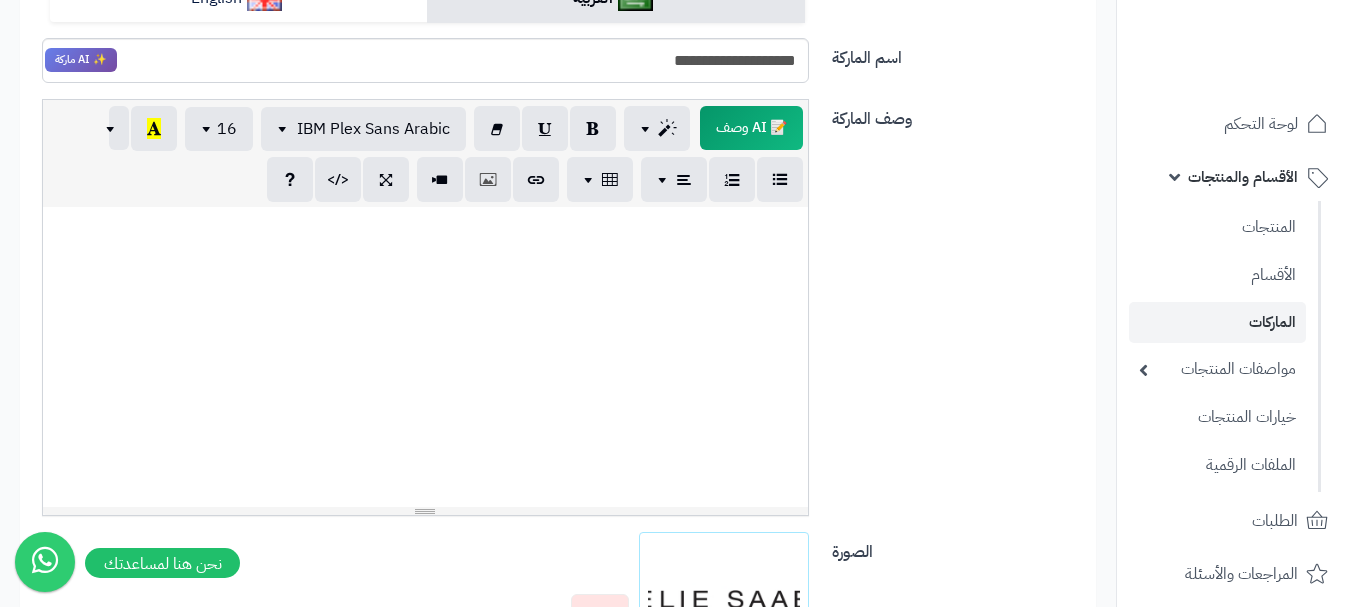scroll, scrollTop: 0, scrollLeft: 0, axis: both 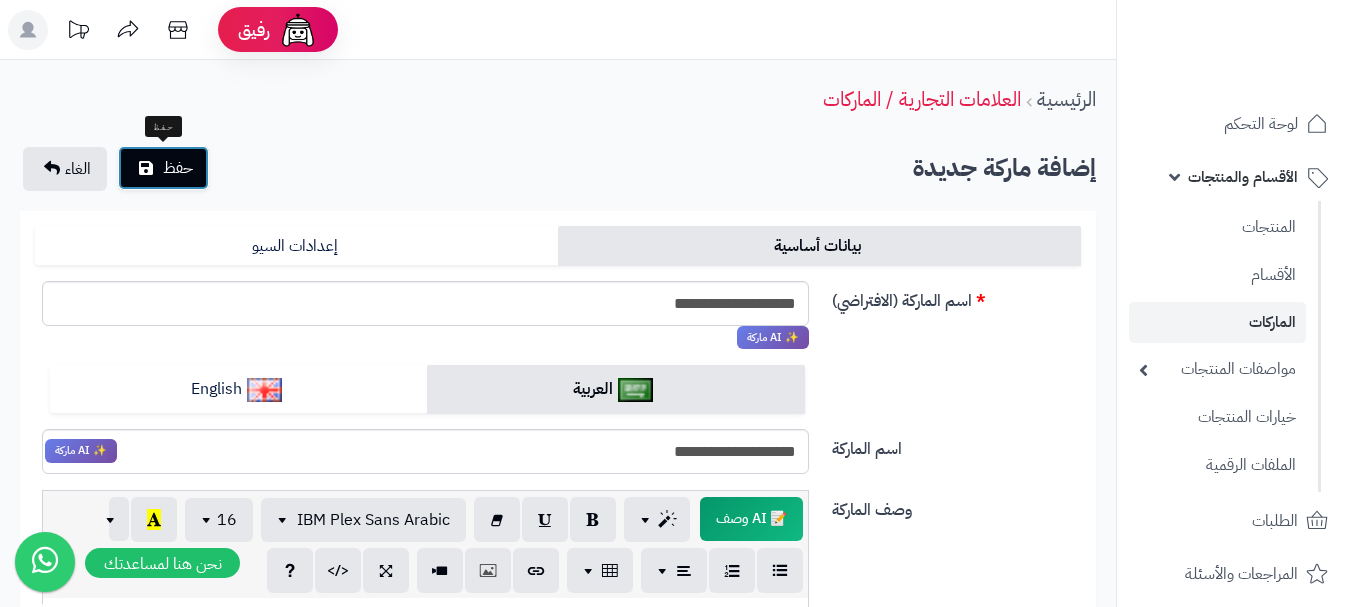 click on "حفظ" at bounding box center (178, 168) 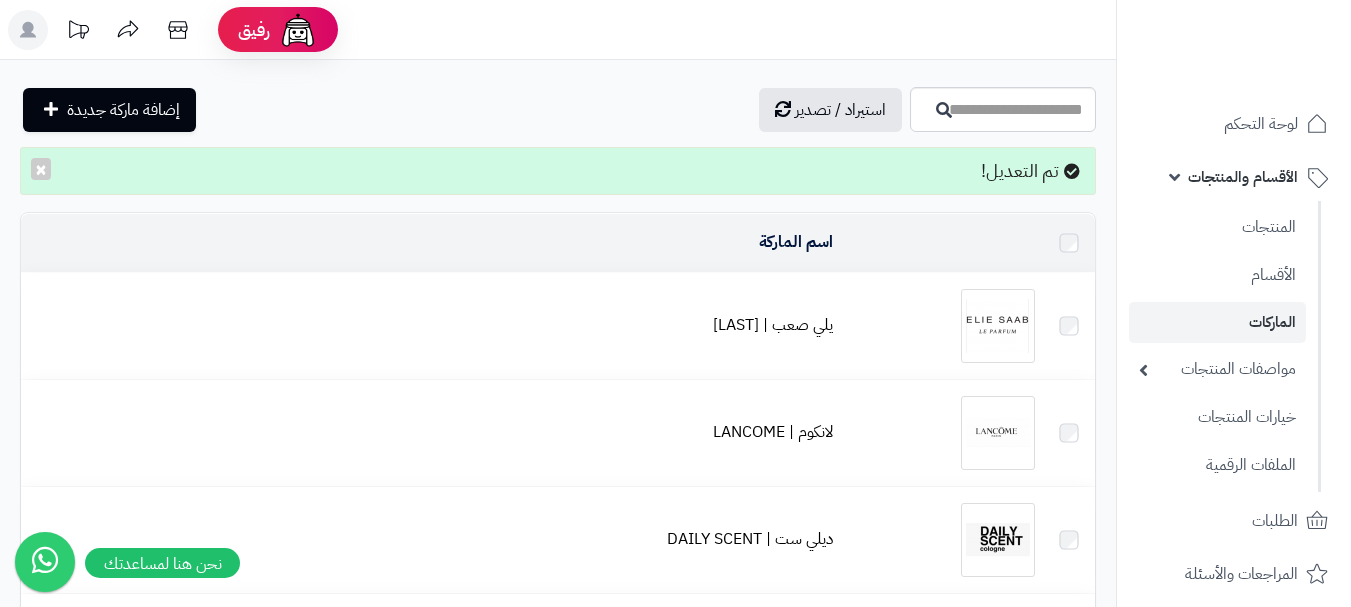 scroll, scrollTop: 0, scrollLeft: 0, axis: both 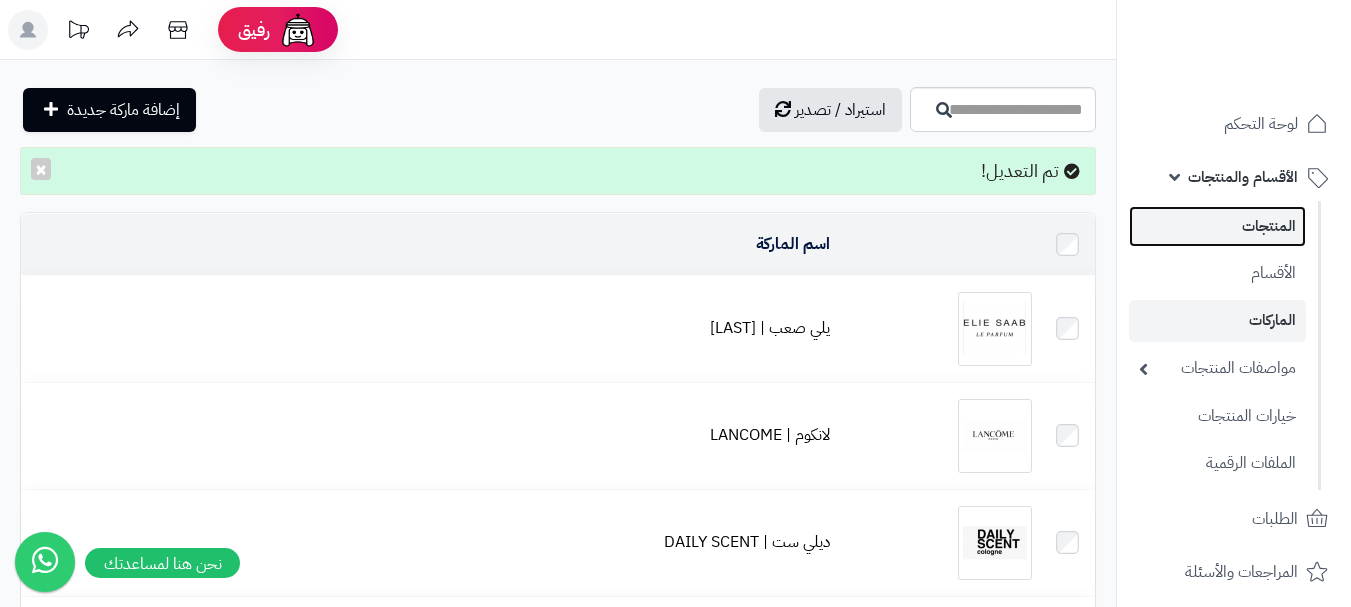 click on "المنتجات" at bounding box center (1217, 226) 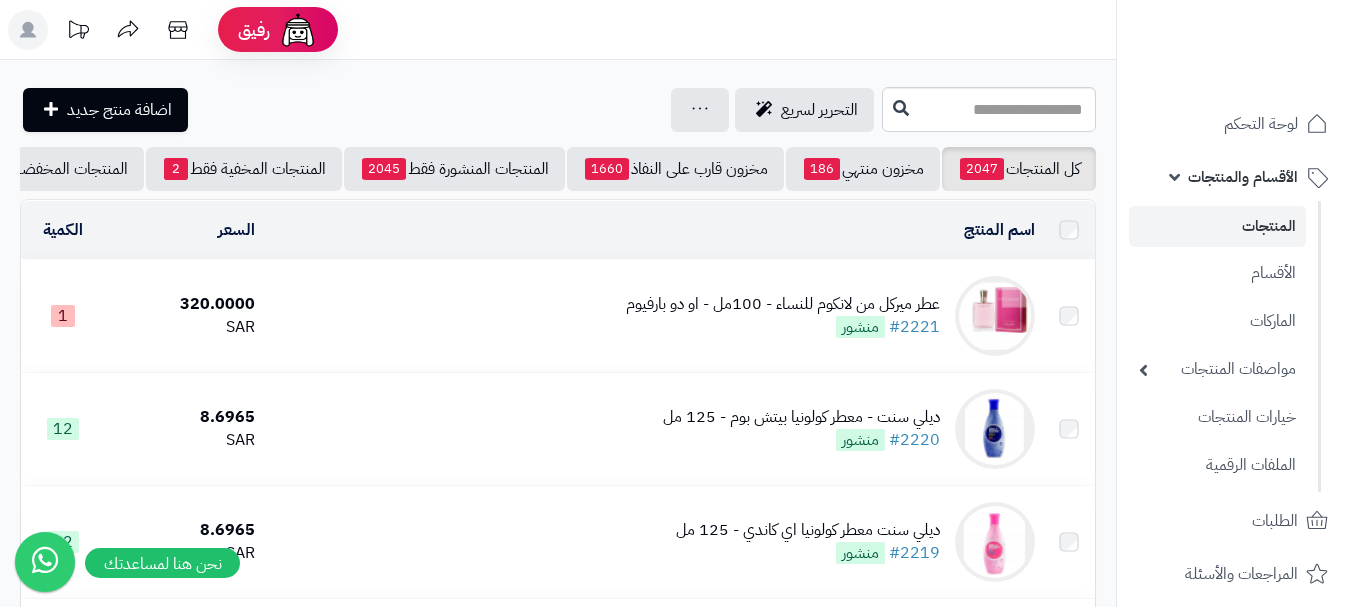 scroll, scrollTop: 0, scrollLeft: 0, axis: both 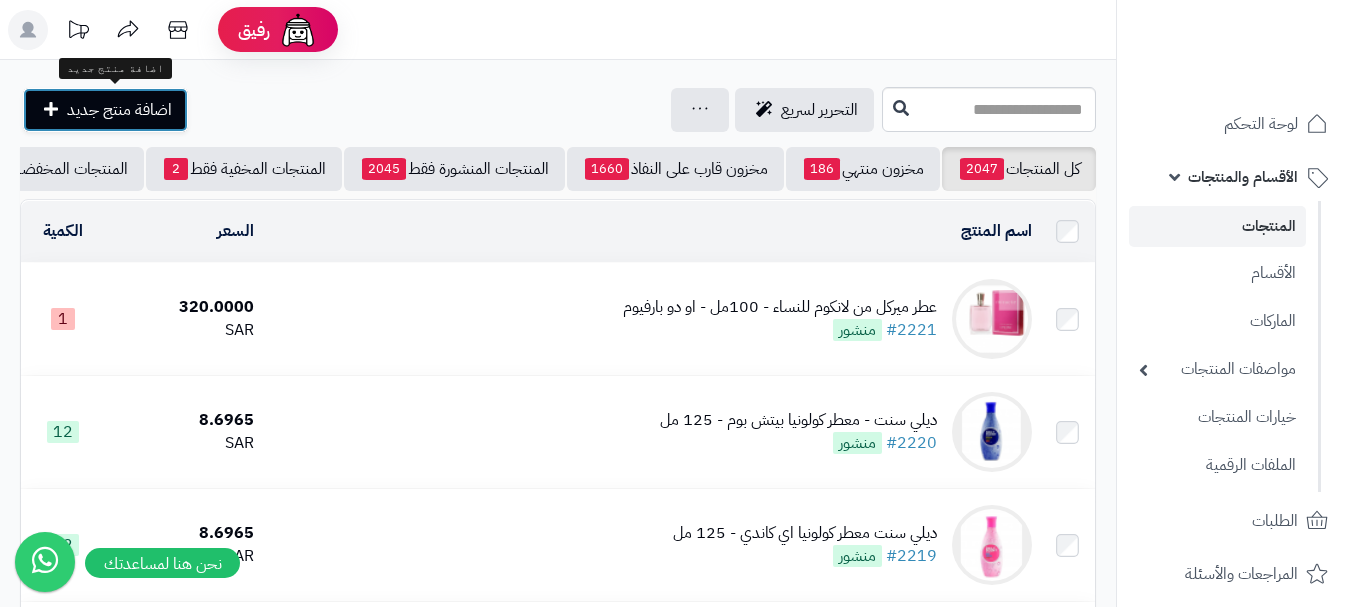 click on "اضافة منتج جديد" at bounding box center (119, 110) 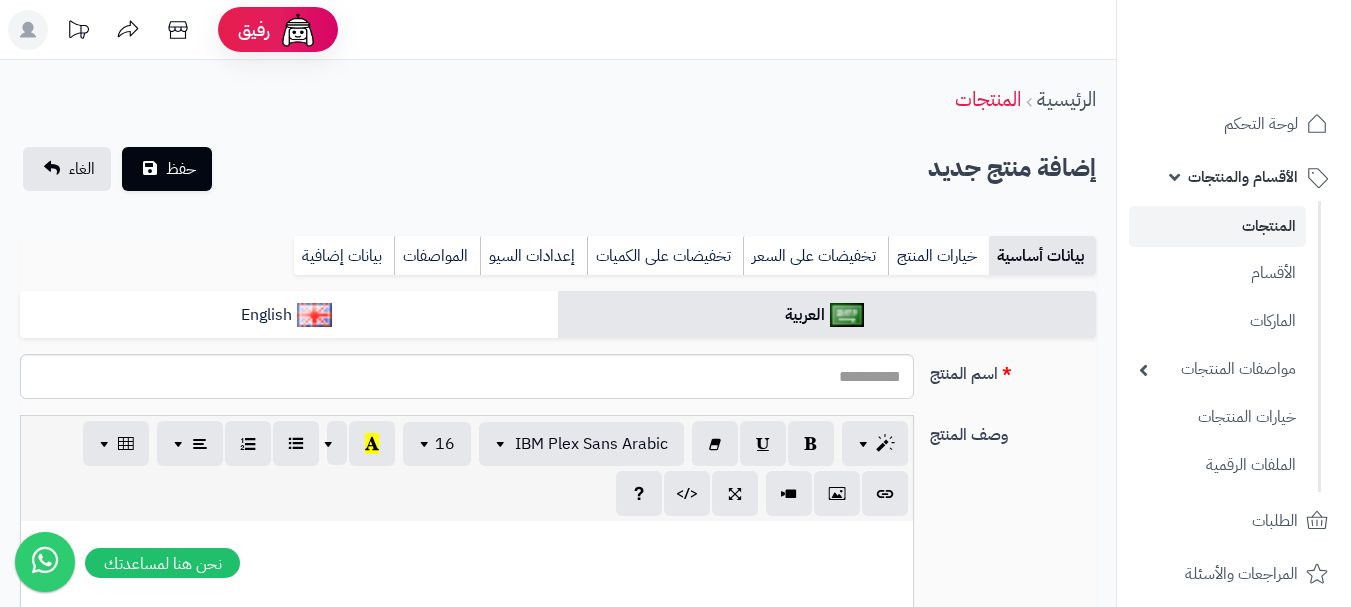 select 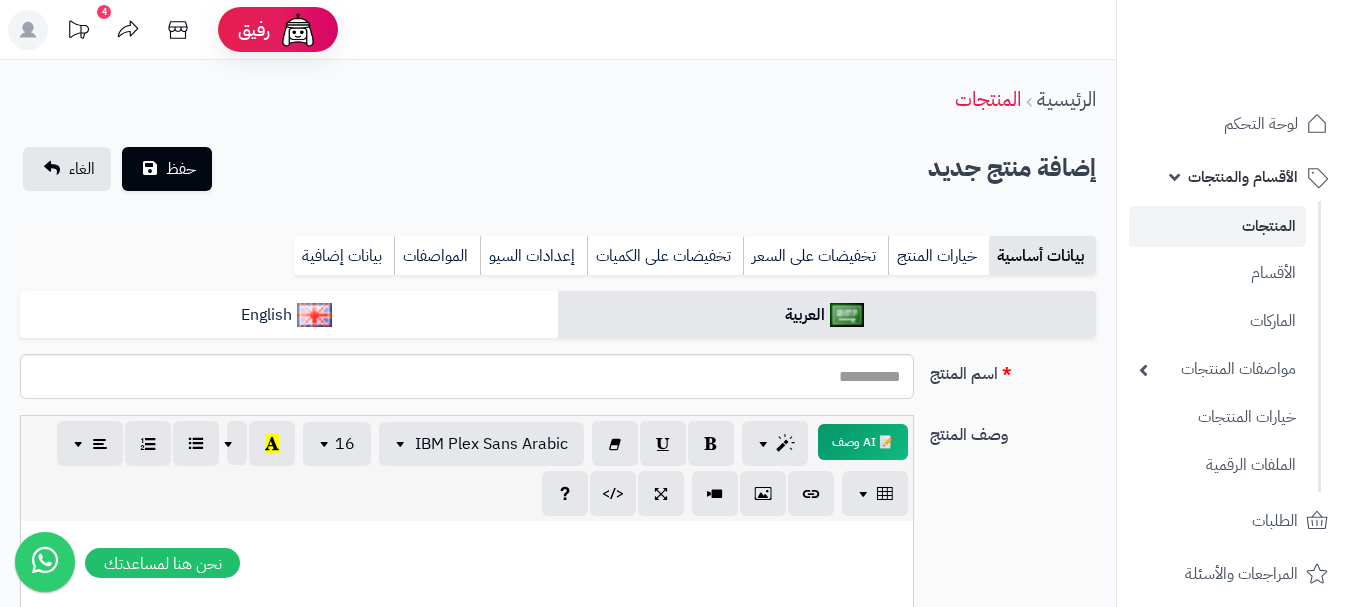 scroll, scrollTop: 0, scrollLeft: 0, axis: both 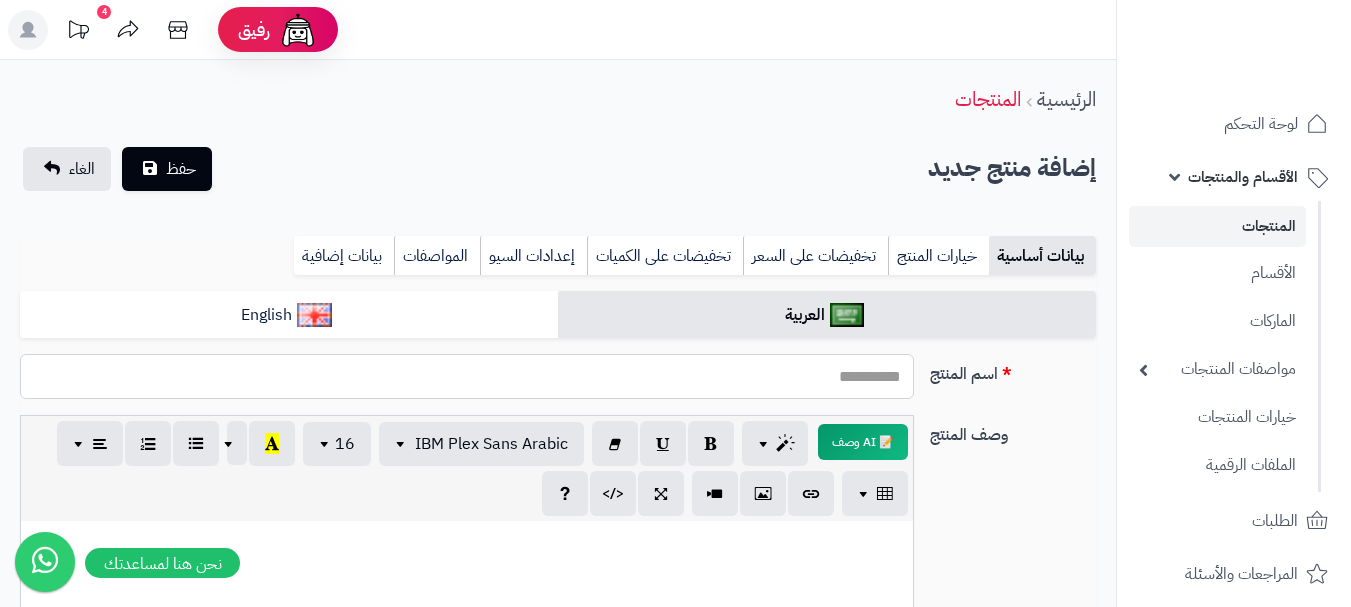 paste on "**********" 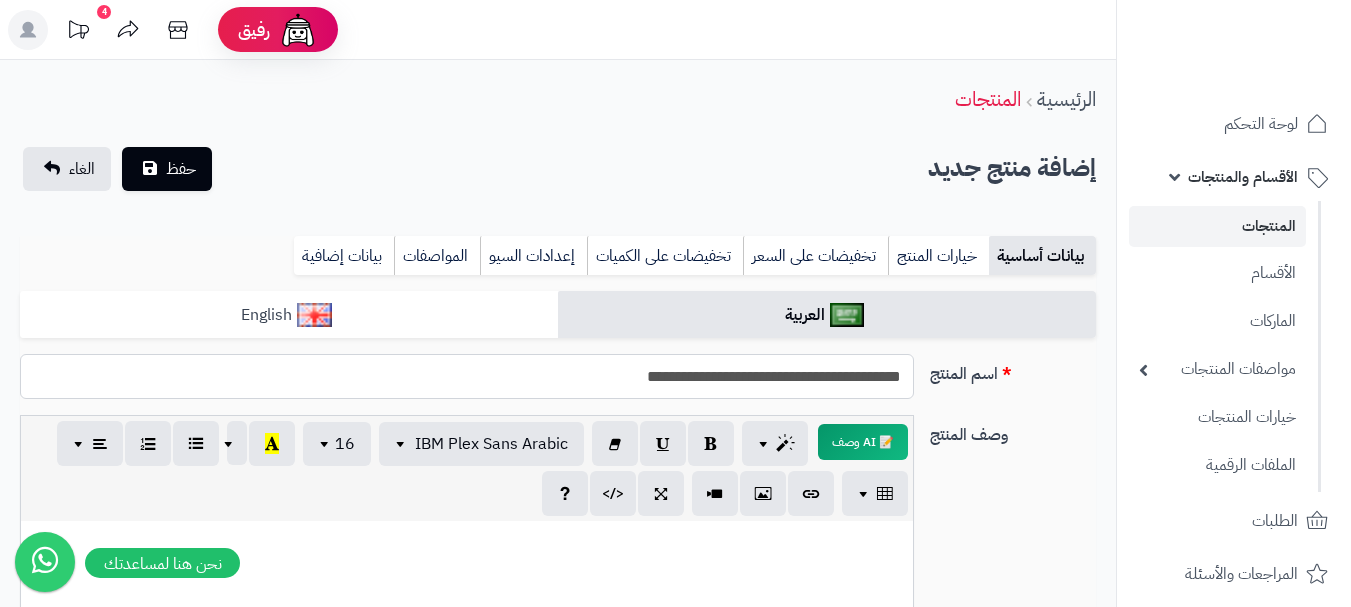 type on "**********" 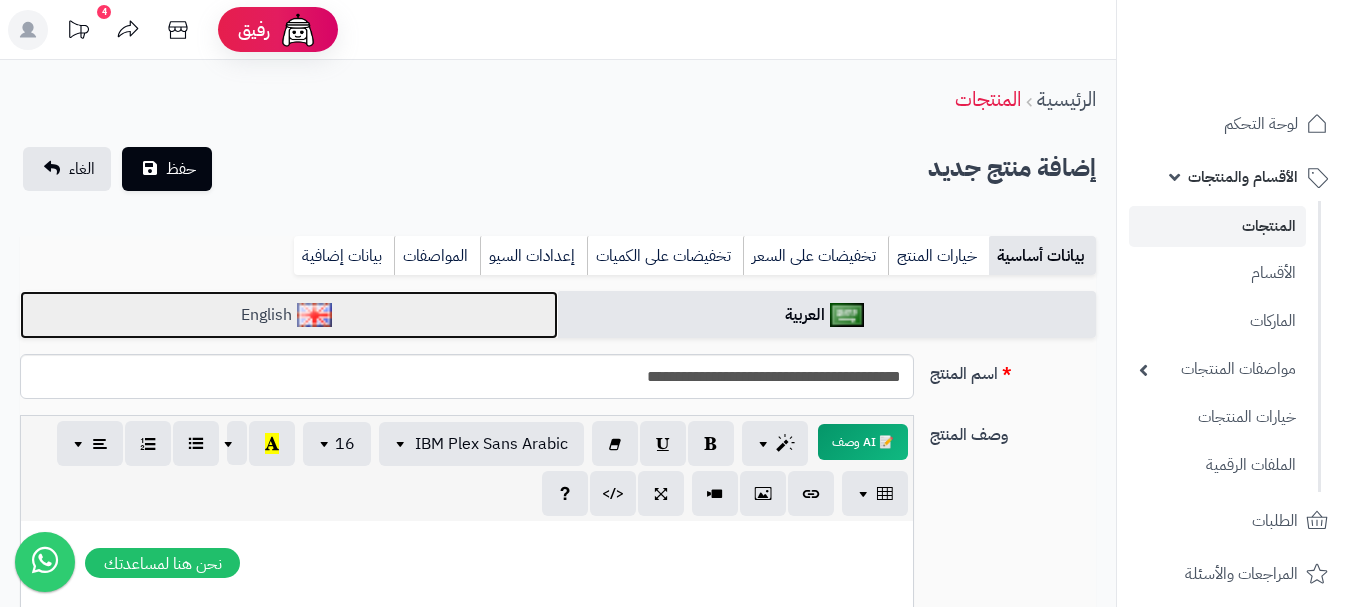drag, startPoint x: 333, startPoint y: 305, endPoint x: 475, endPoint y: 220, distance: 165.49623 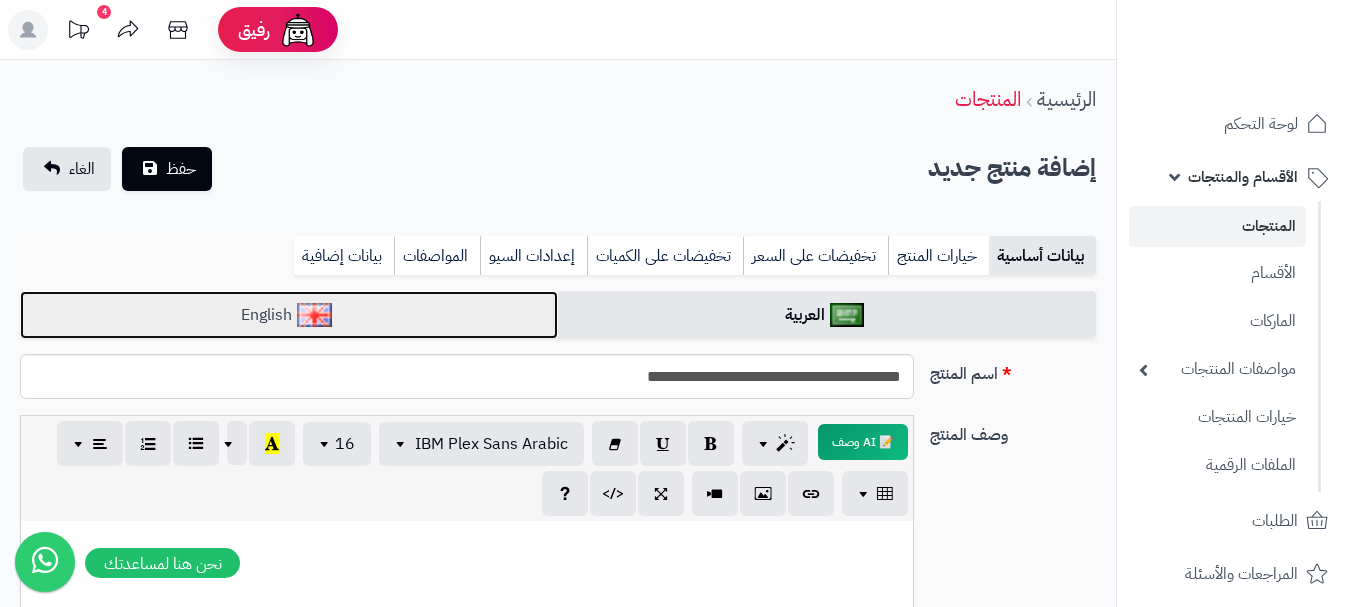 click on "English" at bounding box center [289, 315] 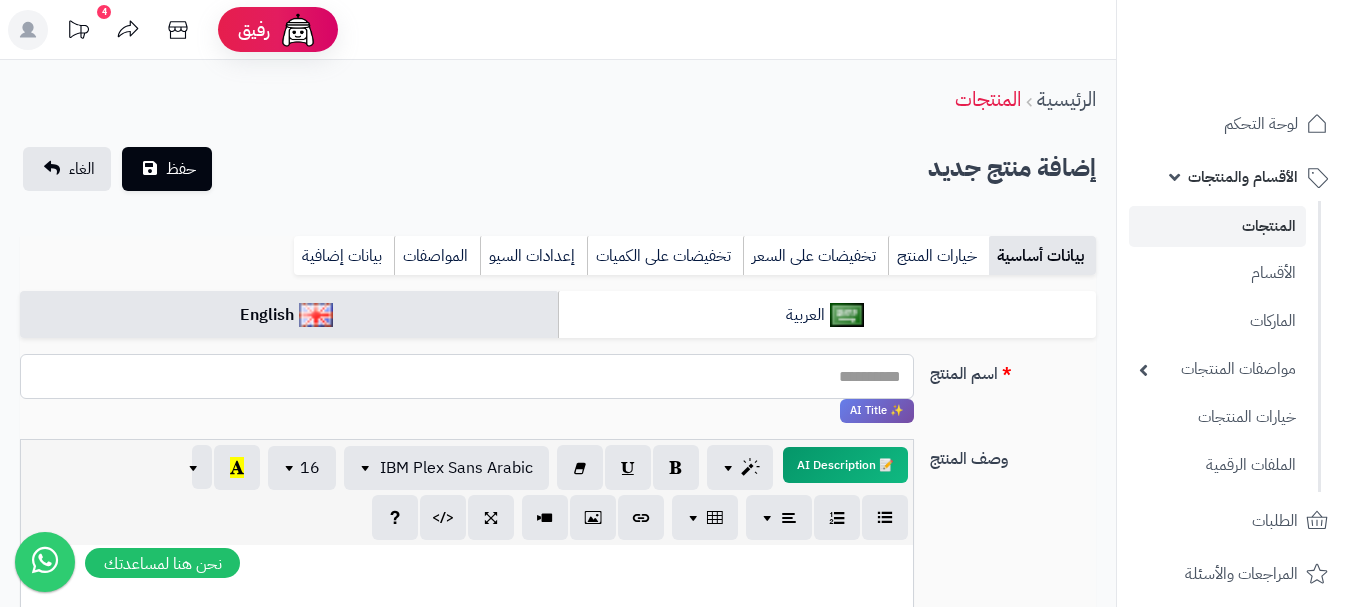 paste on "**********" 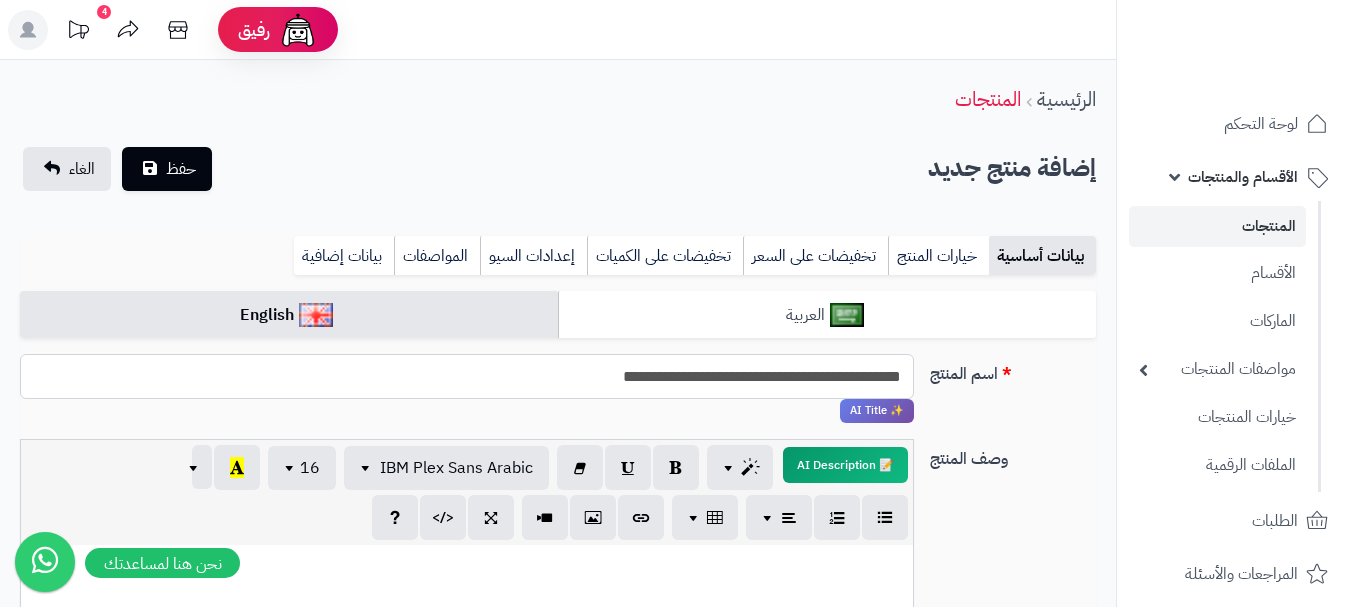 type on "**********" 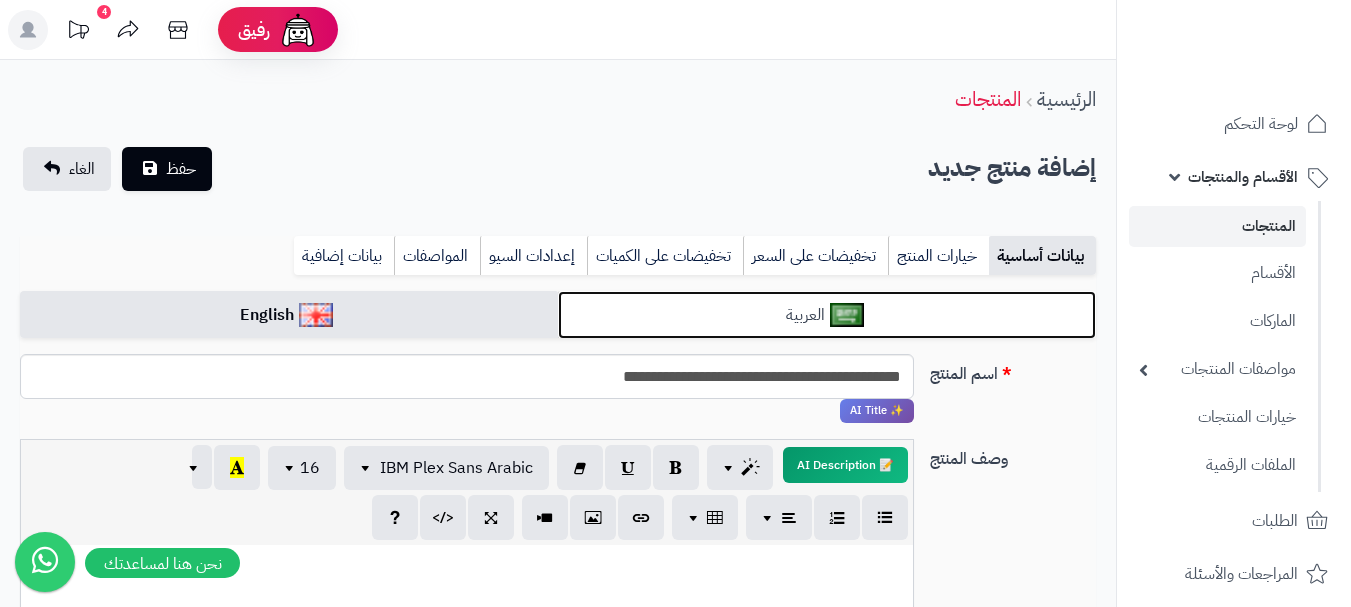 click on "العربية" at bounding box center [827, 315] 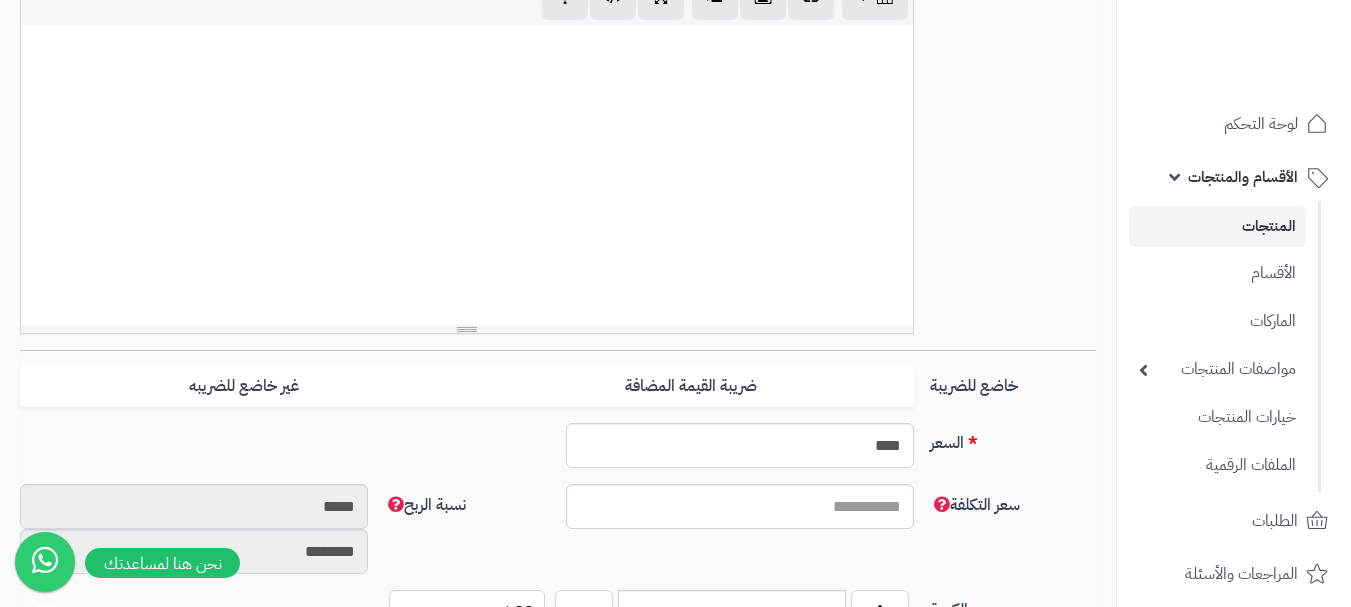 scroll, scrollTop: 600, scrollLeft: 0, axis: vertical 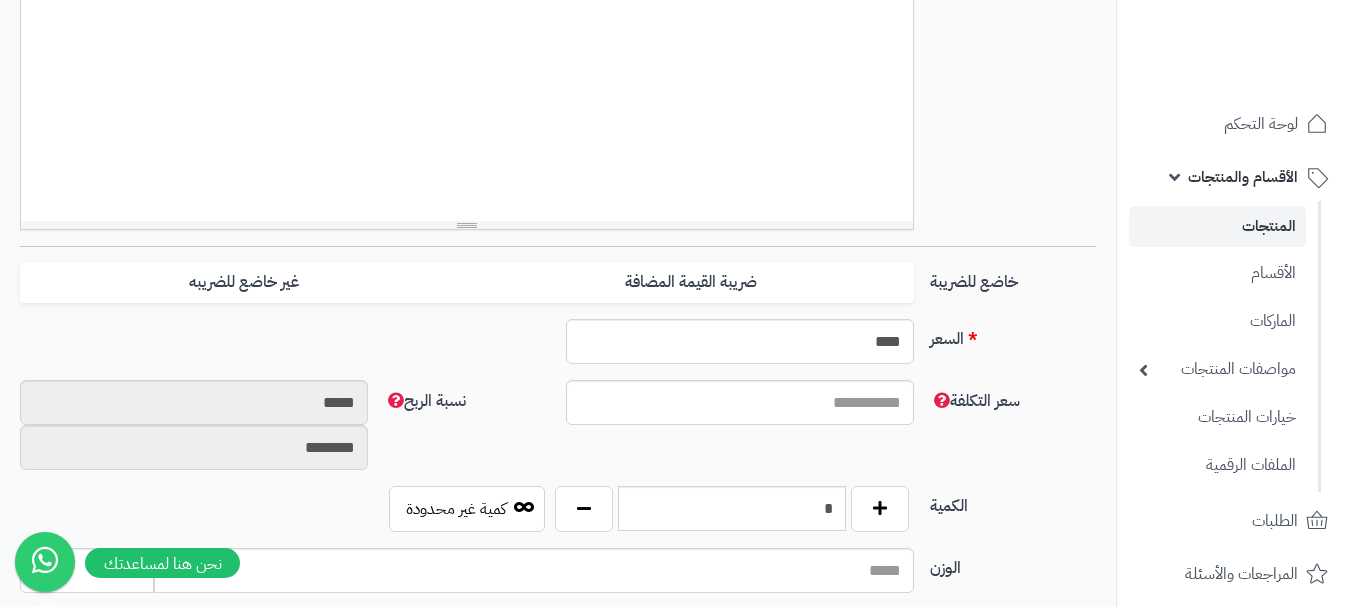 drag, startPoint x: 872, startPoint y: 292, endPoint x: 725, endPoint y: 310, distance: 148.09795 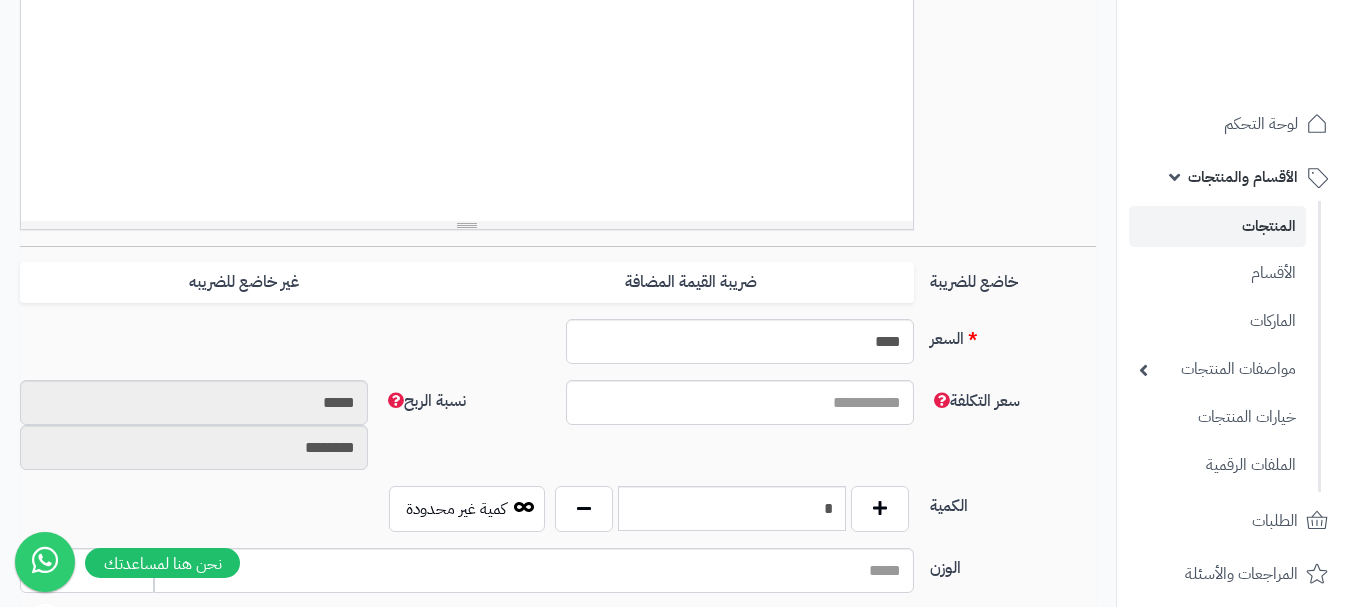 click on "ضريبة القيمة المضافة" at bounding box center (690, 282) 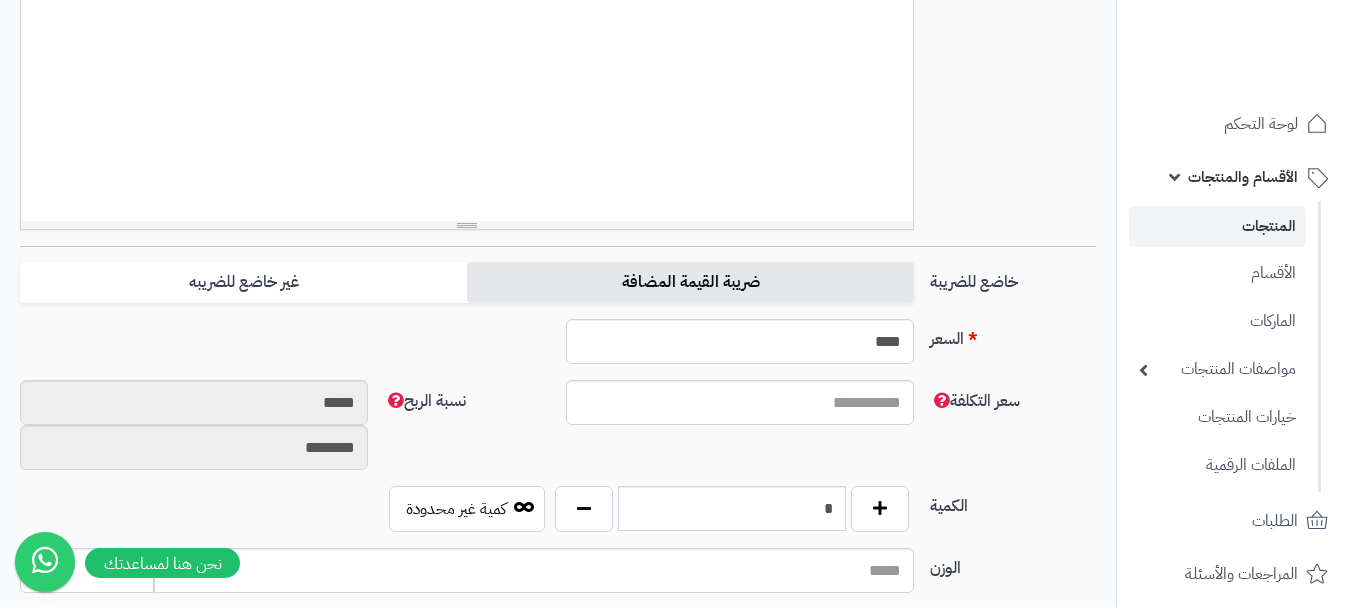 type on "*" 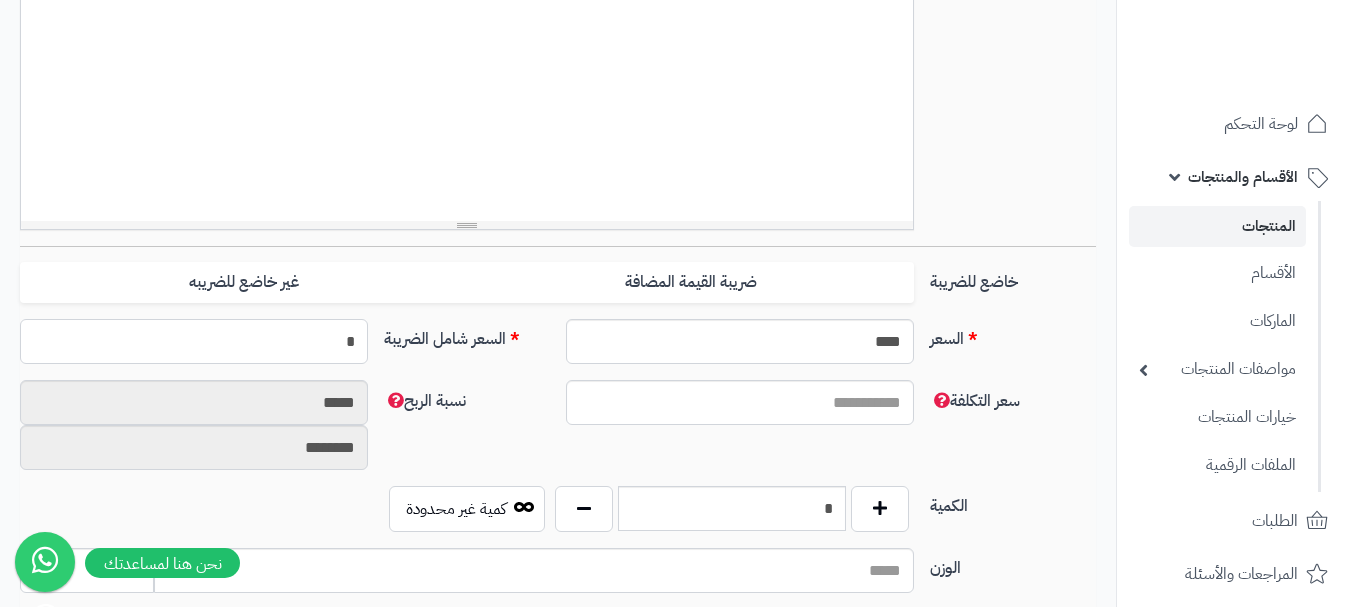 click on "*" at bounding box center [194, 341] 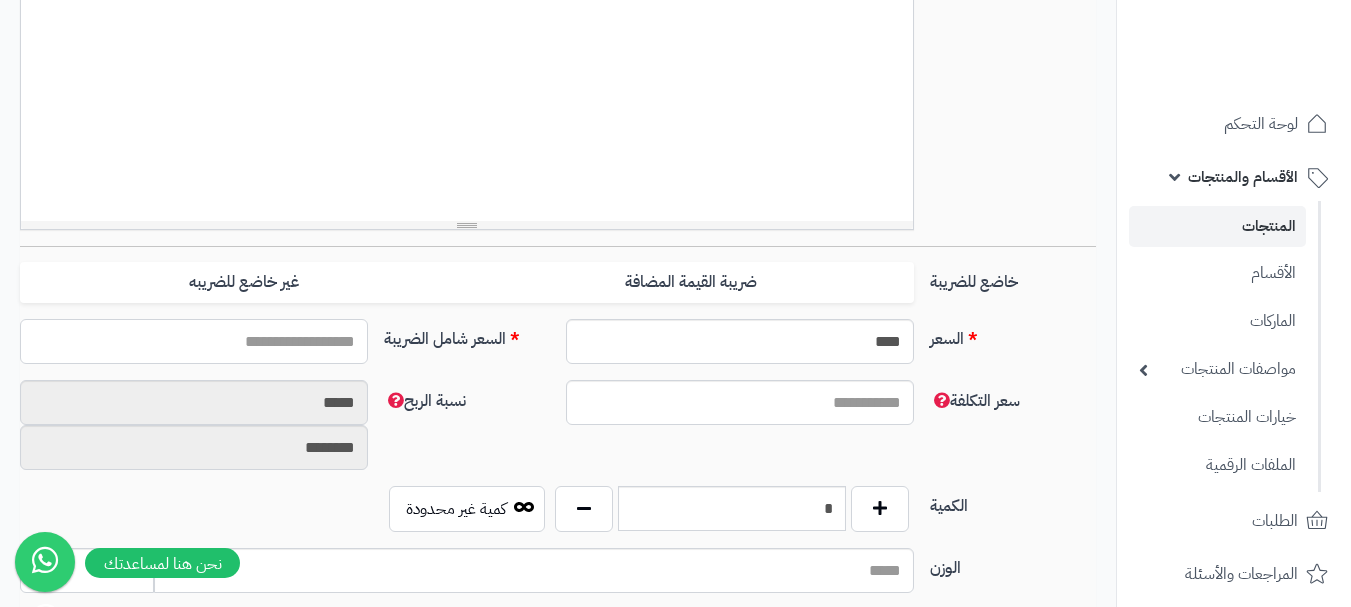 type on "*" 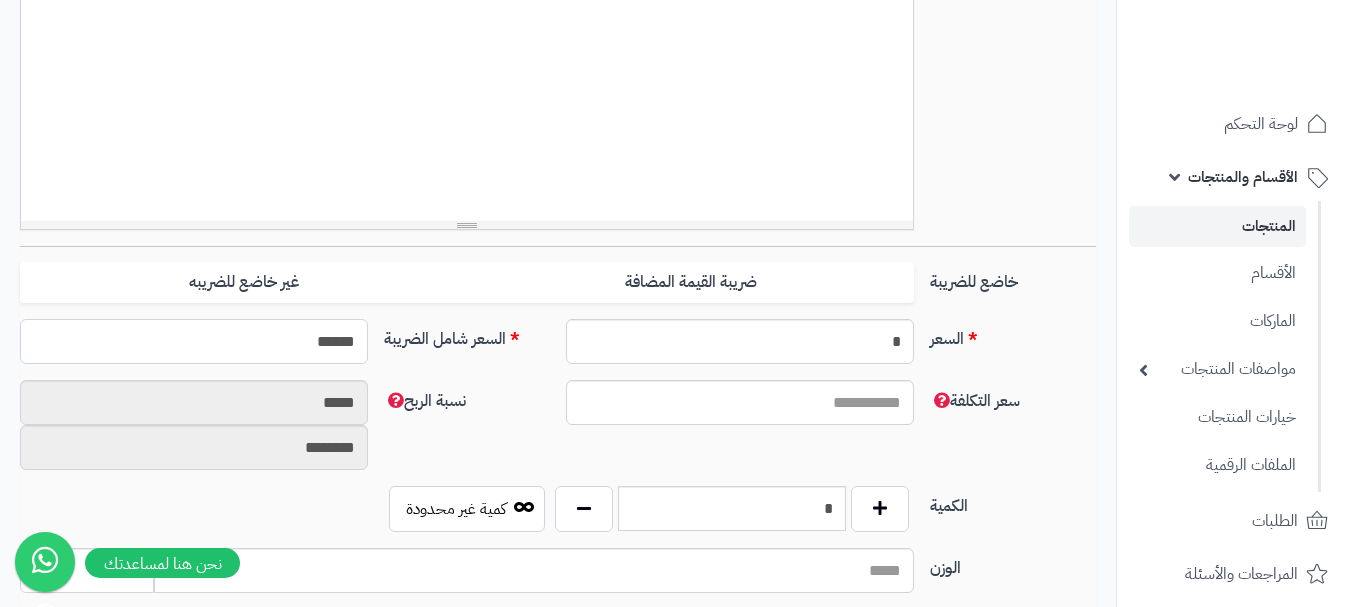 type on "*******" 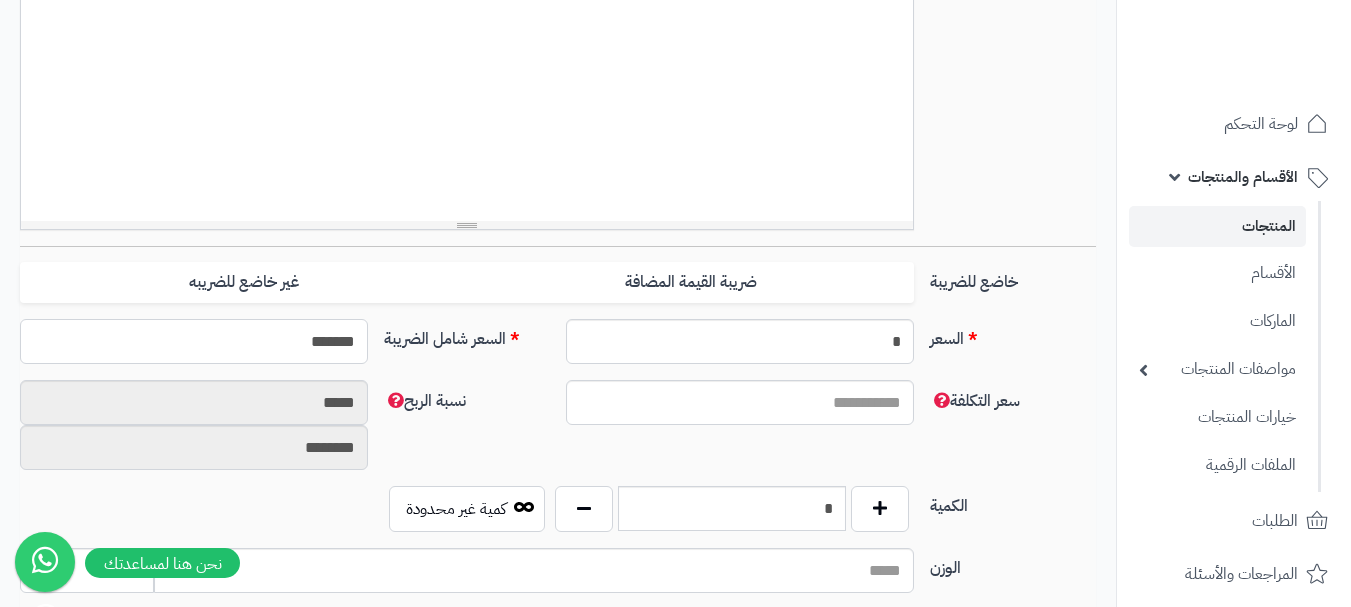 scroll, scrollTop: 800, scrollLeft: 0, axis: vertical 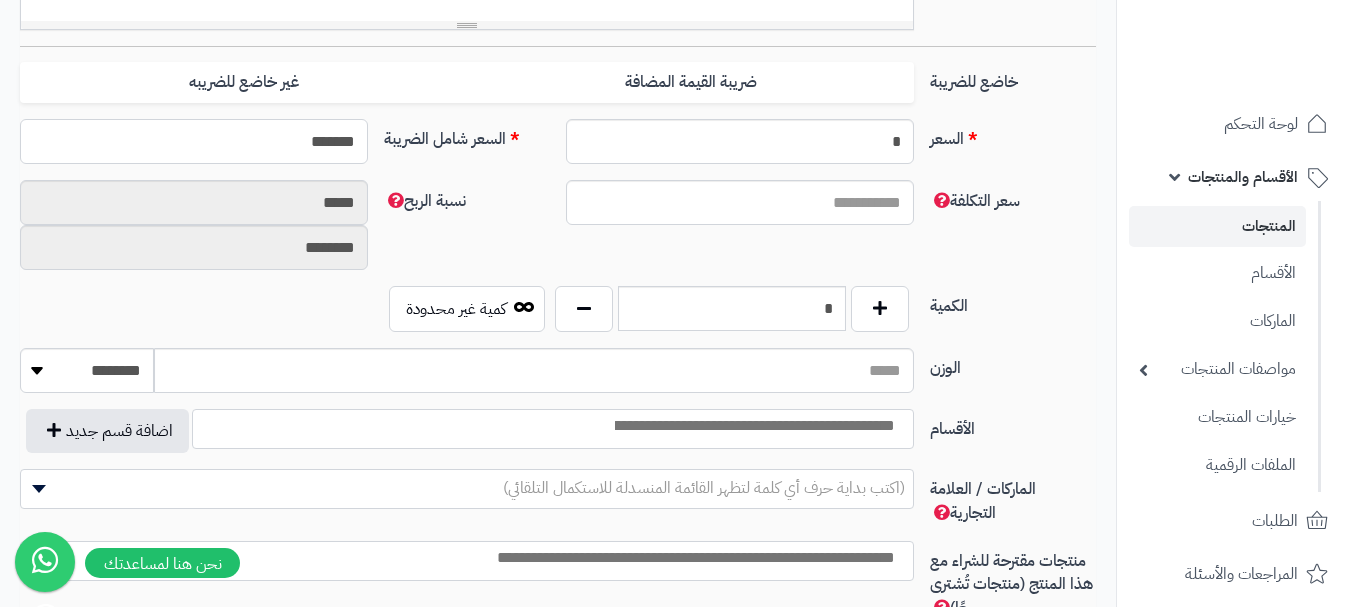 type on "**********" 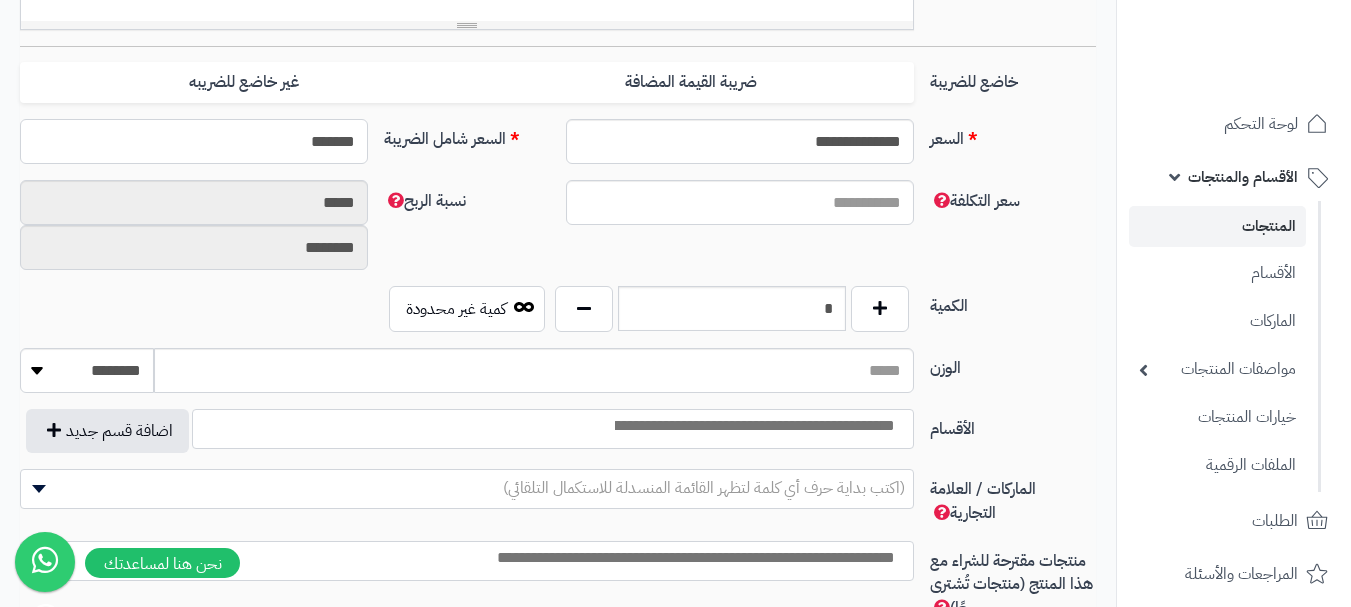 type on "*******" 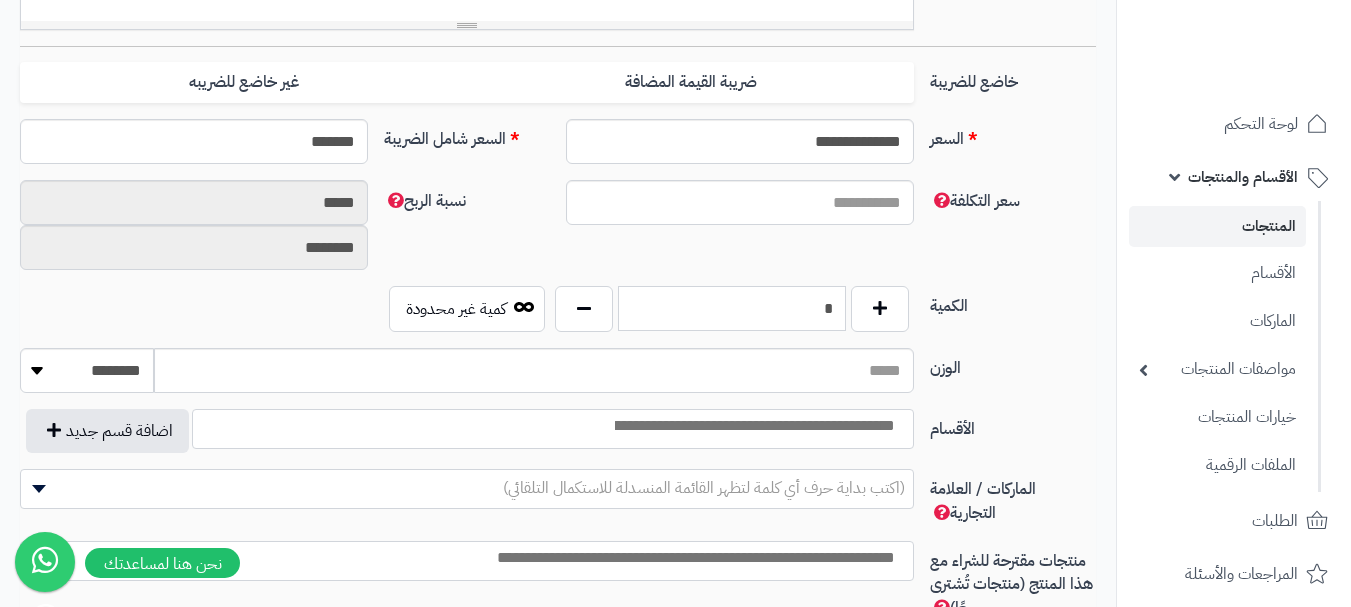 click on "*" at bounding box center [732, 308] 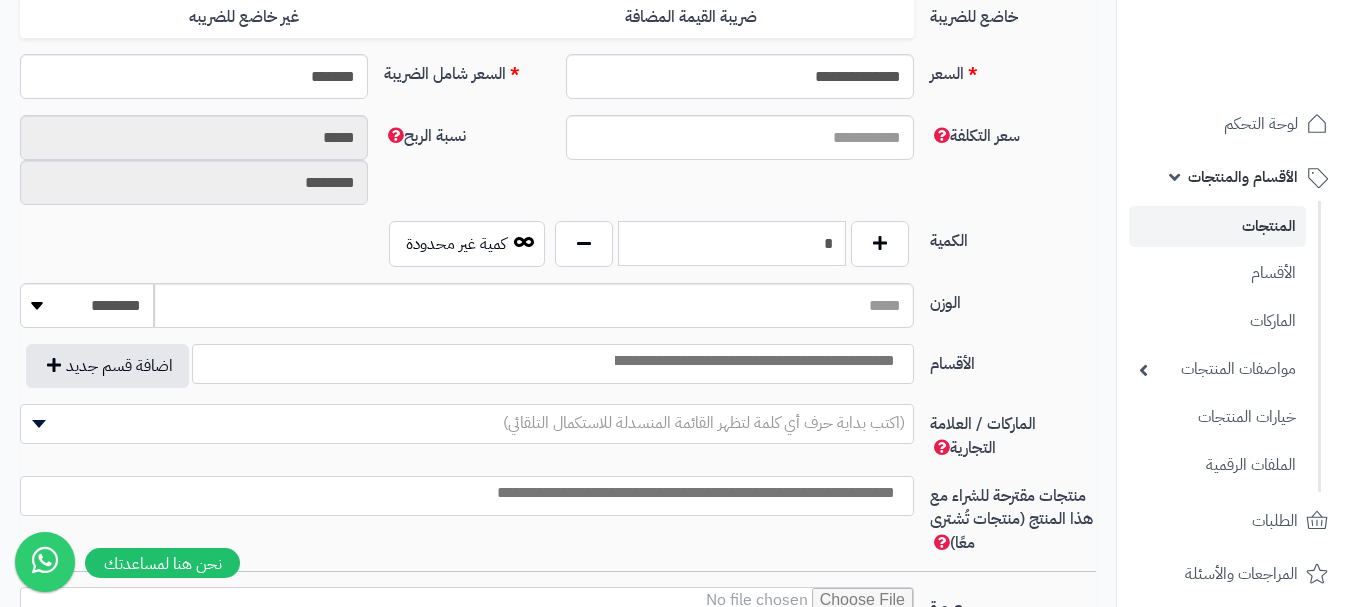 scroll, scrollTop: 900, scrollLeft: 0, axis: vertical 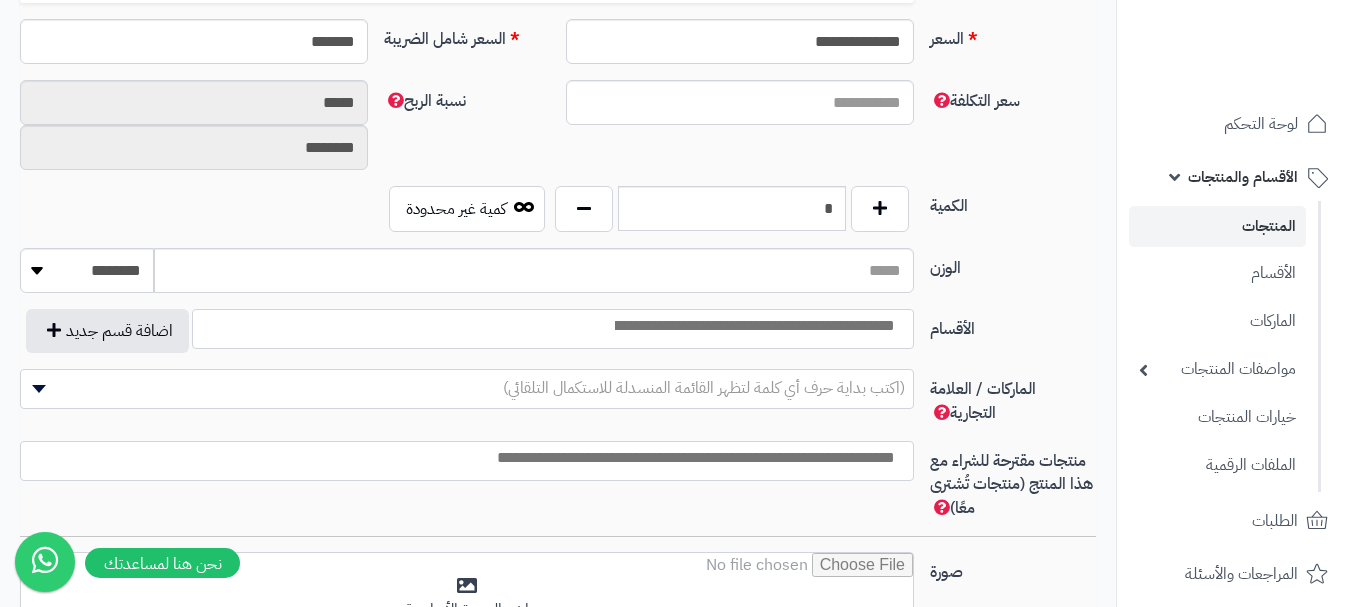 click at bounding box center [753, 326] 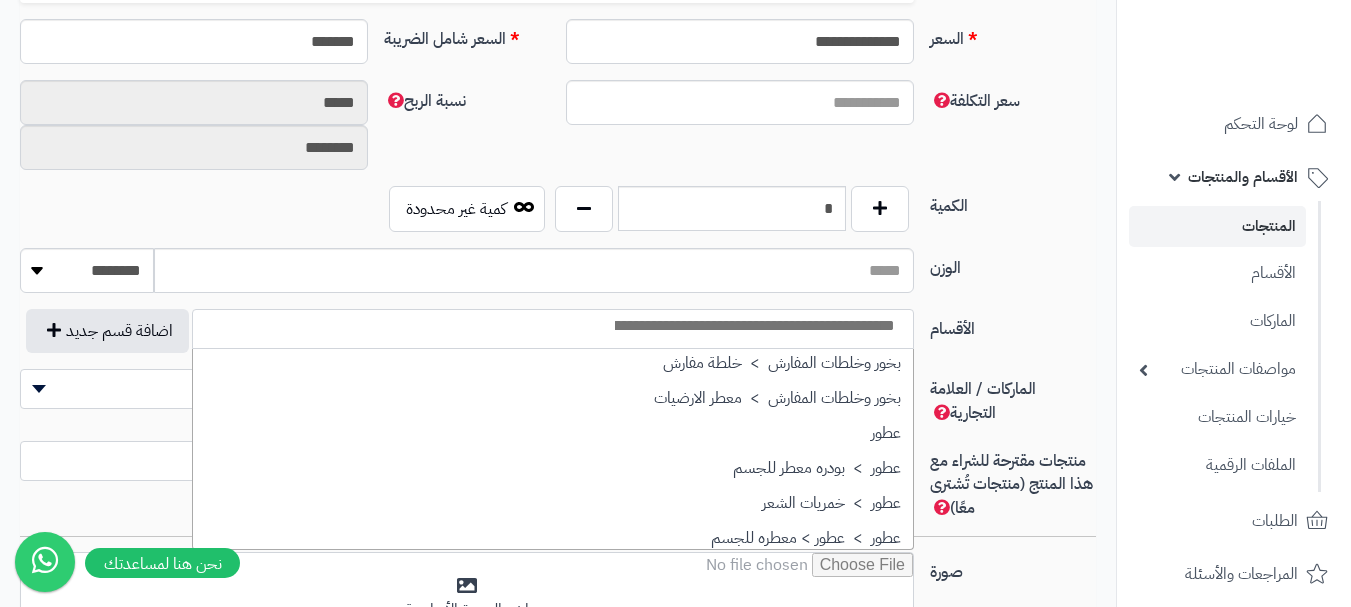 scroll, scrollTop: 700, scrollLeft: 0, axis: vertical 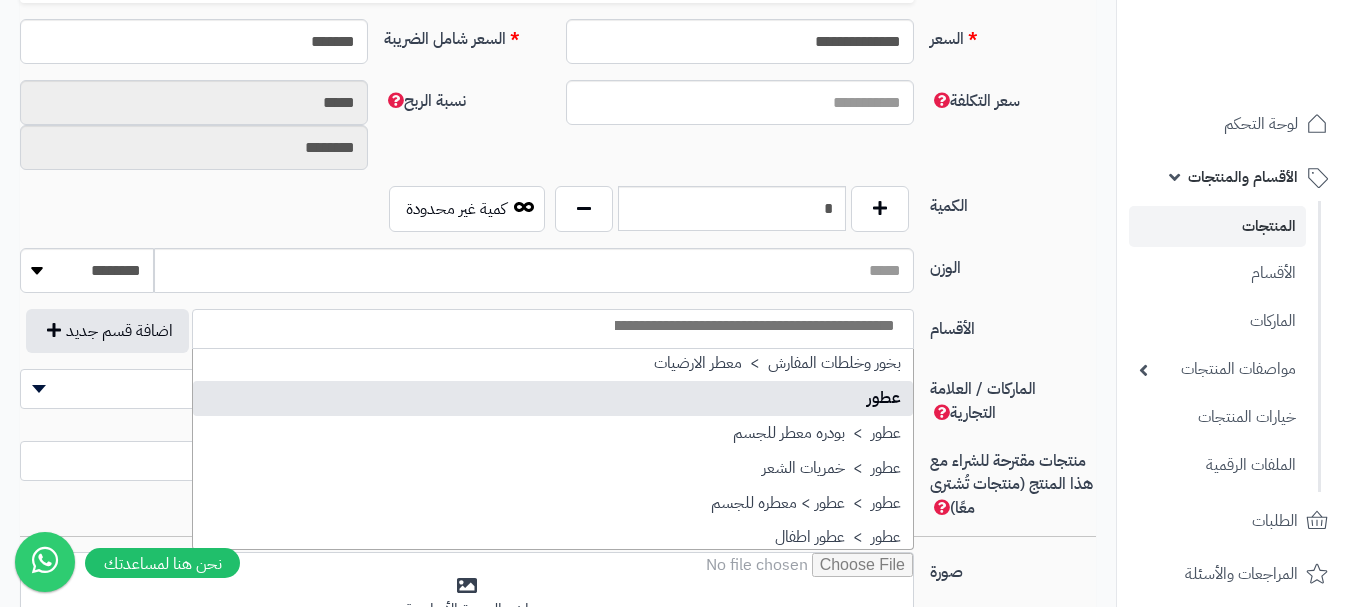 select on "**" 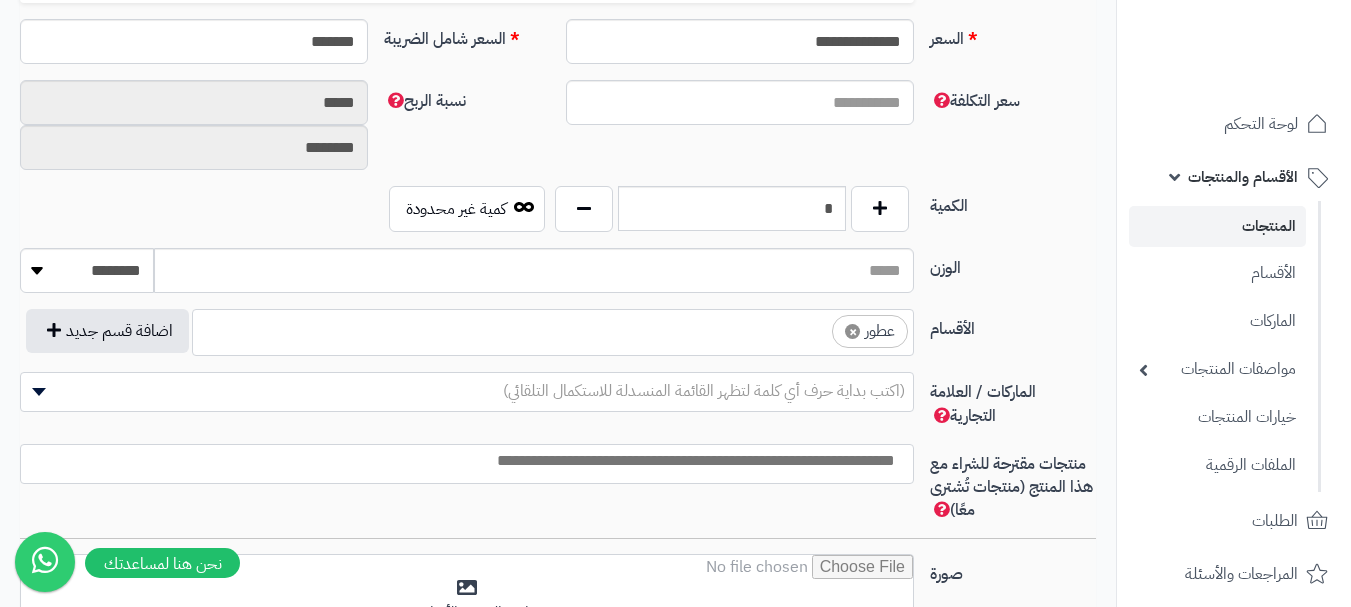 scroll, scrollTop: 525, scrollLeft: 0, axis: vertical 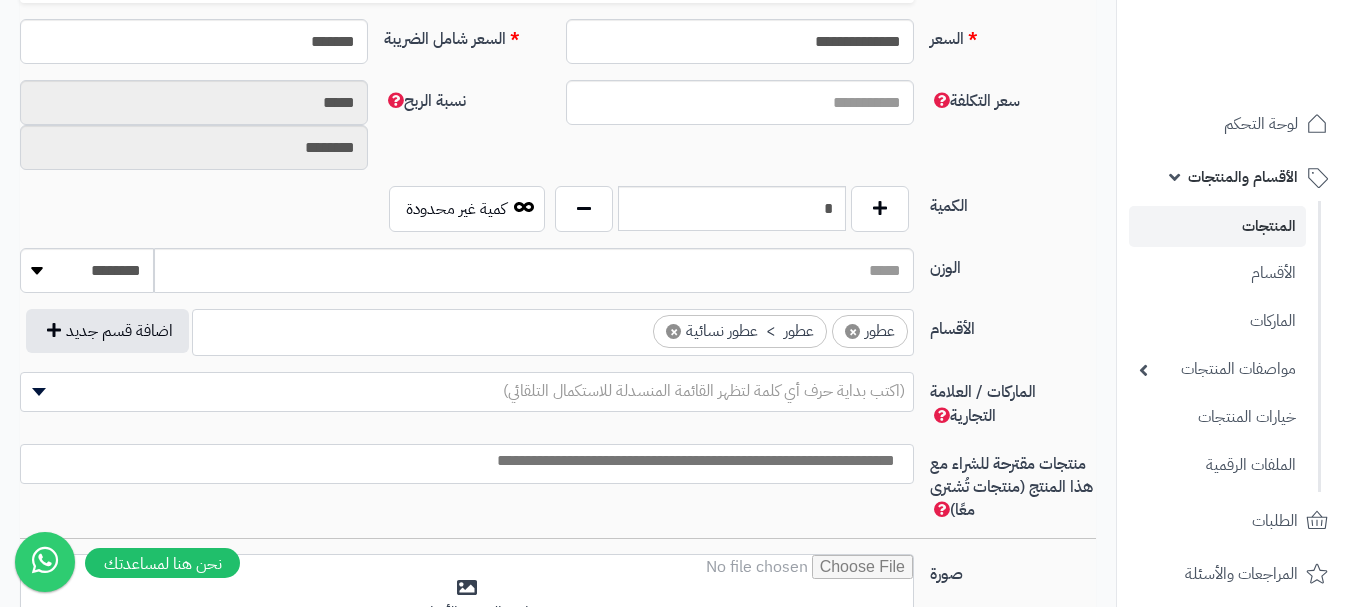 click on "(اكتب بداية حرف أي كلمة لتظهر القائمة المنسدلة للاستكمال التلقائي)" at bounding box center (704, 391) 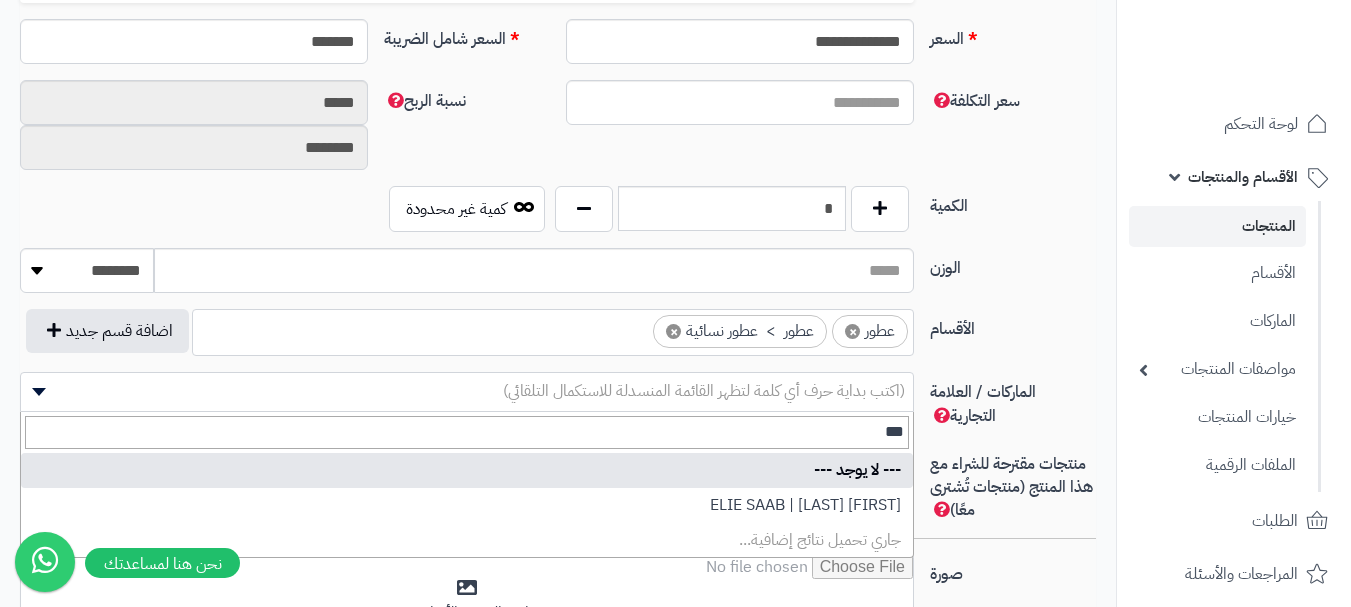 type on "***" 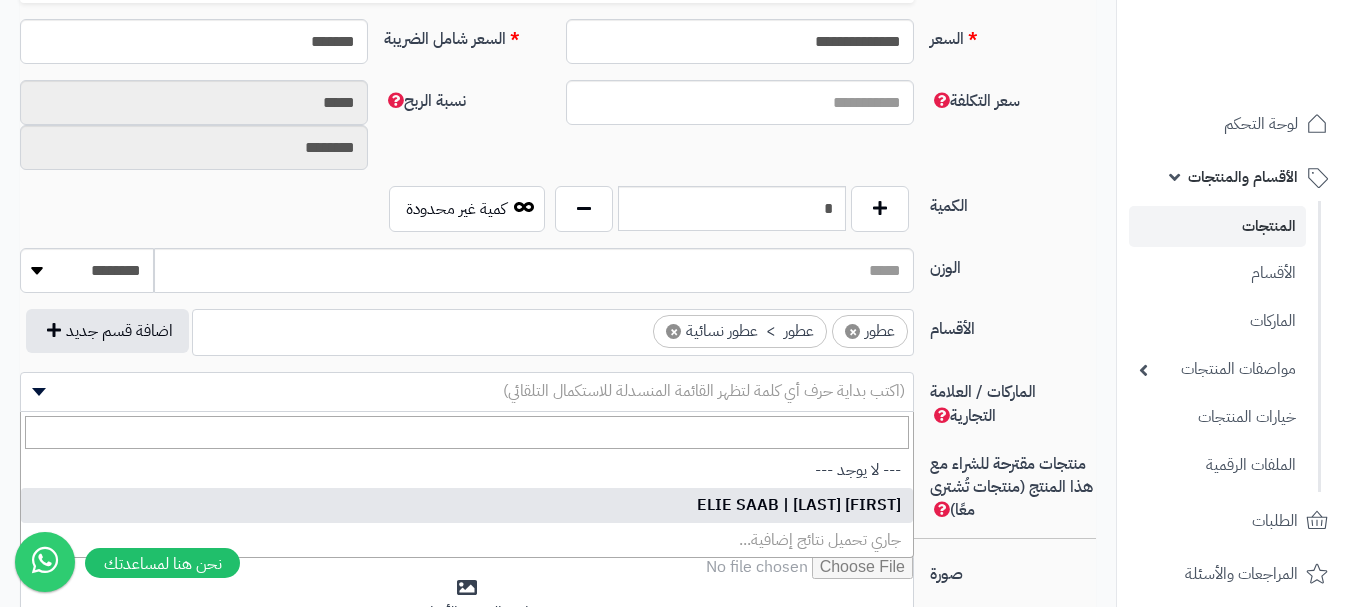 select on "***" 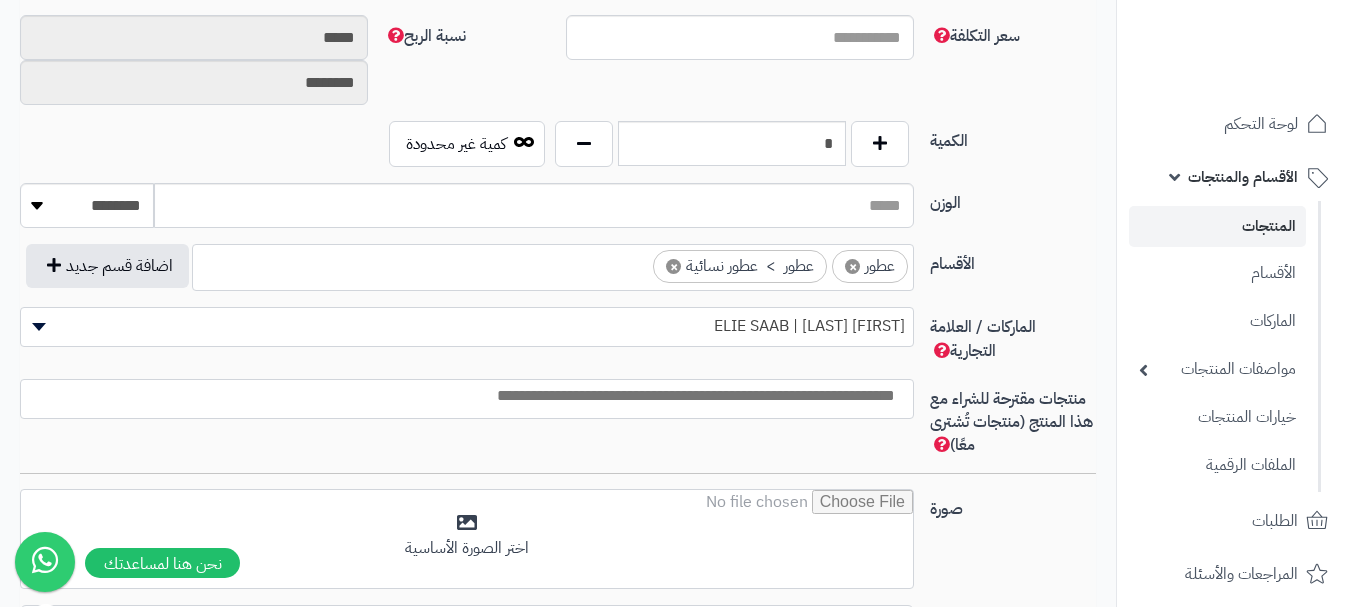 scroll, scrollTop: 1000, scrollLeft: 0, axis: vertical 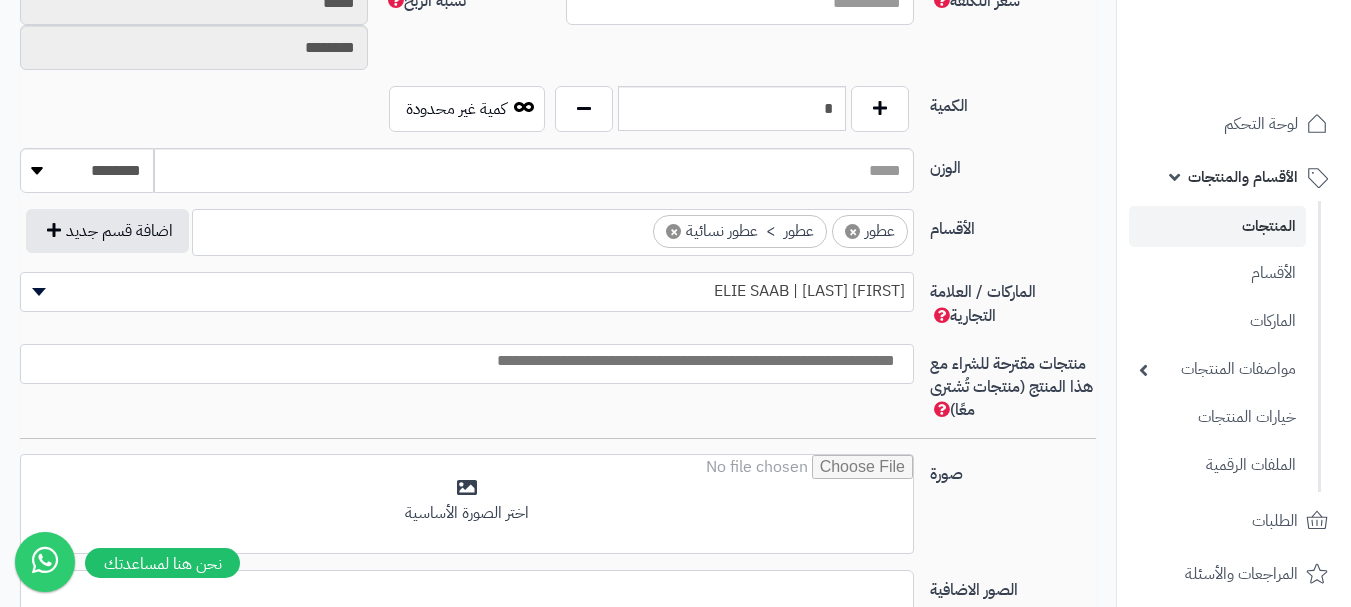 click at bounding box center (462, 361) 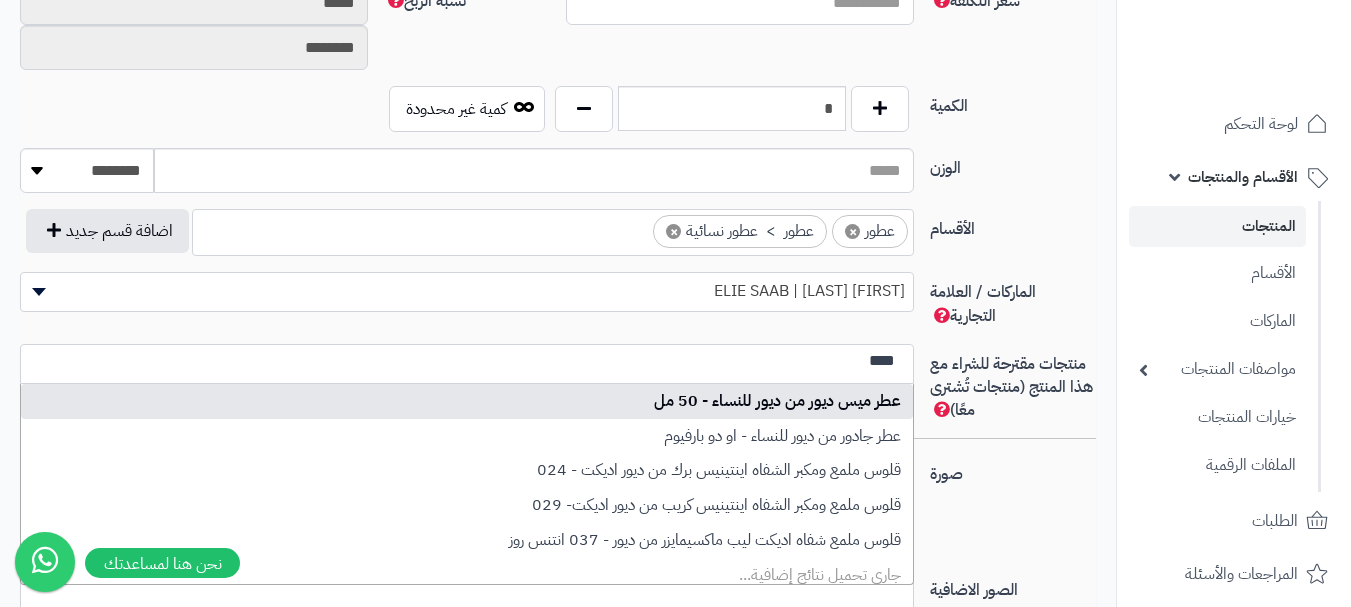 type on "****" 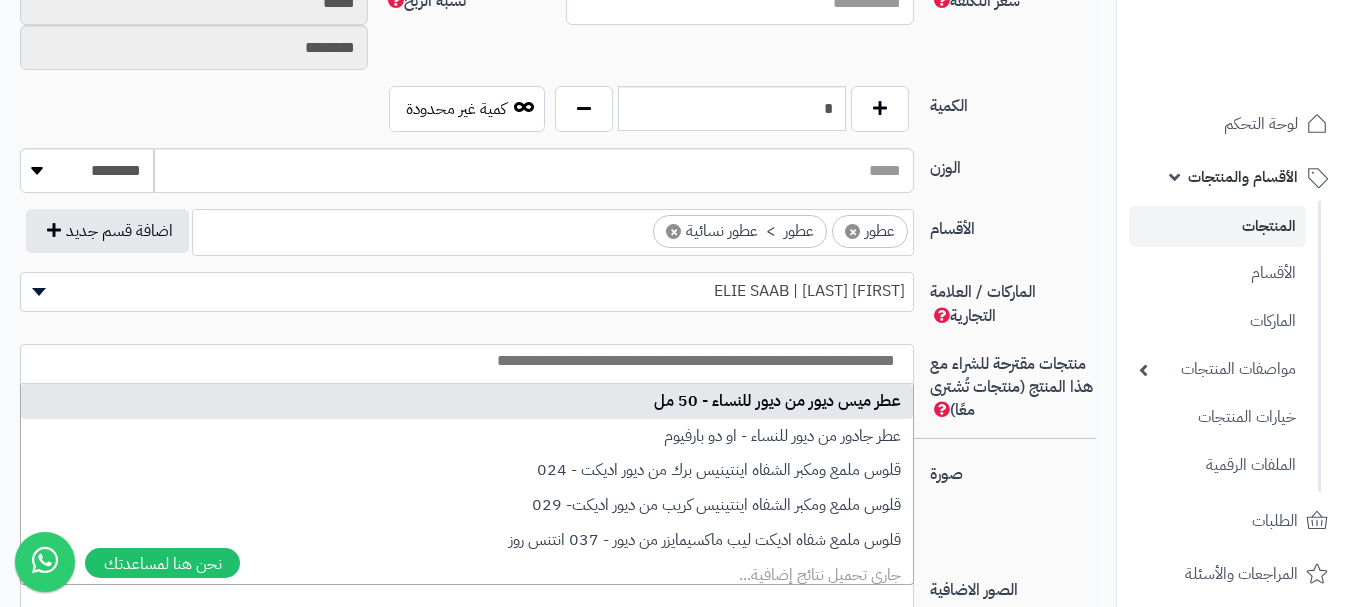 select on "***" 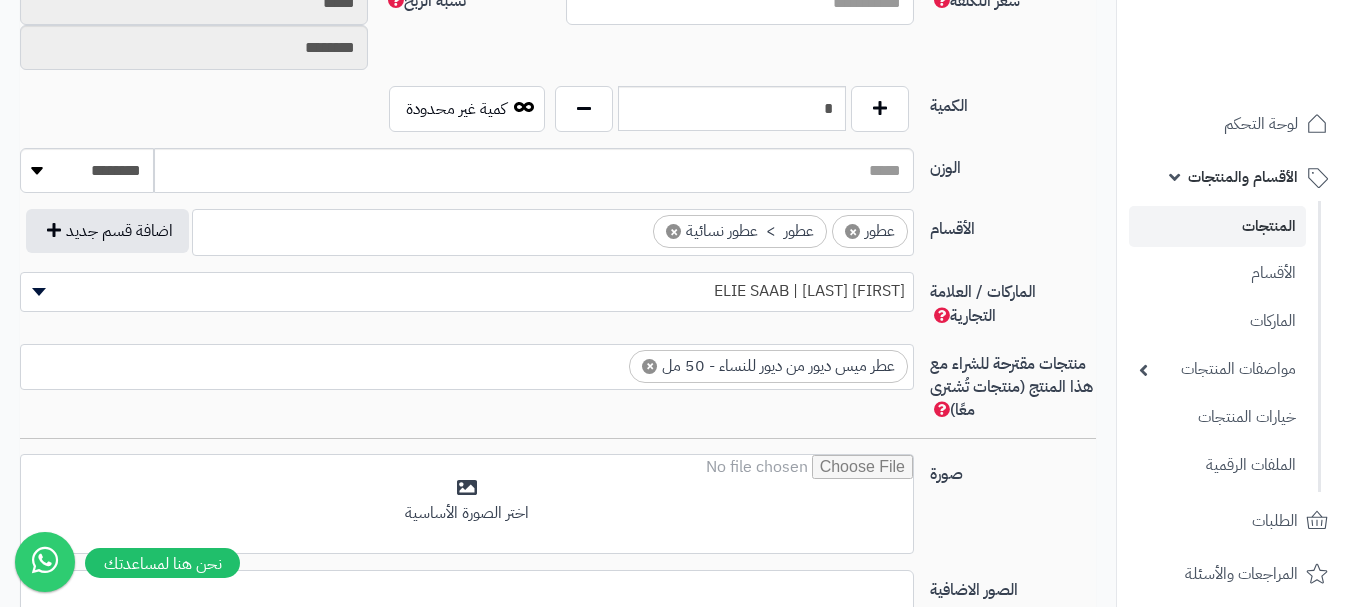 scroll, scrollTop: 0, scrollLeft: 0, axis: both 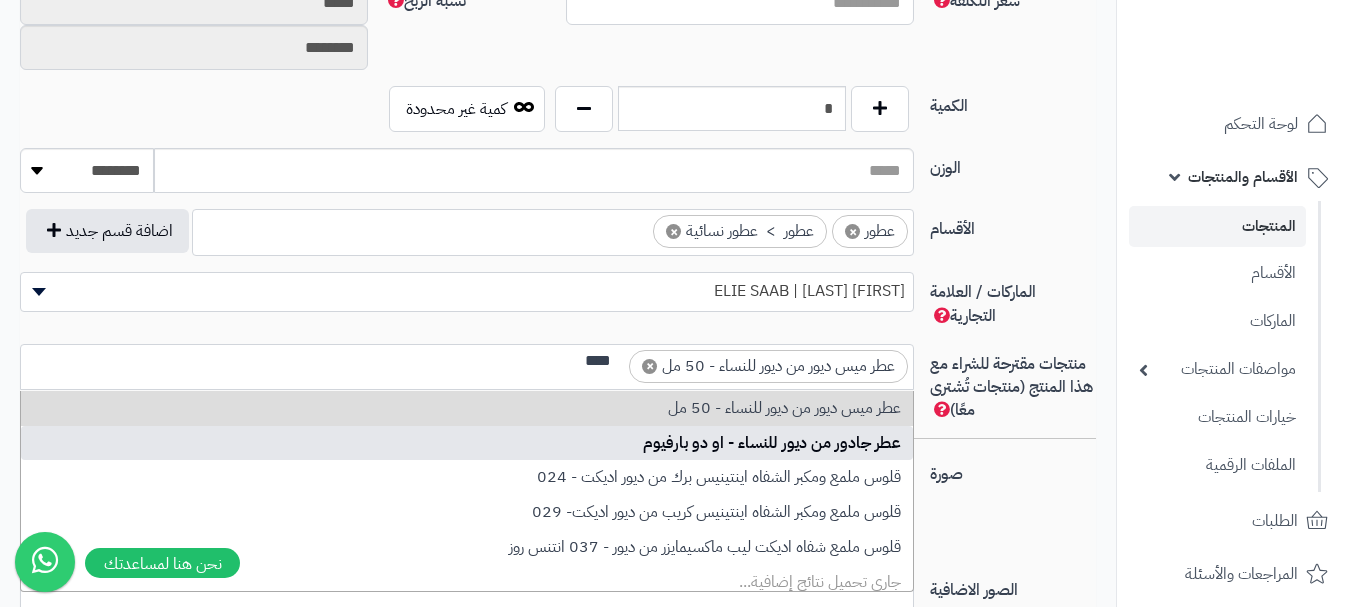 type on "****" 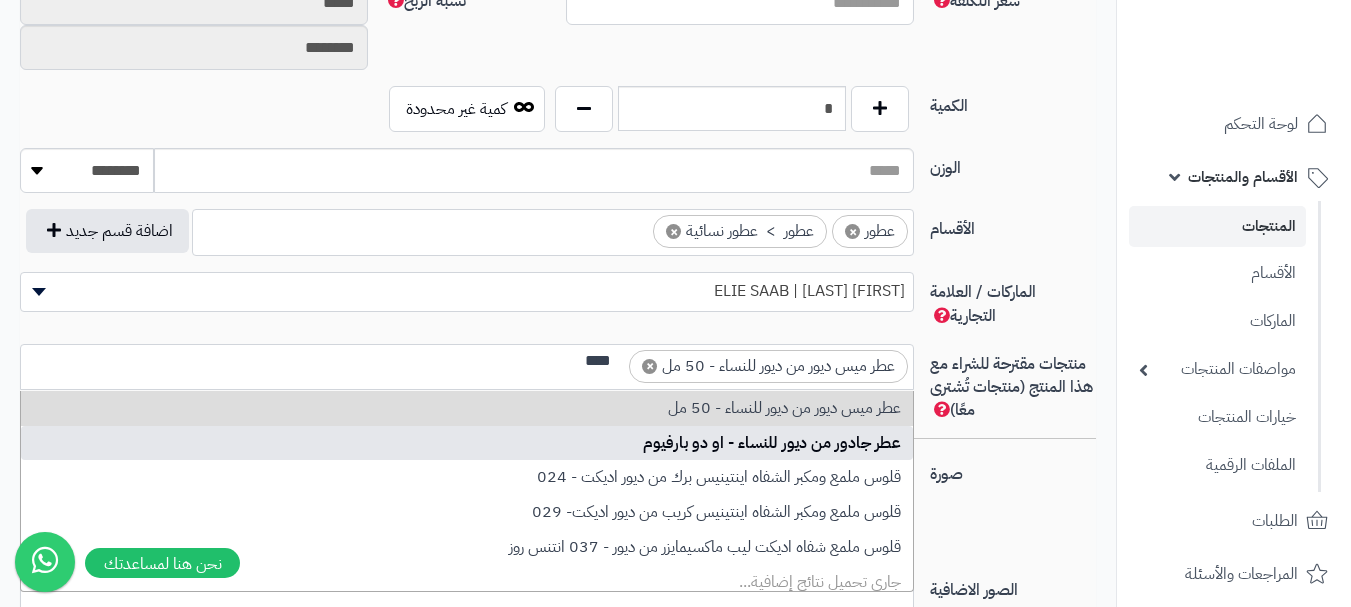 type 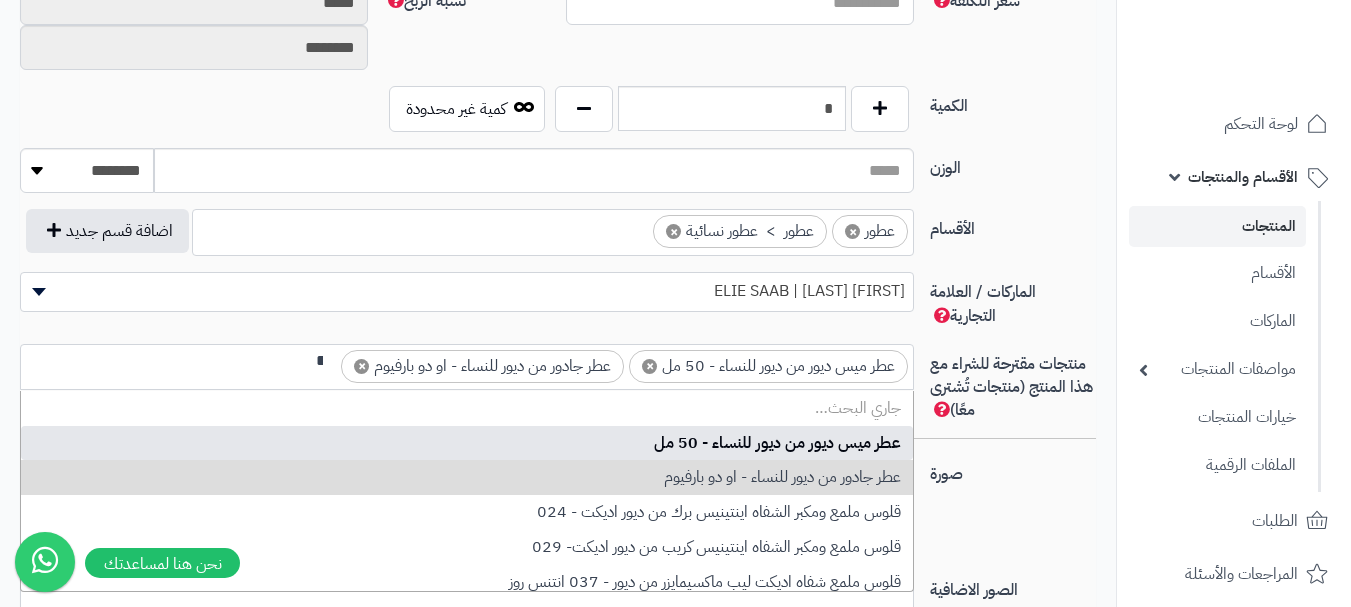 scroll, scrollTop: 0, scrollLeft: 0, axis: both 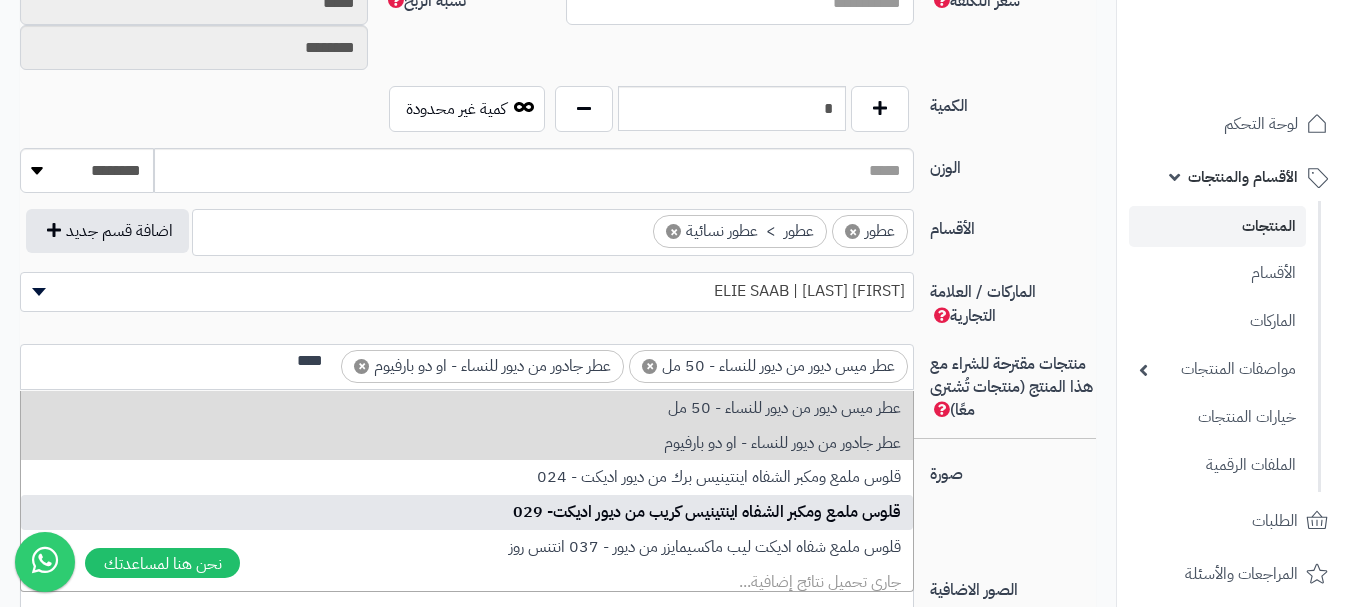 type on "****" 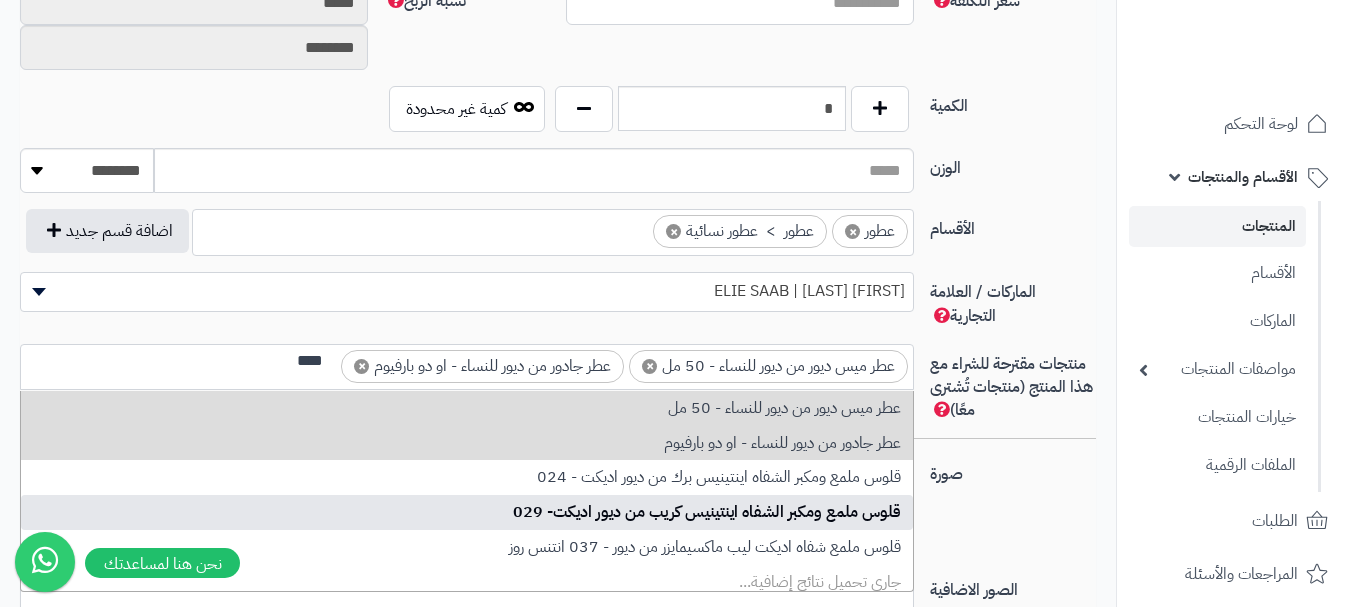 type 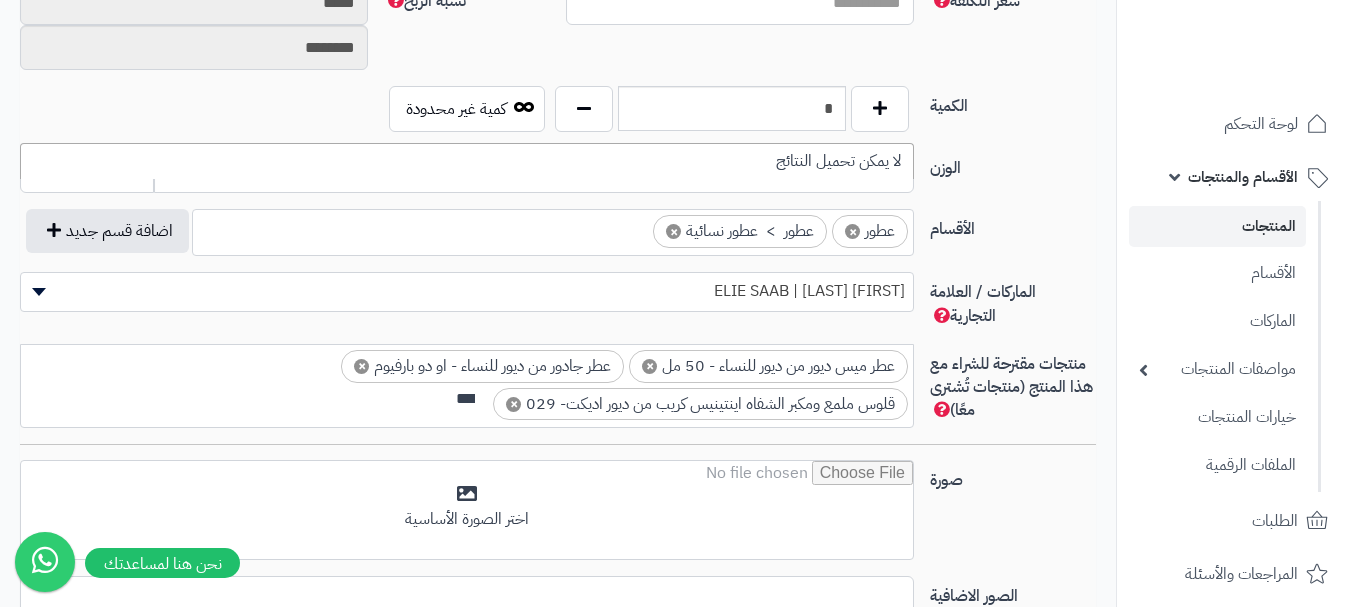 scroll, scrollTop: 0, scrollLeft: 0, axis: both 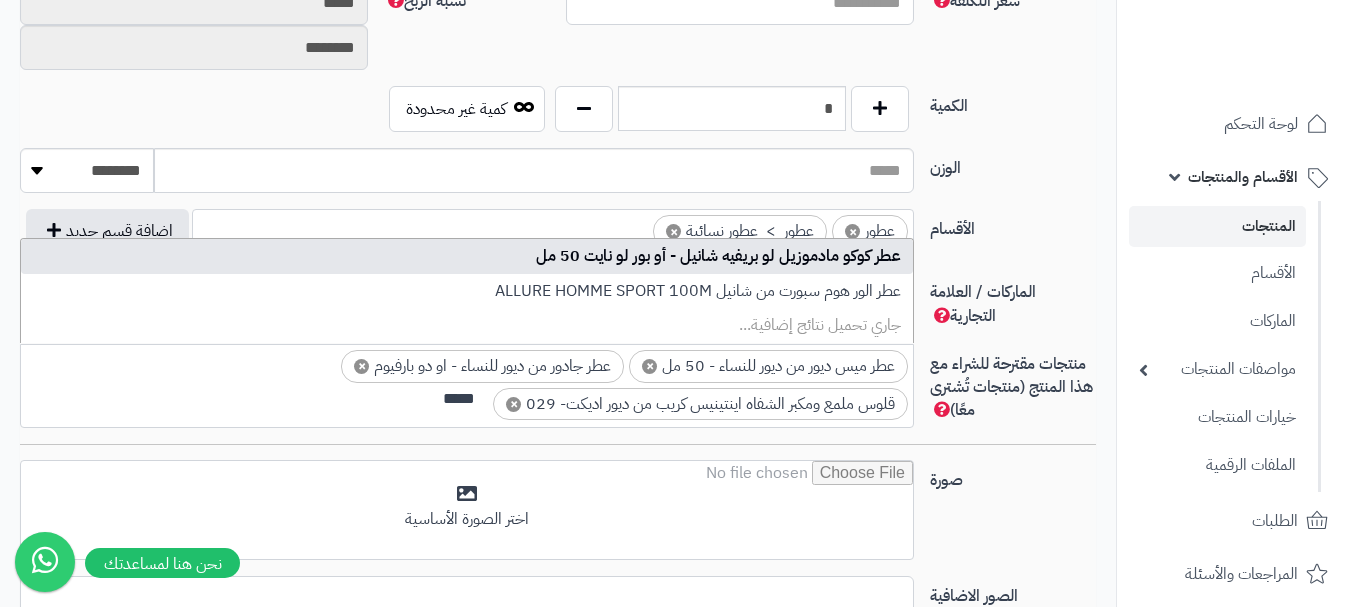 type on "*****" 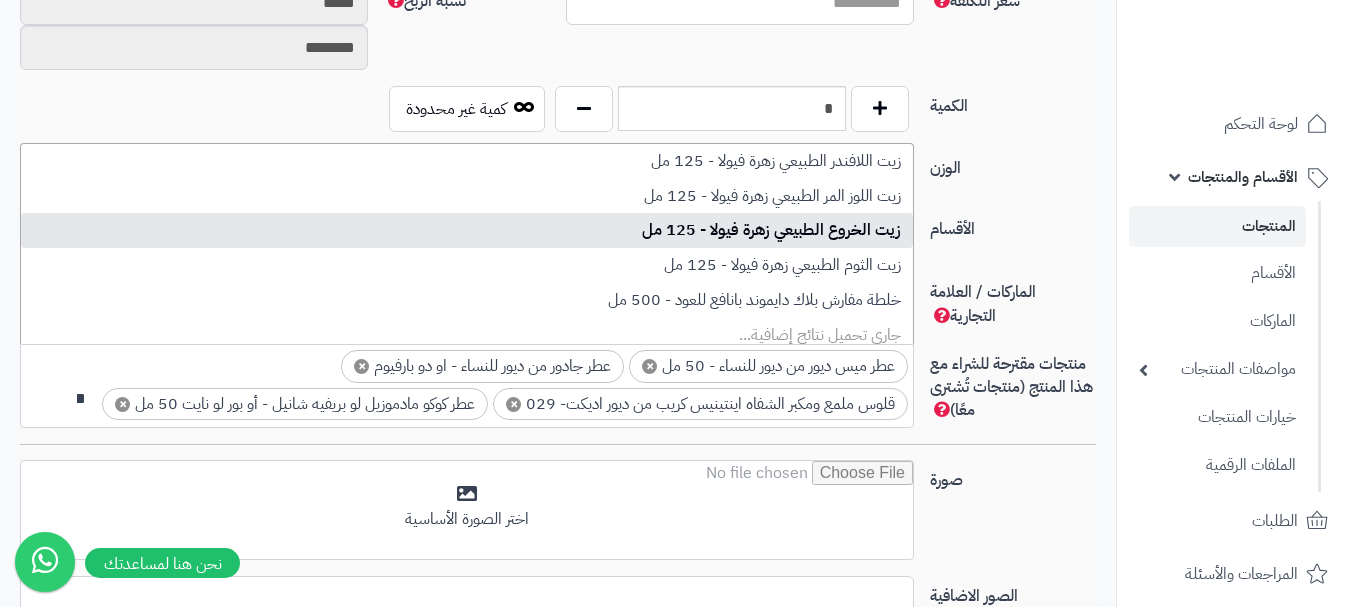 scroll, scrollTop: 0, scrollLeft: 0, axis: both 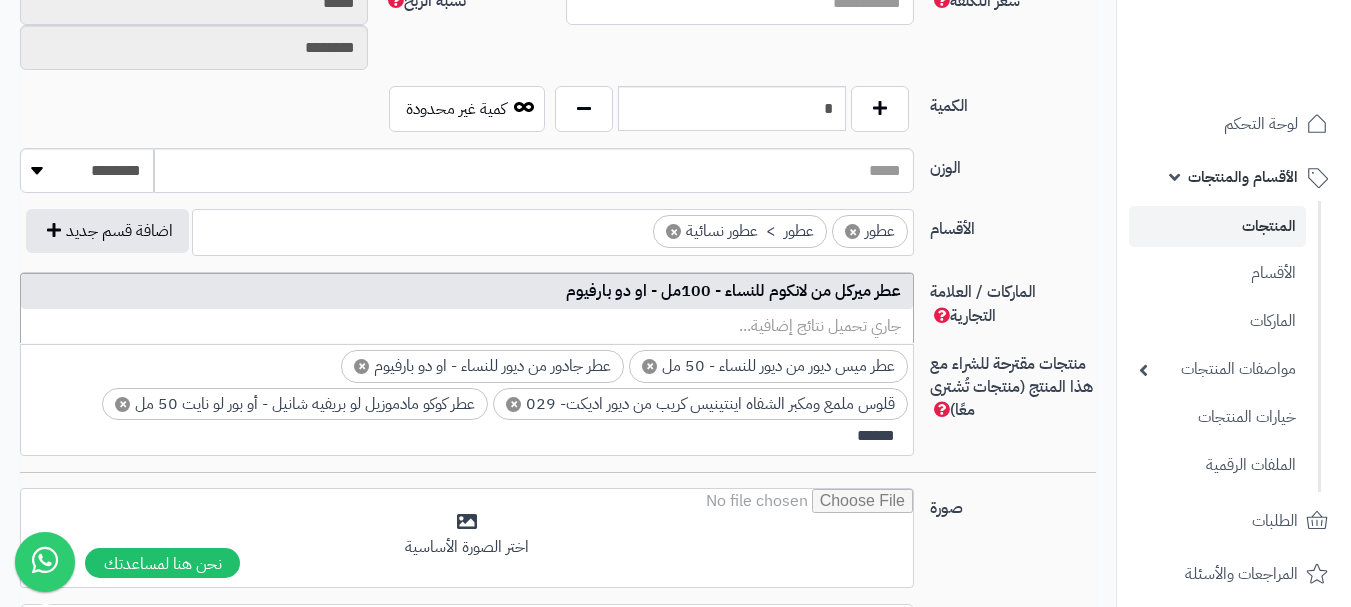 type on "******" 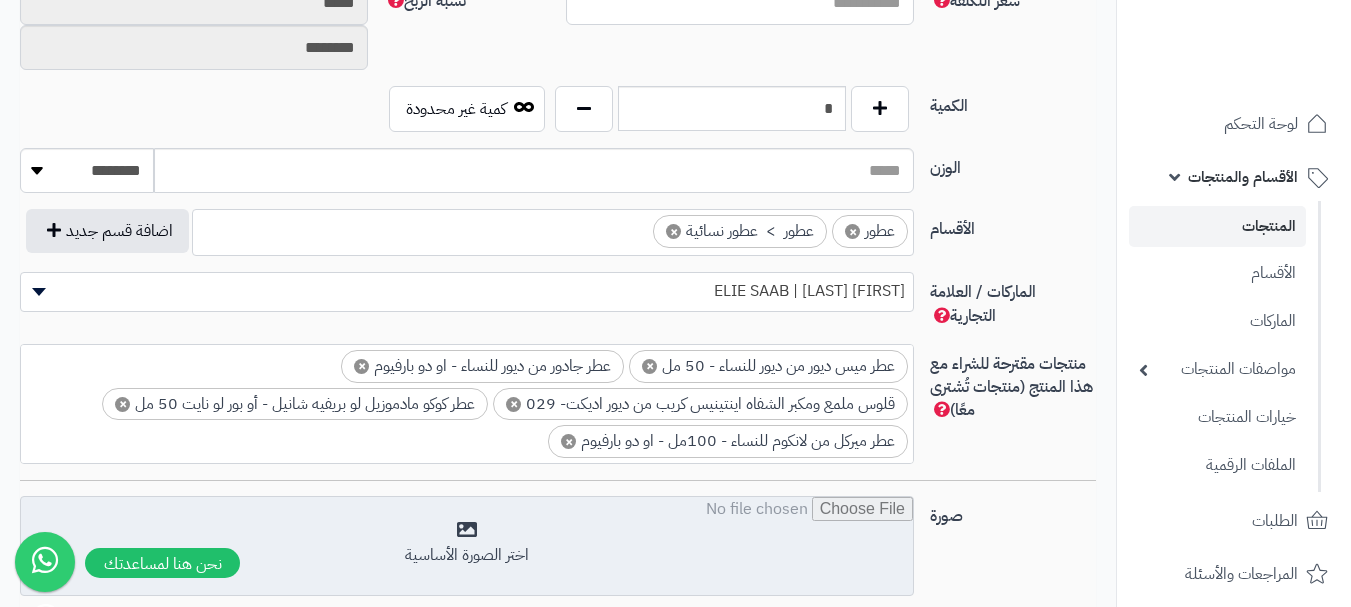 click at bounding box center (467, 547) 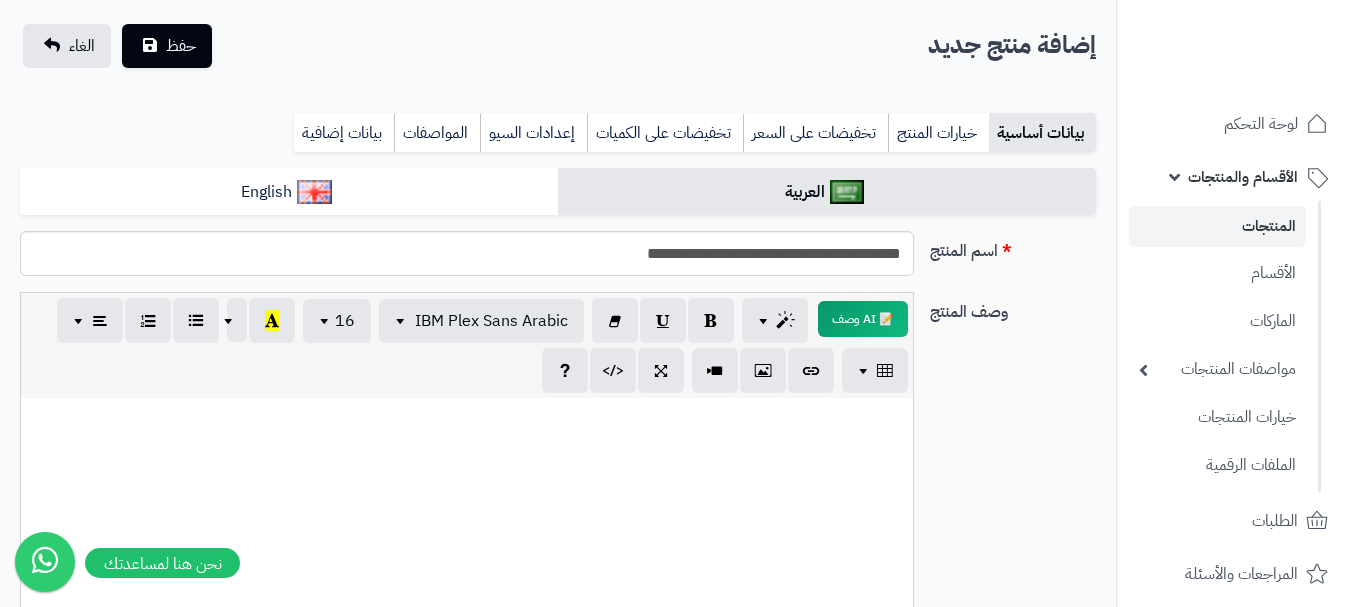 scroll, scrollTop: 0, scrollLeft: 0, axis: both 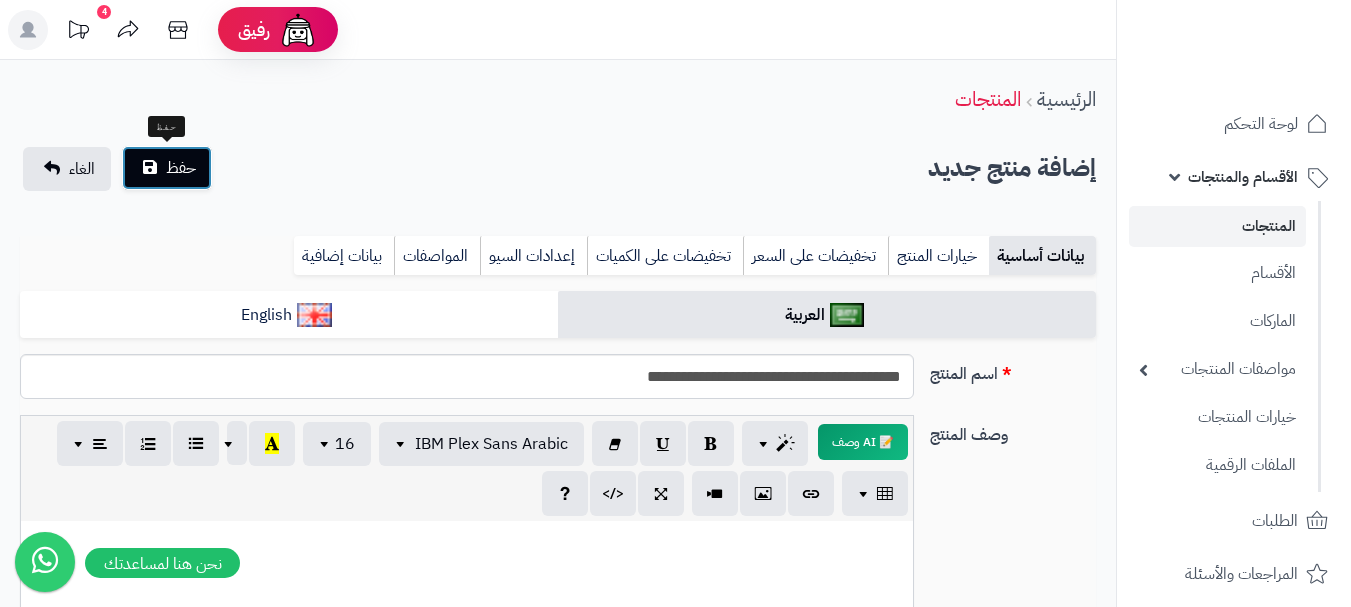 click on "حفظ" at bounding box center (167, 168) 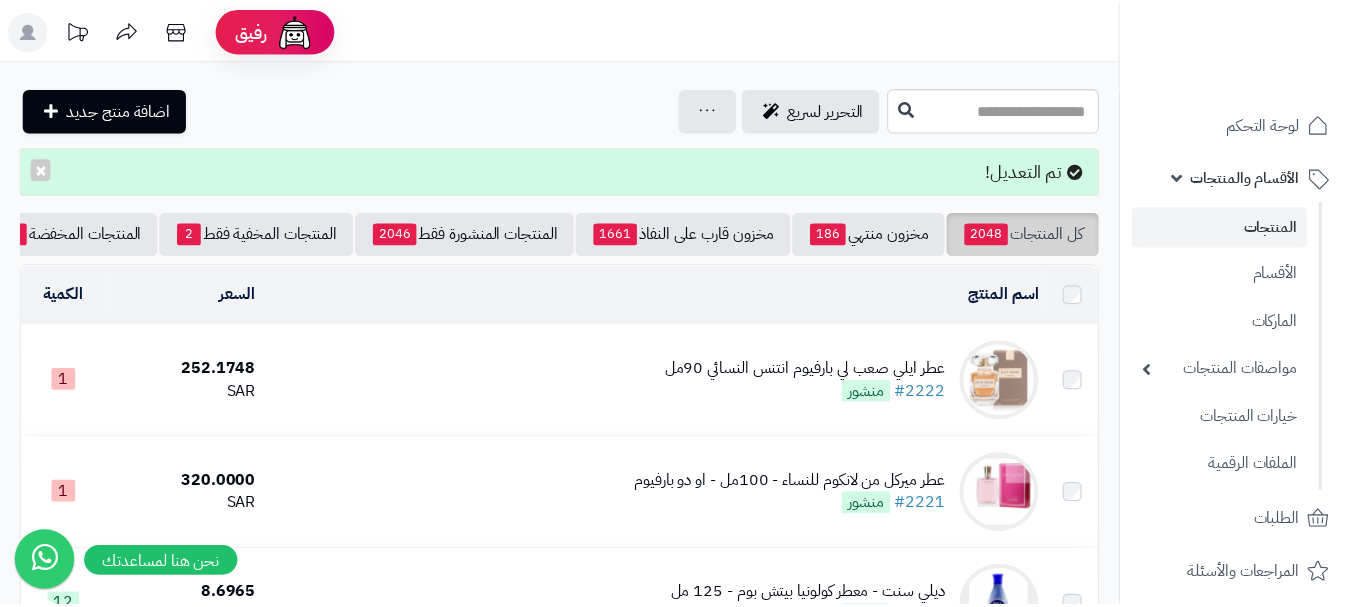 scroll, scrollTop: 0, scrollLeft: 0, axis: both 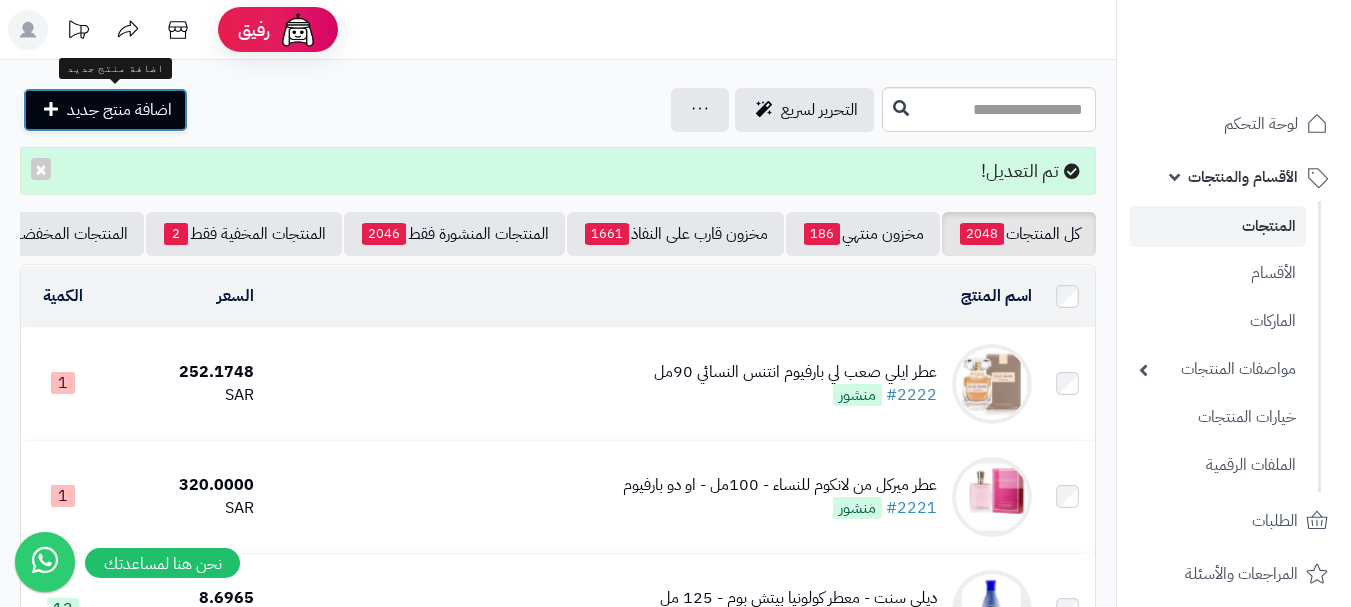 click on "اضافة منتج جديد" at bounding box center [119, 110] 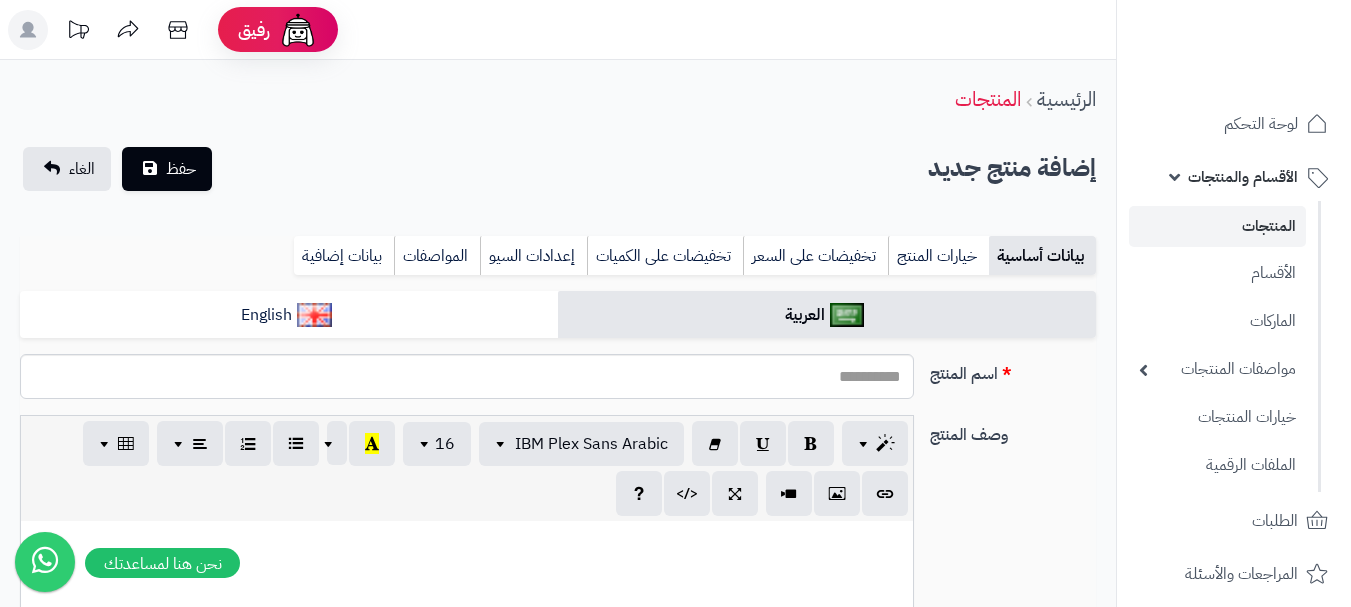 select 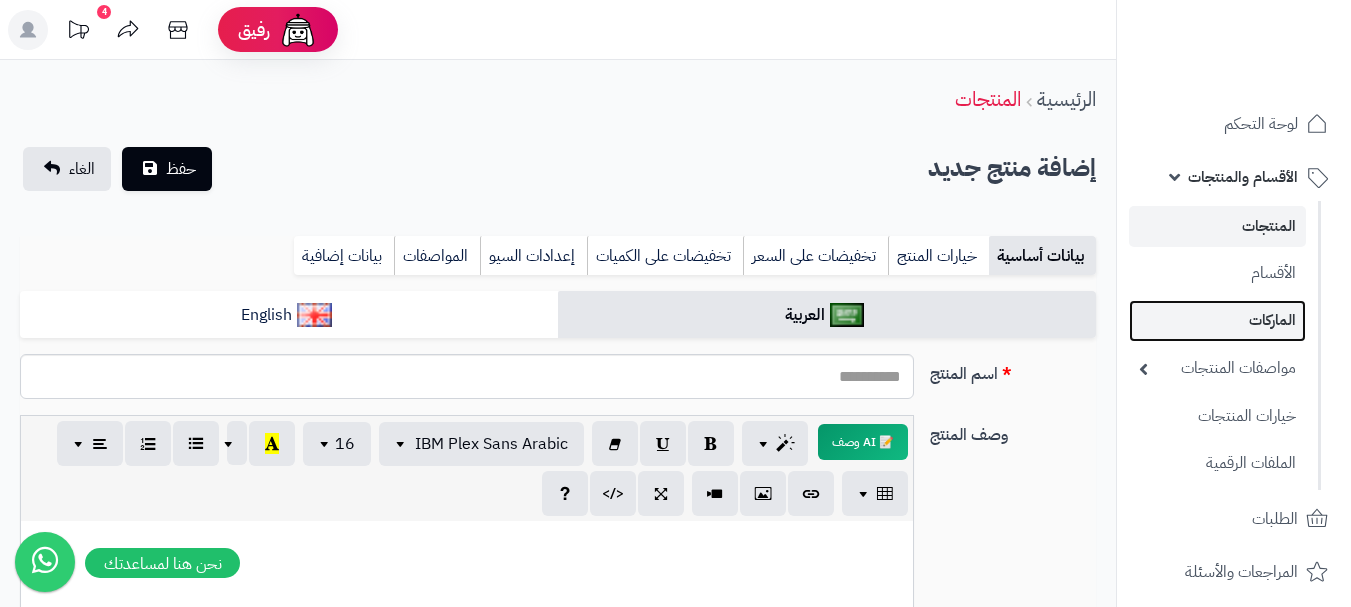 click on "الماركات" at bounding box center (1217, 320) 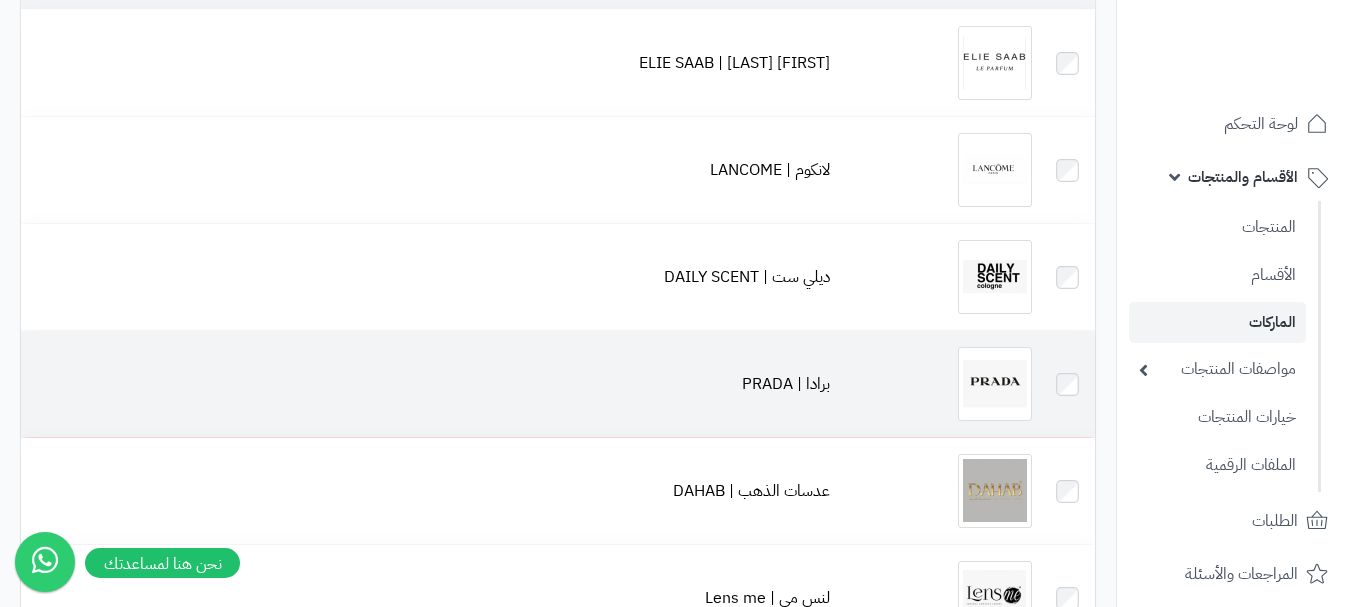 scroll, scrollTop: 0, scrollLeft: 0, axis: both 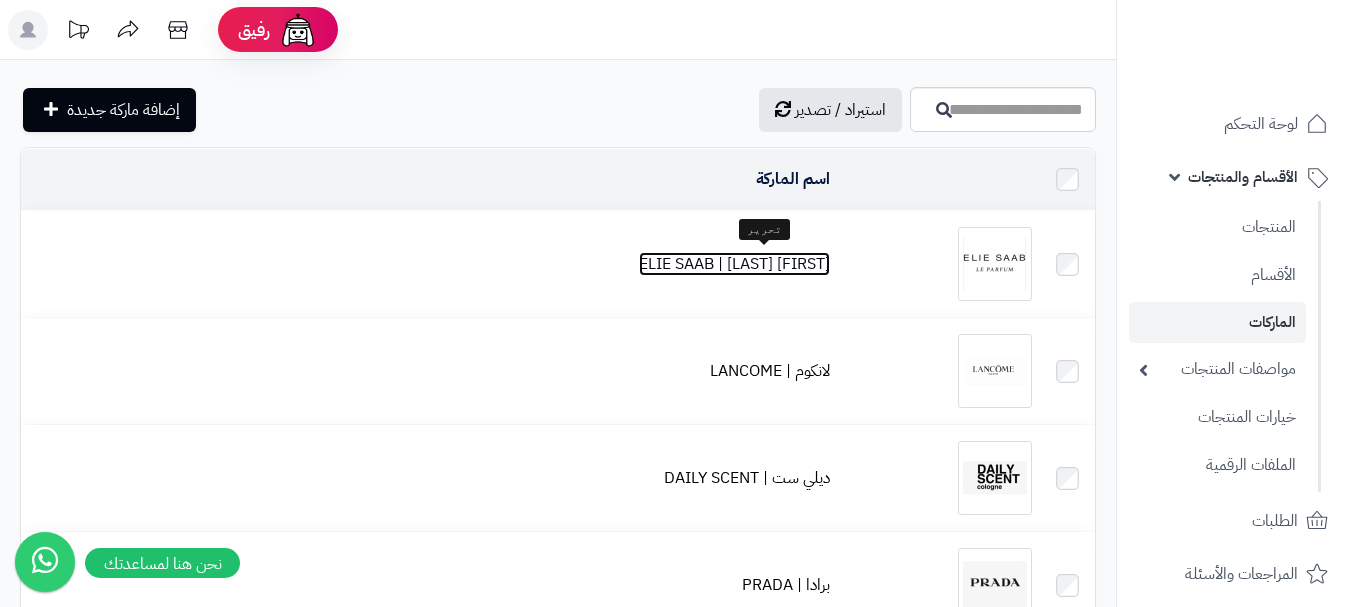 click on "[FIRST] [LAST] | ELIE SAAB" at bounding box center [734, 264] 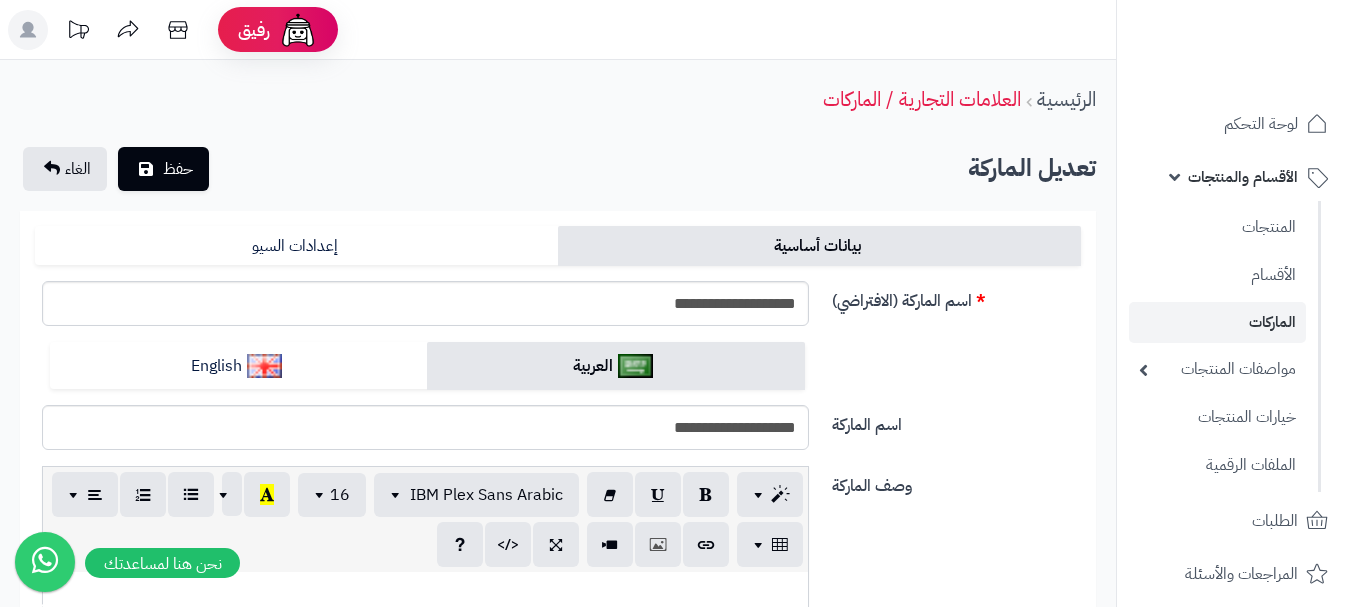 scroll, scrollTop: 0, scrollLeft: 0, axis: both 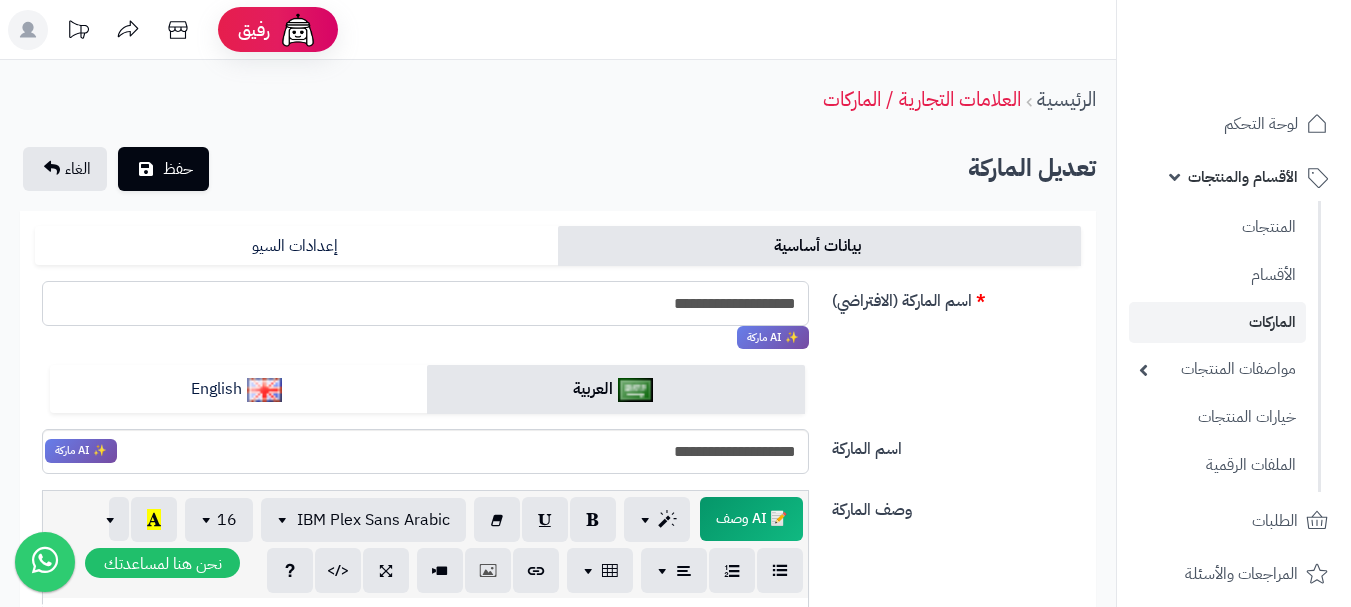 click on "**********" at bounding box center [425, 303] 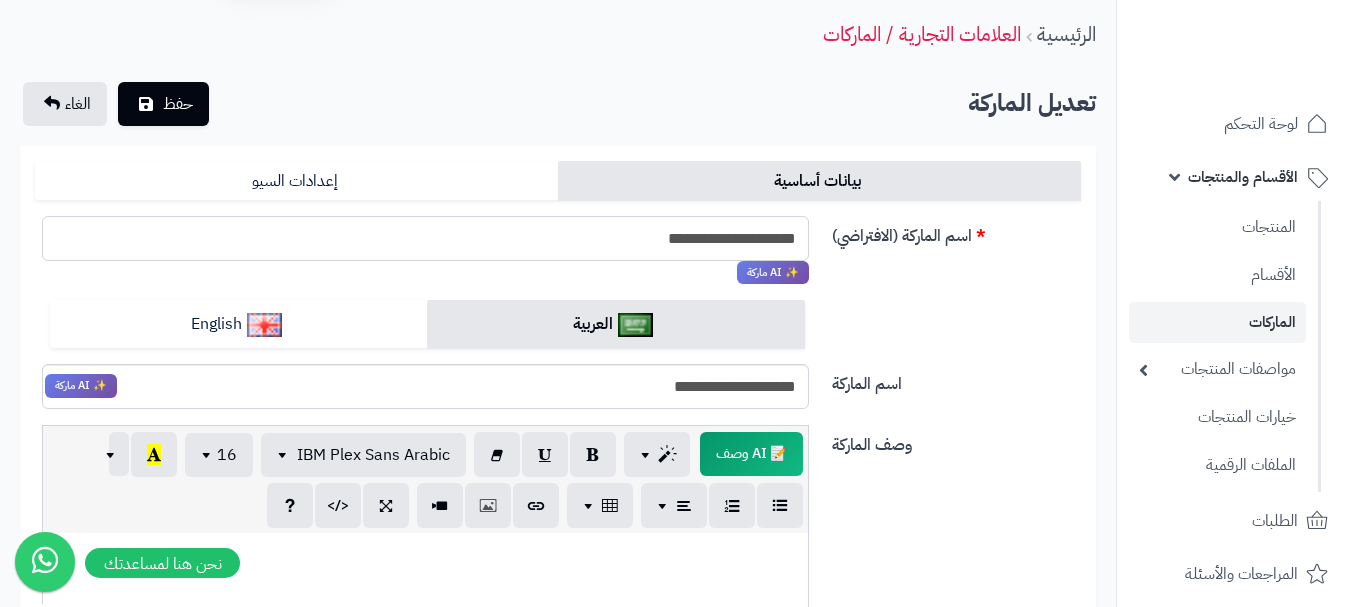 scroll, scrollTop: 100, scrollLeft: 0, axis: vertical 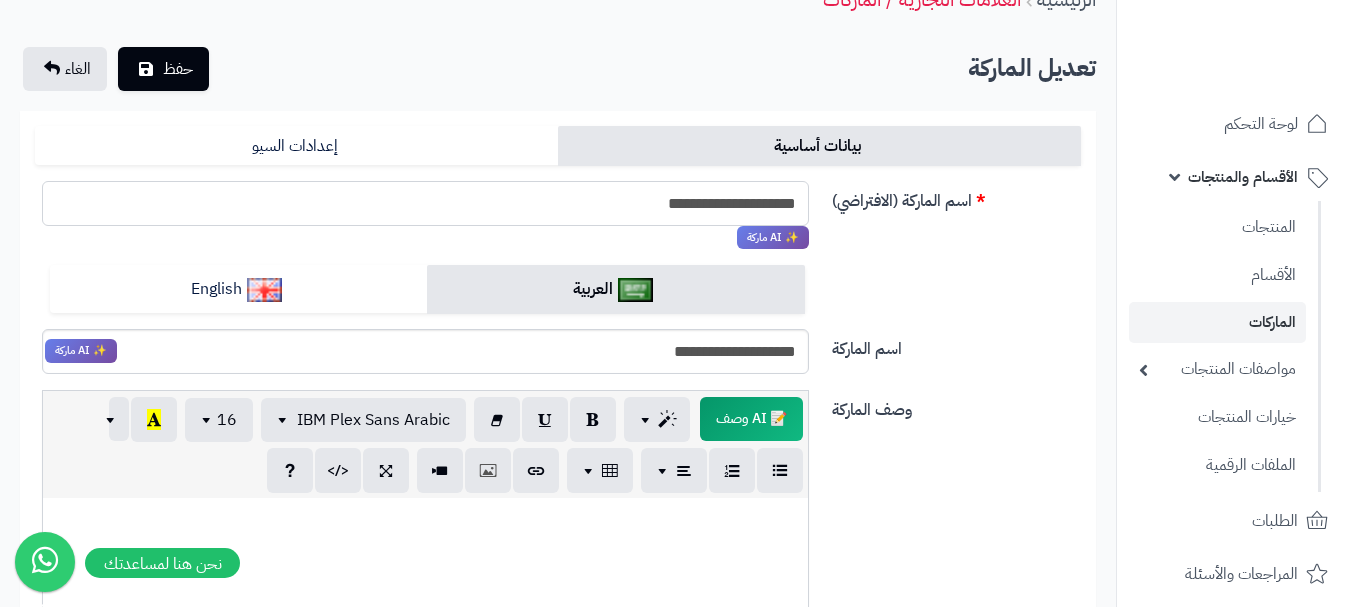 type on "**********" 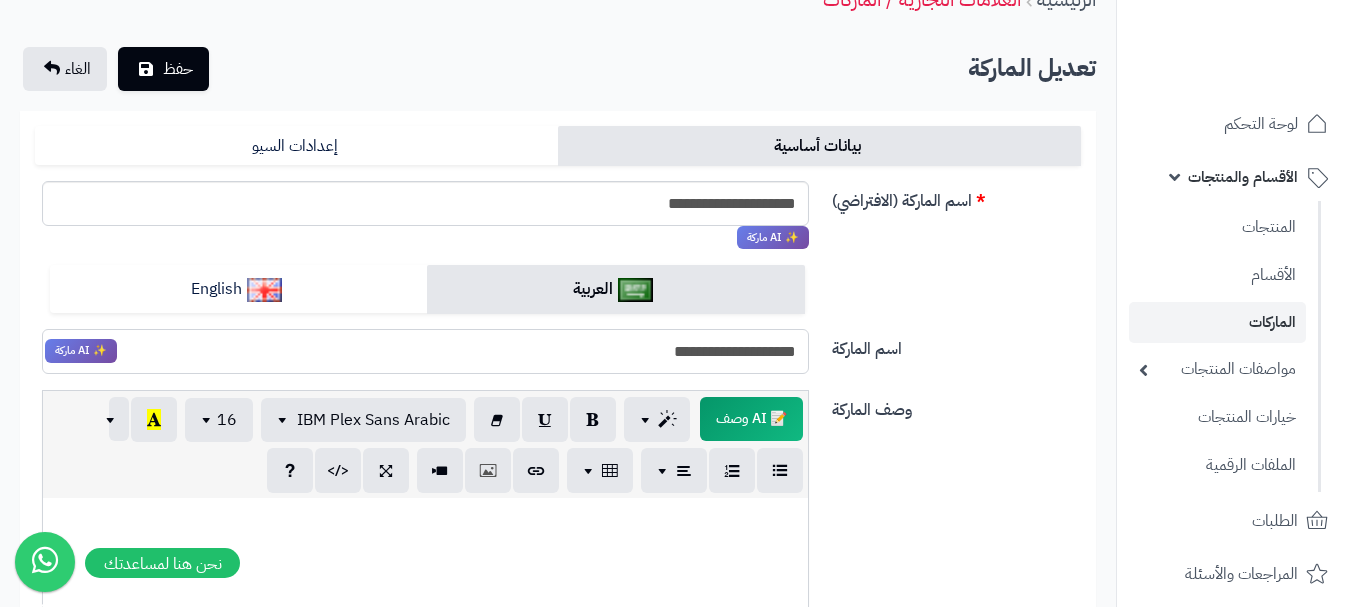 click on "**********" at bounding box center (425, 351) 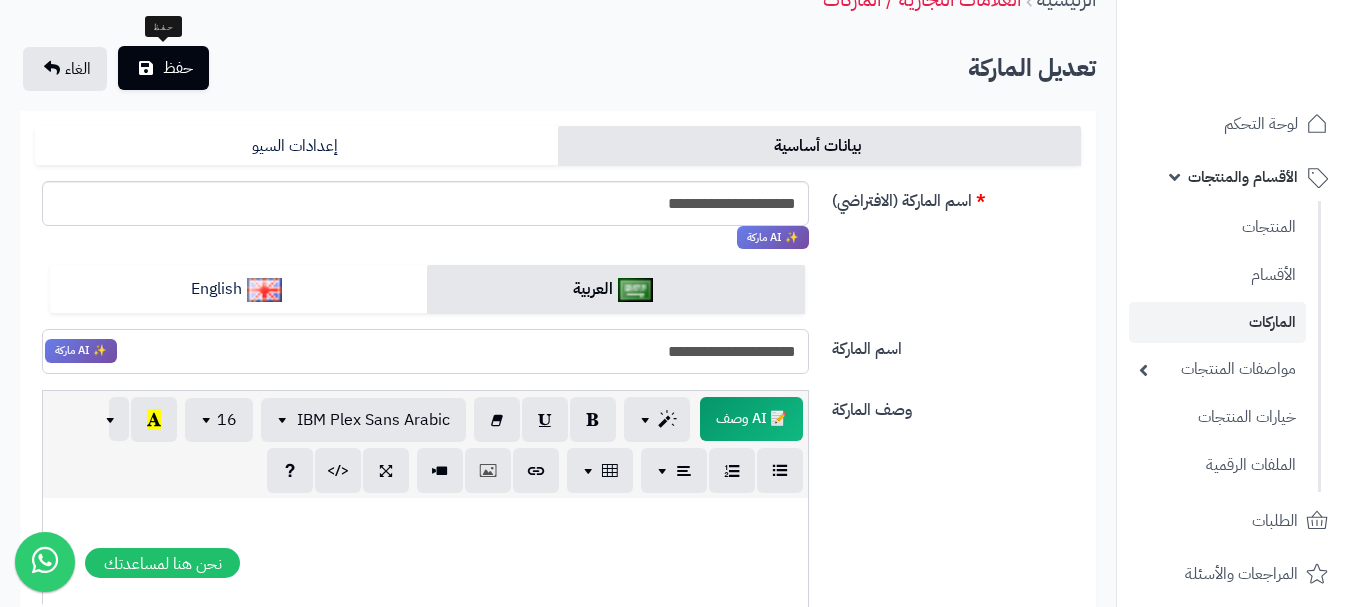 type on "**********" 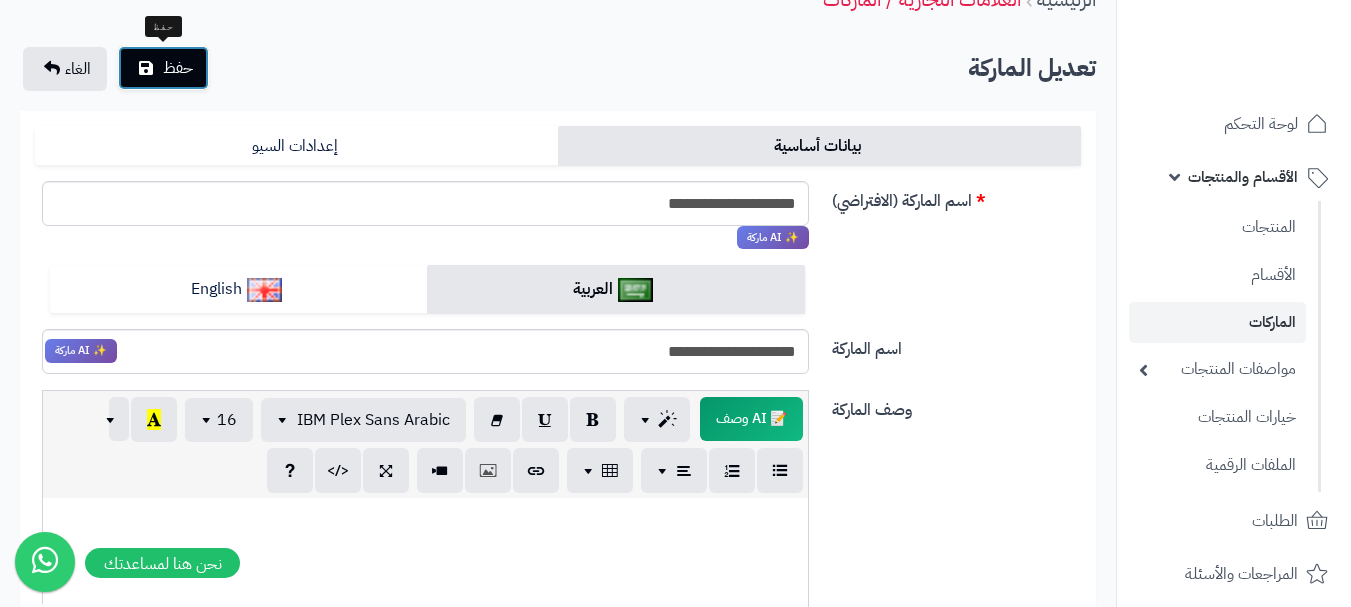 click on "حفظ" at bounding box center [178, 68] 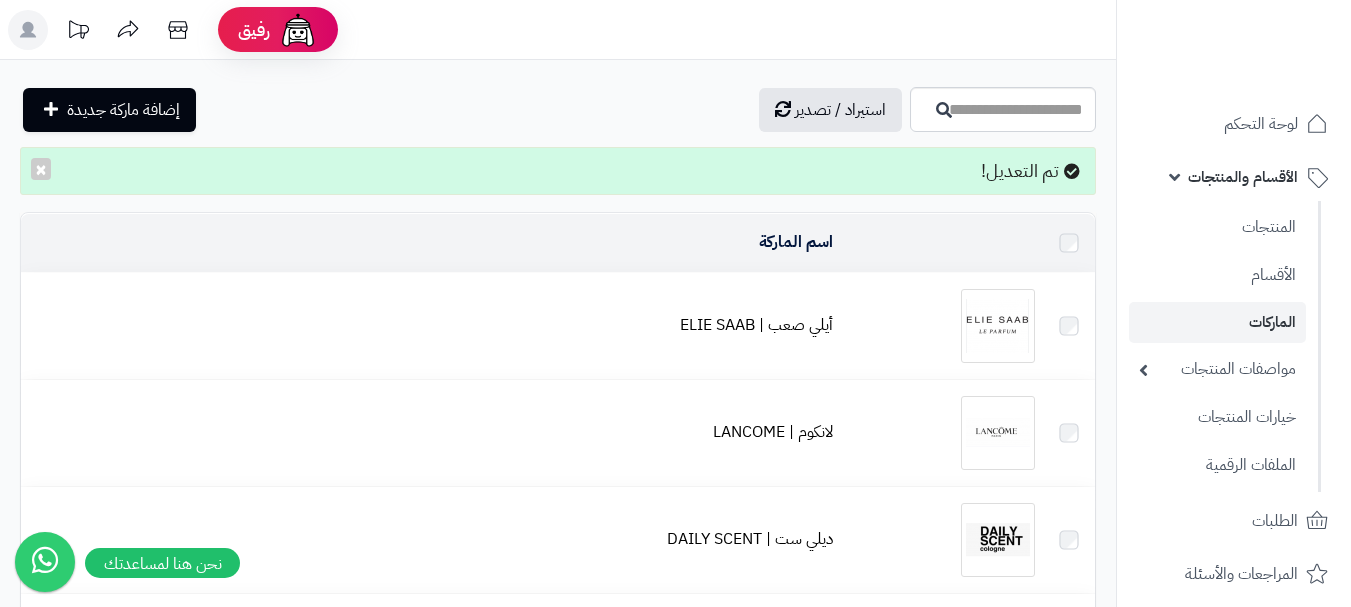 scroll, scrollTop: 0, scrollLeft: 0, axis: both 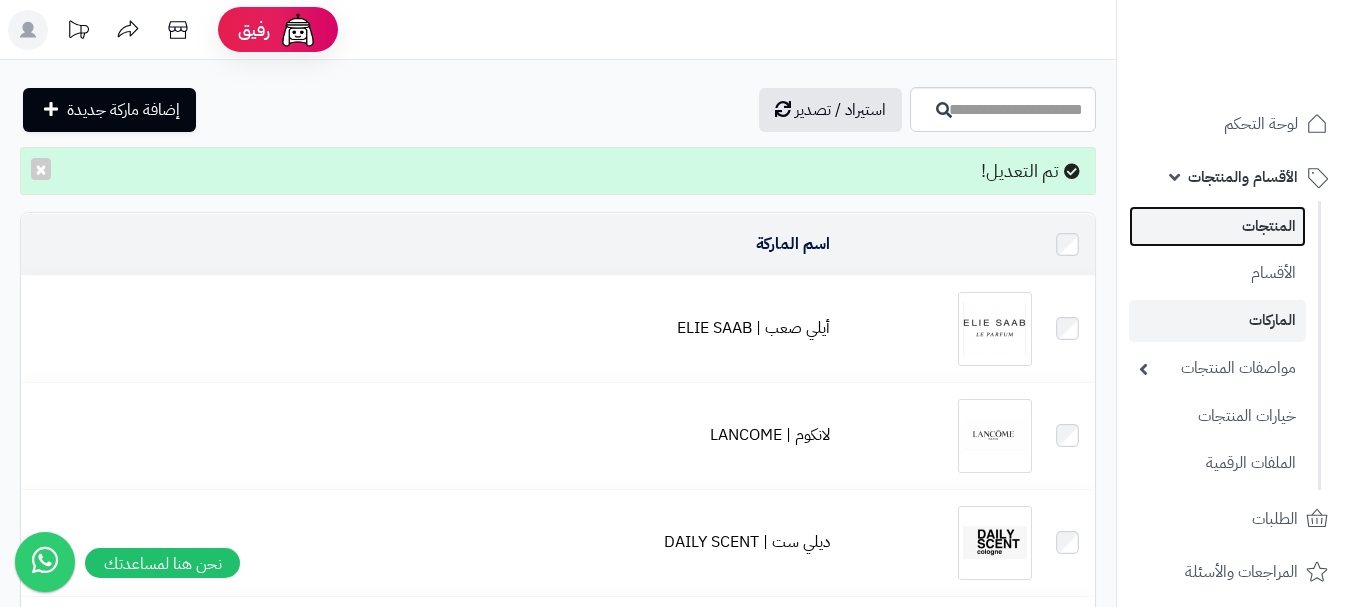 click on "المنتجات" at bounding box center [1217, 226] 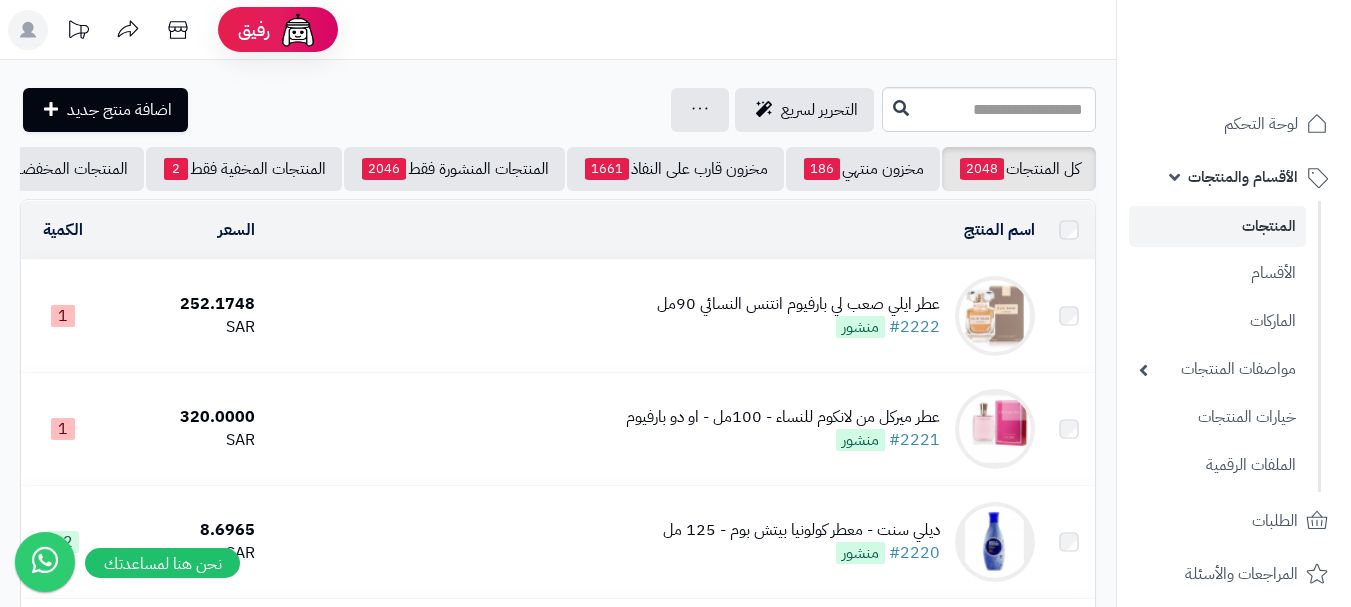 scroll, scrollTop: 0, scrollLeft: 0, axis: both 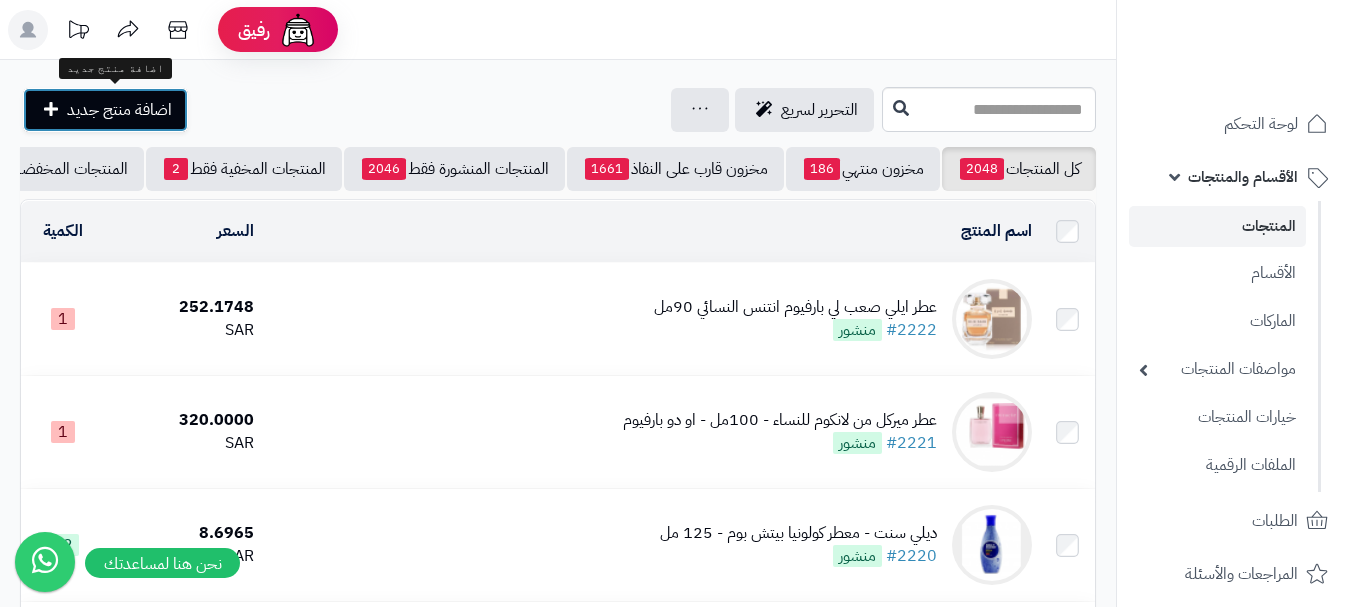 click on "اضافة منتج جديد" at bounding box center (119, 110) 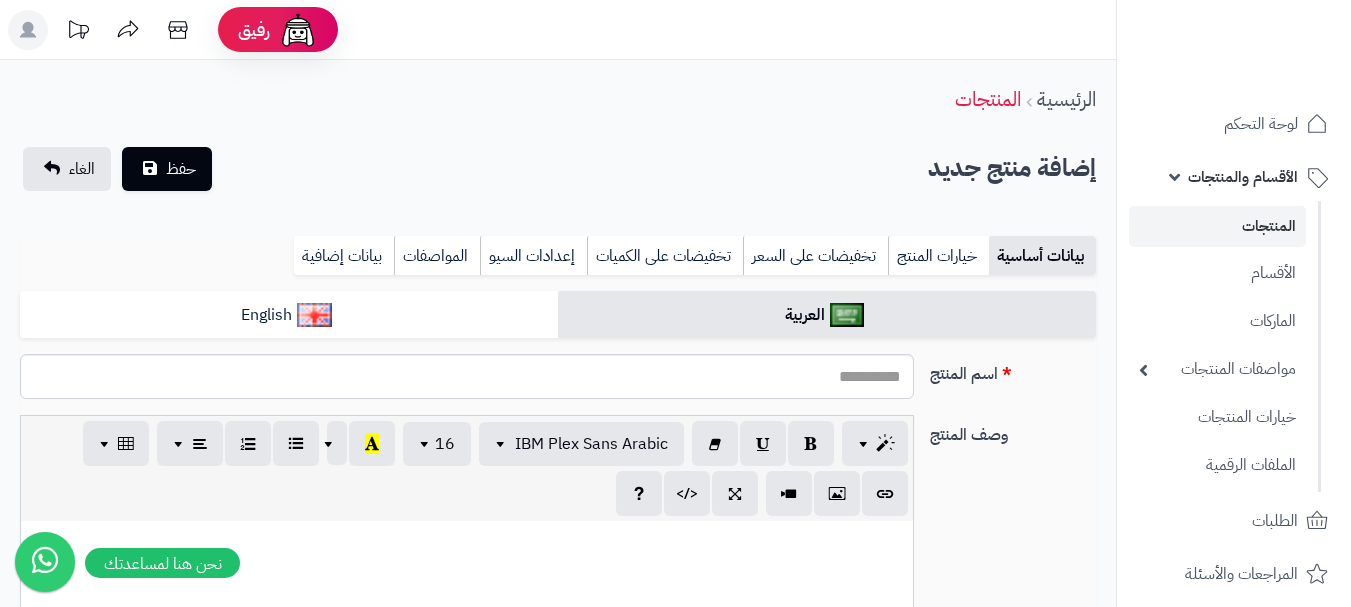 select 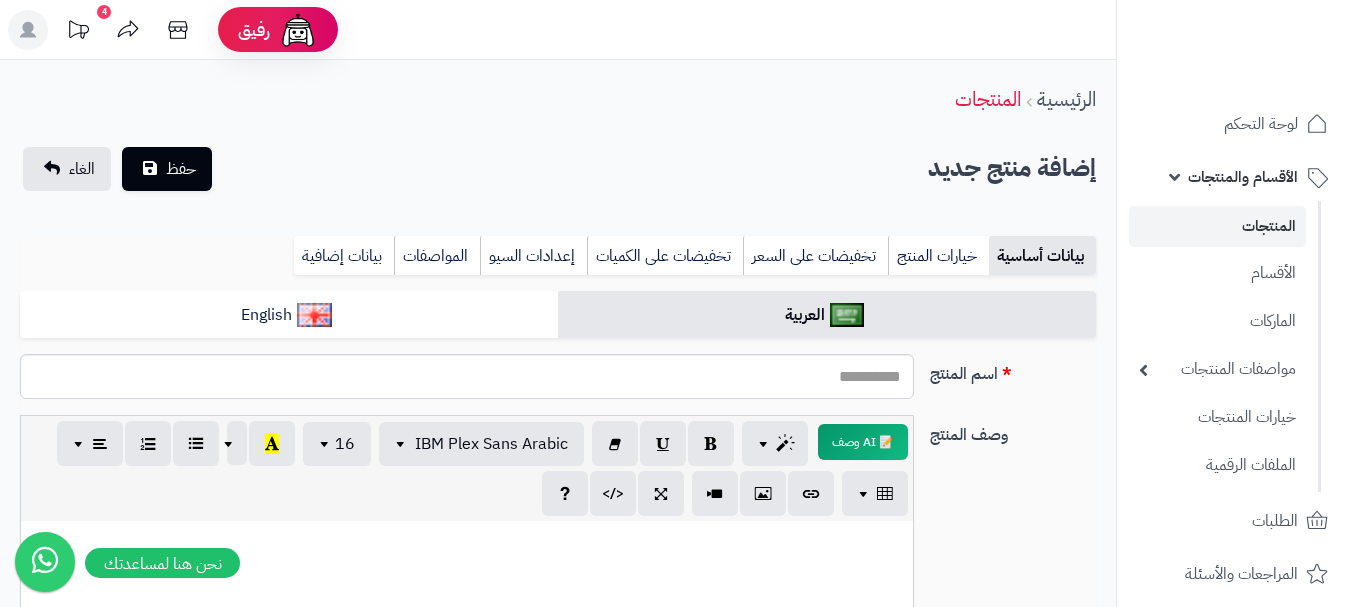 scroll, scrollTop: 0, scrollLeft: 0, axis: both 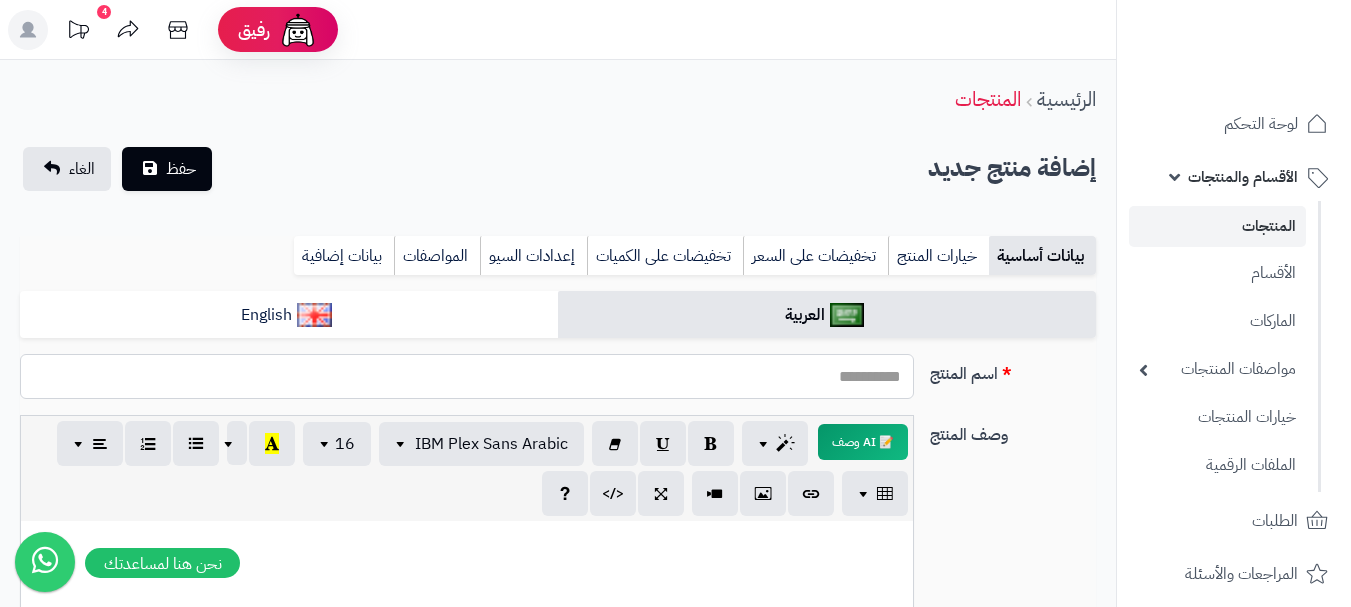 click on "اسم المنتج" at bounding box center [467, 376] 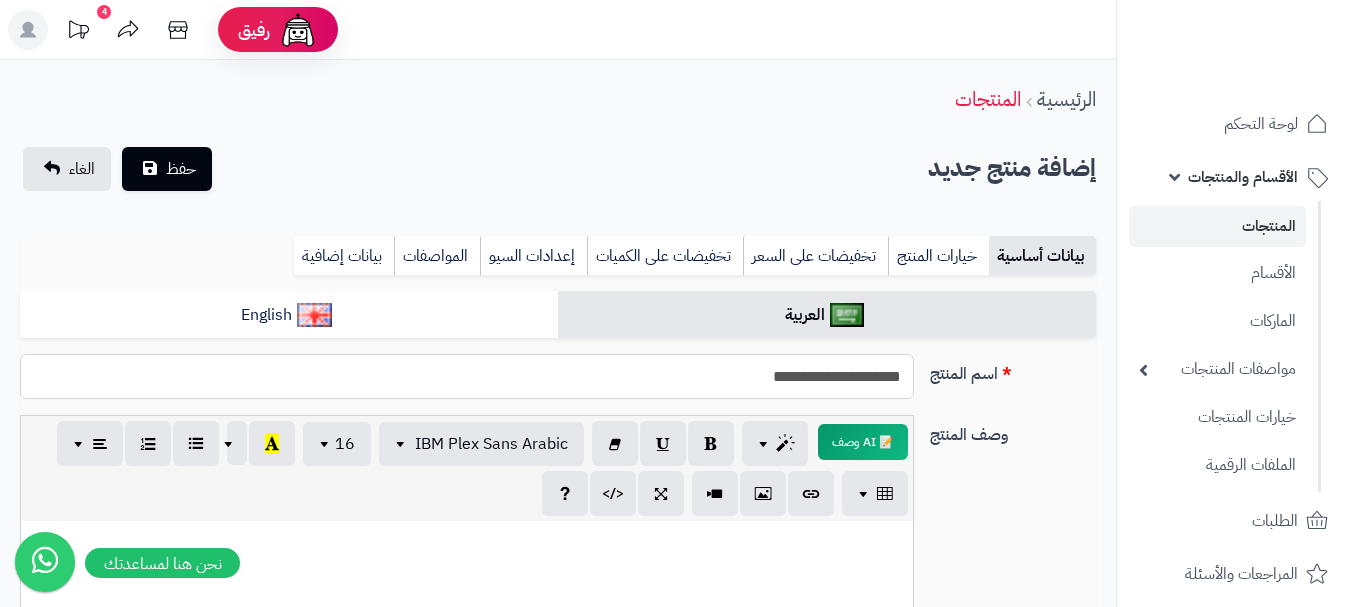 drag, startPoint x: 753, startPoint y: 381, endPoint x: 923, endPoint y: 390, distance: 170.23807 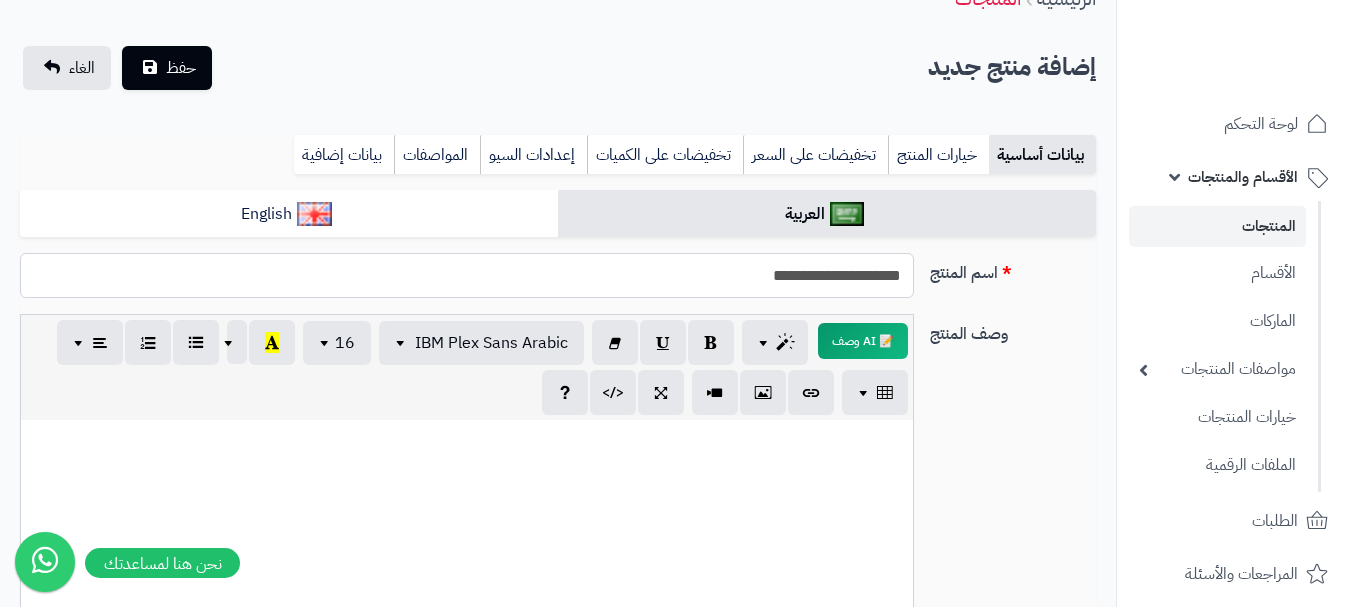 scroll, scrollTop: 100, scrollLeft: 0, axis: vertical 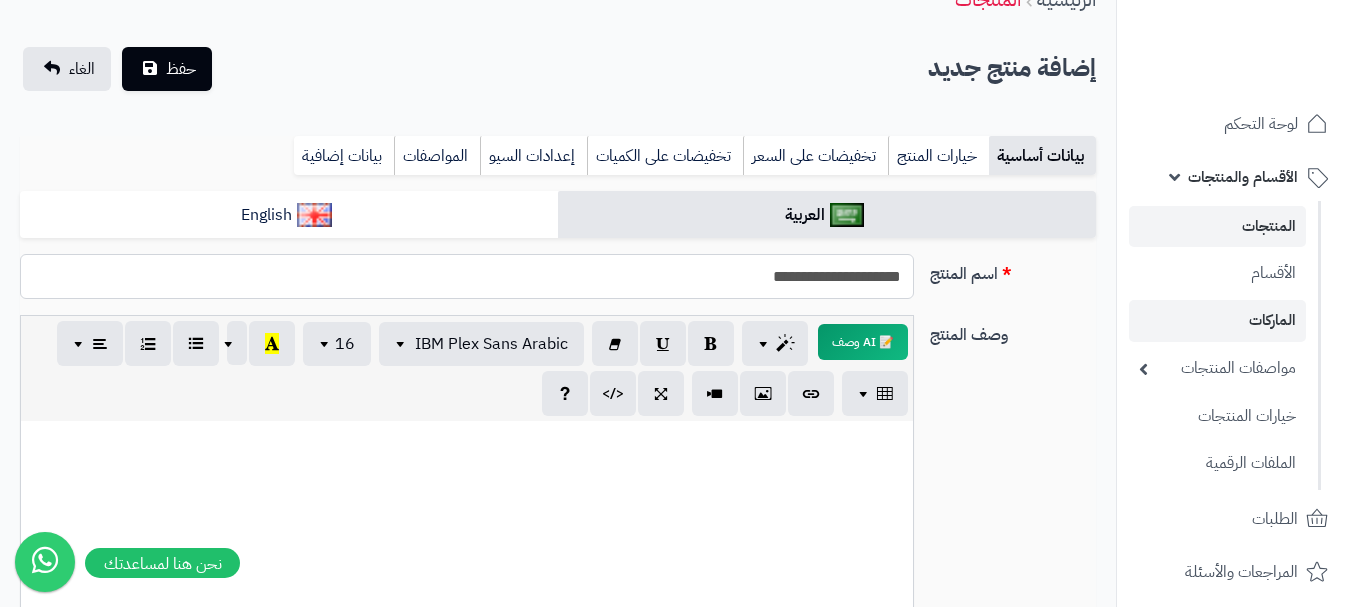 type on "**********" 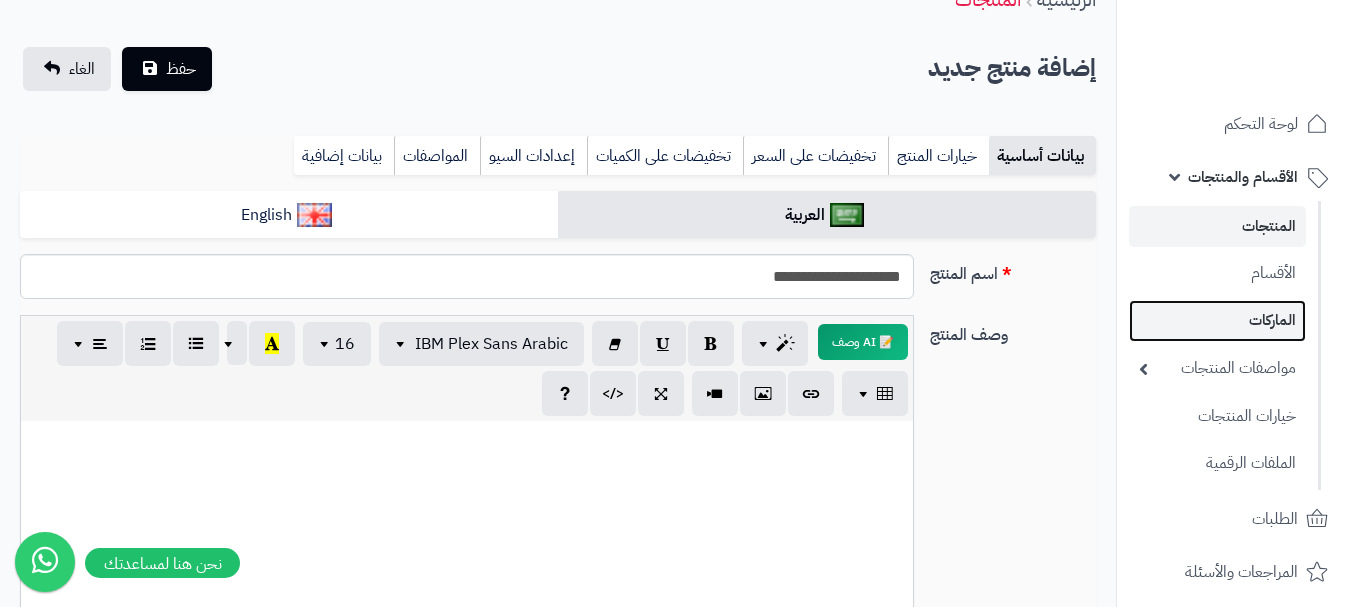 click on "الماركات" at bounding box center [1217, 320] 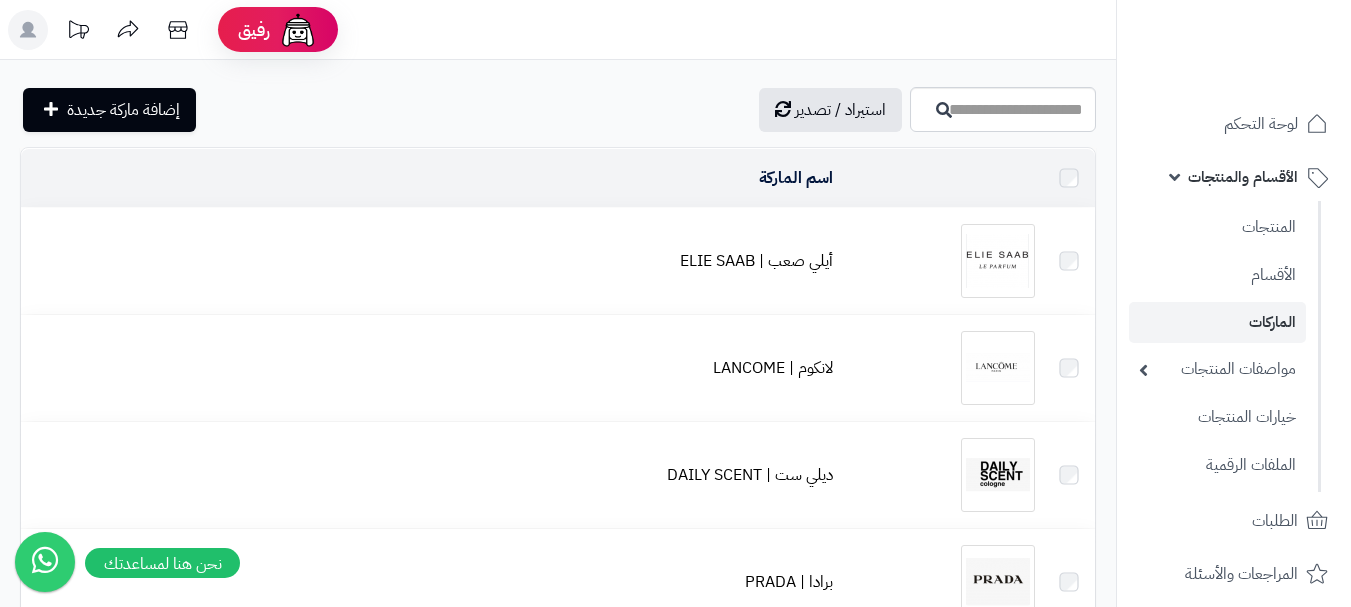 scroll, scrollTop: 0, scrollLeft: 0, axis: both 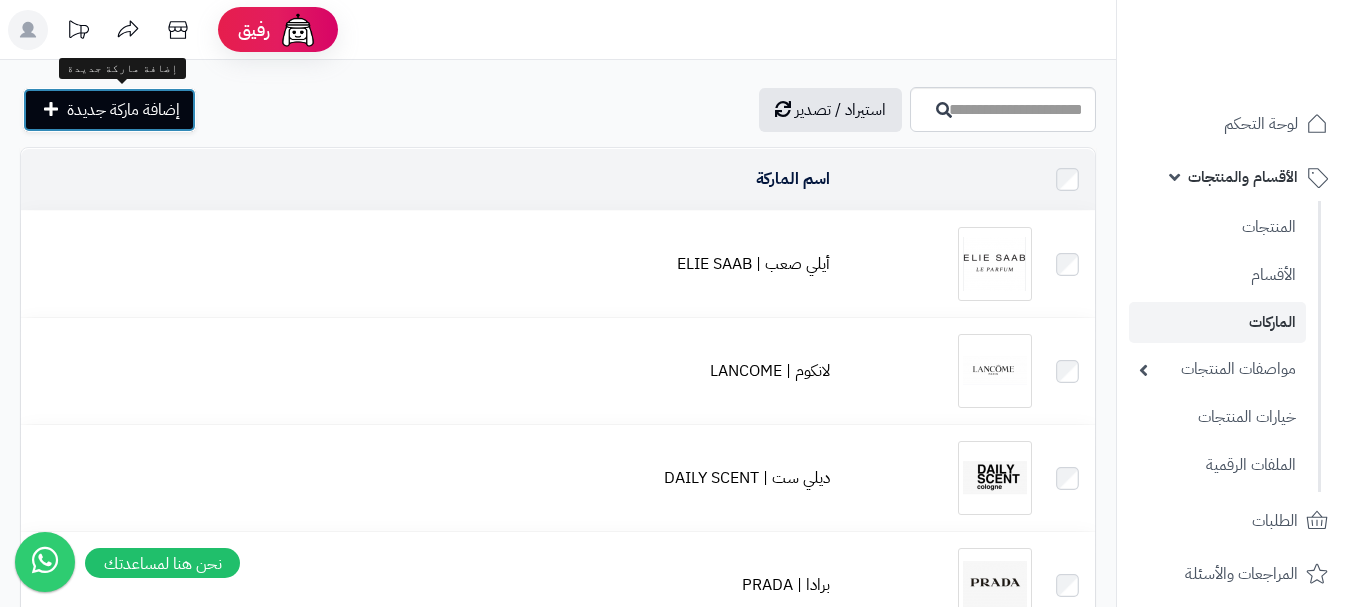 click on "إضافة ماركة جديدة" at bounding box center (123, 110) 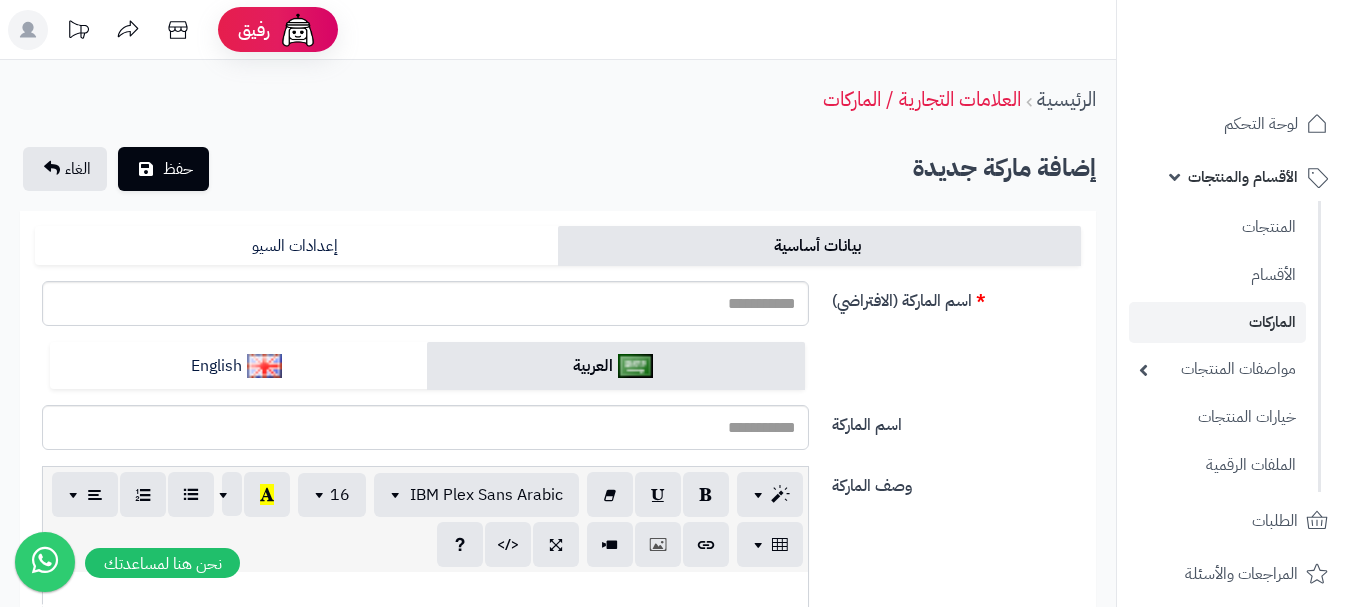 scroll, scrollTop: 0, scrollLeft: 0, axis: both 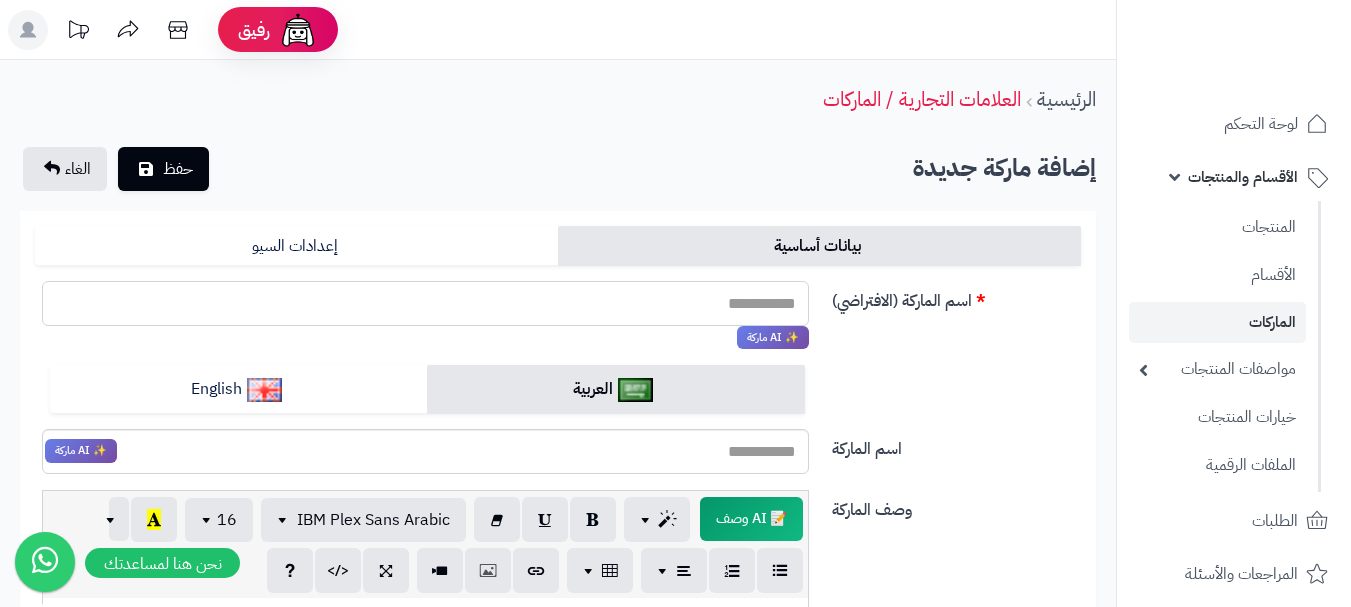 paste on "**********" 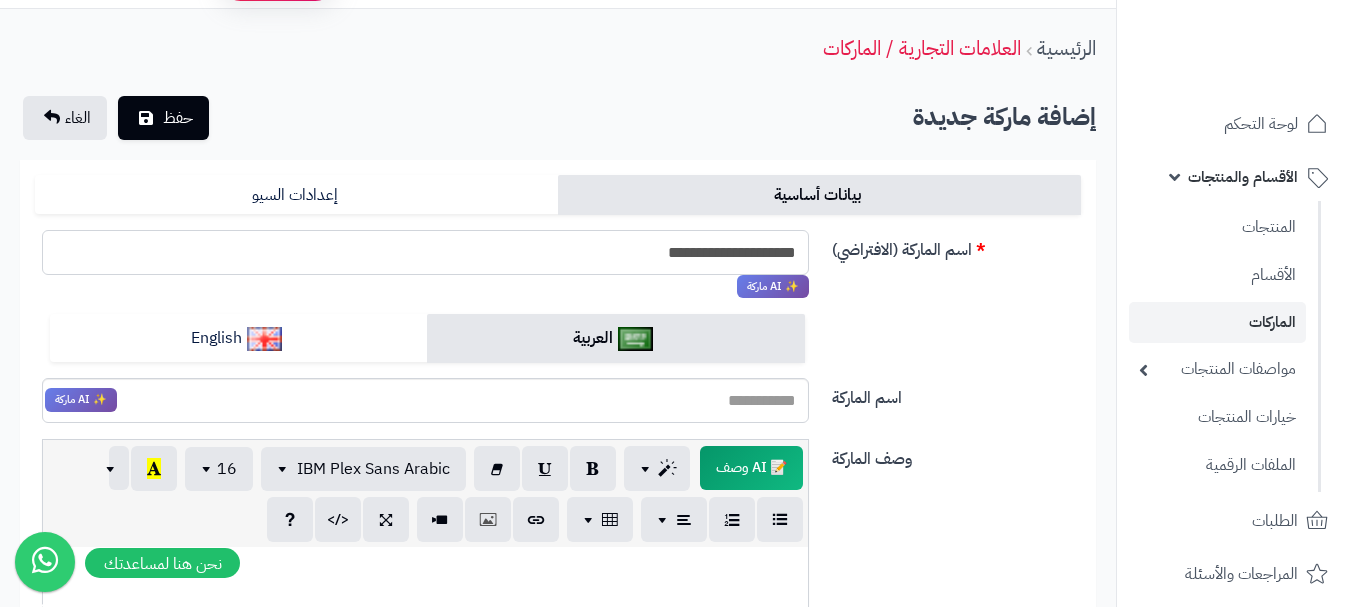 scroll, scrollTop: 100, scrollLeft: 0, axis: vertical 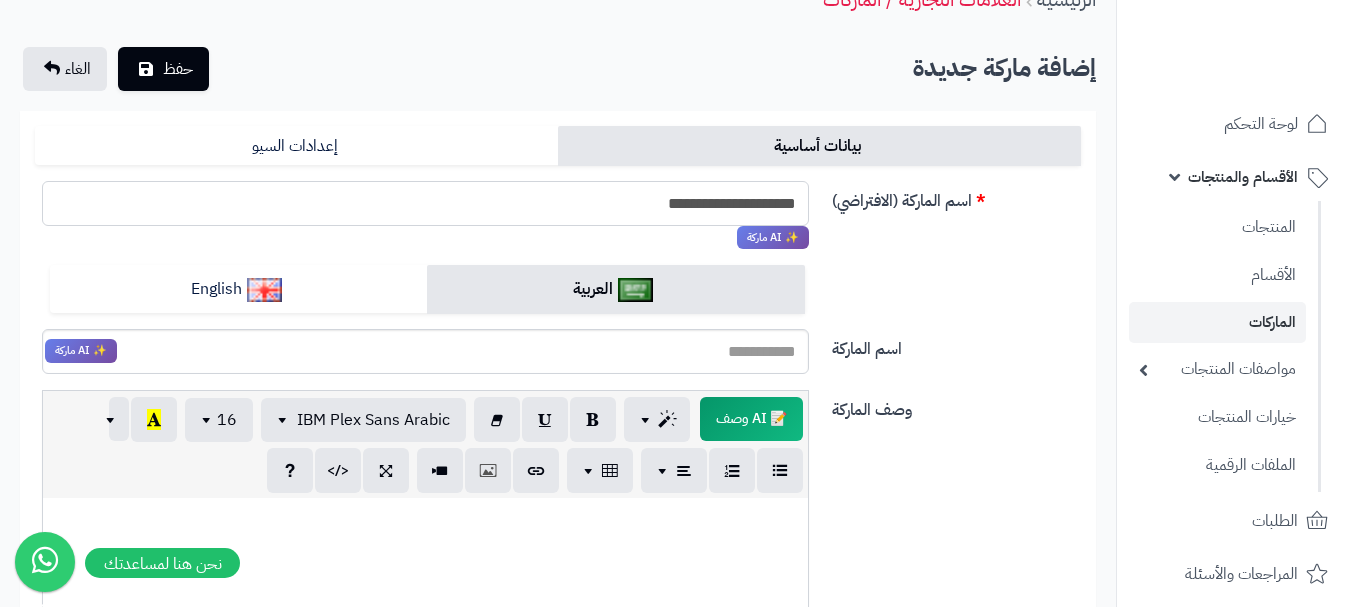 type on "**********" 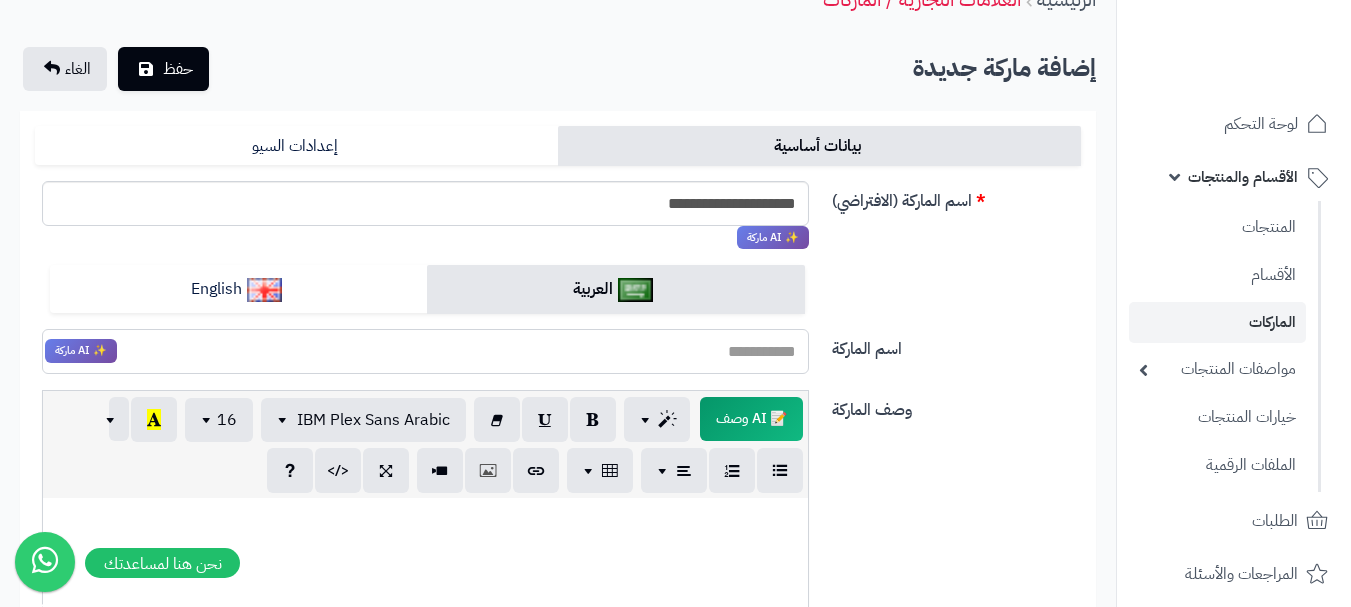 paste on "**********" 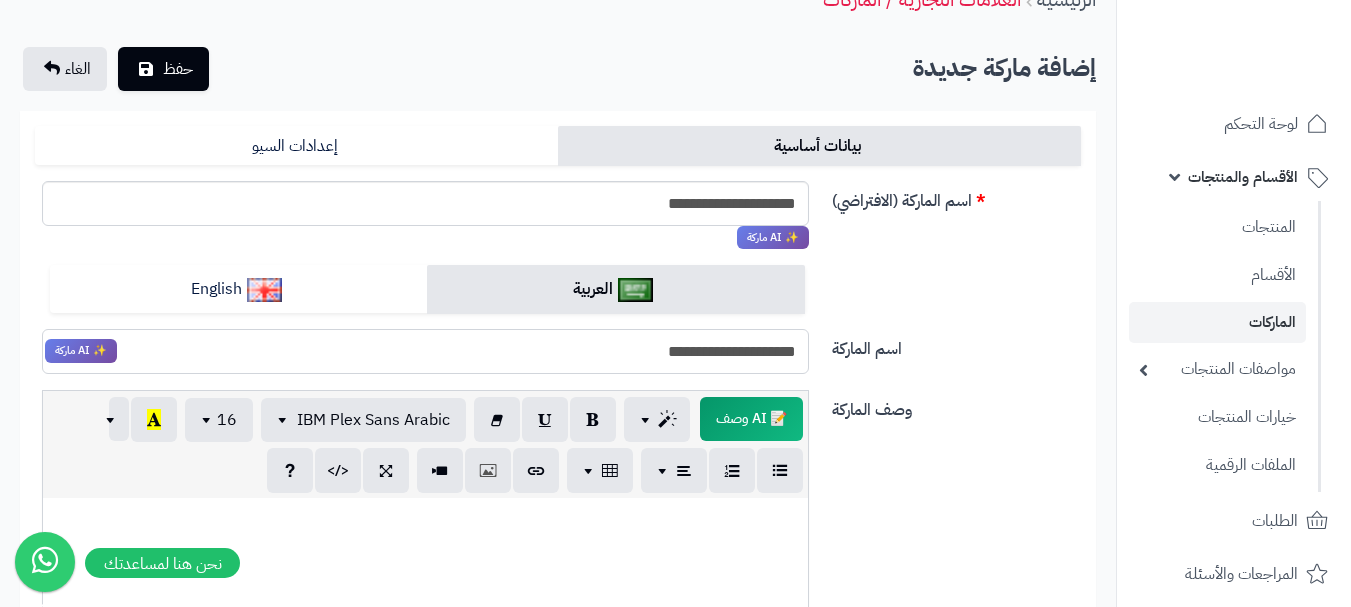drag, startPoint x: 716, startPoint y: 345, endPoint x: 644, endPoint y: 347, distance: 72.02777 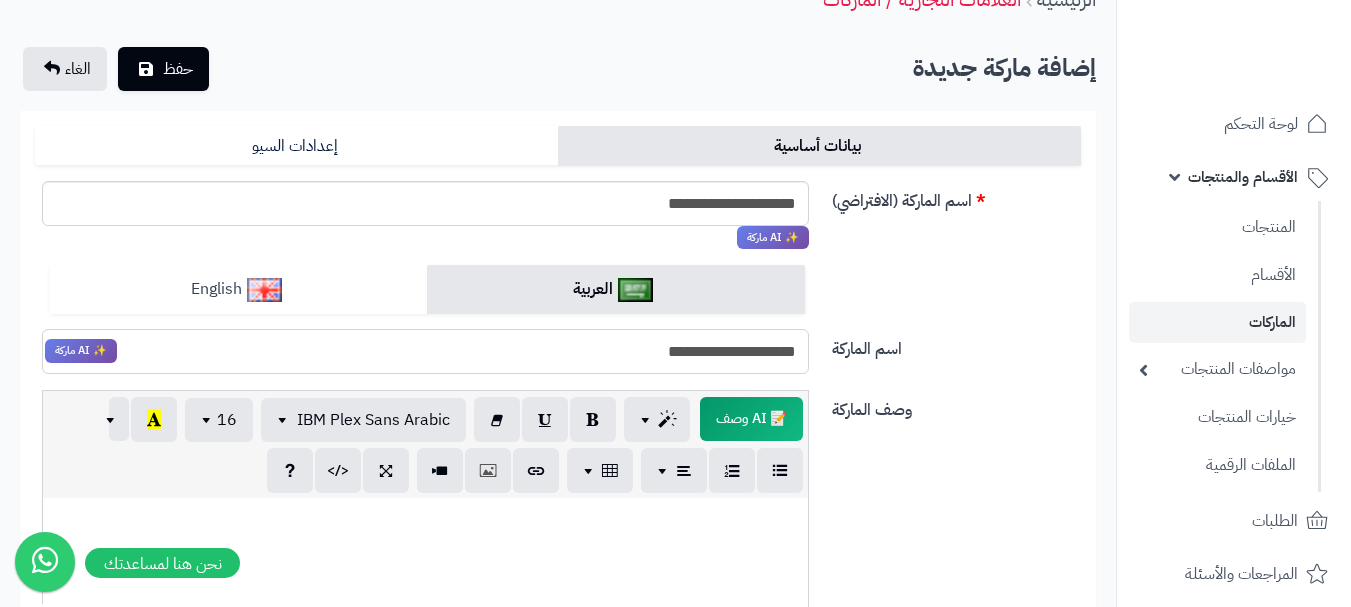 type on "**********" 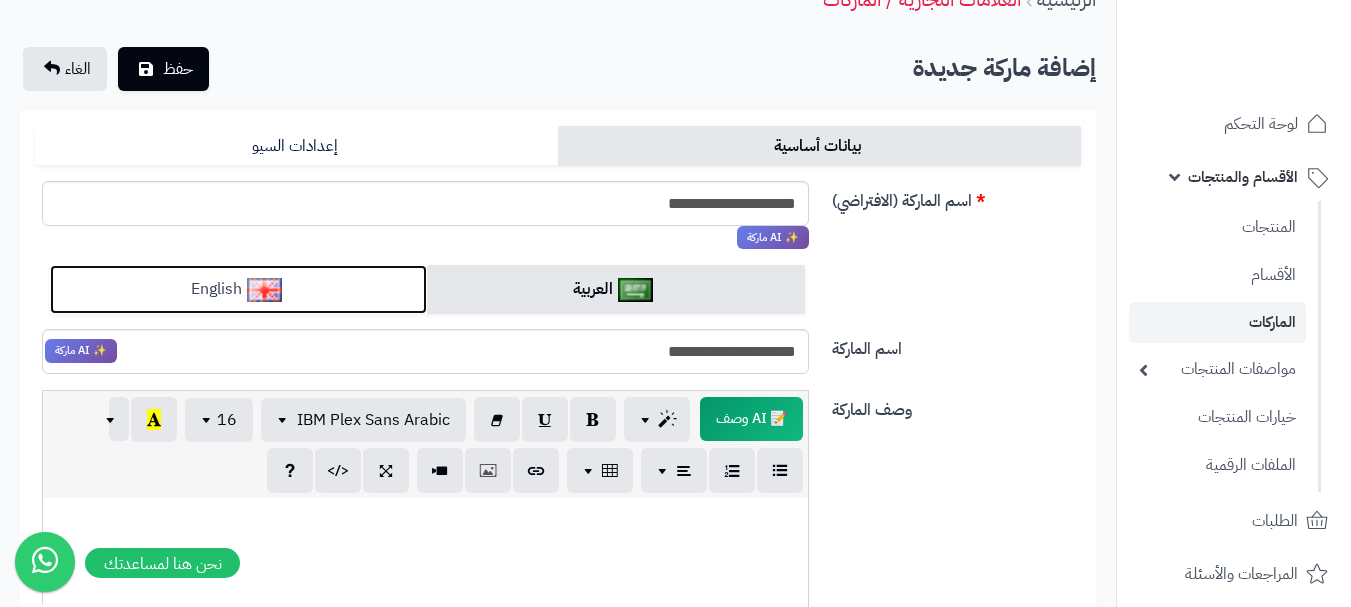 click on "English" at bounding box center [238, 289] 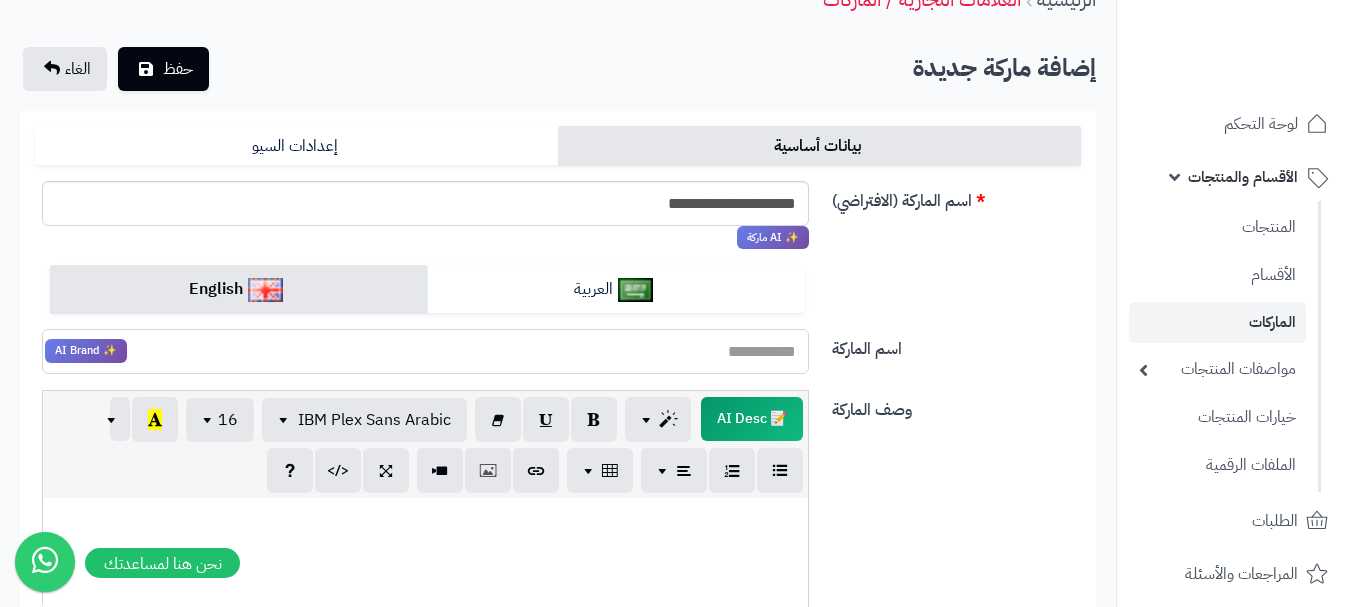 paste on "*********" 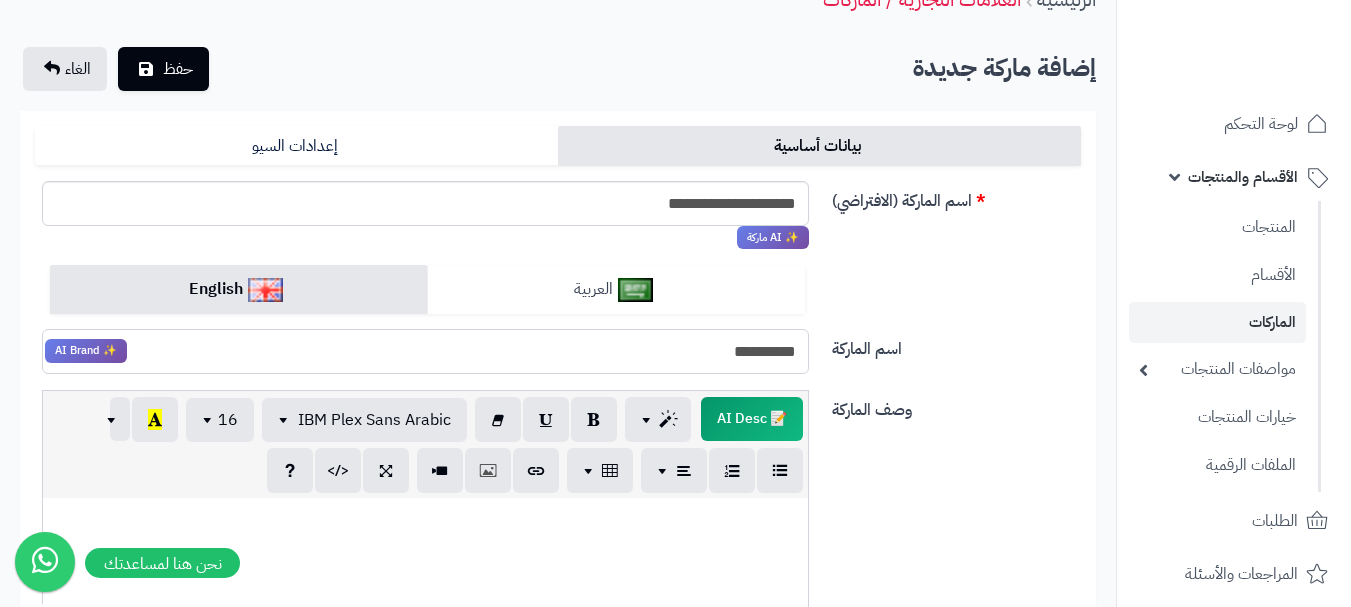 type on "*********" 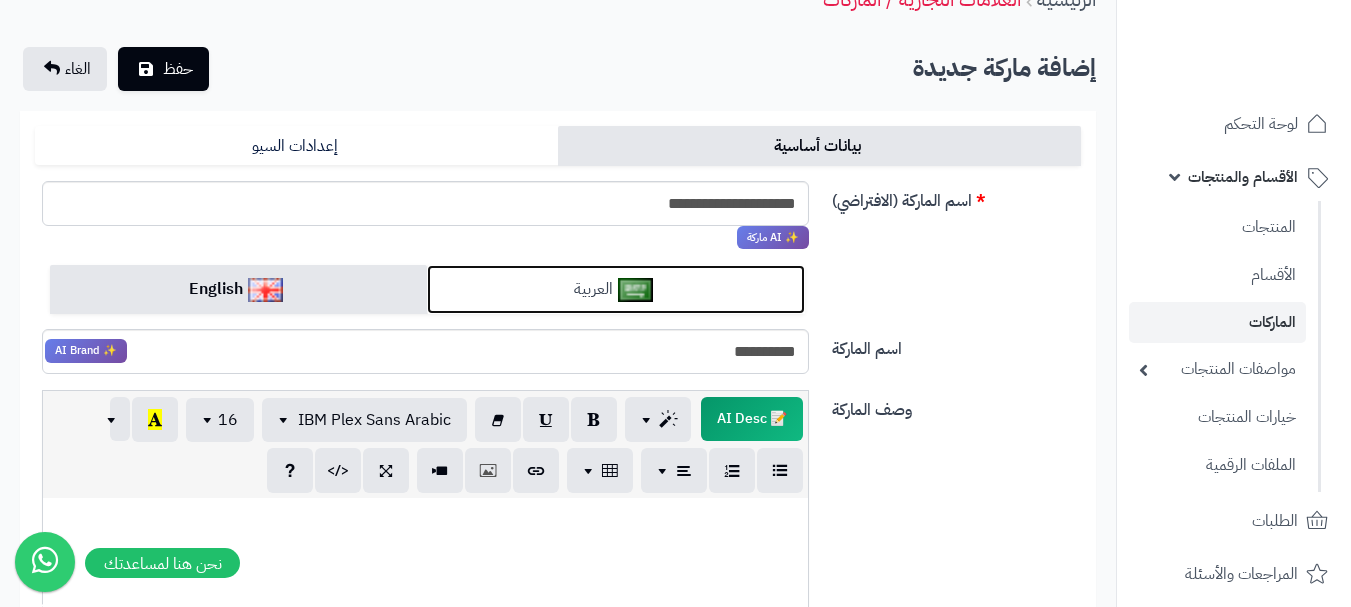 click at bounding box center (635, 290) 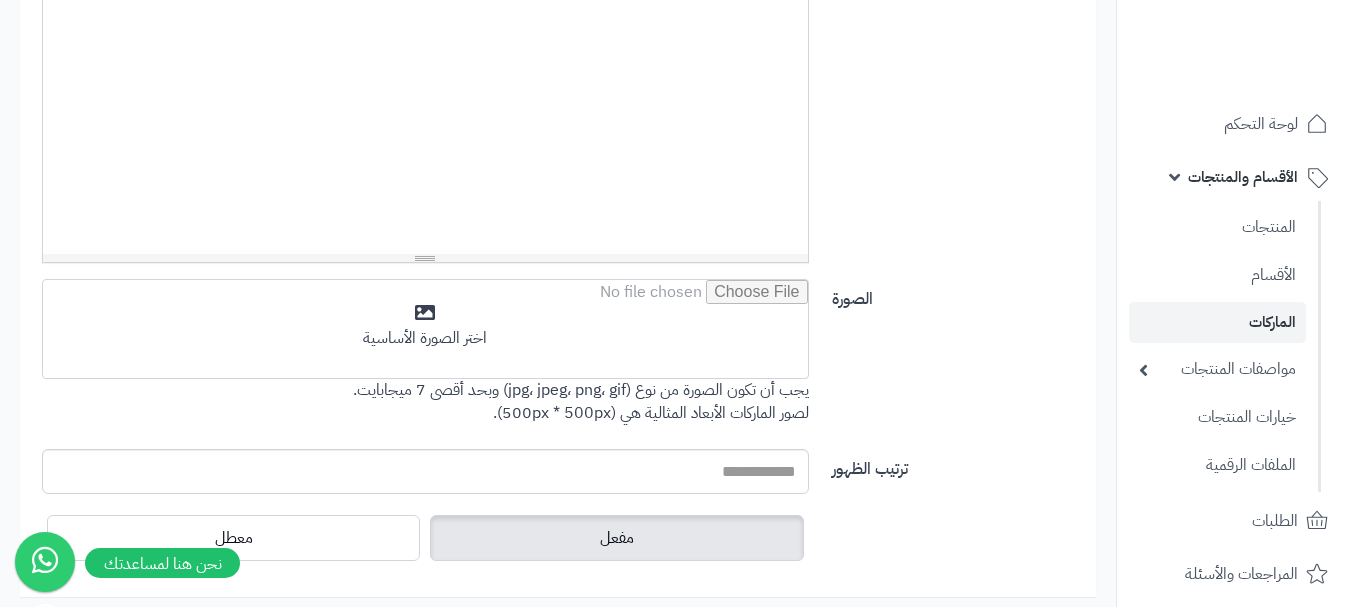 scroll, scrollTop: 791, scrollLeft: 0, axis: vertical 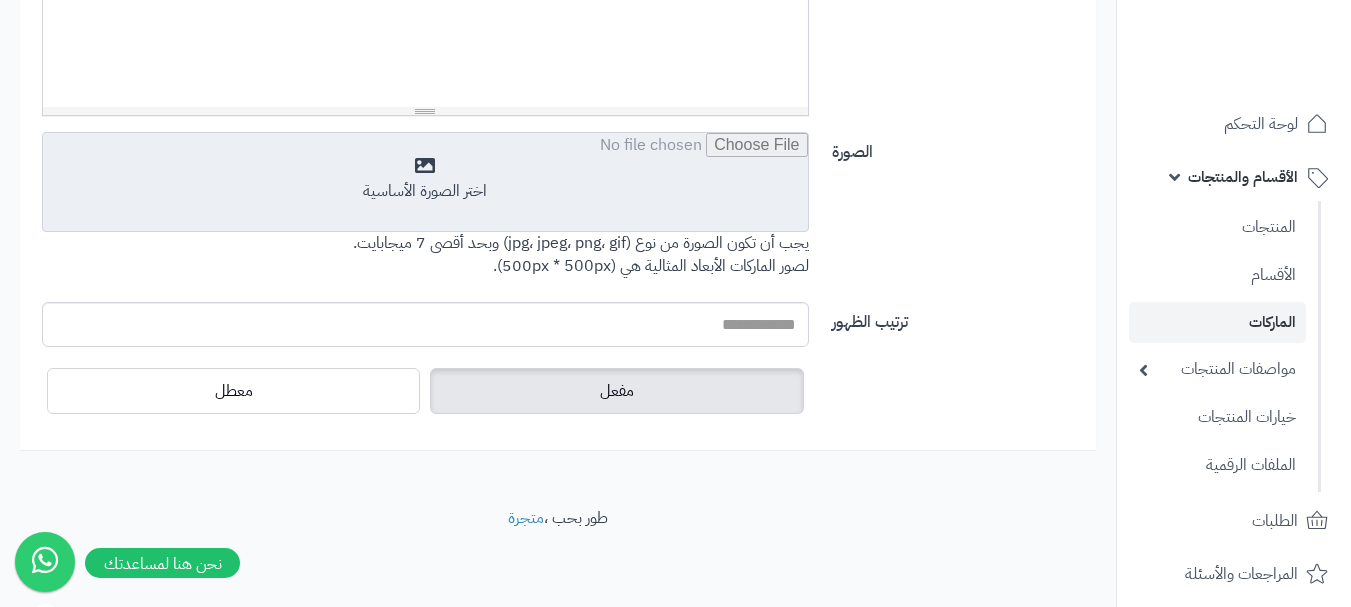 click at bounding box center (425, 183) 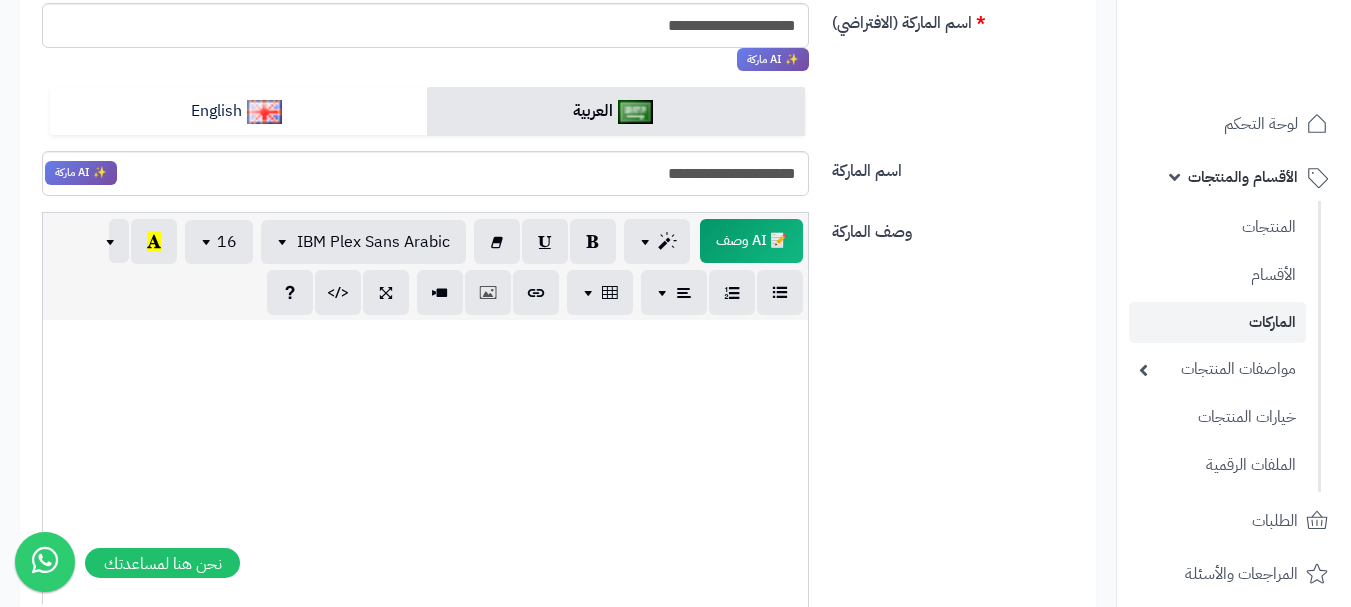 scroll, scrollTop: 0, scrollLeft: 0, axis: both 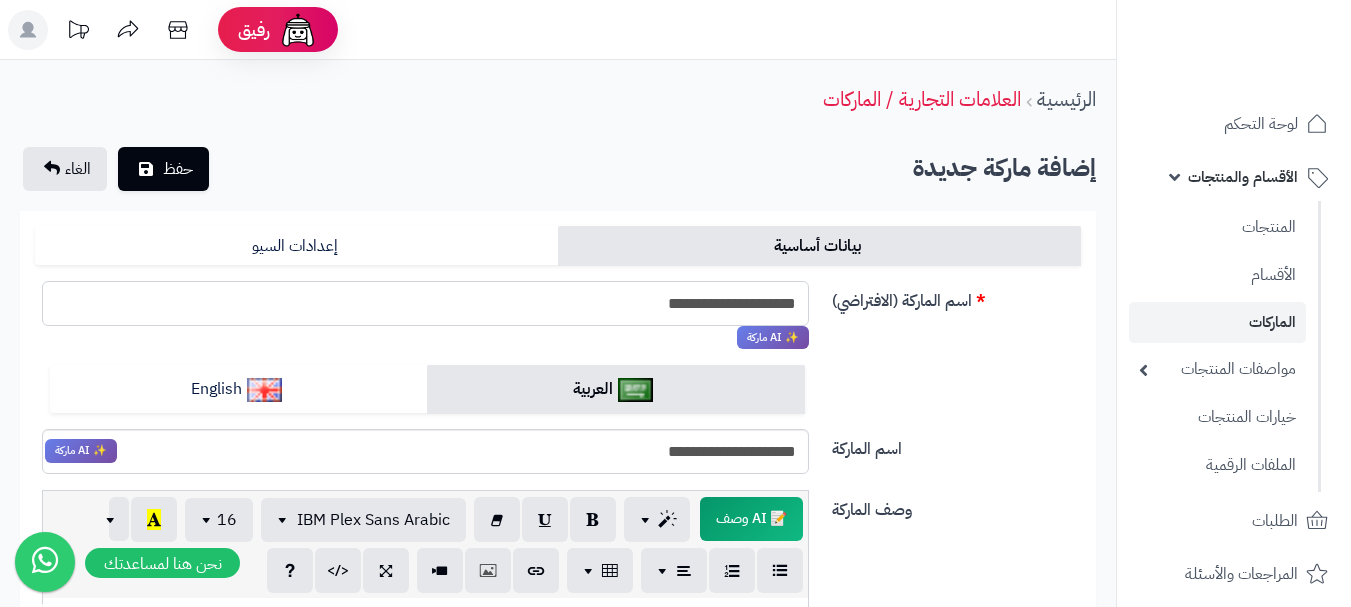 drag, startPoint x: 778, startPoint y: 305, endPoint x: 789, endPoint y: 305, distance: 11 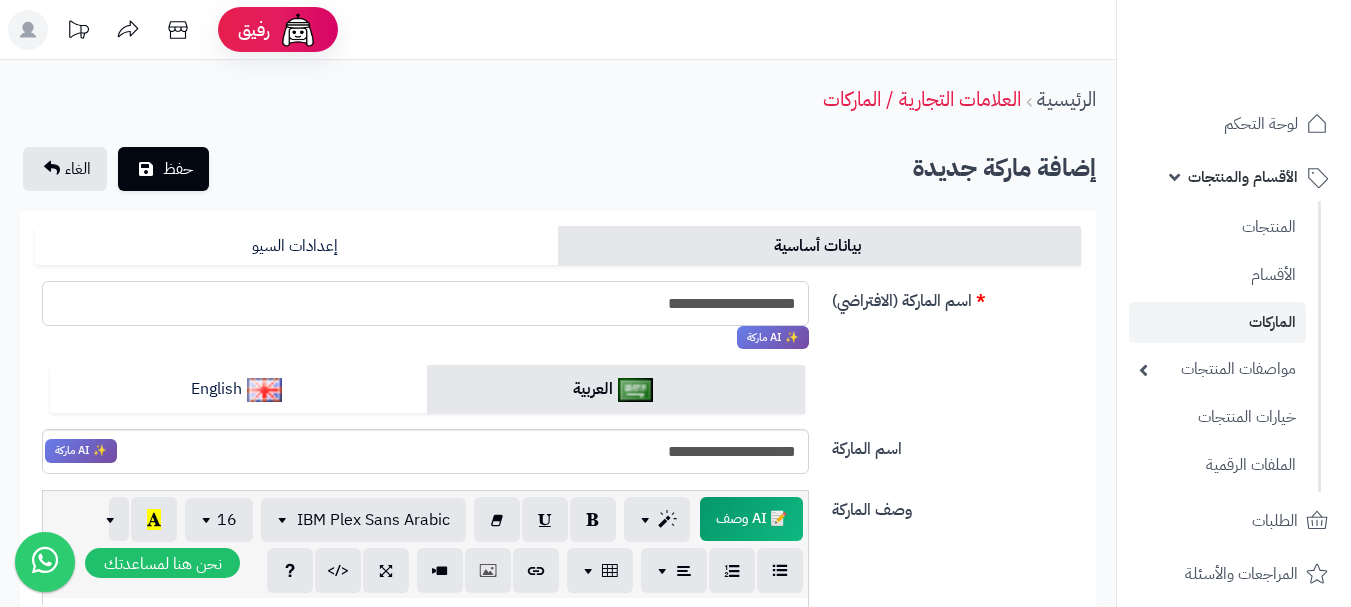 click on "**********" at bounding box center [425, 303] 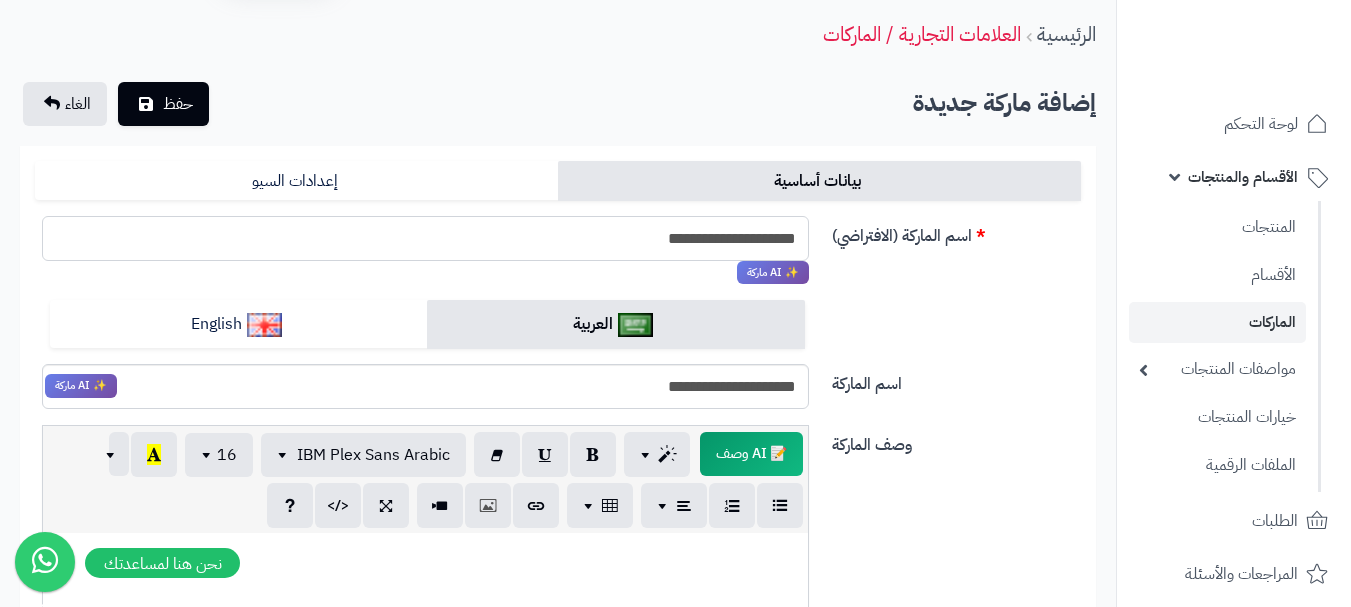 scroll, scrollTop: 100, scrollLeft: 0, axis: vertical 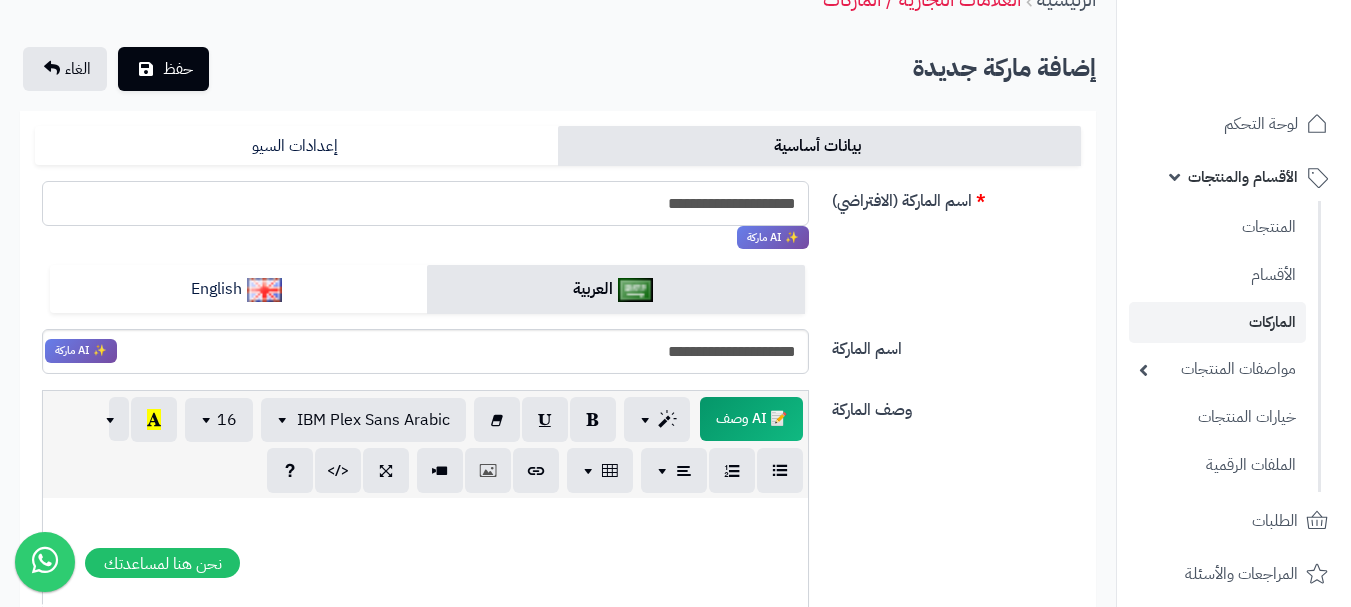 type on "**********" 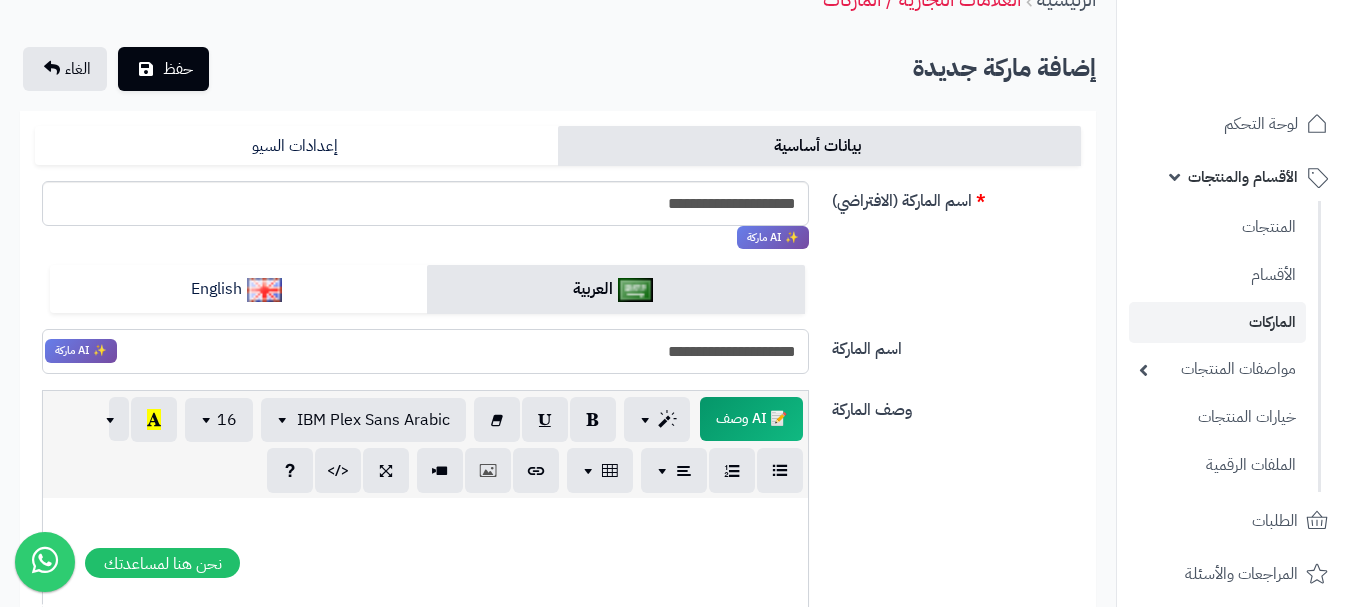 drag, startPoint x: 779, startPoint y: 355, endPoint x: 789, endPoint y: 362, distance: 12.206555 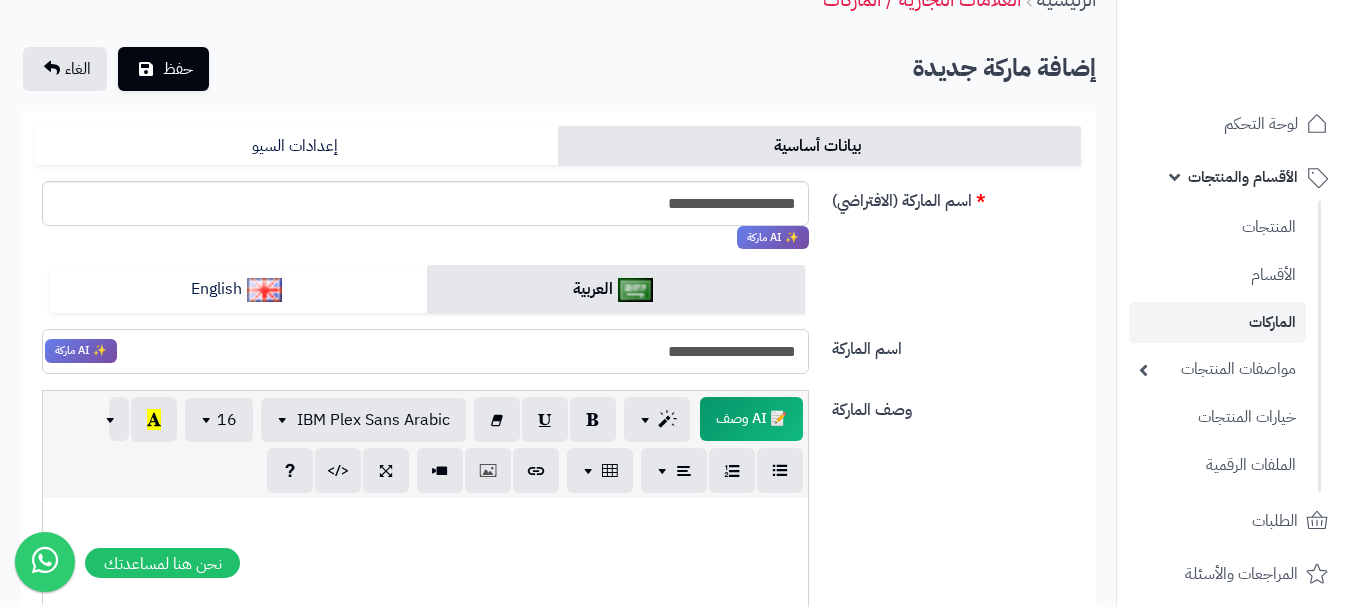 click on "**********" at bounding box center (425, 351) 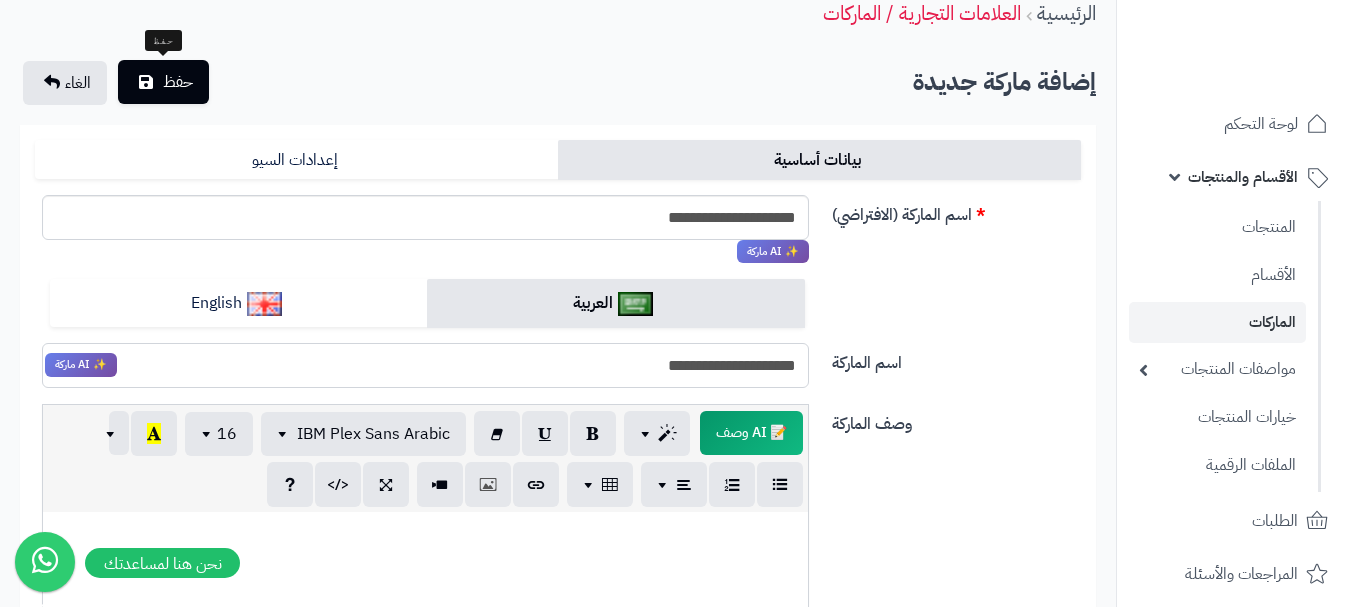 scroll, scrollTop: 0, scrollLeft: 0, axis: both 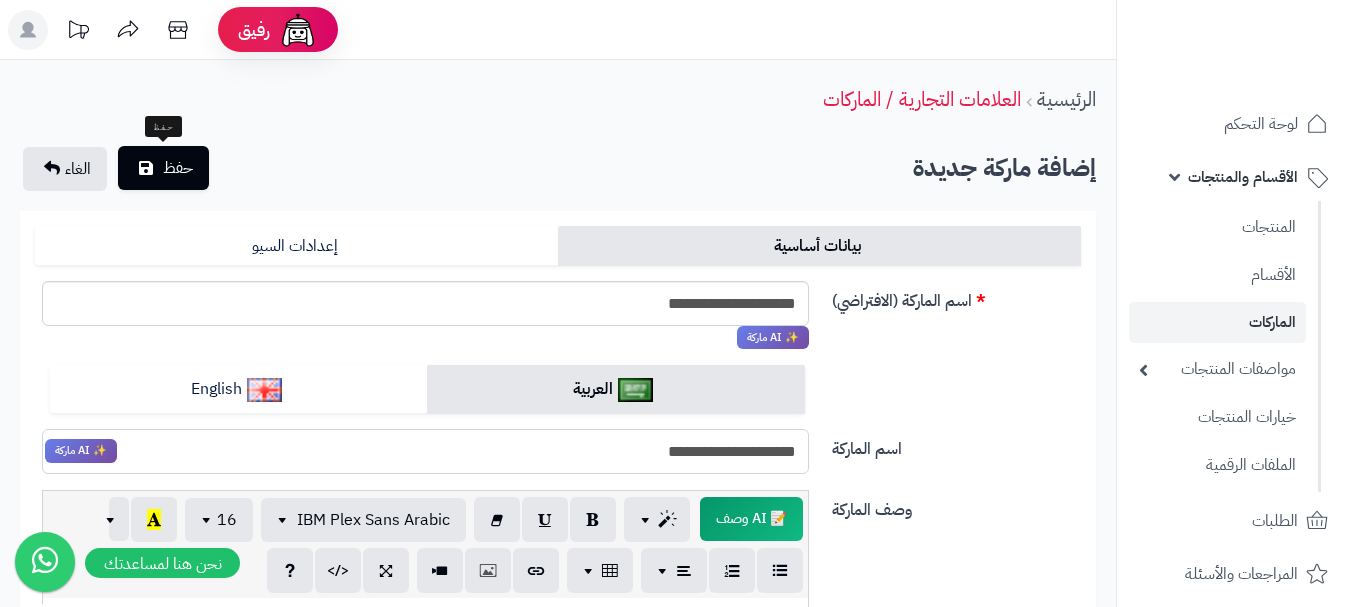 type on "**********" 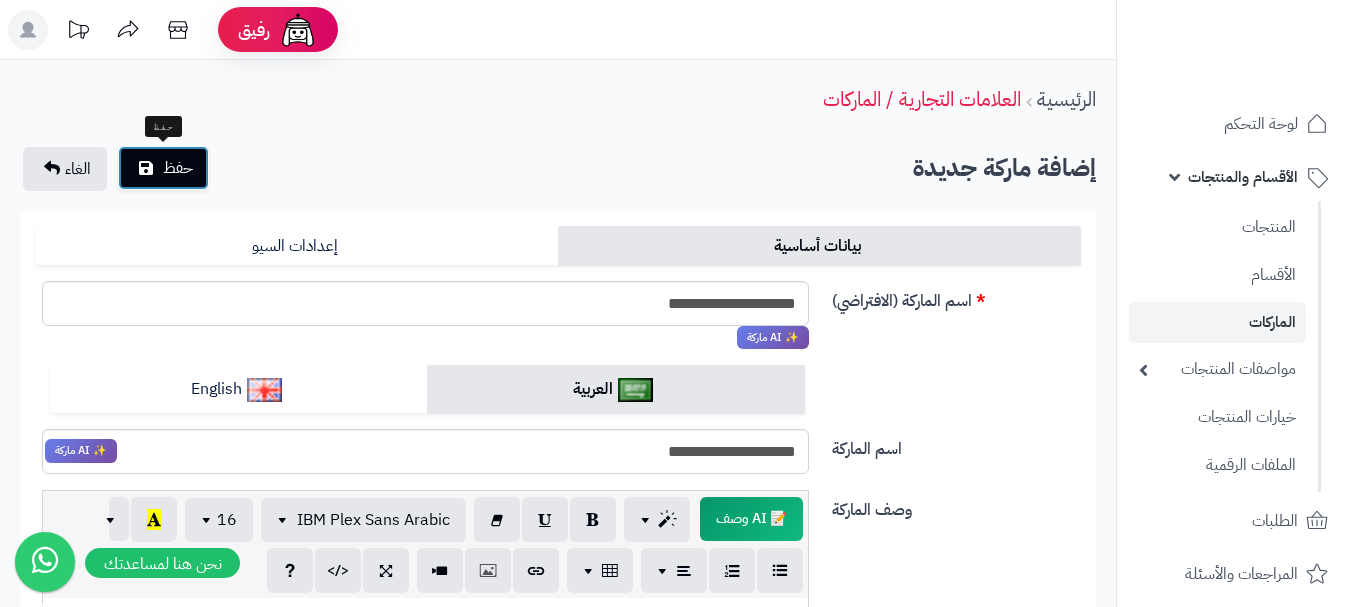 click on "حفظ" at bounding box center [178, 168] 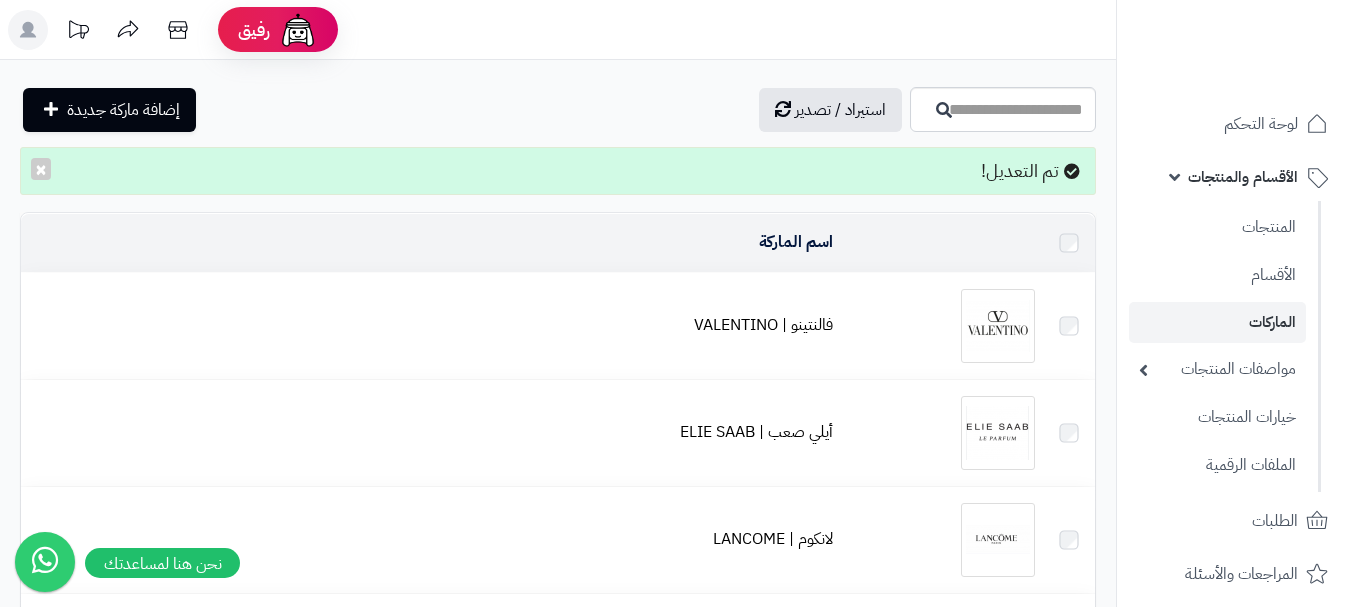 scroll, scrollTop: 0, scrollLeft: 0, axis: both 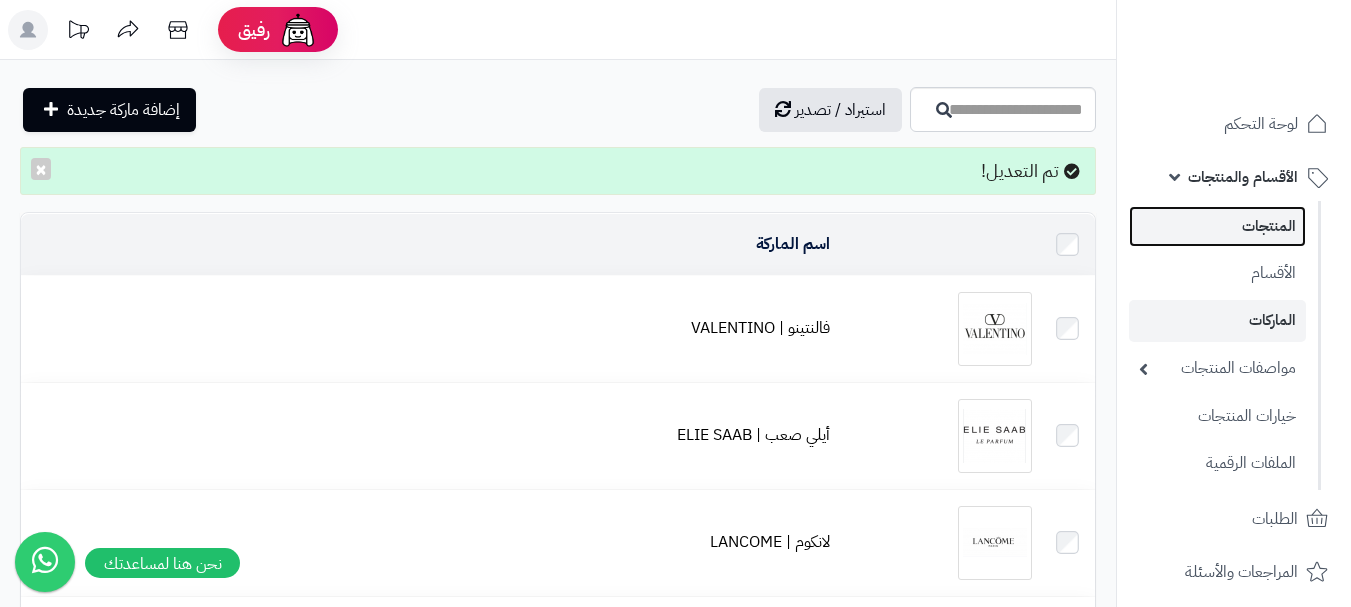 click on "المنتجات" at bounding box center [1217, 226] 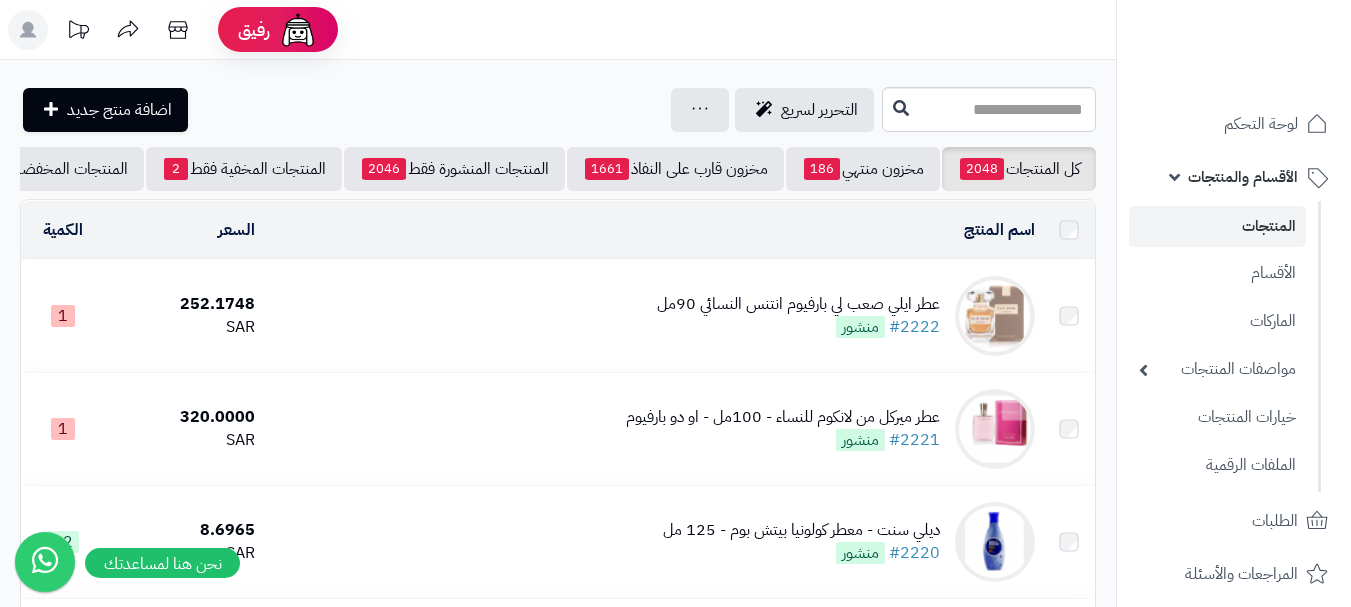 scroll, scrollTop: 0, scrollLeft: 0, axis: both 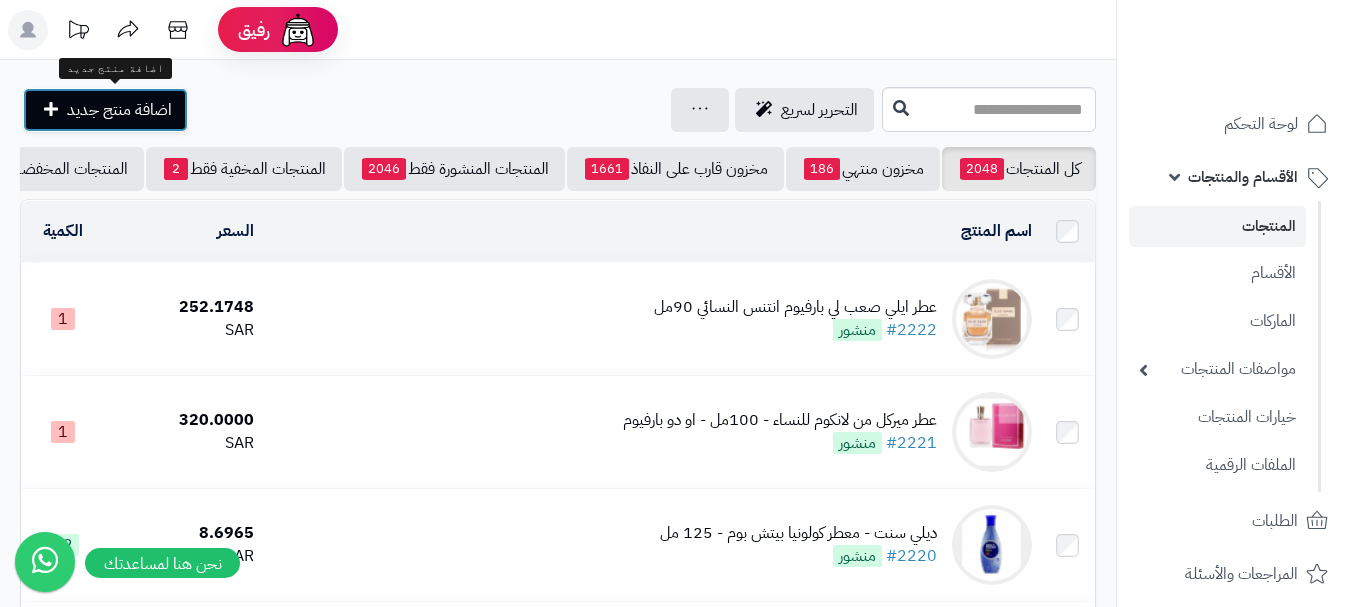 click on "اضافة منتج جديد" at bounding box center [119, 110] 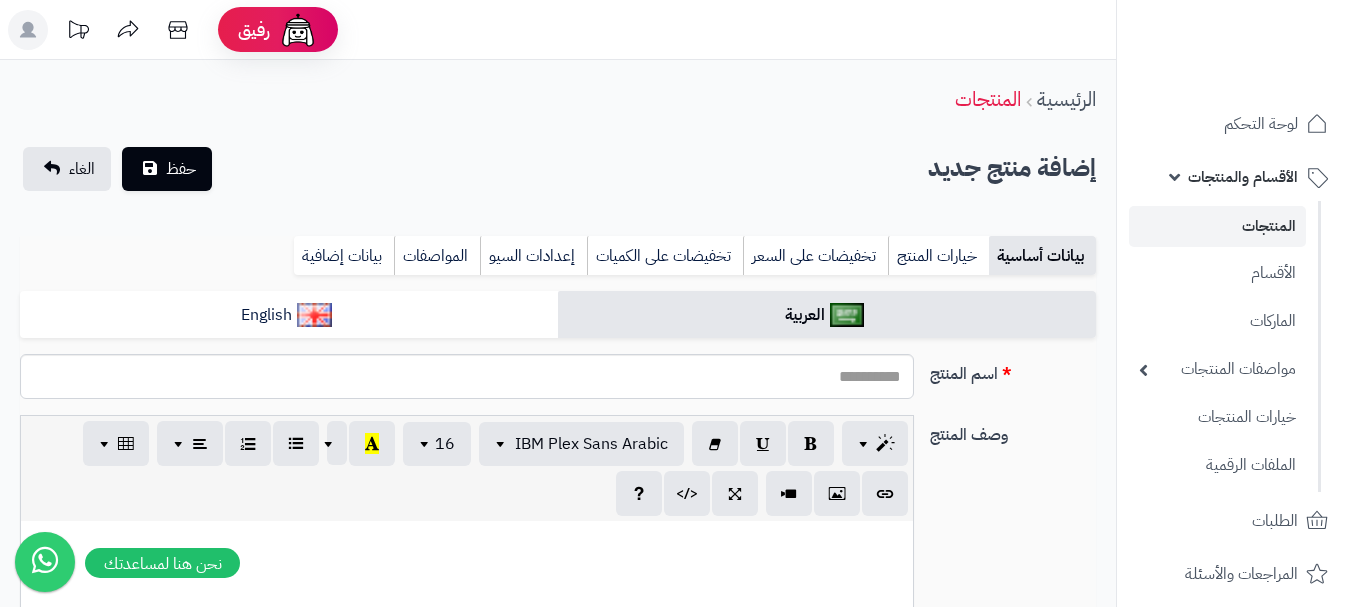 select 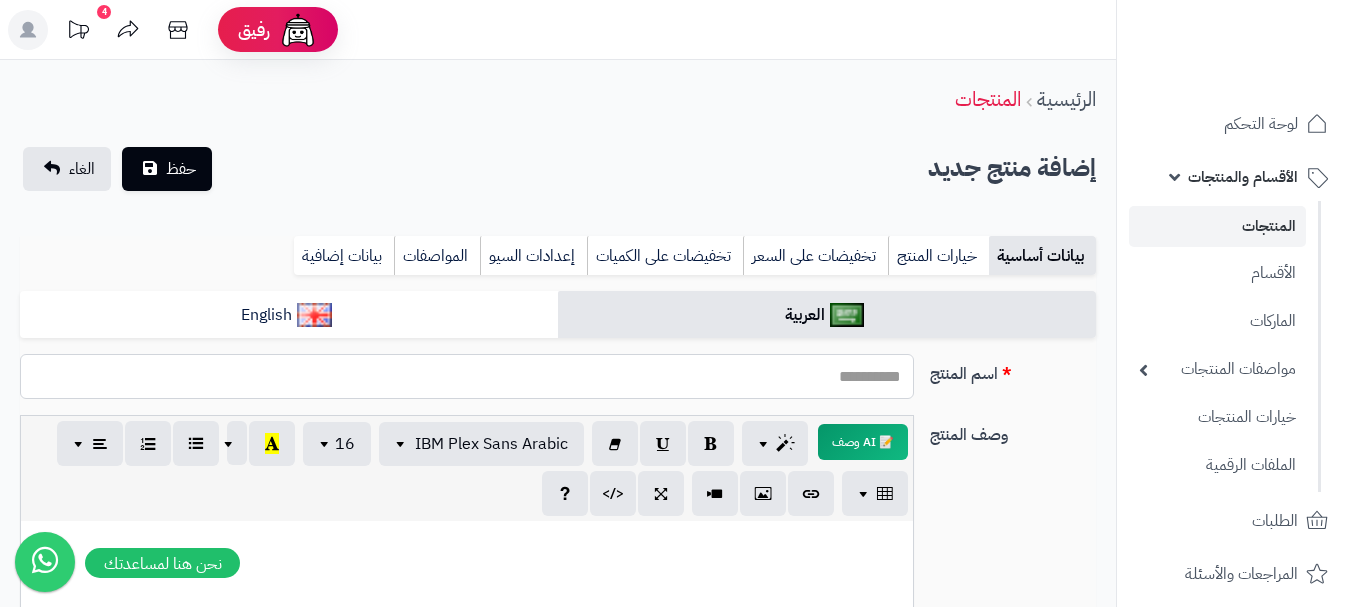 paste on "**********" 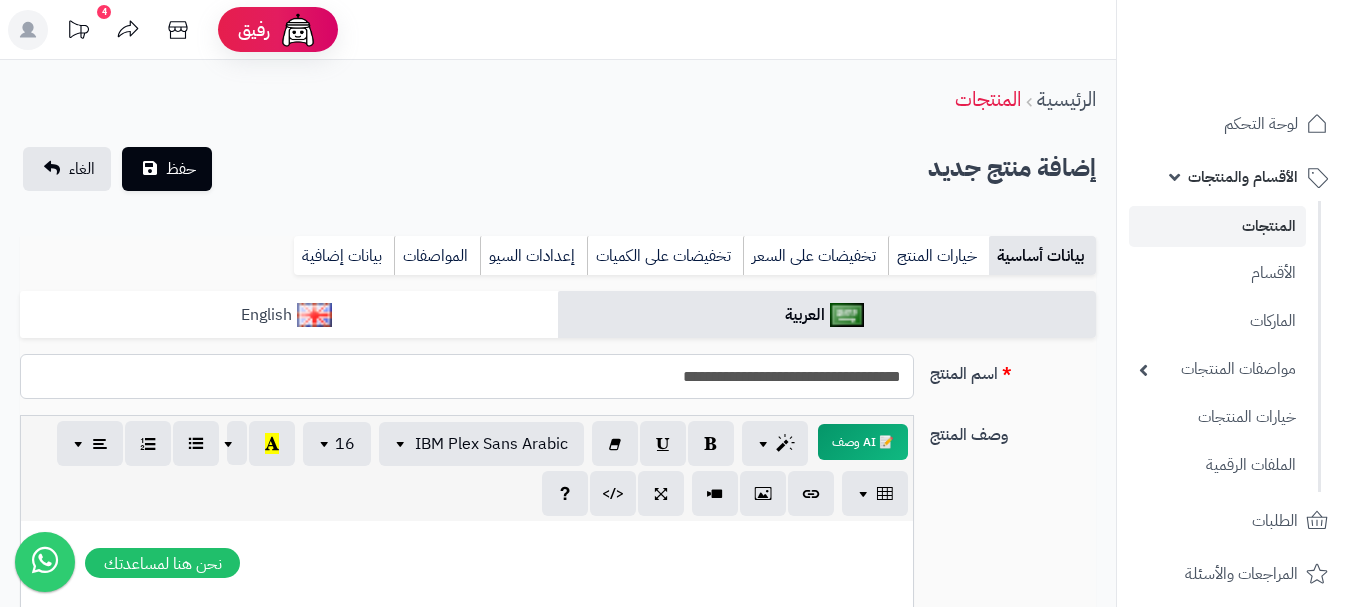 type on "**********" 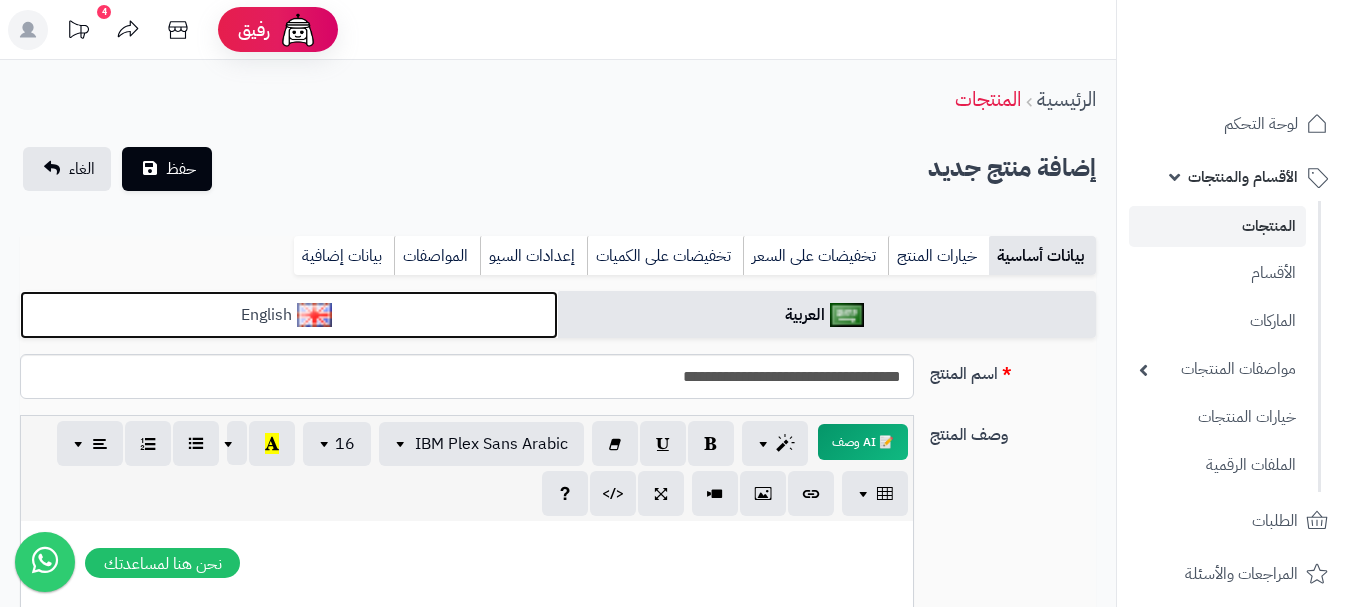 click on "English" at bounding box center [289, 315] 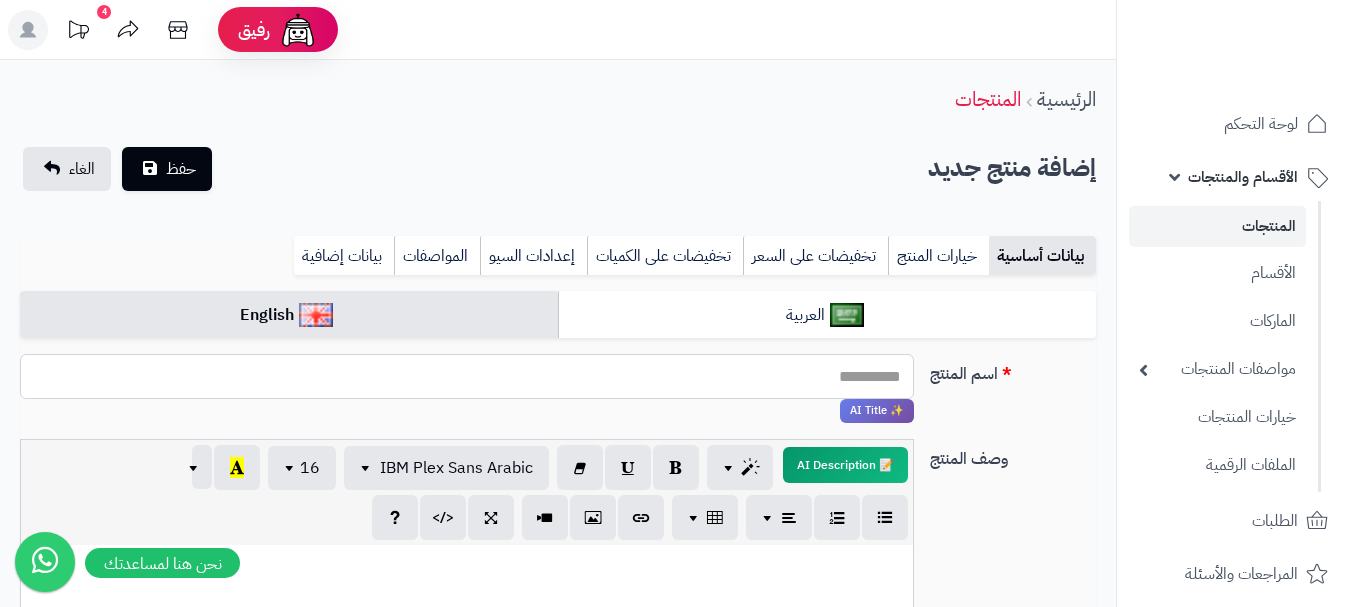 paste on "**********" 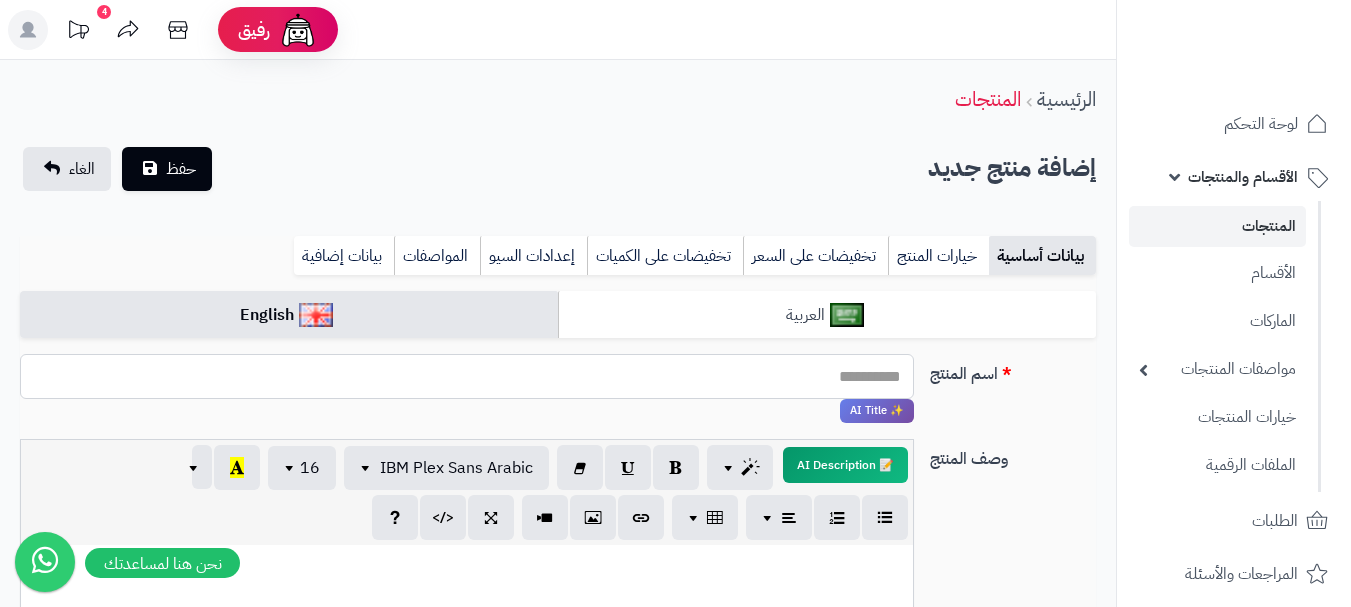 type on "**********" 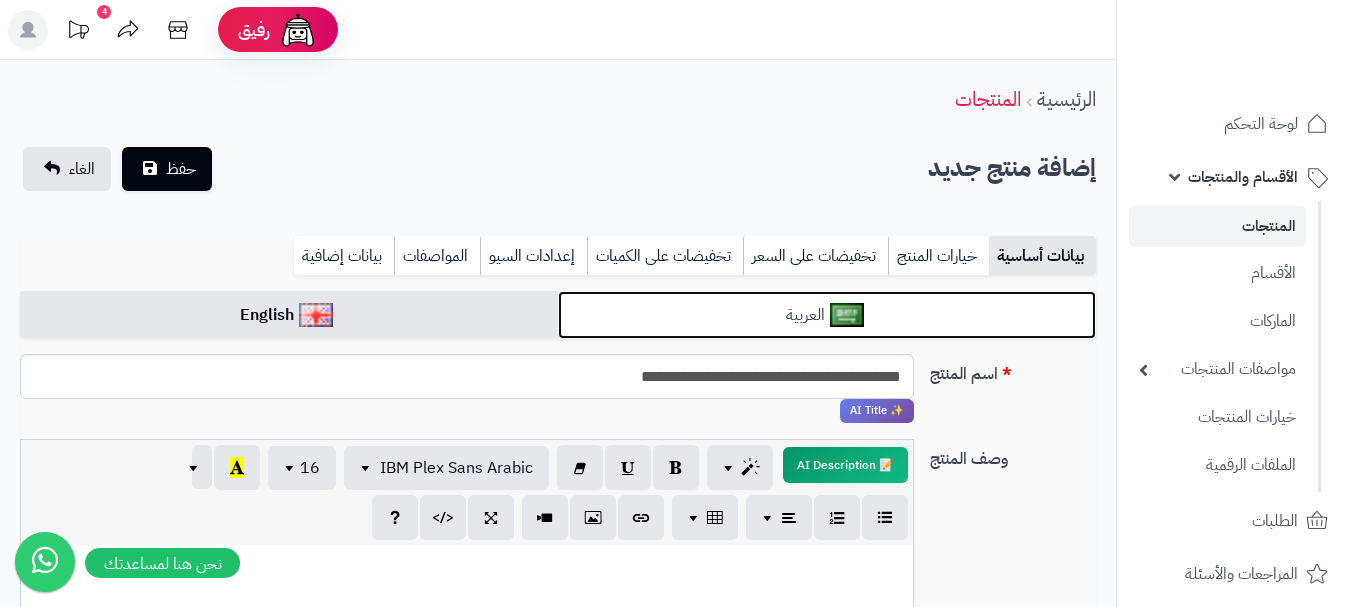 click on "العربية" at bounding box center [827, 315] 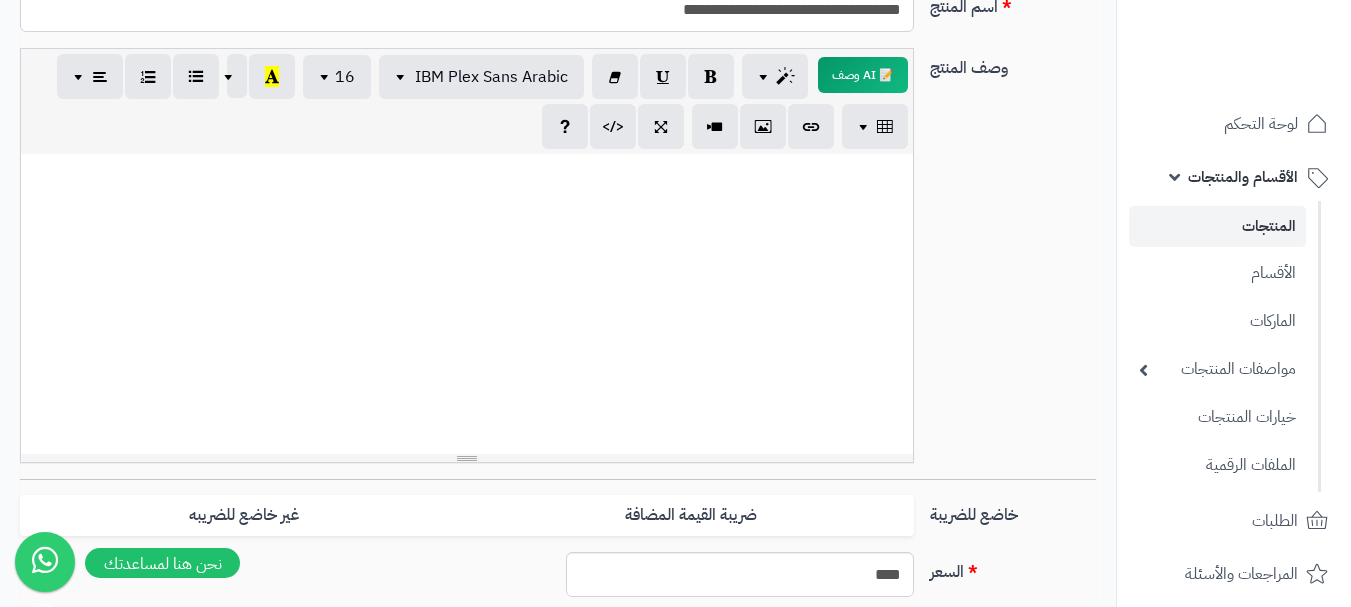 scroll, scrollTop: 600, scrollLeft: 0, axis: vertical 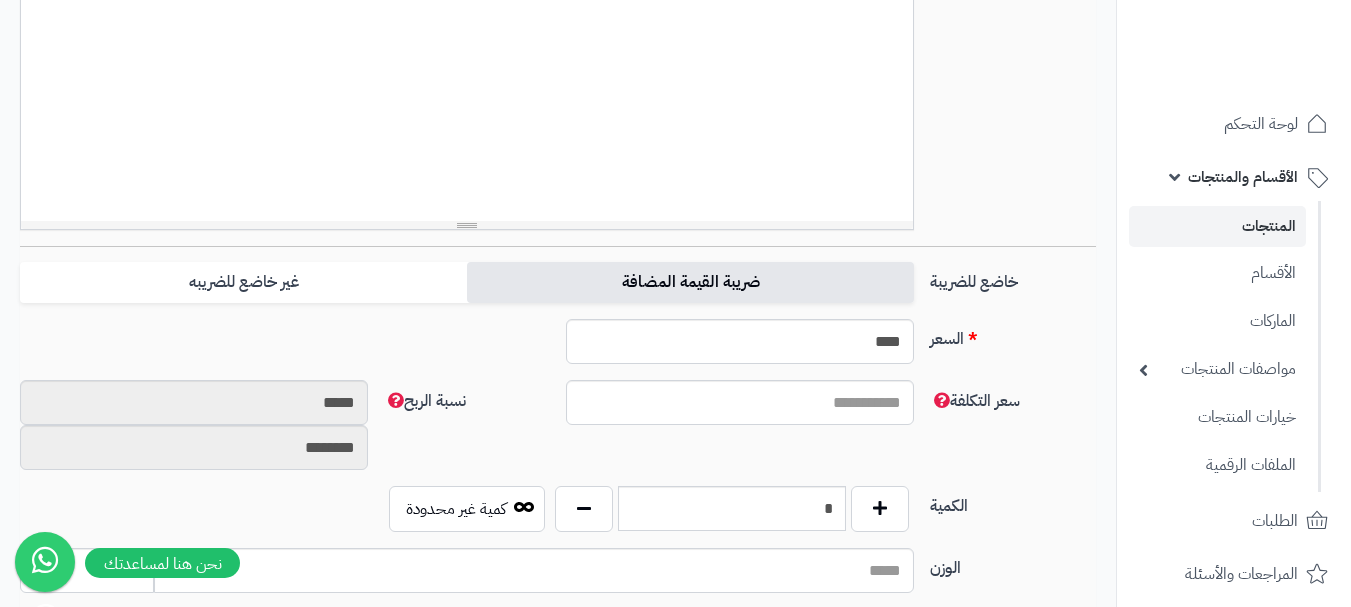 click on "ضريبة القيمة المضافة" at bounding box center (690, 282) 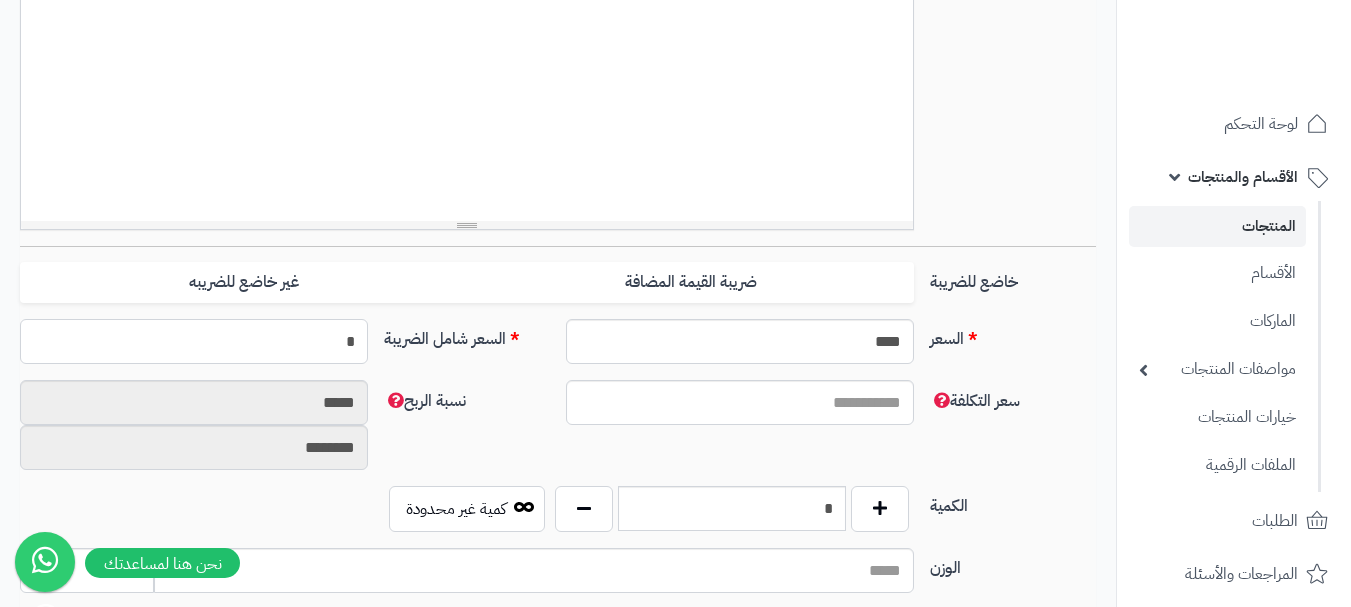 click on "*" at bounding box center [194, 341] 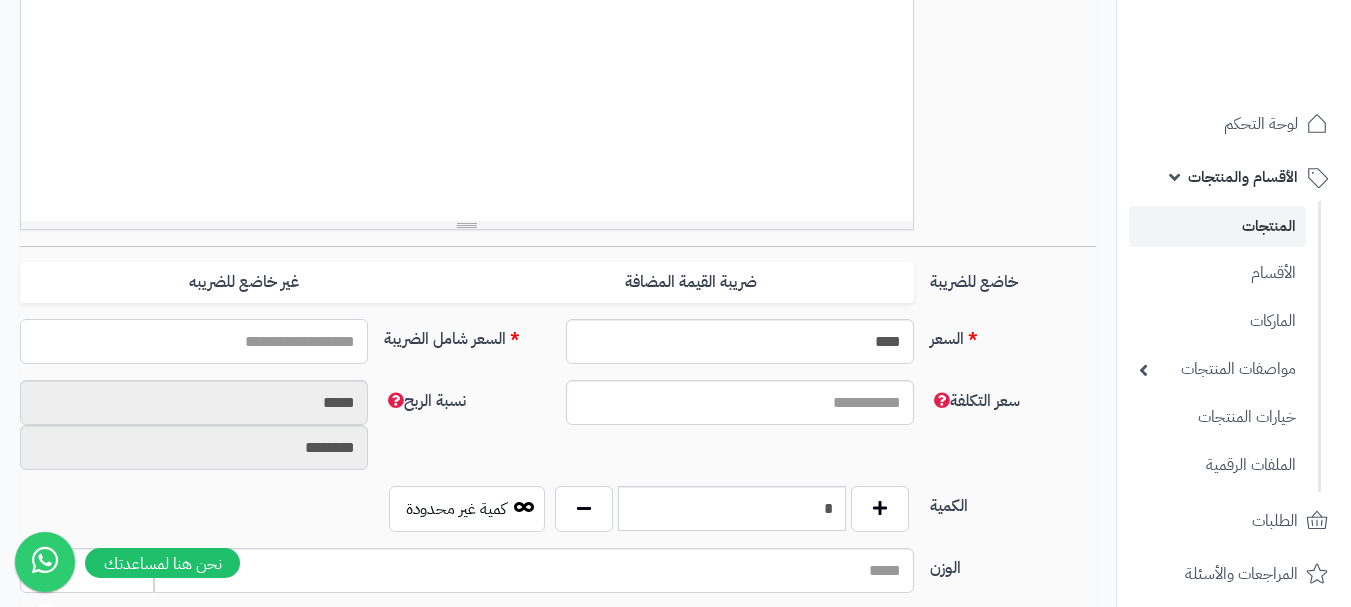 type on "*" 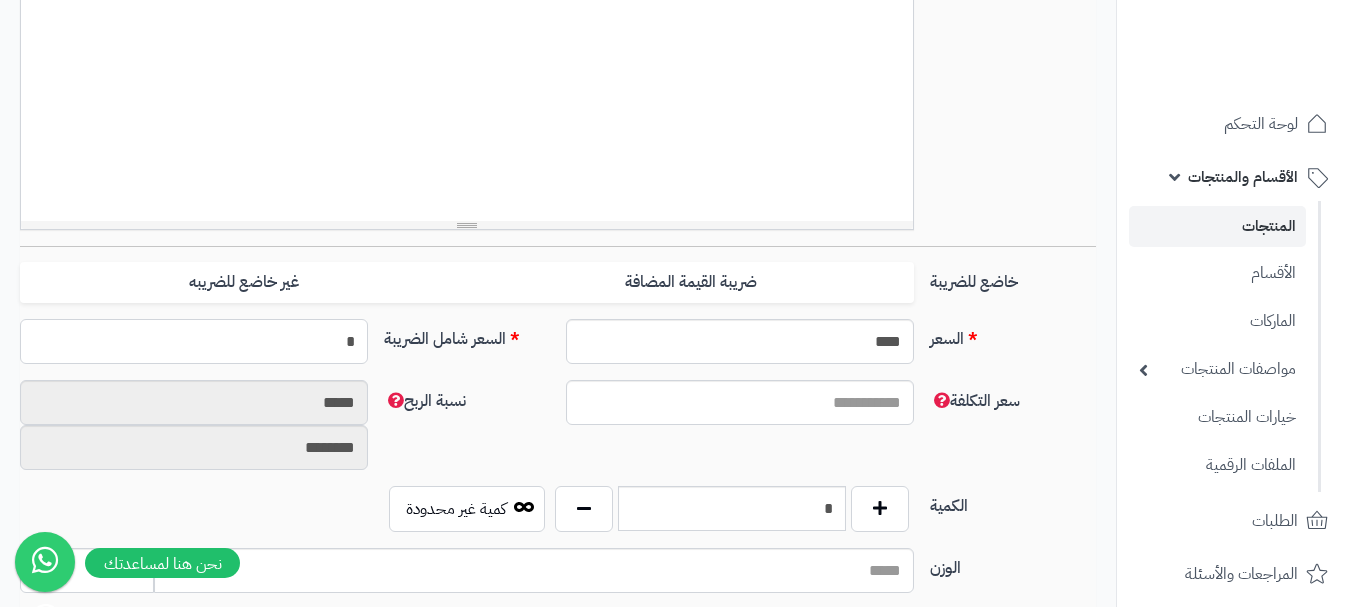 type on "*" 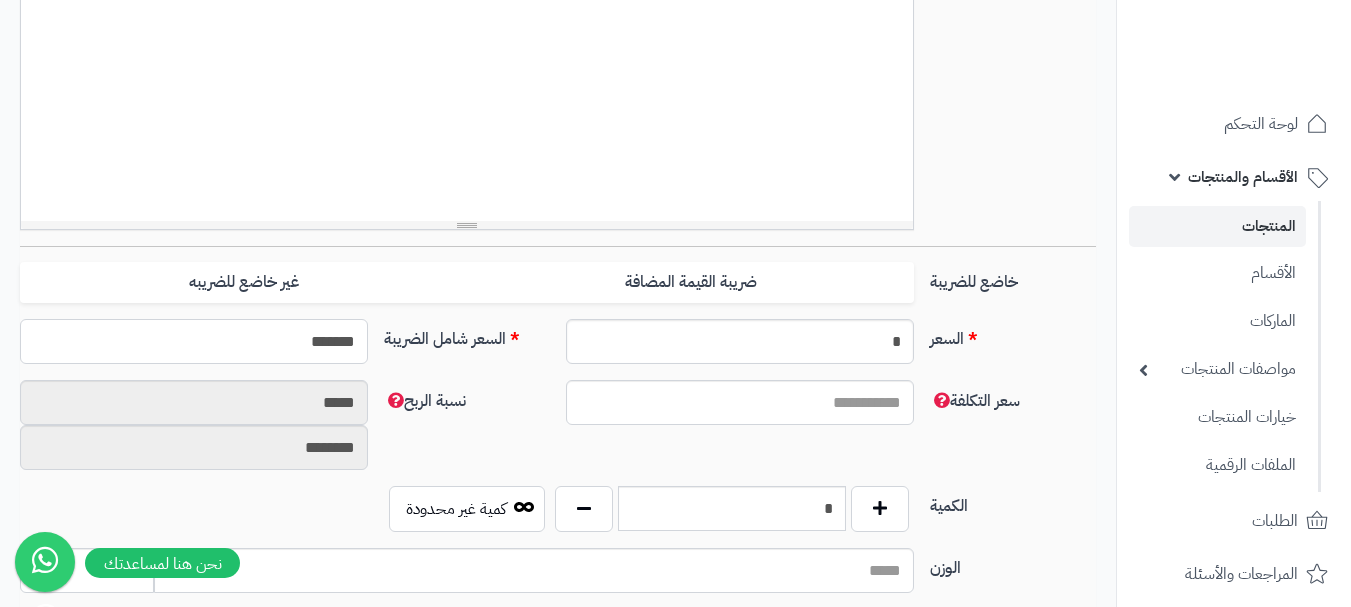 scroll, scrollTop: 800, scrollLeft: 0, axis: vertical 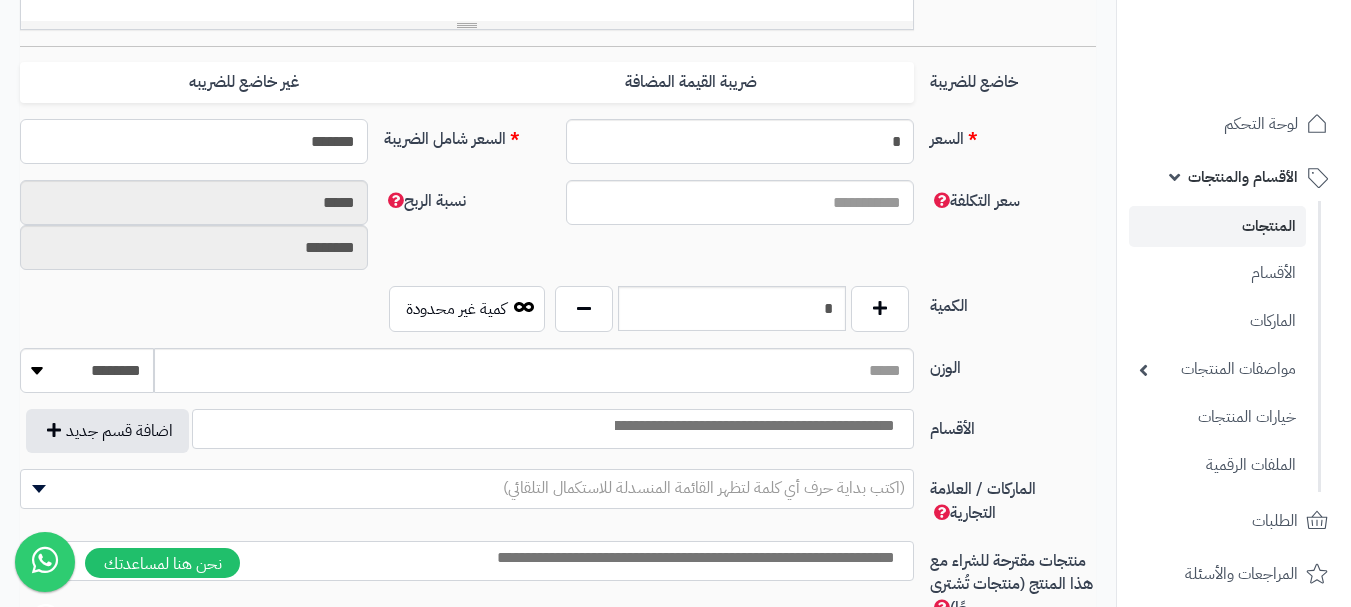type on "*******" 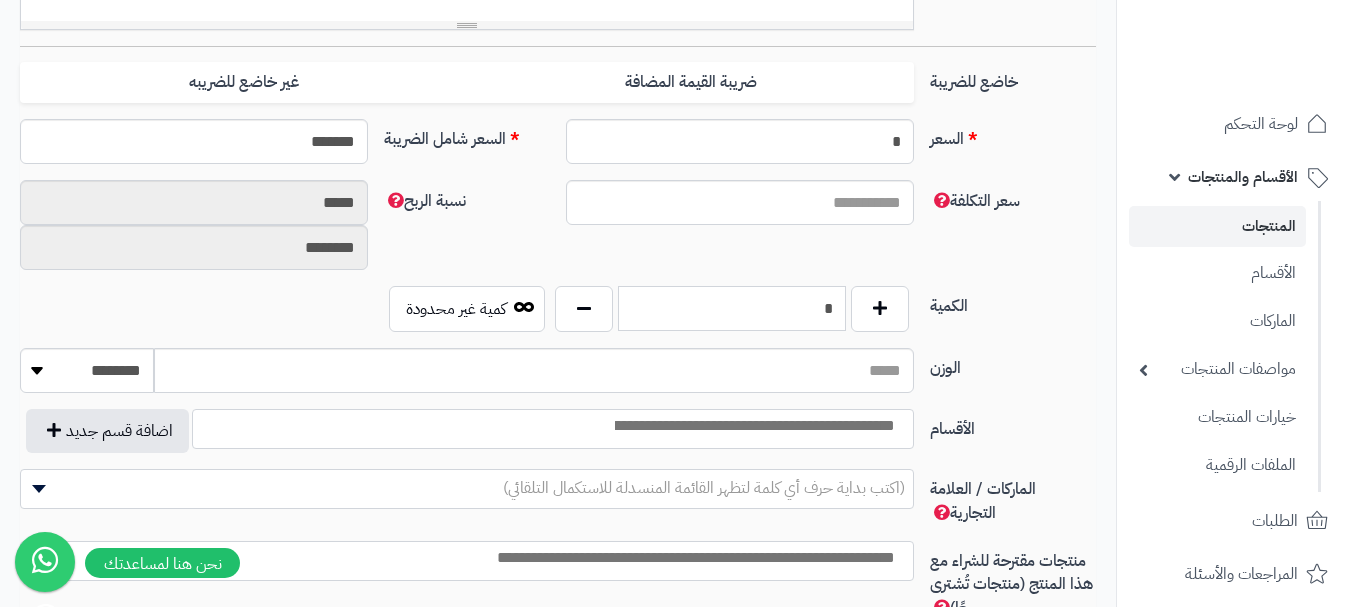 type on "**********" 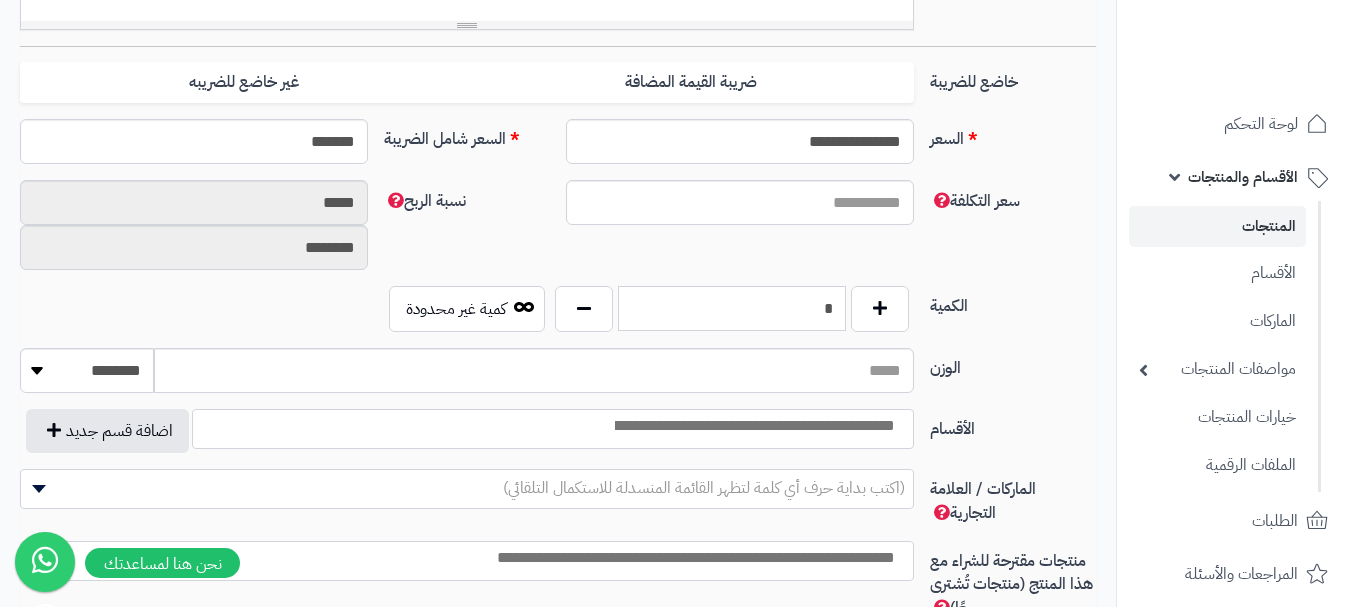 click on "*" at bounding box center [732, 308] 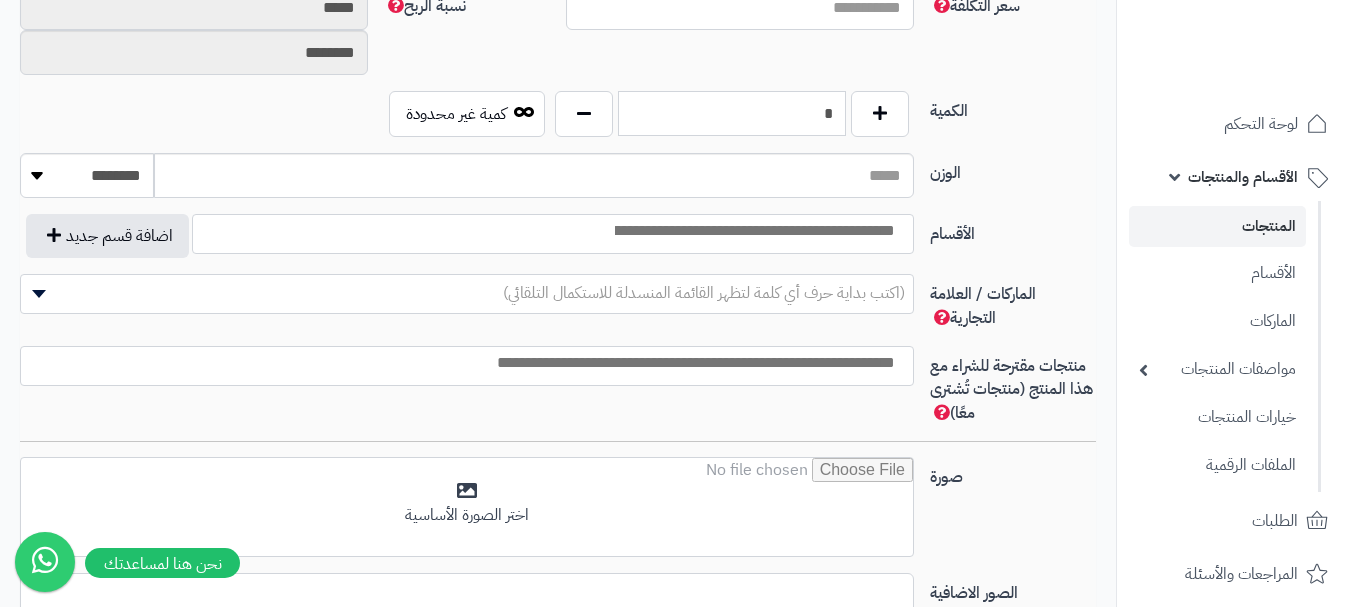 scroll, scrollTop: 1000, scrollLeft: 0, axis: vertical 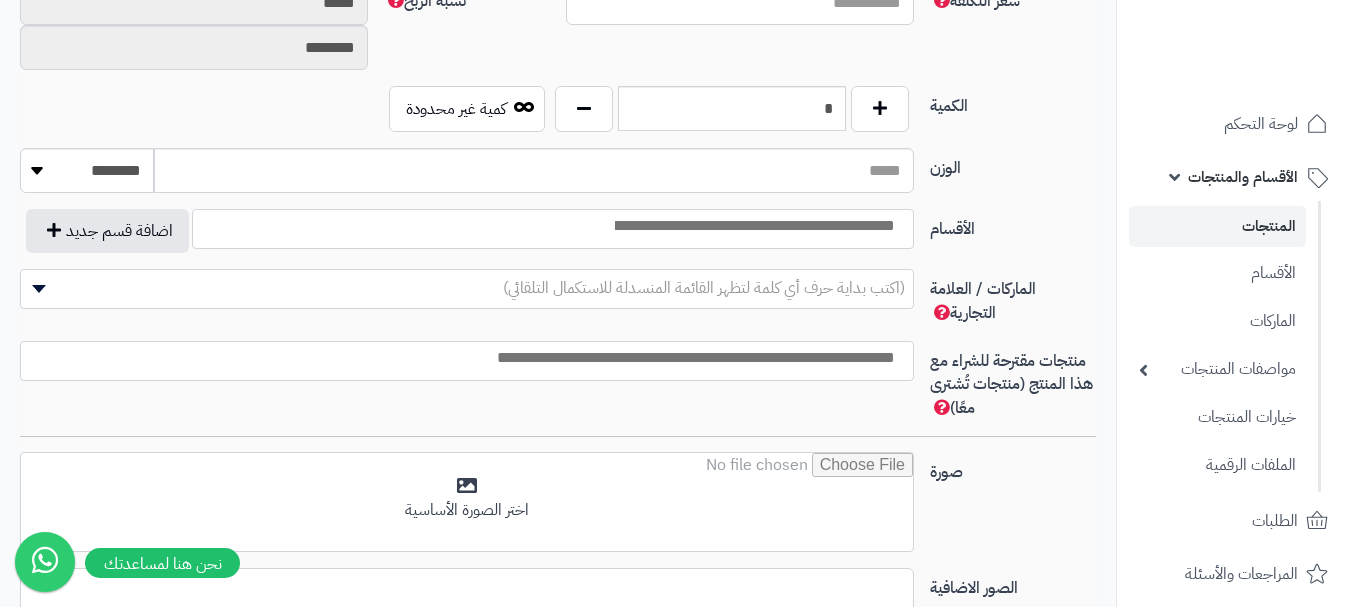 click at bounding box center (753, 226) 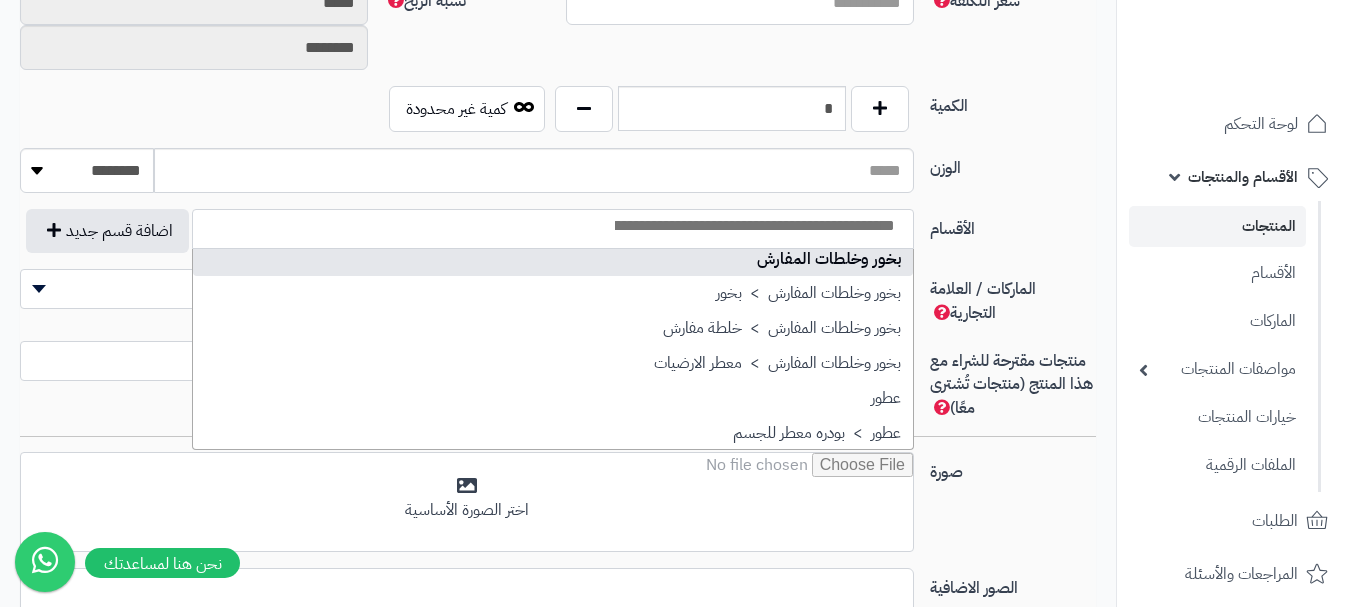 scroll, scrollTop: 700, scrollLeft: 0, axis: vertical 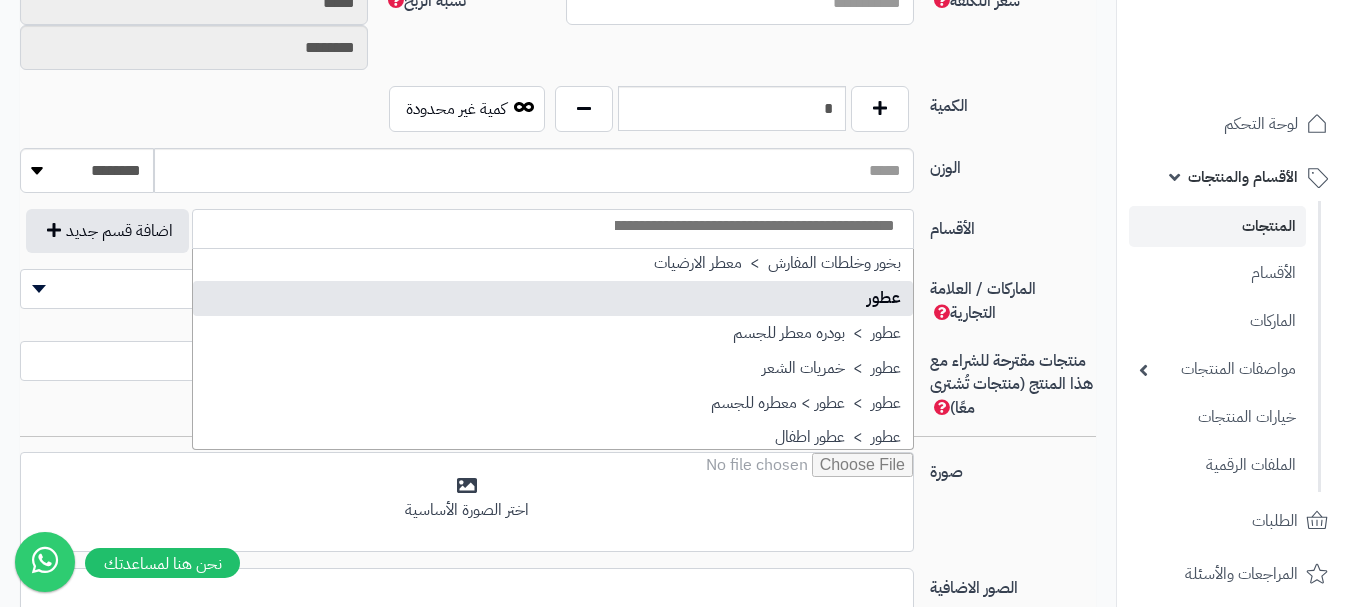 select on "**" 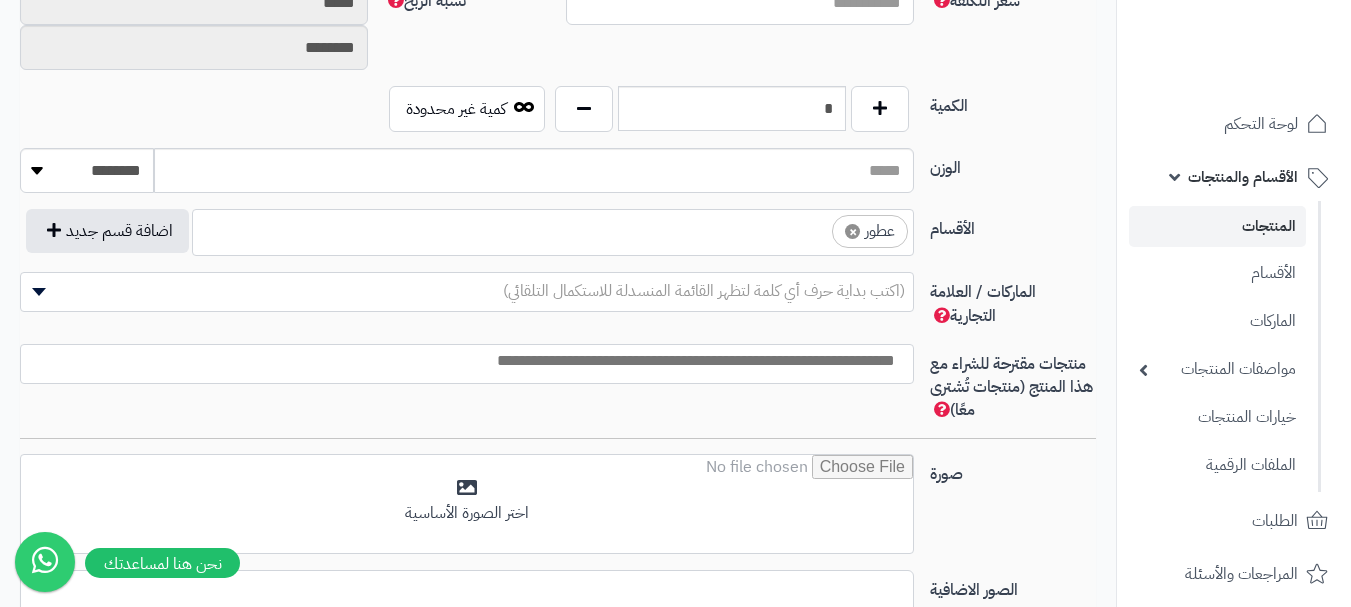 scroll, scrollTop: 525, scrollLeft: 0, axis: vertical 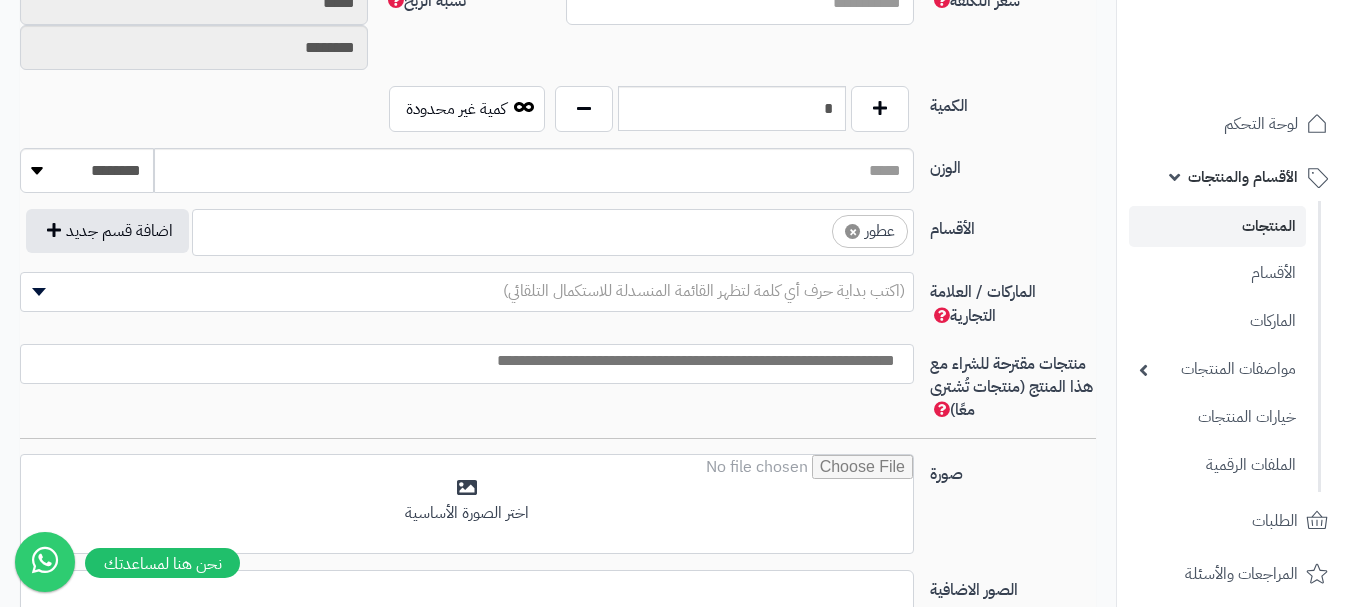 click on "× عطور" at bounding box center [553, 229] 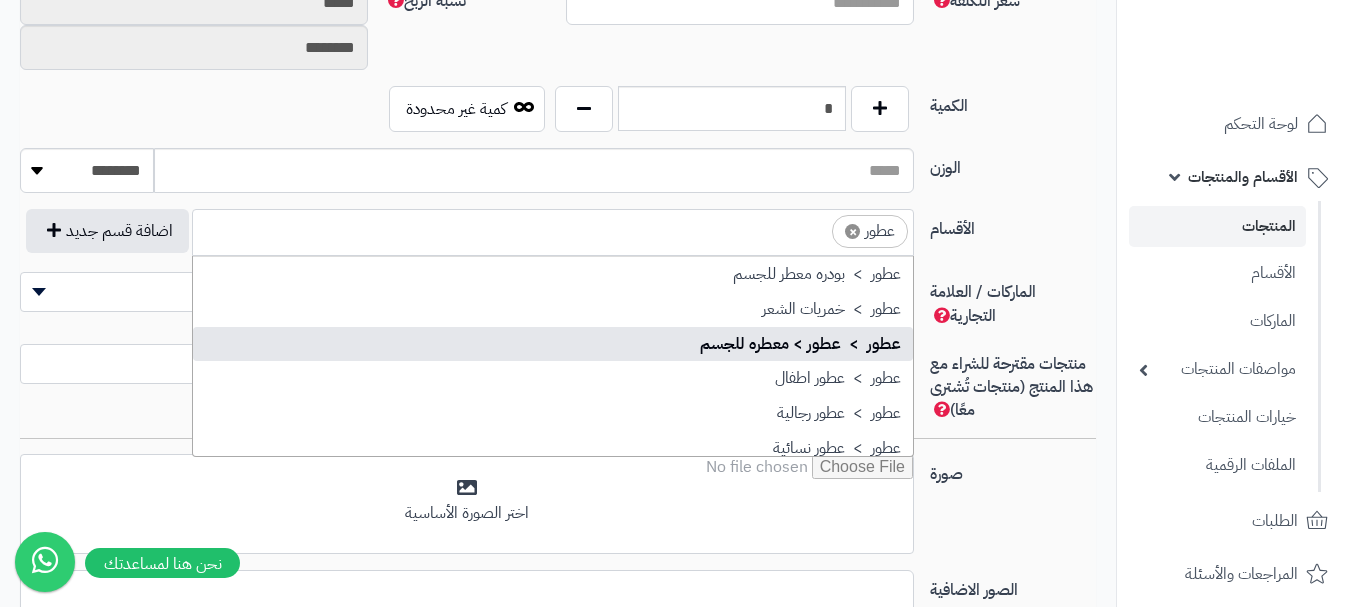scroll, scrollTop: 797, scrollLeft: 0, axis: vertical 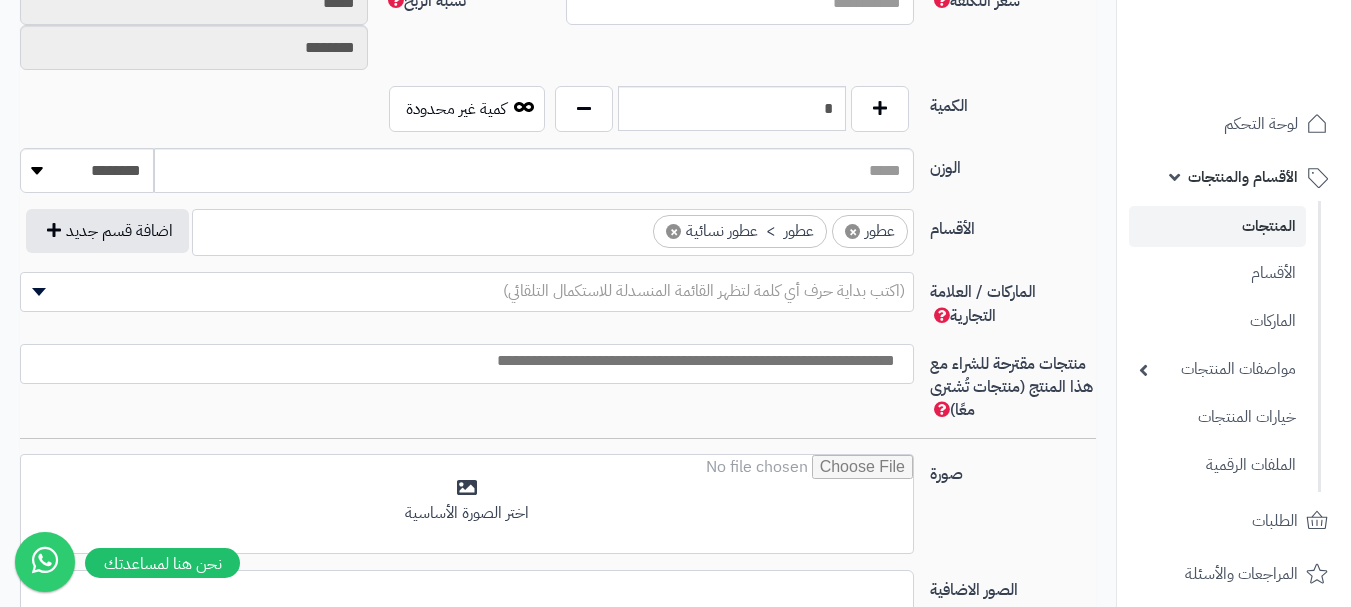 click on "(اكتب بداية حرف أي كلمة لتظهر القائمة المنسدلة للاستكمال التلقائي)" at bounding box center (704, 291) 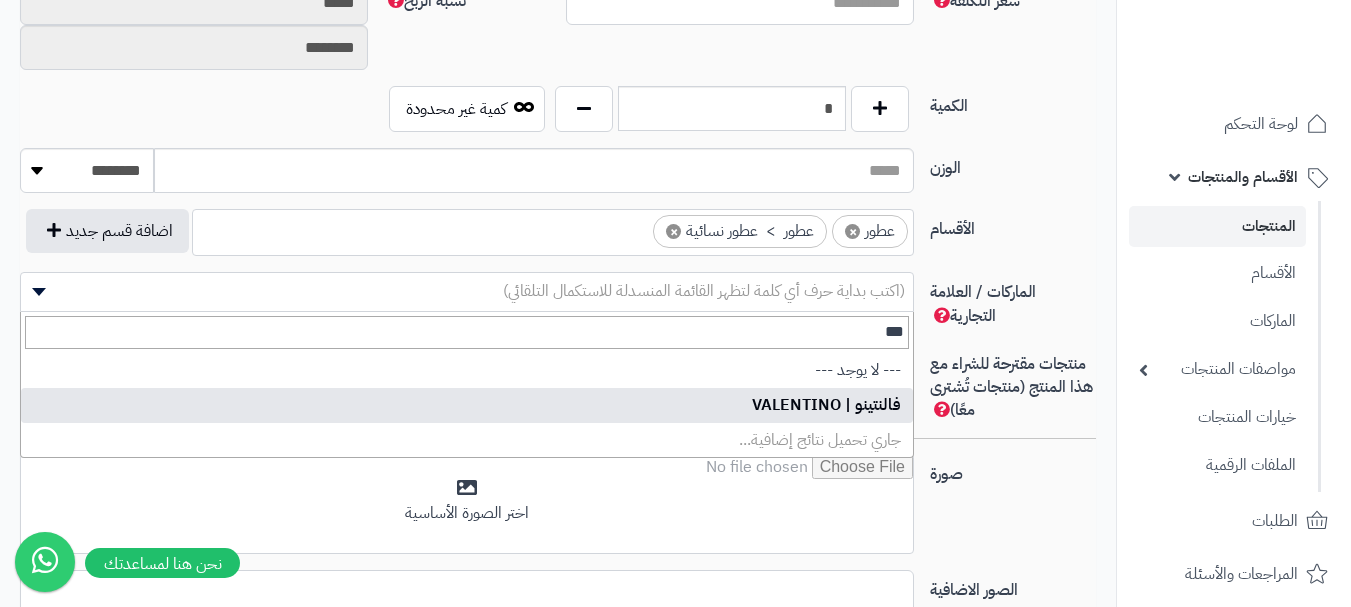 type on "***" 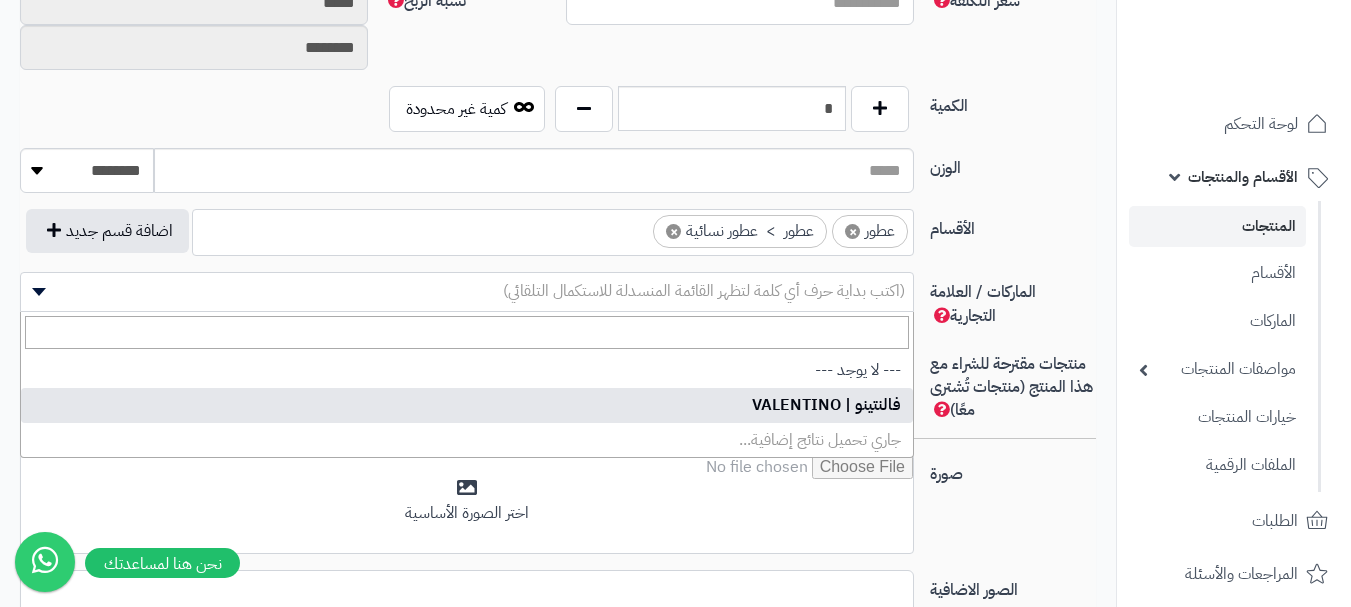 select on "***" 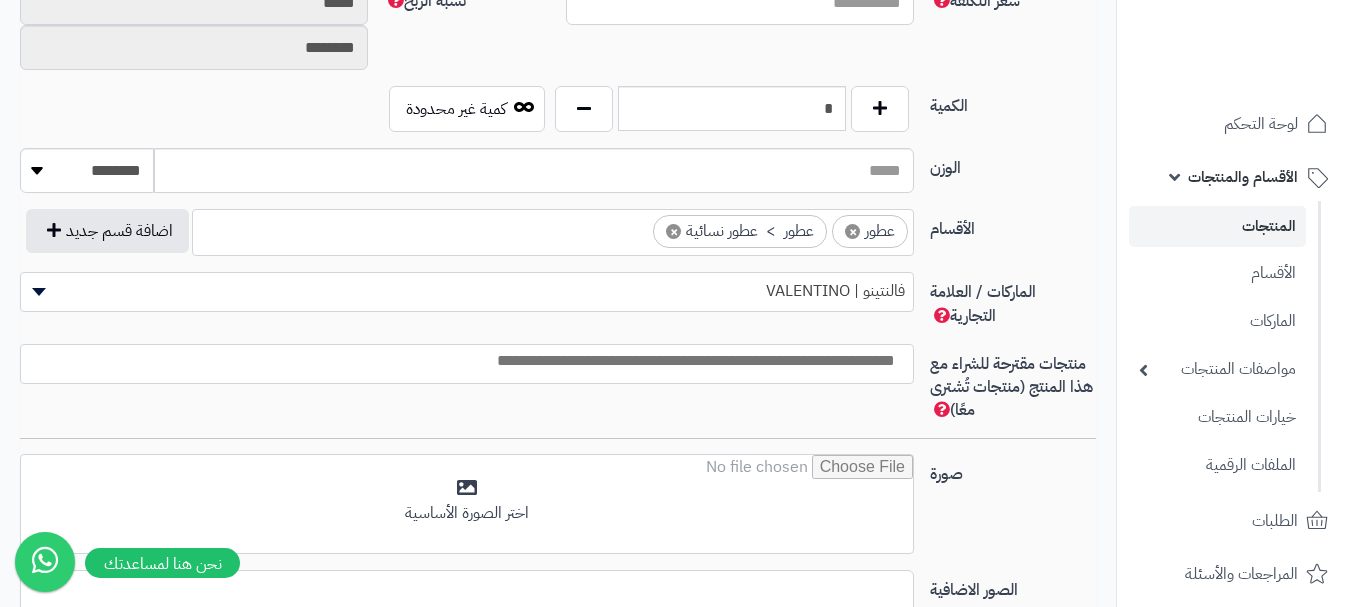 click at bounding box center [462, 361] 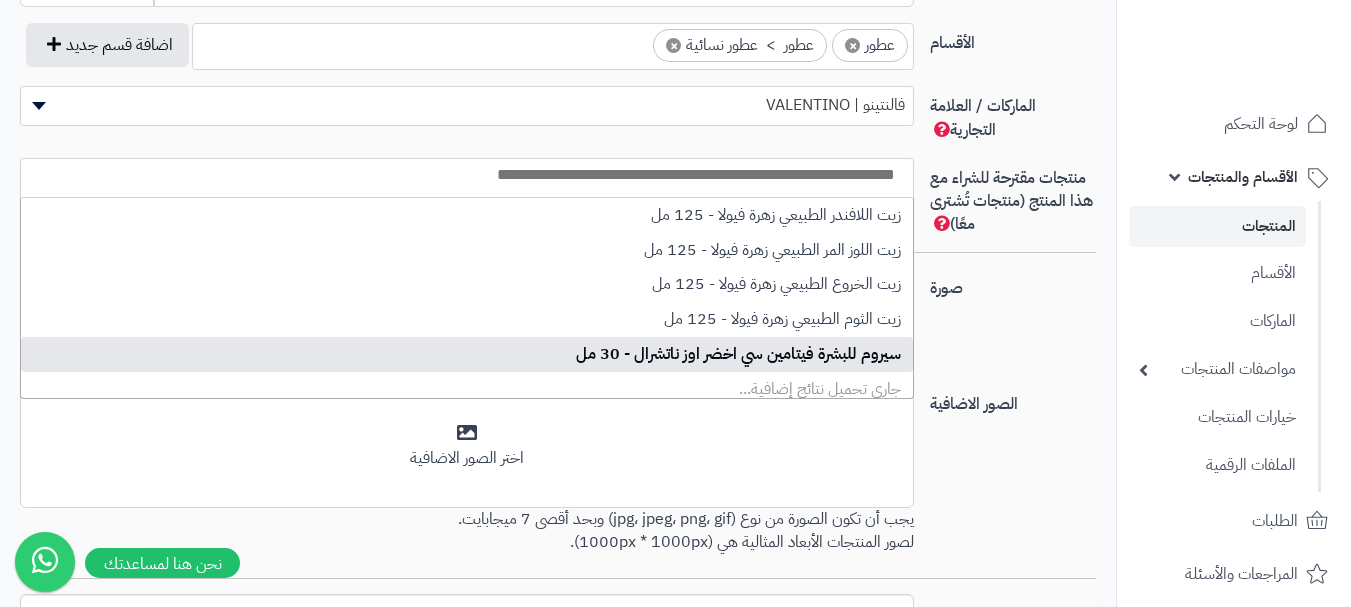 scroll, scrollTop: 1200, scrollLeft: 0, axis: vertical 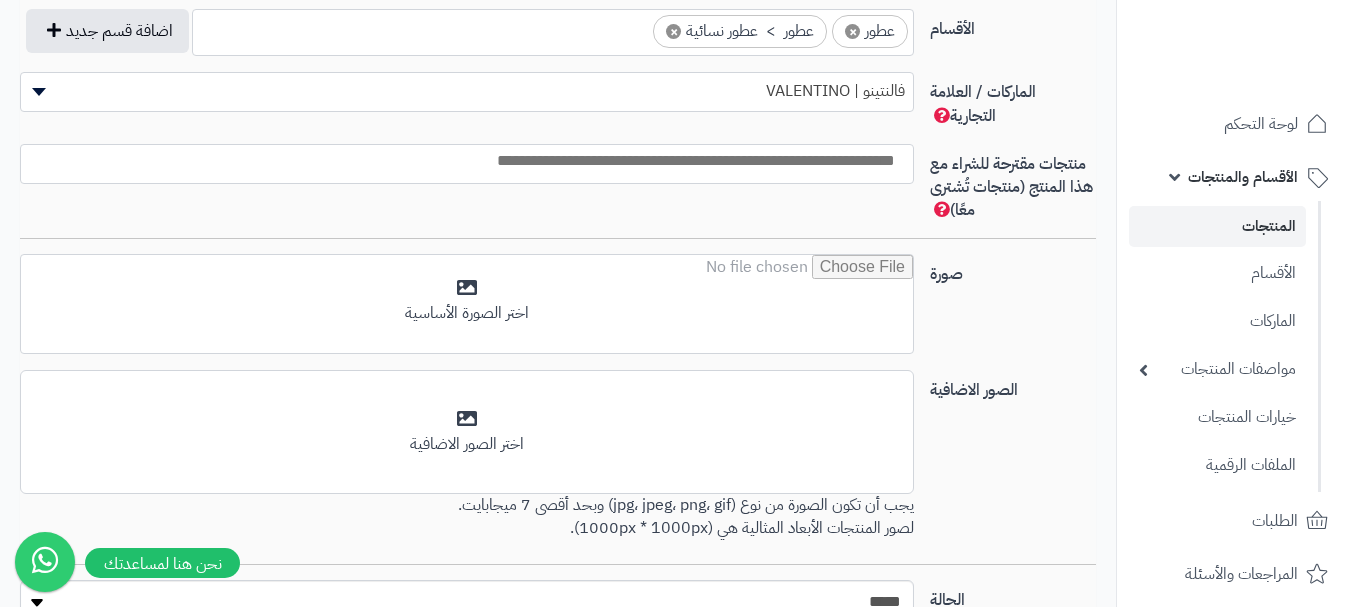 drag, startPoint x: 1060, startPoint y: 438, endPoint x: 856, endPoint y: 378, distance: 212.64055 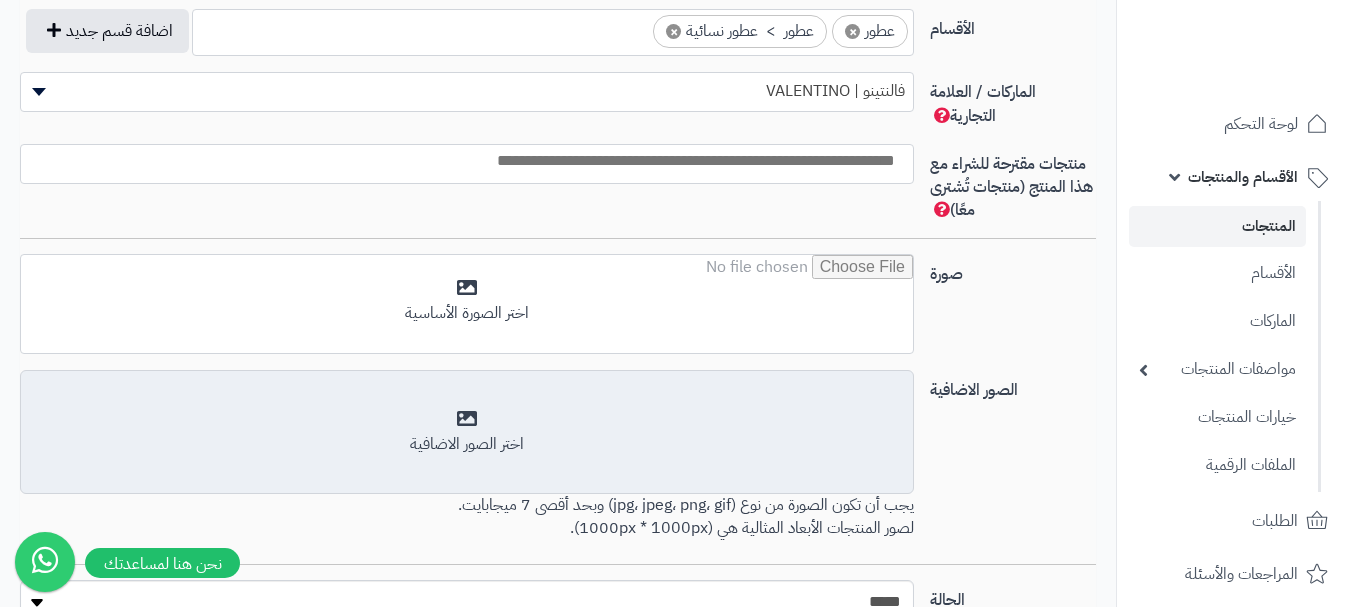 scroll, scrollTop: 0, scrollLeft: -5, axis: horizontal 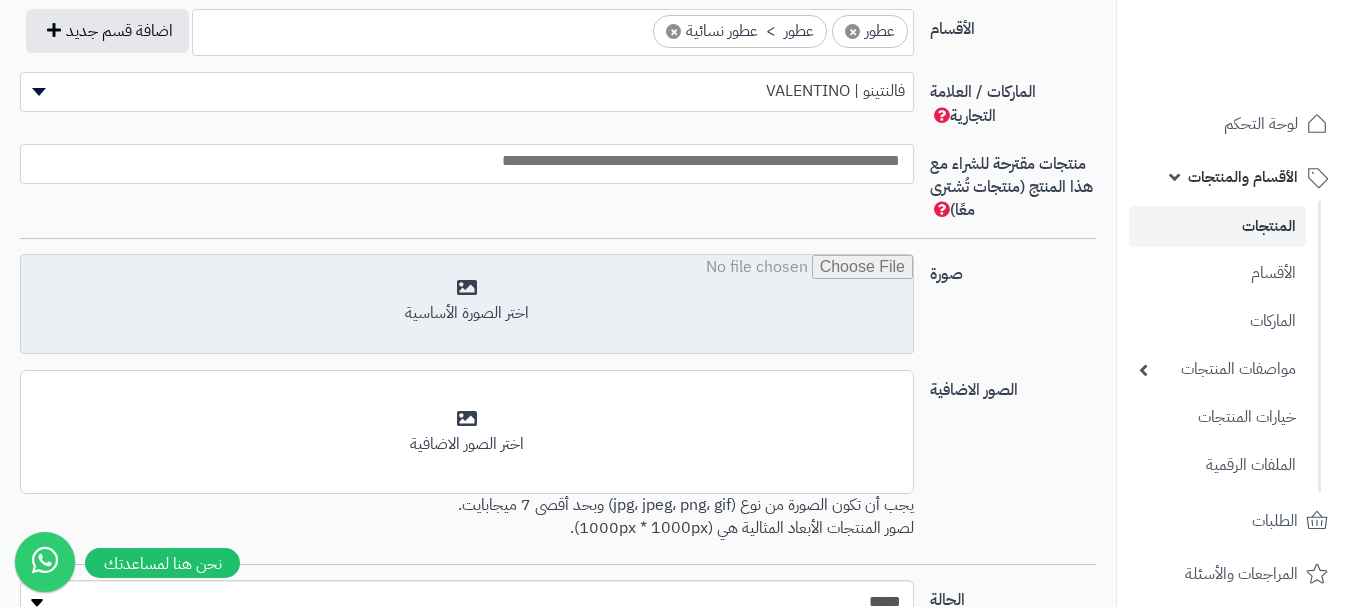 click at bounding box center (467, 305) 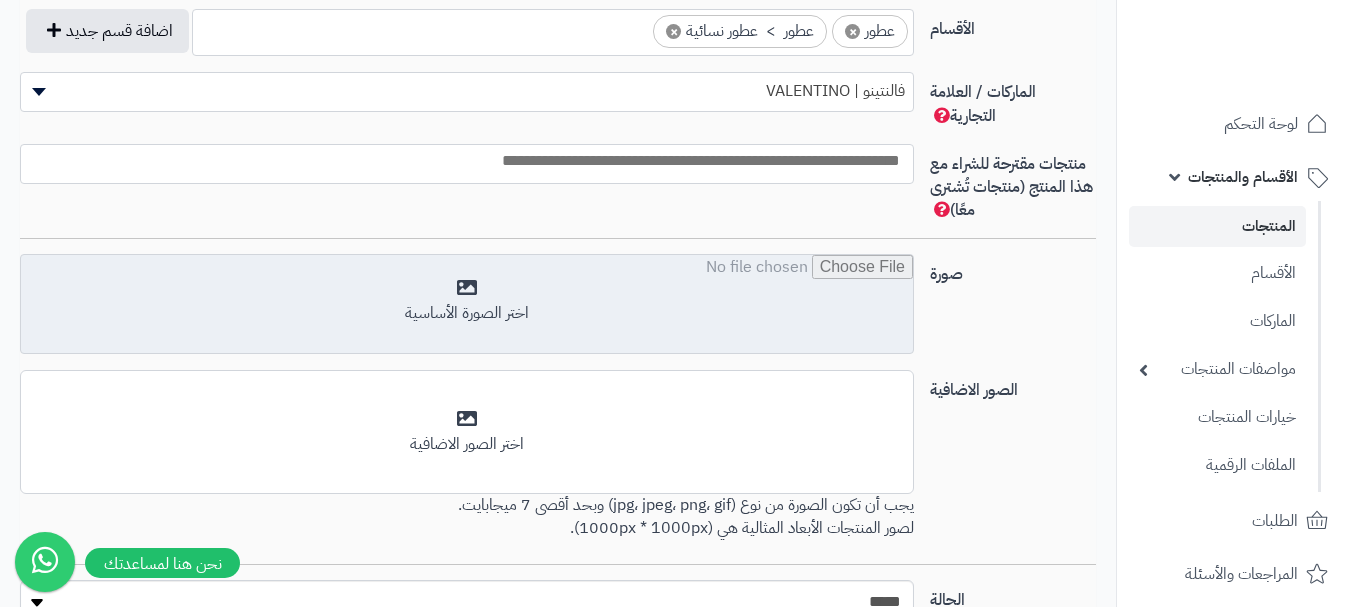 type on "**********" 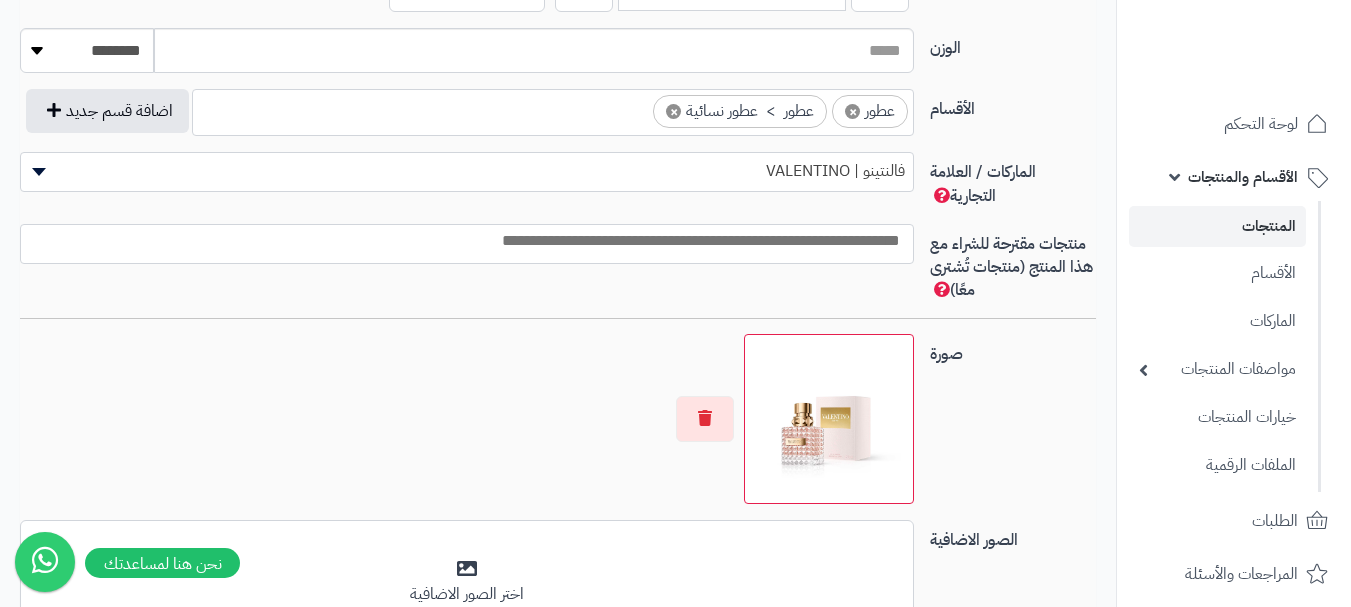 scroll, scrollTop: 1300, scrollLeft: 0, axis: vertical 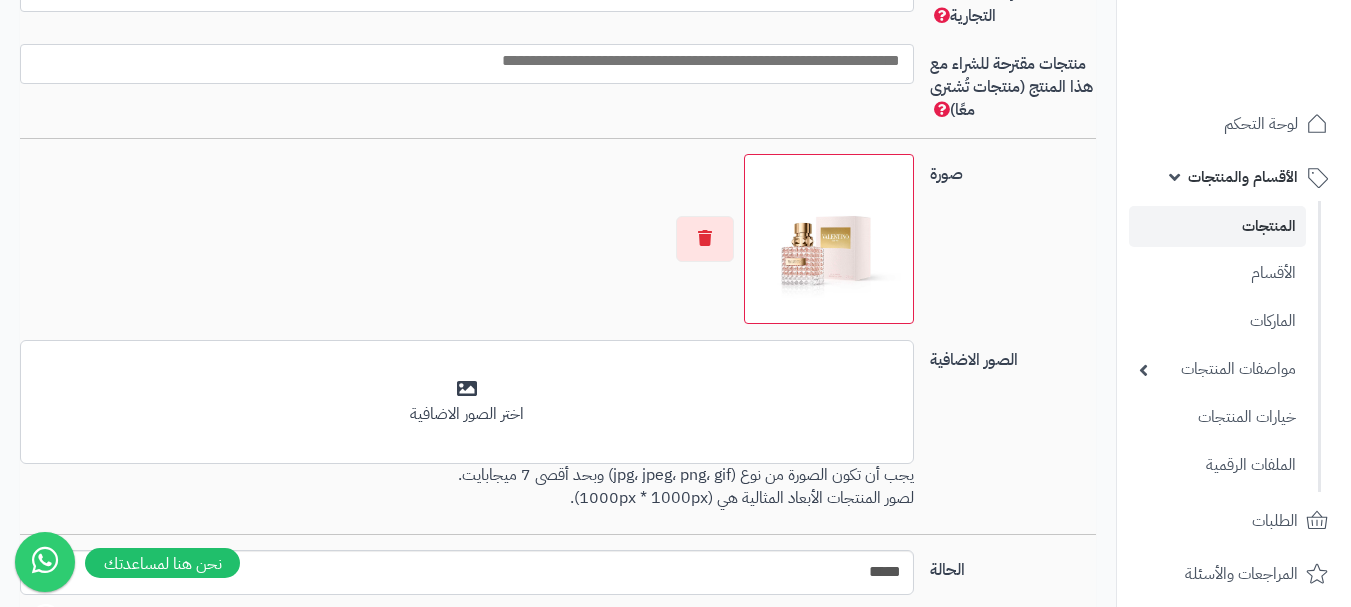 click at bounding box center [467, 61] 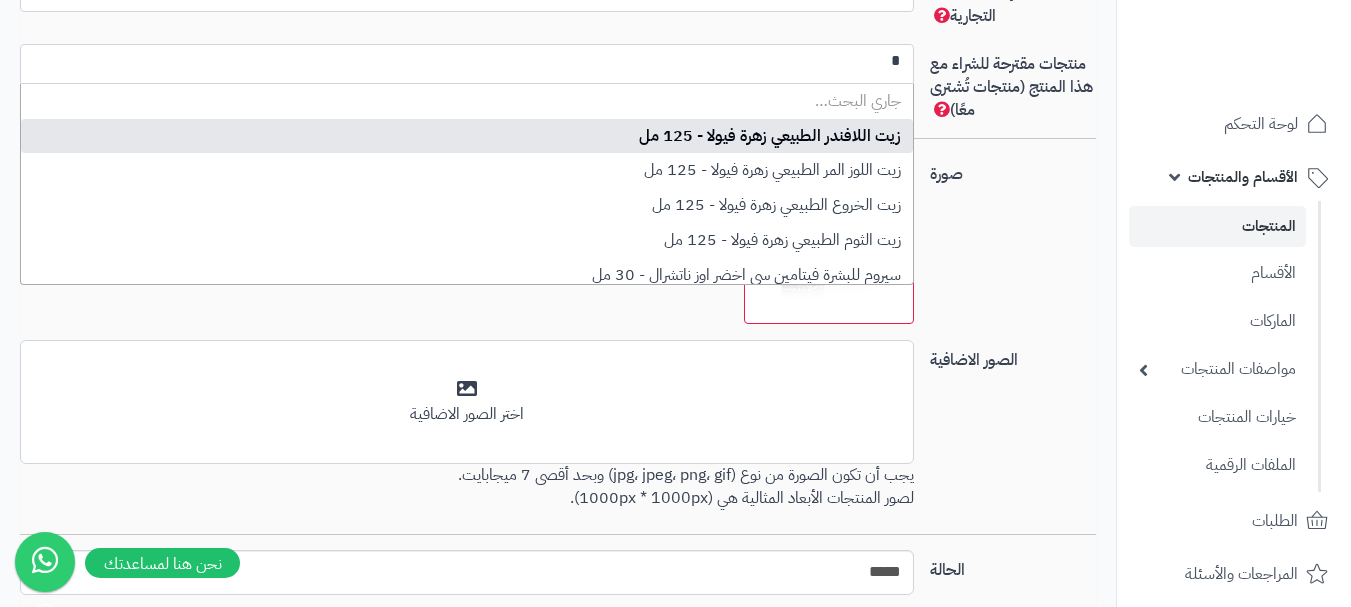 scroll, scrollTop: 0, scrollLeft: 0, axis: both 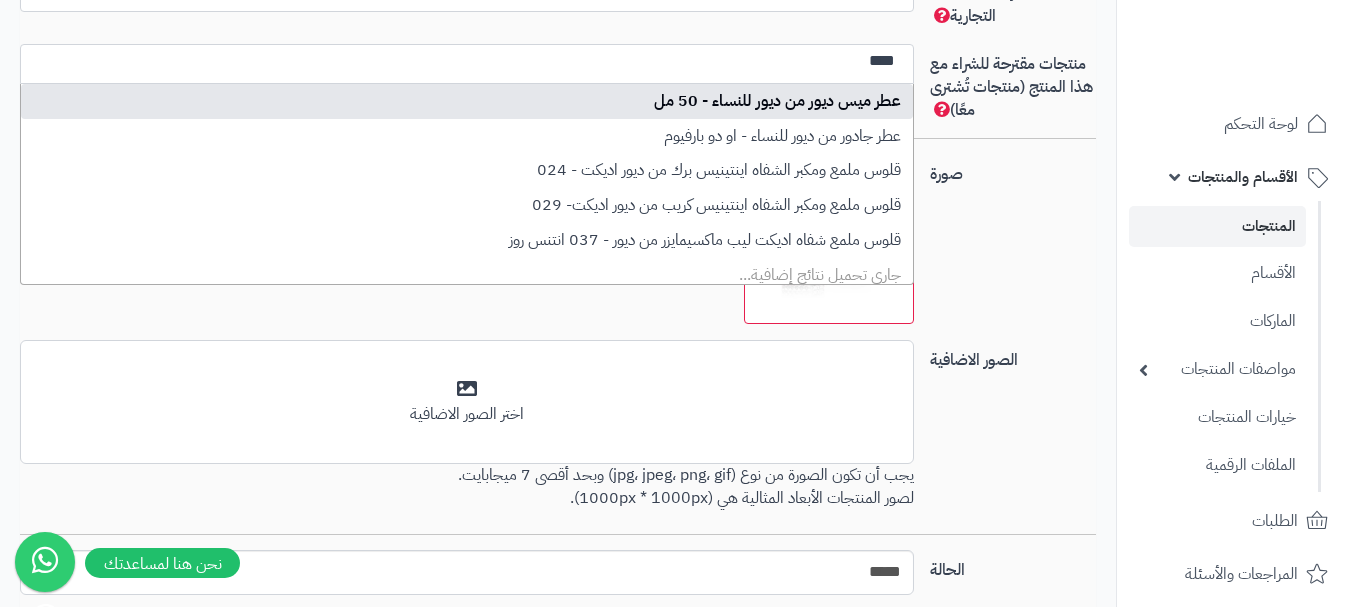 type on "****" 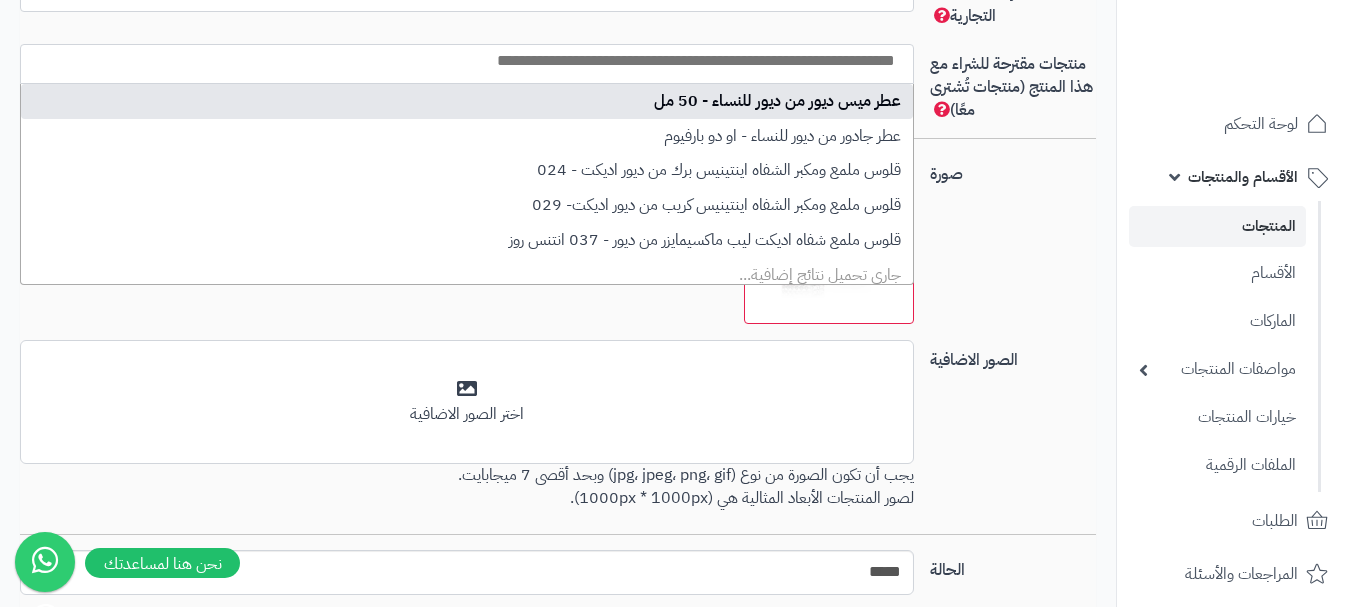 select on "***" 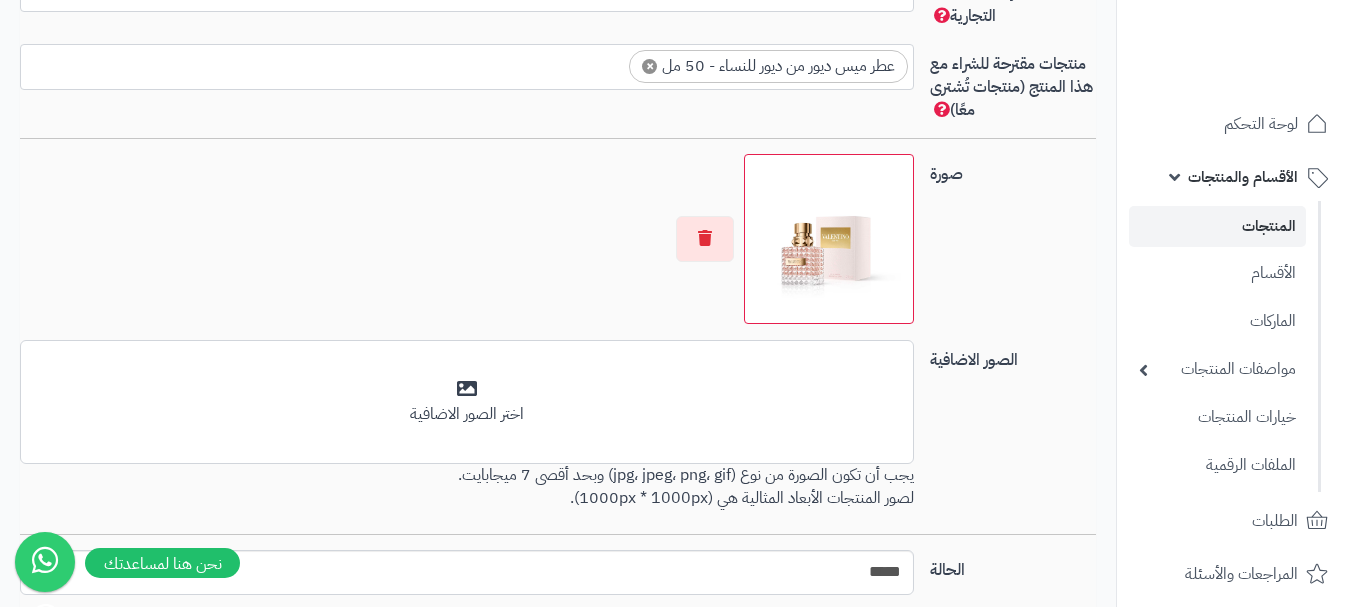 scroll, scrollTop: 0, scrollLeft: 0, axis: both 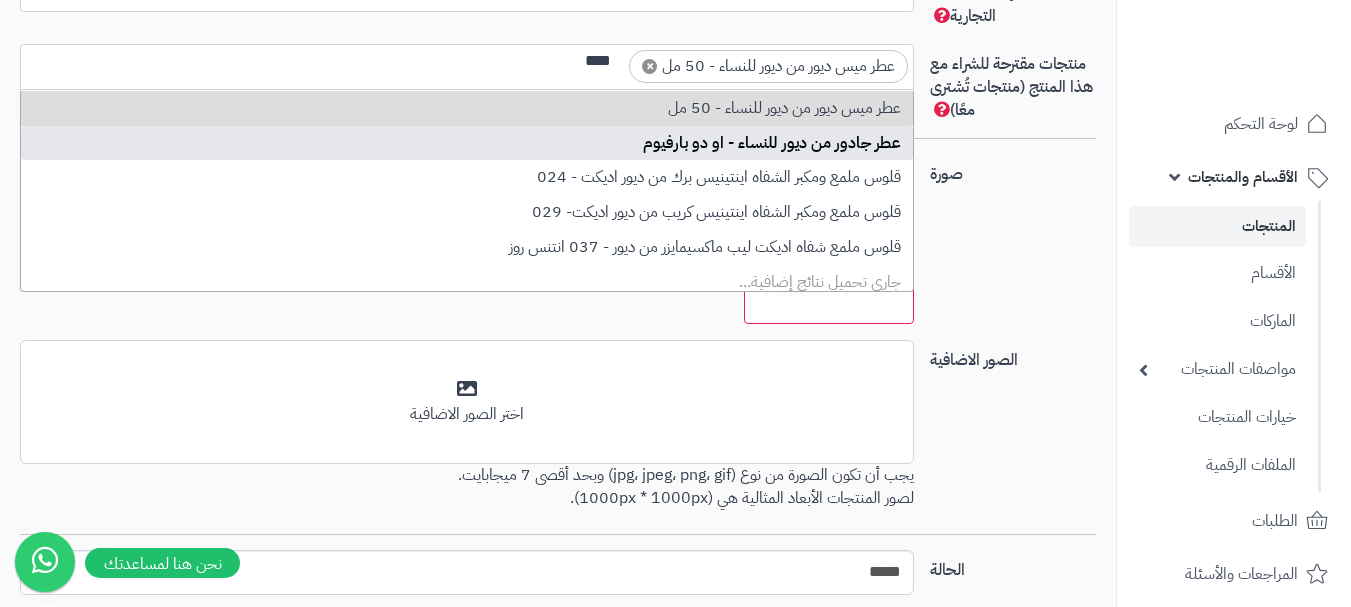 type on "****" 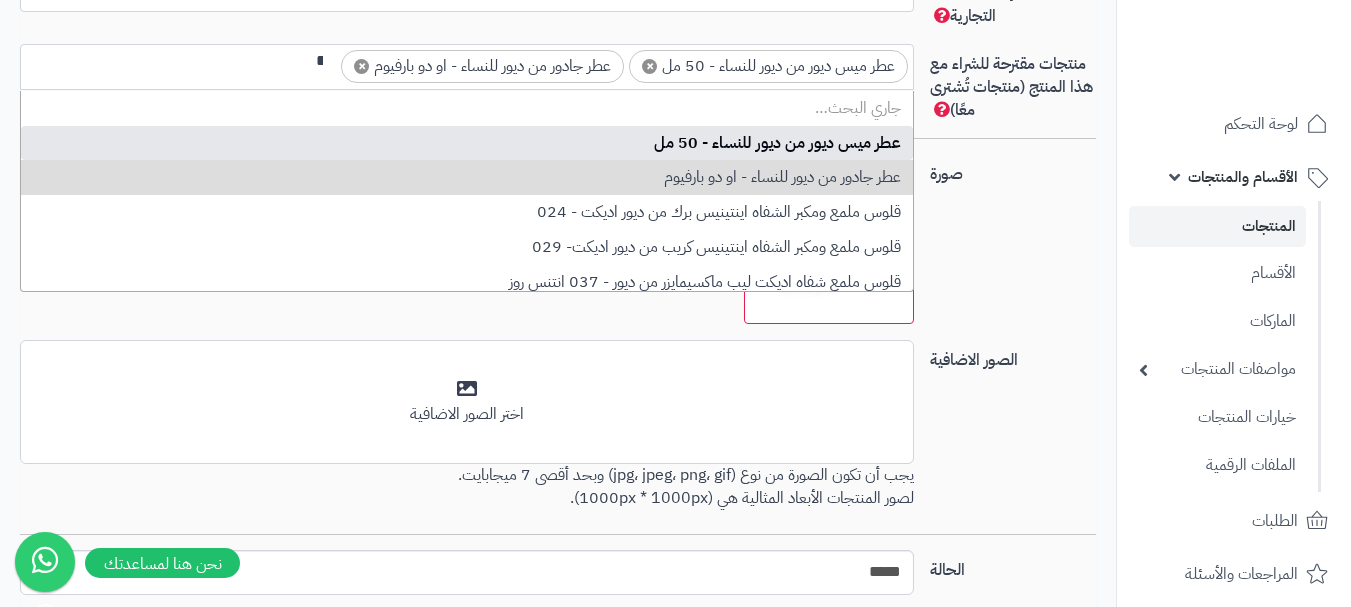 scroll, scrollTop: 0, scrollLeft: 0, axis: both 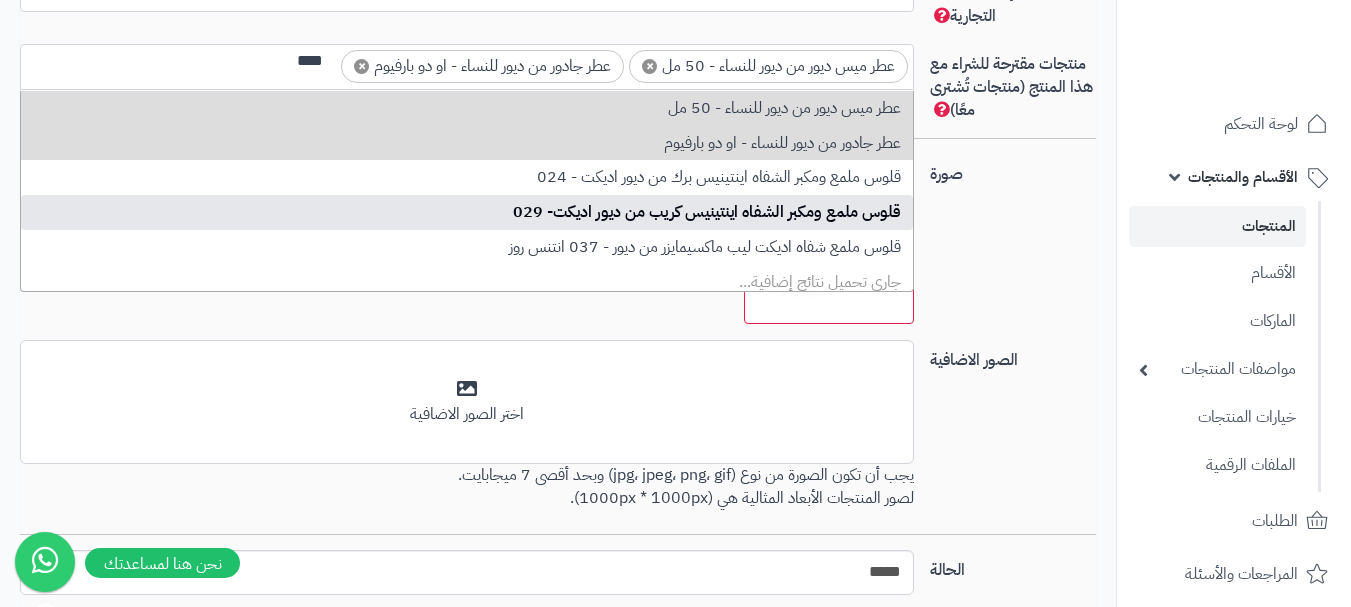 type on "****" 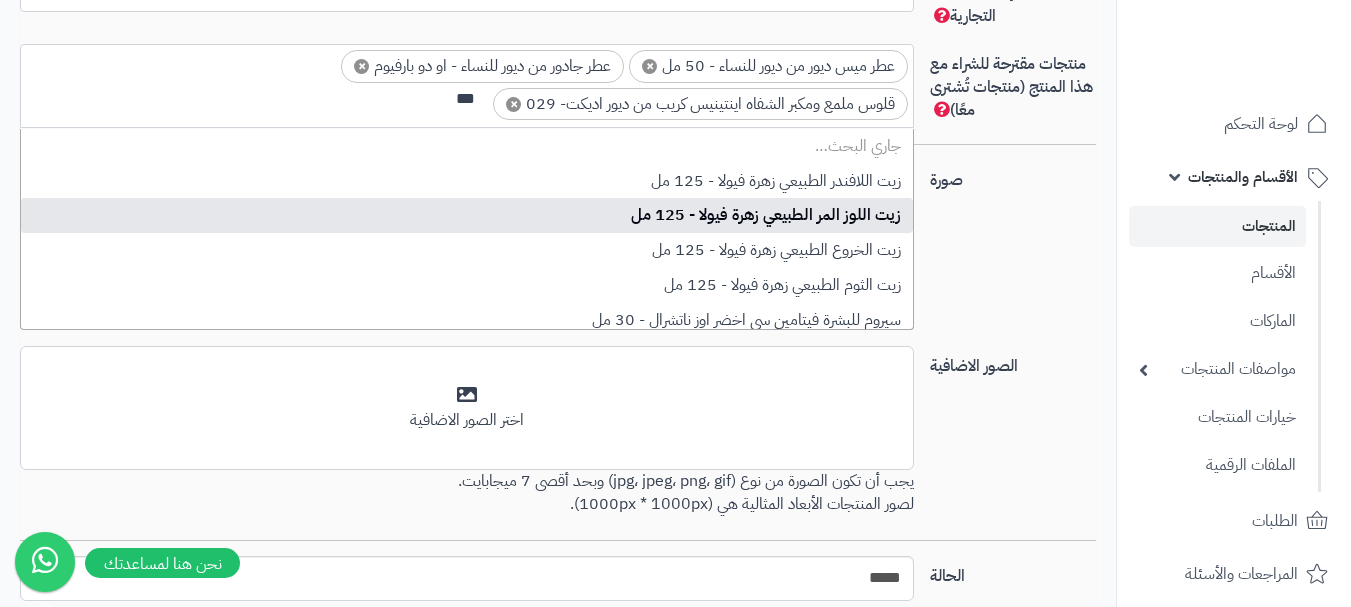scroll, scrollTop: 0, scrollLeft: 0, axis: both 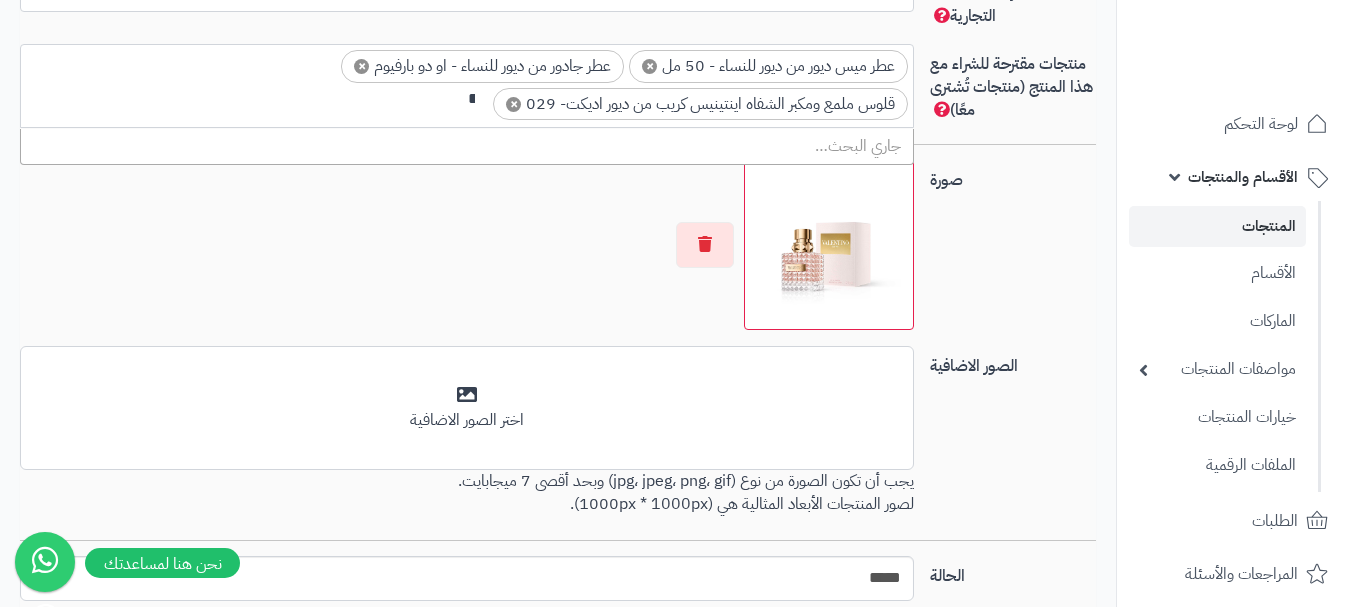 type on "*" 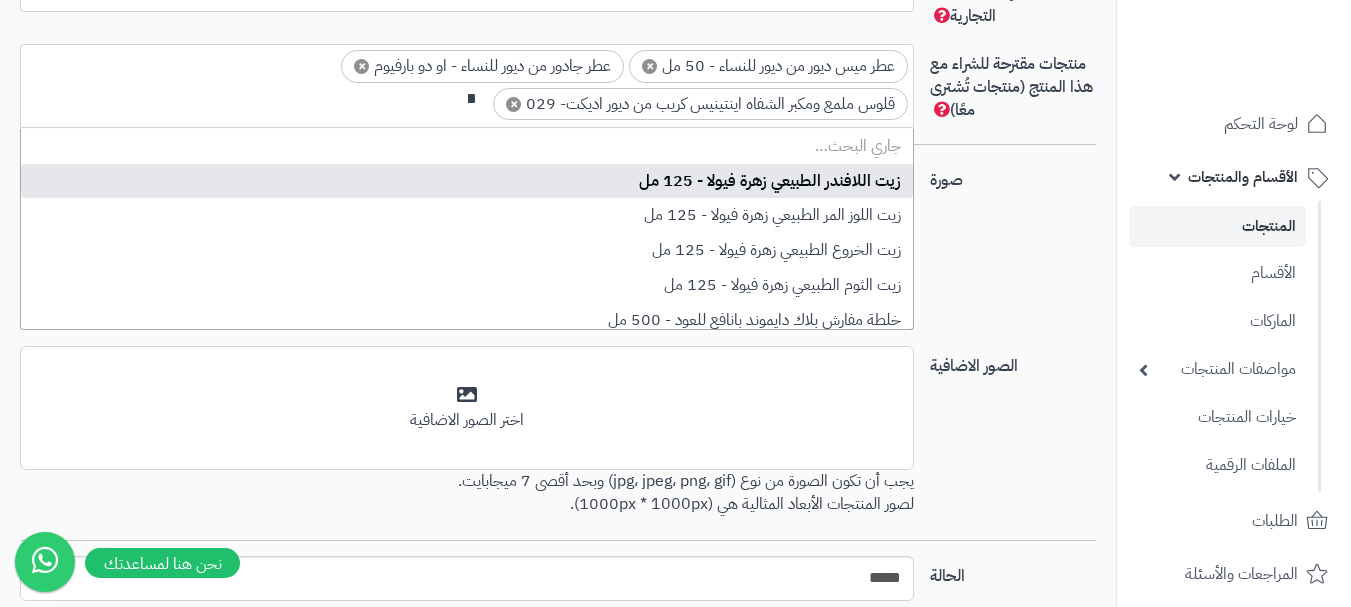 scroll, scrollTop: 0, scrollLeft: 0, axis: both 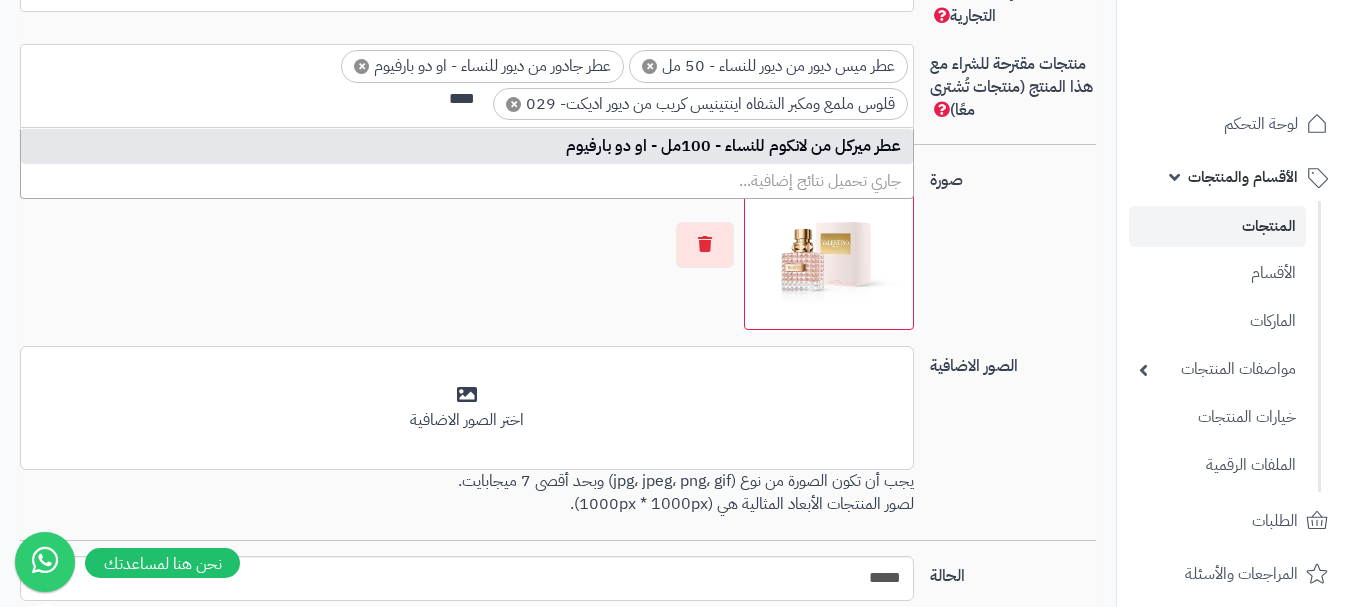 type on "****" 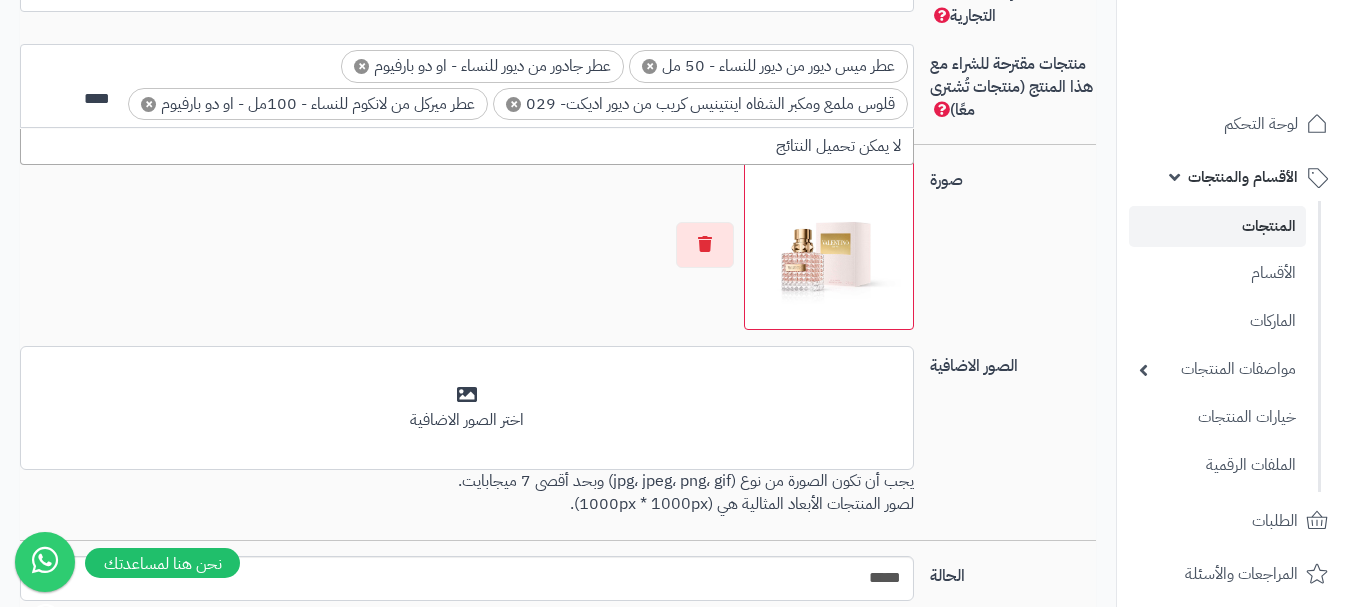 scroll, scrollTop: 0, scrollLeft: 0, axis: both 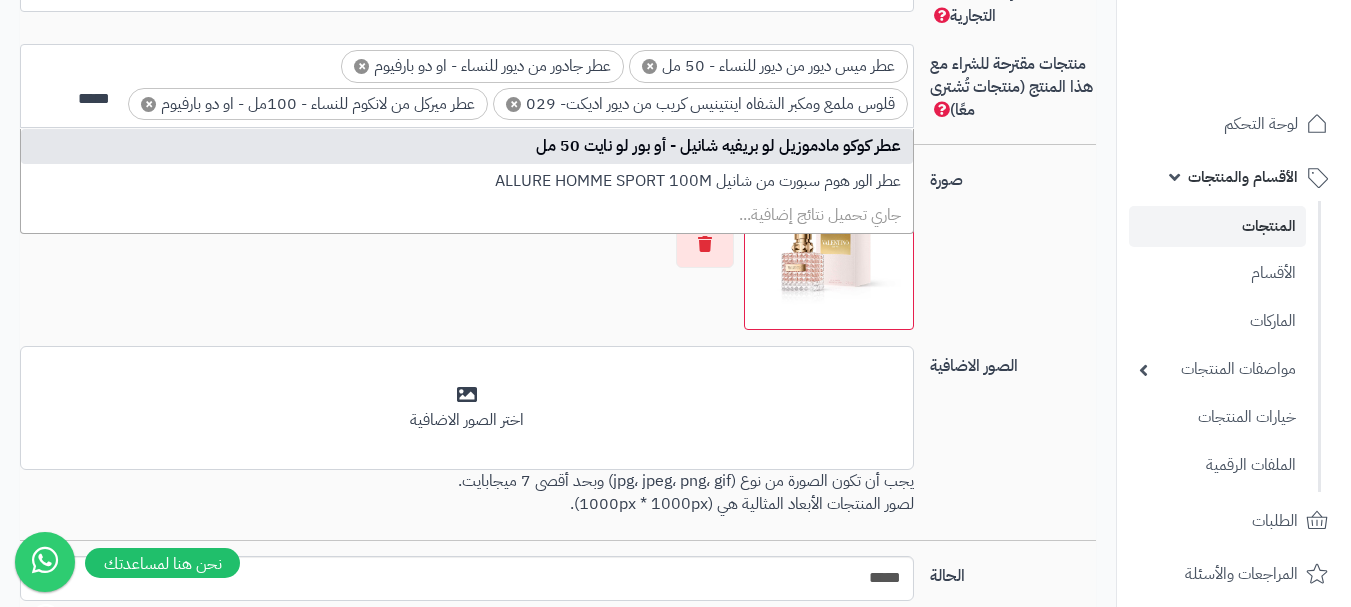 type on "*****" 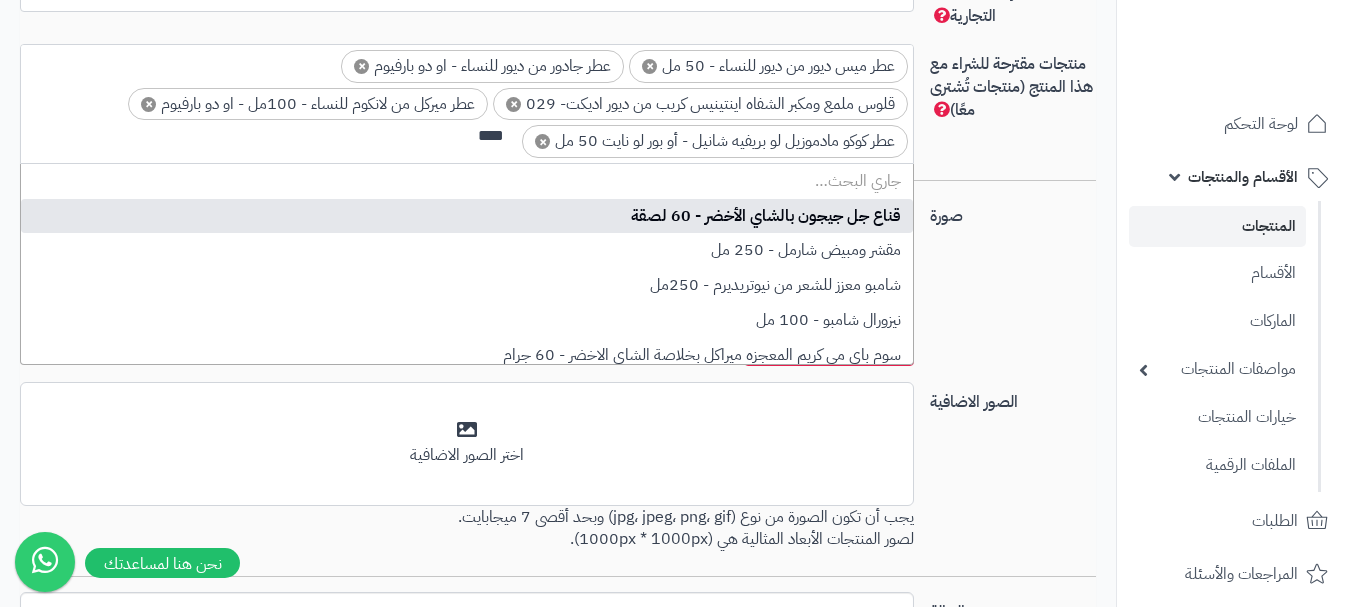 scroll, scrollTop: 0, scrollLeft: 0, axis: both 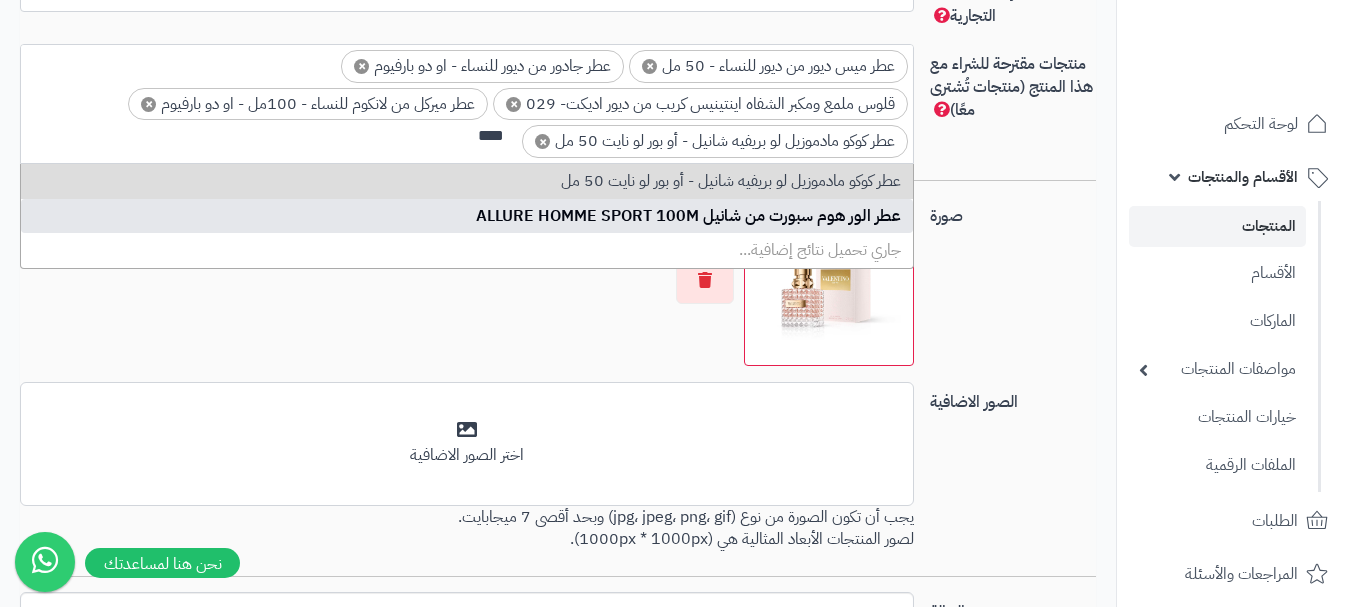 type on "****" 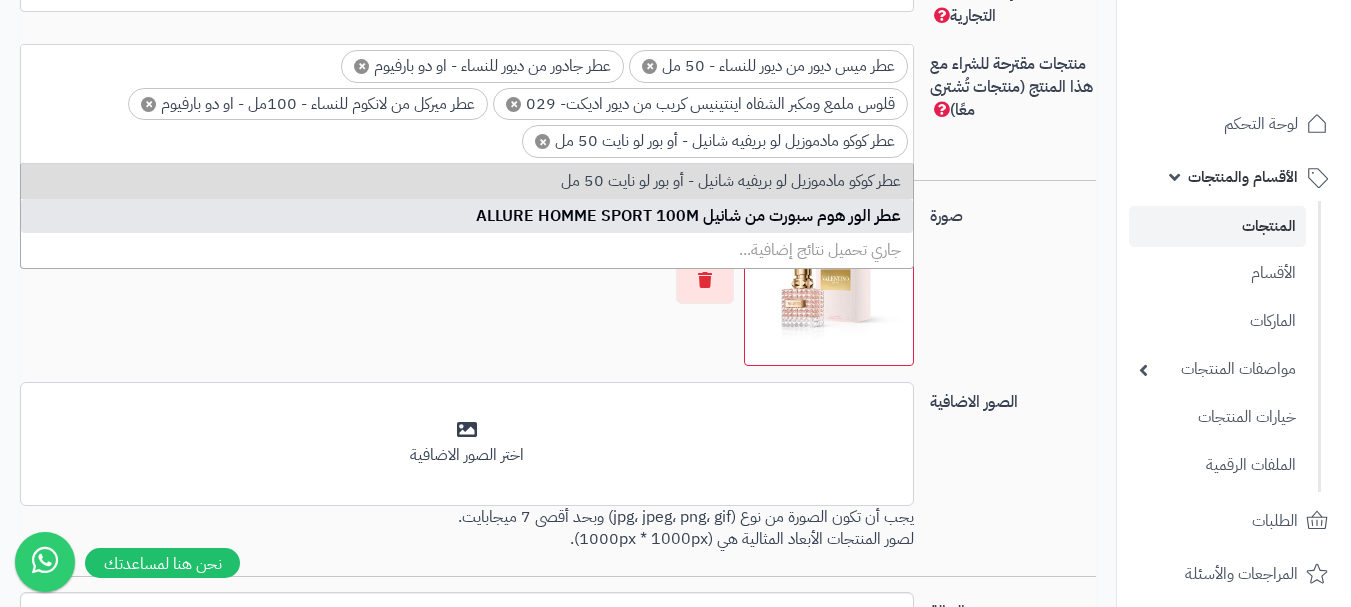 scroll, scrollTop: 30, scrollLeft: 0, axis: vertical 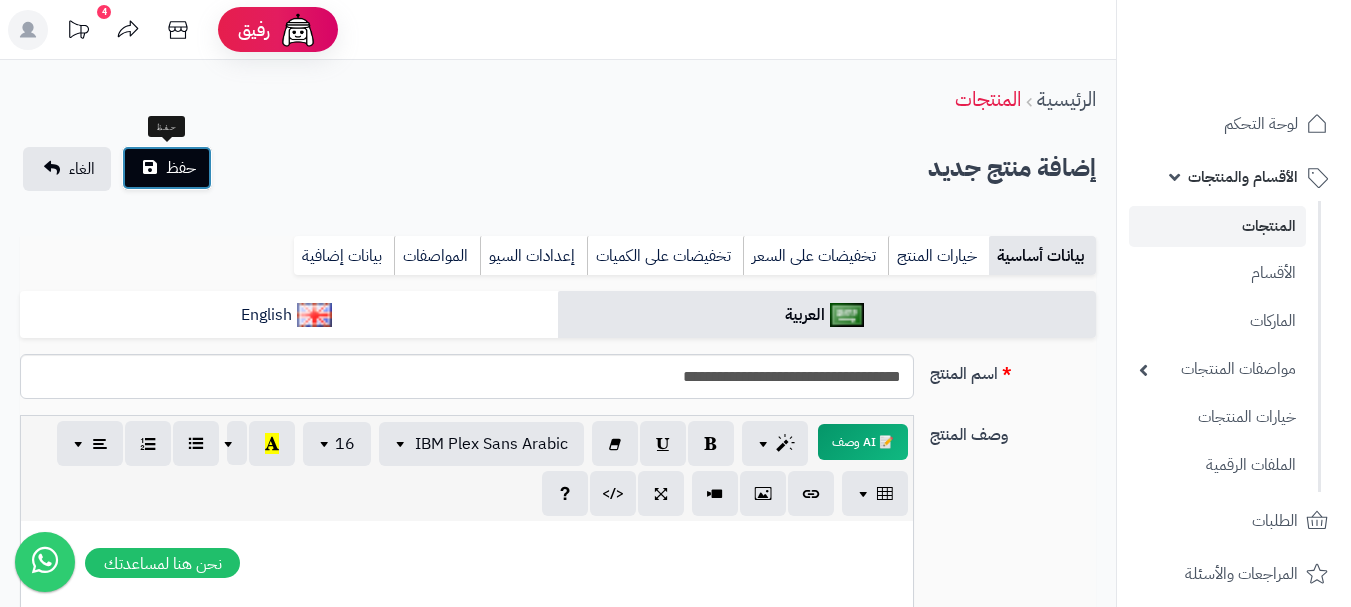 click on "حفظ" at bounding box center [167, 168] 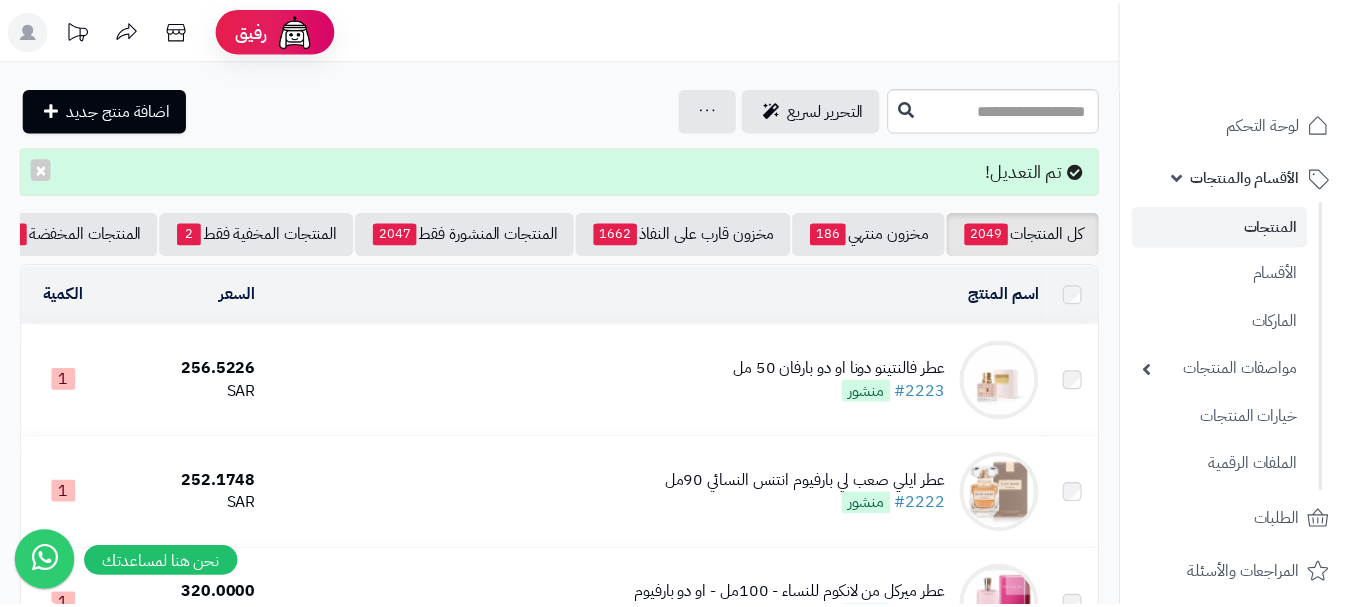 scroll, scrollTop: 0, scrollLeft: 0, axis: both 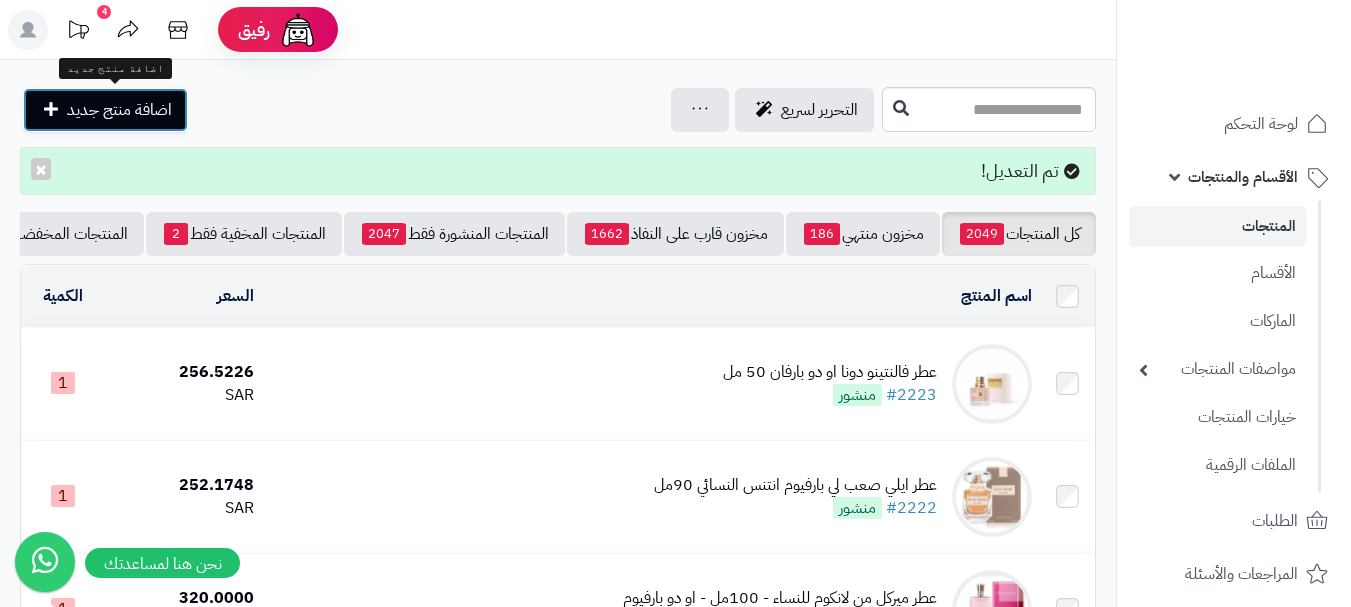 click on "اضافة منتج جديد" at bounding box center (119, 110) 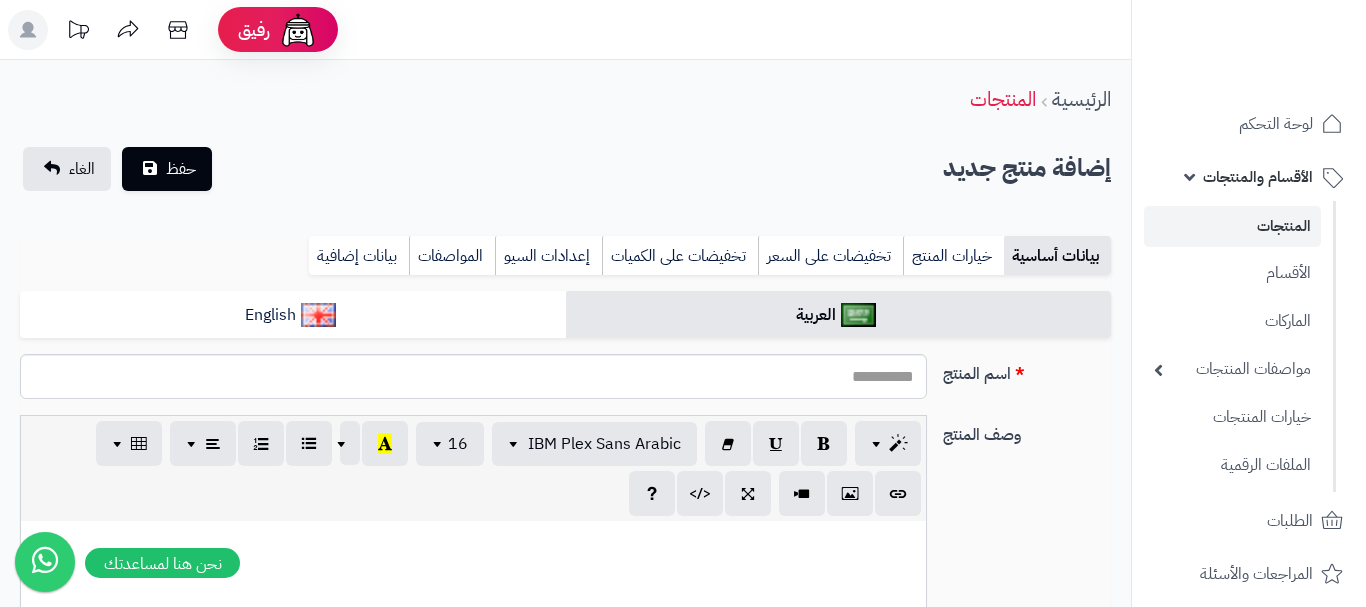select 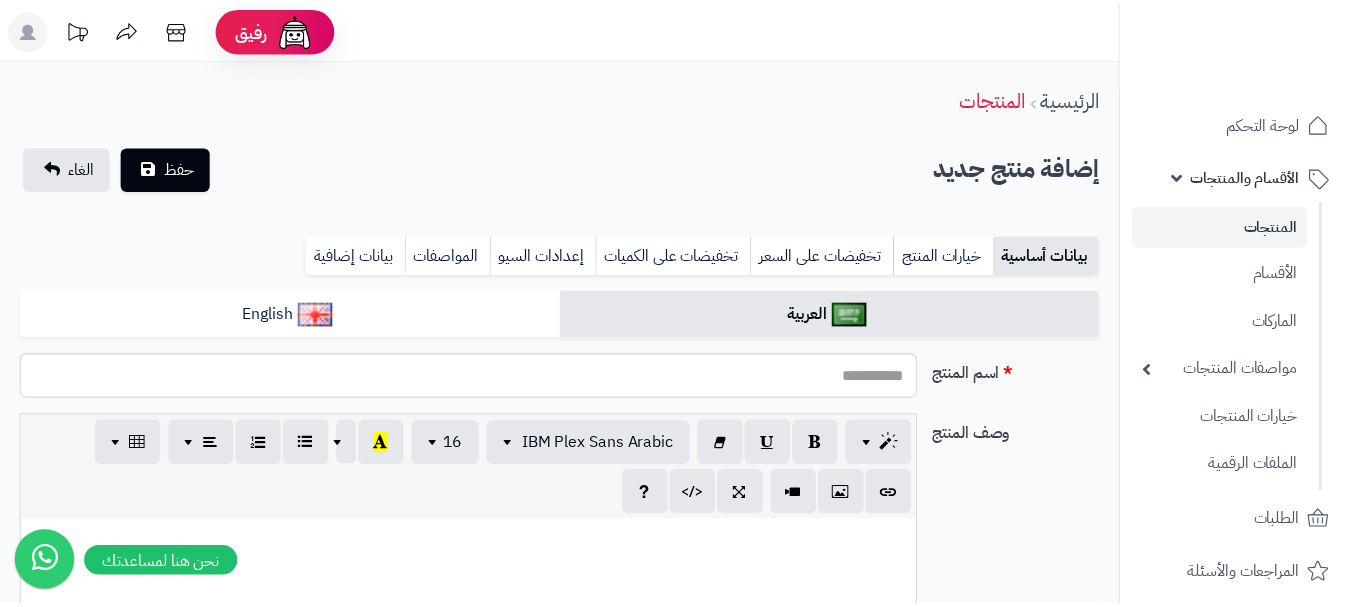 scroll, scrollTop: 0, scrollLeft: 0, axis: both 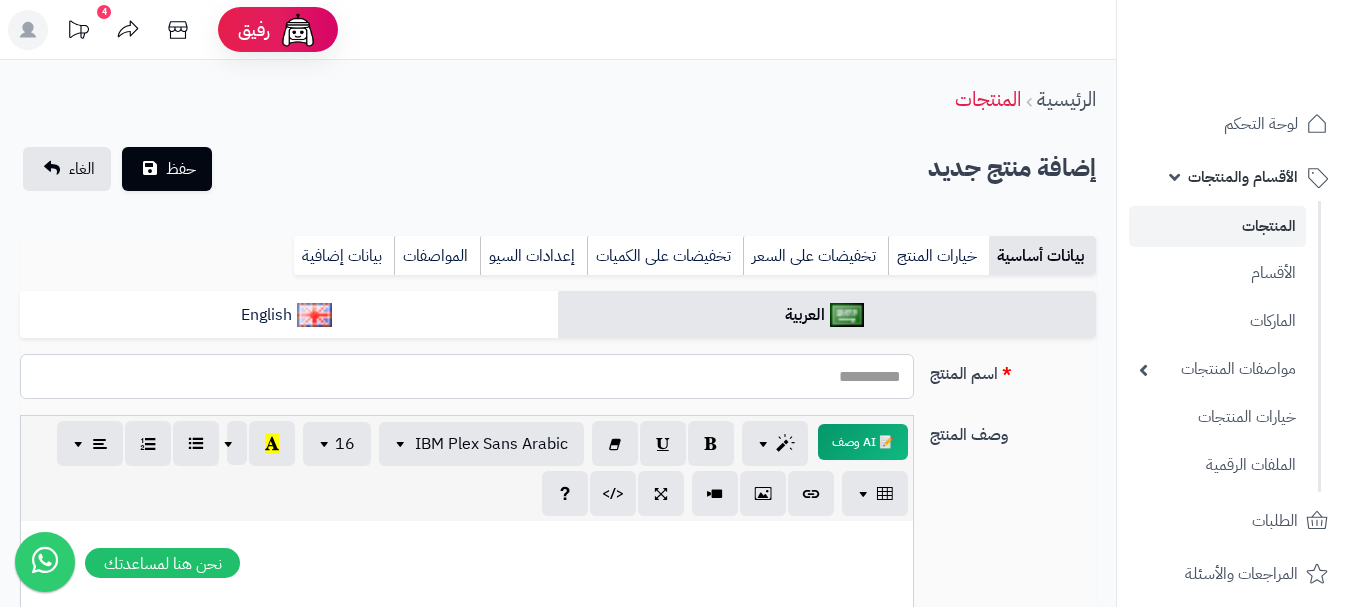 paste on "**********" 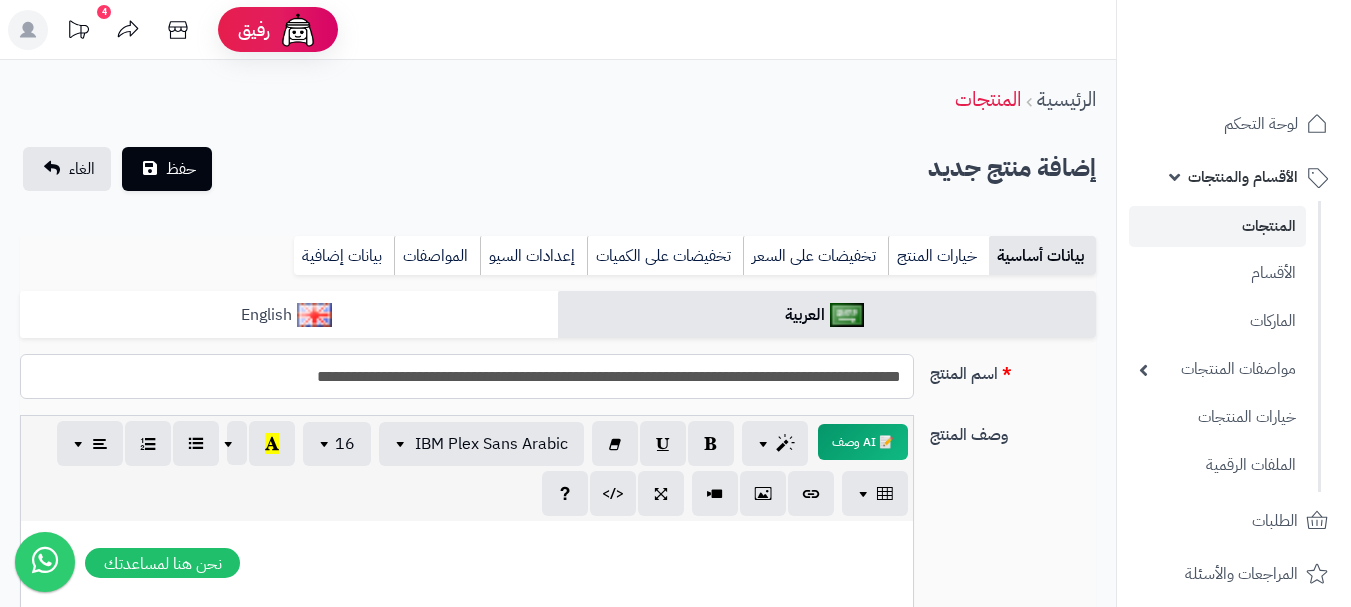 type on "**********" 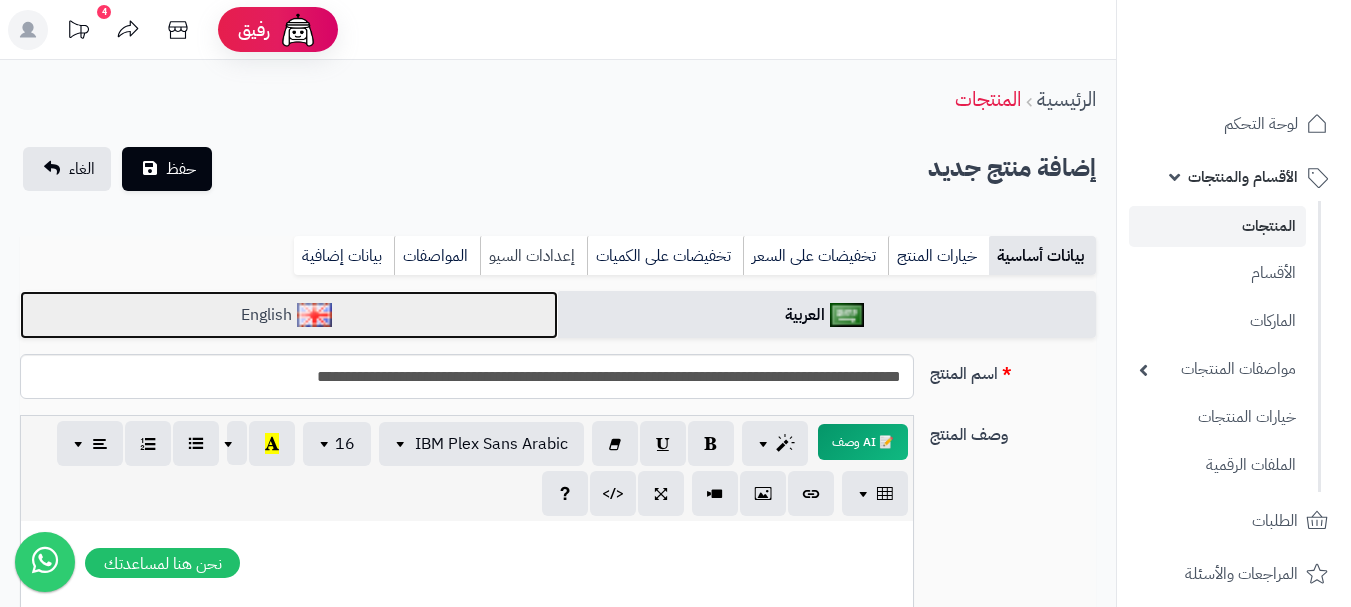 drag, startPoint x: 424, startPoint y: 297, endPoint x: 493, endPoint y: 257, distance: 79.755875 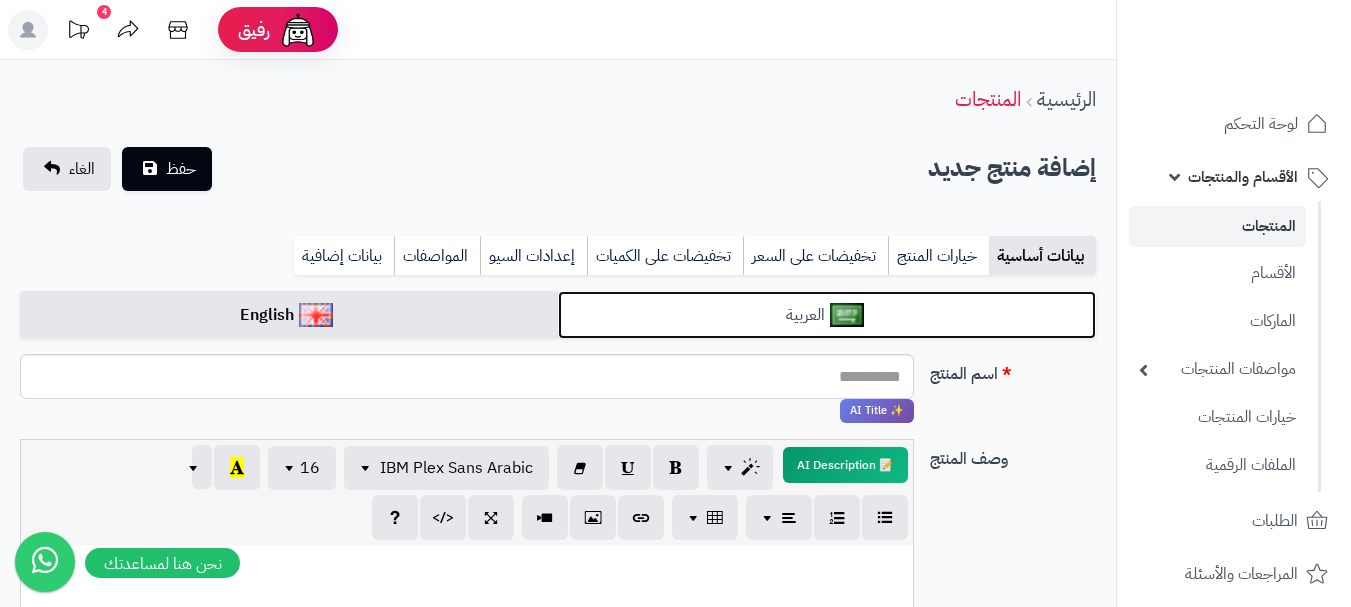click on "العربية" at bounding box center (827, 315) 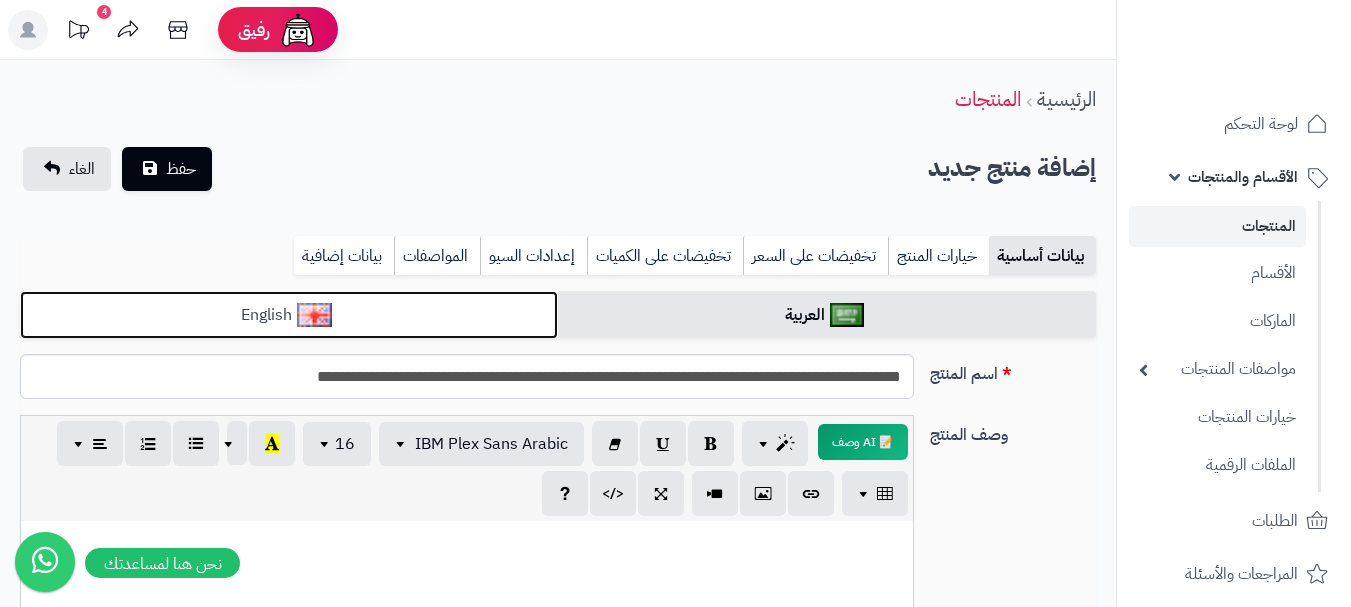 click on "English" at bounding box center [289, 315] 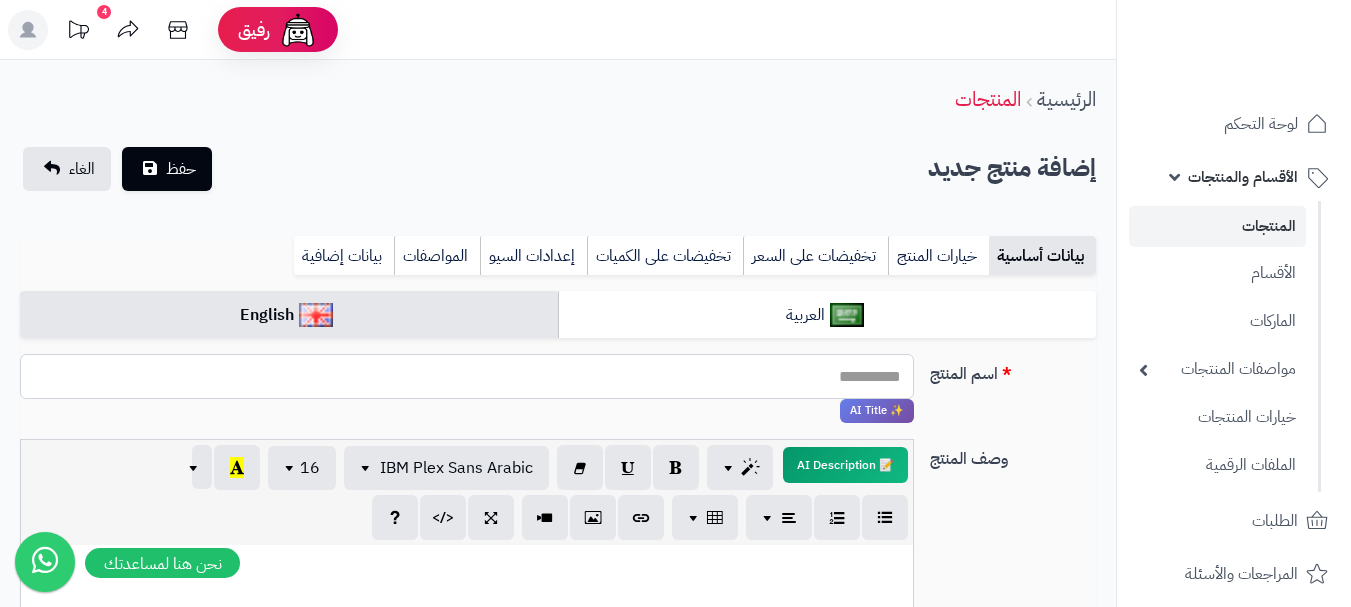 paste on "**********" 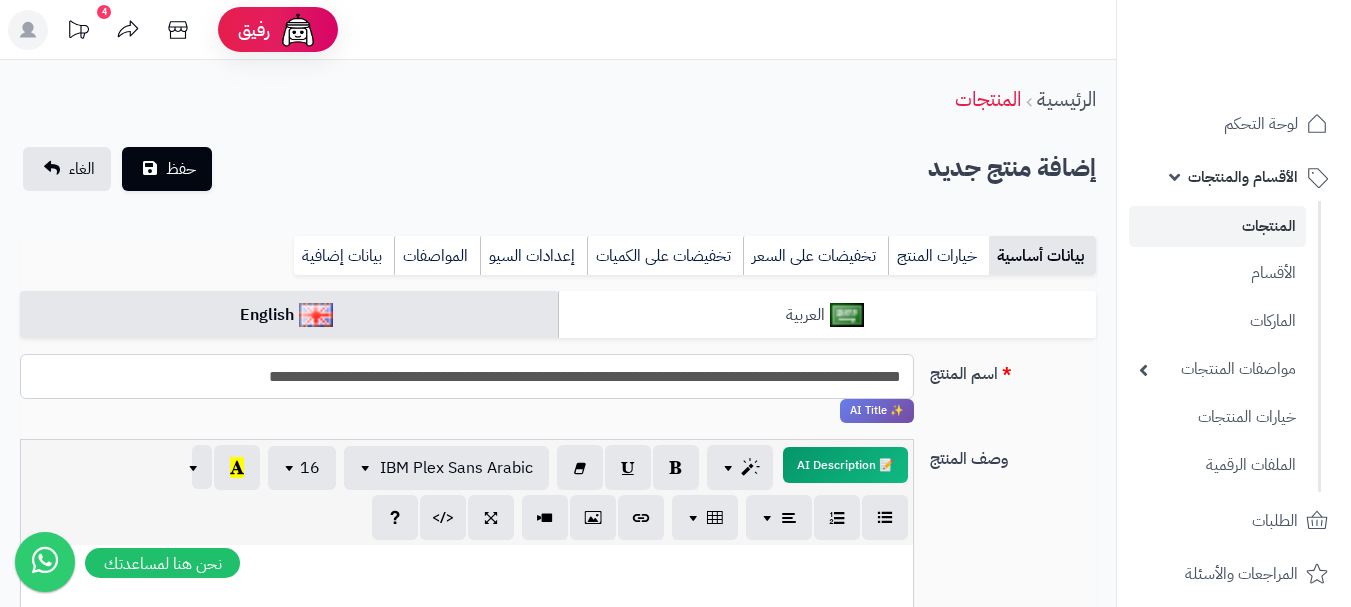 type on "**********" 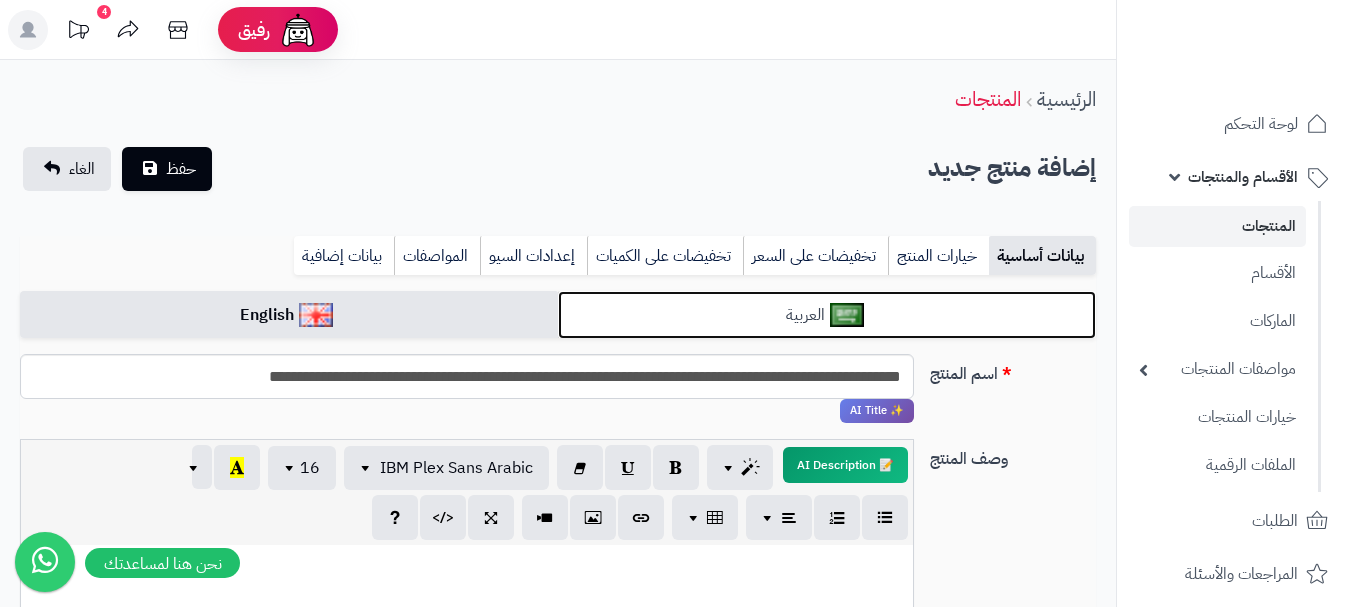 click on "العربية" at bounding box center (827, 315) 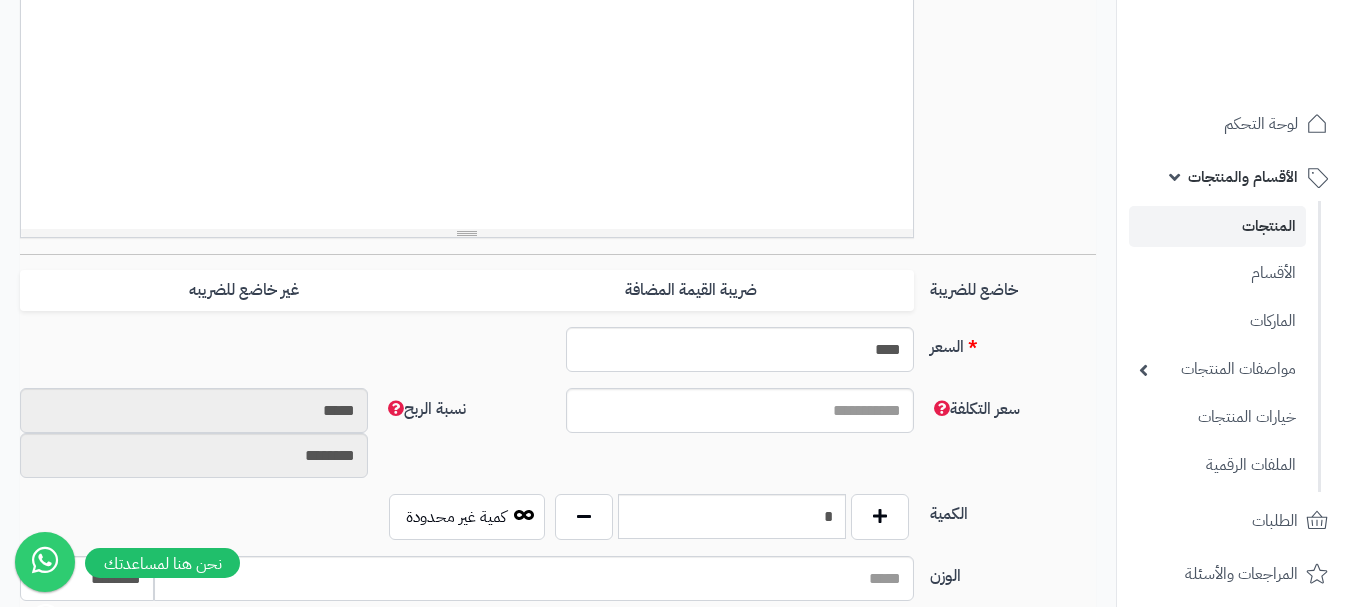 scroll, scrollTop: 700, scrollLeft: 0, axis: vertical 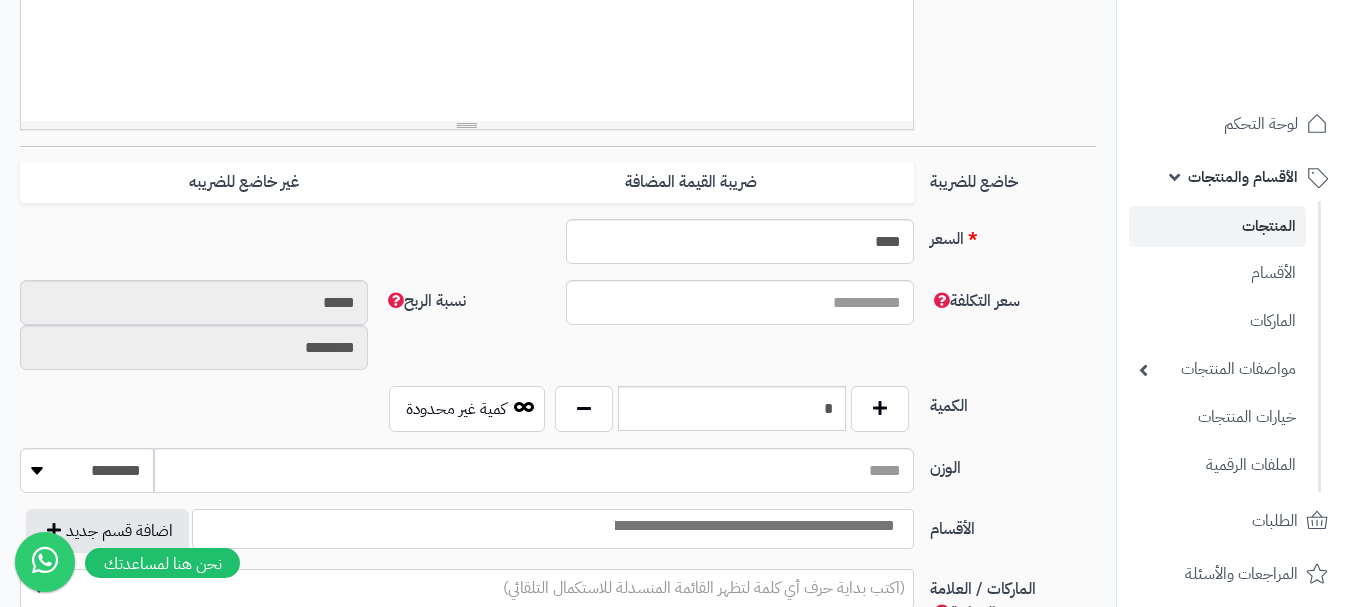 drag, startPoint x: 883, startPoint y: 169, endPoint x: 443, endPoint y: 223, distance: 443.30124 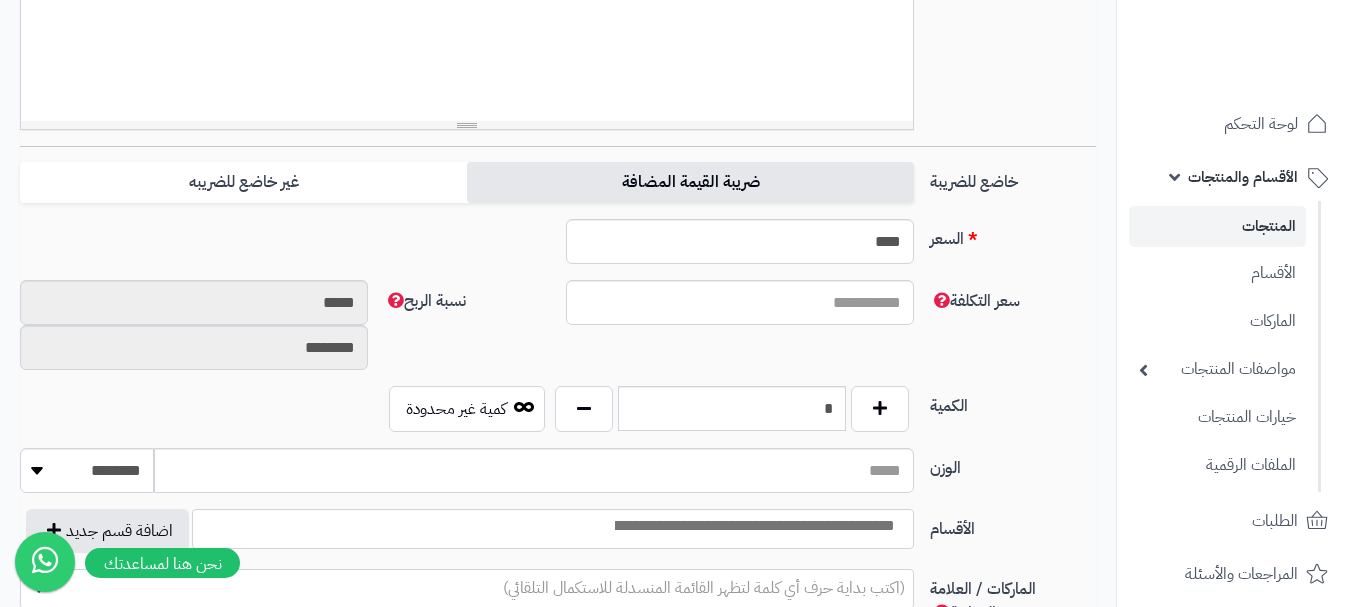 type on "*" 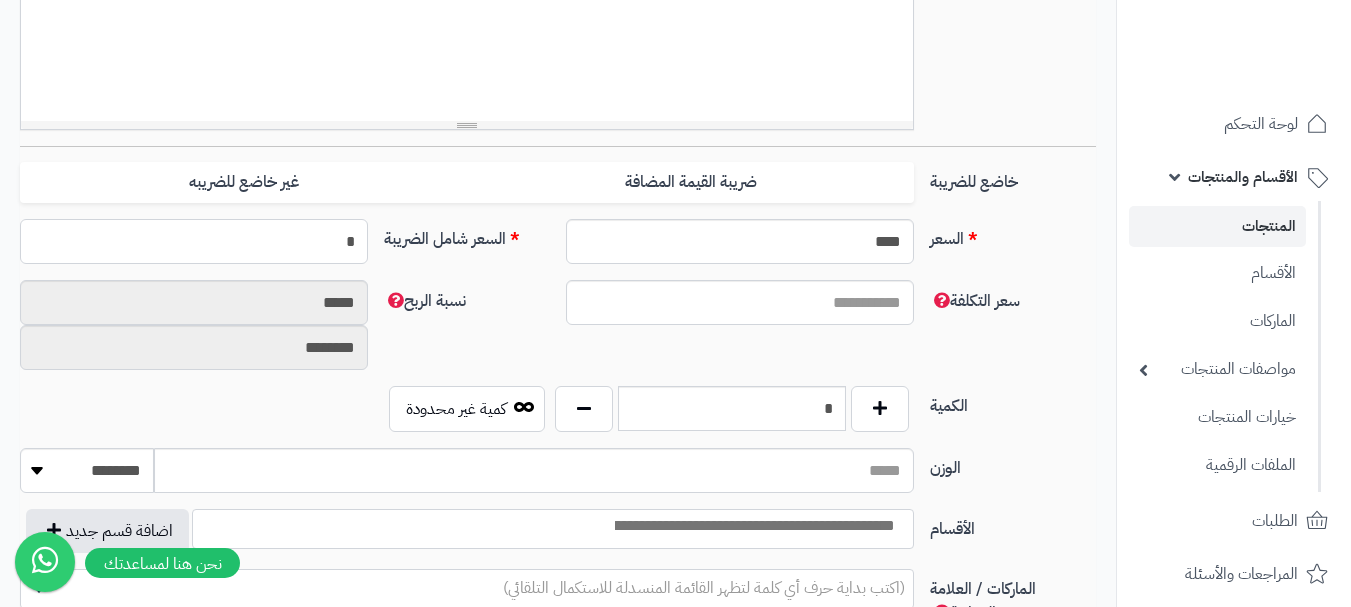 click on "*" at bounding box center [194, 241] 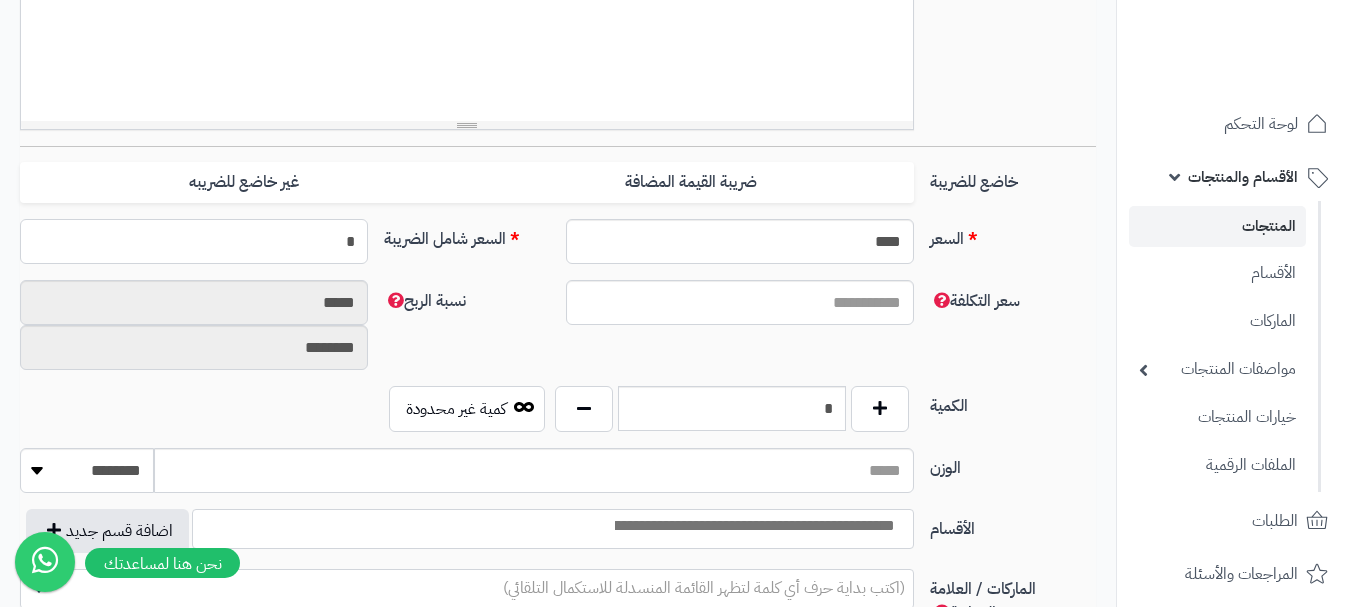 type 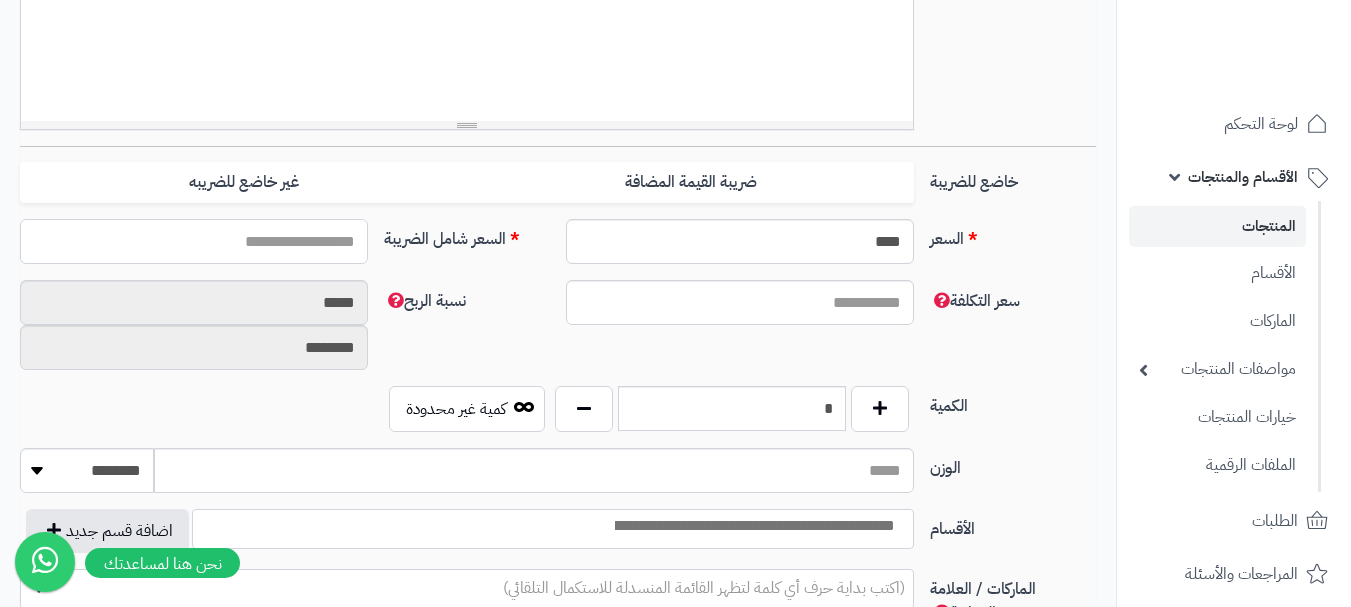 type on "*" 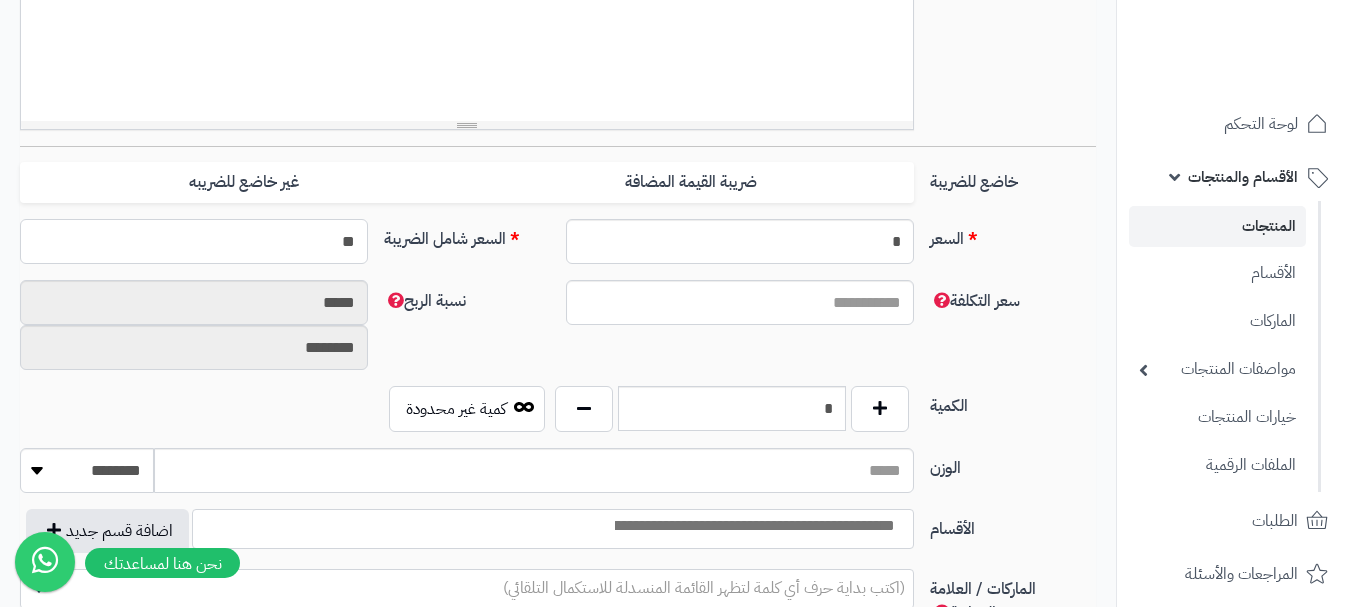 type on "*" 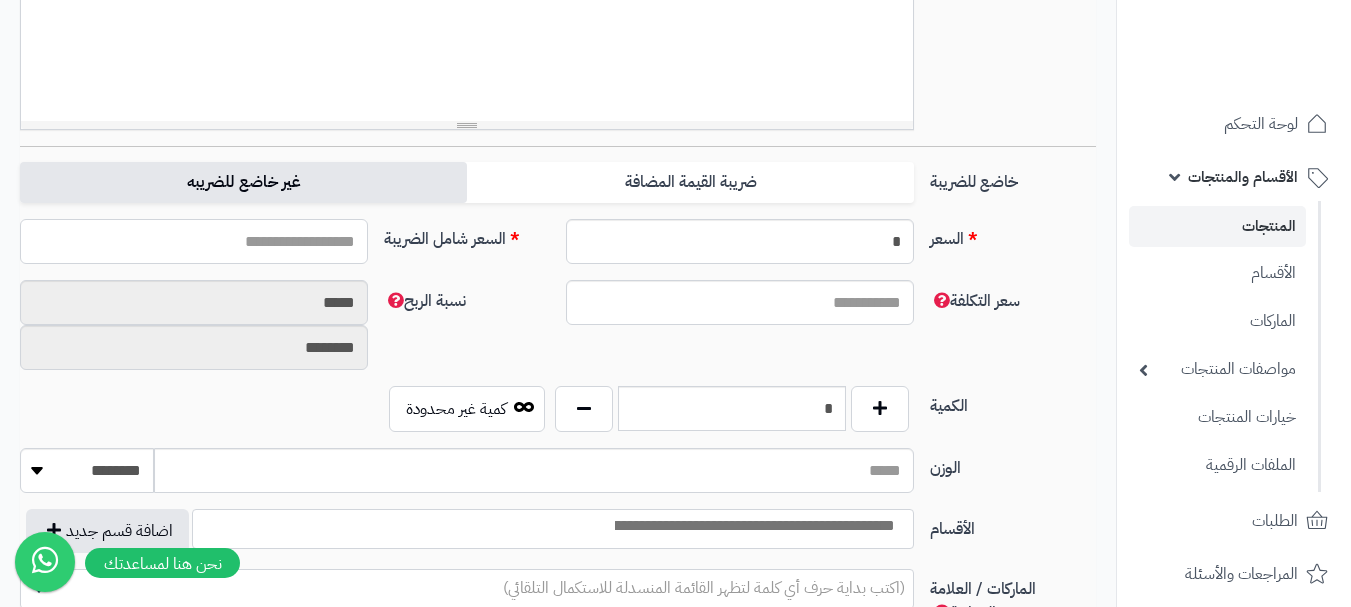 type 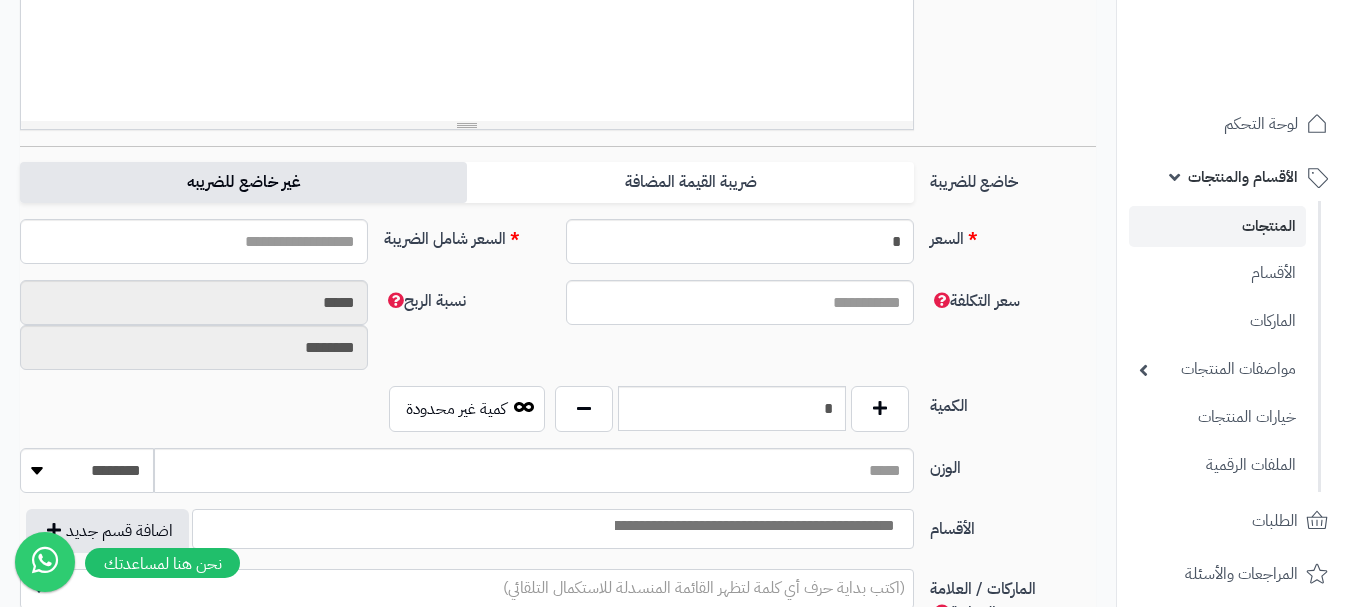 click on "غير خاضع للضريبه" at bounding box center [243, 182] 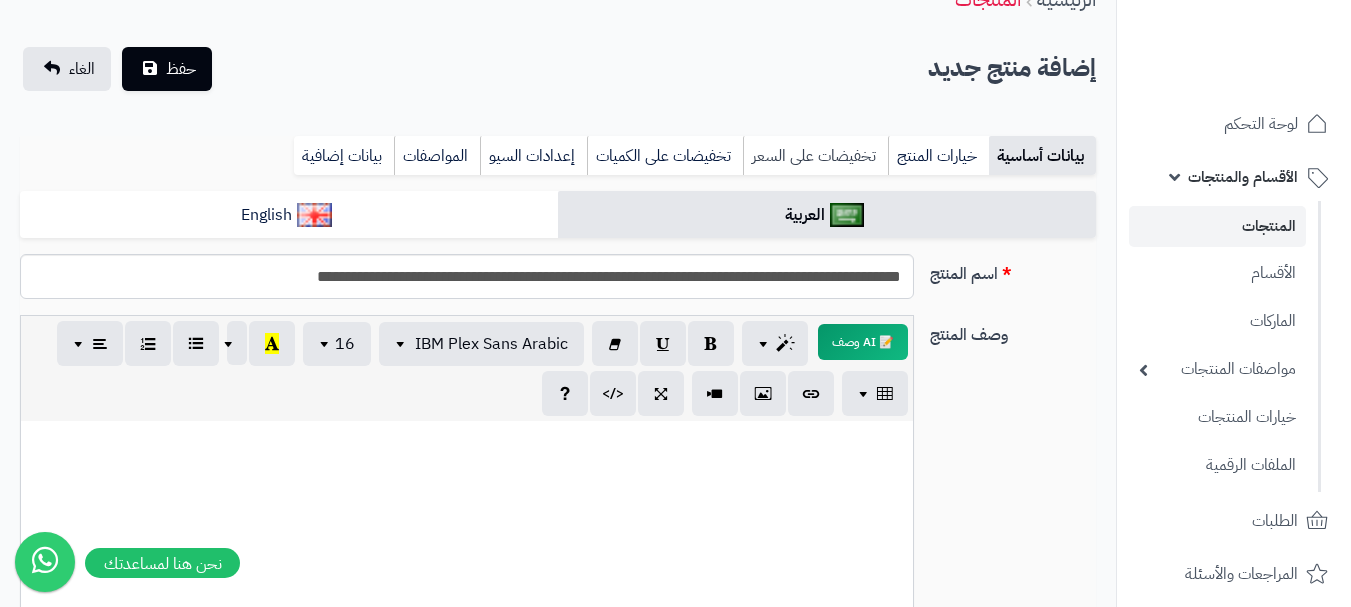 click on "تخفيضات على السعر" at bounding box center (815, 156) 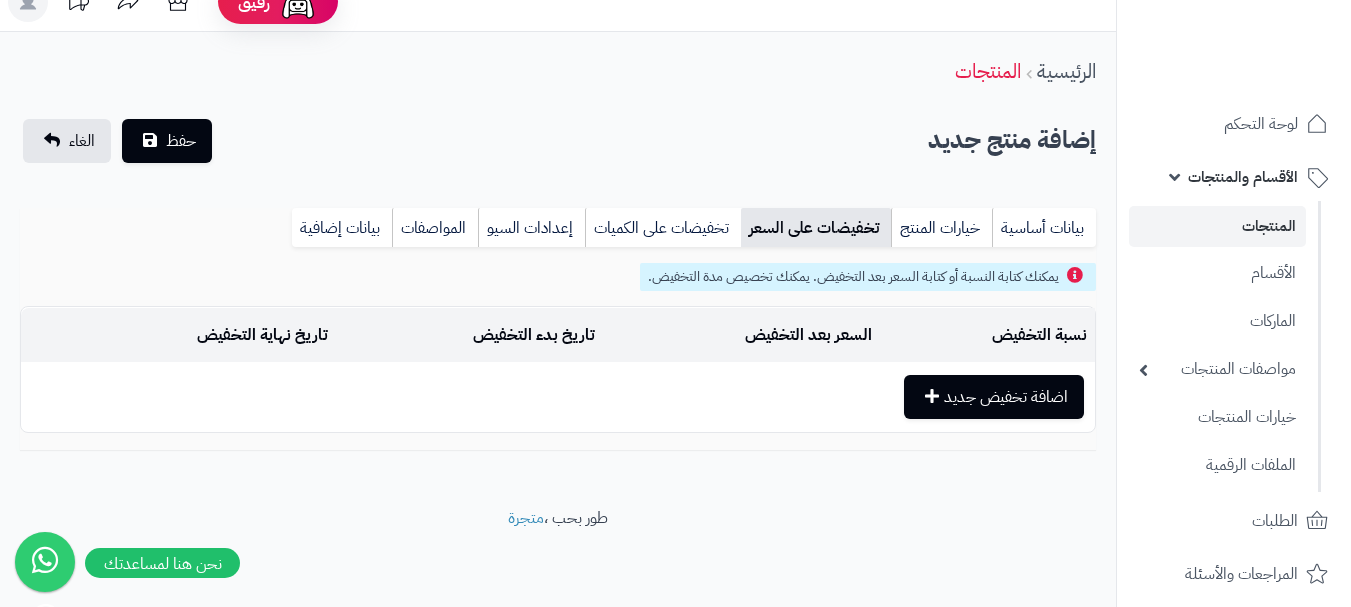 scroll, scrollTop: 28, scrollLeft: 0, axis: vertical 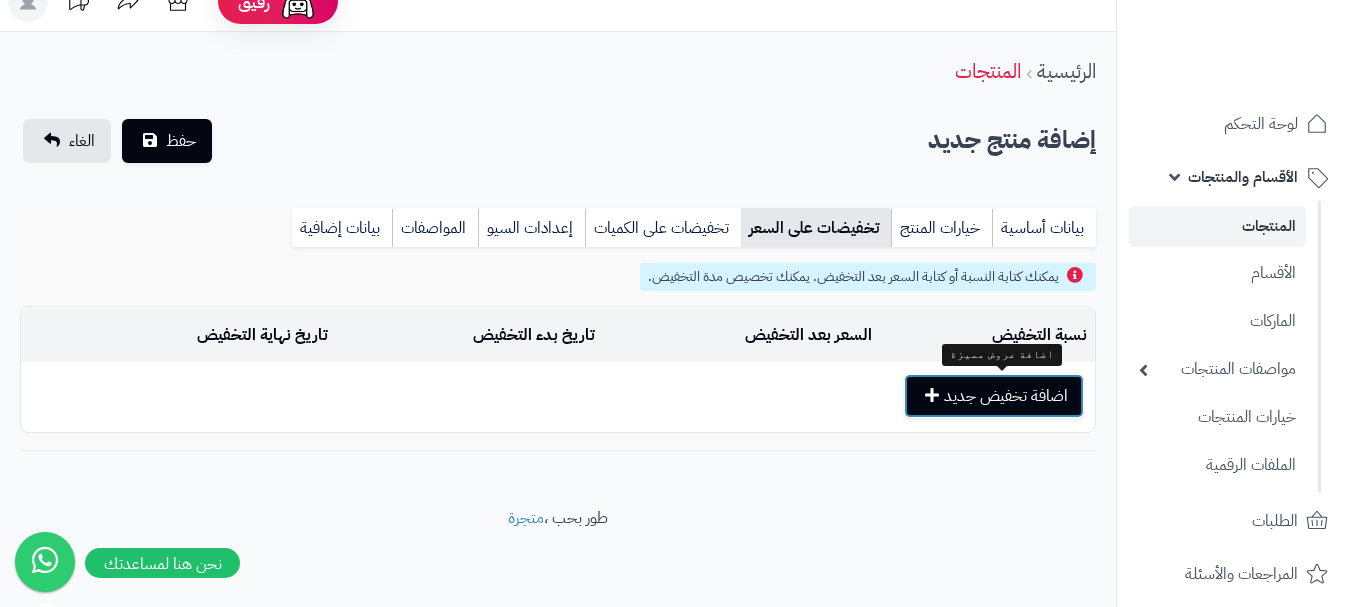 click on "اضافة تخفيض جديد" at bounding box center [994, 396] 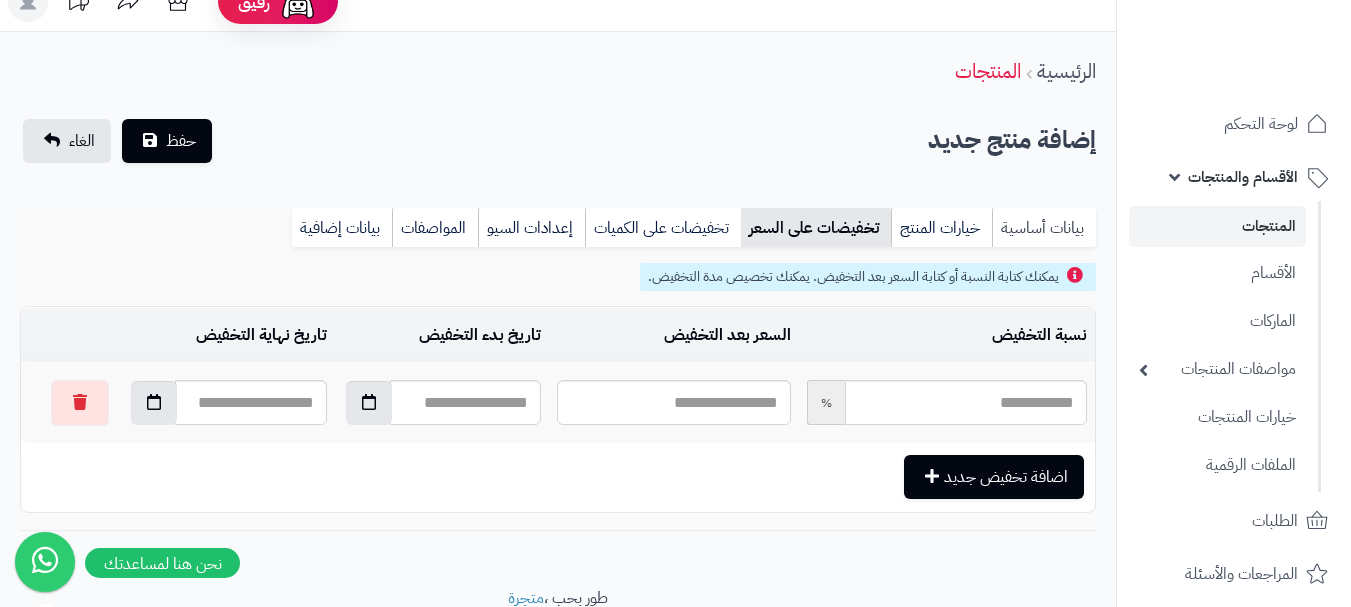 click on "بيانات أساسية" at bounding box center [1044, 228] 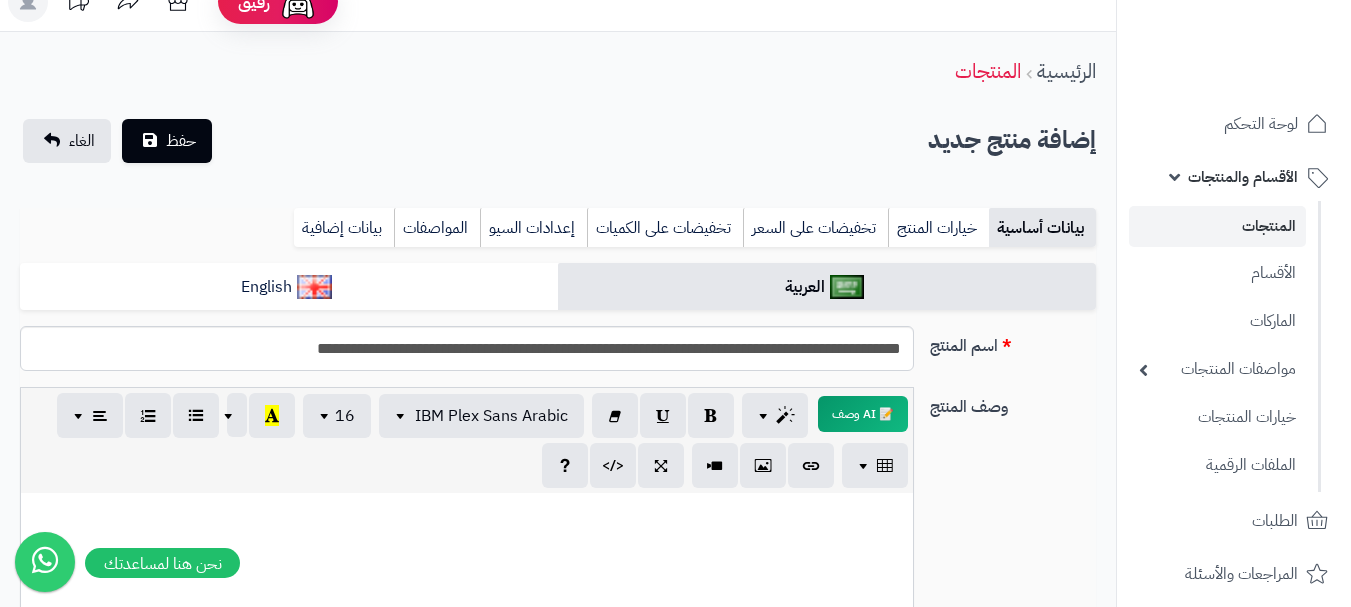 scroll, scrollTop: 0, scrollLeft: 0, axis: both 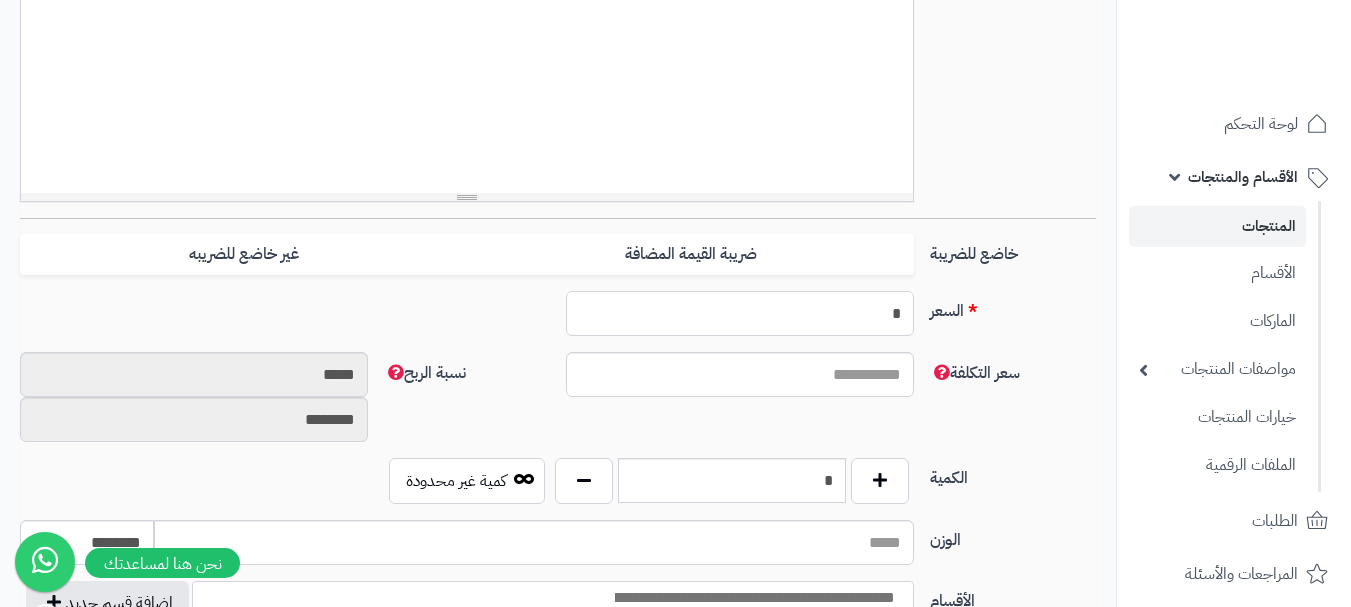 click on "*" at bounding box center [740, 313] 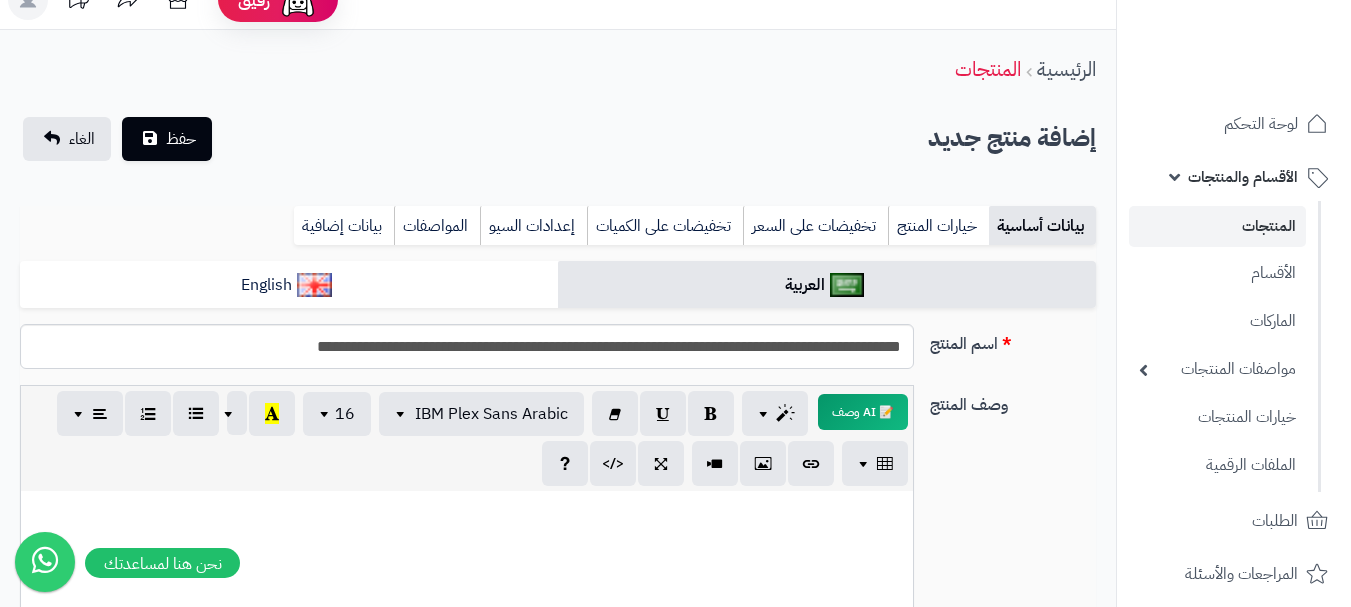 scroll, scrollTop: 28, scrollLeft: 0, axis: vertical 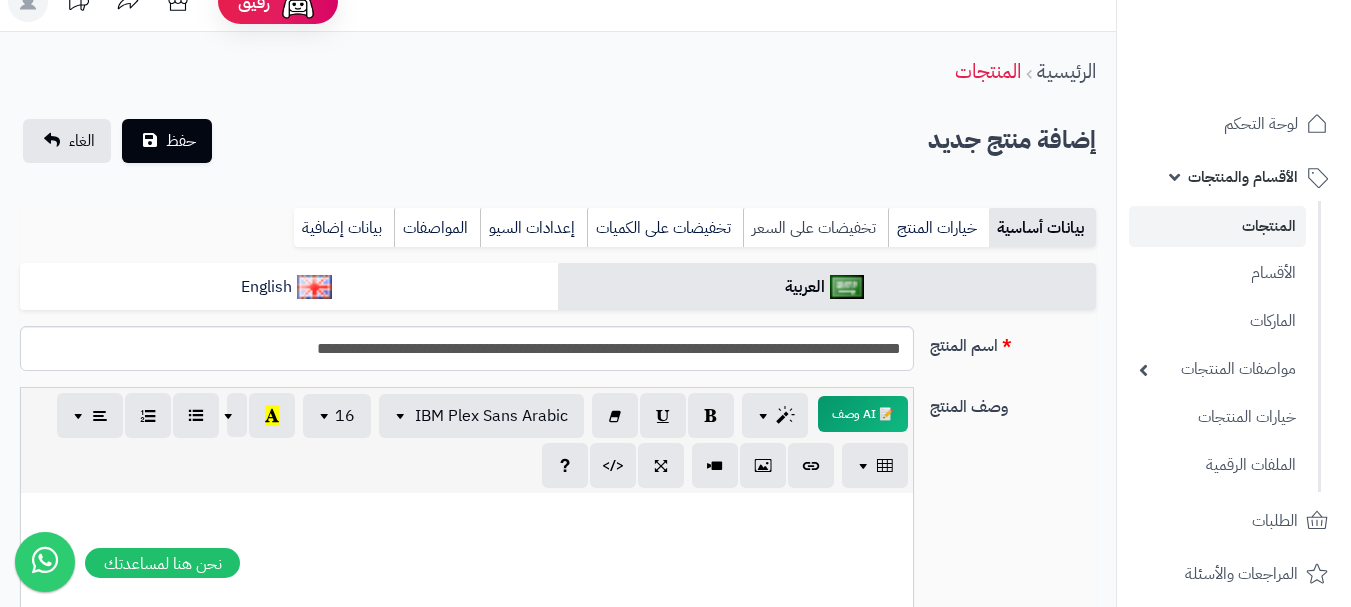 type on "***" 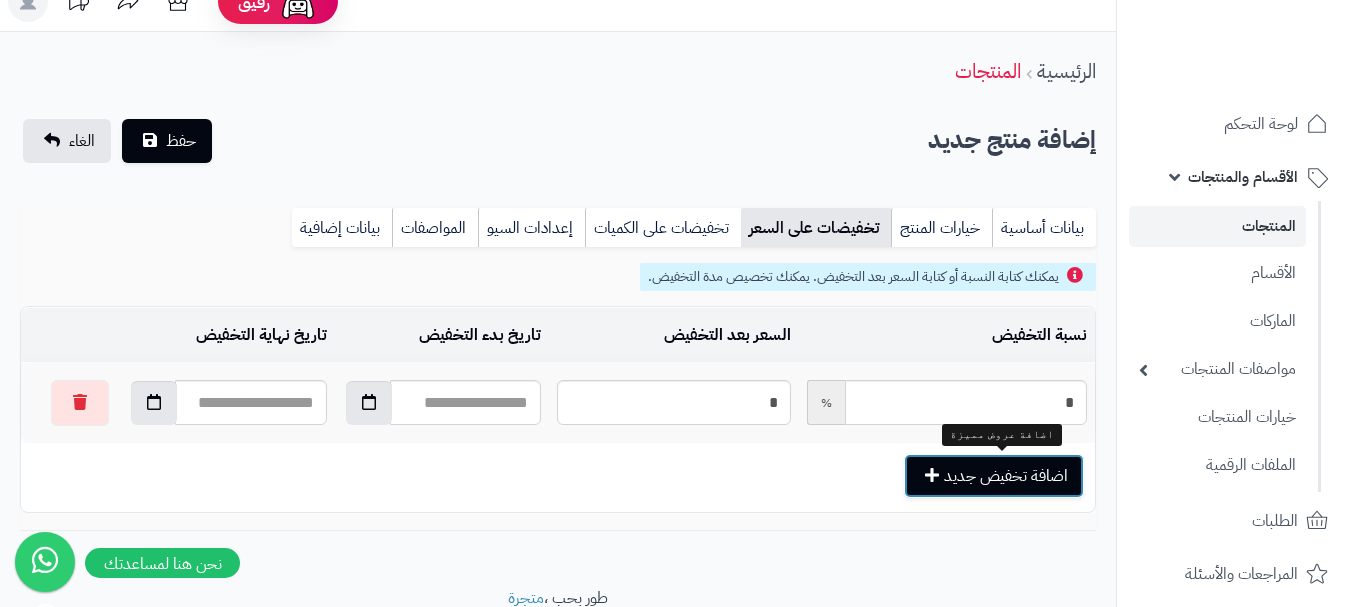 click on "اضافة تخفيض جديد" at bounding box center (994, 476) 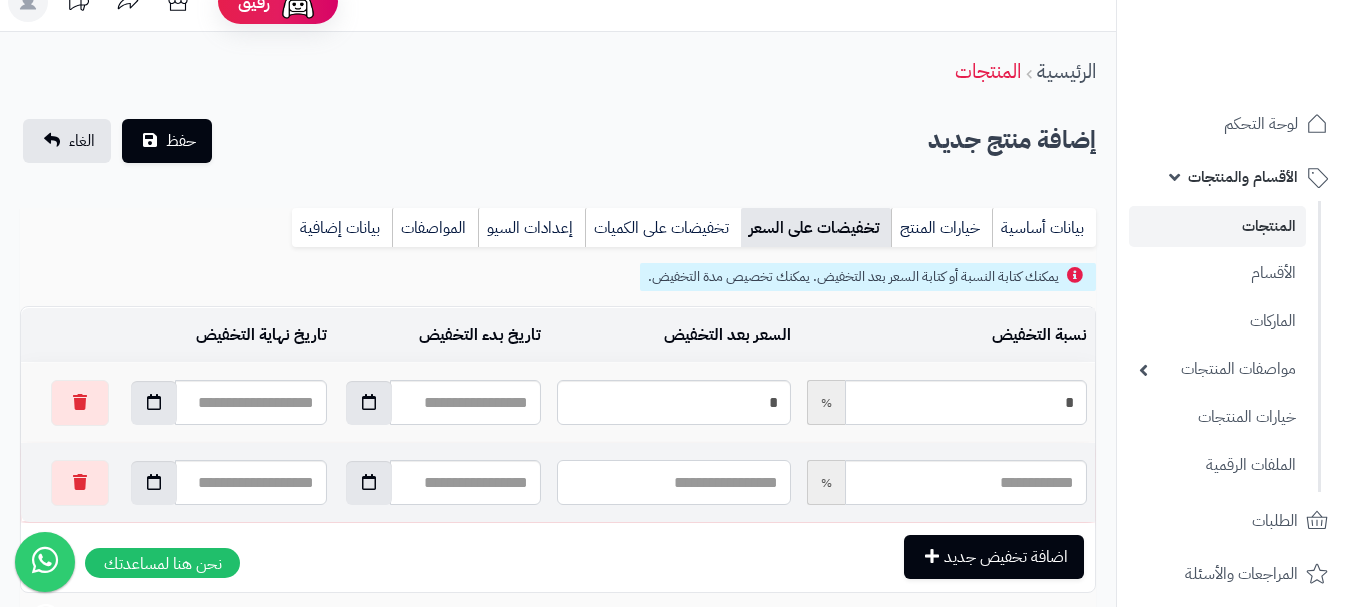 click at bounding box center (673, 482) 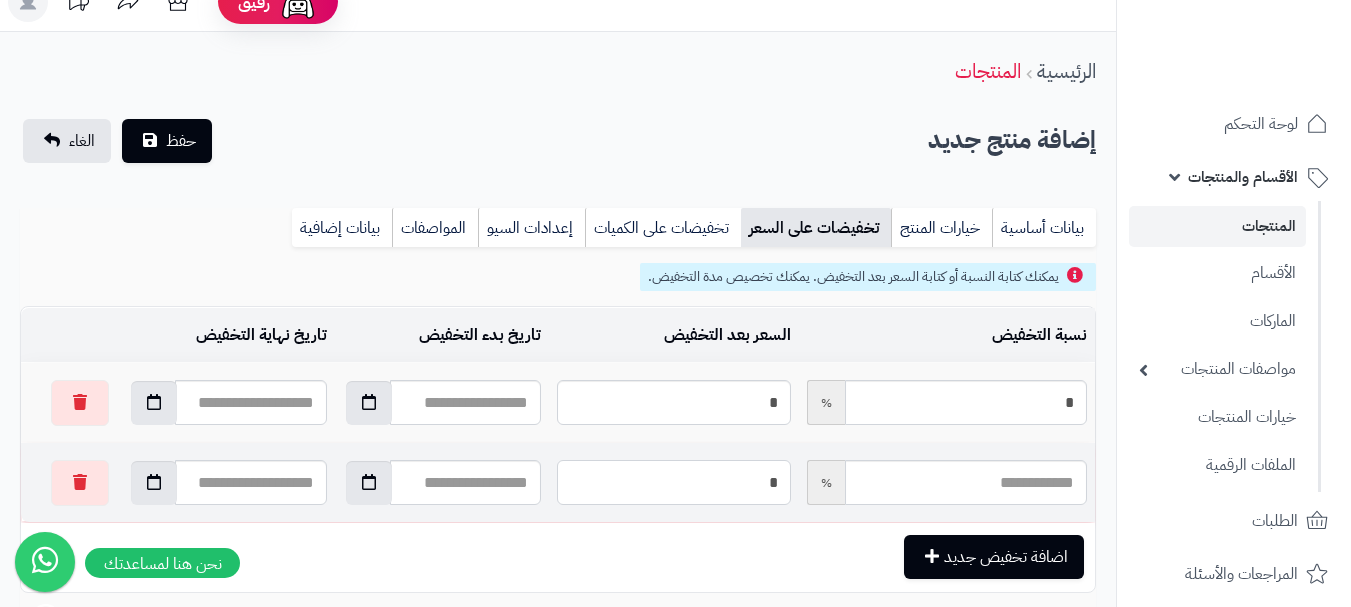 type on "*****" 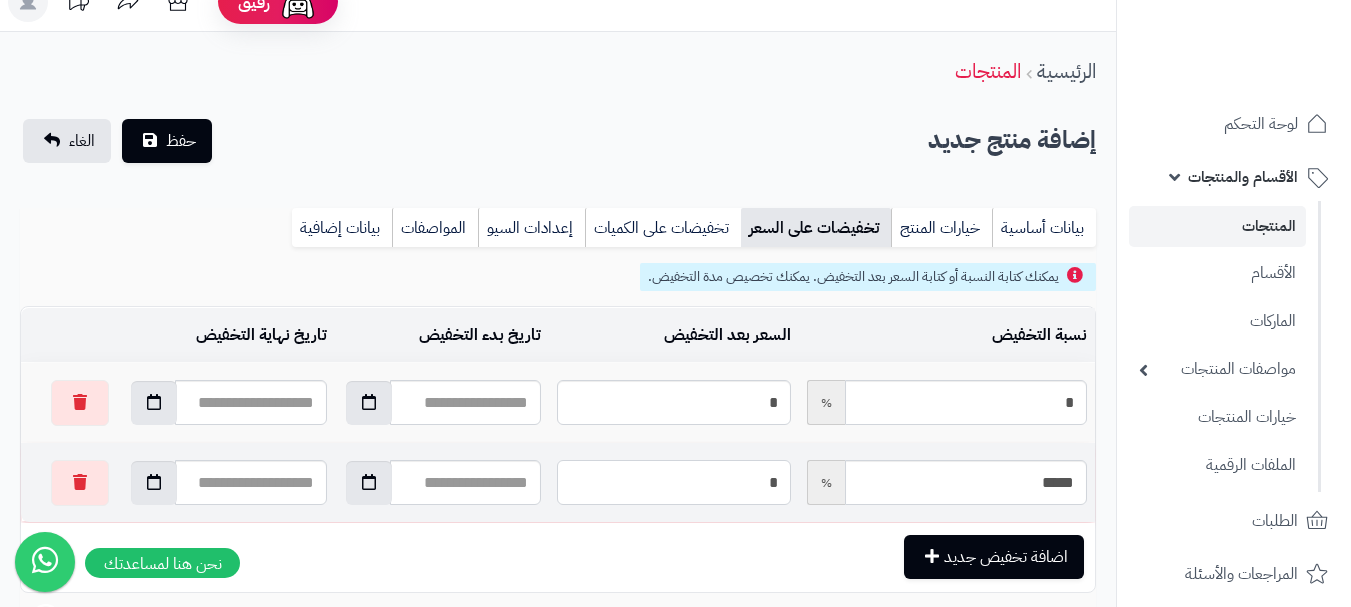 type on "**" 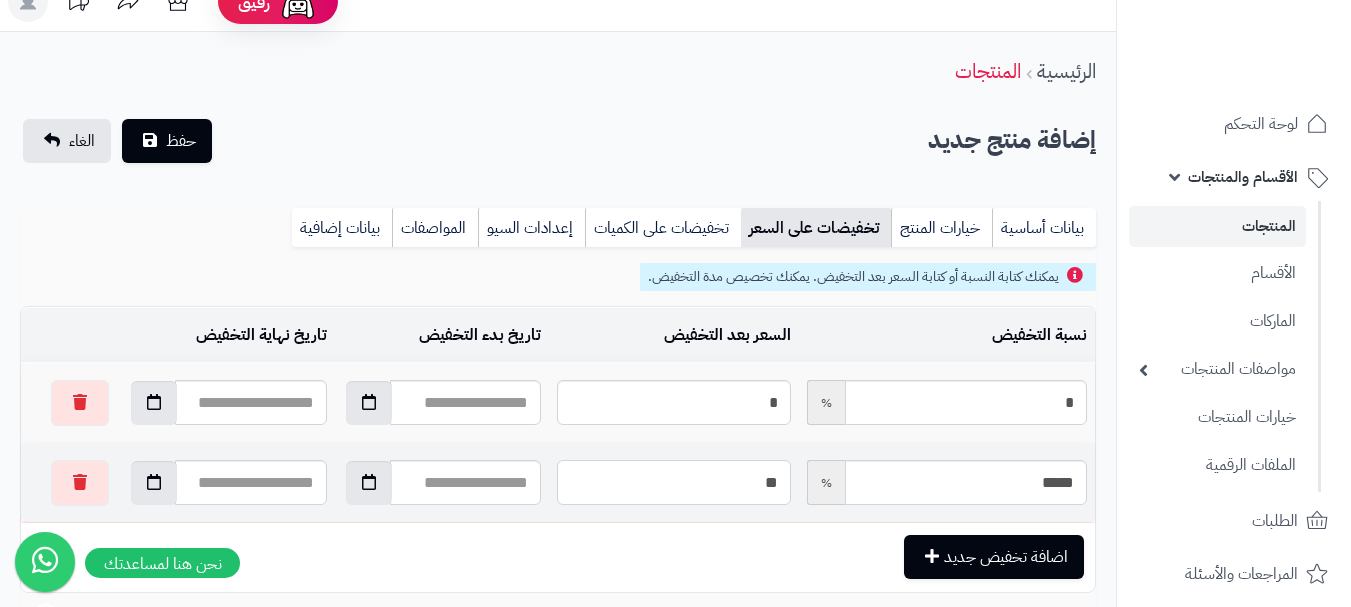 type on "*****" 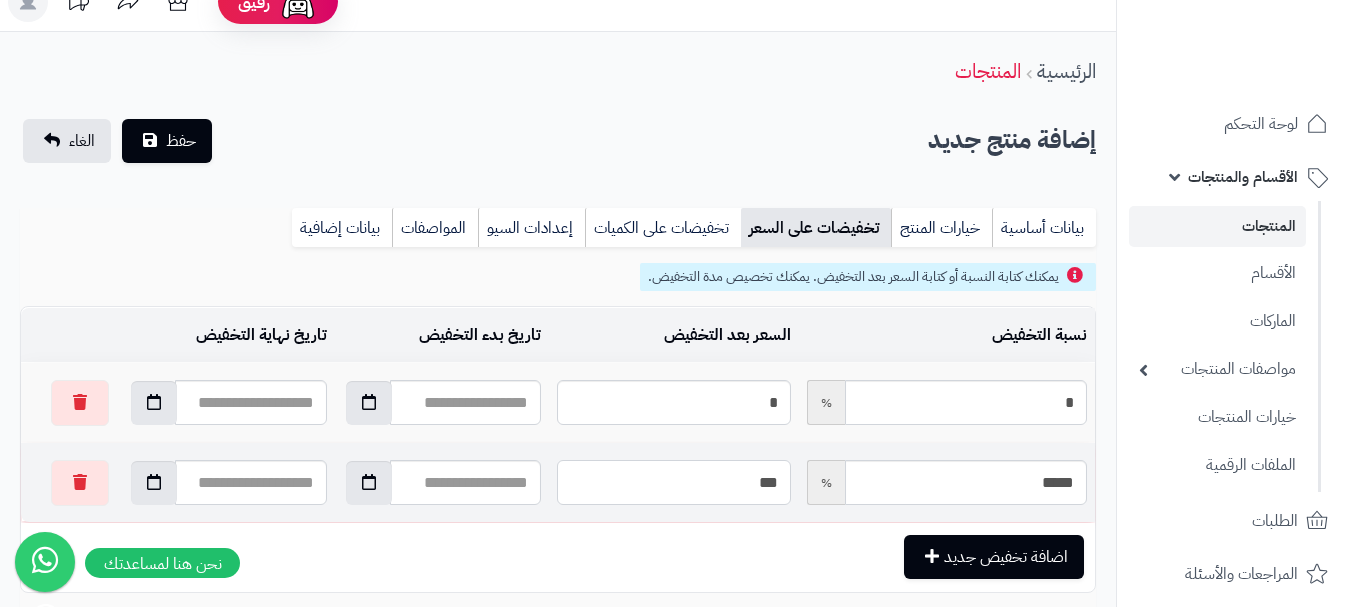 type on "*****" 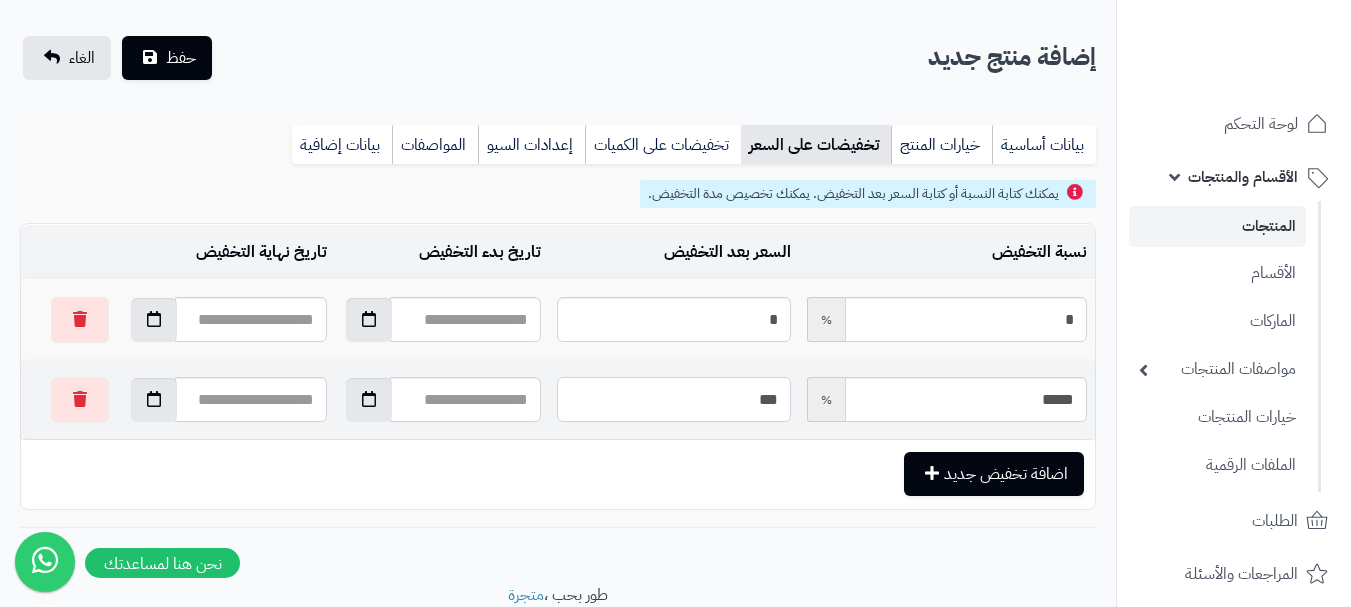 scroll, scrollTop: 188, scrollLeft: 0, axis: vertical 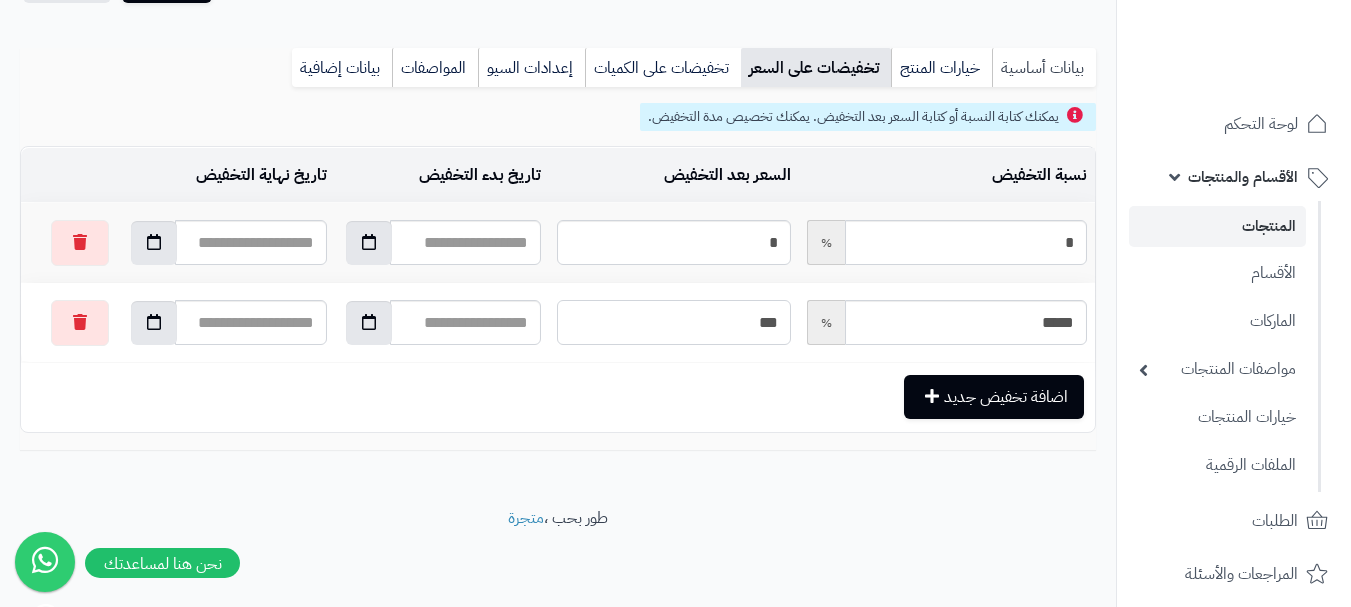 type on "***" 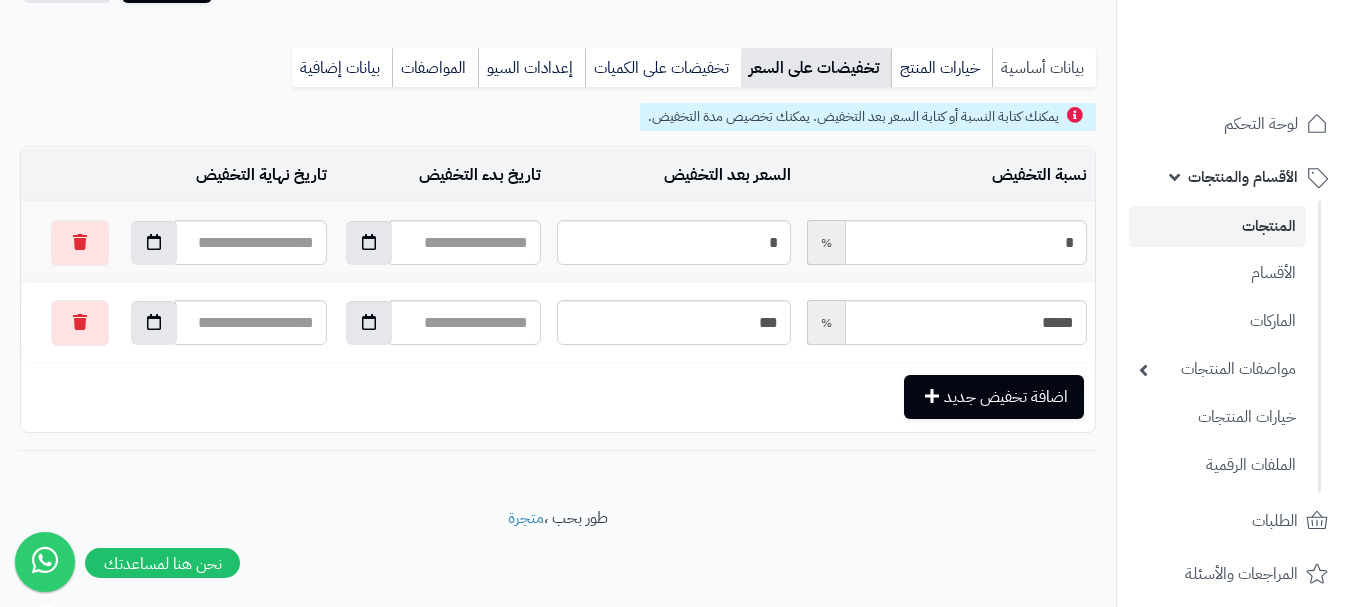 click on "بيانات أساسية" at bounding box center (1044, 68) 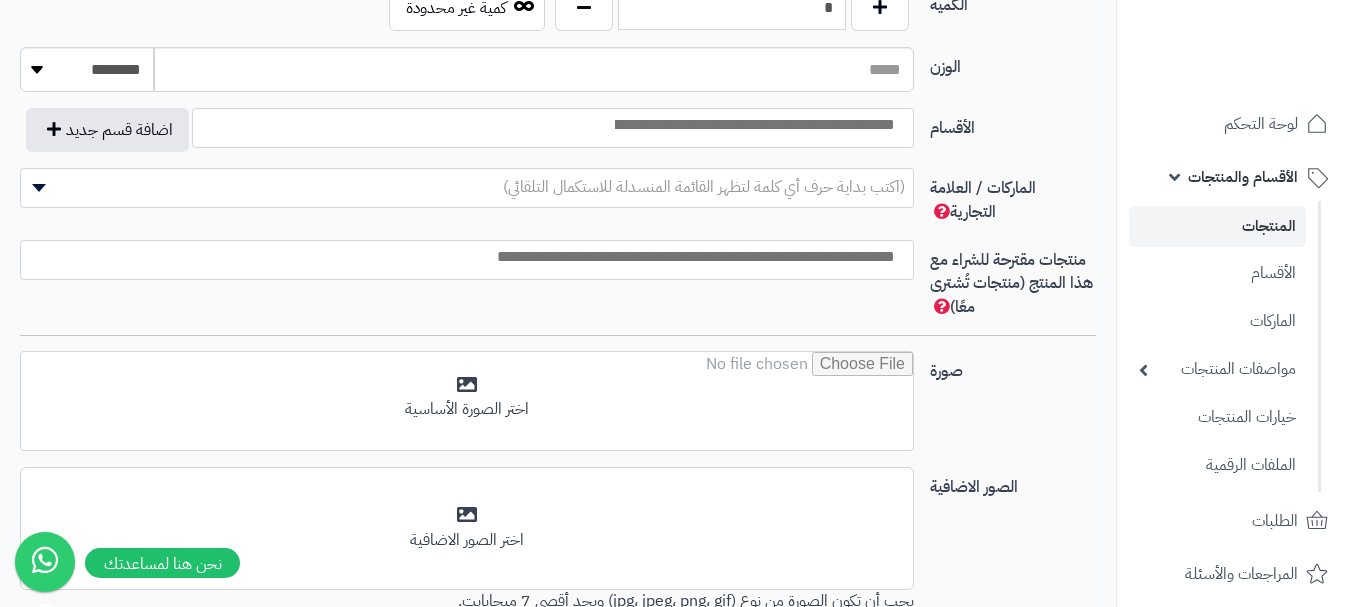 scroll, scrollTop: 1188, scrollLeft: 0, axis: vertical 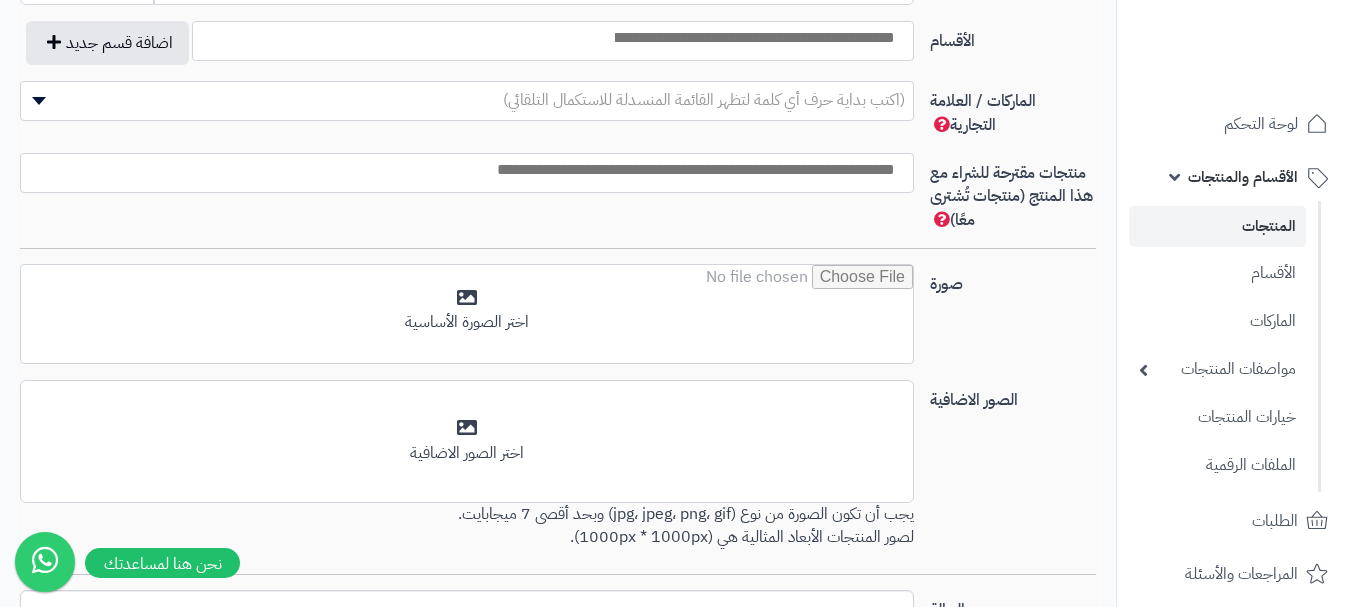 click at bounding box center (753, 38) 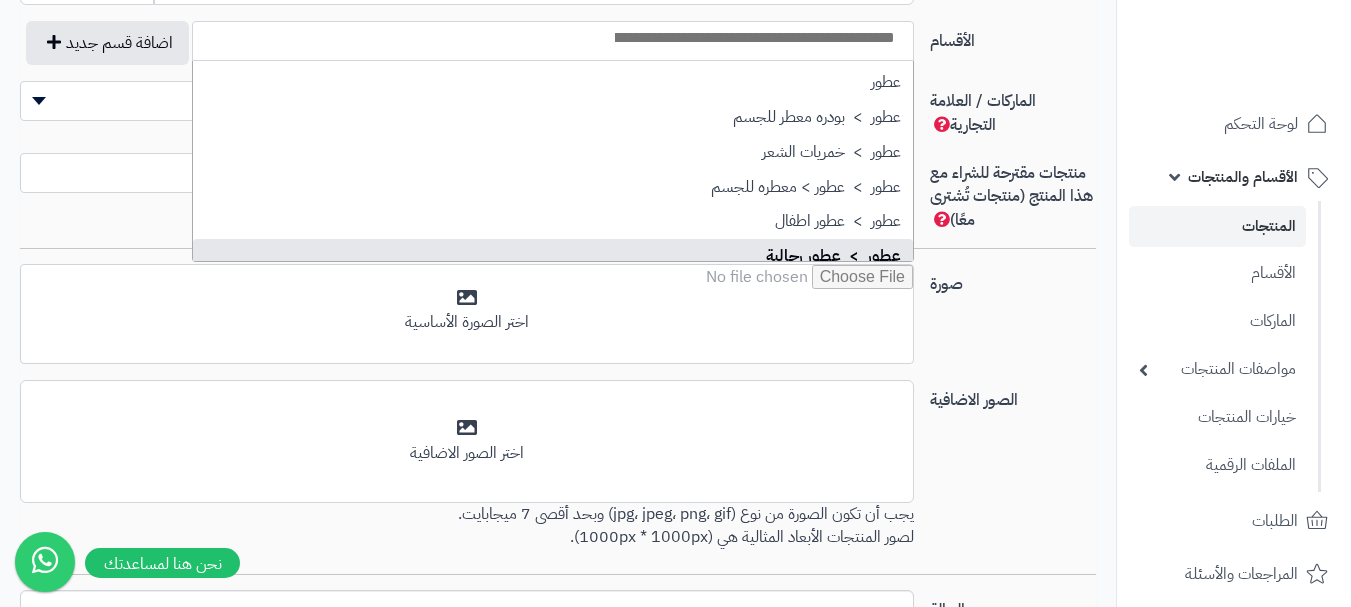 scroll, scrollTop: 700, scrollLeft: 0, axis: vertical 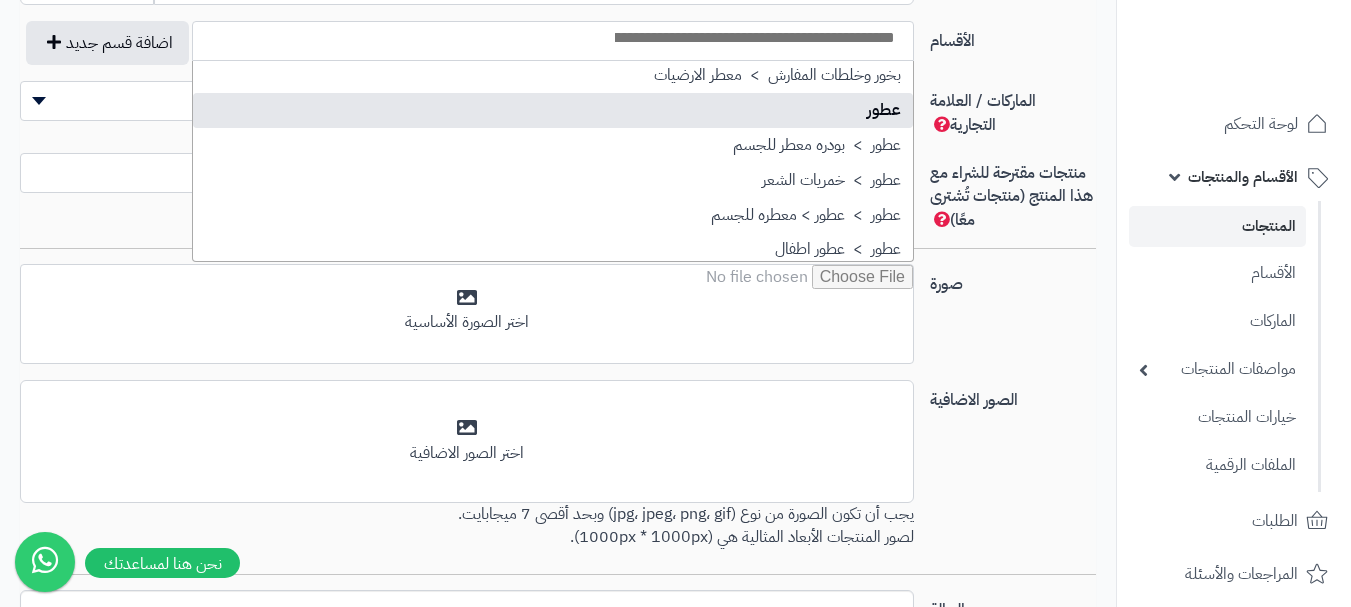 select on "**" 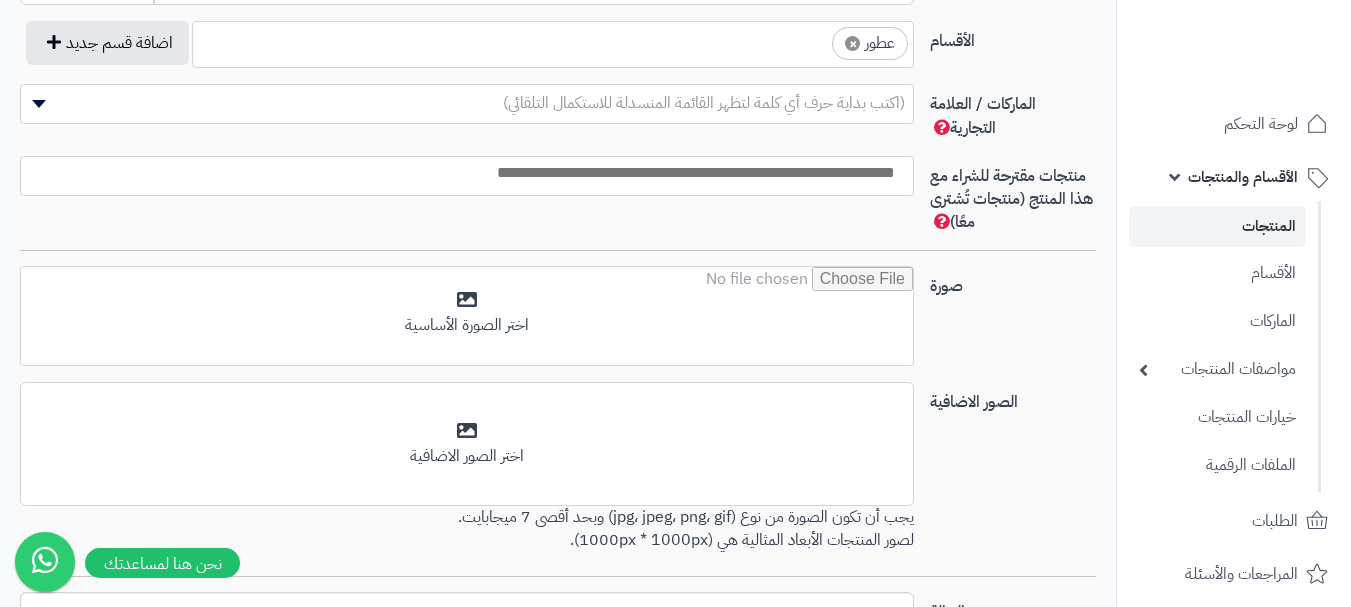 scroll, scrollTop: 525, scrollLeft: 0, axis: vertical 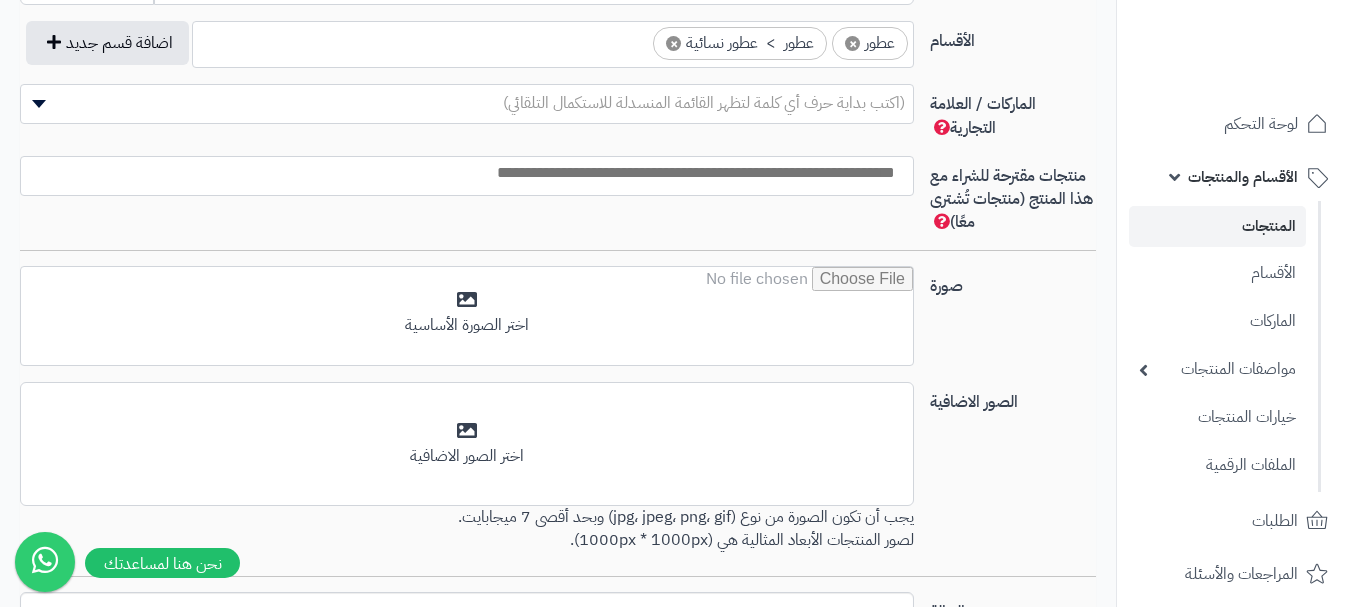 click at bounding box center (462, 173) 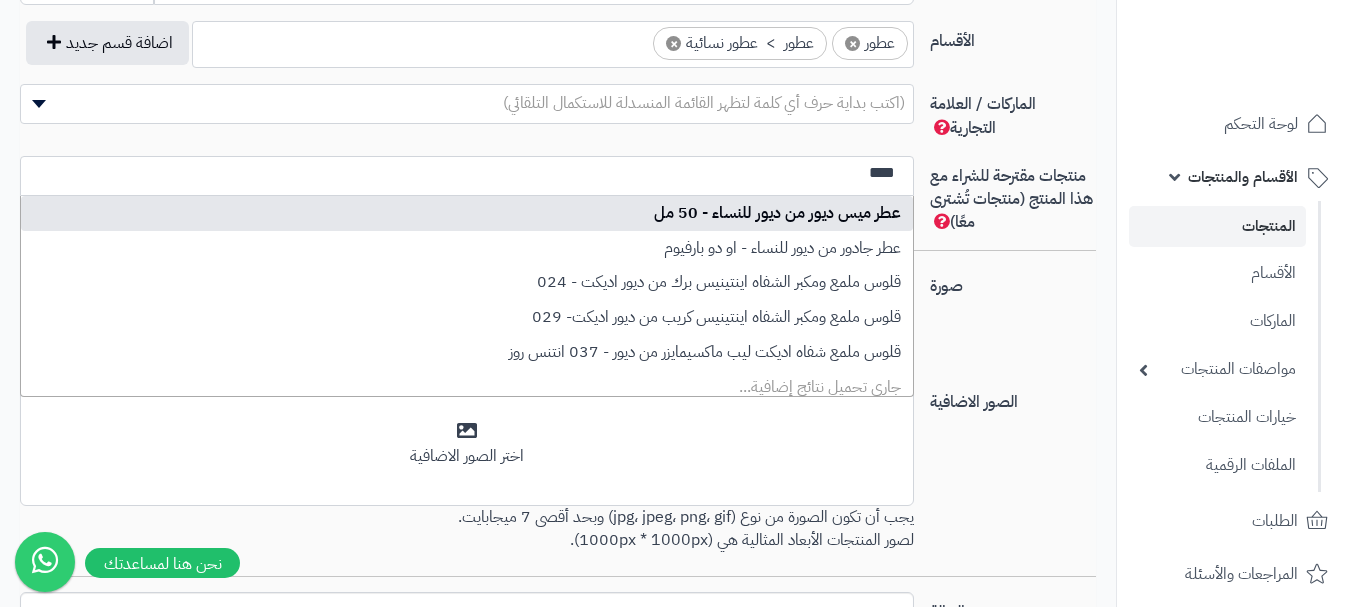 type on "****" 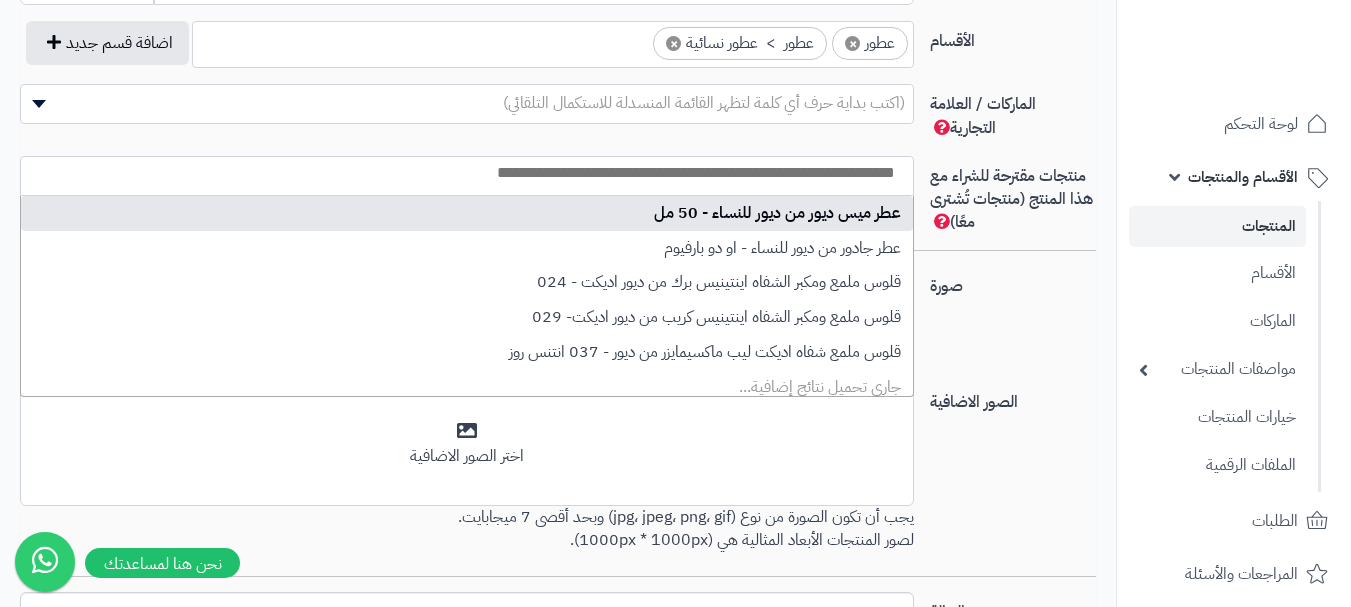 select on "***" 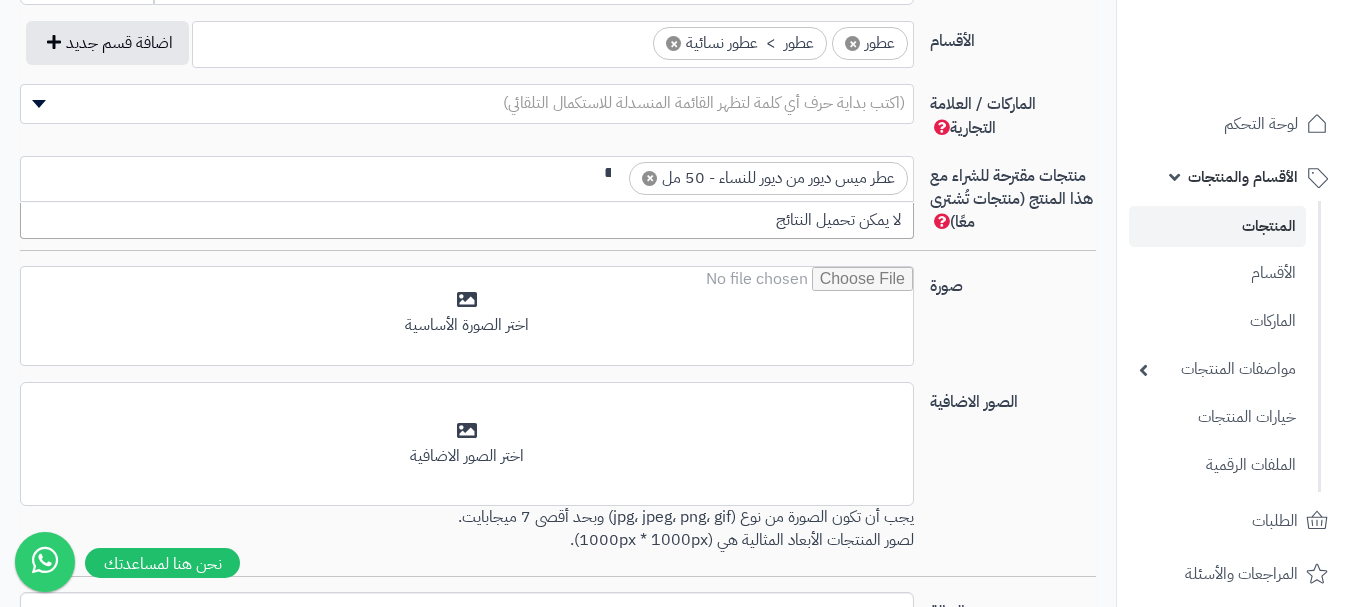 scroll, scrollTop: 0, scrollLeft: 0, axis: both 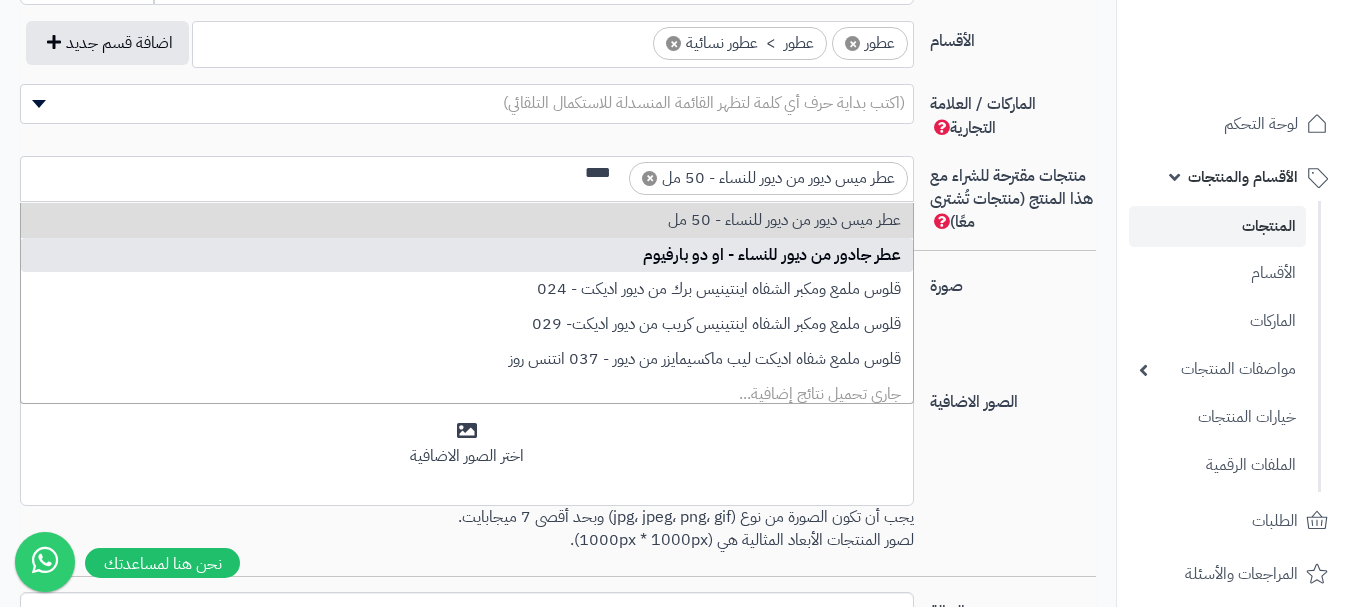 type on "****" 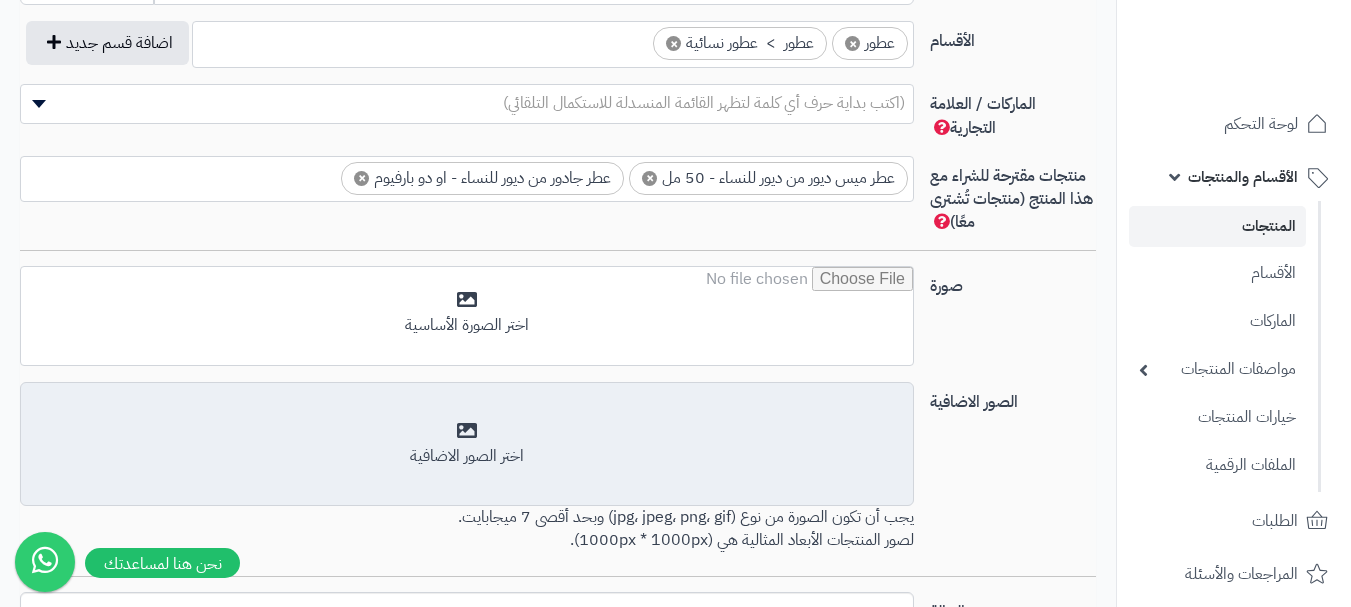 type on "*" 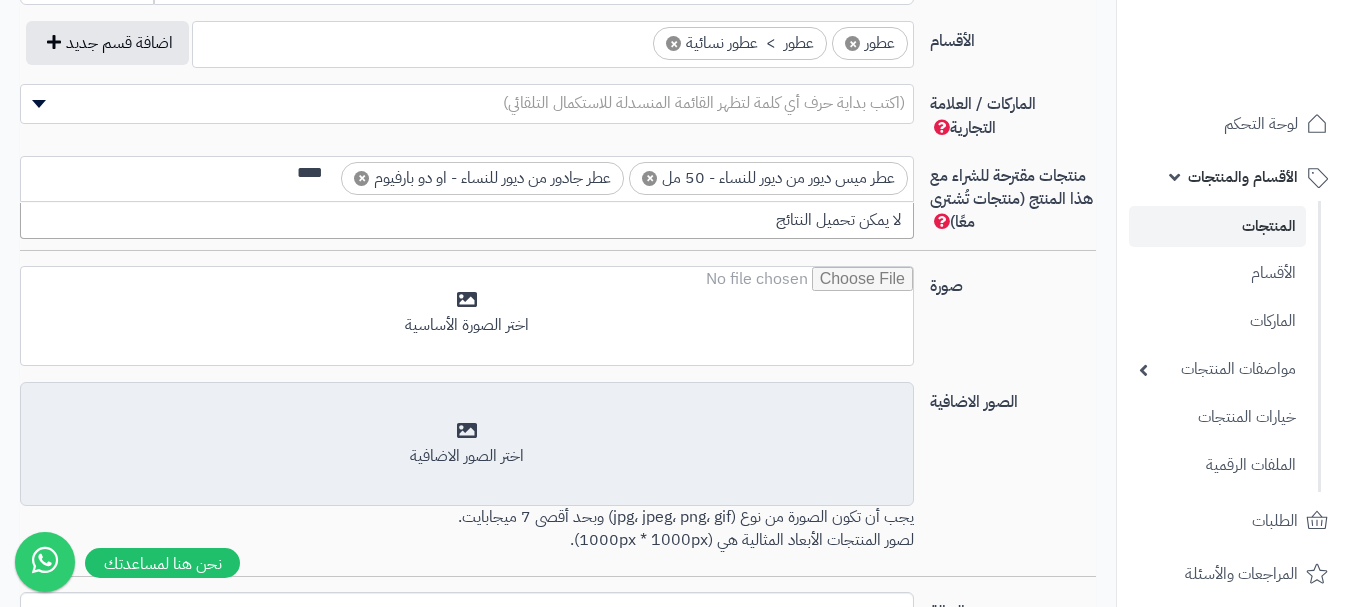 scroll, scrollTop: 0, scrollLeft: -3, axis: horizontal 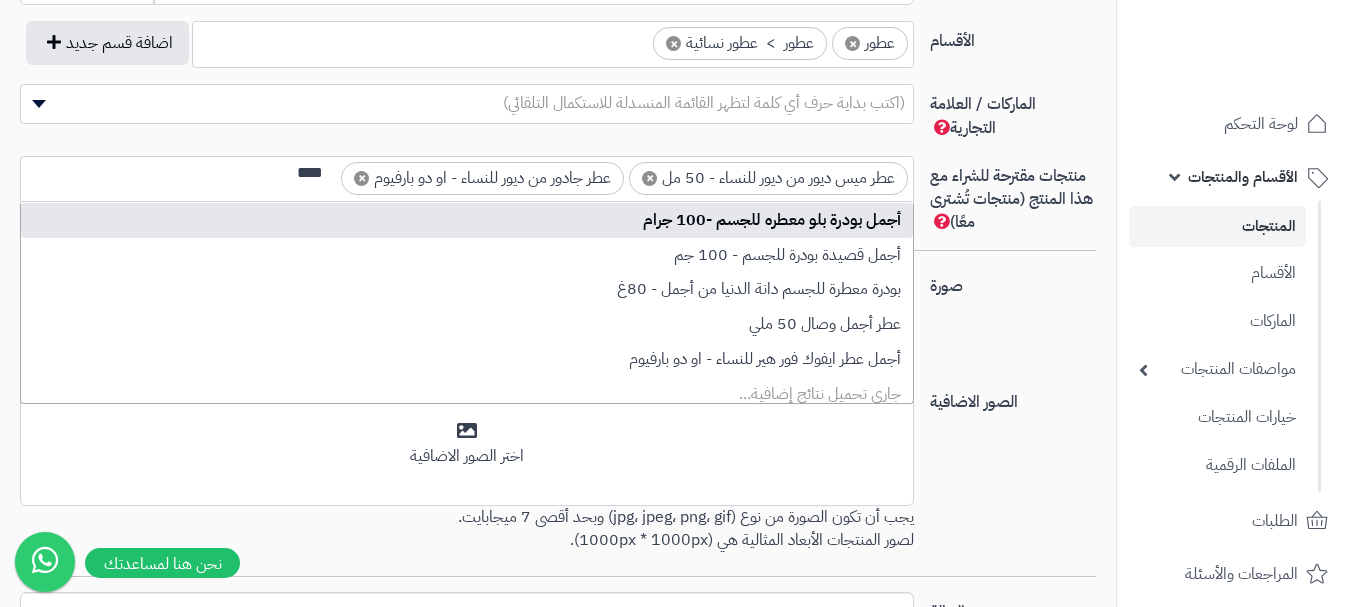 type on "****" 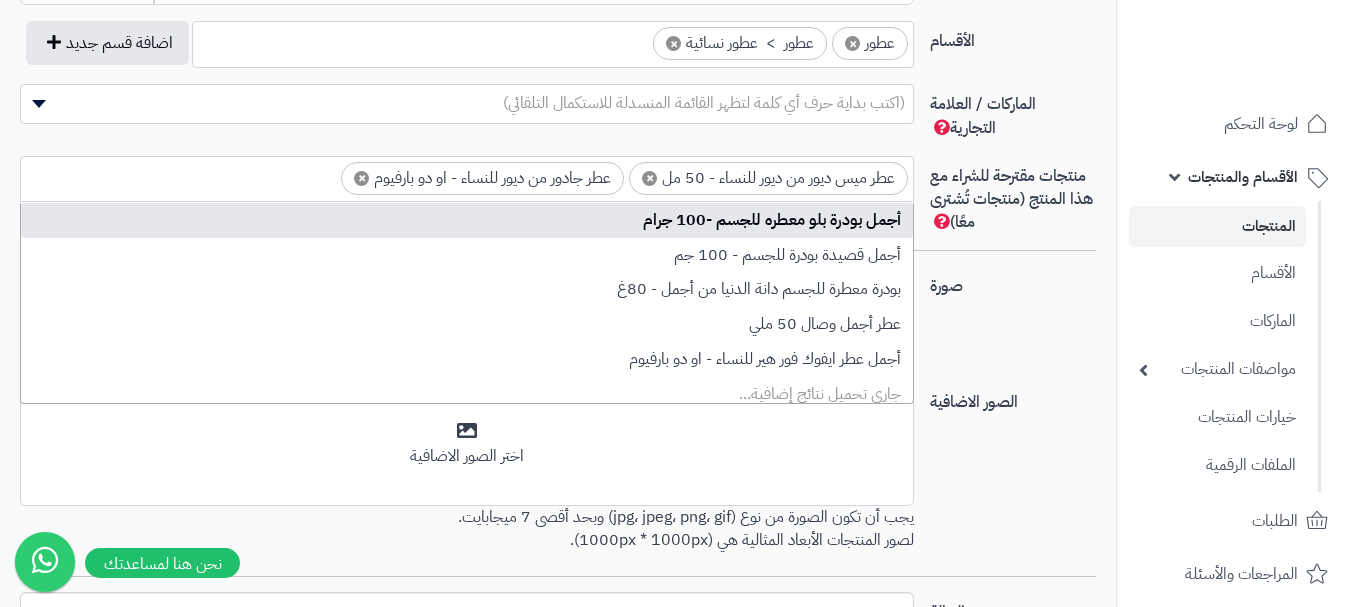 scroll, scrollTop: 0, scrollLeft: 0, axis: both 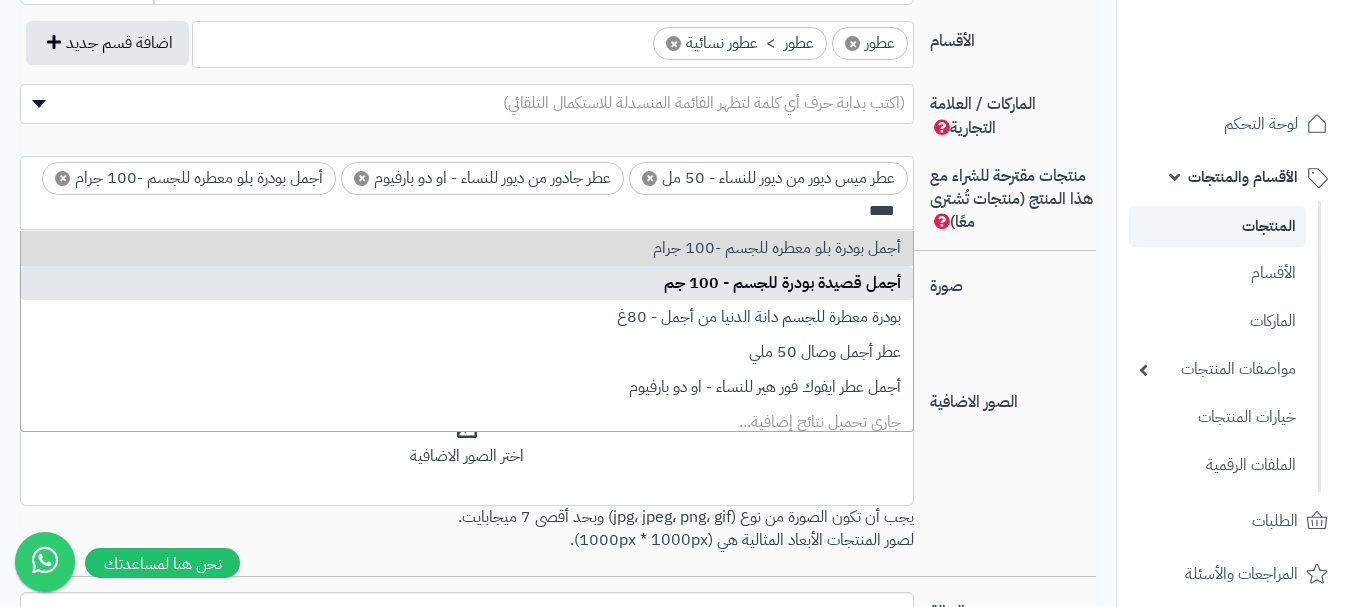 type on "****" 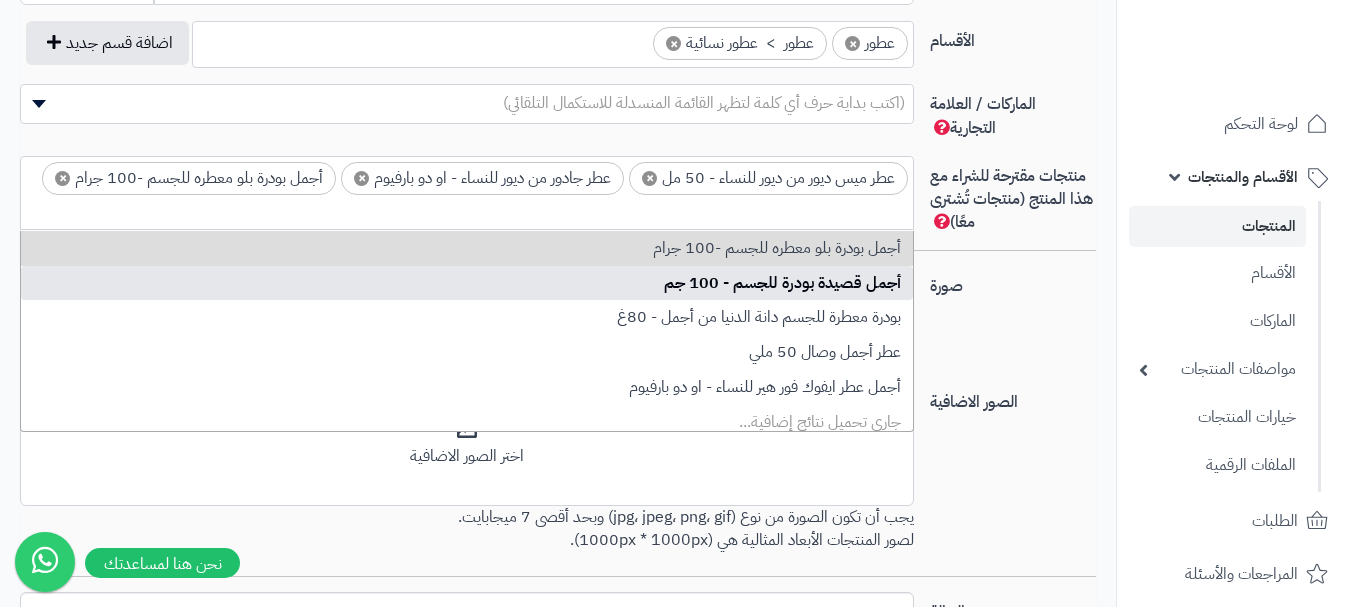 scroll, scrollTop: 0, scrollLeft: 0, axis: both 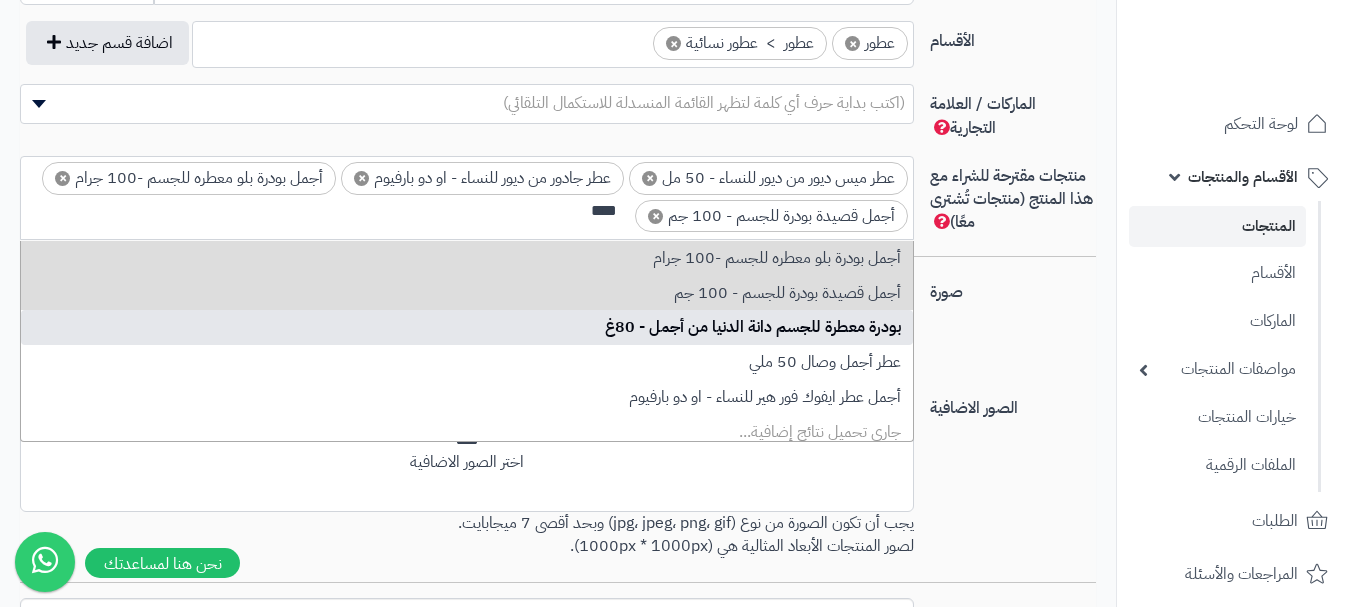 type on "****" 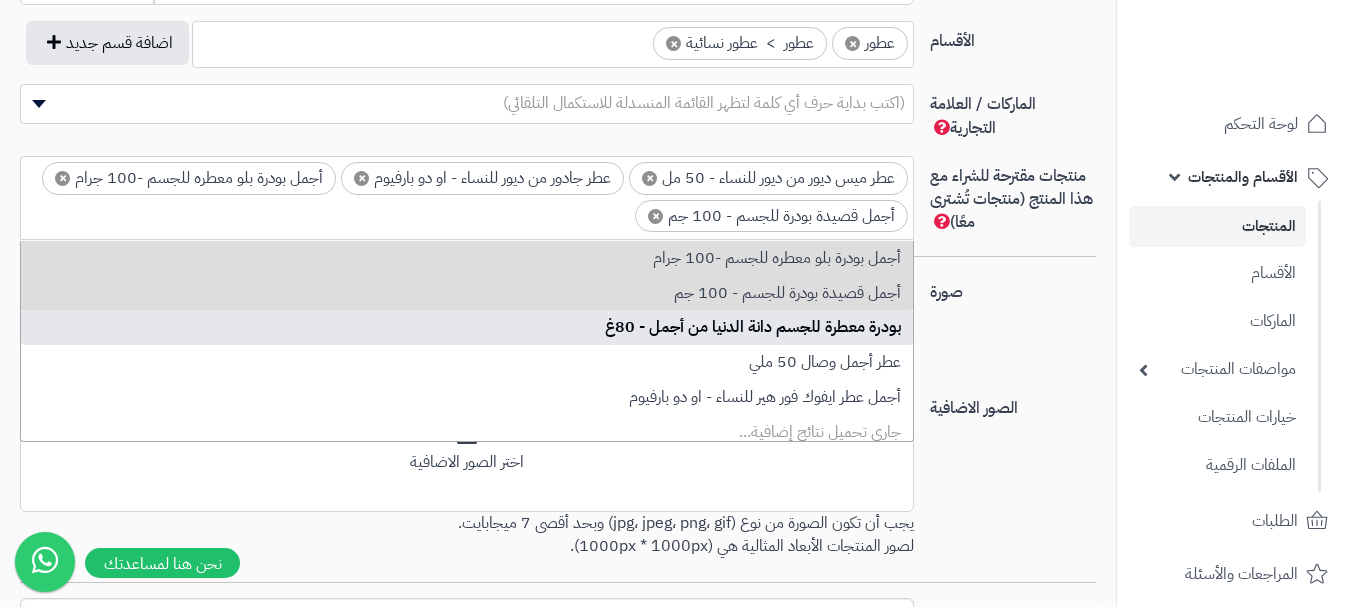 scroll, scrollTop: 0, scrollLeft: 0, axis: both 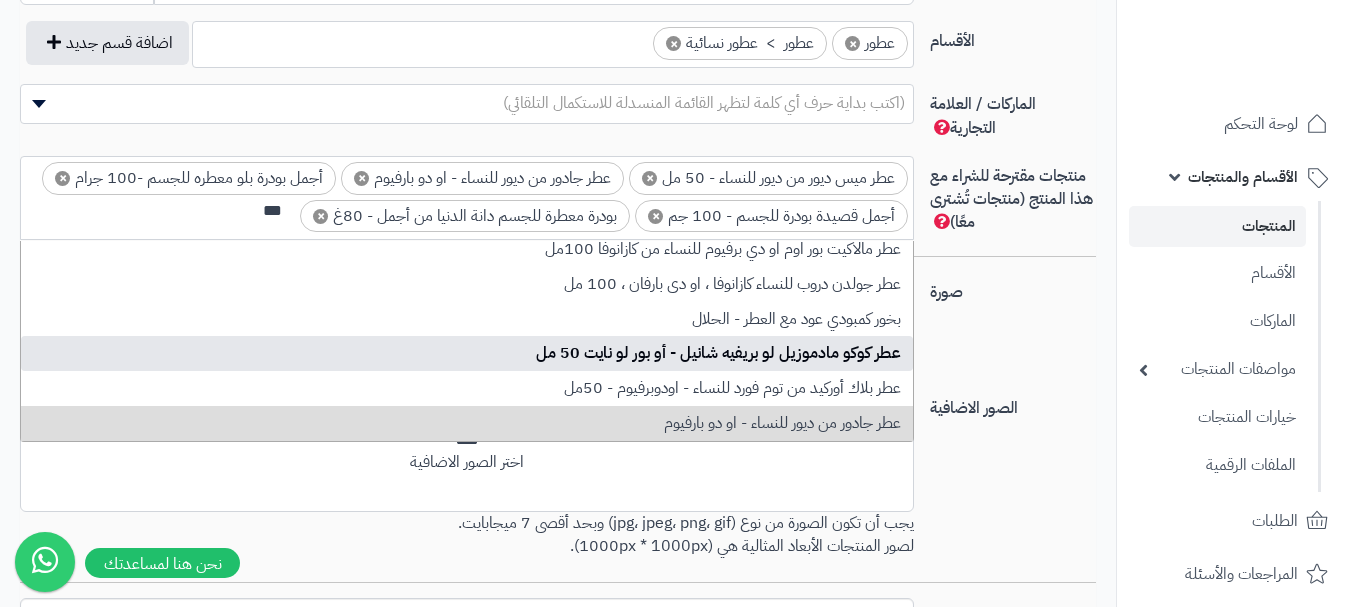 type on "***" 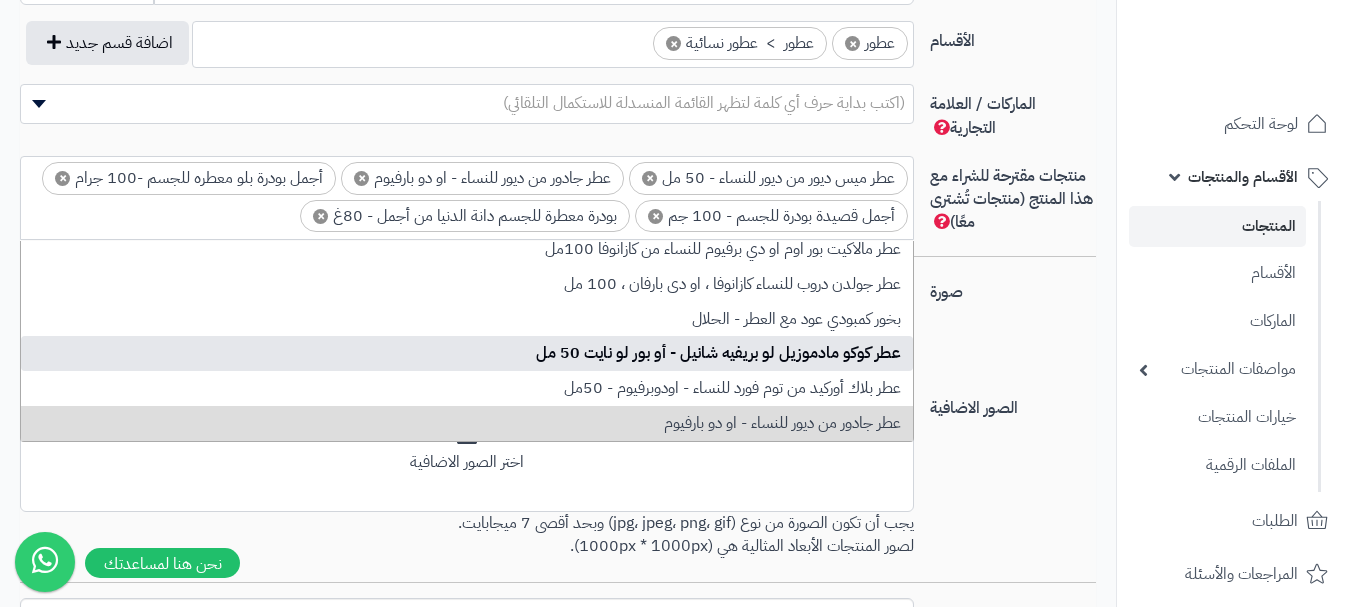 scroll, scrollTop: 0, scrollLeft: 0, axis: both 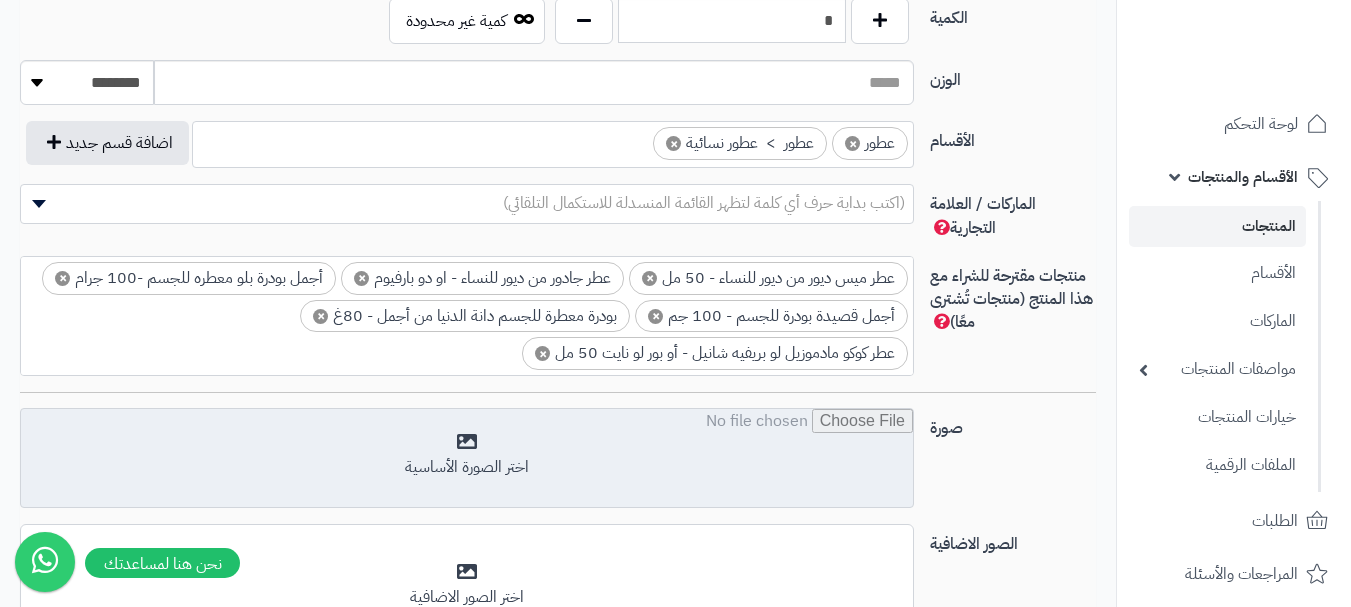 click at bounding box center [467, 459] 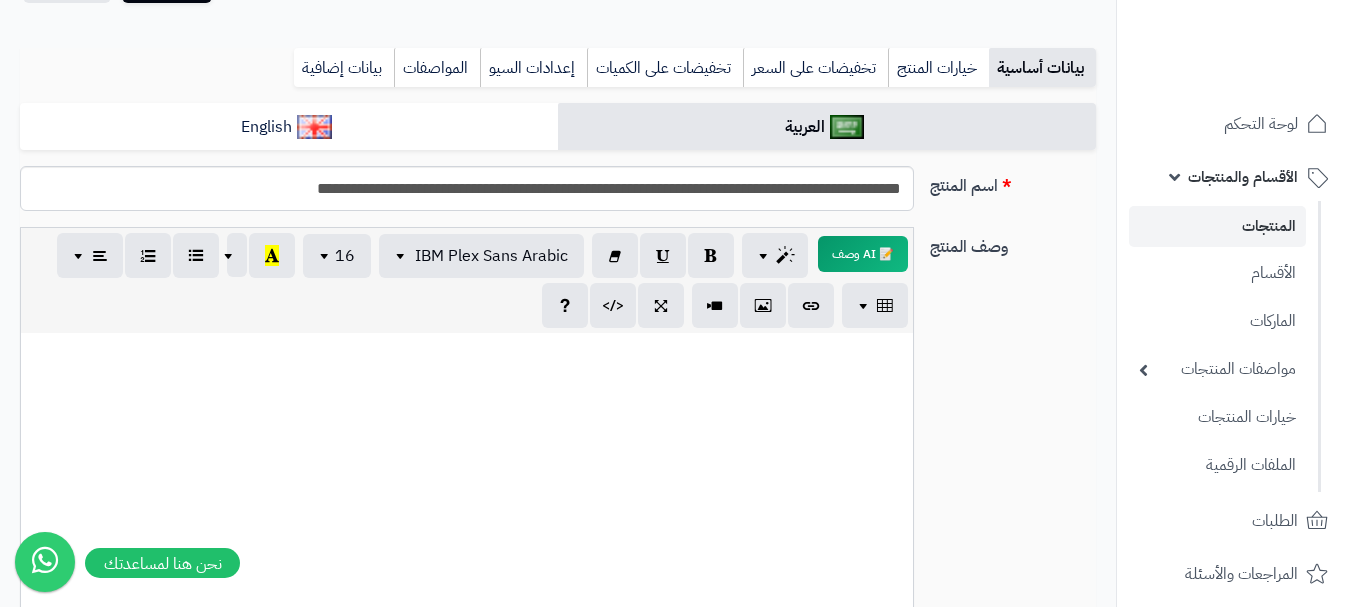 scroll, scrollTop: 0, scrollLeft: 0, axis: both 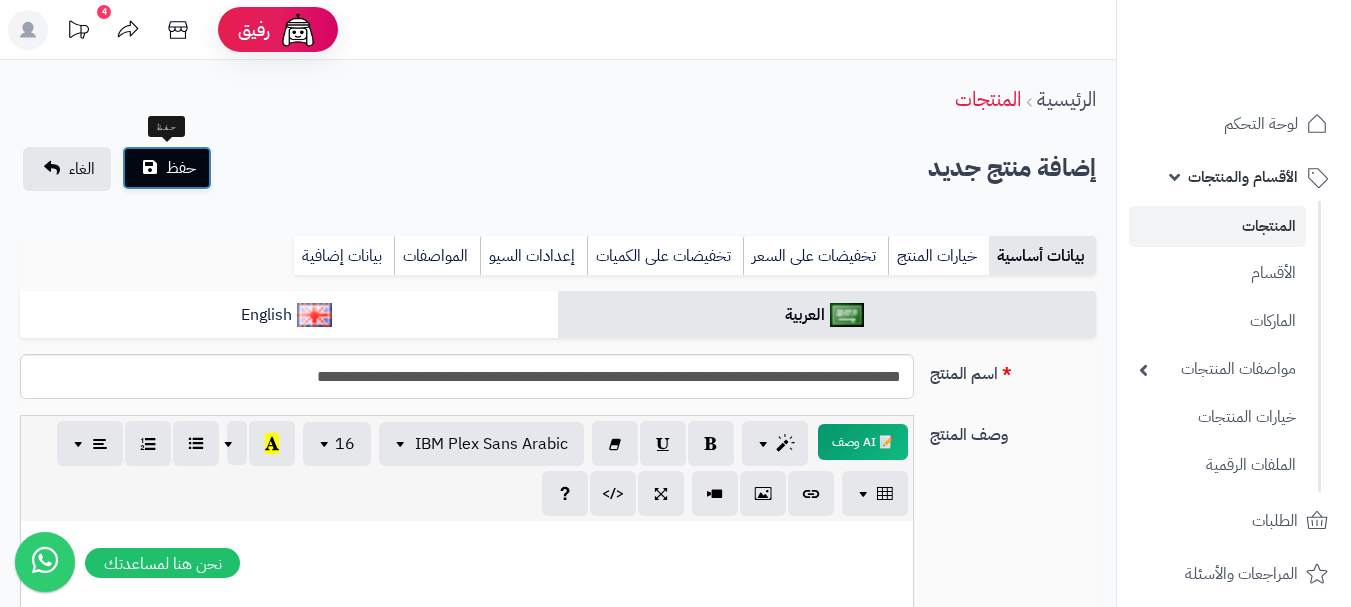 click on "حفظ" at bounding box center [167, 168] 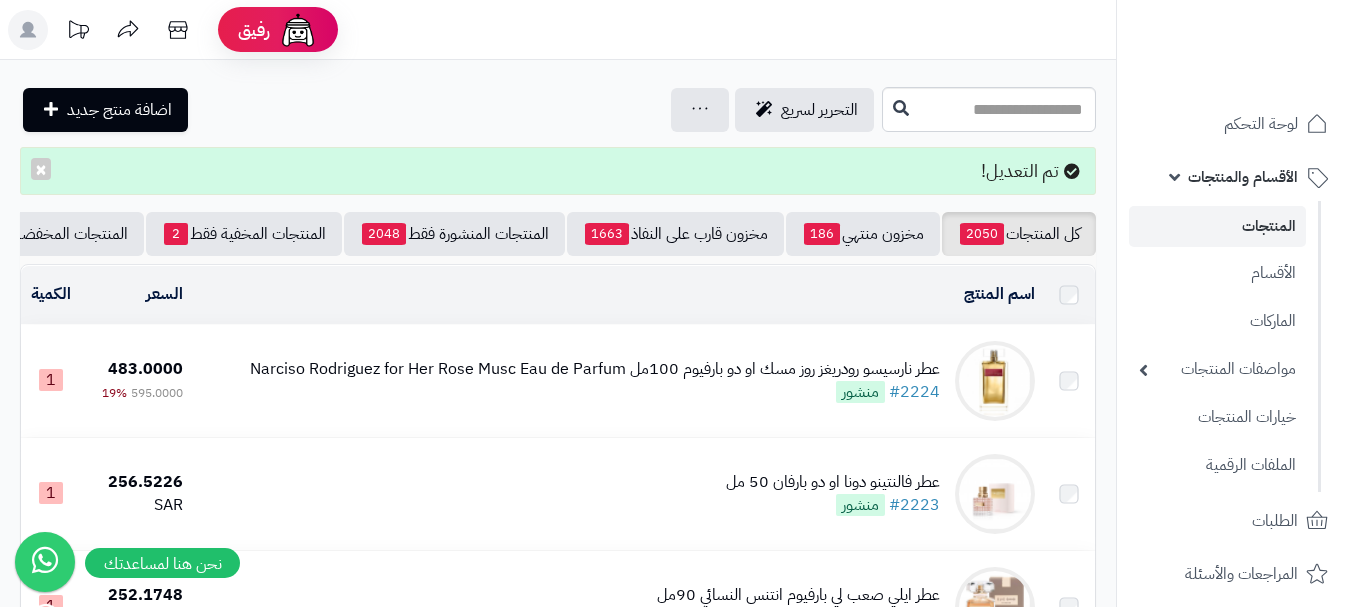 scroll, scrollTop: 0, scrollLeft: 0, axis: both 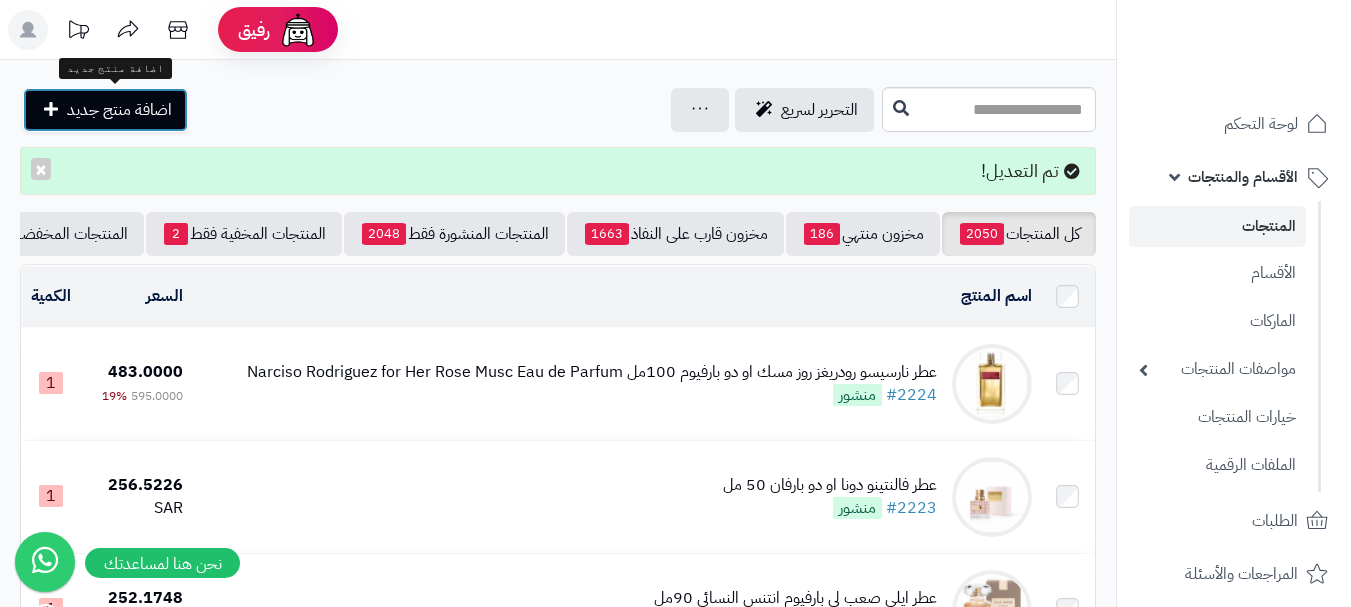 click on "اضافة منتج جديد" at bounding box center [105, 110] 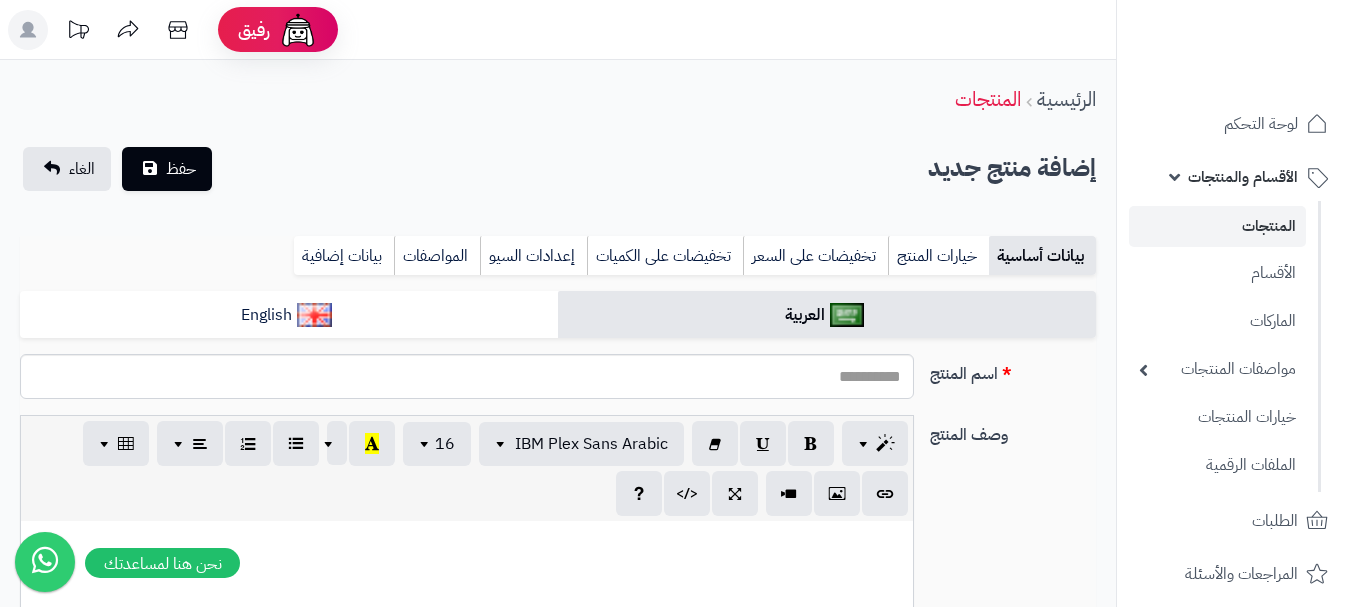 select 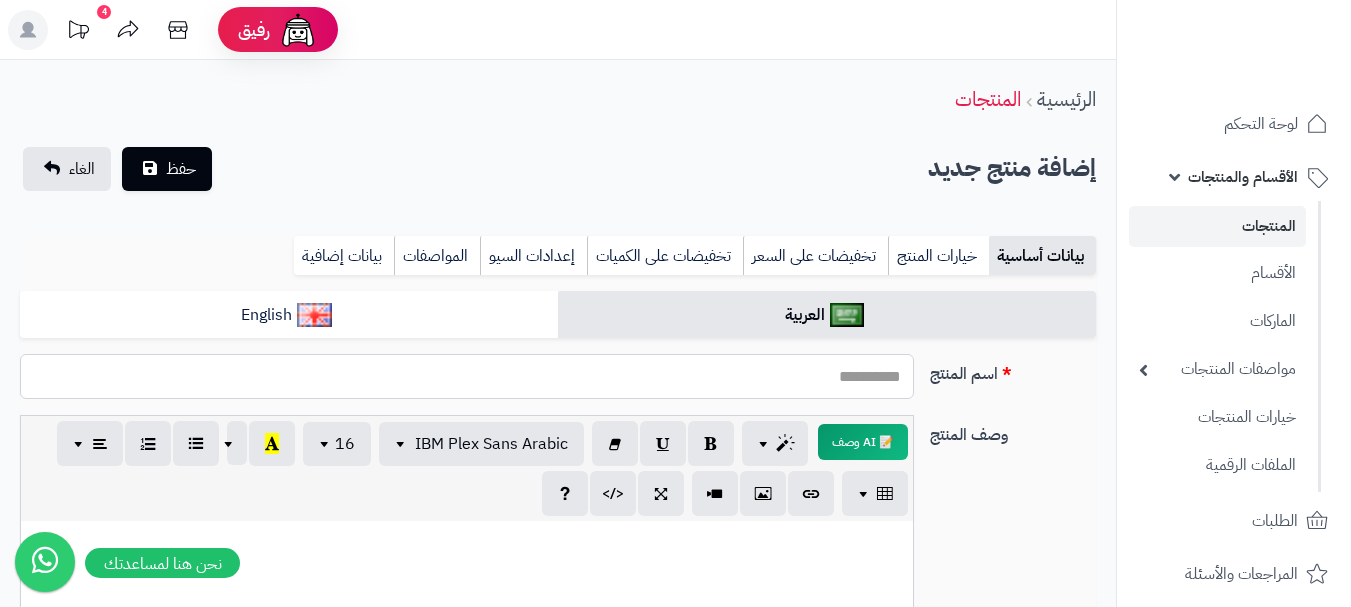 paste on "**********" 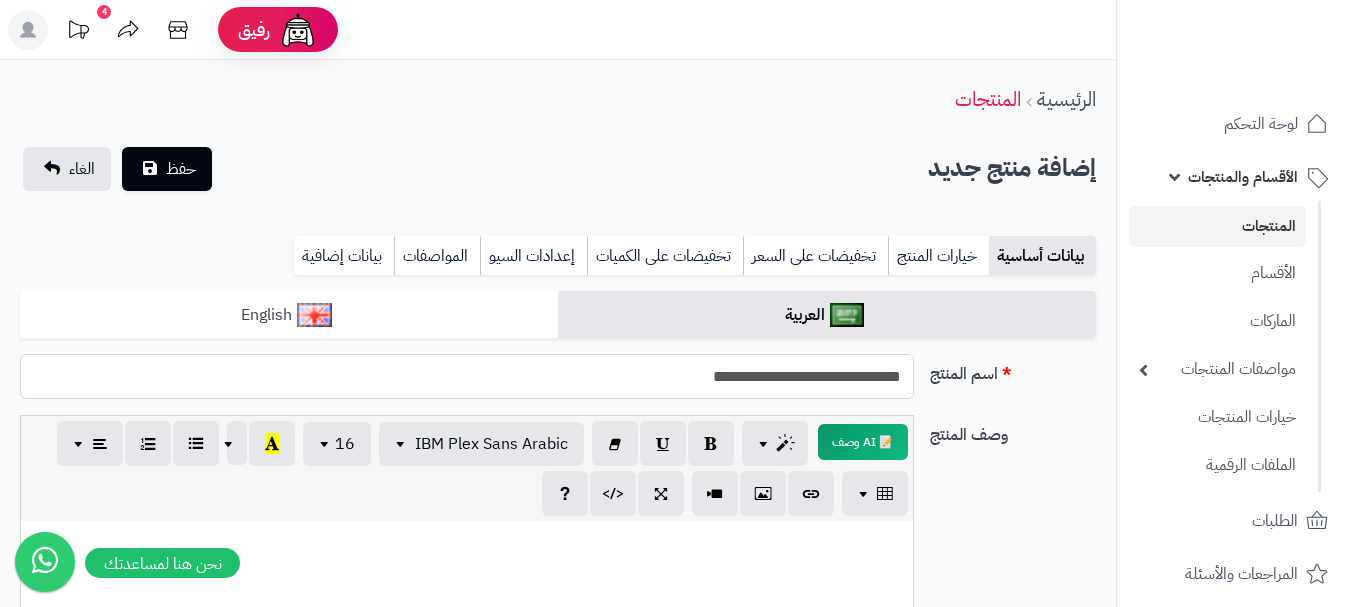 type on "**********" 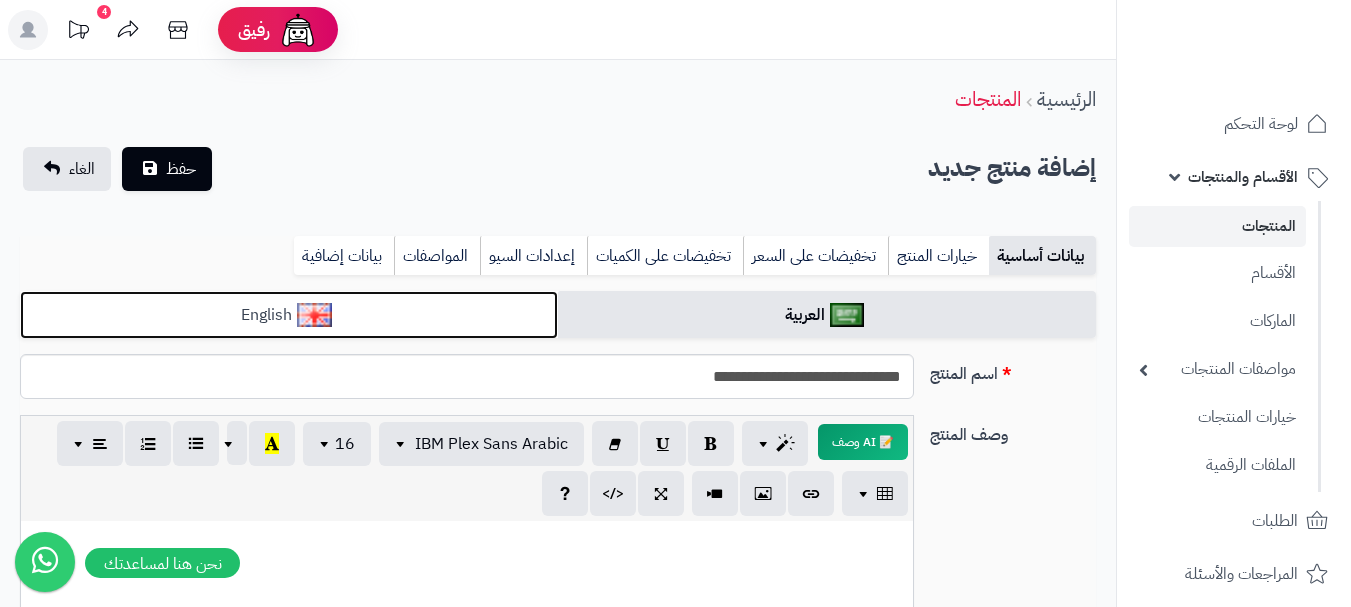 click on "English" at bounding box center [289, 315] 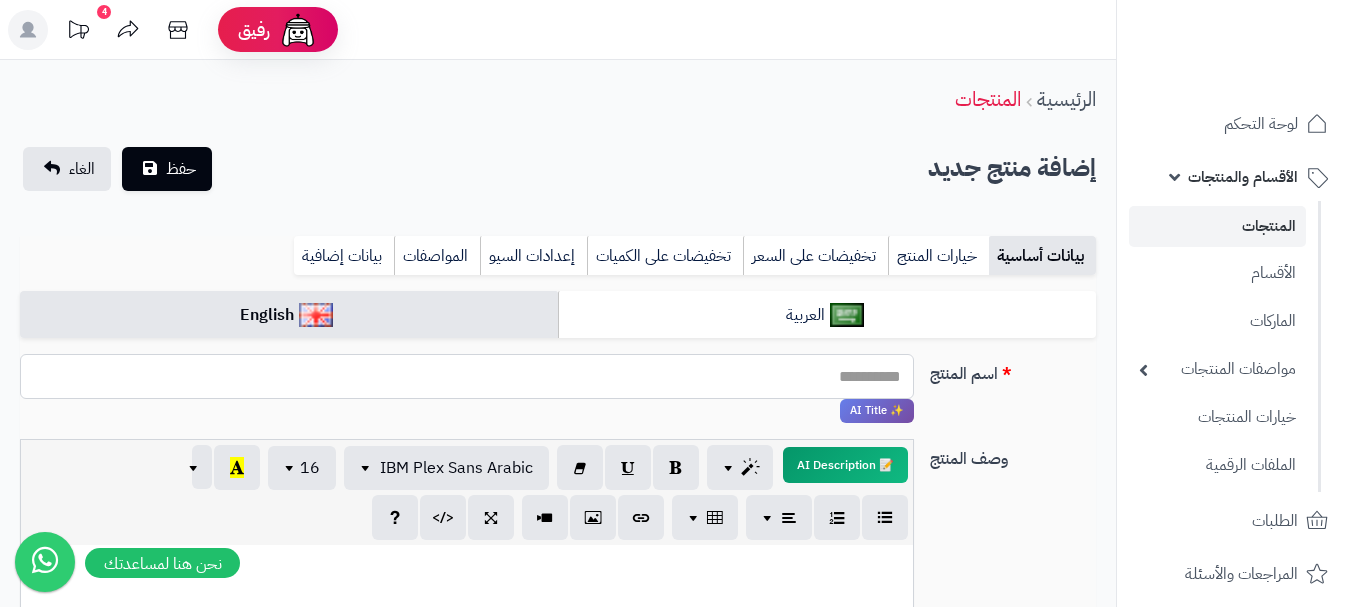paste on "**********" 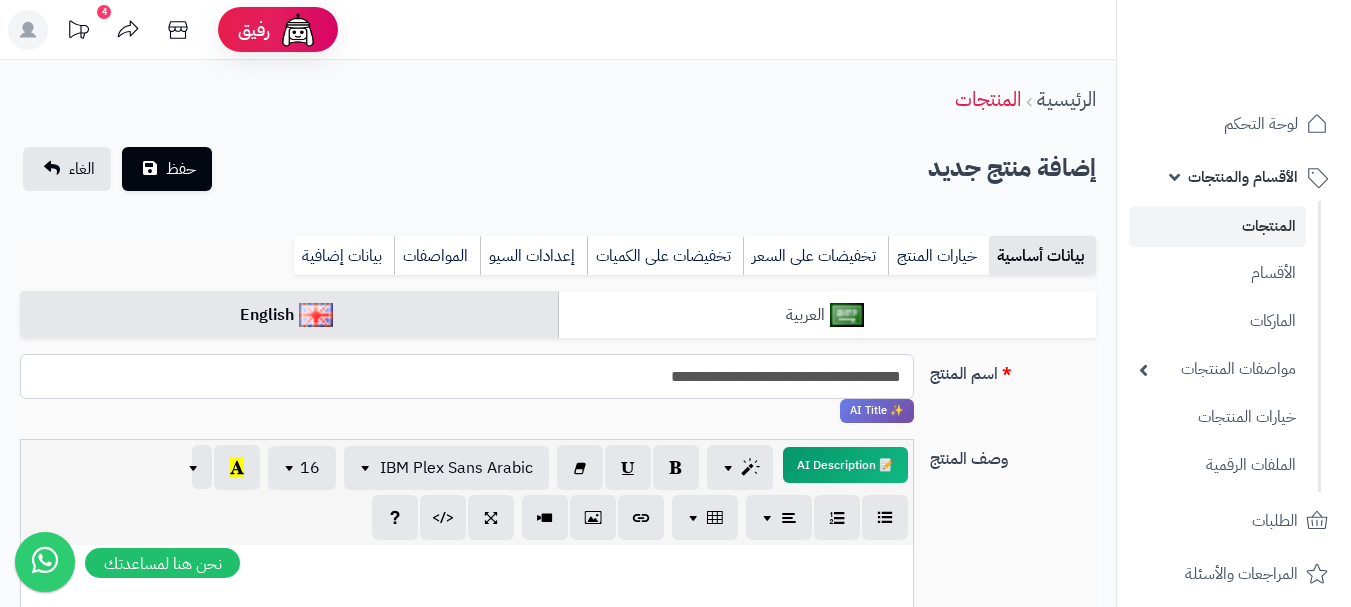 type on "**********" 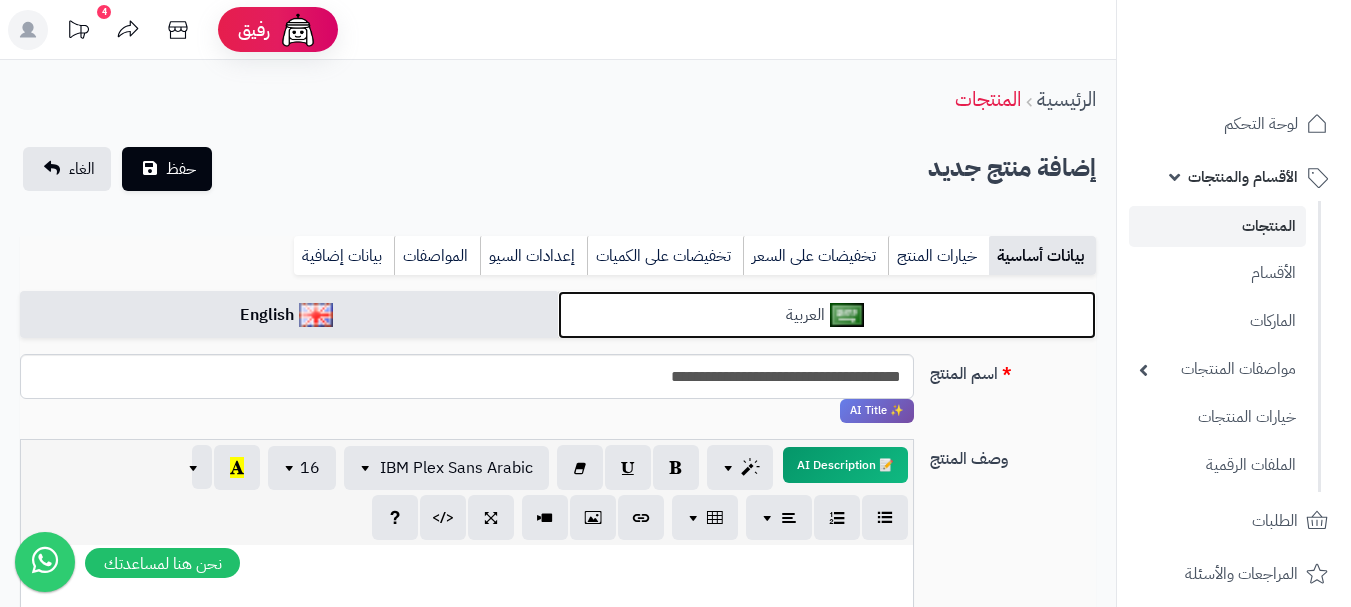 click on "العربية" at bounding box center (827, 315) 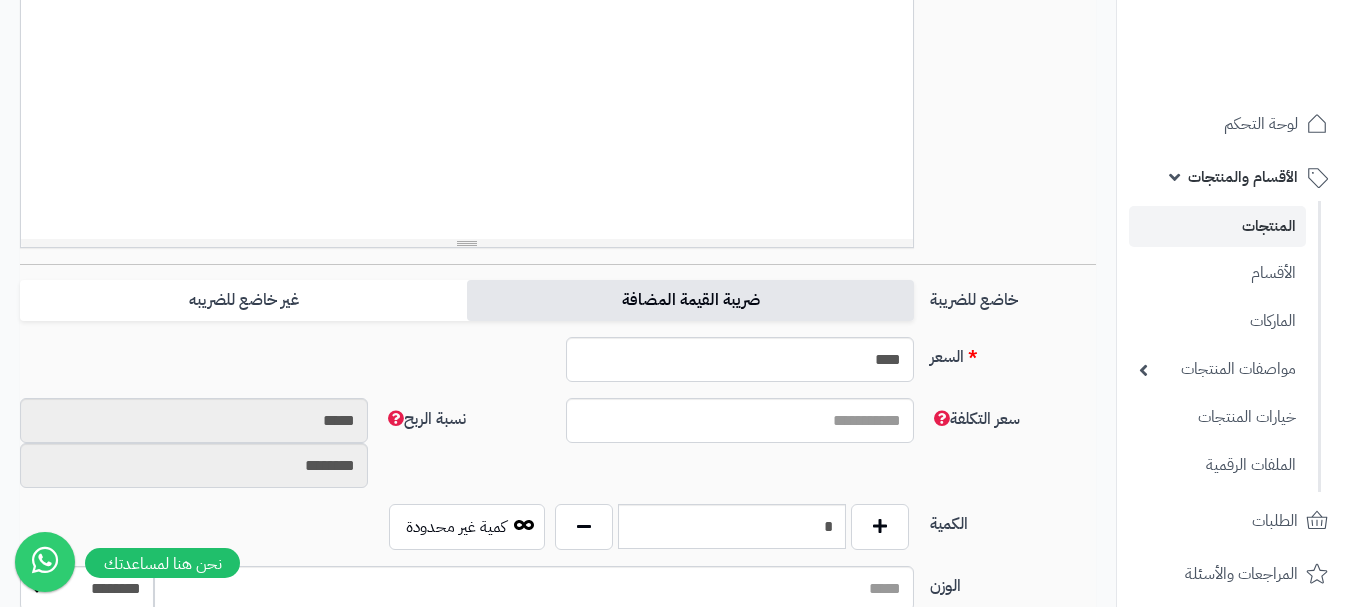 scroll, scrollTop: 600, scrollLeft: 0, axis: vertical 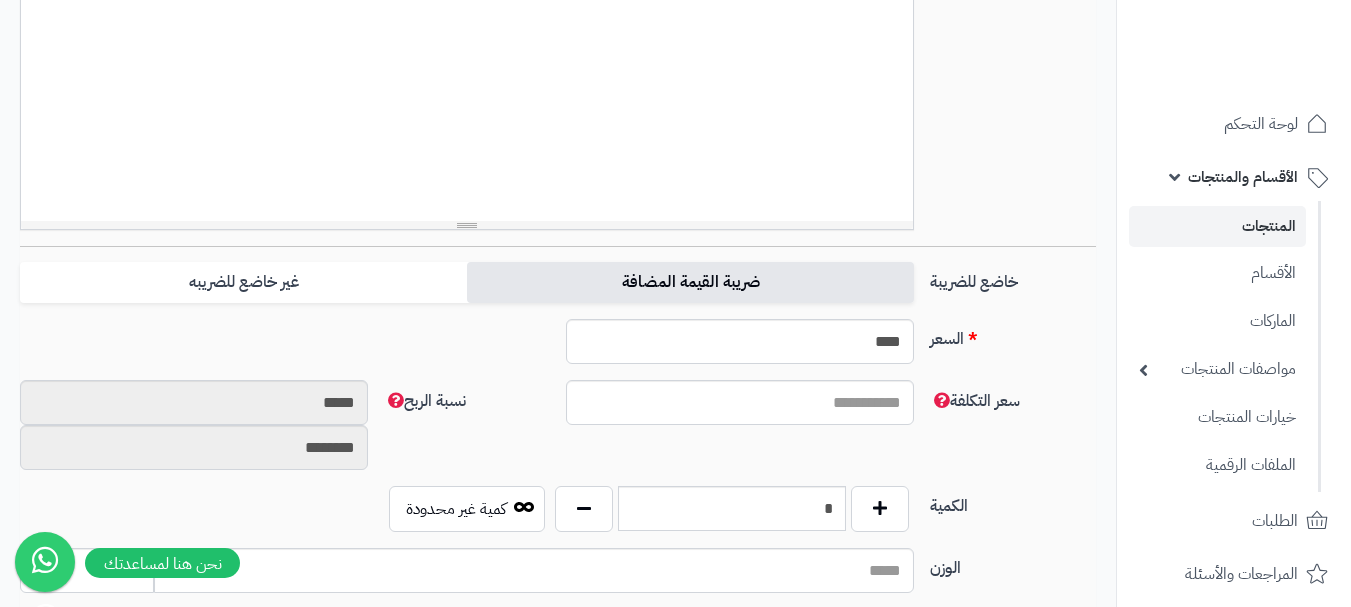 drag, startPoint x: 892, startPoint y: 263, endPoint x: 477, endPoint y: 282, distance: 415.43472 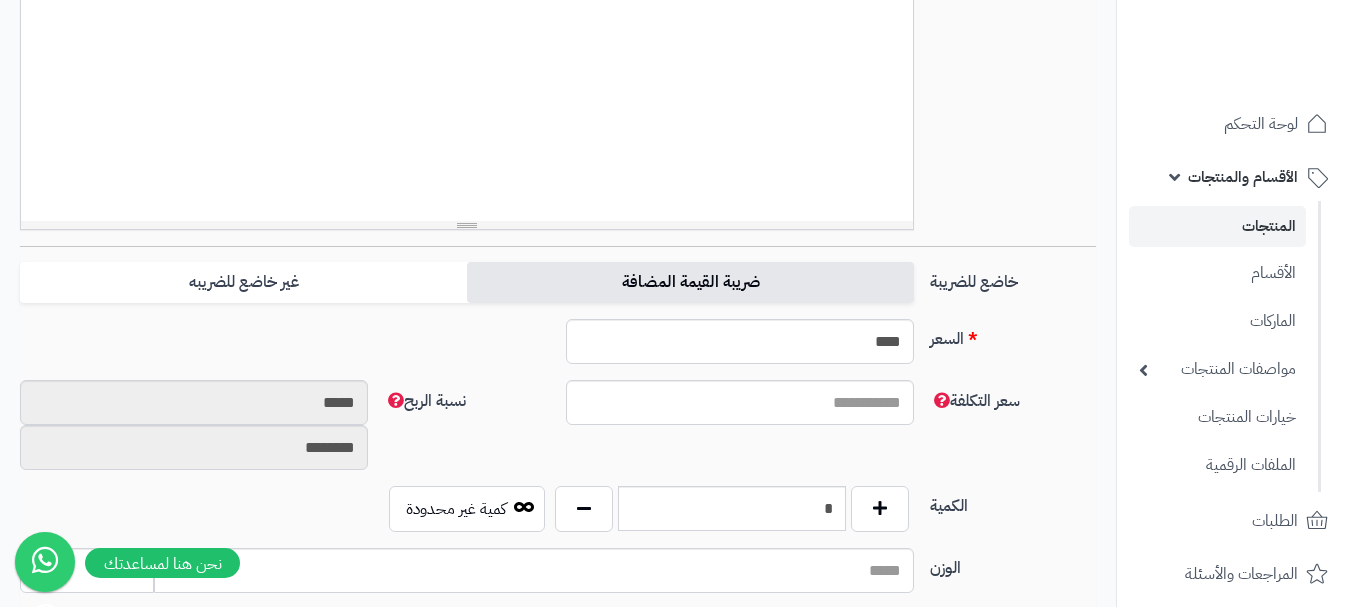 click on "ضريبة القيمة المضافة" at bounding box center (690, 282) 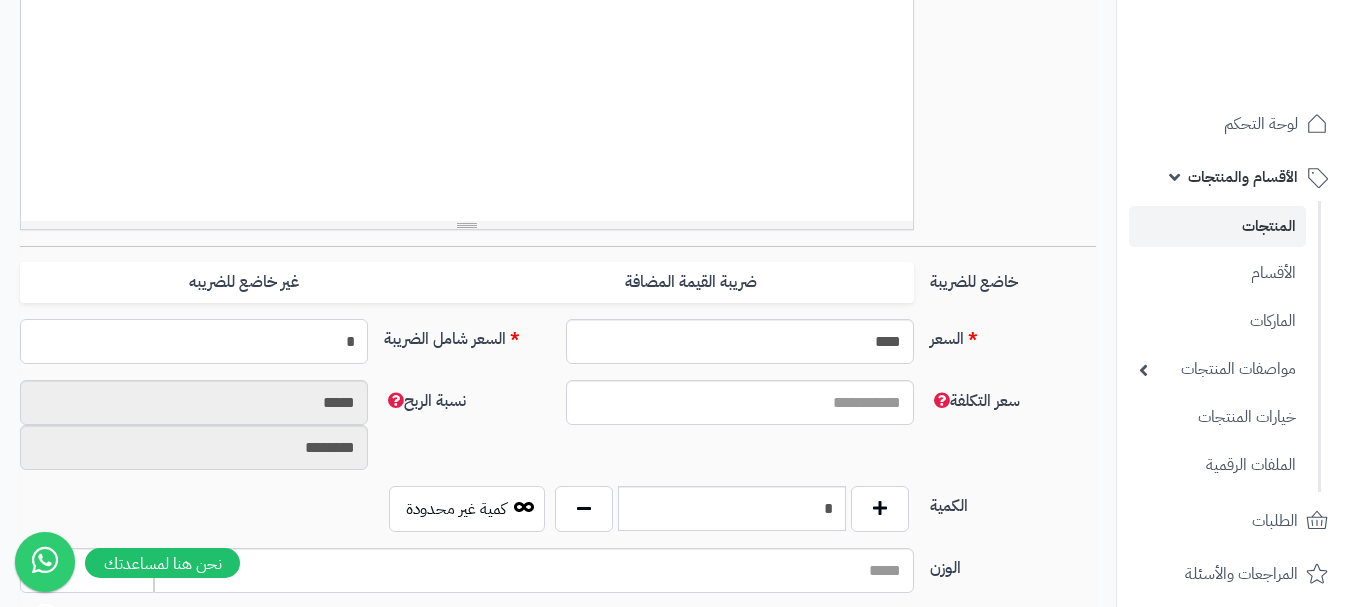 click on "*" at bounding box center (194, 341) 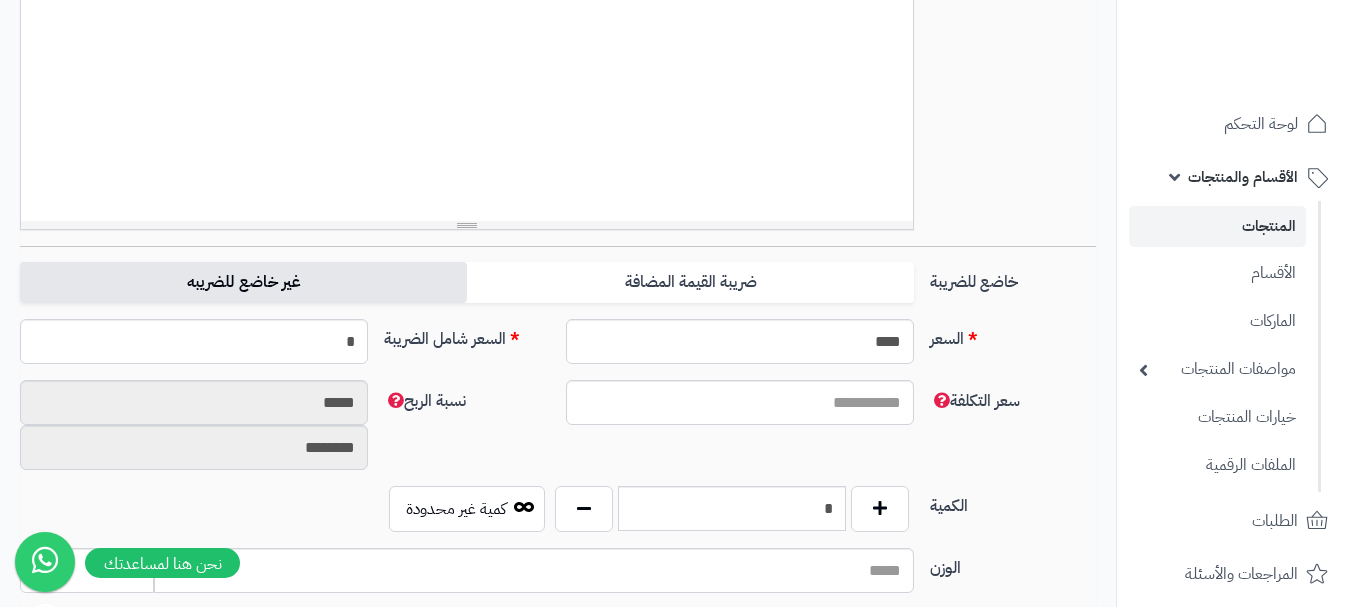 click on "غير خاضع للضريبه" at bounding box center [243, 282] 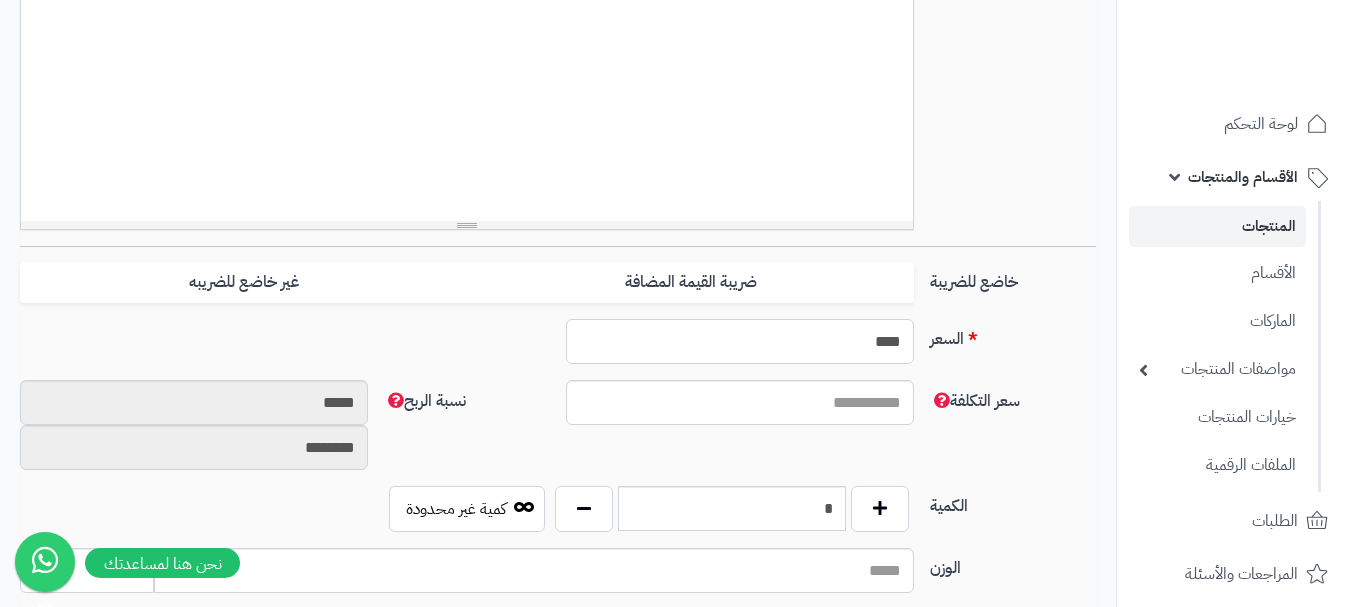click on "****" at bounding box center [740, 341] 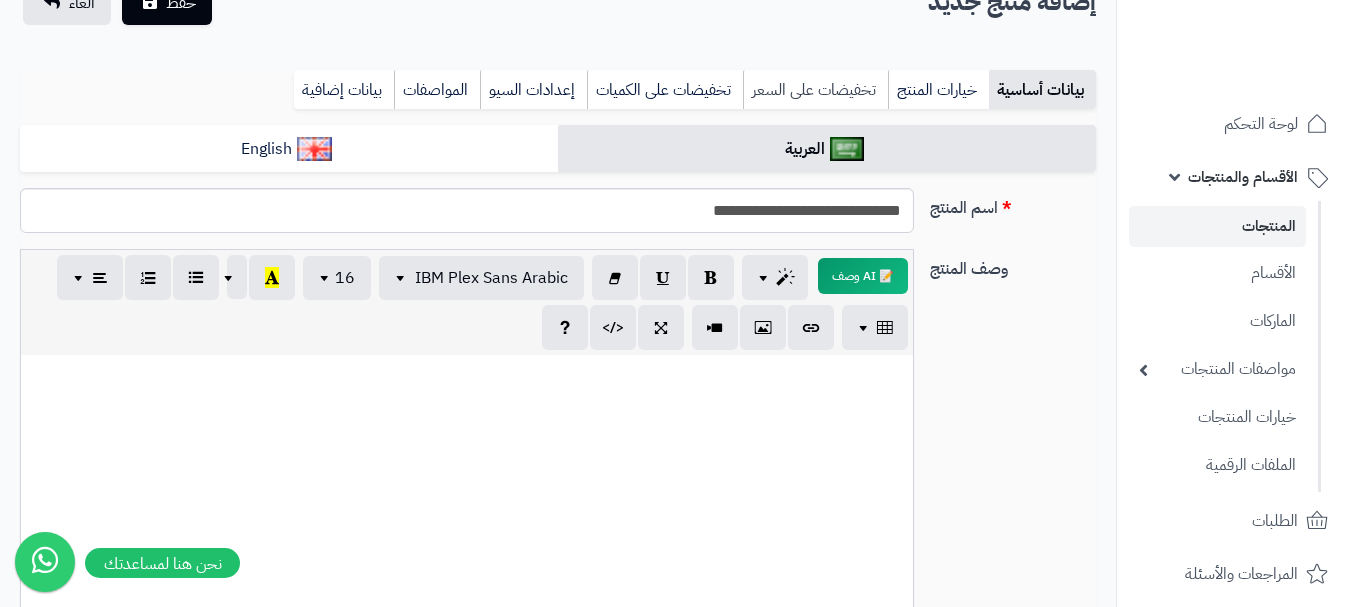scroll, scrollTop: 0, scrollLeft: 0, axis: both 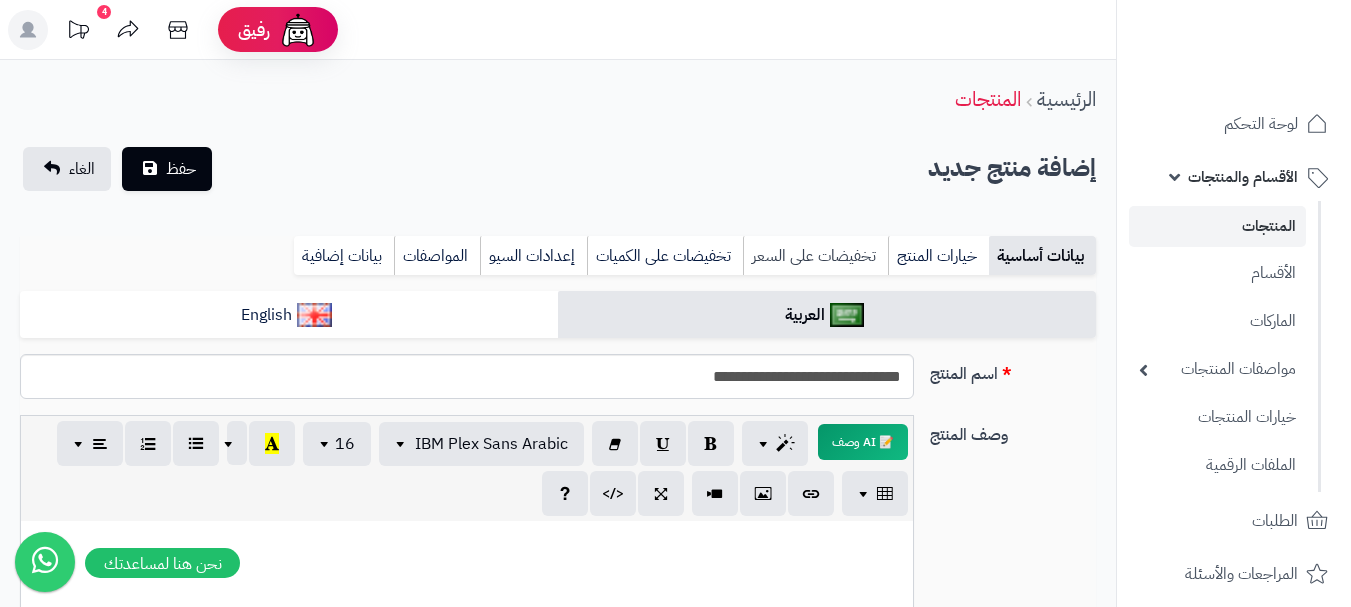 type on "***" 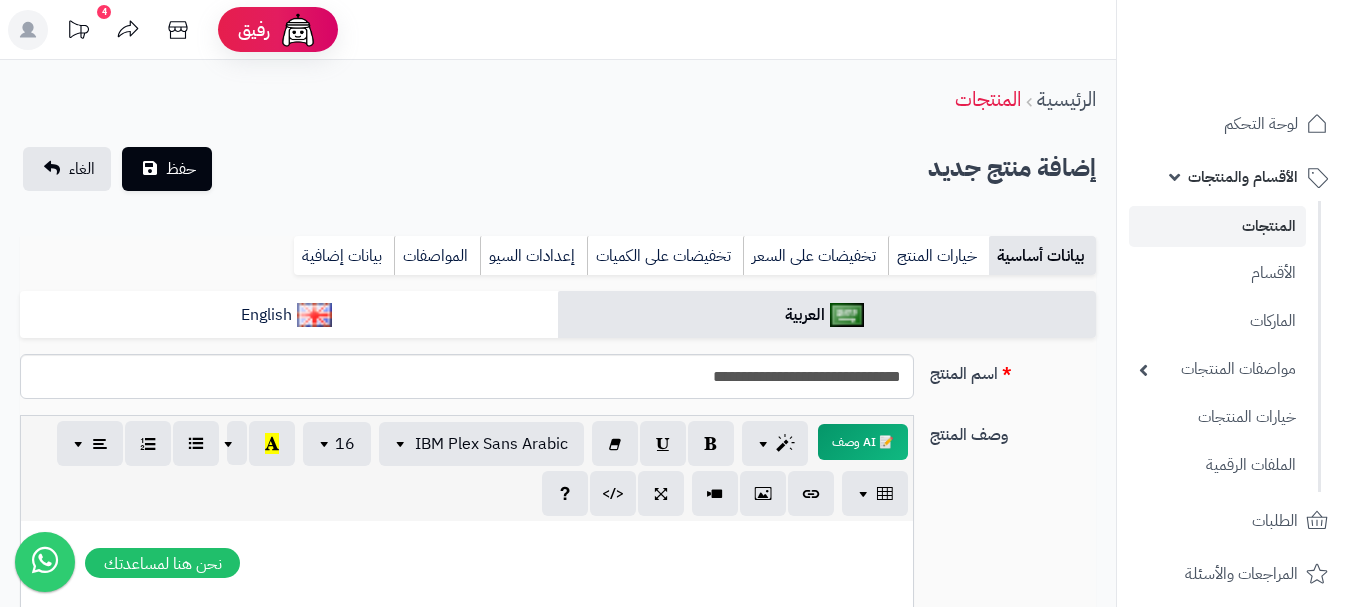 drag, startPoint x: 845, startPoint y: 251, endPoint x: 948, endPoint y: 481, distance: 252.00992 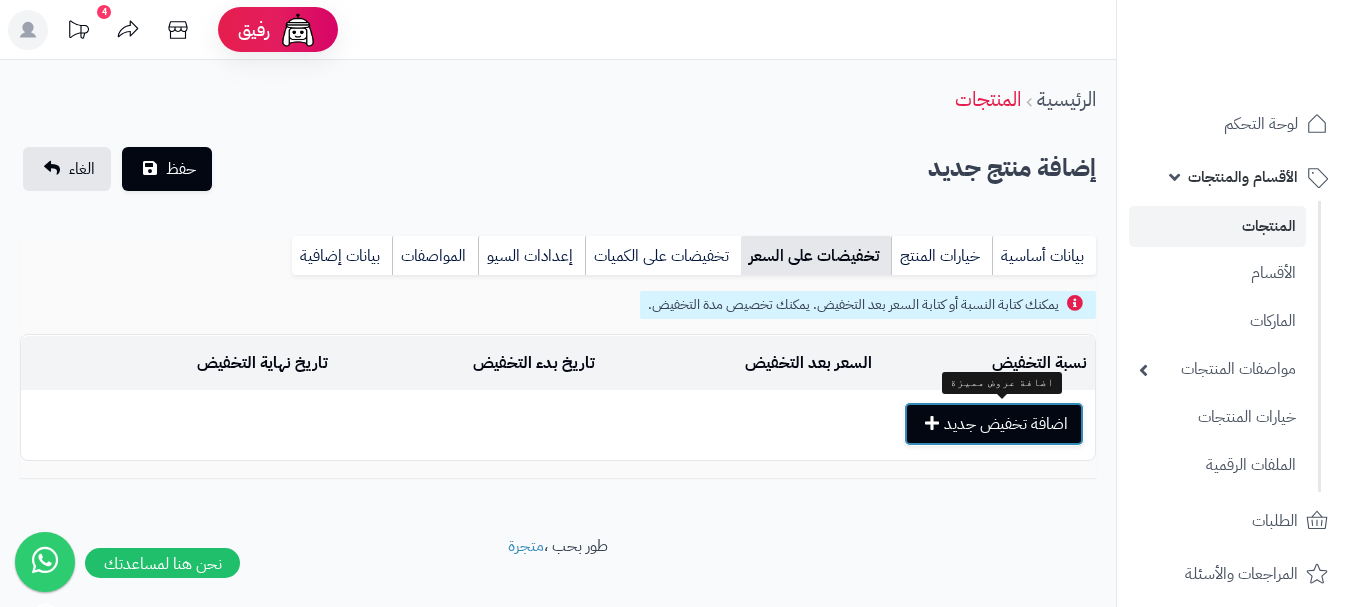 click on "اضافة تخفيض جديد" at bounding box center (994, 424) 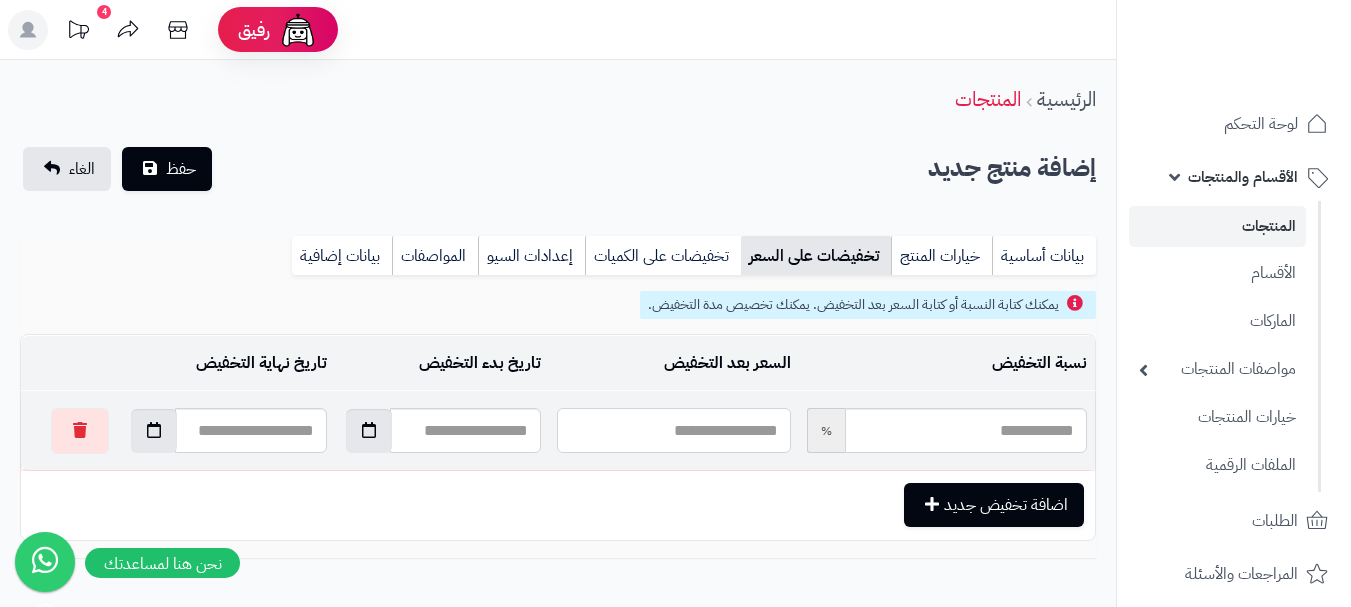 click at bounding box center (673, 430) 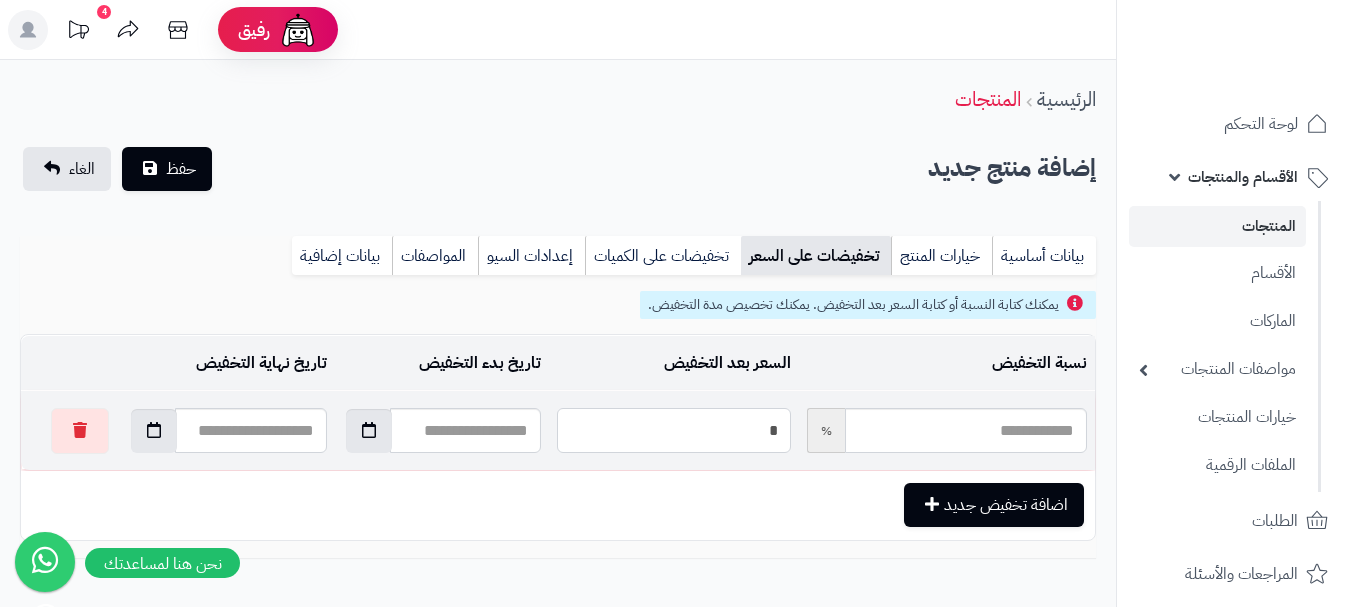 type on "*****" 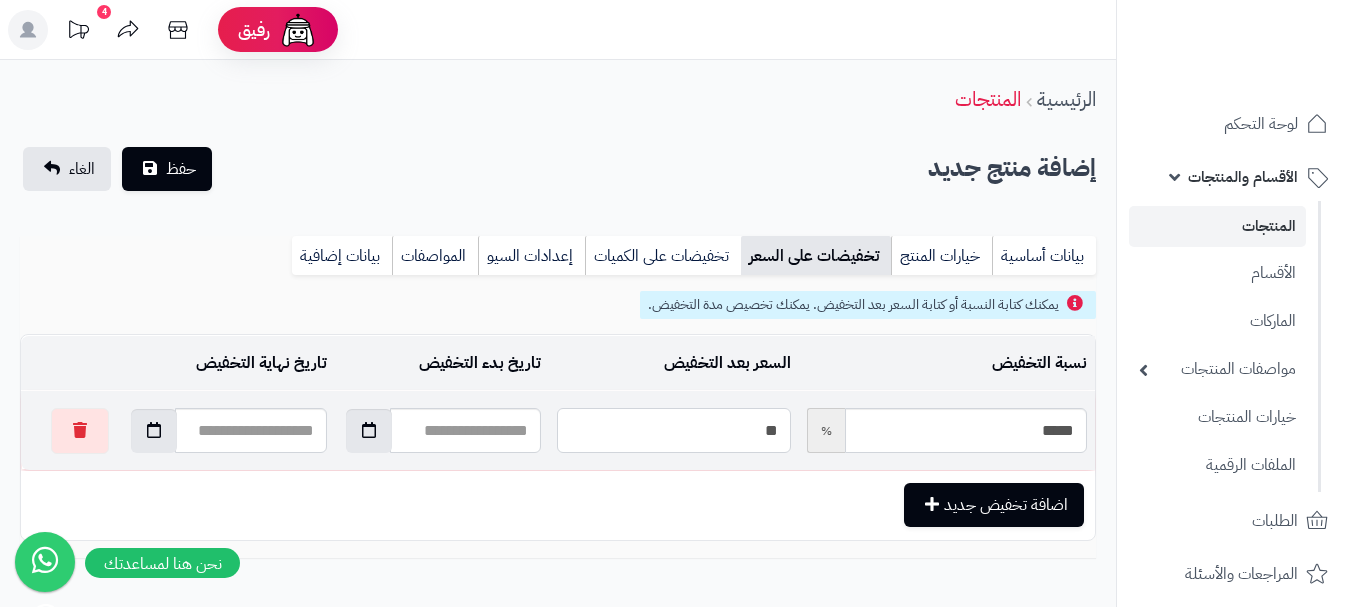 type on "*****" 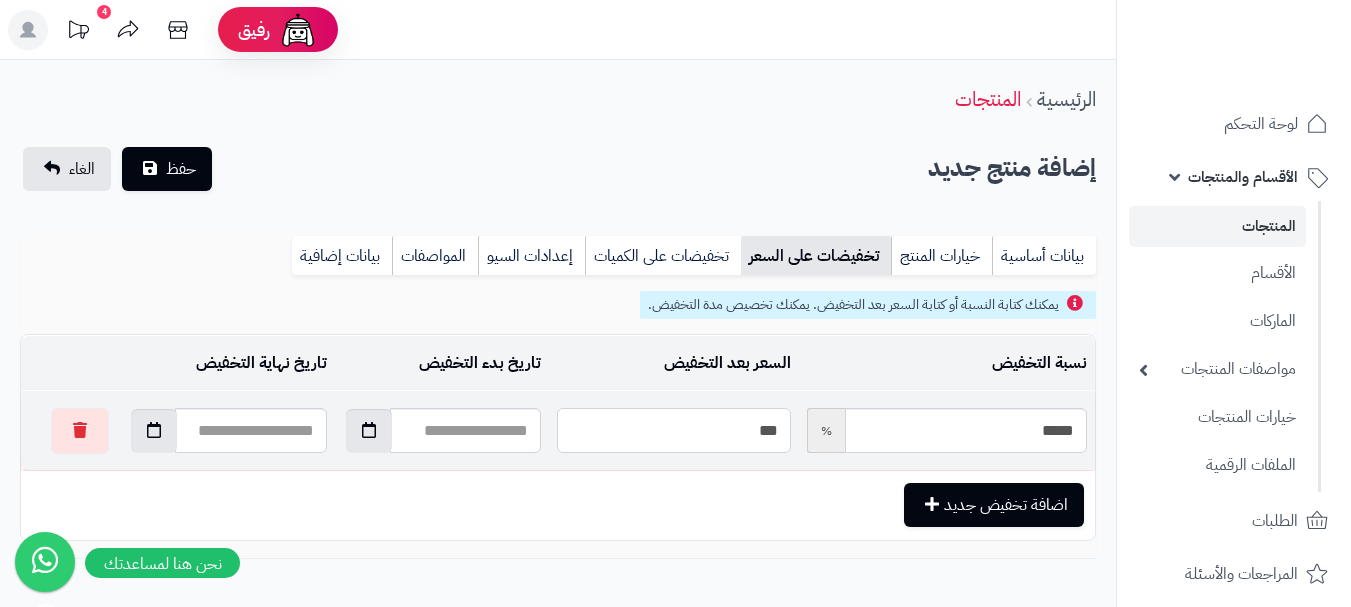 type on "*****" 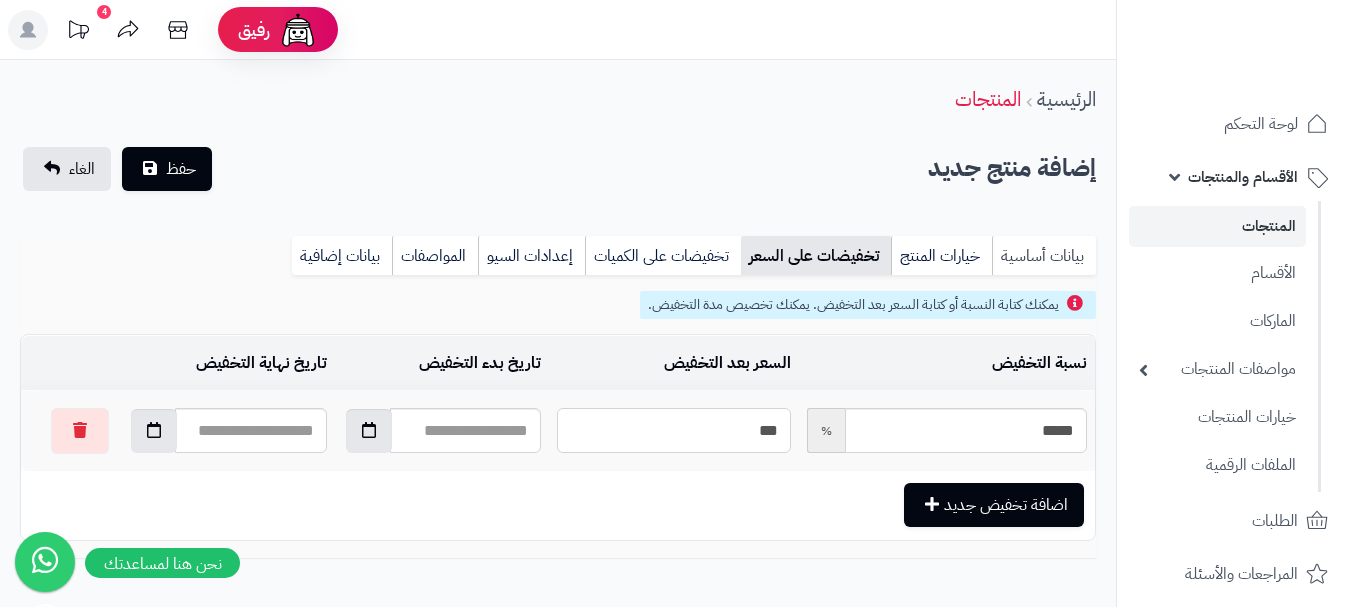 type on "***" 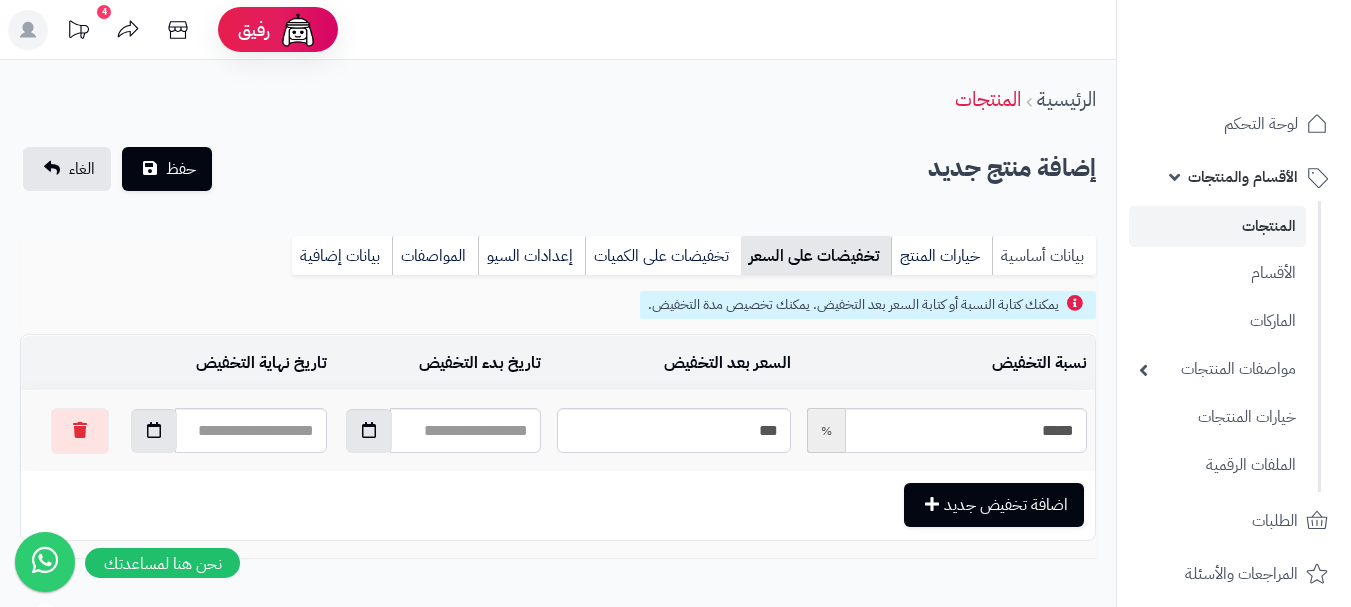 click on "بيانات أساسية" at bounding box center (1044, 256) 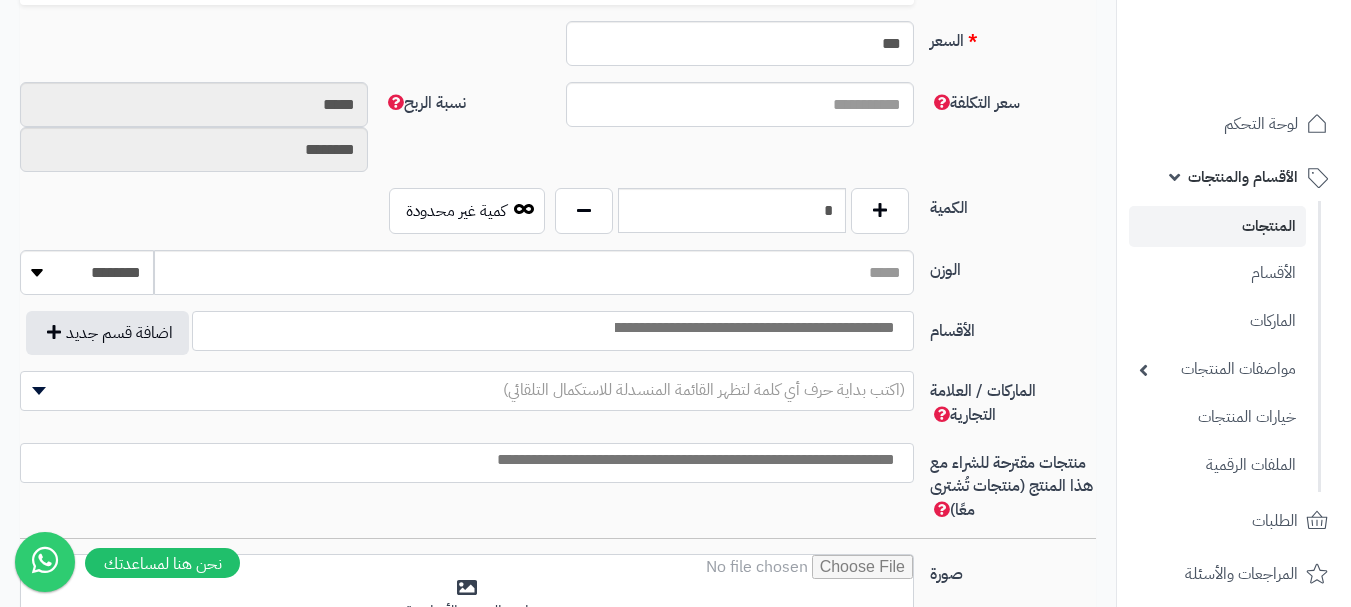 scroll, scrollTop: 1100, scrollLeft: 0, axis: vertical 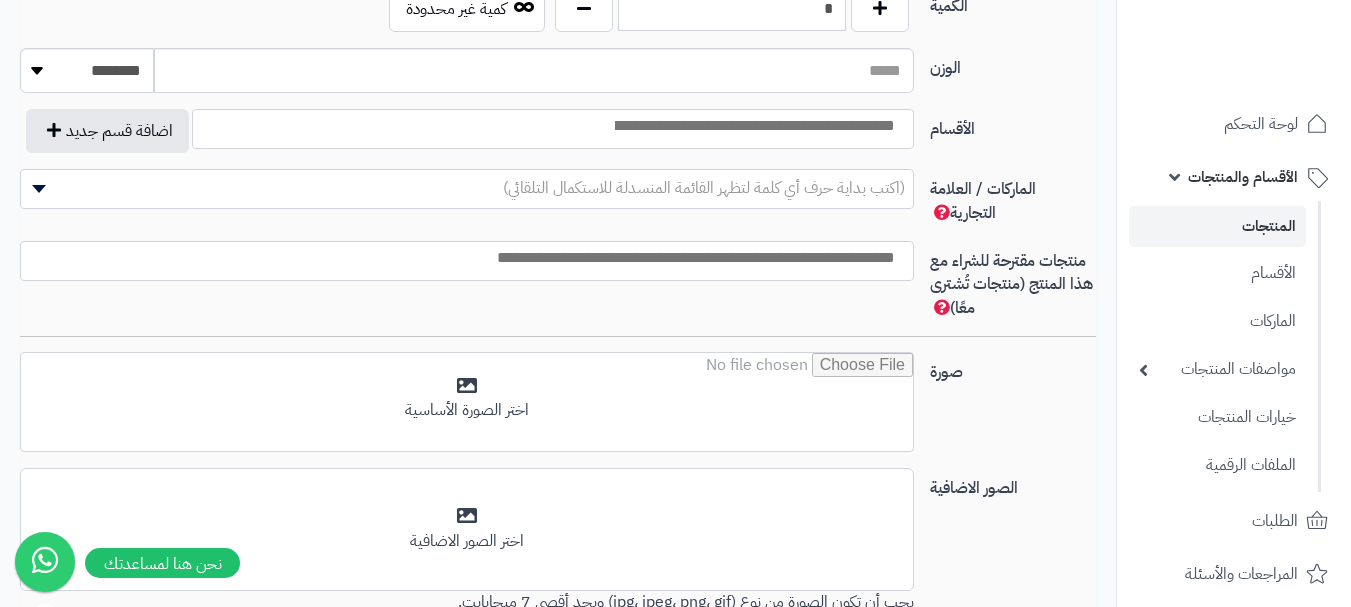drag, startPoint x: 849, startPoint y: 117, endPoint x: 849, endPoint y: 130, distance: 13 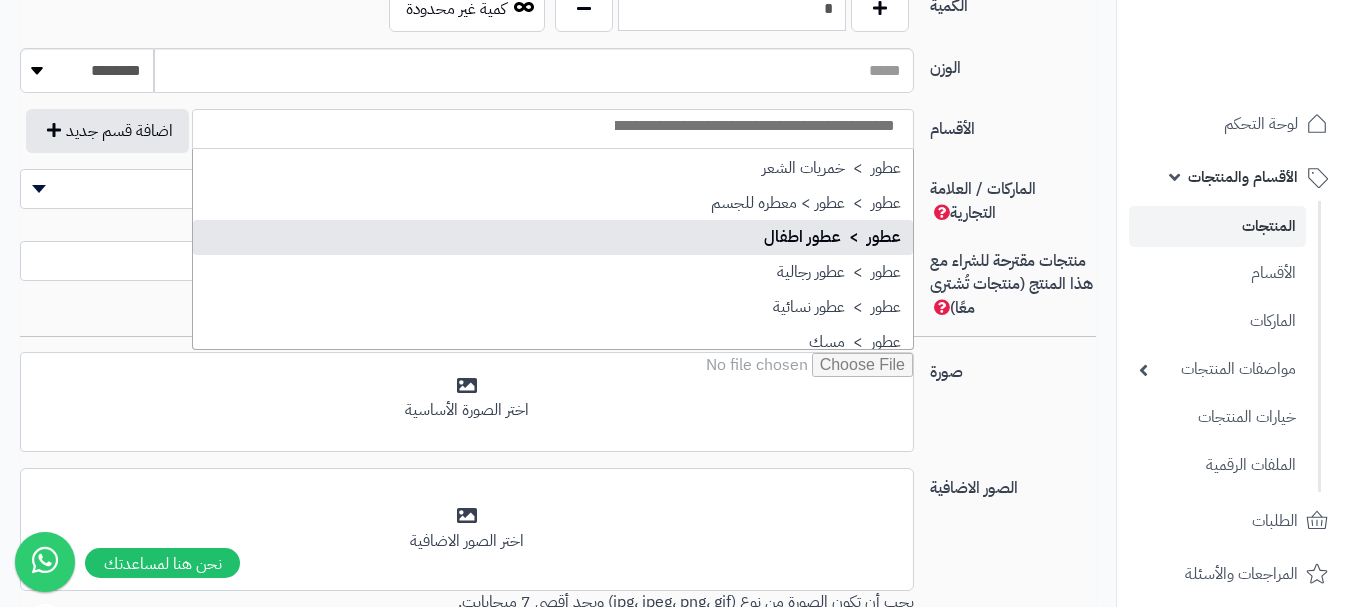 scroll, scrollTop: 700, scrollLeft: 0, axis: vertical 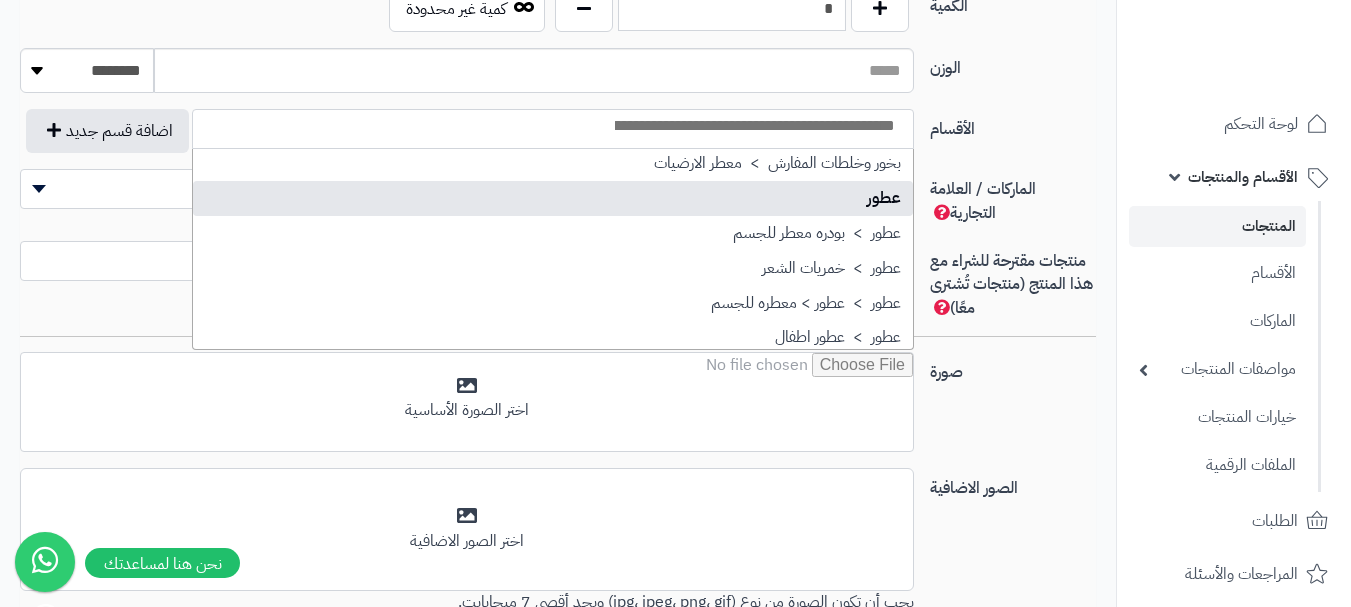 select on "**" 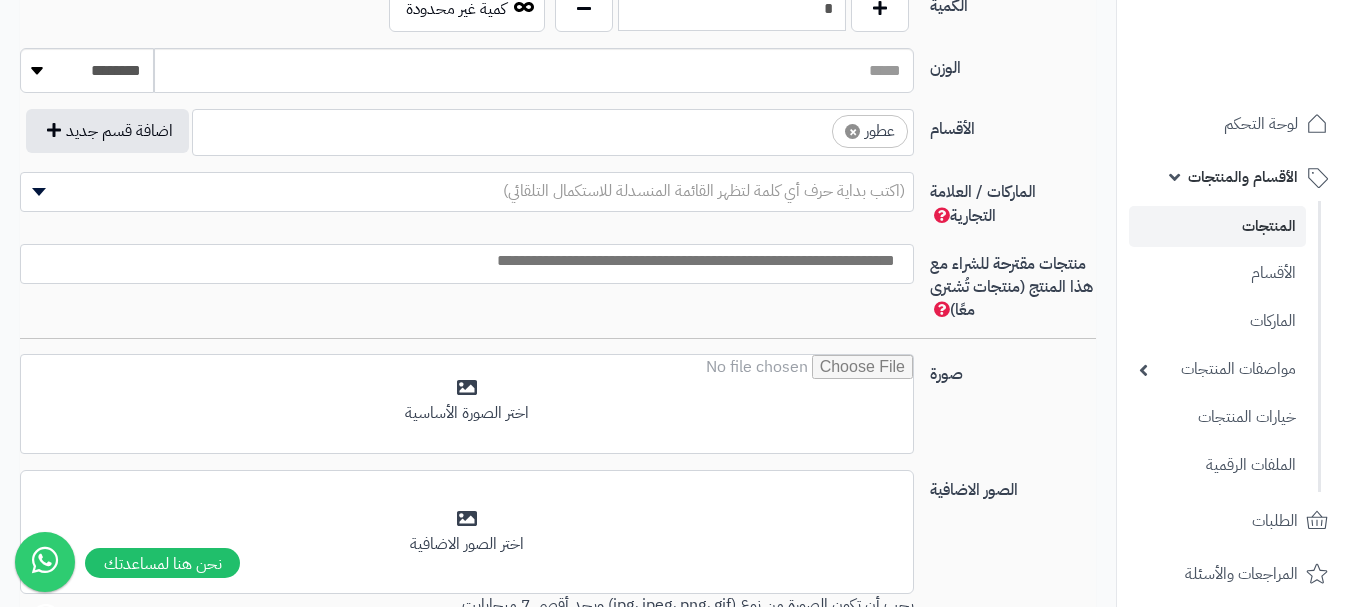 drag, startPoint x: 770, startPoint y: 125, endPoint x: 764, endPoint y: 151, distance: 26.683329 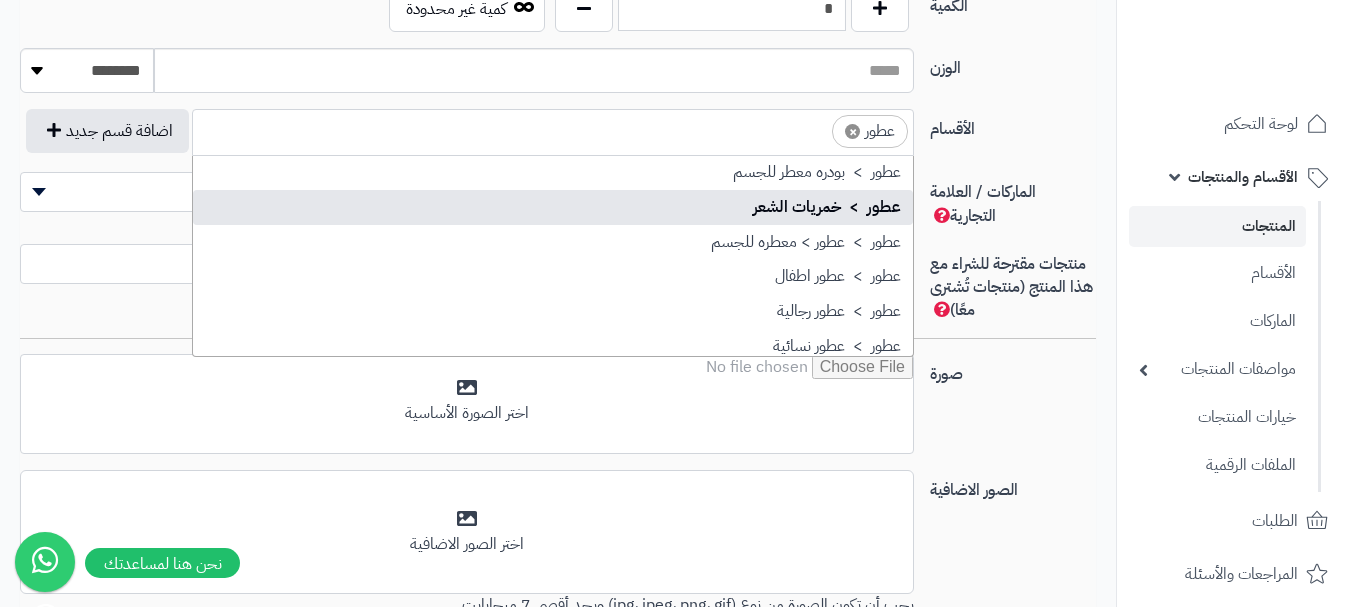 scroll, scrollTop: 797, scrollLeft: 0, axis: vertical 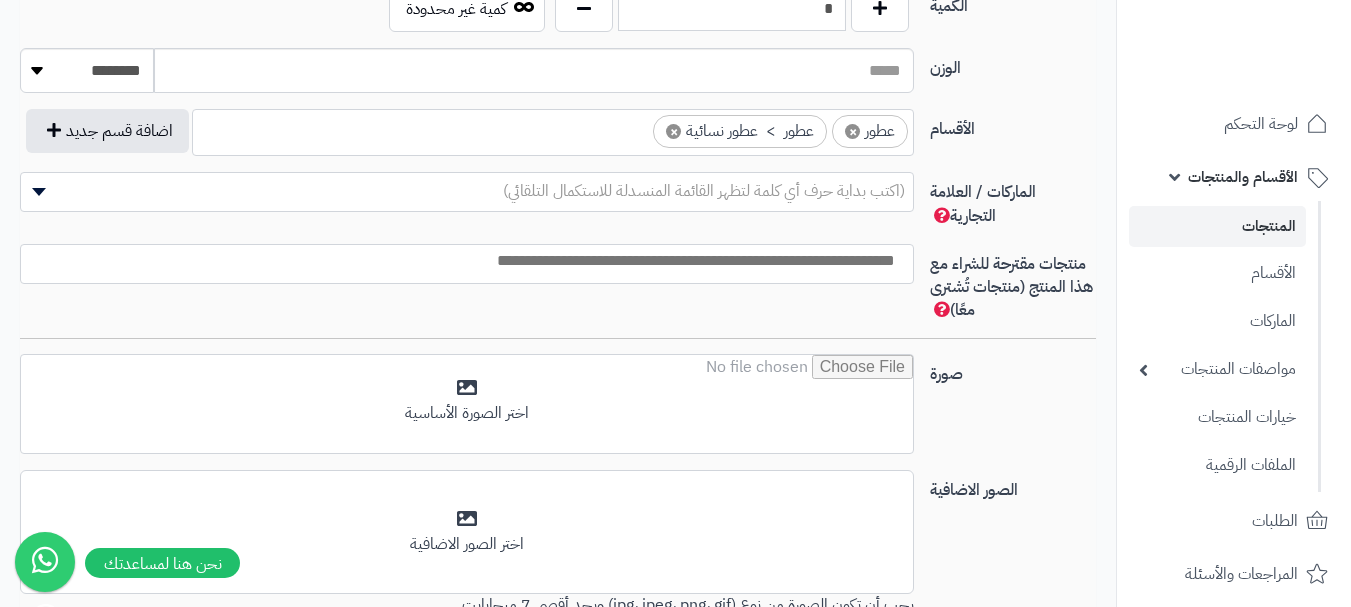 click at bounding box center [467, 264] 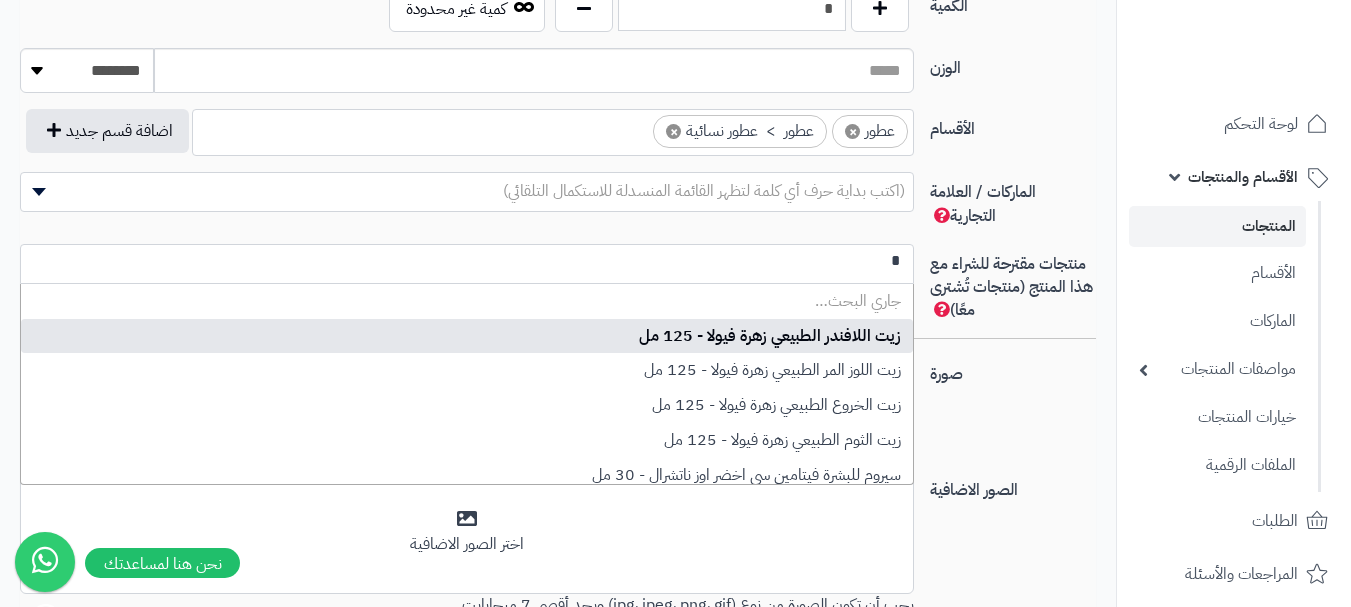 scroll, scrollTop: 0, scrollLeft: 0, axis: both 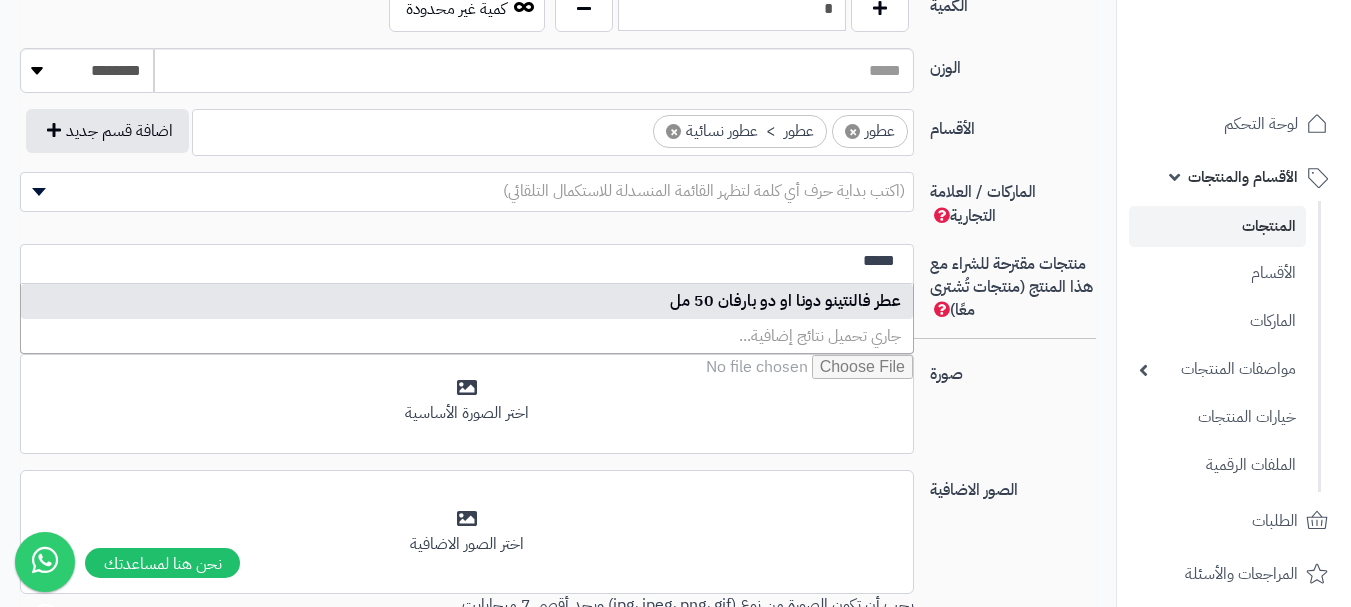 type on "*****" 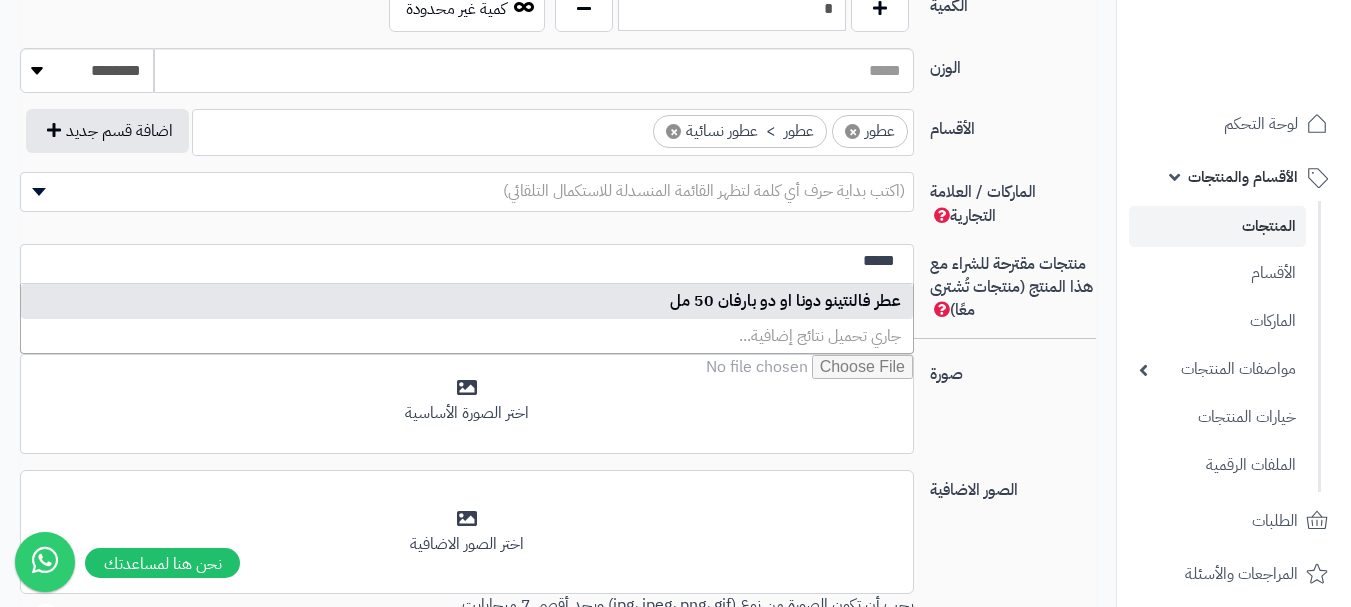 type 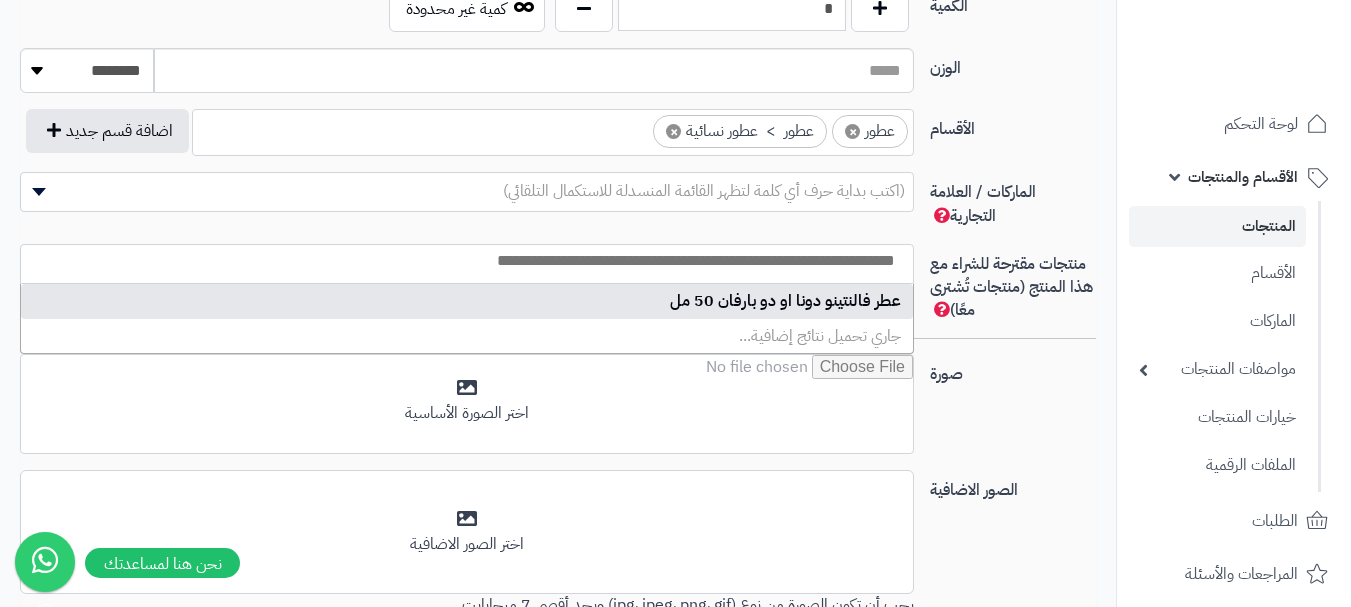 select on "****" 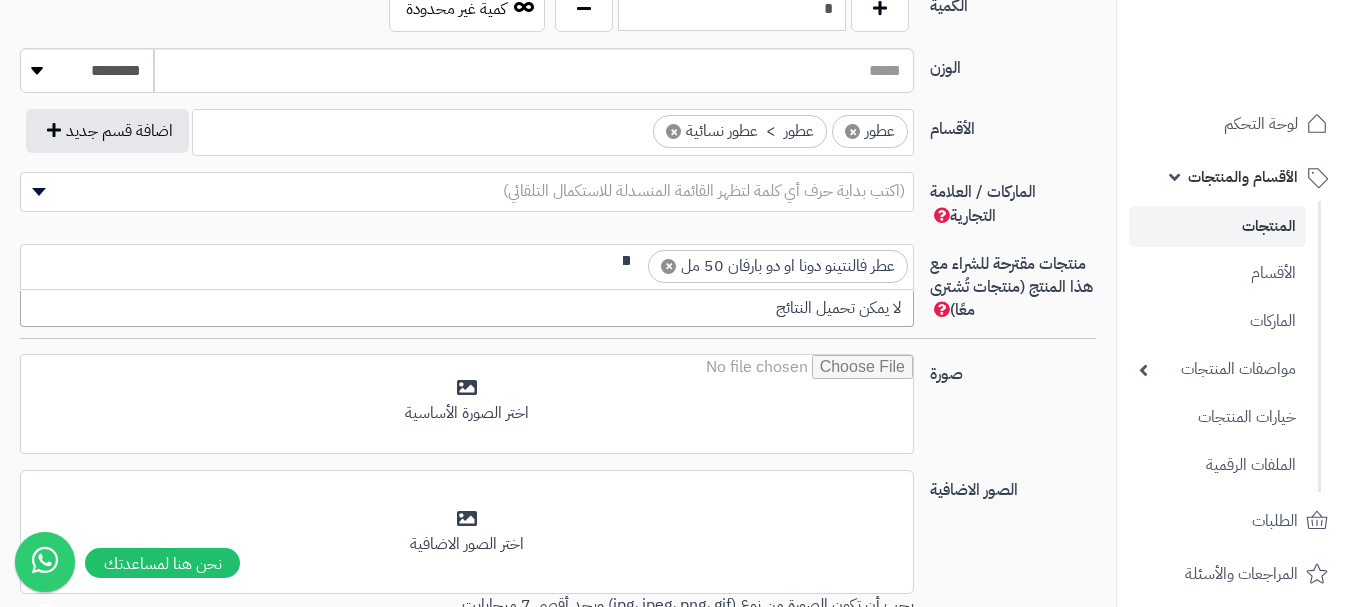 scroll, scrollTop: 0, scrollLeft: 0, axis: both 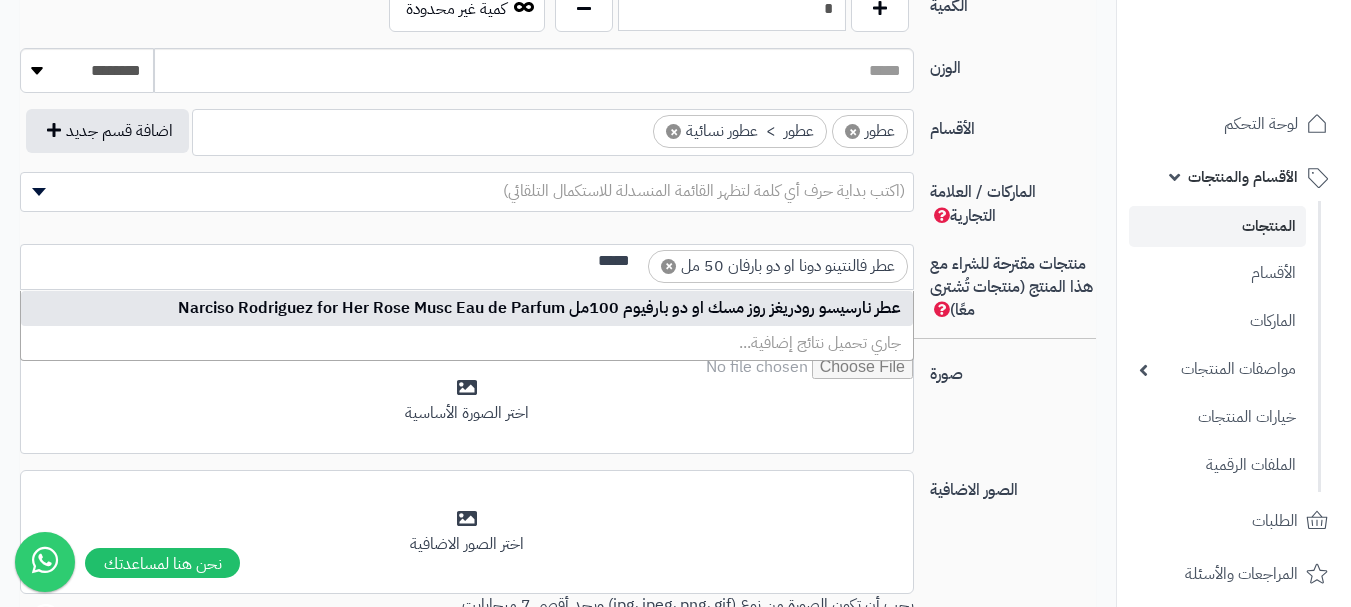 type on "*****" 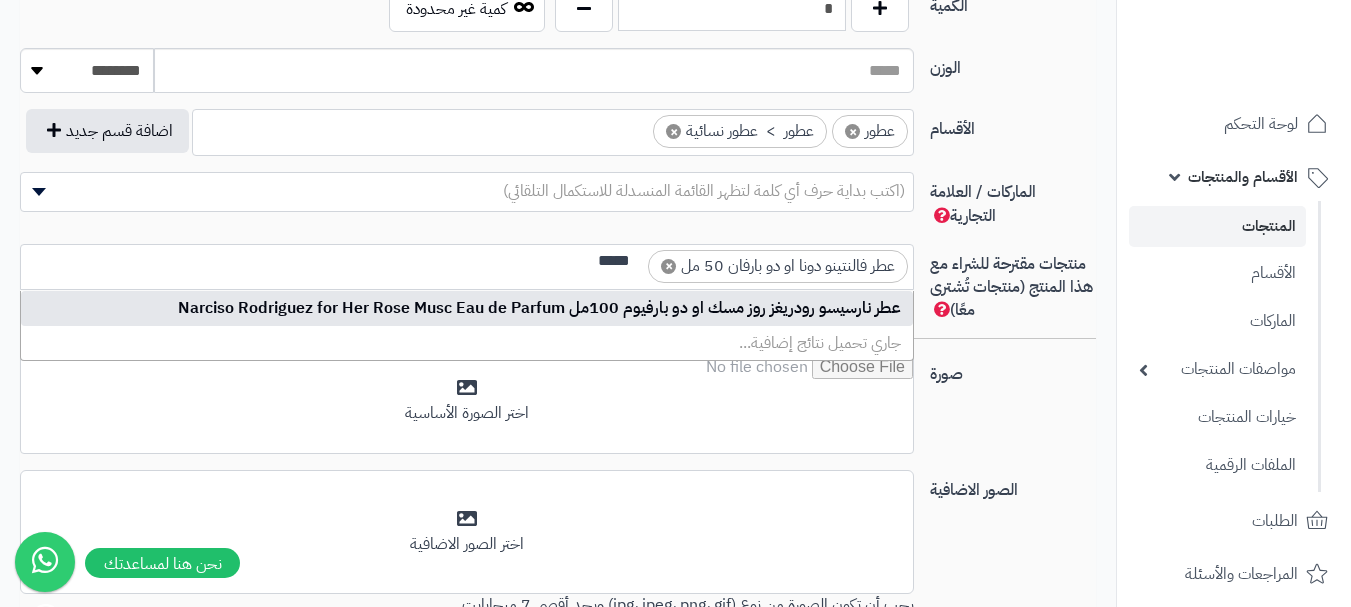 type 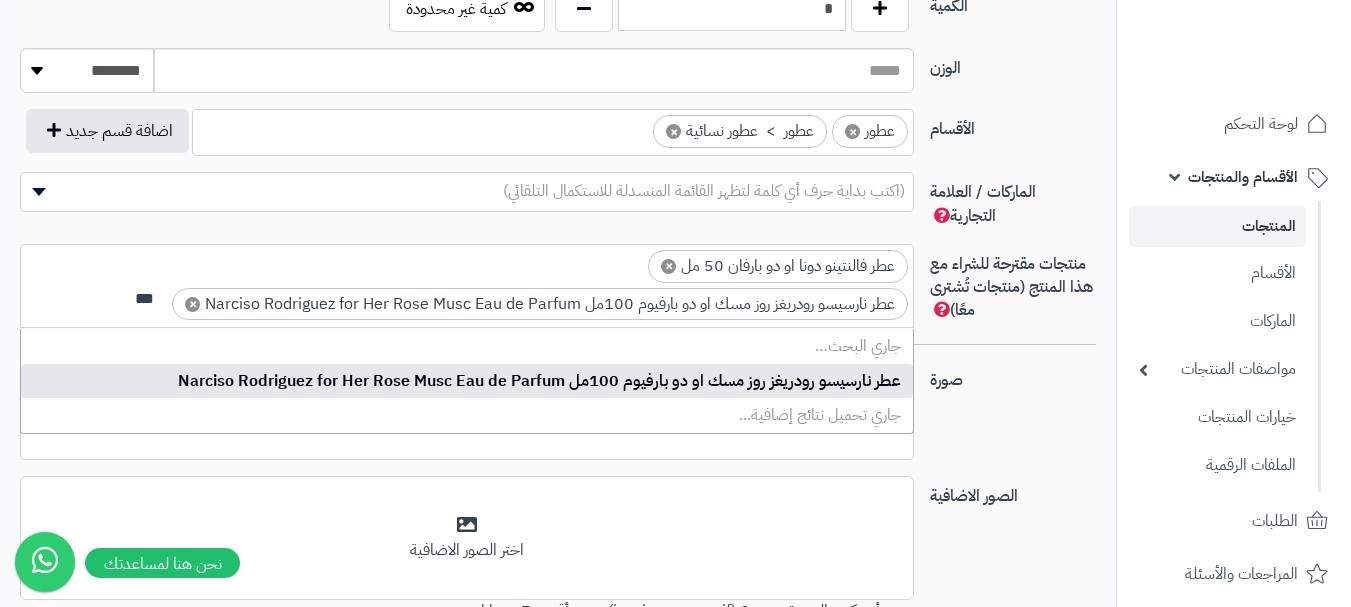 scroll, scrollTop: 0, scrollLeft: 0, axis: both 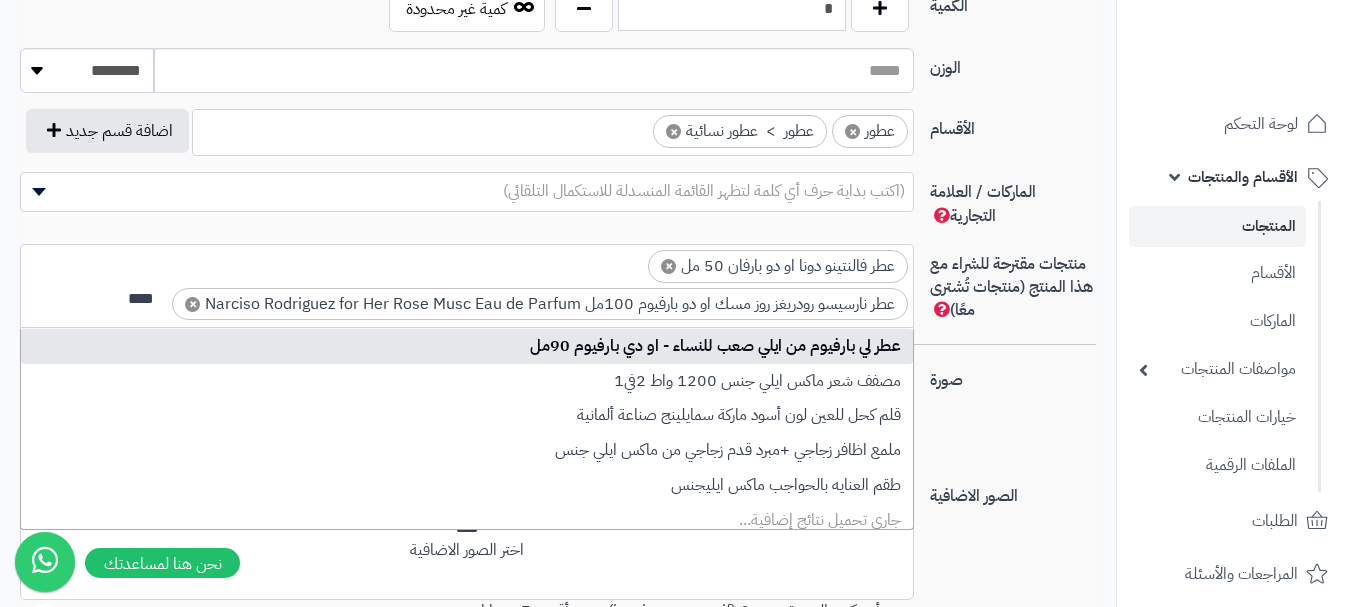 type on "****" 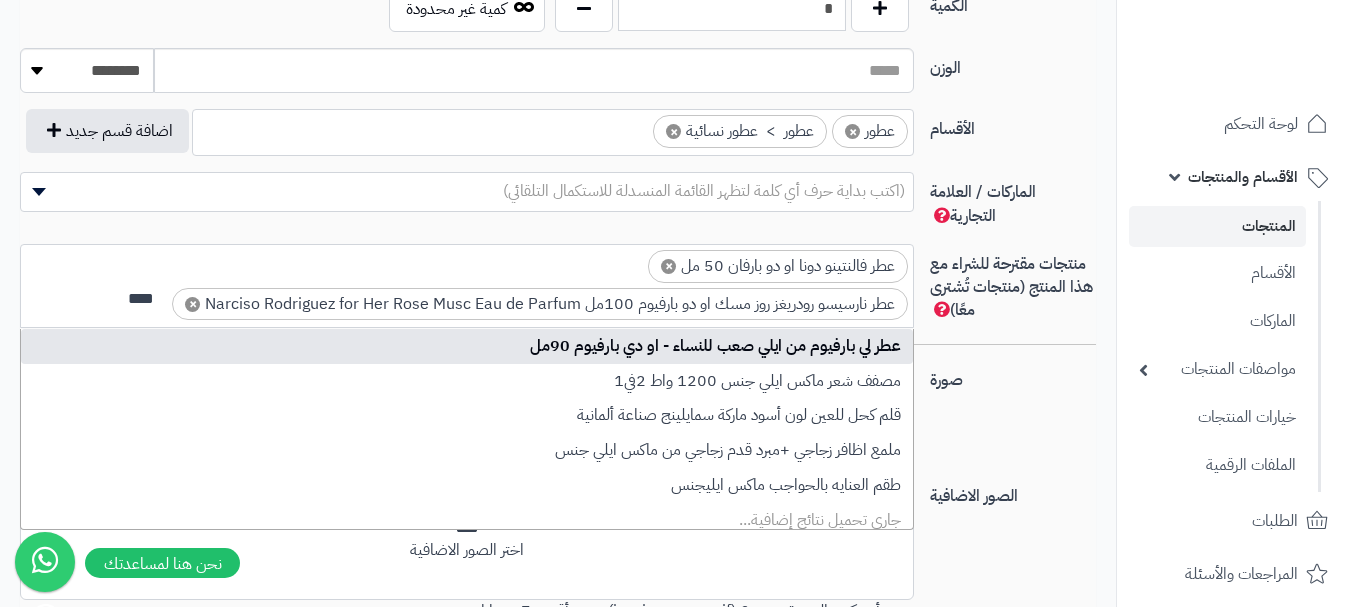type 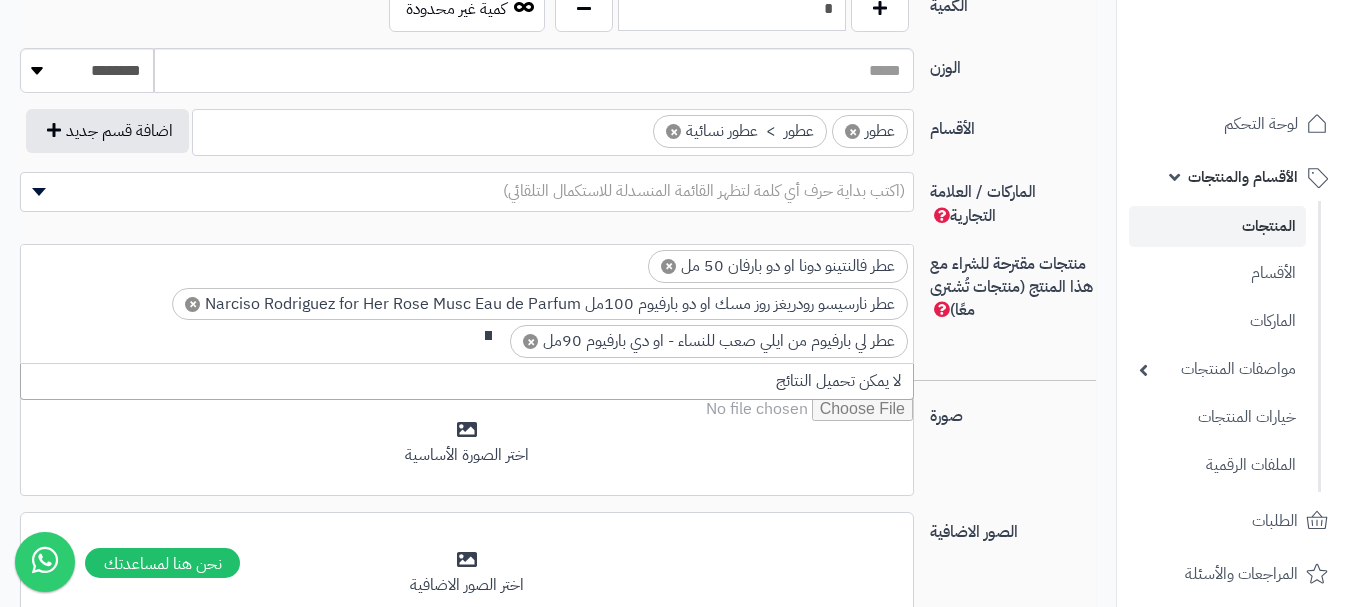 scroll, scrollTop: 0, scrollLeft: 0, axis: both 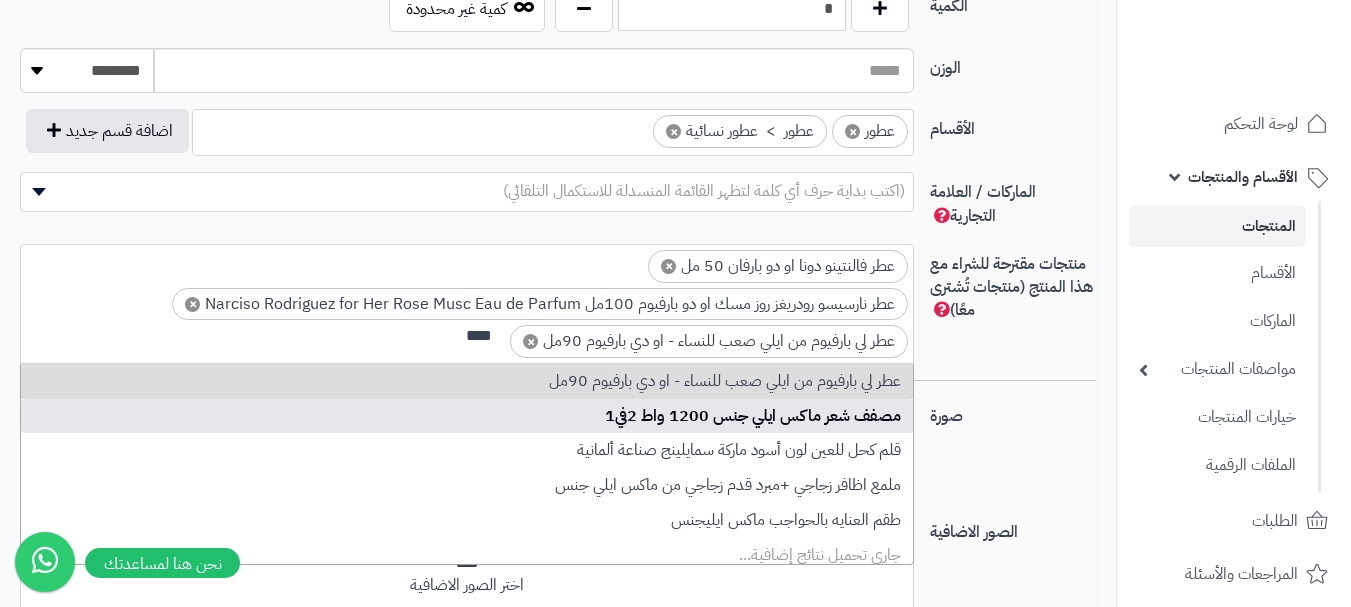 type on "****" 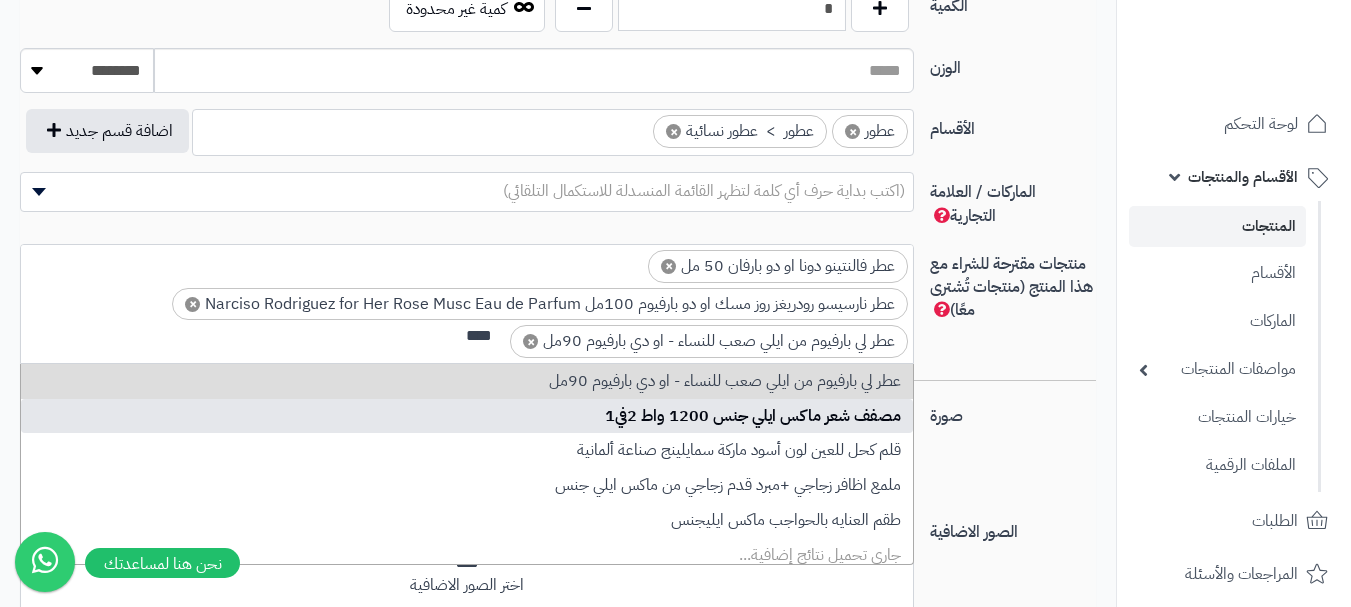type 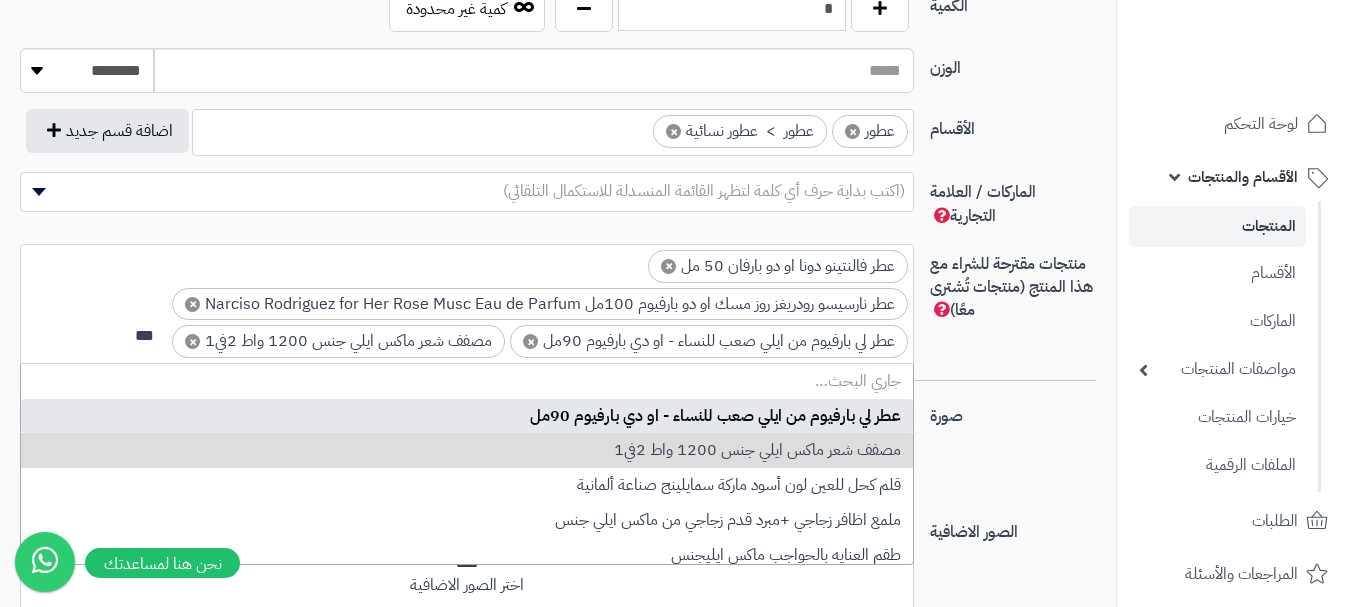 scroll, scrollTop: 0, scrollLeft: 0, axis: both 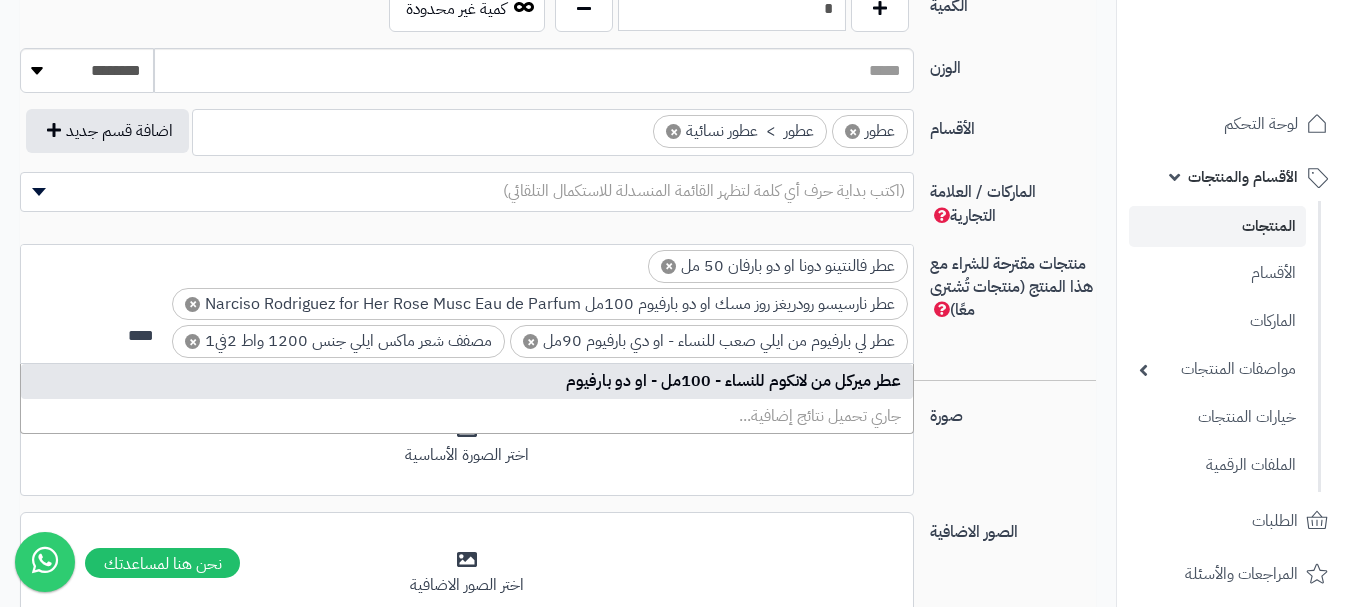 type on "****" 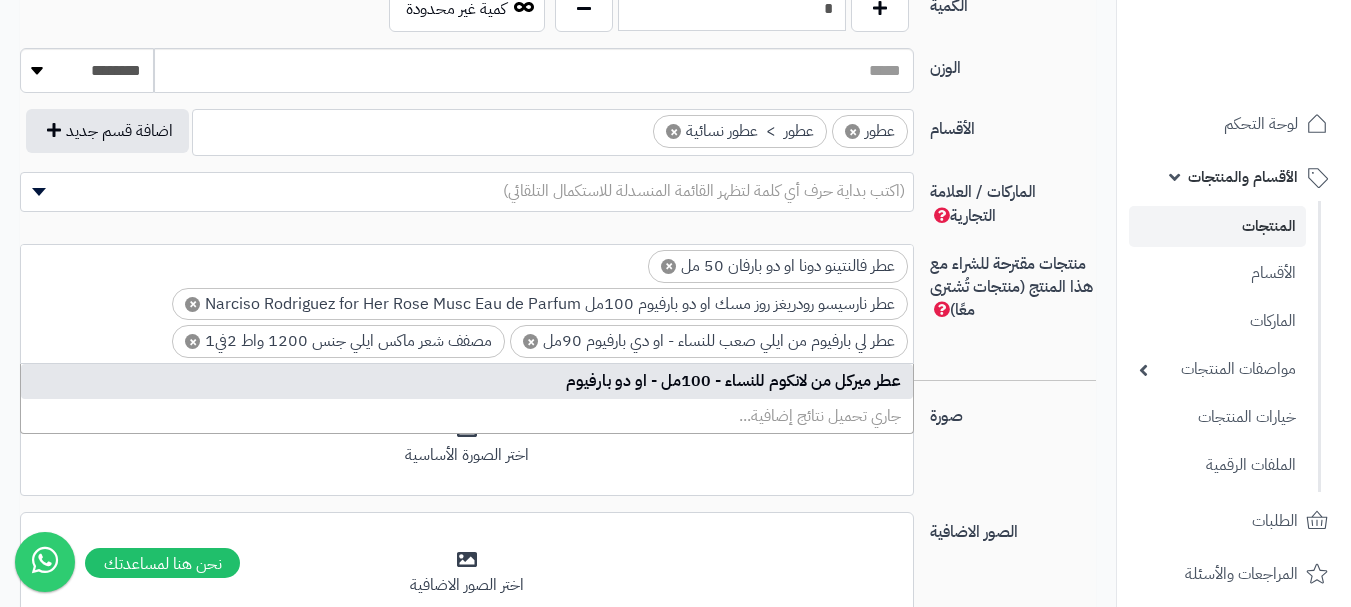 scroll, scrollTop: 40, scrollLeft: 0, axis: vertical 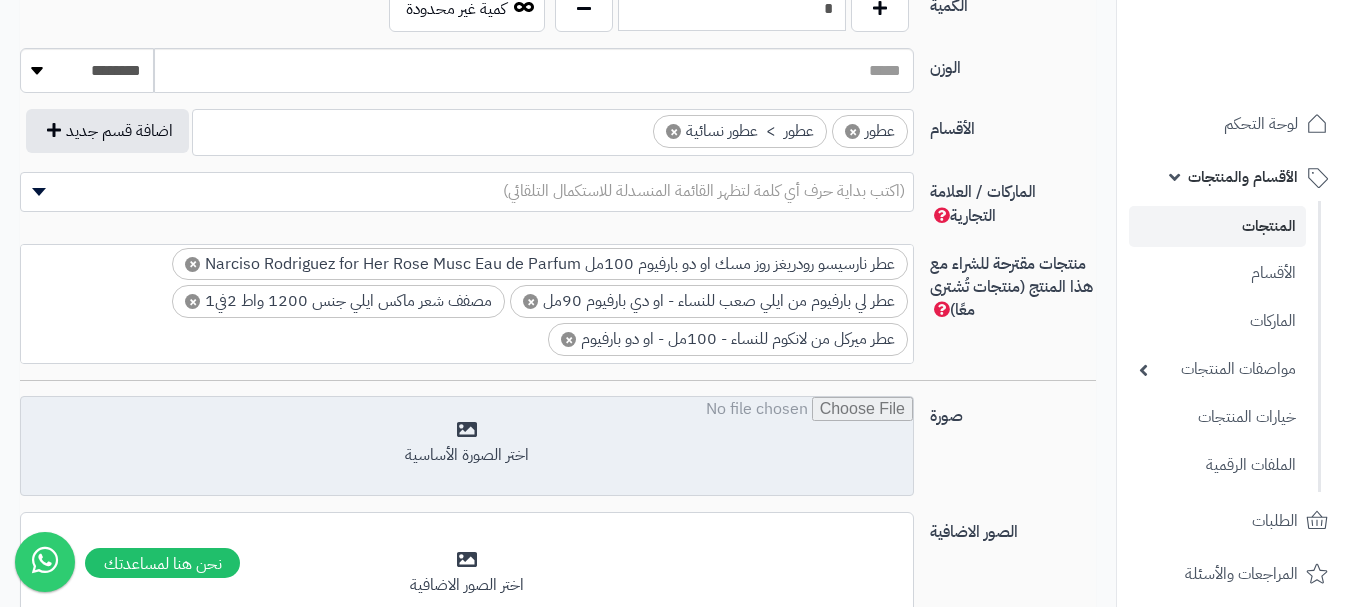 click at bounding box center [467, 447] 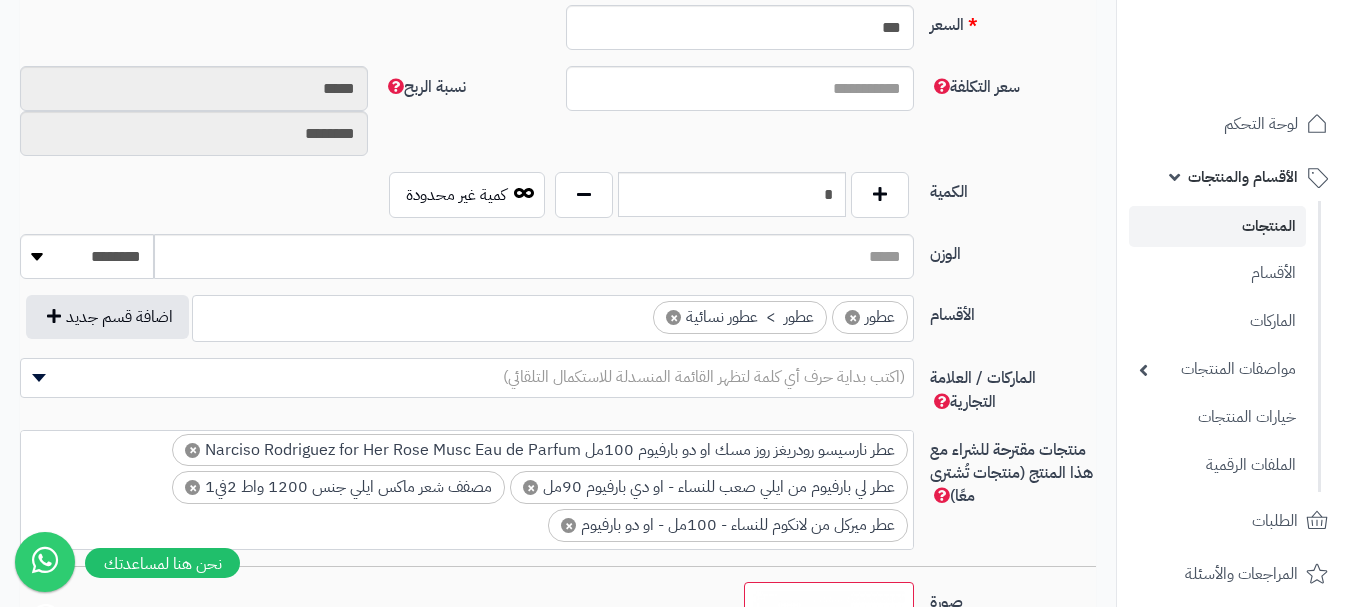 scroll, scrollTop: 900, scrollLeft: 0, axis: vertical 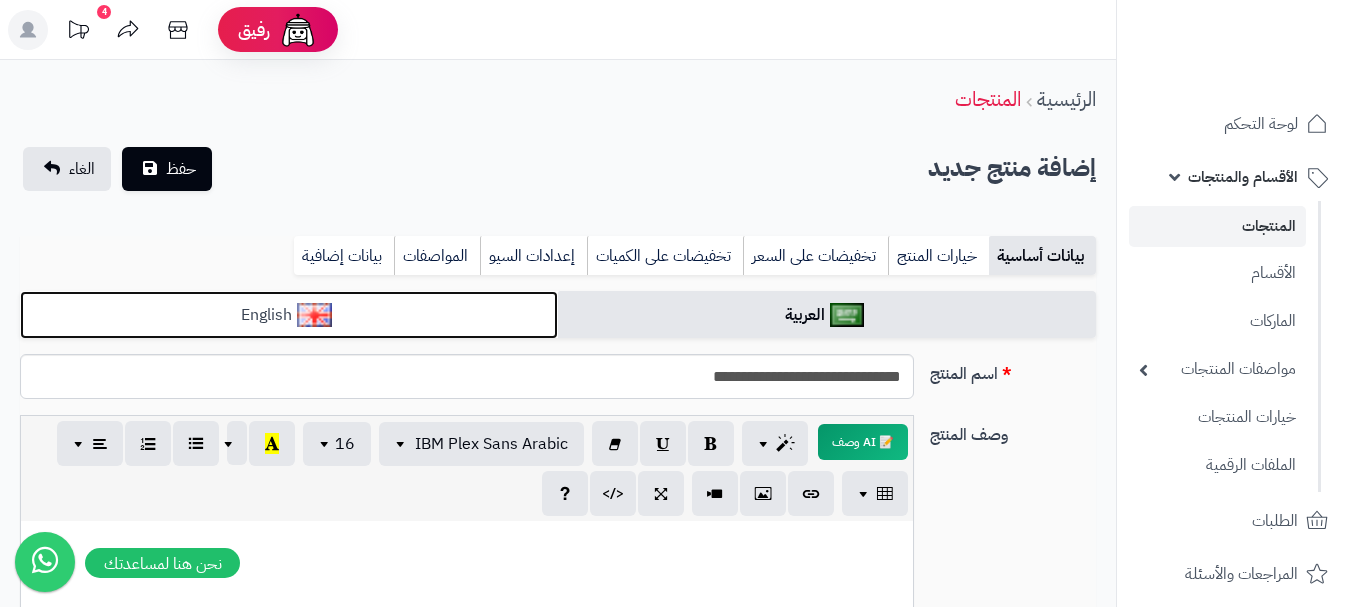 click on "English" at bounding box center (289, 315) 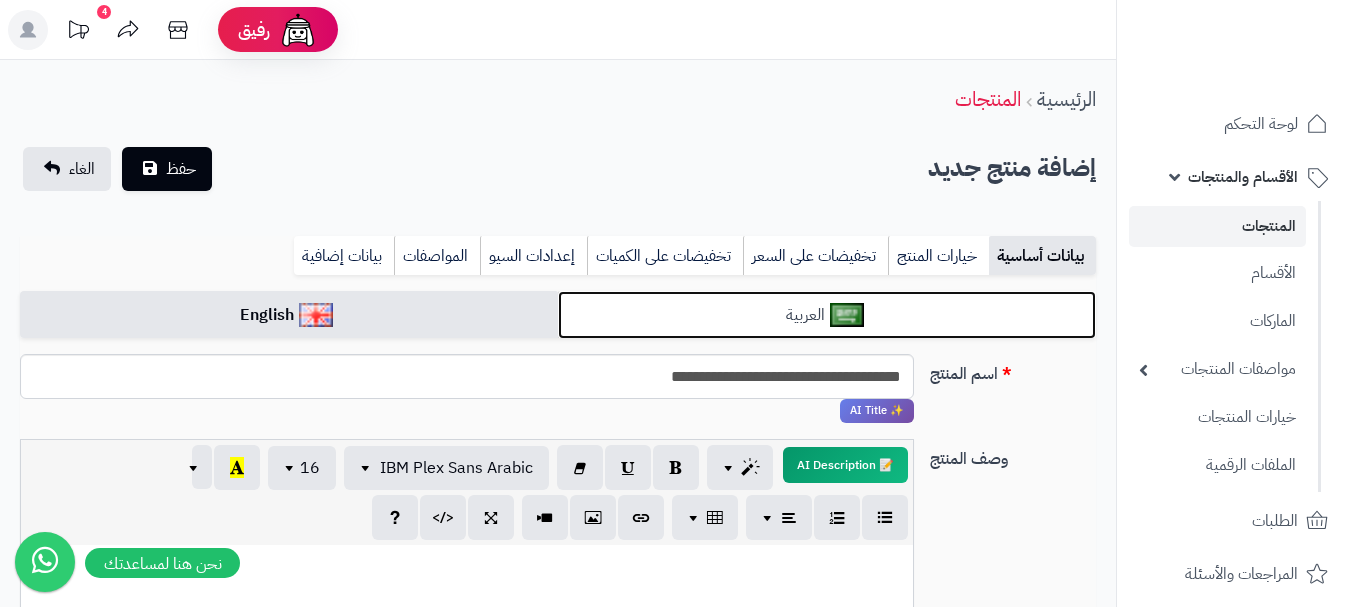 click on "العربية" at bounding box center (827, 315) 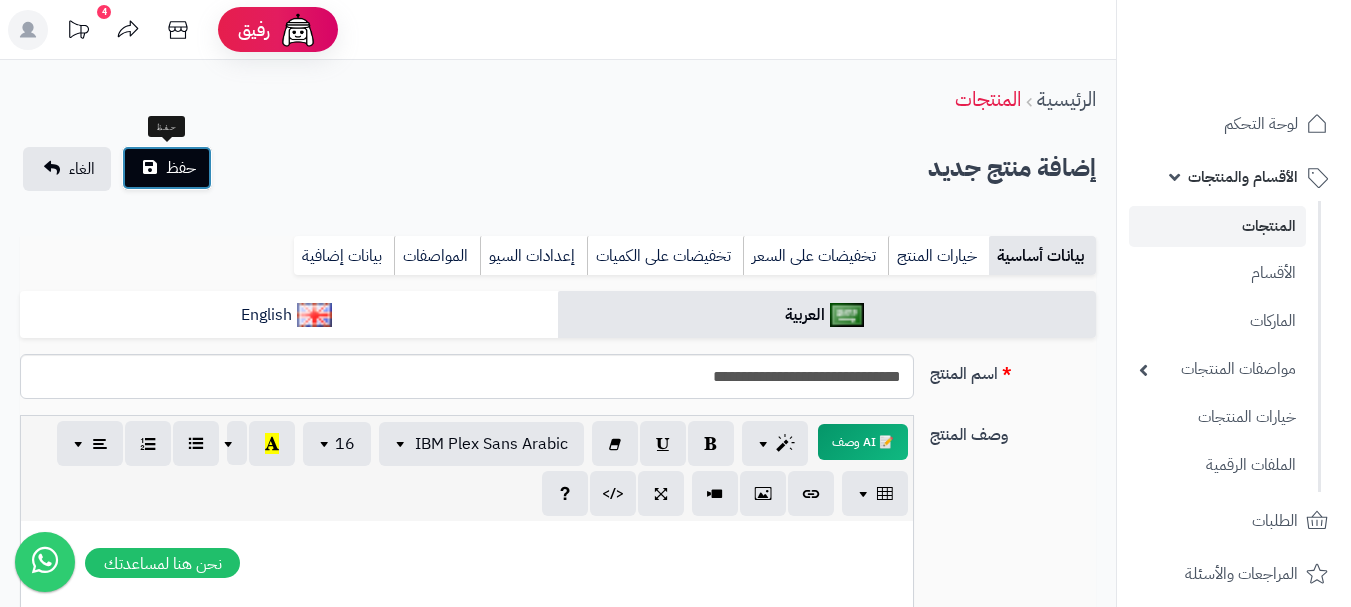 click on "حفظ" at bounding box center [181, 168] 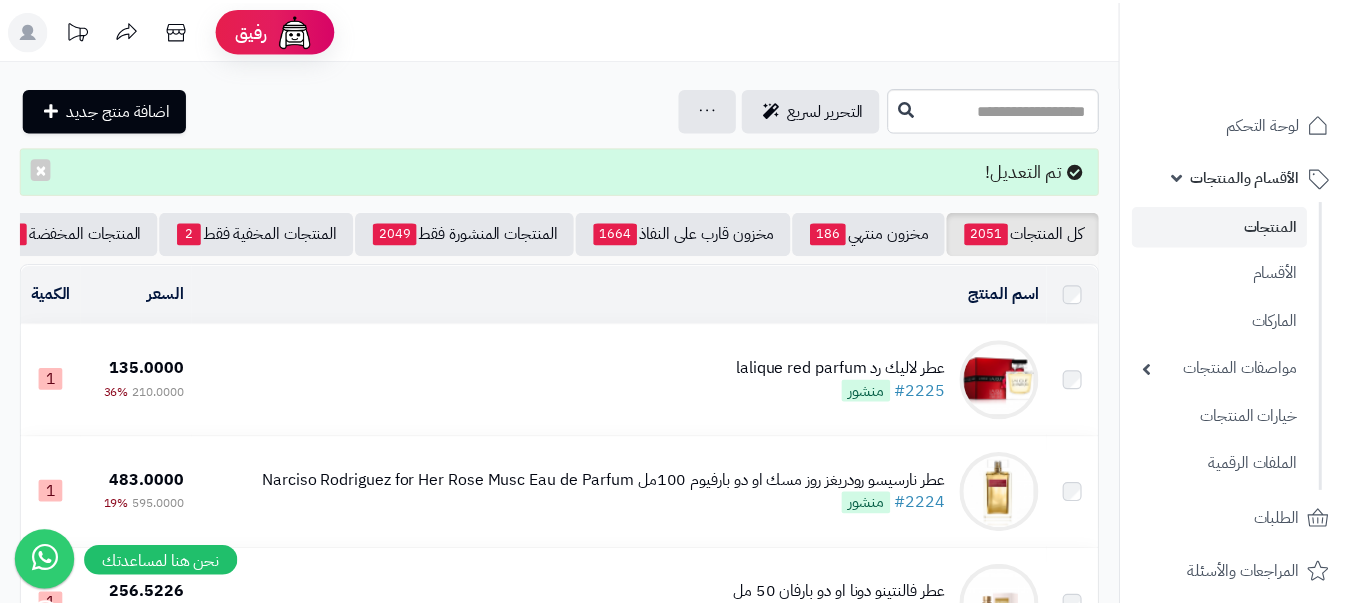scroll, scrollTop: 0, scrollLeft: 0, axis: both 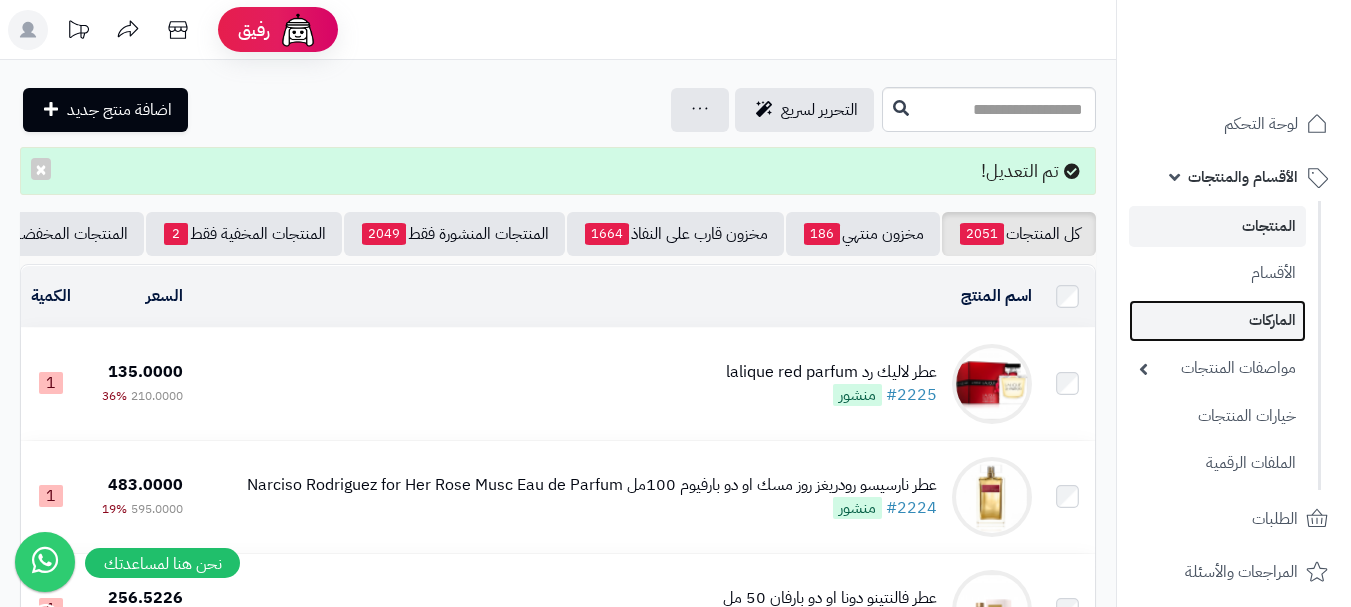 click on "الماركات" at bounding box center (1217, 320) 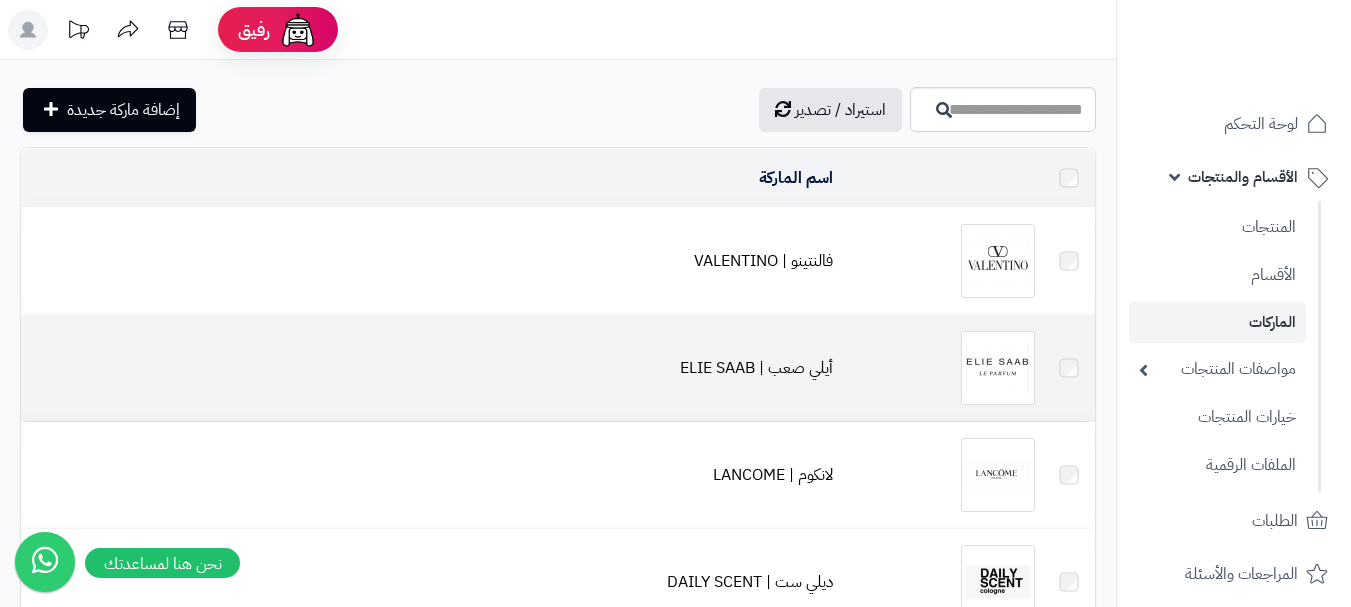 scroll, scrollTop: 0, scrollLeft: 0, axis: both 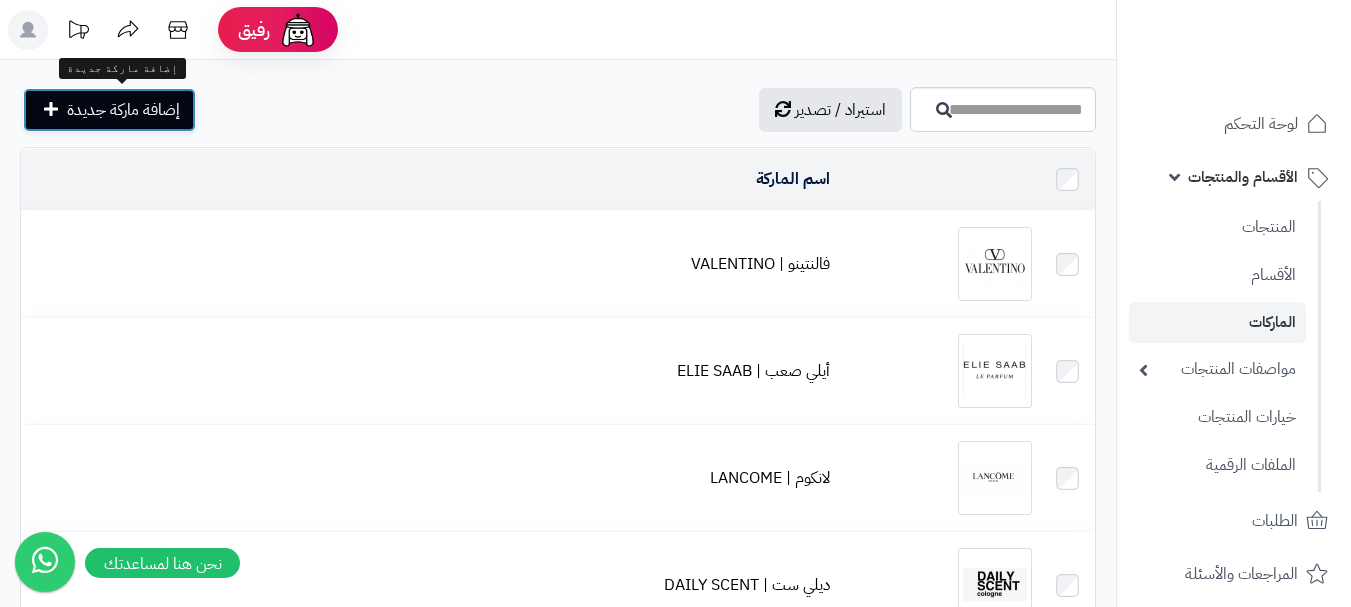 click on "إضافة ماركة جديدة" at bounding box center (123, 110) 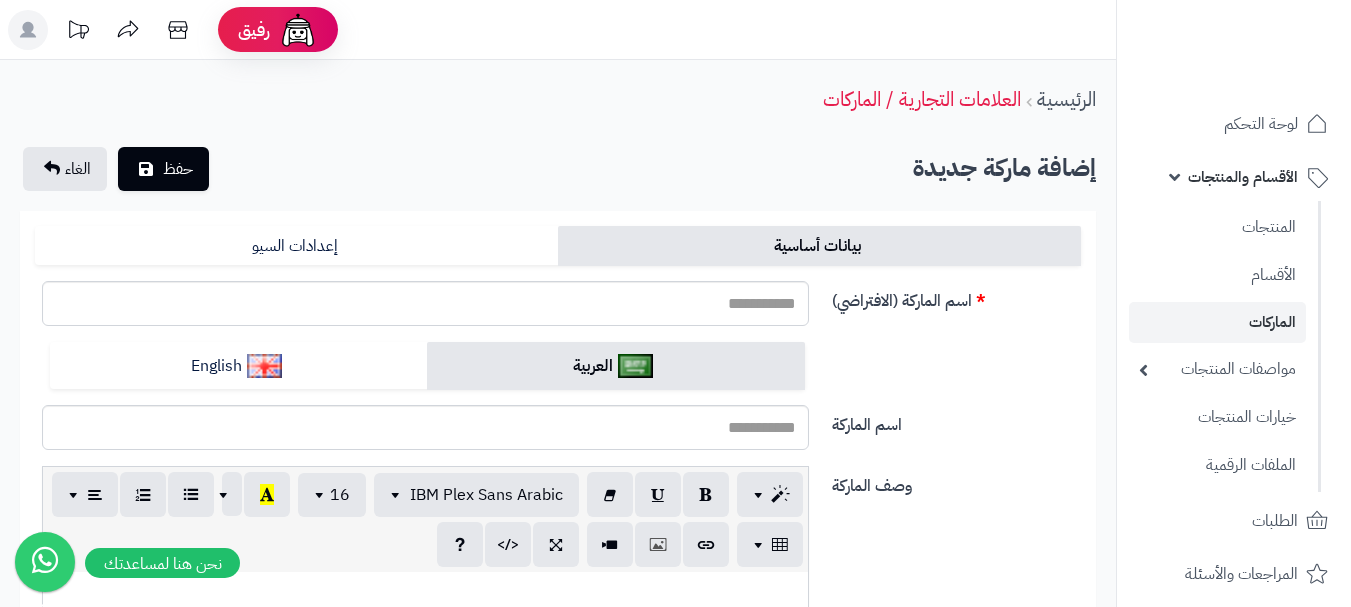 scroll, scrollTop: 0, scrollLeft: 0, axis: both 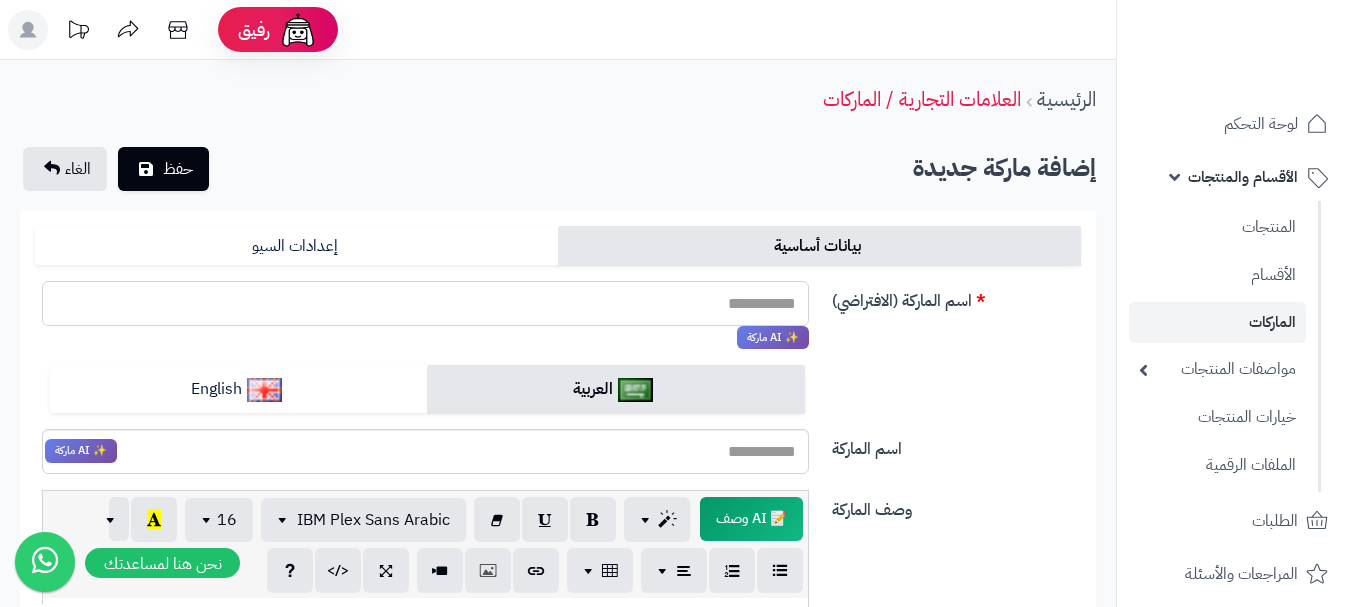 click on "اسم الماركة (الافتراضي)" at bounding box center [425, 303] 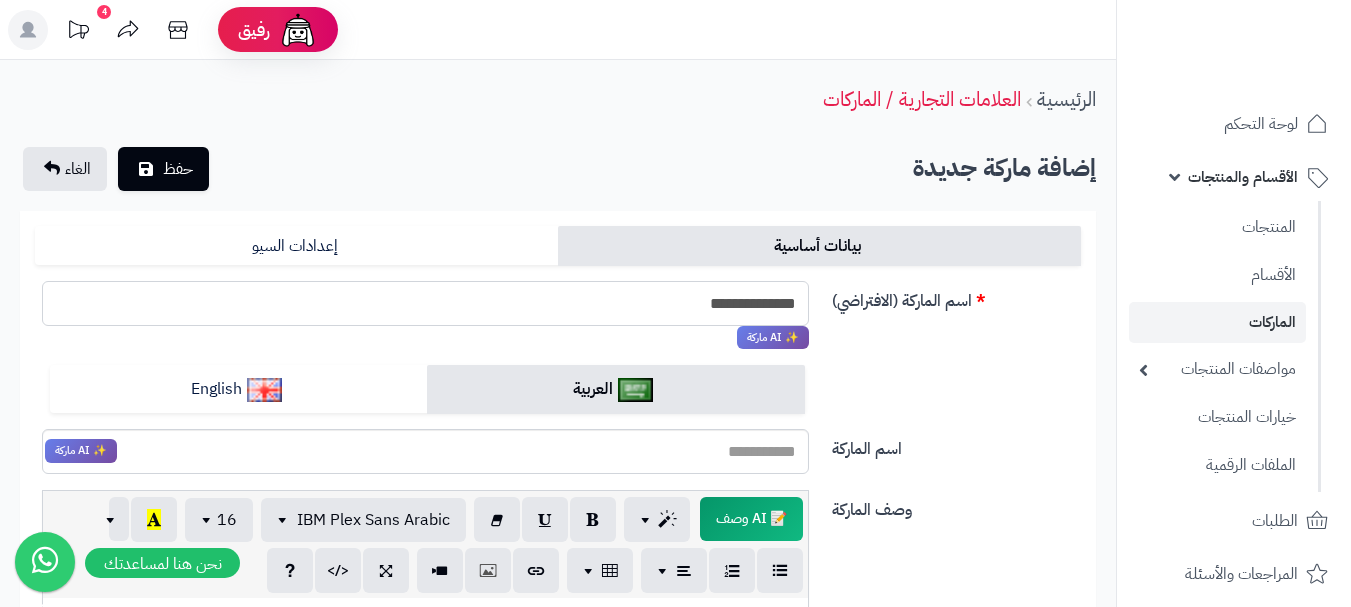 click on "**********" at bounding box center [425, 303] 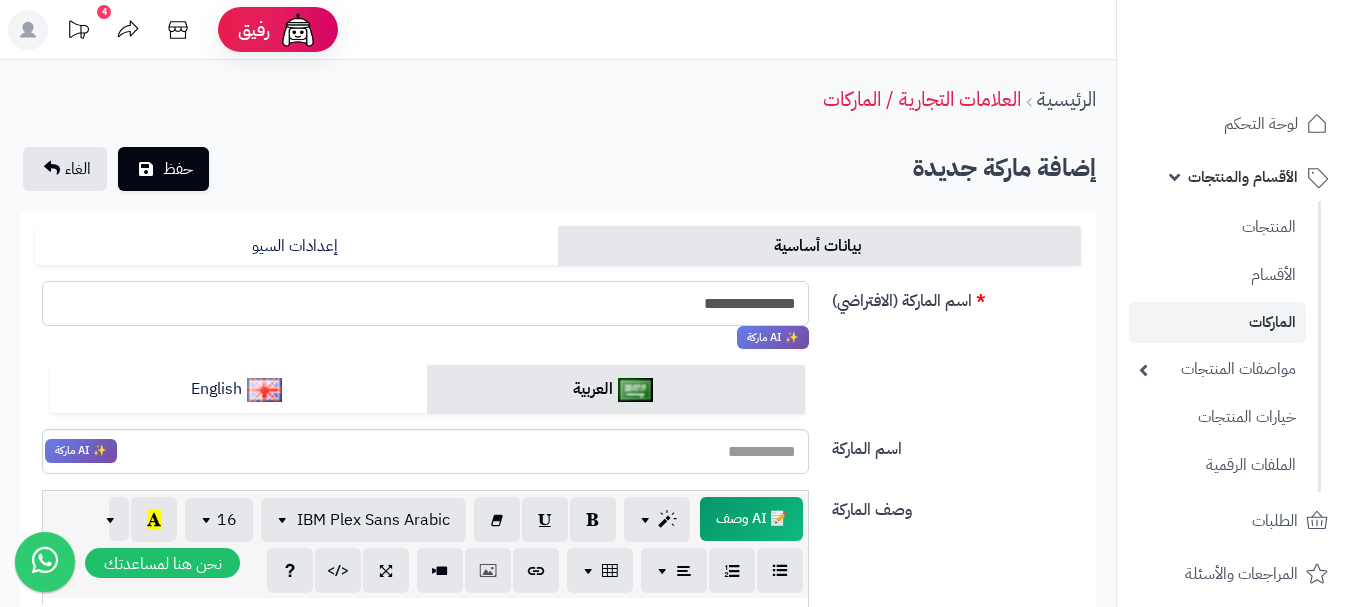 drag, startPoint x: 684, startPoint y: 304, endPoint x: 792, endPoint y: 302, distance: 108.01852 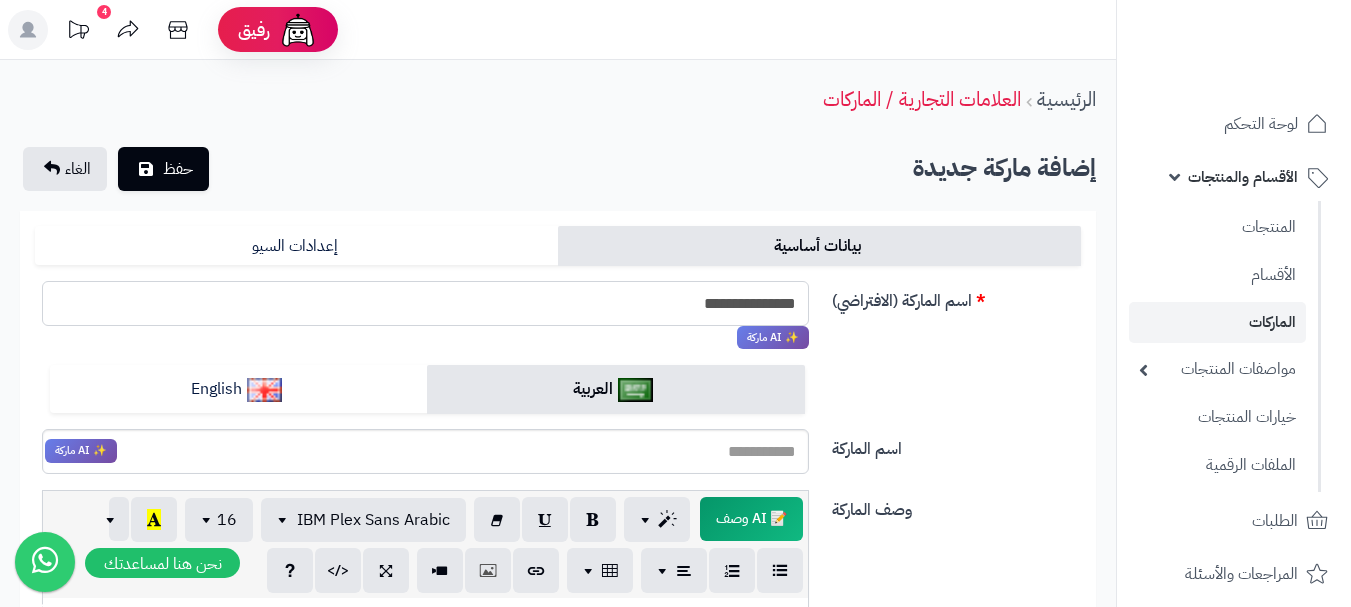 type on "**********" 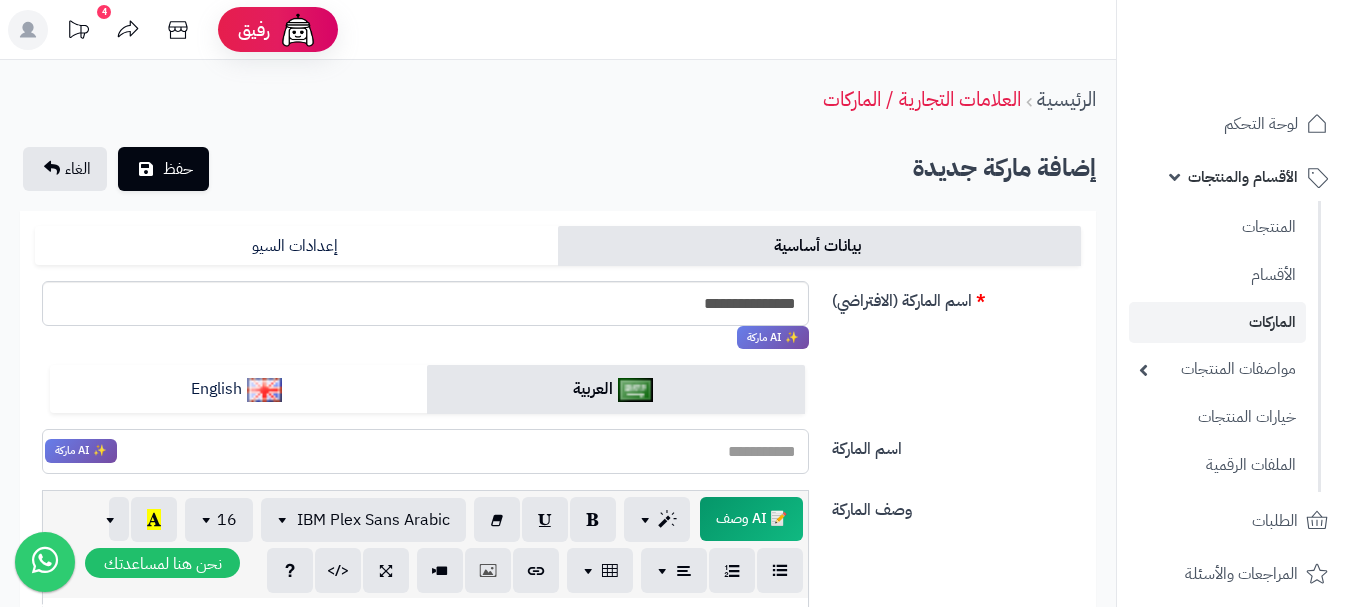 paste on "**********" 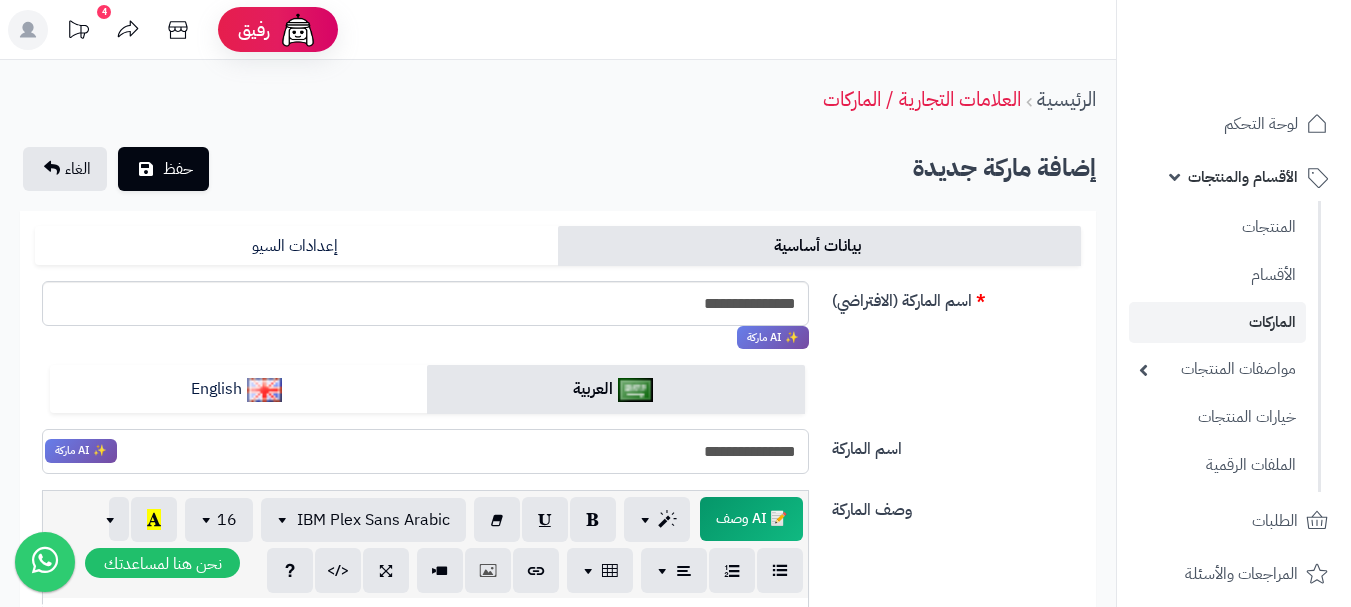 drag, startPoint x: 673, startPoint y: 446, endPoint x: 654, endPoint y: 447, distance: 19.026299 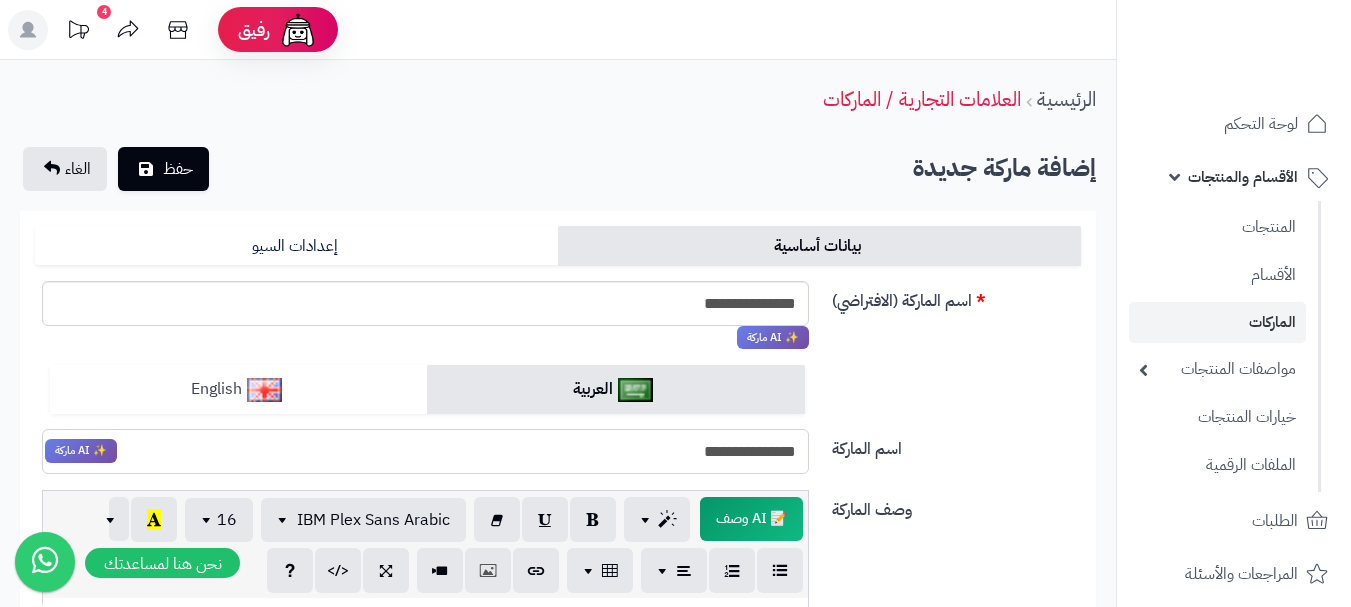 type on "**********" 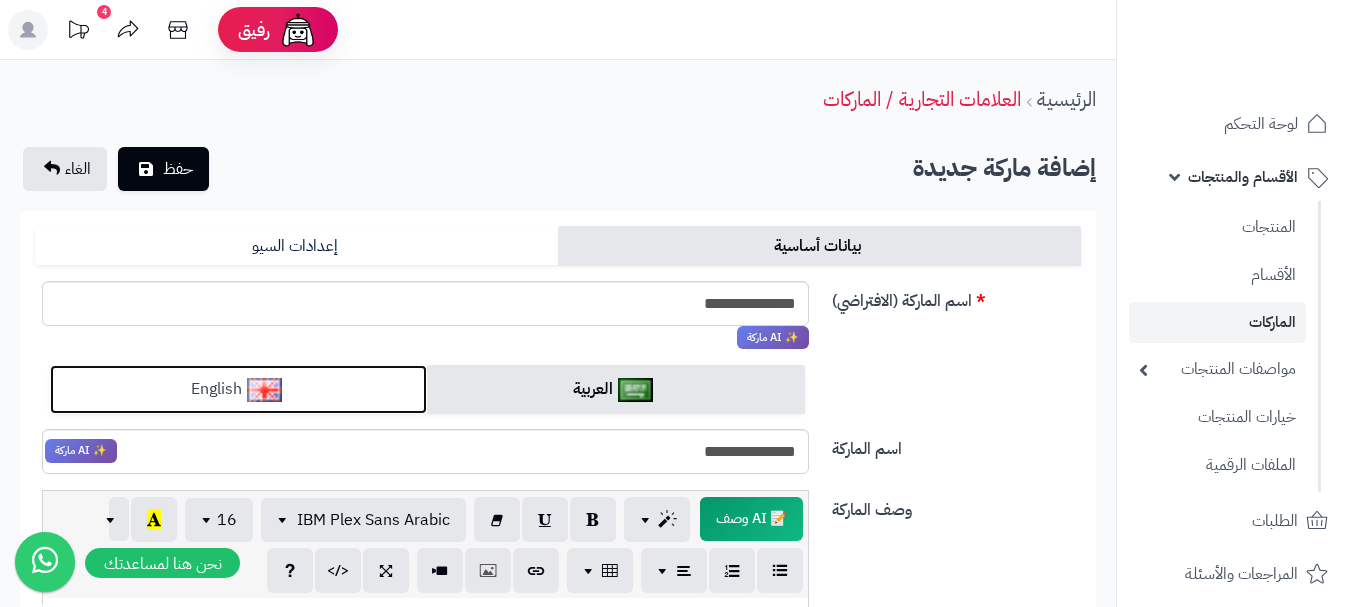 click on "English" at bounding box center [238, 389] 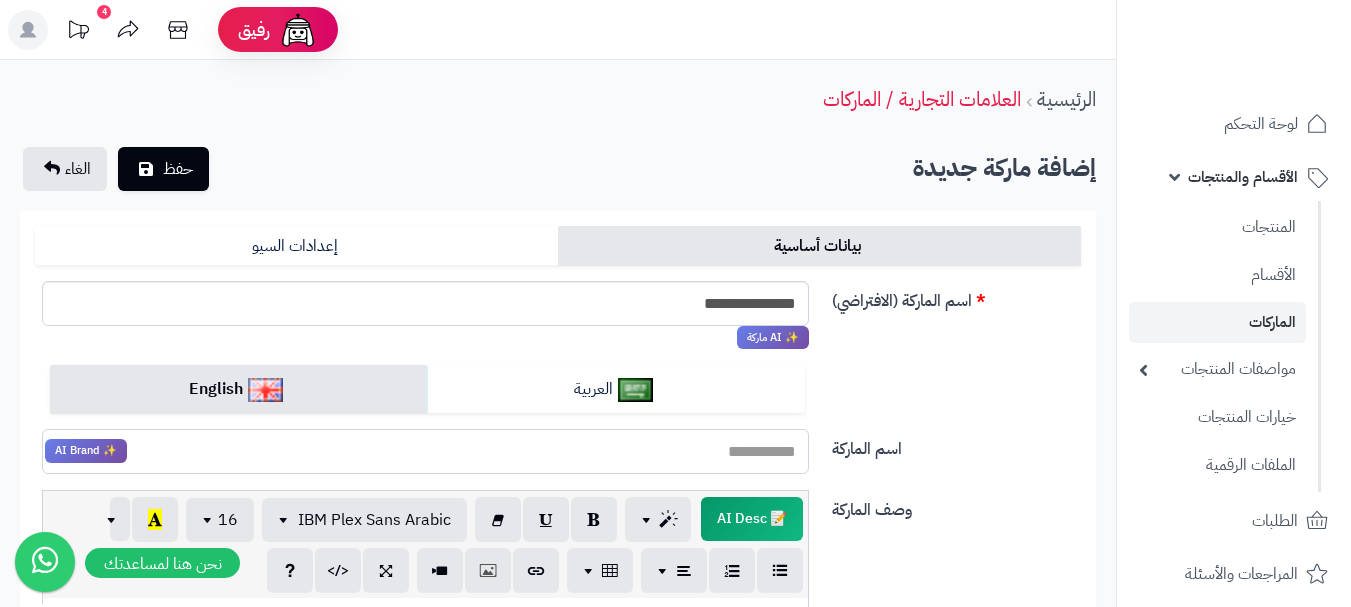 paste on "*********" 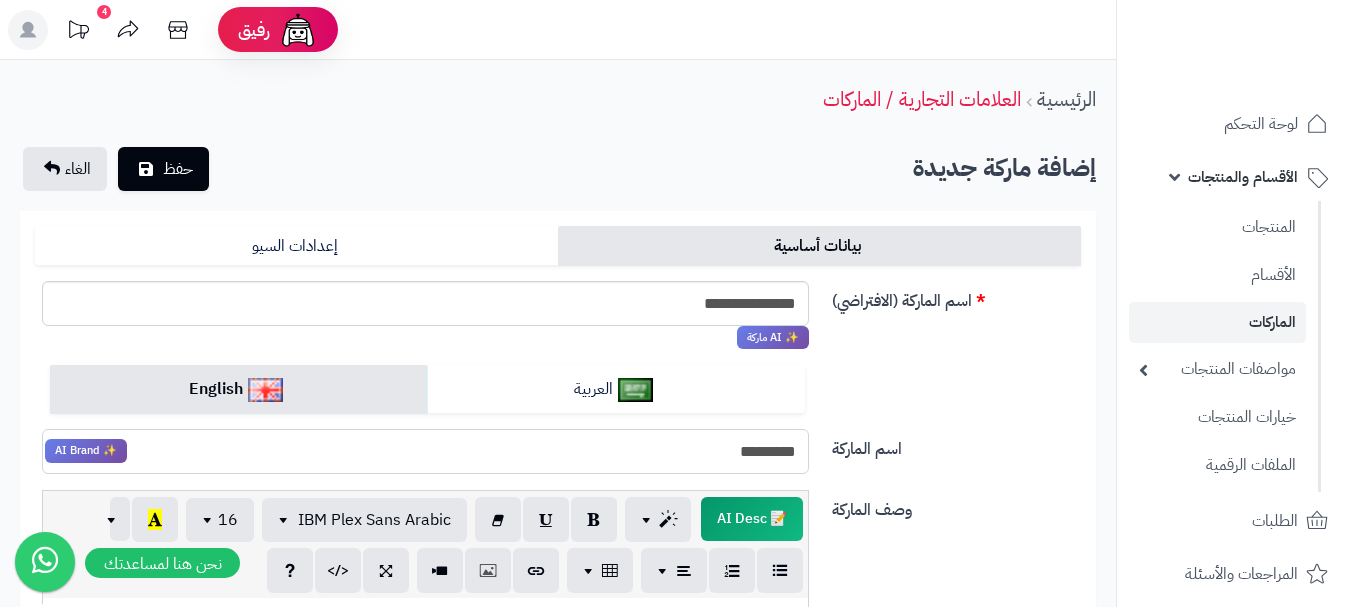 click on "*********" at bounding box center [425, 451] 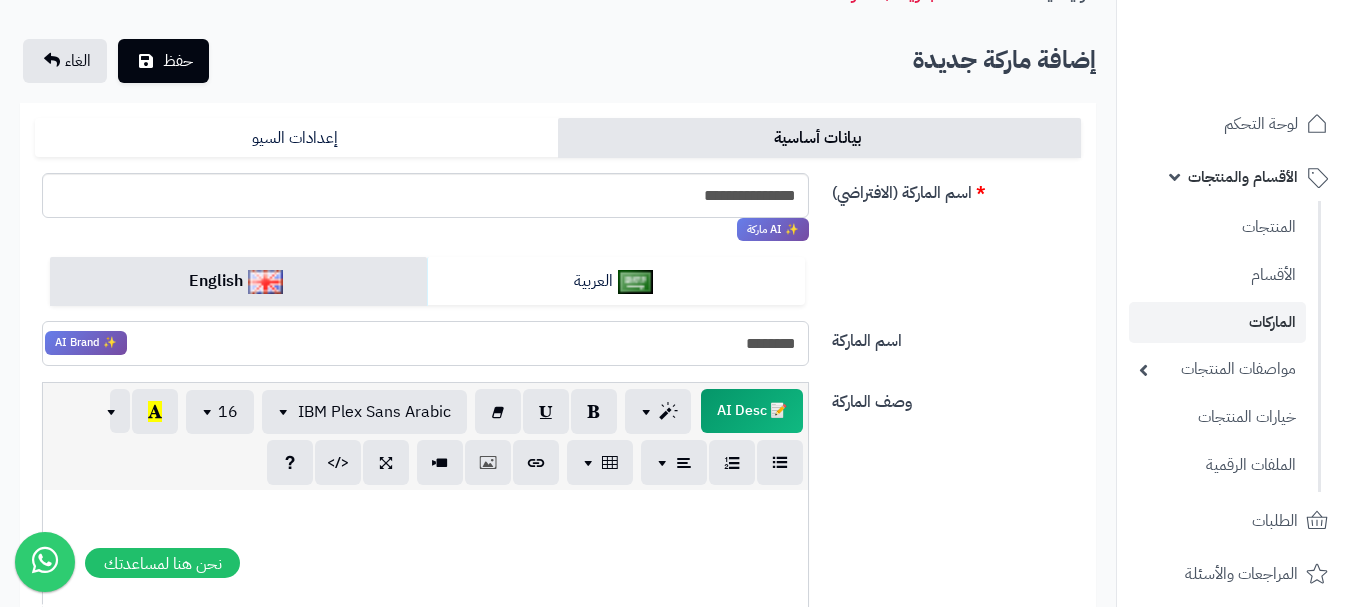 scroll, scrollTop: 100, scrollLeft: 0, axis: vertical 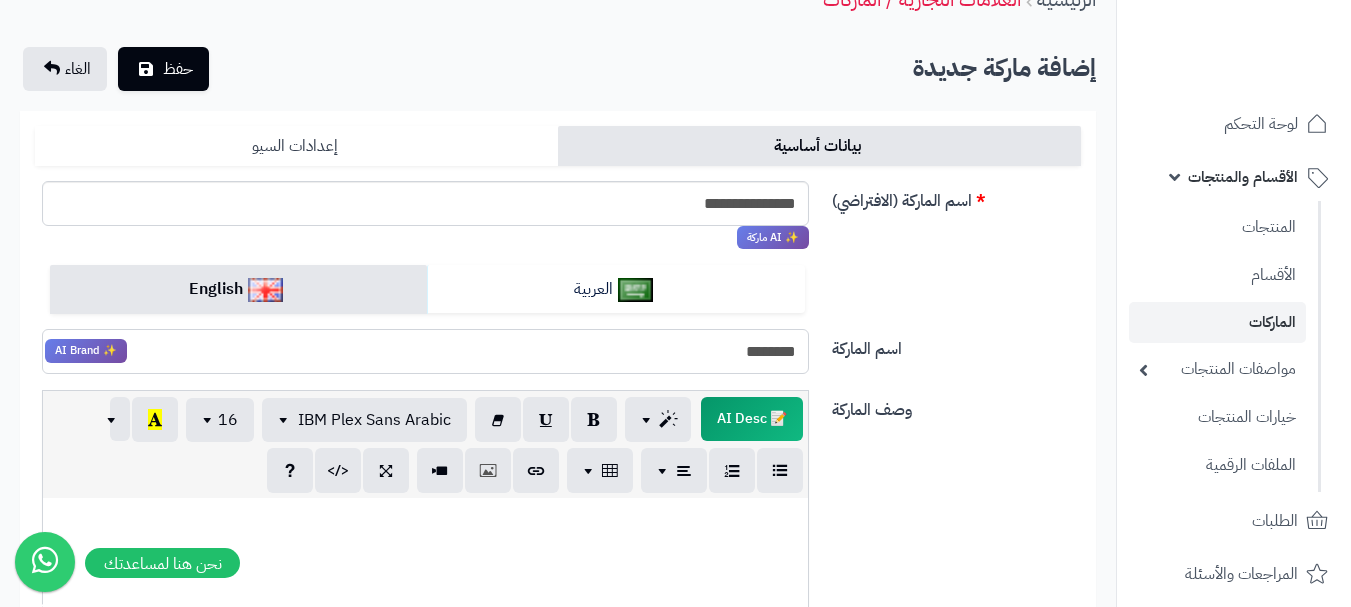 type on "*******" 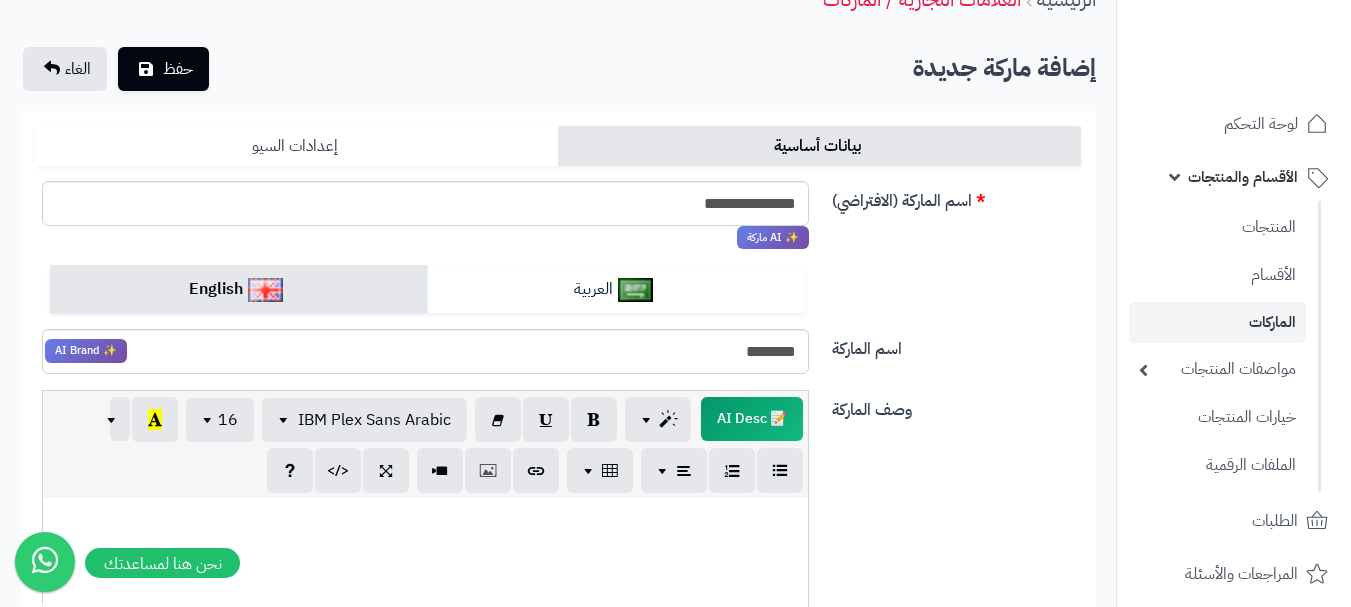 click on "إعدادات السيو" at bounding box center (296, 146) 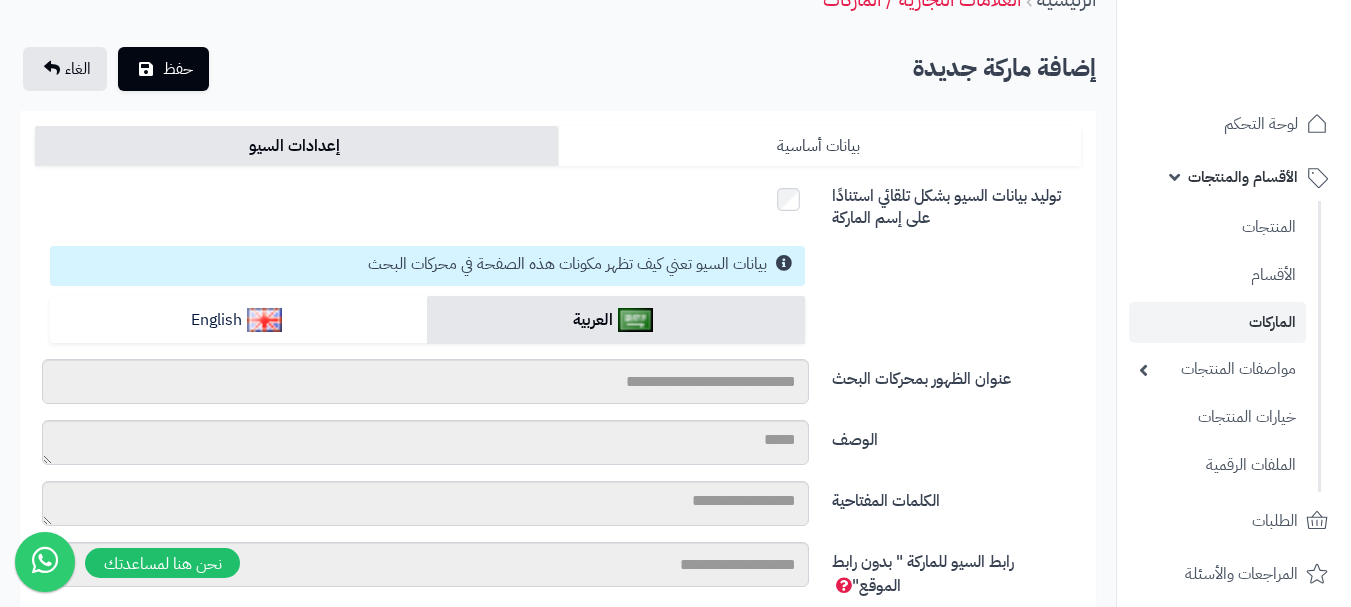 click on "بيانات أساسية" at bounding box center [819, 146] 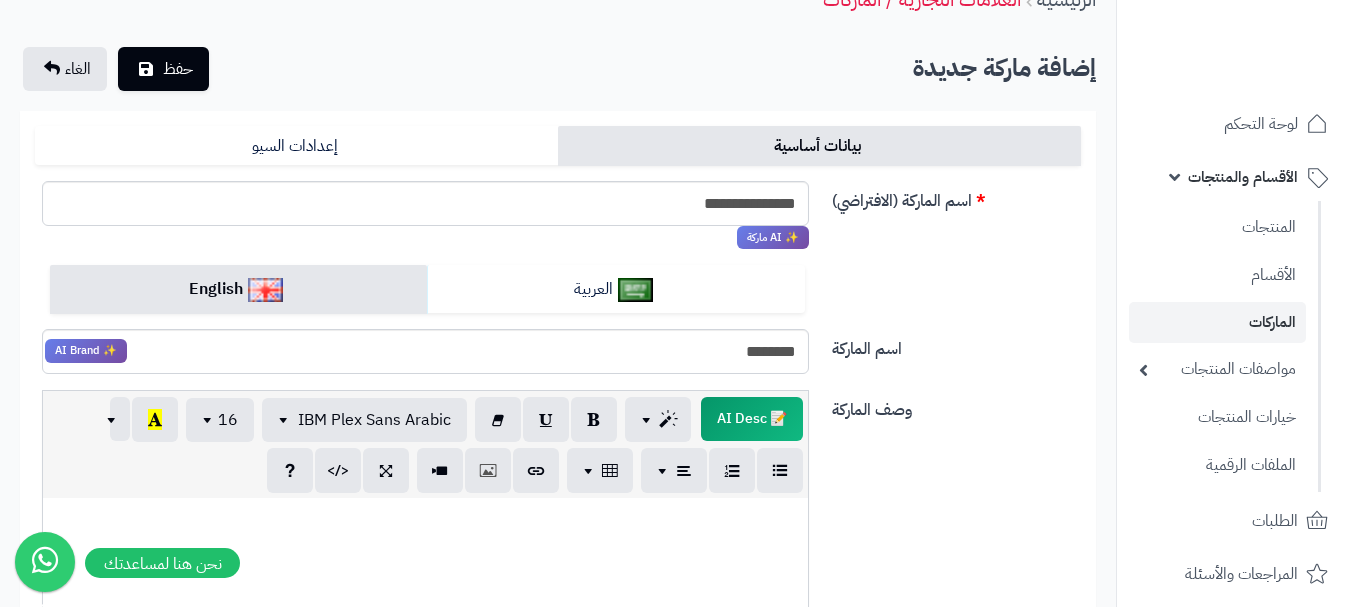 scroll, scrollTop: 300, scrollLeft: 0, axis: vertical 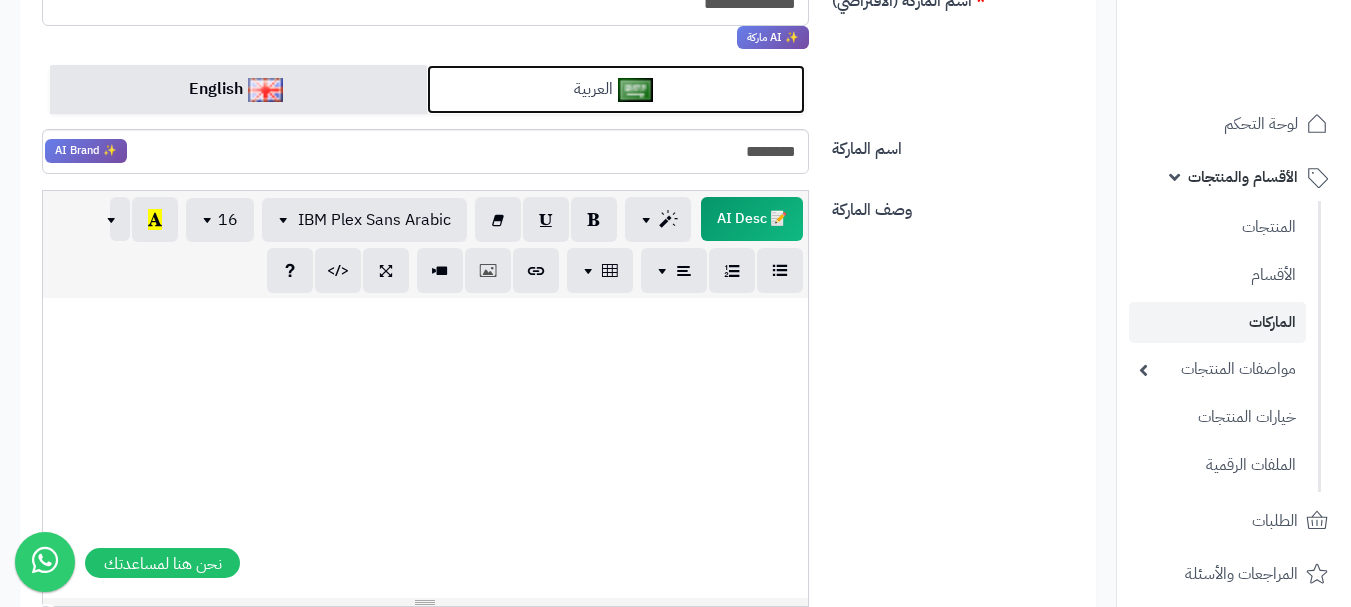 click on "العربية" at bounding box center (615, 89) 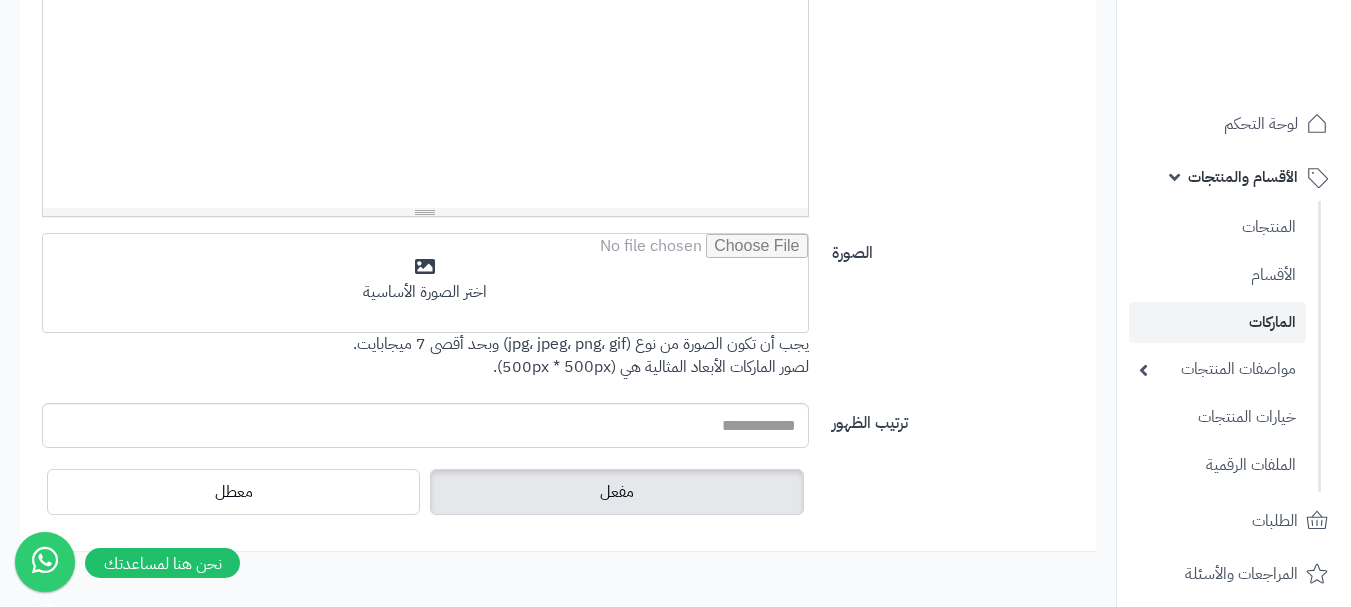 scroll, scrollTop: 791, scrollLeft: 0, axis: vertical 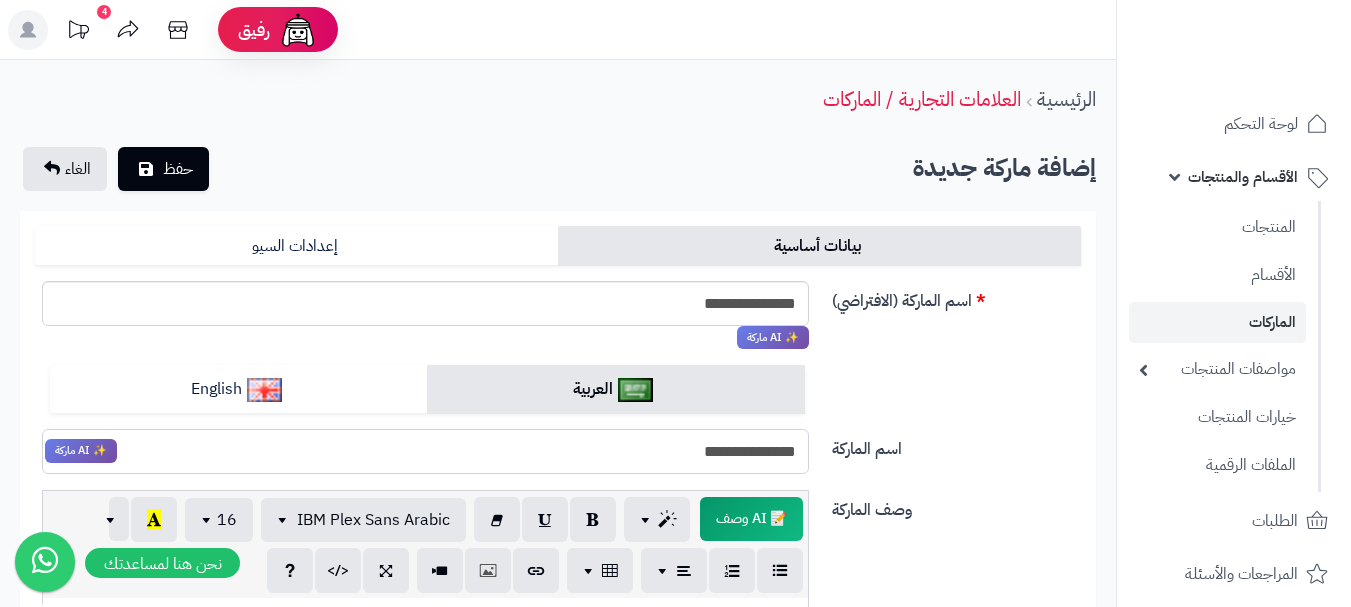 drag, startPoint x: 728, startPoint y: 453, endPoint x: 722, endPoint y: 462, distance: 10.816654 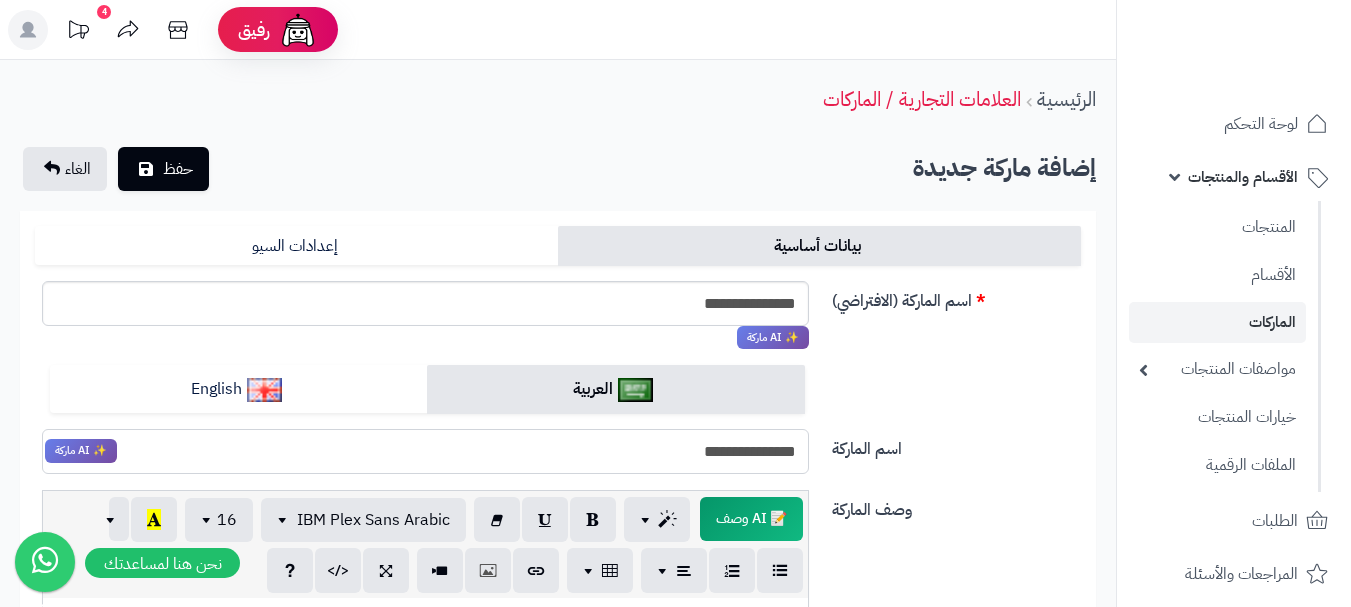 type on "**********" 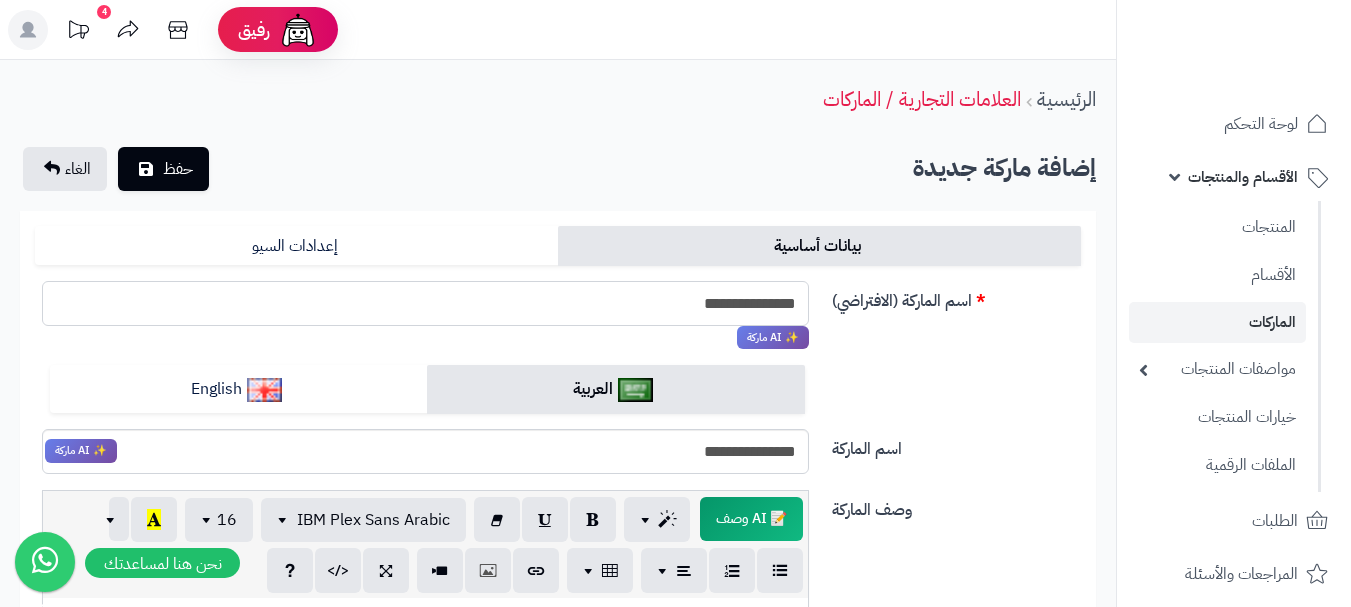 drag, startPoint x: 727, startPoint y: 301, endPoint x: 721, endPoint y: 311, distance: 11.661903 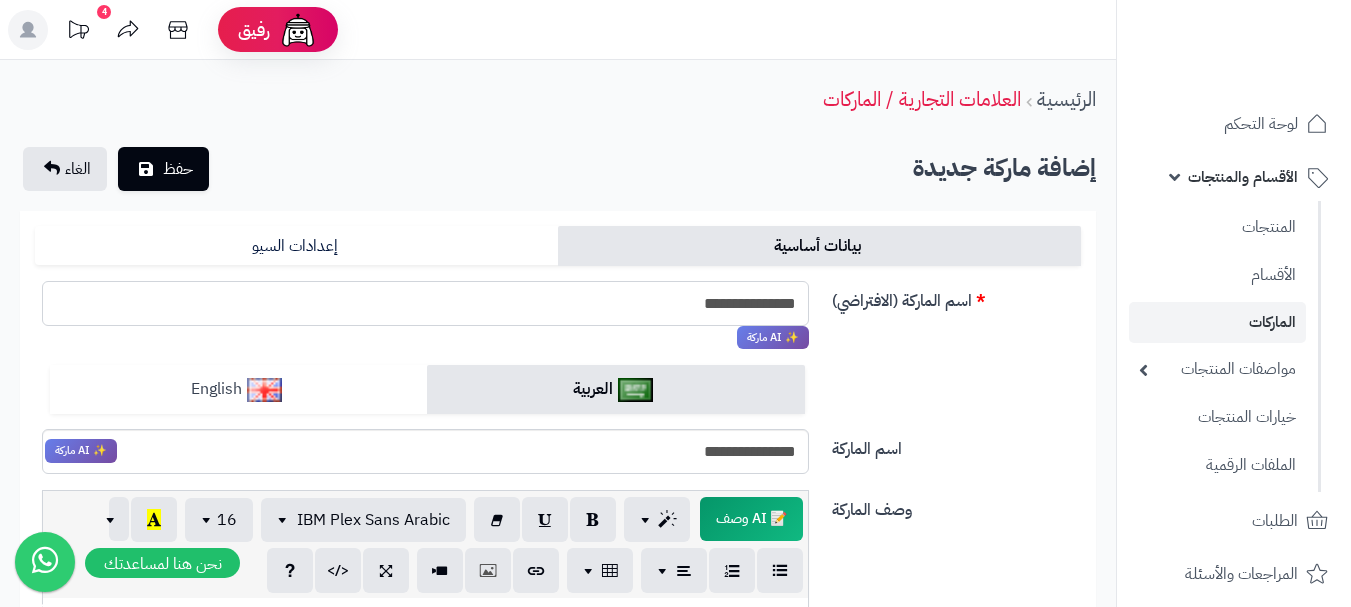 type on "**********" 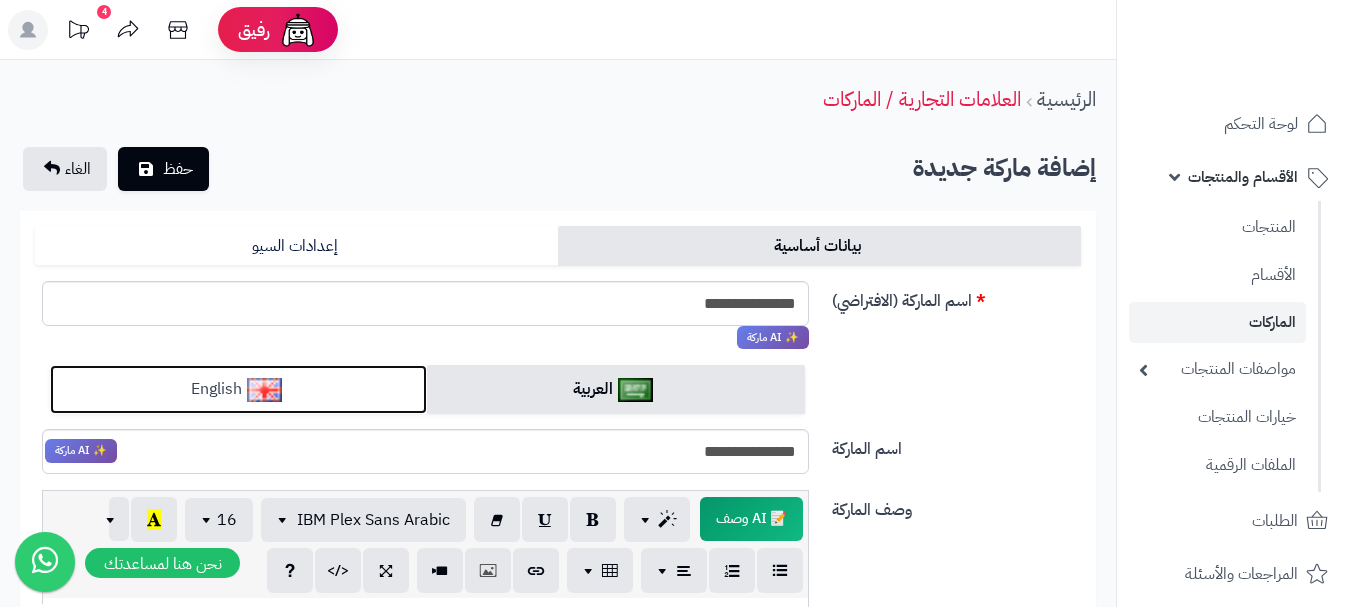 drag, startPoint x: 368, startPoint y: 392, endPoint x: 379, endPoint y: 391, distance: 11.045361 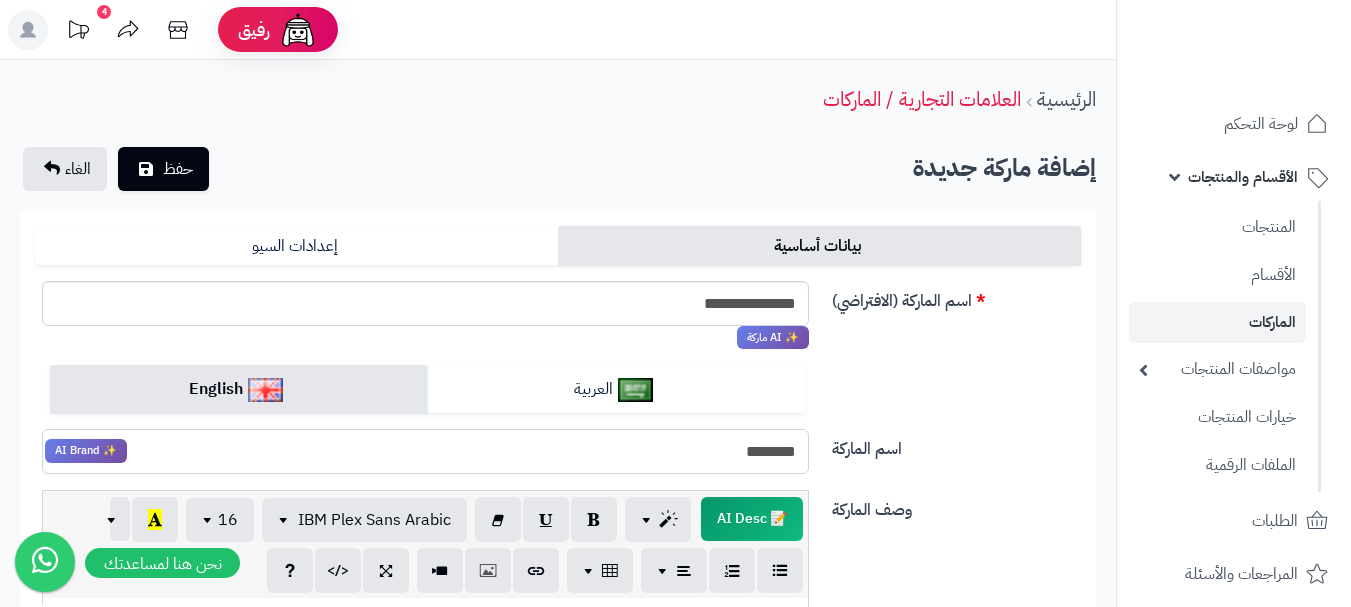 drag, startPoint x: 767, startPoint y: 456, endPoint x: 757, endPoint y: 463, distance: 12.206555 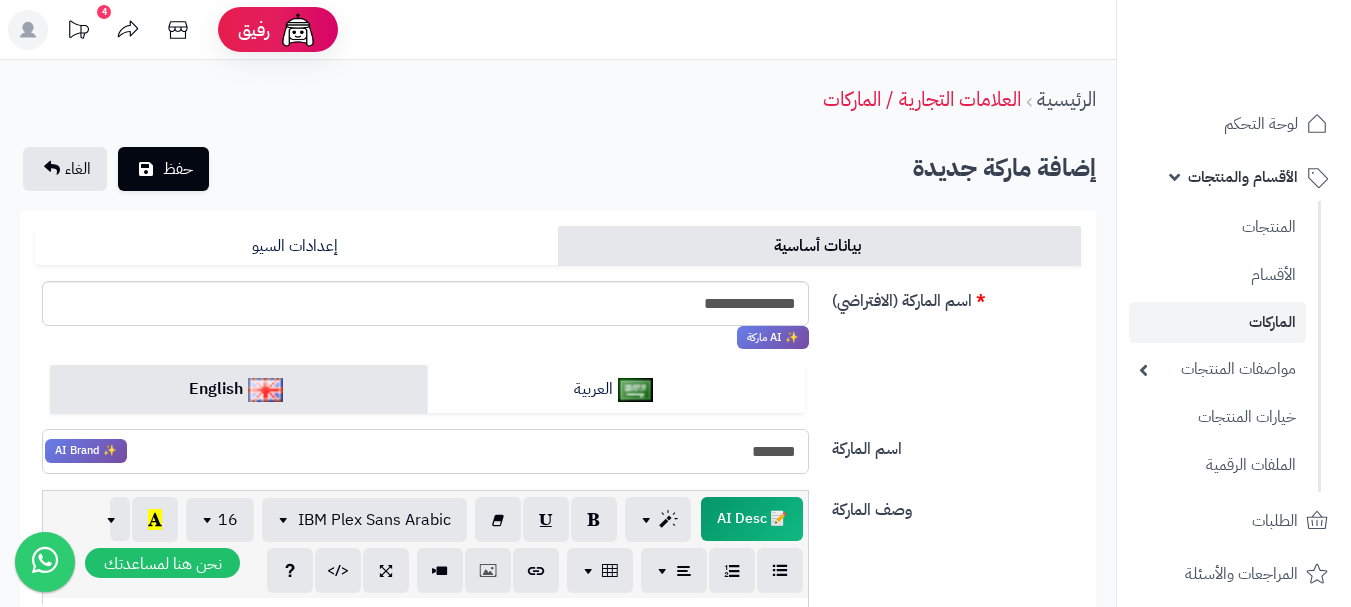 click on "******" at bounding box center [425, 451] 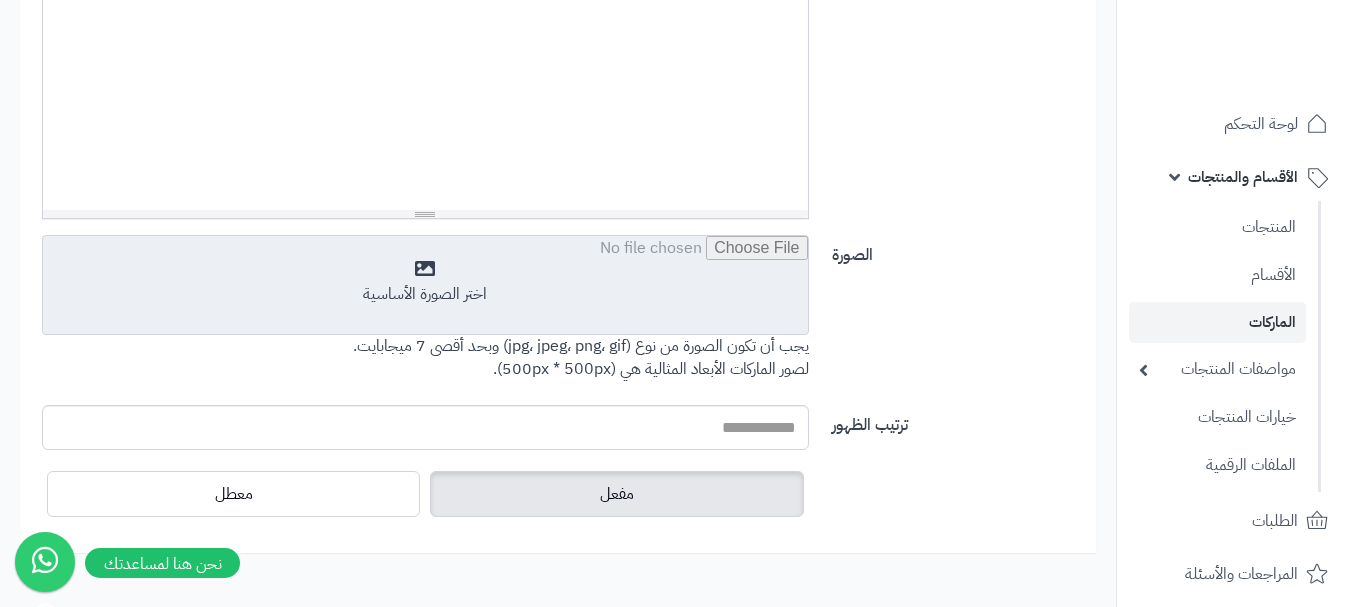 scroll, scrollTop: 700, scrollLeft: 0, axis: vertical 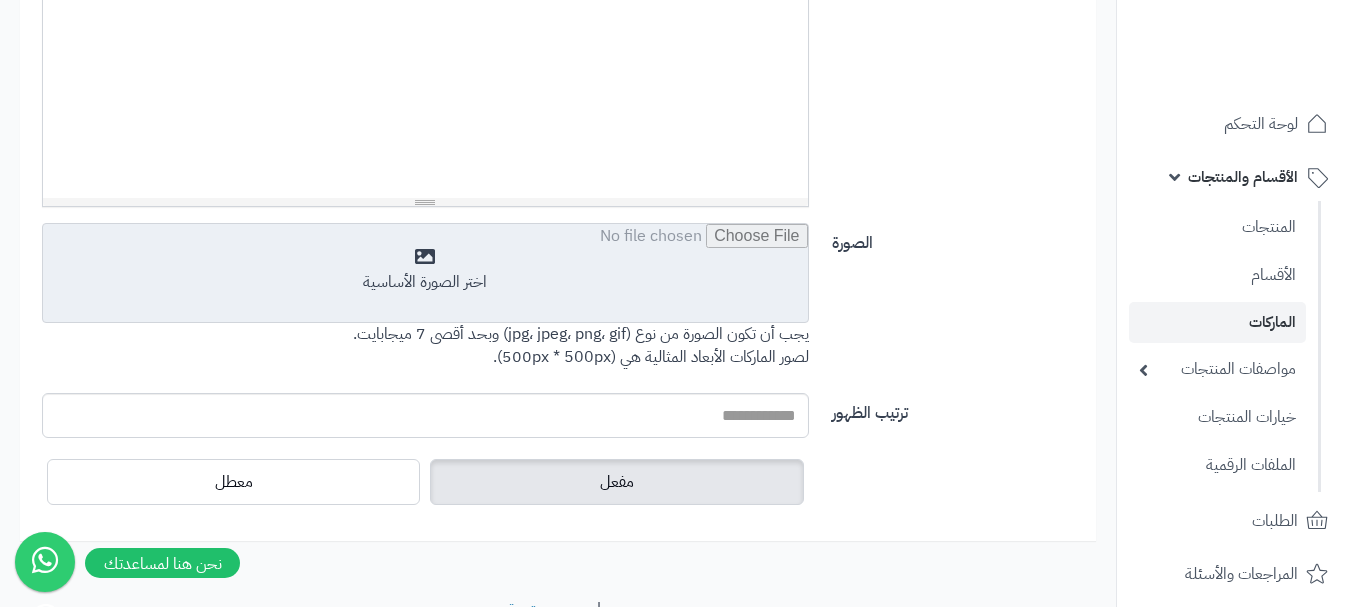 type on "*******" 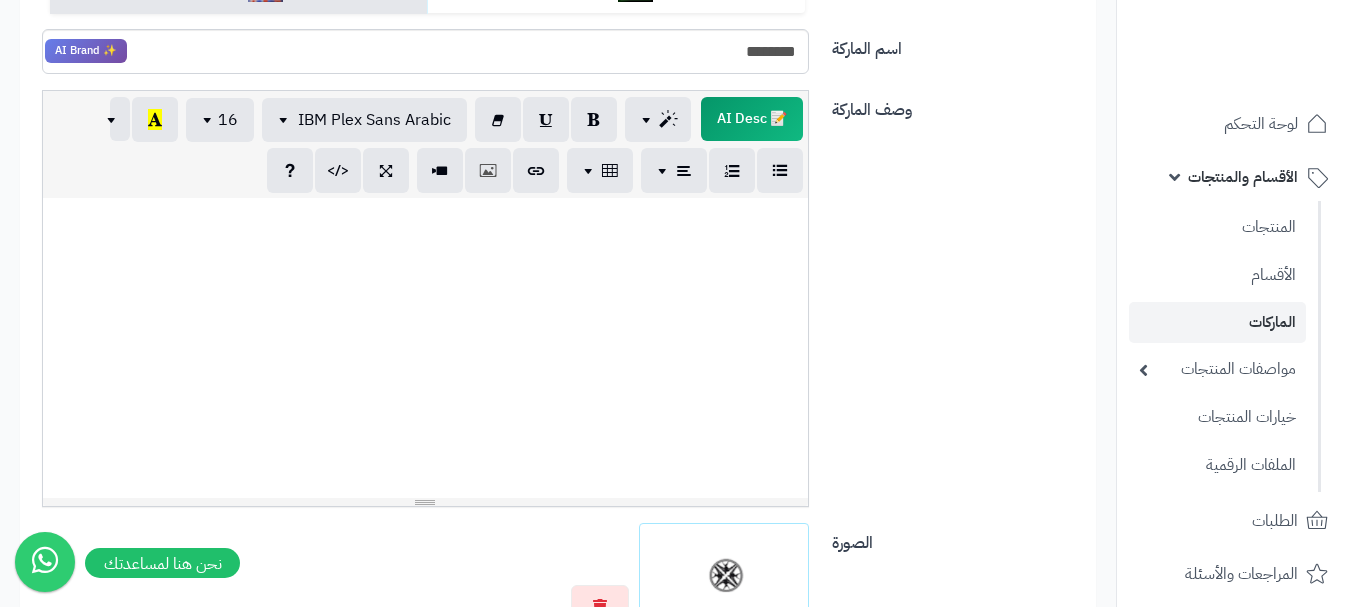 scroll, scrollTop: 0, scrollLeft: 0, axis: both 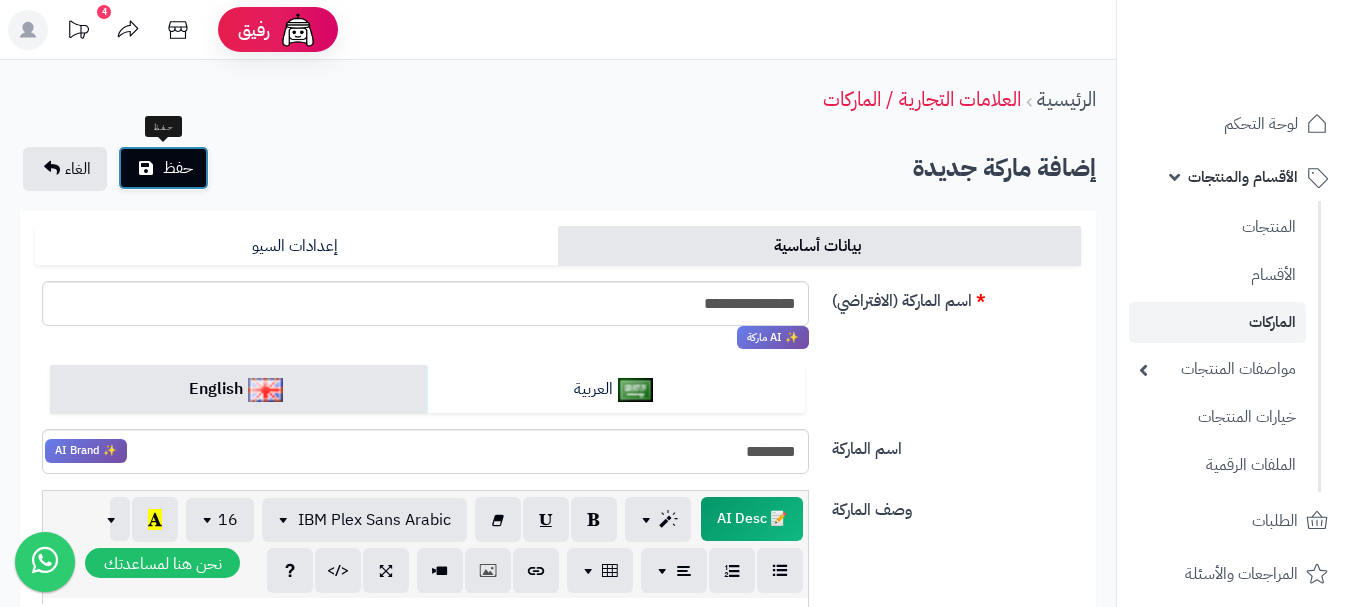 click on "حفظ" at bounding box center [163, 168] 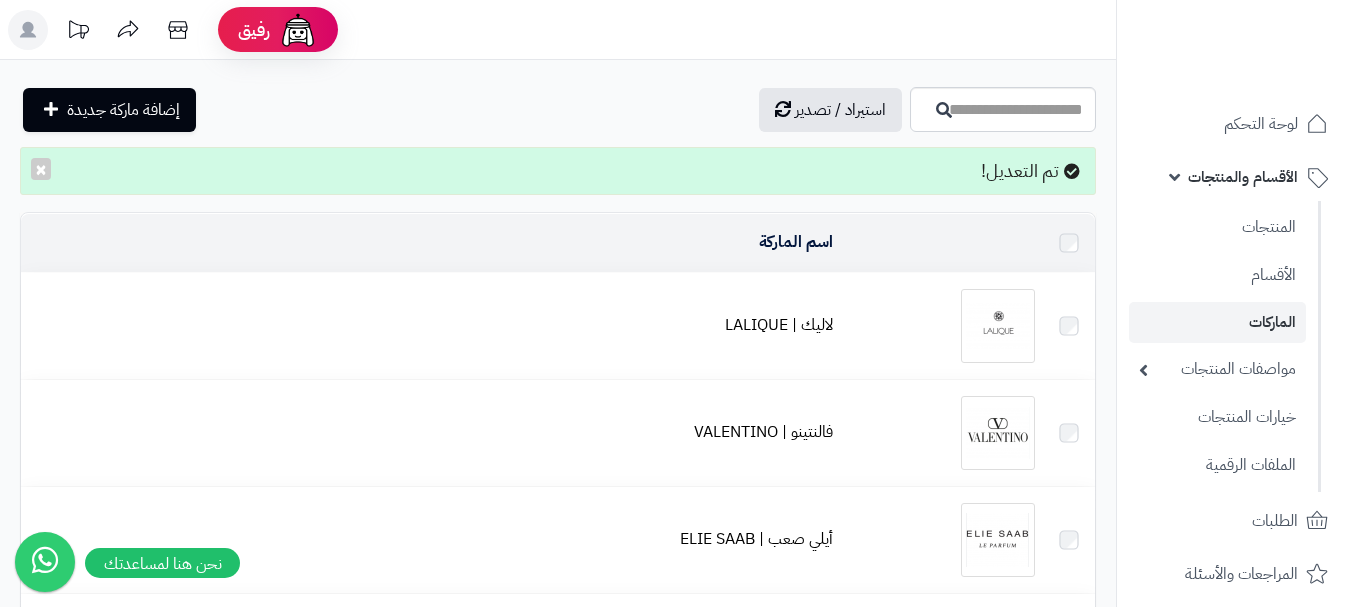 scroll, scrollTop: 0, scrollLeft: 0, axis: both 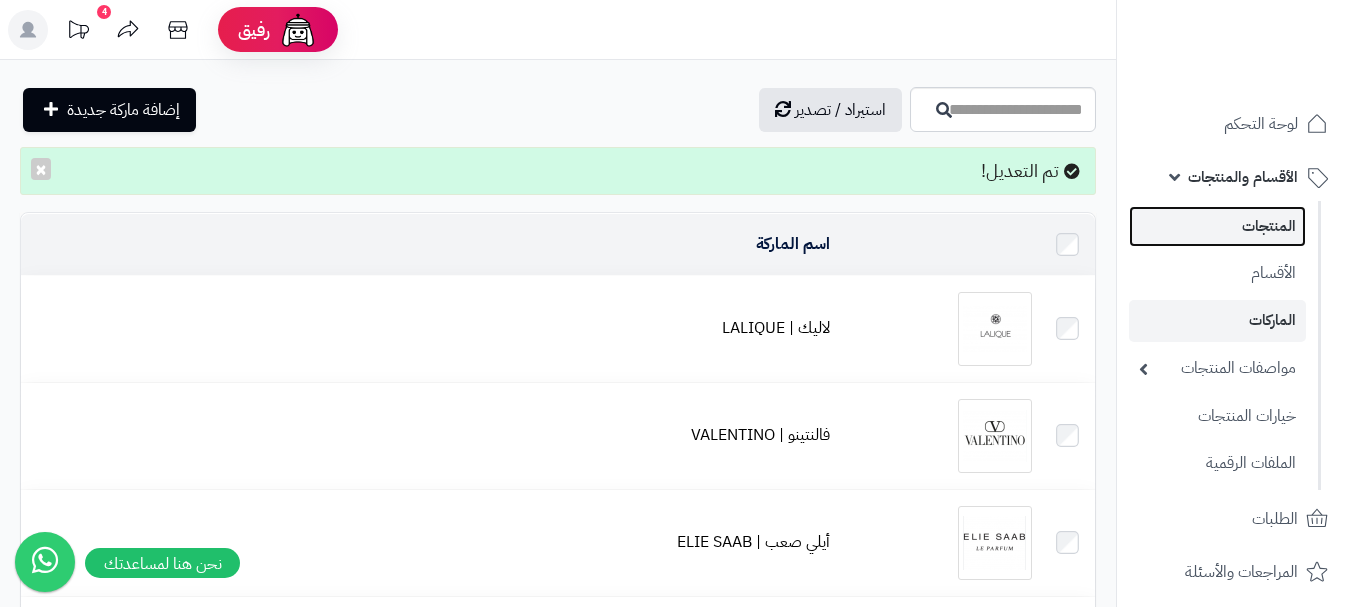 click on "المنتجات" at bounding box center [1217, 226] 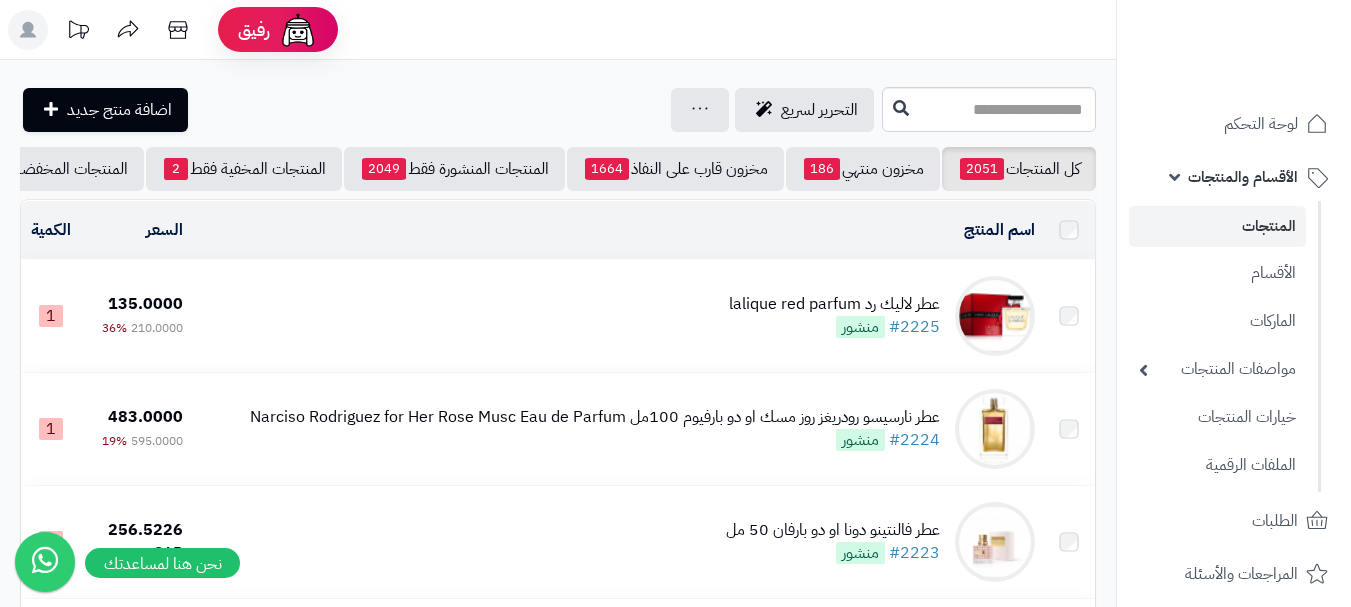 scroll, scrollTop: 0, scrollLeft: 0, axis: both 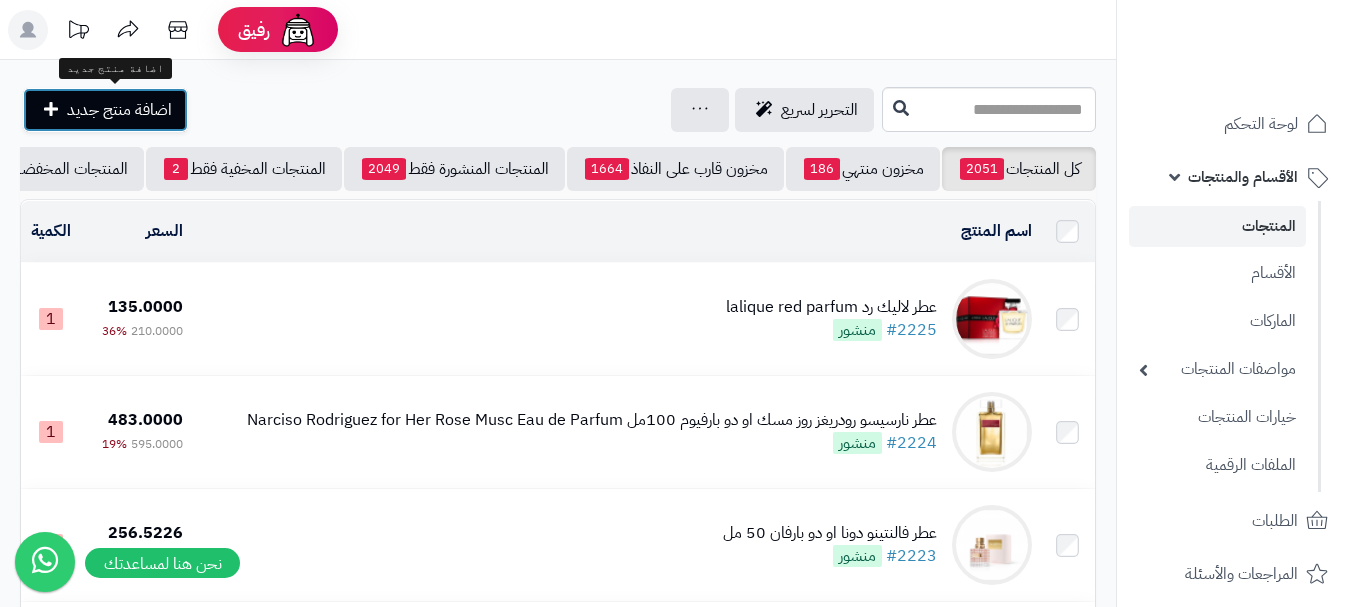 click on "اضافة منتج جديد" at bounding box center [119, 110] 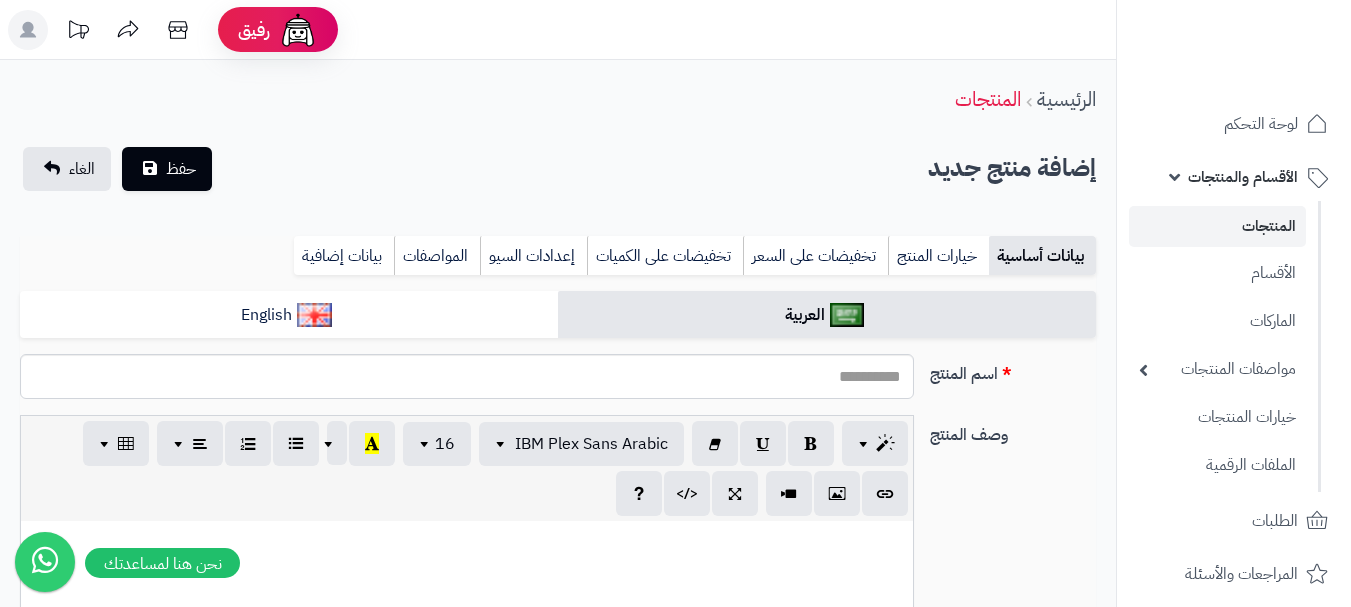 select 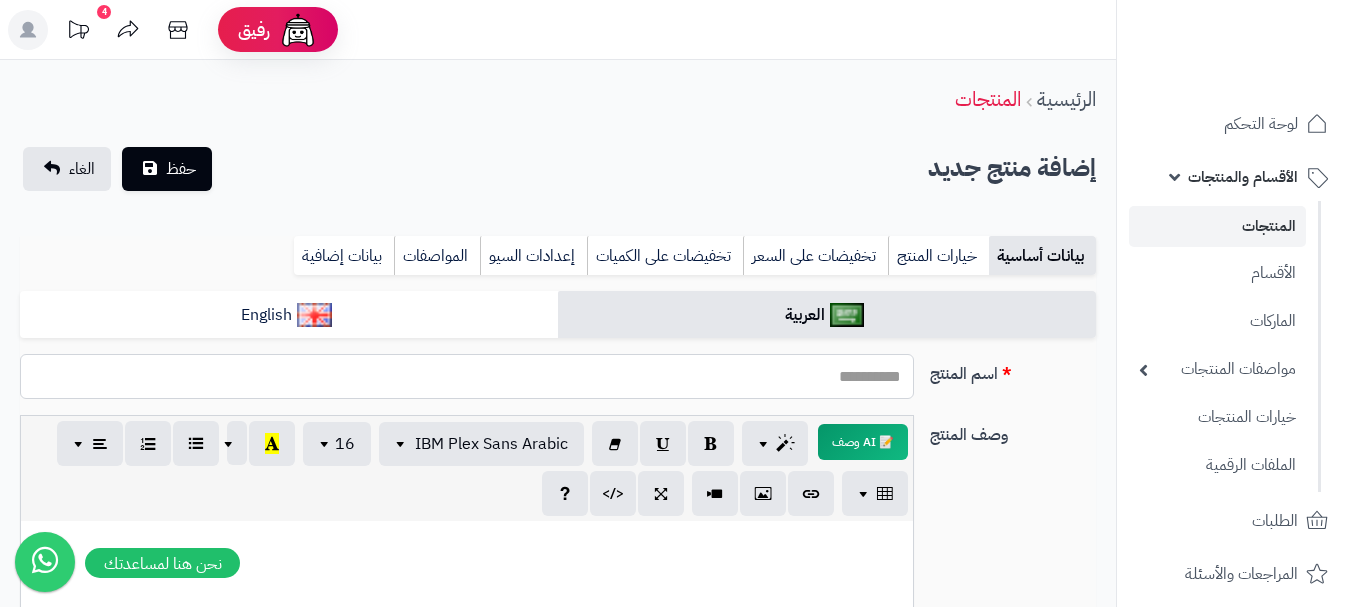 paste on "**********" 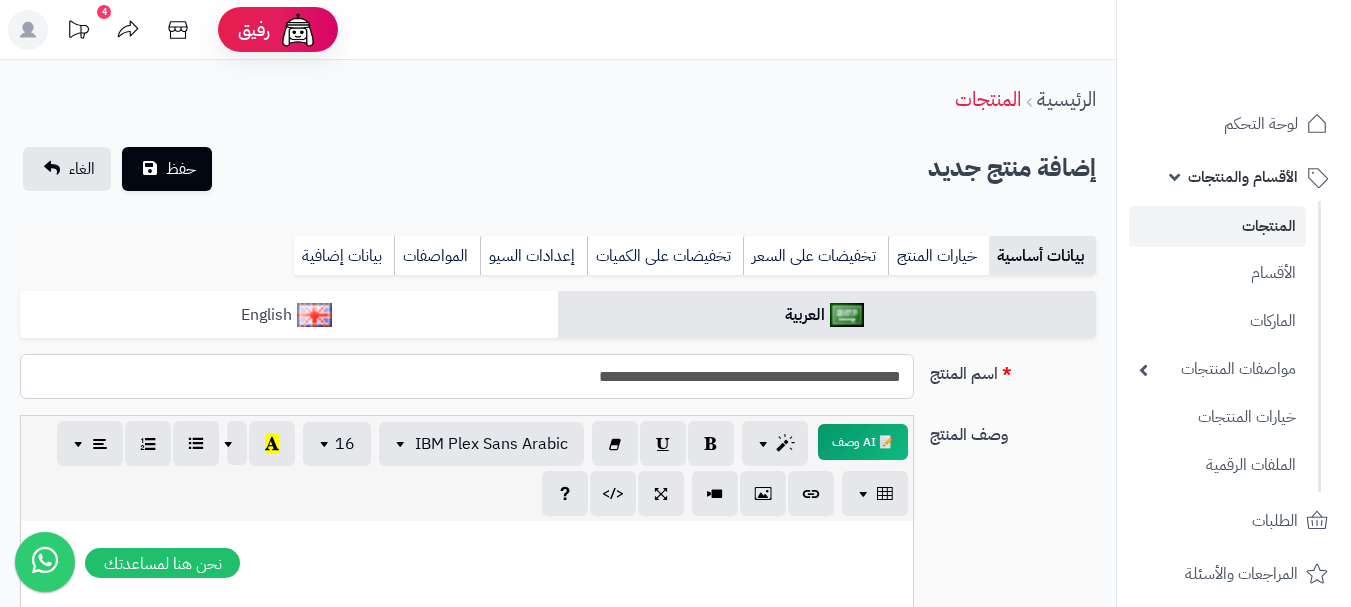 type on "**********" 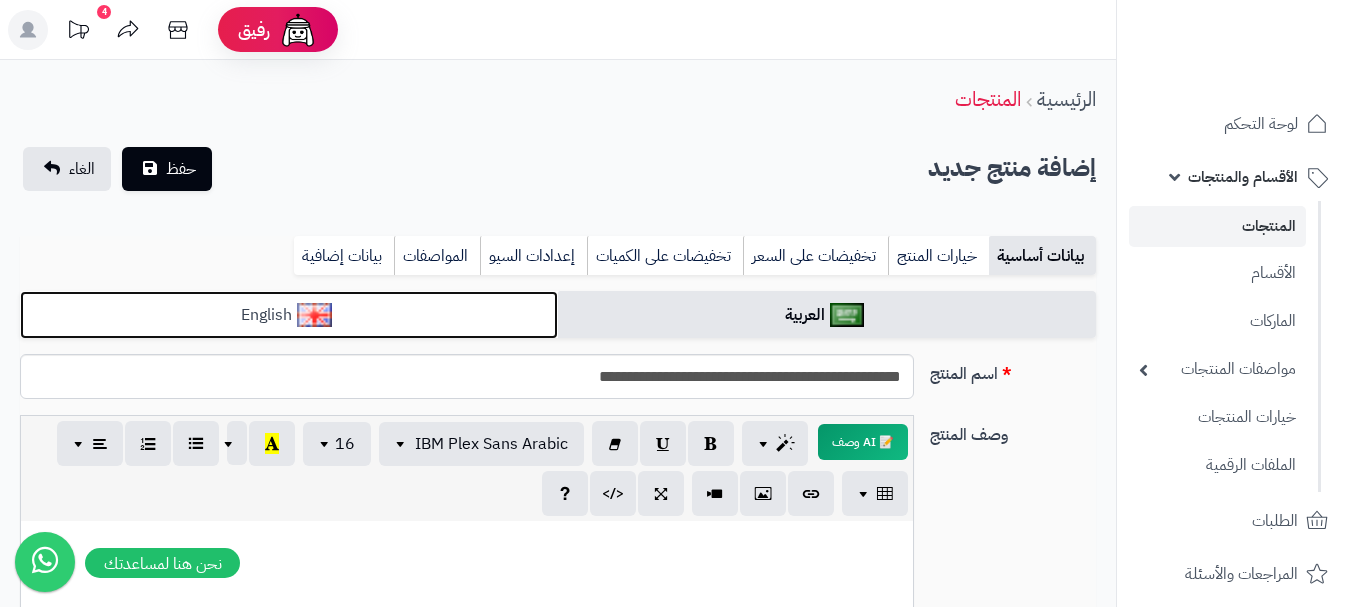 click on "English" at bounding box center [289, 315] 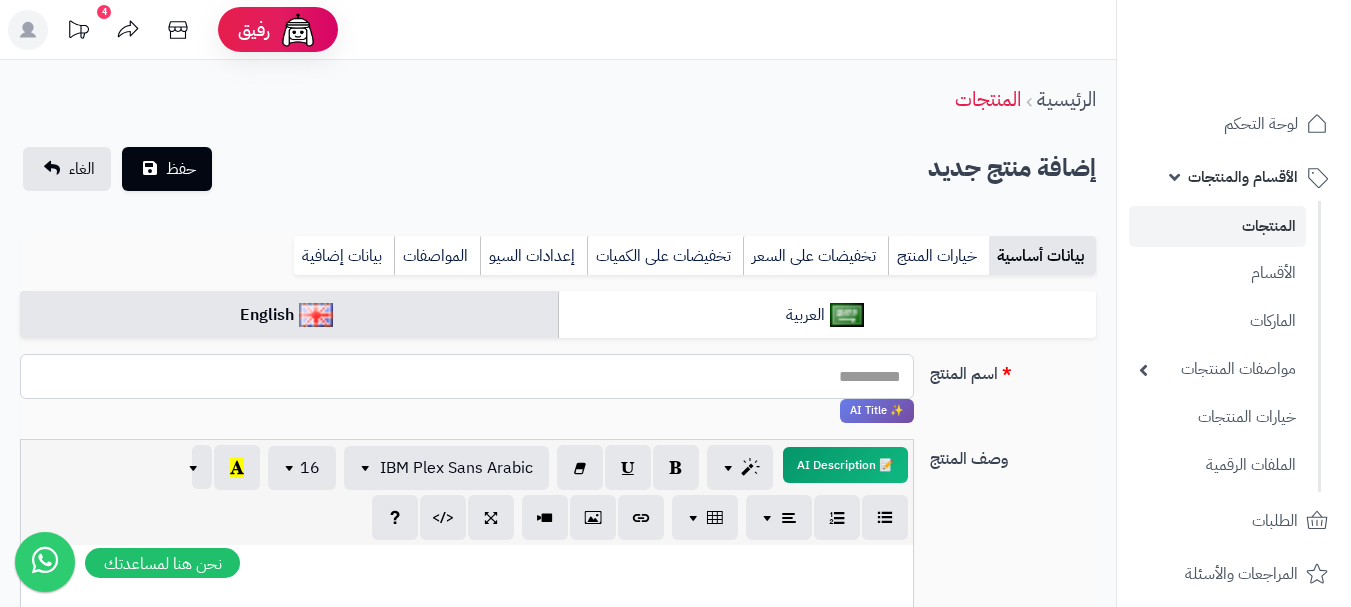 paste on "**********" 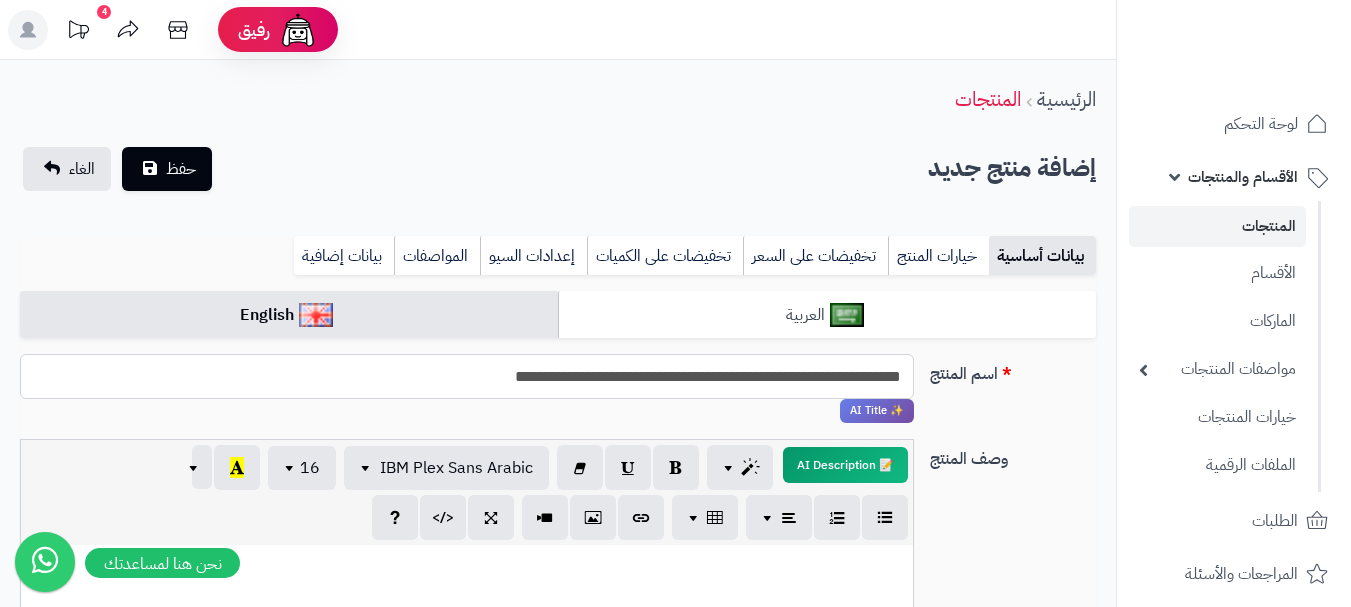 type on "**********" 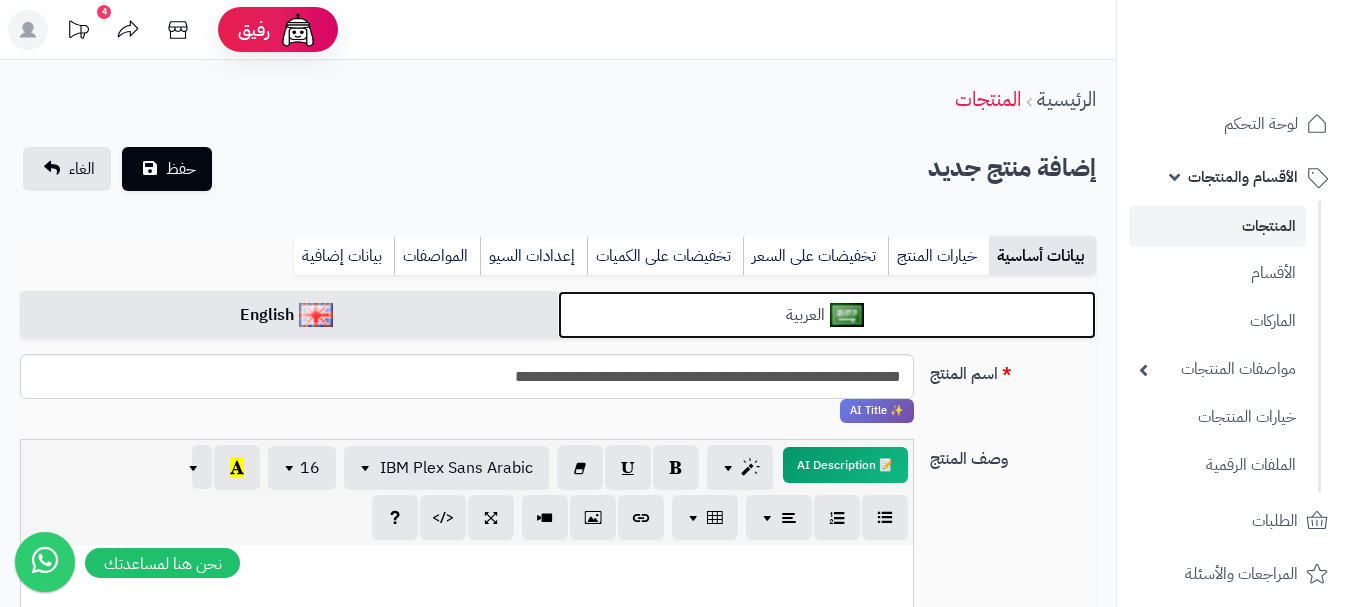 click on "العربية" at bounding box center [827, 315] 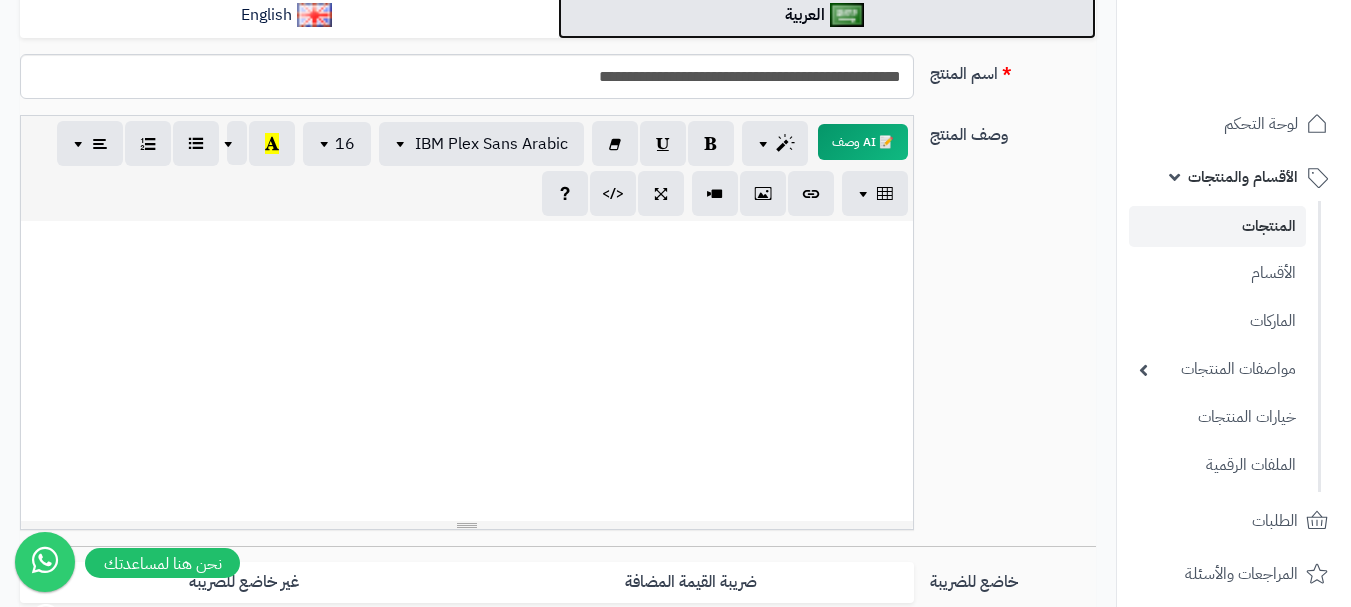 scroll, scrollTop: 700, scrollLeft: 0, axis: vertical 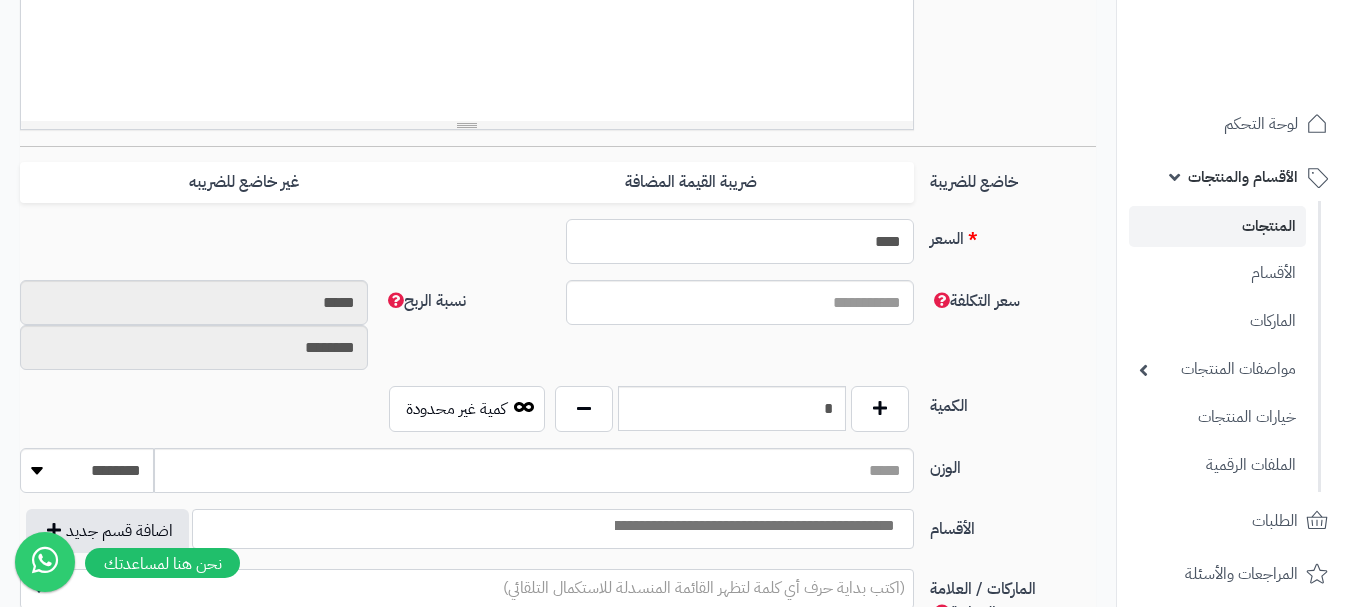 click on "****" at bounding box center [740, 241] 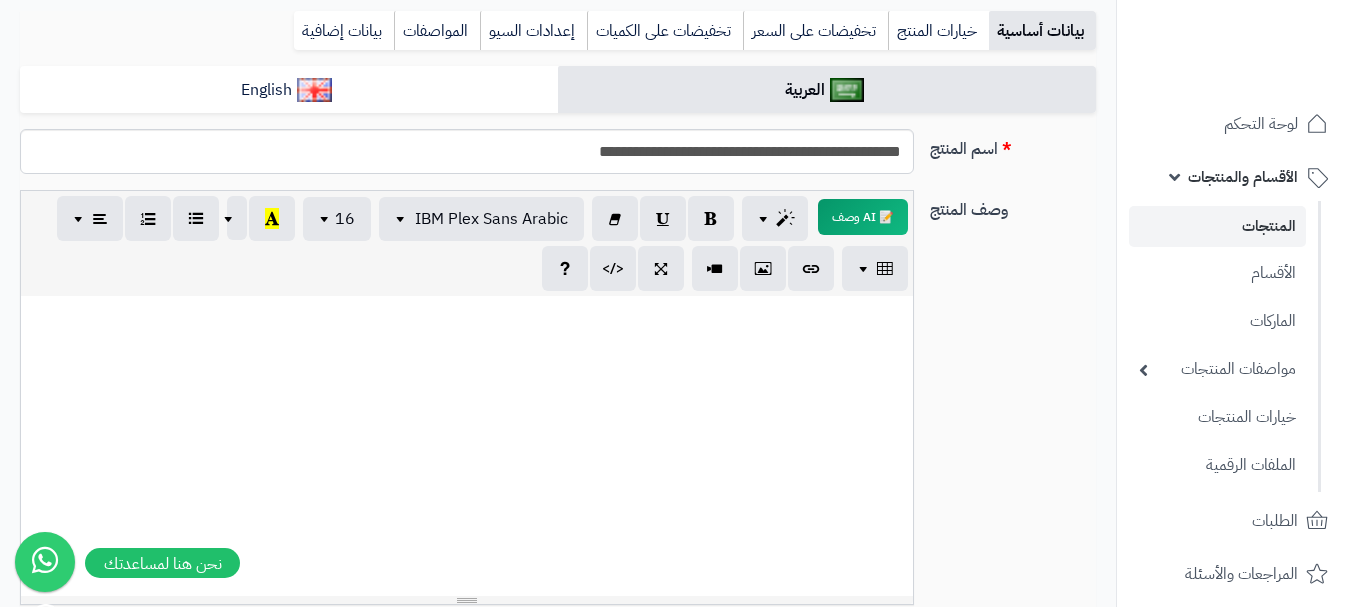 scroll, scrollTop: 100, scrollLeft: 0, axis: vertical 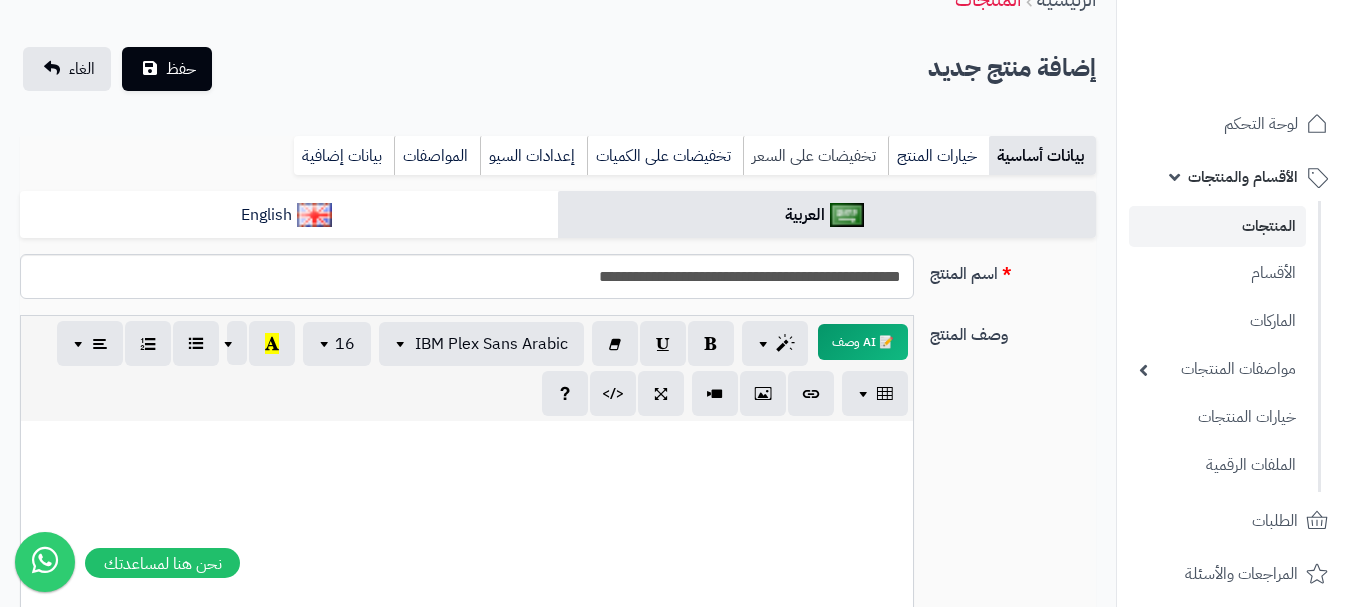 type on "***" 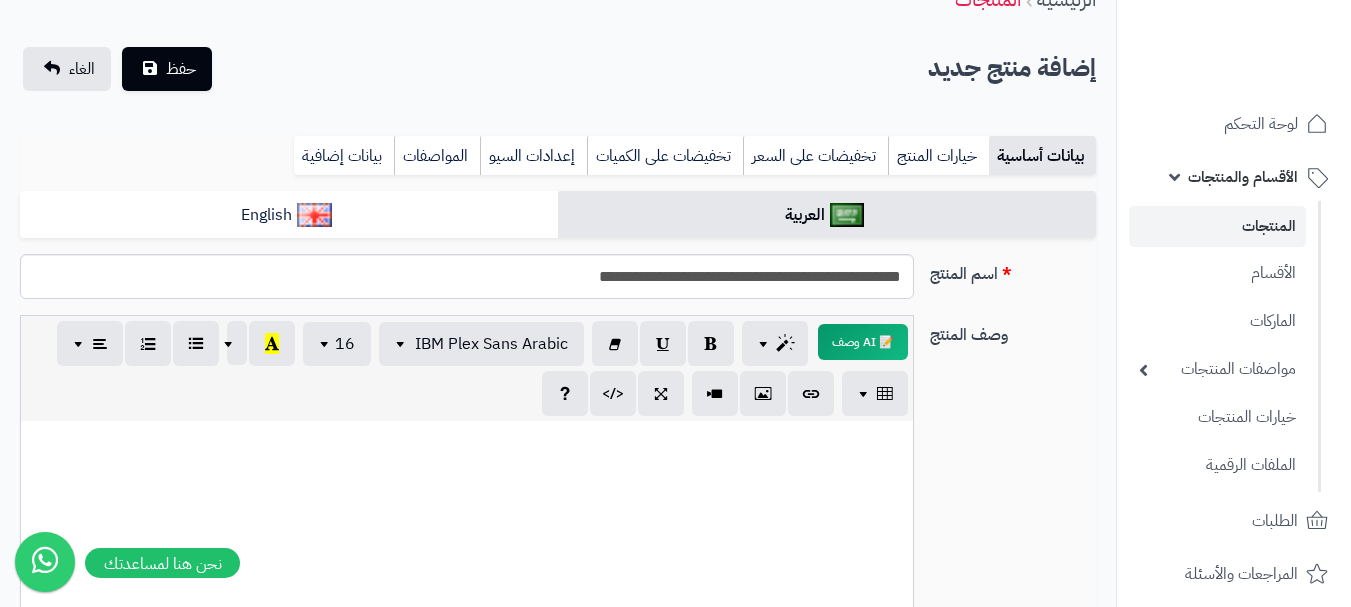 drag, startPoint x: 812, startPoint y: 142, endPoint x: 812, endPoint y: 169, distance: 27 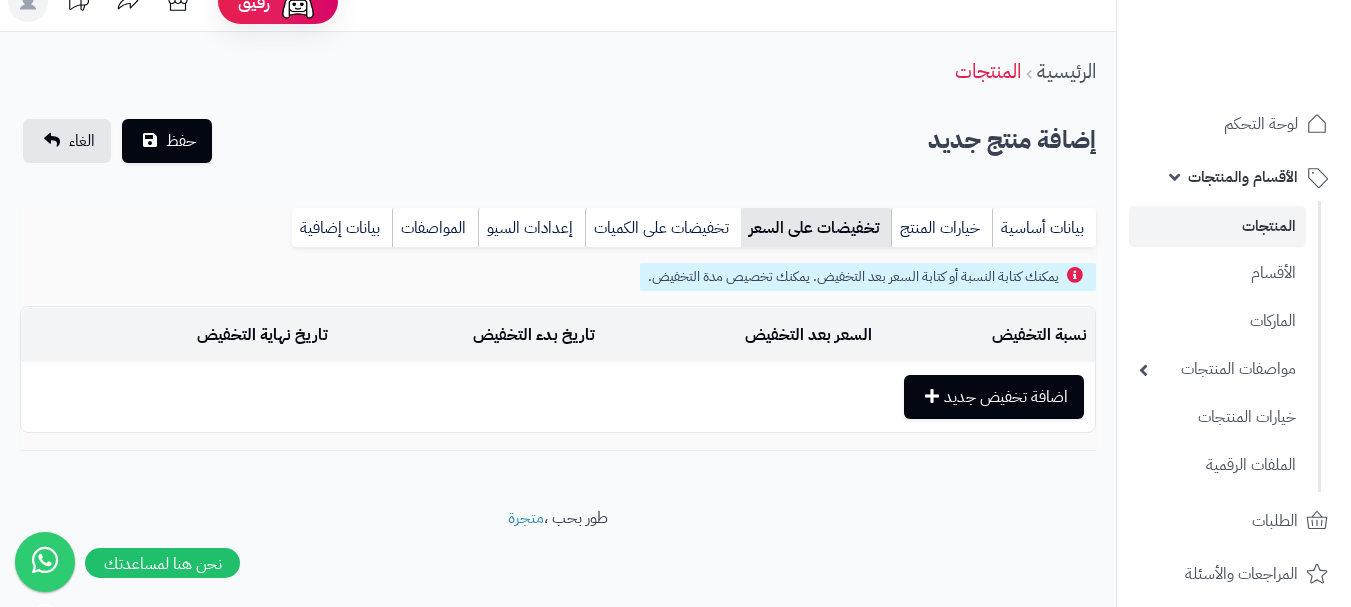 scroll, scrollTop: 28, scrollLeft: 0, axis: vertical 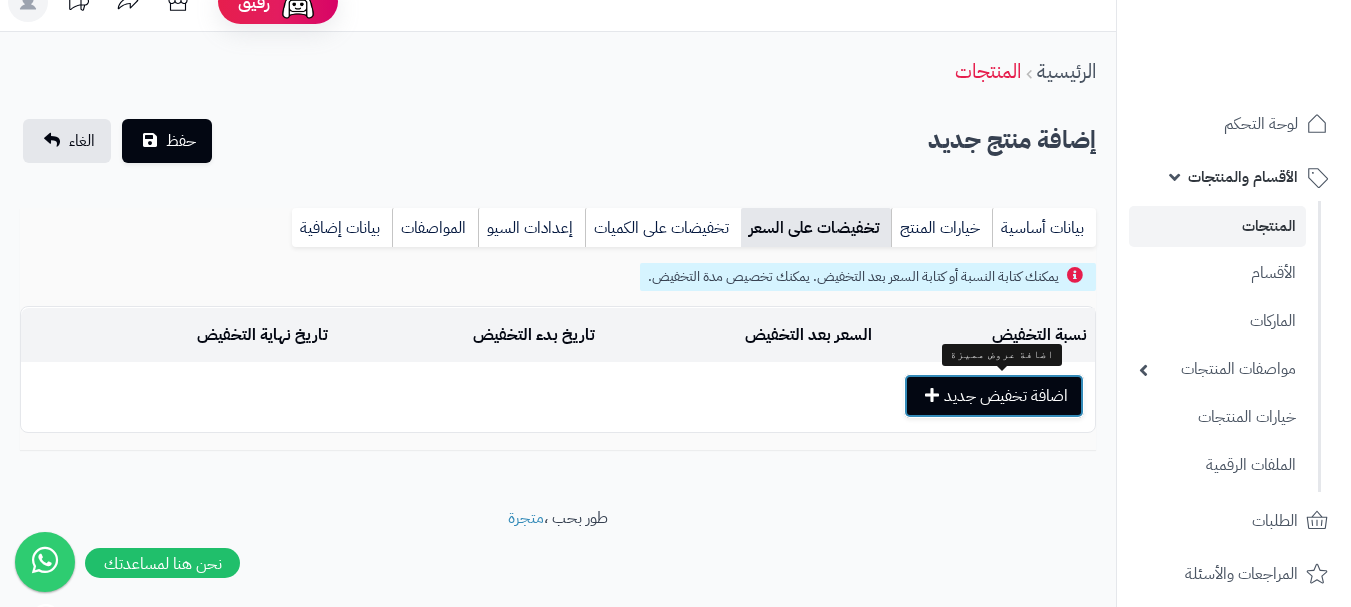 click on "اضافة تخفيض جديد" at bounding box center (994, 396) 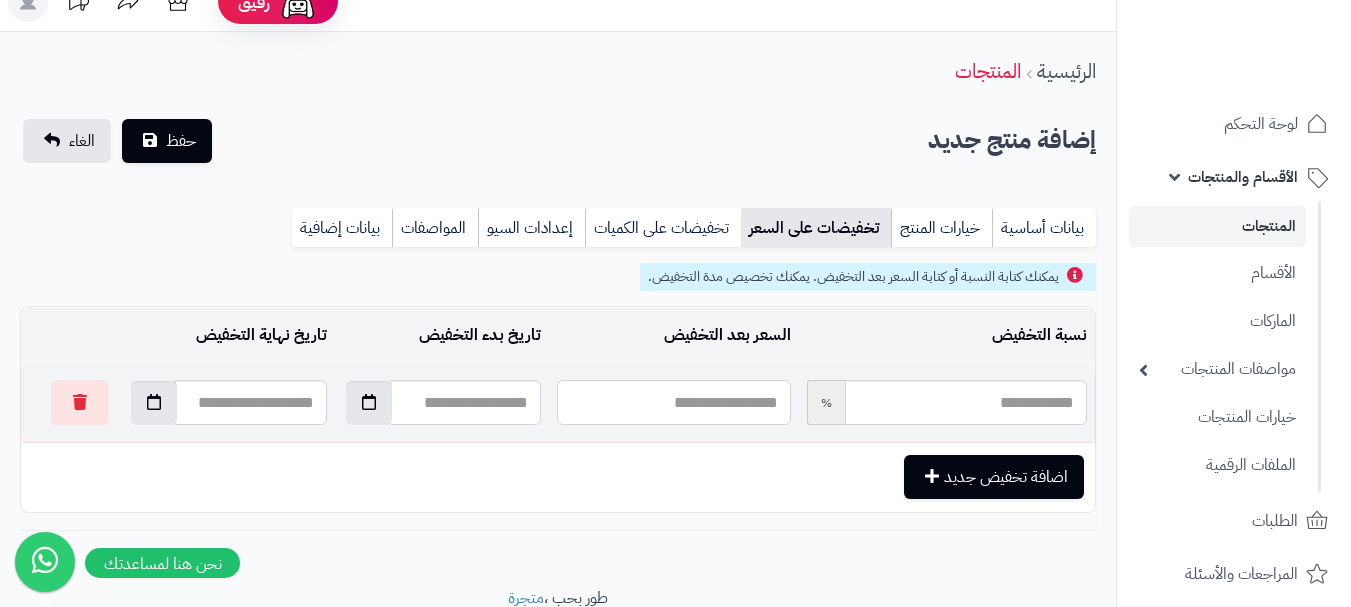 click at bounding box center (673, 402) 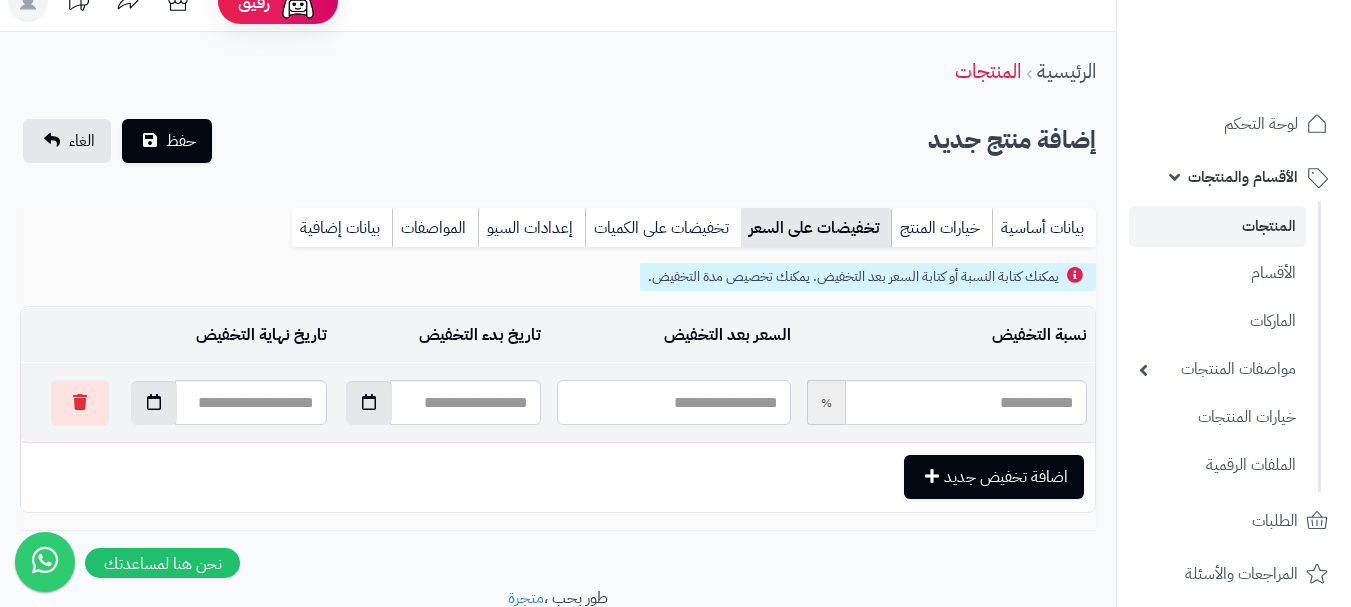 type on "*" 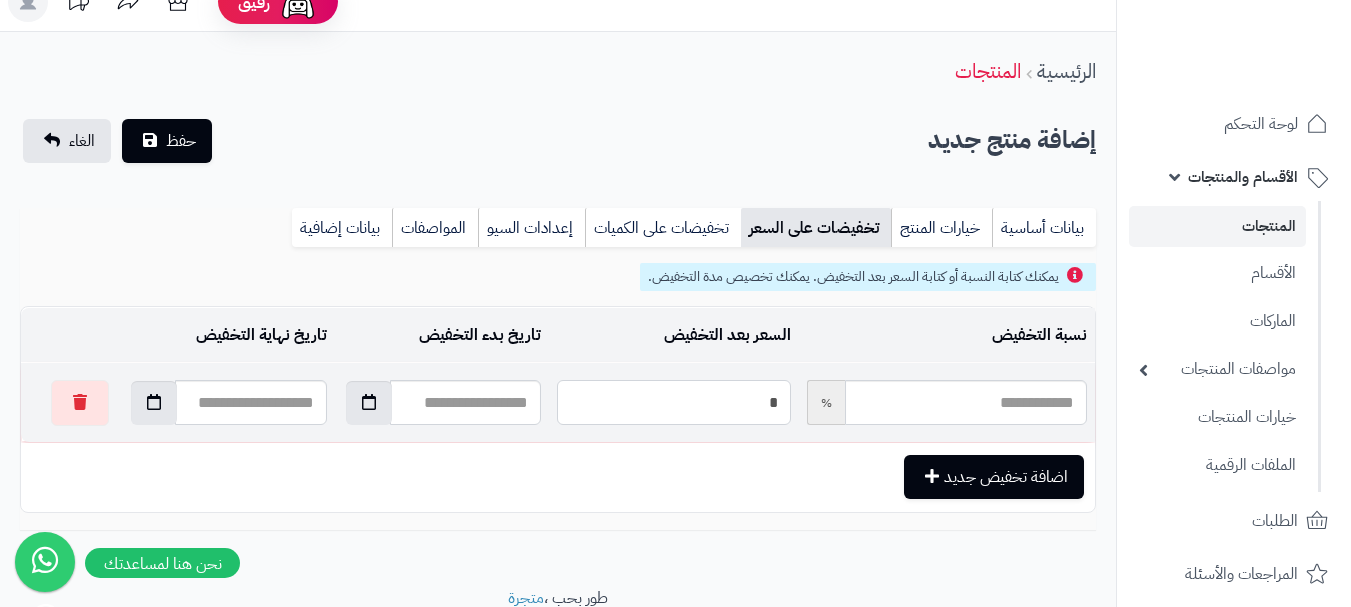 type on "*****" 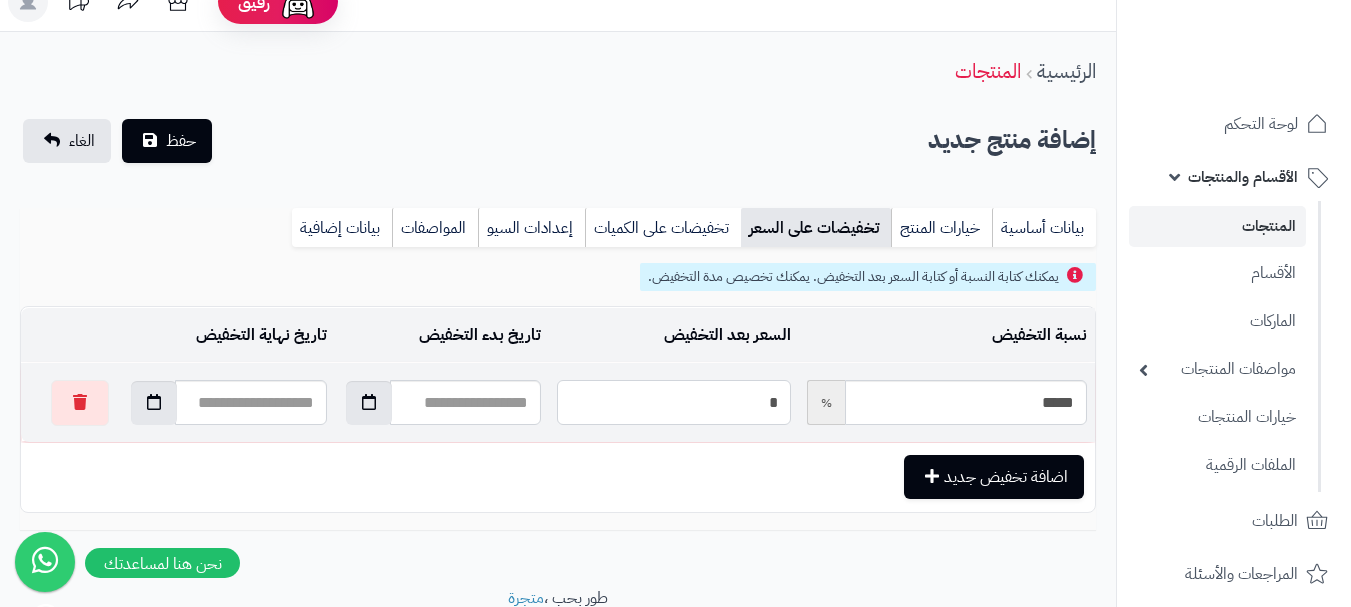 type on "**" 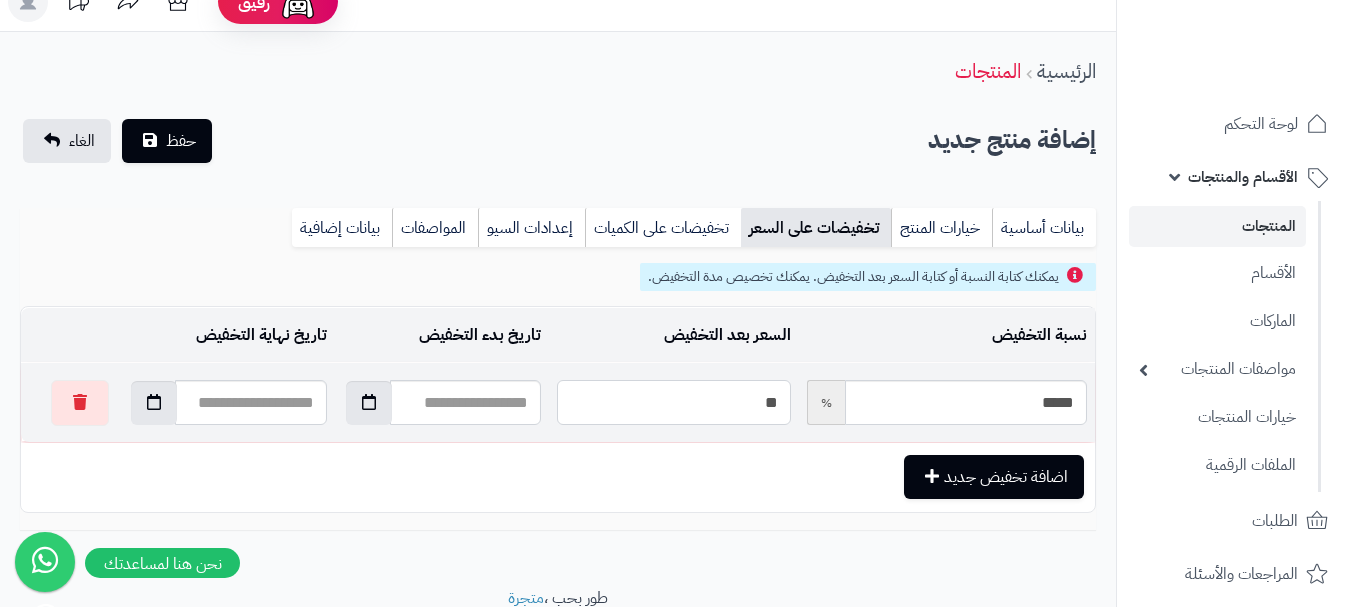 type on "*****" 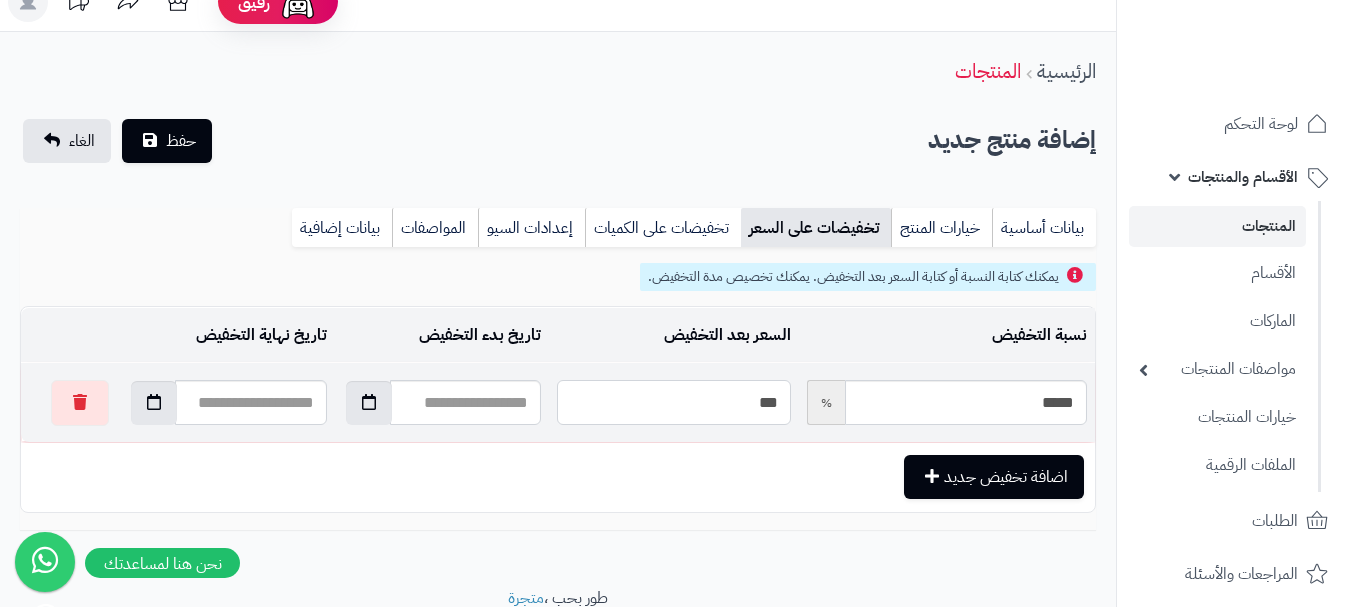 type on "*****" 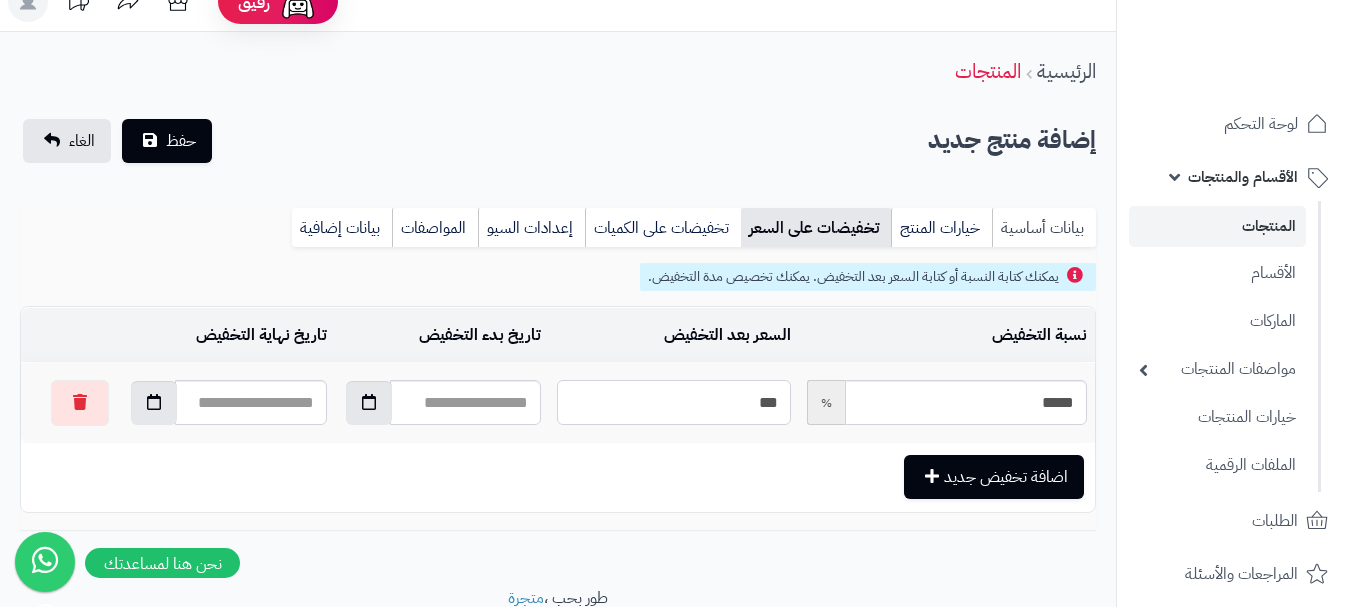 type on "***" 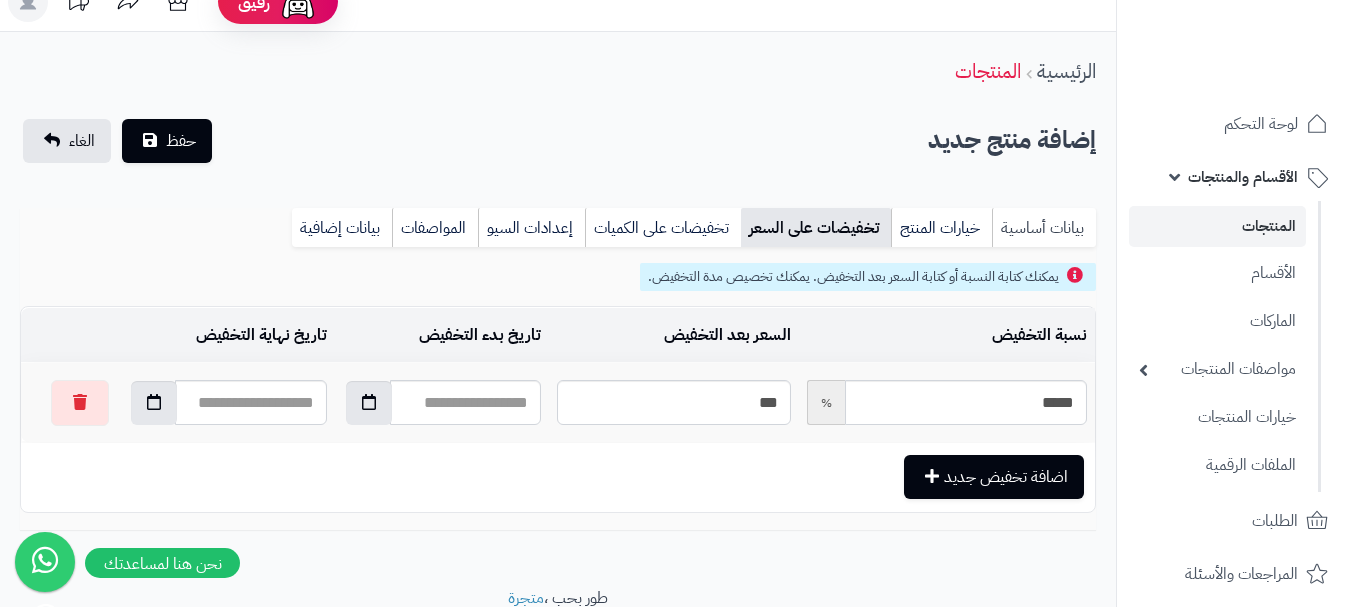 click on "بيانات أساسية" at bounding box center [1044, 228] 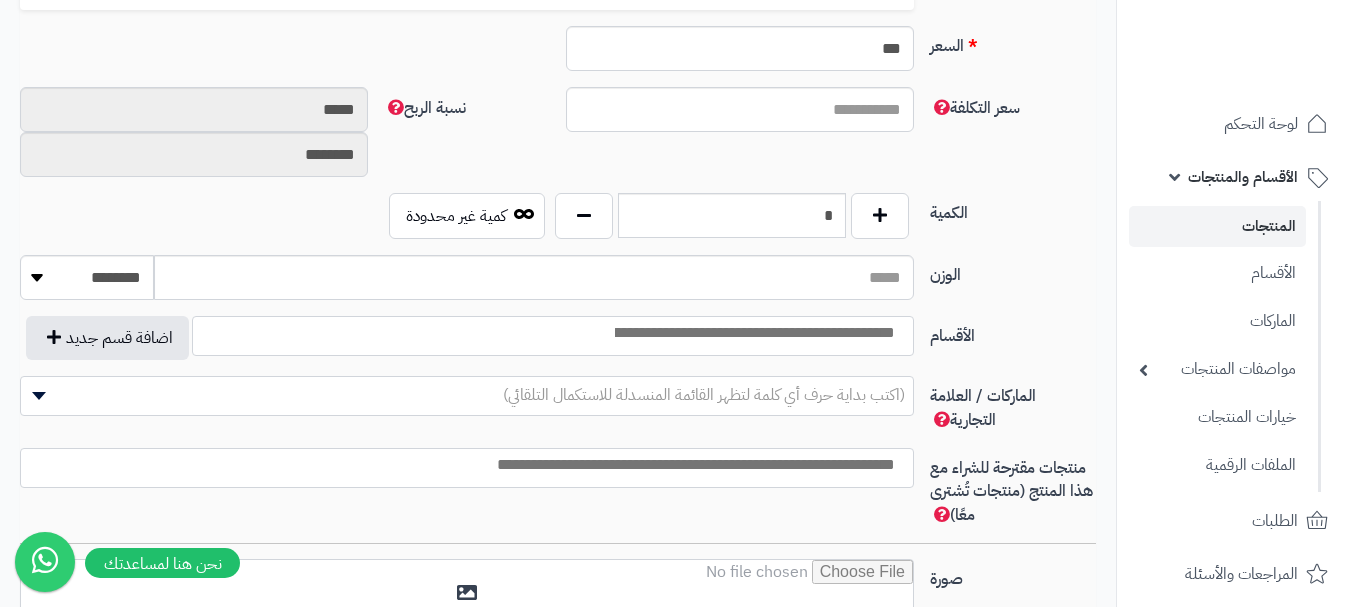 scroll, scrollTop: 928, scrollLeft: 0, axis: vertical 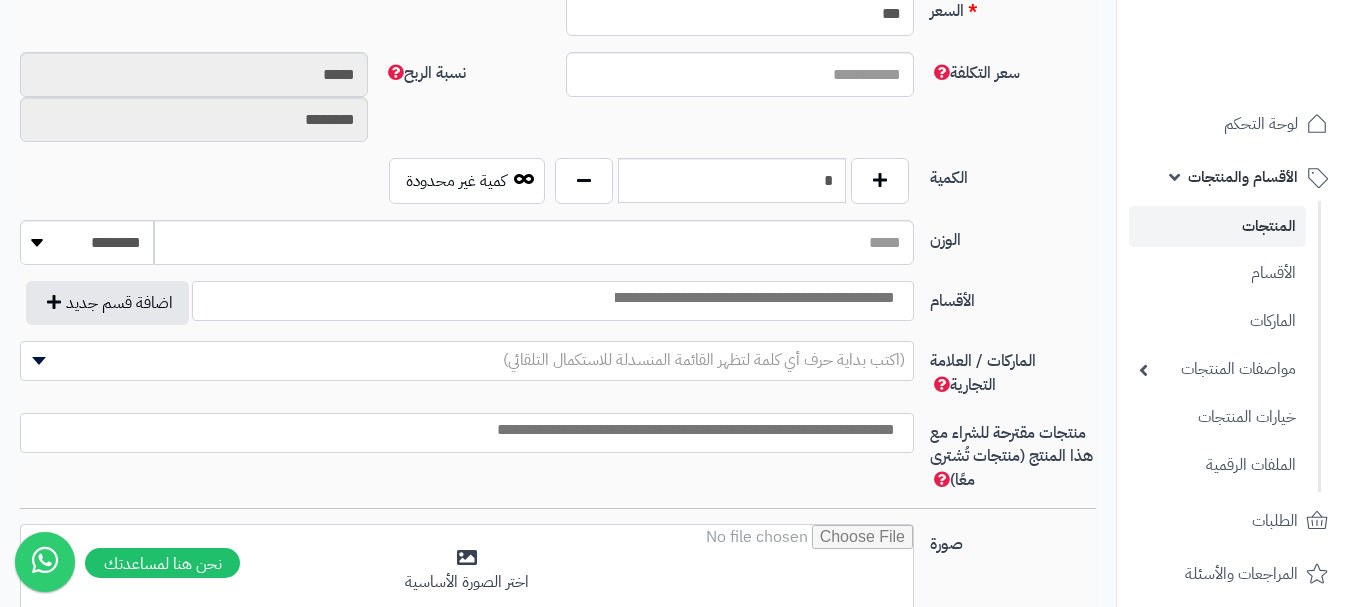 click at bounding box center [753, 298] 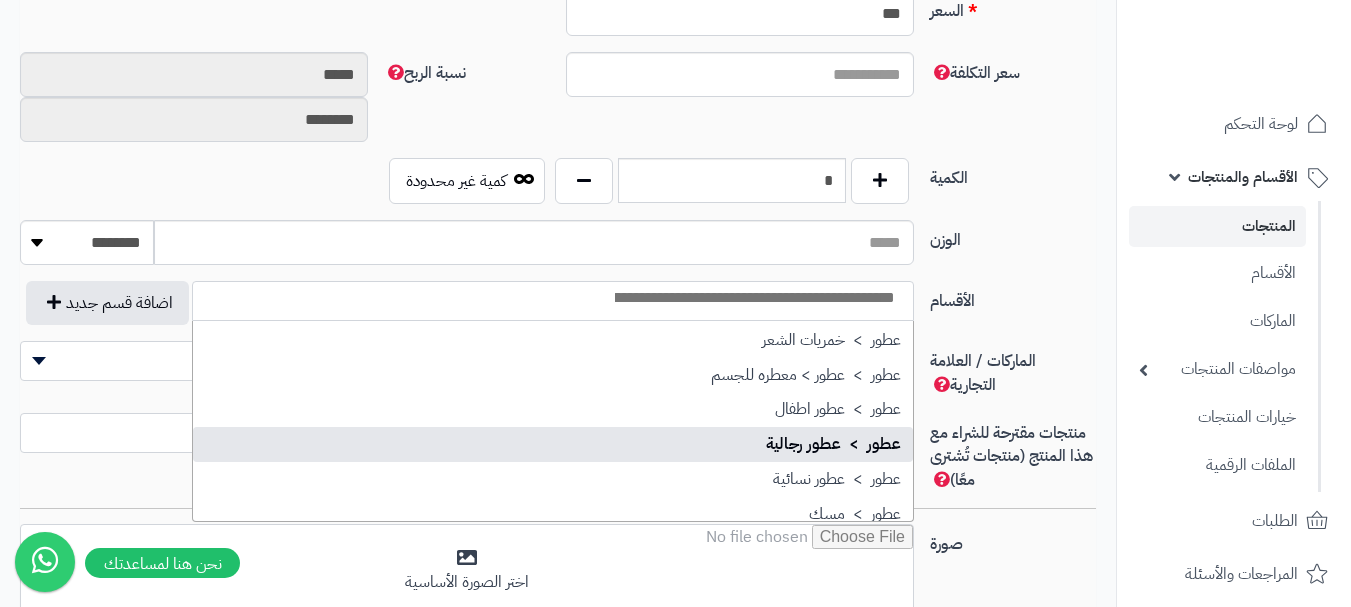 scroll, scrollTop: 700, scrollLeft: 0, axis: vertical 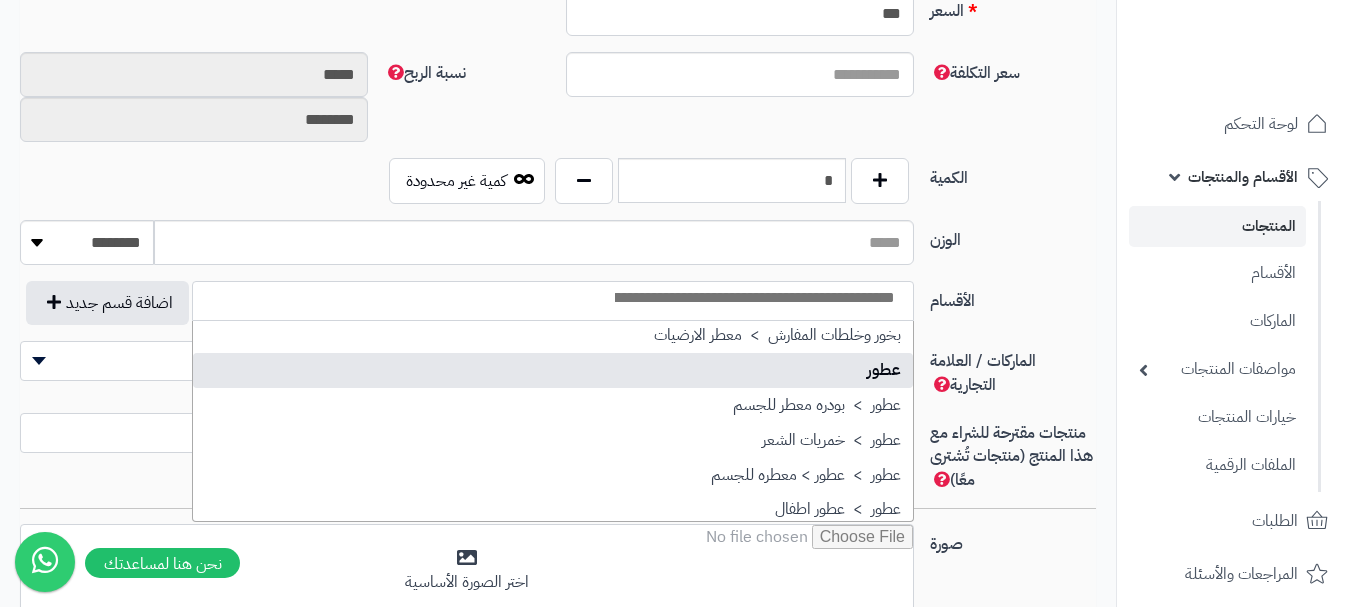 select on "**" 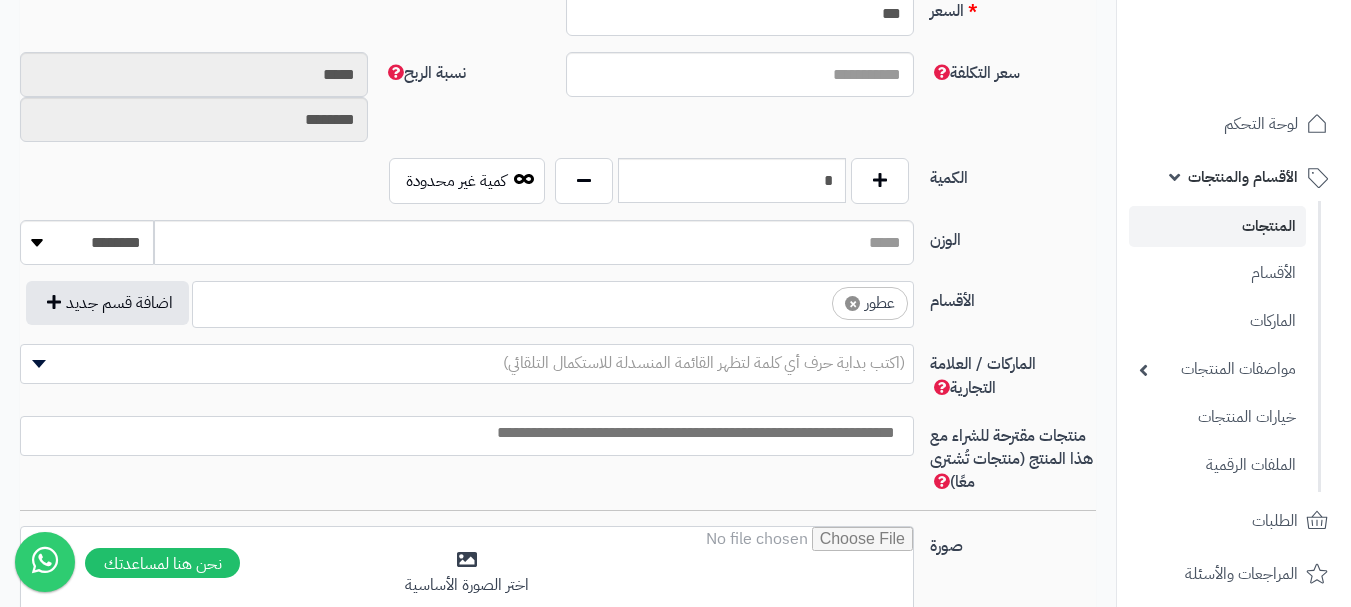 scroll, scrollTop: 525, scrollLeft: 0, axis: vertical 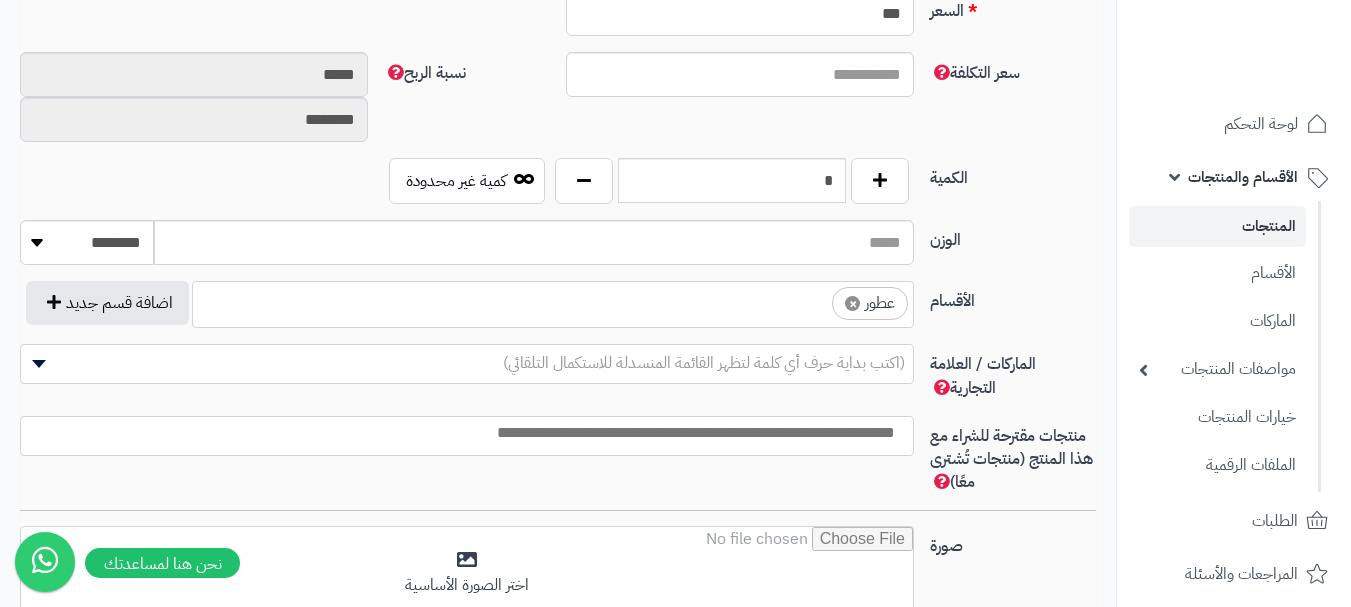 click on "× عطور" at bounding box center [553, 301] 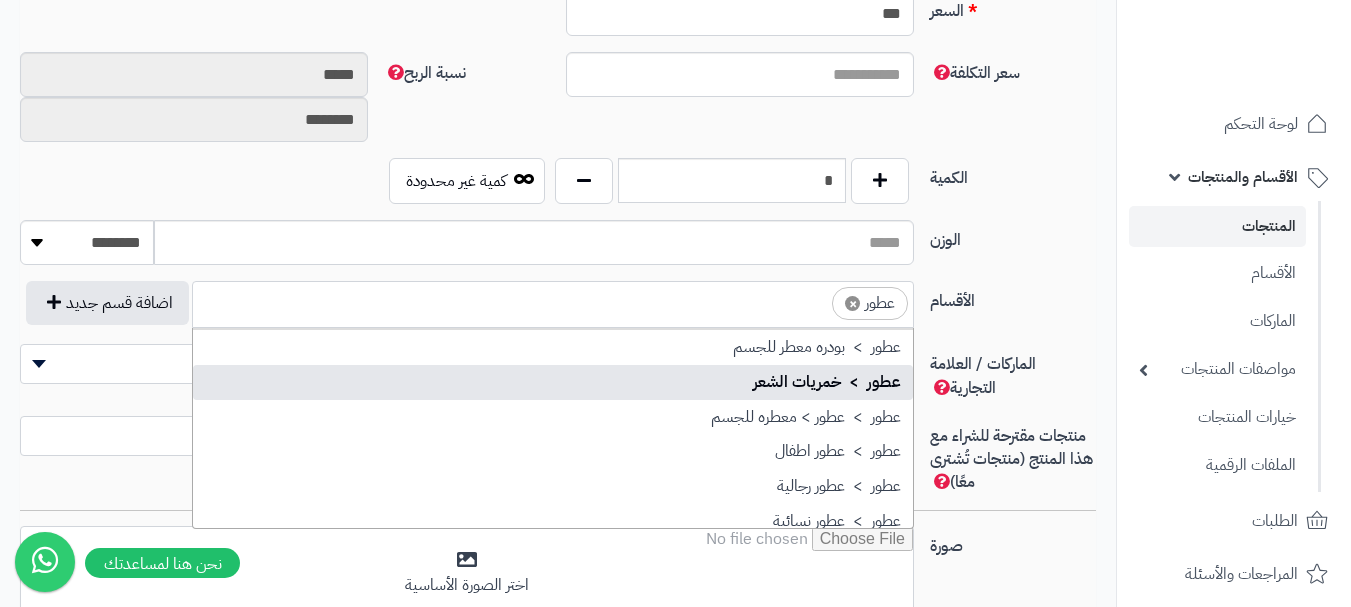 scroll, scrollTop: 797, scrollLeft: 0, axis: vertical 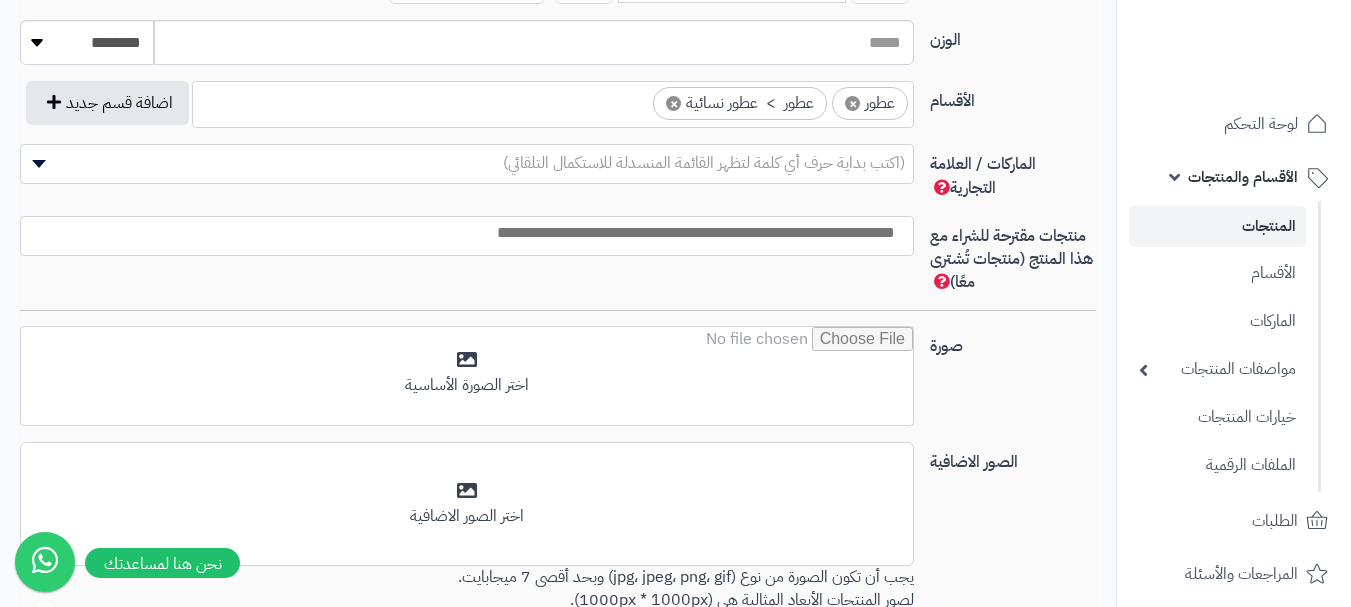 click at bounding box center [462, 233] 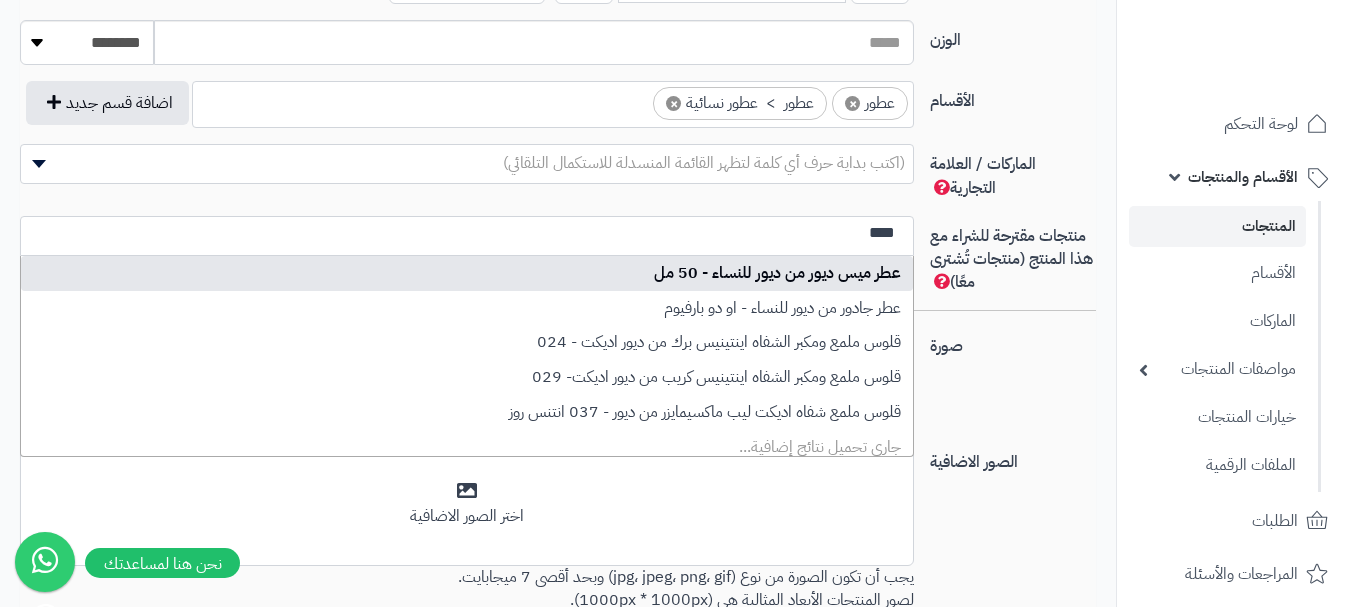 type on "****" 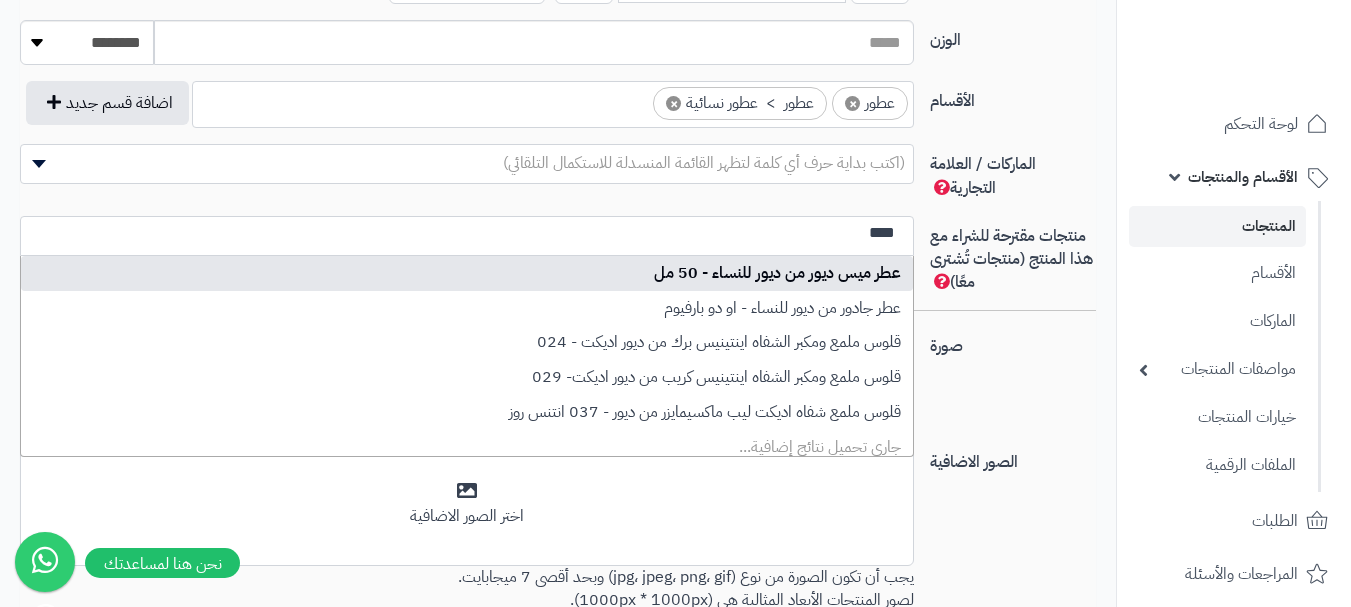 type 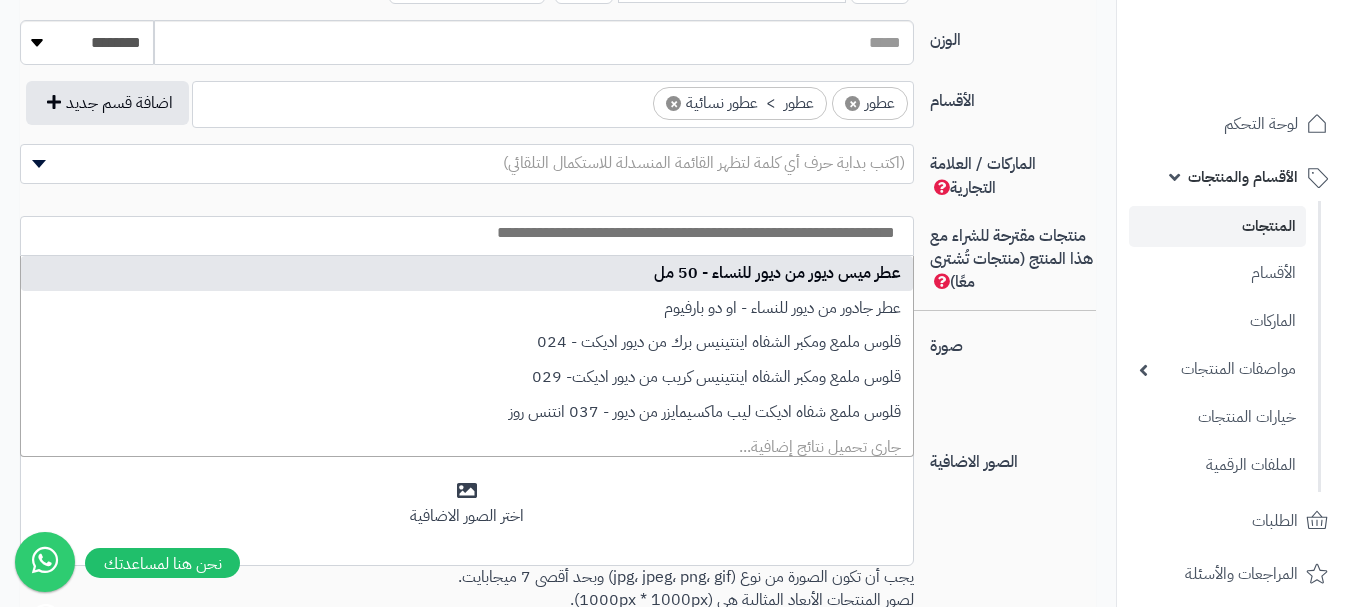 select on "***" 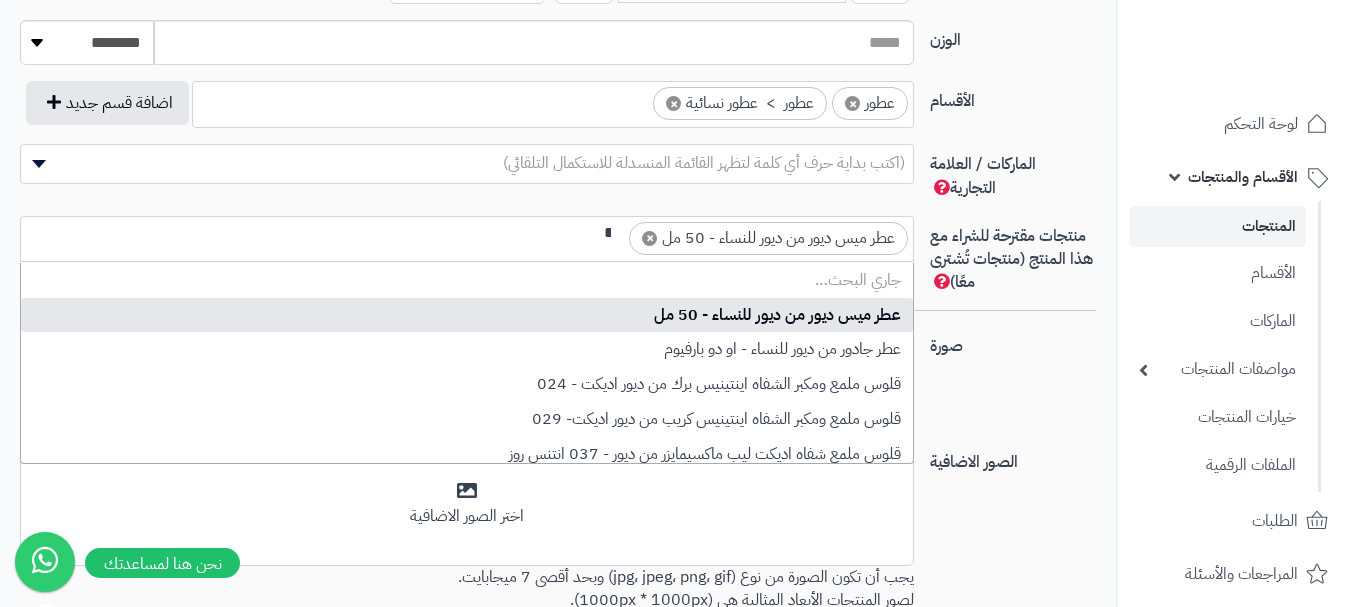 scroll, scrollTop: 0, scrollLeft: 0, axis: both 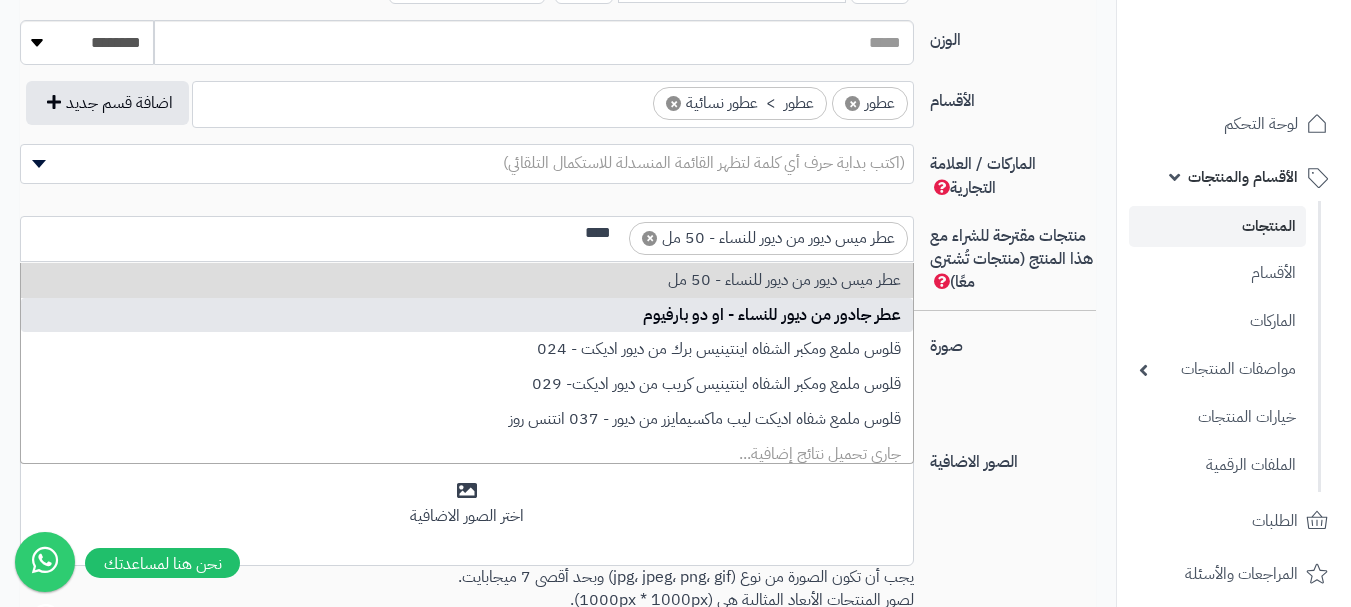 type on "****" 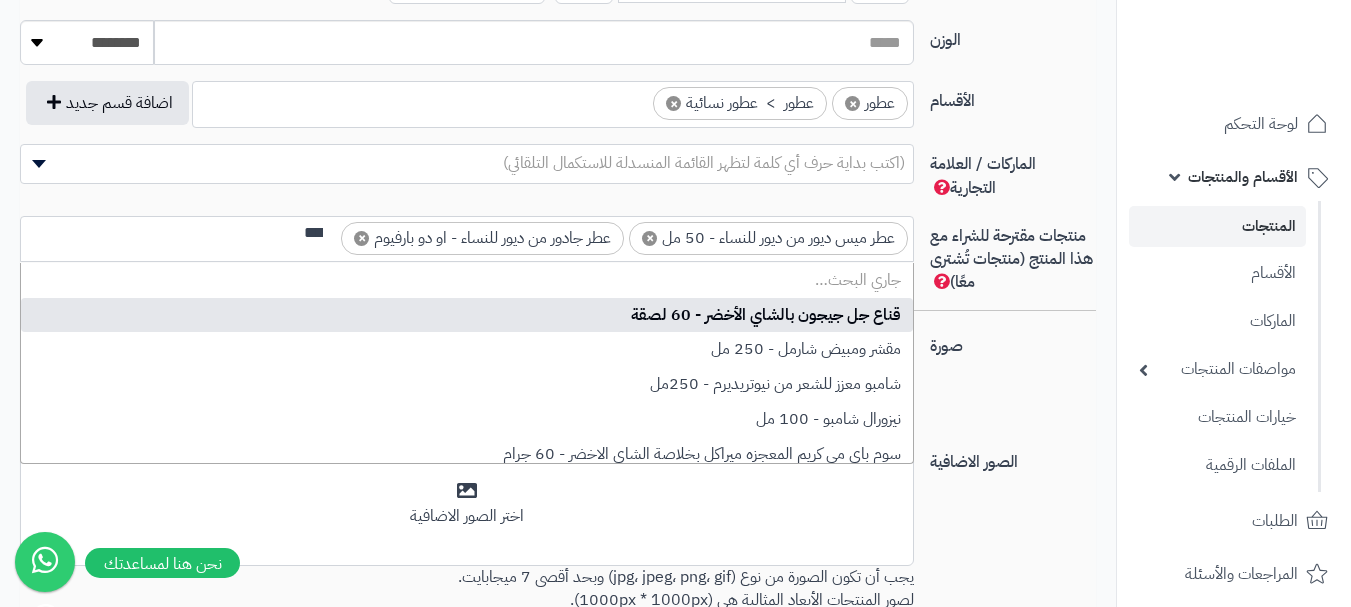 scroll, scrollTop: 0, scrollLeft: 0, axis: both 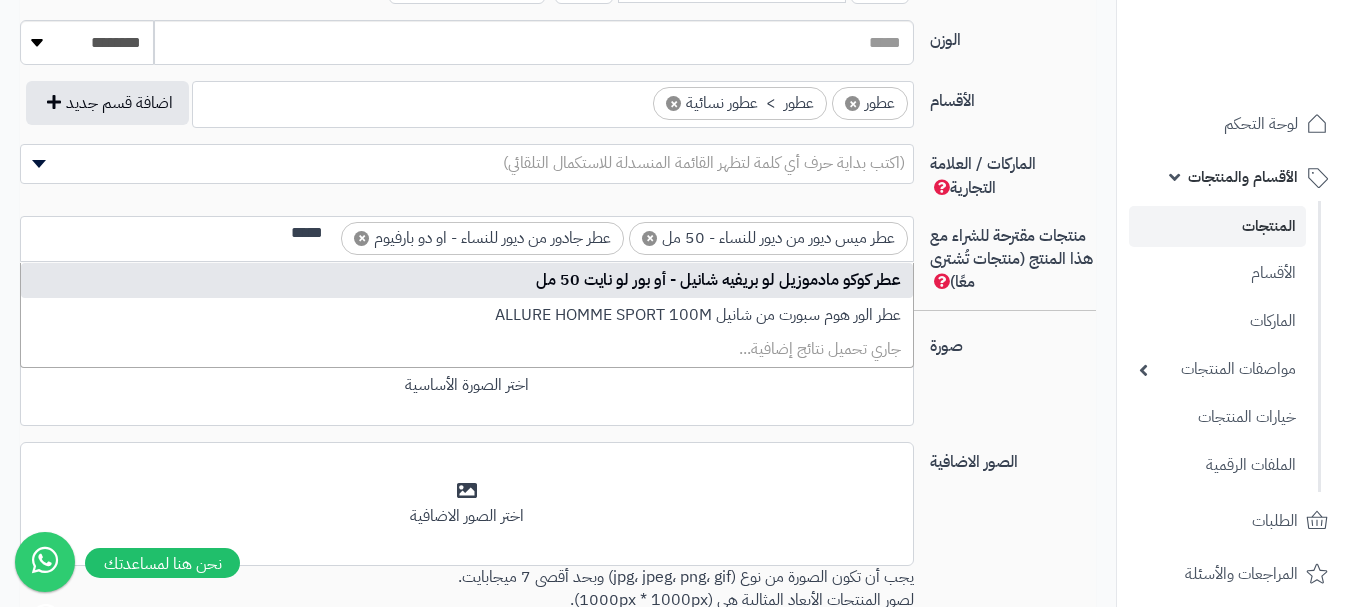 type on "*****" 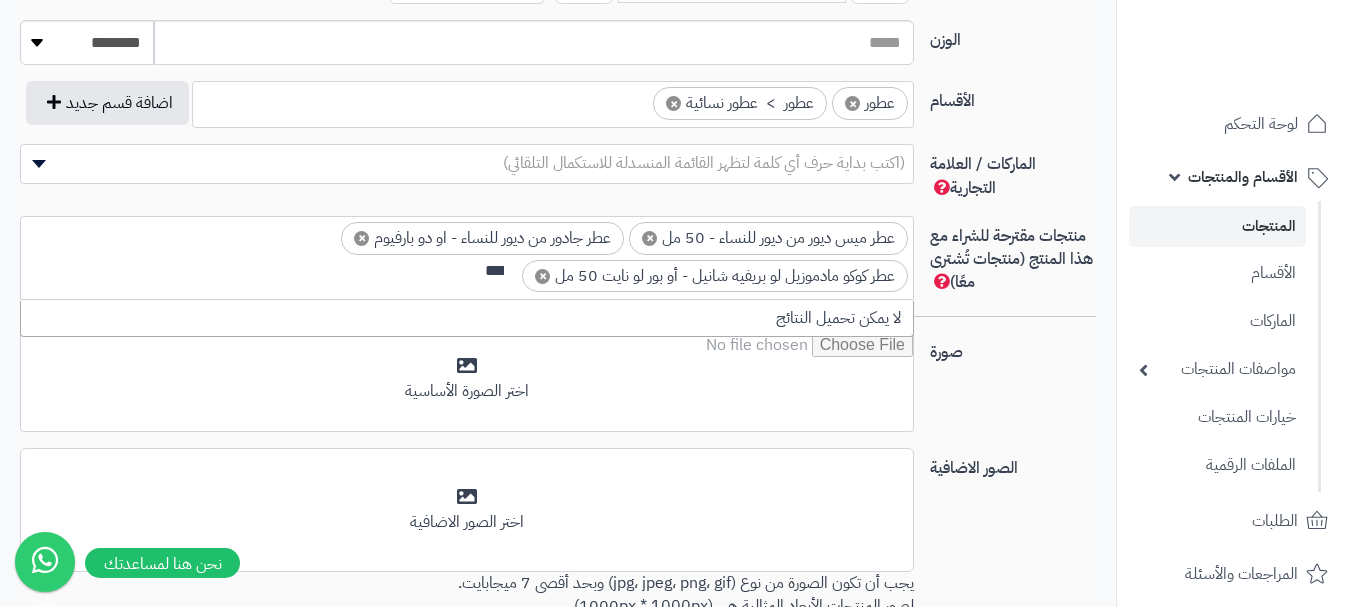 scroll, scrollTop: 0, scrollLeft: 0, axis: both 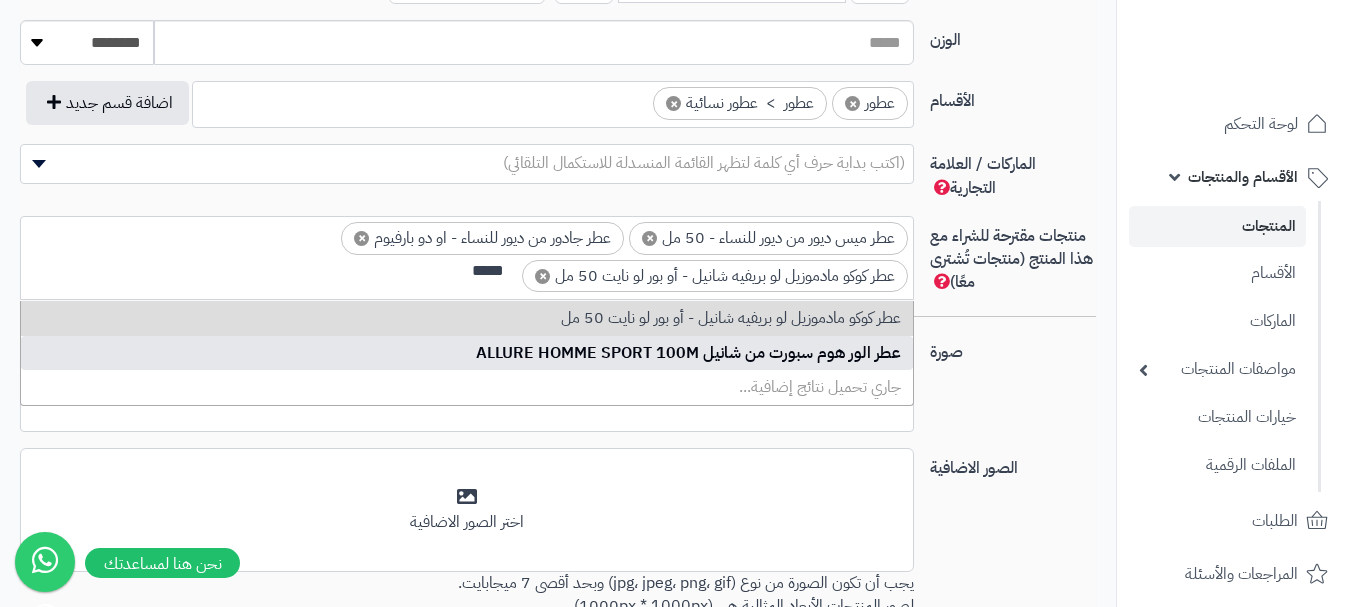 type on "*****" 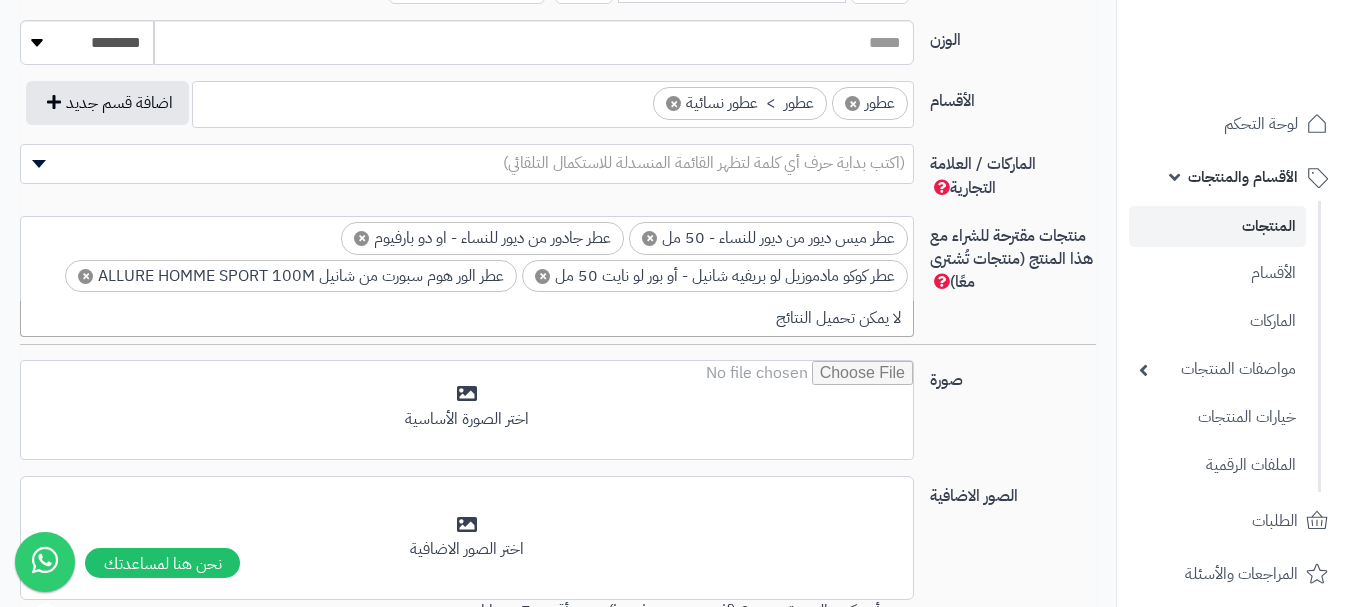 scroll, scrollTop: 0, scrollLeft: 0, axis: both 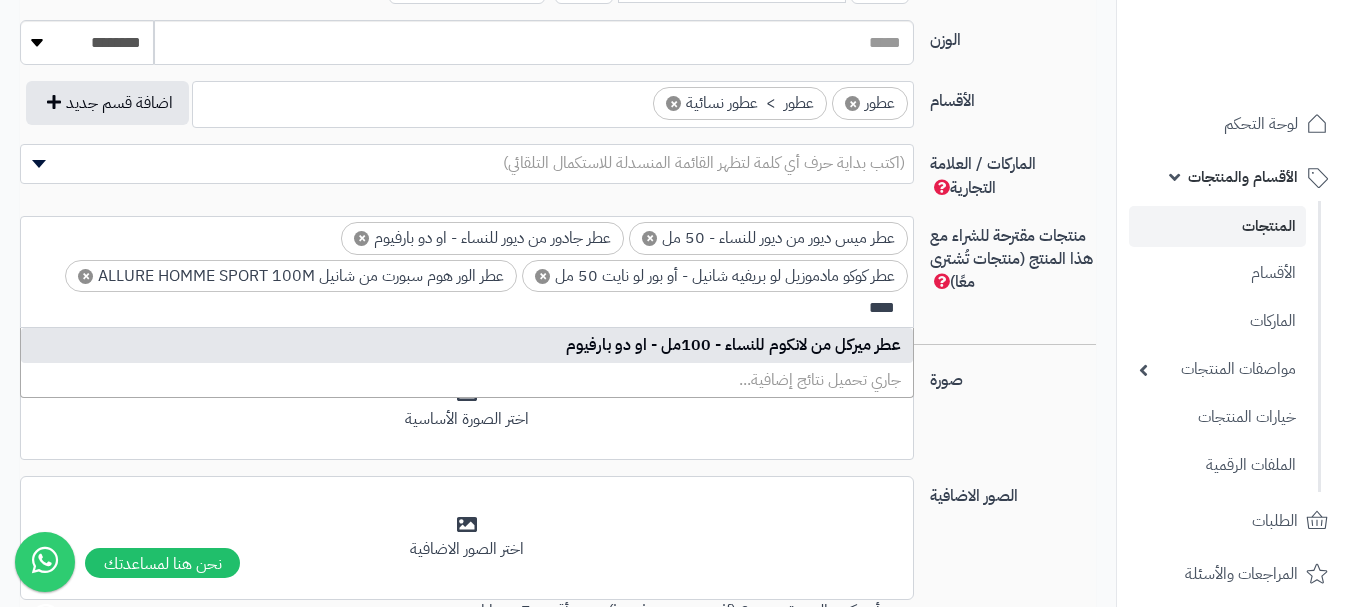 type on "****" 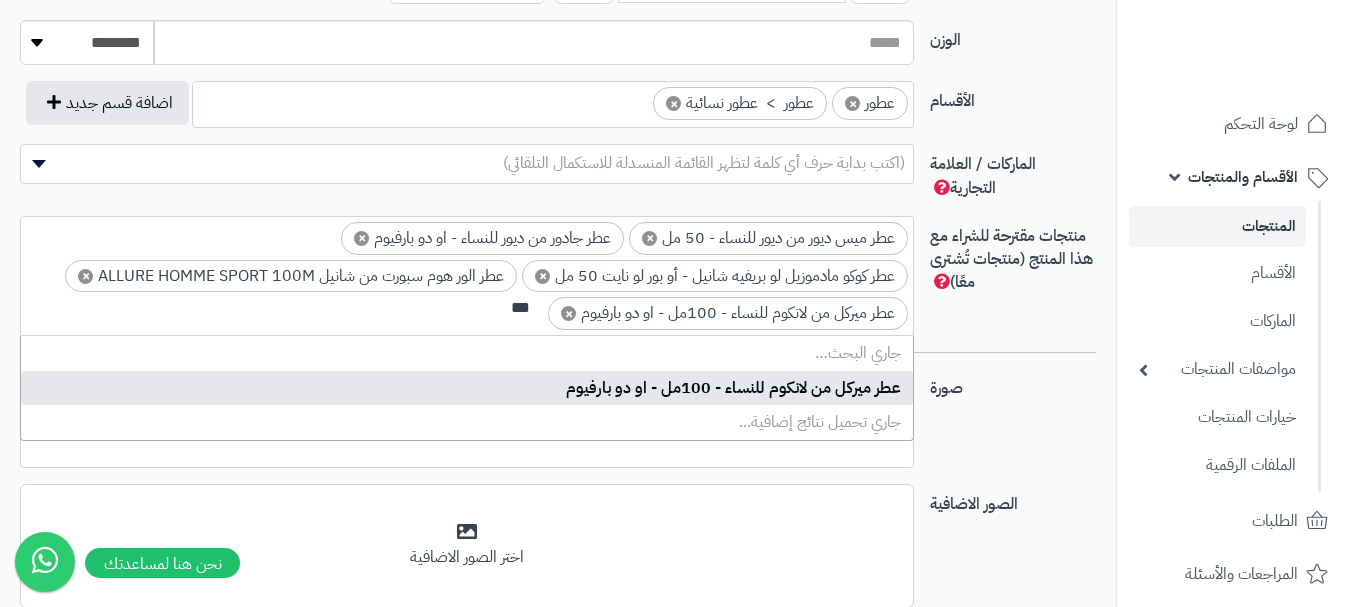 scroll, scrollTop: 0, scrollLeft: 0, axis: both 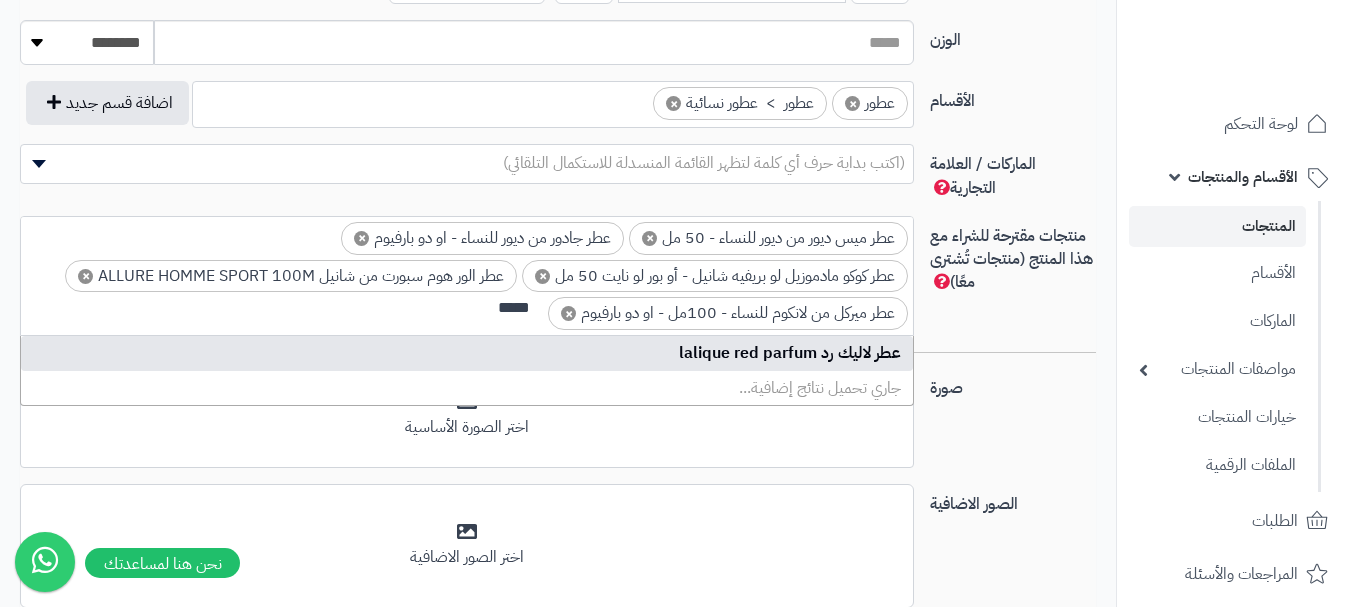 type on "*****" 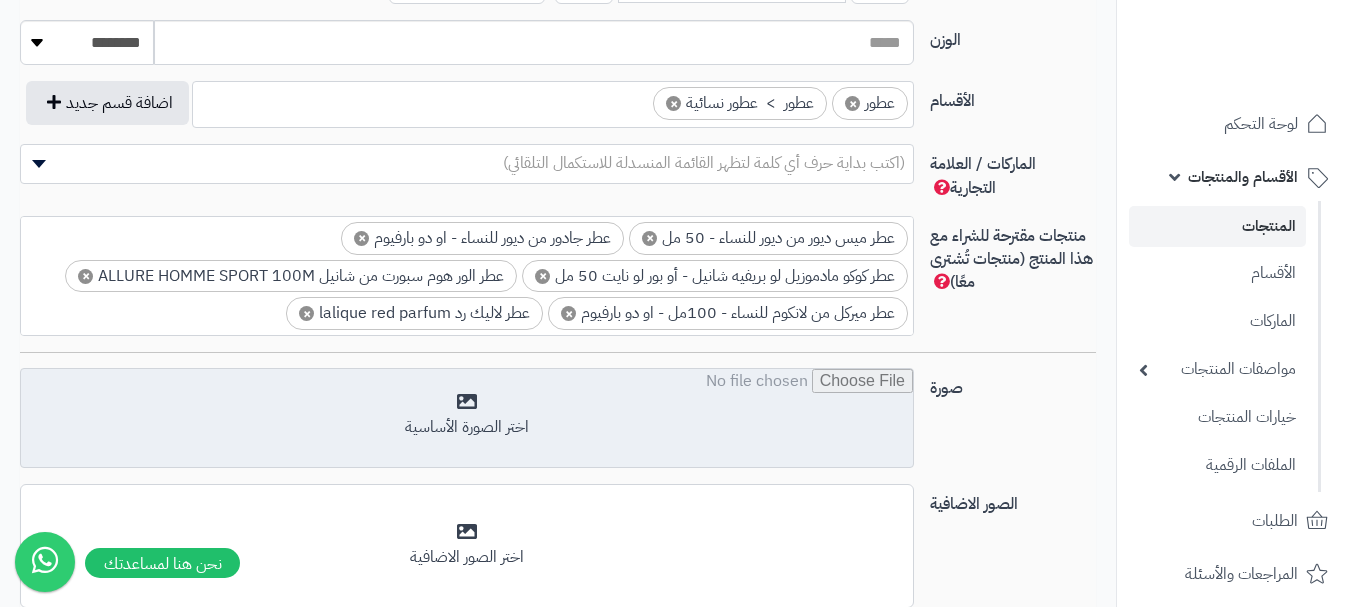 click at bounding box center (467, 419) 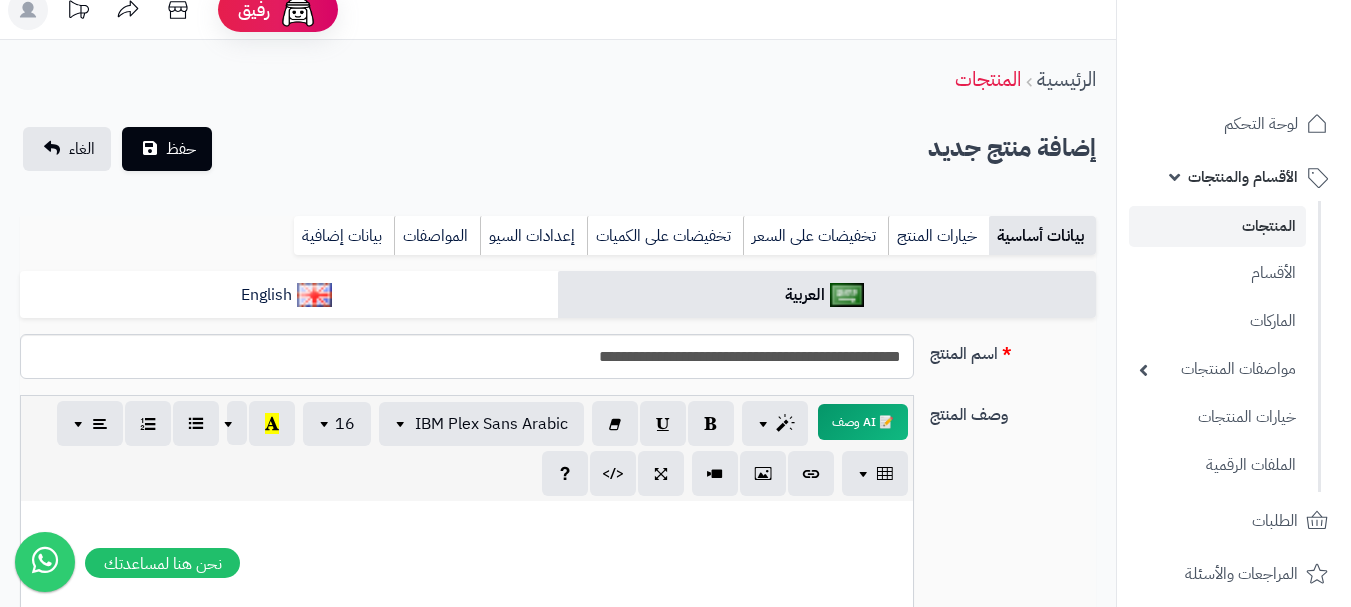 scroll, scrollTop: 0, scrollLeft: 0, axis: both 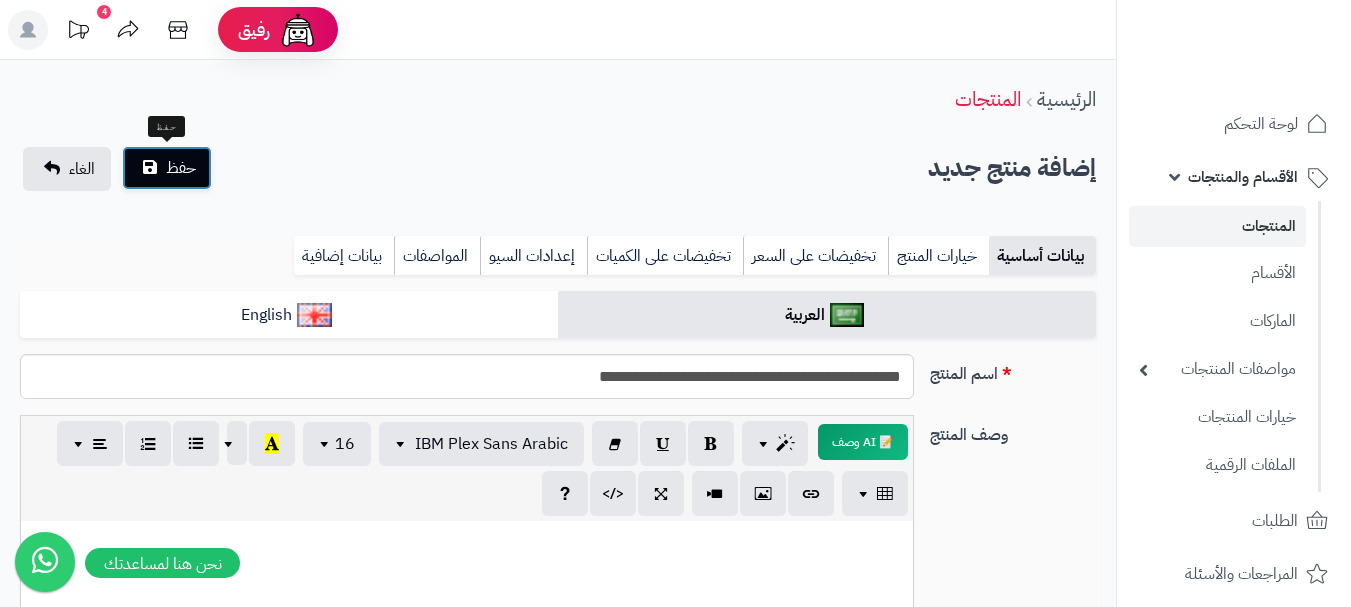 click on "حفظ" at bounding box center (181, 168) 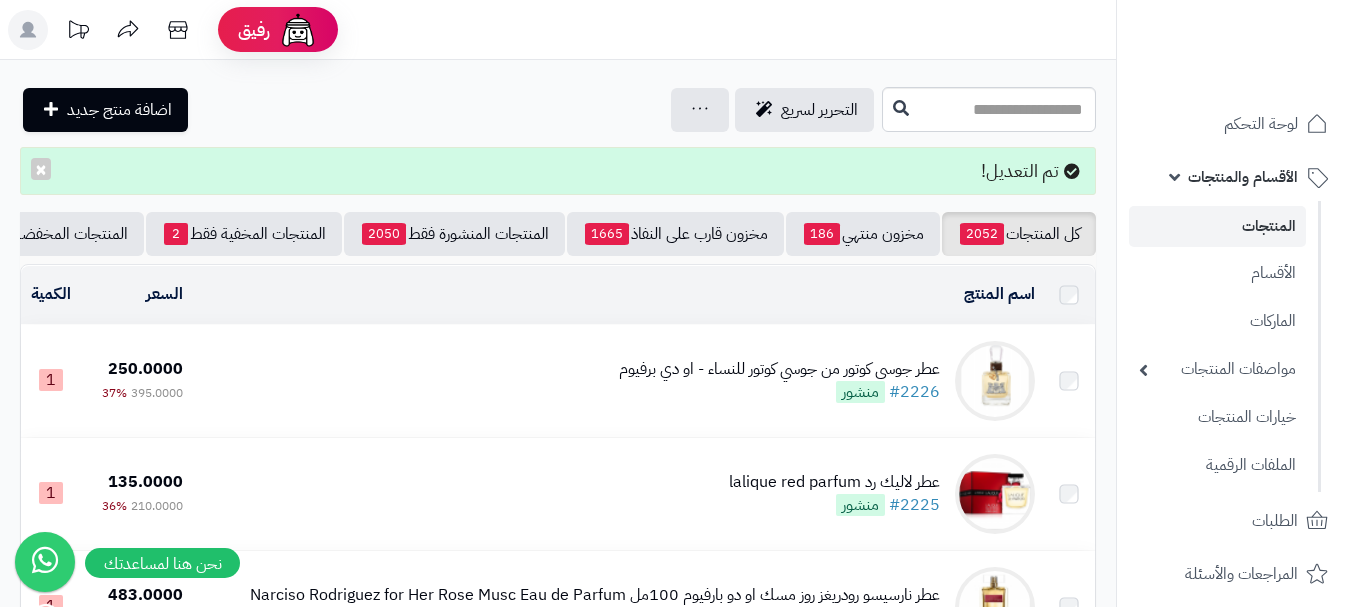 scroll, scrollTop: 0, scrollLeft: 0, axis: both 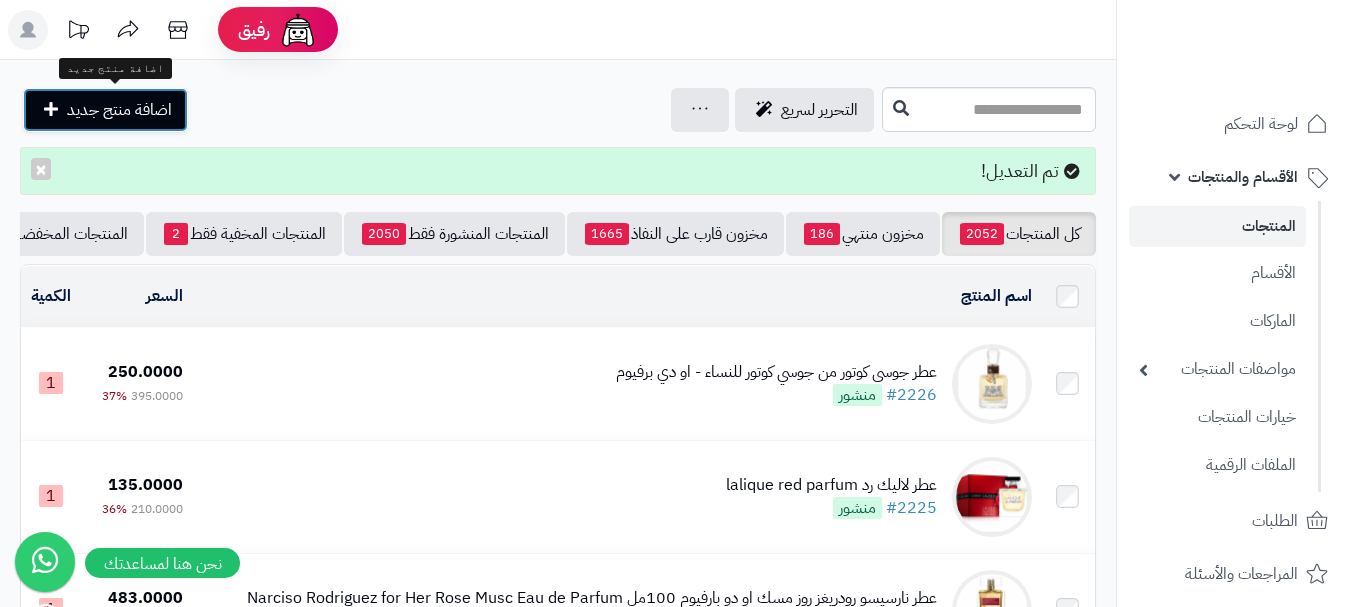 click on "اضافة منتج جديد" at bounding box center [119, 110] 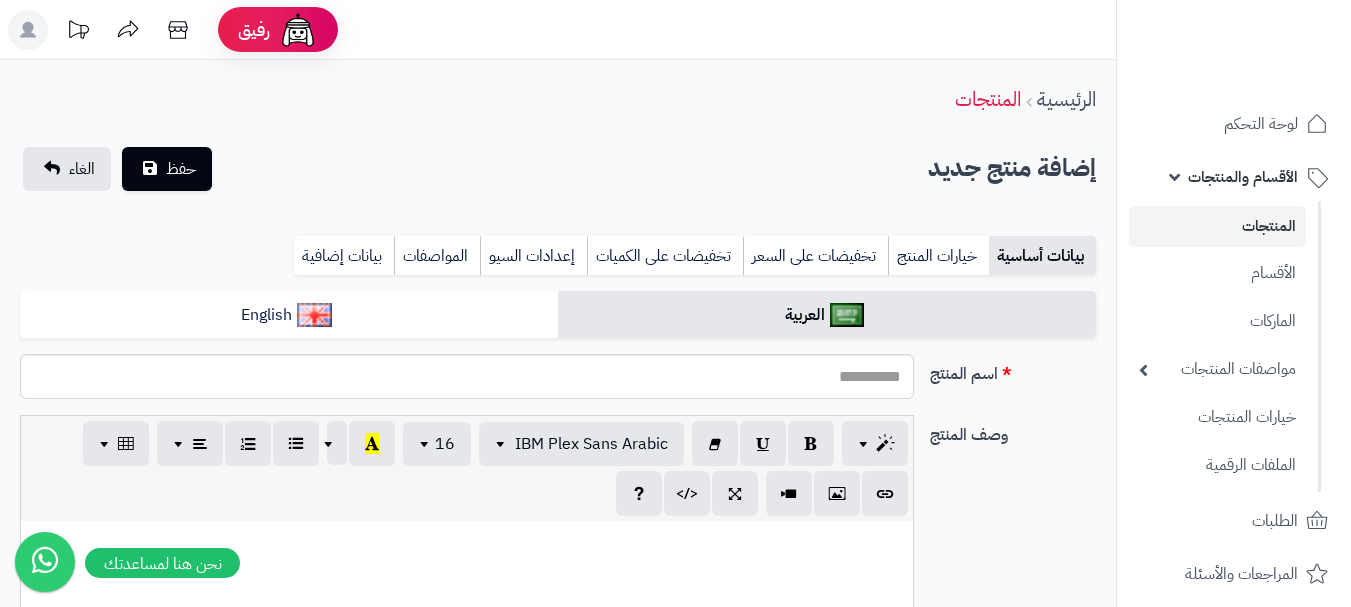select 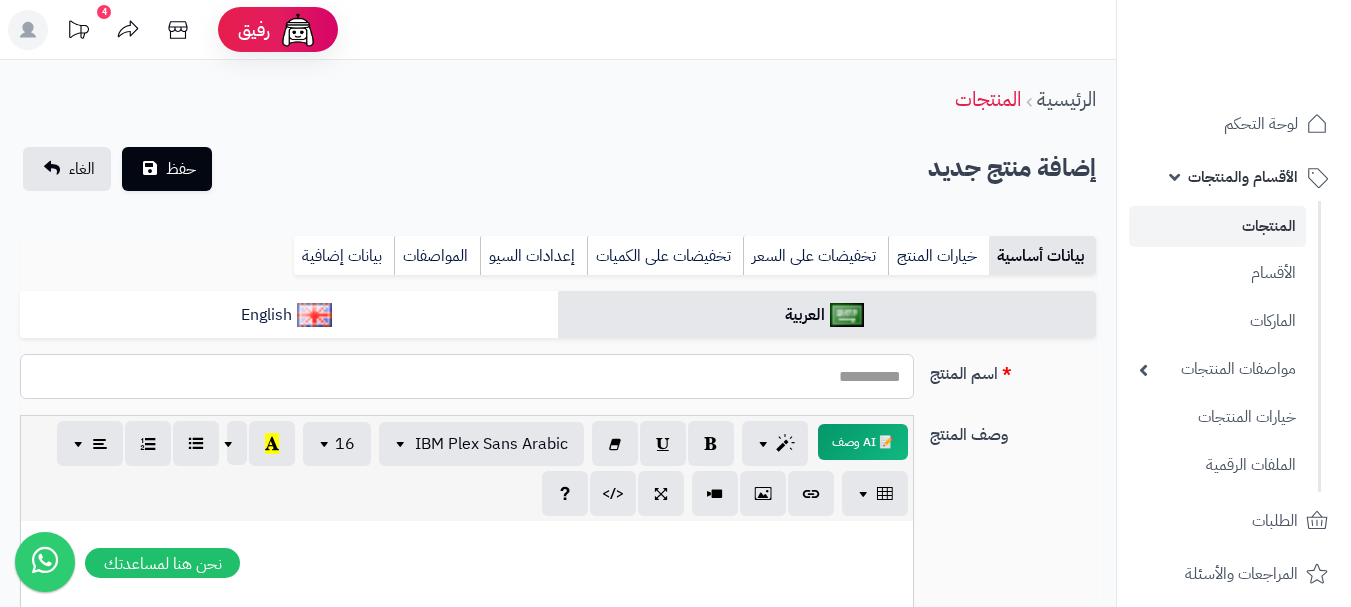 paste on "**********" 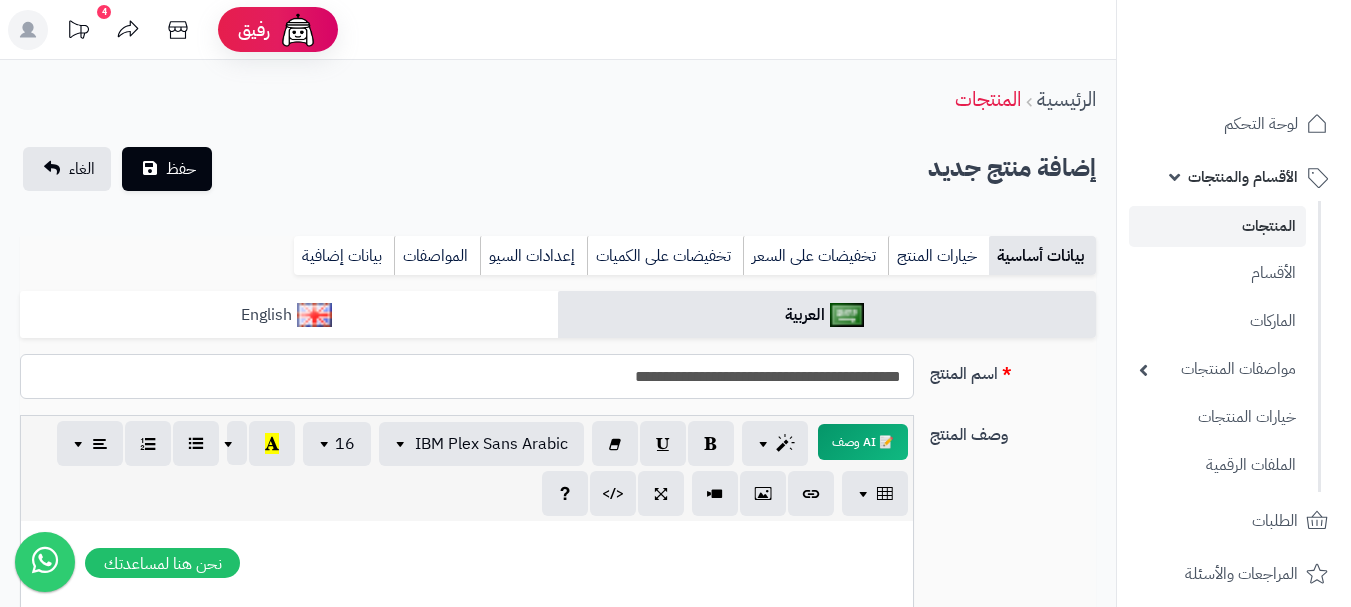 type on "**********" 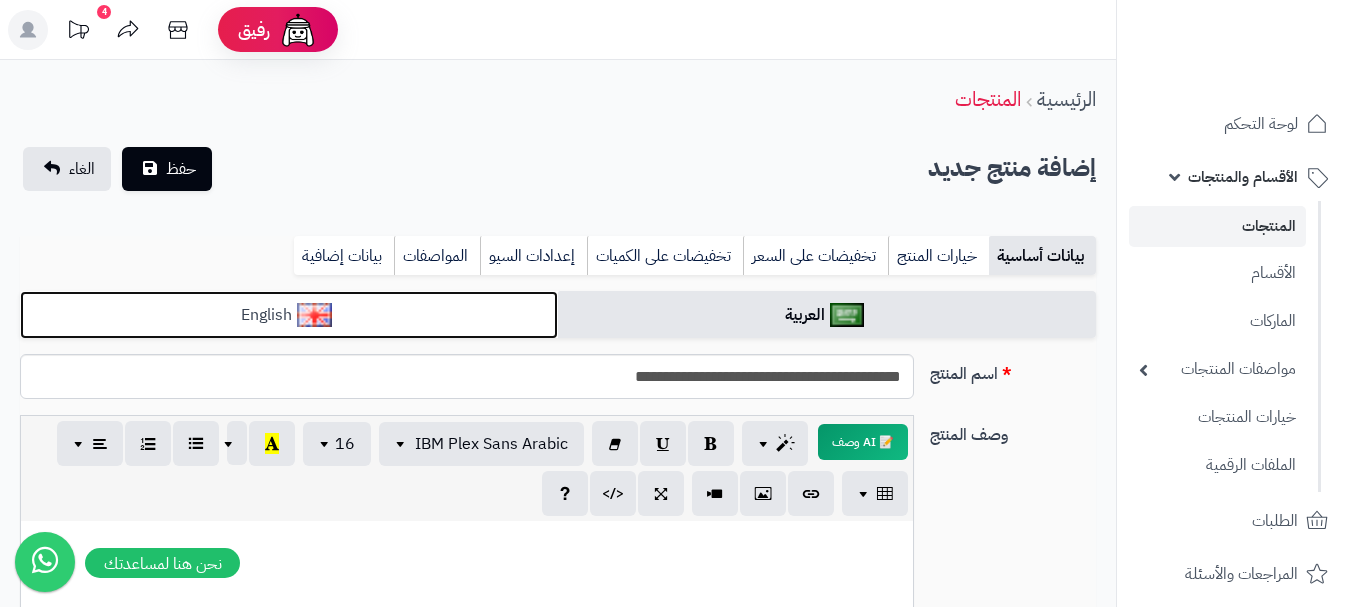 click on "English" at bounding box center (289, 315) 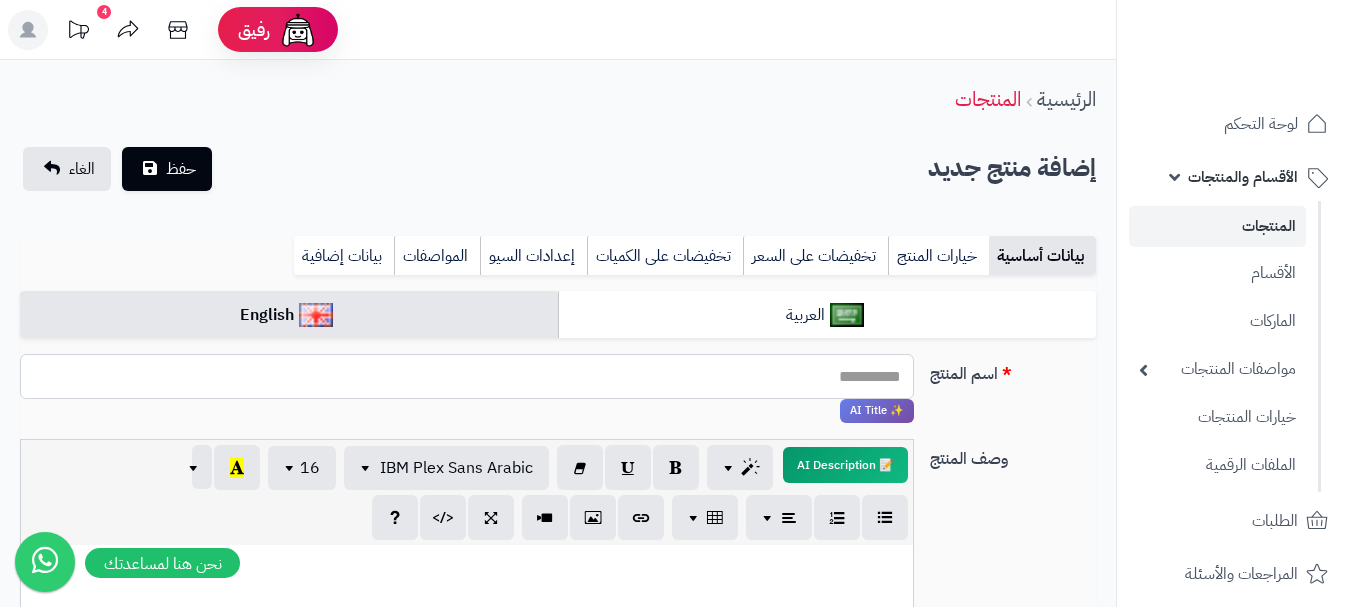 paste on "**********" 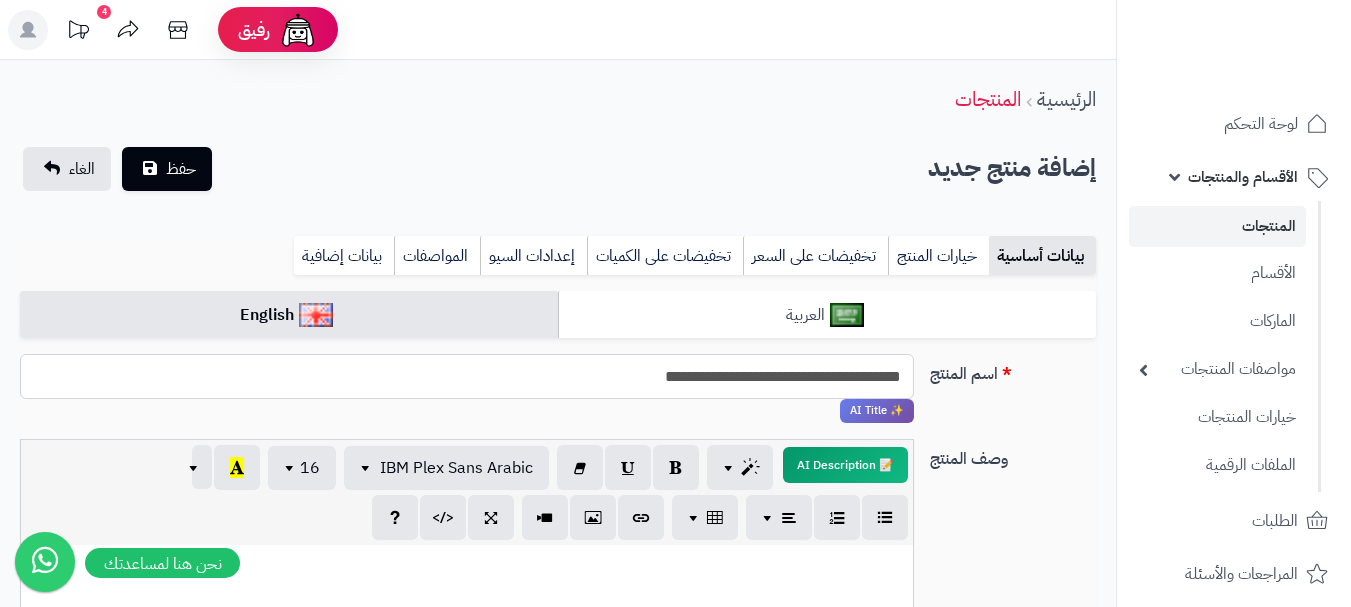 type on "**********" 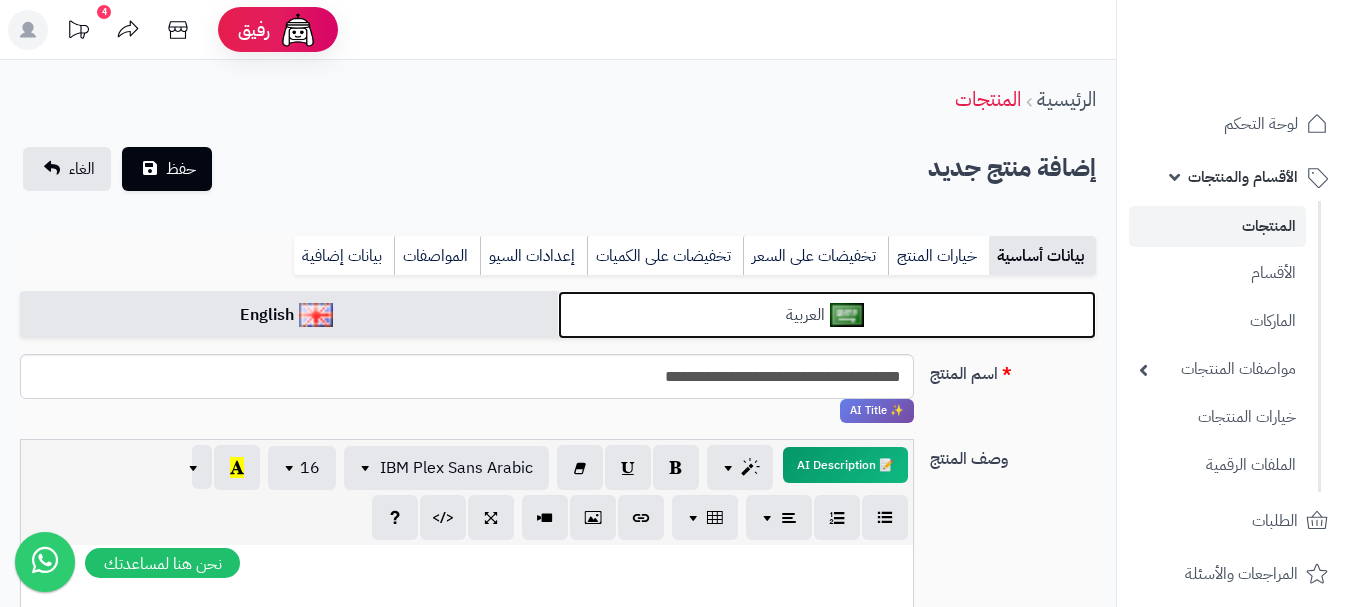 click on "العربية" at bounding box center (827, 315) 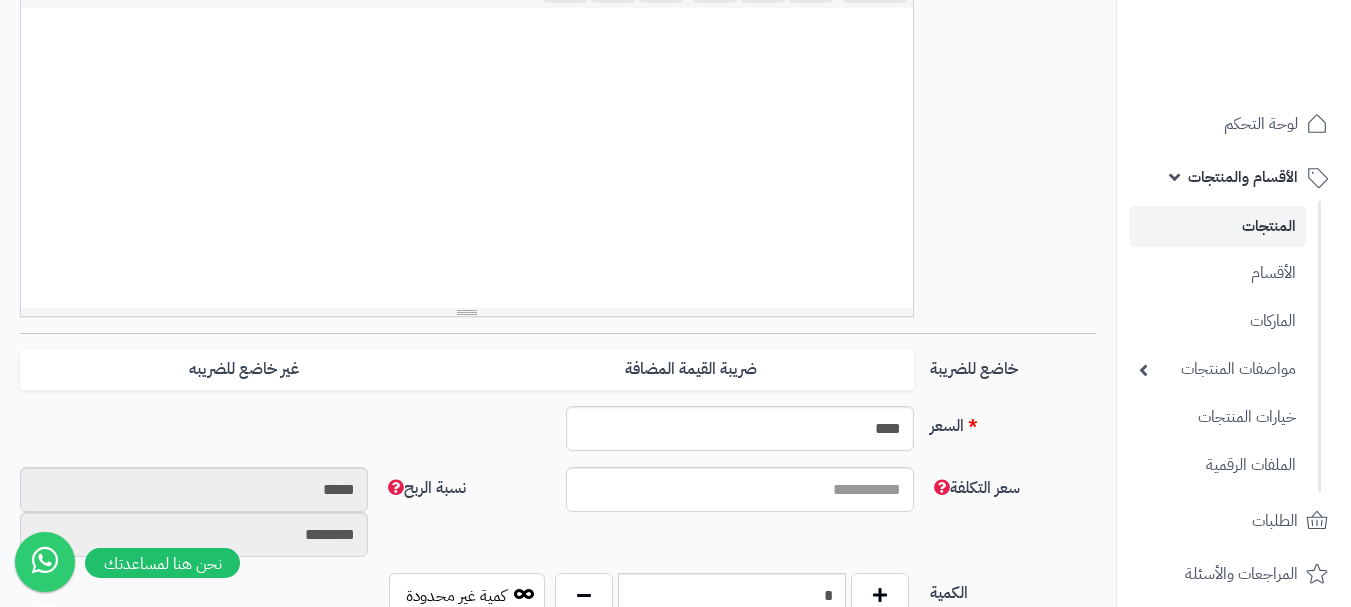 scroll, scrollTop: 600, scrollLeft: 0, axis: vertical 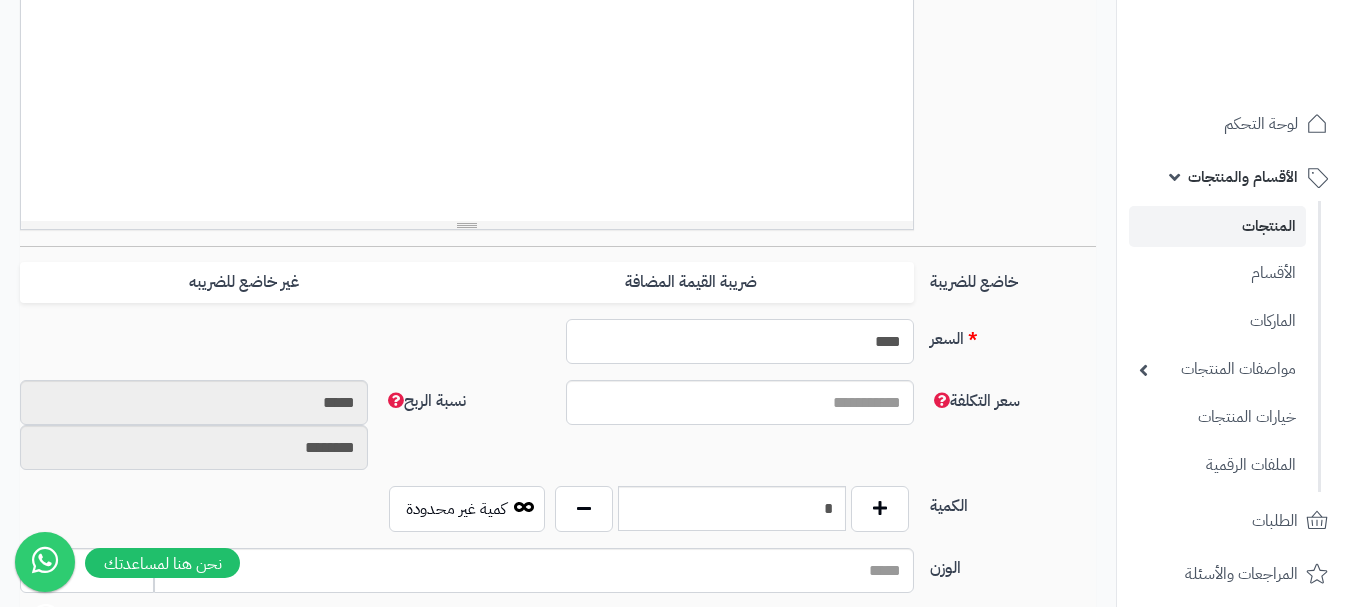 click on "****" at bounding box center [740, 341] 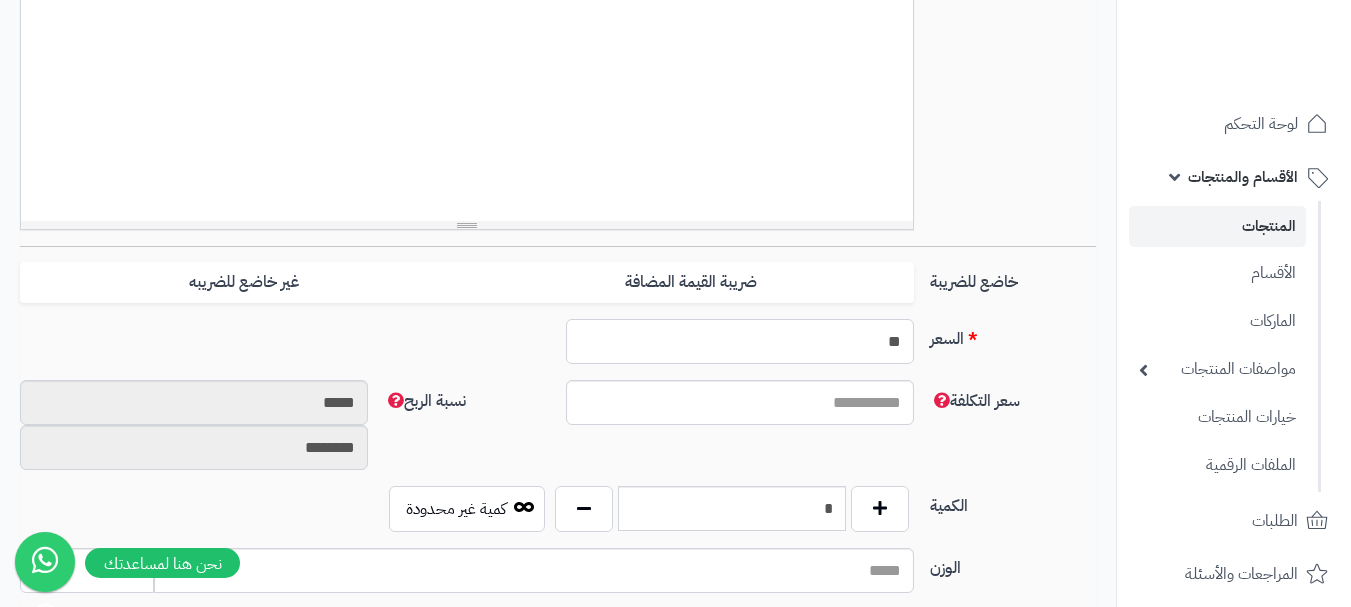 type on "*" 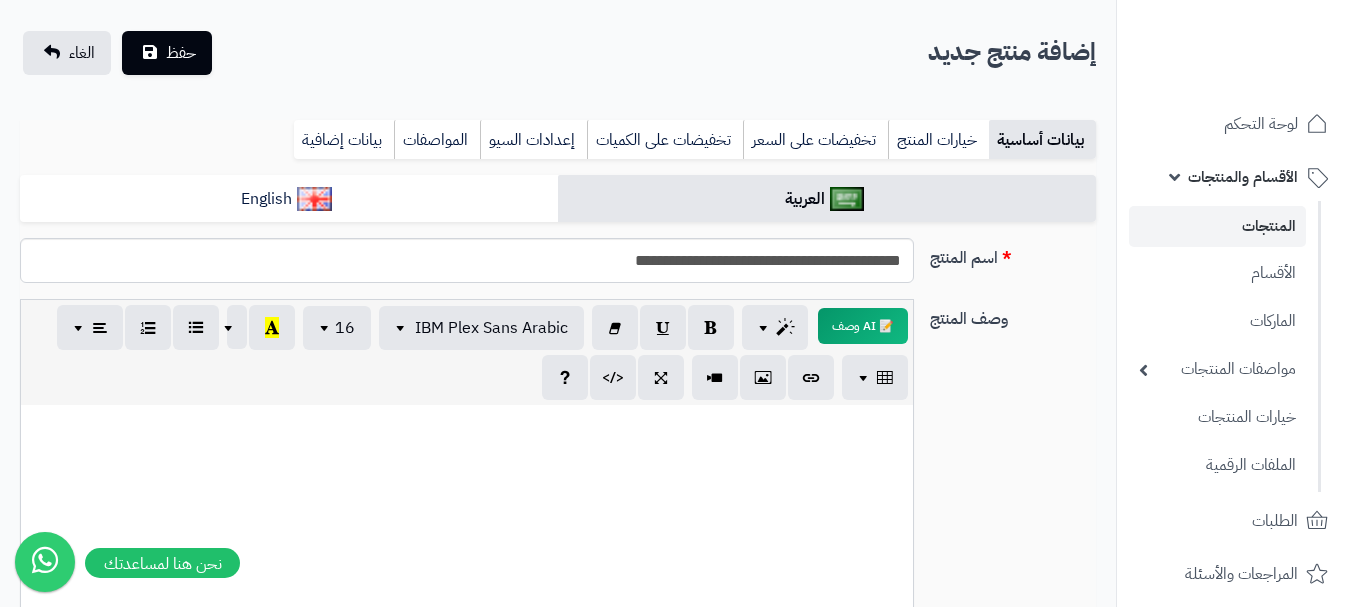scroll, scrollTop: 100, scrollLeft: 0, axis: vertical 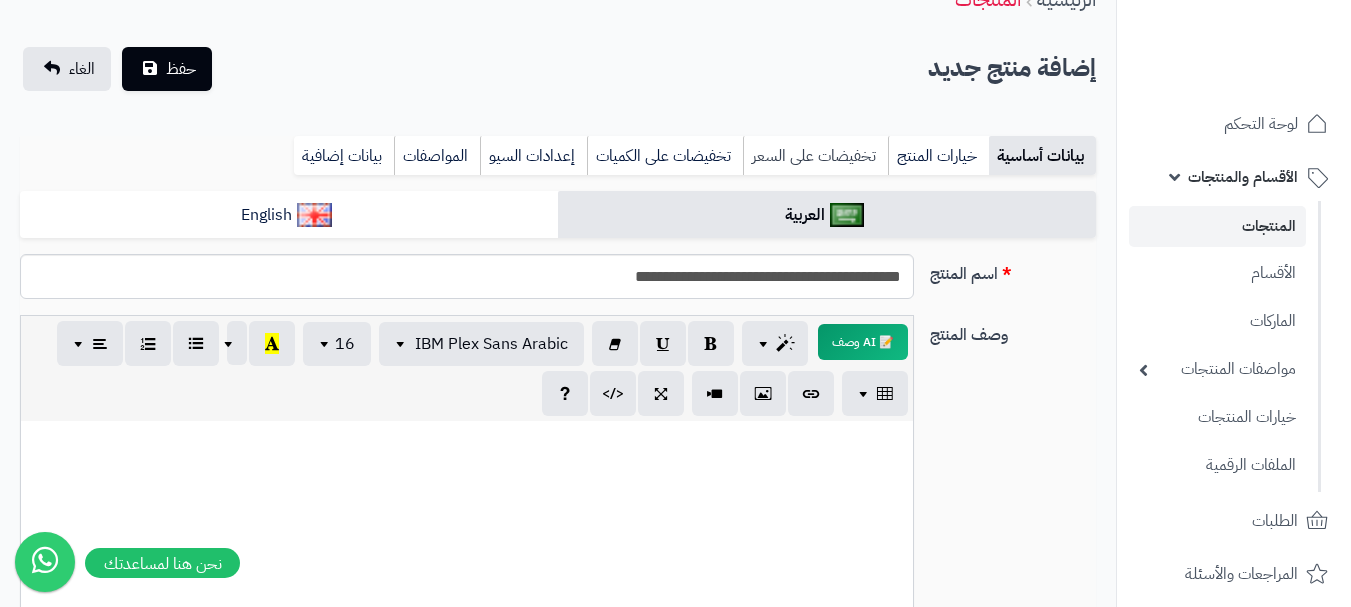 type on "***" 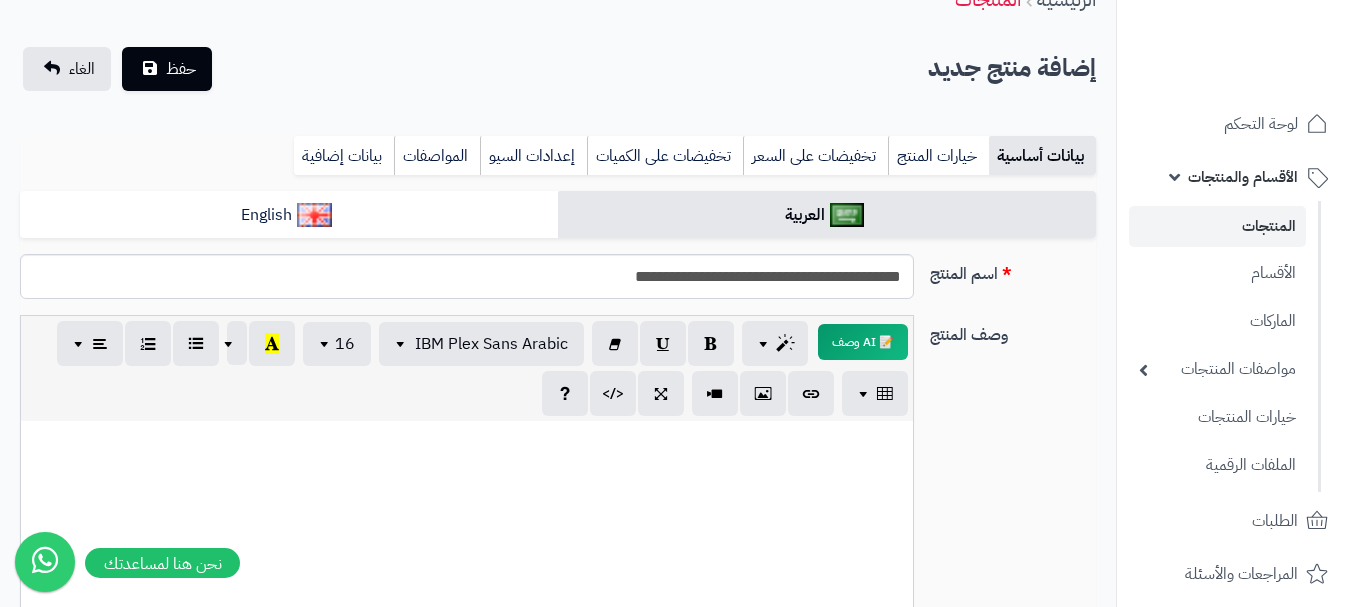 scroll, scrollTop: 28, scrollLeft: 0, axis: vertical 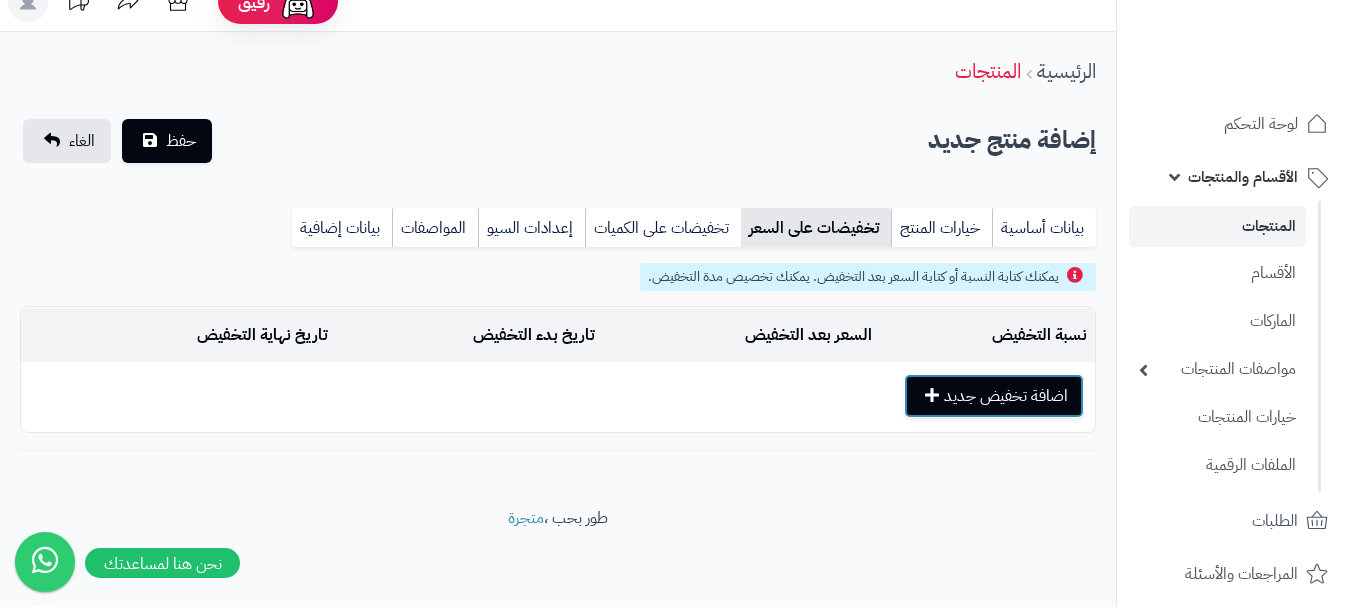 click on "اضافة تخفيض جديد" at bounding box center [994, 396] 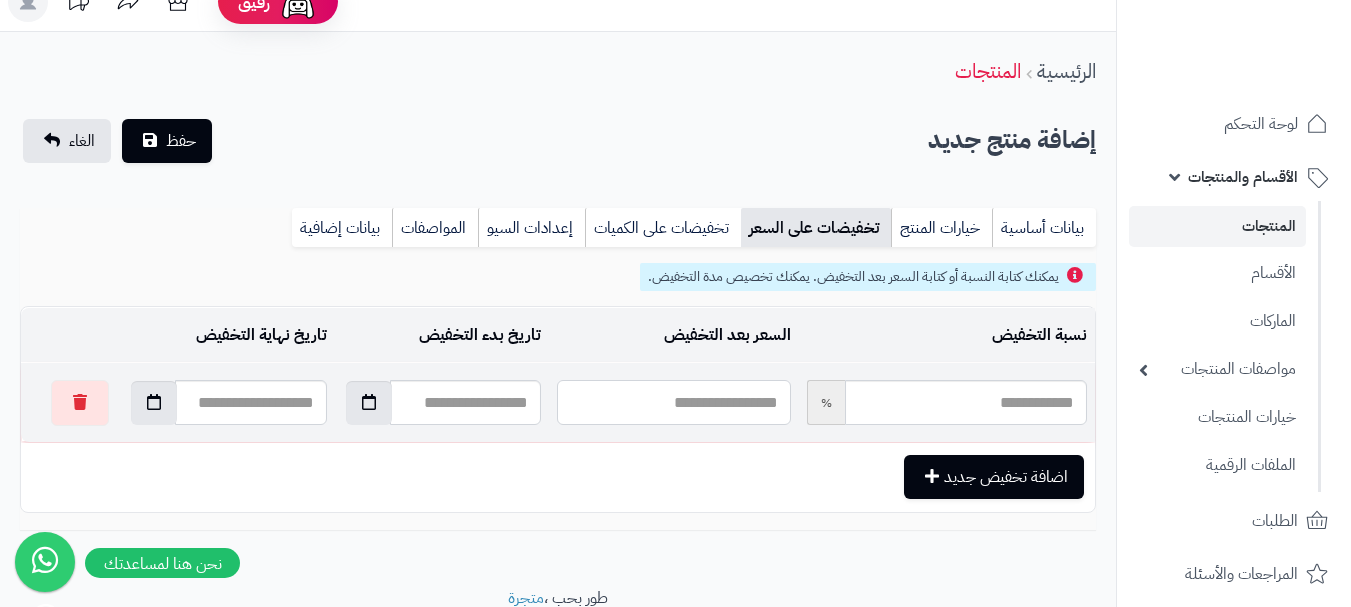 click at bounding box center (673, 402) 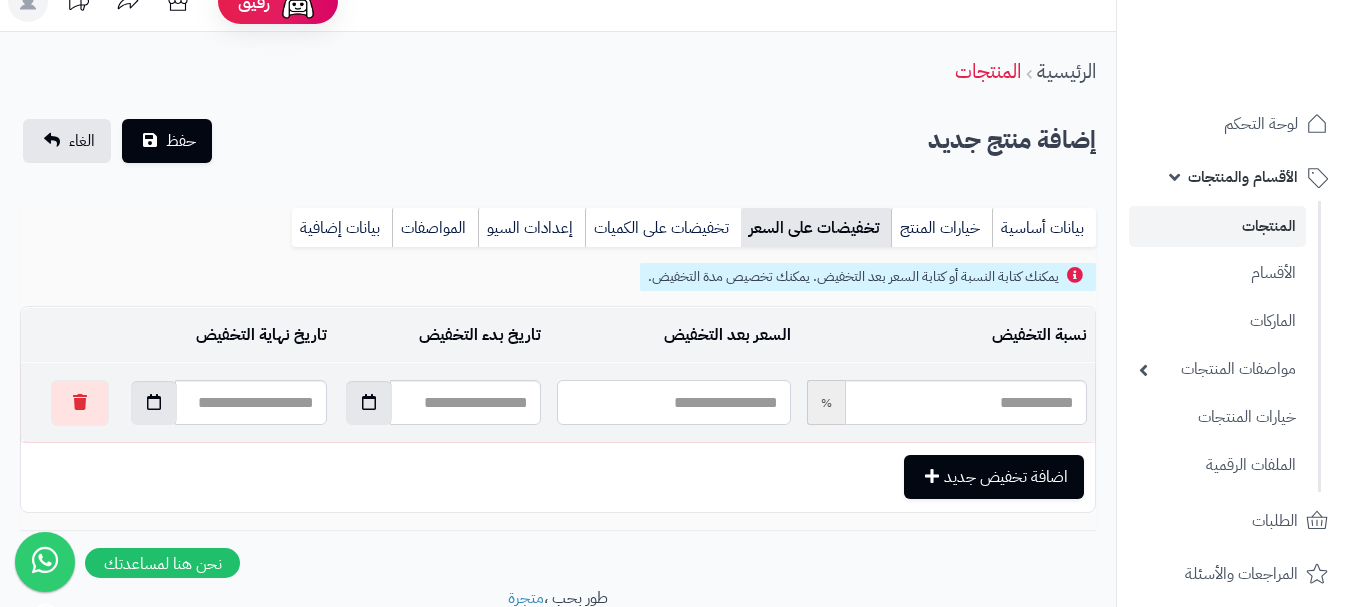 type on "*" 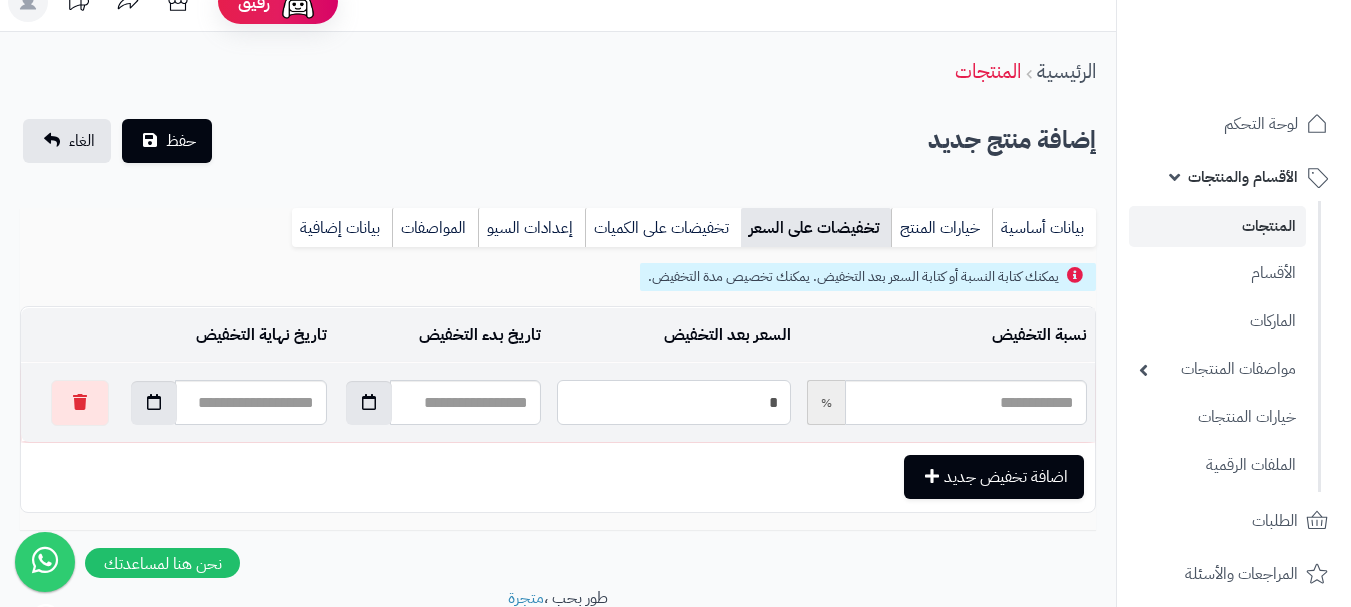 type on "*****" 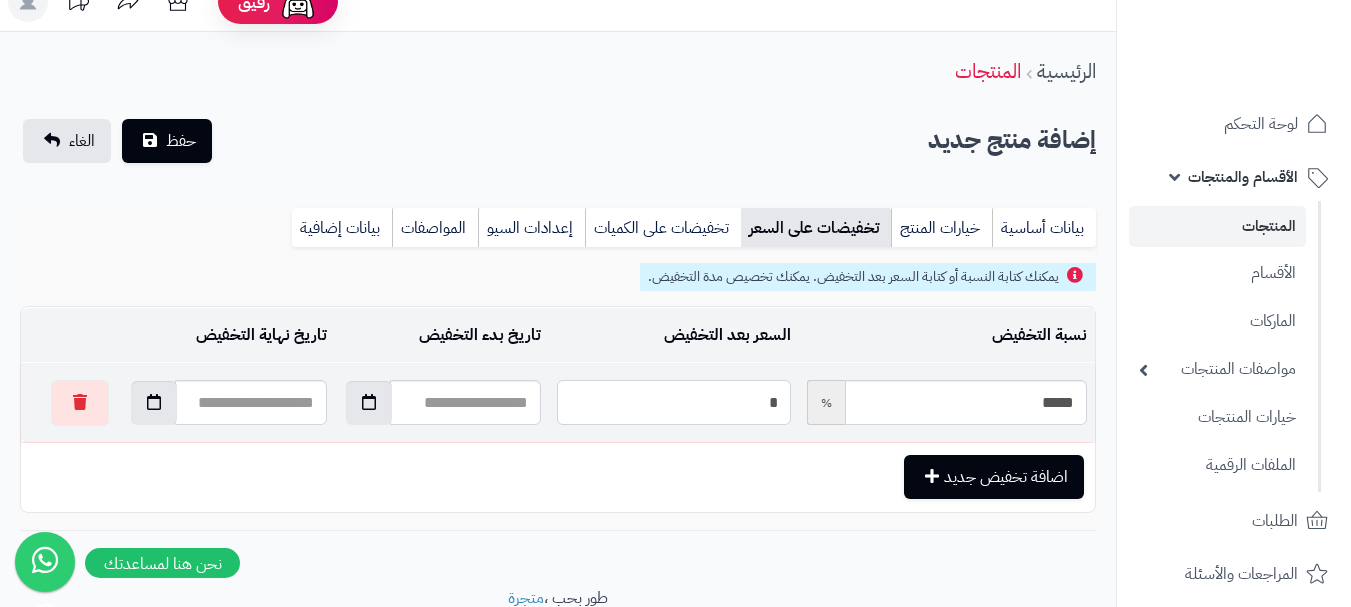 type on "**" 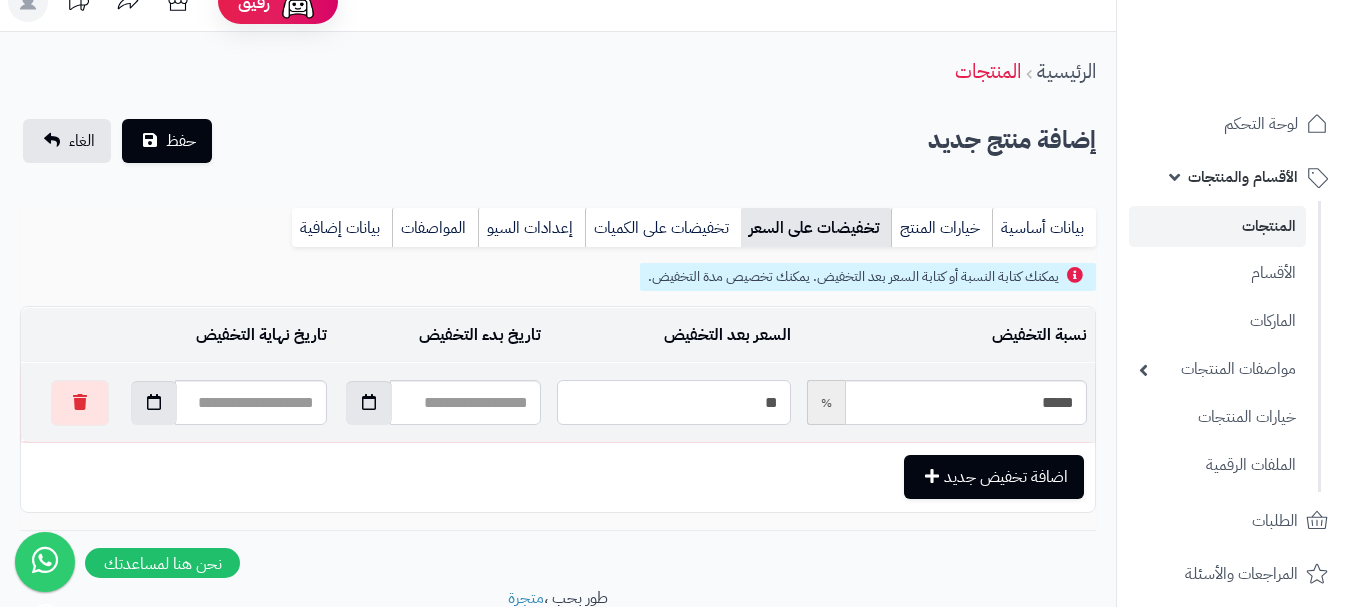 type on "*****" 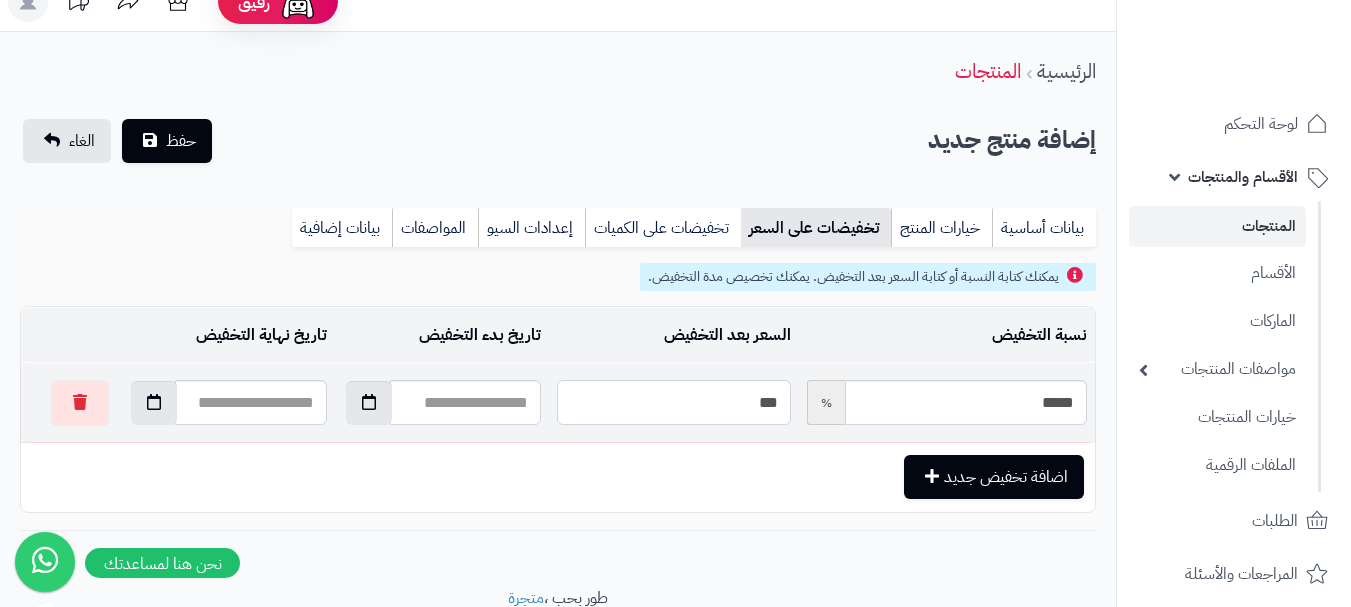 type on "*****" 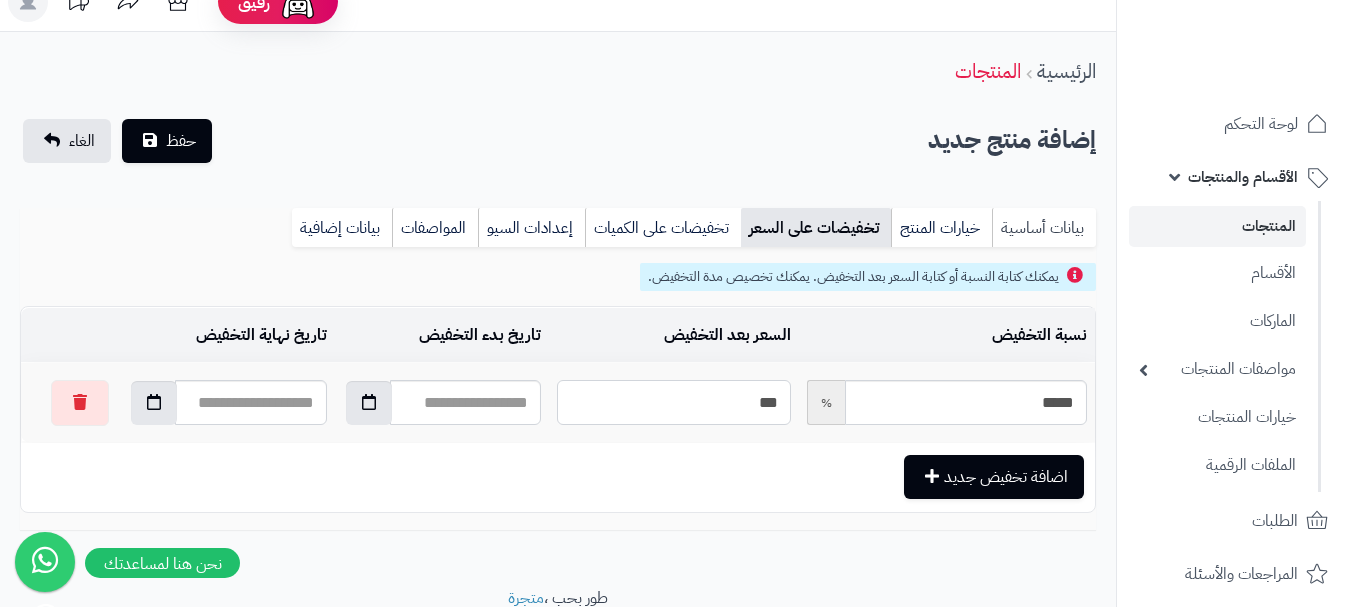 type on "***" 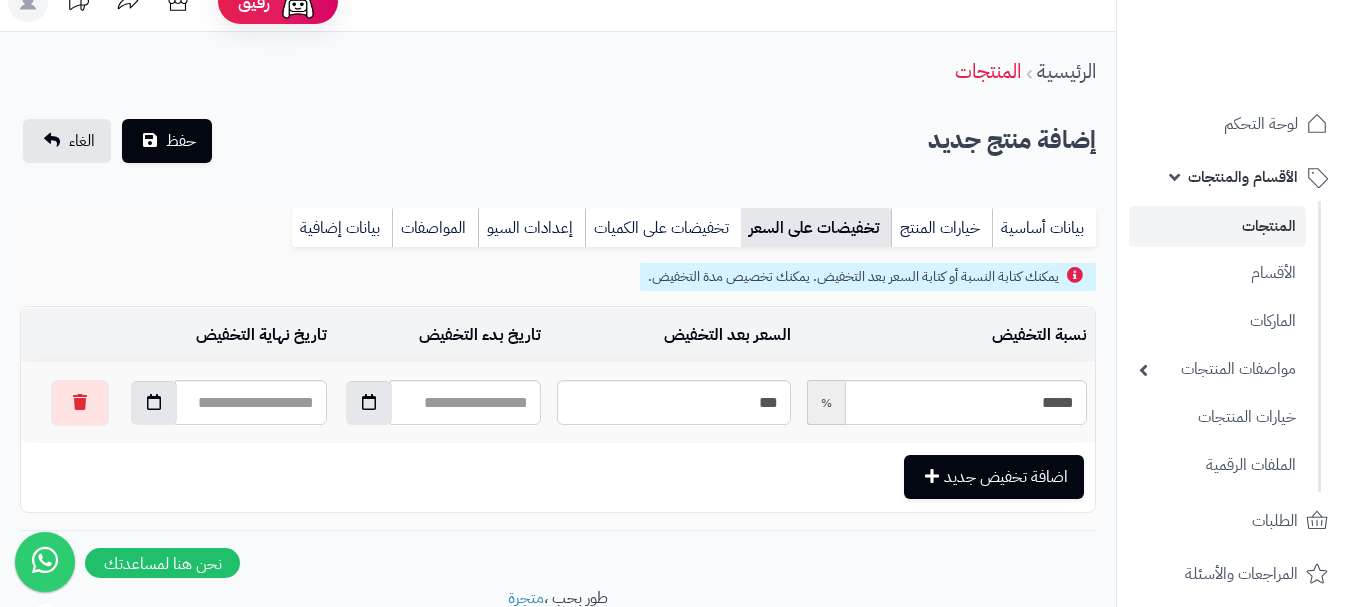 drag, startPoint x: 1040, startPoint y: 215, endPoint x: 1034, endPoint y: 257, distance: 42.426407 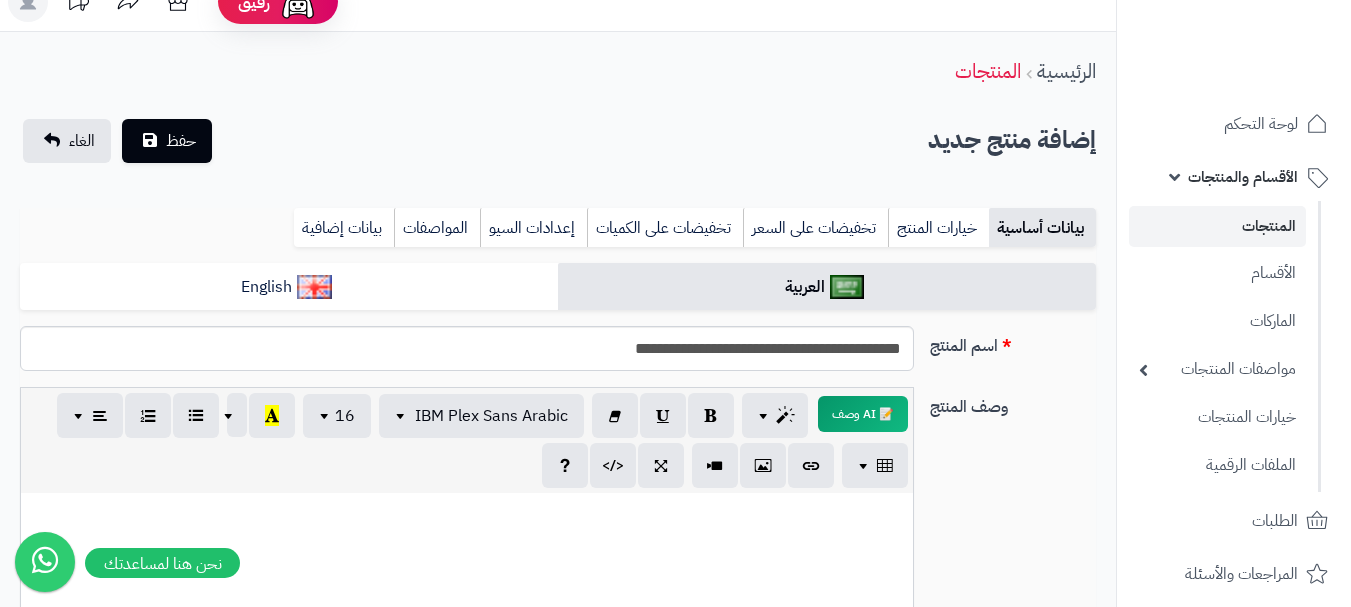 scroll, scrollTop: 0, scrollLeft: 0, axis: both 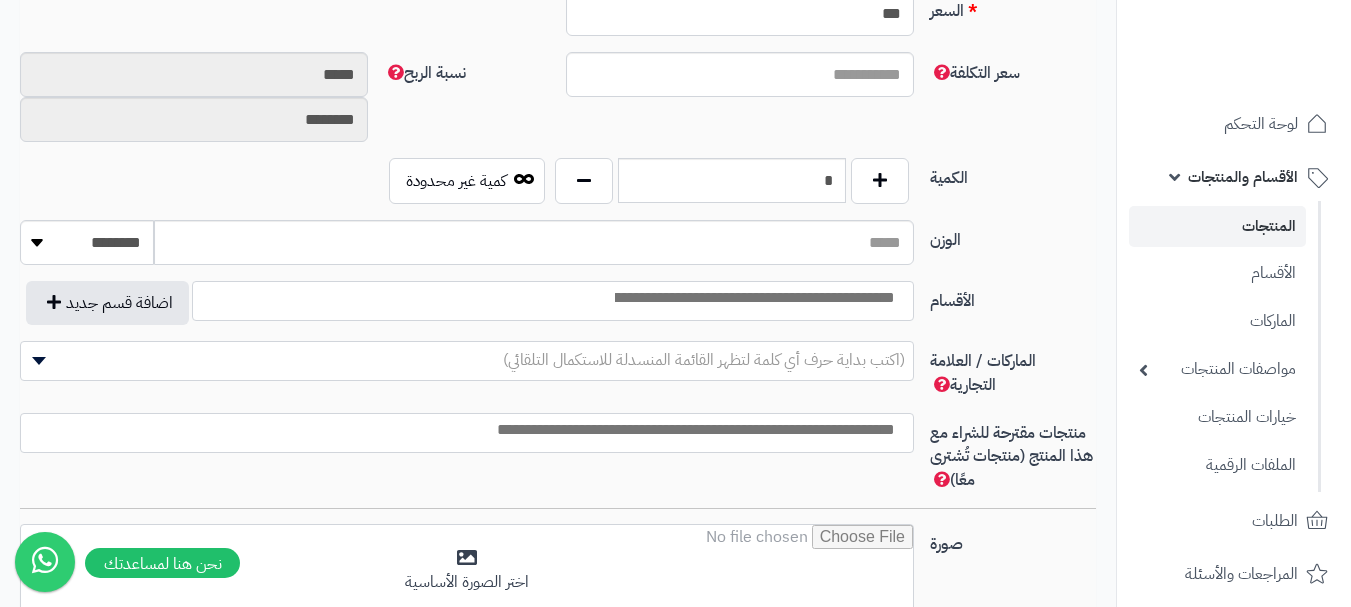 click at bounding box center [753, 298] 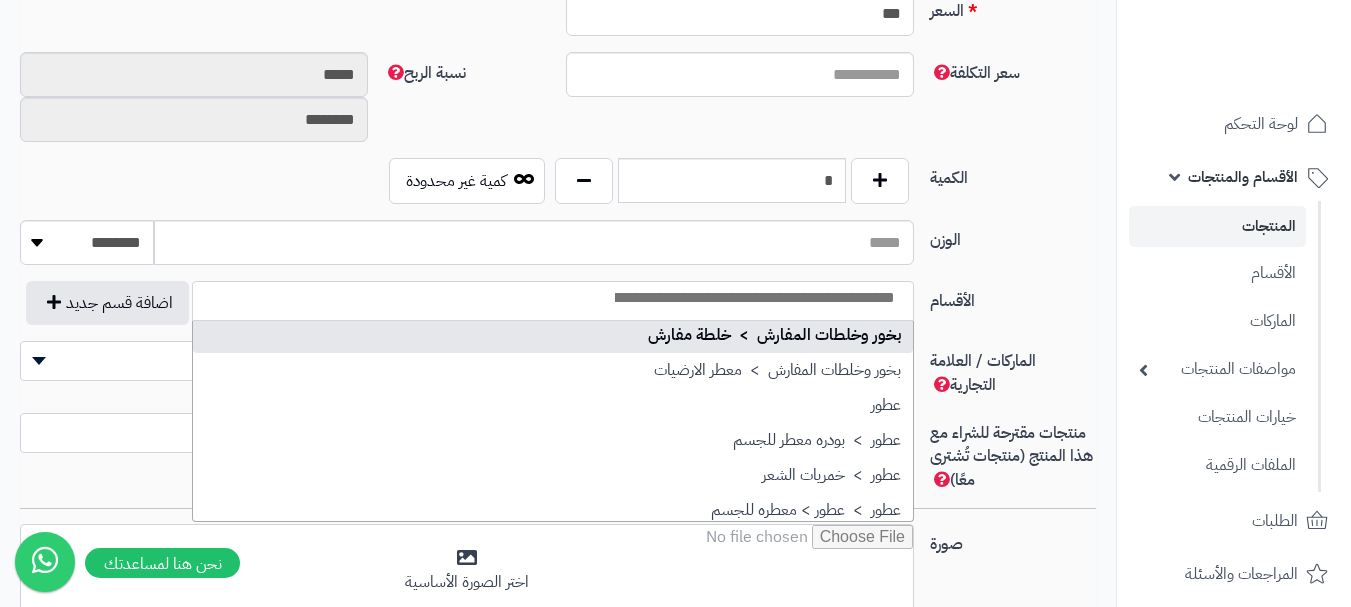 scroll, scrollTop: 700, scrollLeft: 0, axis: vertical 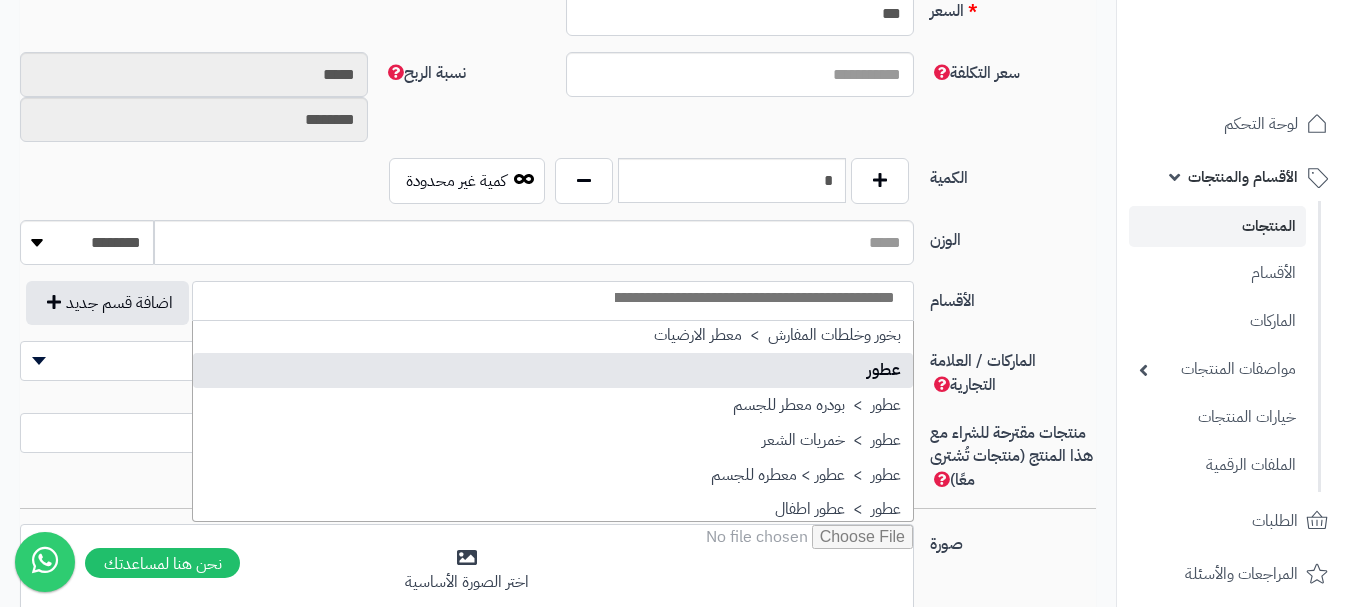 select on "**" 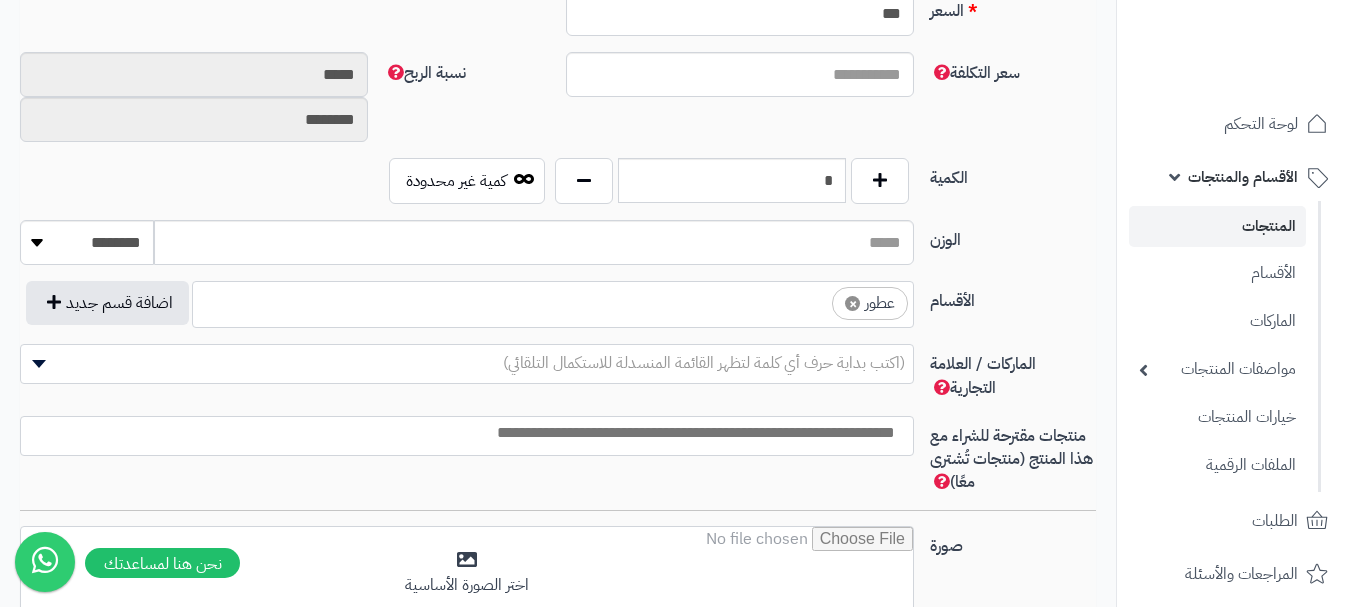 scroll, scrollTop: 525, scrollLeft: 0, axis: vertical 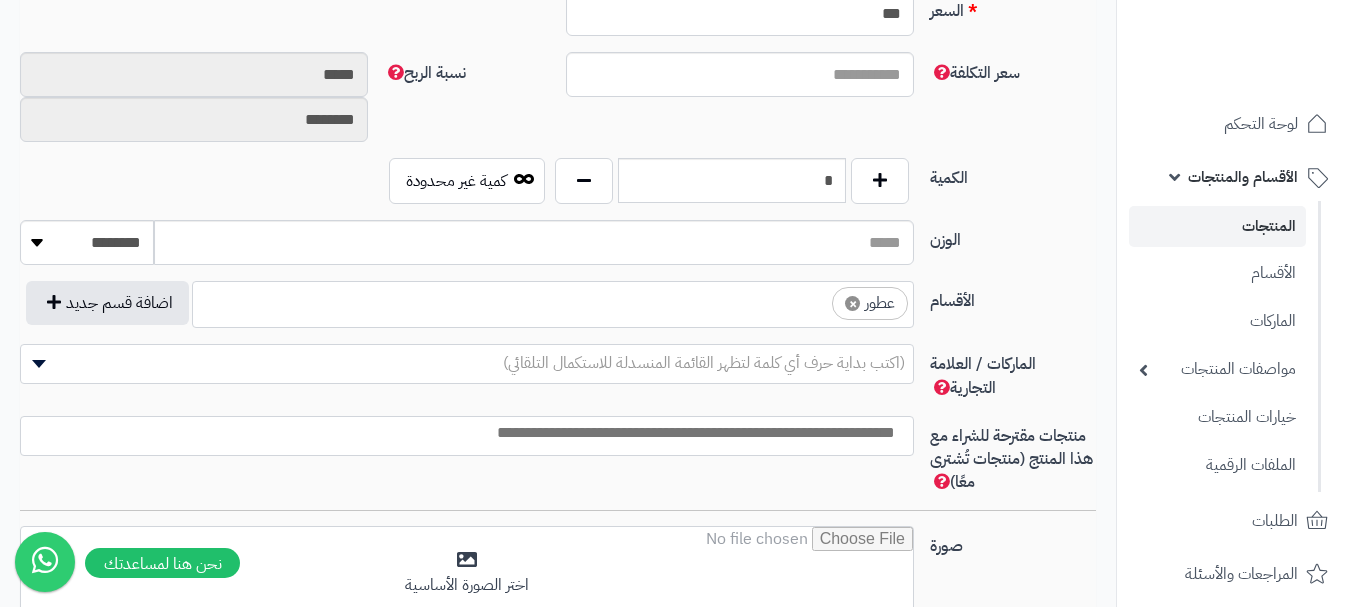 click on "× عطور" at bounding box center [553, 301] 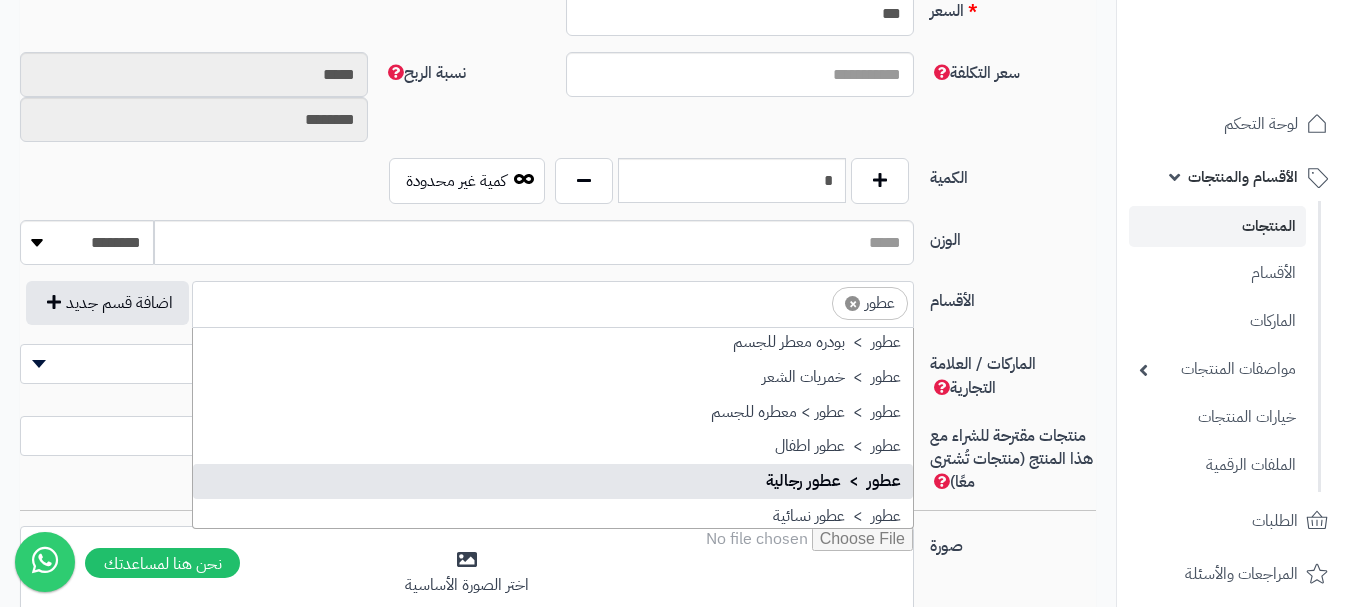 scroll, scrollTop: 797, scrollLeft: 0, axis: vertical 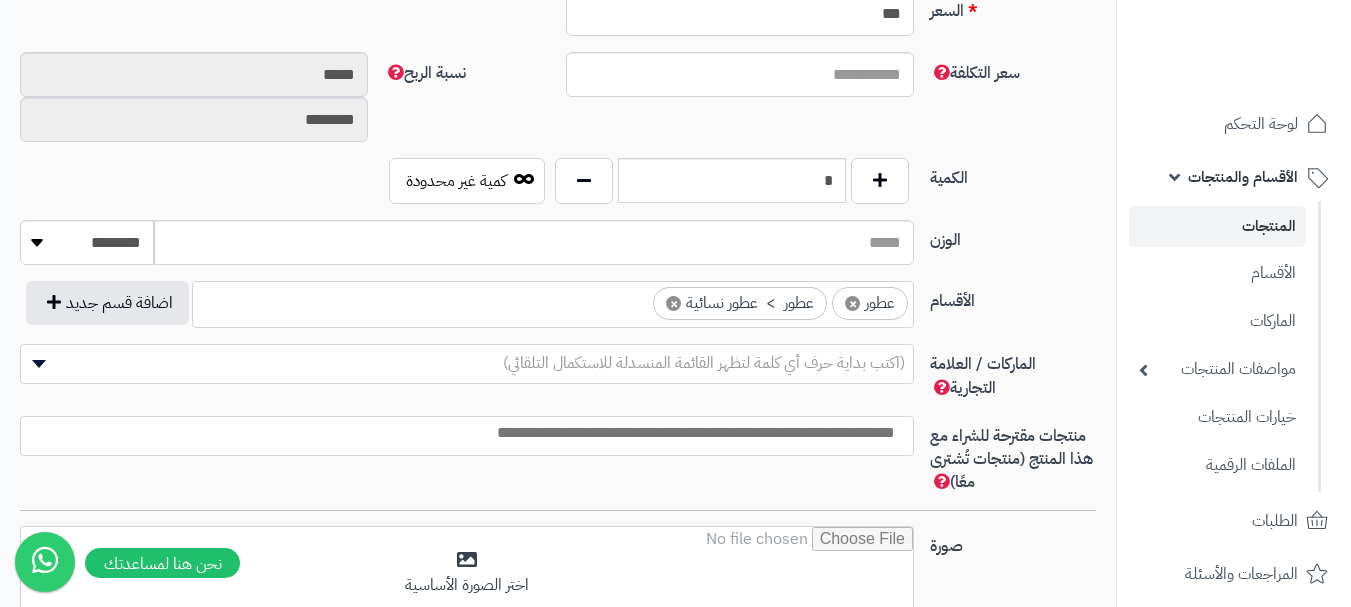 click on "(اكتب بداية حرف أي كلمة لتظهر القائمة المنسدلة للاستكمال التلقائي)" at bounding box center (467, 364) 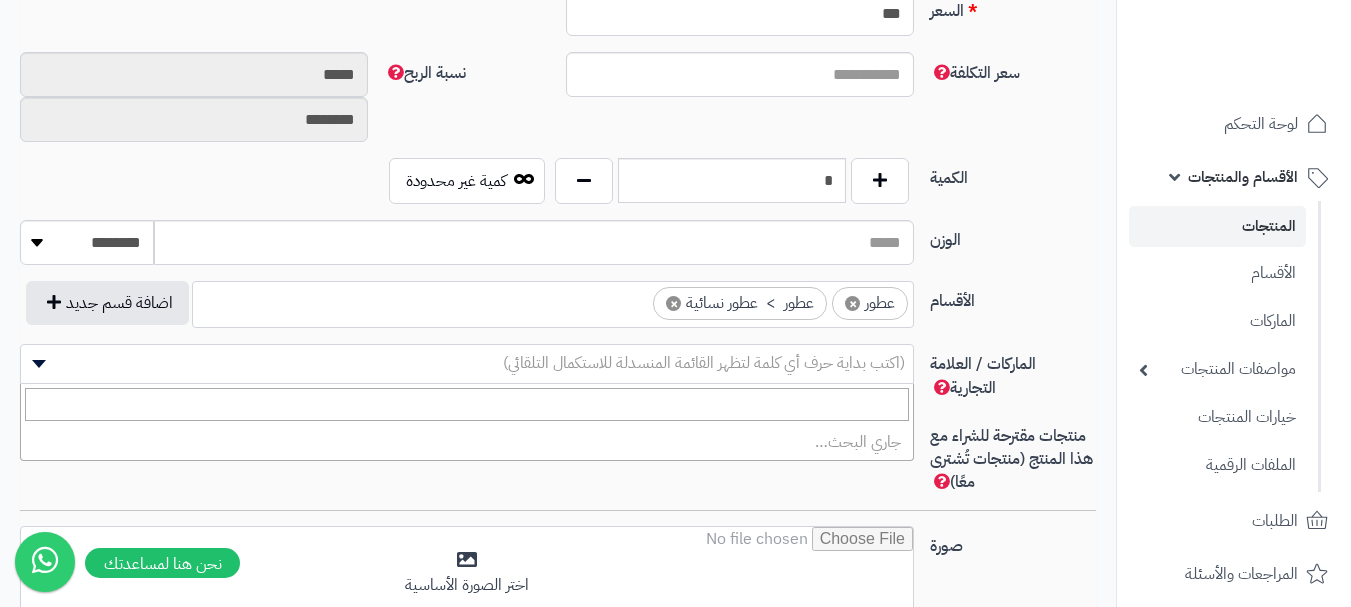 click on "(اكتب بداية حرف أي كلمة لتظهر القائمة المنسدلة للاستكمال التلقائي)" at bounding box center (467, 364) 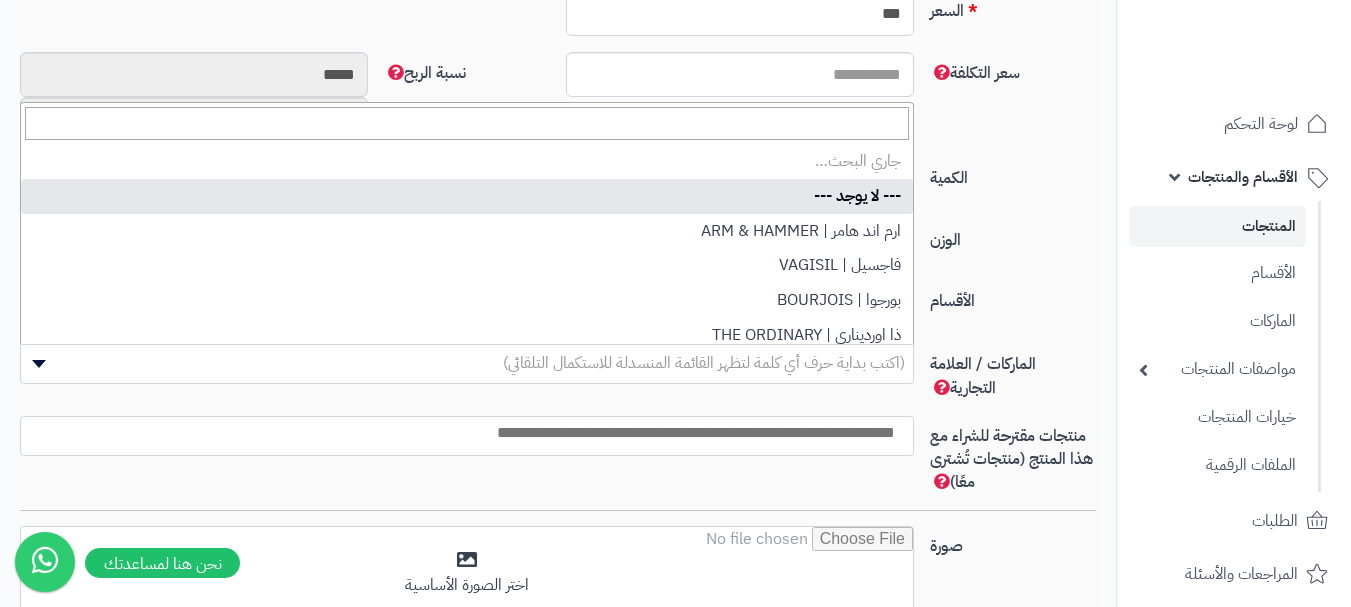 click on "(اكتب بداية حرف أي كلمة لتظهر القائمة المنسدلة للاستكمال التلقائي)" at bounding box center [704, 363] 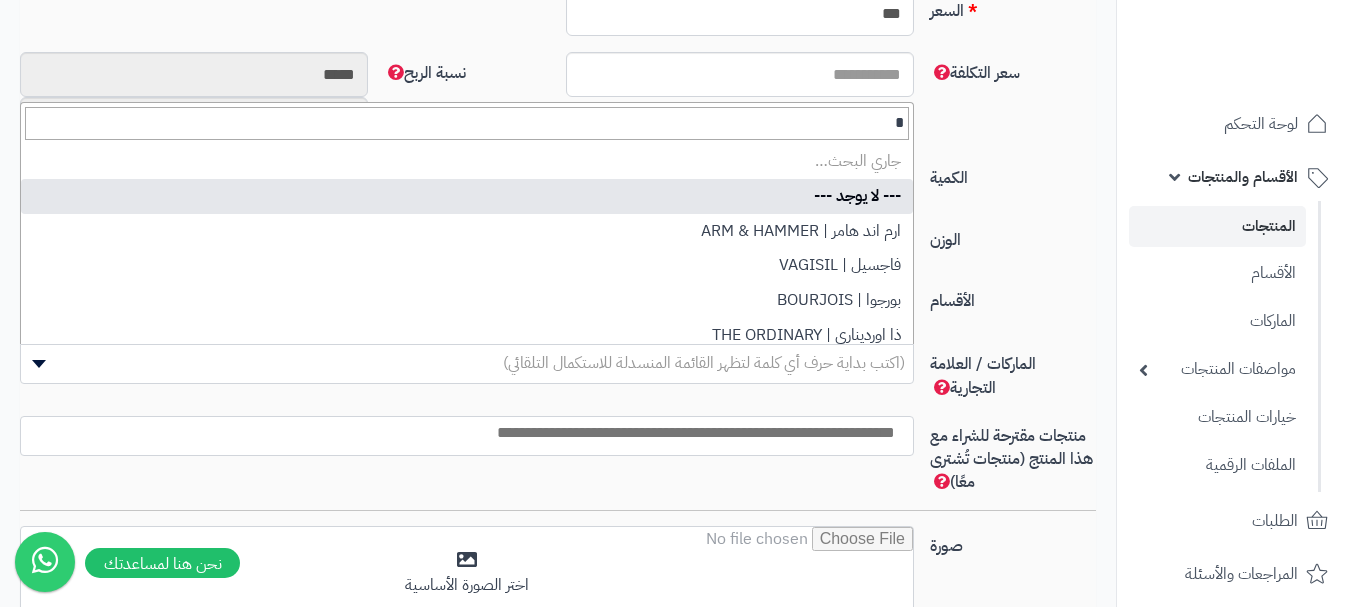 type on "**" 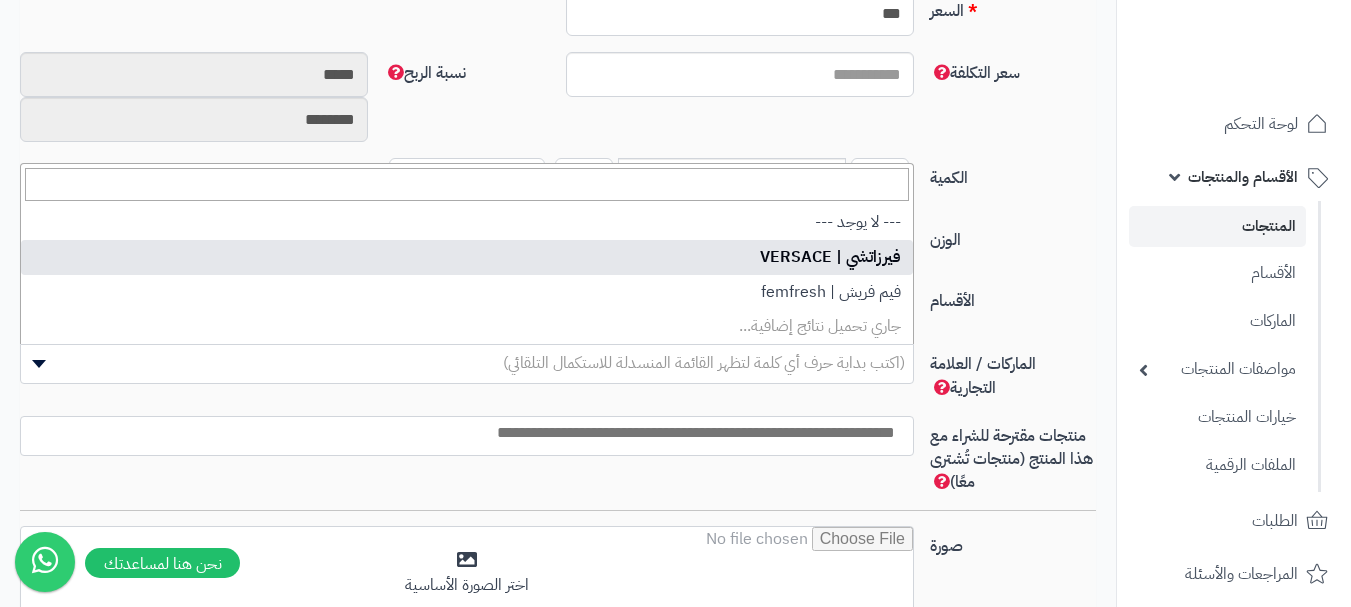 select on "**" 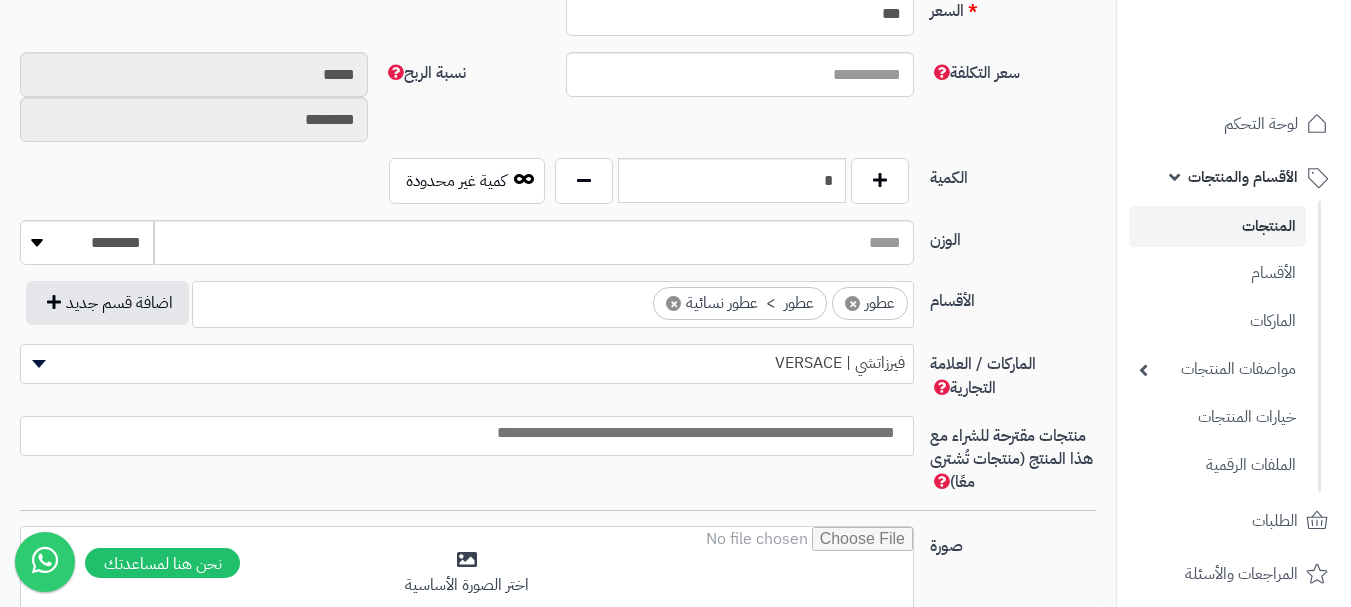 click at bounding box center [462, 433] 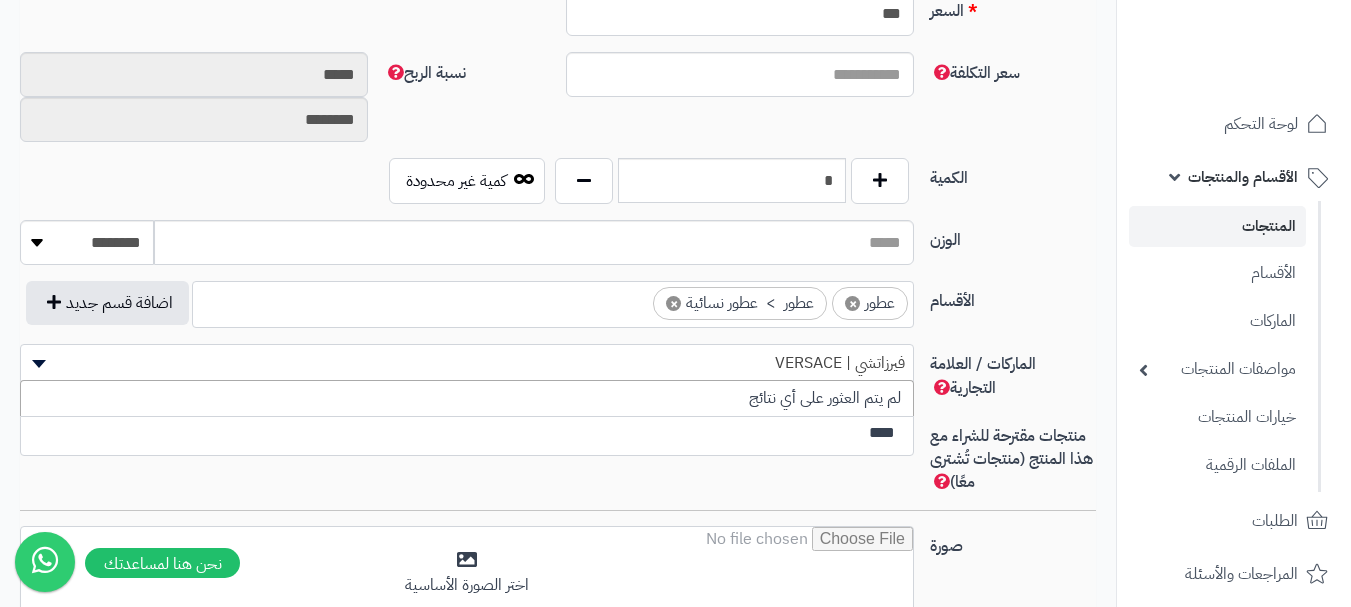 type on "****" 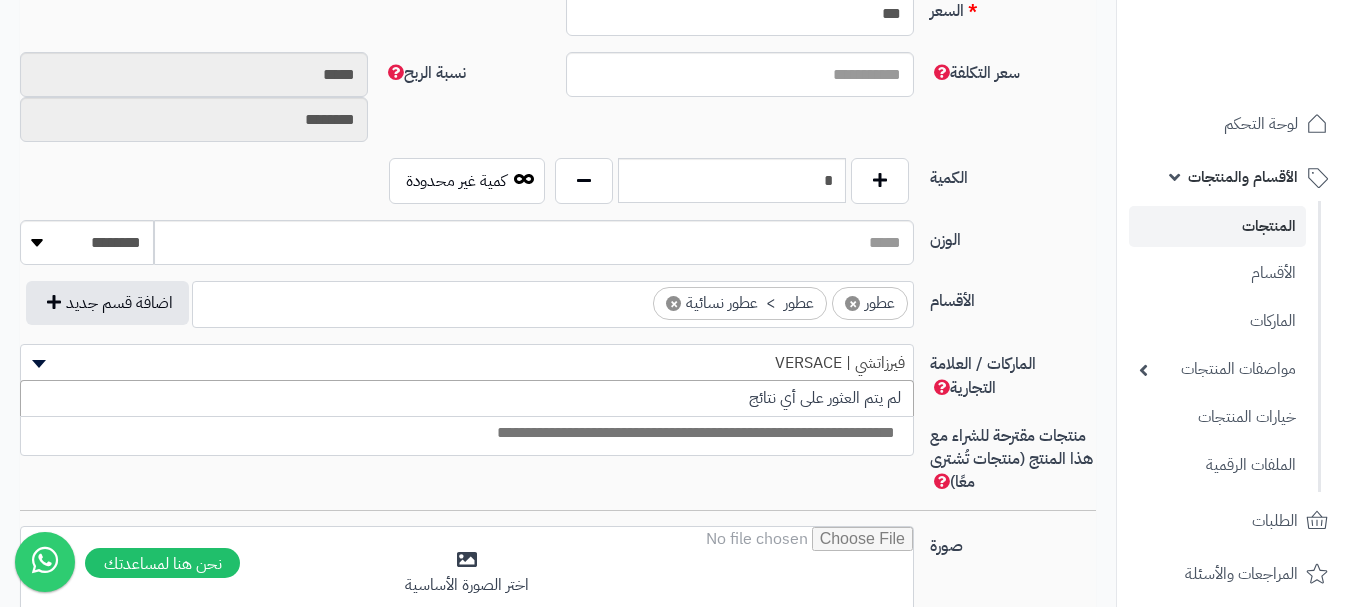 click on "الوزن
******** **** ***** *****" at bounding box center (558, 250) 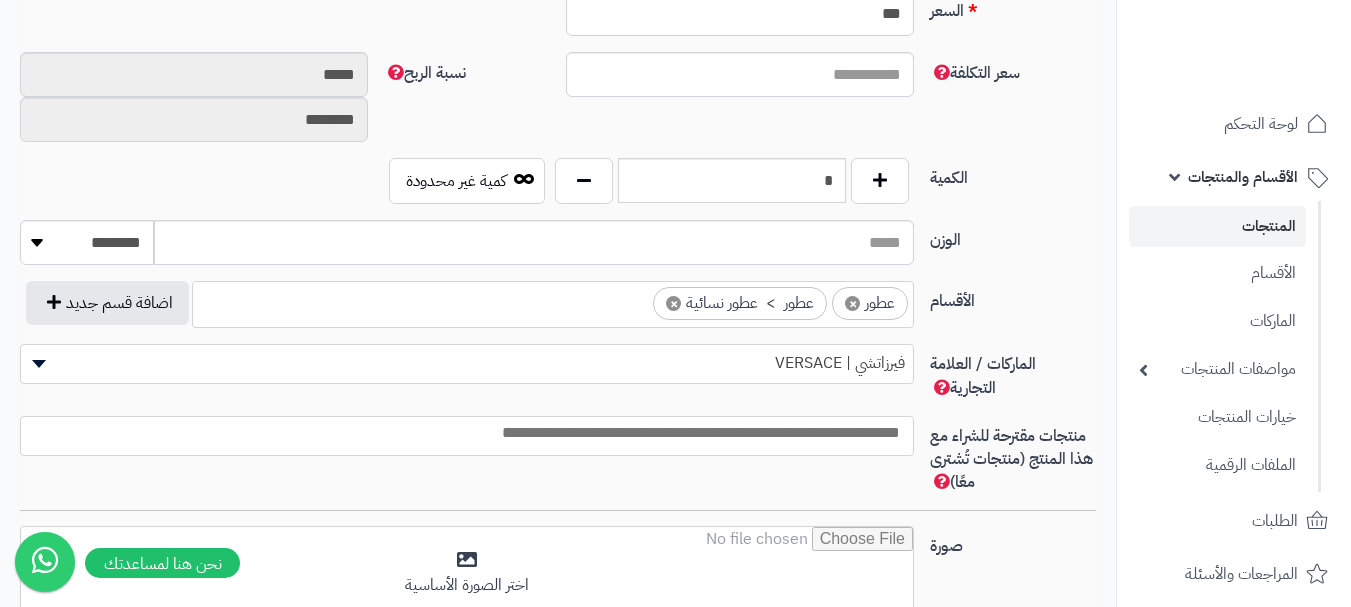 click at bounding box center [467, 433] 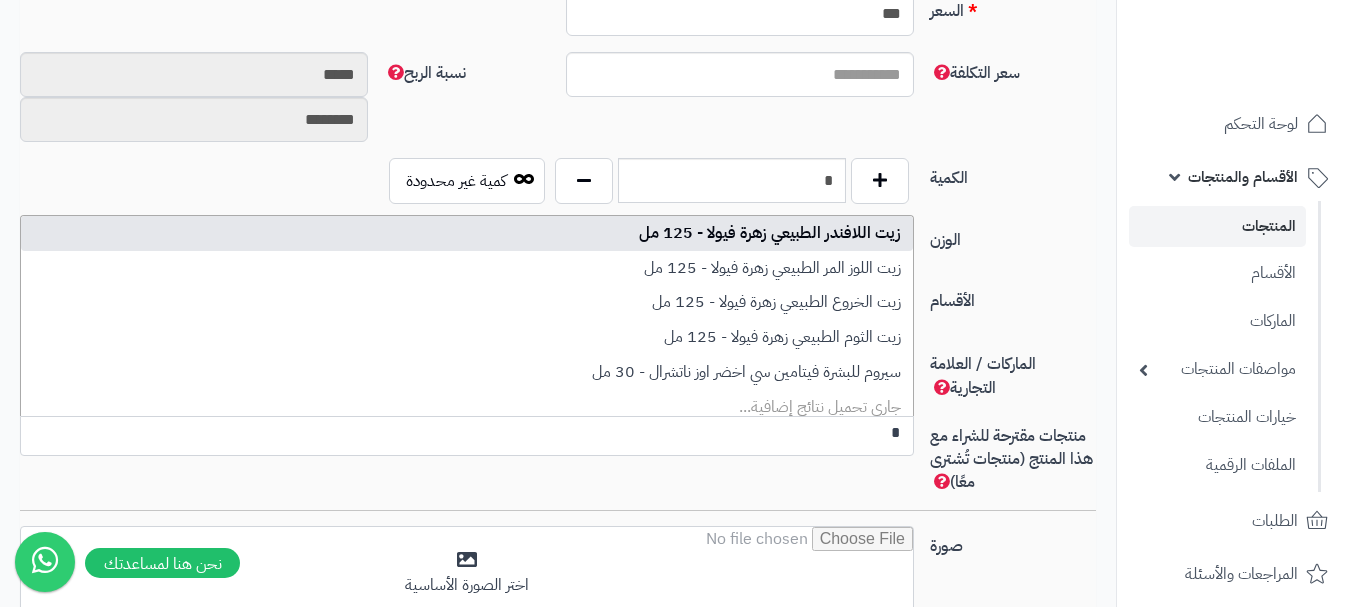scroll, scrollTop: 0, scrollLeft: 0, axis: both 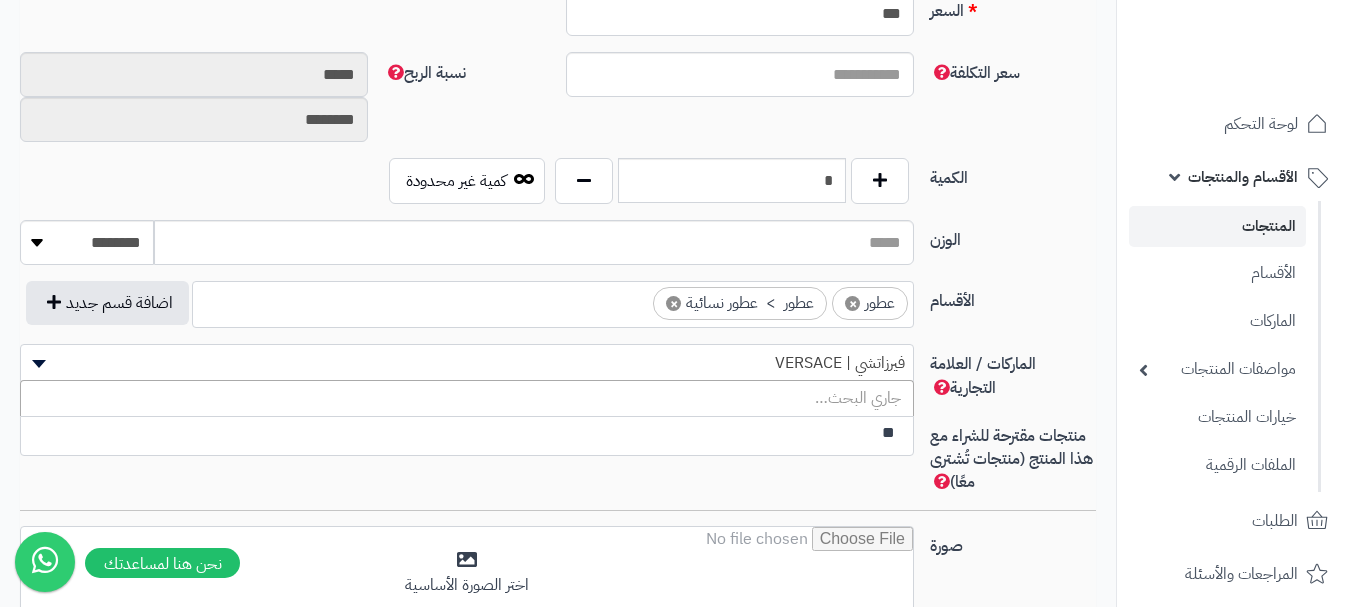 type on "*" 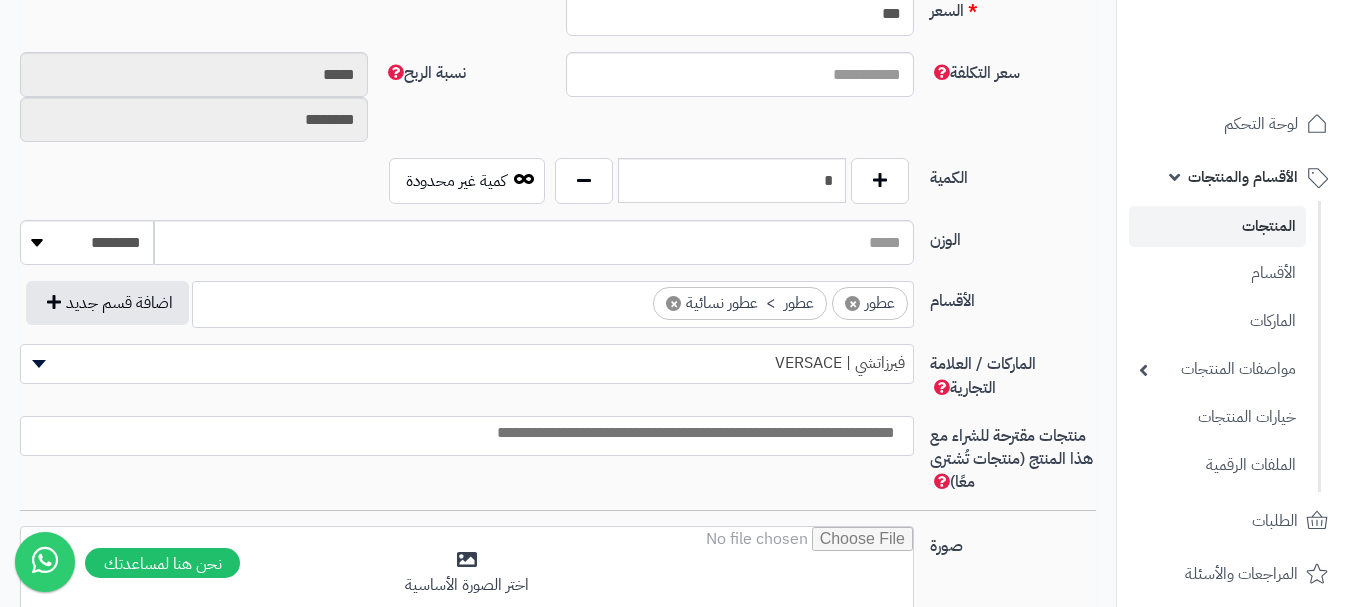 click on "**********" at bounding box center (558, 312) 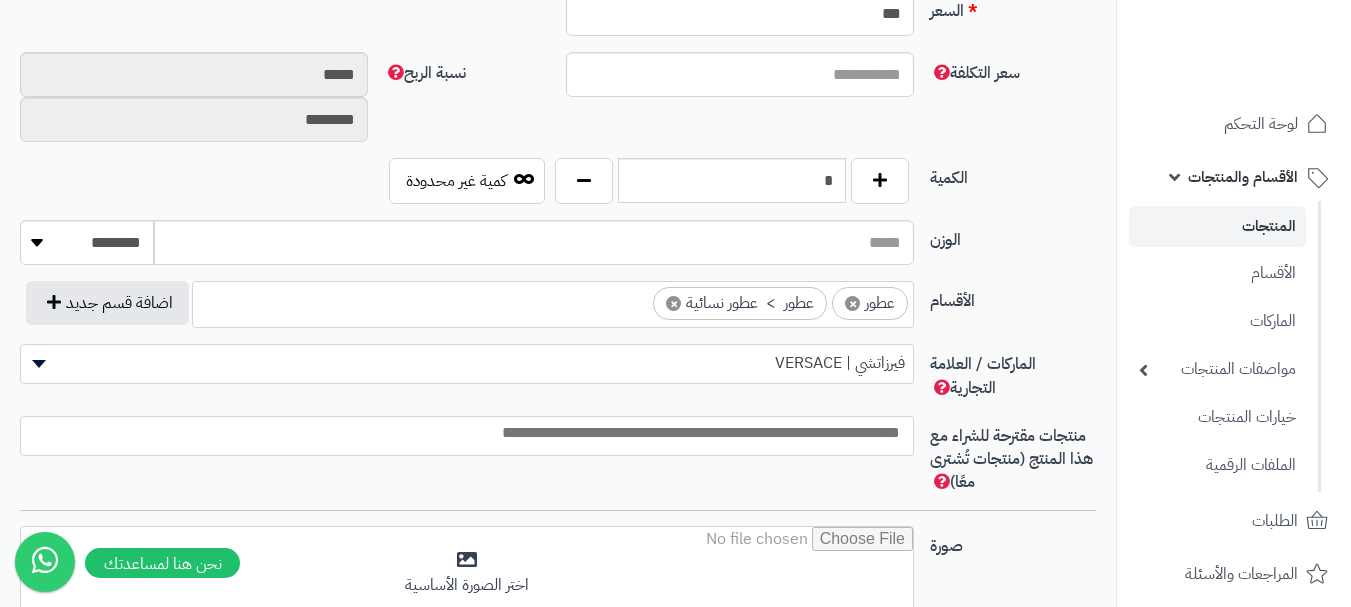 click at bounding box center [467, 433] 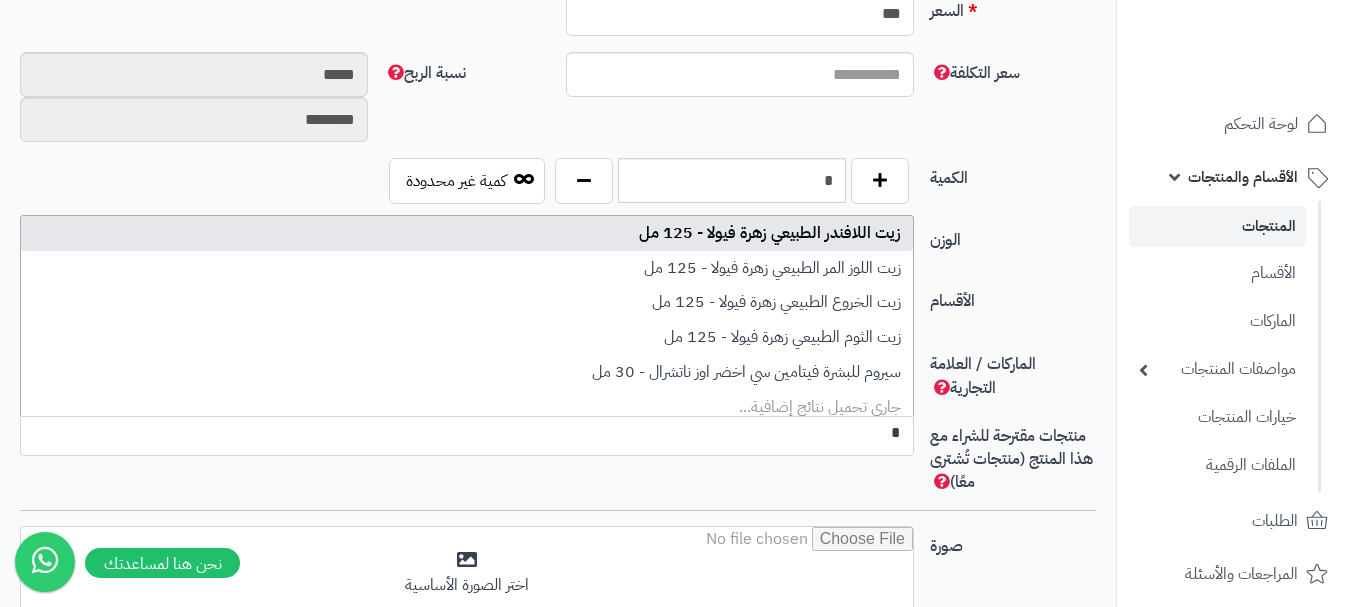 scroll, scrollTop: 0, scrollLeft: 0, axis: both 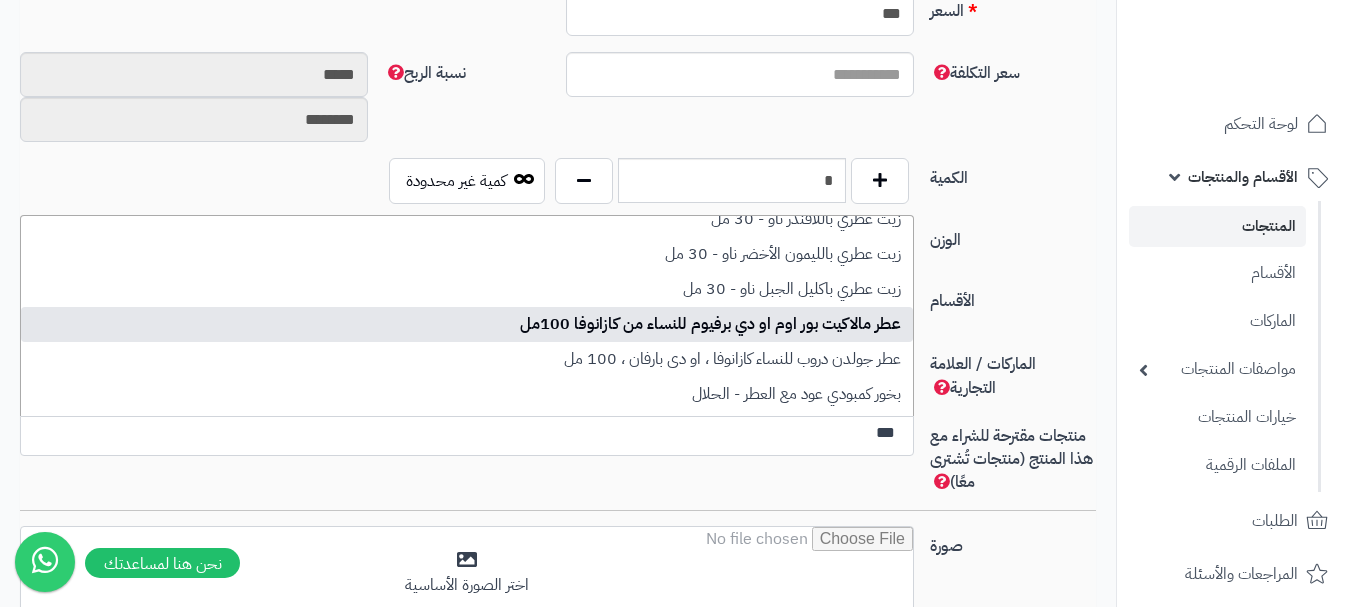 type on "***" 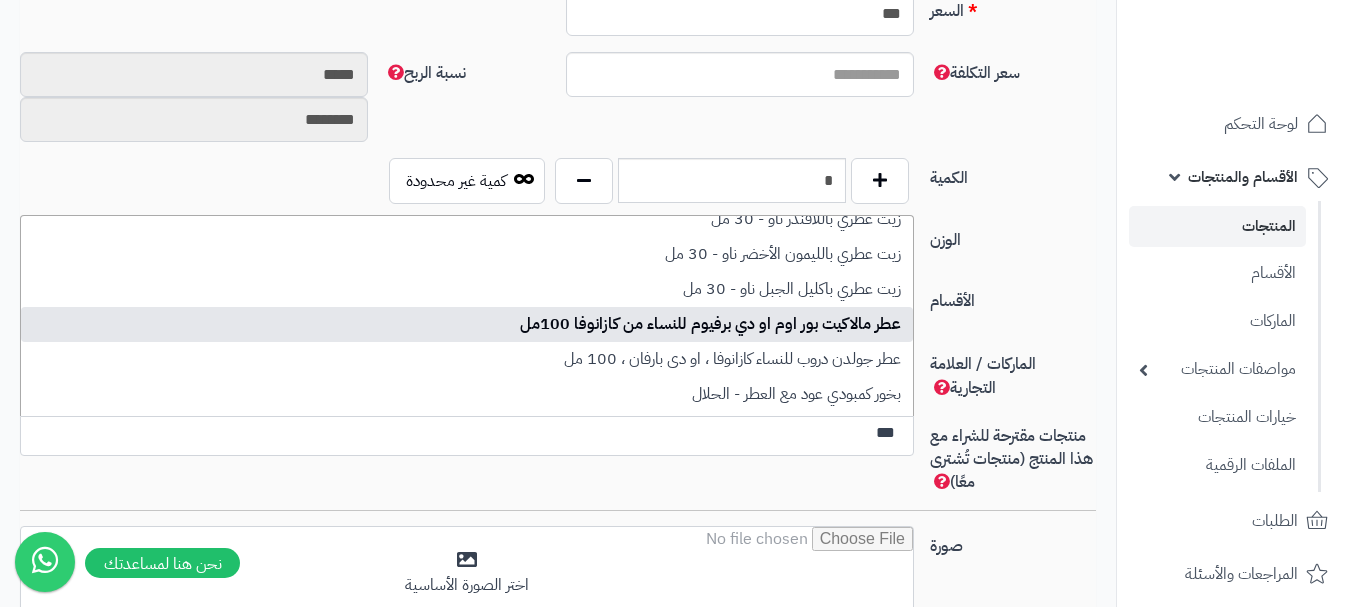 type 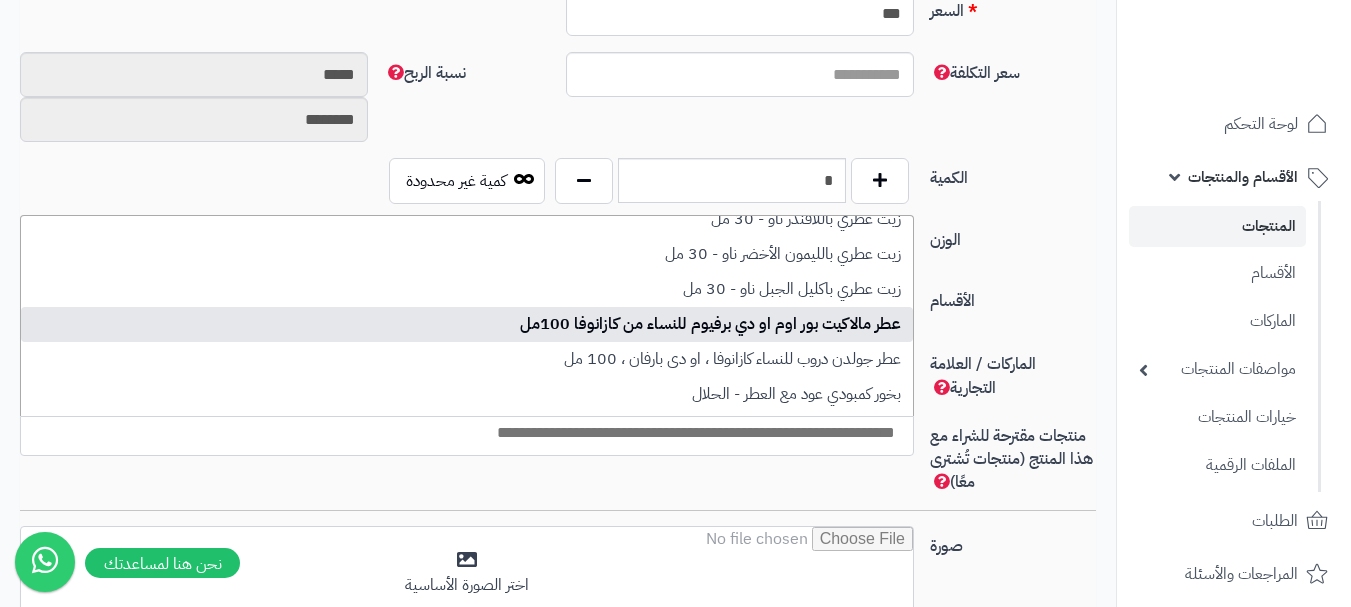 scroll, scrollTop: 0, scrollLeft: 0, axis: both 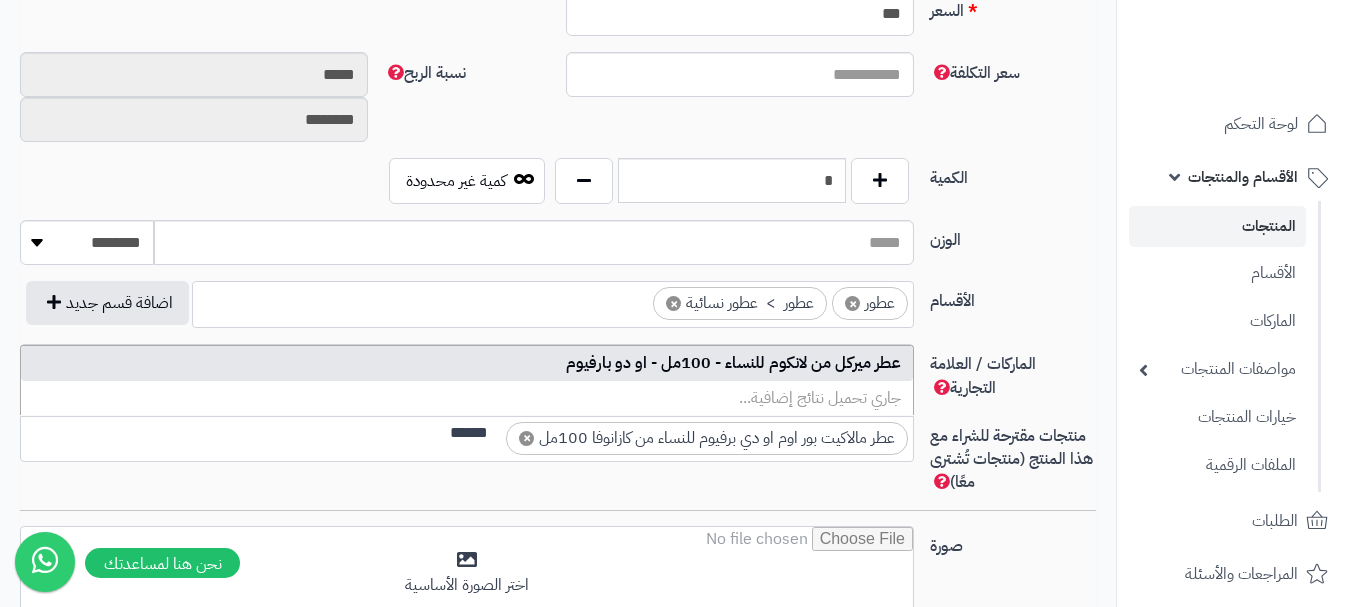 type on "******" 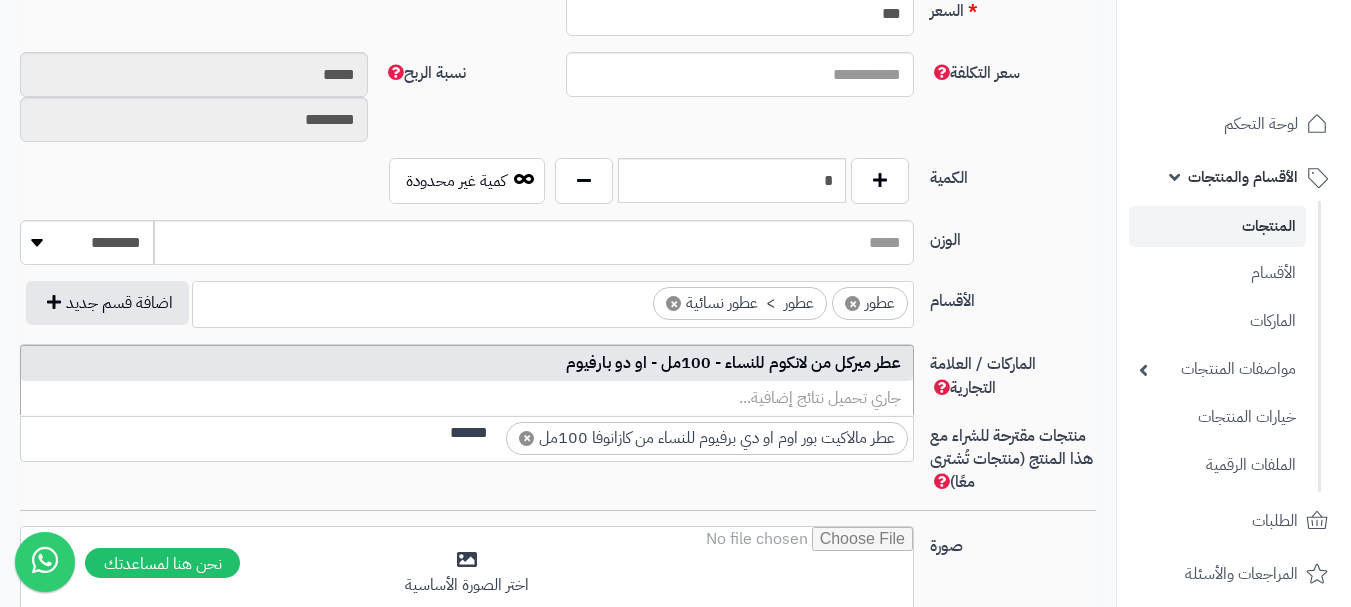 type 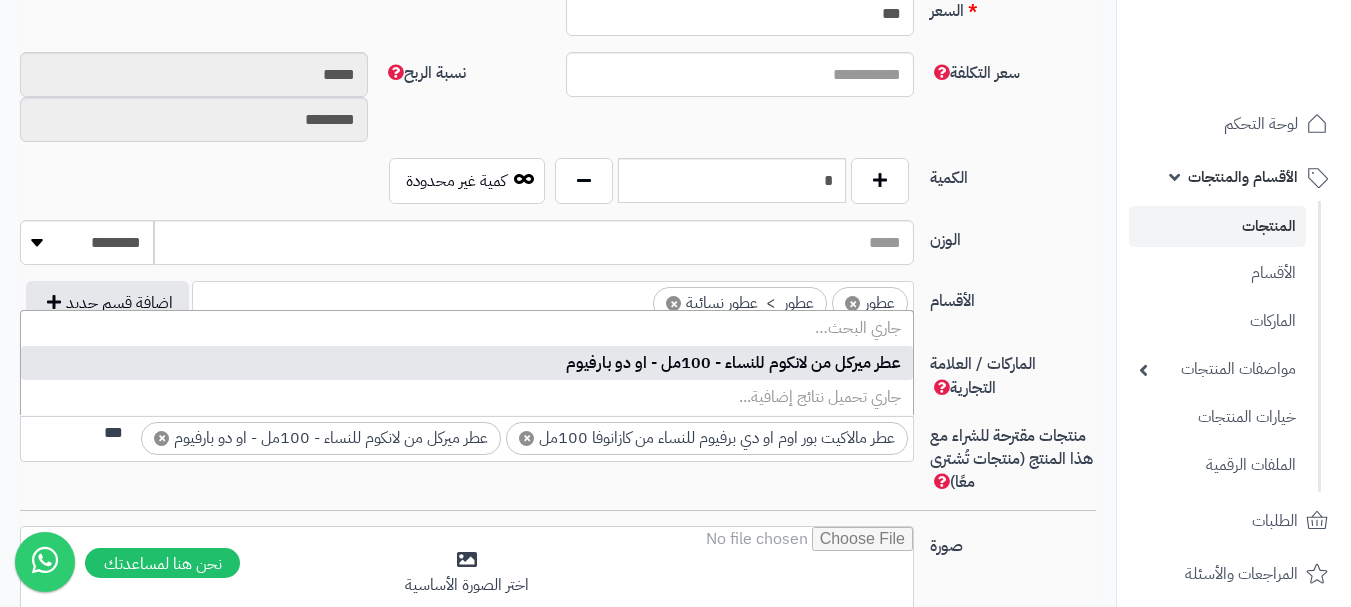 scroll, scrollTop: 0, scrollLeft: 0, axis: both 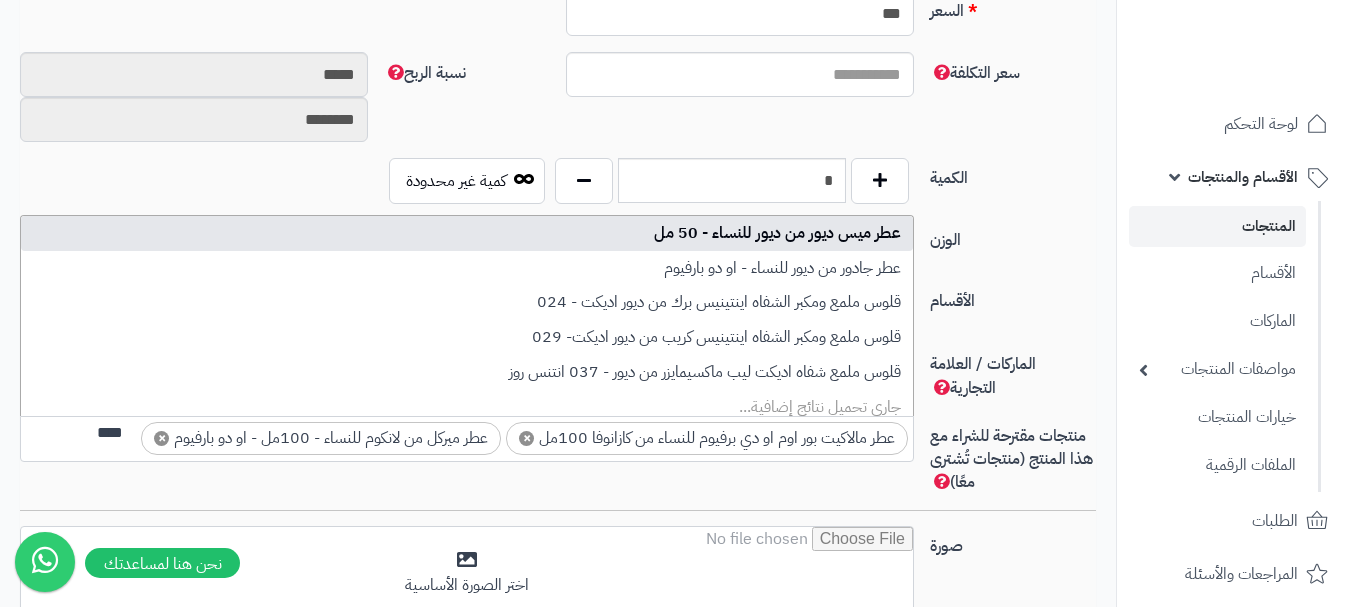 type on "****" 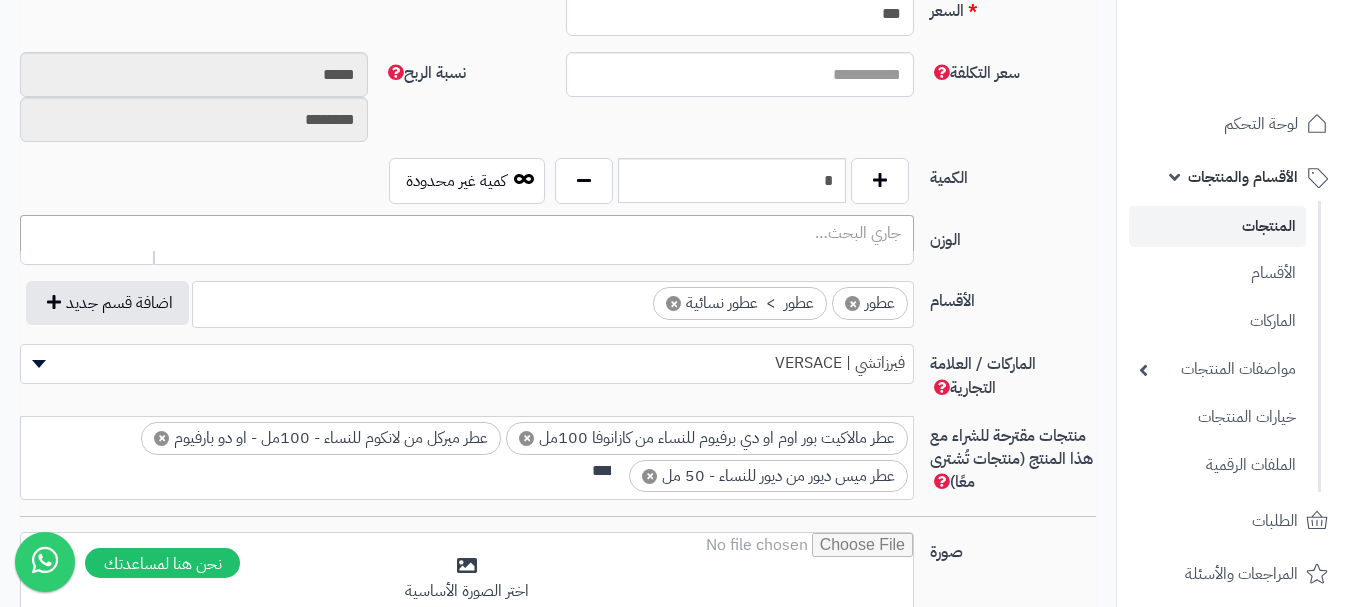 scroll, scrollTop: 0, scrollLeft: -10, axis: horizontal 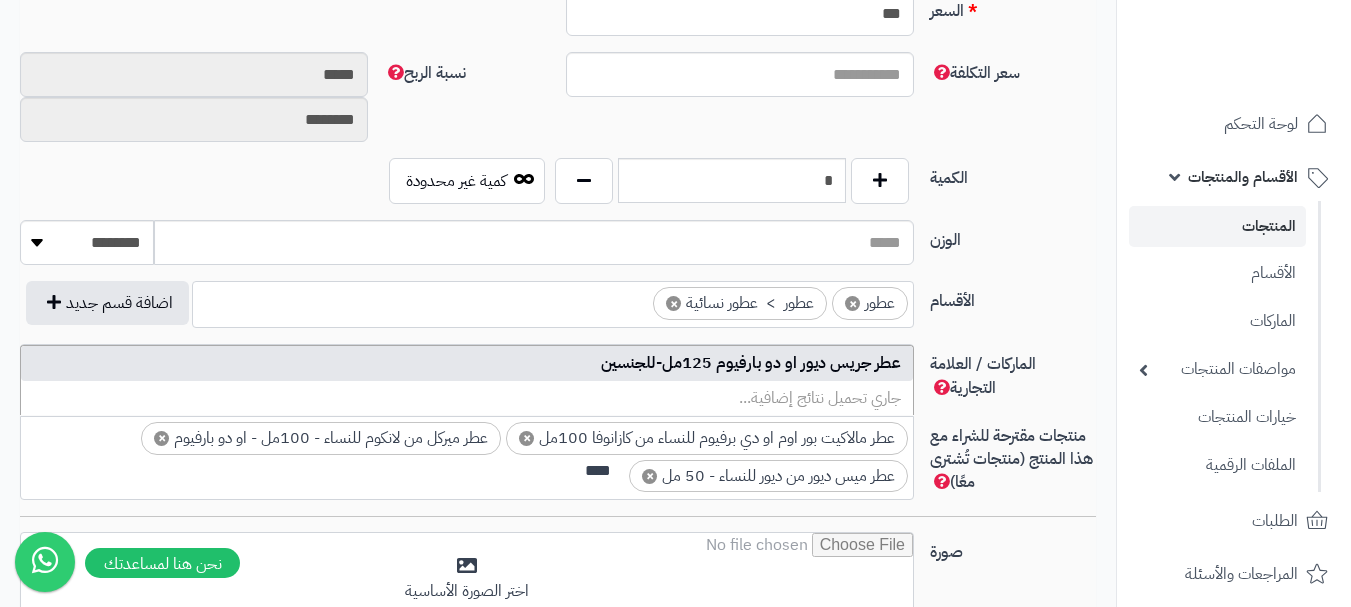 type on "****" 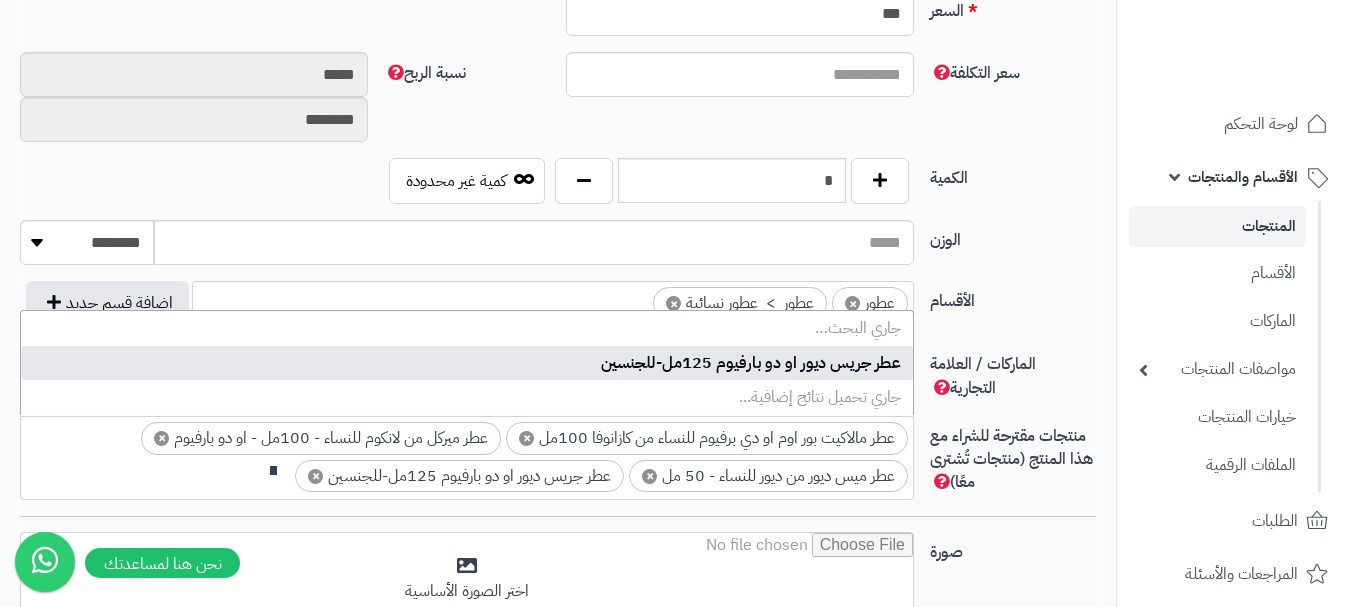scroll, scrollTop: 0, scrollLeft: 0, axis: both 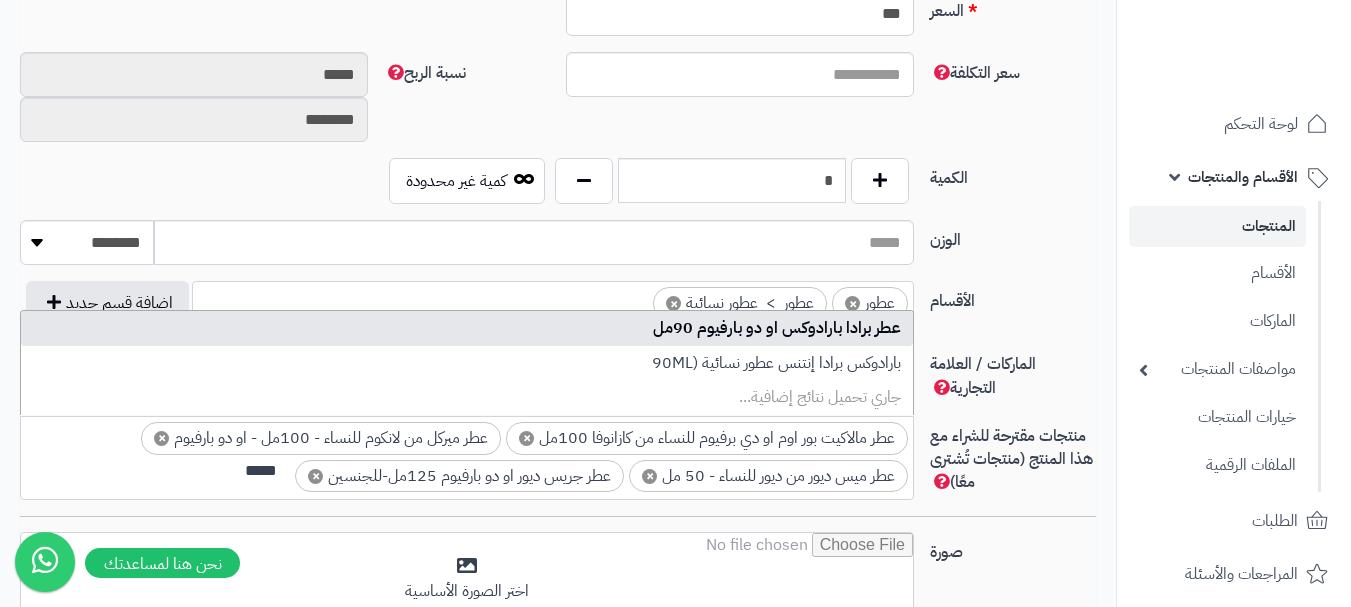 type on "*****" 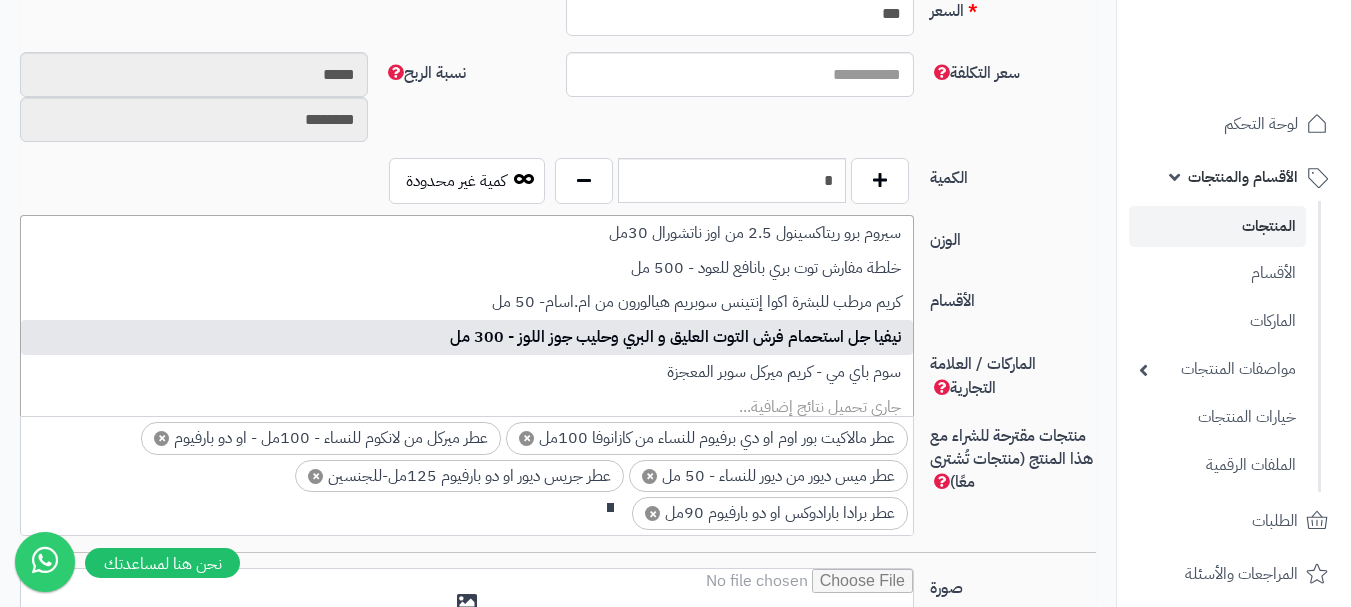 scroll, scrollTop: 0, scrollLeft: 0, axis: both 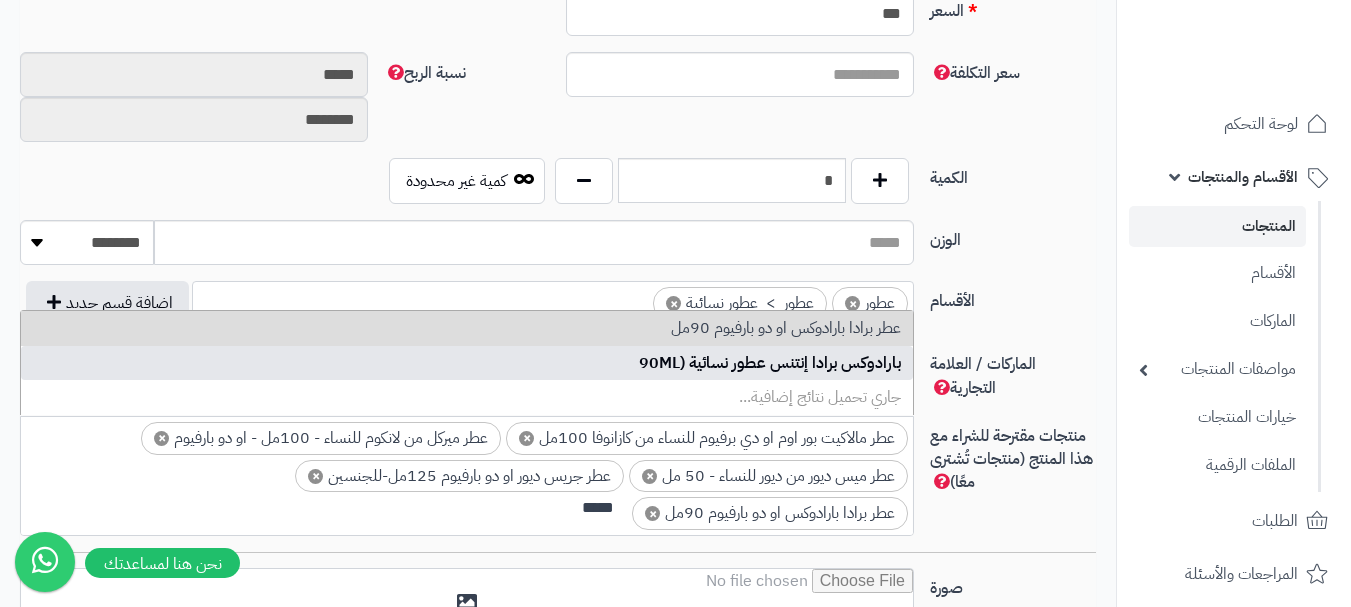 type on "*****" 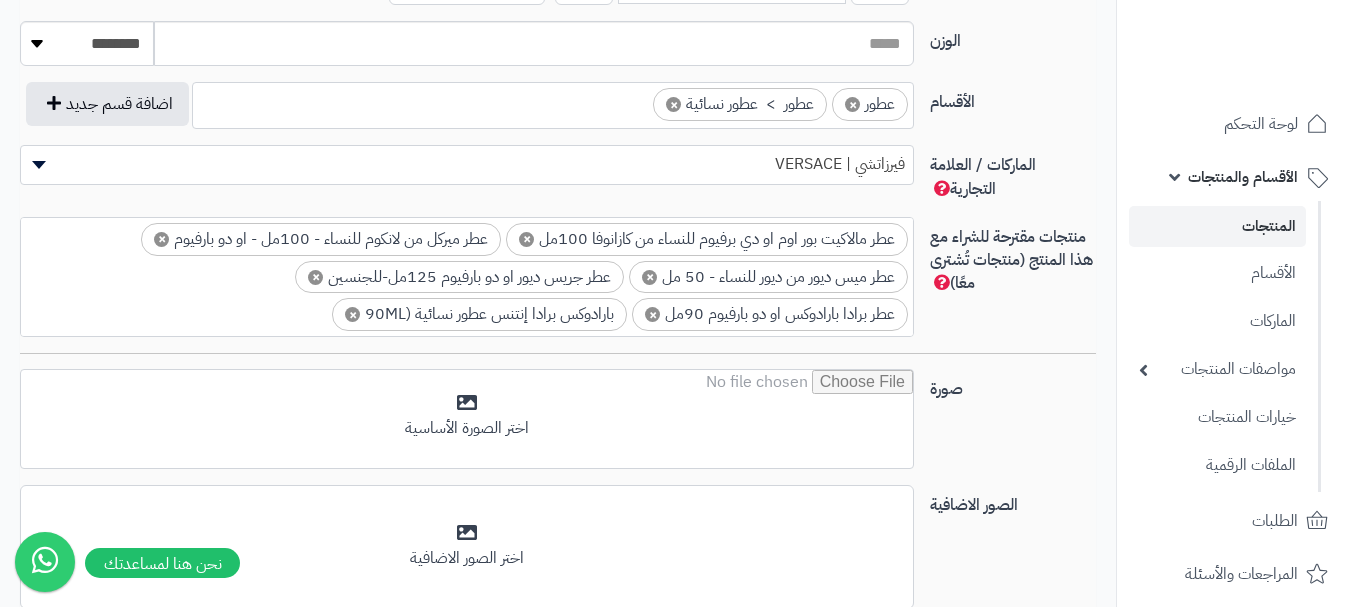 scroll, scrollTop: 1128, scrollLeft: 0, axis: vertical 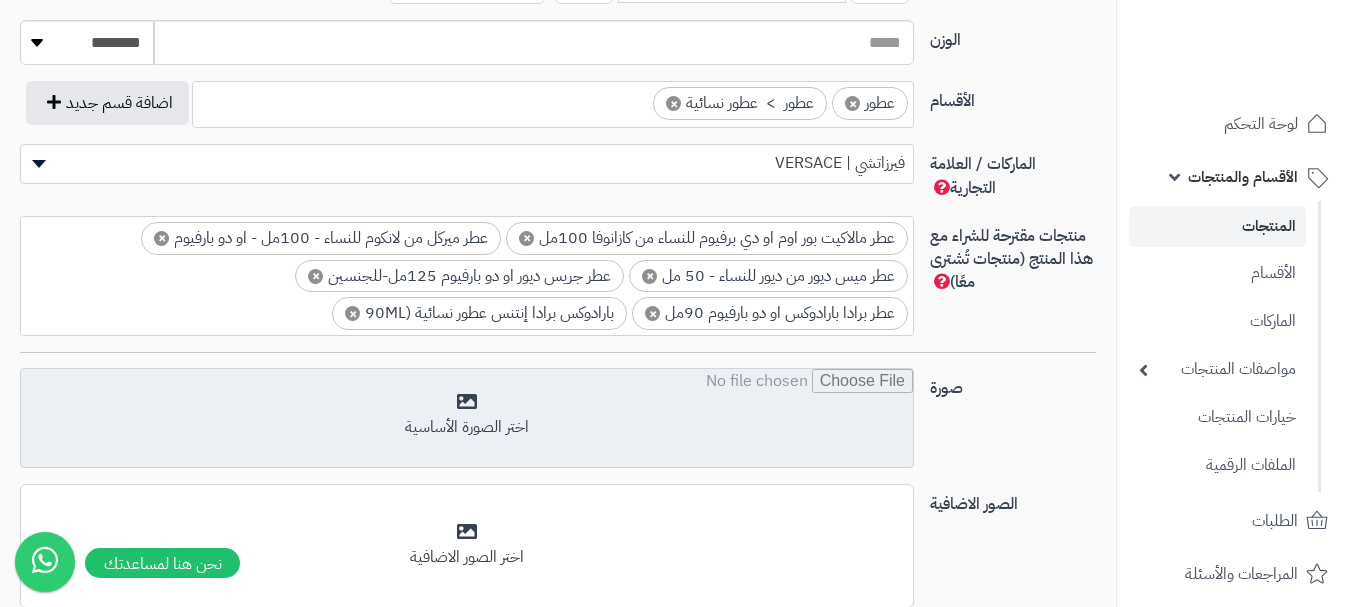 click at bounding box center (467, 419) 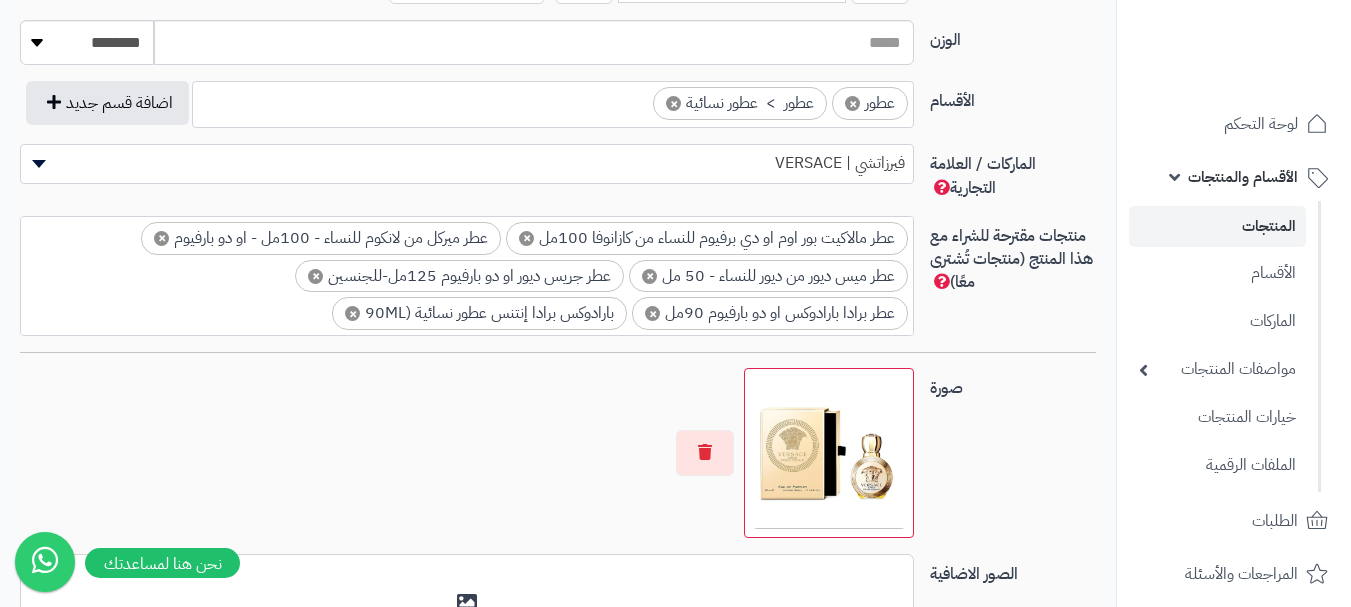 scroll, scrollTop: 2, scrollLeft: 0, axis: vertical 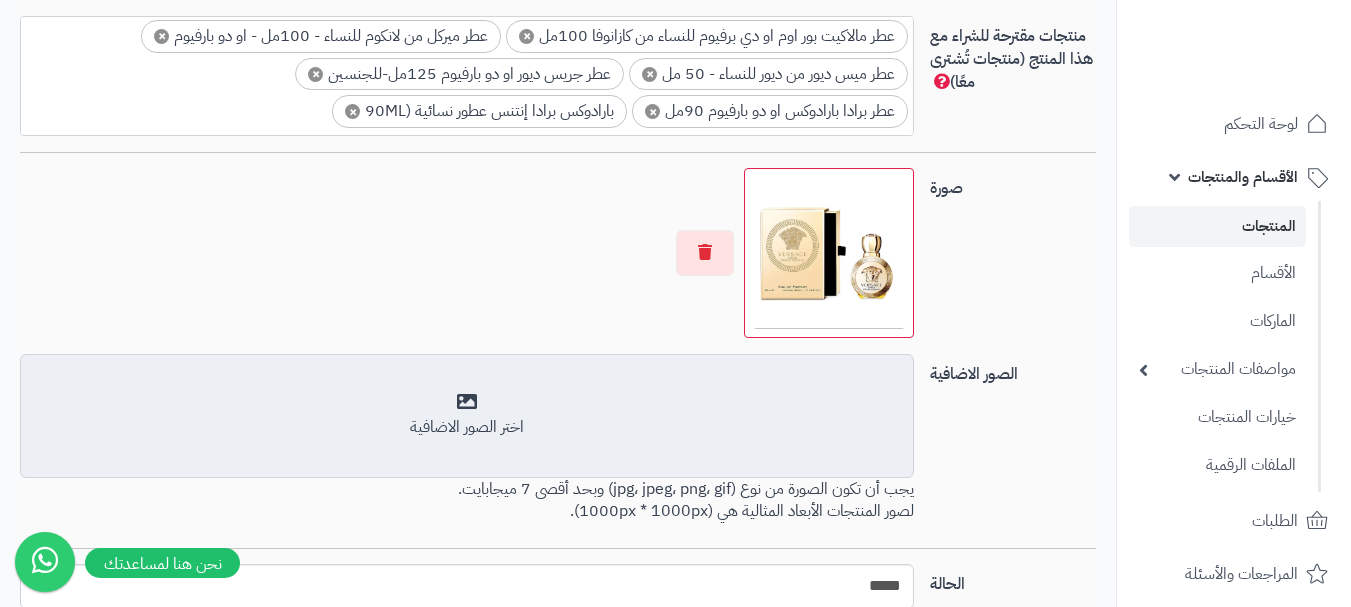 click on "اختر الصور الاضافية" at bounding box center (467, 427) 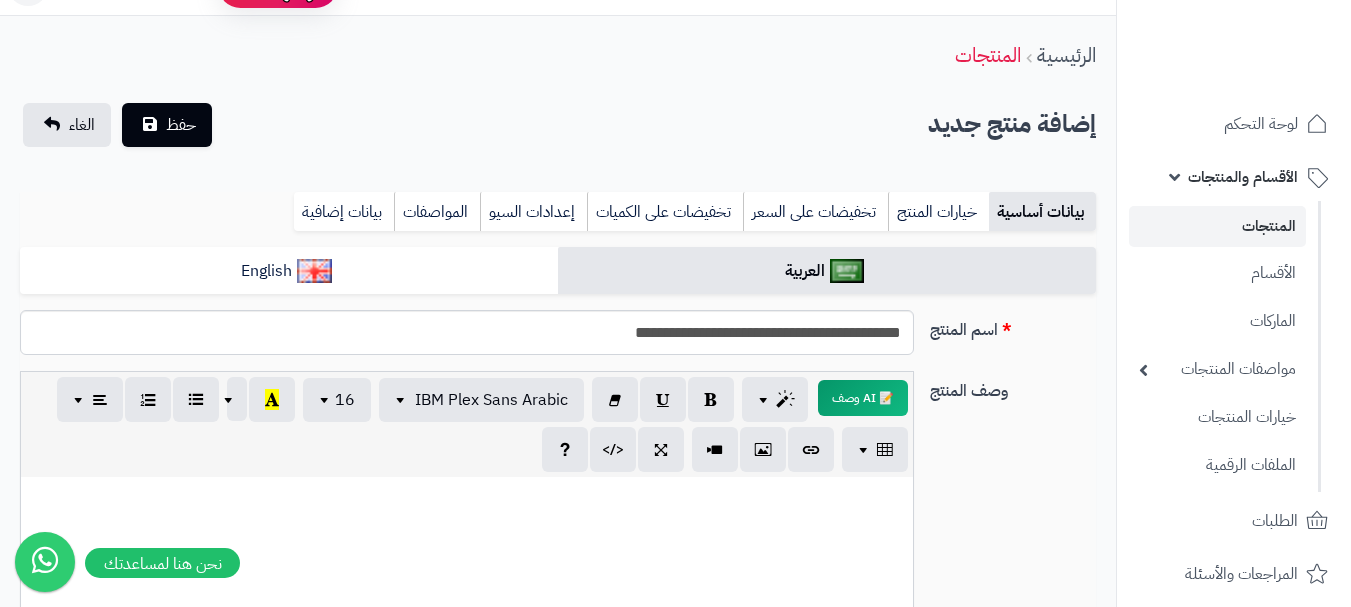 scroll, scrollTop: 0, scrollLeft: 0, axis: both 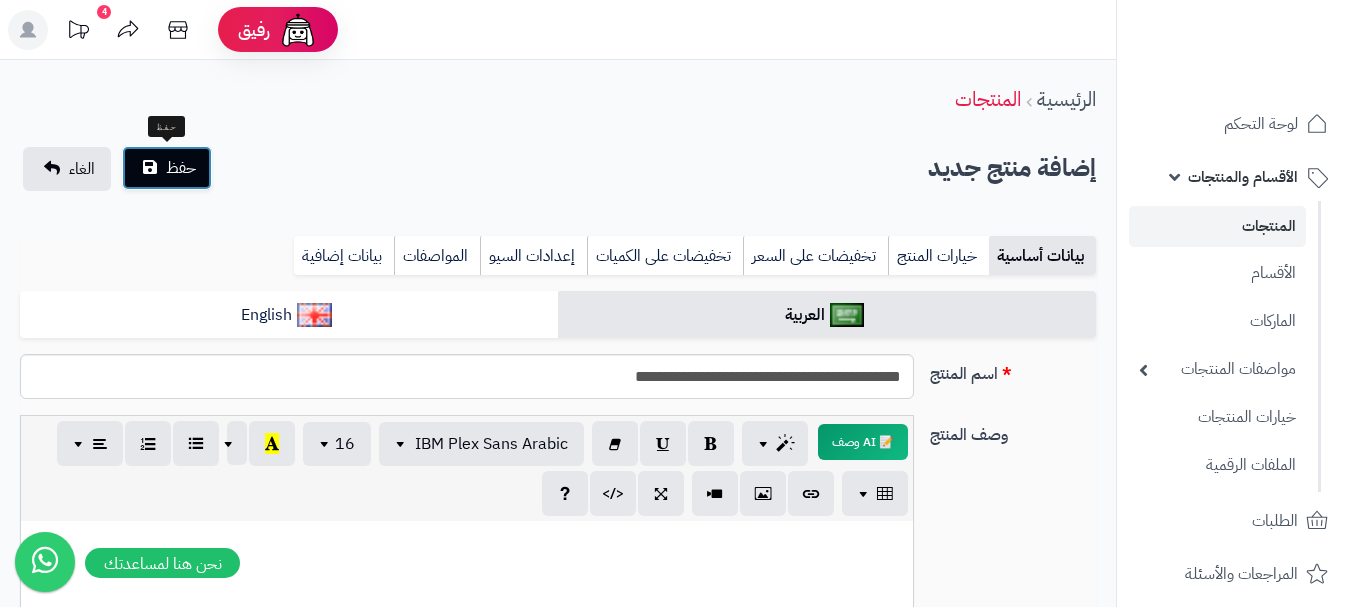 click on "حفظ" at bounding box center [181, 168] 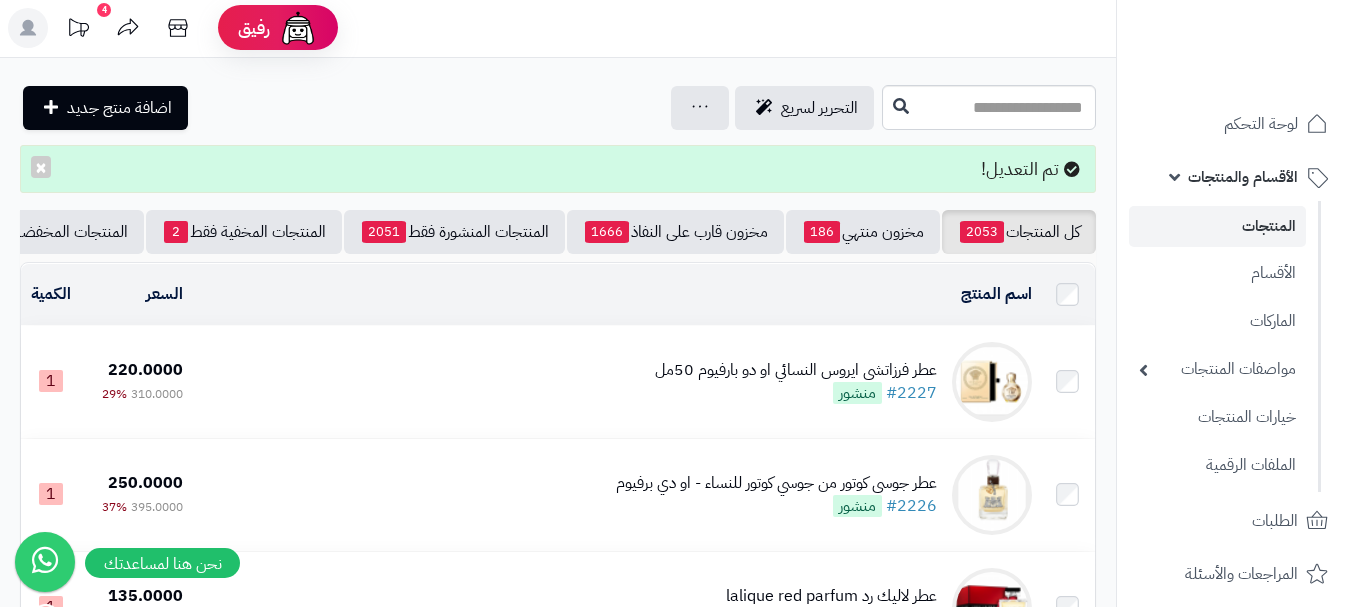 scroll, scrollTop: 0, scrollLeft: 0, axis: both 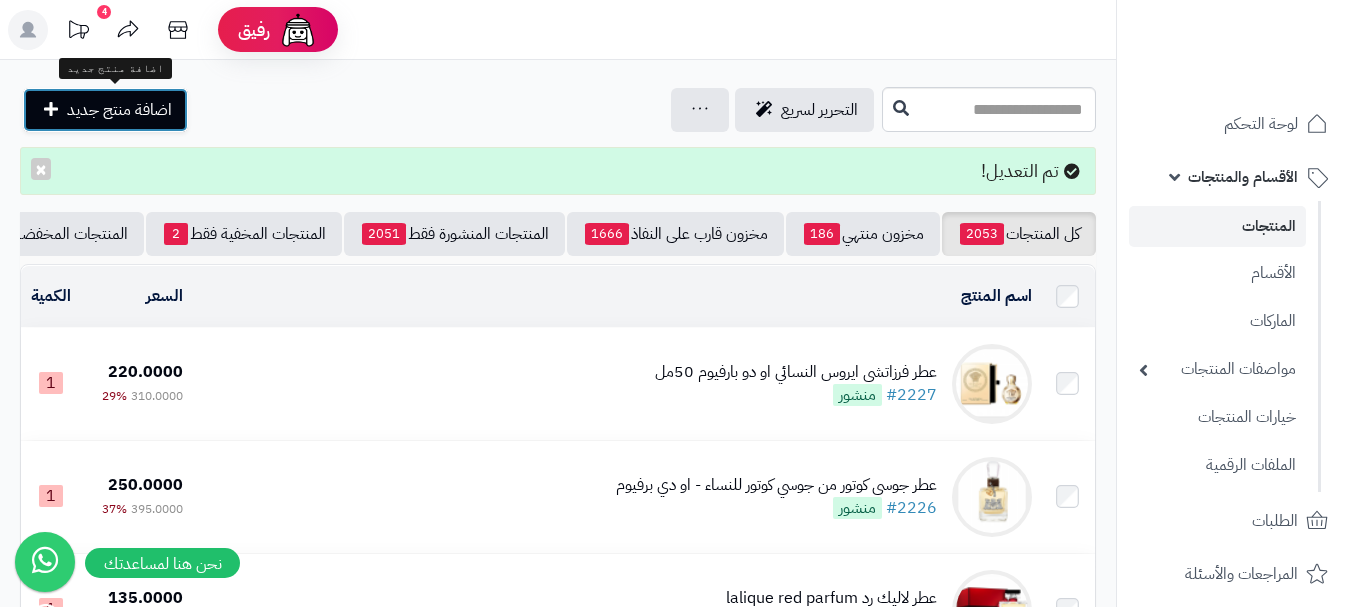 click on "اضافة منتج جديد" at bounding box center (119, 110) 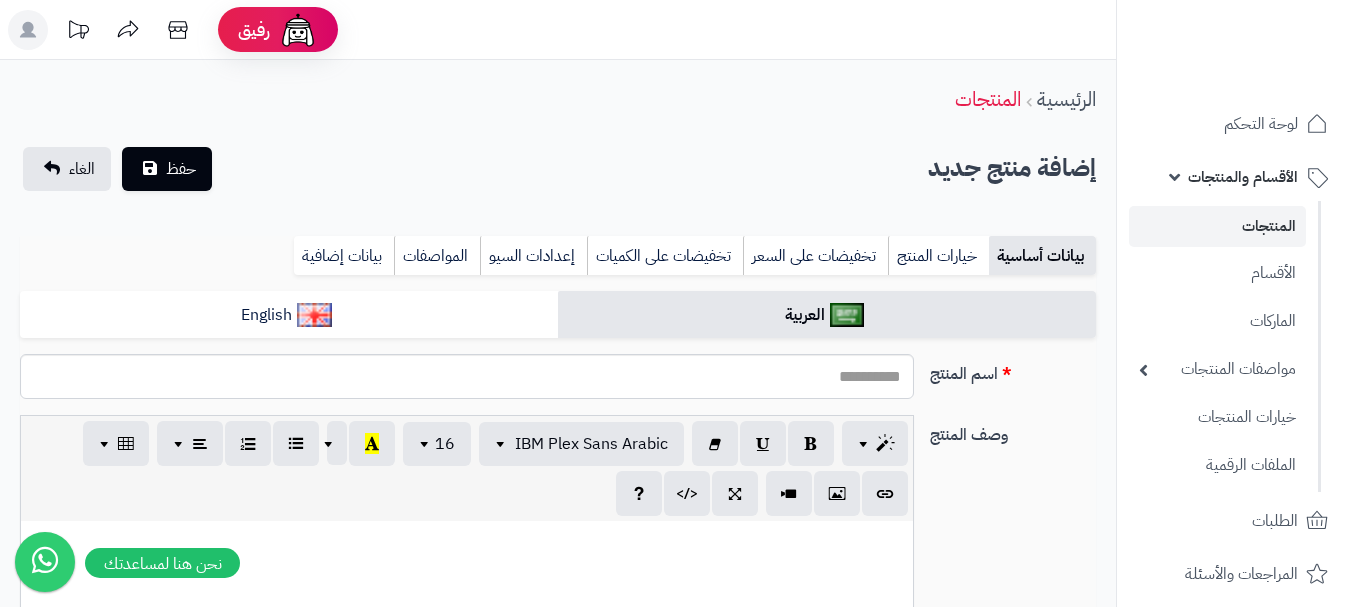 select 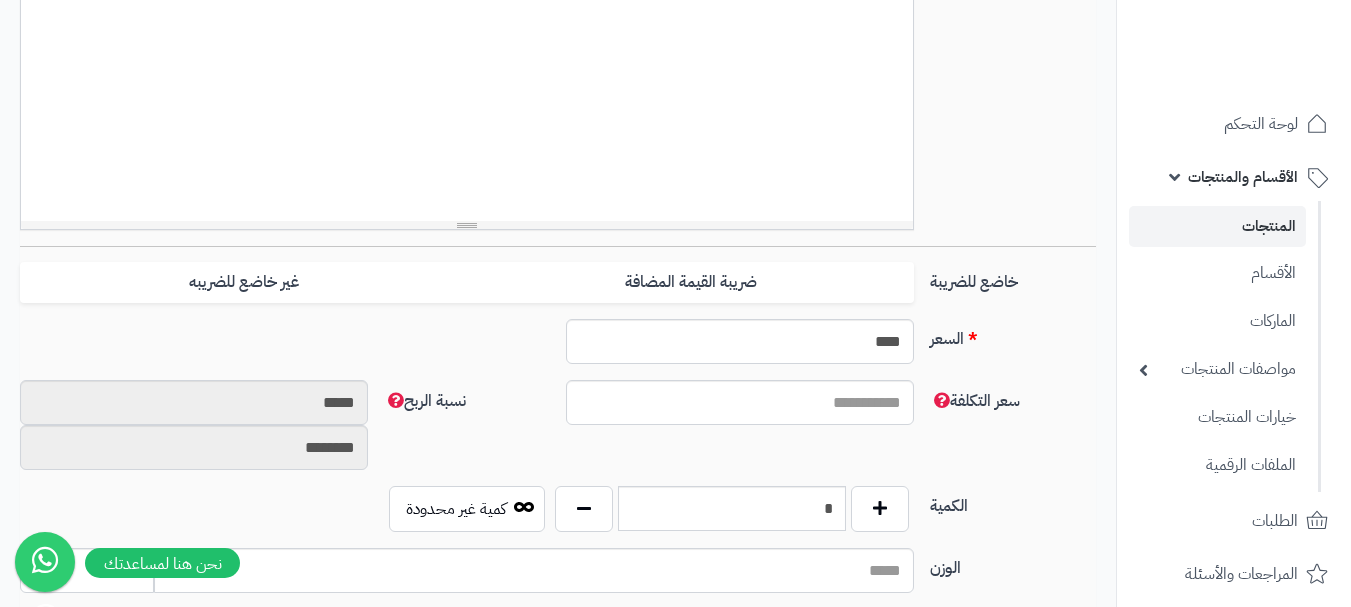 scroll, scrollTop: 800, scrollLeft: 0, axis: vertical 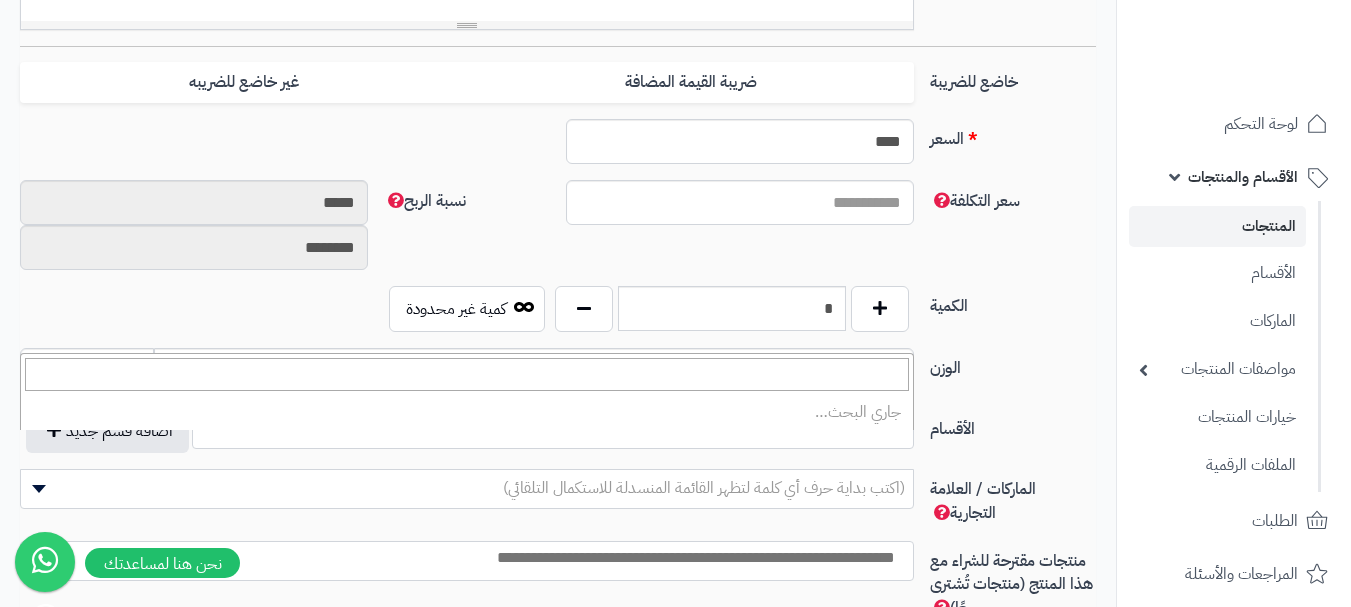 click on "(اكتب بداية حرف أي كلمة لتظهر القائمة المنسدلة للاستكمال التلقائي)" at bounding box center (704, 488) 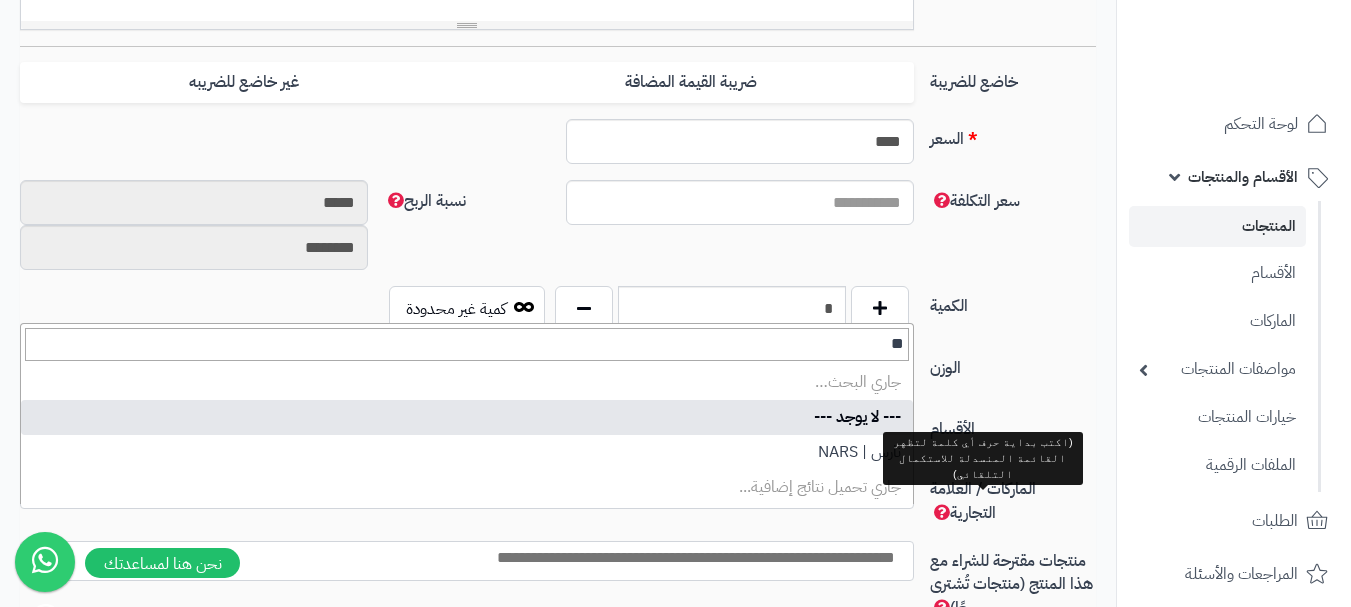 type on "*" 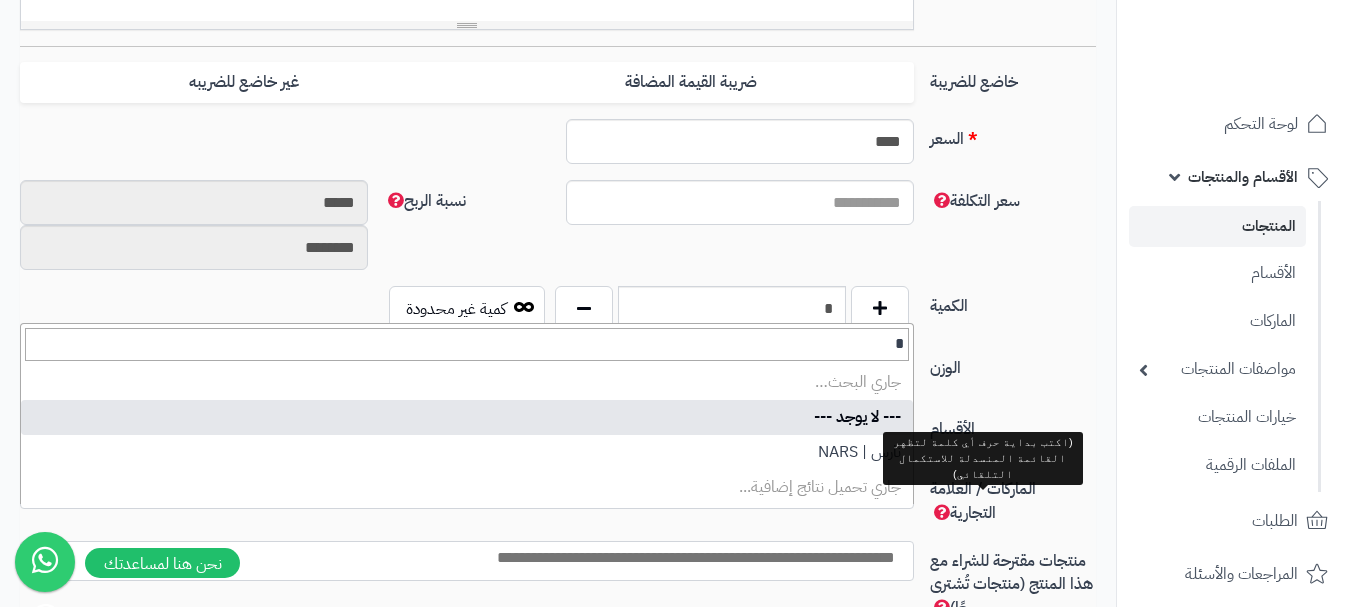 type 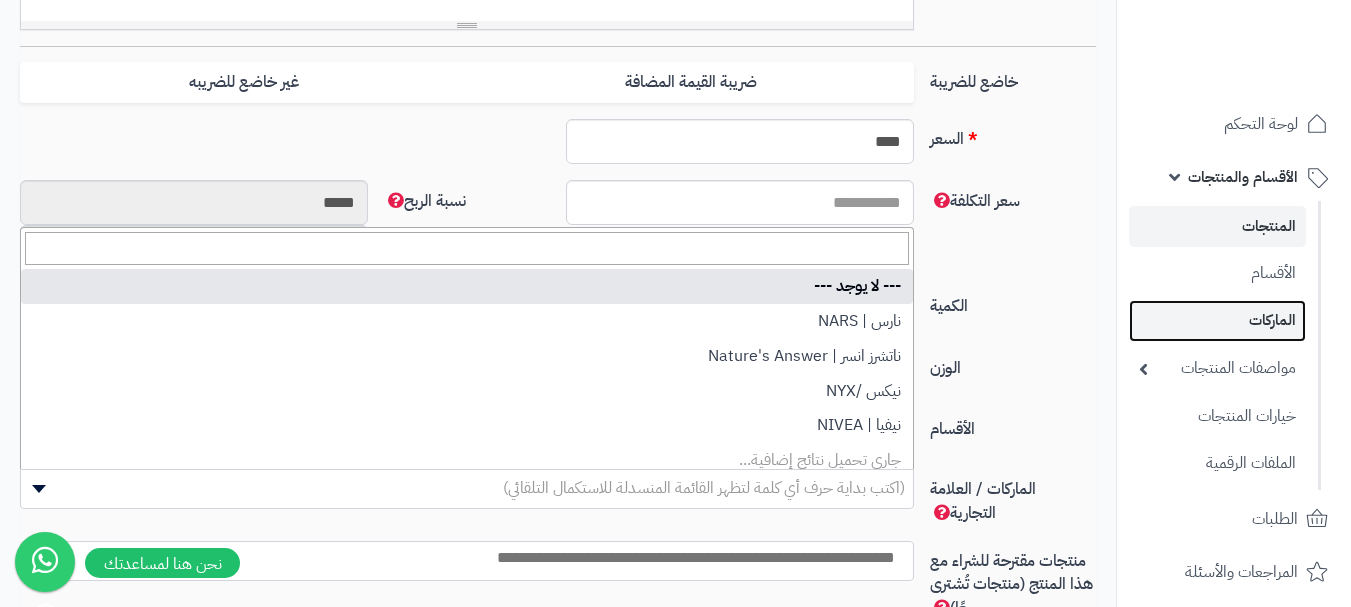click on "الماركات" at bounding box center [1217, 320] 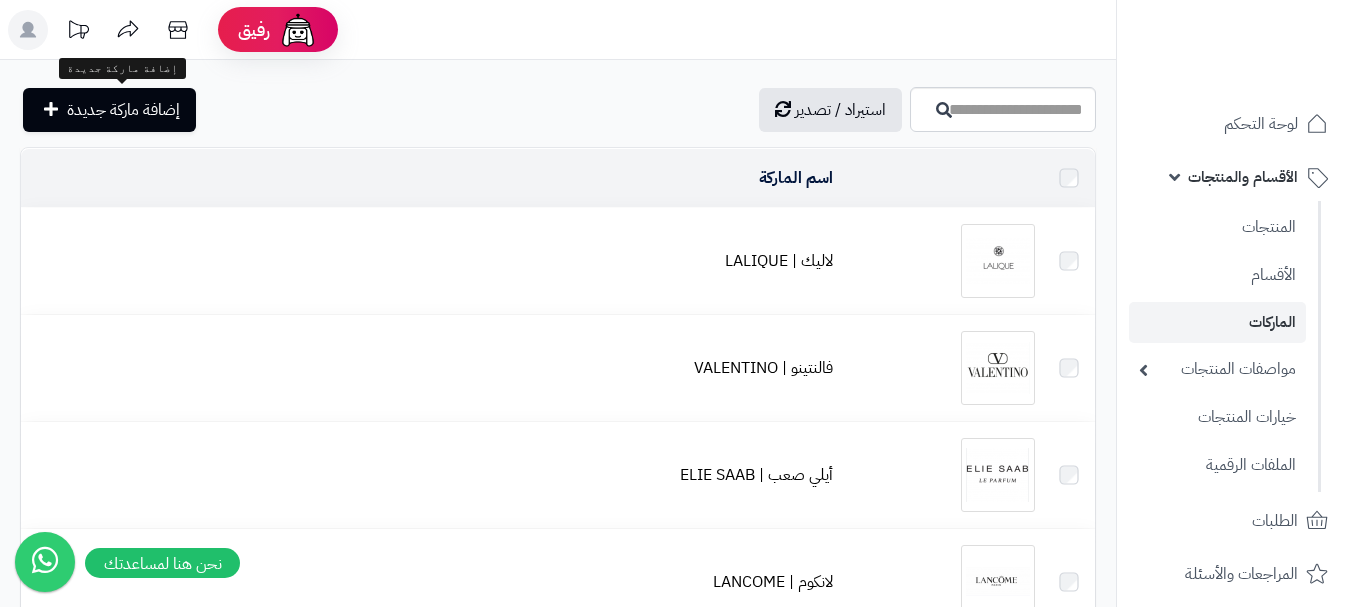 scroll, scrollTop: 0, scrollLeft: 0, axis: both 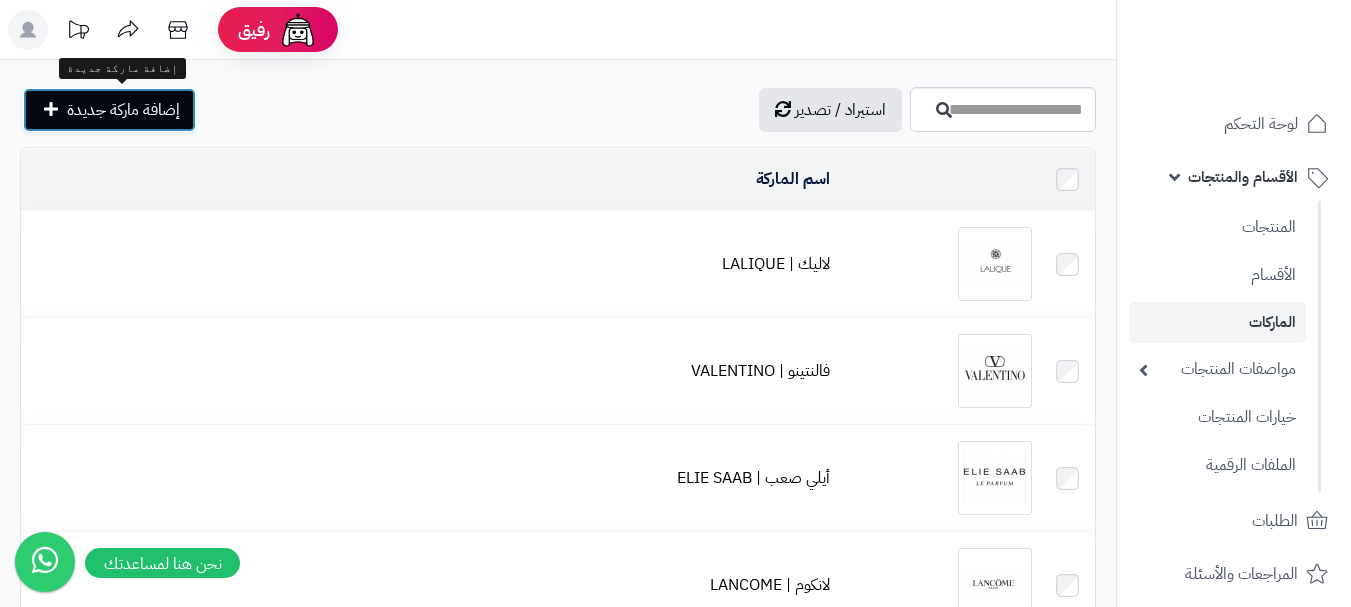 click on "إضافة ماركة جديدة" at bounding box center (123, 110) 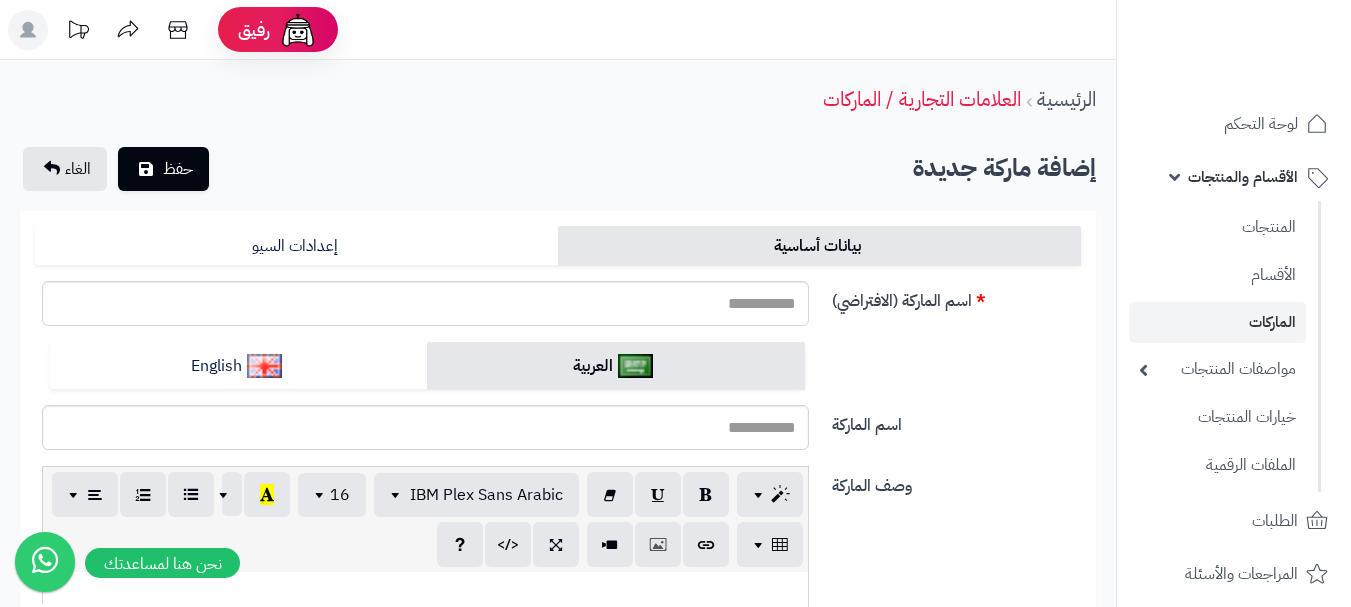 scroll, scrollTop: 0, scrollLeft: 0, axis: both 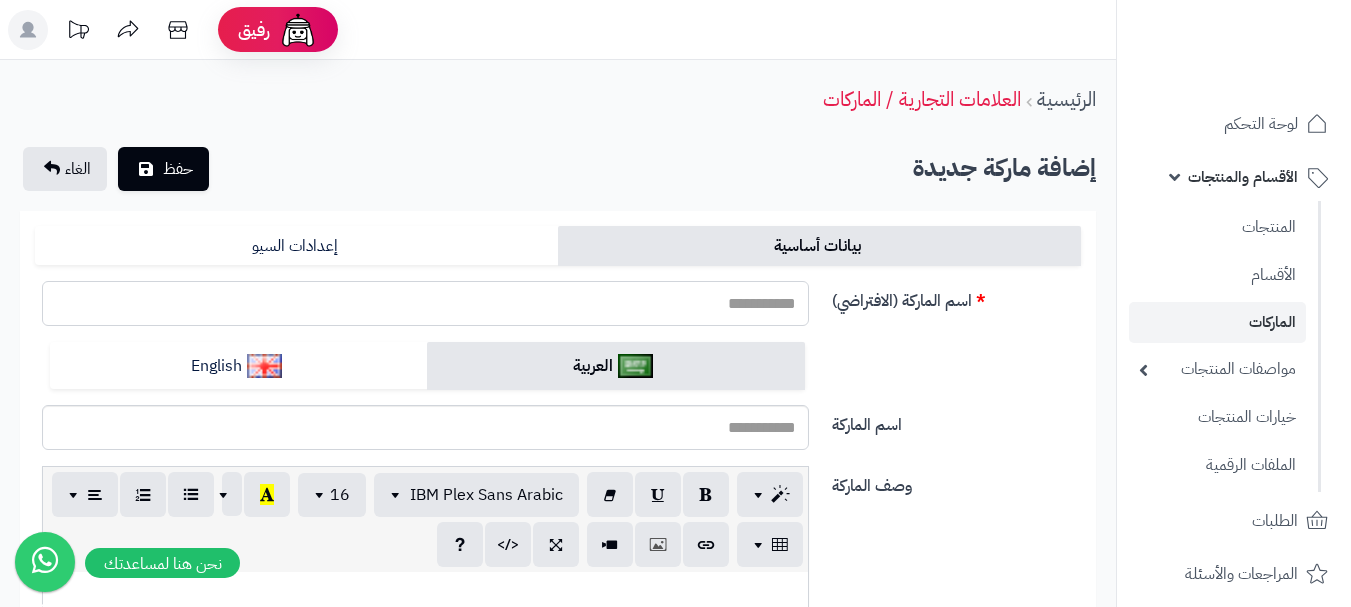 click on "اسم الماركة (الافتراضي)" at bounding box center (425, 303) 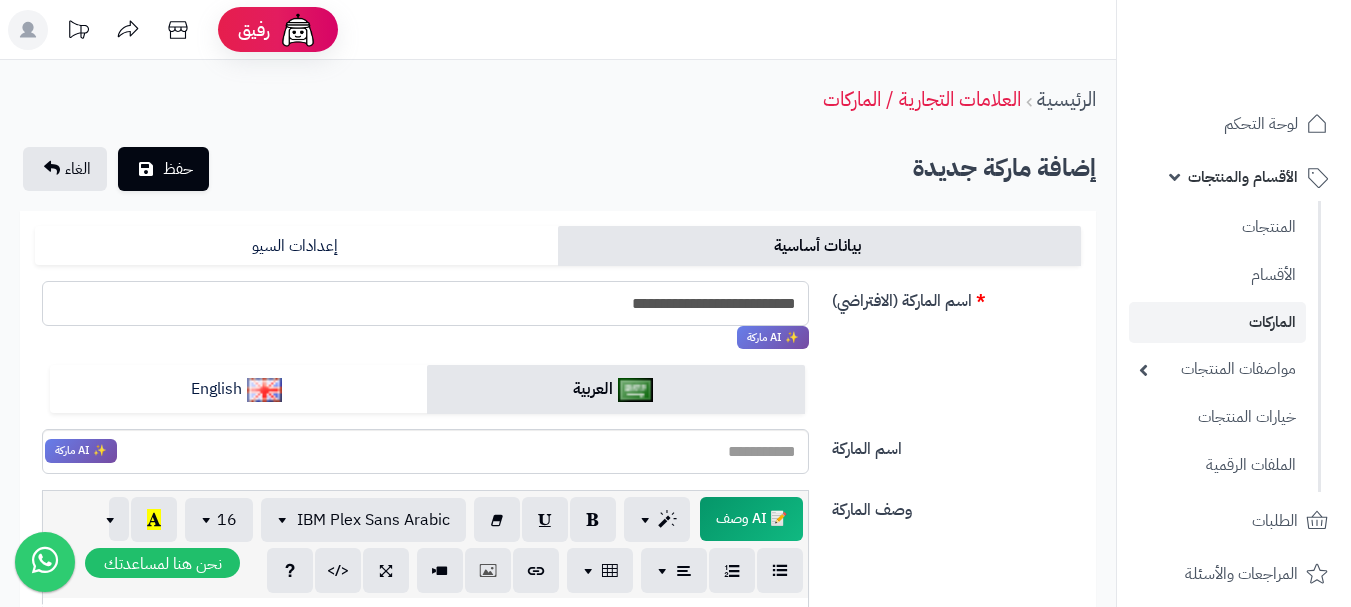 click on "**********" at bounding box center (425, 303) 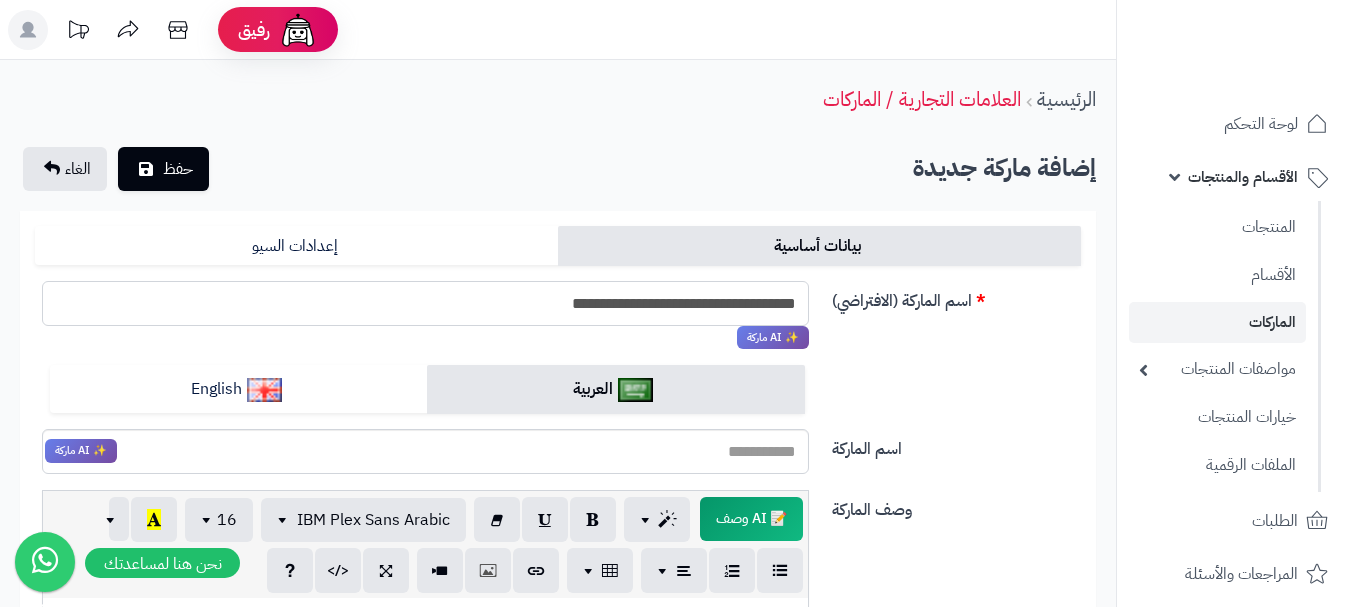 drag, startPoint x: 505, startPoint y: 298, endPoint x: 836, endPoint y: 298, distance: 331 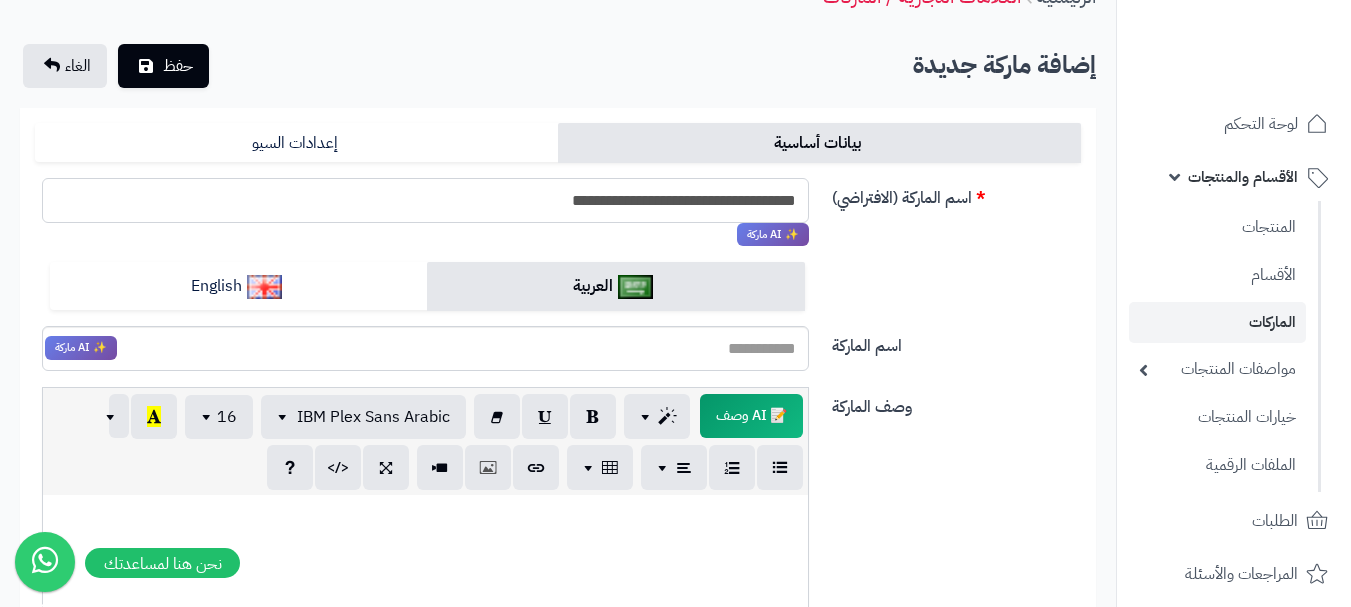 scroll, scrollTop: 200, scrollLeft: 0, axis: vertical 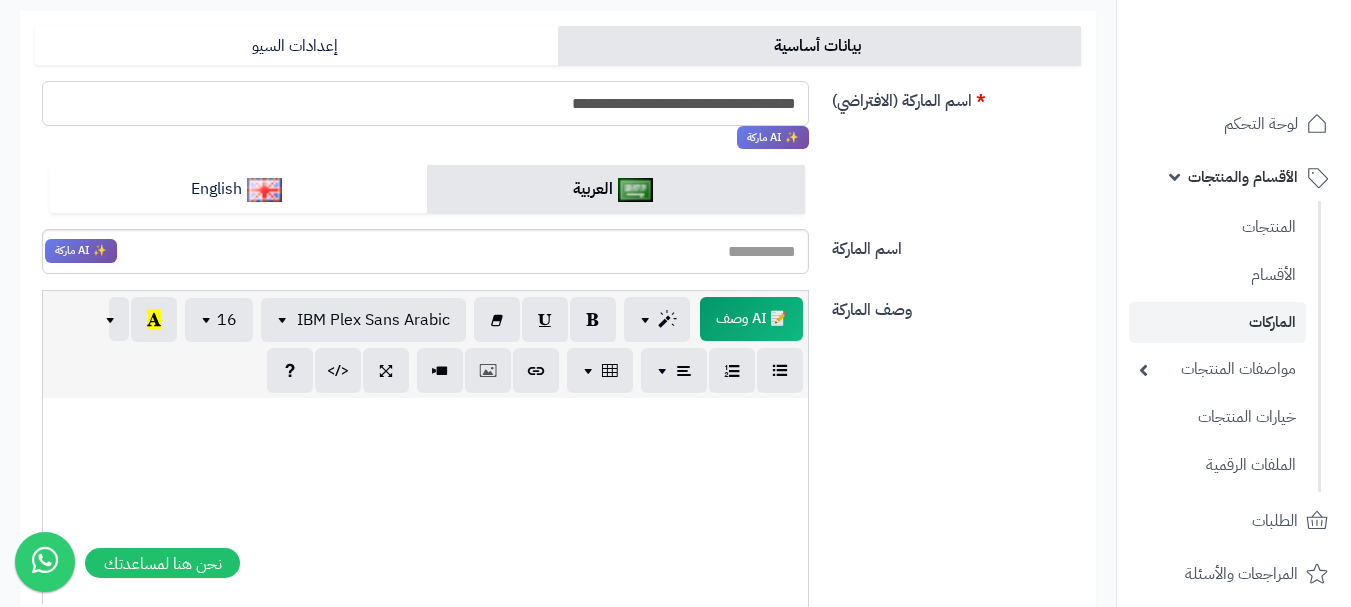 type on "**********" 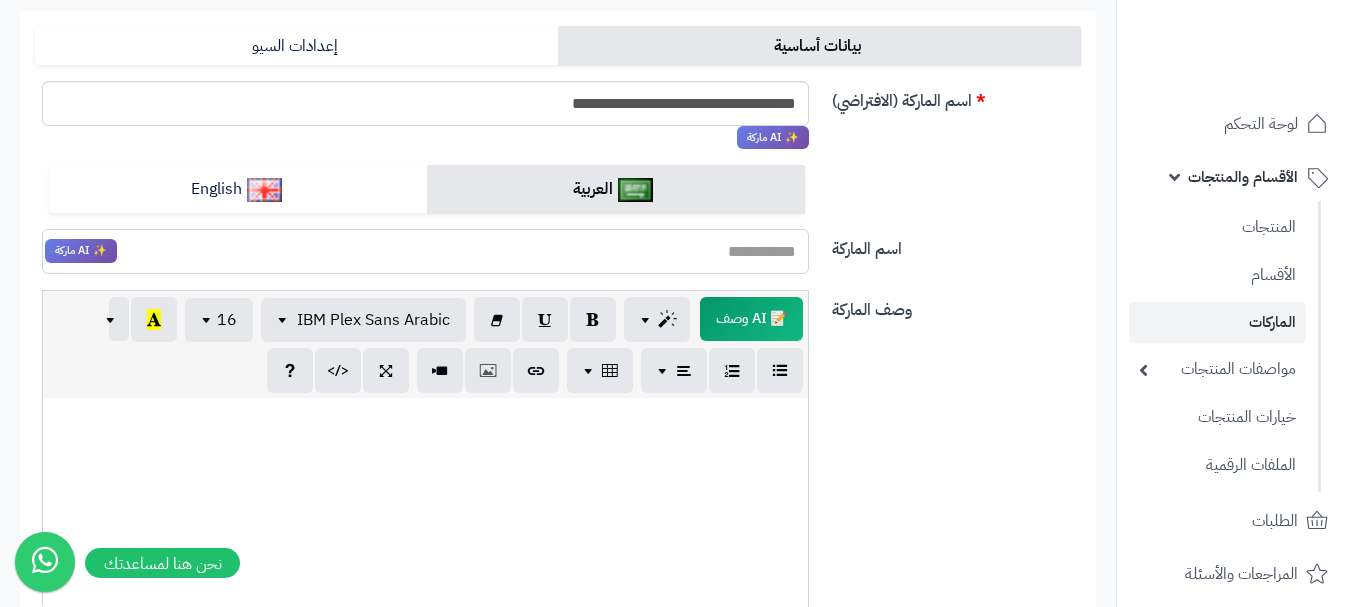 paste on "**********" 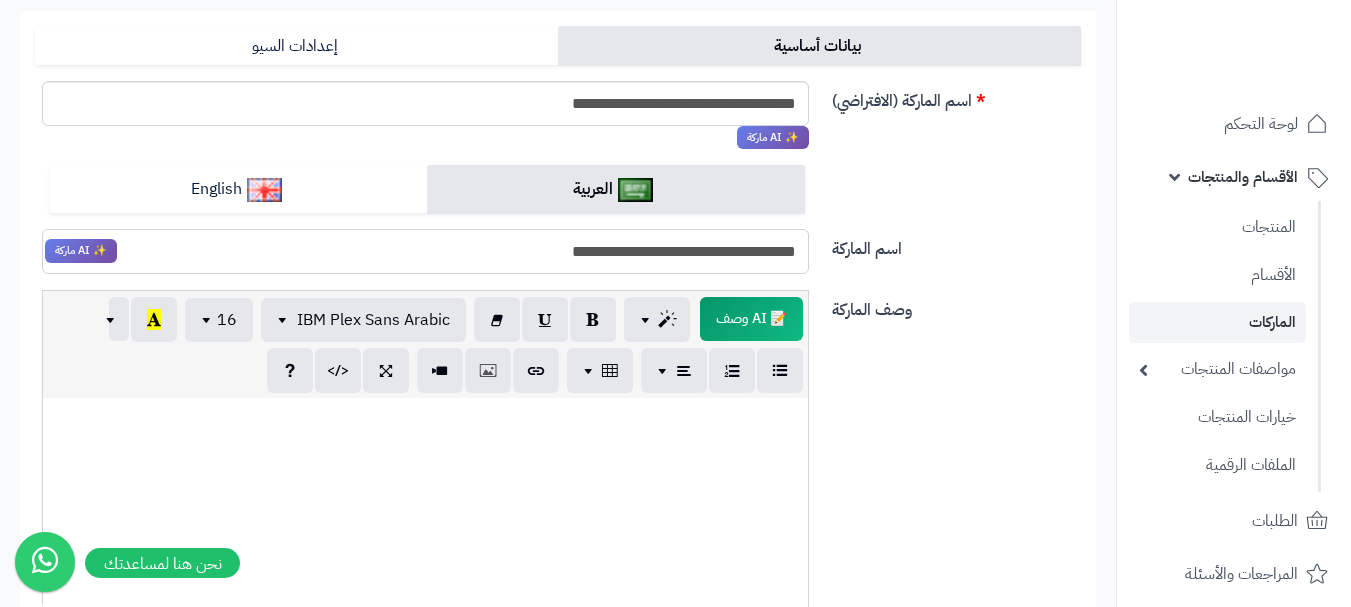 drag, startPoint x: 683, startPoint y: 250, endPoint x: 669, endPoint y: 259, distance: 16.643316 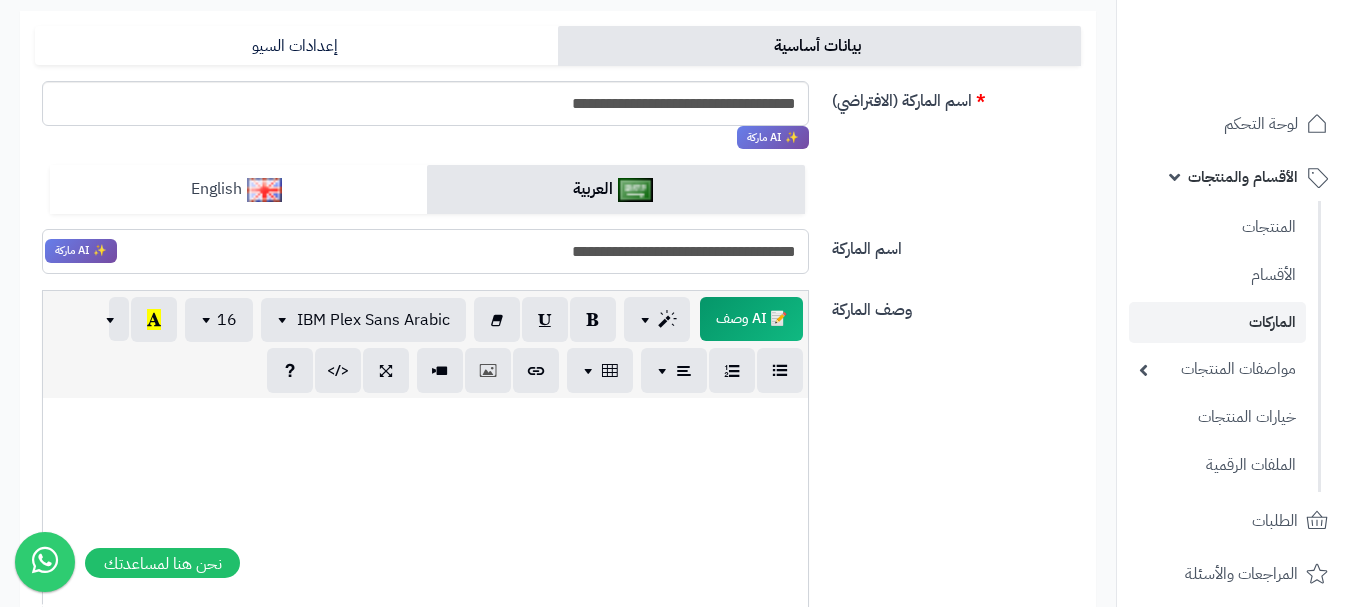 type on "**********" 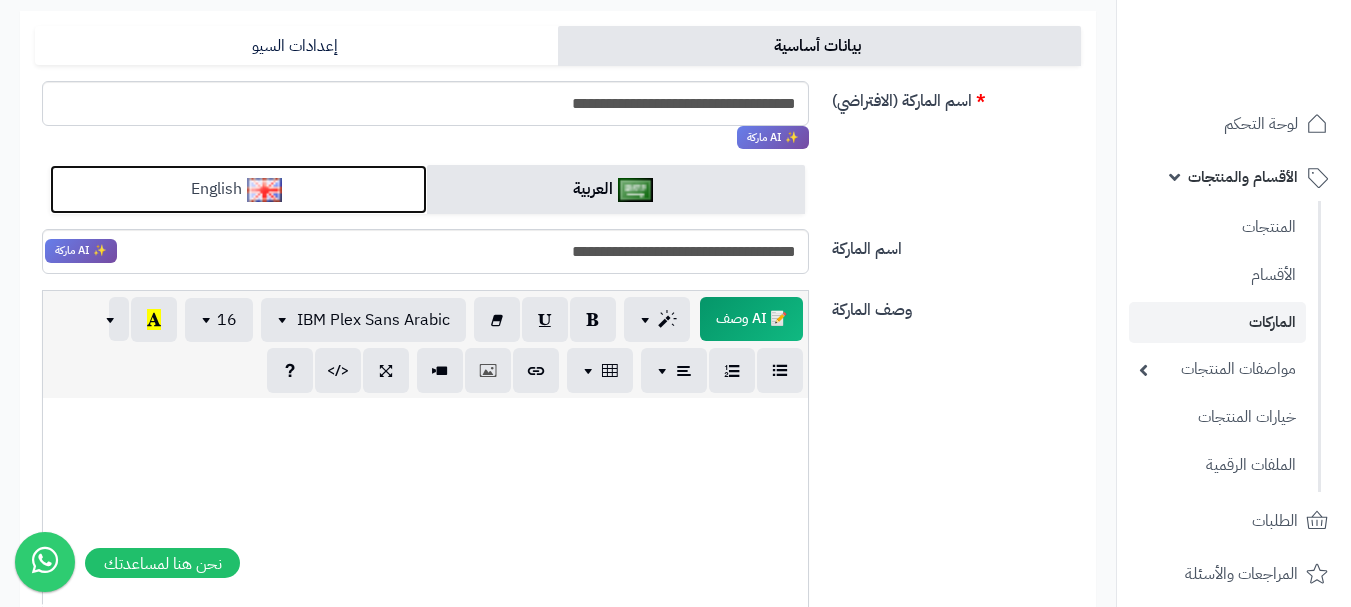 drag, startPoint x: 386, startPoint y: 192, endPoint x: 582, endPoint y: 245, distance: 203.0394 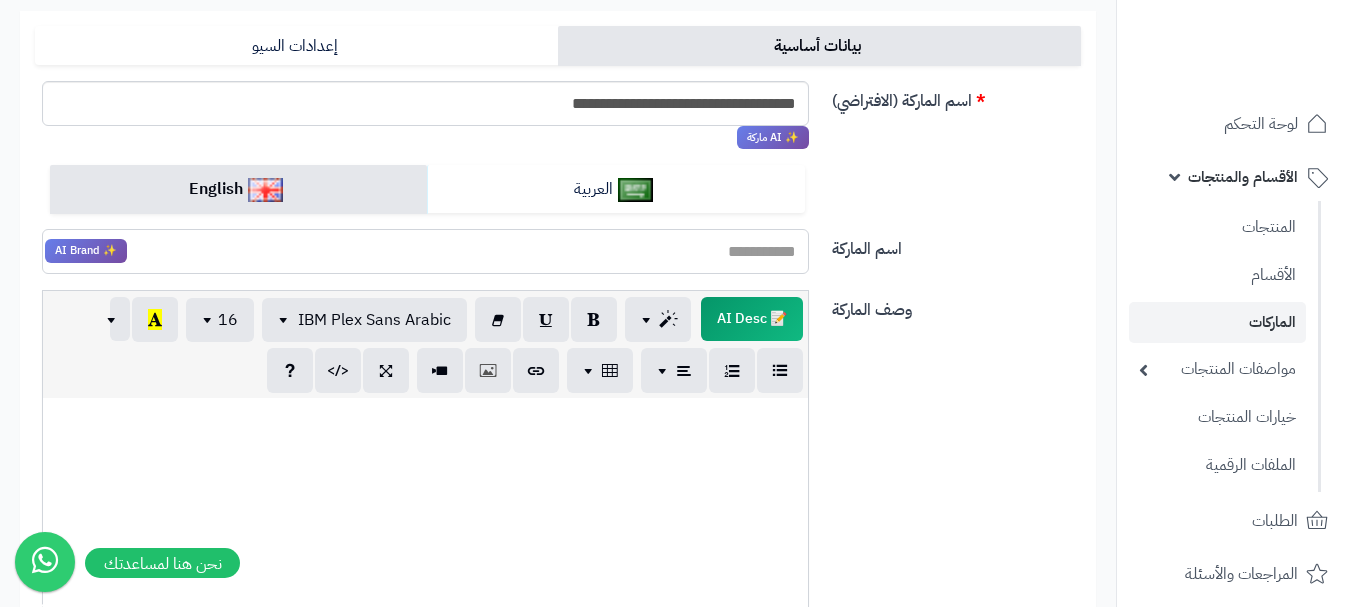 paste on "**********" 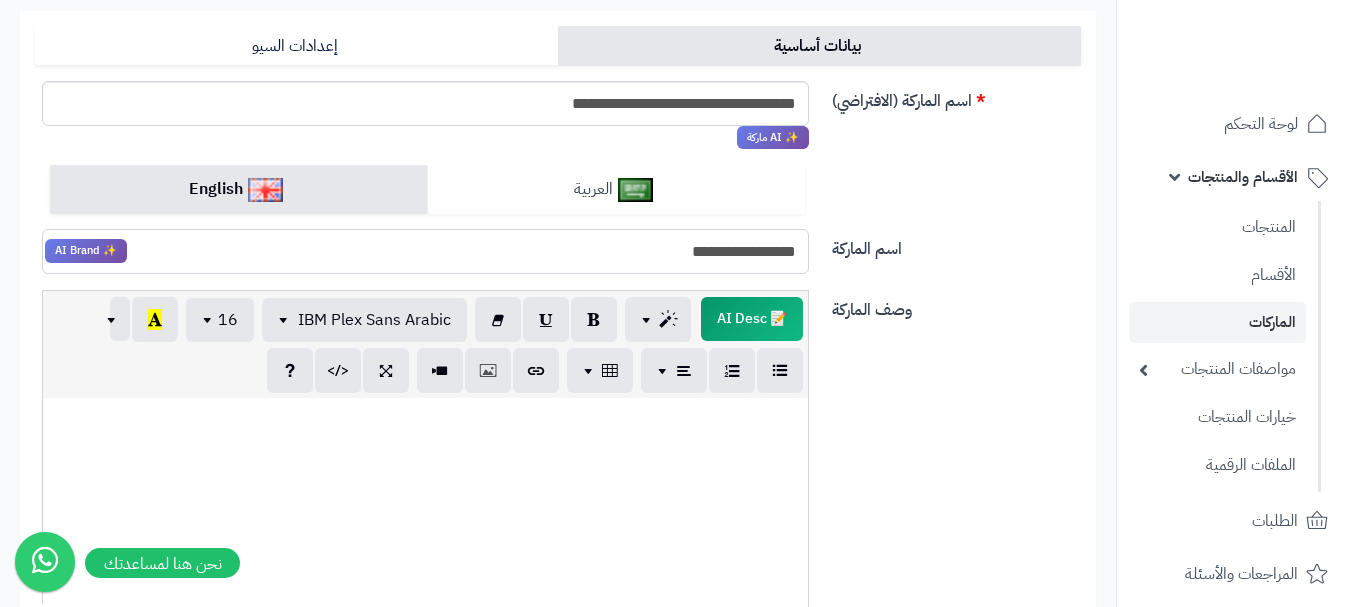 type on "**********" 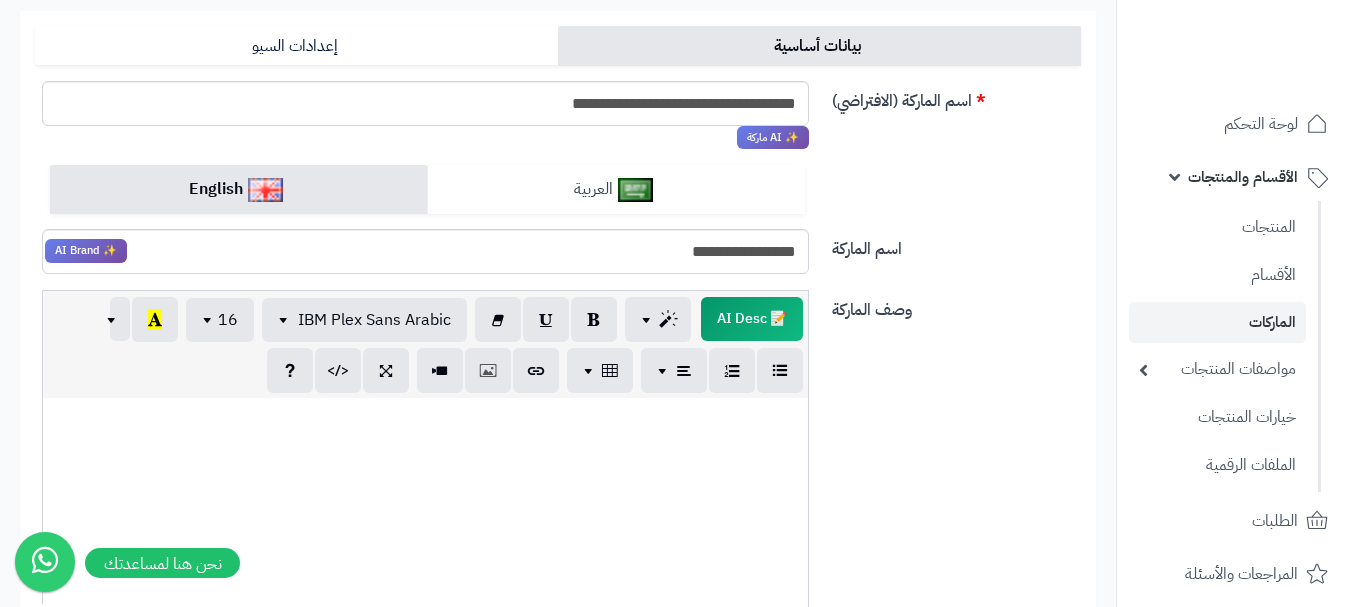 click on "**********" at bounding box center (558, 554) 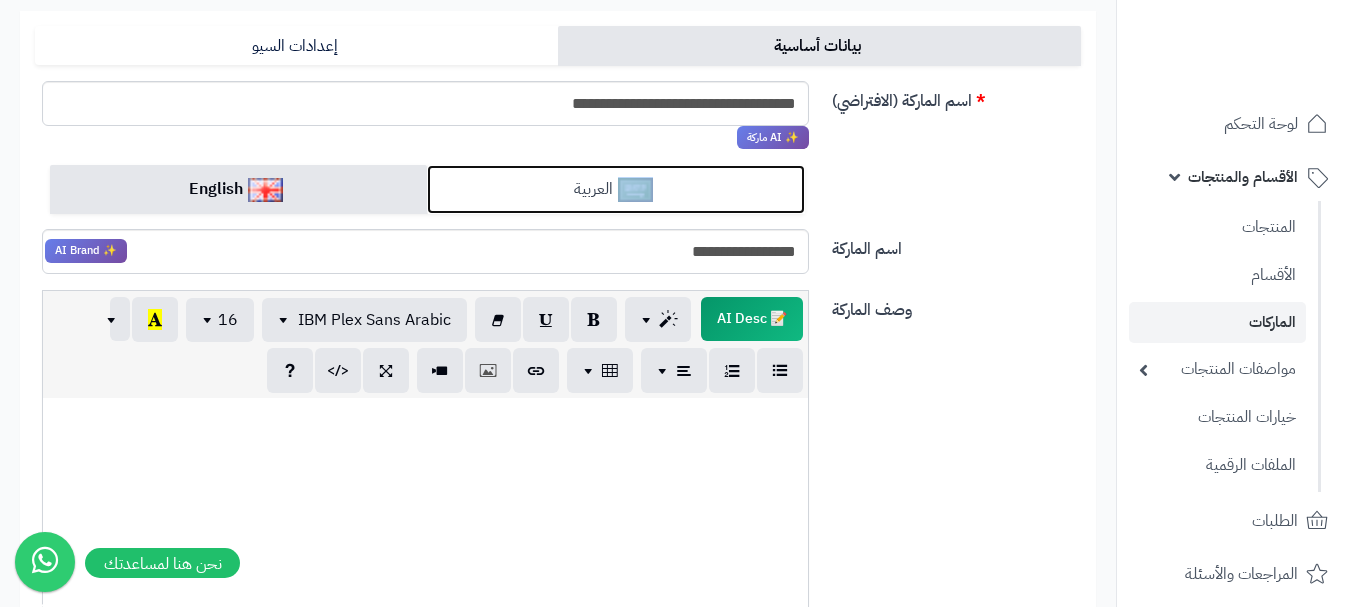 click on "العربية" at bounding box center [615, 189] 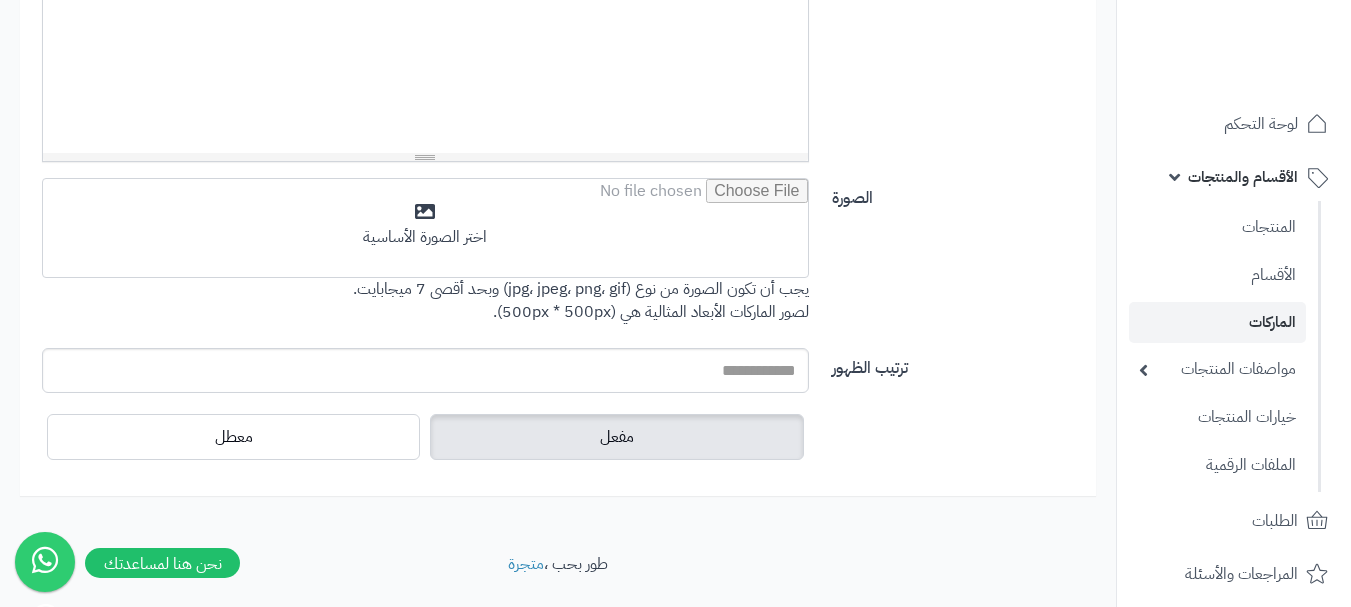 scroll, scrollTop: 791, scrollLeft: 0, axis: vertical 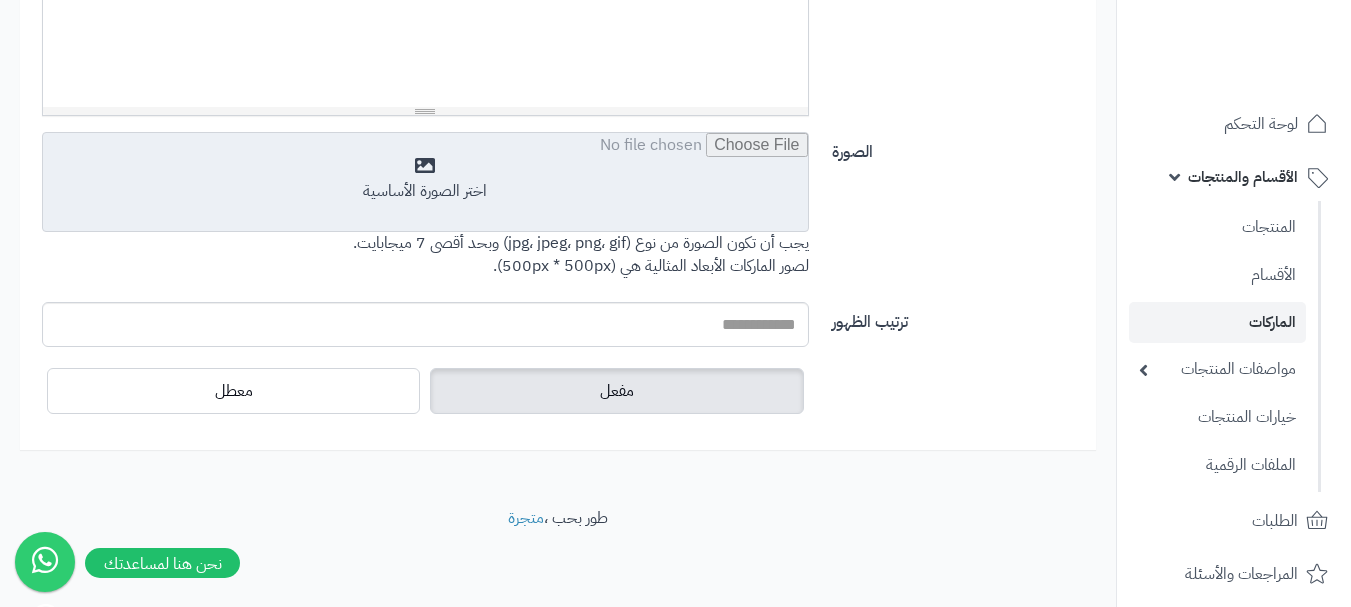 click at bounding box center (425, 183) 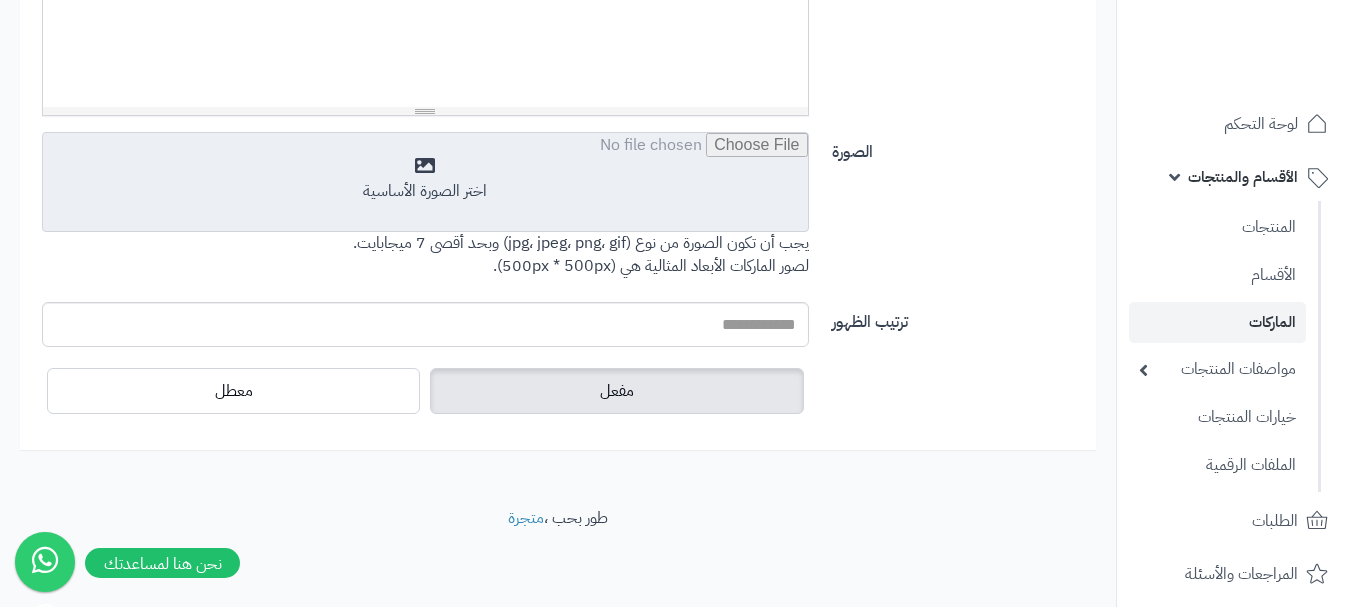 type on "**********" 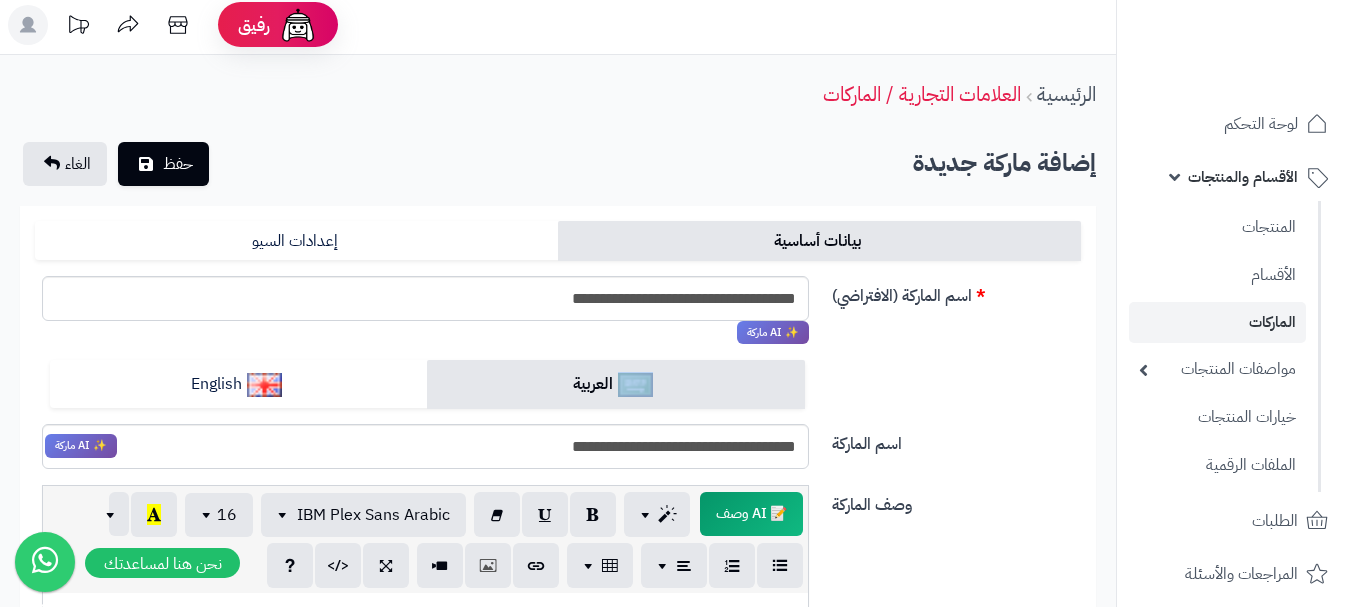 scroll, scrollTop: 0, scrollLeft: 0, axis: both 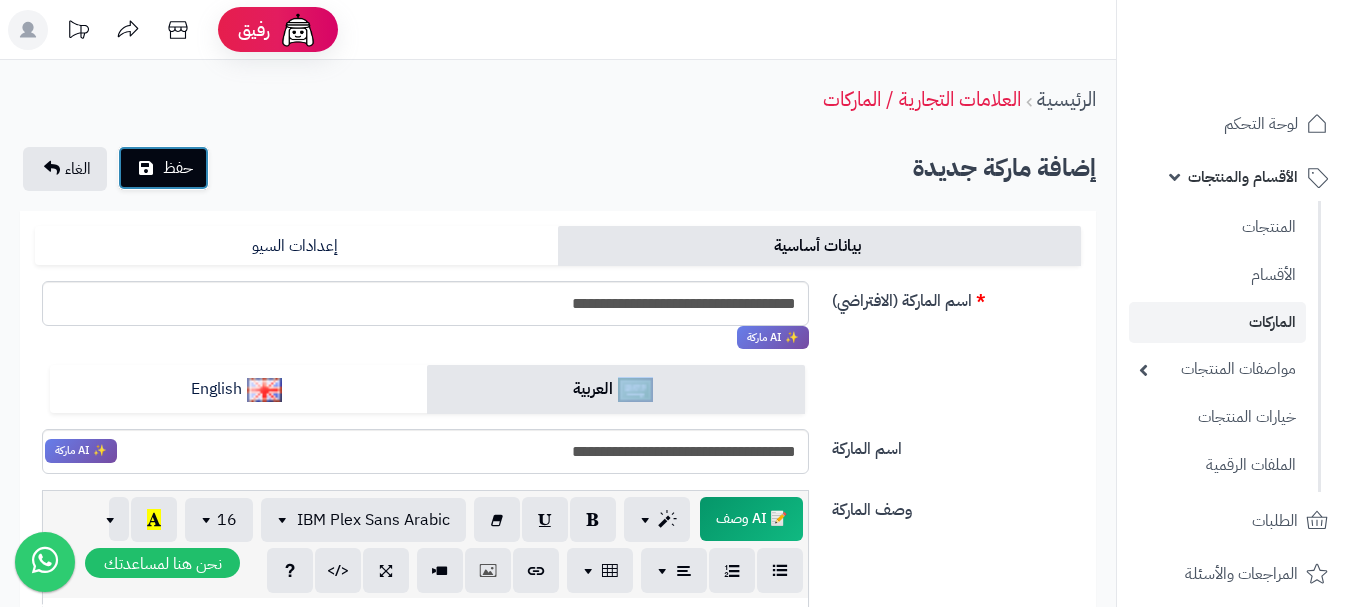 click on "حفظ" at bounding box center (178, 168) 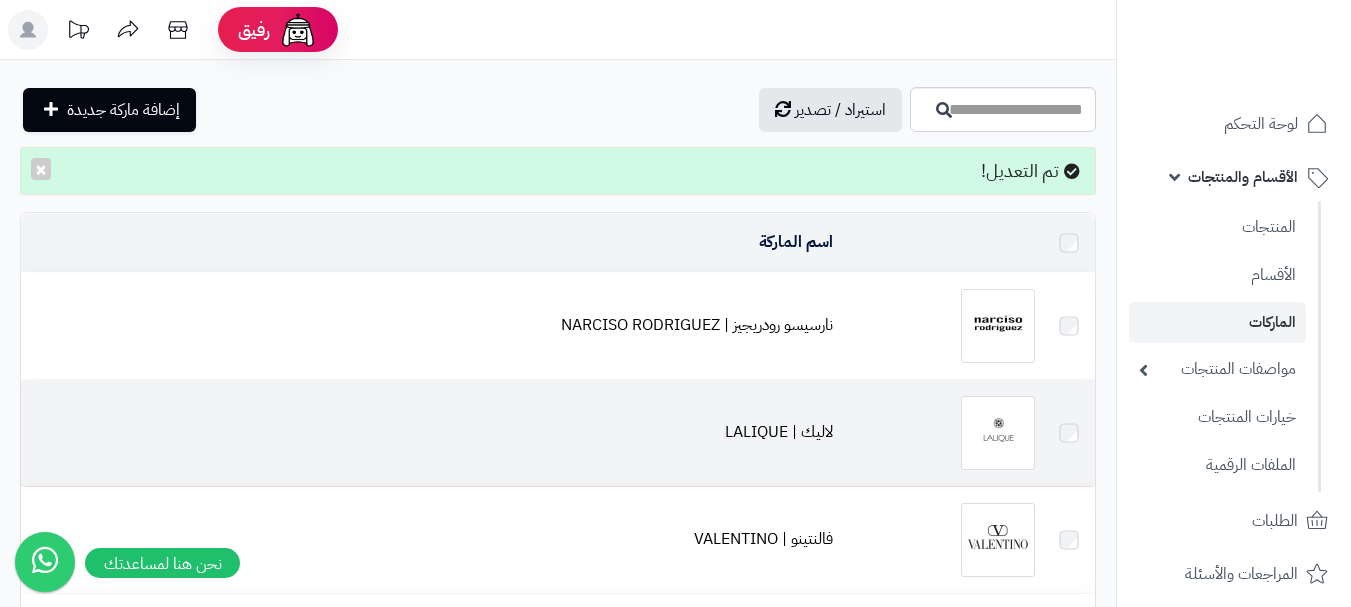 scroll, scrollTop: 0, scrollLeft: 0, axis: both 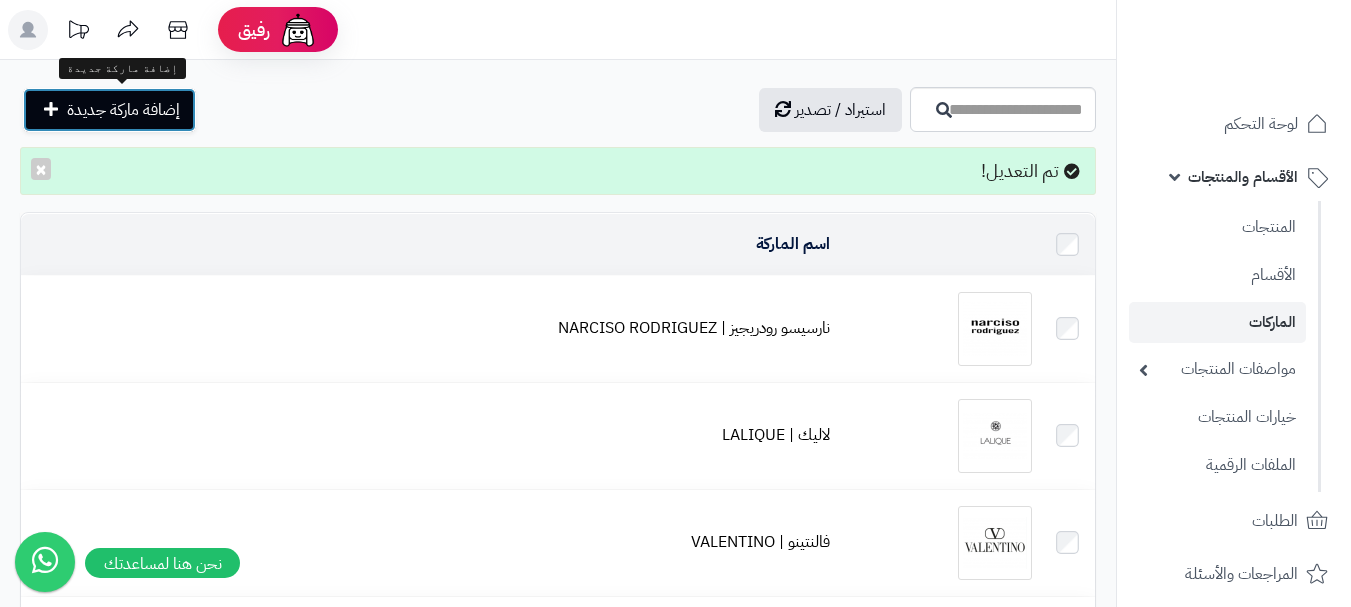 click on "إضافة ماركة جديدة" at bounding box center [123, 110] 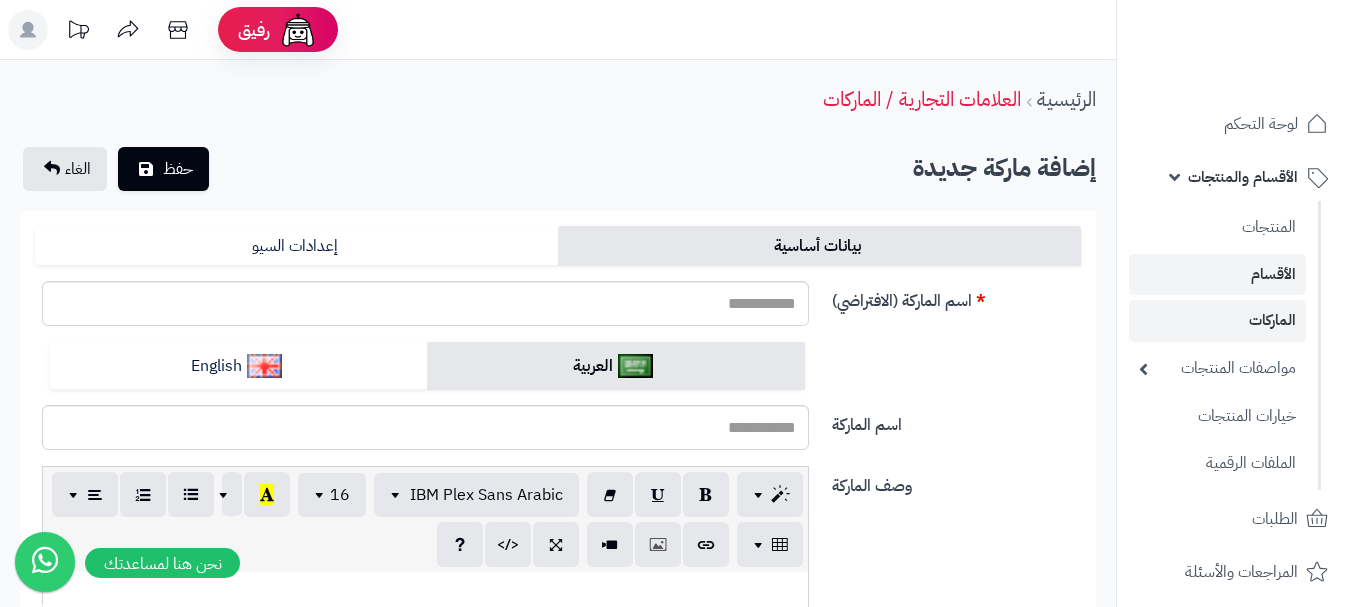 scroll, scrollTop: 0, scrollLeft: 0, axis: both 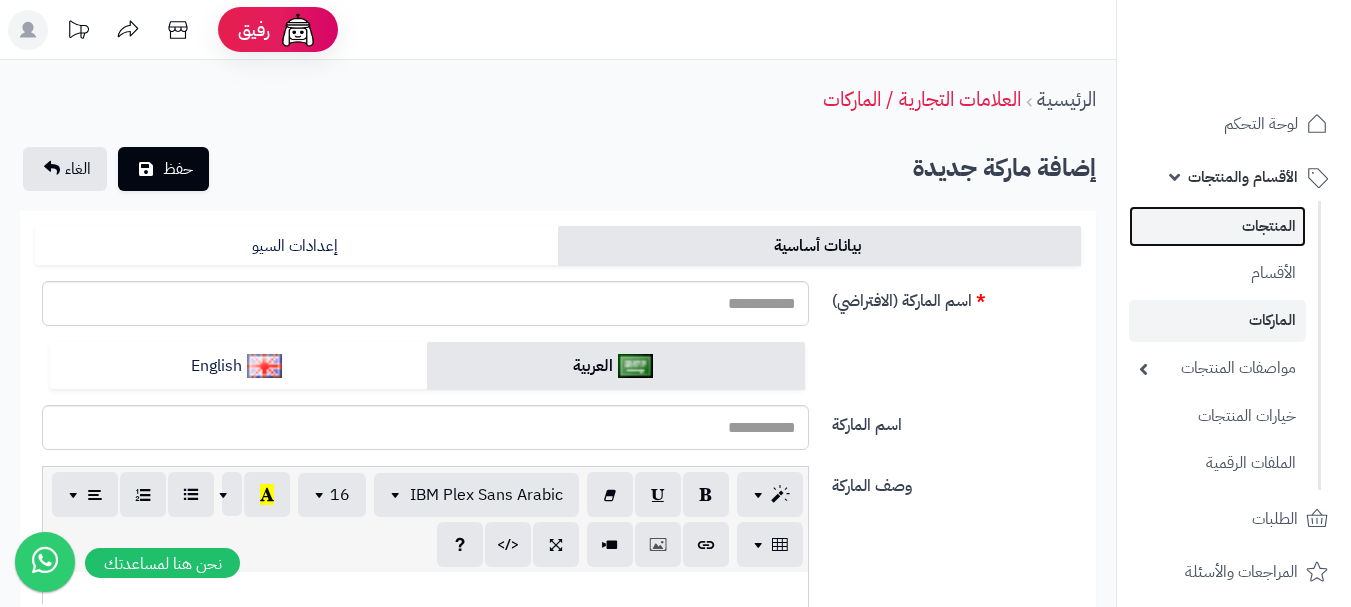 click on "المنتجات" at bounding box center (1217, 226) 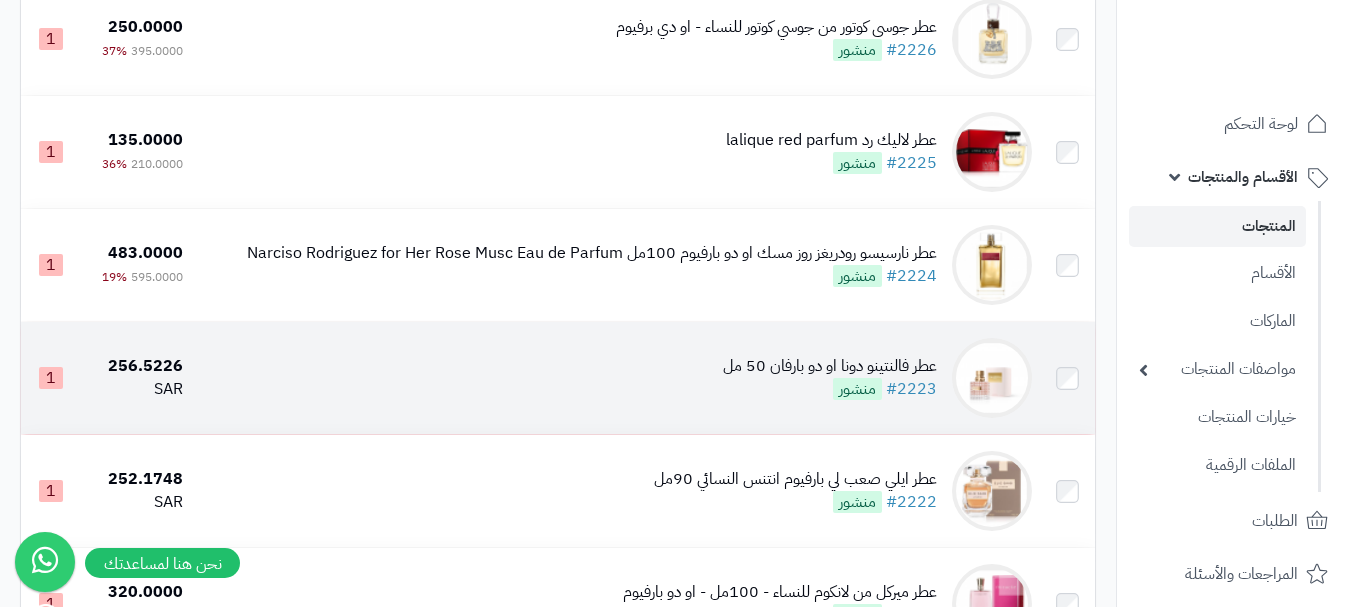scroll, scrollTop: 400, scrollLeft: 0, axis: vertical 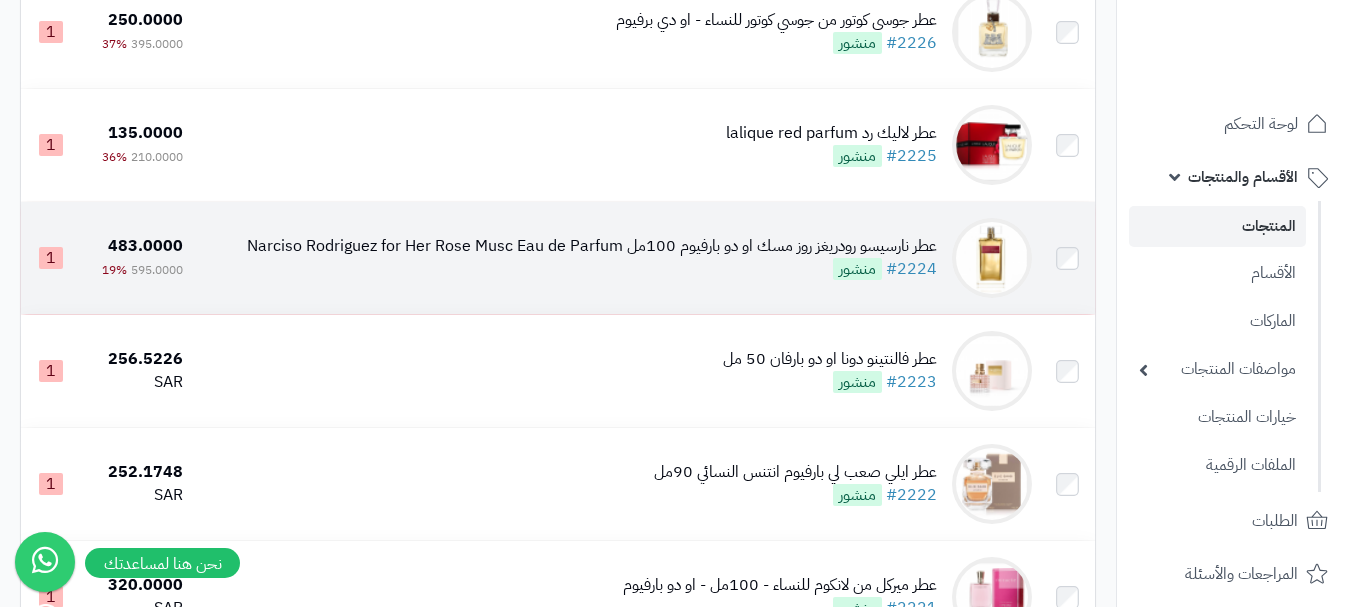 click on "عطر نارسيسو رودريغز روز مسك او دو بارفيوم 100مل Narciso Rodriguez for Her Rose Musc Eau de Parfum
#2224
منشور" at bounding box center (592, 258) 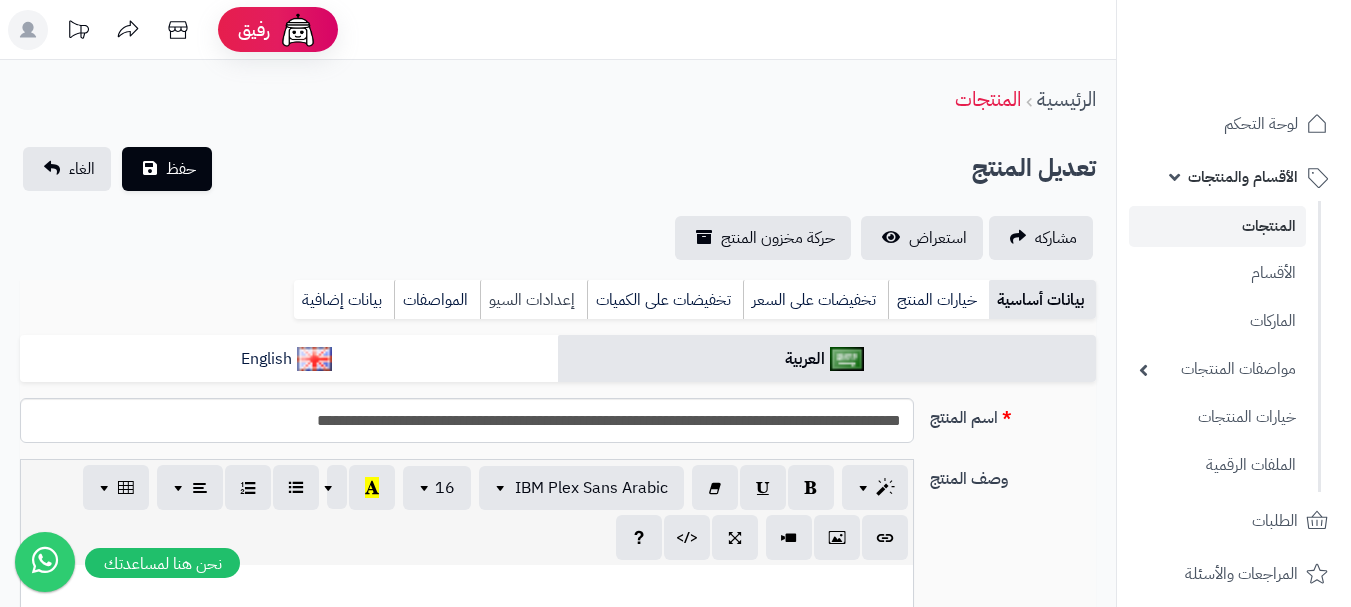 scroll, scrollTop: 207, scrollLeft: 0, axis: vertical 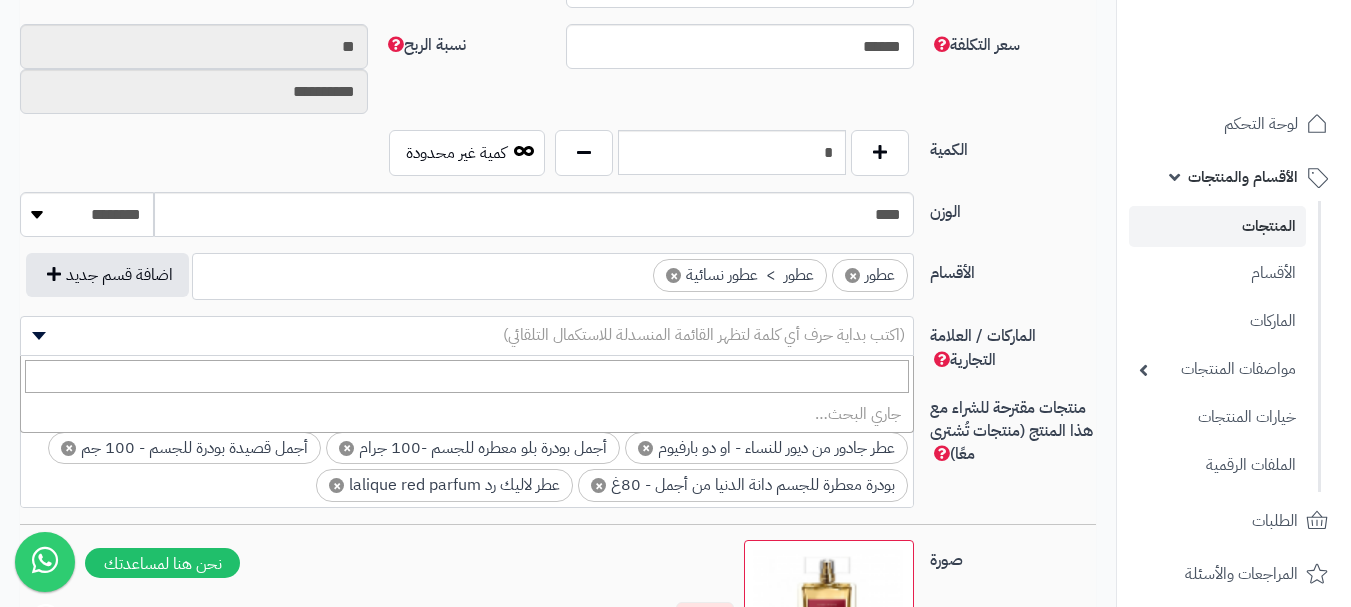 click on "(اكتب بداية حرف أي كلمة لتظهر القائمة المنسدلة للاستكمال التلقائي)" at bounding box center (704, 335) 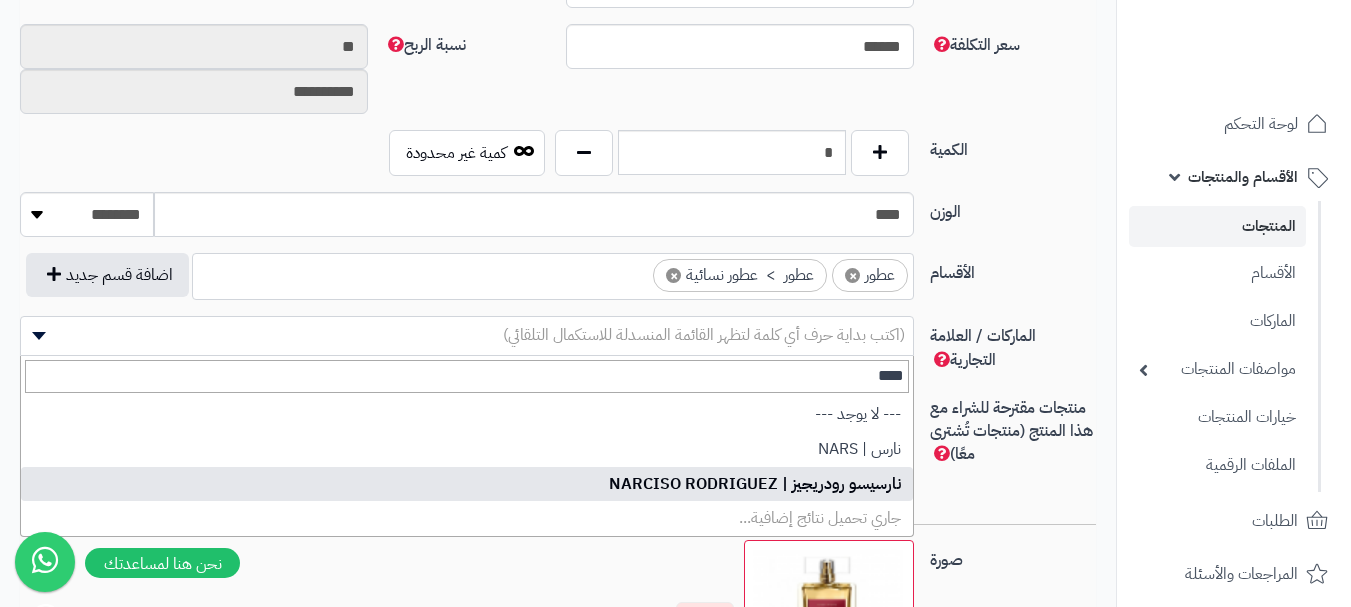 type on "****" 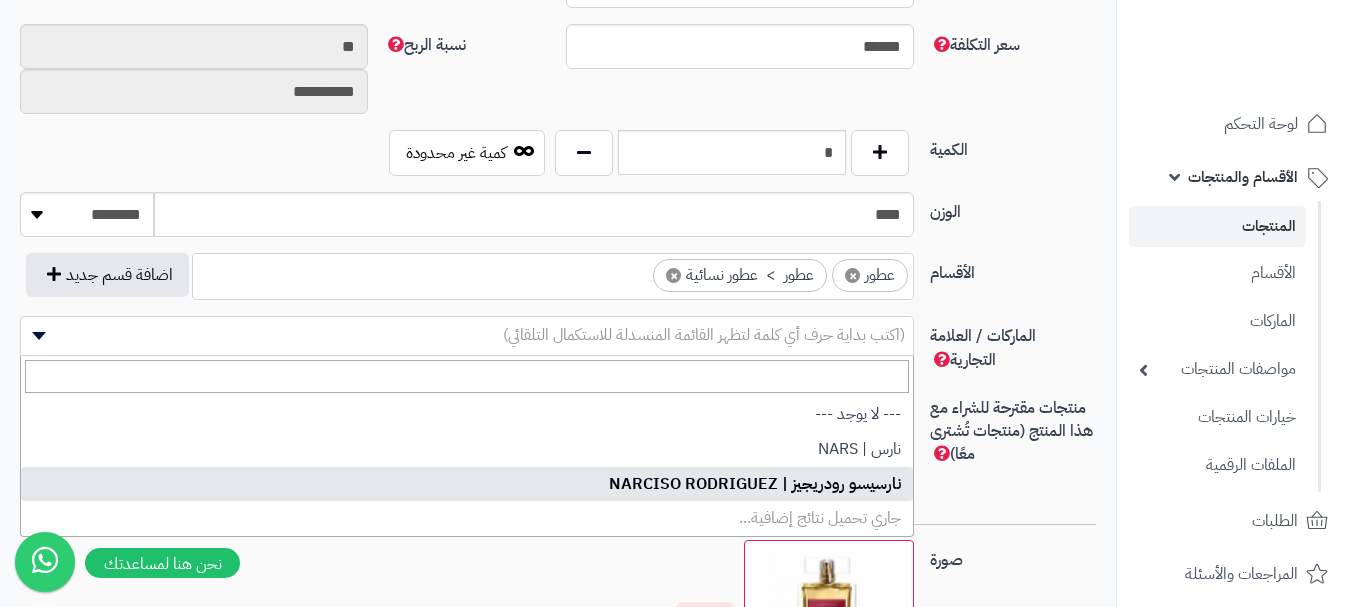 click on "× عطر كوكو مادموزيل لو بريفيه شانيل - أو بور لو نايت 50 مل × عطر ميس ديور من ديور للنساء - 50 مل × عطر جادور من ديور للنساء - او دو بارفيوم × أجمل بودرة بلو معطره للجسم -100 جرام × أجمل قصيدة بودرة للجسم - 100 جم × بودرة معطرة للجسم دانة الدنيا من أجمل - 80غ × عطر لاليك رد lalique red parfum" at bounding box center [467, 446] 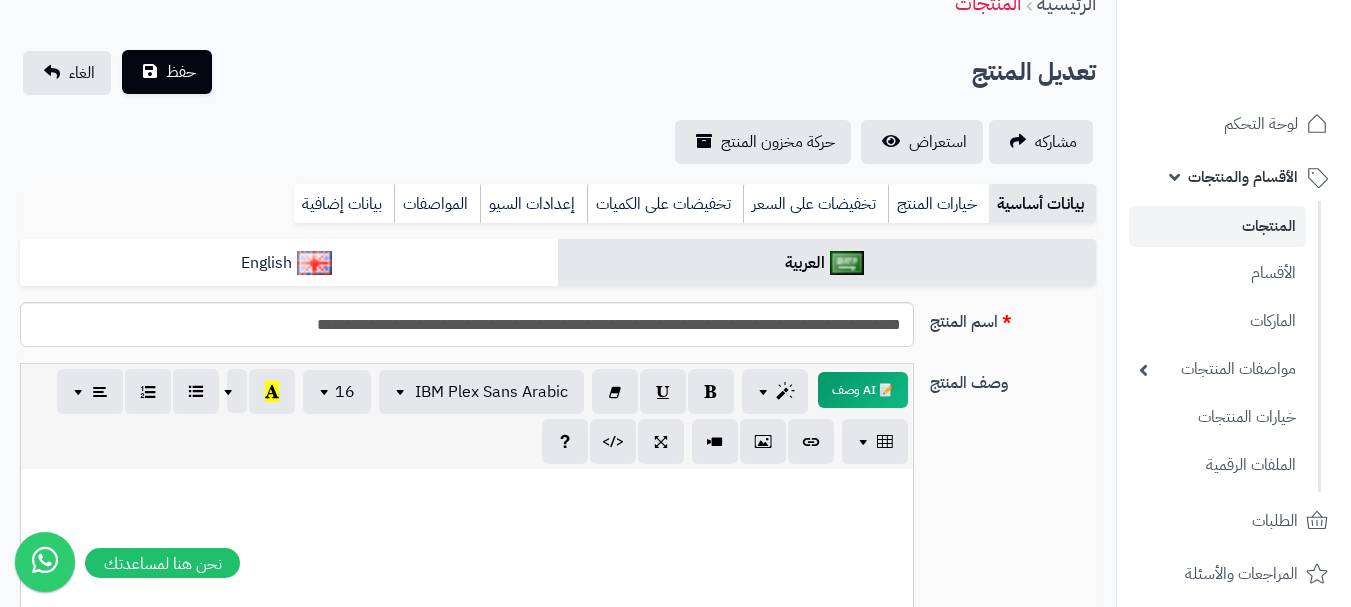 scroll, scrollTop: 0, scrollLeft: 0, axis: both 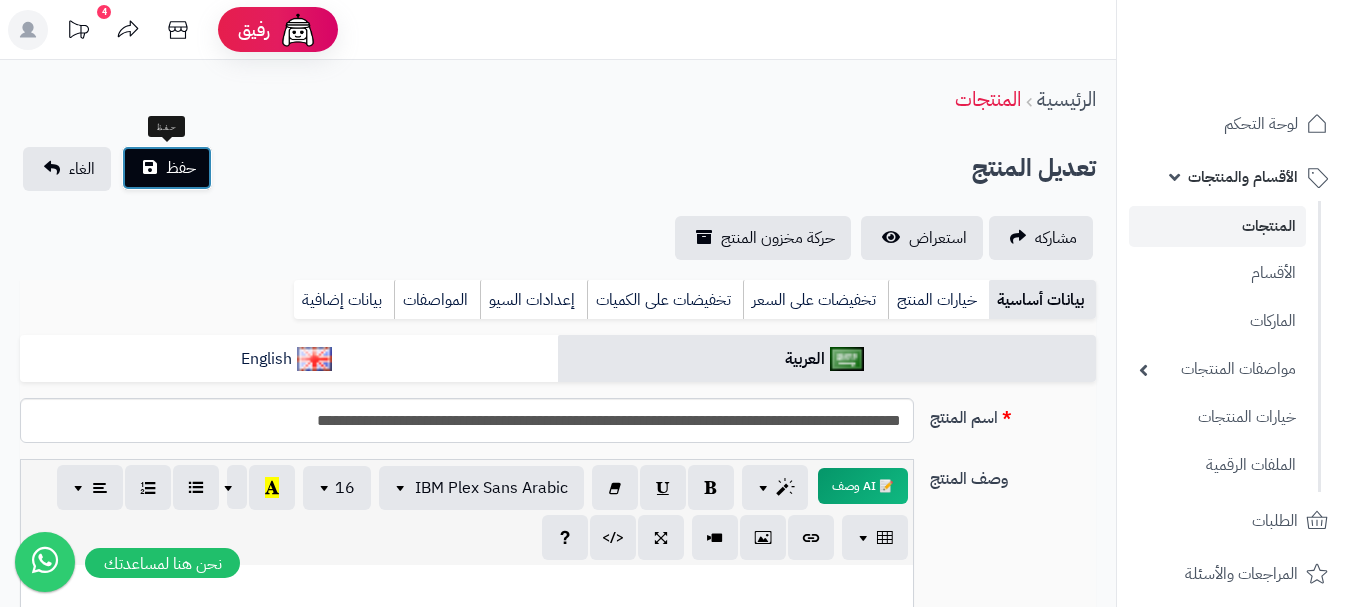 click on "**********" at bounding box center [558, 1057] 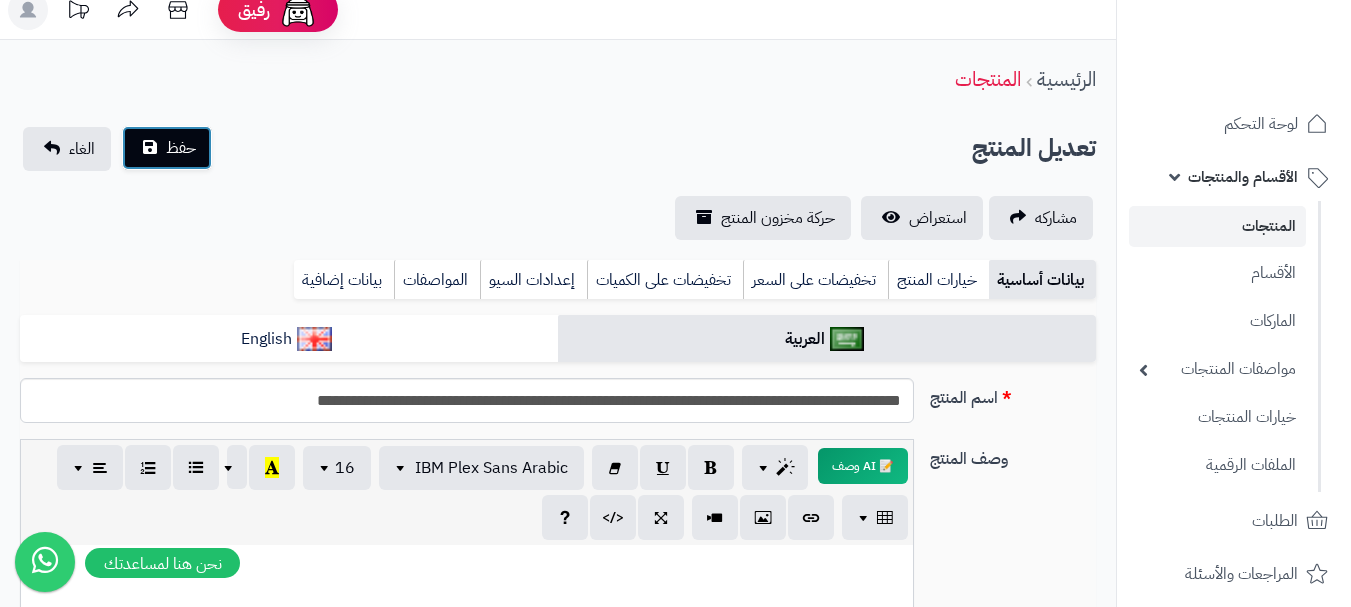 scroll, scrollTop: 0, scrollLeft: 0, axis: both 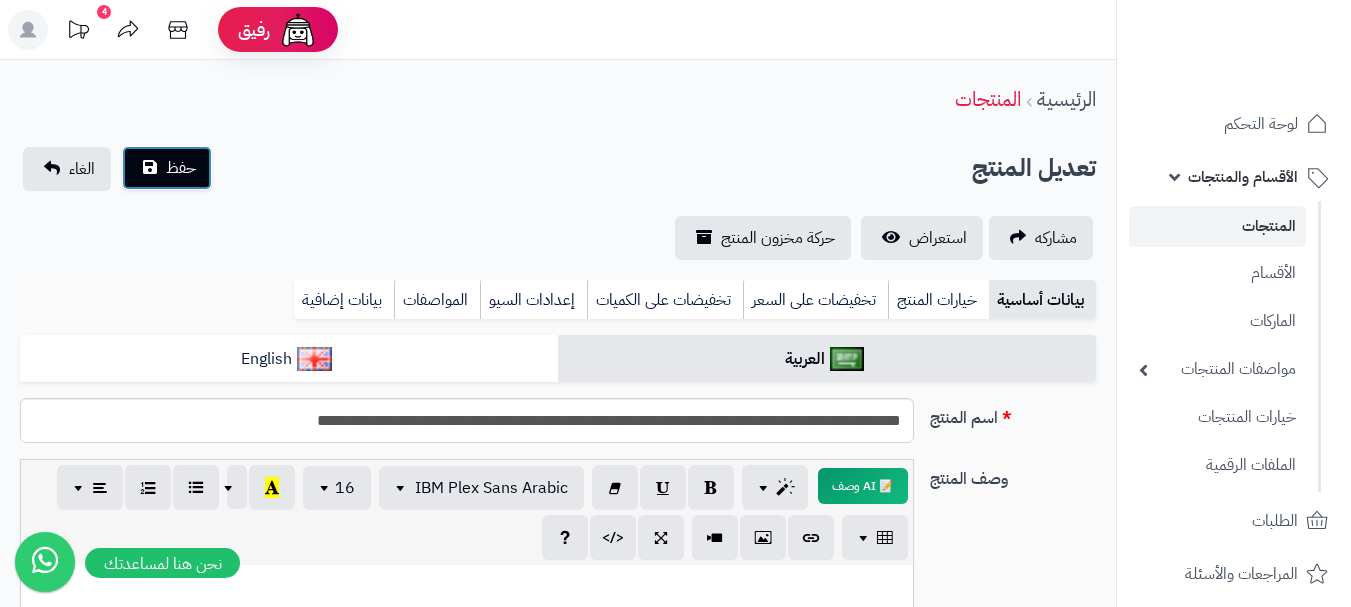 click on "حفظ" at bounding box center (181, 168) 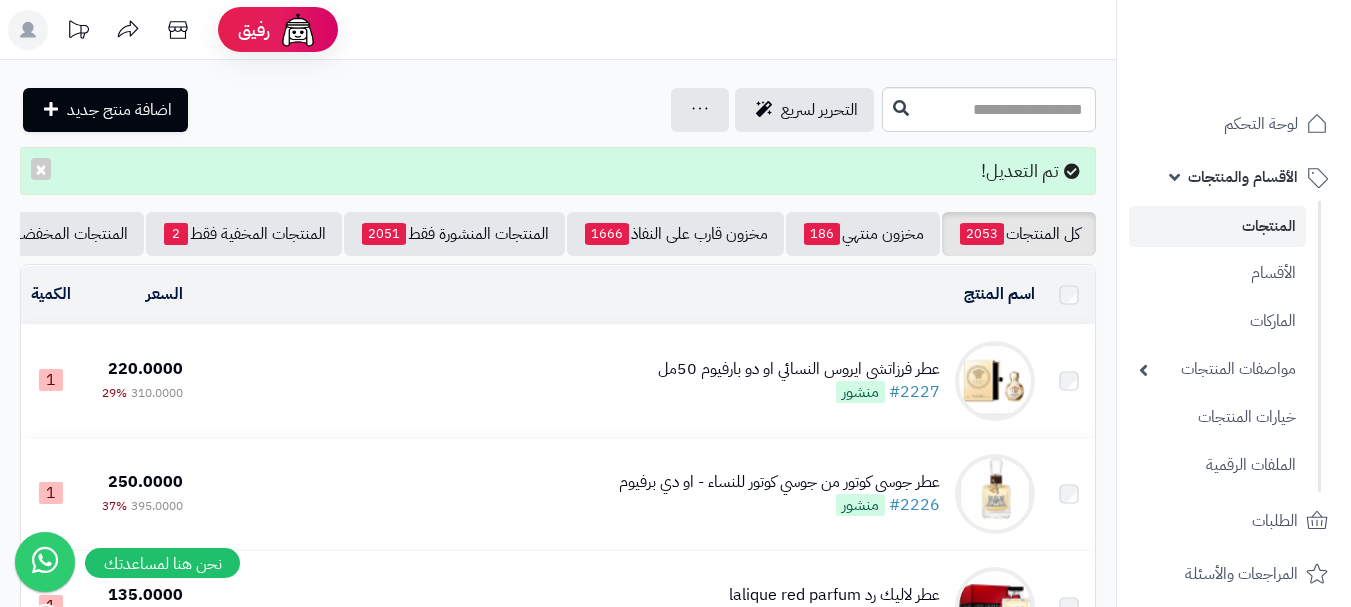 scroll, scrollTop: 0, scrollLeft: 0, axis: both 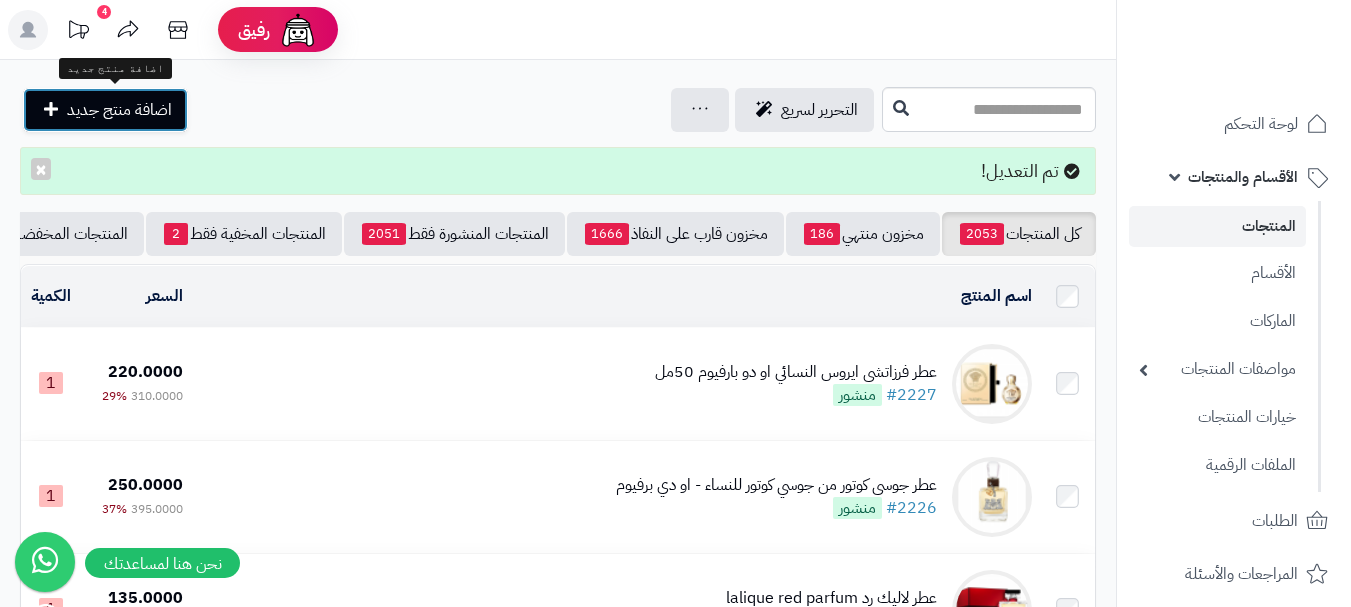 click on "اضافة منتج جديد" at bounding box center [119, 110] 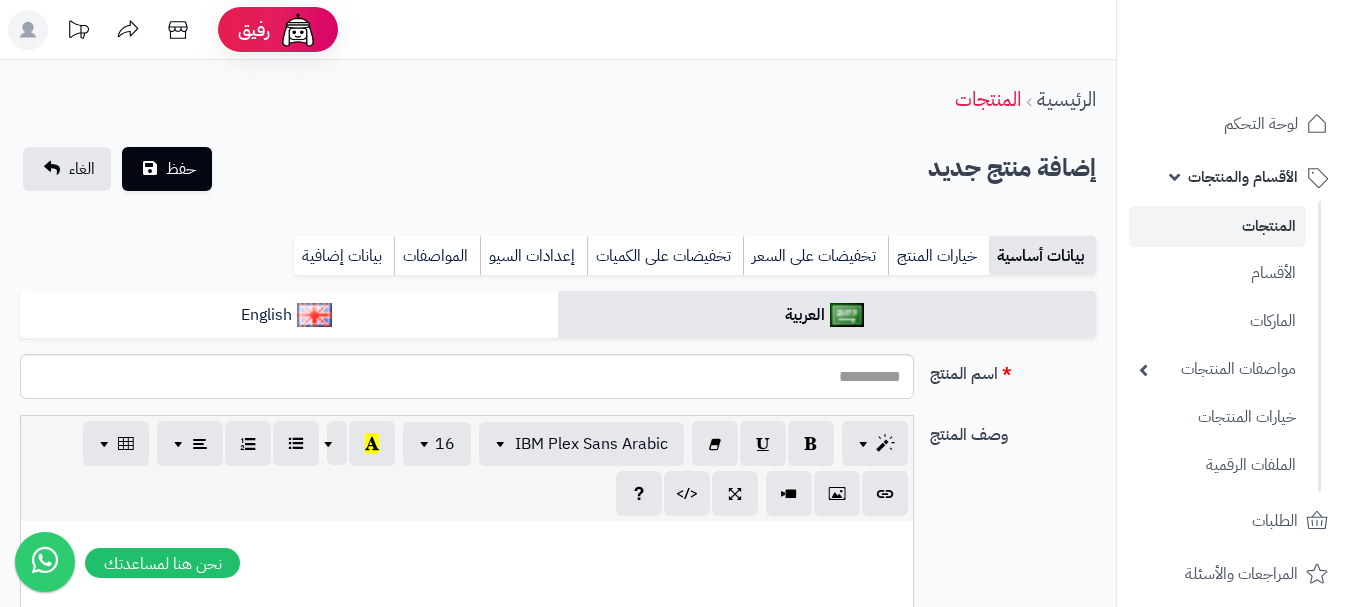 select 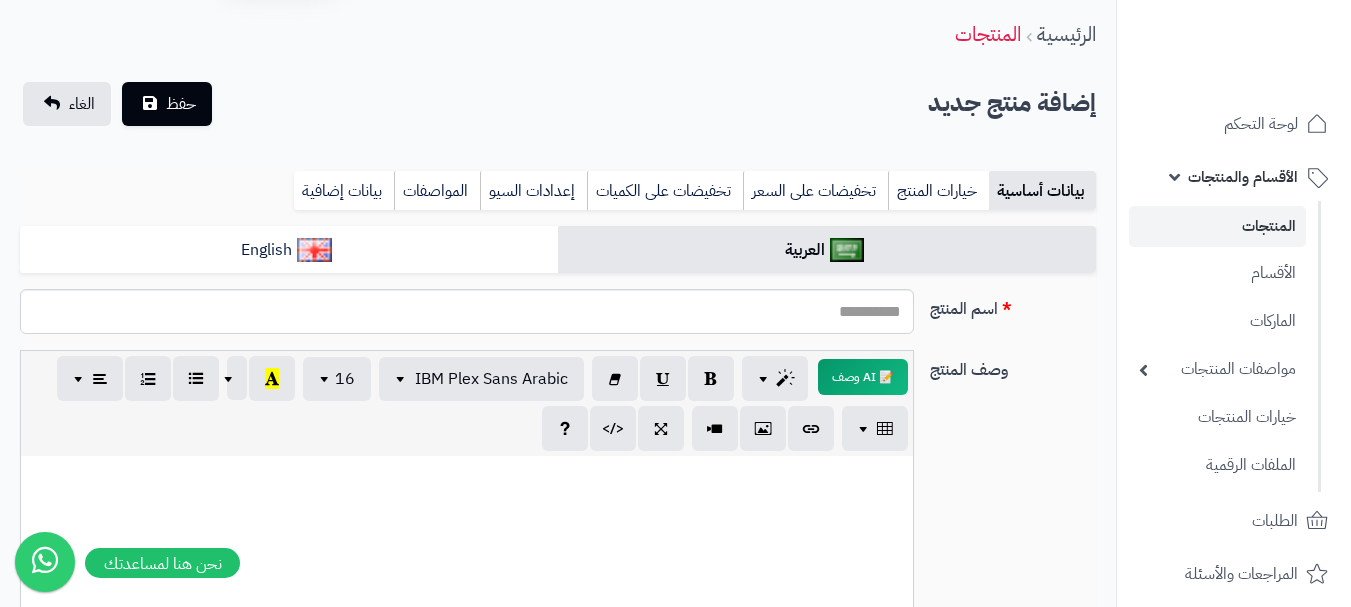 scroll, scrollTop: 100, scrollLeft: 0, axis: vertical 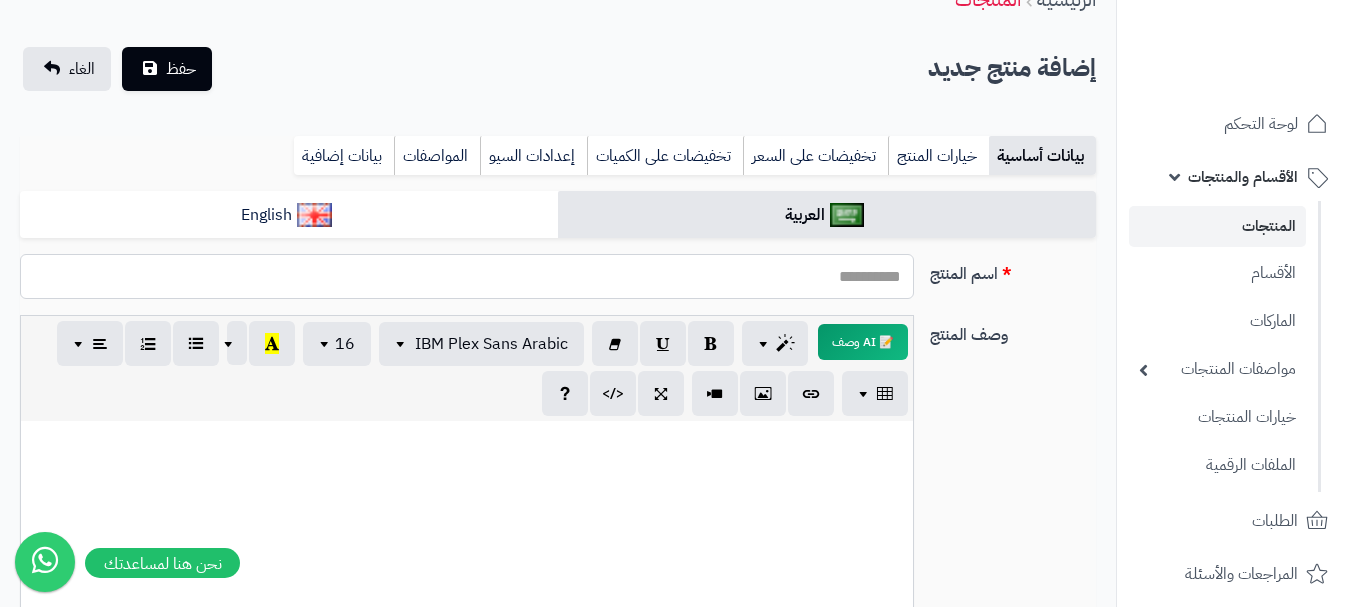 paste on "**********" 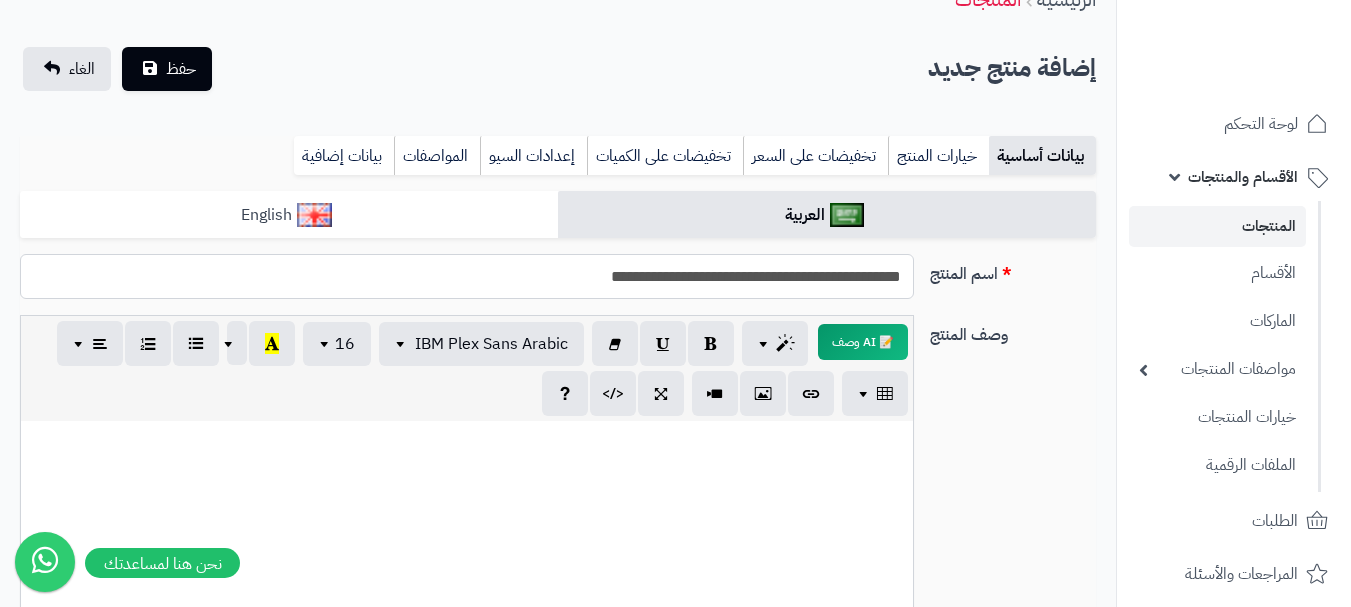 type on "**********" 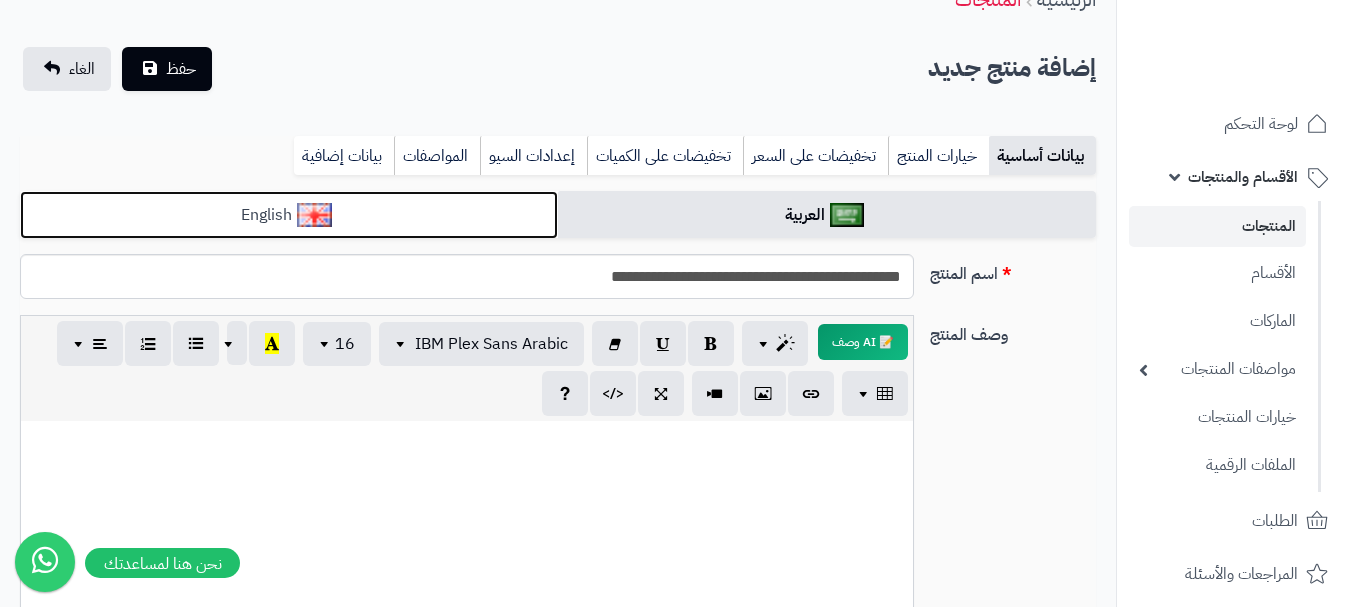 click on "English" at bounding box center [289, 215] 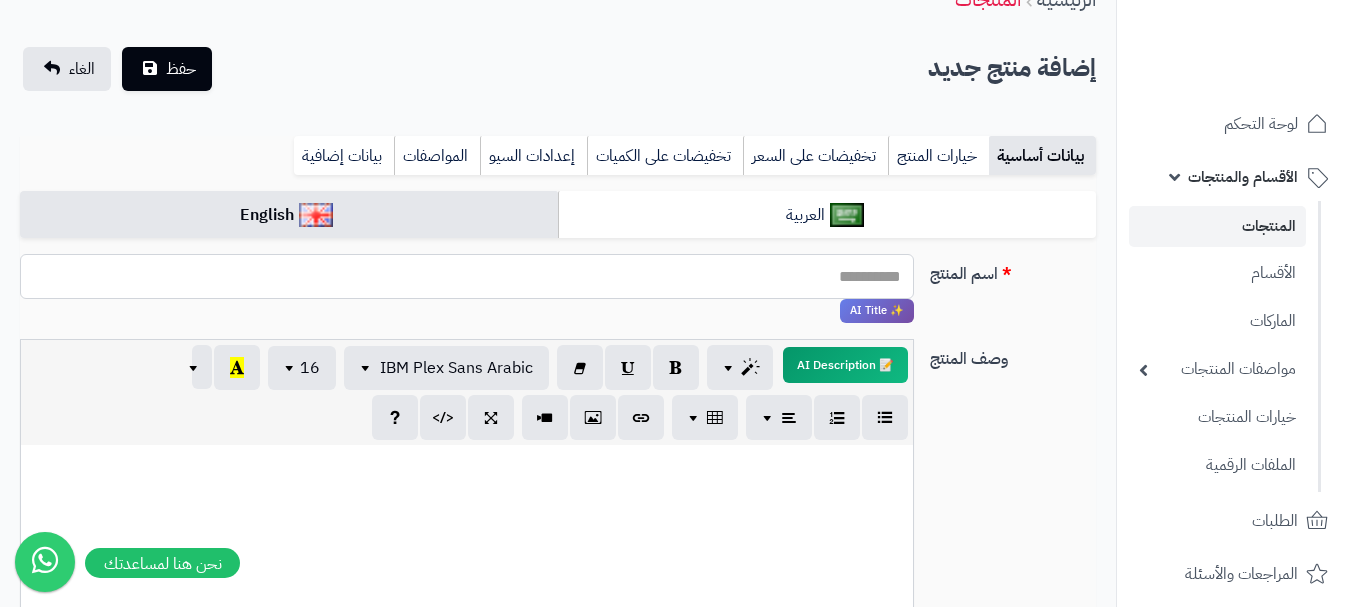 paste on "**********" 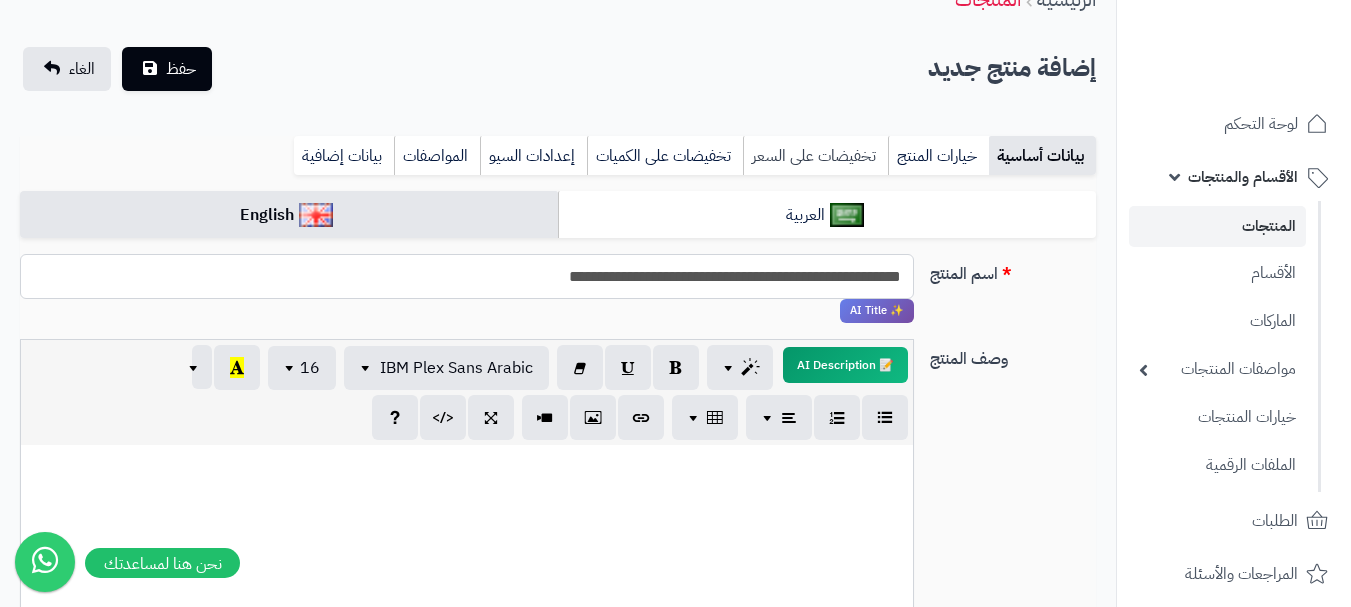 type on "**********" 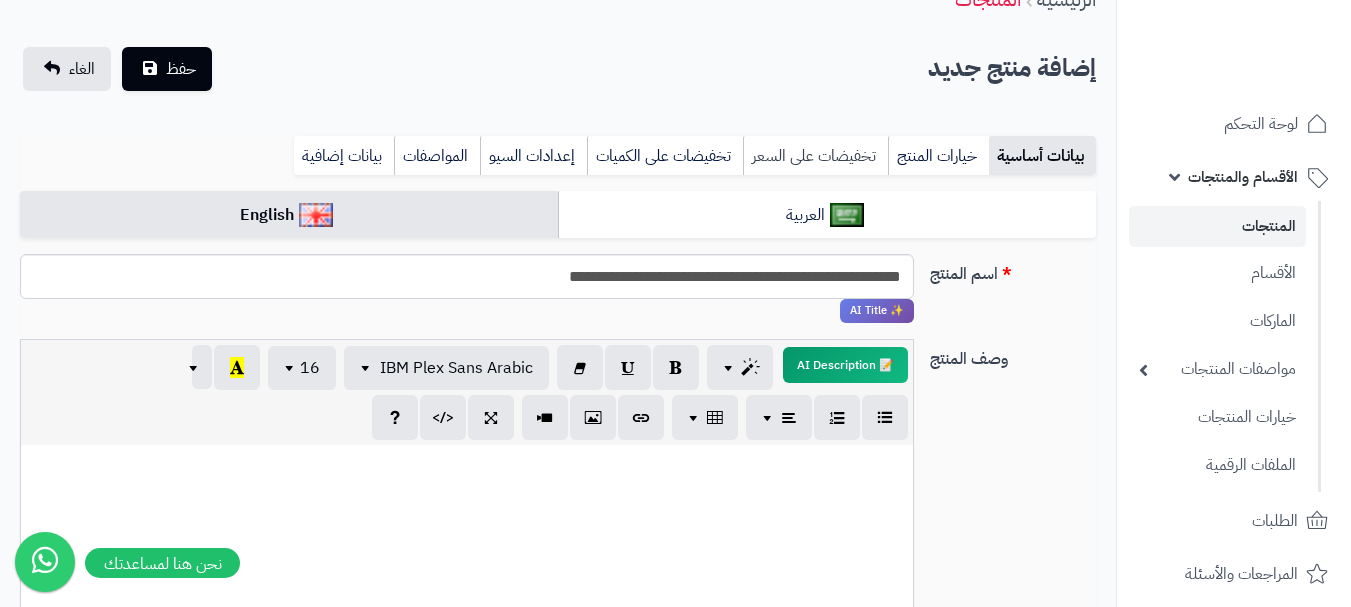 click on "تخفيضات على السعر" at bounding box center (815, 156) 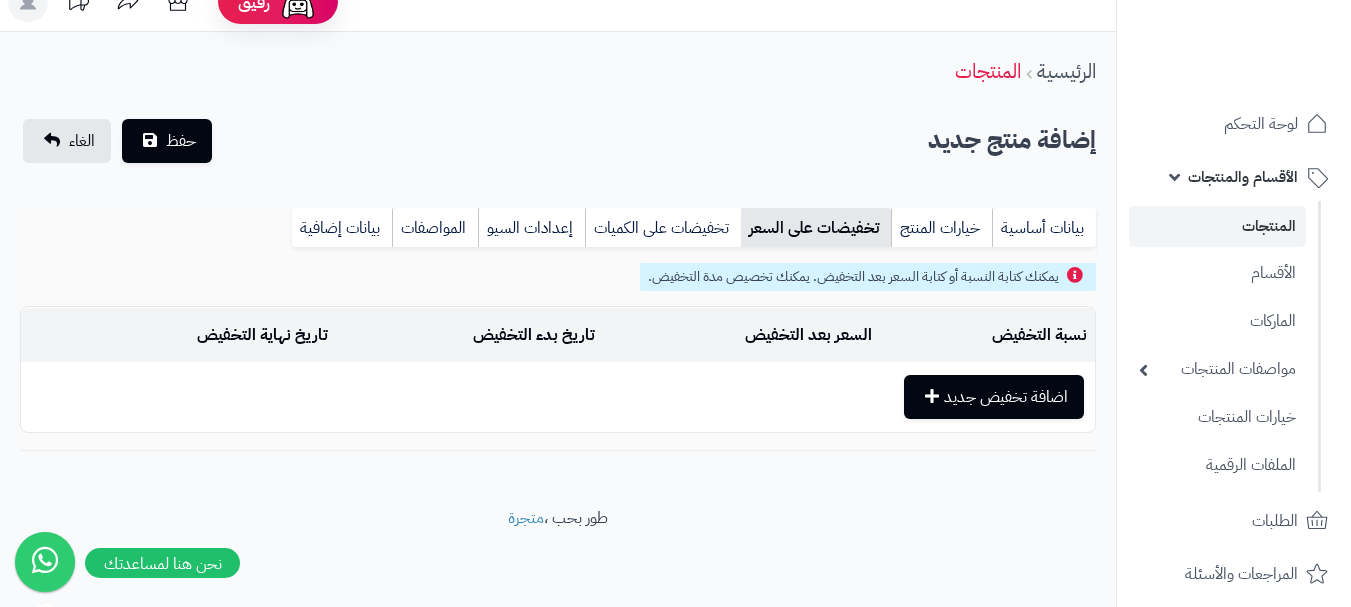 scroll, scrollTop: 28, scrollLeft: 0, axis: vertical 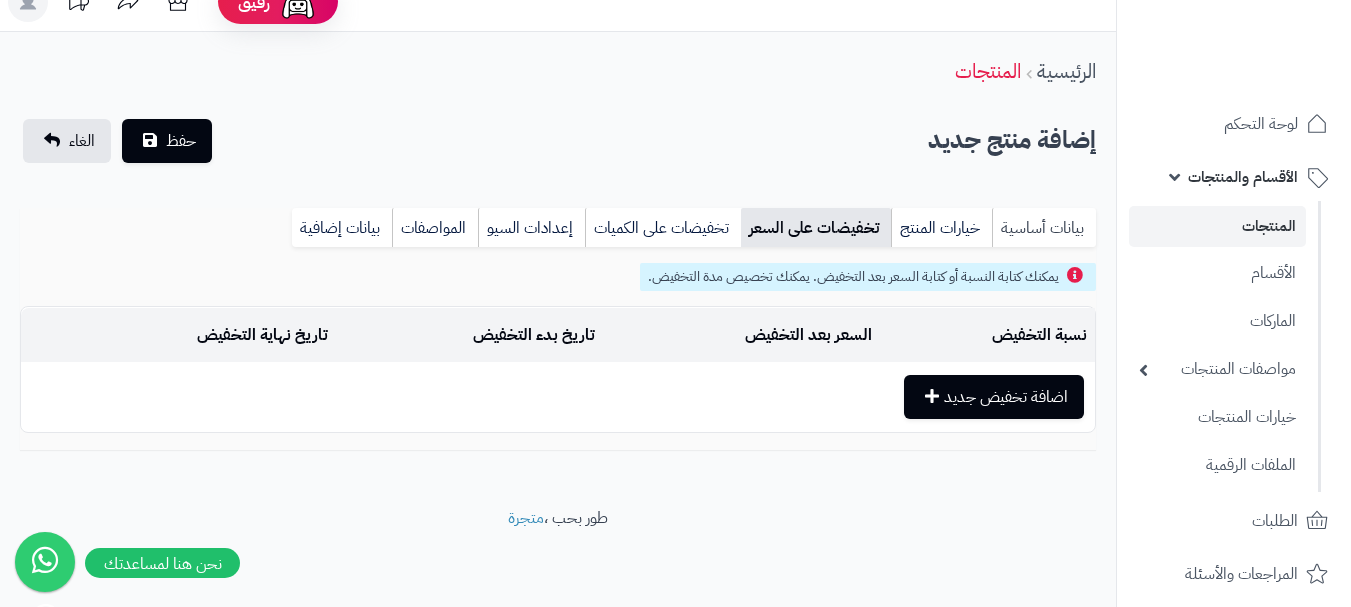 click on "بيانات أساسية" at bounding box center [1044, 228] 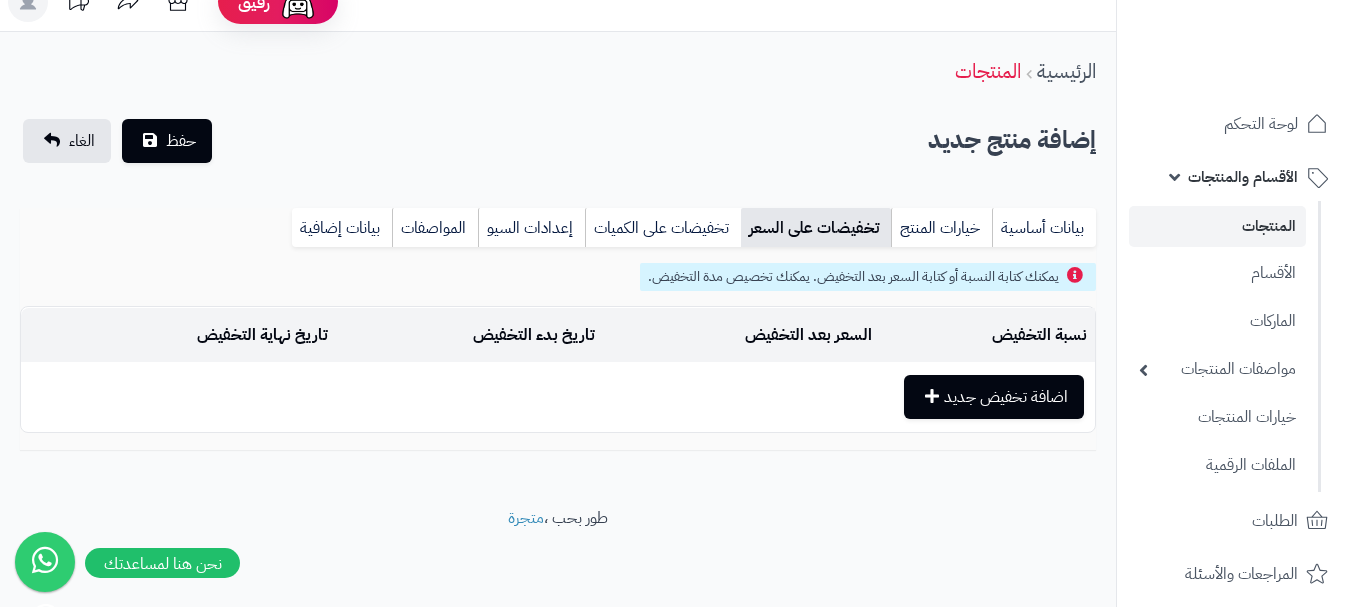 scroll, scrollTop: 0, scrollLeft: 0, axis: both 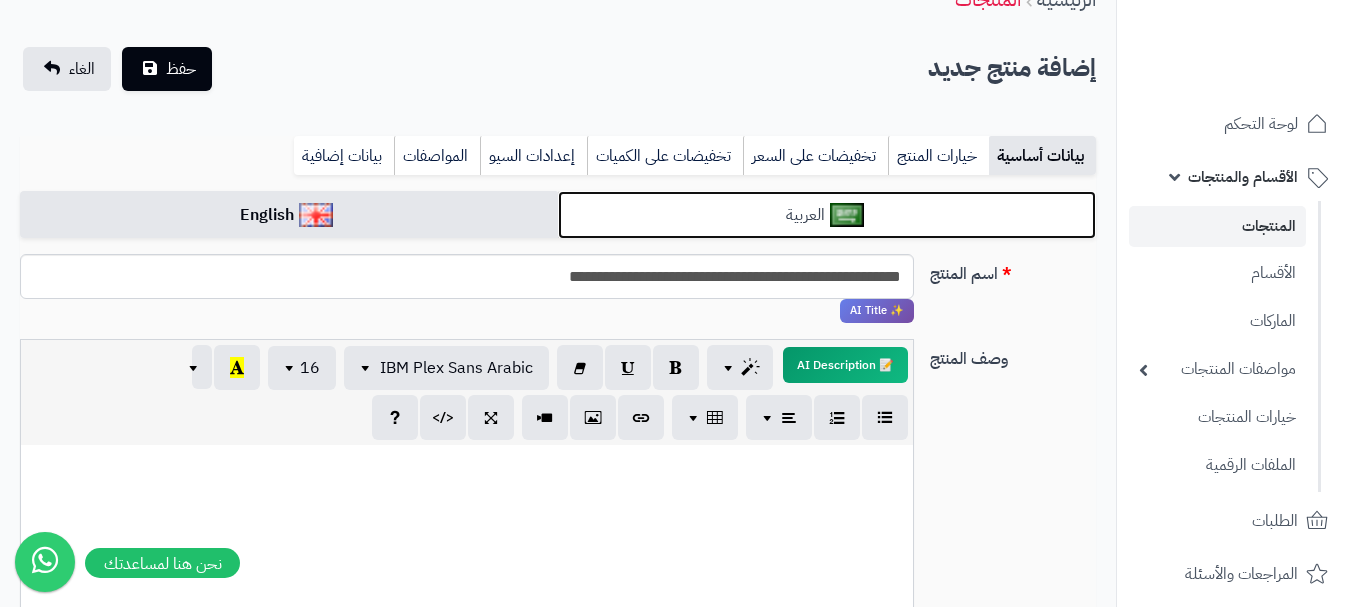 click on "العربية" at bounding box center [827, 215] 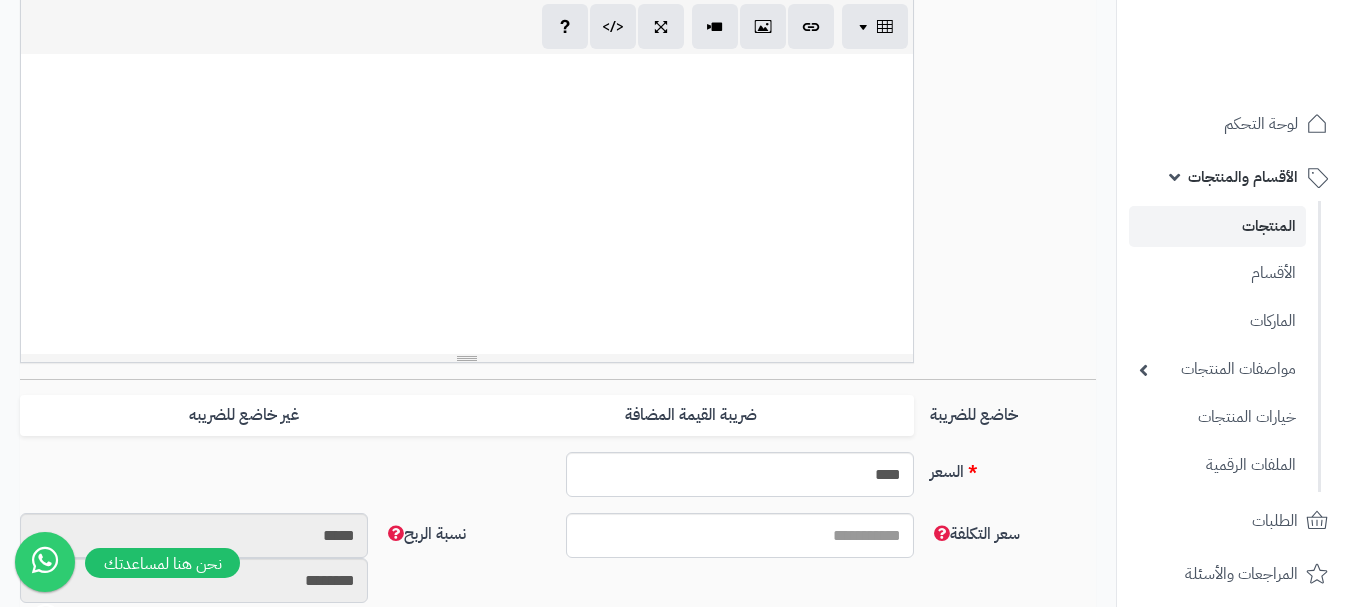 scroll, scrollTop: 600, scrollLeft: 0, axis: vertical 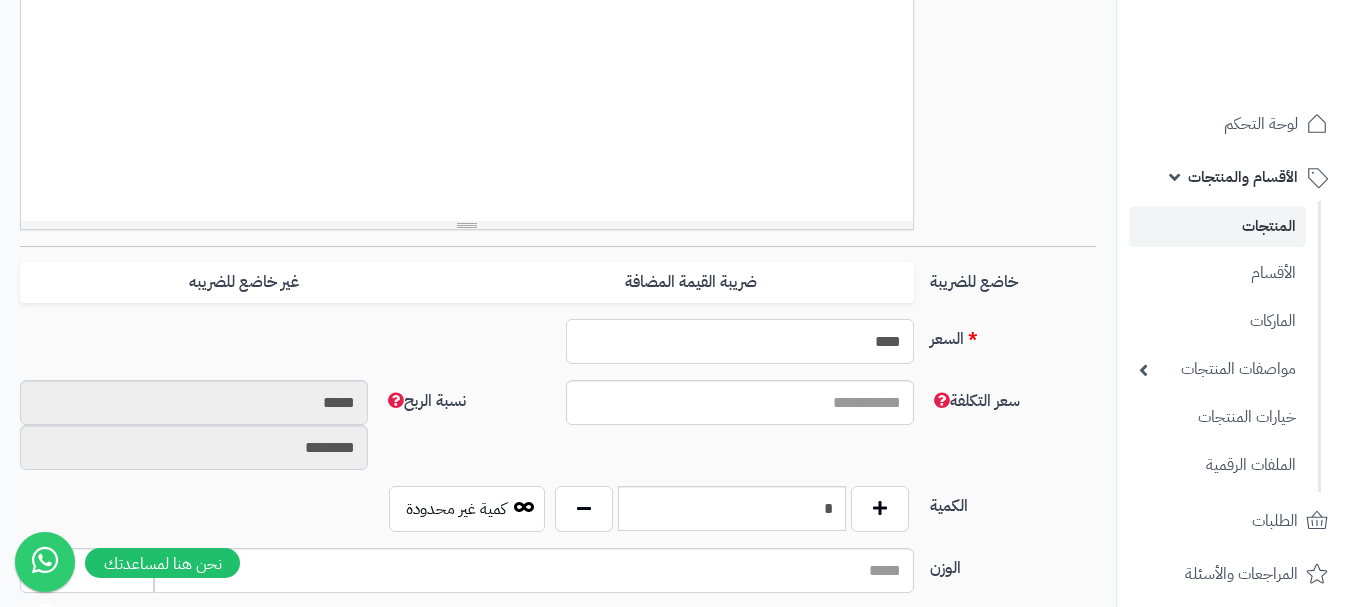click on "****" at bounding box center (740, 341) 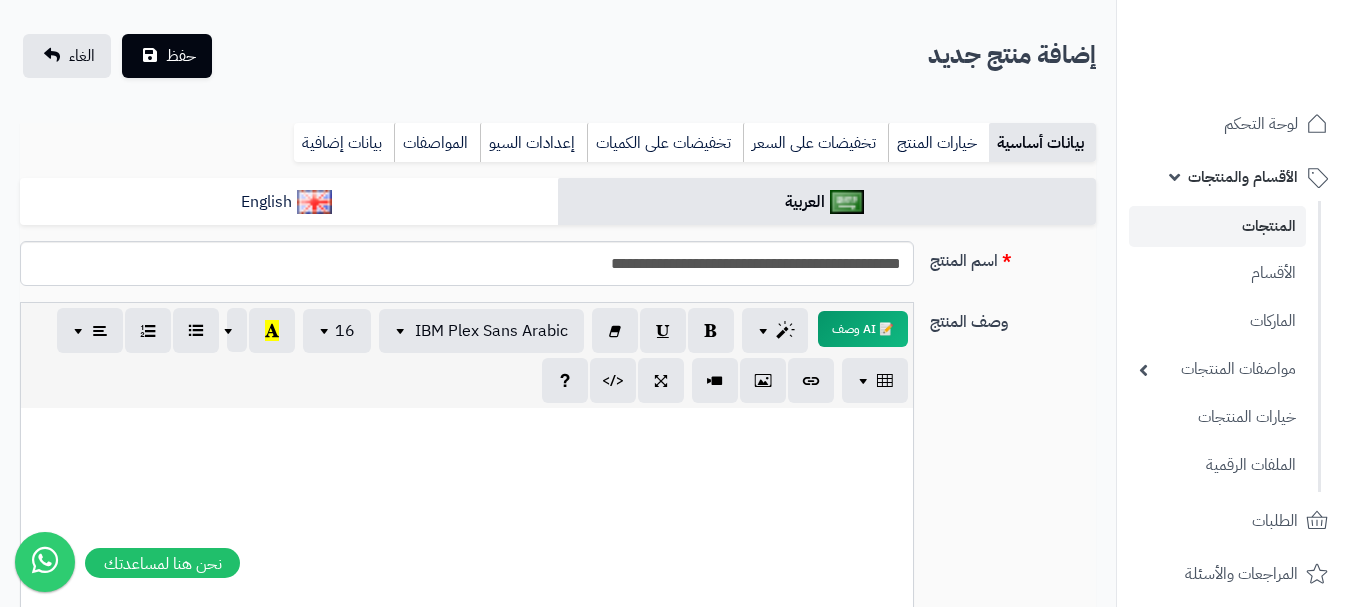 scroll, scrollTop: 100, scrollLeft: 0, axis: vertical 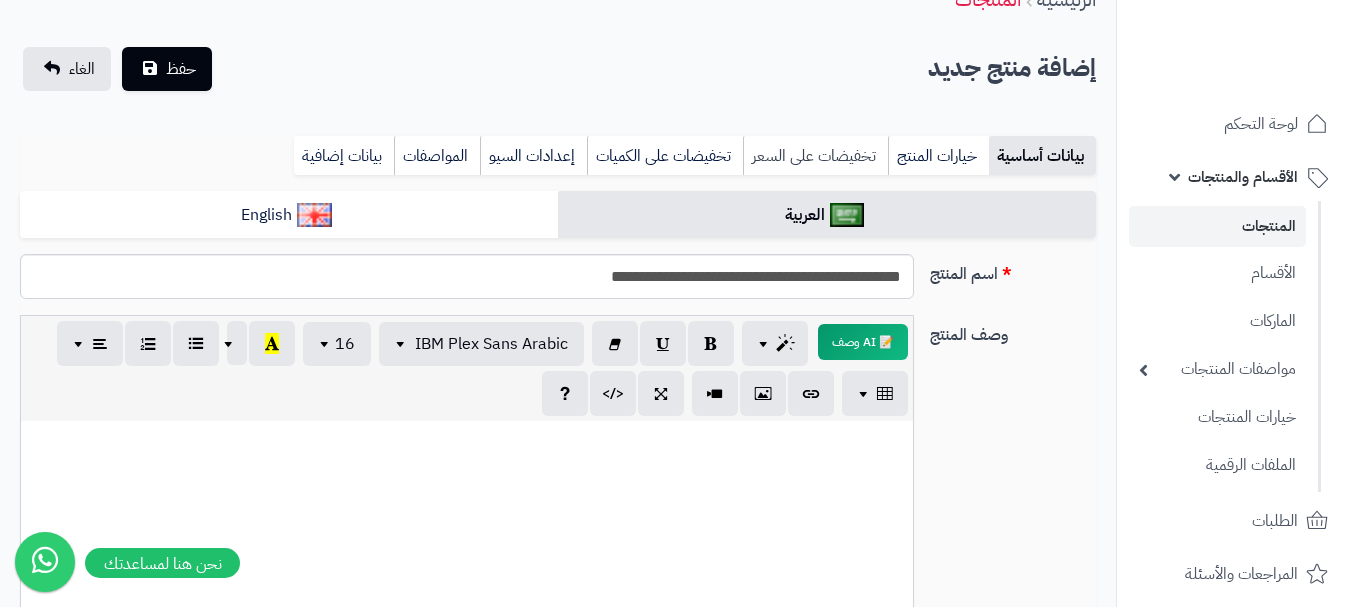 type on "***" 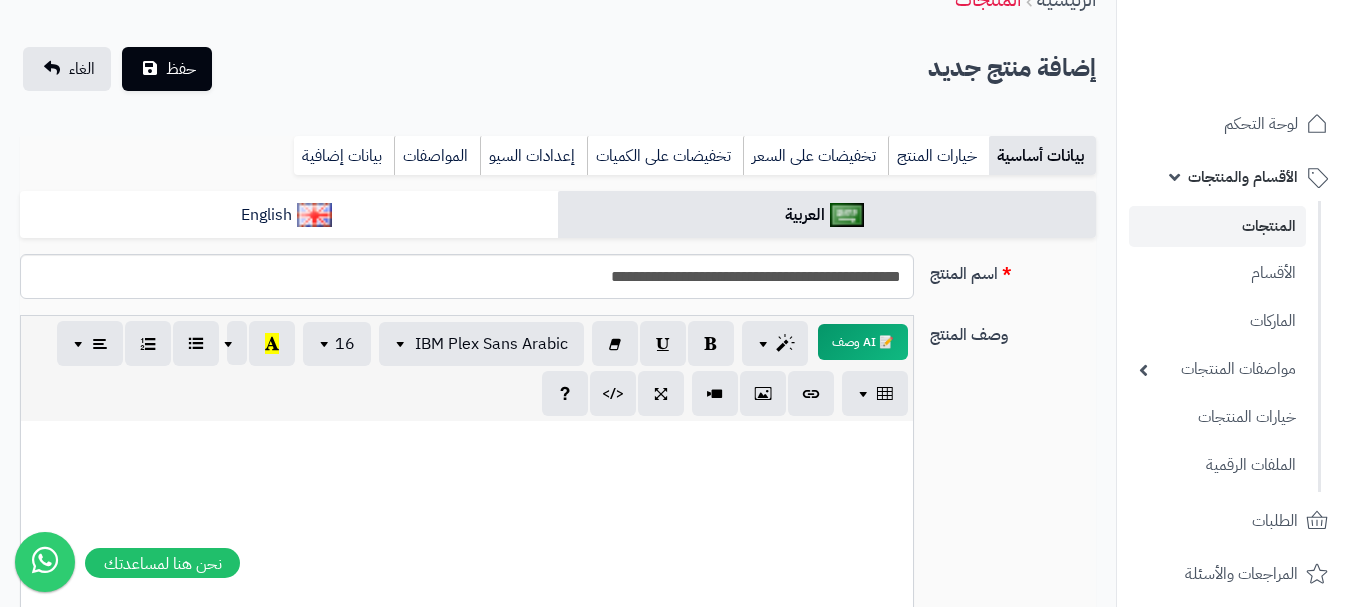 scroll, scrollTop: 28, scrollLeft: 0, axis: vertical 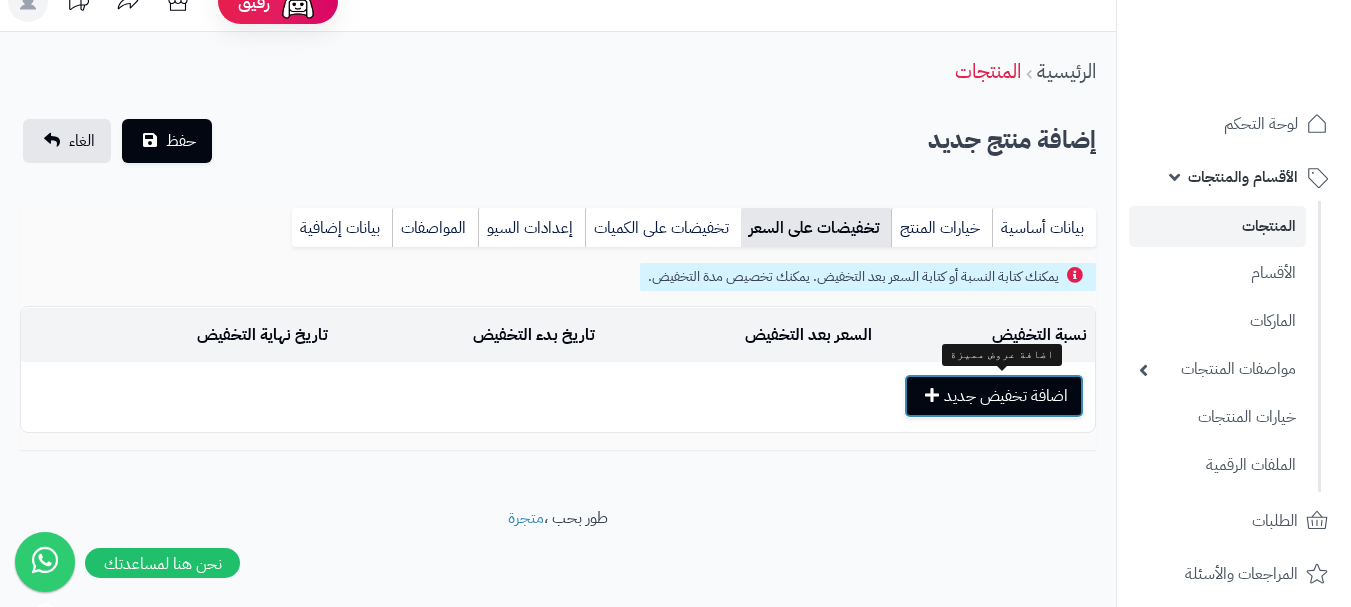 click on "اضافة تخفيض جديد" at bounding box center [994, 396] 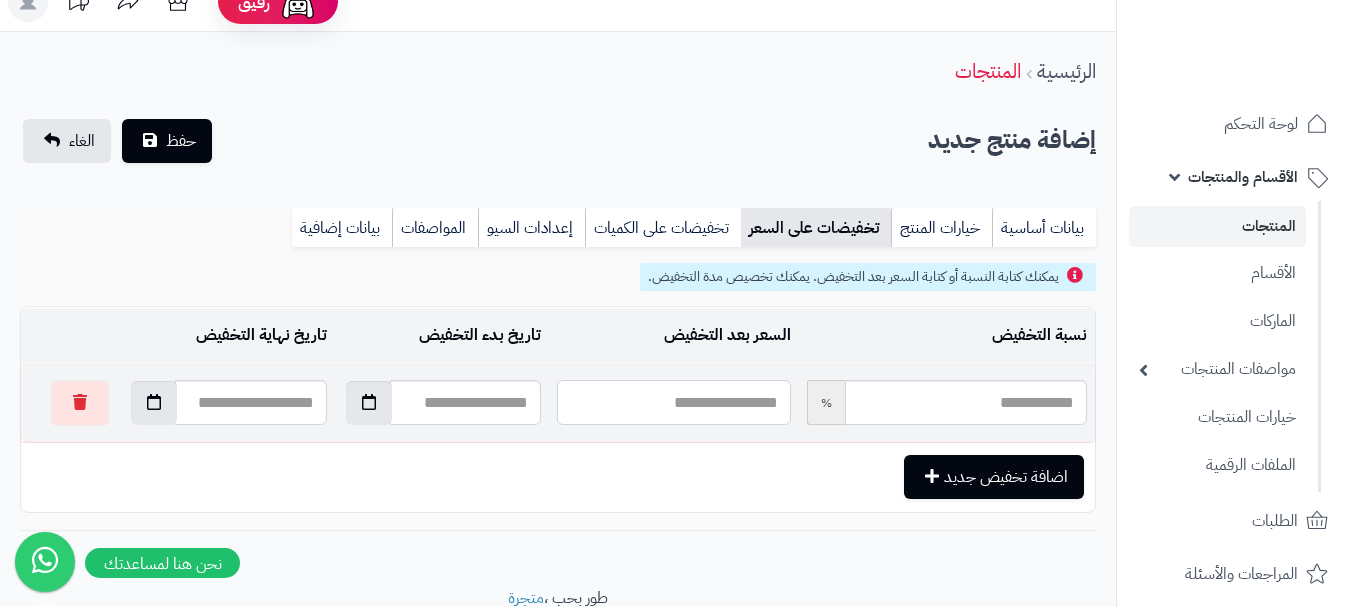 drag, startPoint x: 751, startPoint y: 403, endPoint x: 802, endPoint y: 389, distance: 52.886673 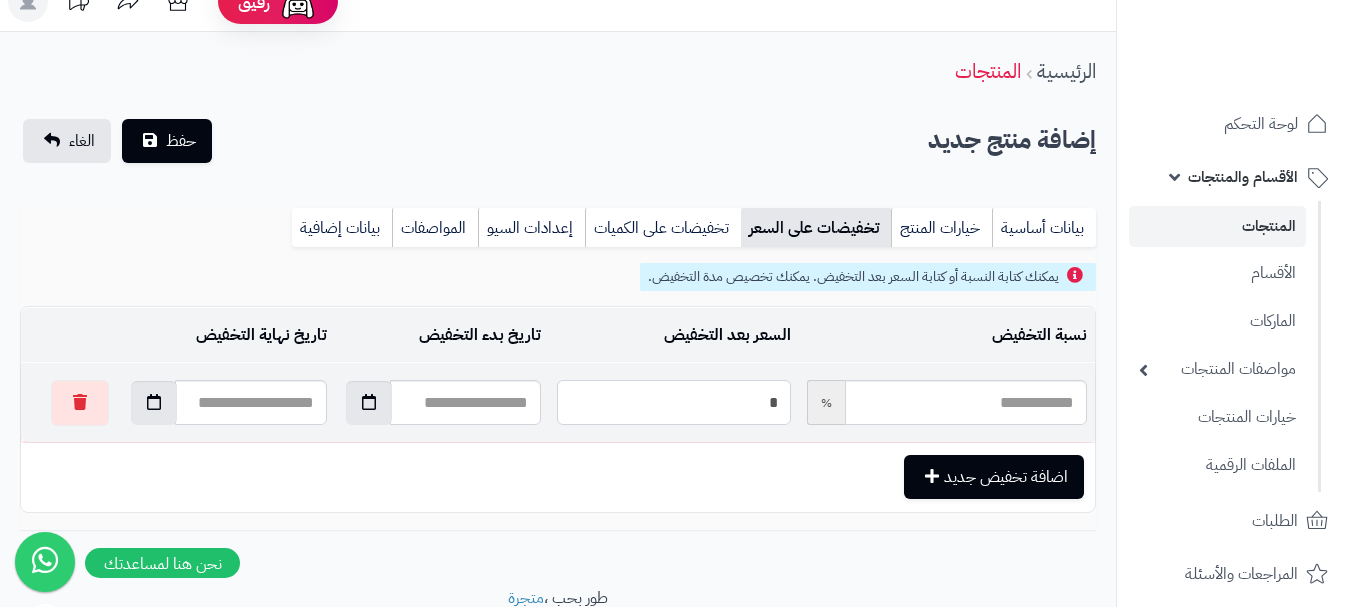 type on "**" 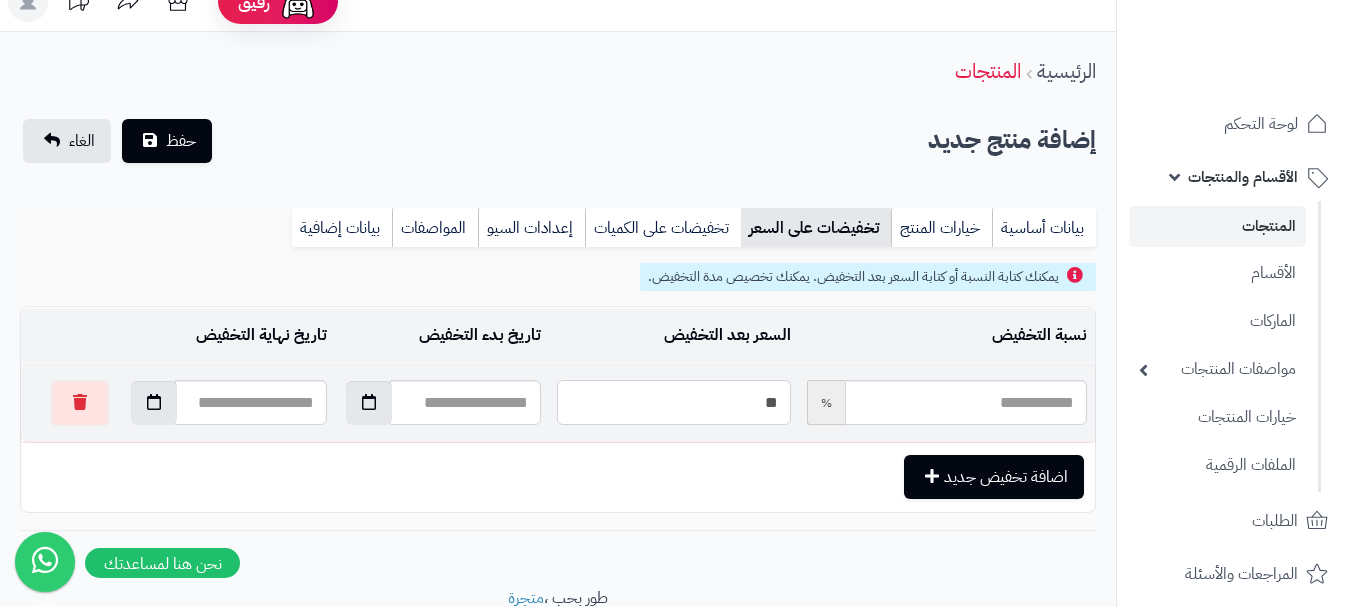 type on "*****" 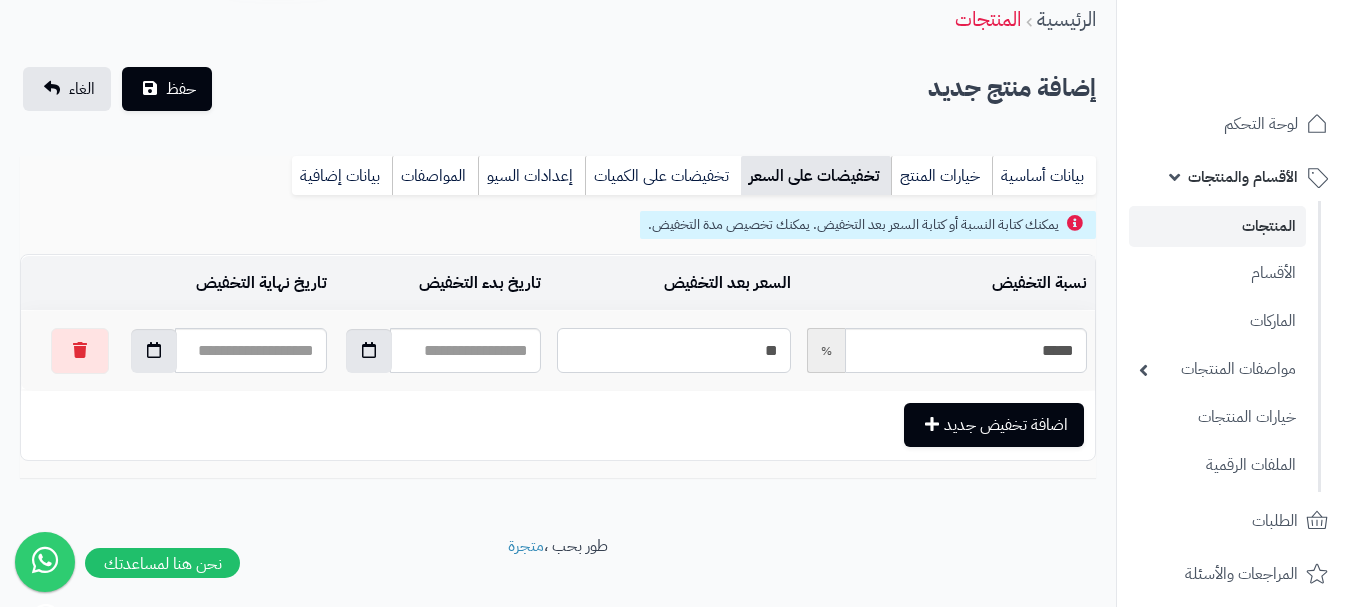 scroll, scrollTop: 108, scrollLeft: 0, axis: vertical 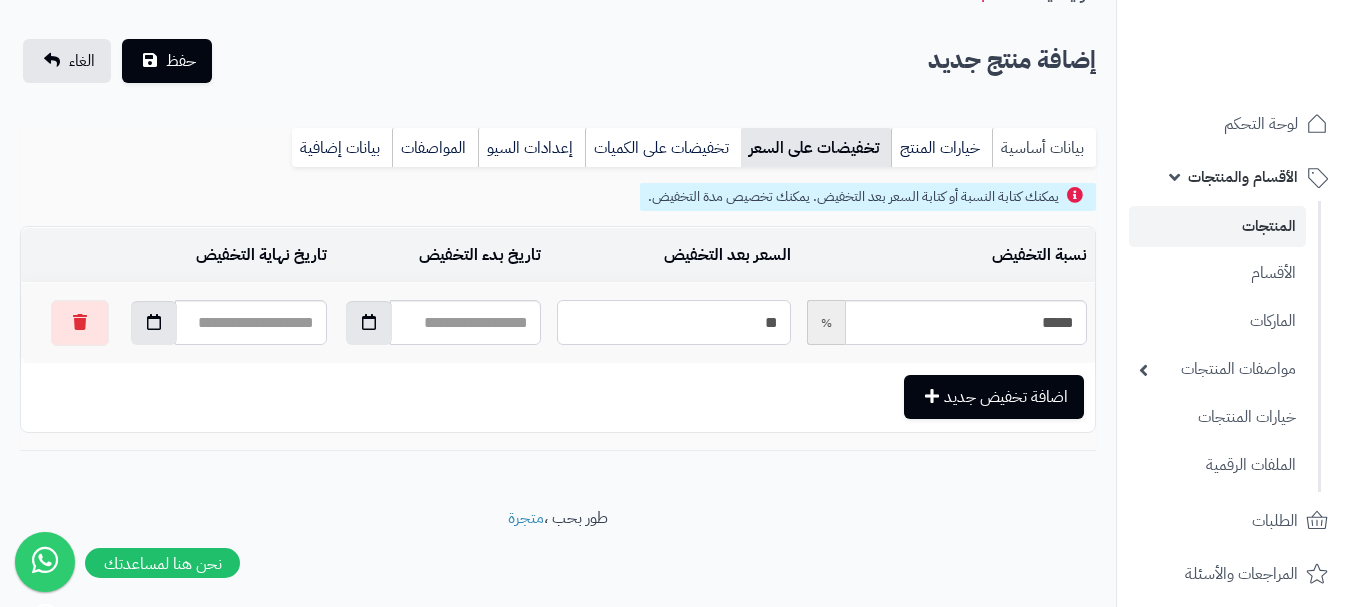 type on "**" 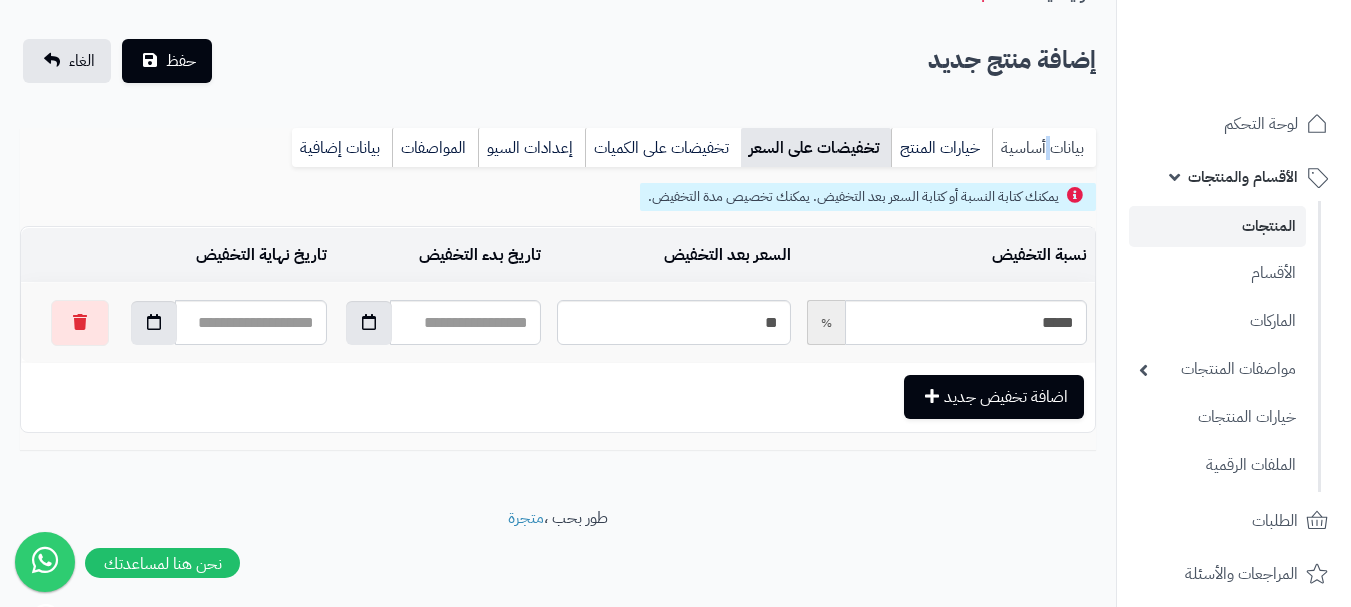 click on "بيانات أساسية" at bounding box center [1044, 148] 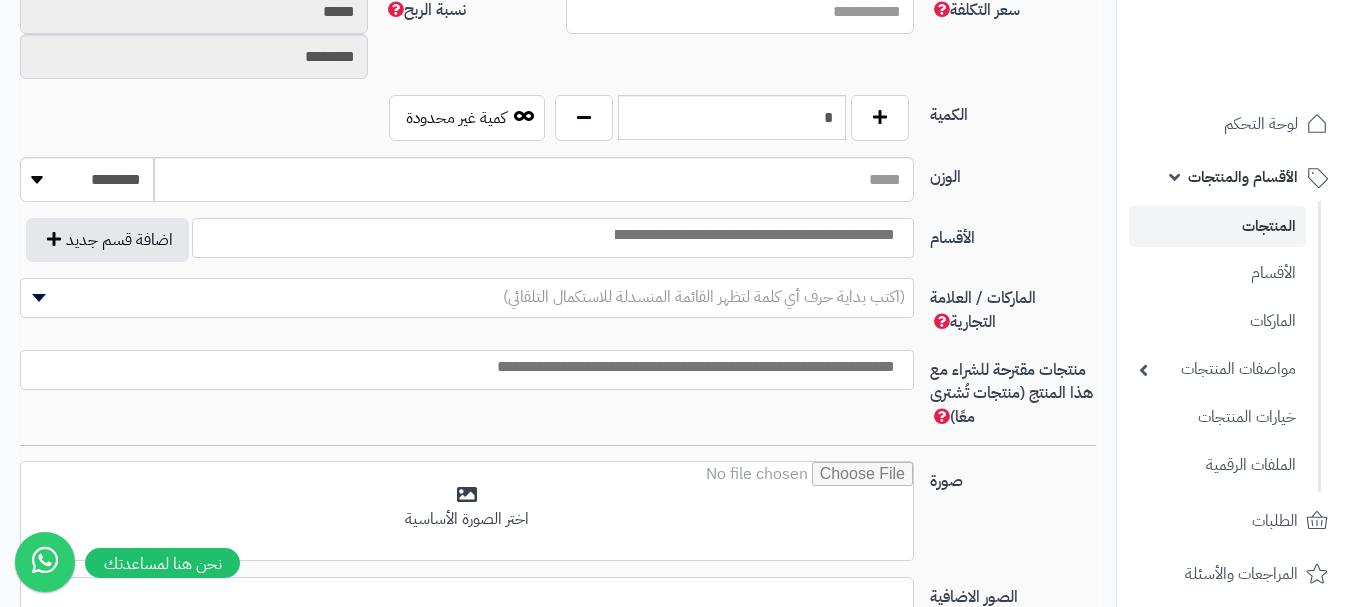 scroll, scrollTop: 1008, scrollLeft: 0, axis: vertical 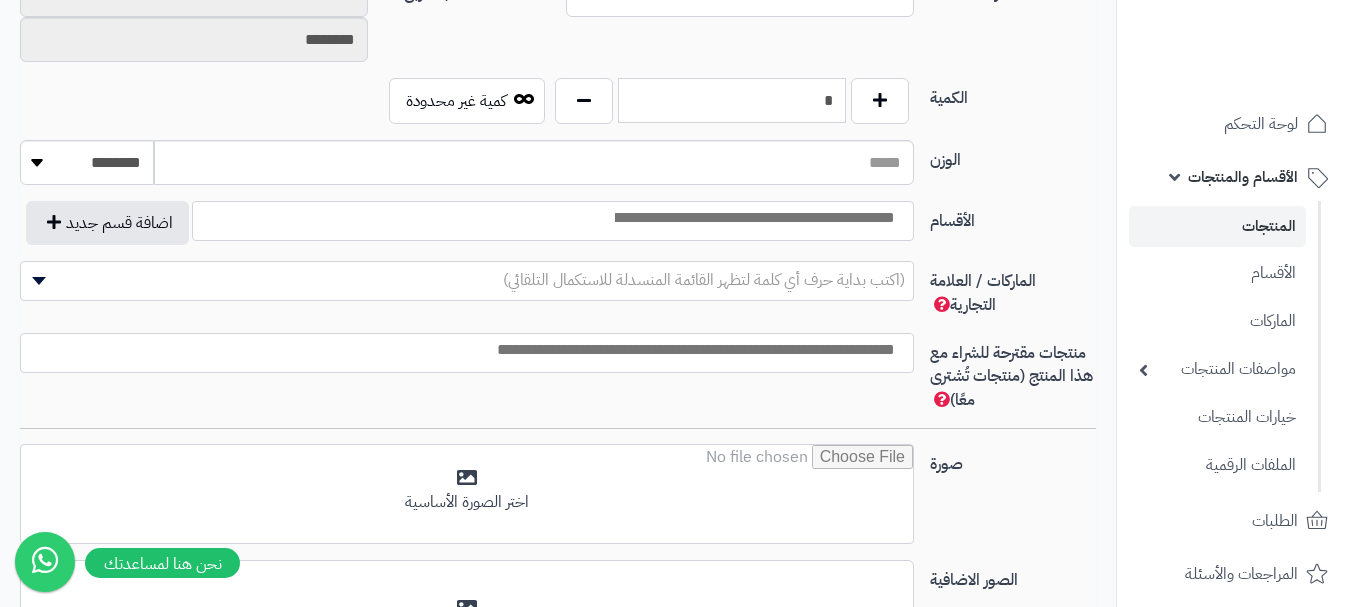 click on "*" at bounding box center [732, 100] 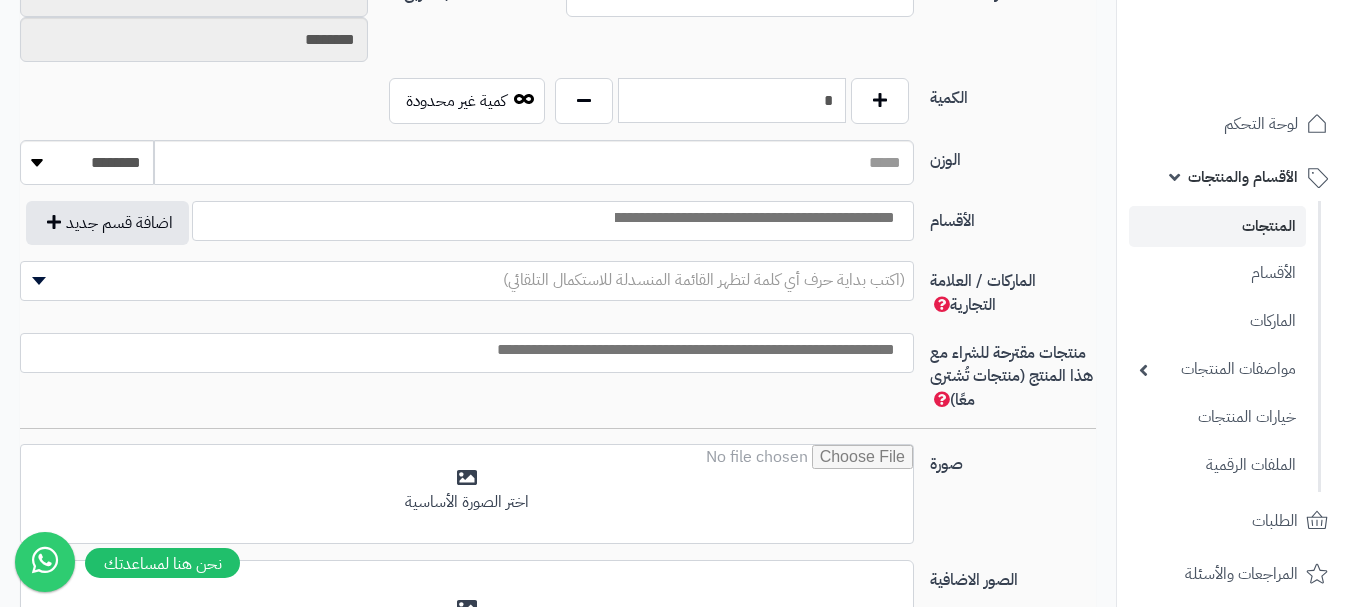 click on "*" at bounding box center (732, 100) 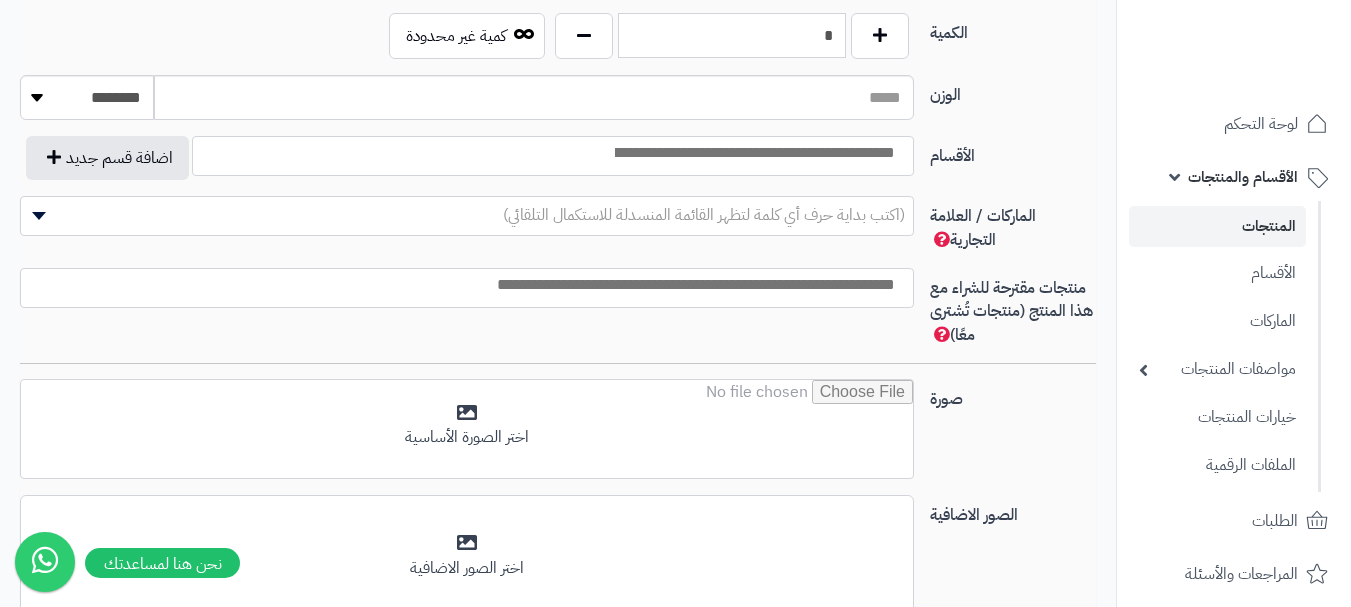 scroll, scrollTop: 1108, scrollLeft: 0, axis: vertical 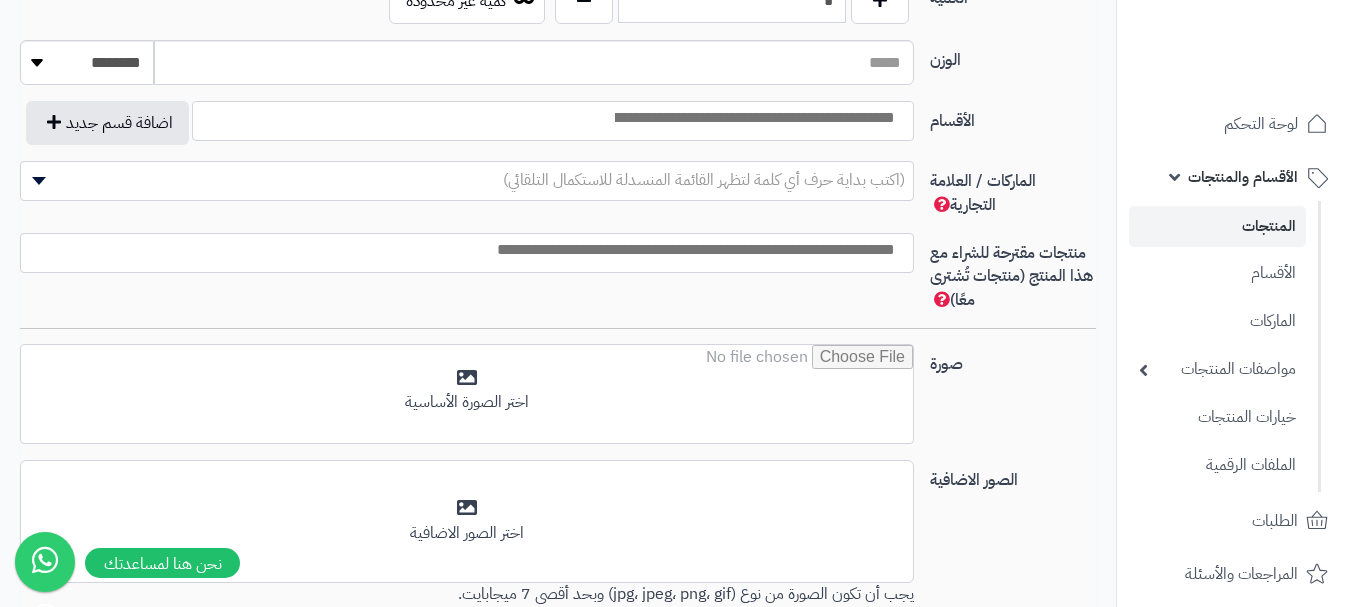 type on "*" 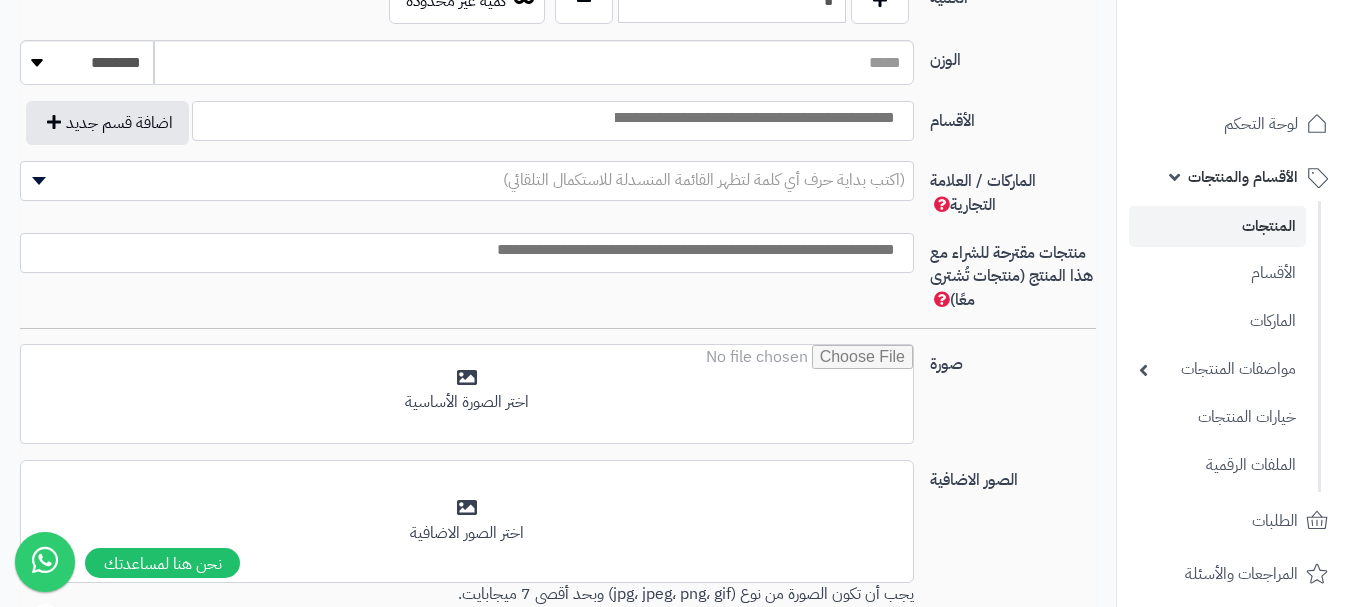 click at bounding box center (753, 118) 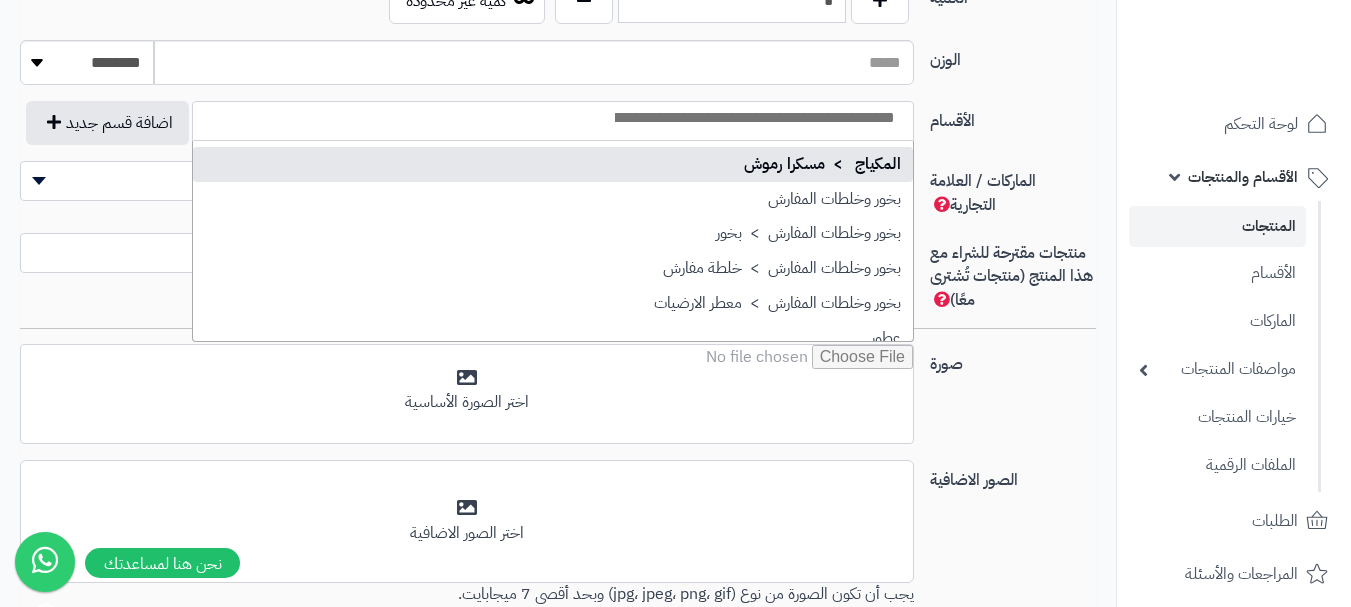 scroll, scrollTop: 600, scrollLeft: 0, axis: vertical 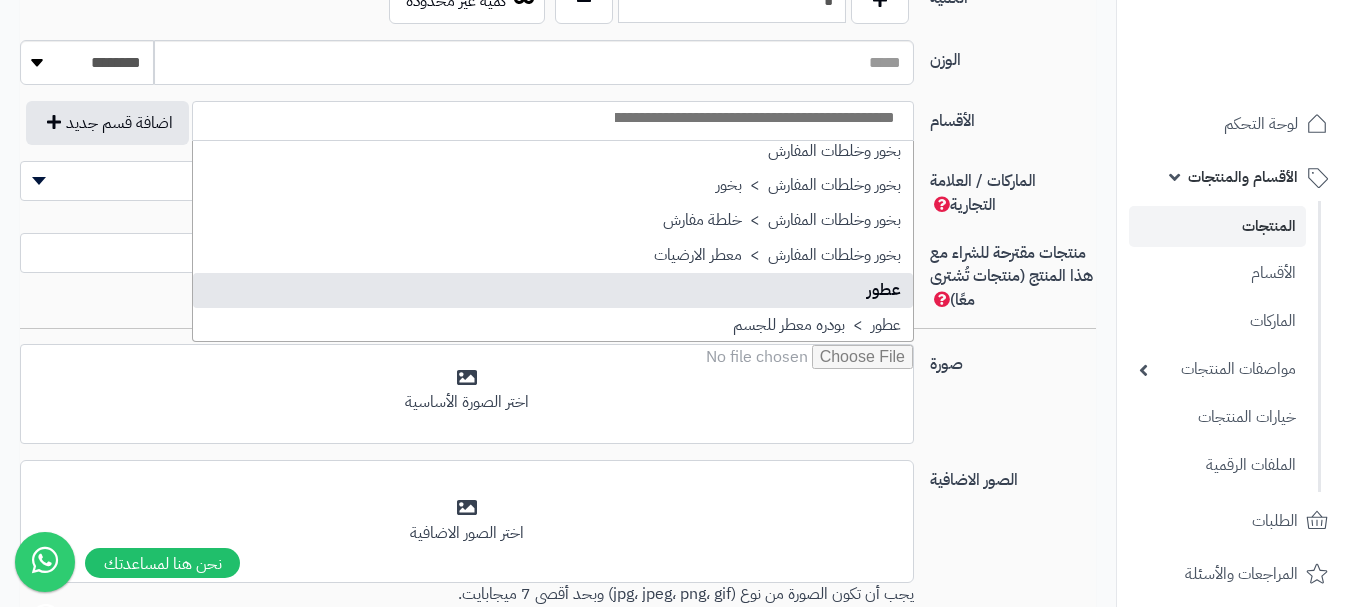 select on "**" 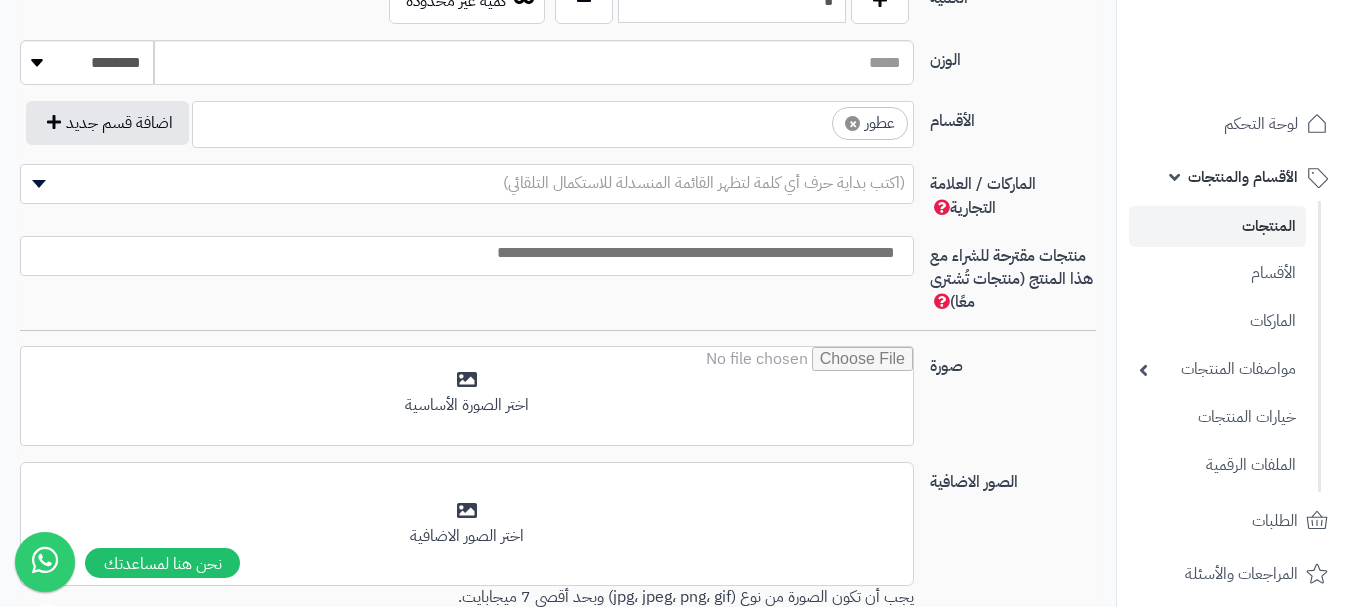 click on "× عطور" at bounding box center (553, 121) 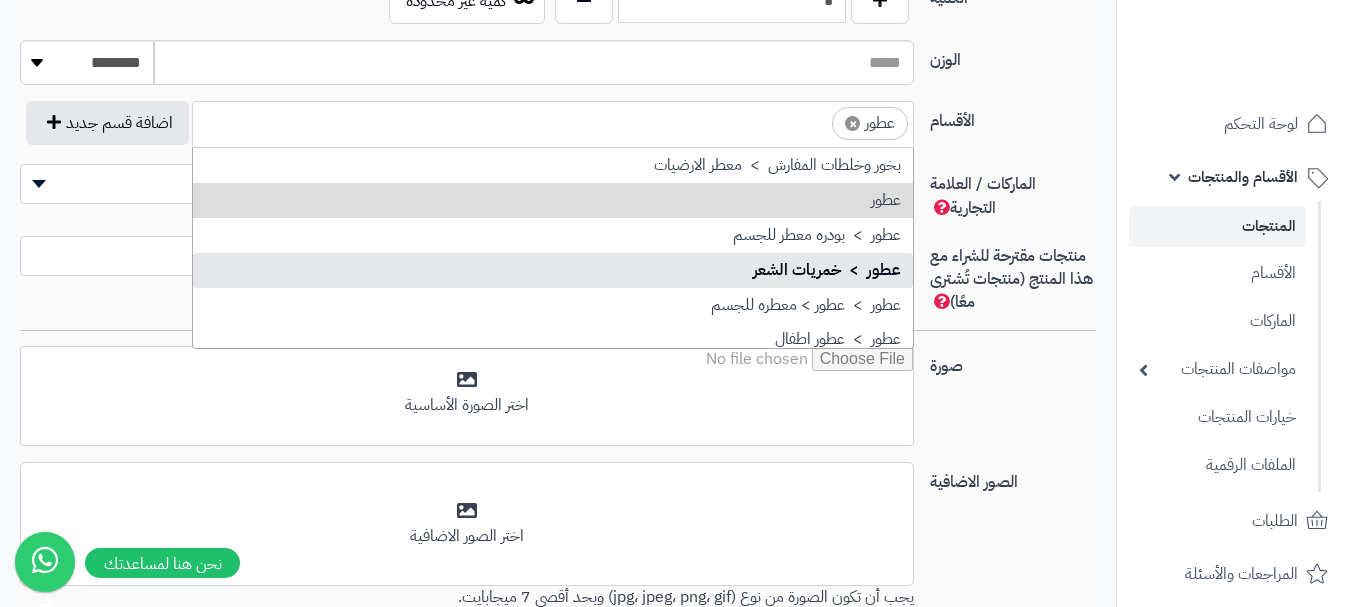 scroll, scrollTop: 897, scrollLeft: 0, axis: vertical 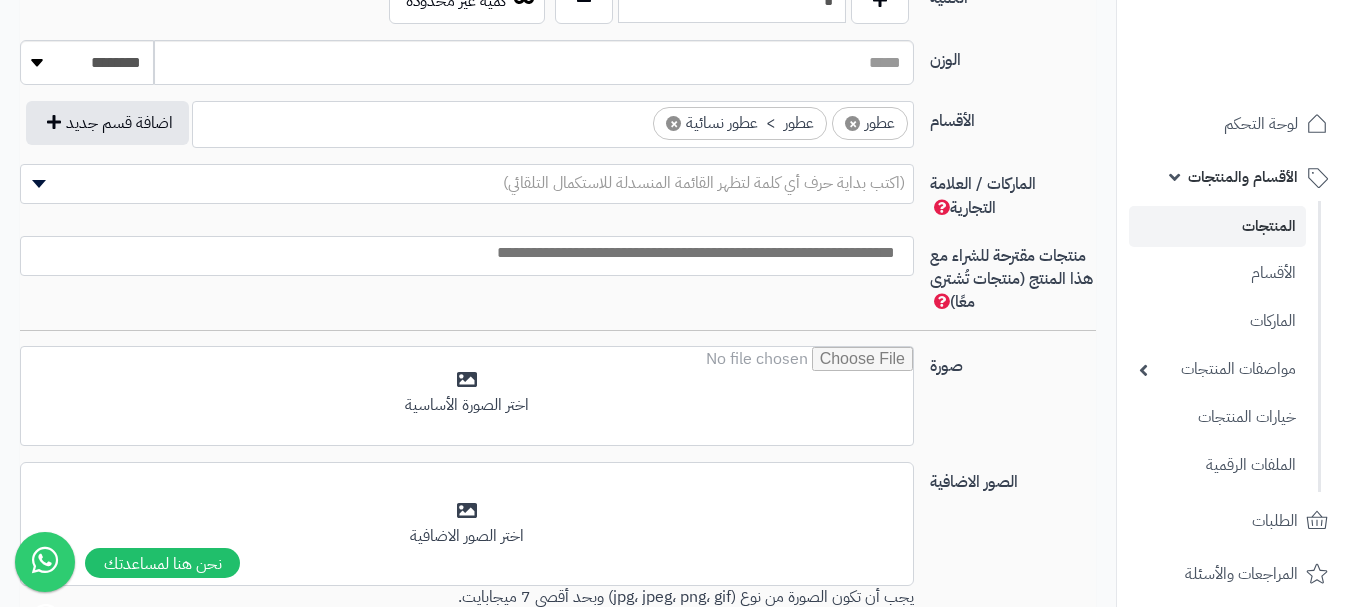 click at bounding box center [462, 253] 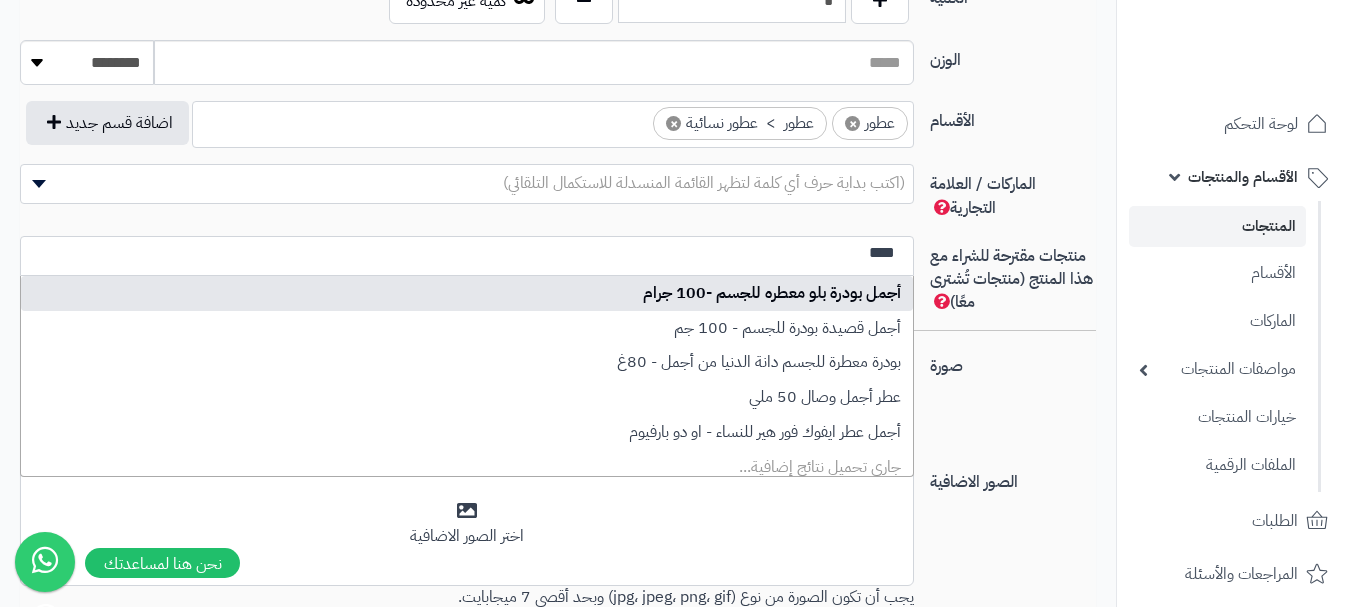 type on "****" 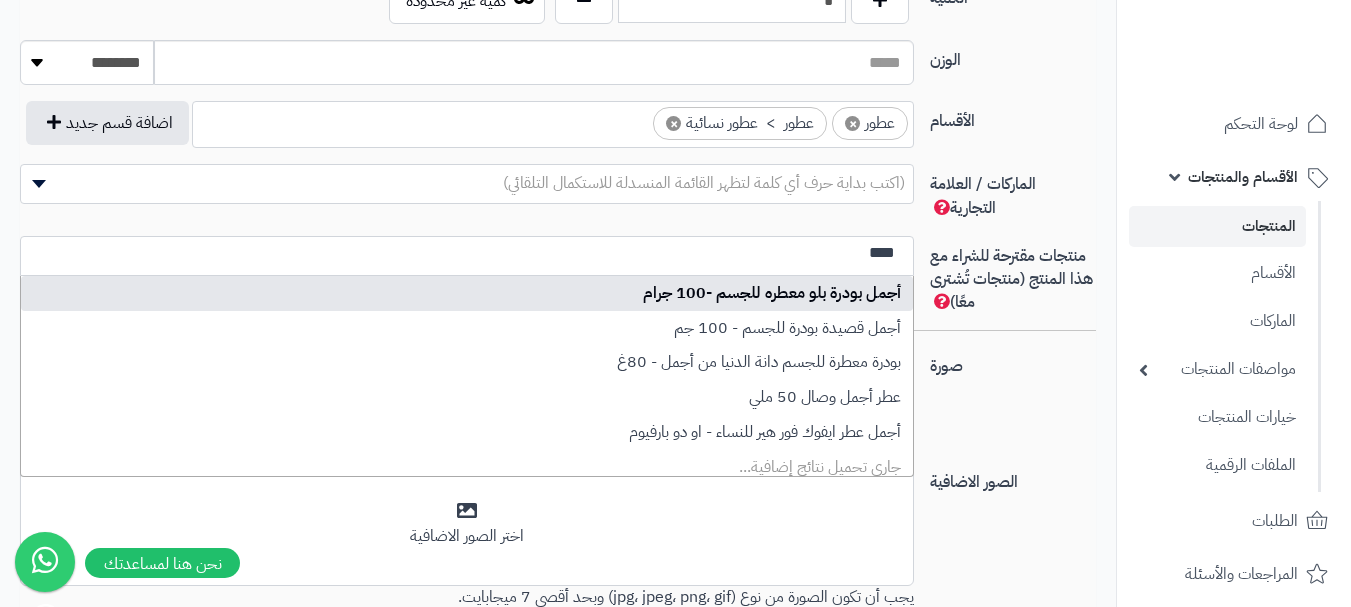 type 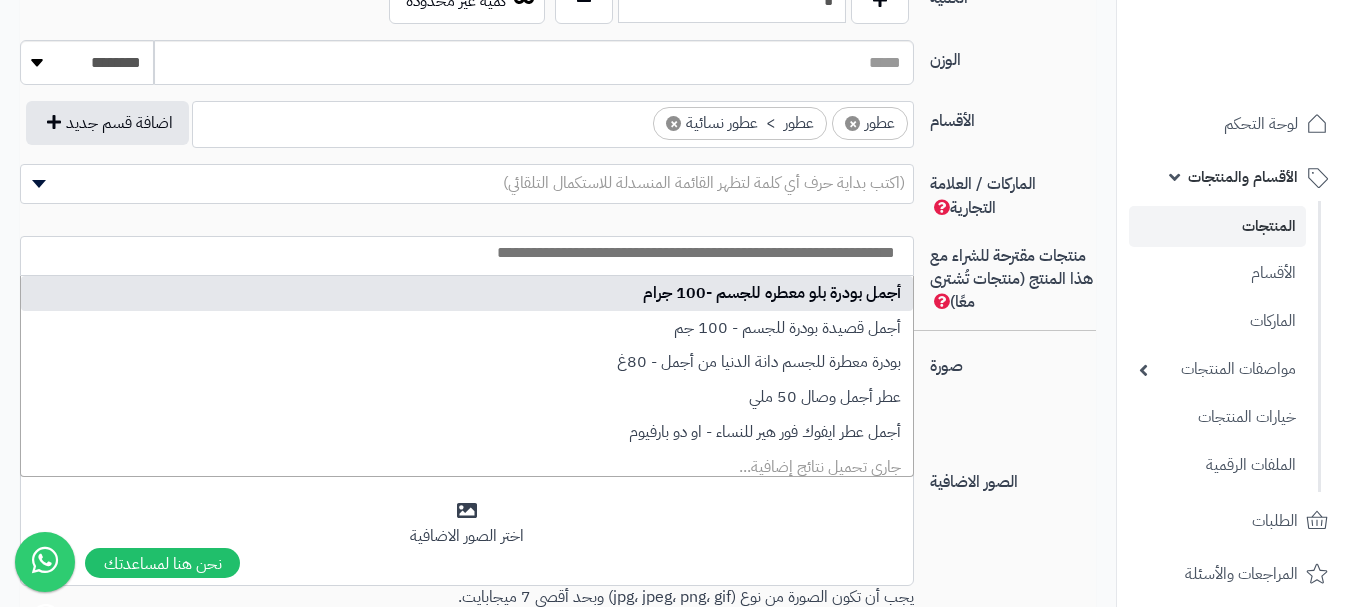 scroll, scrollTop: 0, scrollLeft: 0, axis: both 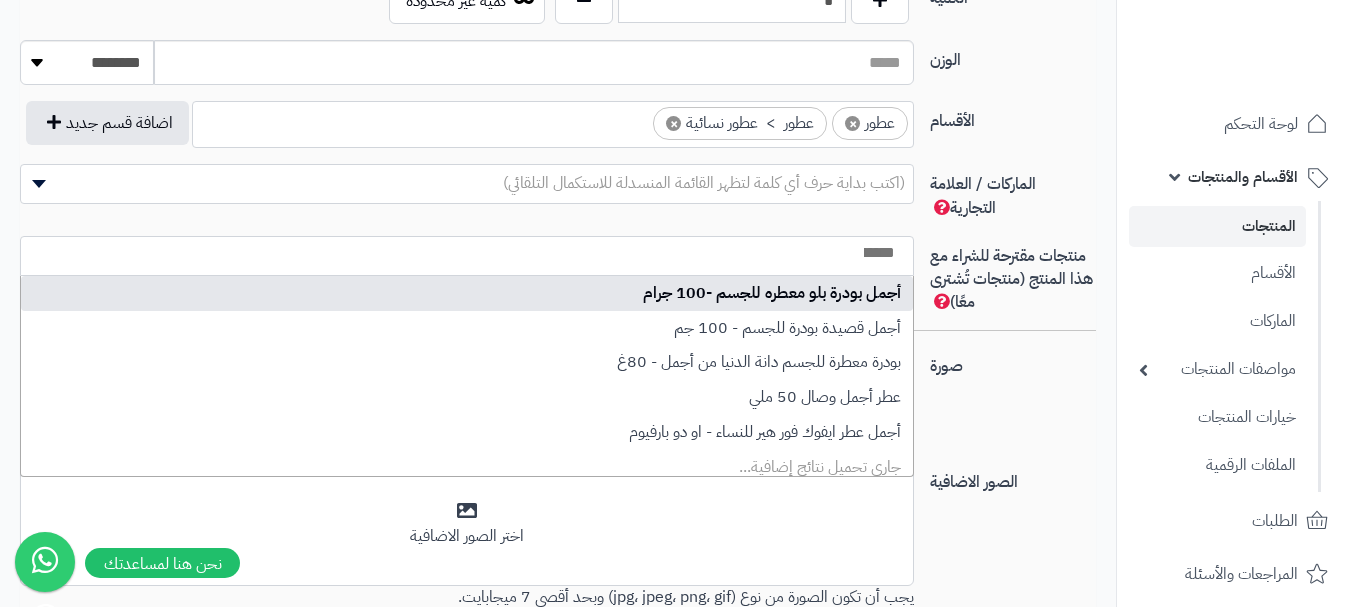 select on "****" 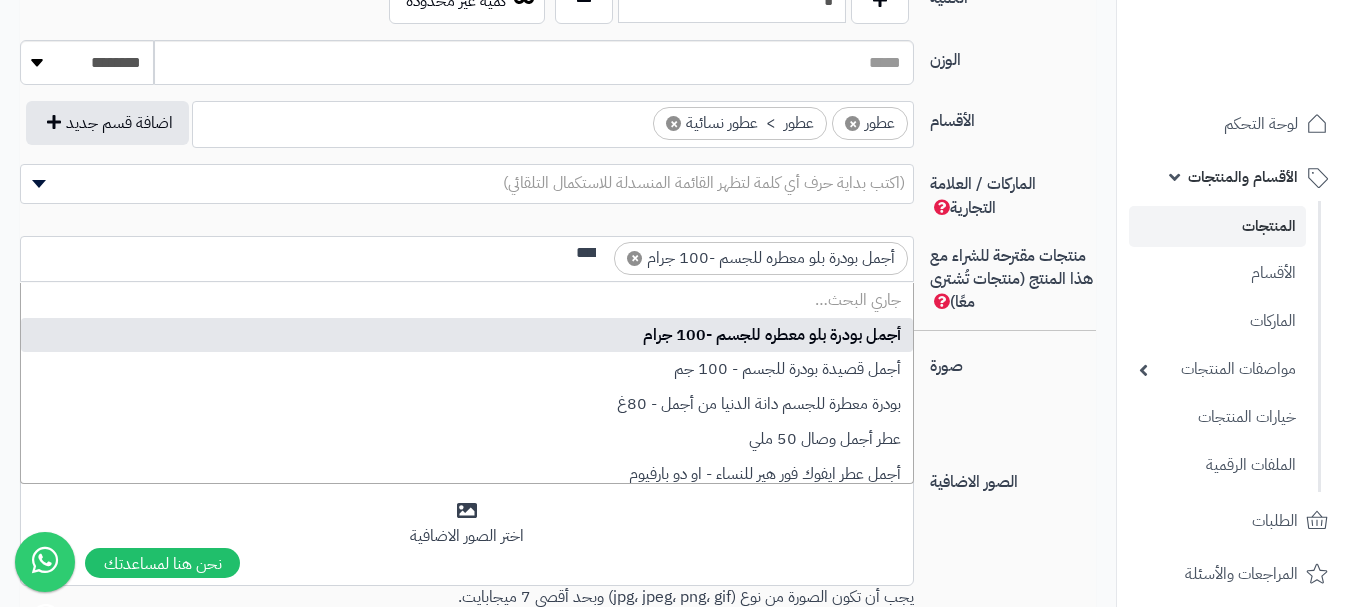 scroll, scrollTop: 0, scrollLeft: -3, axis: horizontal 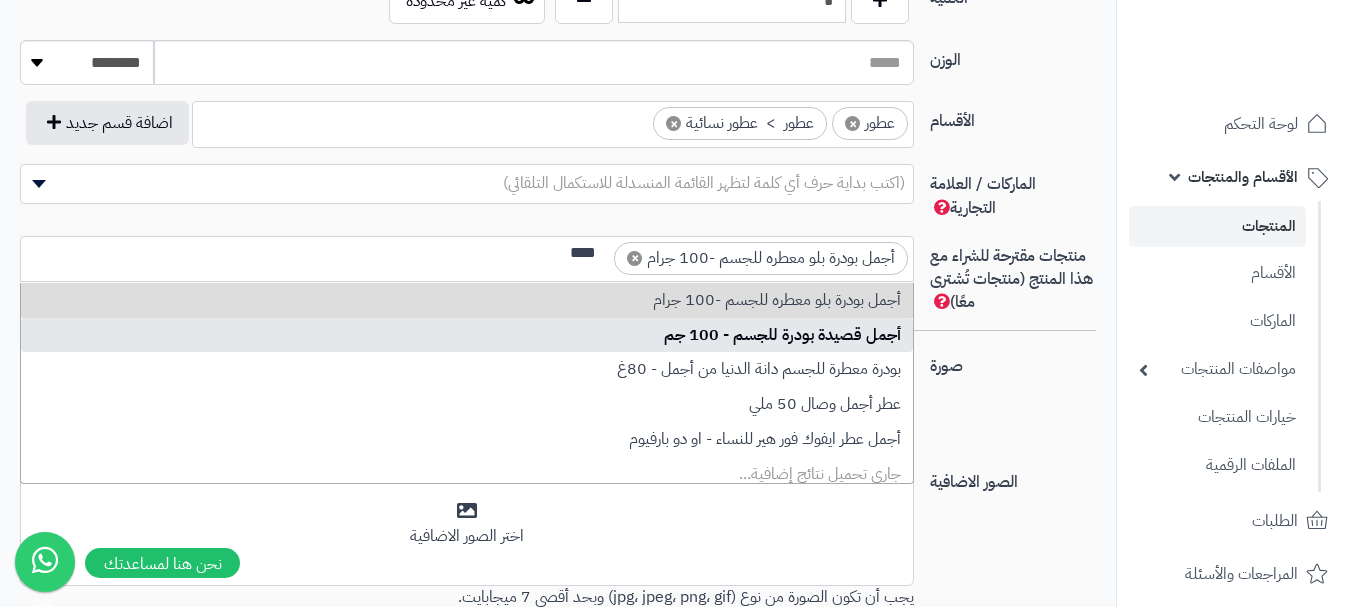 type on "****" 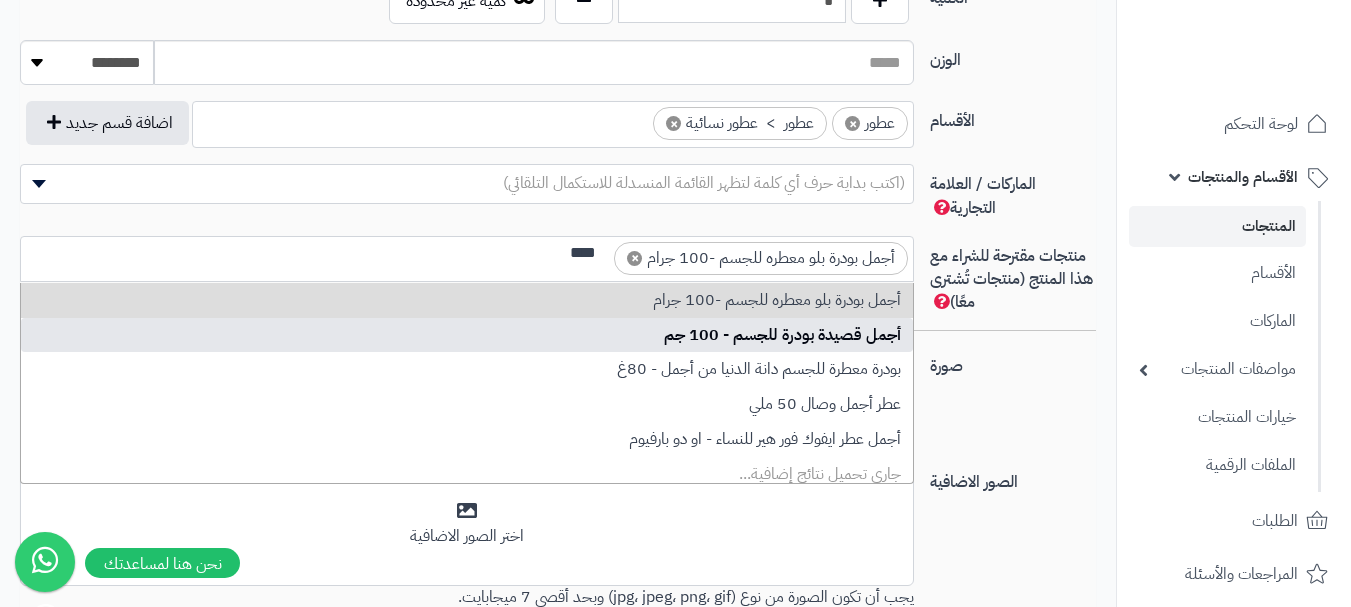 type 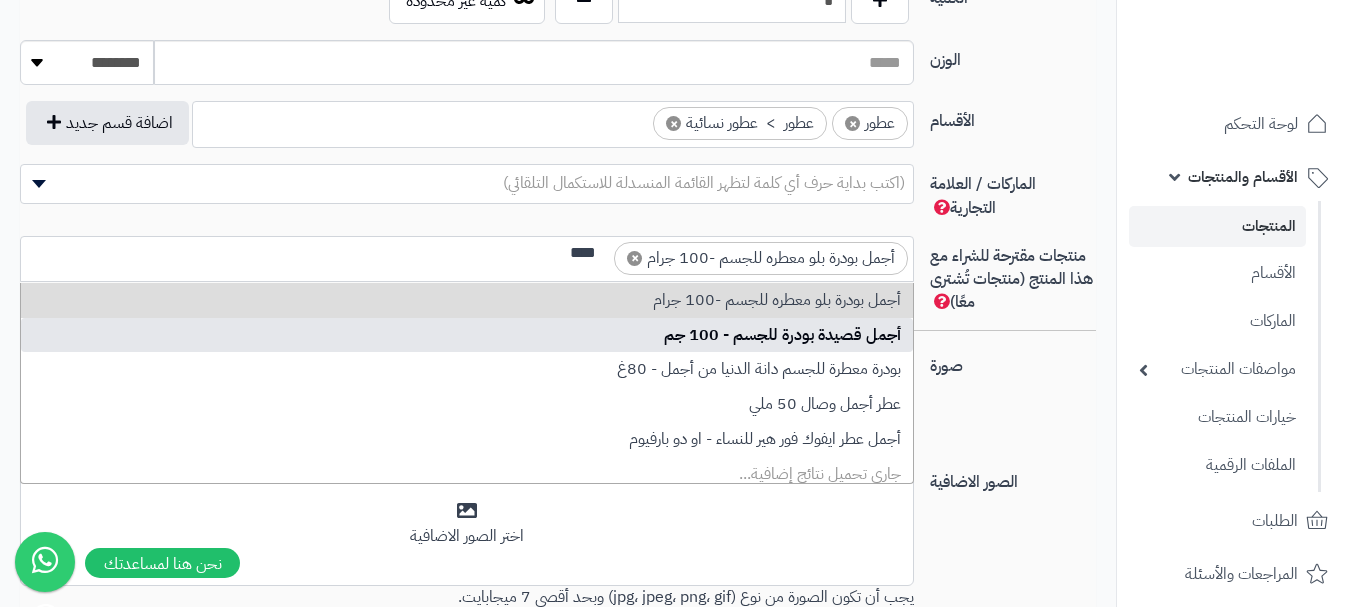 scroll, scrollTop: 0, scrollLeft: 0, axis: both 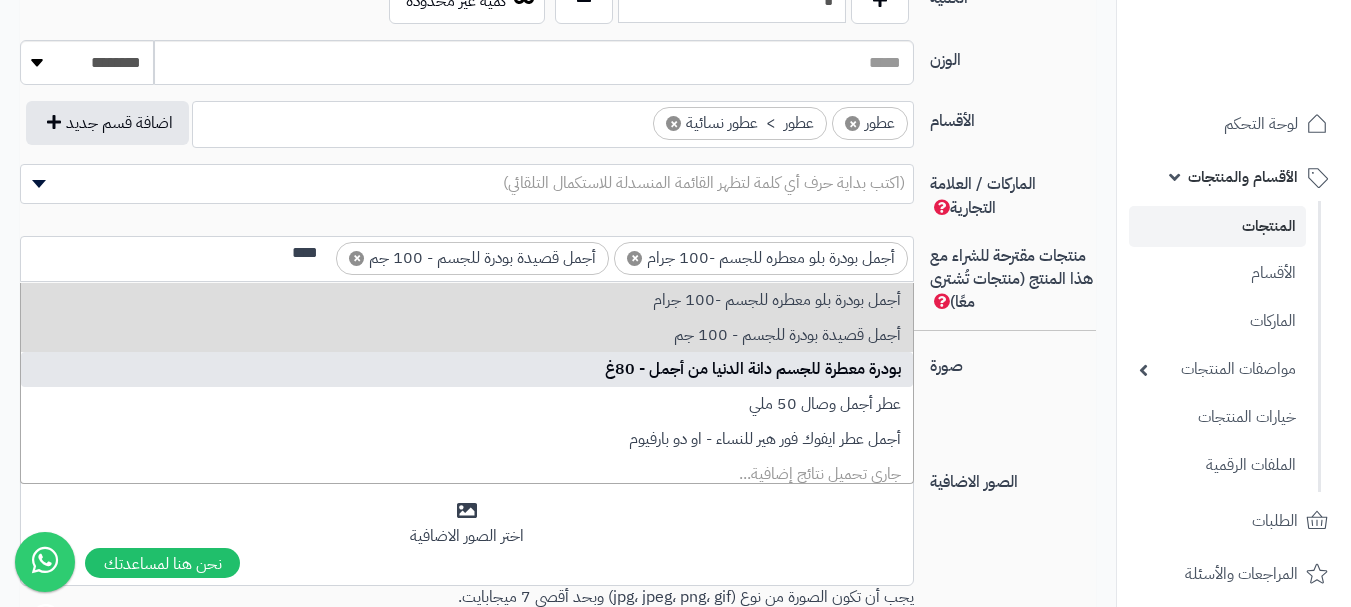 type on "****" 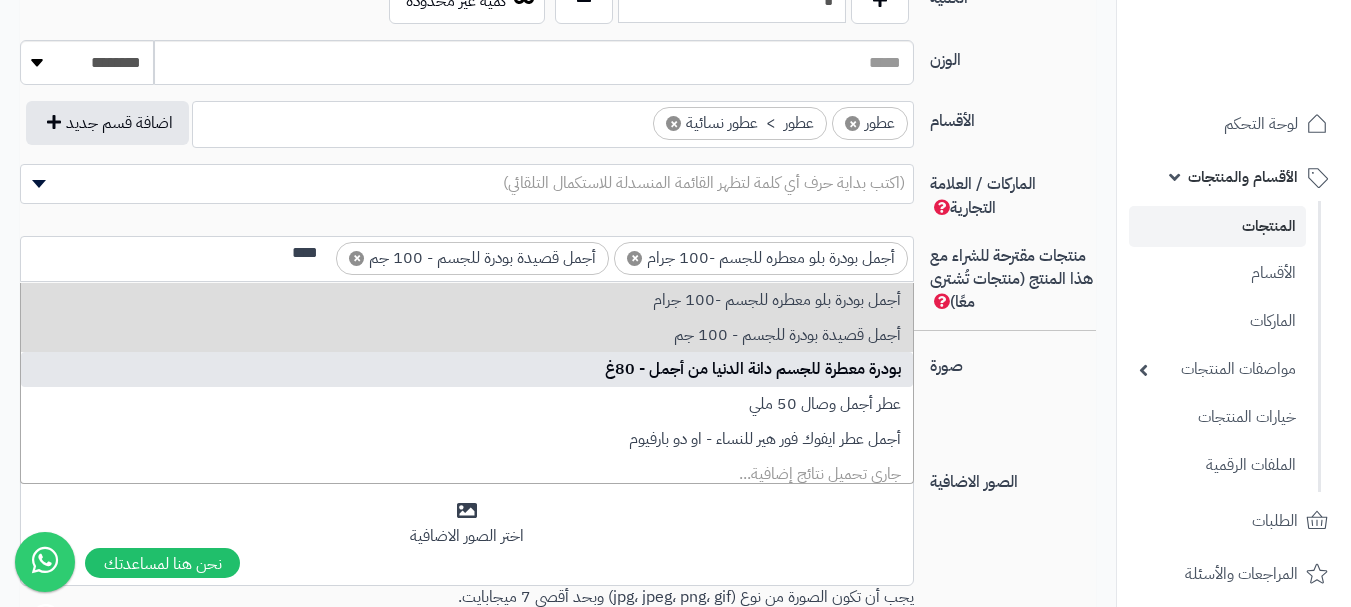 type 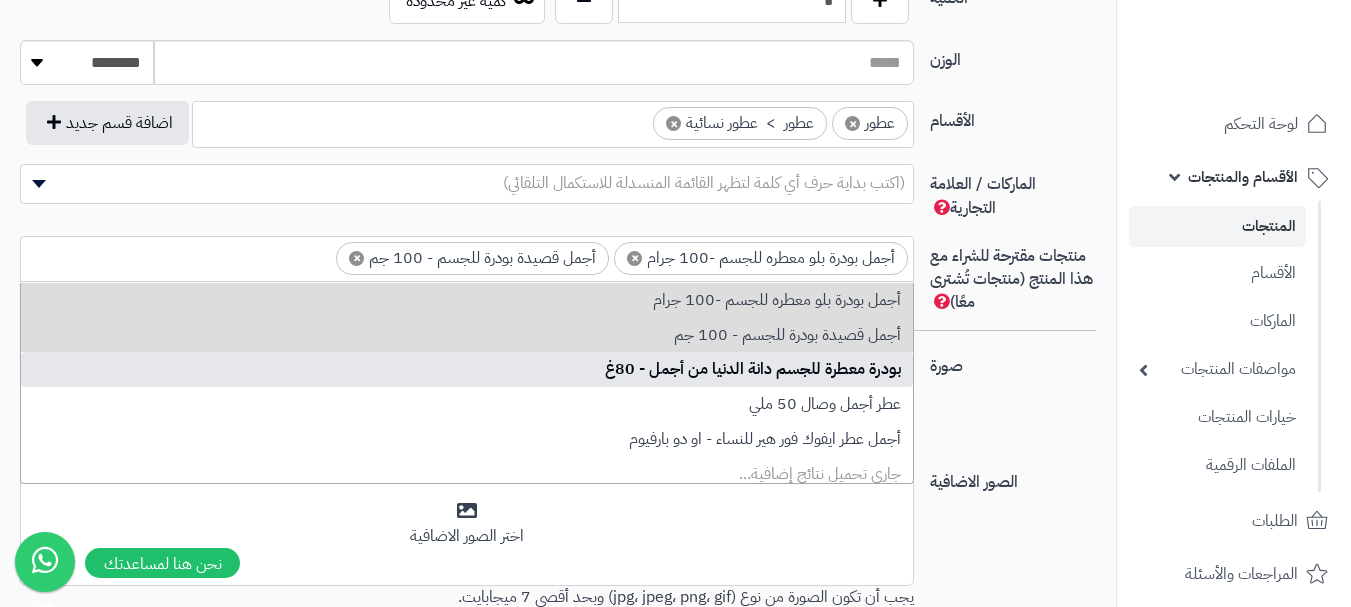scroll, scrollTop: 0, scrollLeft: 0, axis: both 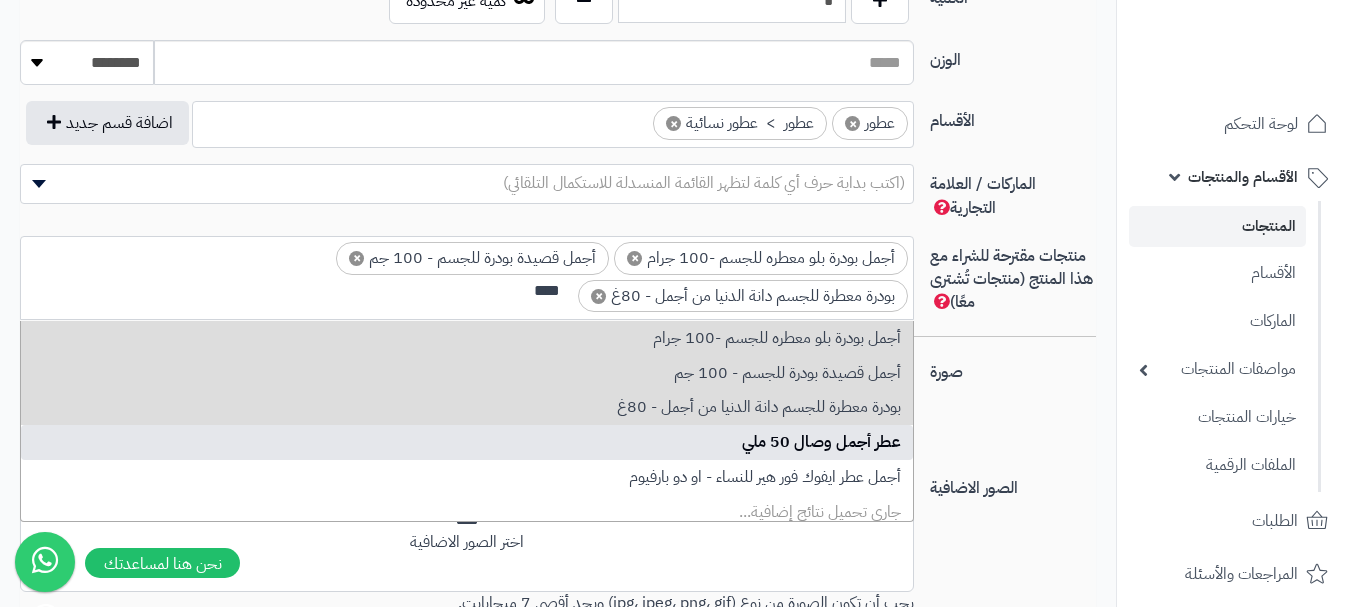type on "****" 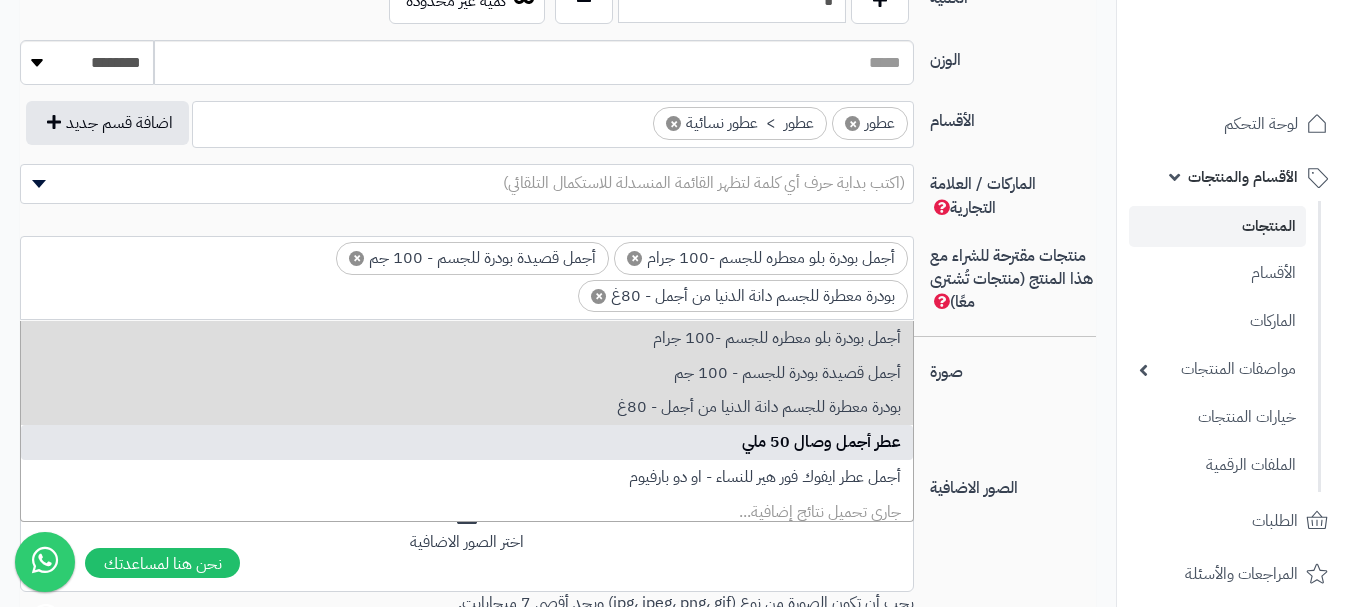 scroll, scrollTop: 0, scrollLeft: 0, axis: both 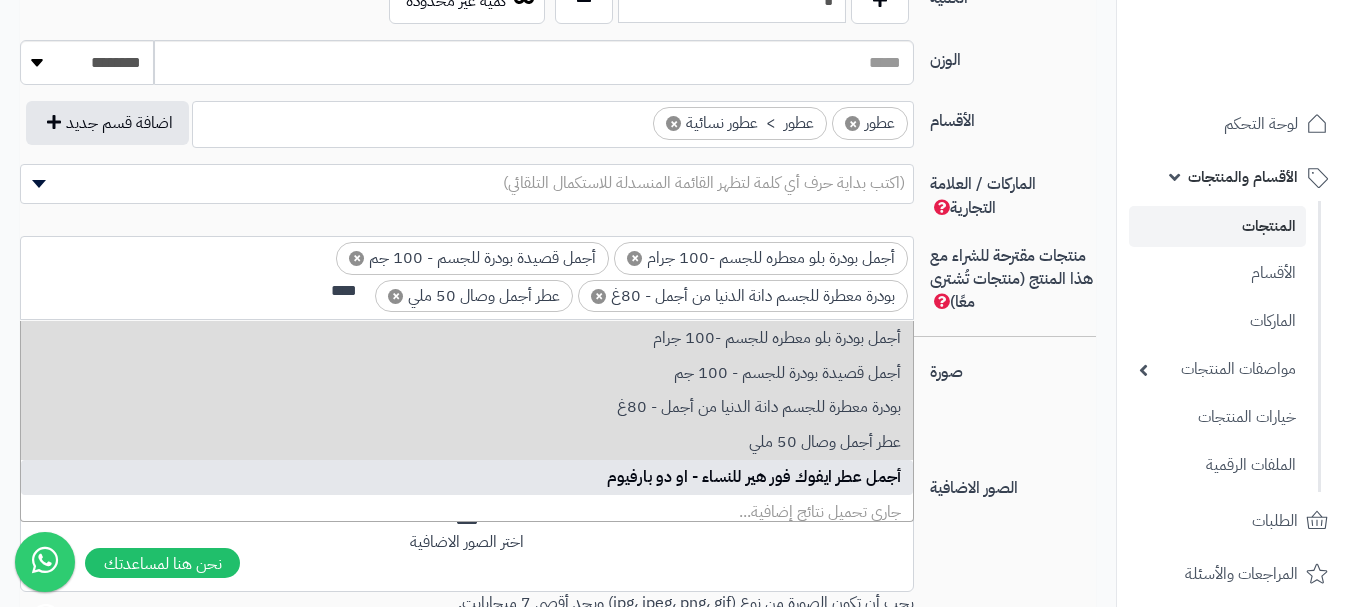 type on "****" 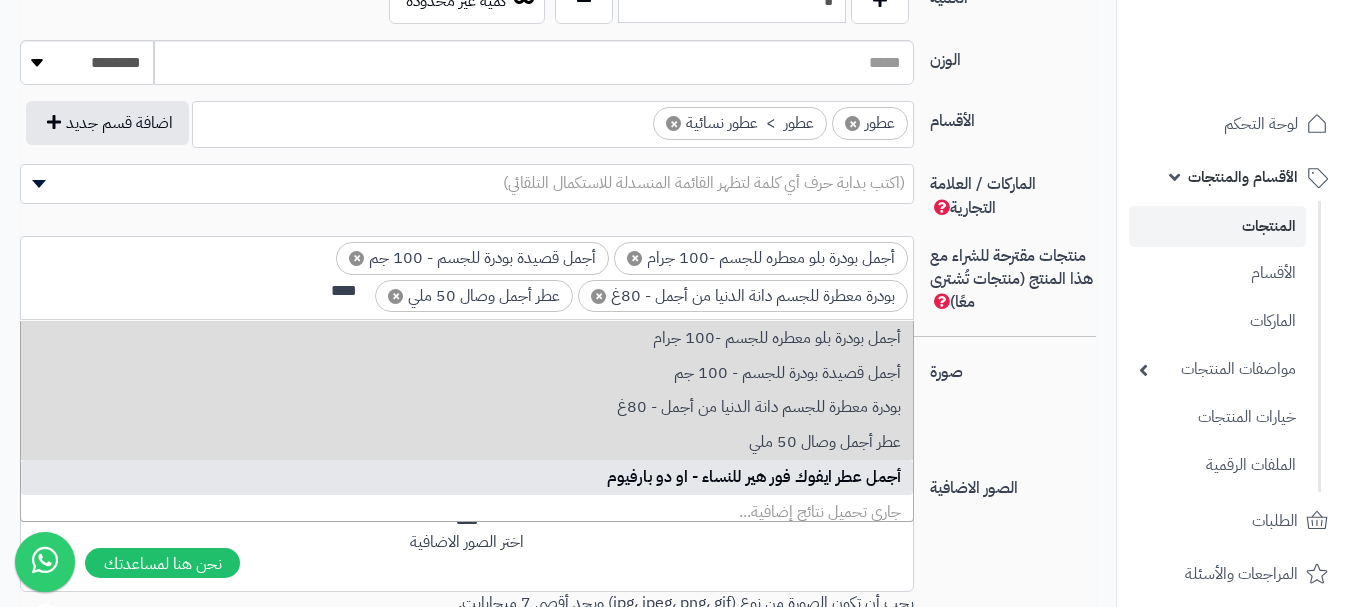 type 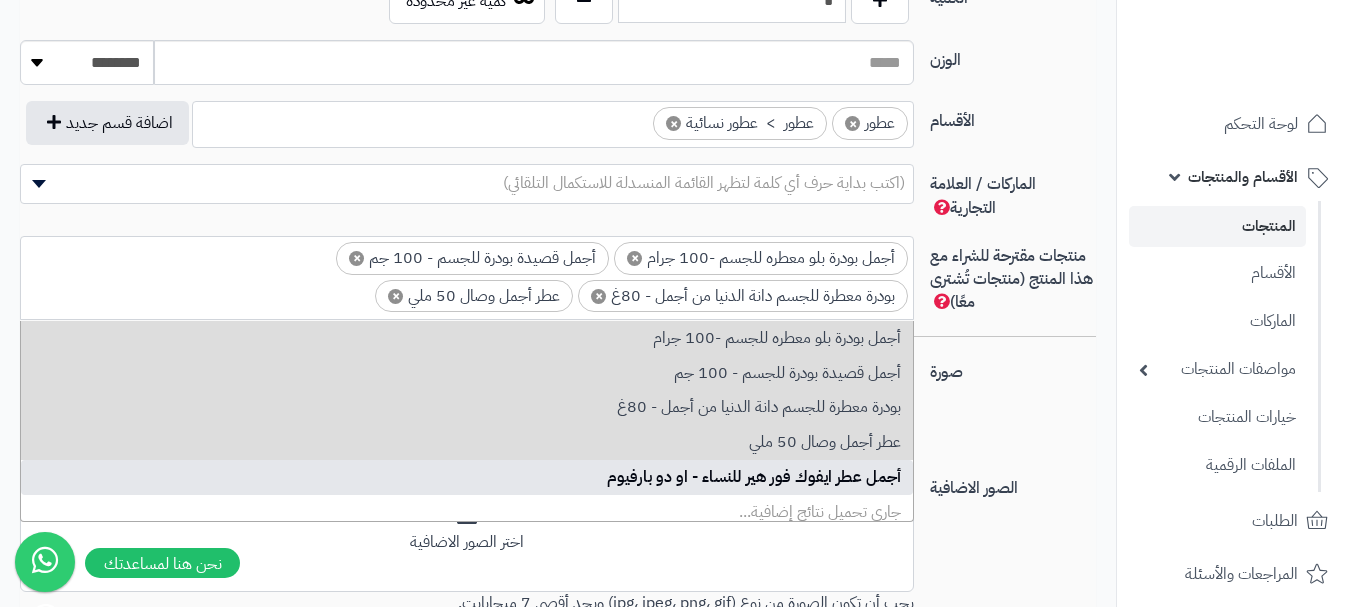 scroll, scrollTop: 0, scrollLeft: 0, axis: both 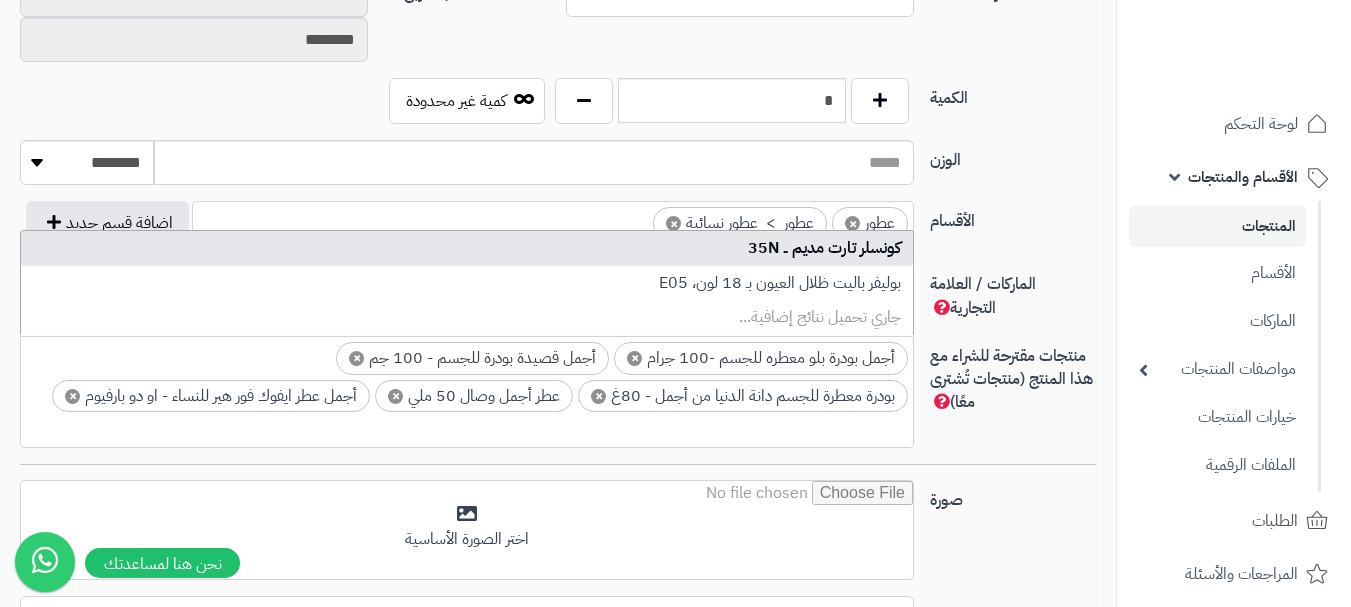 type on "*" 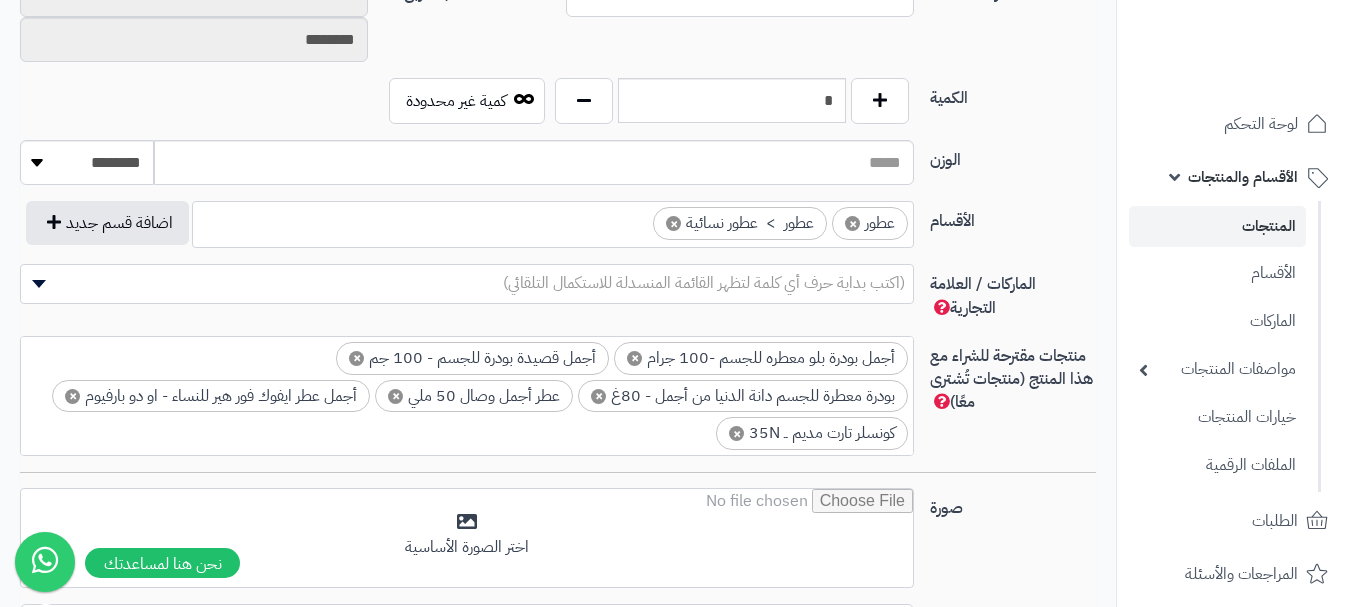 scroll, scrollTop: 0, scrollLeft: -1, axis: horizontal 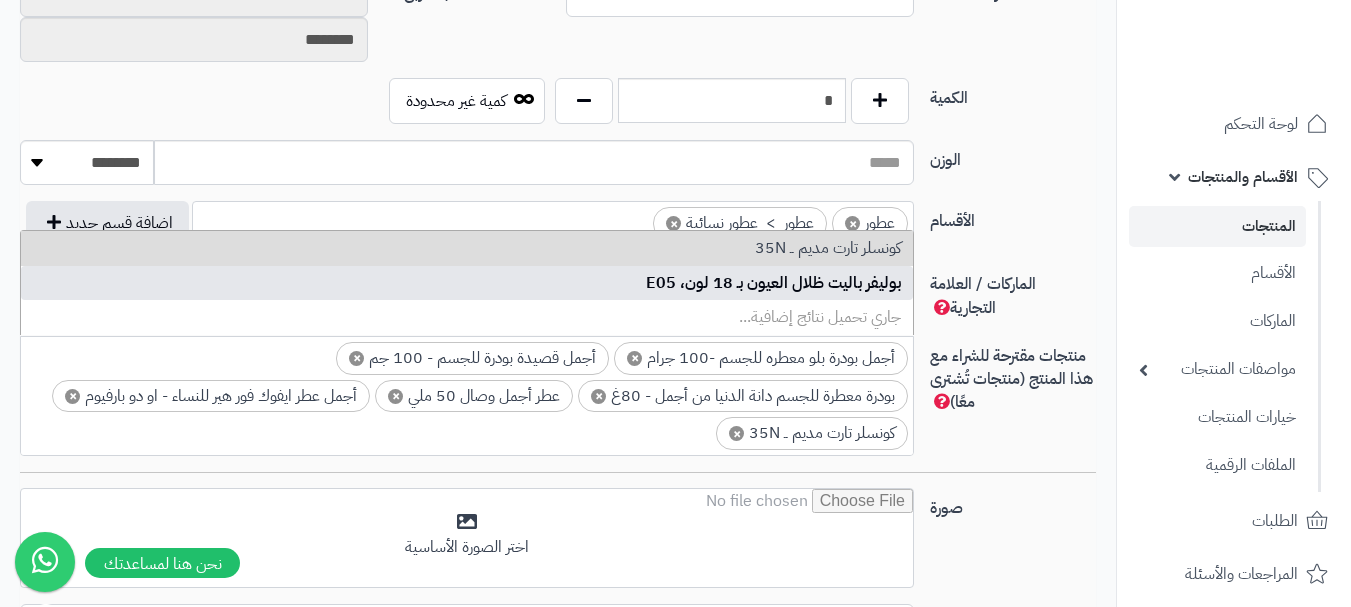 type on "*" 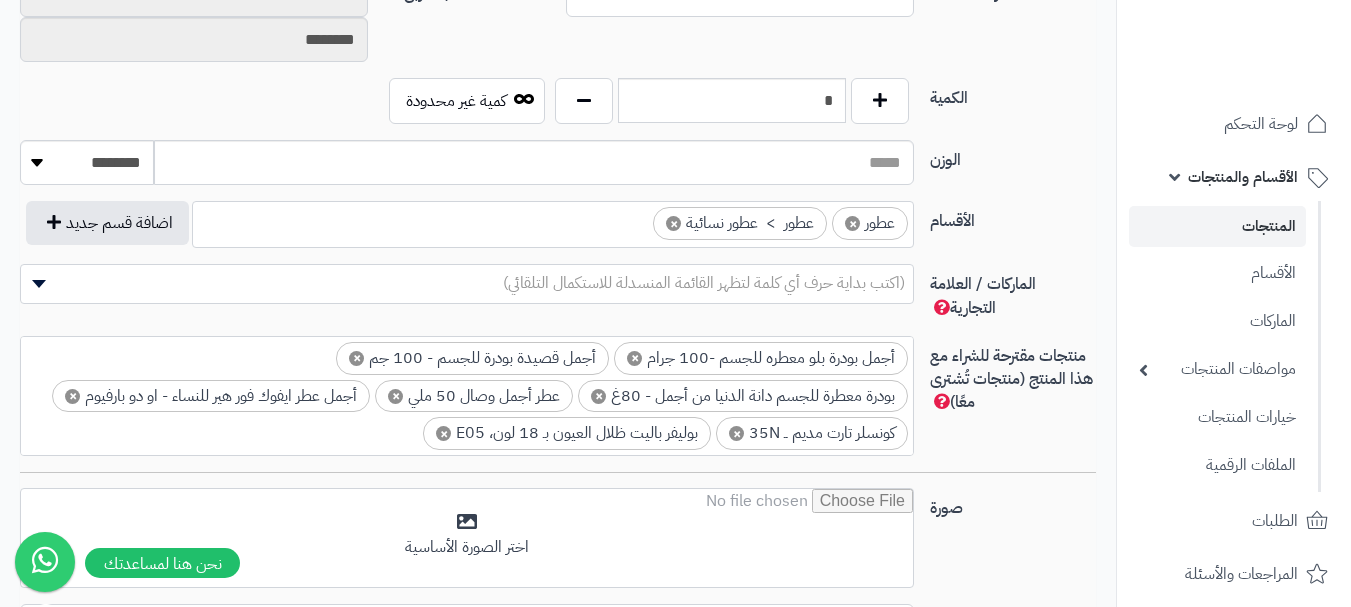 scroll, scrollTop: 0, scrollLeft: -1, axis: horizontal 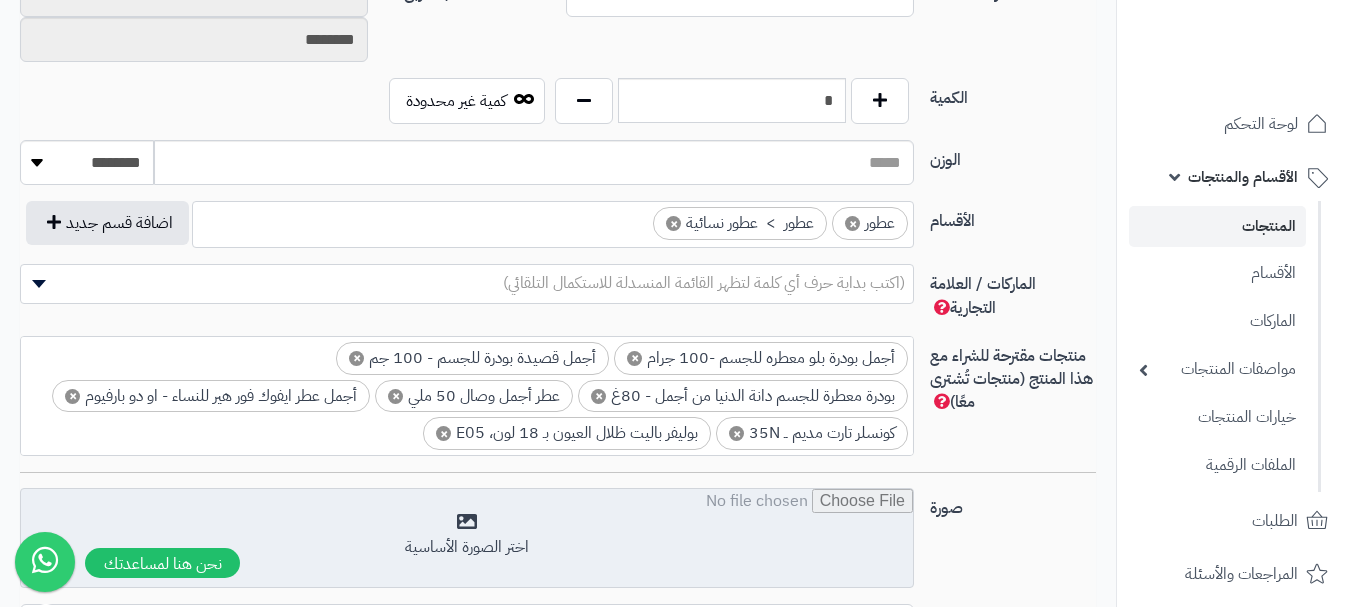 click at bounding box center [467, 539] 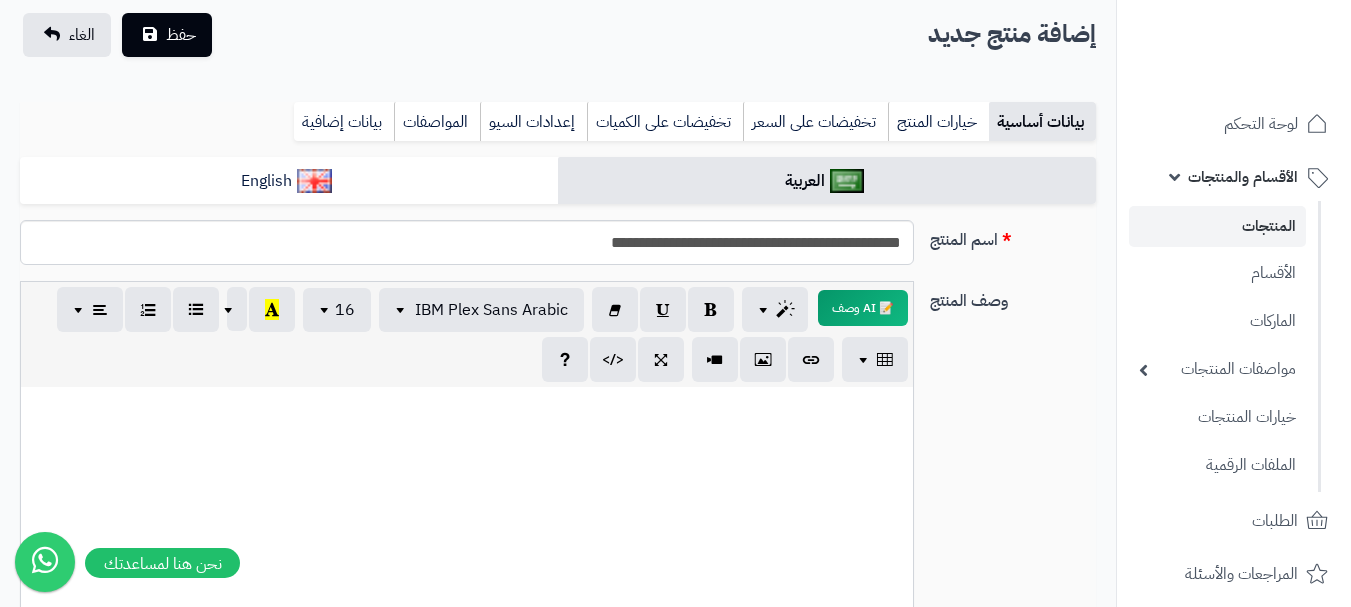 scroll, scrollTop: 8, scrollLeft: 0, axis: vertical 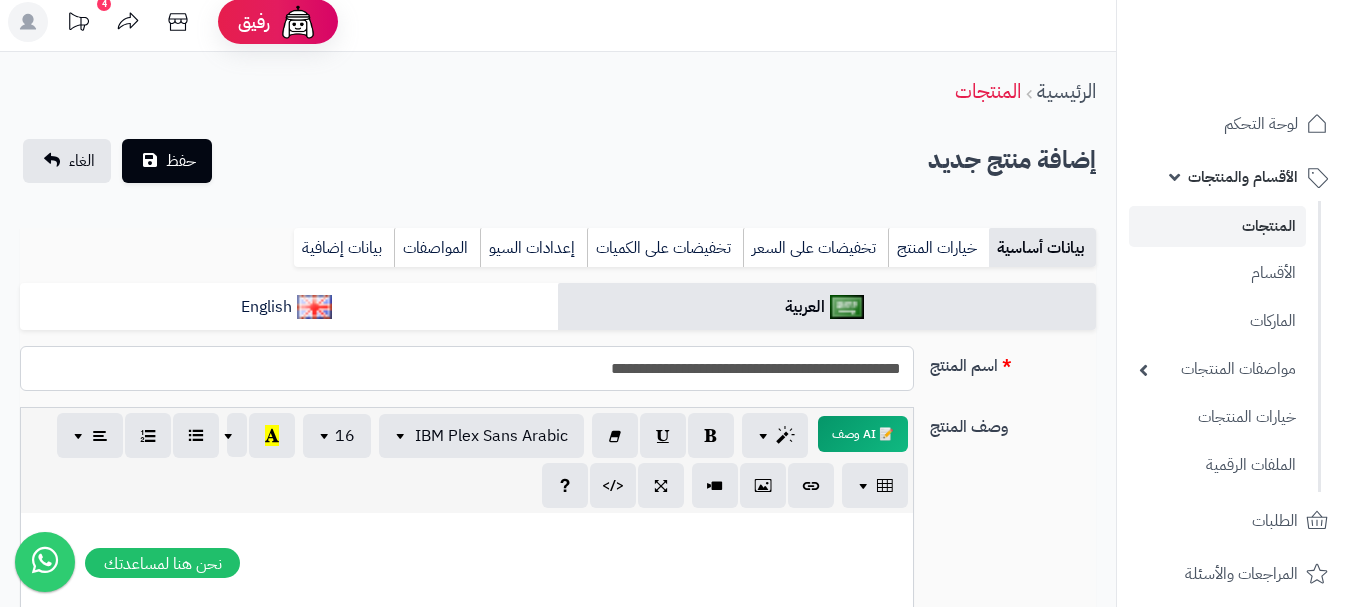 click on "**********" at bounding box center [467, 368] 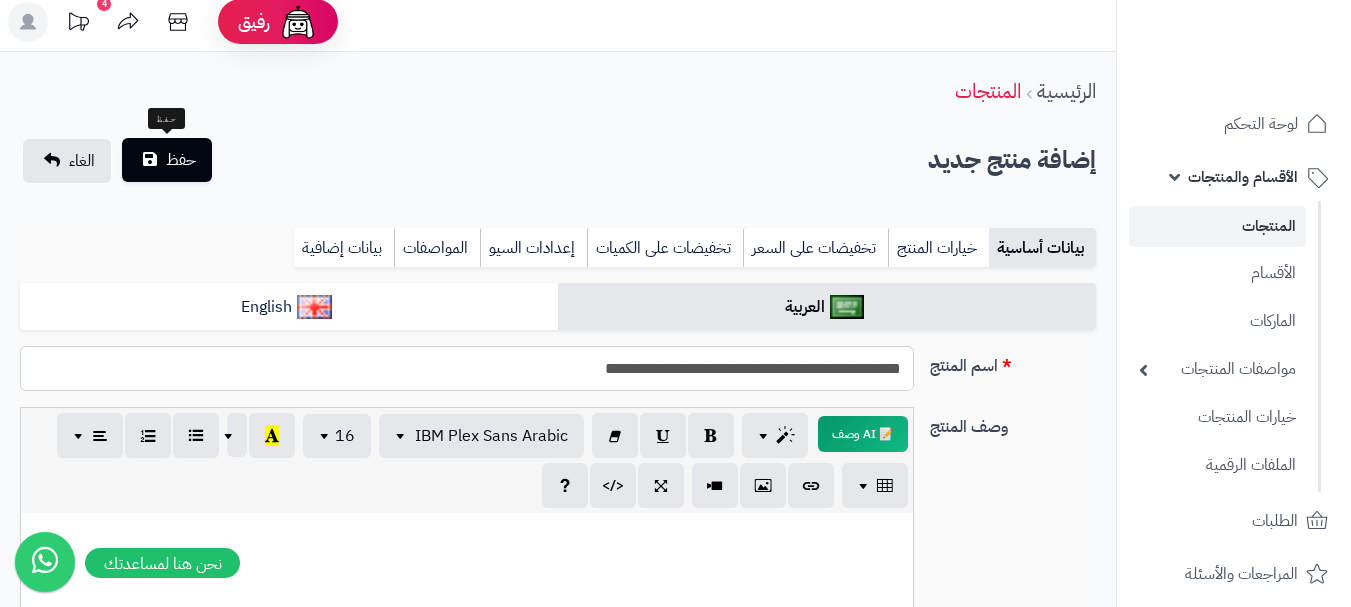 type on "**********" 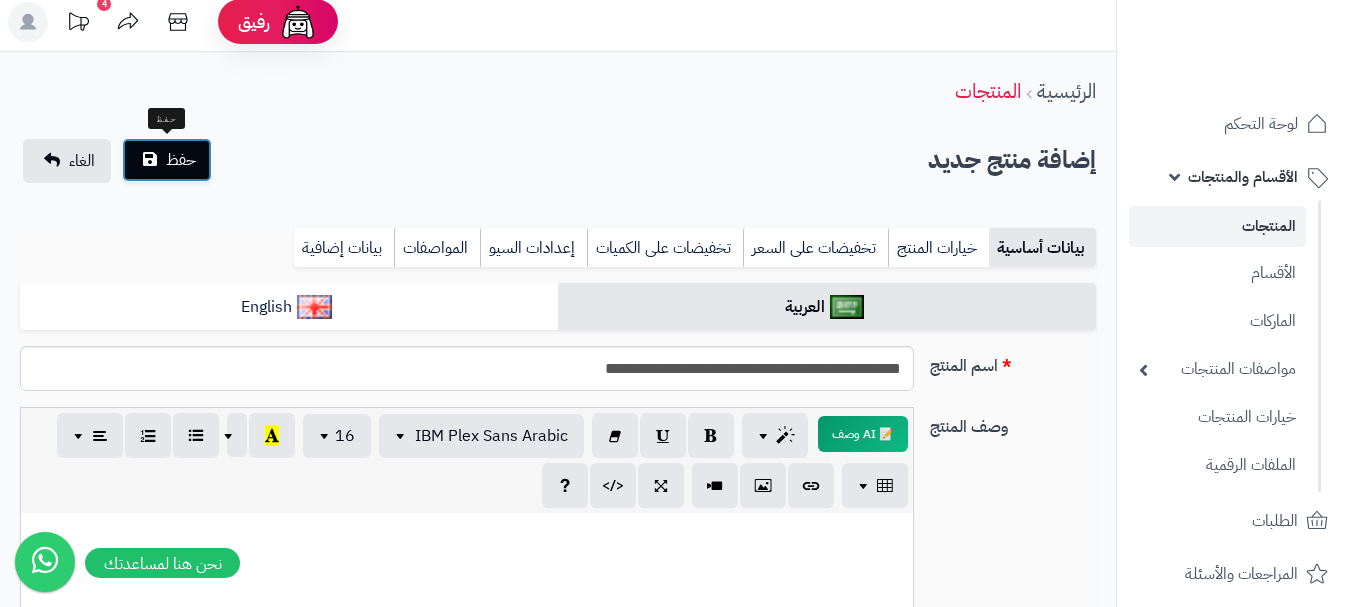 click on "حفظ" at bounding box center (167, 160) 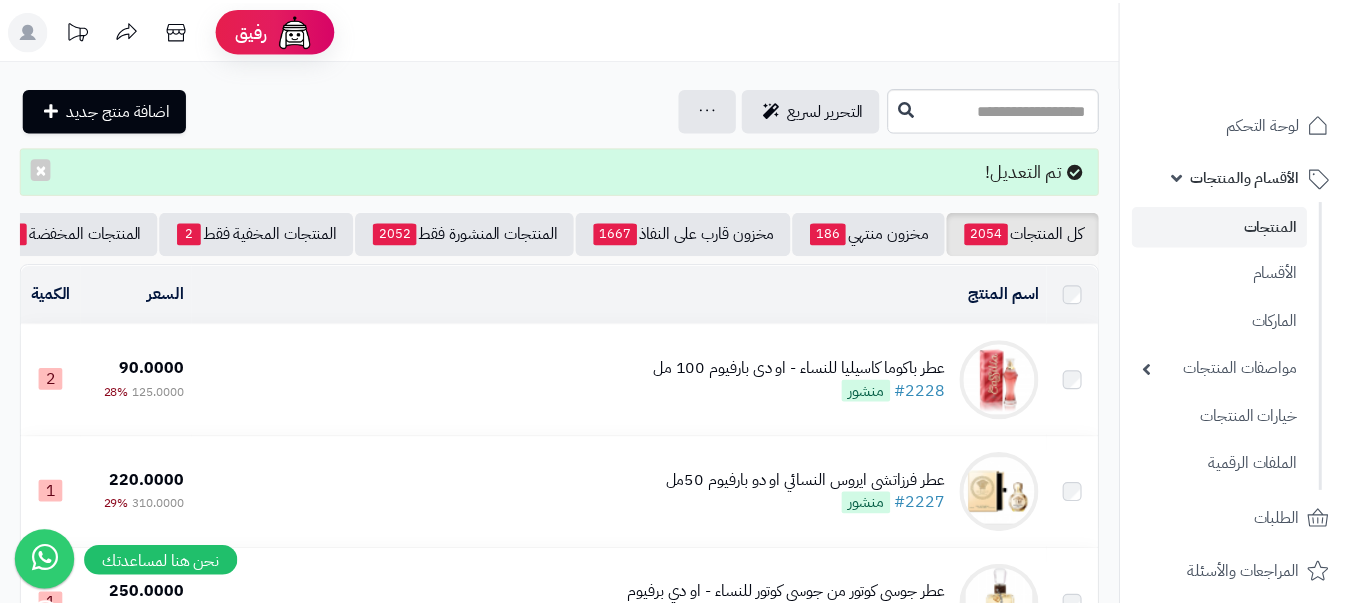 scroll, scrollTop: 0, scrollLeft: 0, axis: both 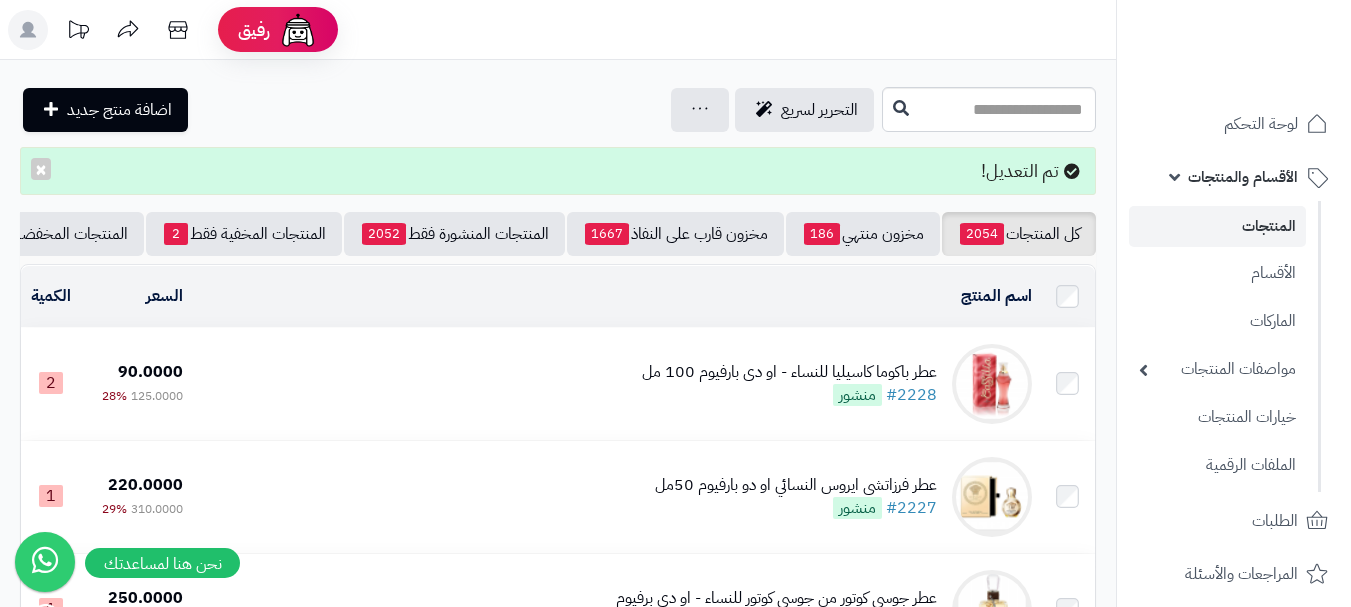 click on "**********" at bounding box center (558, 1383) 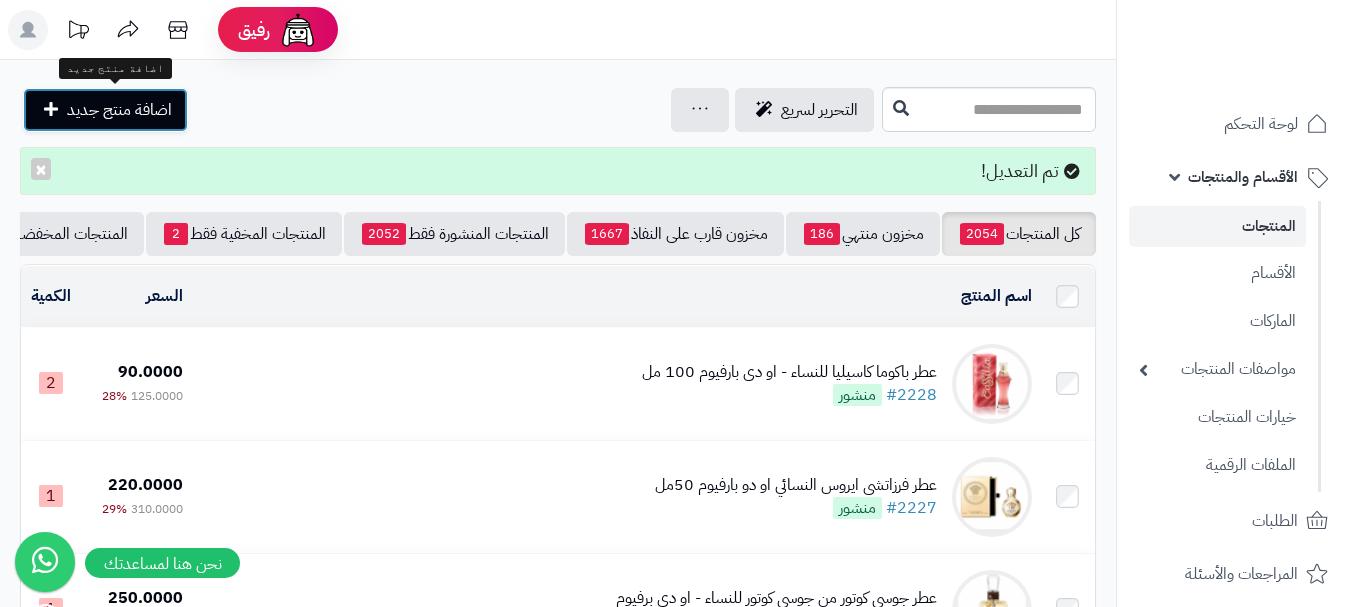 click on "اضافة منتج جديد" at bounding box center (119, 110) 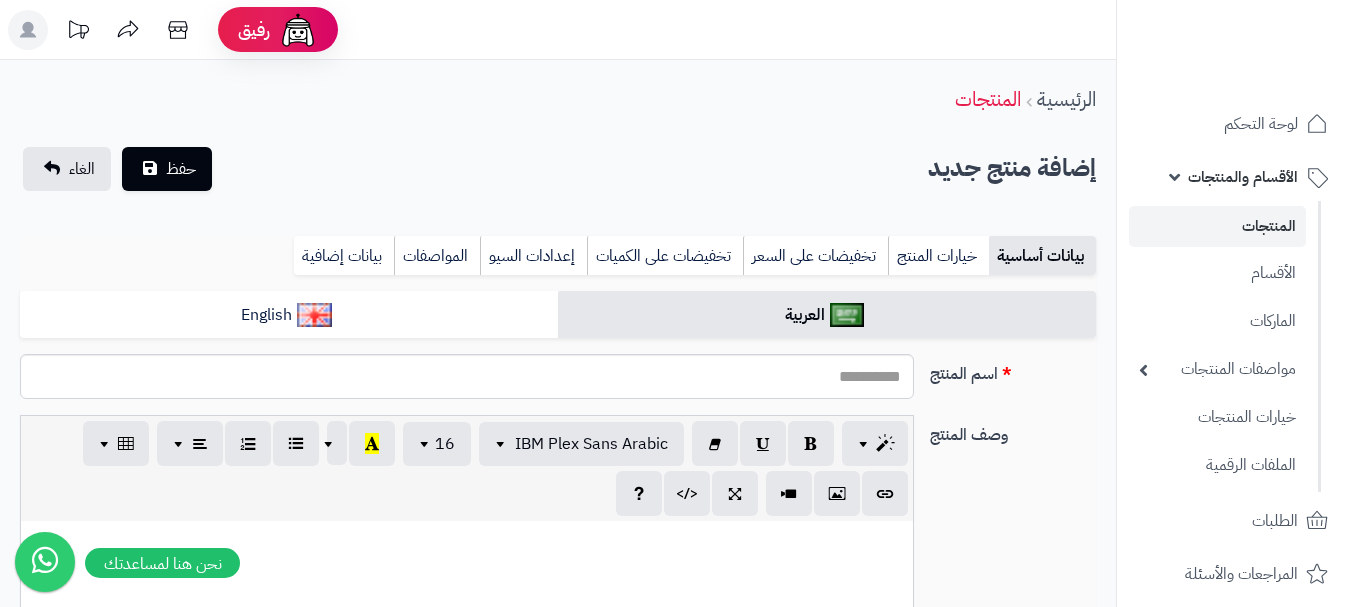 select 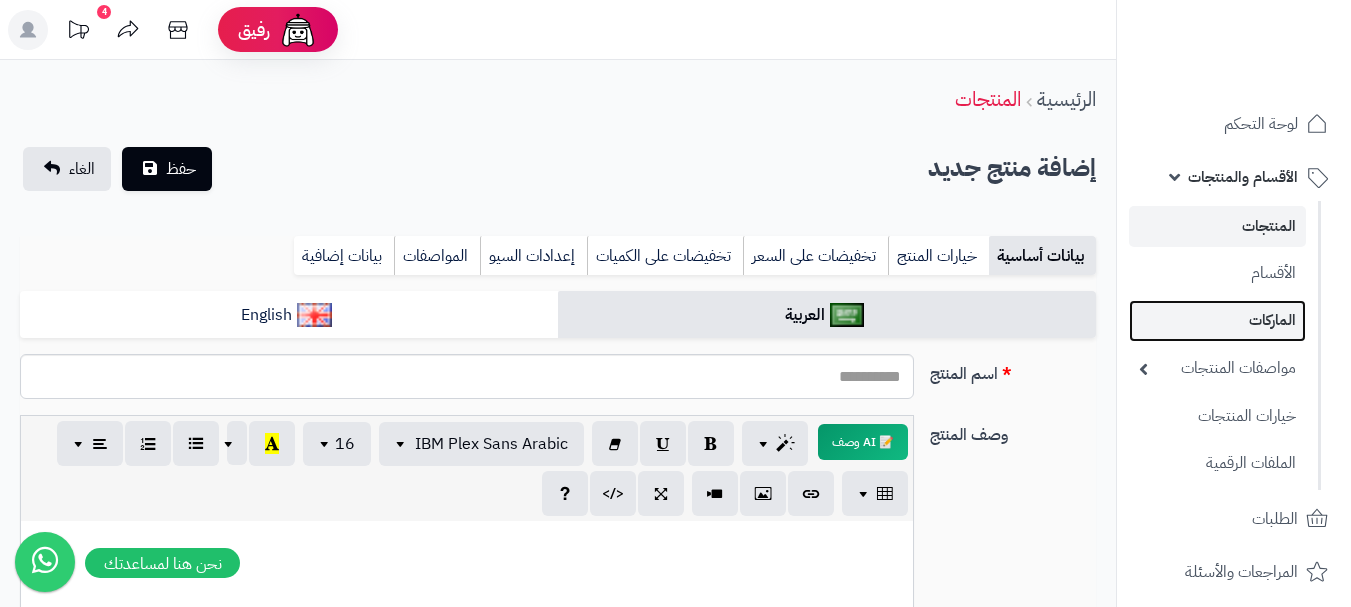 click on "الماركات" at bounding box center (1217, 320) 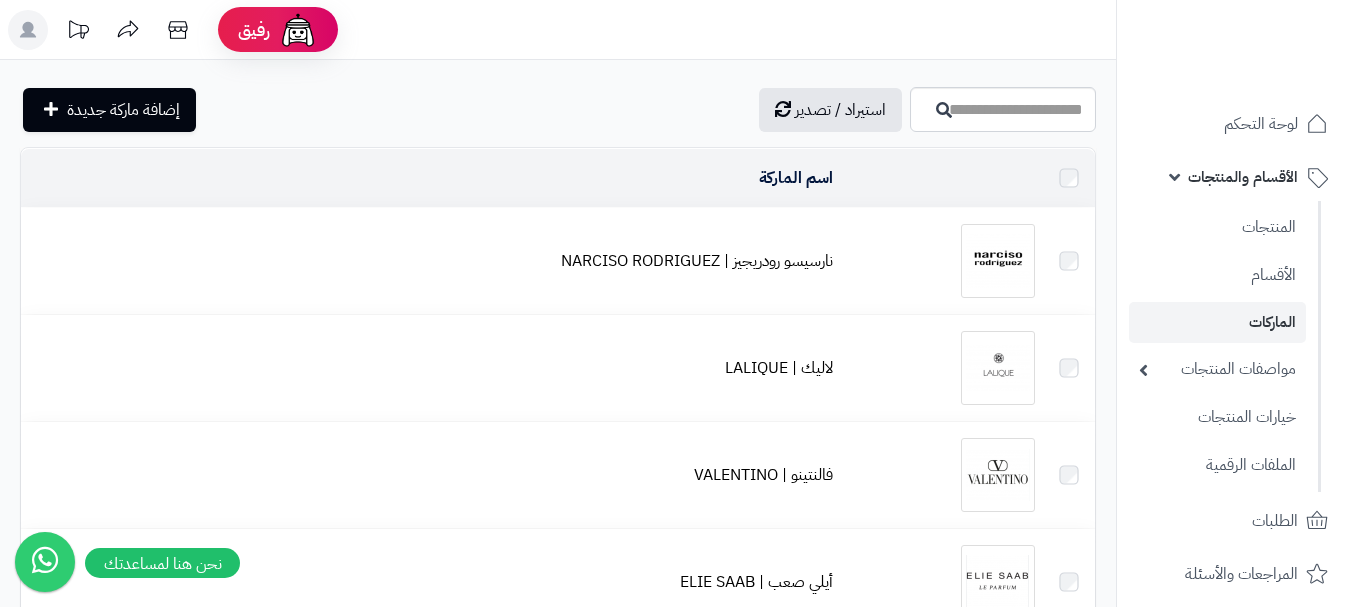scroll, scrollTop: 0, scrollLeft: 0, axis: both 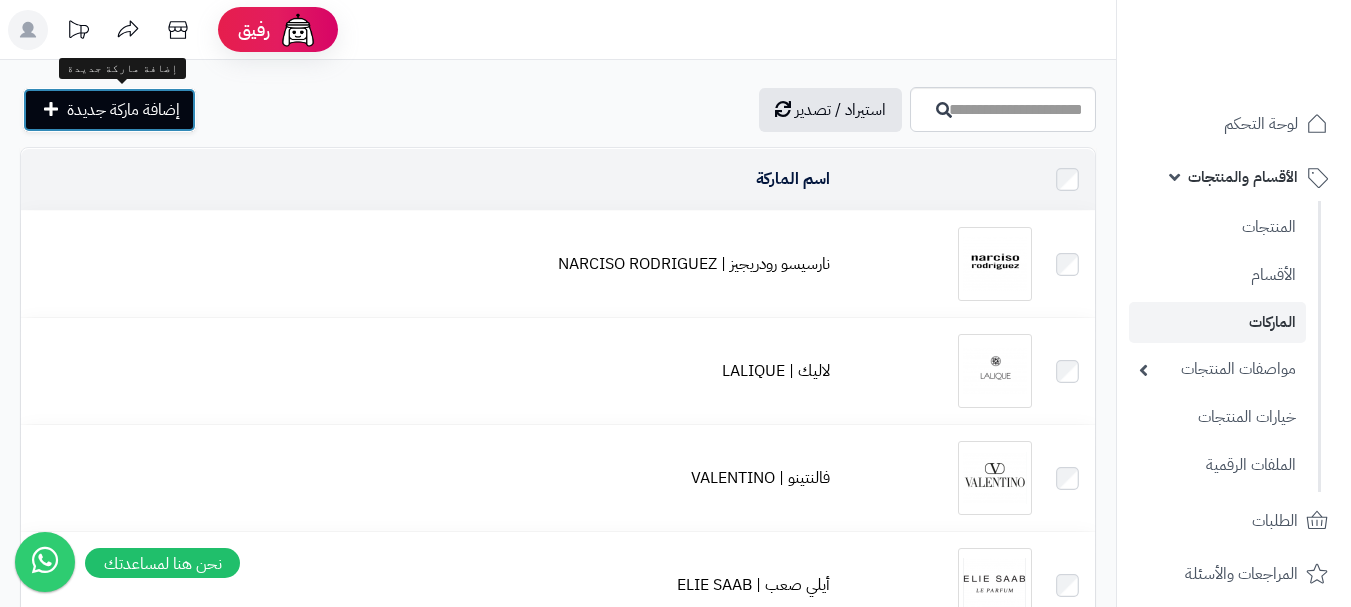 click on "إضافة ماركة جديدة" at bounding box center [123, 110] 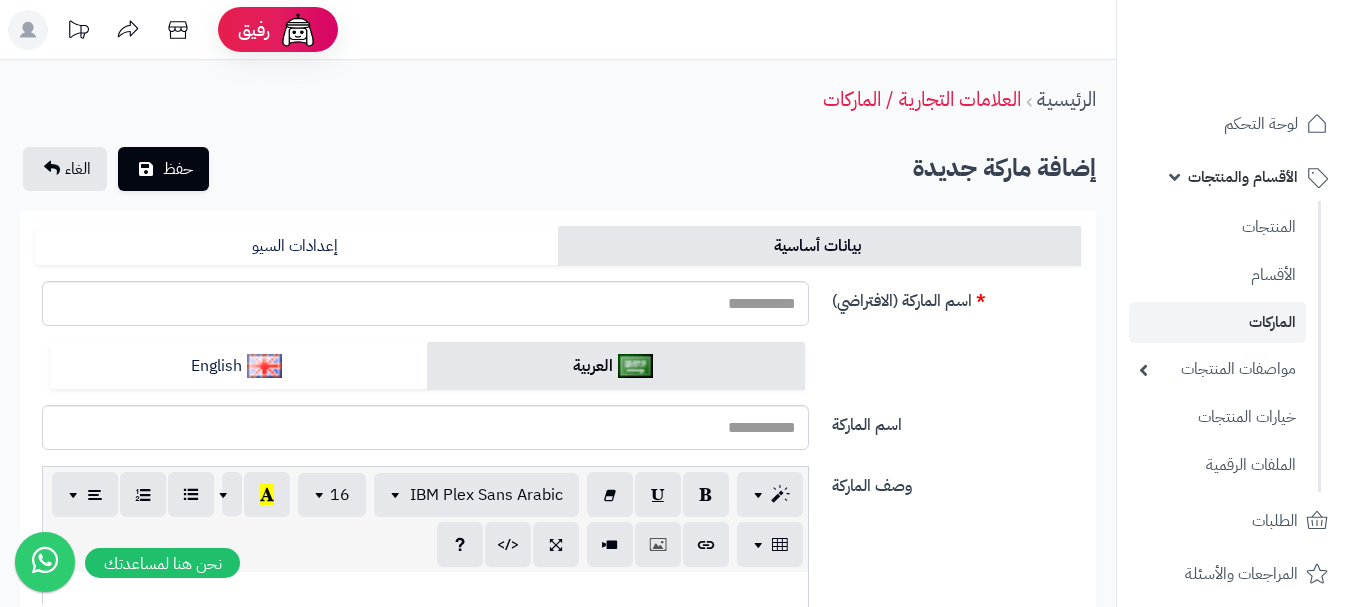 scroll, scrollTop: 0, scrollLeft: 0, axis: both 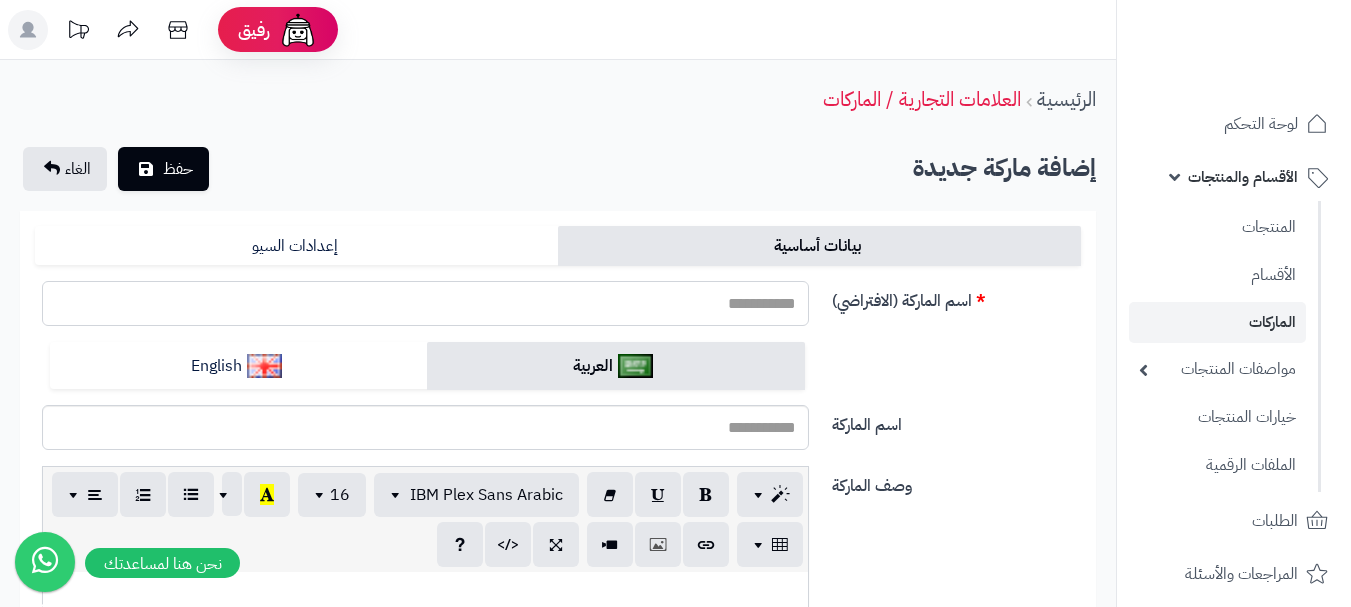 click on "اسم الماركة (الافتراضي)" at bounding box center (425, 303) 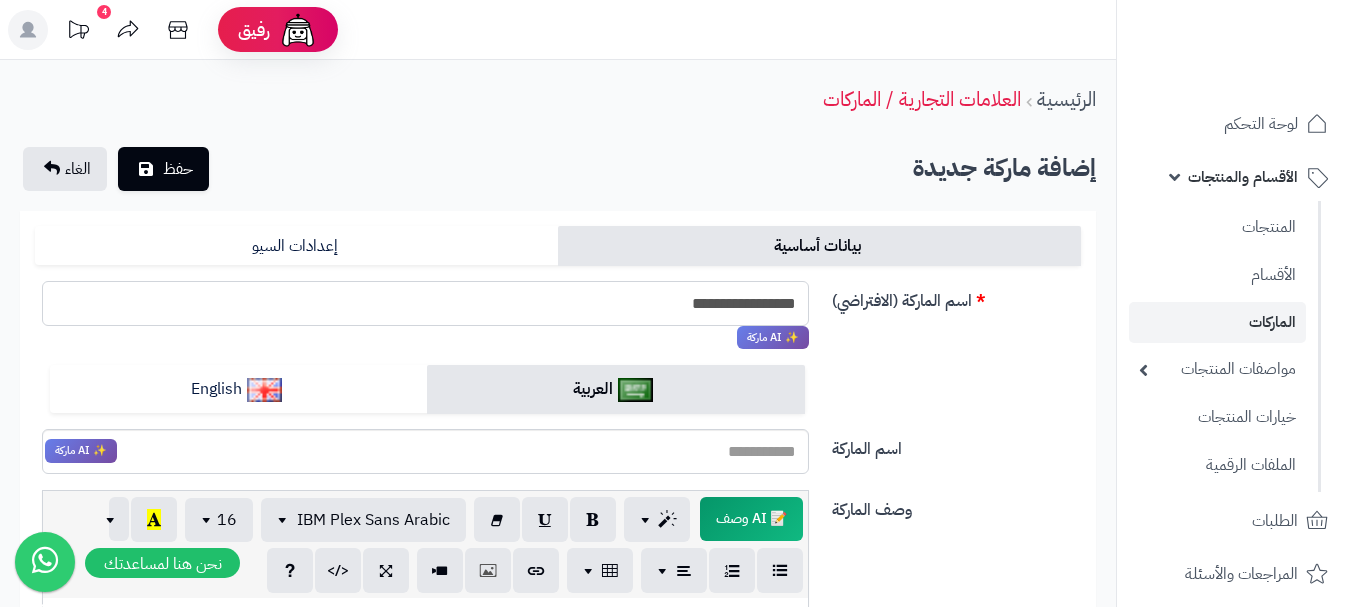 drag, startPoint x: 716, startPoint y: 302, endPoint x: 796, endPoint y: 308, distance: 80.224686 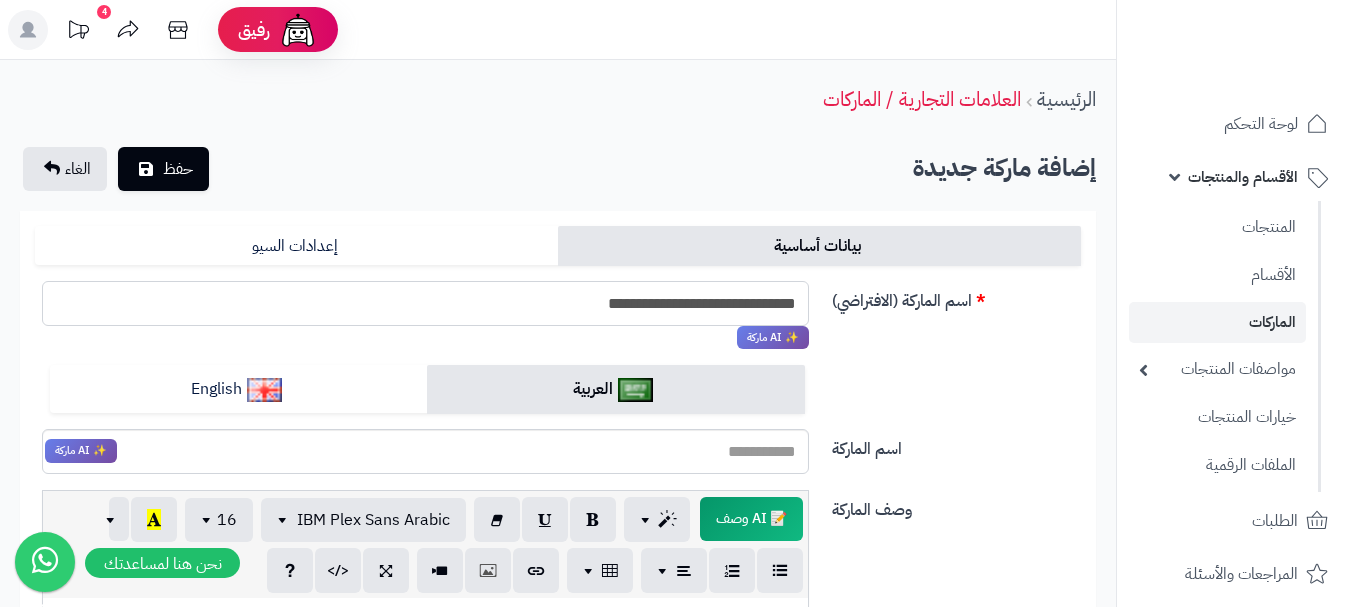 drag, startPoint x: 587, startPoint y: 298, endPoint x: 813, endPoint y: 299, distance: 226.00221 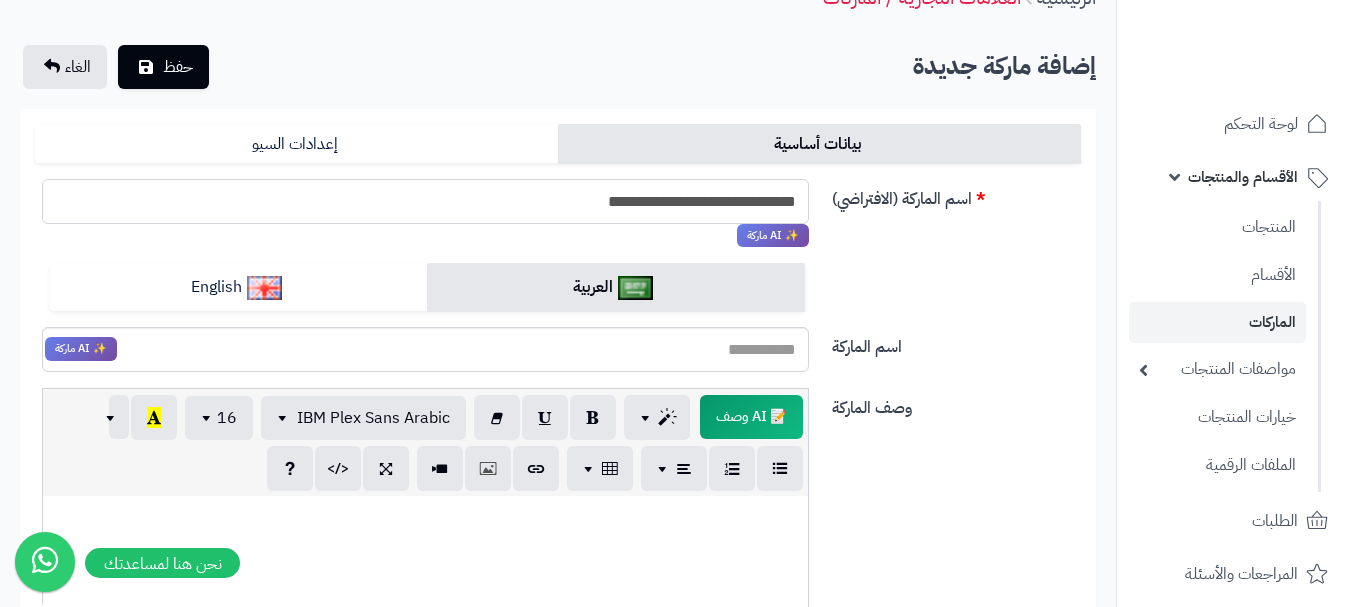 scroll, scrollTop: 200, scrollLeft: 0, axis: vertical 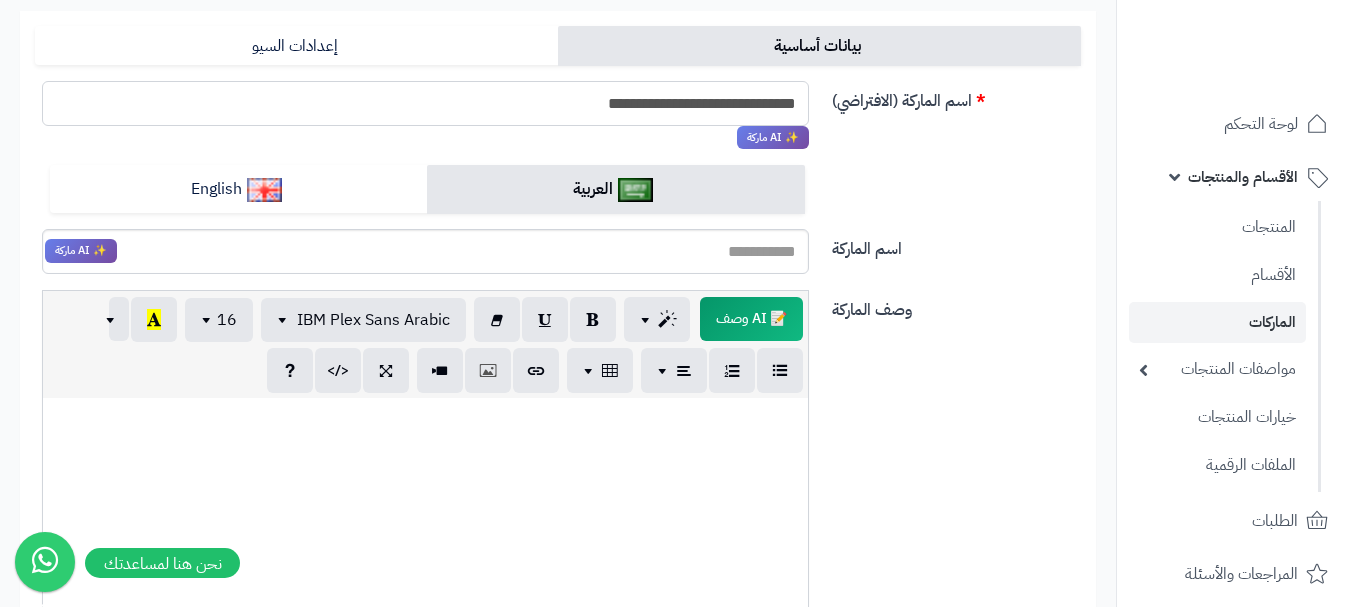 type on "**********" 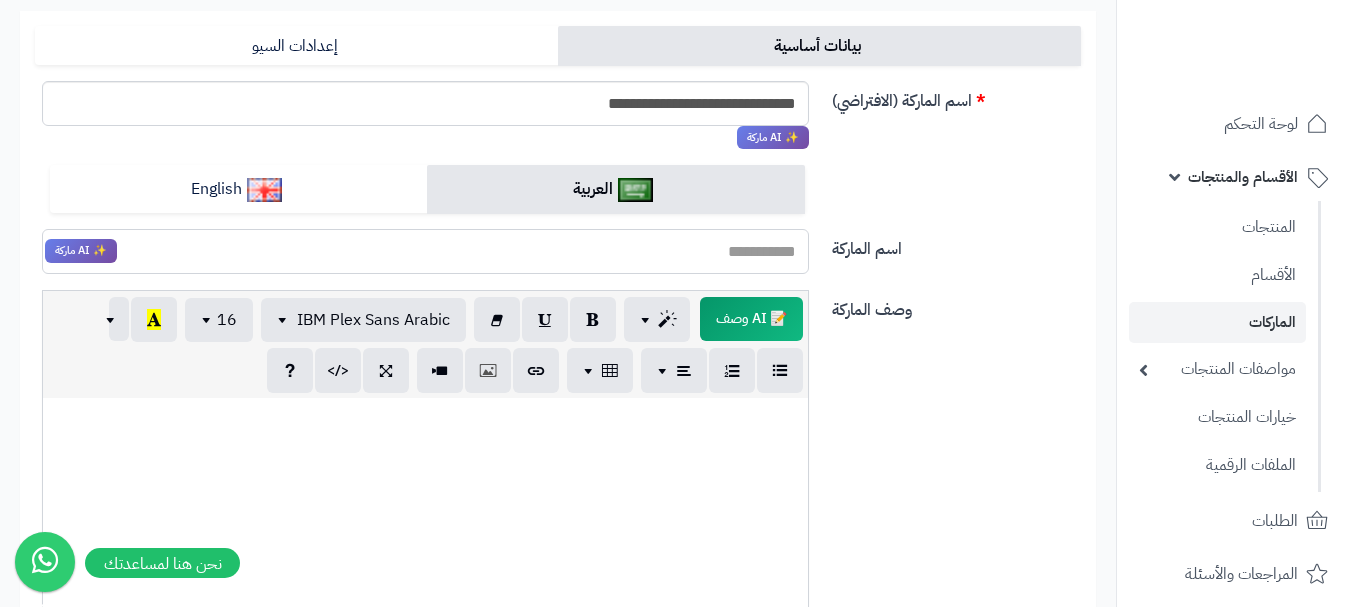 click on "اسم الماركة" at bounding box center (425, 251) 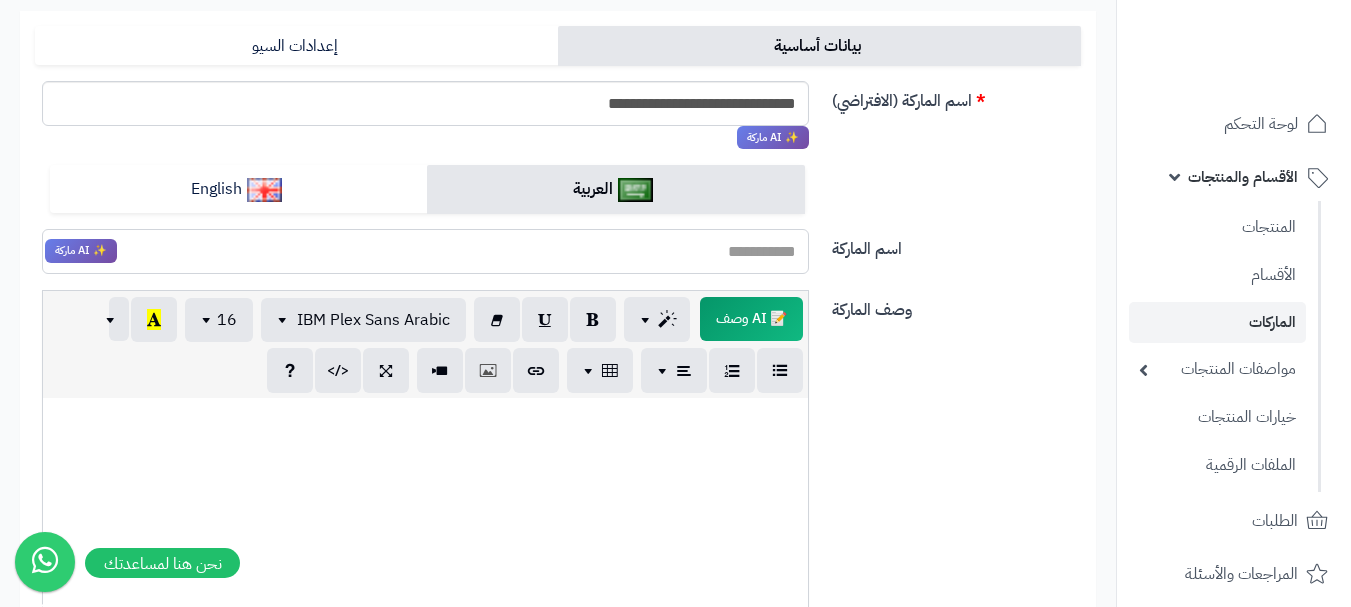 paste on "**********" 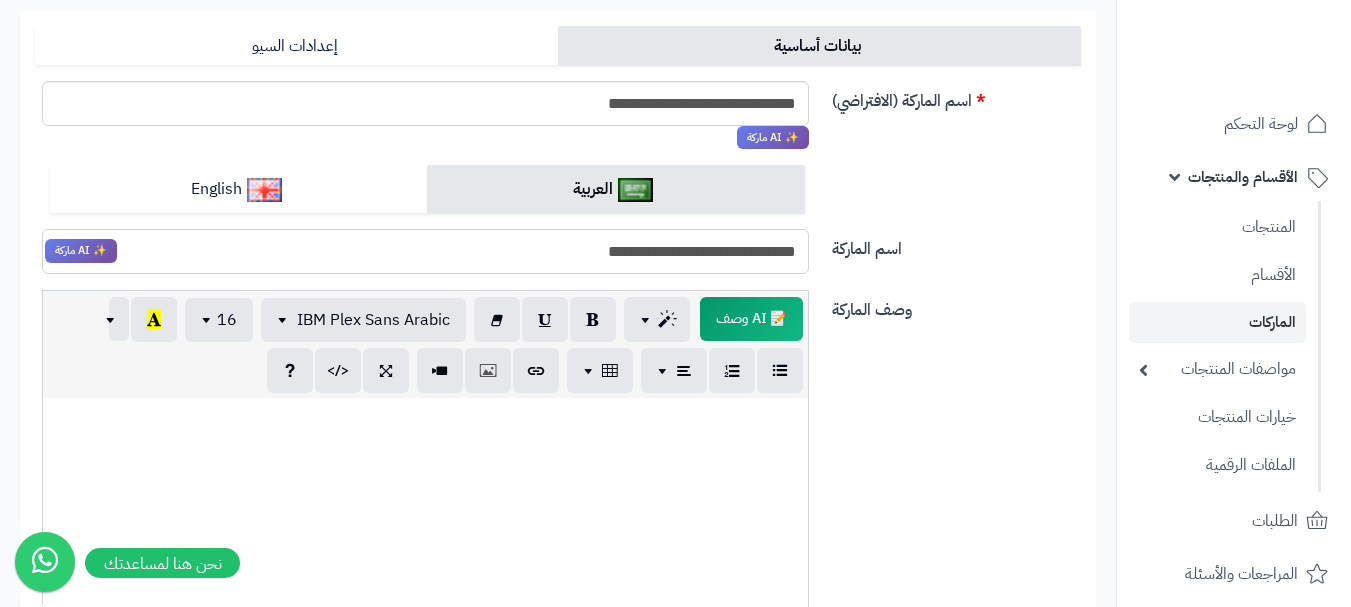 drag, startPoint x: 706, startPoint y: 258, endPoint x: 592, endPoint y: 255, distance: 114.03947 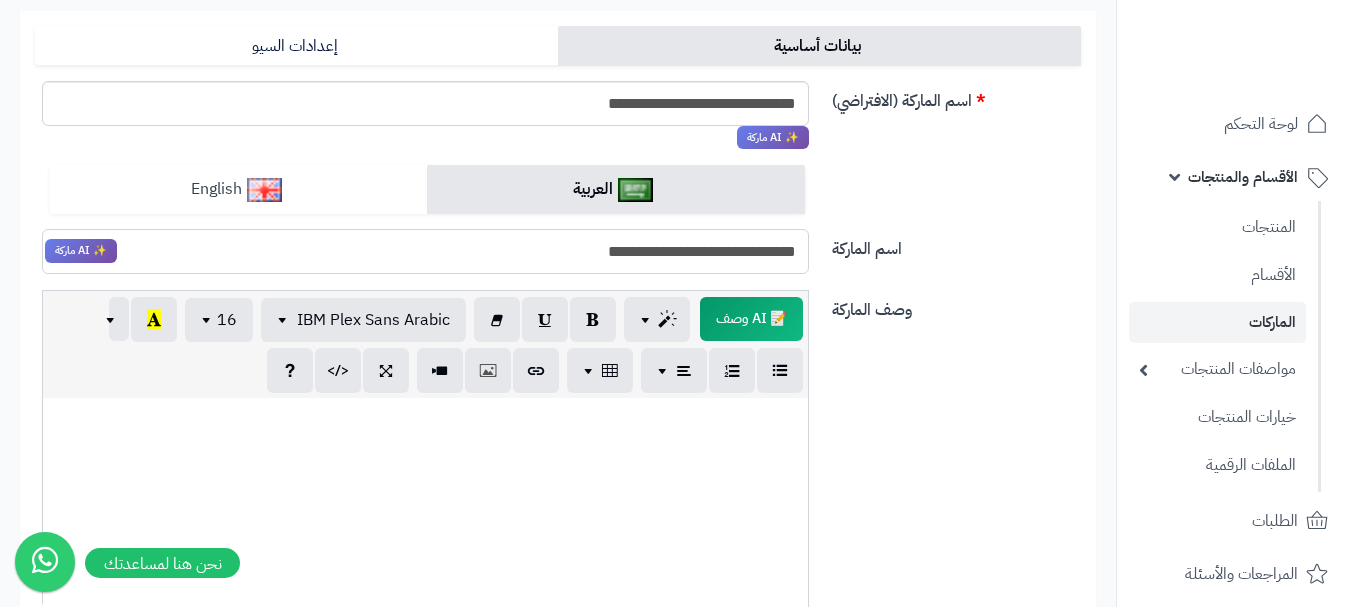 type on "**********" 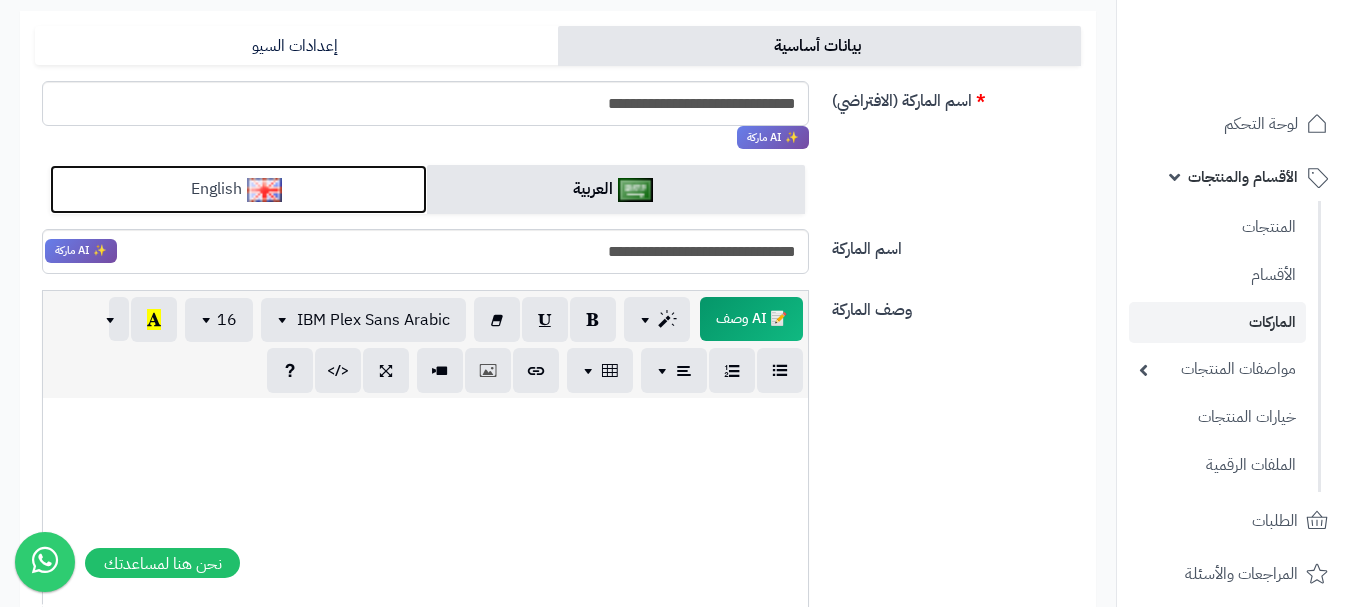 click on "English" at bounding box center (238, 189) 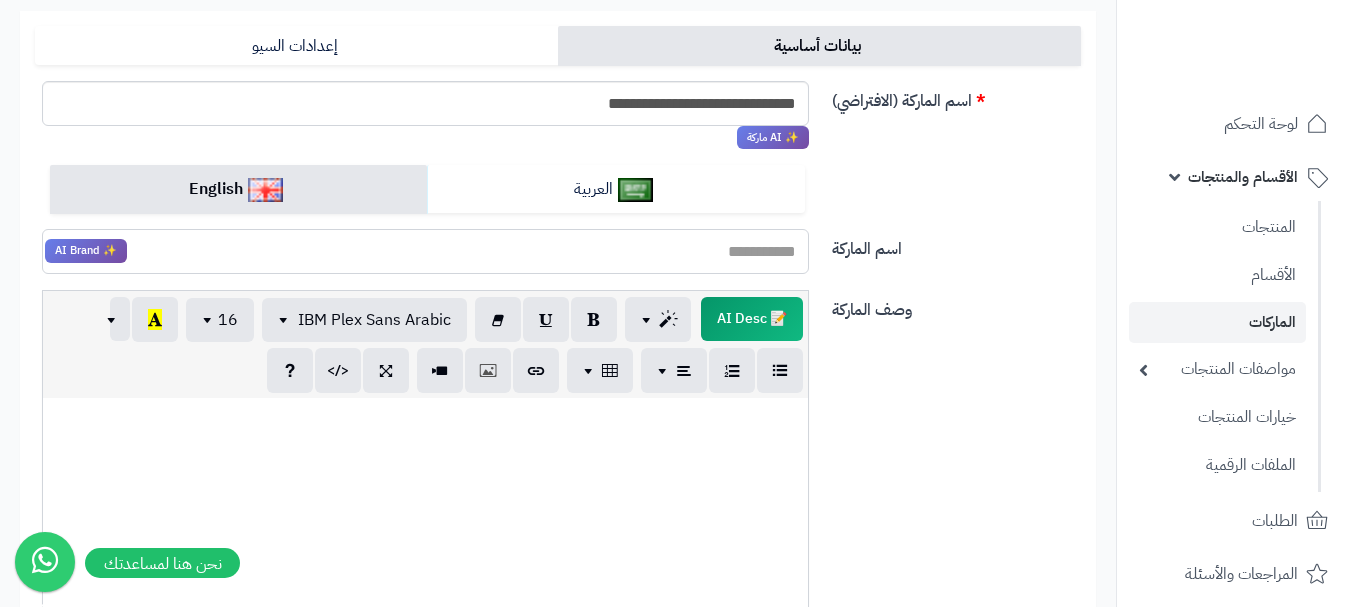 paste on "**********" 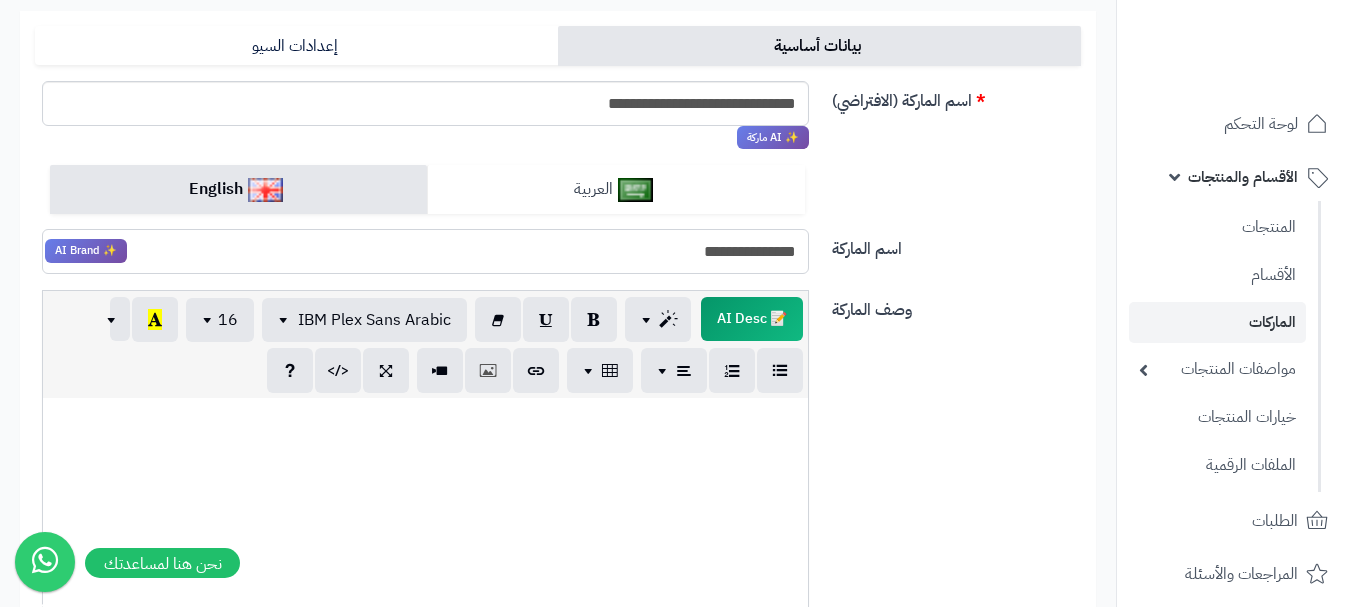 type on "**********" 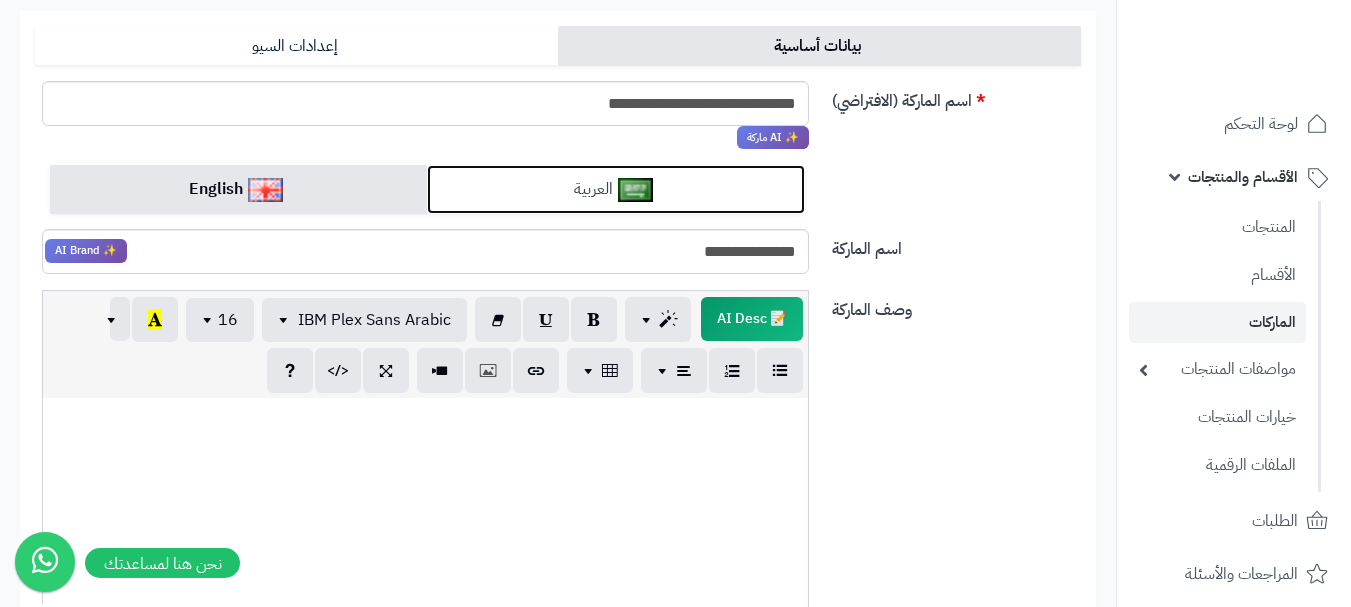 click on "العربية" at bounding box center (615, 189) 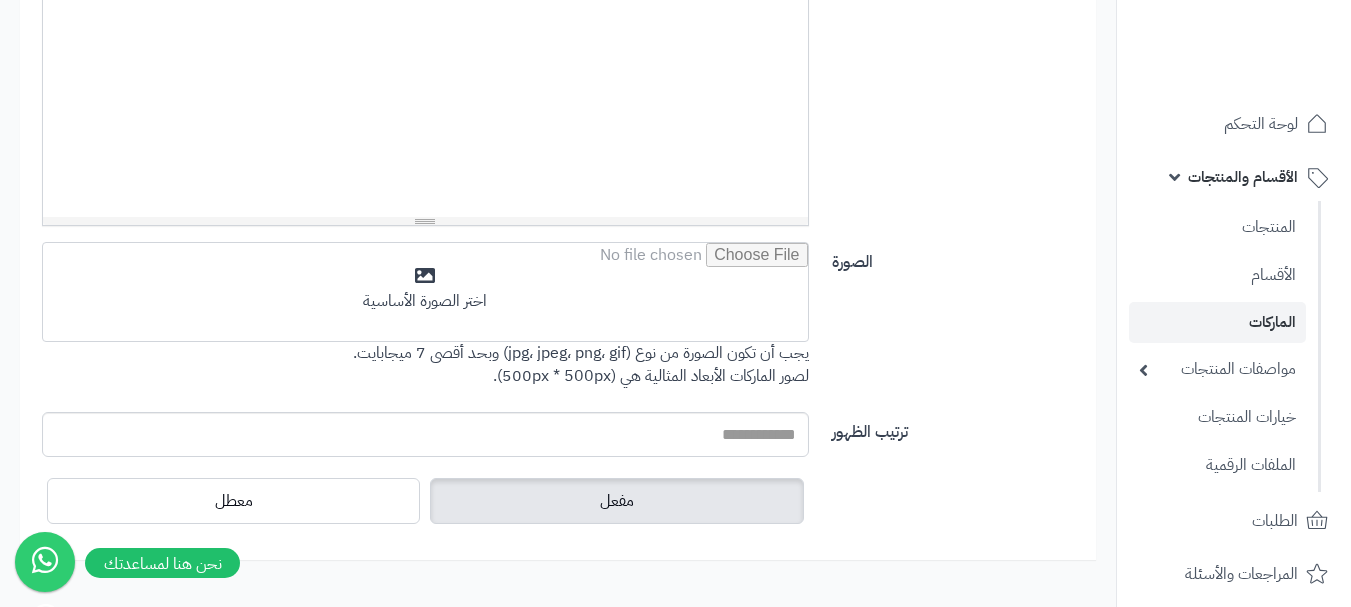 scroll, scrollTop: 791, scrollLeft: 0, axis: vertical 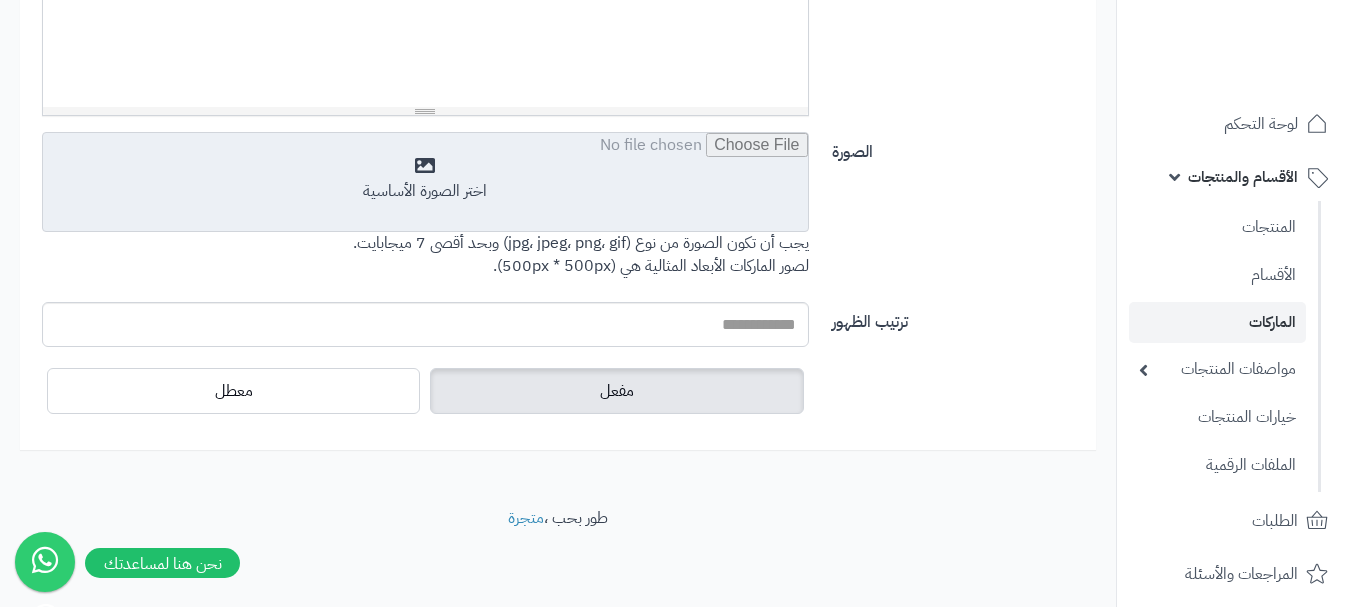 click at bounding box center [425, 183] 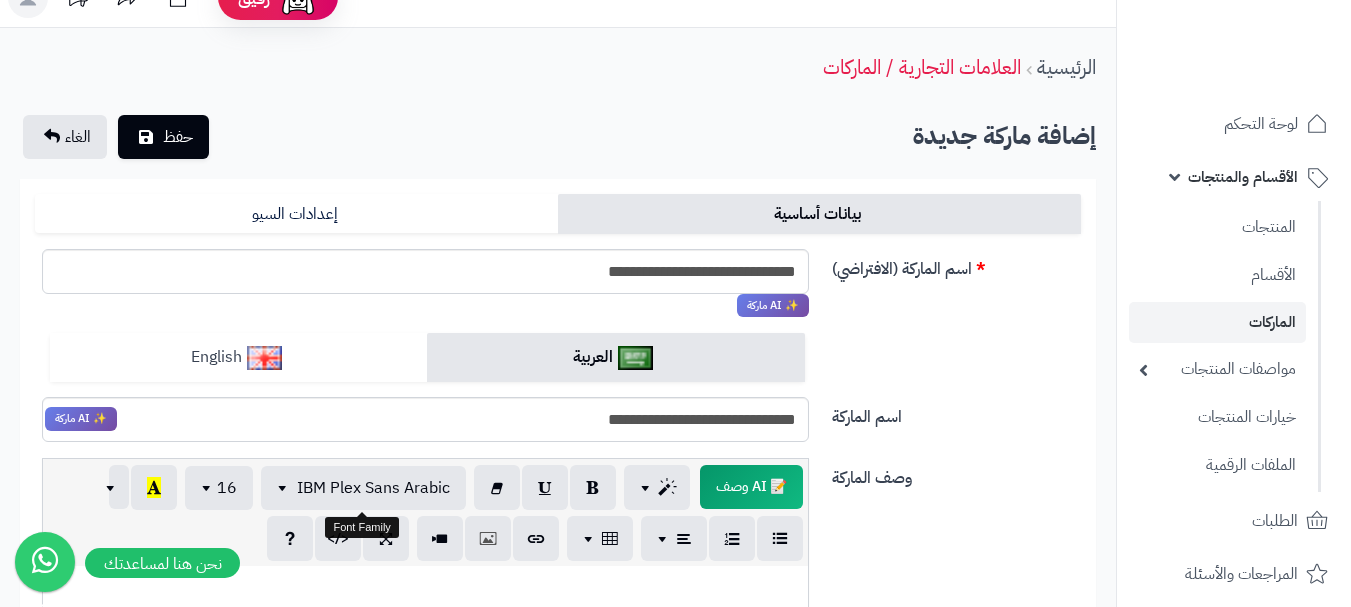 scroll, scrollTop: 0, scrollLeft: 0, axis: both 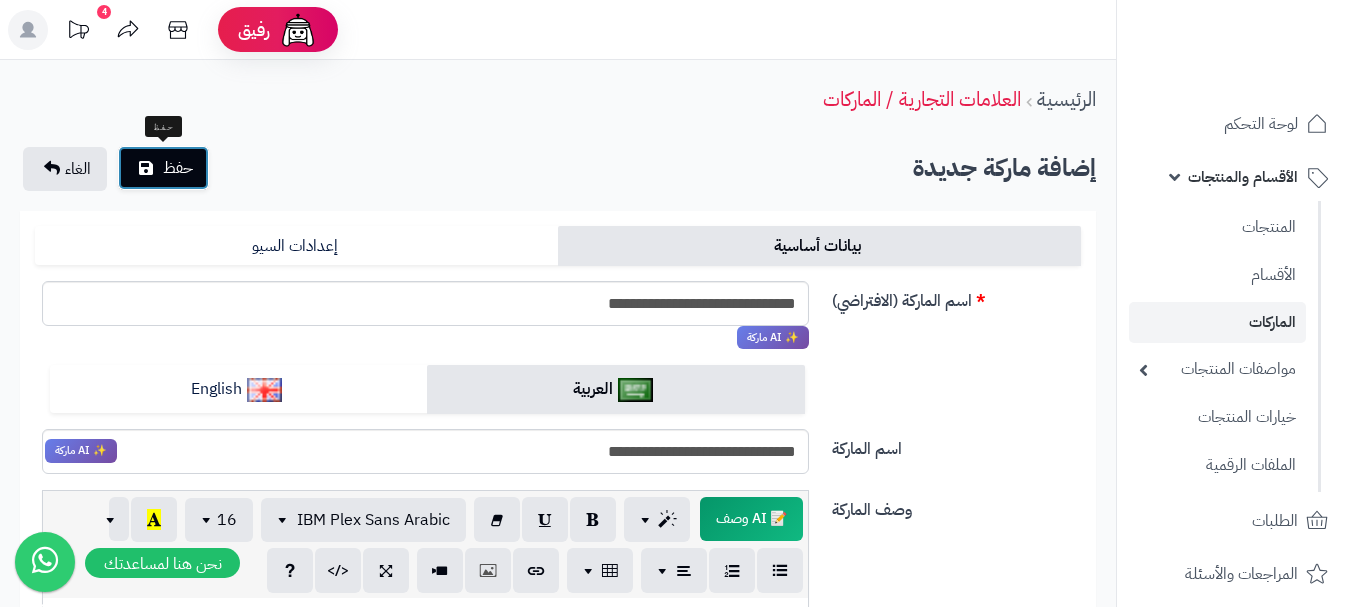 click on "حفظ" at bounding box center [163, 168] 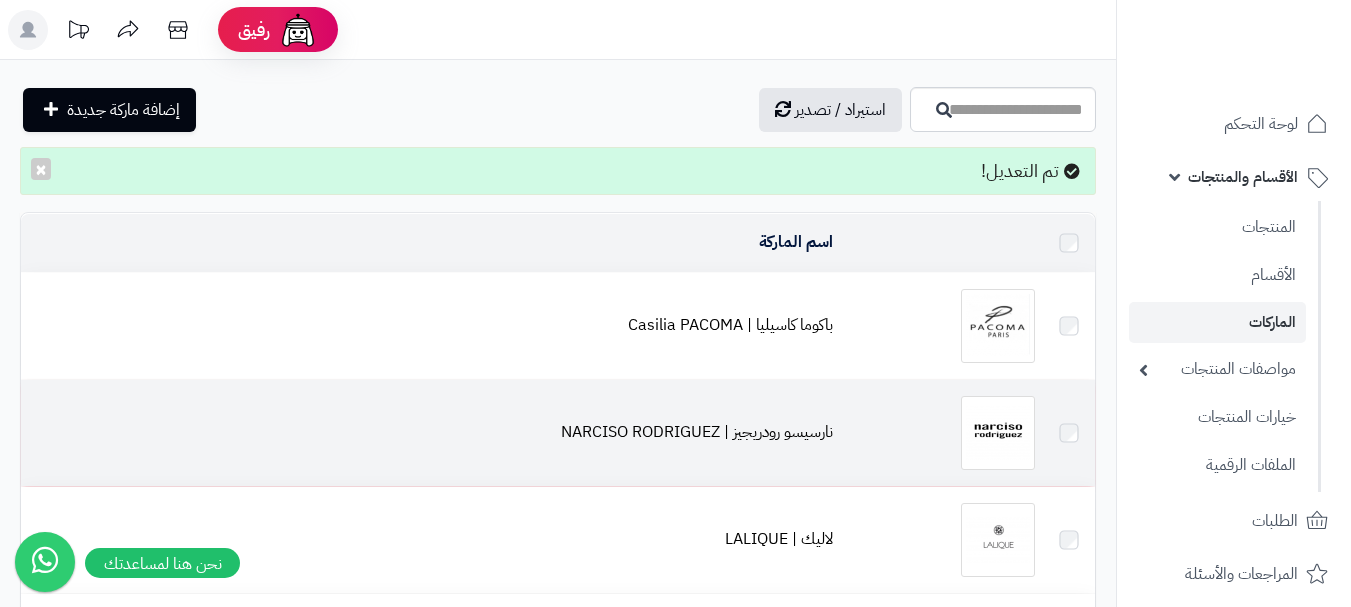 scroll, scrollTop: 0, scrollLeft: 0, axis: both 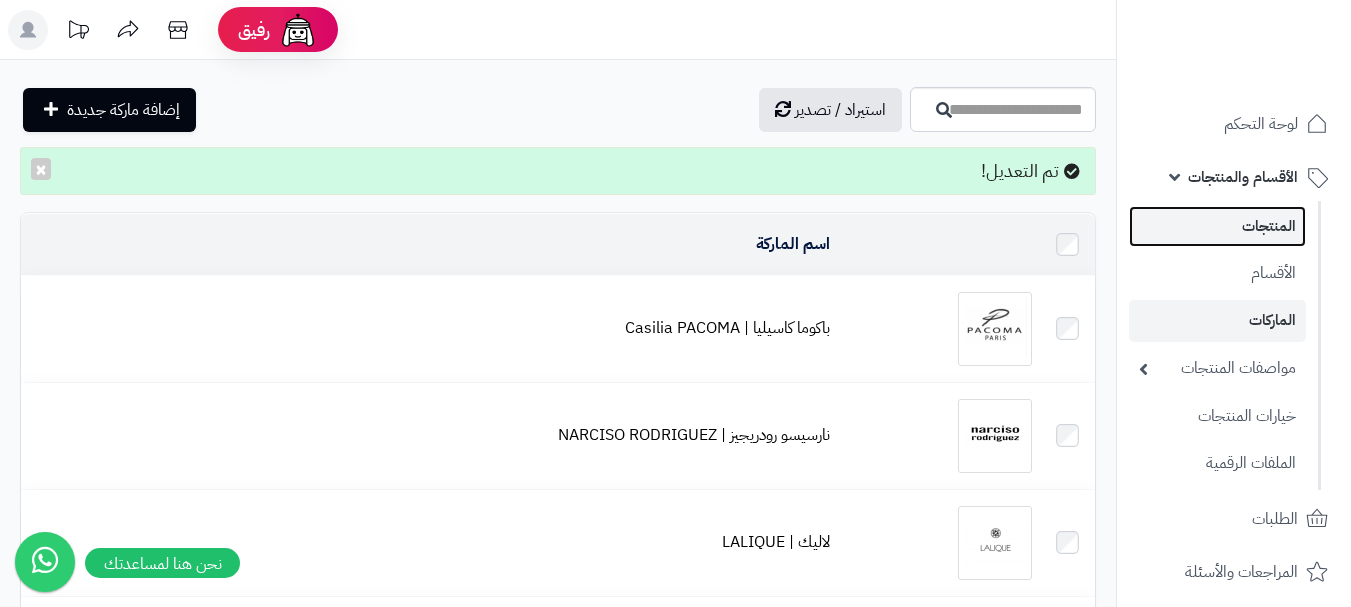 click on "المنتجات" at bounding box center (1217, 226) 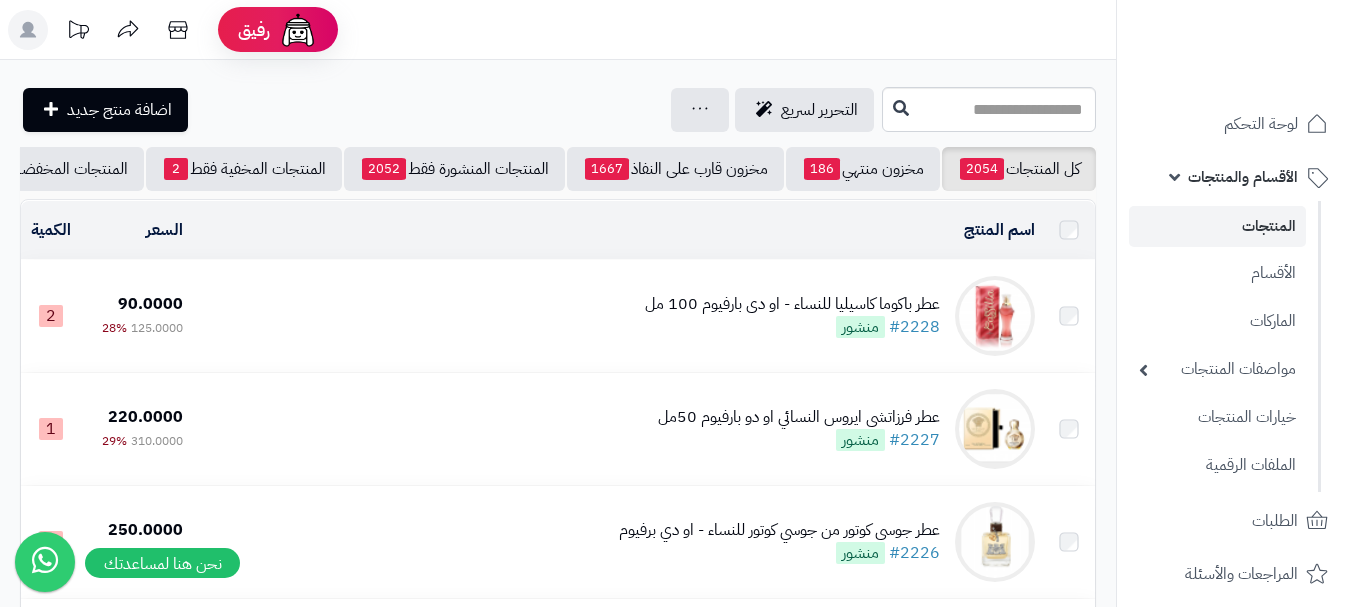 scroll, scrollTop: 0, scrollLeft: 0, axis: both 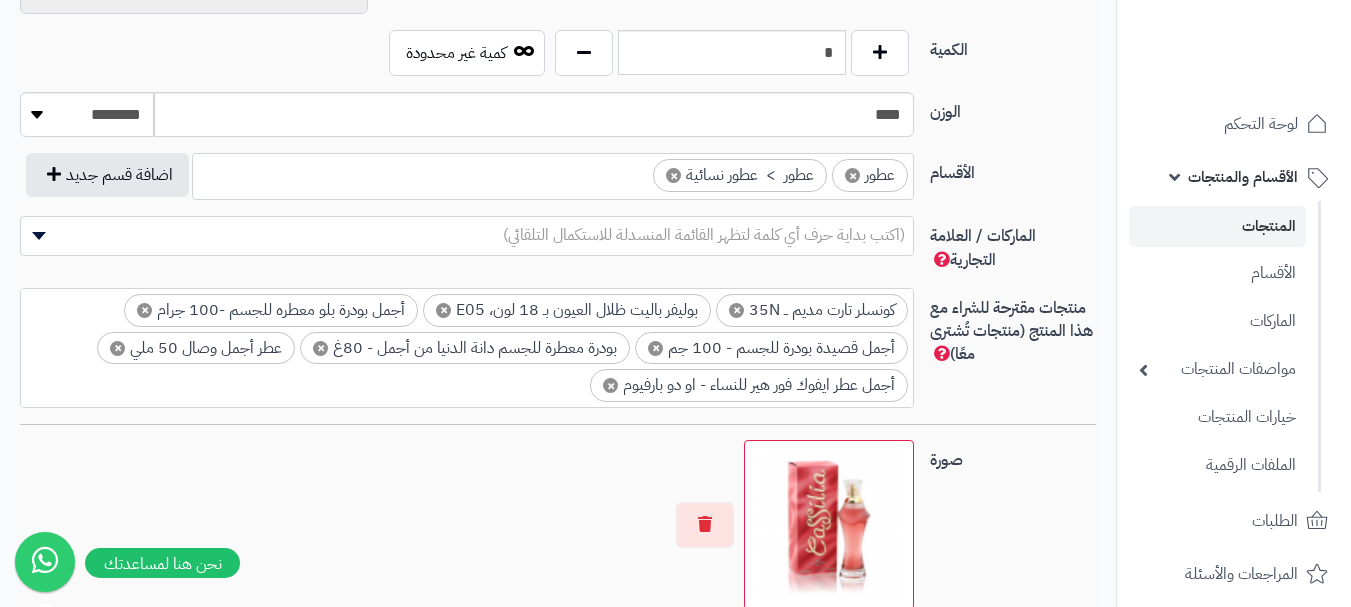 click on "(اكتب بداية حرف أي كلمة لتظهر القائمة المنسدلة للاستكمال التلقائي)" at bounding box center [467, 235] 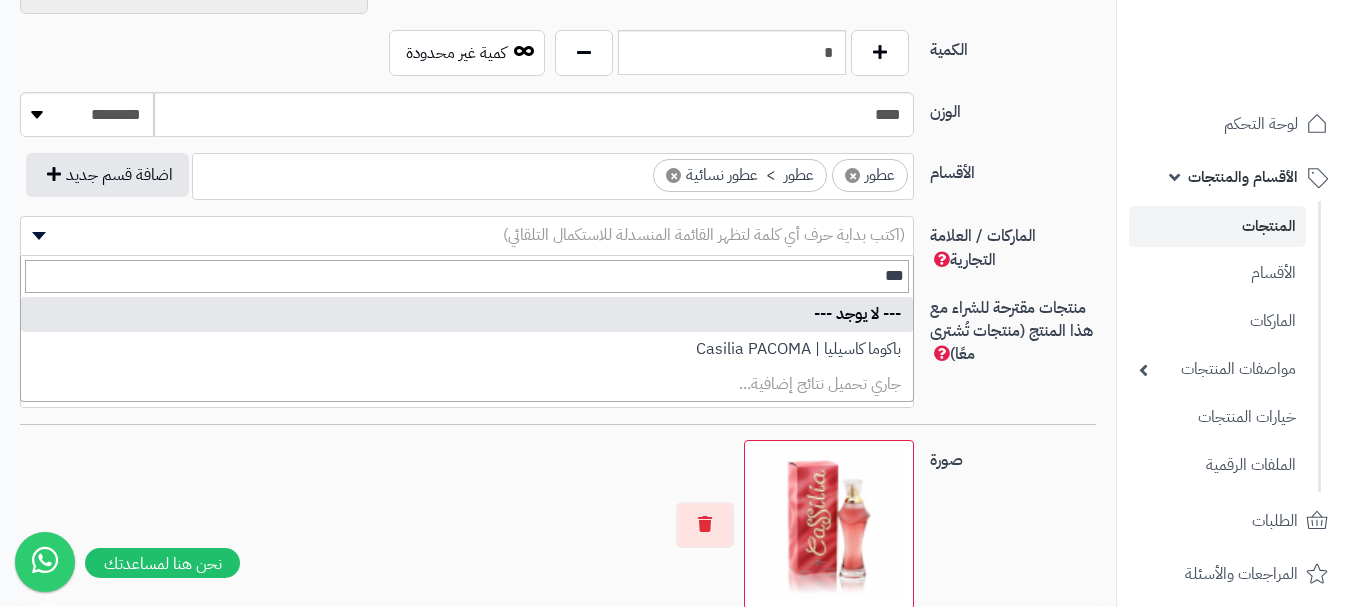 type on "***" 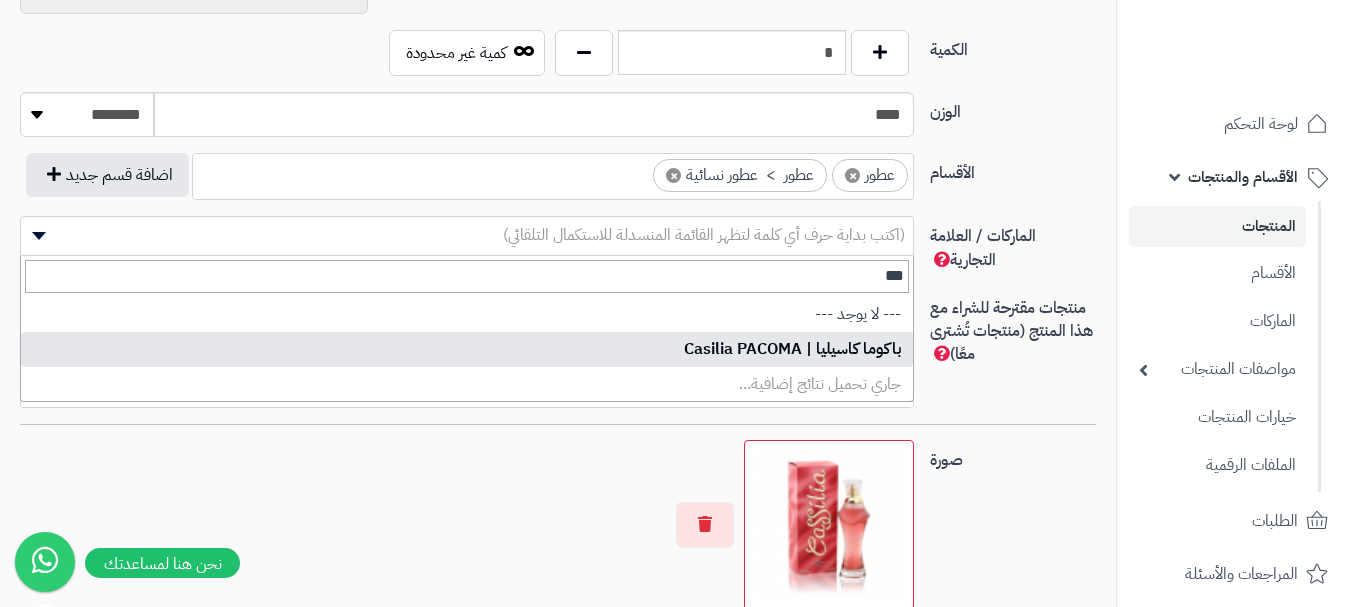drag, startPoint x: 840, startPoint y: 347, endPoint x: 422, endPoint y: 254, distance: 428.22073 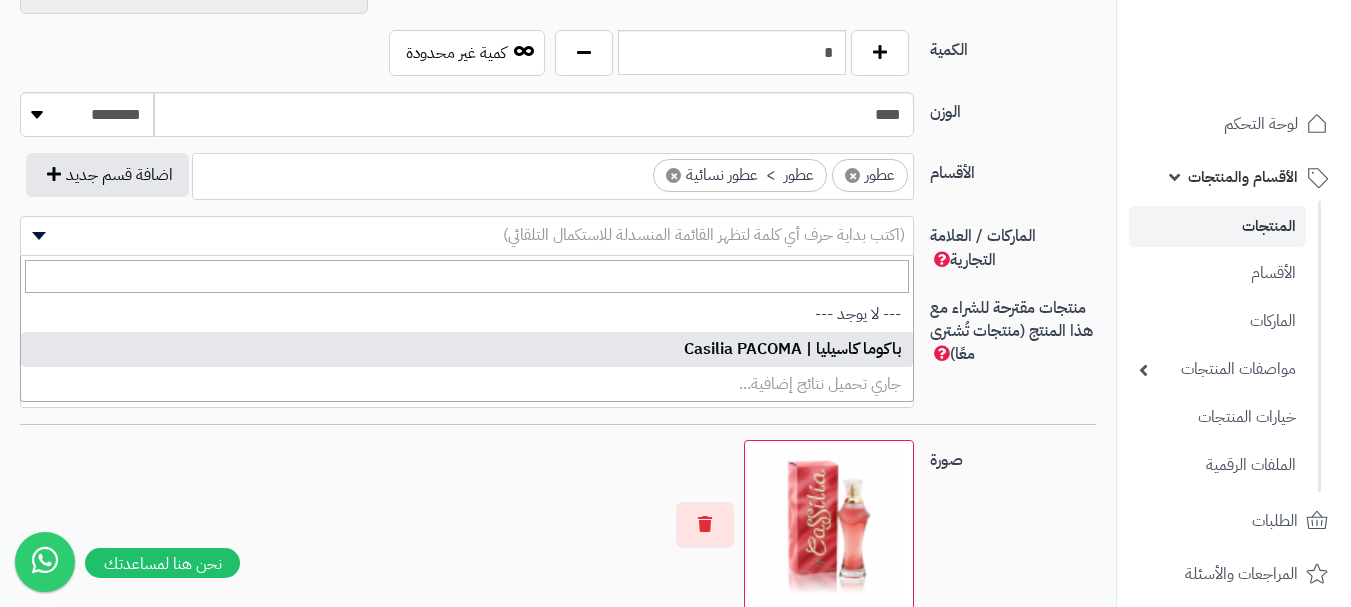 select on "***" 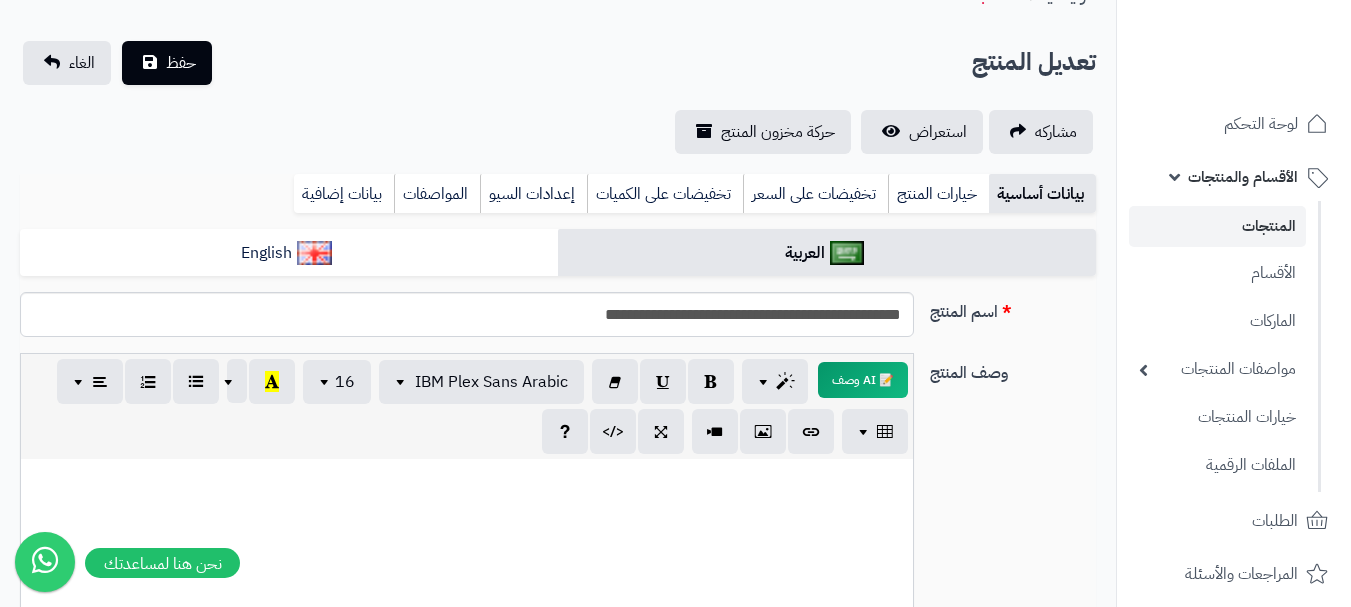 scroll, scrollTop: 0, scrollLeft: 0, axis: both 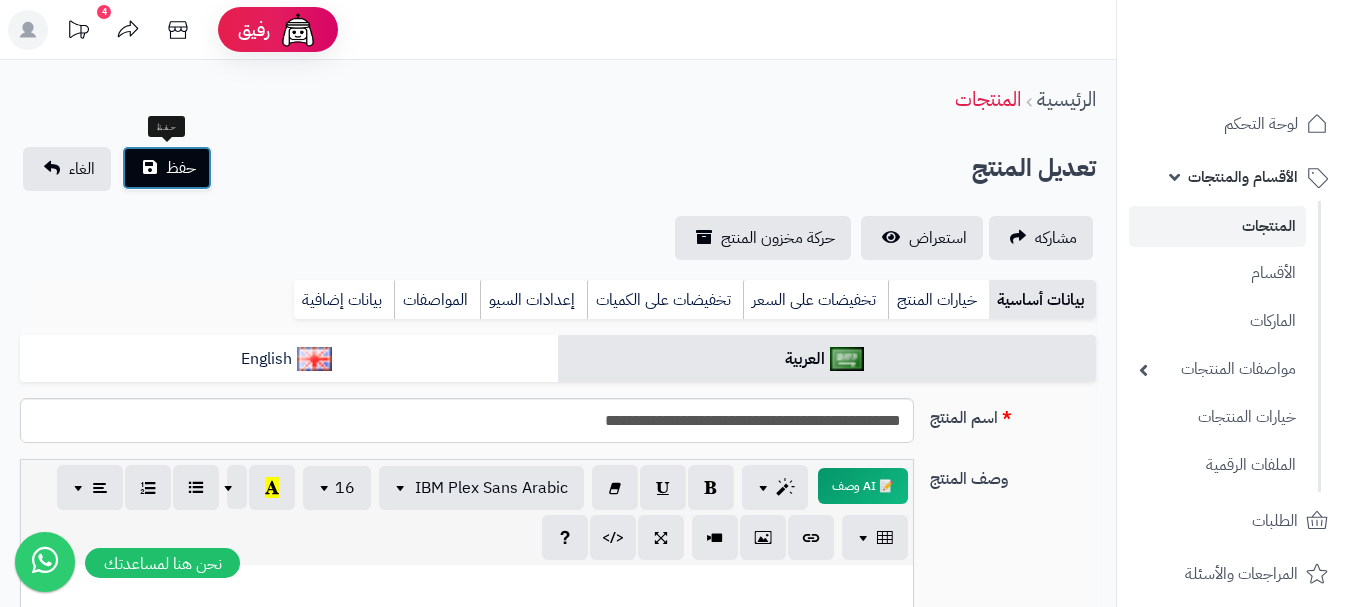 click on "حفظ" at bounding box center [167, 168] 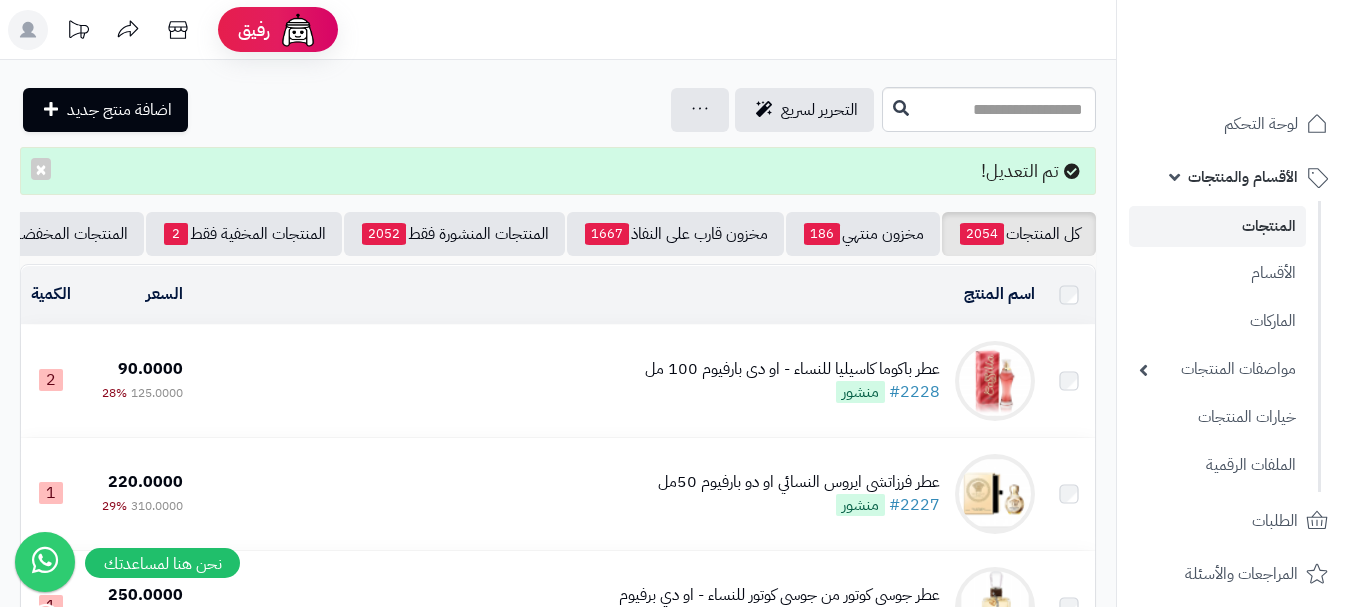 scroll, scrollTop: 0, scrollLeft: 0, axis: both 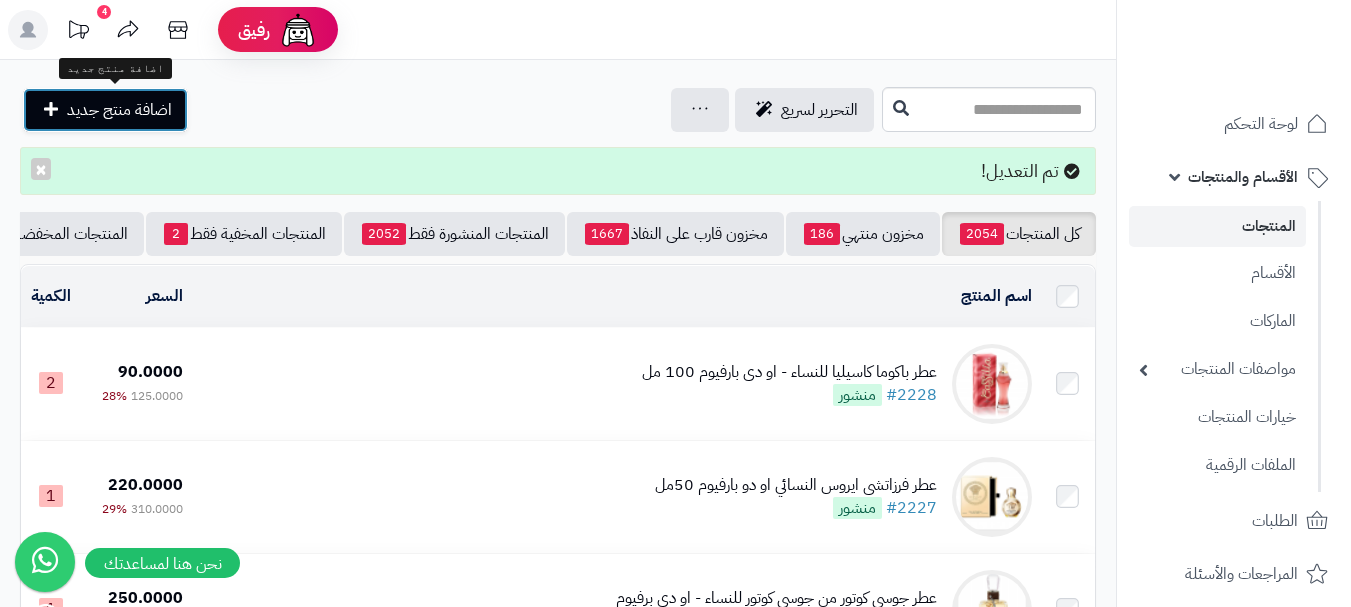 click on "اضافة منتج جديد" at bounding box center [119, 110] 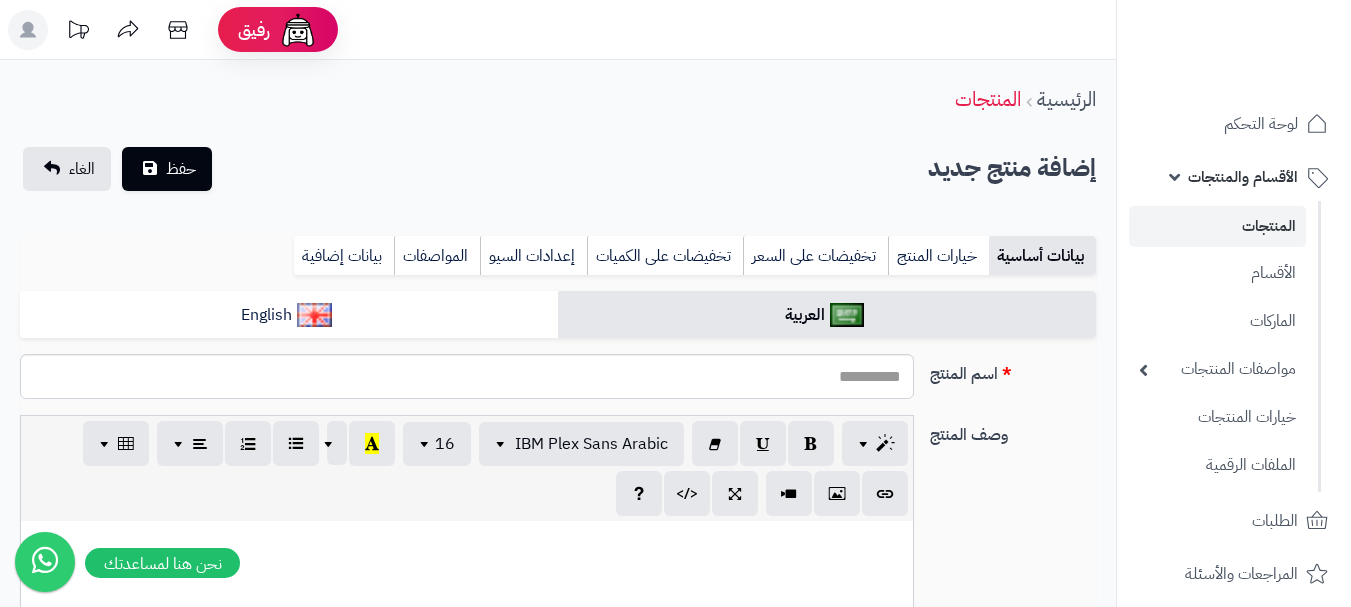 select 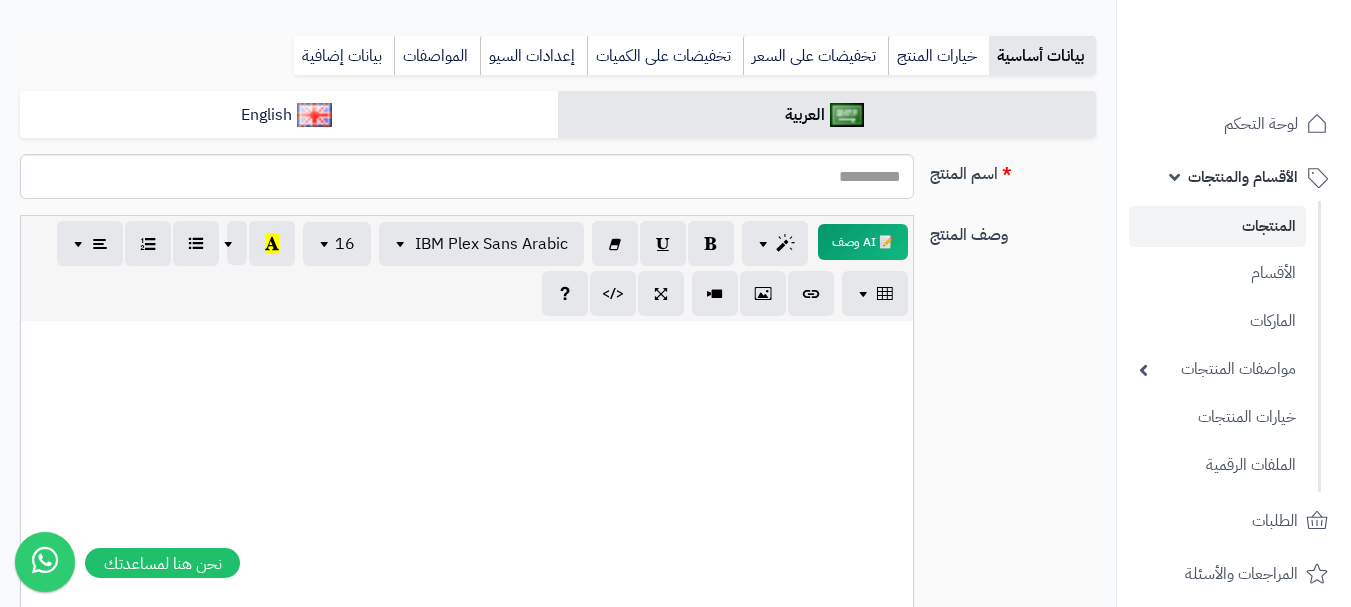 scroll, scrollTop: 100, scrollLeft: 0, axis: vertical 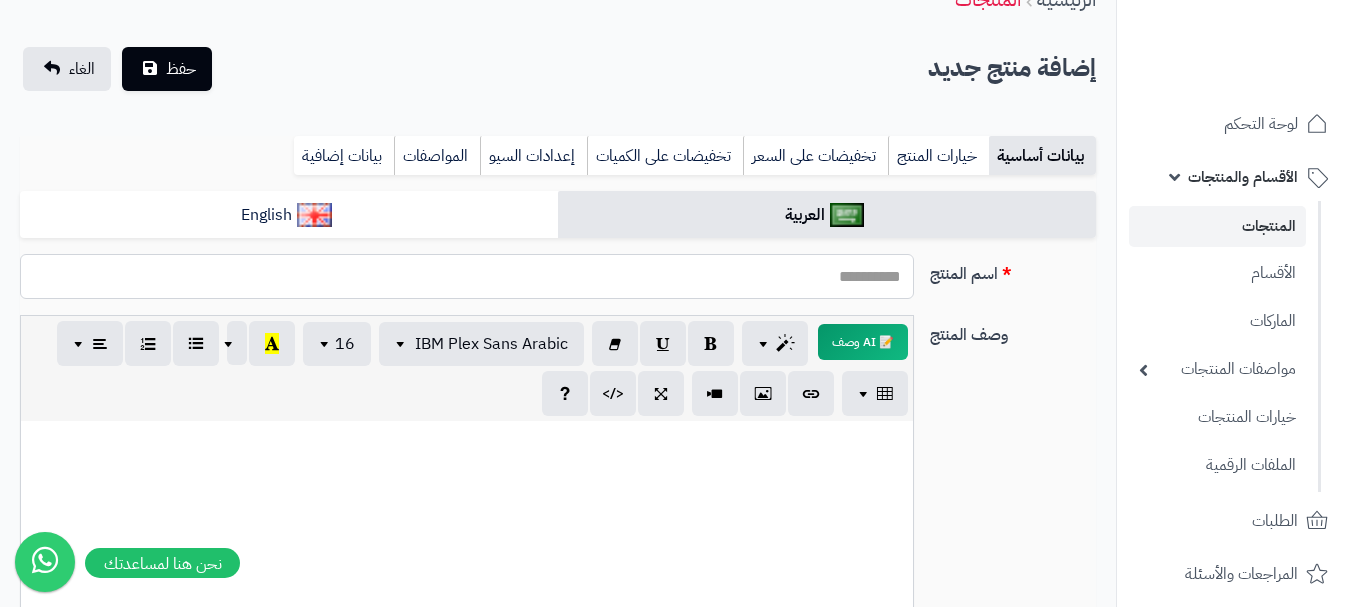 click on "اسم المنتج" at bounding box center (467, 276) 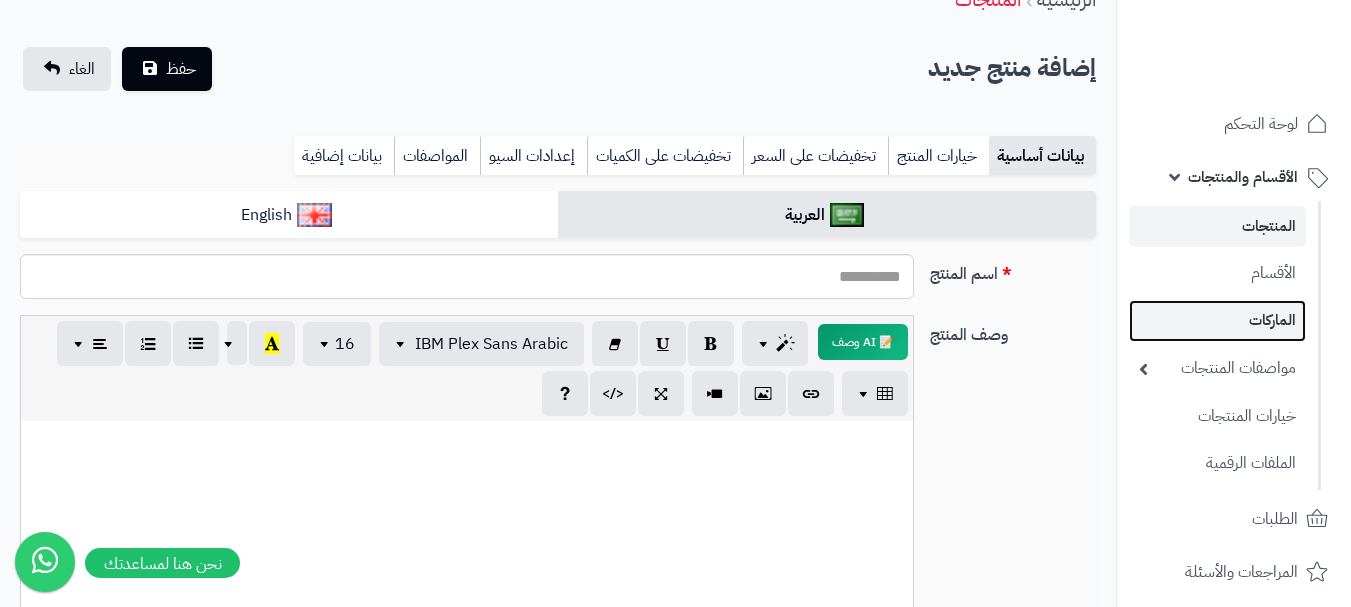 click on "الماركات" at bounding box center [1217, 320] 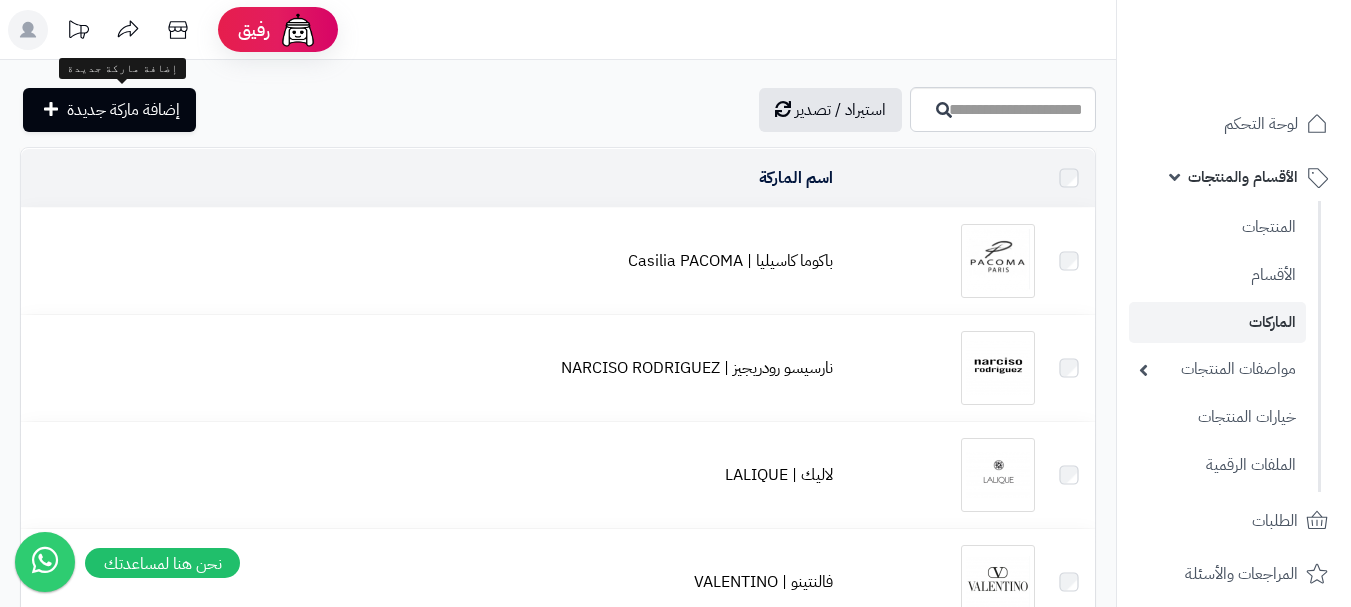 scroll, scrollTop: 0, scrollLeft: 0, axis: both 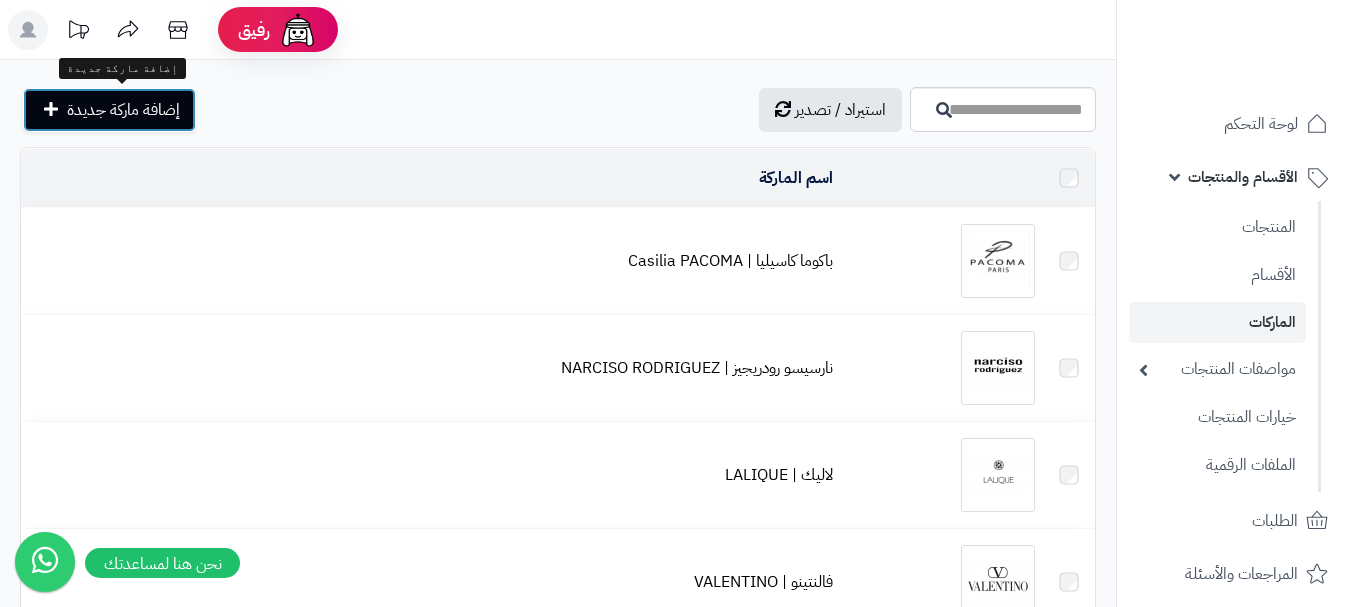 click on "إضافة ماركة جديدة" at bounding box center (123, 110) 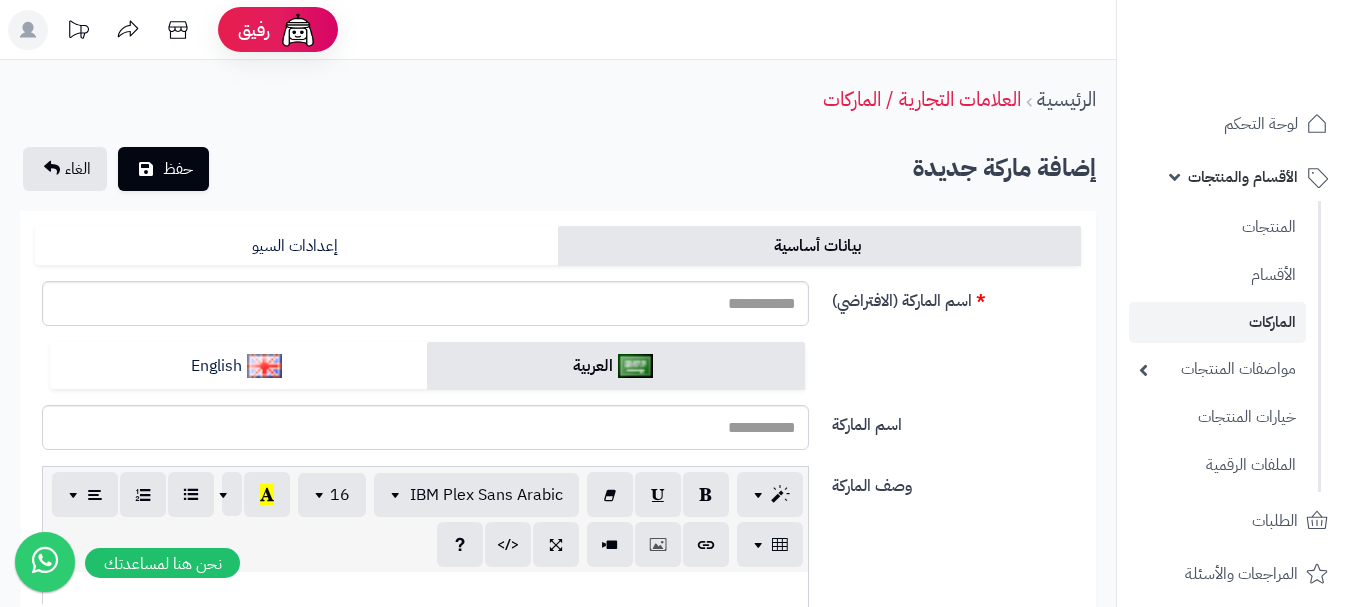 scroll, scrollTop: 0, scrollLeft: 0, axis: both 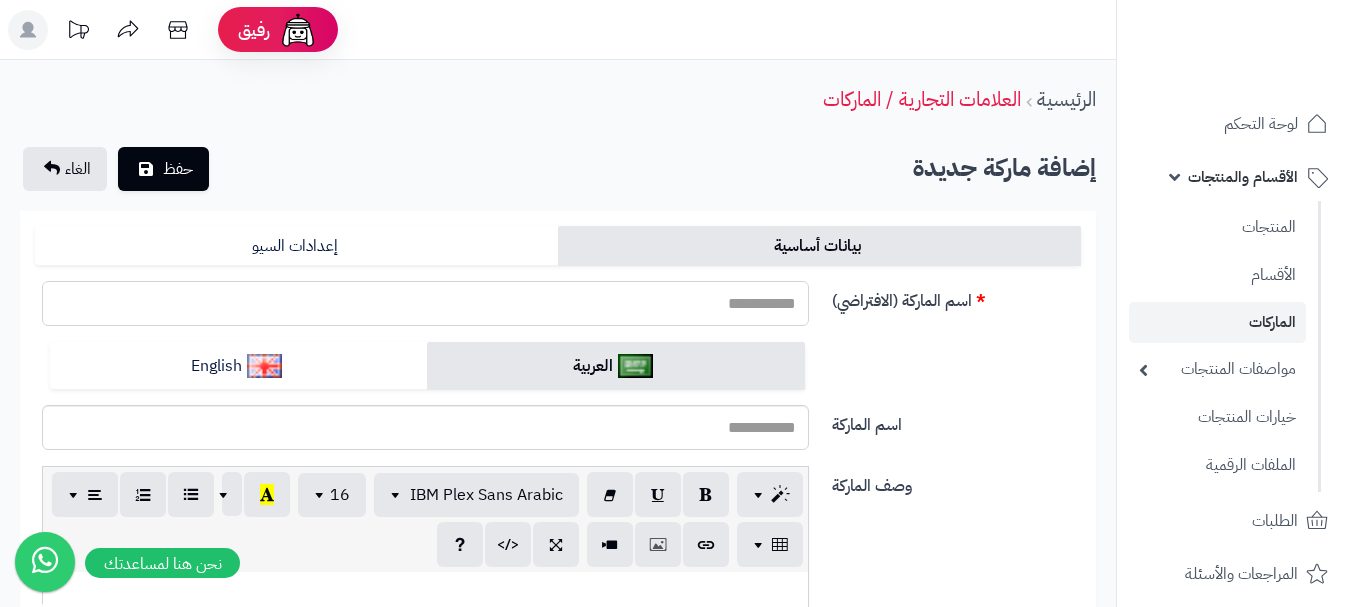 click on "اسم الماركة (الافتراضي)" at bounding box center (425, 303) 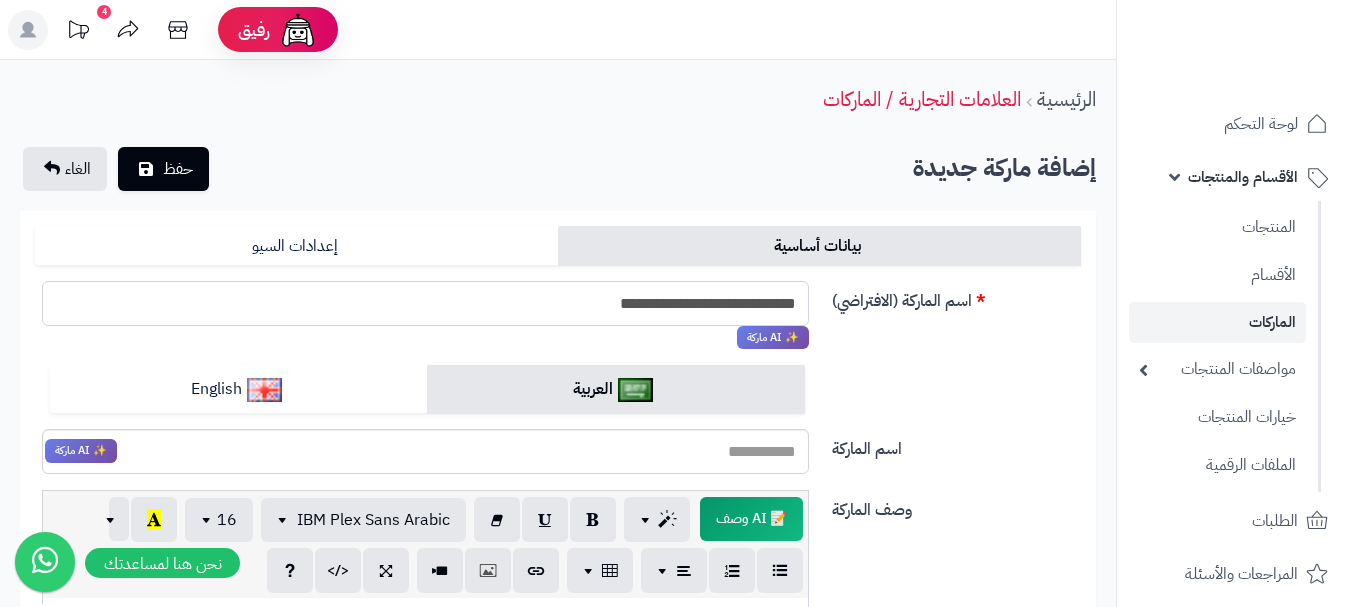 drag, startPoint x: 591, startPoint y: 298, endPoint x: 799, endPoint y: 294, distance: 208.03845 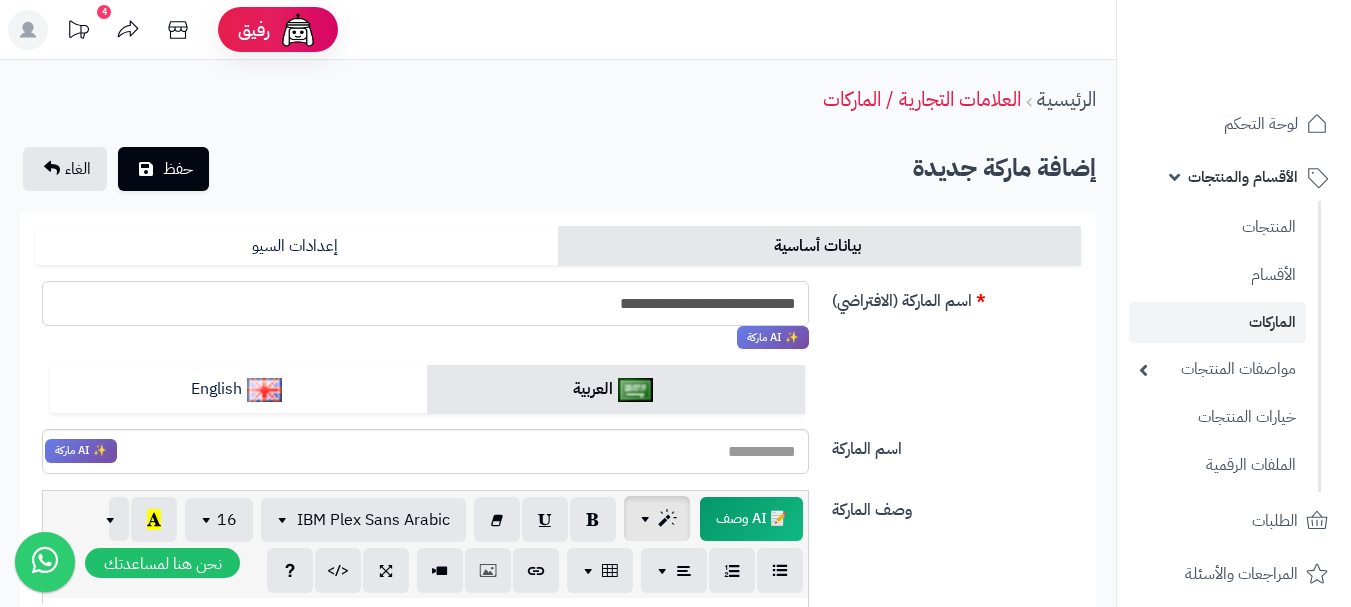 scroll, scrollTop: 200, scrollLeft: 0, axis: vertical 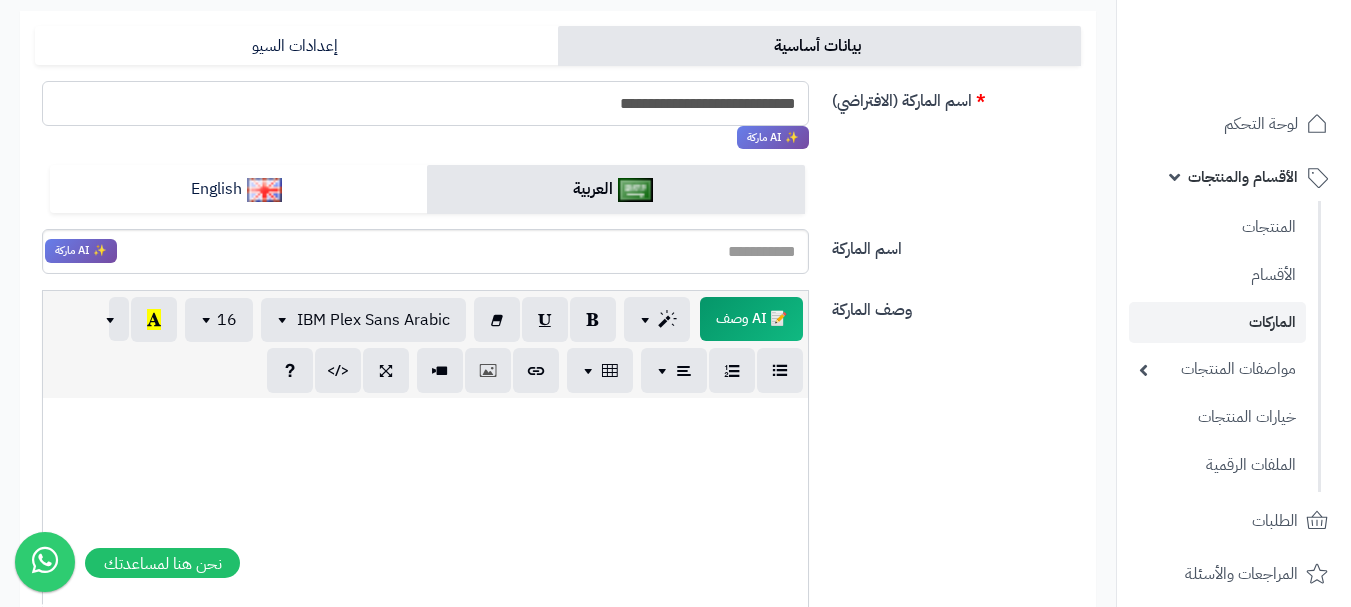 type on "**********" 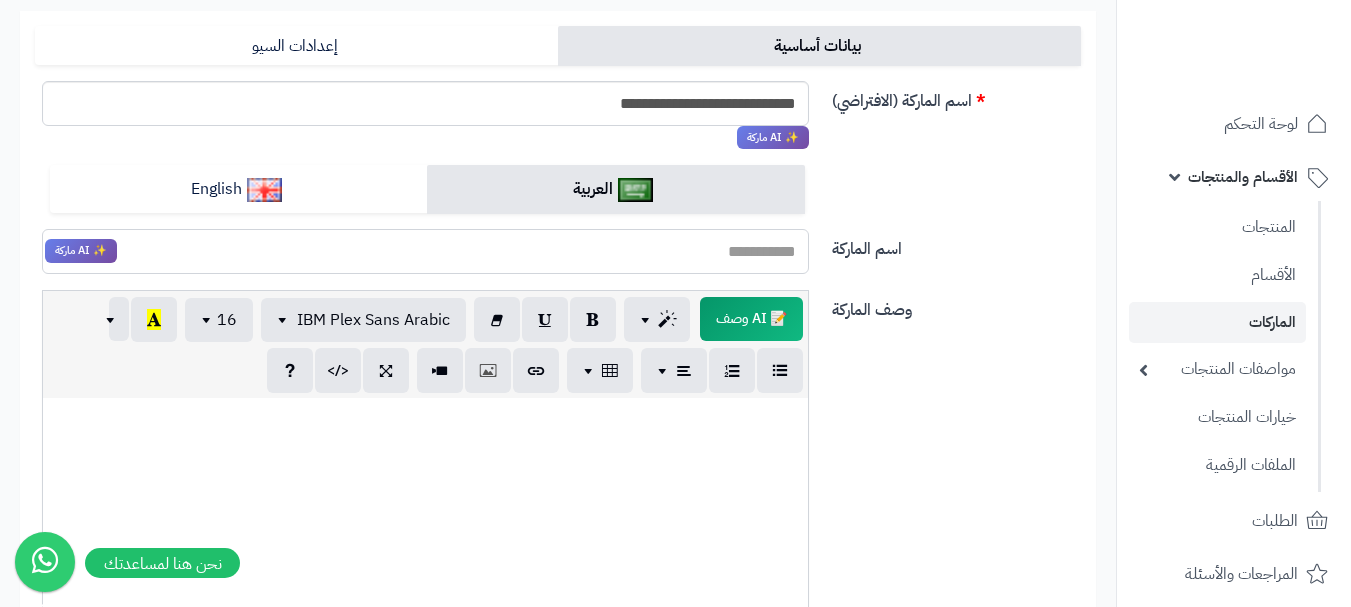 paste on "**********" 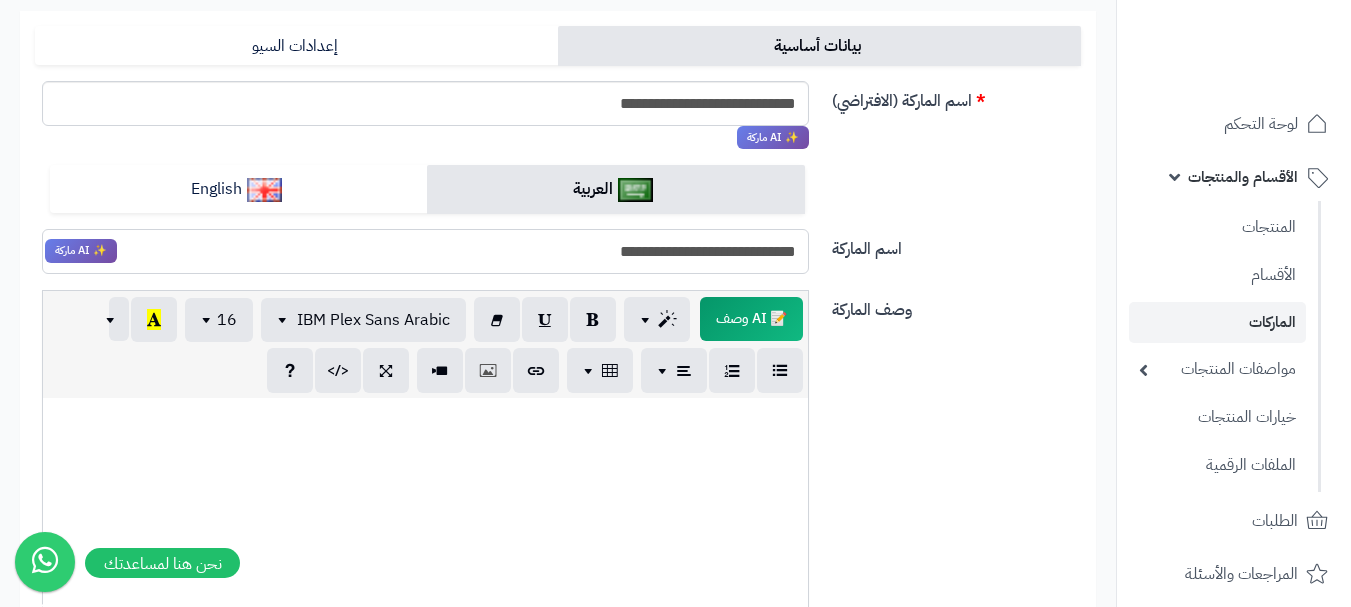 drag, startPoint x: 710, startPoint y: 254, endPoint x: 554, endPoint y: 246, distance: 156.20499 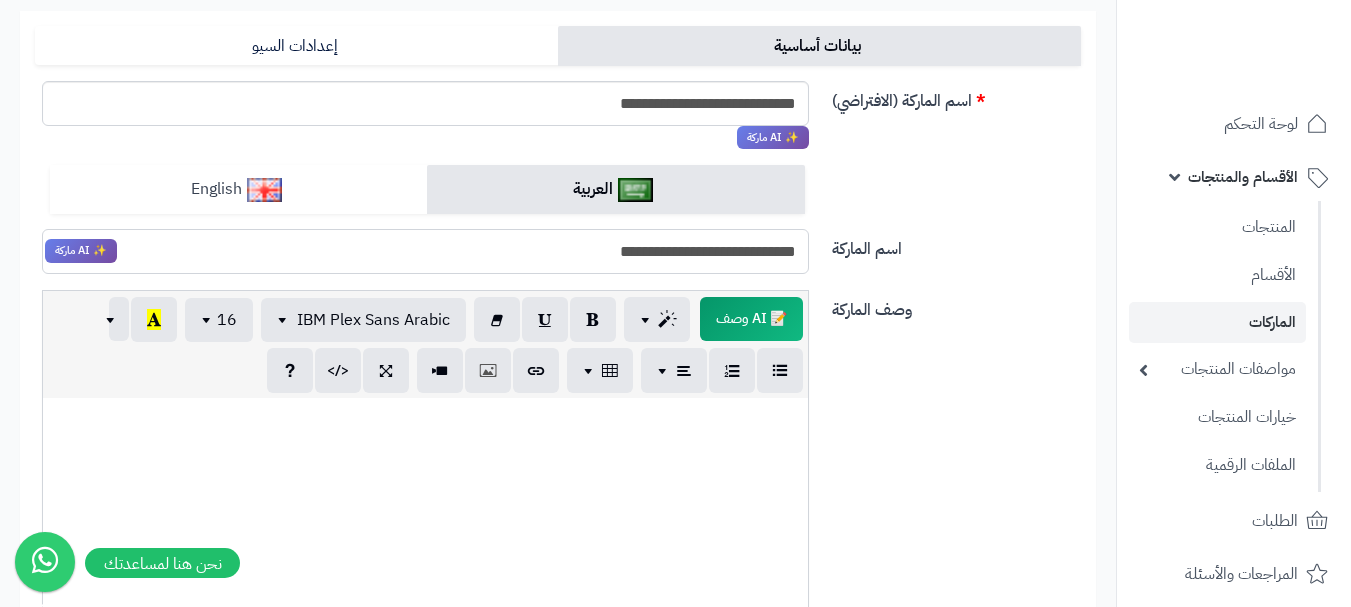 type on "**********" 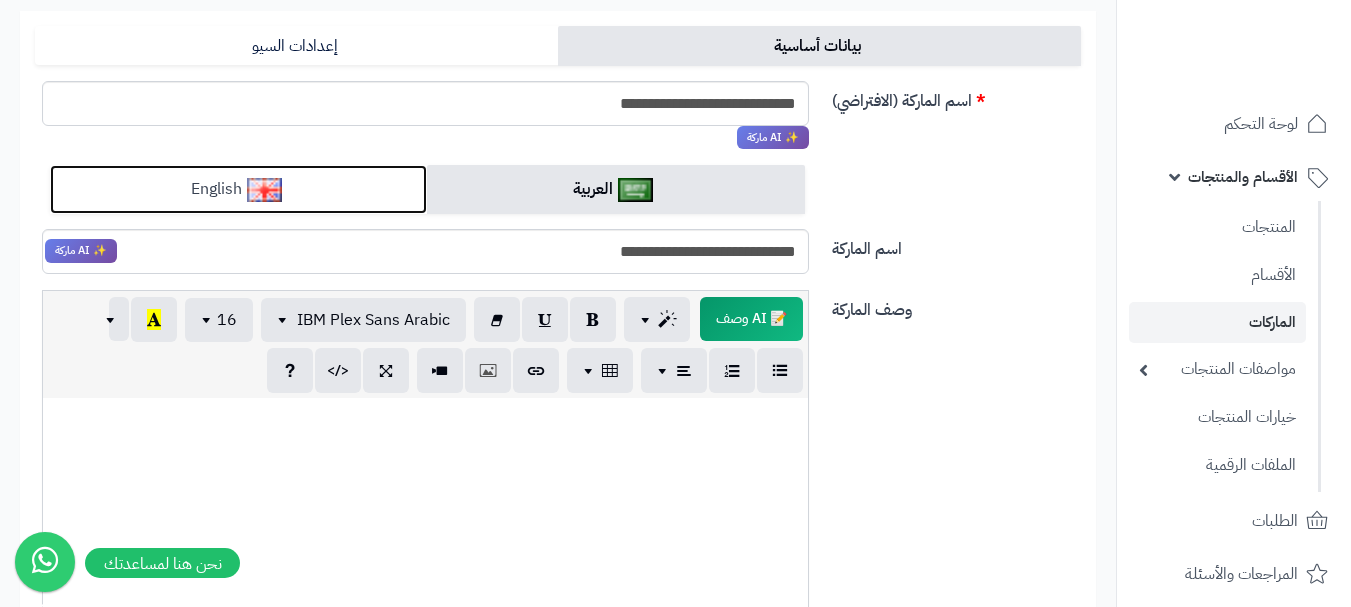 click on "English" at bounding box center [238, 189] 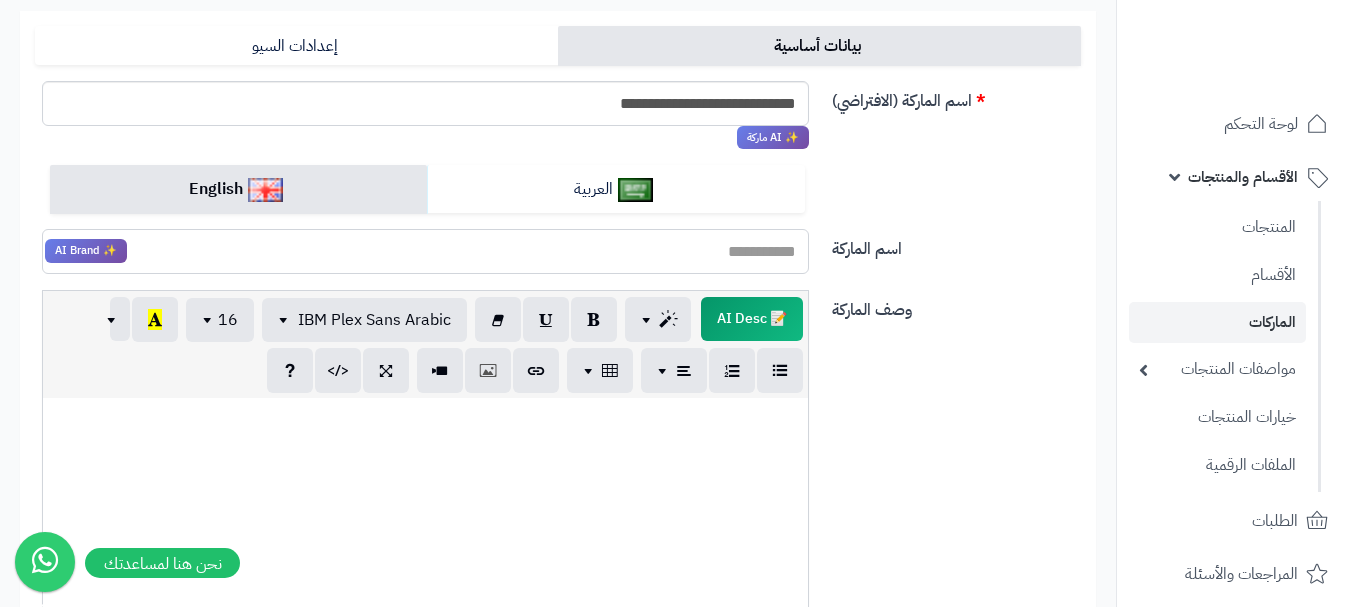 paste on "**********" 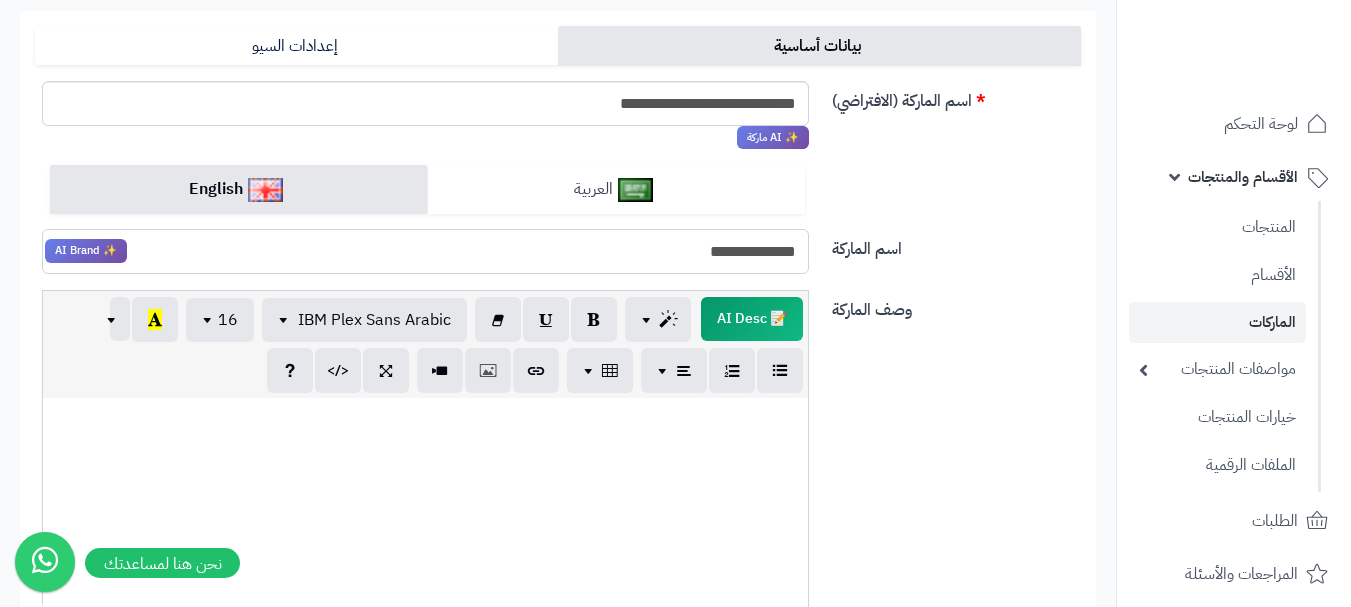 type on "**********" 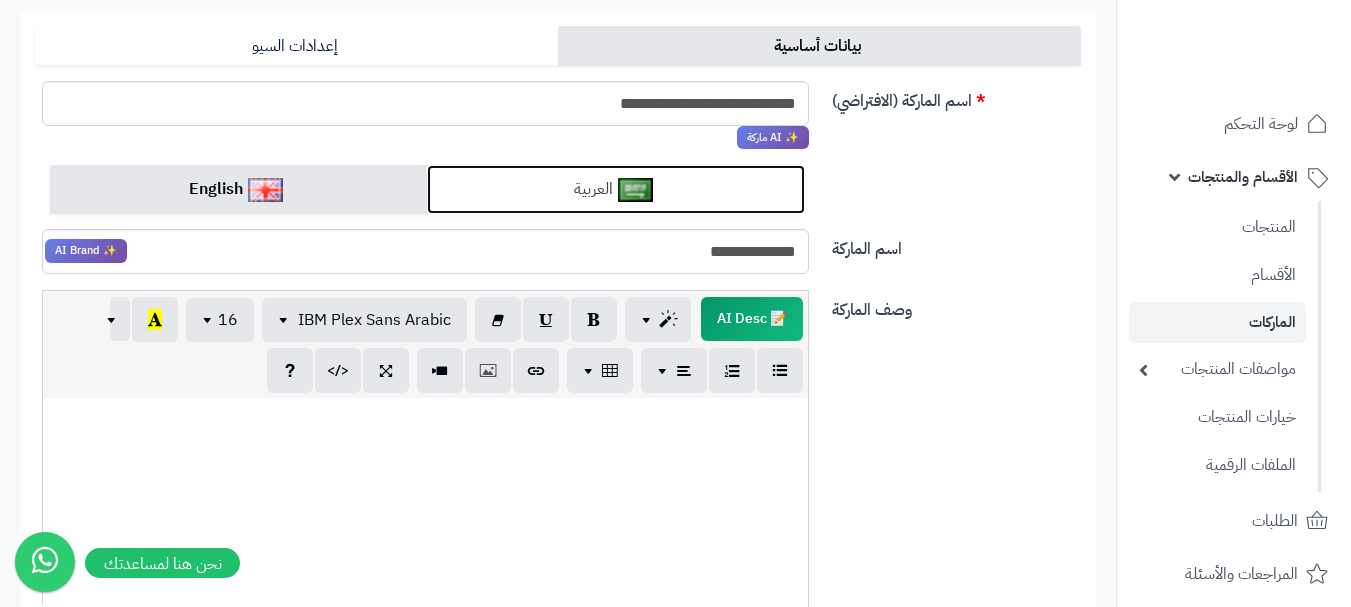 click on "العربية" at bounding box center (615, 189) 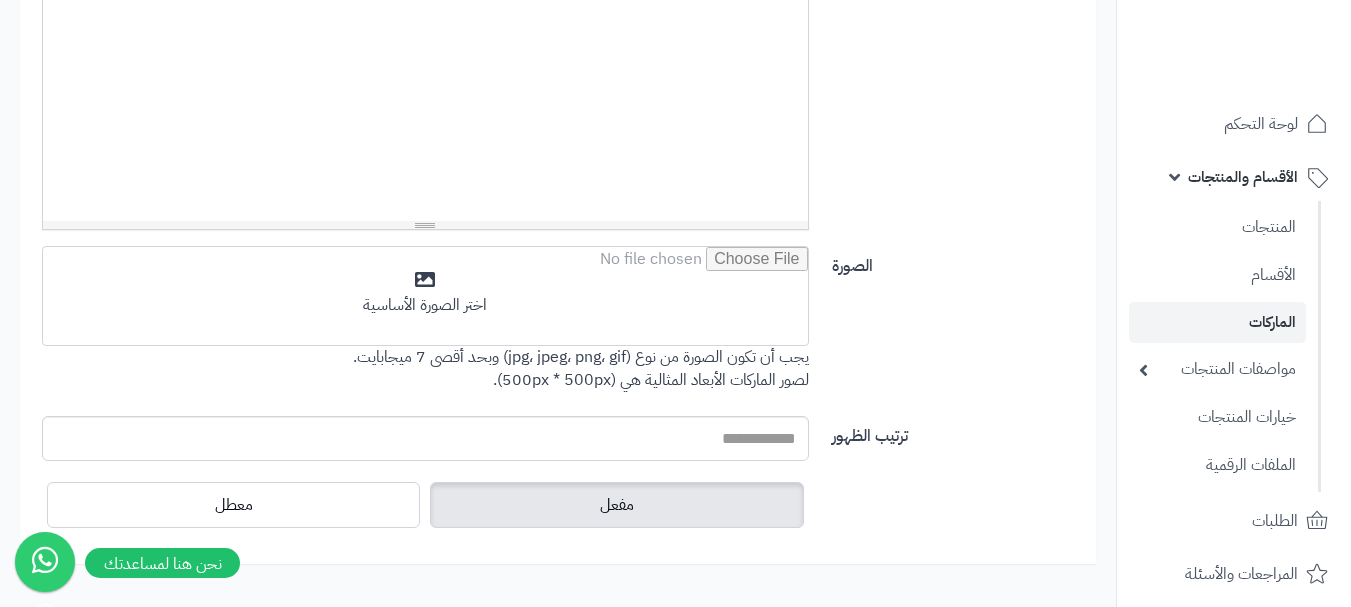 scroll, scrollTop: 791, scrollLeft: 0, axis: vertical 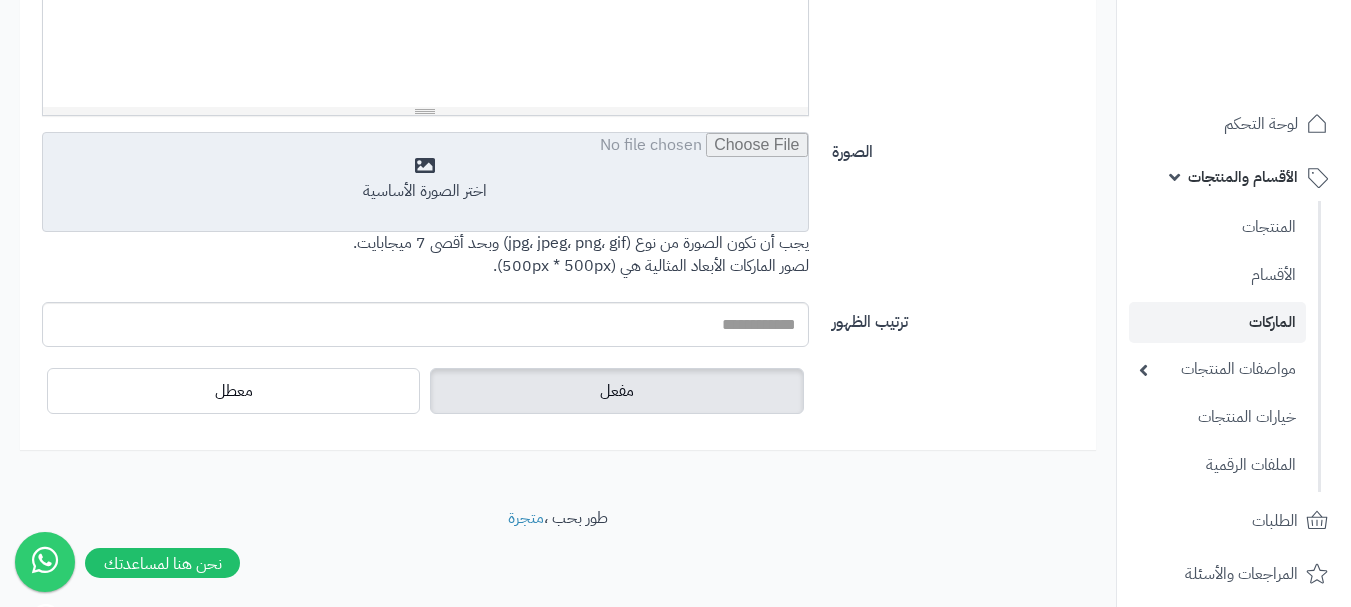 click at bounding box center [425, 183] 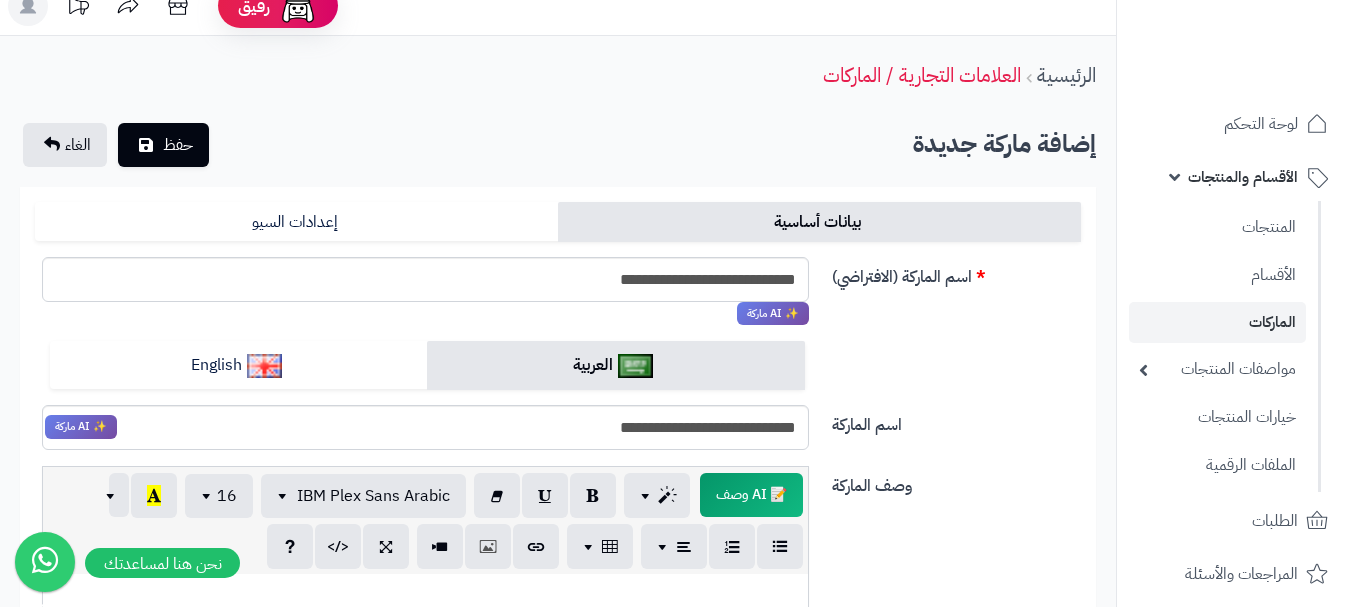 scroll, scrollTop: 0, scrollLeft: 0, axis: both 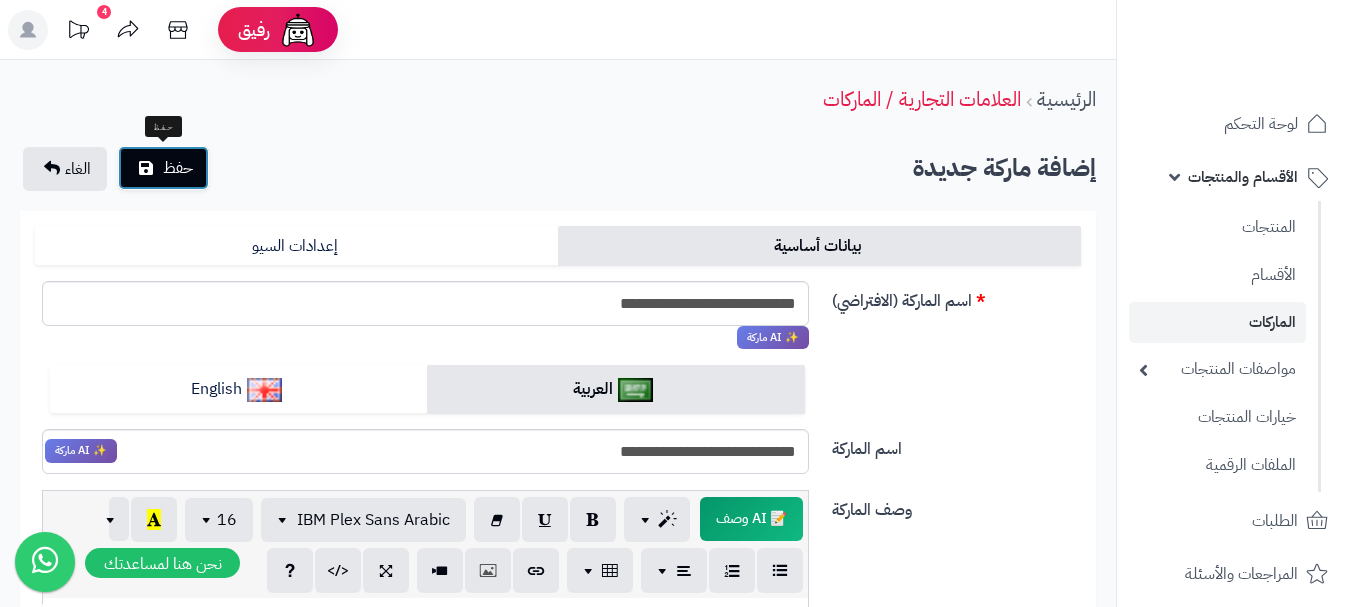 click on "حفظ" at bounding box center (178, 168) 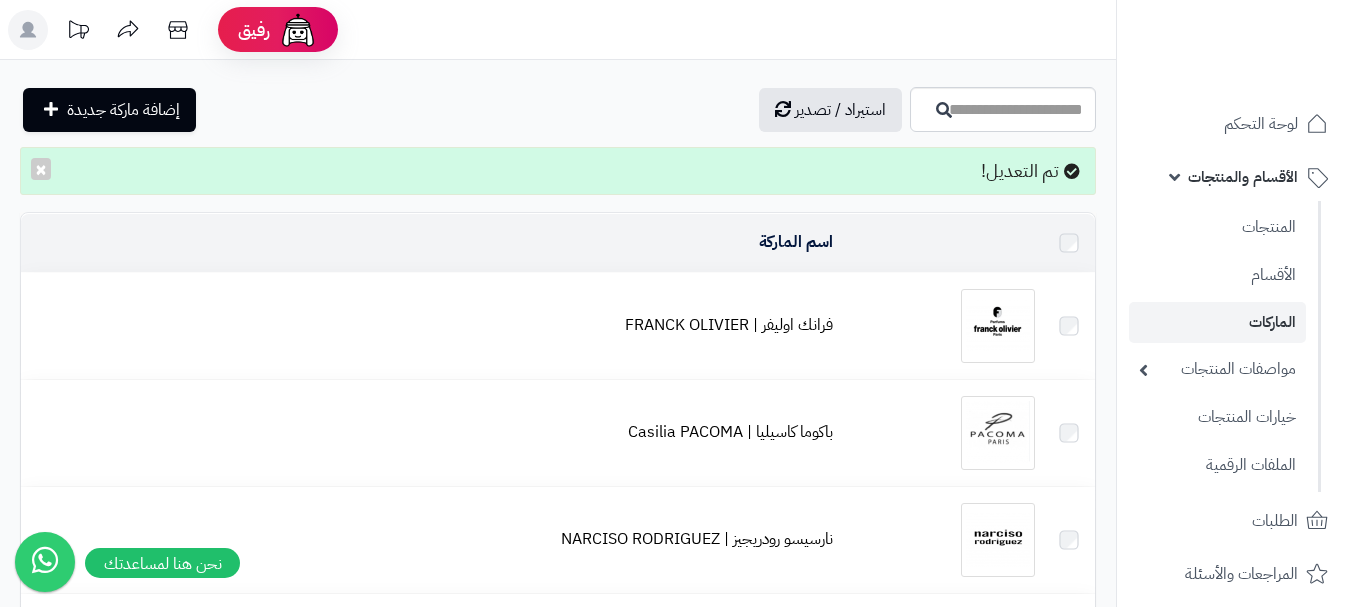 scroll, scrollTop: 0, scrollLeft: 0, axis: both 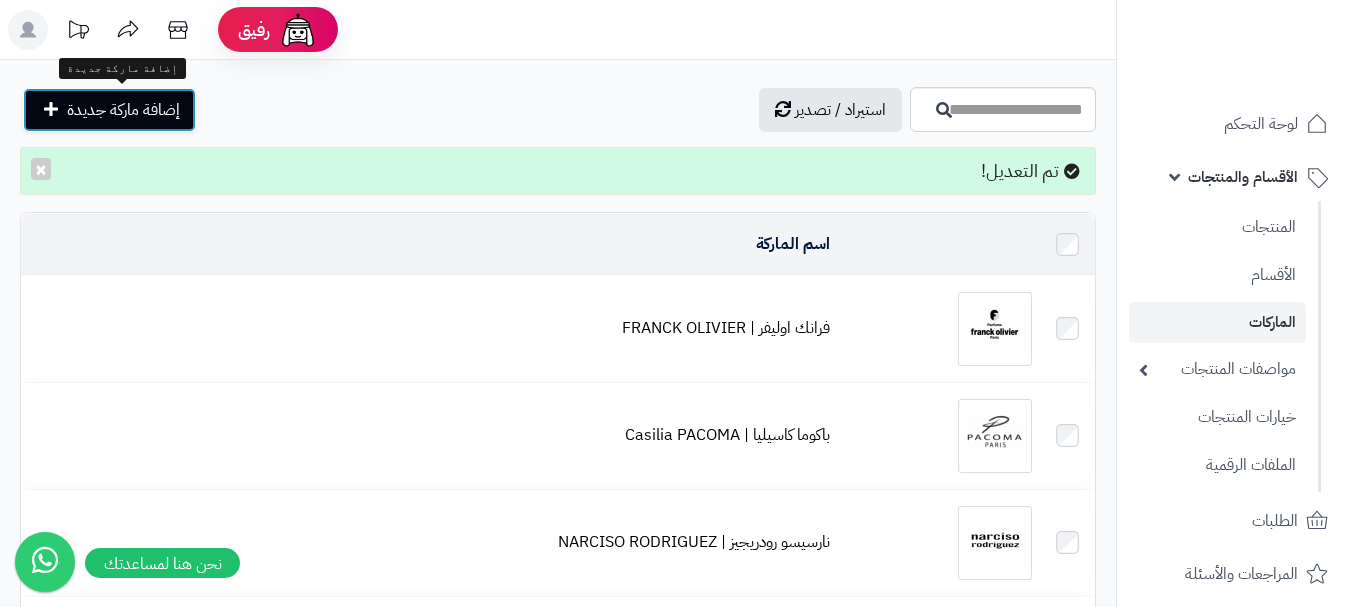 click on "إضافة ماركة جديدة" at bounding box center (123, 110) 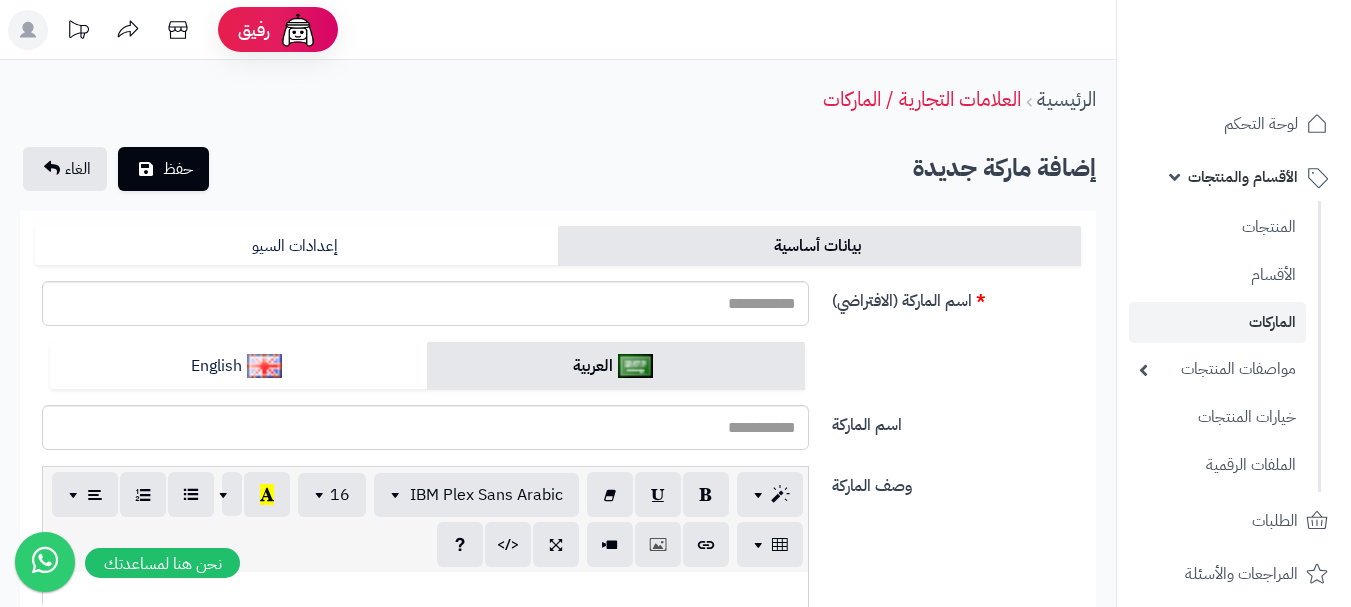 scroll, scrollTop: 0, scrollLeft: 0, axis: both 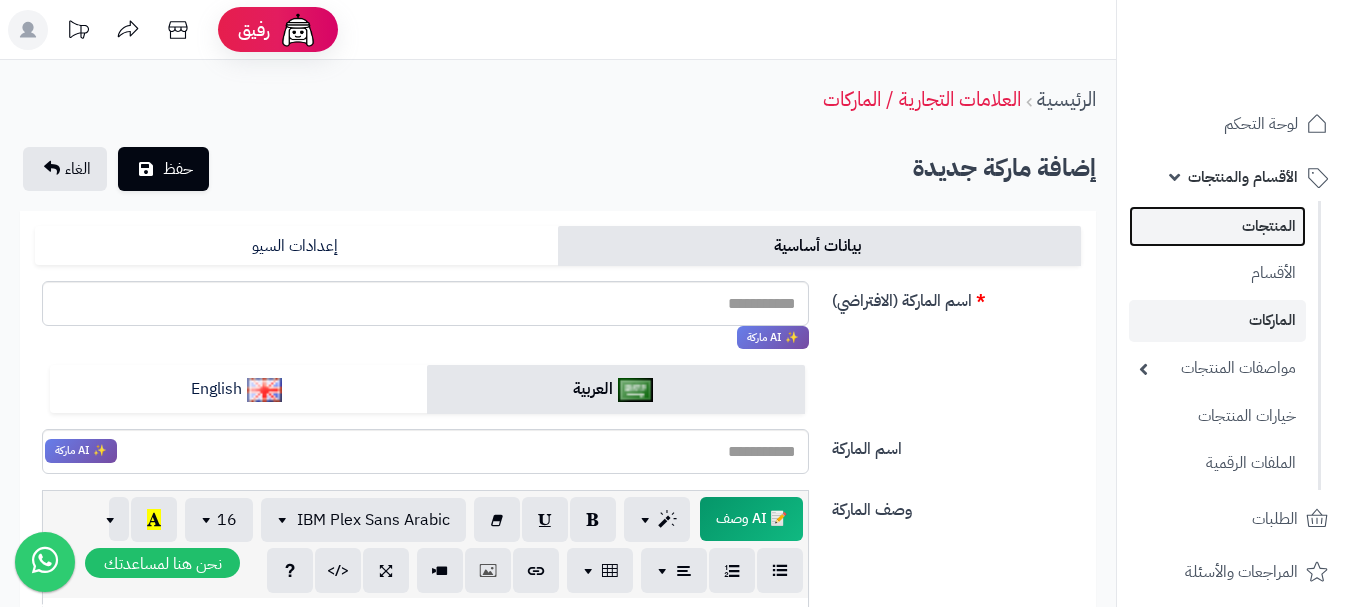 click on "المنتجات" at bounding box center [1217, 226] 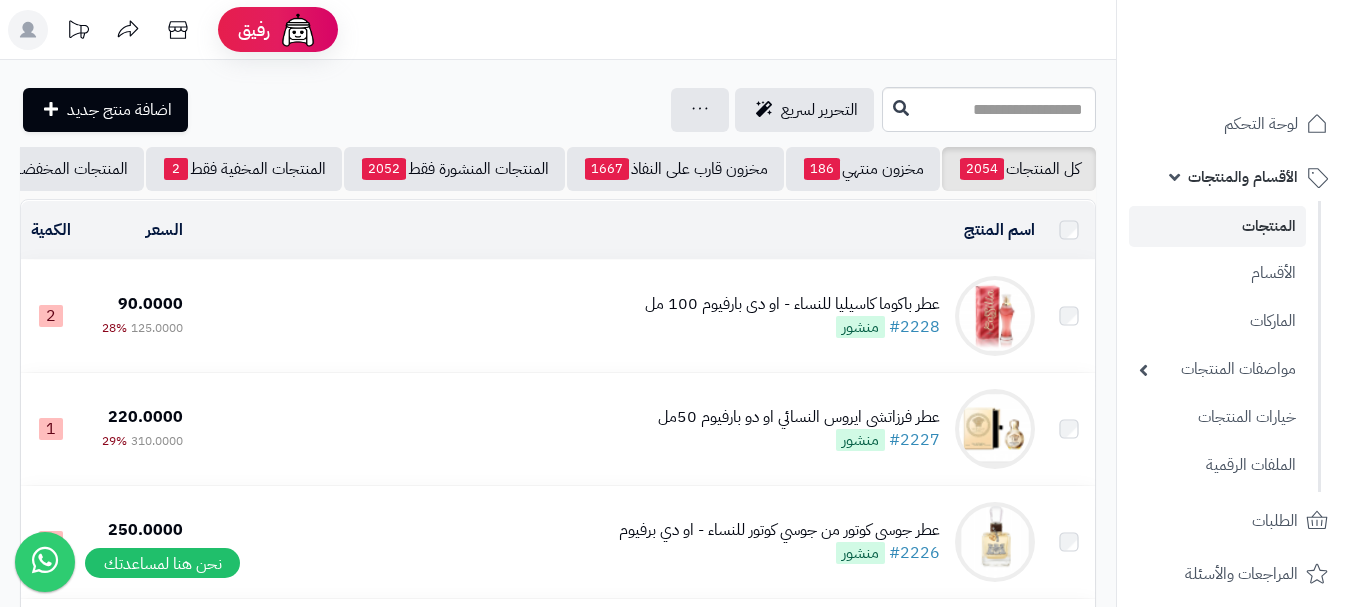 scroll, scrollTop: 0, scrollLeft: 0, axis: both 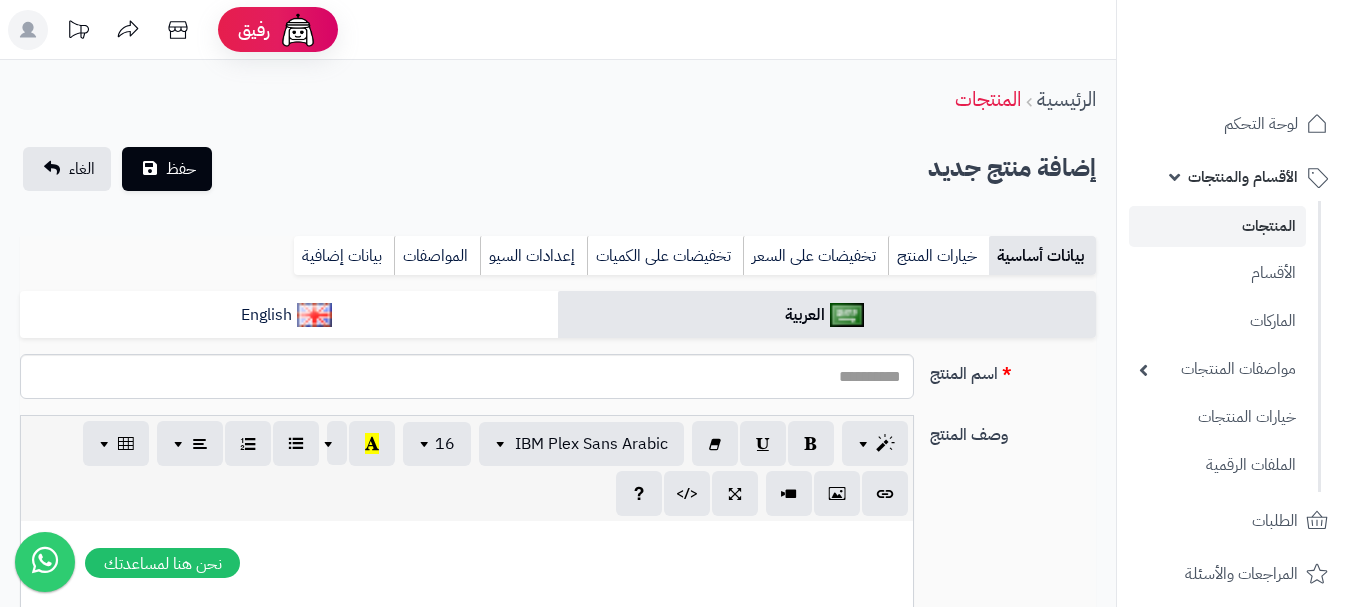 select 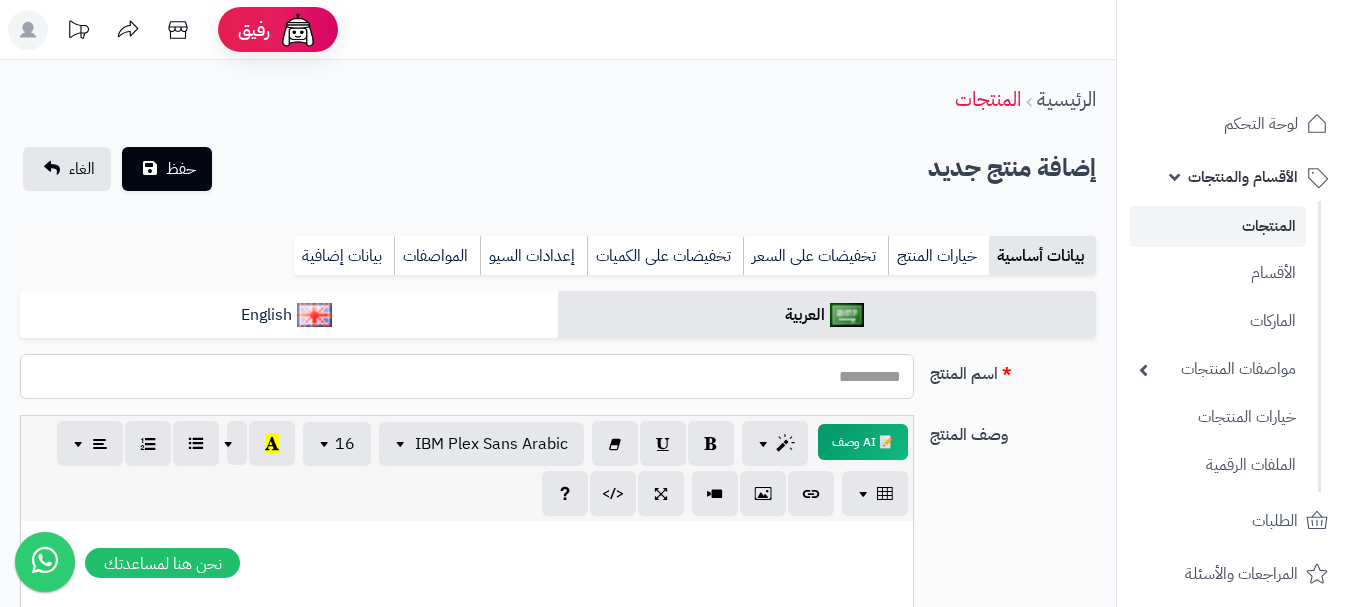 paste on "**********" 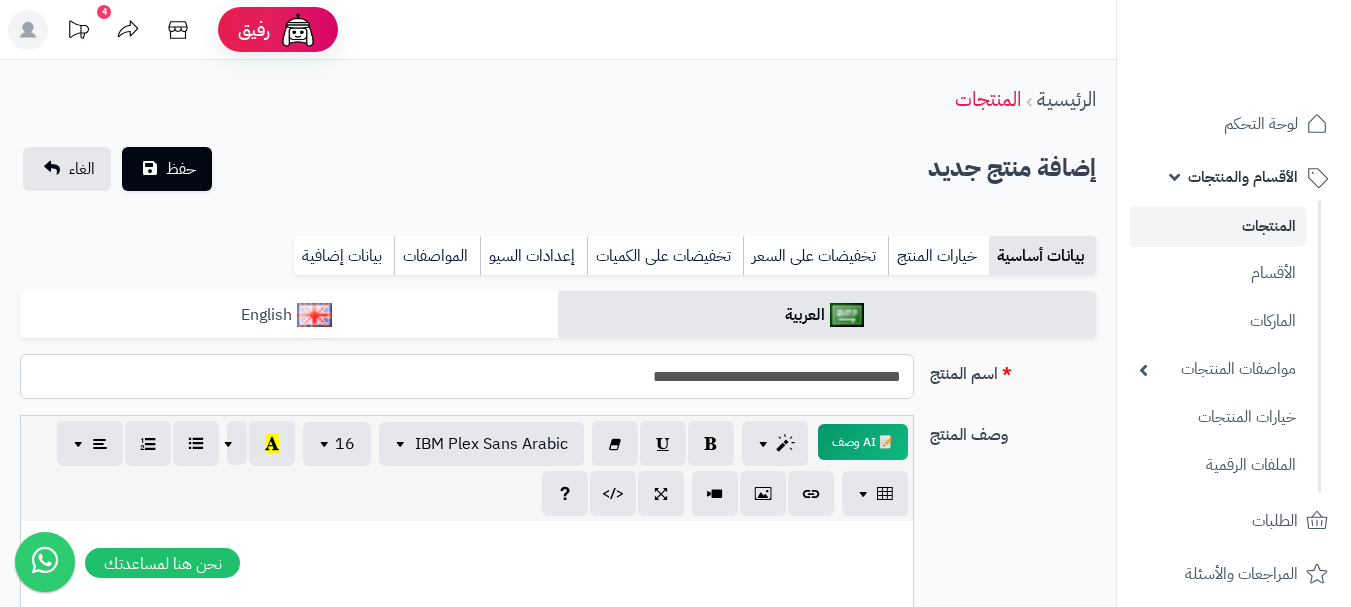 type on "**********" 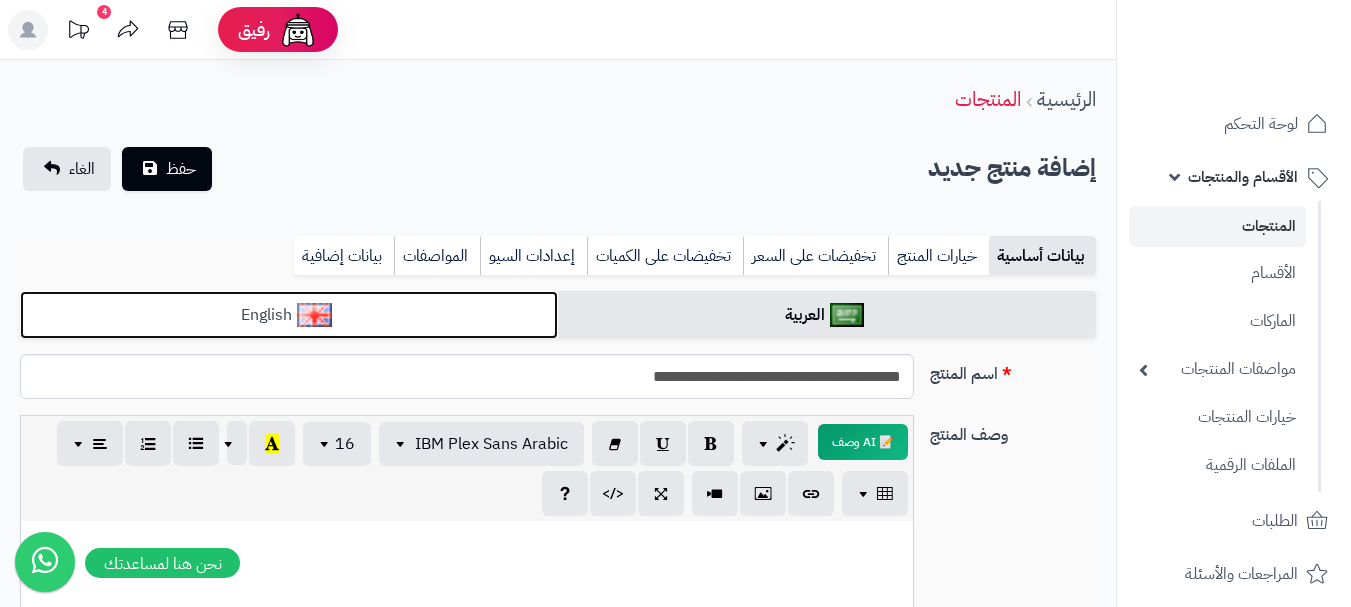 click on "English" at bounding box center (289, 315) 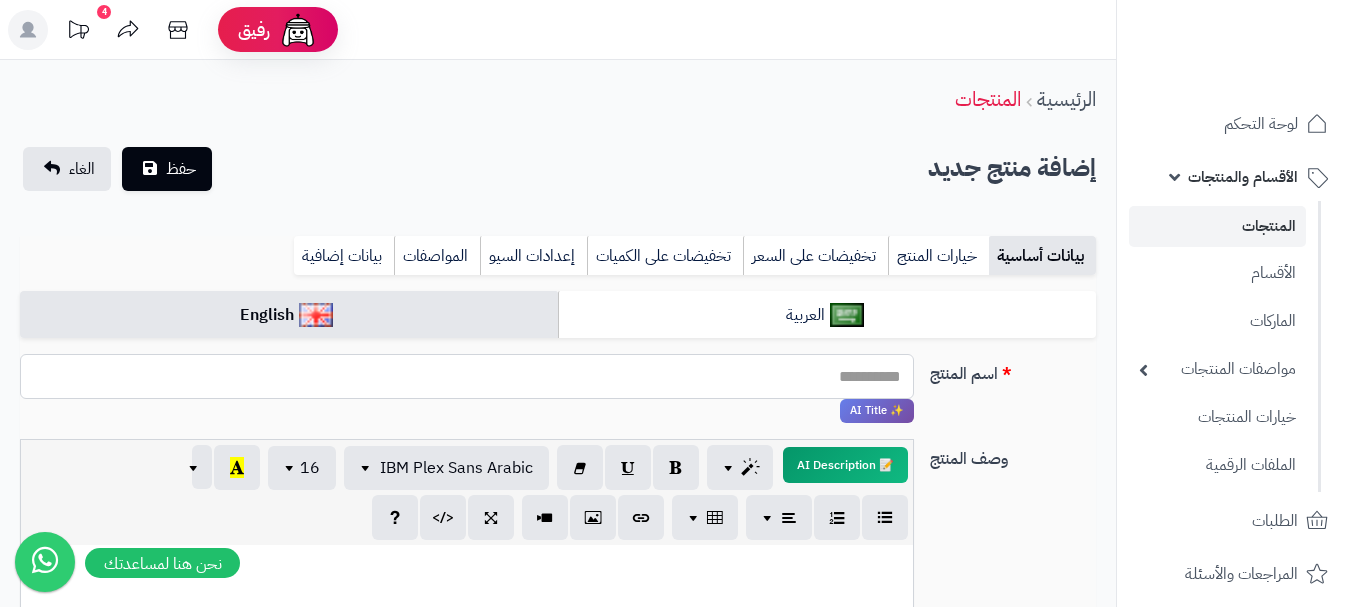 drag, startPoint x: 765, startPoint y: 387, endPoint x: 754, endPoint y: 378, distance: 14.21267 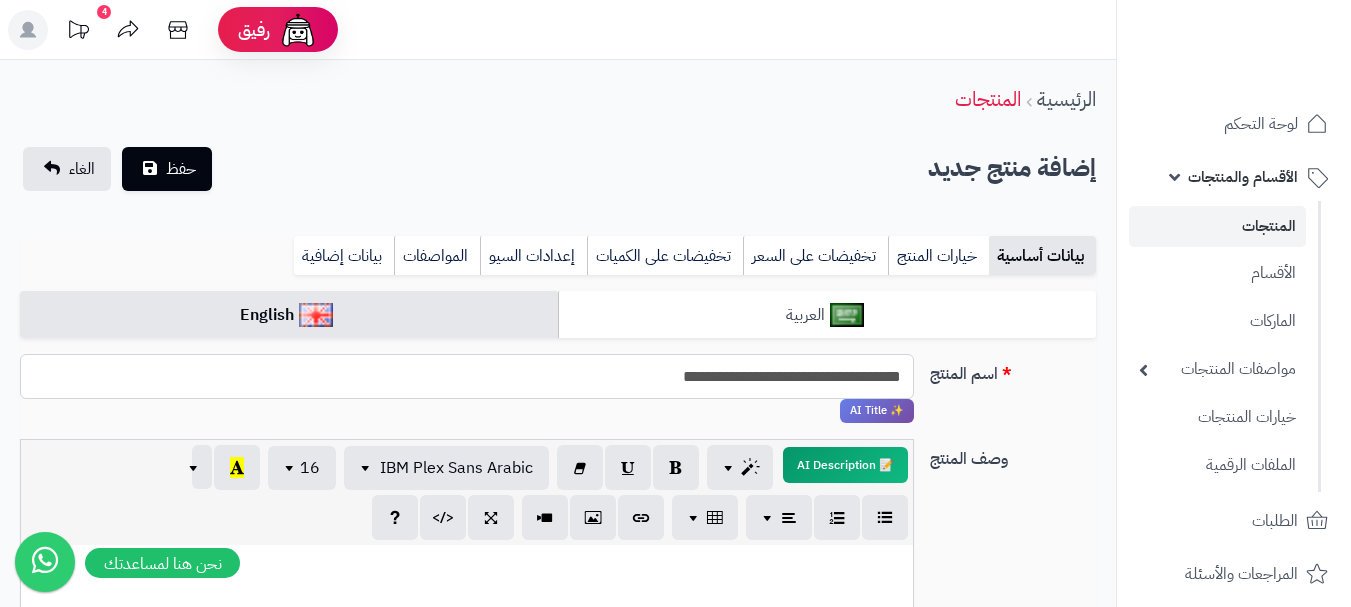 type on "**********" 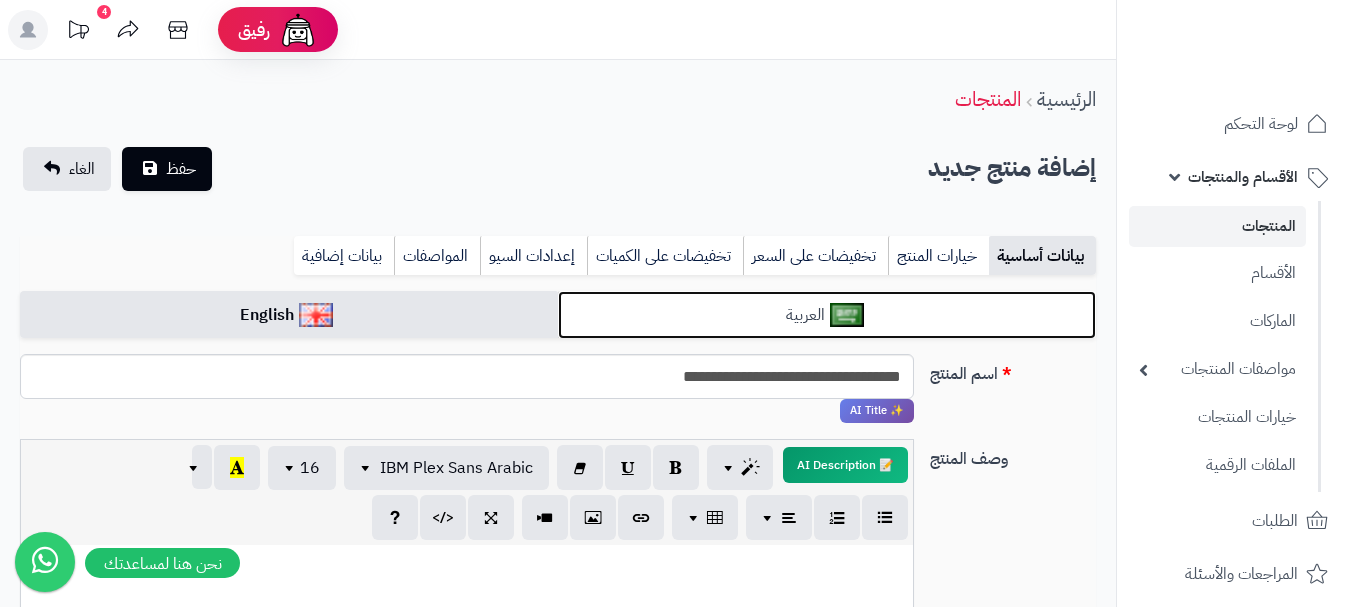 click on "العربية" at bounding box center [827, 315] 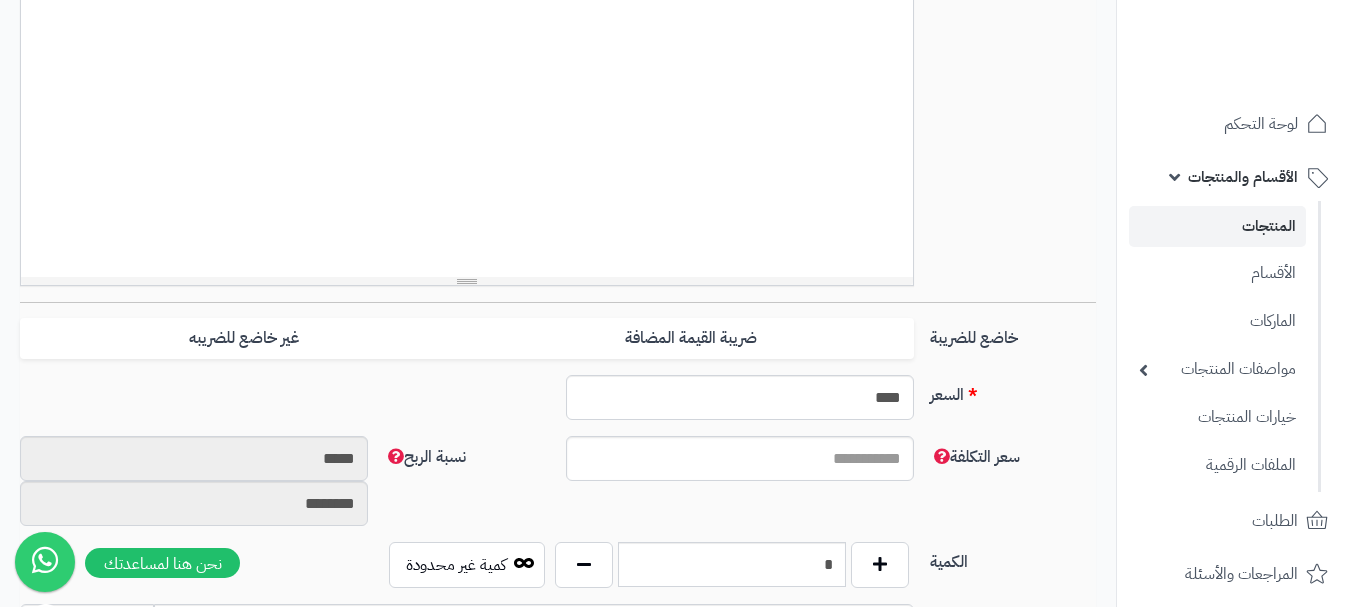 scroll, scrollTop: 700, scrollLeft: 0, axis: vertical 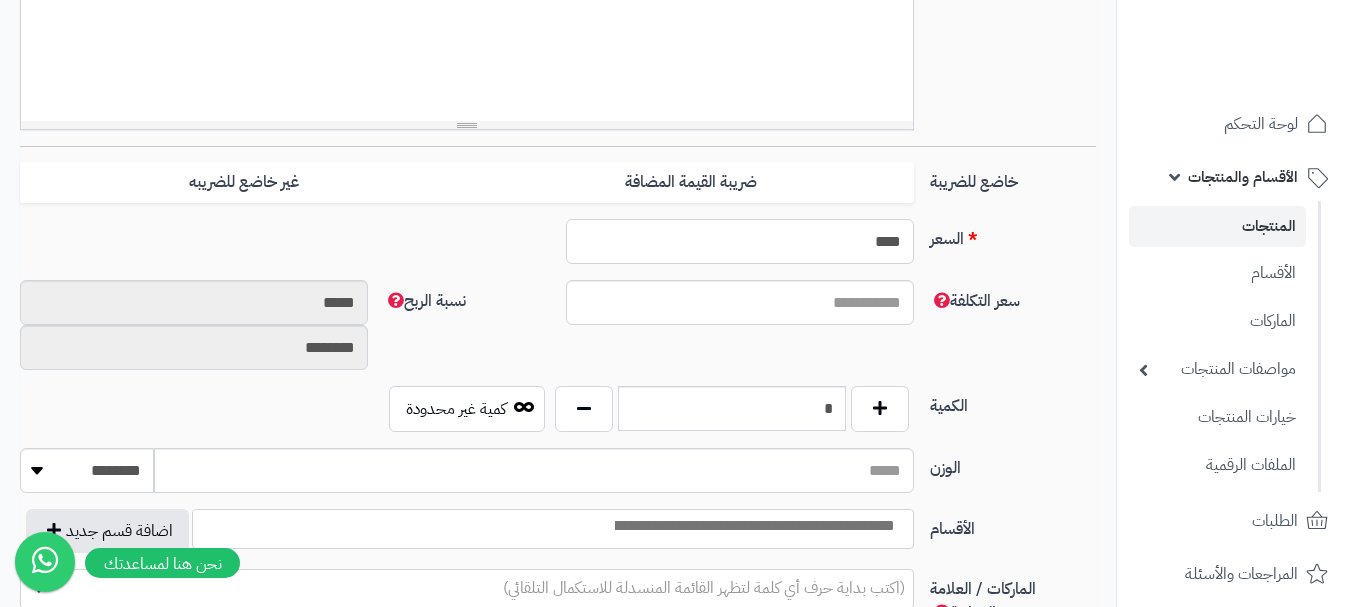 click on "****" at bounding box center [740, 241] 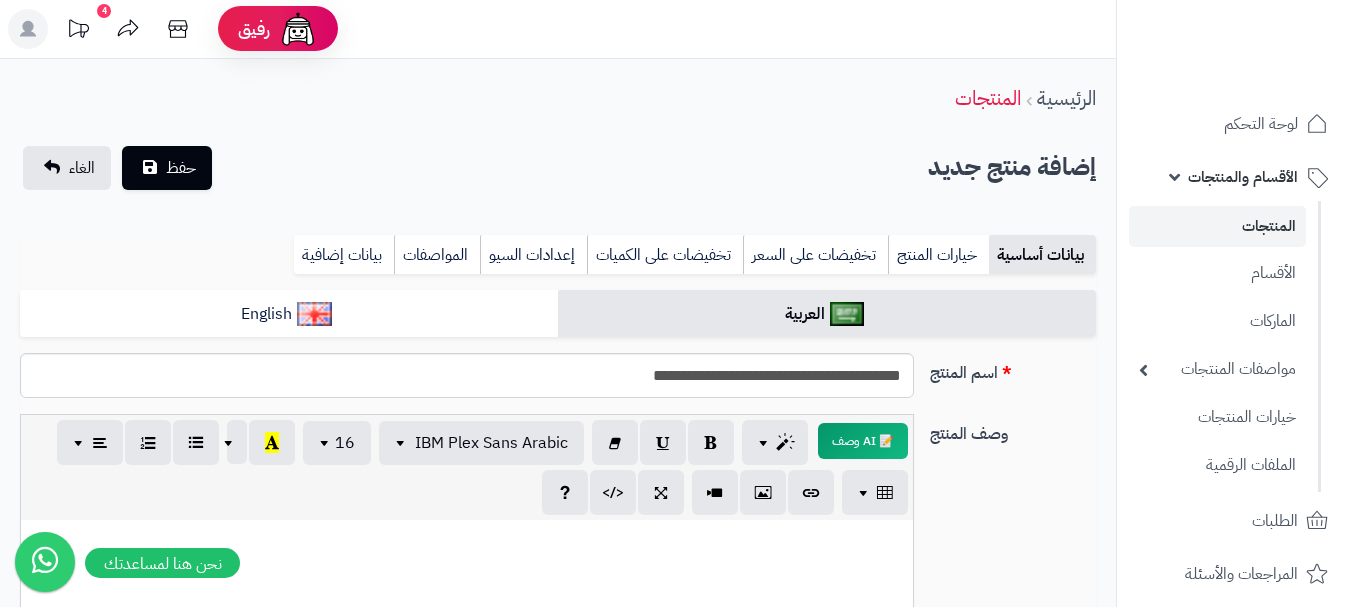 scroll, scrollTop: 0, scrollLeft: 0, axis: both 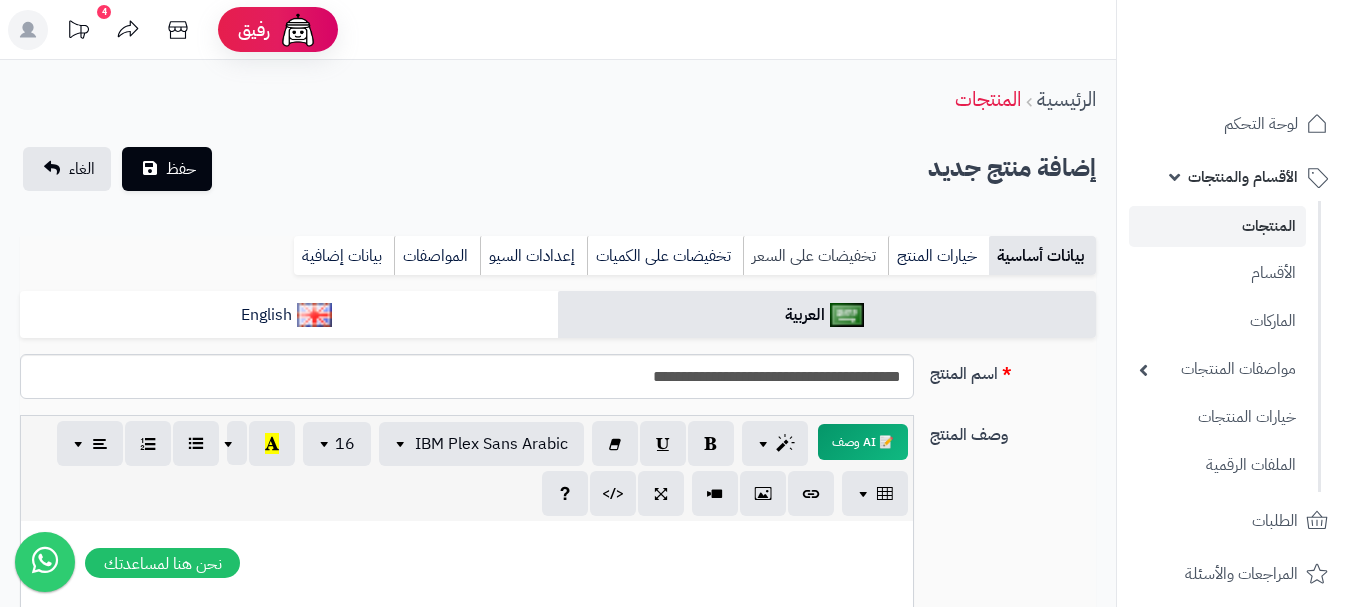 type on "**" 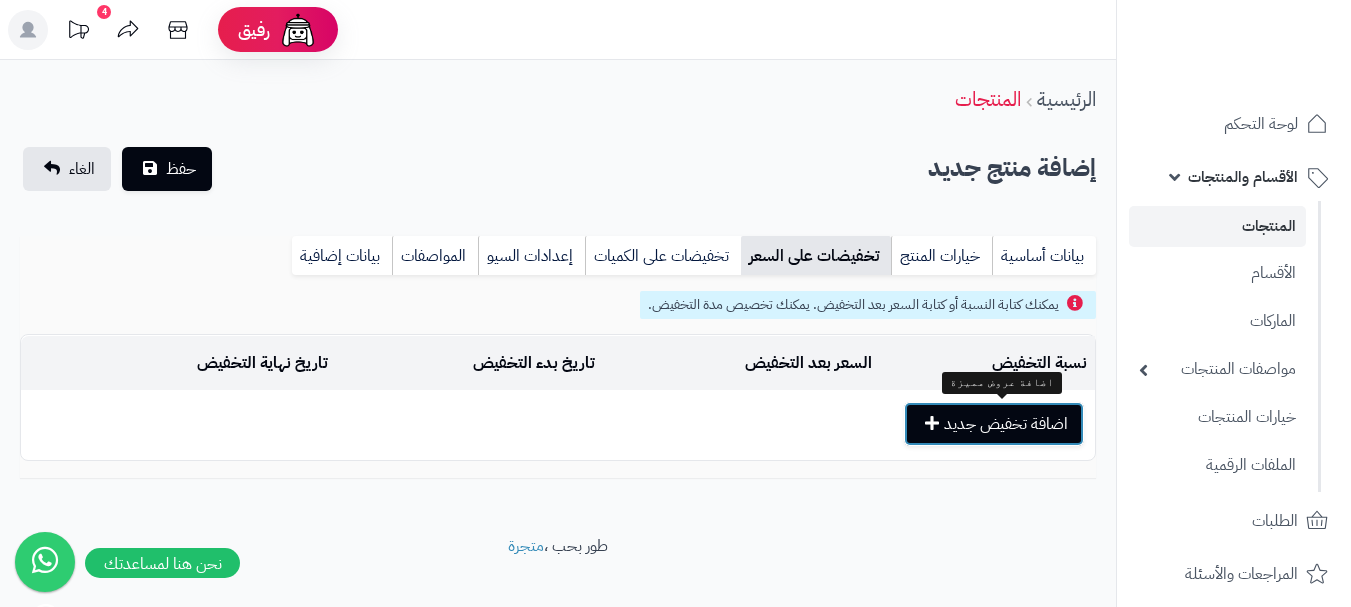 click on "اضافة تخفيض جديد" at bounding box center [994, 424] 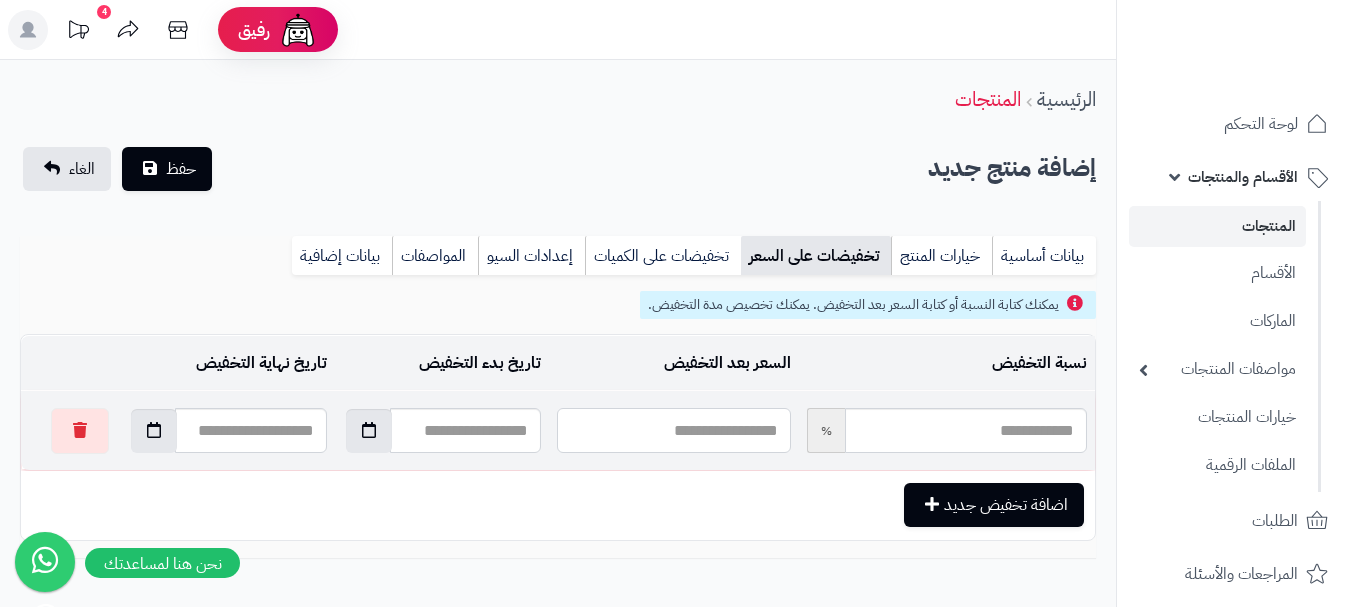 click at bounding box center [673, 430] 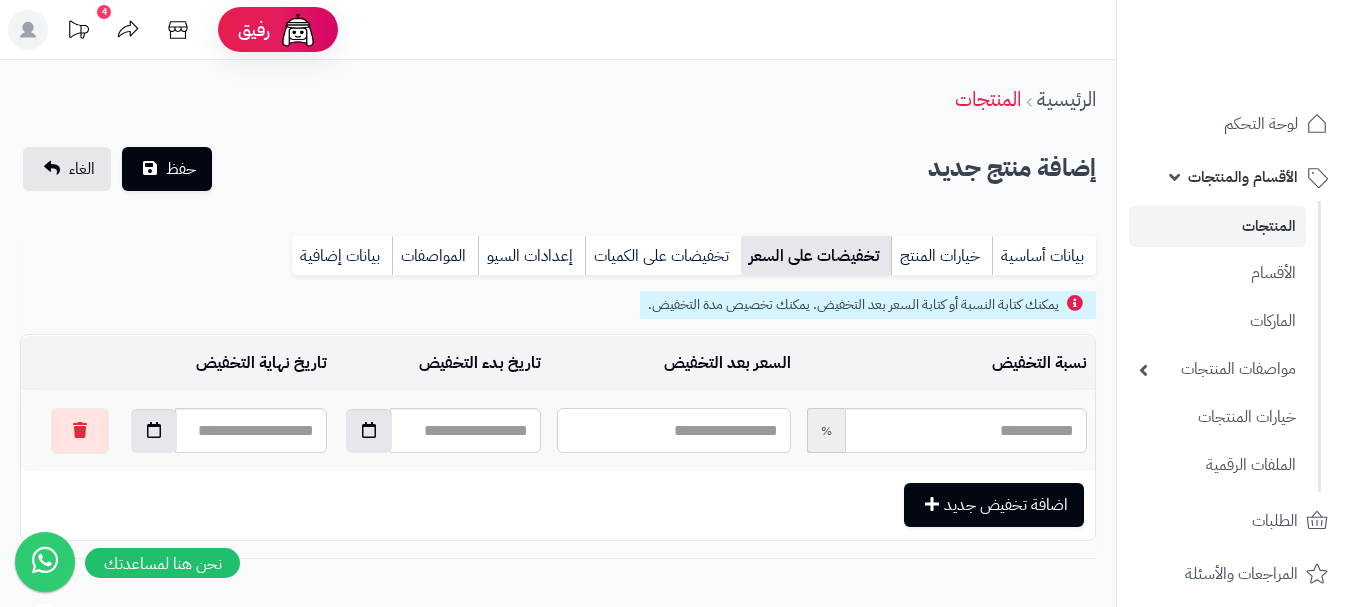 type on "*" 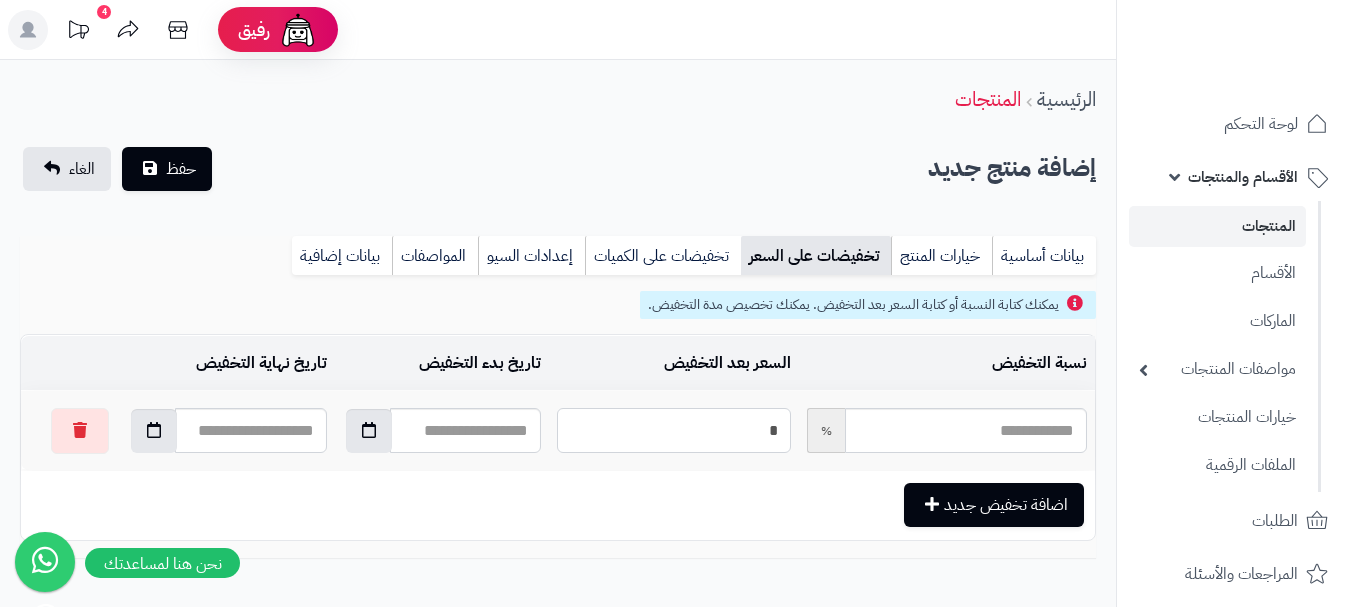 type on "*****" 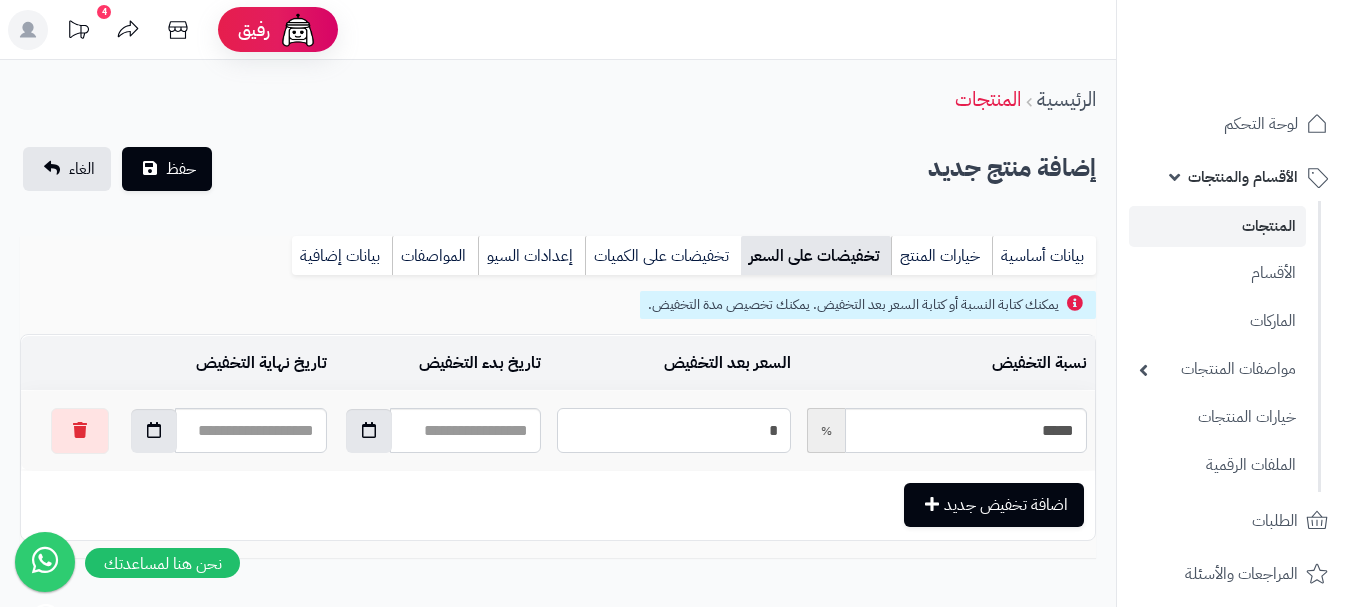 type on "**" 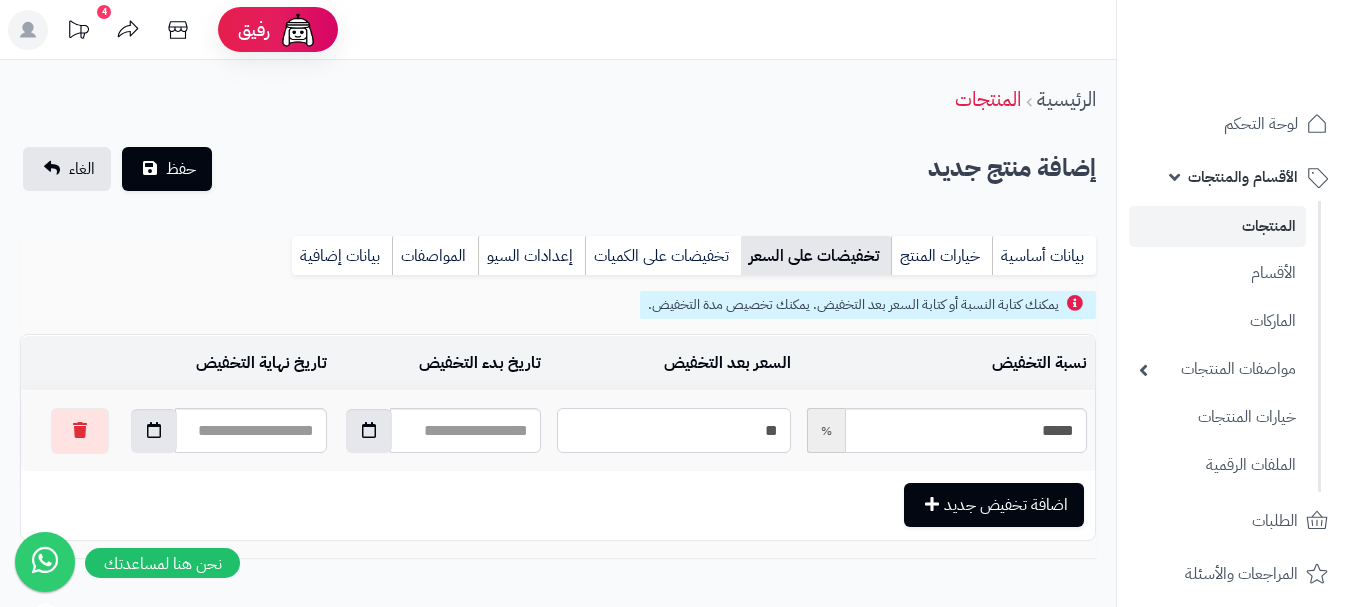 type on "*****" 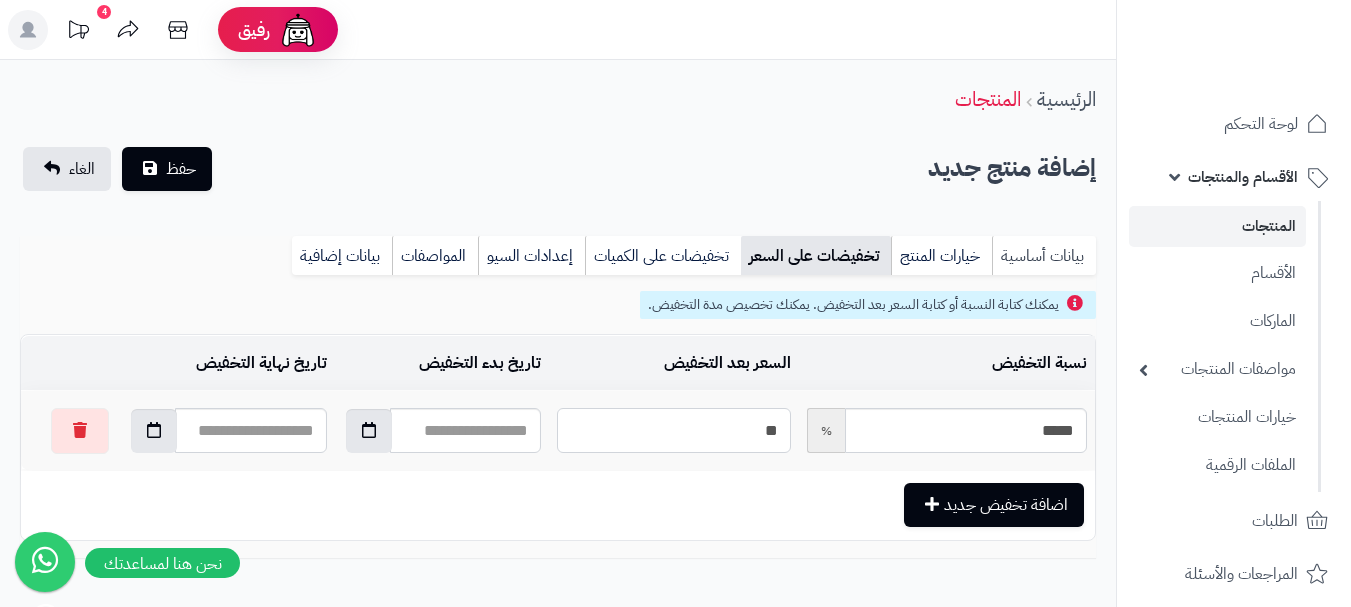 type on "**" 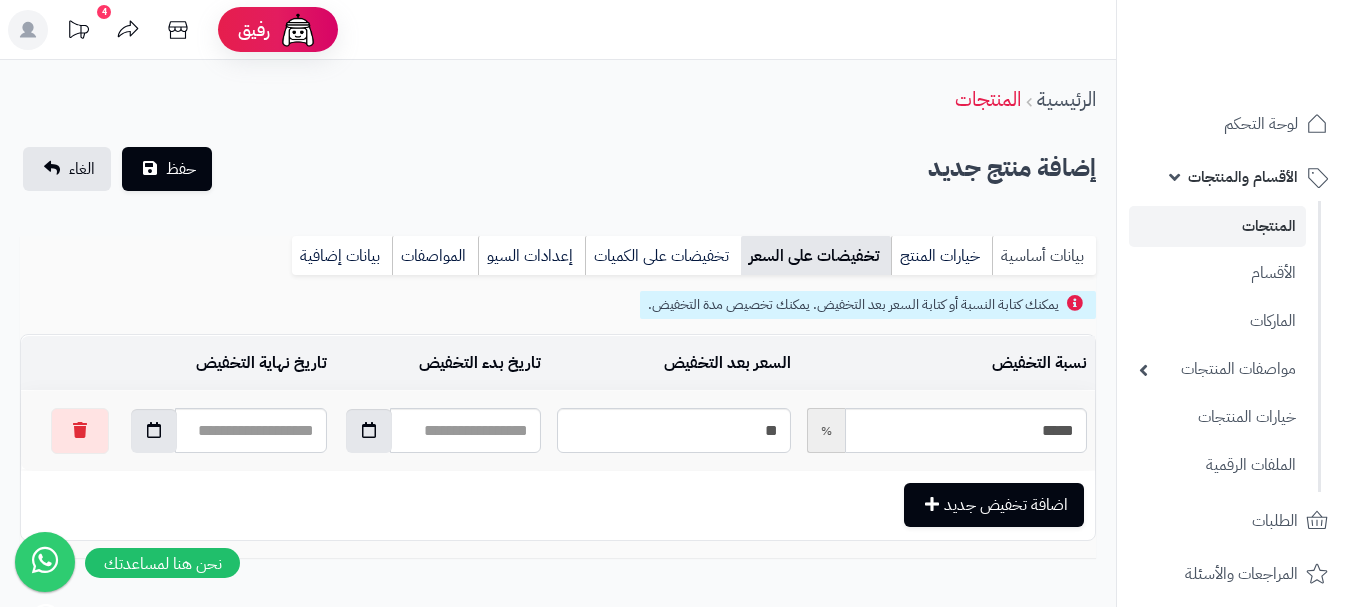 click on "بيانات أساسية" at bounding box center (1044, 256) 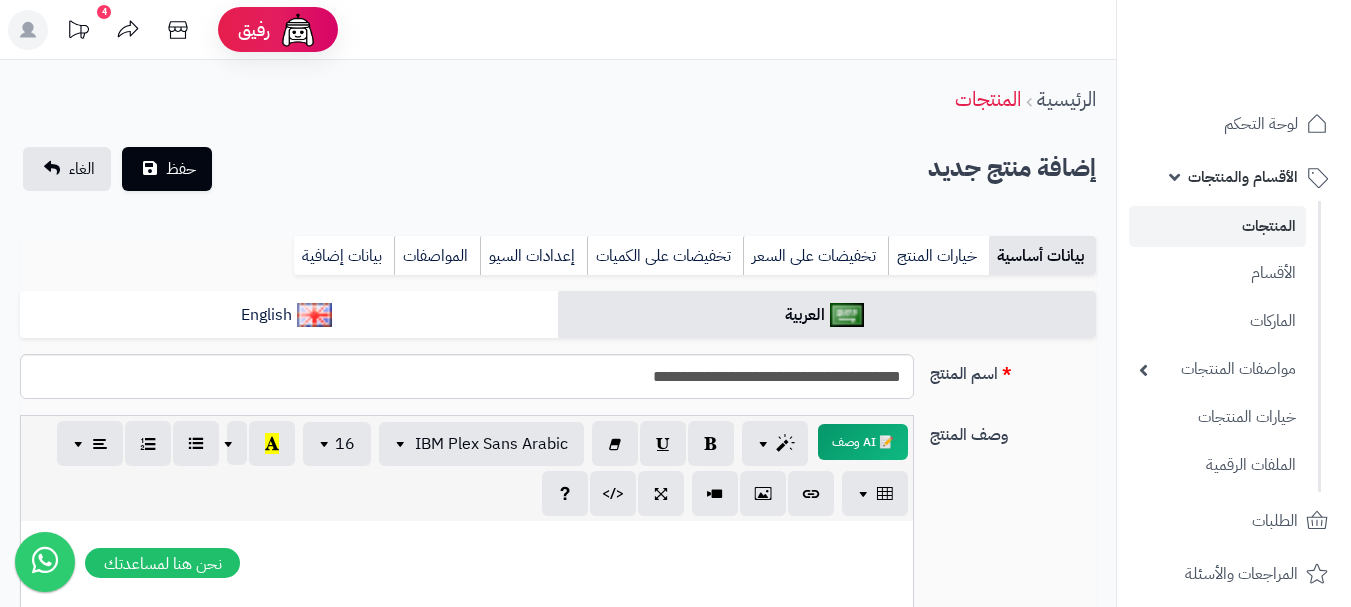 scroll, scrollTop: 0, scrollLeft: 0, axis: both 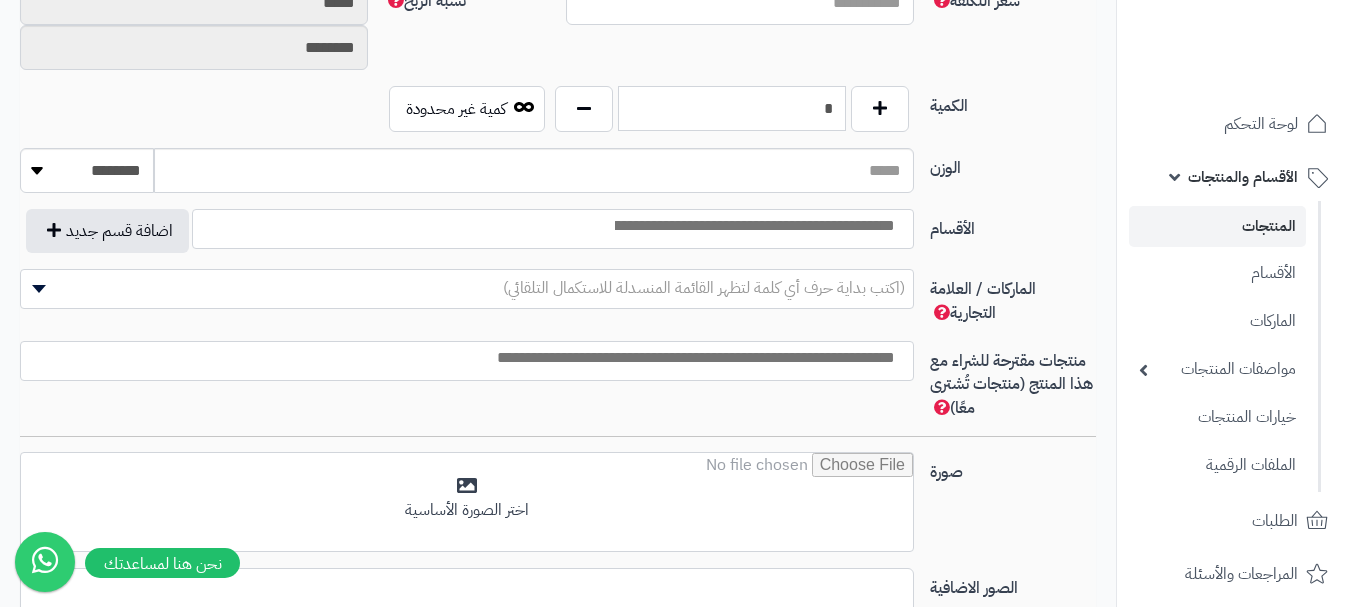 click on "*" at bounding box center (732, 108) 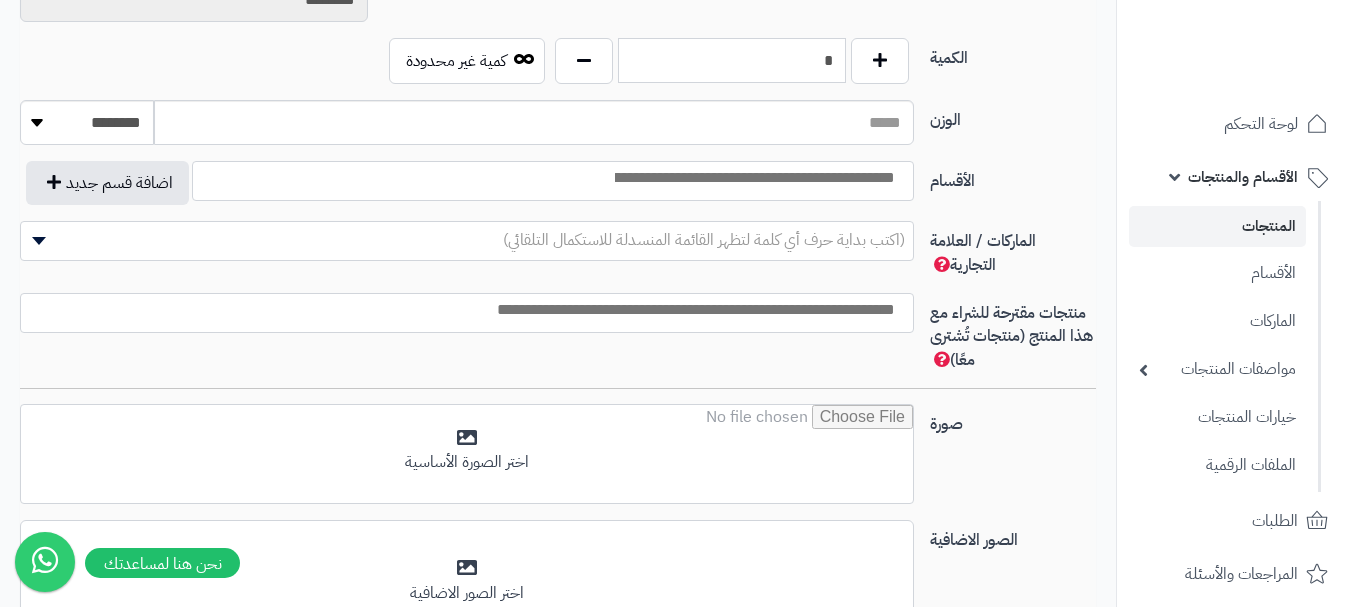 scroll, scrollTop: 1100, scrollLeft: 0, axis: vertical 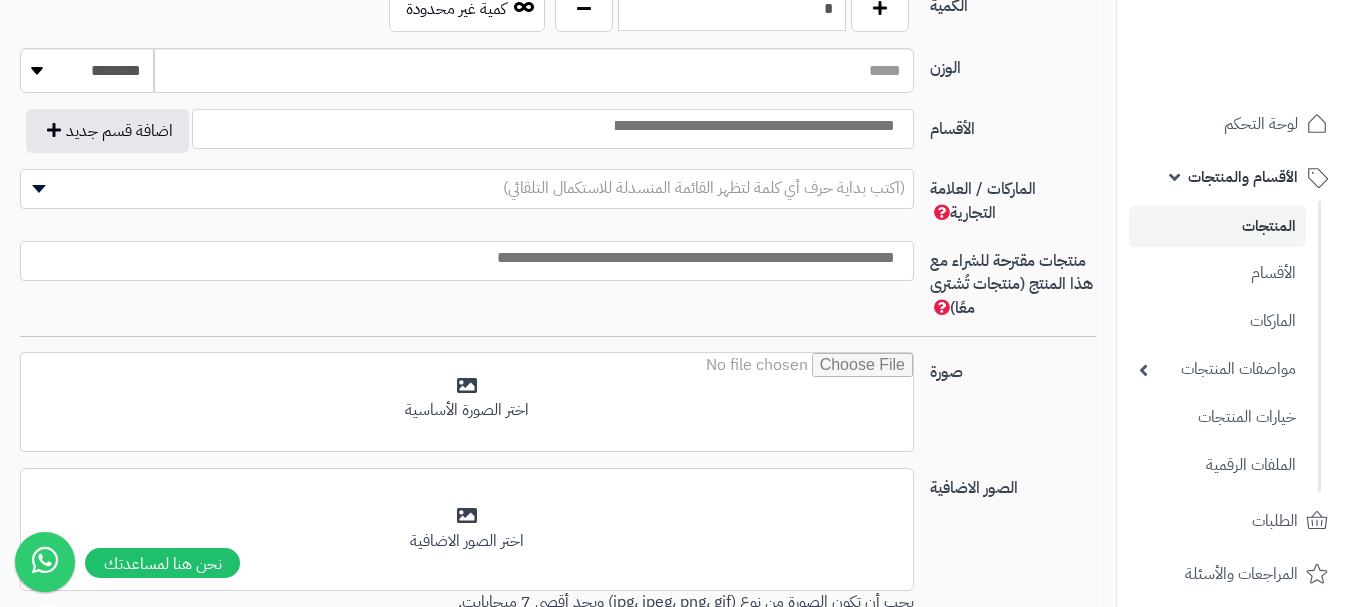 type on "*" 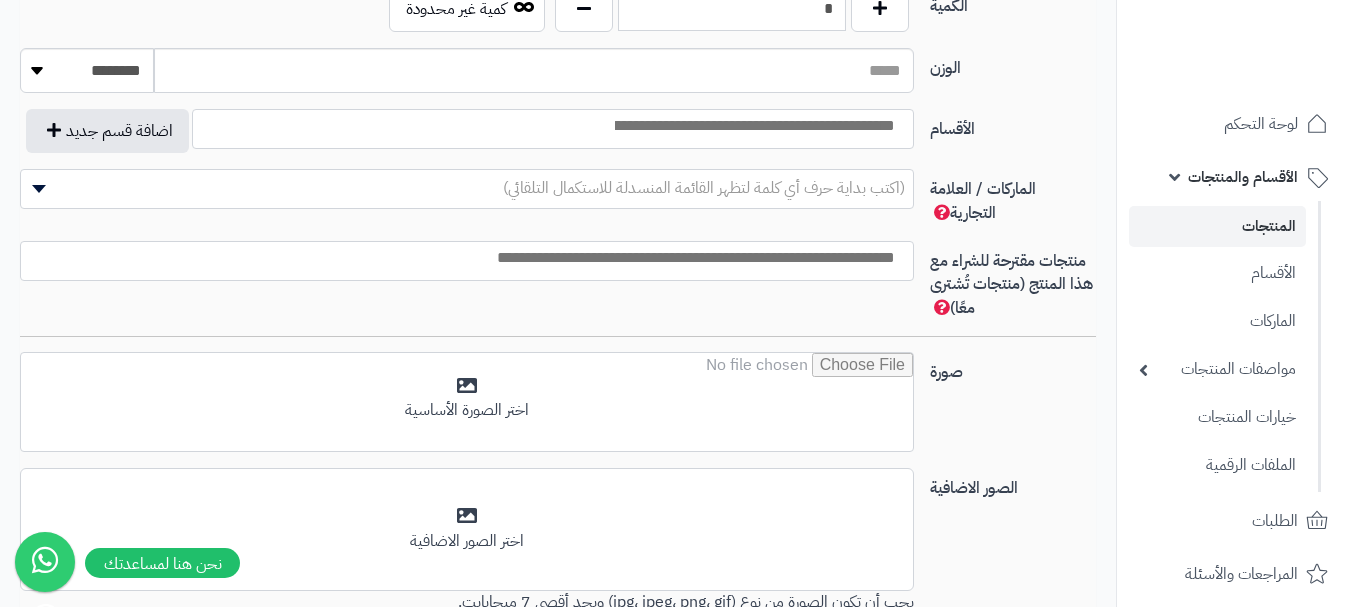 click at bounding box center [753, 126] 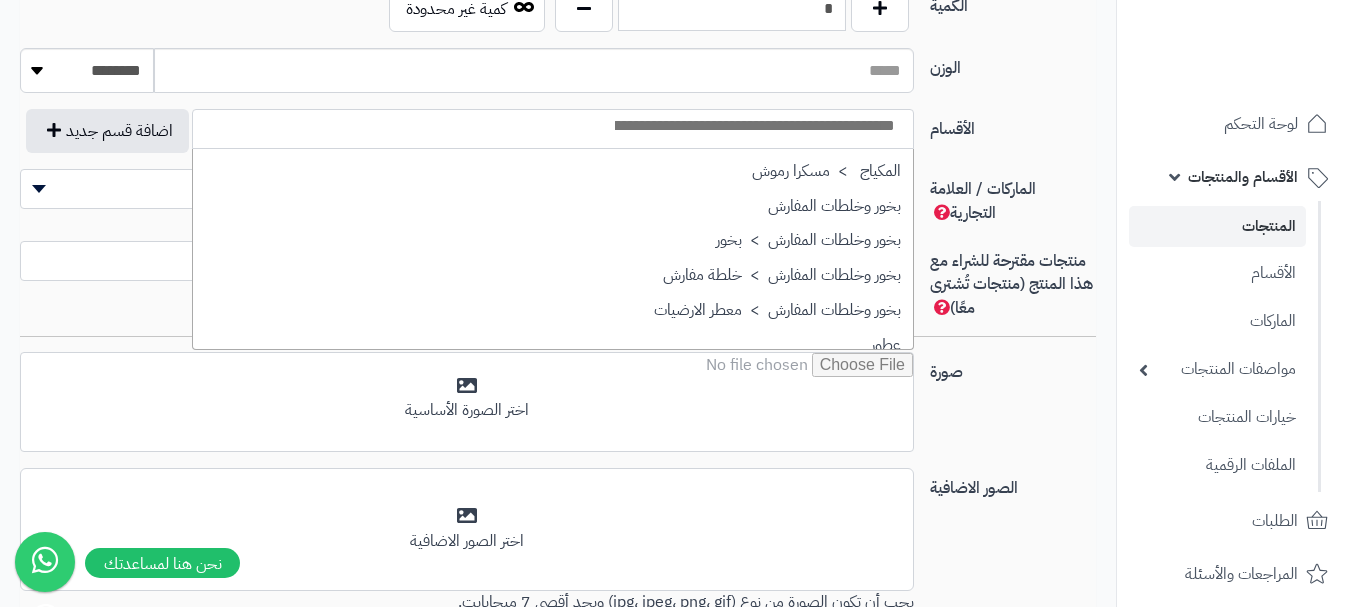 scroll, scrollTop: 600, scrollLeft: 0, axis: vertical 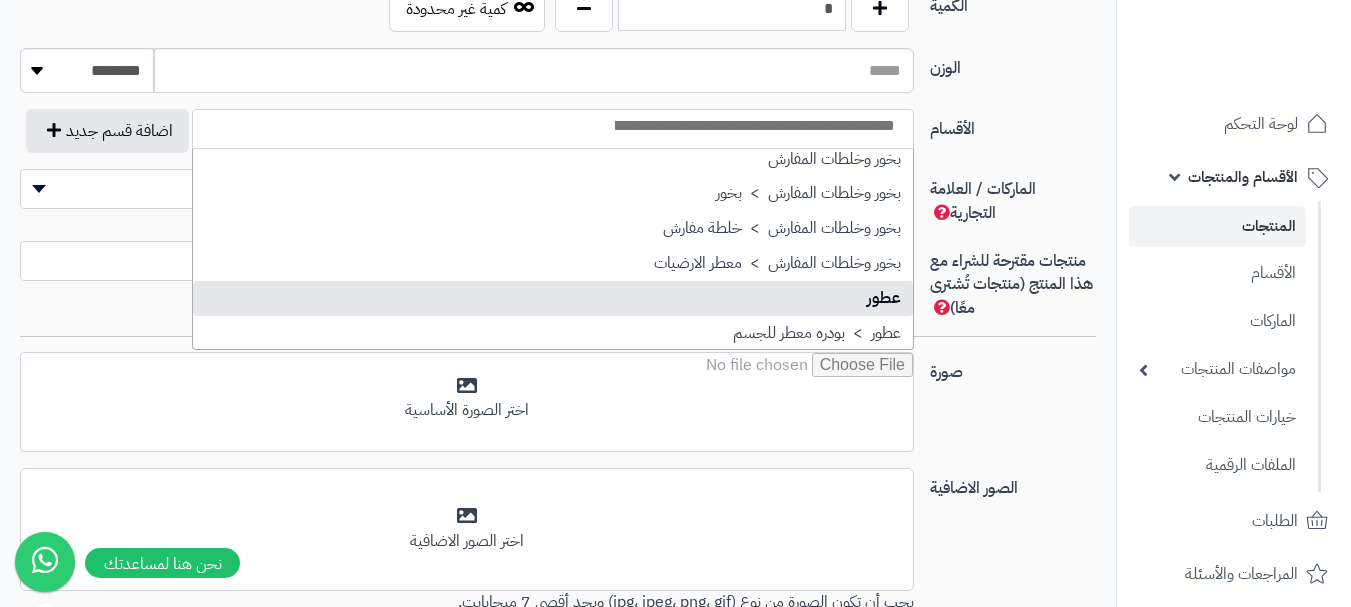 select on "**" 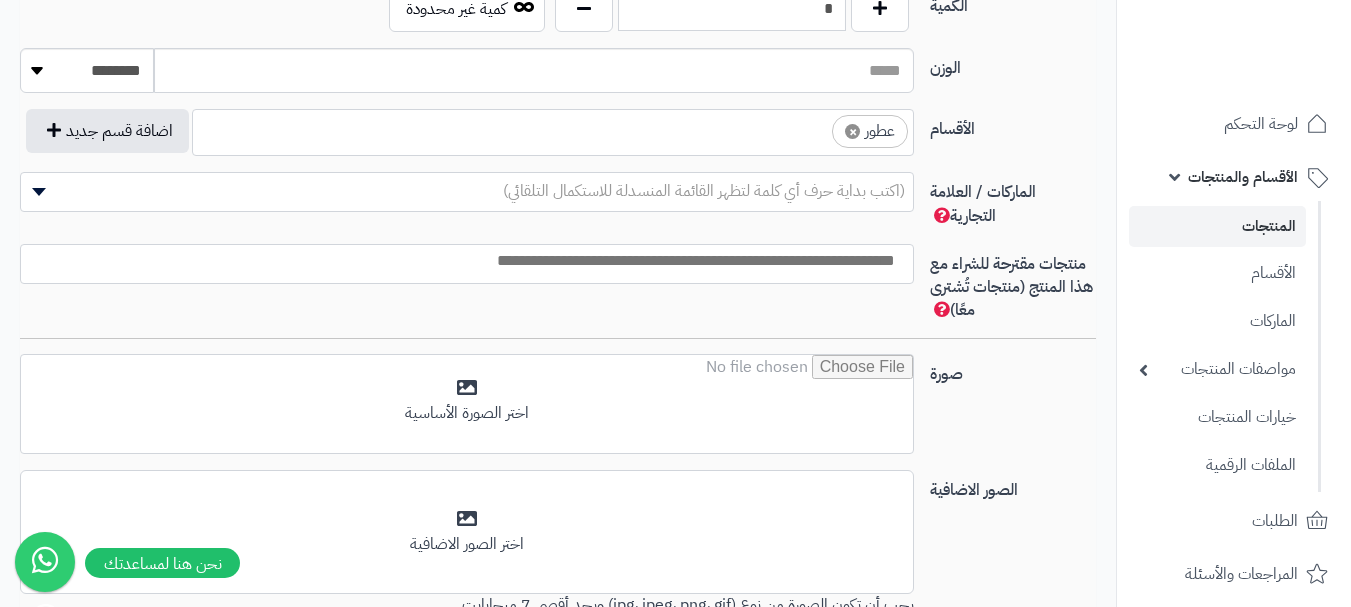 drag, startPoint x: 710, startPoint y: 132, endPoint x: 709, endPoint y: 155, distance: 23.021729 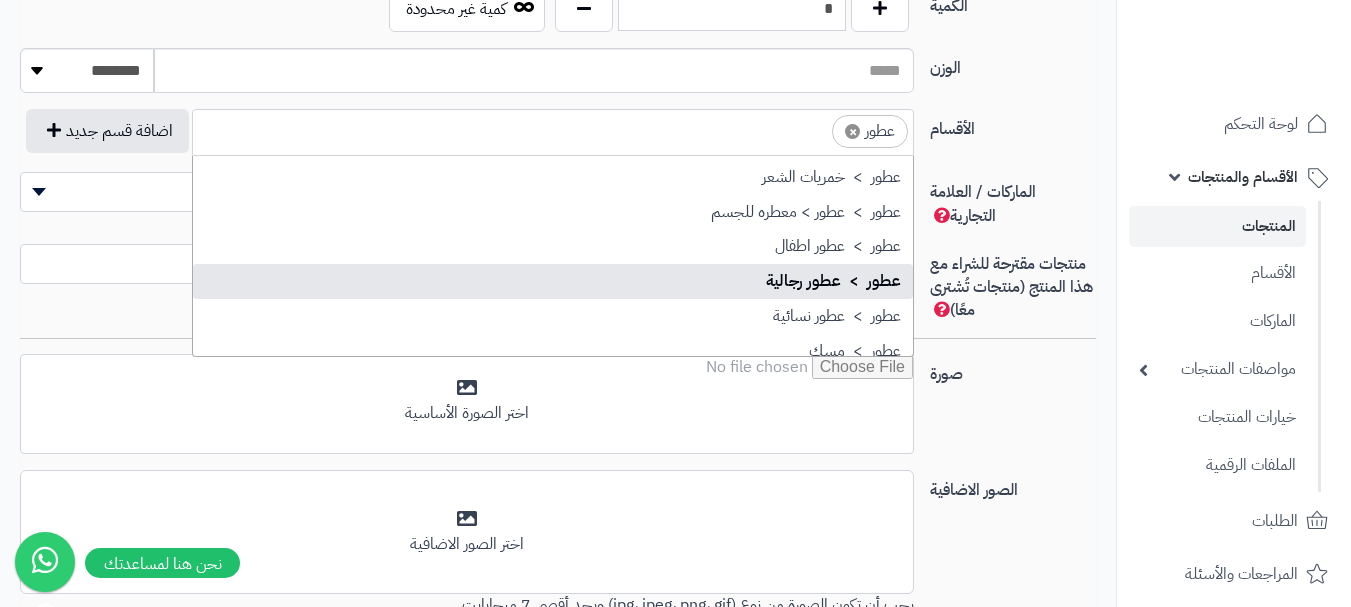 scroll, scrollTop: 797, scrollLeft: 0, axis: vertical 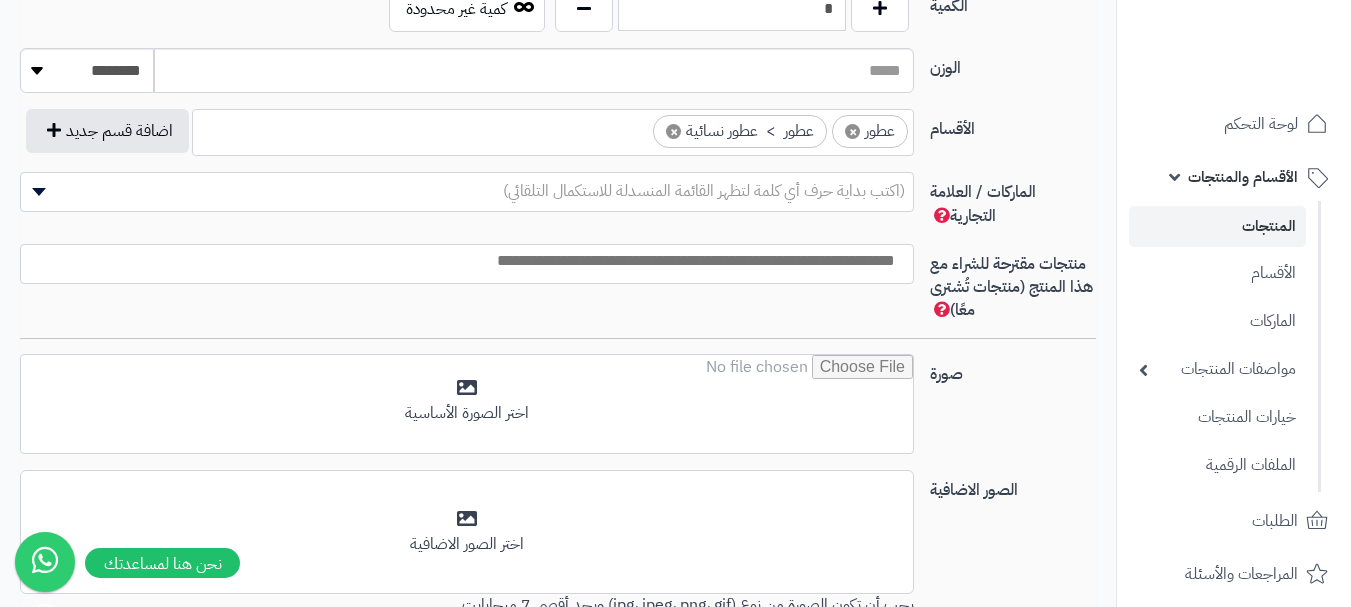 click on "(اكتب بداية حرف أي كلمة لتظهر القائمة المنسدلة للاستكمال التلقائي)" at bounding box center (704, 191) 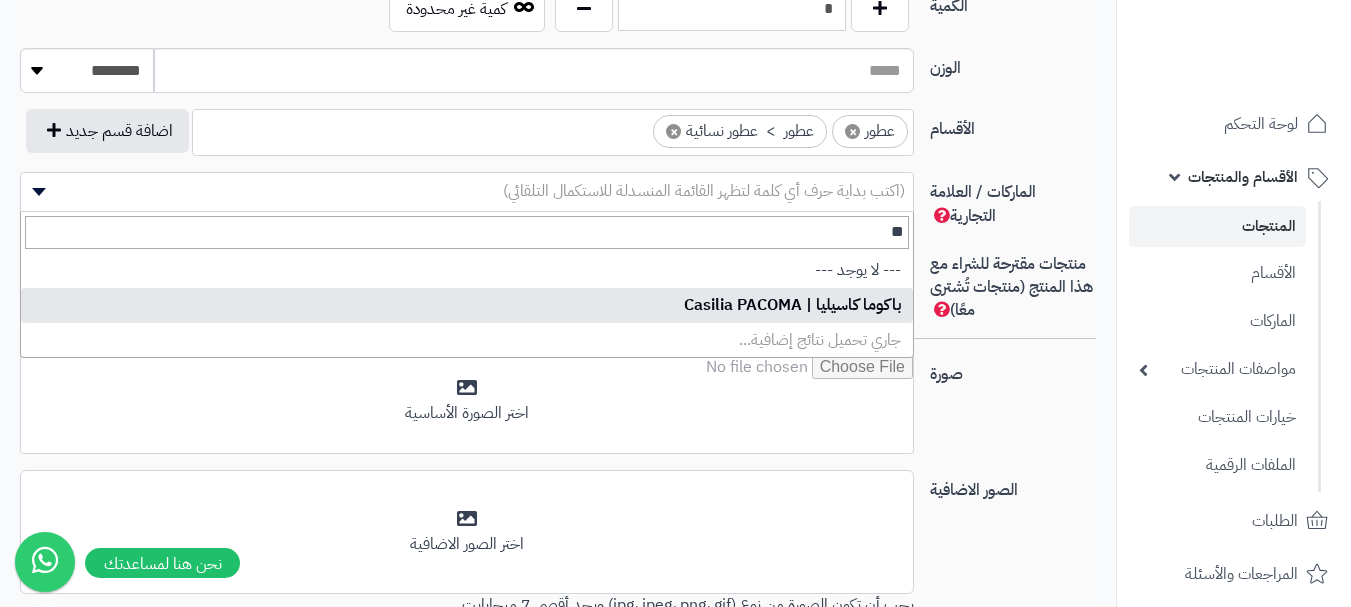type on "**" 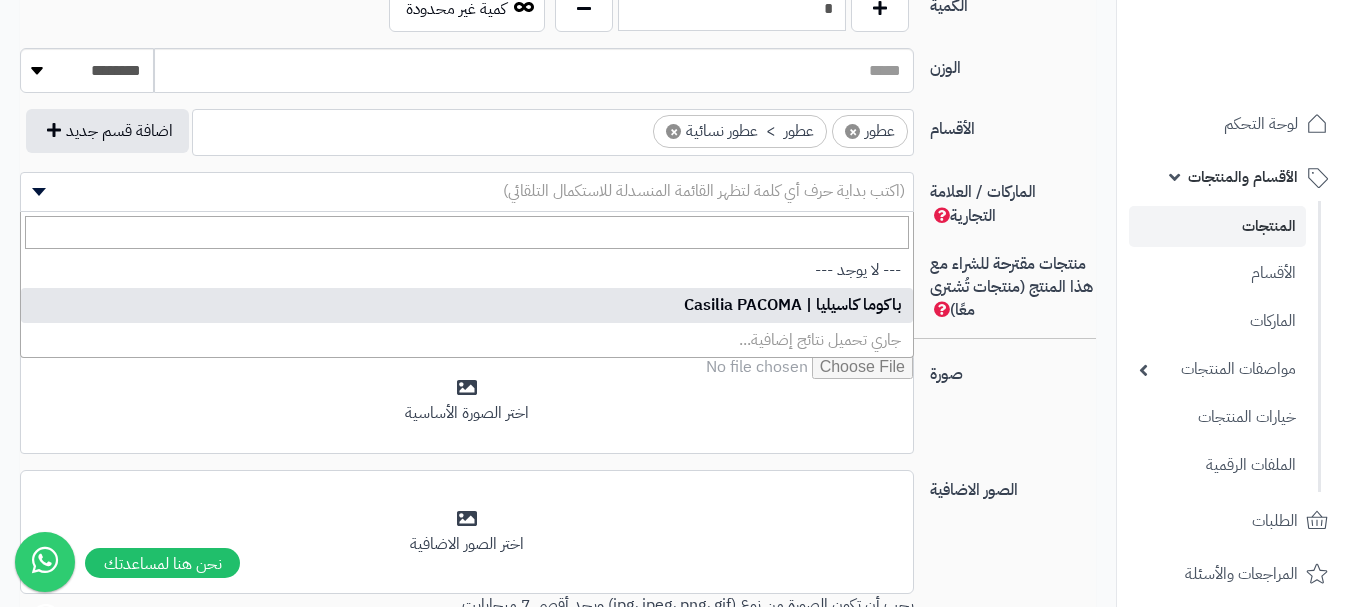 select on "***" 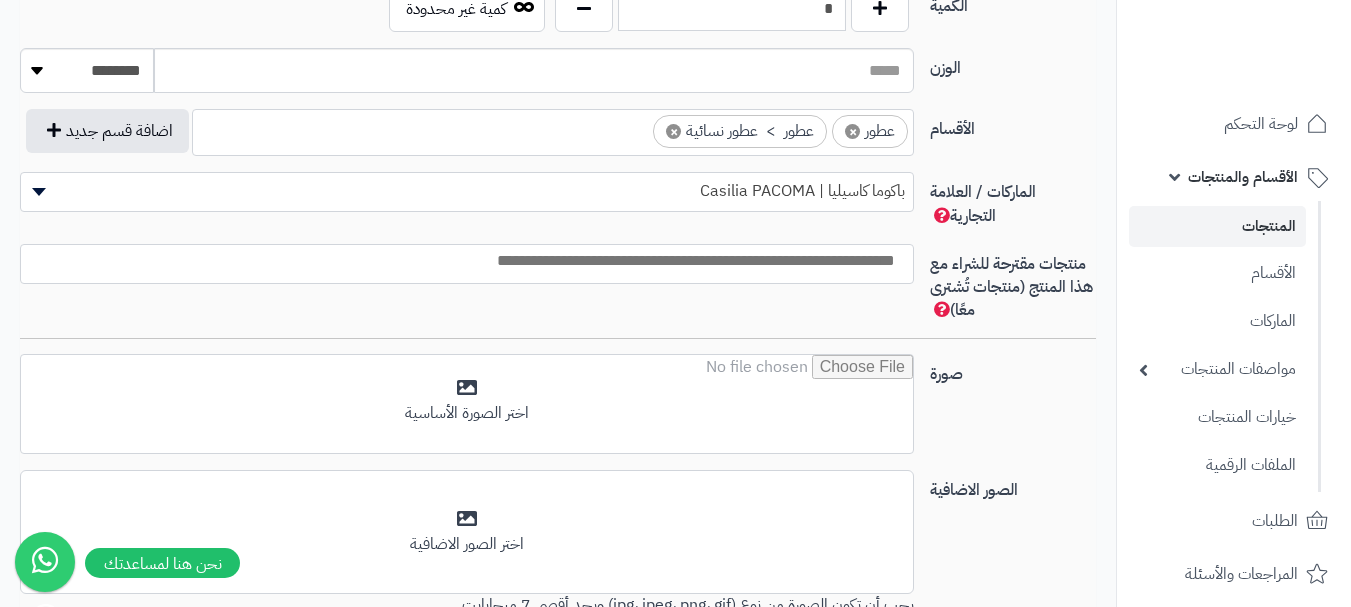click at bounding box center [462, 261] 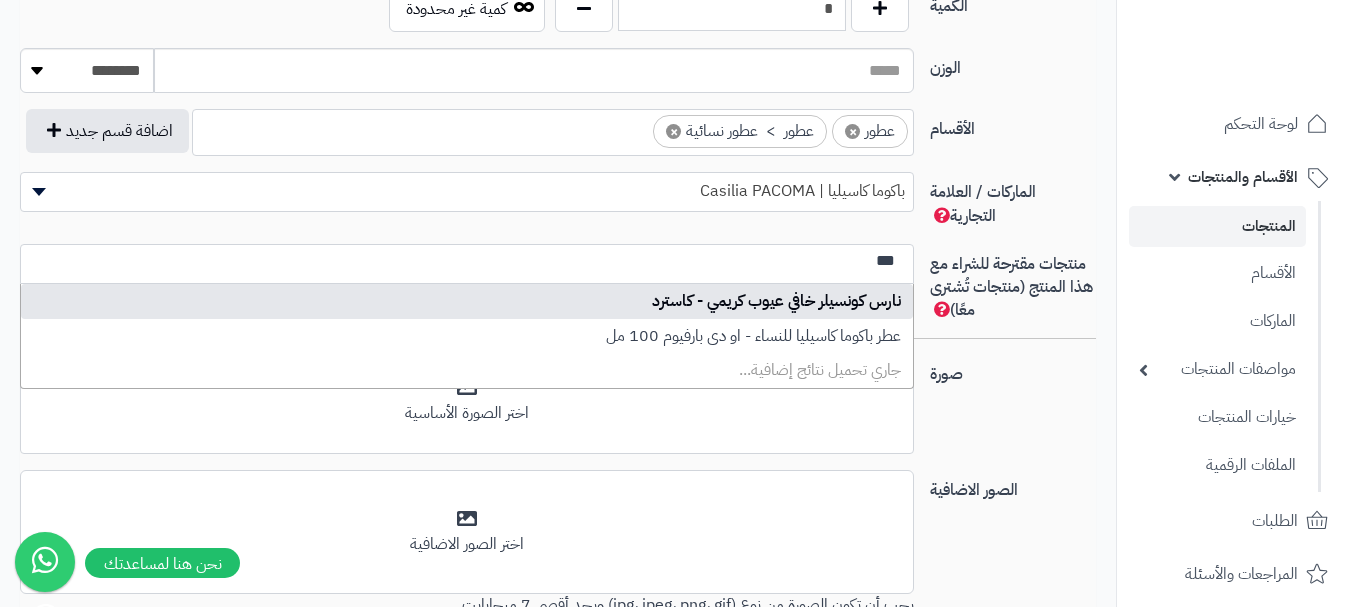 type on "***" 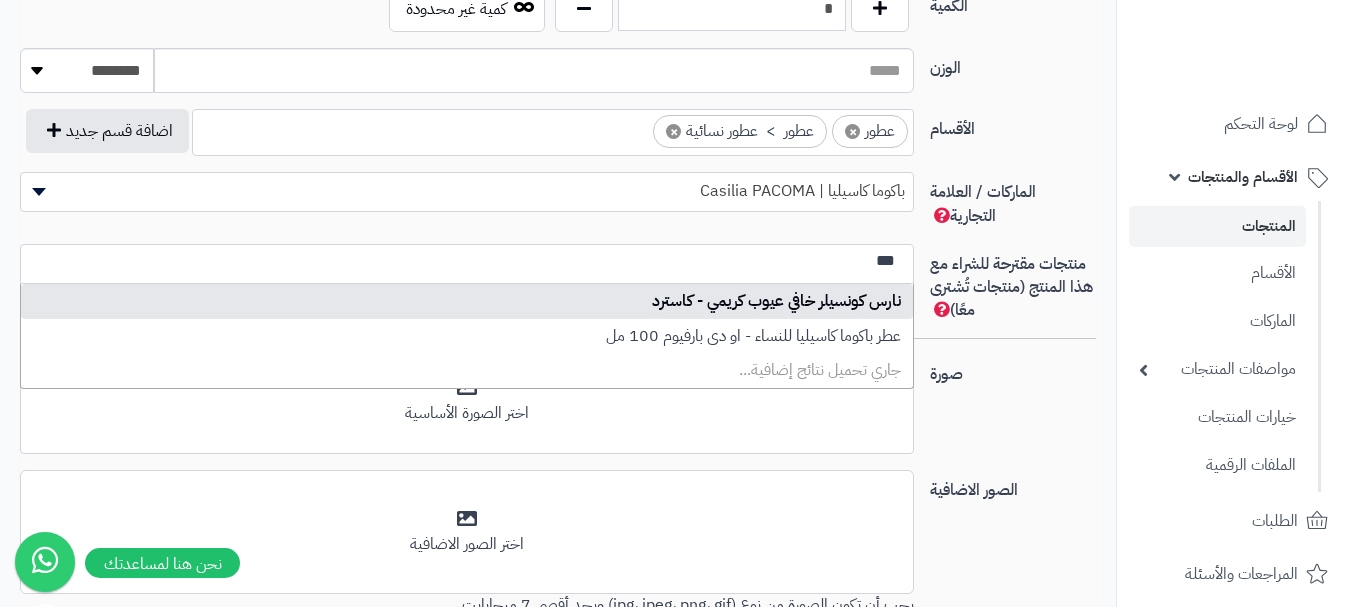 type 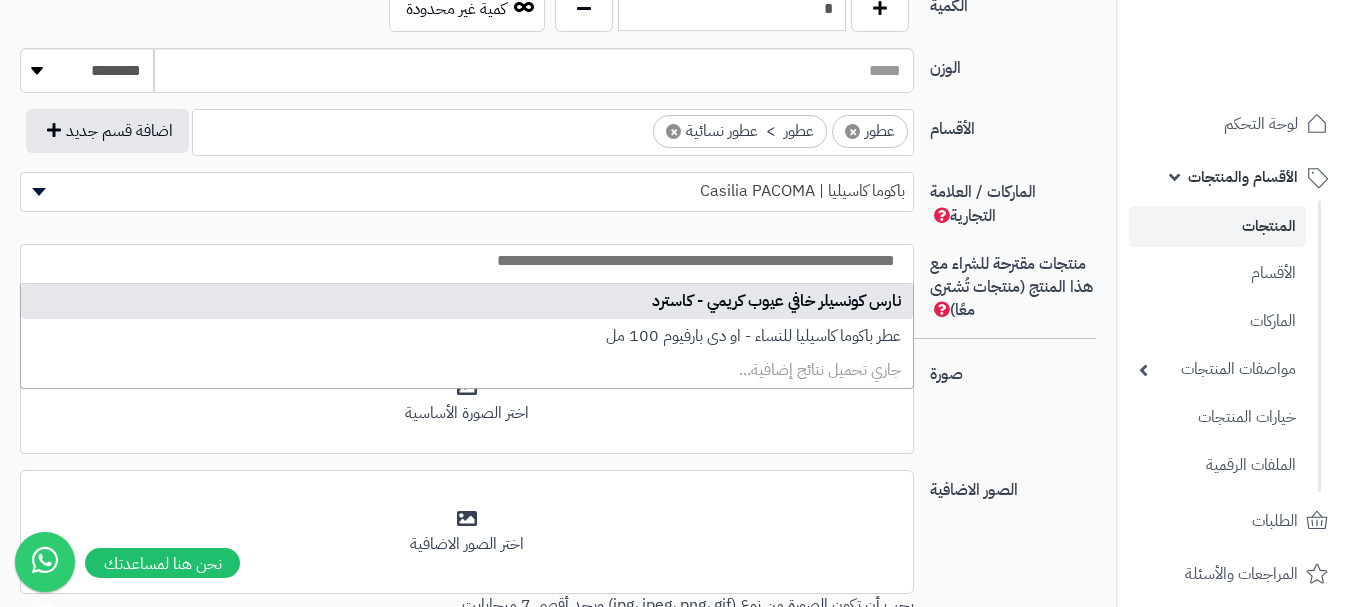 select on "****" 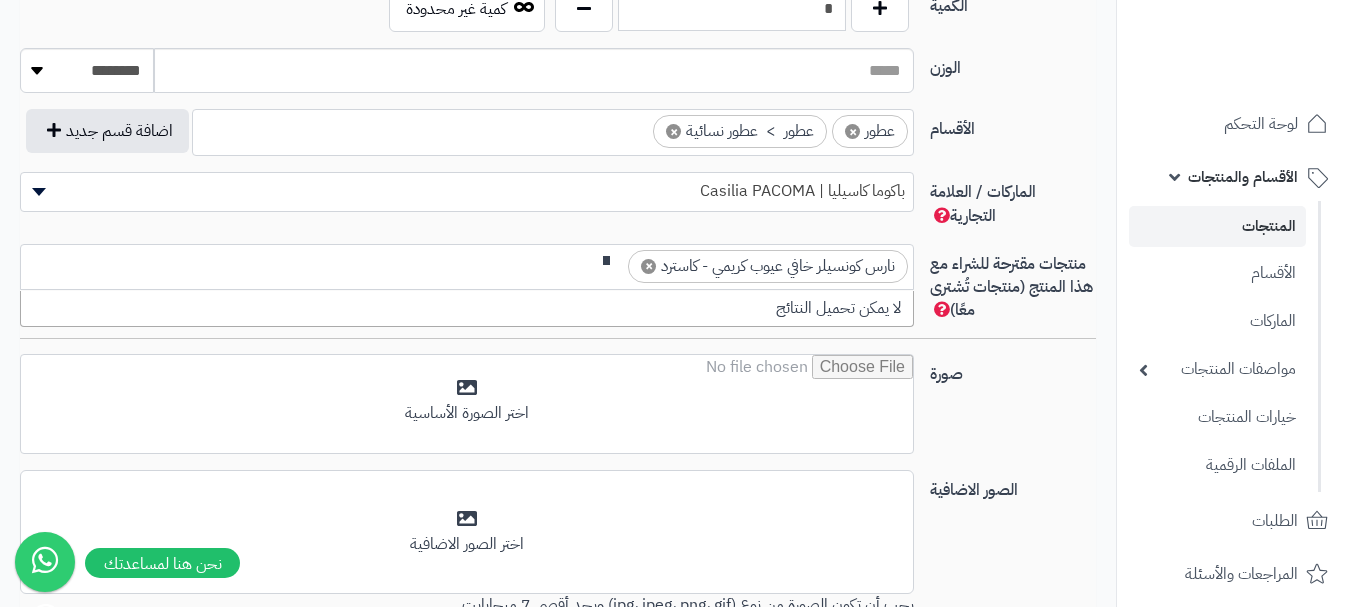 scroll, scrollTop: 0, scrollLeft: -9, axis: horizontal 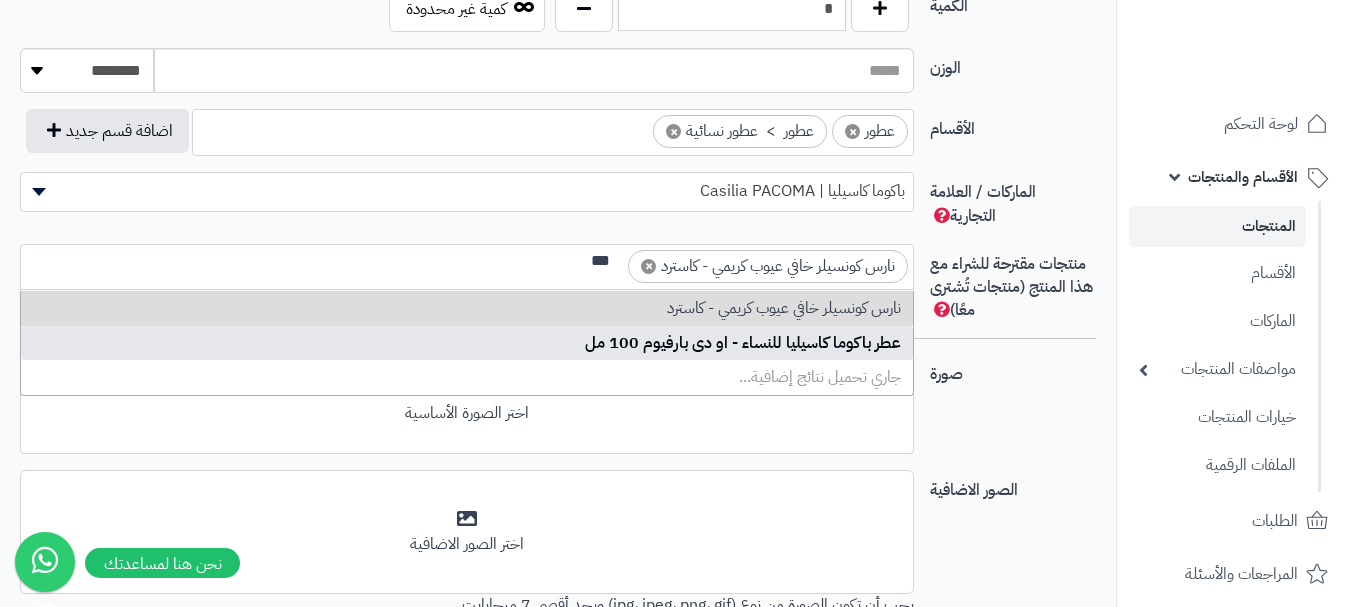type on "***" 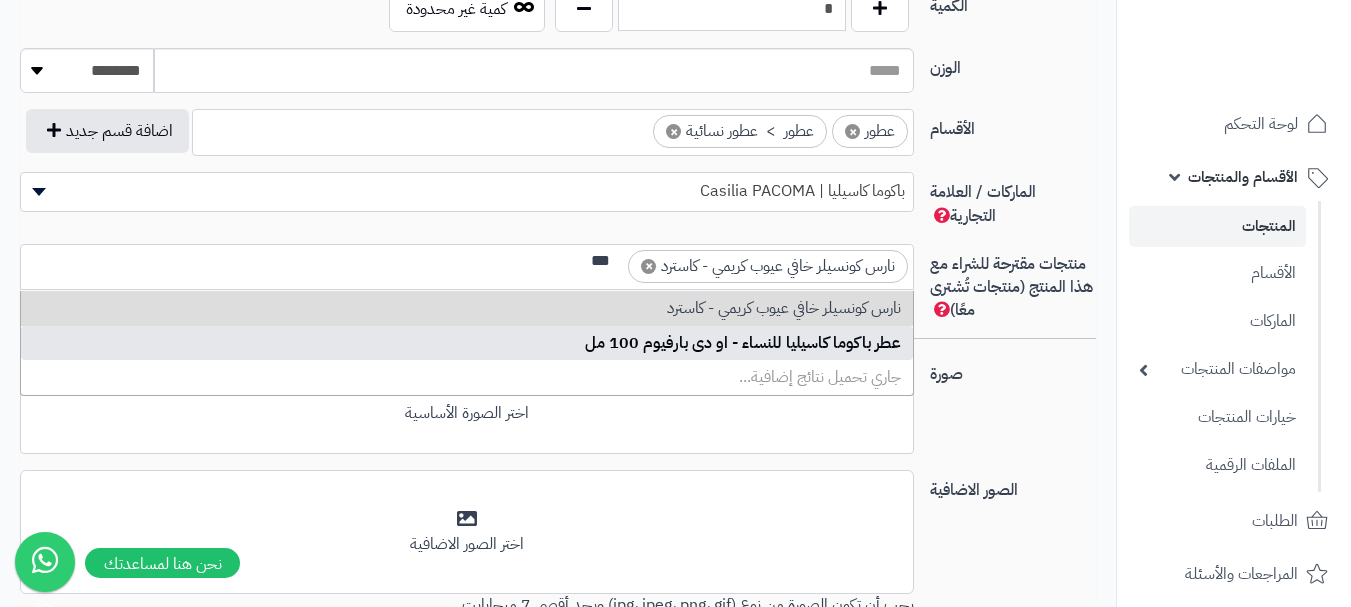 type 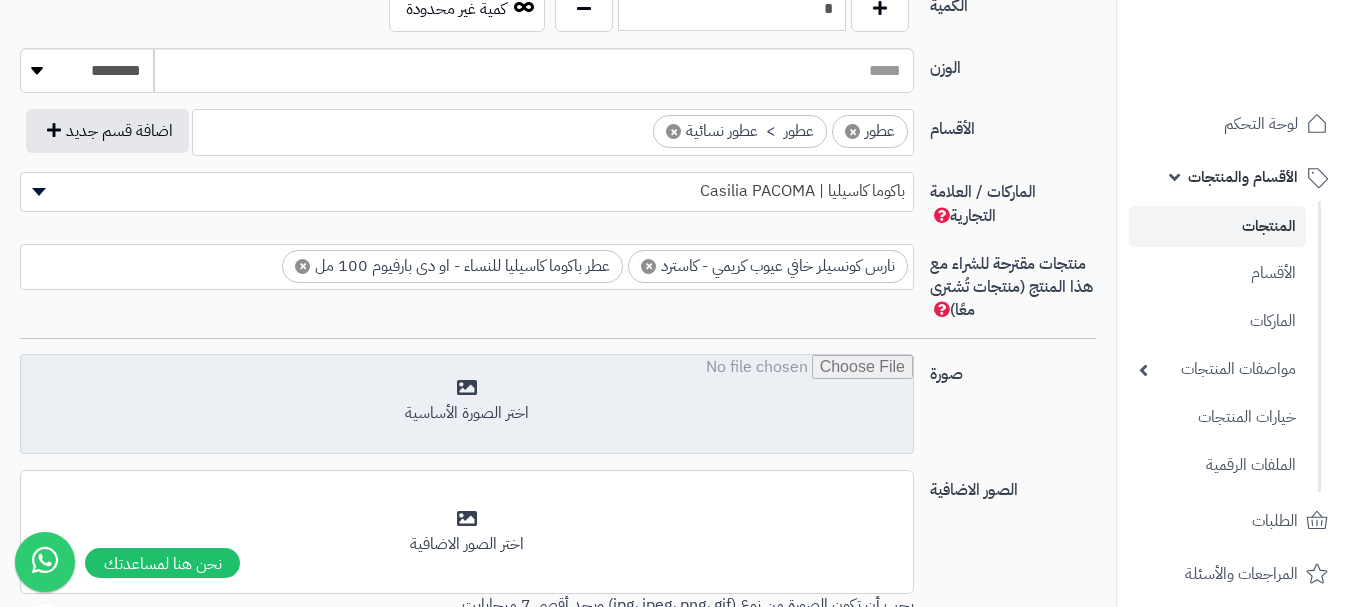 click at bounding box center (467, 405) 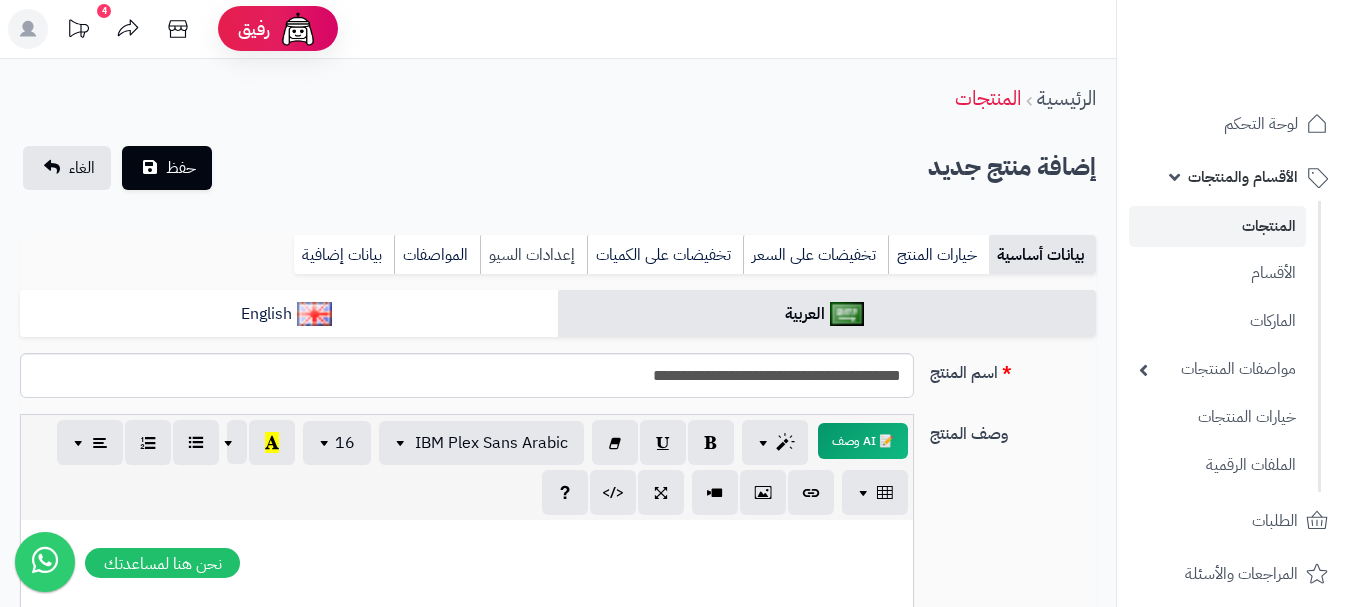 scroll, scrollTop: 0, scrollLeft: 0, axis: both 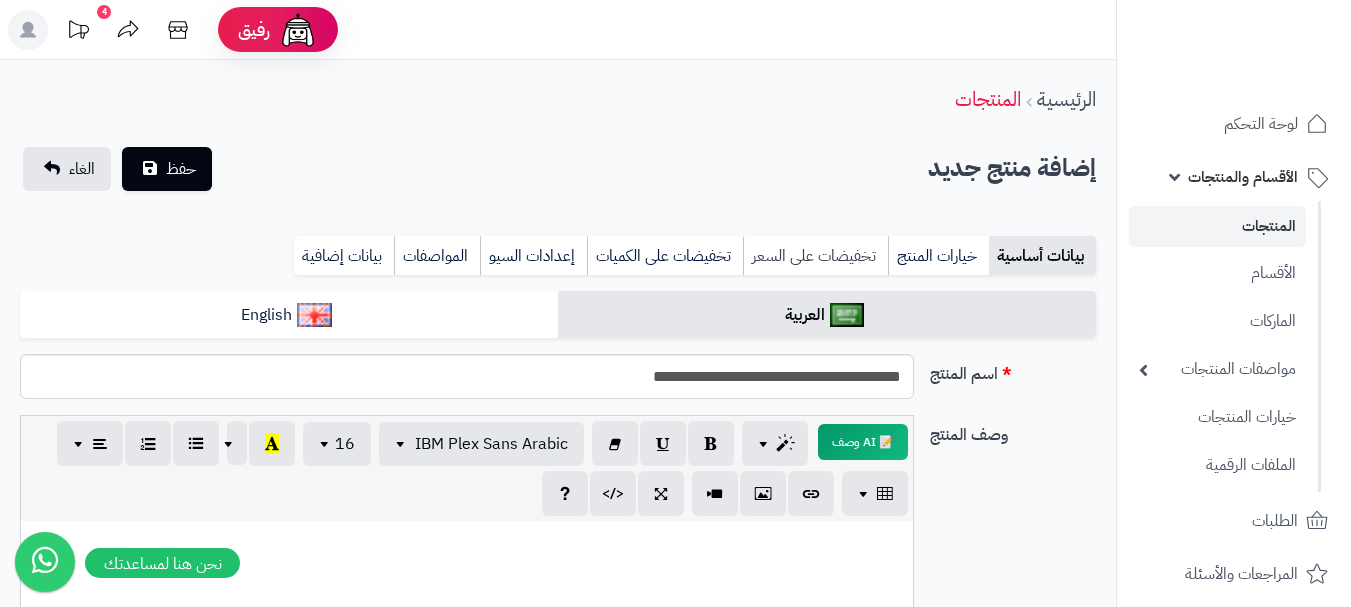 click on "تخفيضات على السعر" at bounding box center [815, 256] 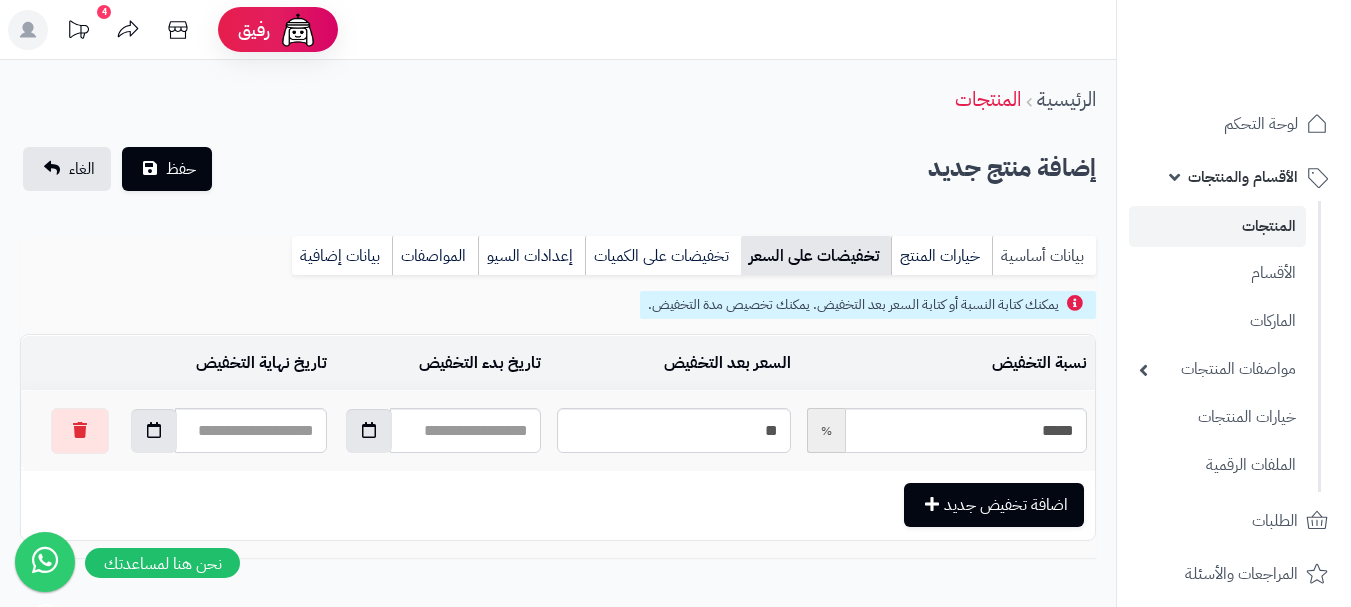 click on "بيانات أساسية" at bounding box center (1044, 256) 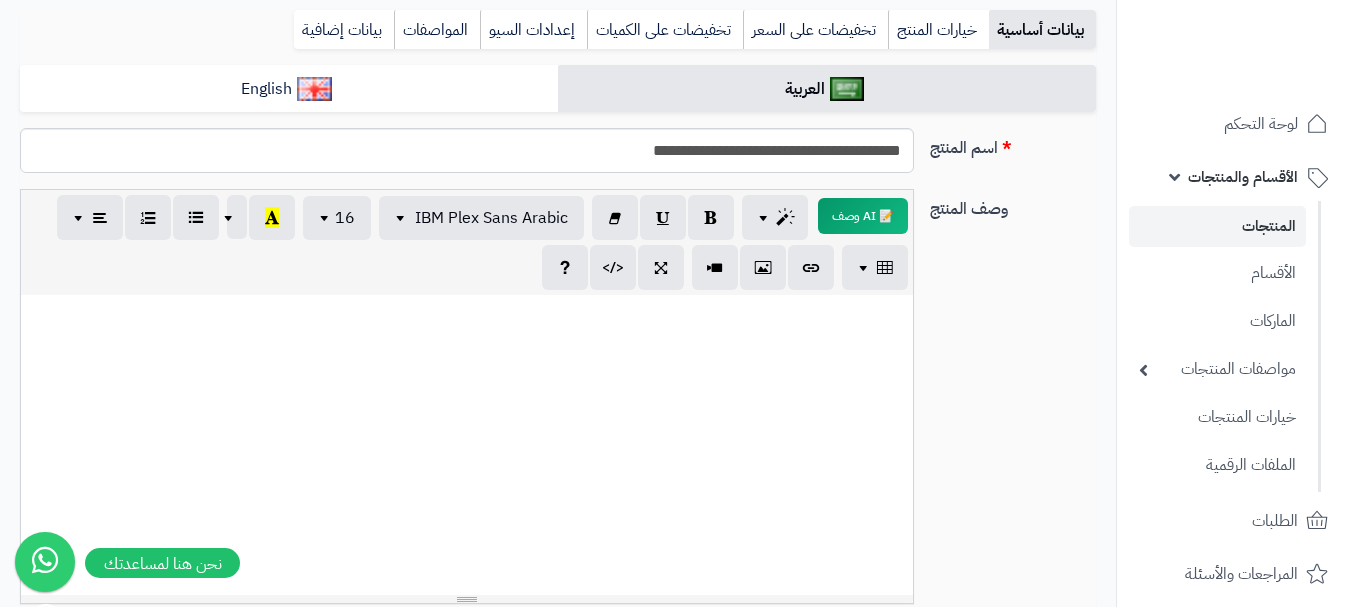 scroll, scrollTop: 0, scrollLeft: 0, axis: both 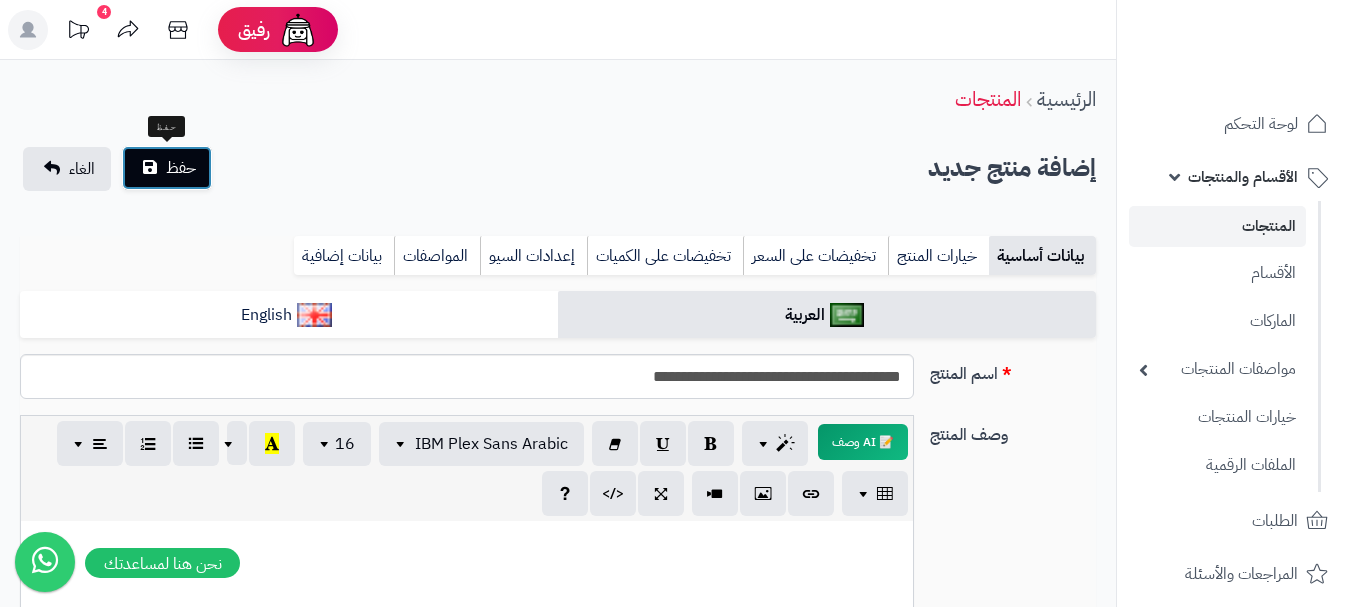 click on "حفظ" at bounding box center [181, 168] 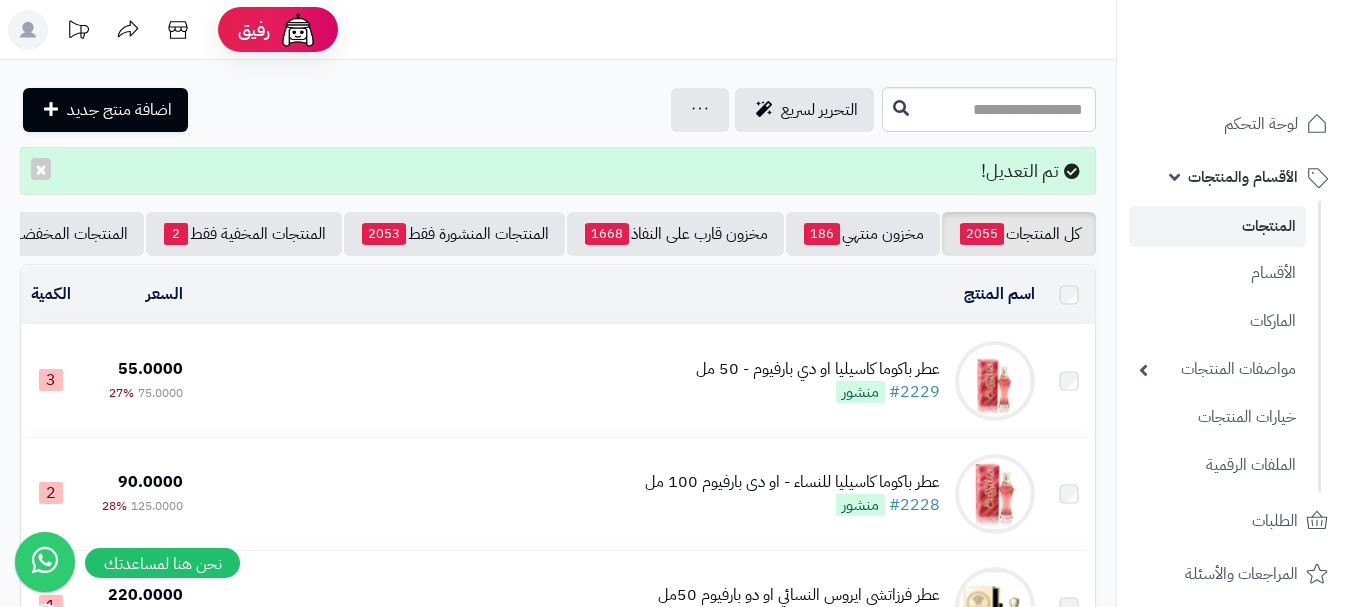 scroll, scrollTop: 0, scrollLeft: 0, axis: both 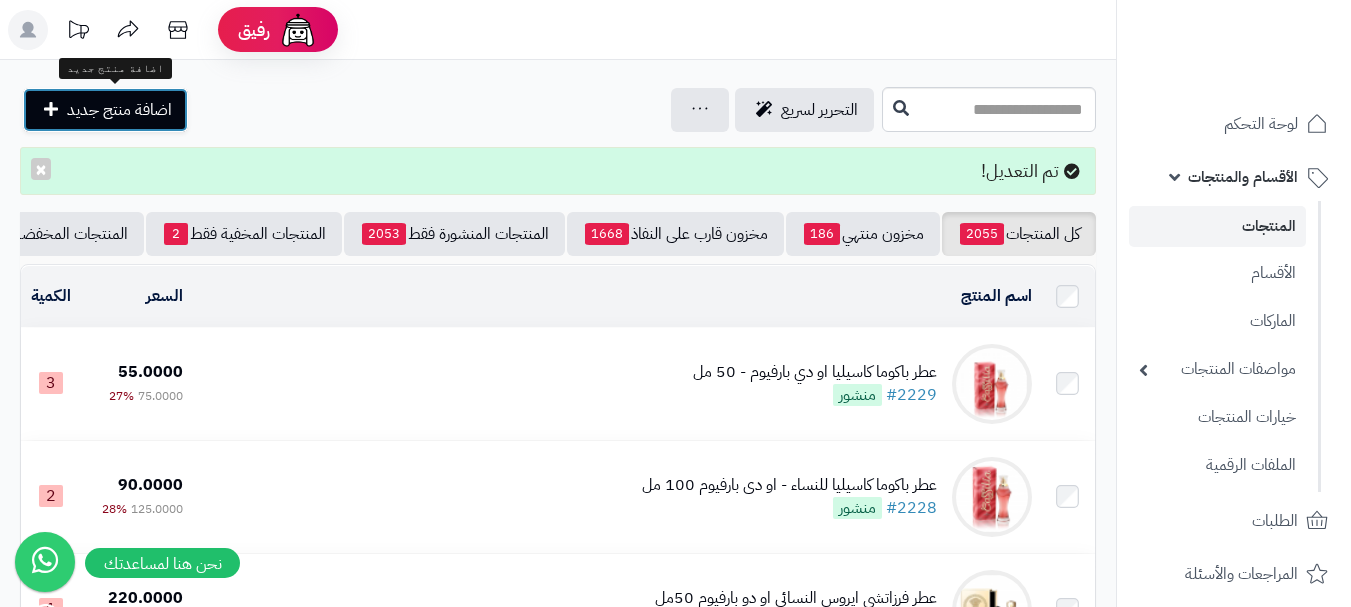 click on "اضافة منتج جديد" at bounding box center [119, 110] 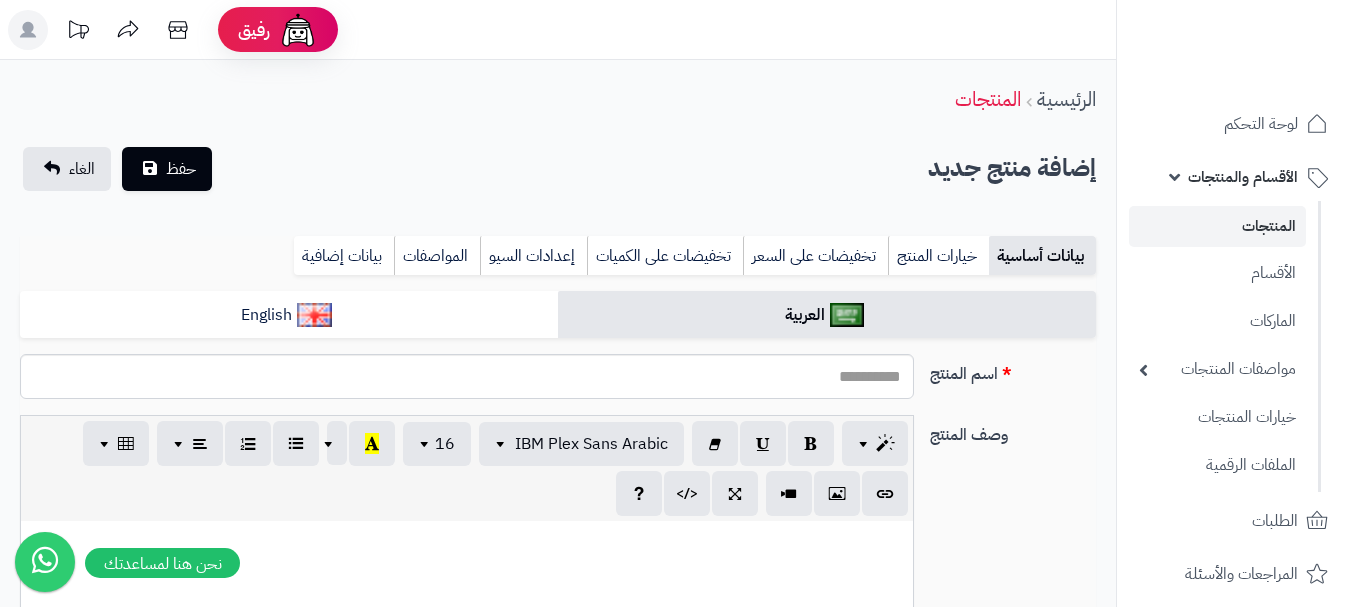 select 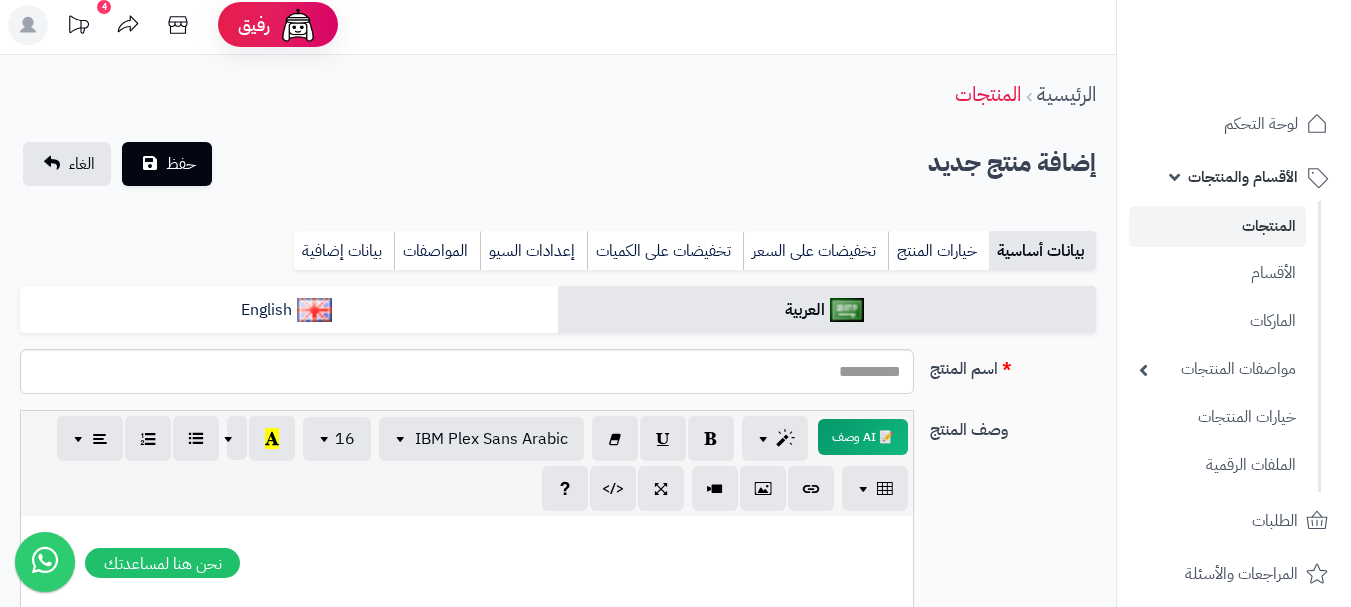 scroll, scrollTop: 0, scrollLeft: 0, axis: both 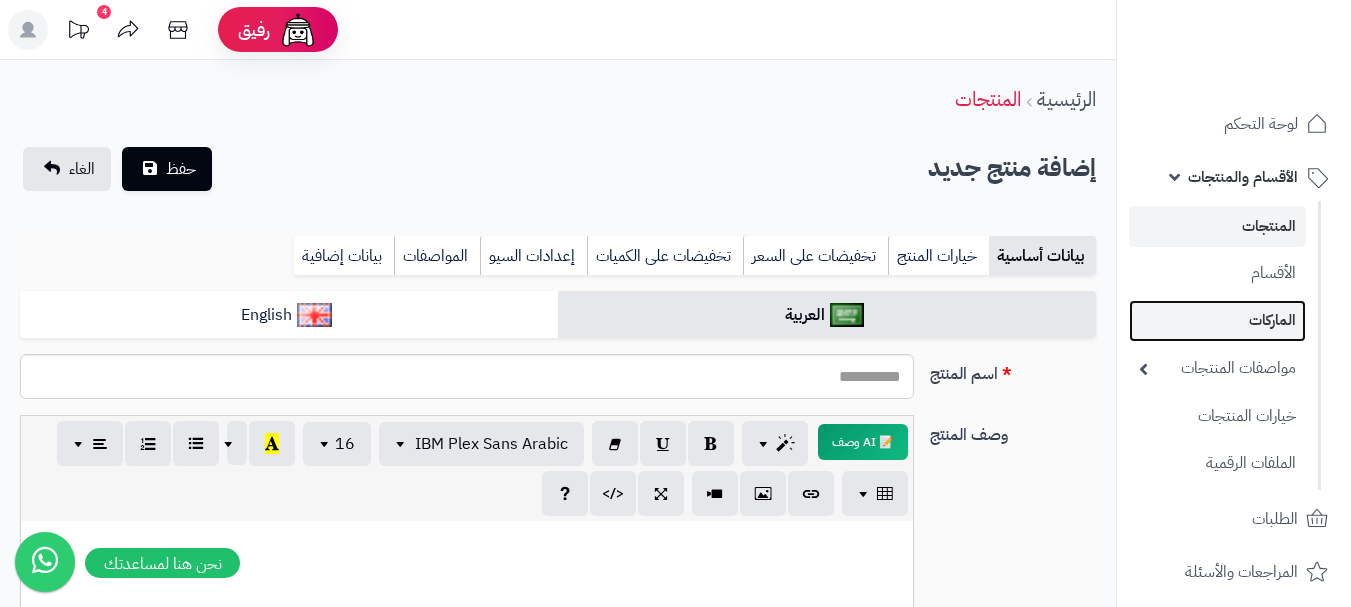 click on "الماركات" at bounding box center (1217, 320) 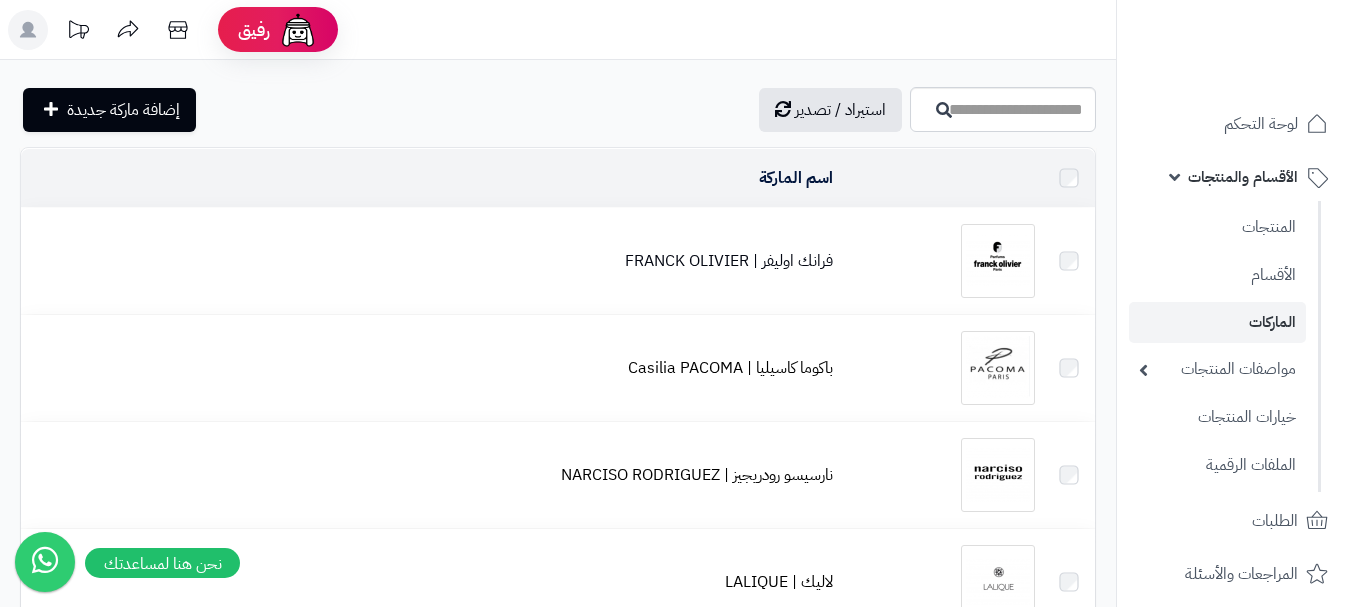 scroll, scrollTop: 0, scrollLeft: 0, axis: both 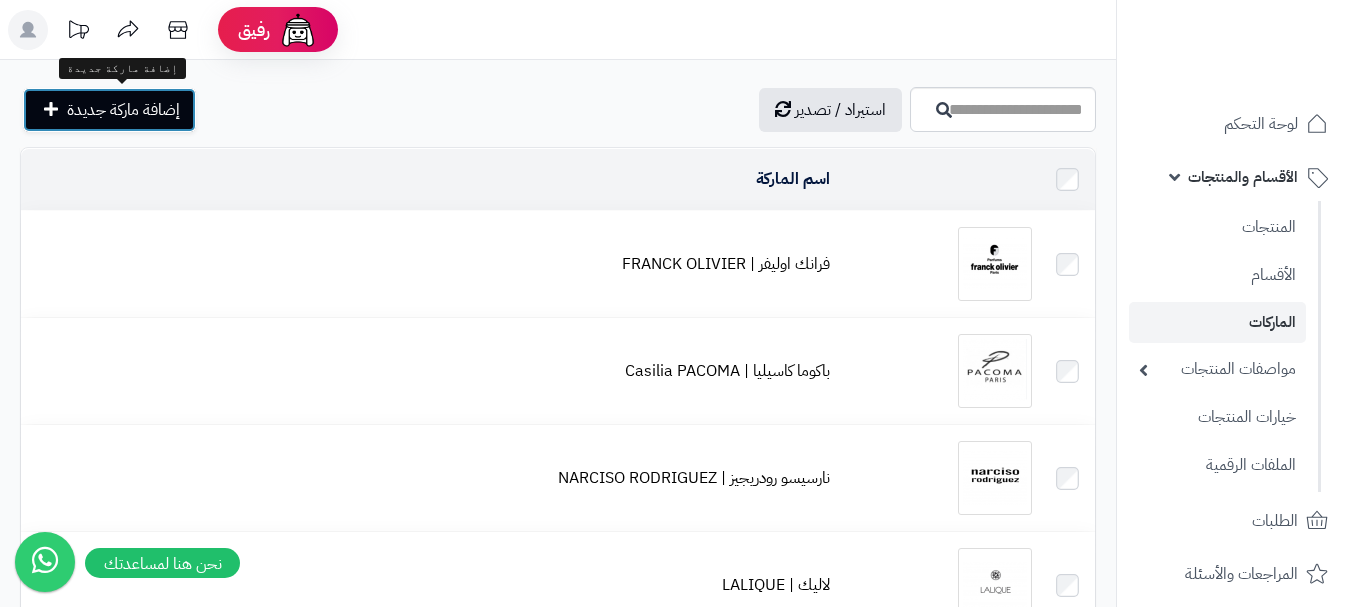 click on "إضافة ماركة جديدة" at bounding box center (123, 110) 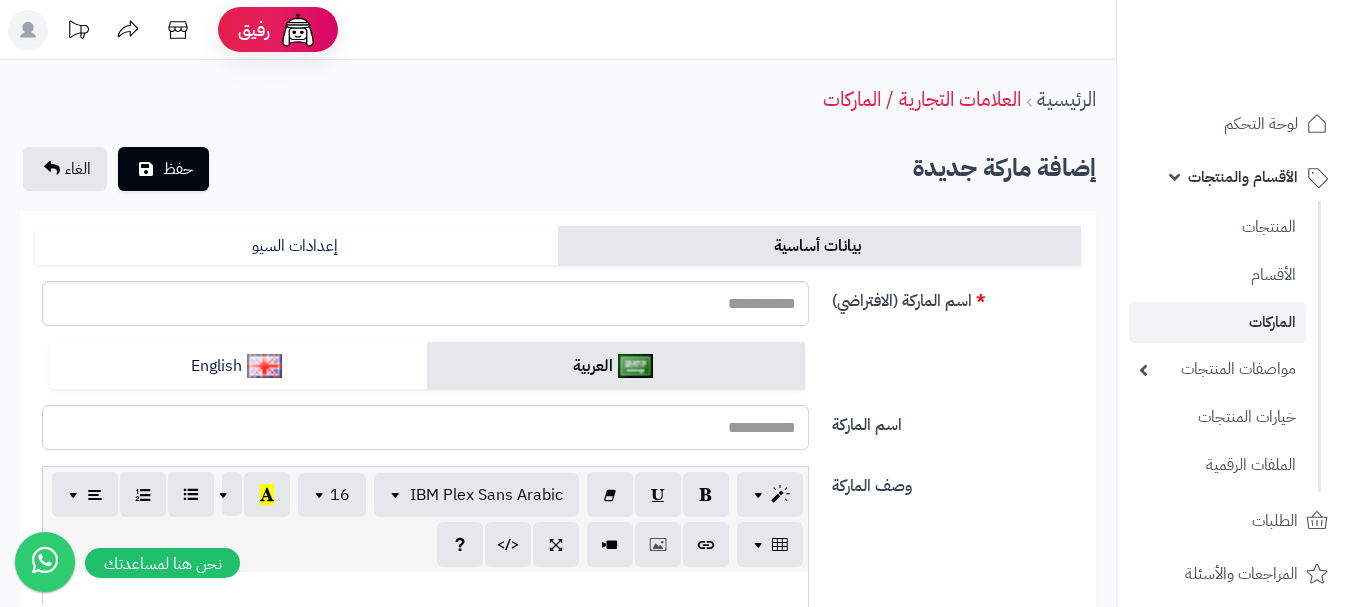 scroll, scrollTop: 0, scrollLeft: 0, axis: both 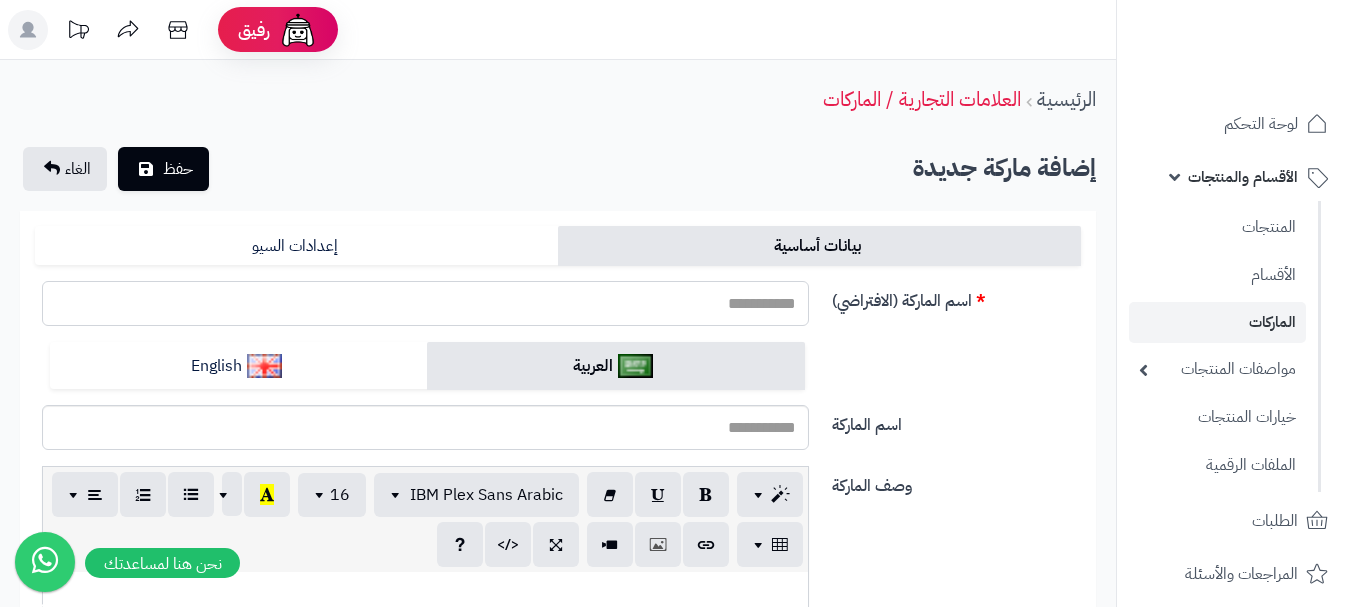 click on "اسم الماركة (الافتراضي)" at bounding box center [425, 303] 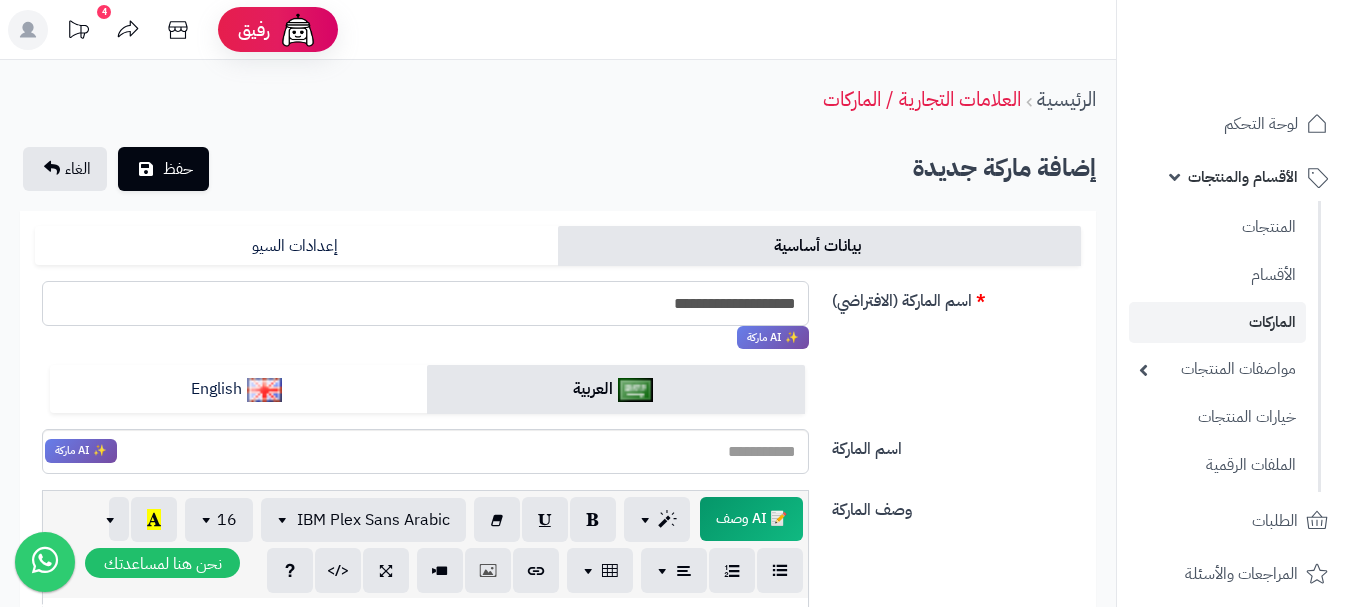 paste on "**********" 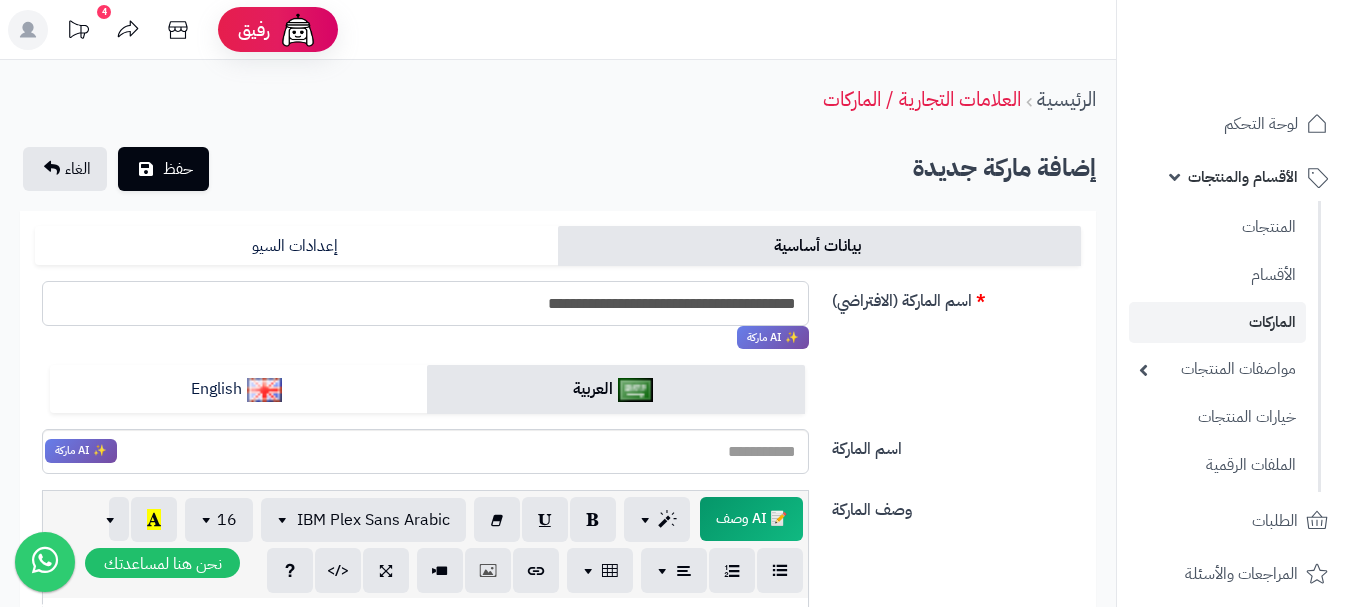 click on "**********" at bounding box center [425, 303] 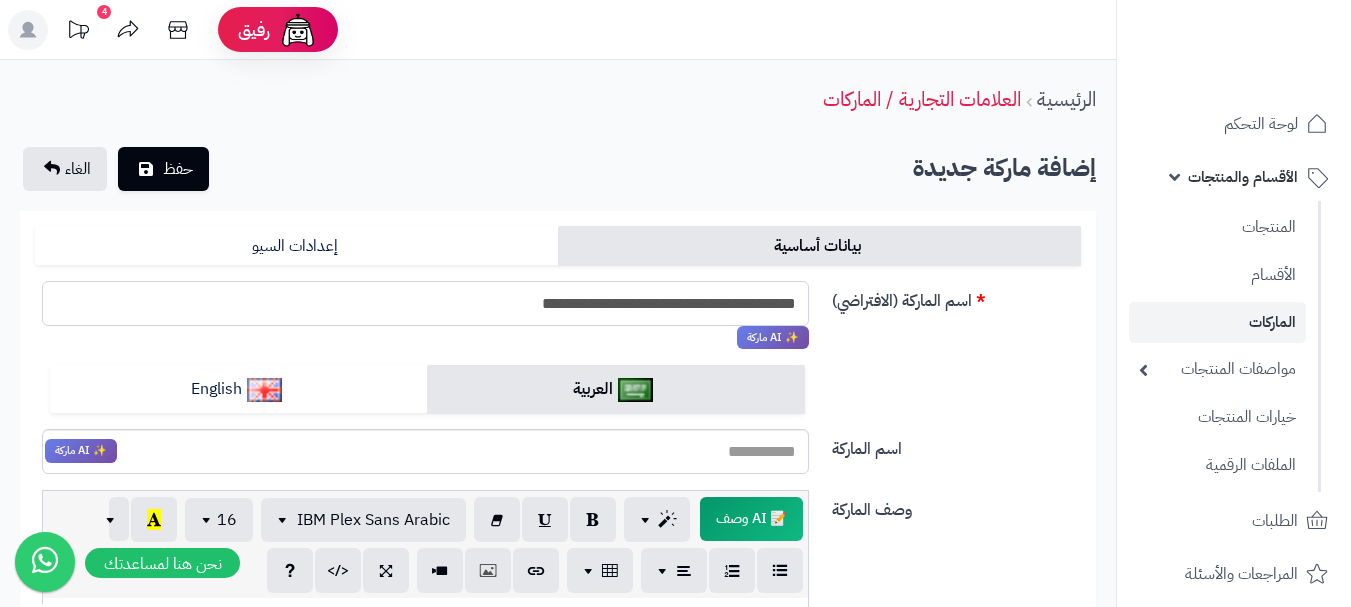drag, startPoint x: 507, startPoint y: 312, endPoint x: 787, endPoint y: 307, distance: 280.04465 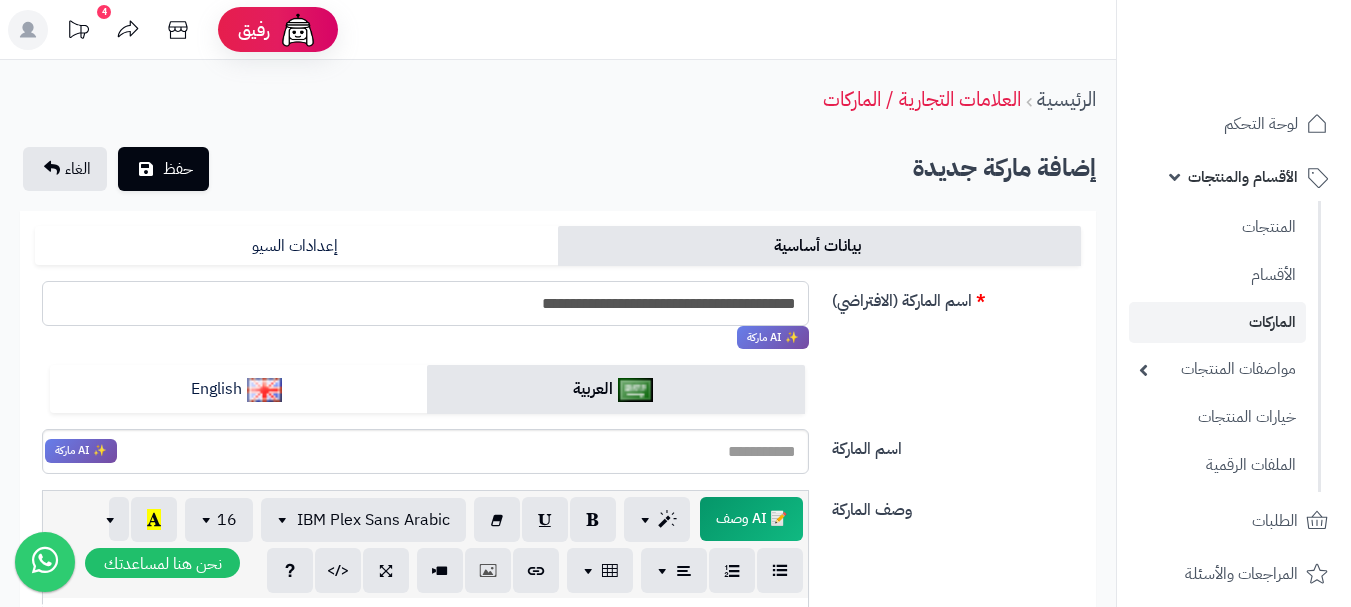 type on "**********" 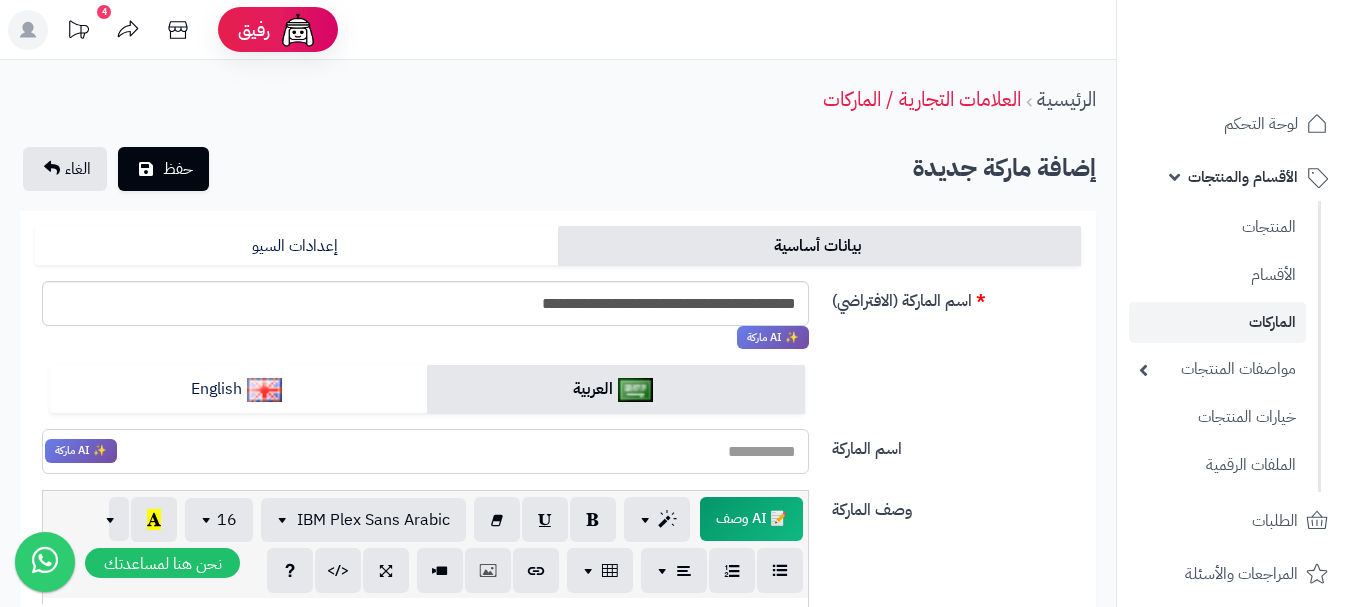 paste on "**********" 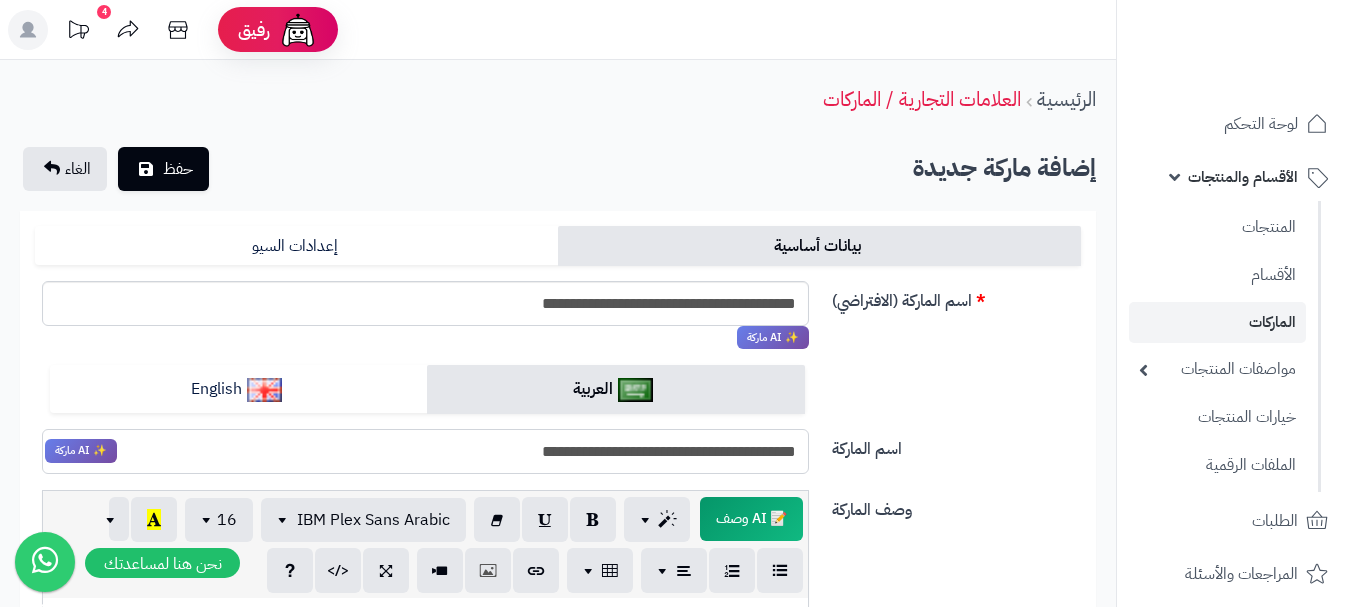 drag, startPoint x: 674, startPoint y: 449, endPoint x: 498, endPoint y: 463, distance: 176.55594 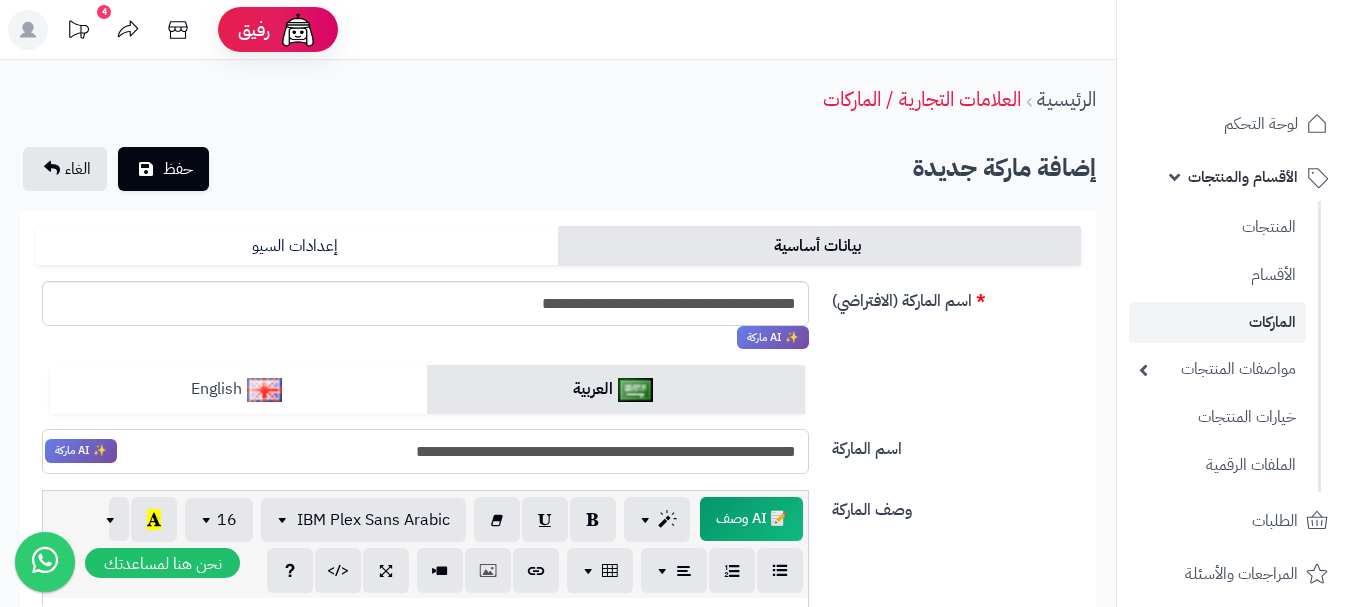 type on "**********" 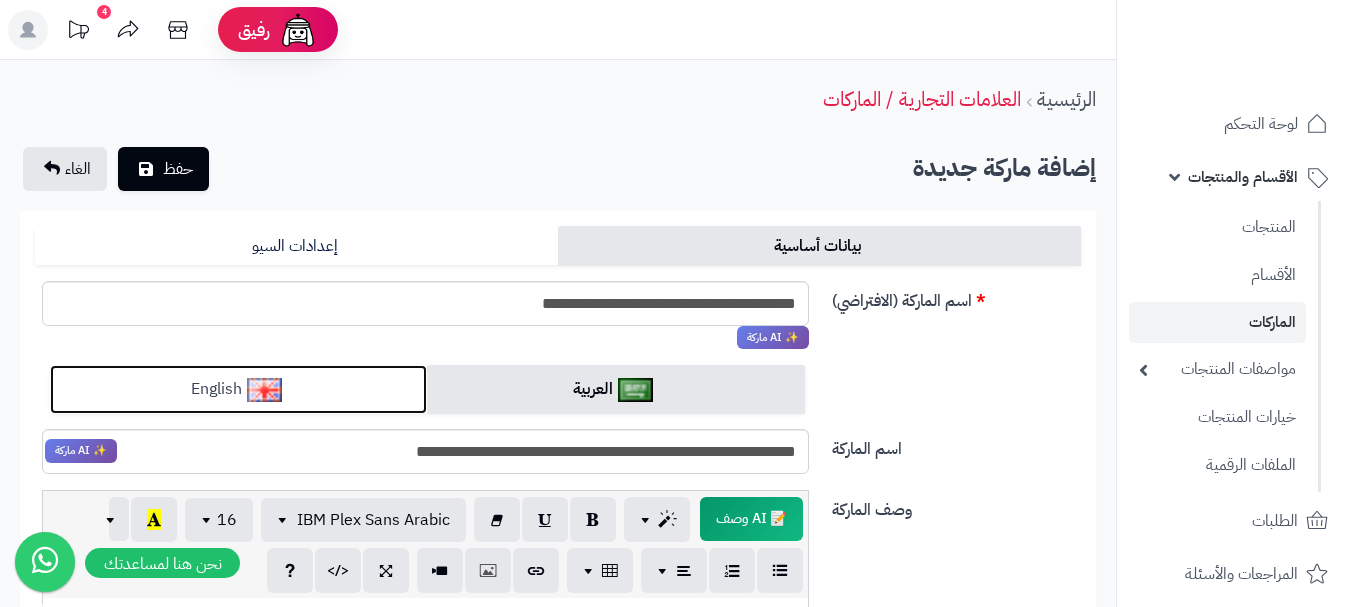 click on "English" at bounding box center (238, 389) 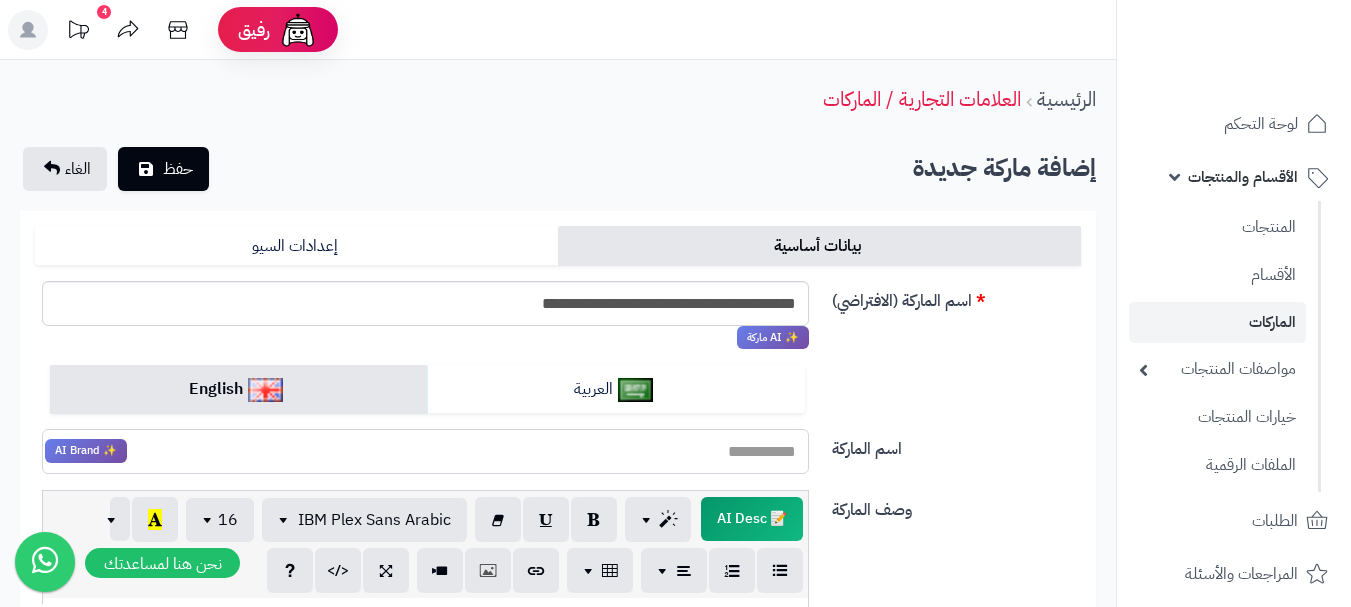 drag, startPoint x: 678, startPoint y: 421, endPoint x: 693, endPoint y: 433, distance: 19.209373 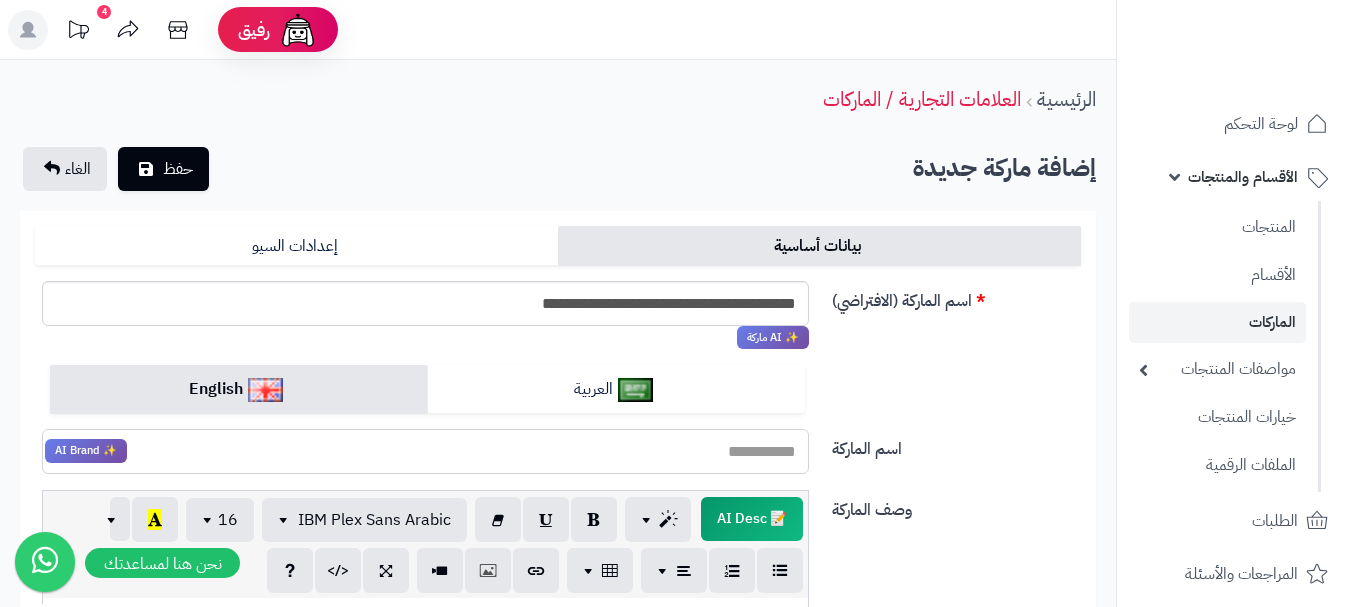 paste on "**********" 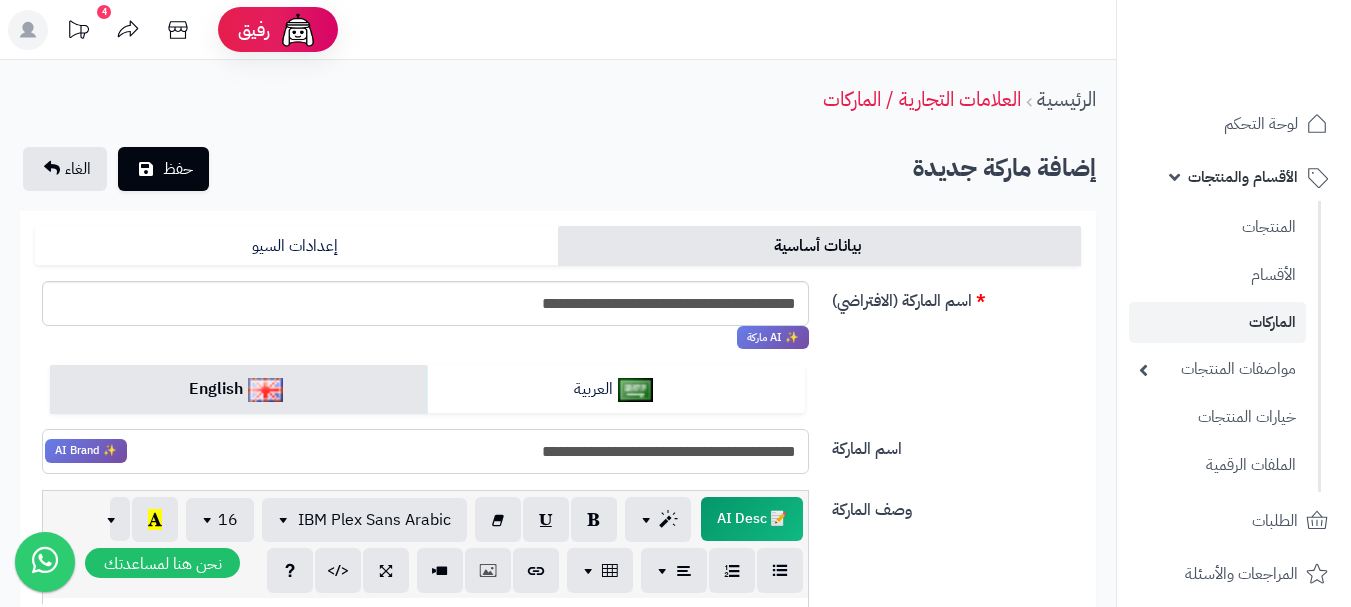 drag, startPoint x: 696, startPoint y: 456, endPoint x: 844, endPoint y: 478, distance: 149.6262 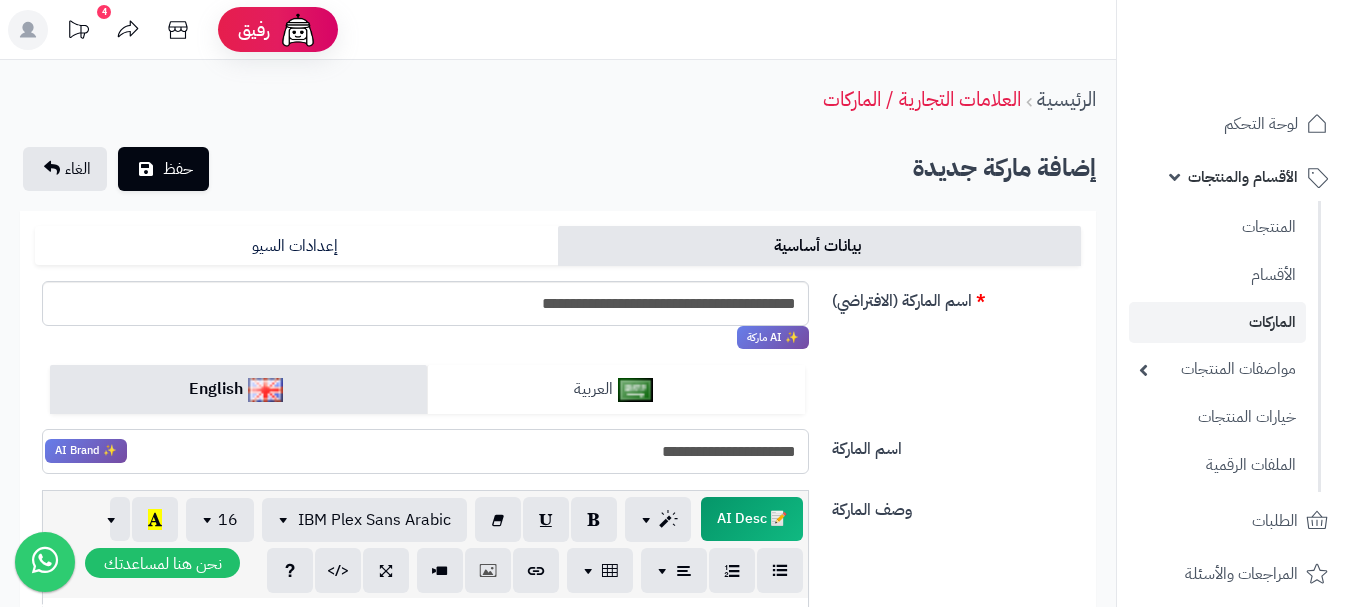 type on "**********" 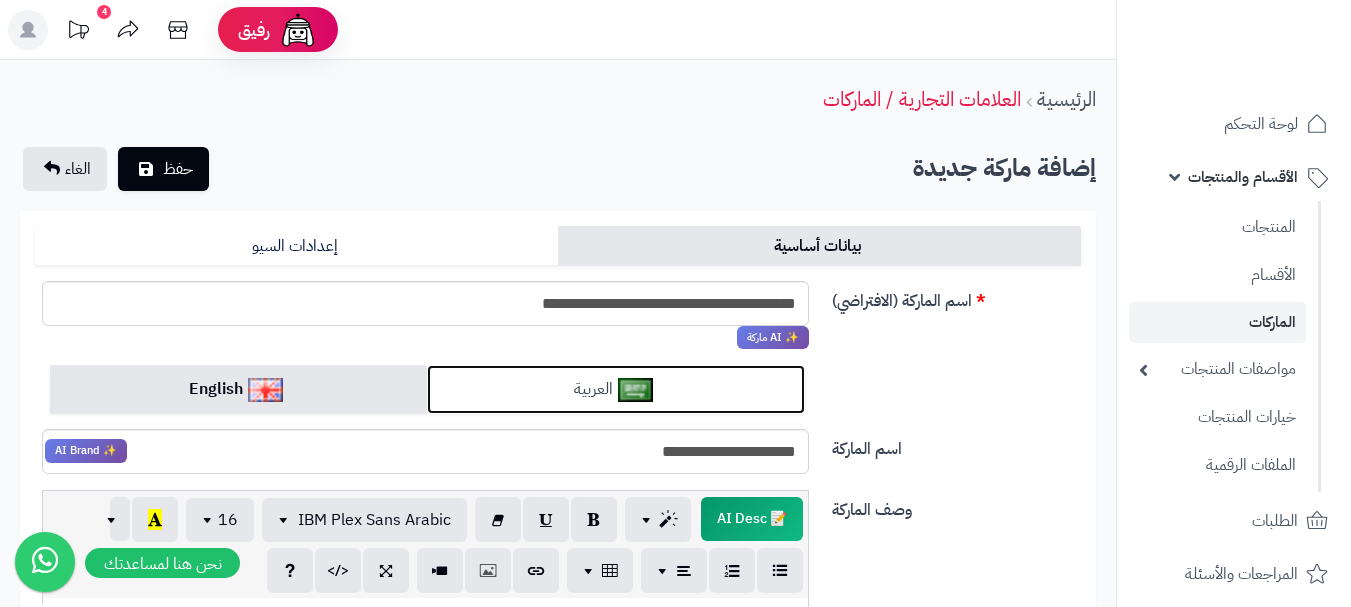 click on "العربية" at bounding box center [615, 389] 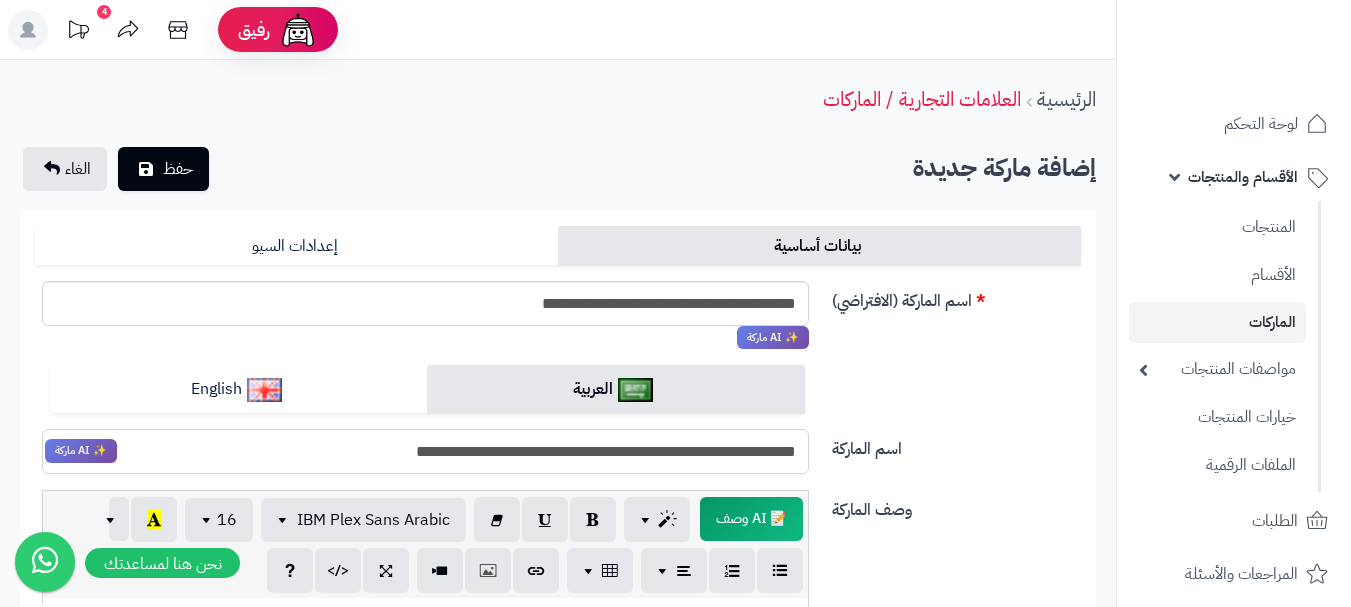 drag, startPoint x: 635, startPoint y: 464, endPoint x: 557, endPoint y: 467, distance: 78.05767 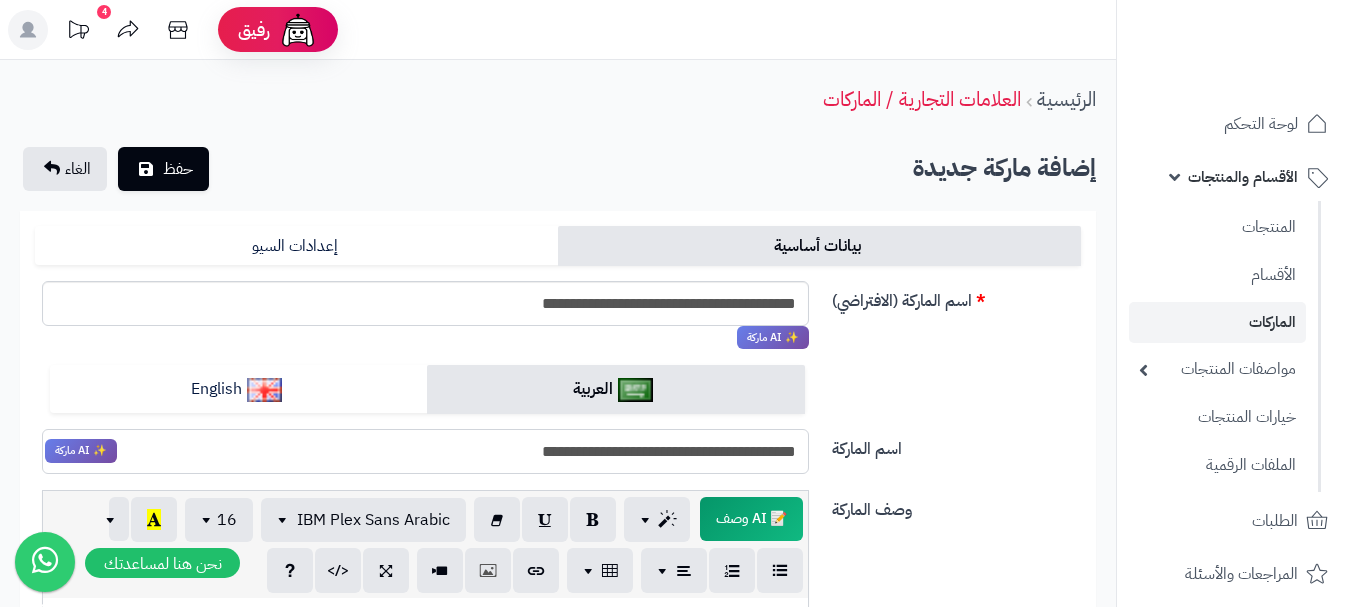 click on "**********" at bounding box center [425, 451] 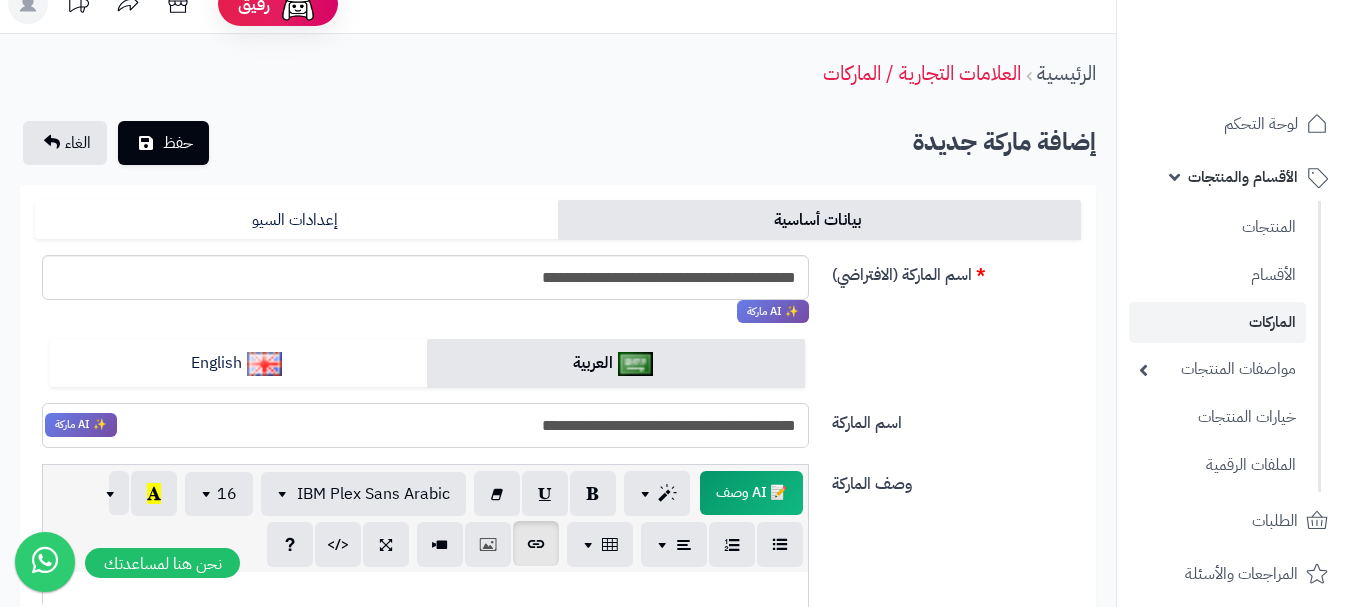 scroll, scrollTop: 200, scrollLeft: 0, axis: vertical 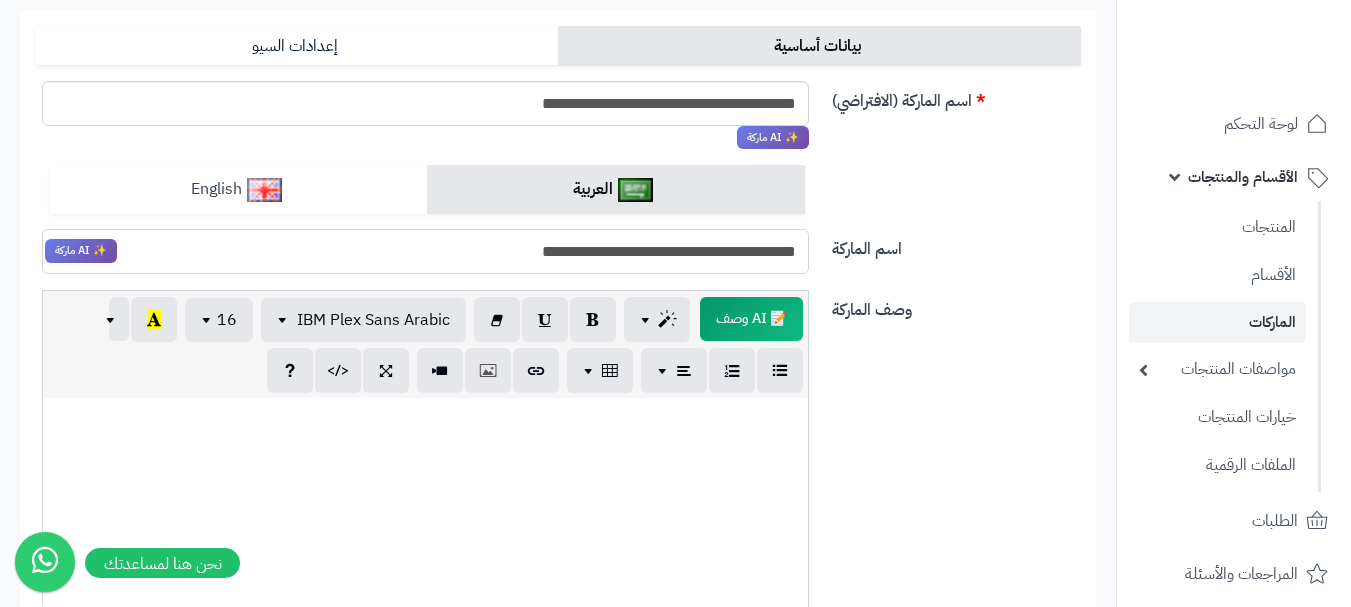 type on "**********" 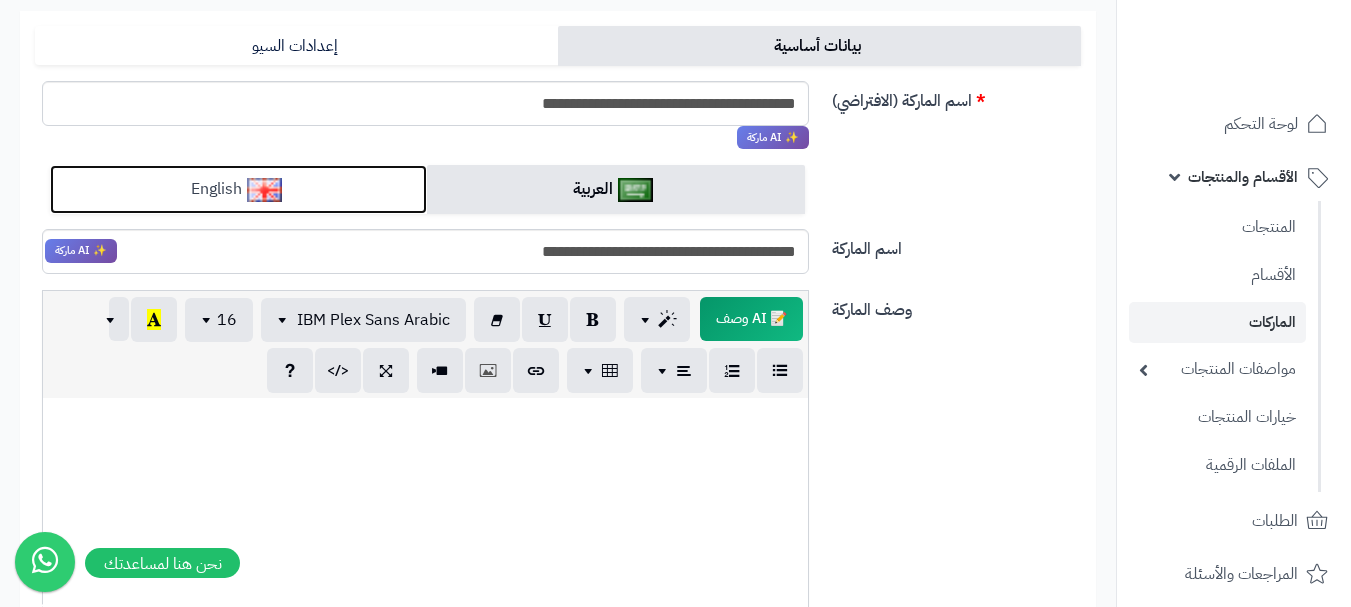 click on "English" at bounding box center [238, 189] 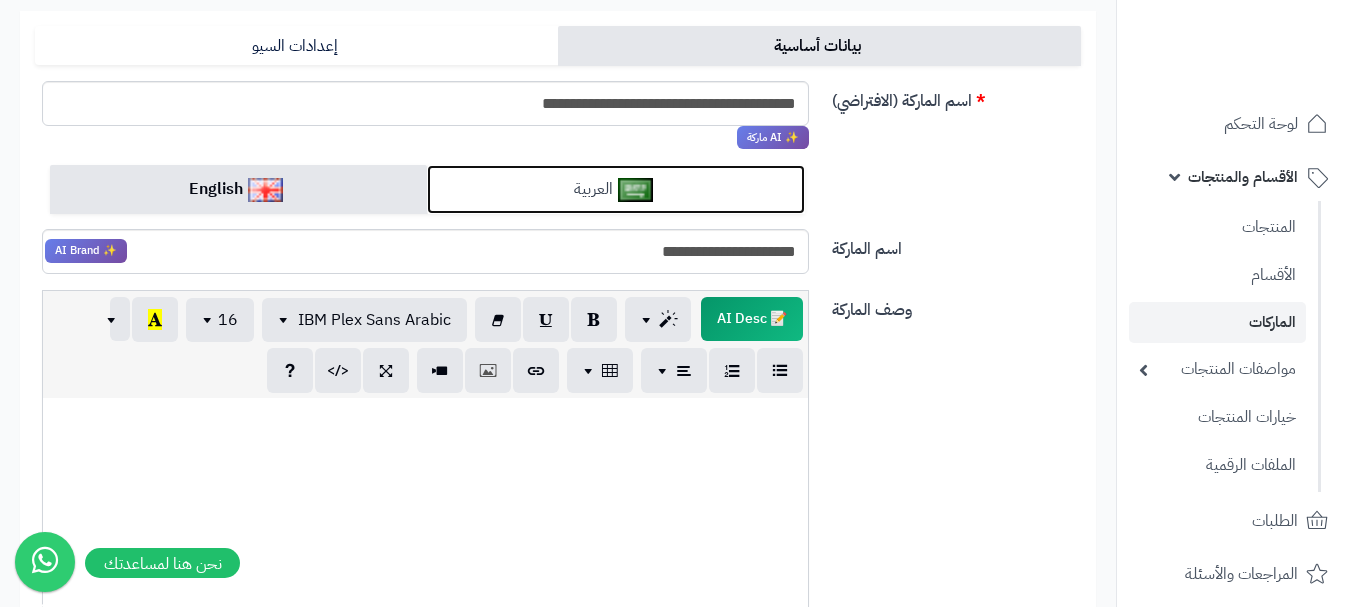 click at bounding box center (635, 190) 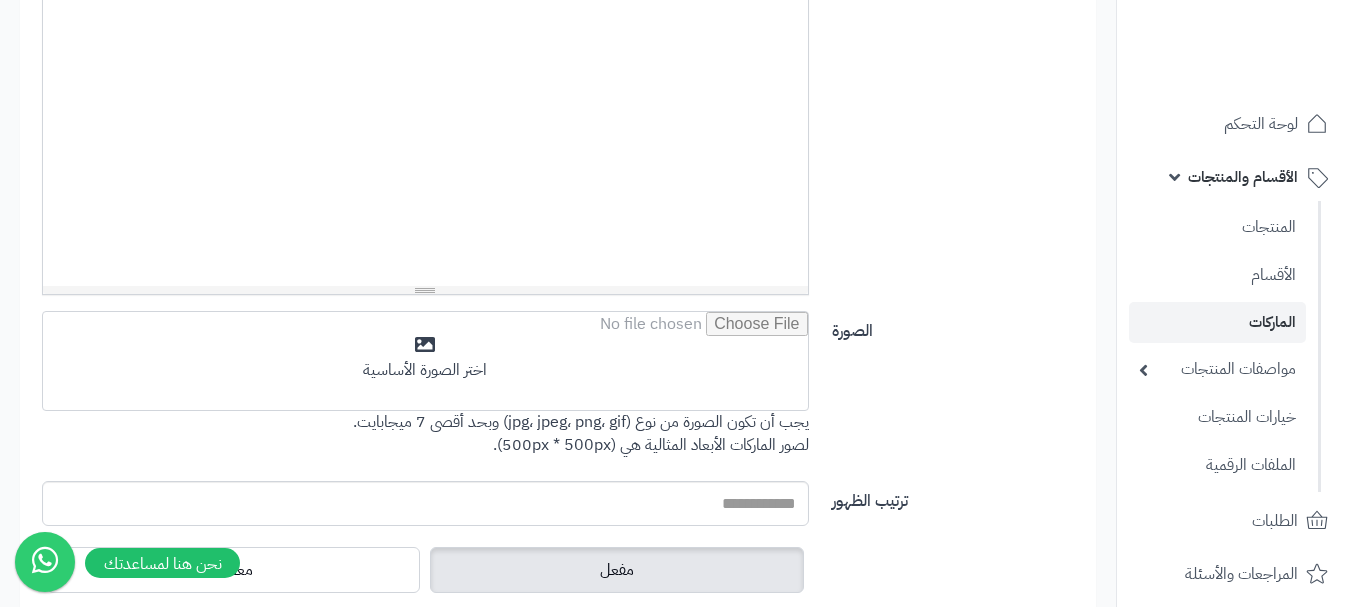 scroll, scrollTop: 791, scrollLeft: 0, axis: vertical 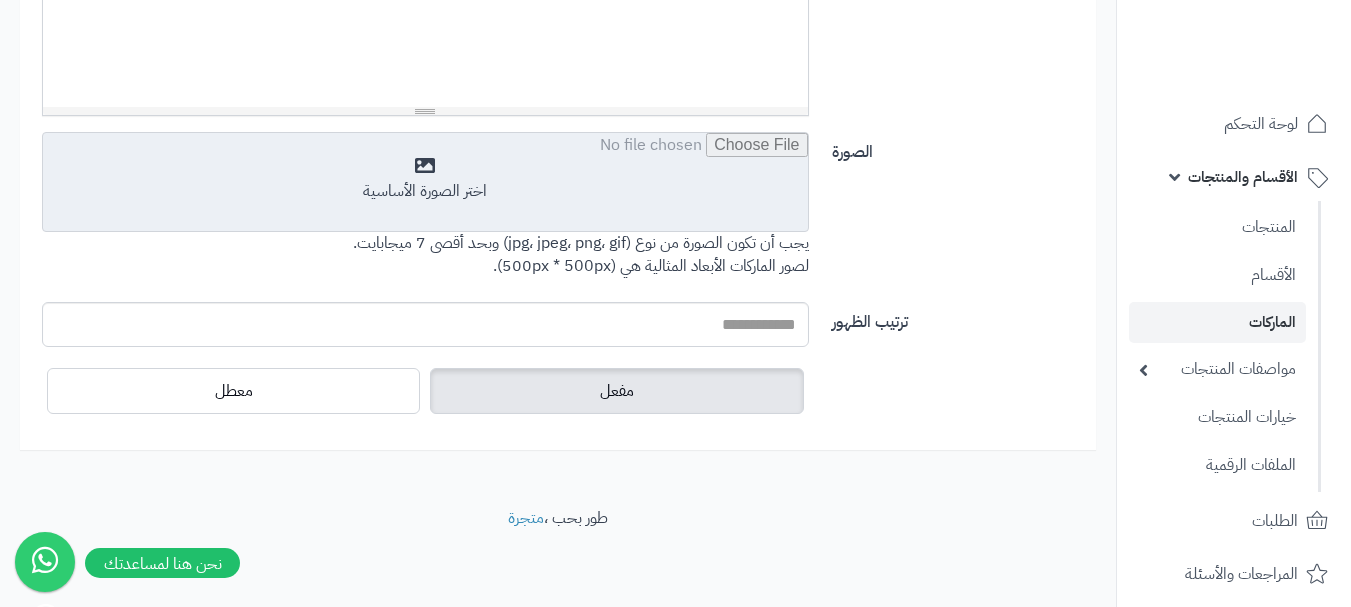 click at bounding box center [425, 183] 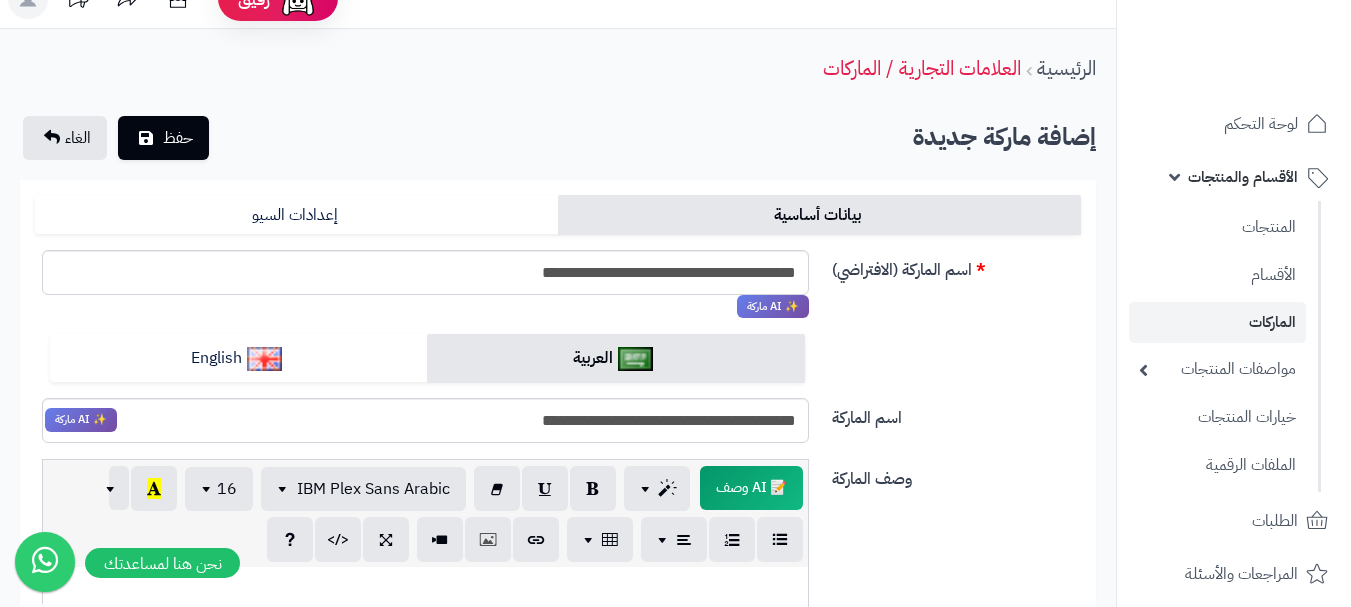 scroll, scrollTop: 0, scrollLeft: 0, axis: both 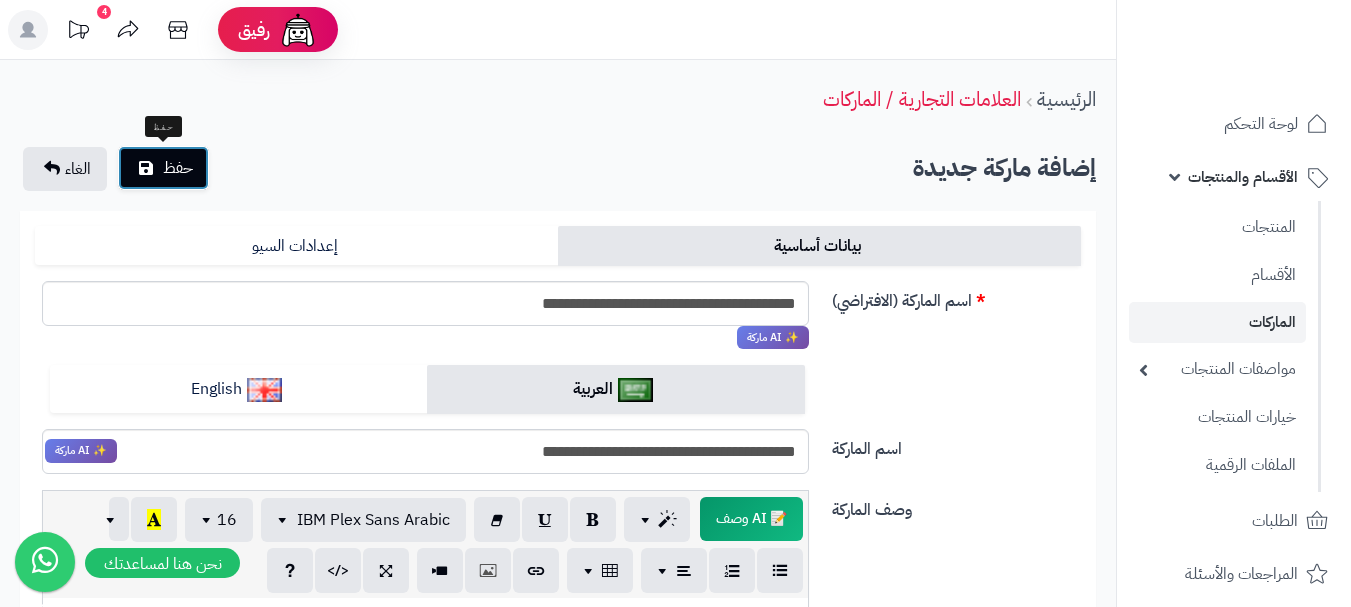 click at bounding box center (146, 168) 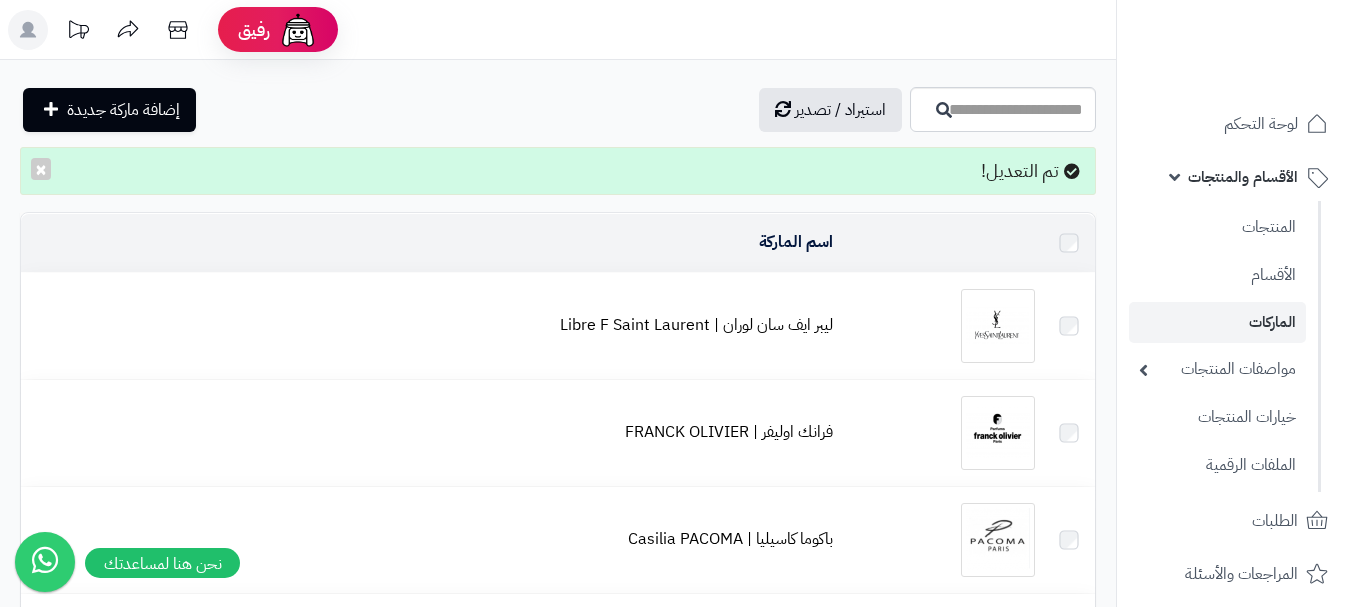 scroll, scrollTop: 0, scrollLeft: 0, axis: both 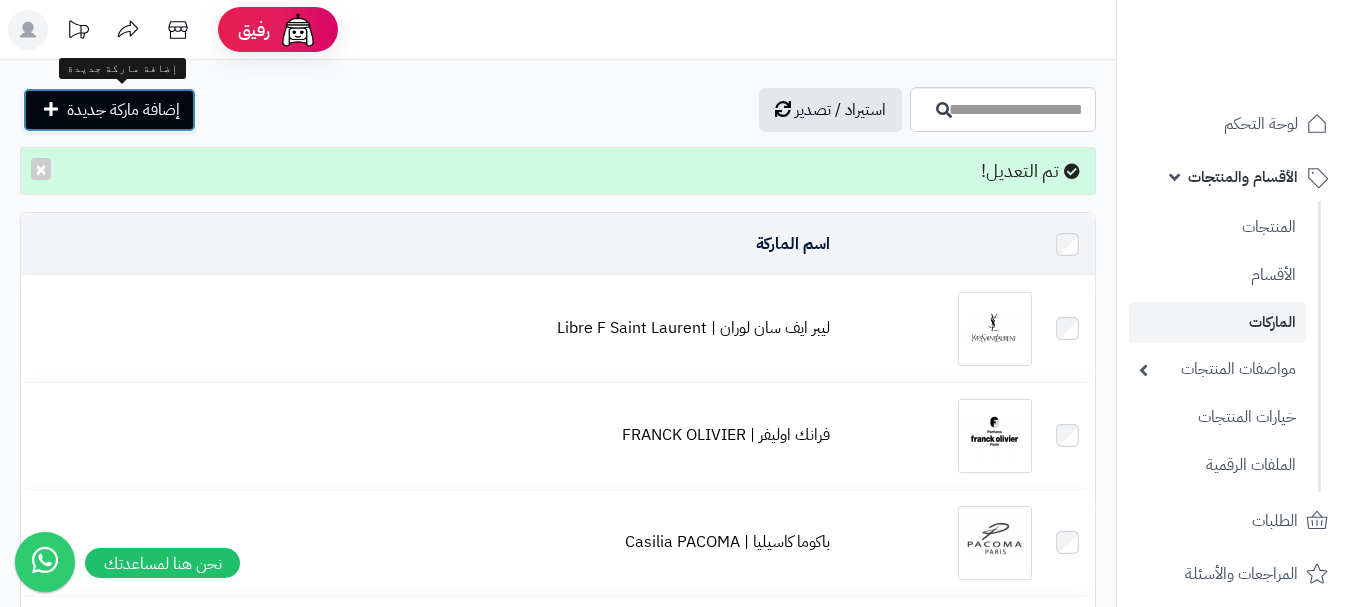click on "إضافة ماركة جديدة" at bounding box center [123, 110] 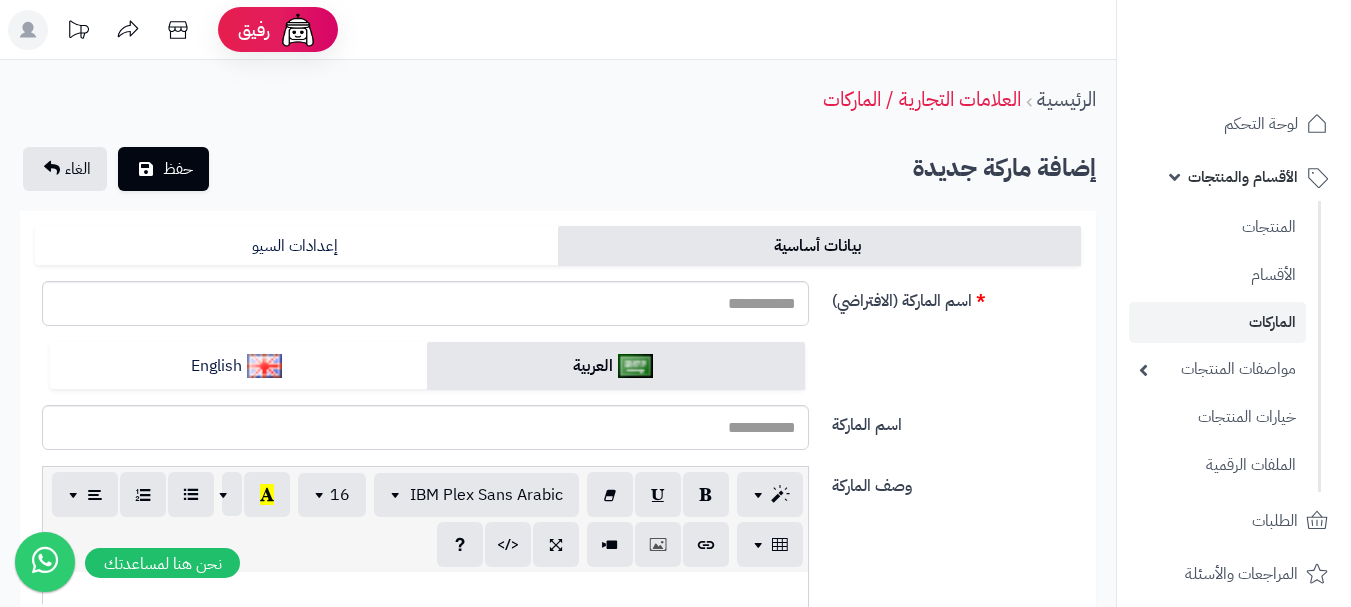 scroll, scrollTop: 0, scrollLeft: 0, axis: both 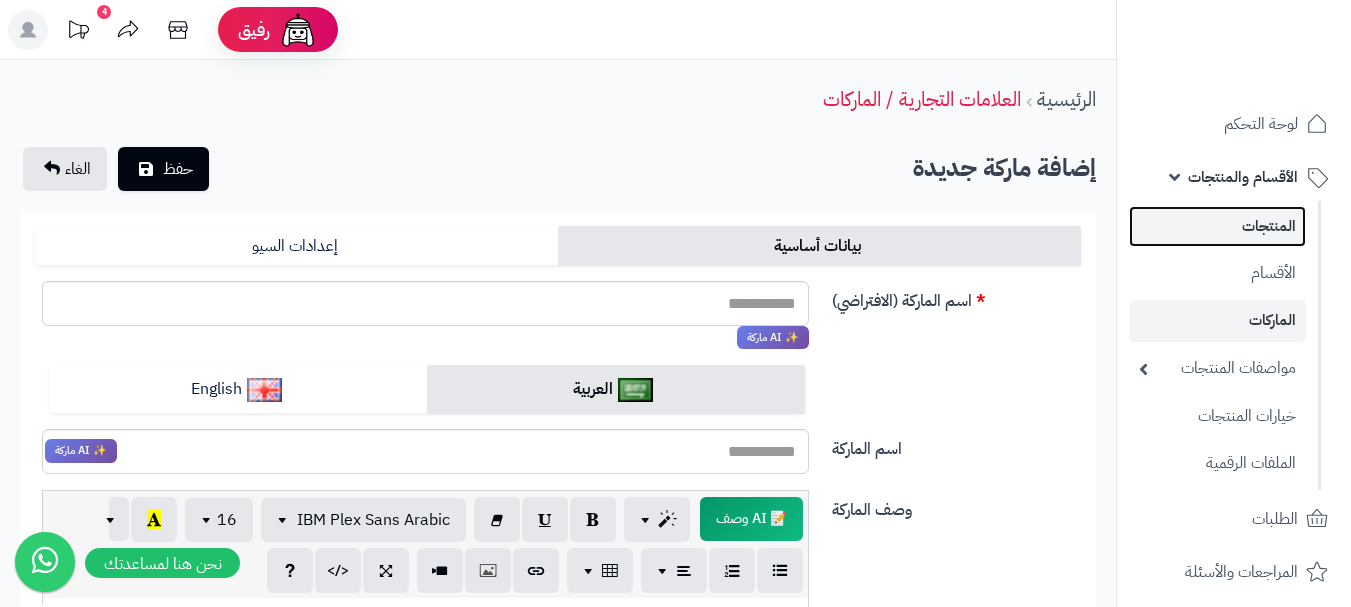 click on "المنتجات" at bounding box center [1217, 226] 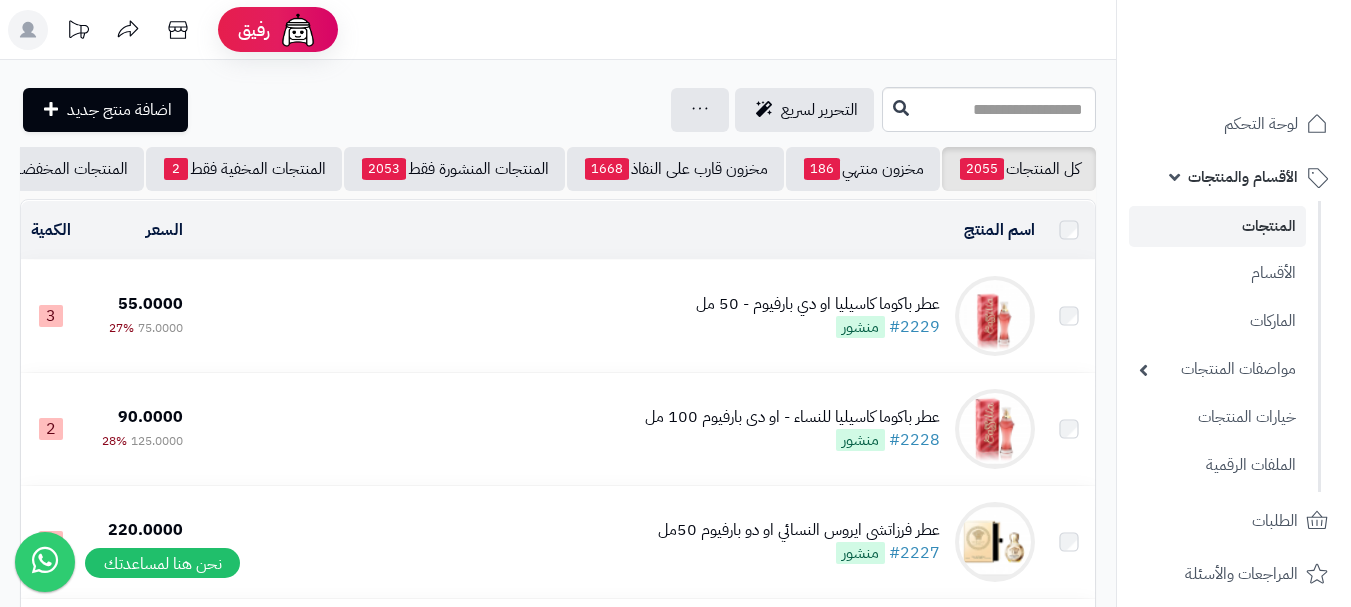 scroll, scrollTop: 0, scrollLeft: 0, axis: both 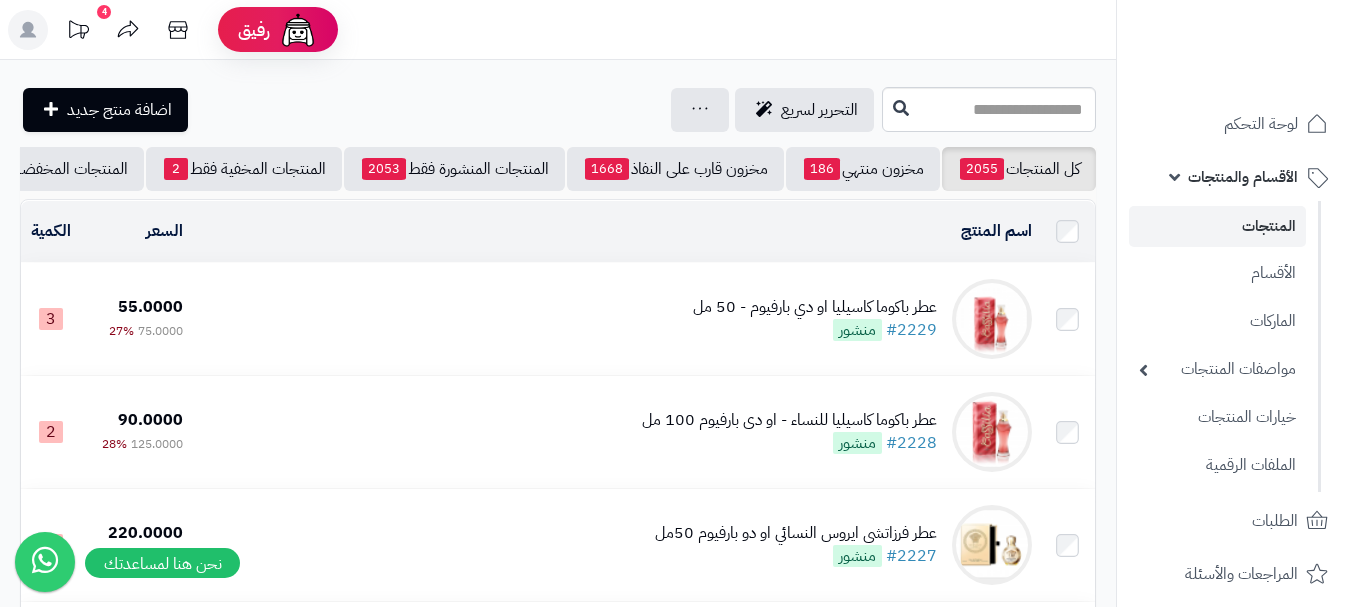 click 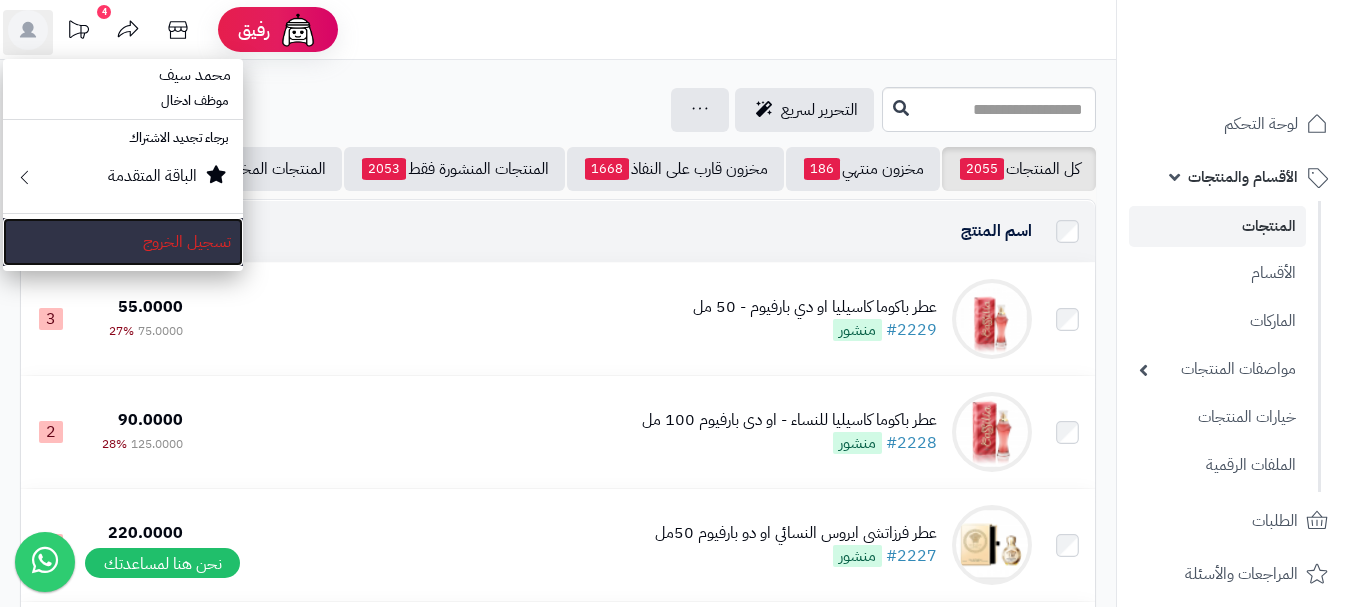 click on "تسجيل الخروج" at bounding box center (123, 242) 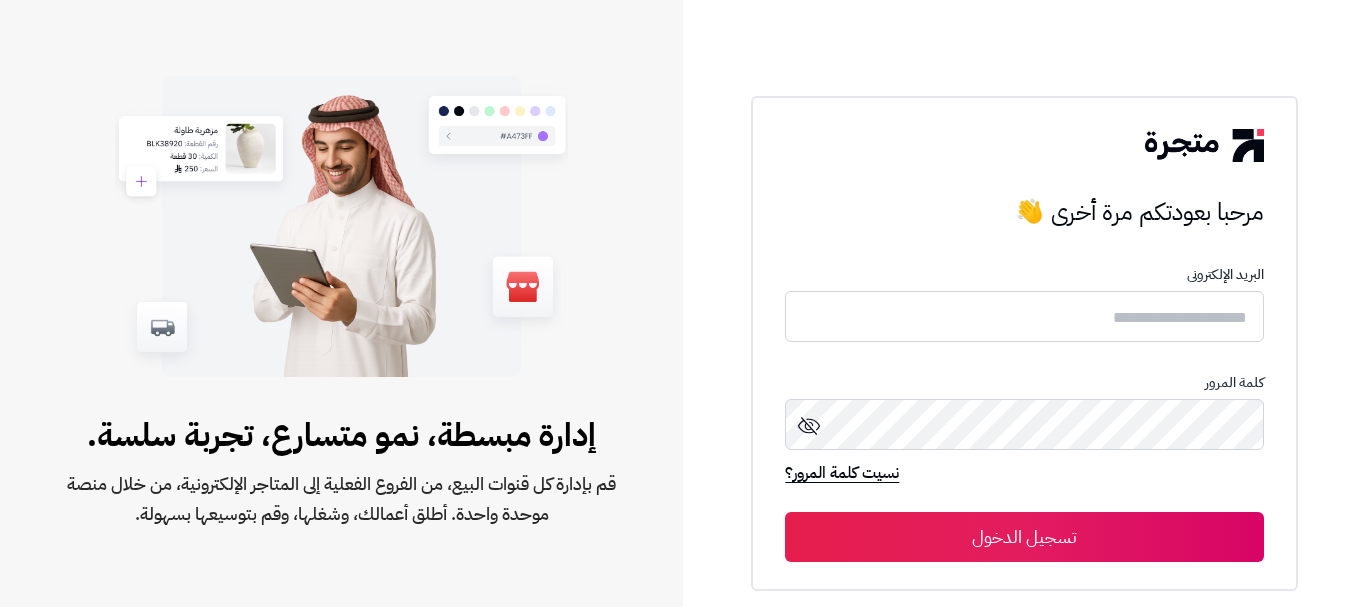 scroll, scrollTop: 0, scrollLeft: 0, axis: both 